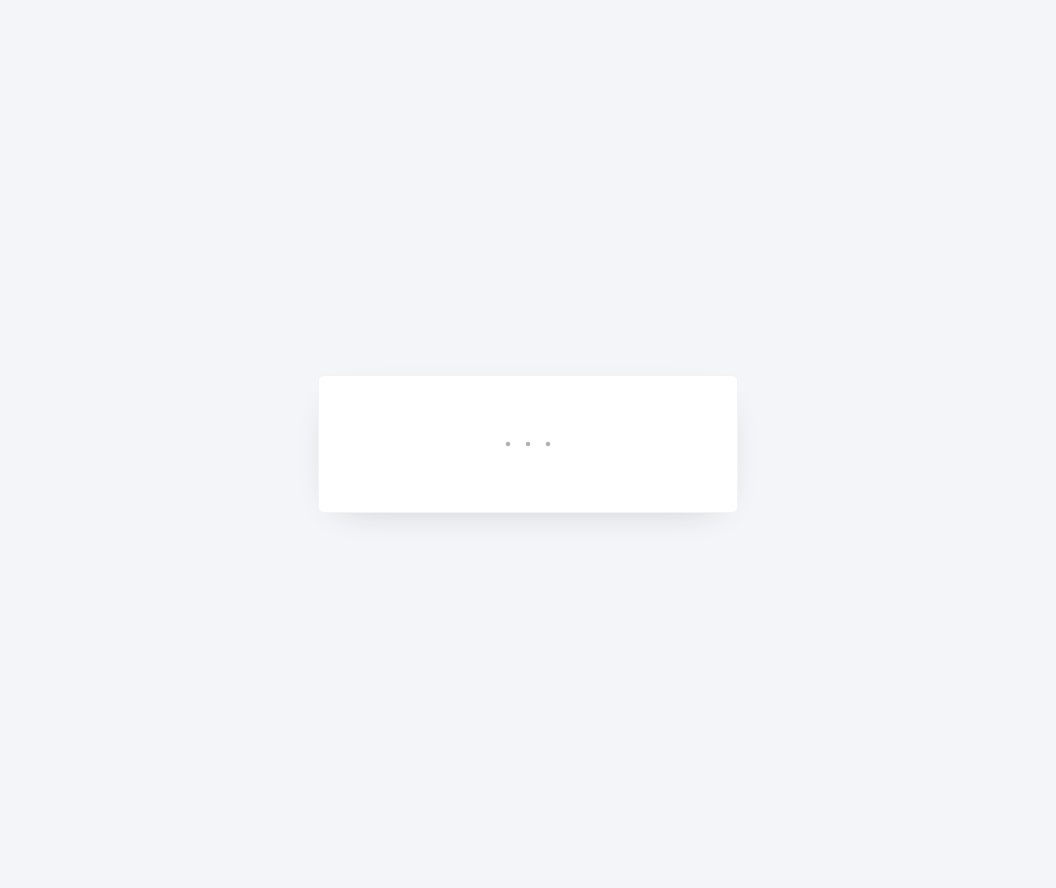scroll, scrollTop: 0, scrollLeft: 0, axis: both 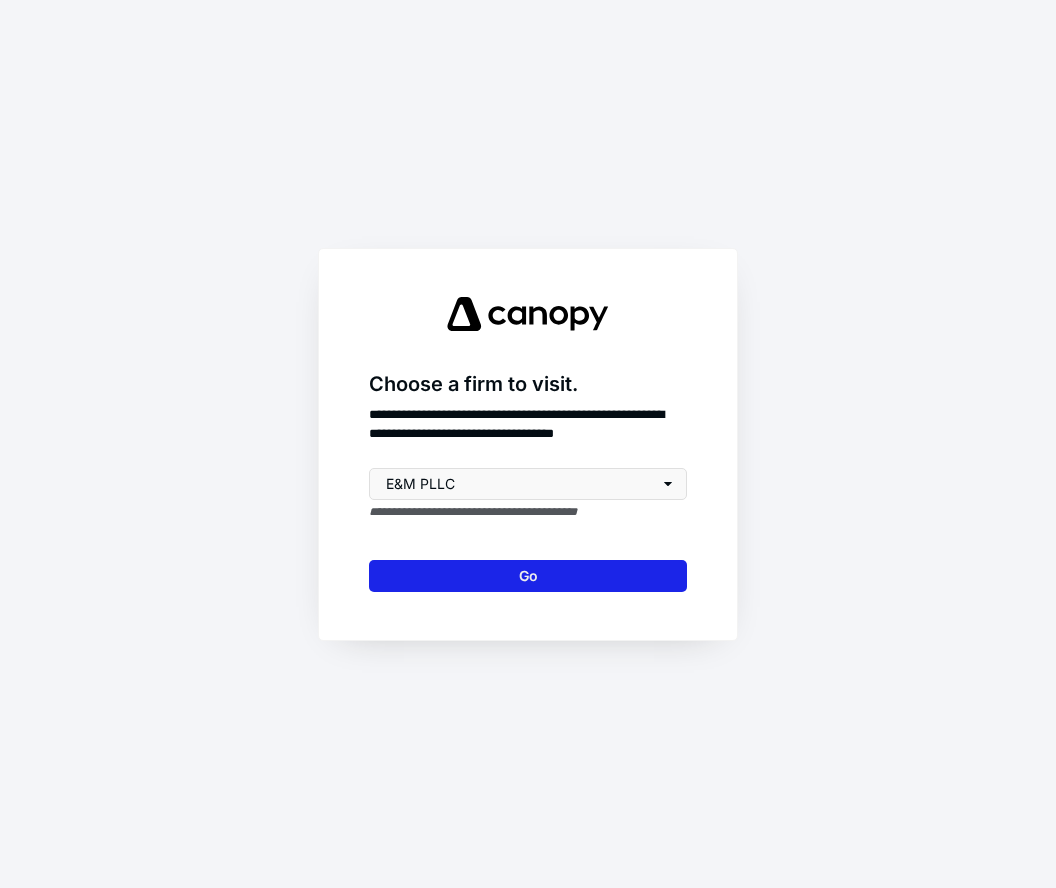 click on "Go" at bounding box center (528, 576) 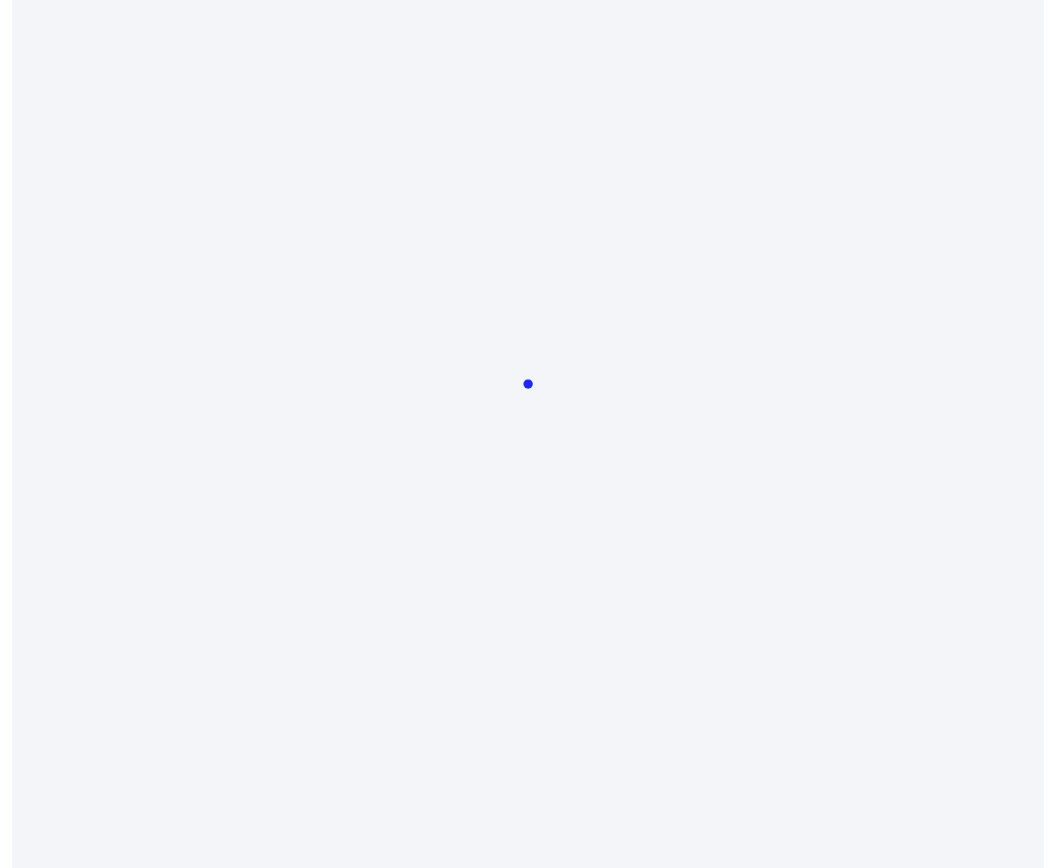 scroll, scrollTop: 0, scrollLeft: 0, axis: both 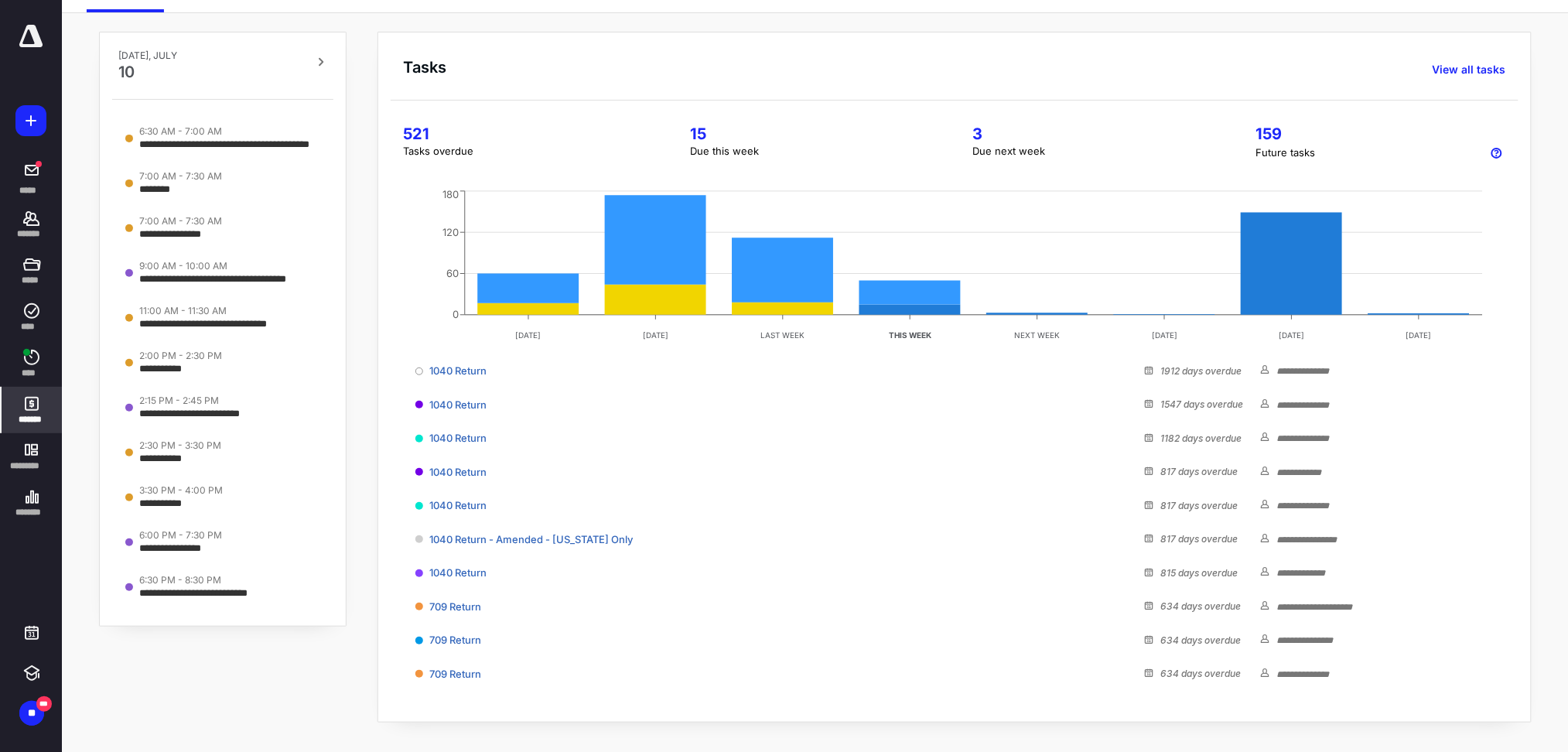 click 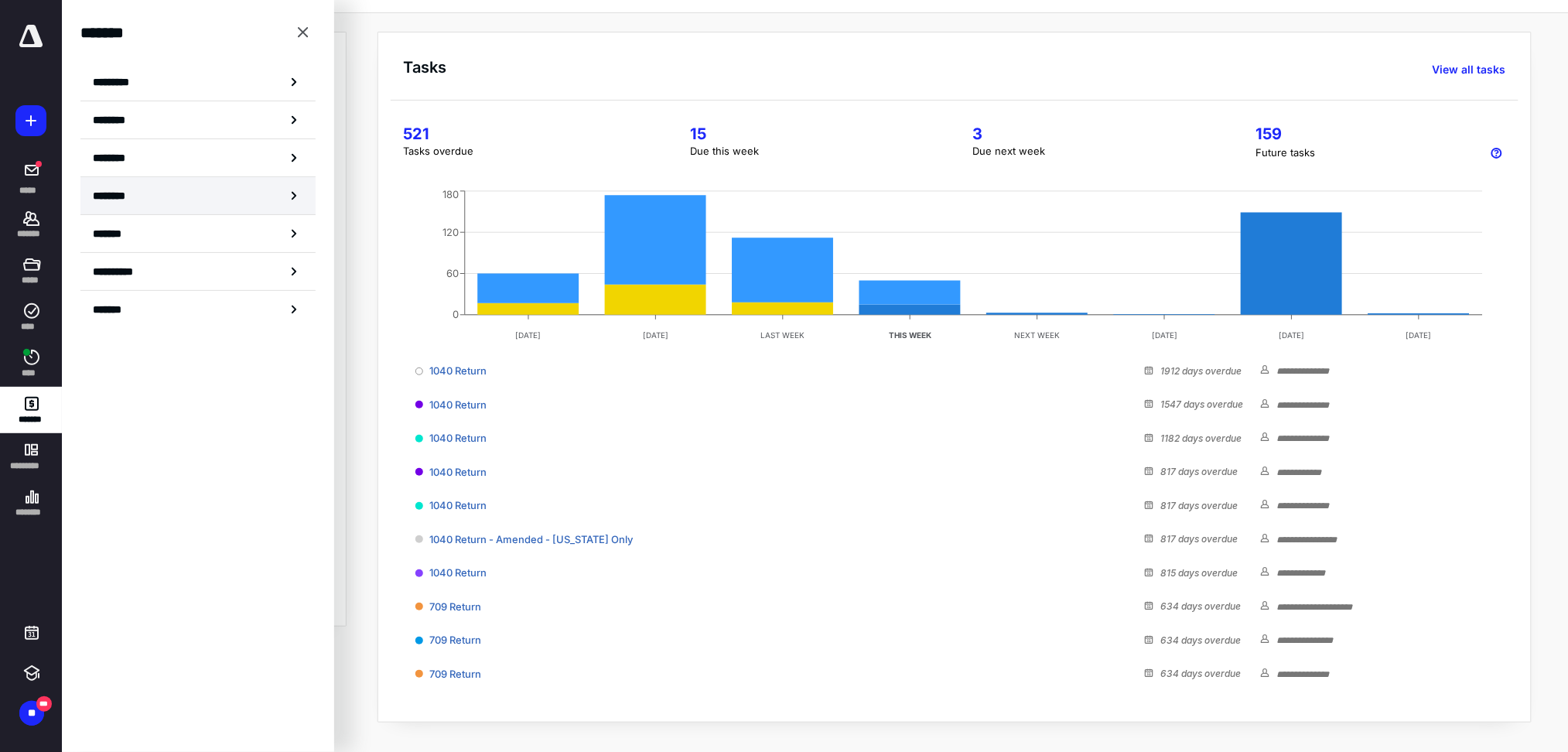 click on "********" at bounding box center (118, 196) 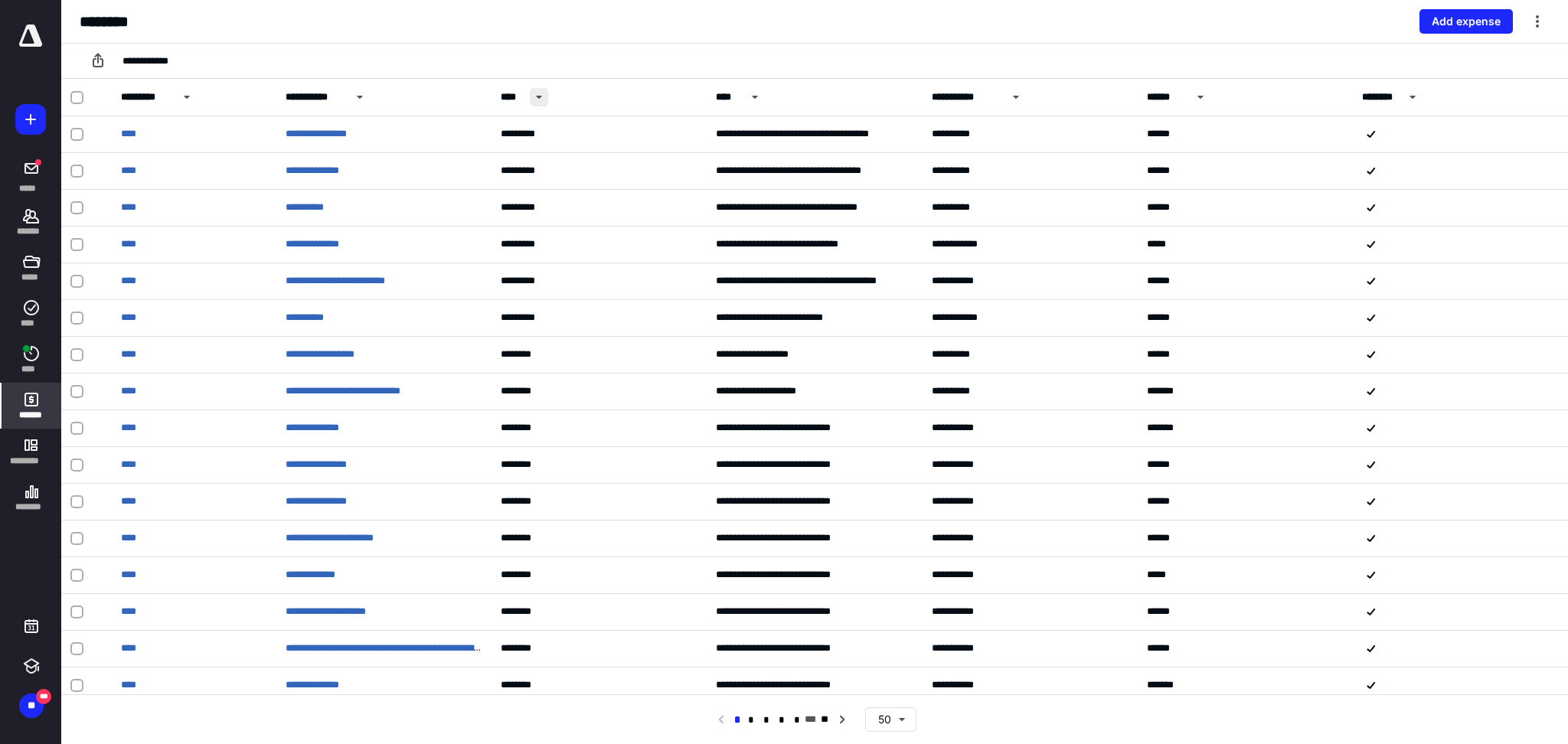 click at bounding box center [539, 97] 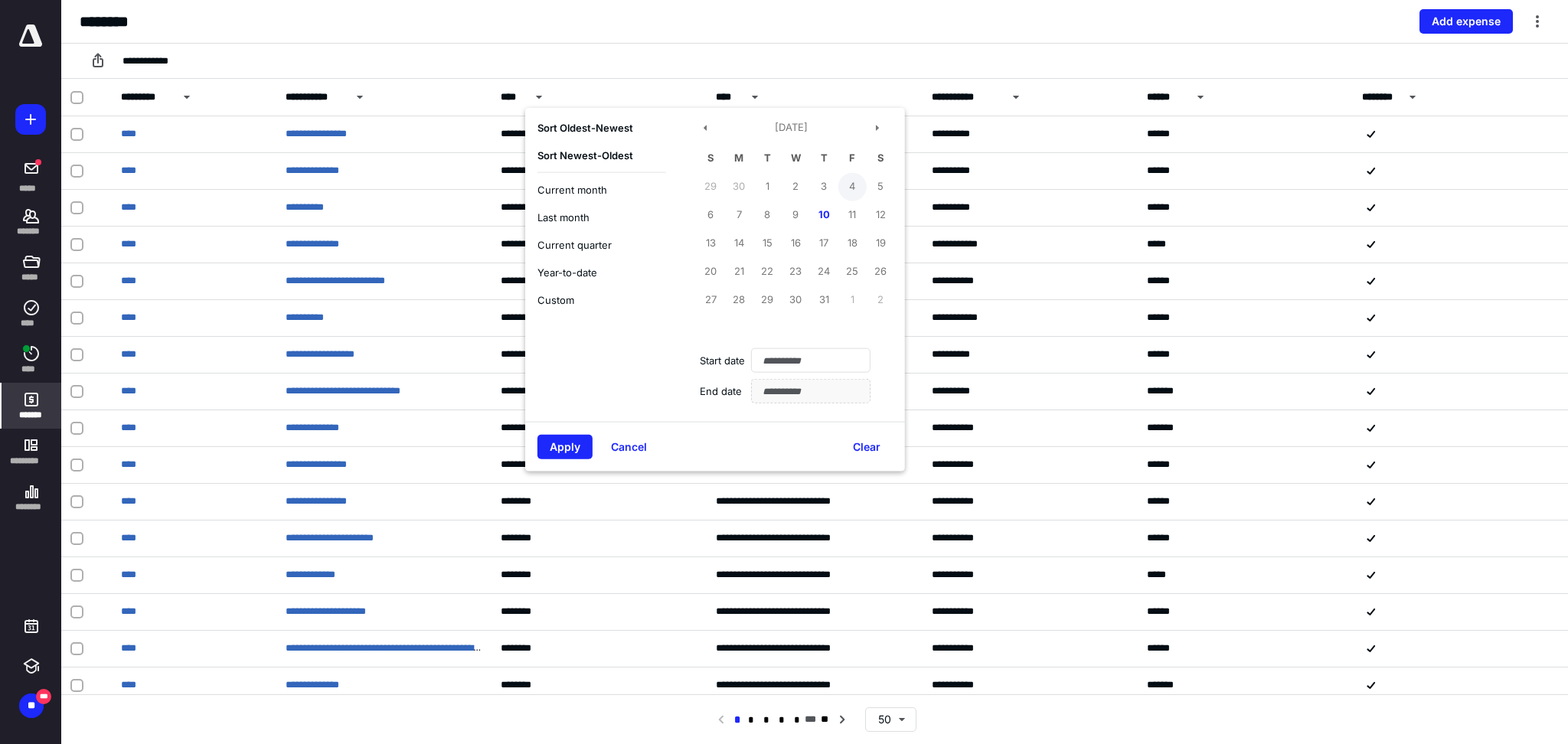 click on "4" at bounding box center (852, 186) 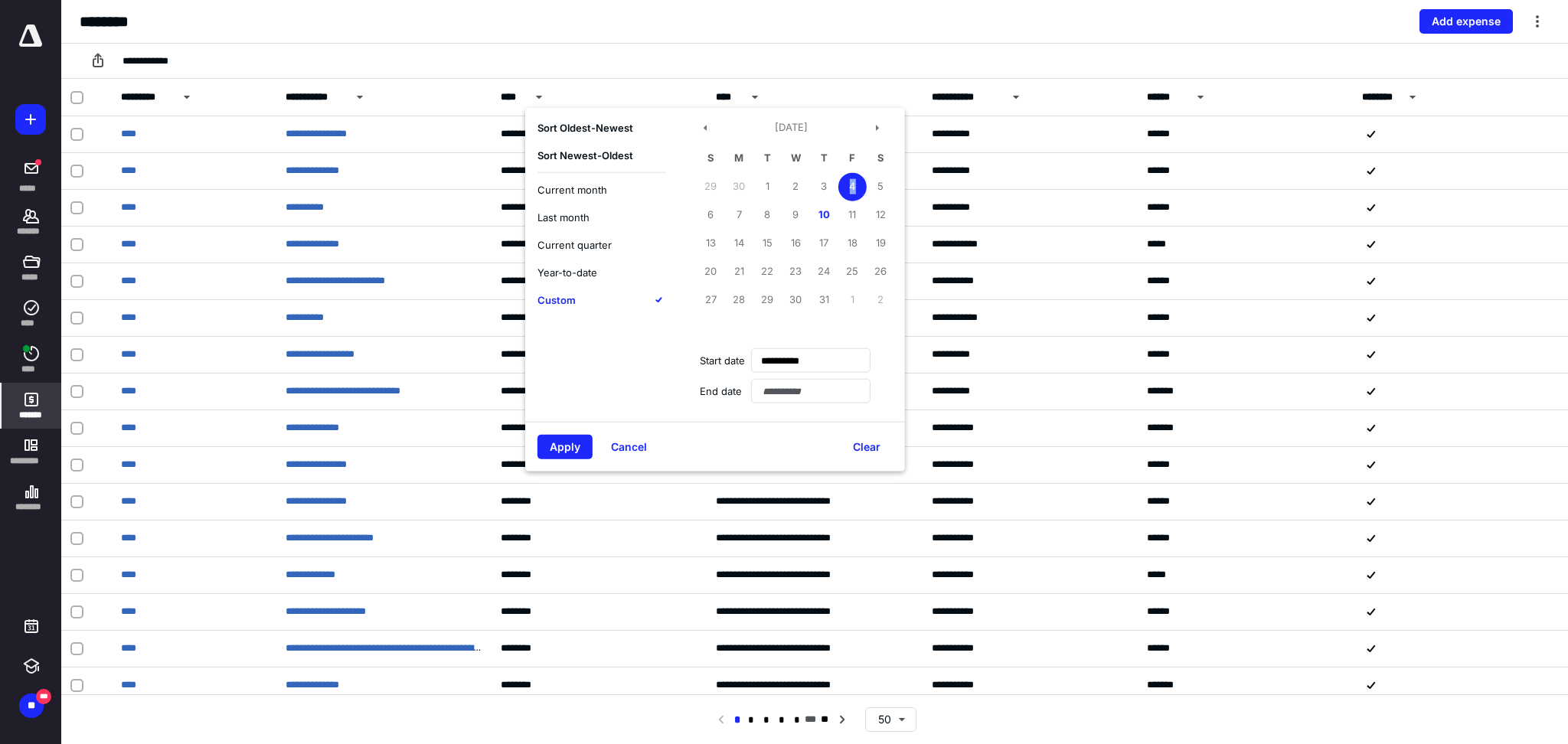 click on "4" at bounding box center [852, 186] 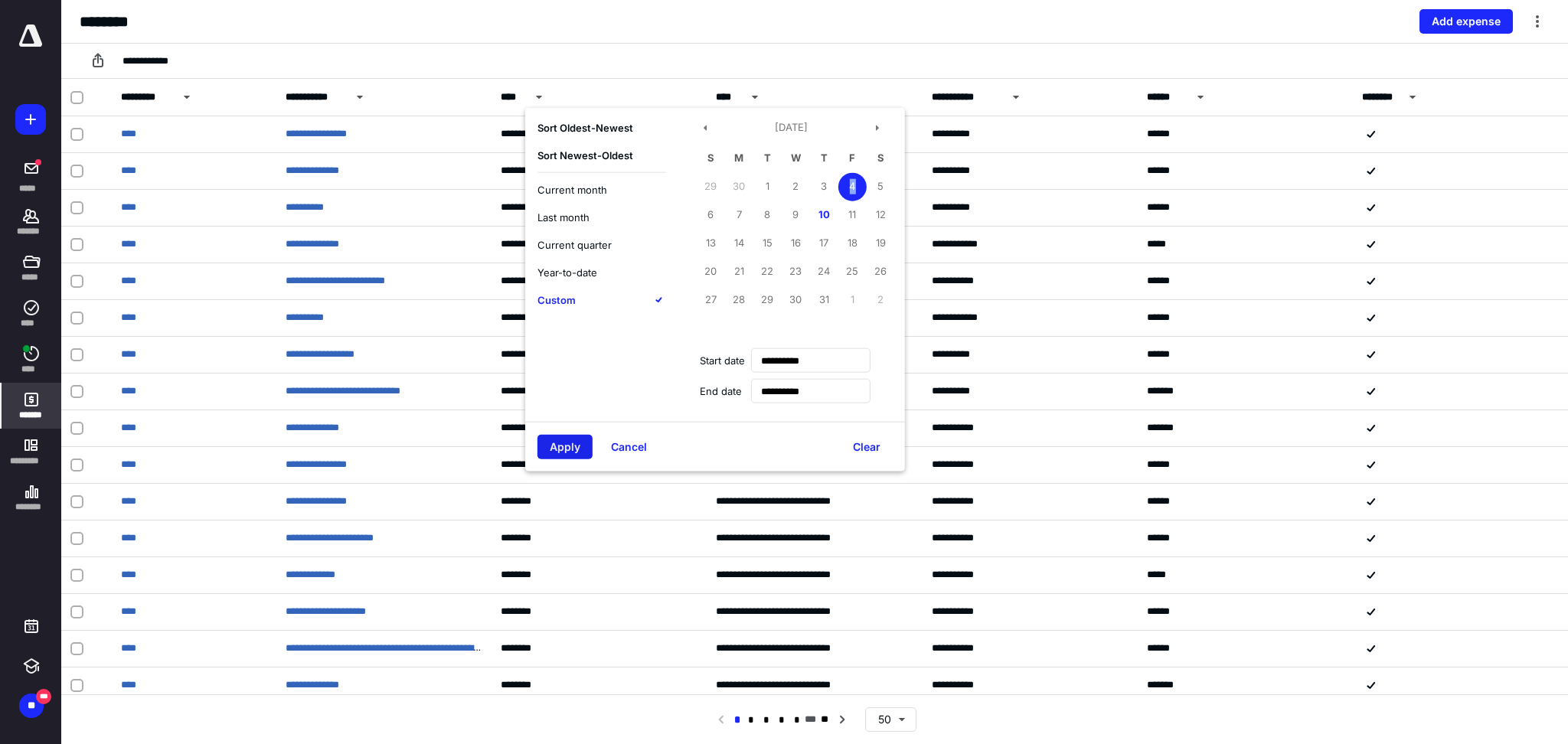 click on "Apply" at bounding box center [565, 447] 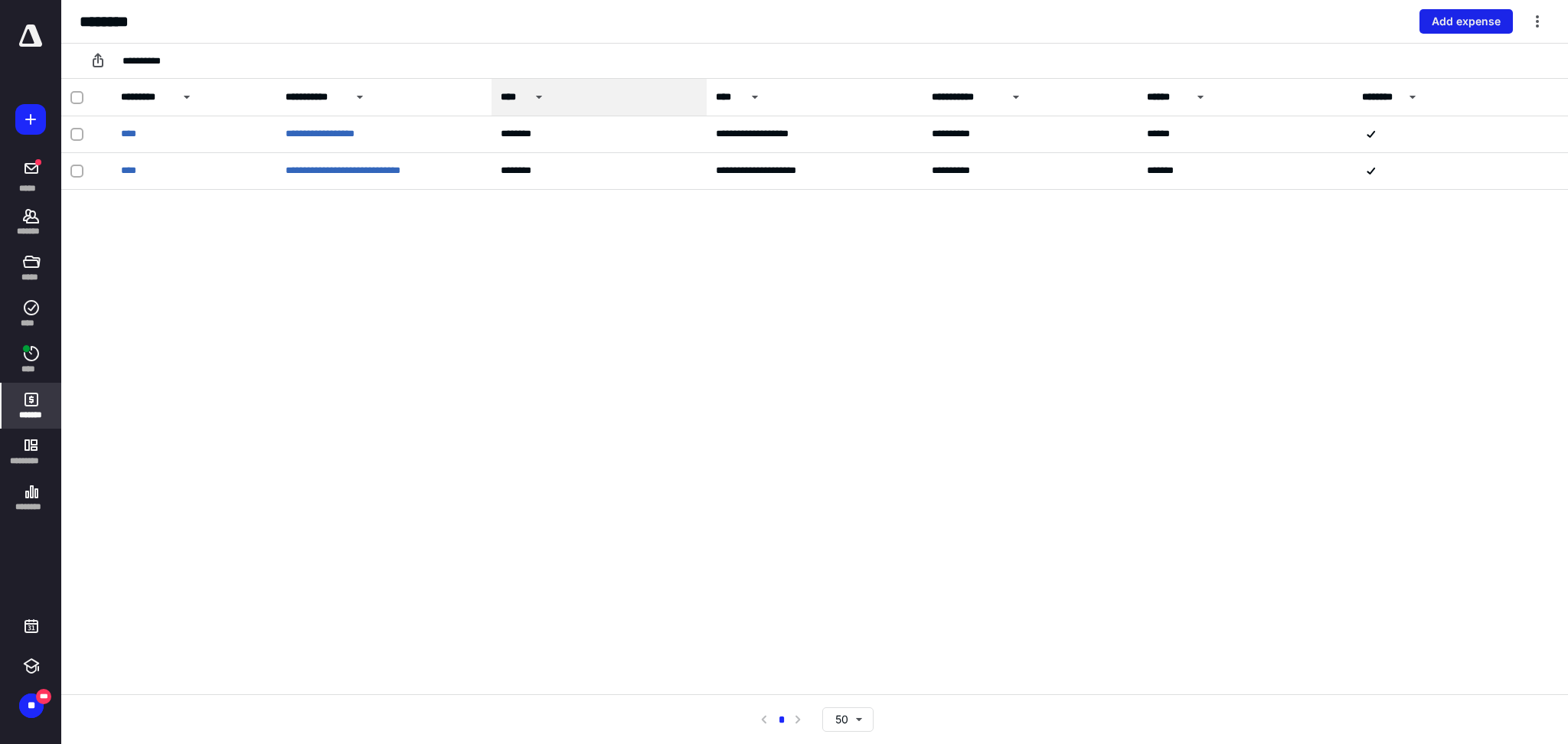 click on "Add expense" at bounding box center [1466, 21] 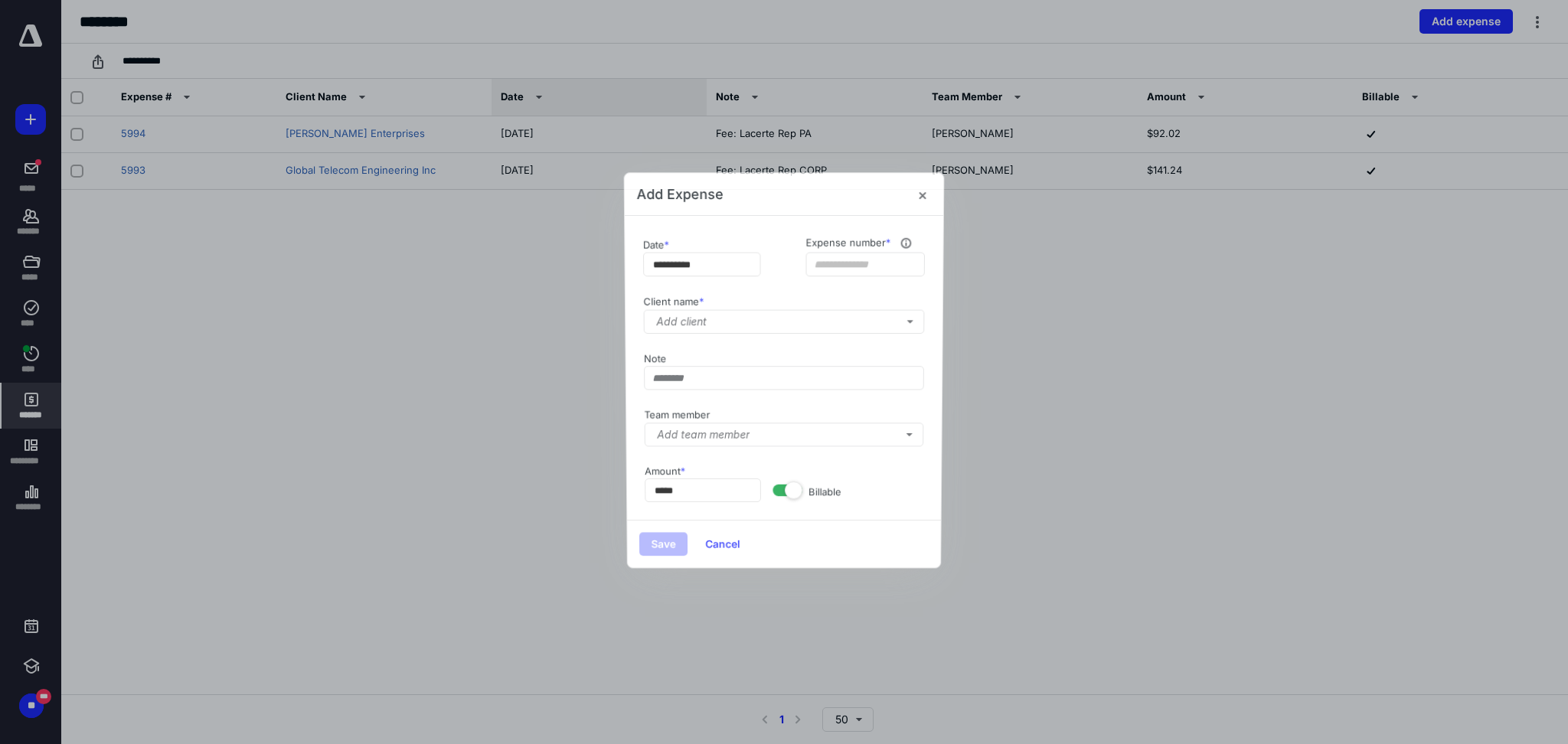 type on "****" 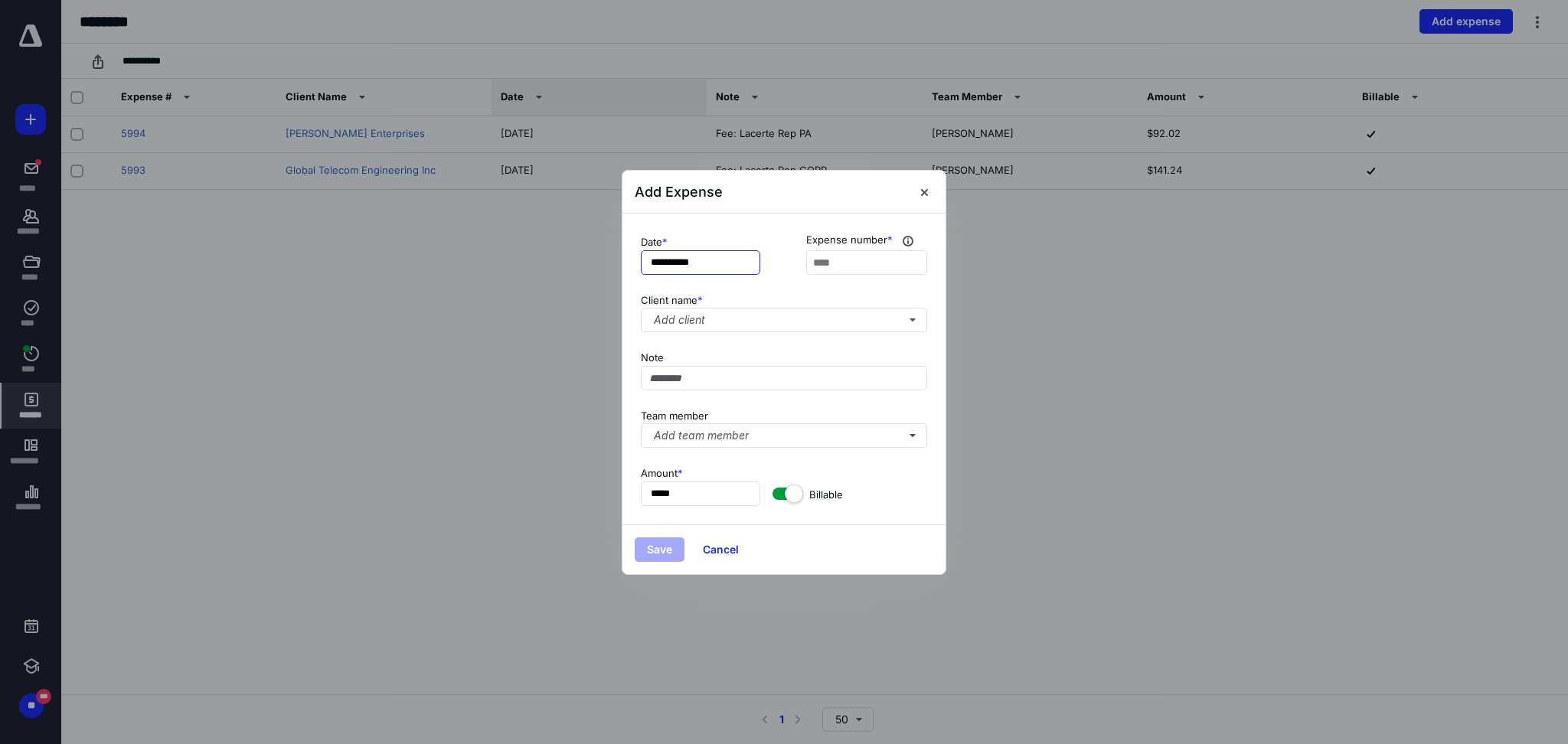 click on "**********" at bounding box center (701, 263) 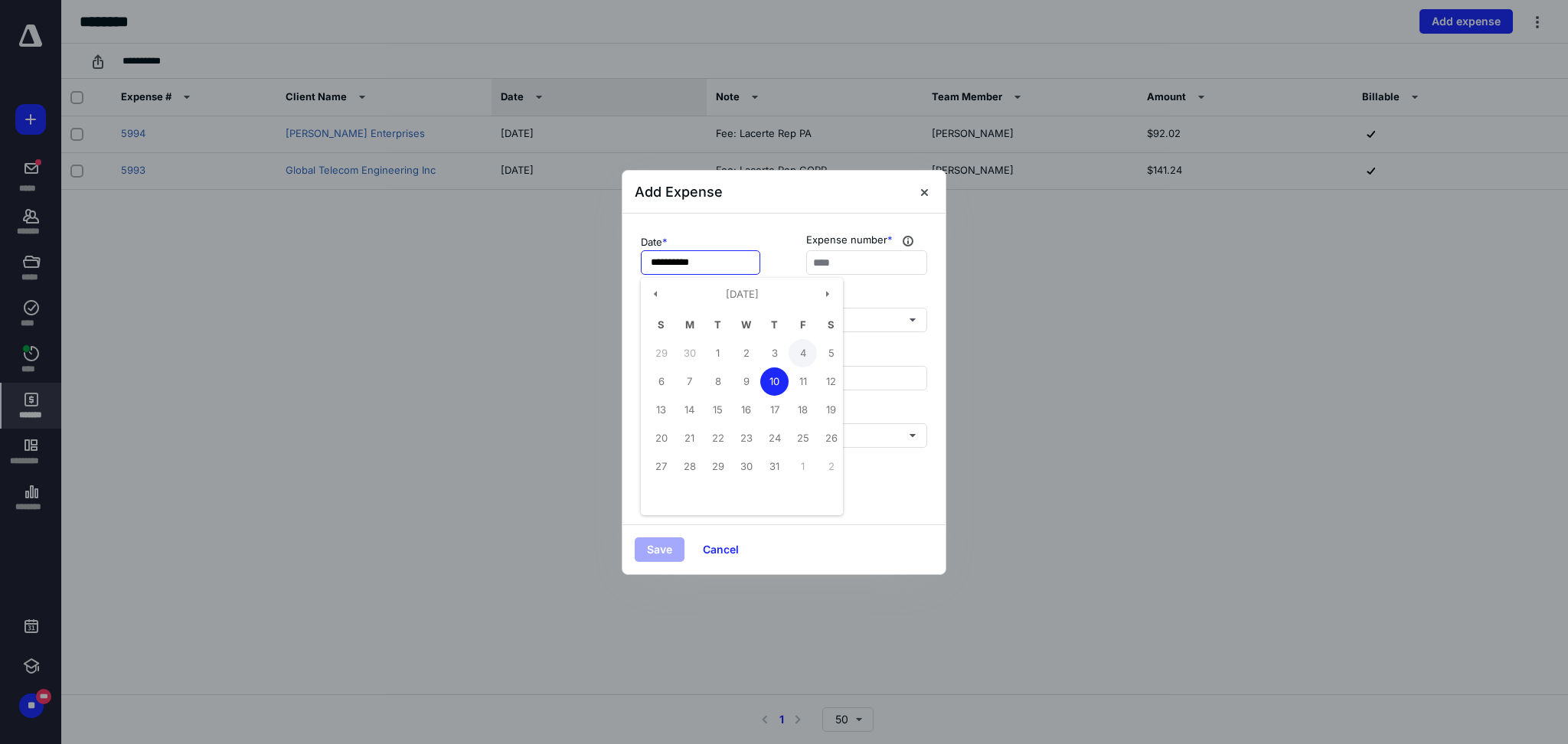 click on "4" at bounding box center (802, 353) 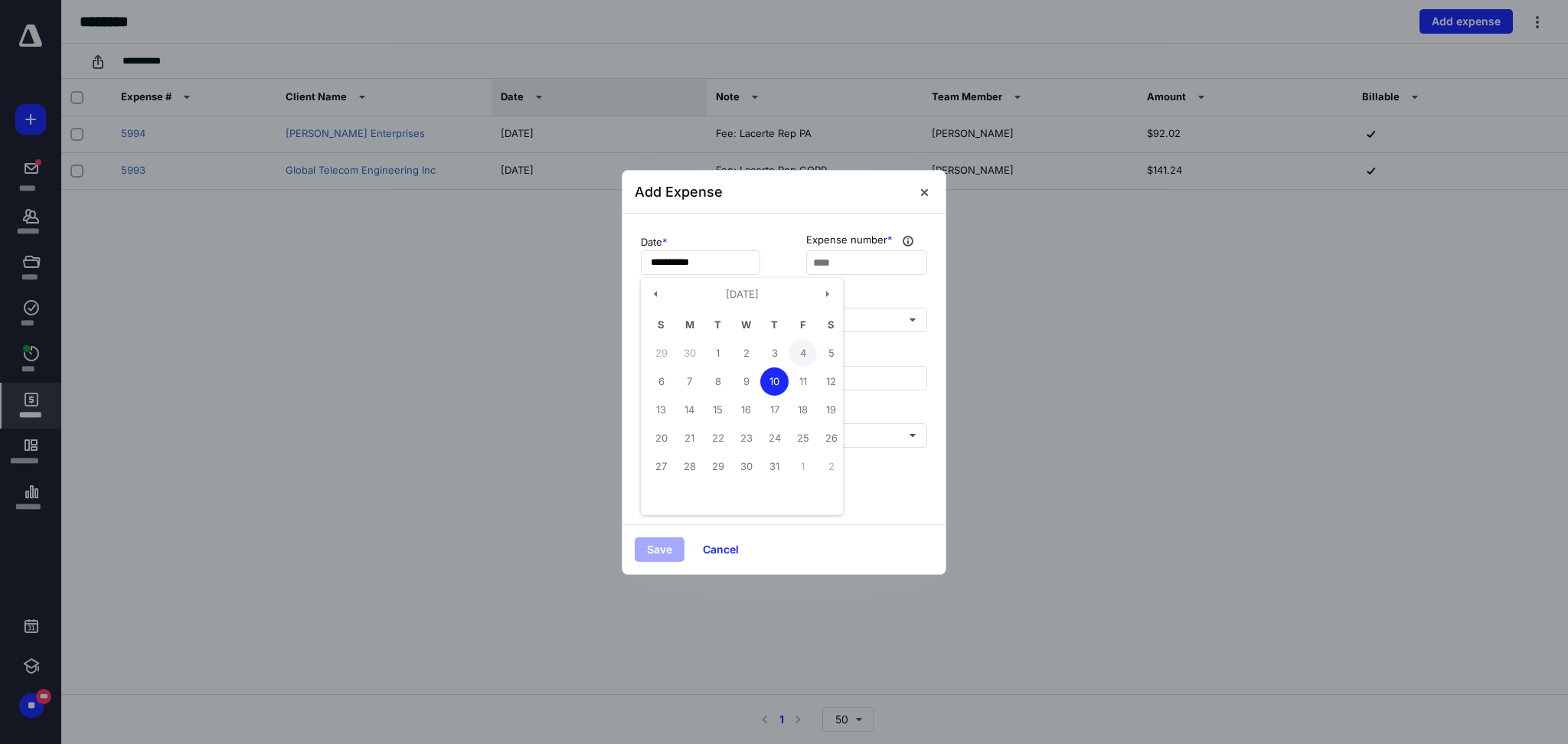 type on "**********" 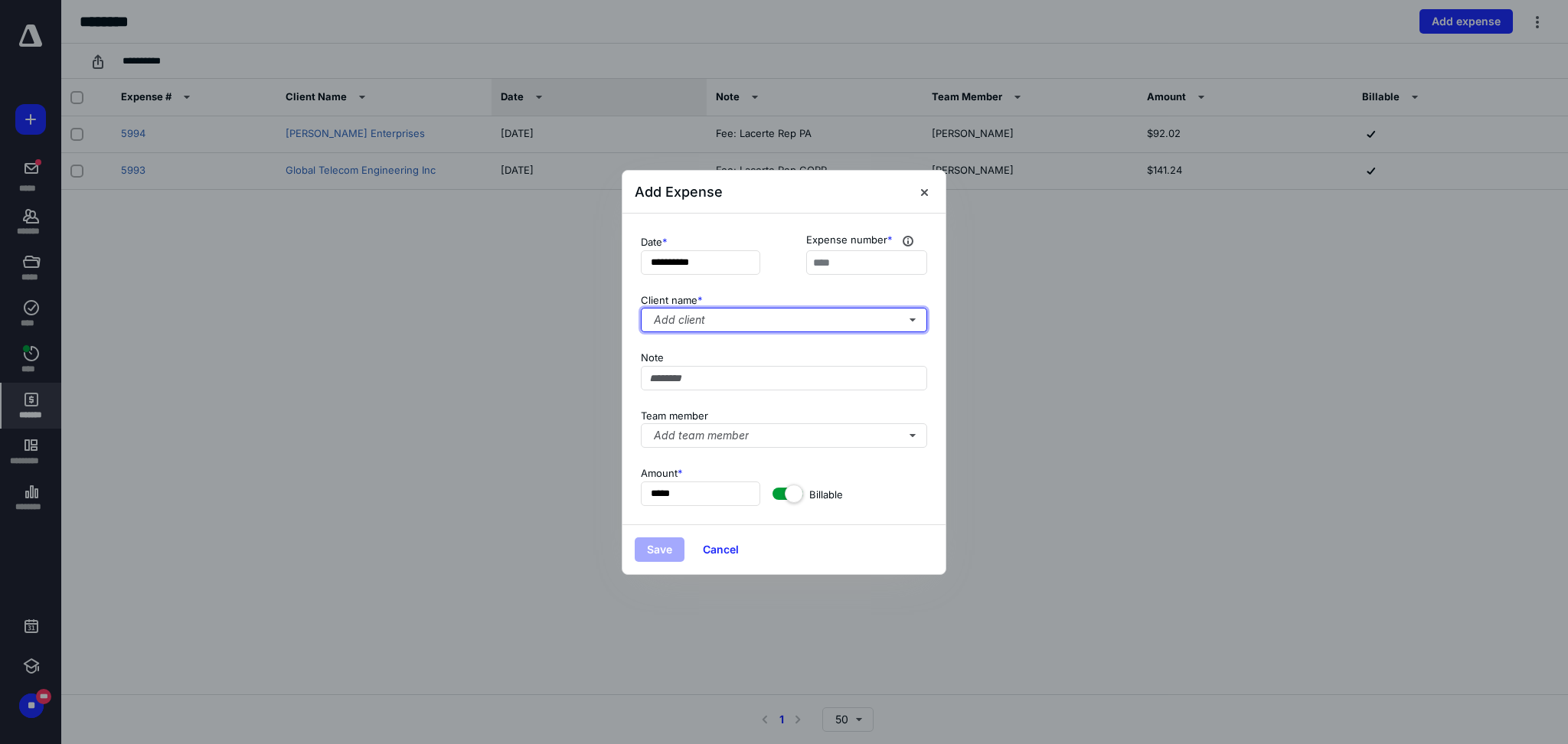type 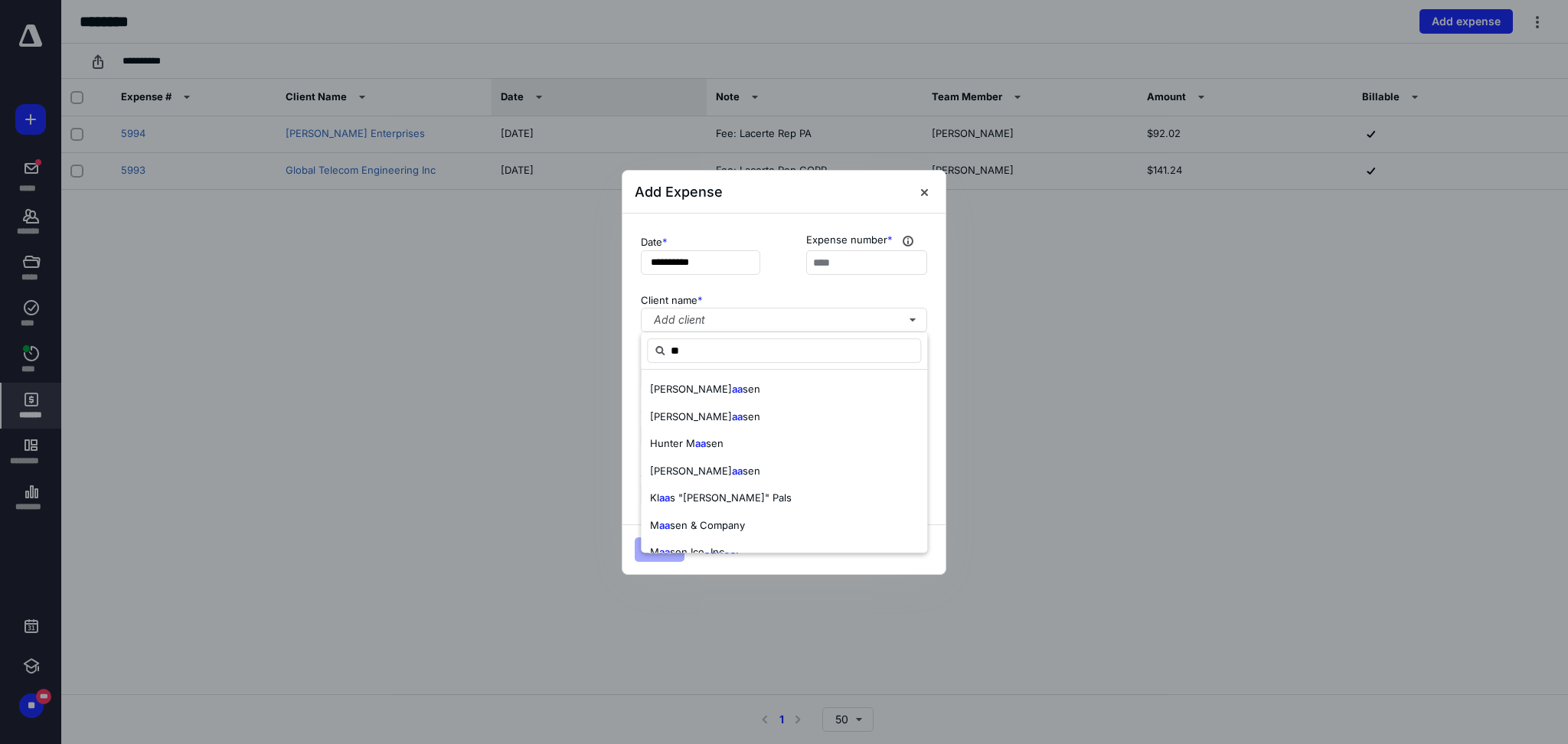 type on "*" 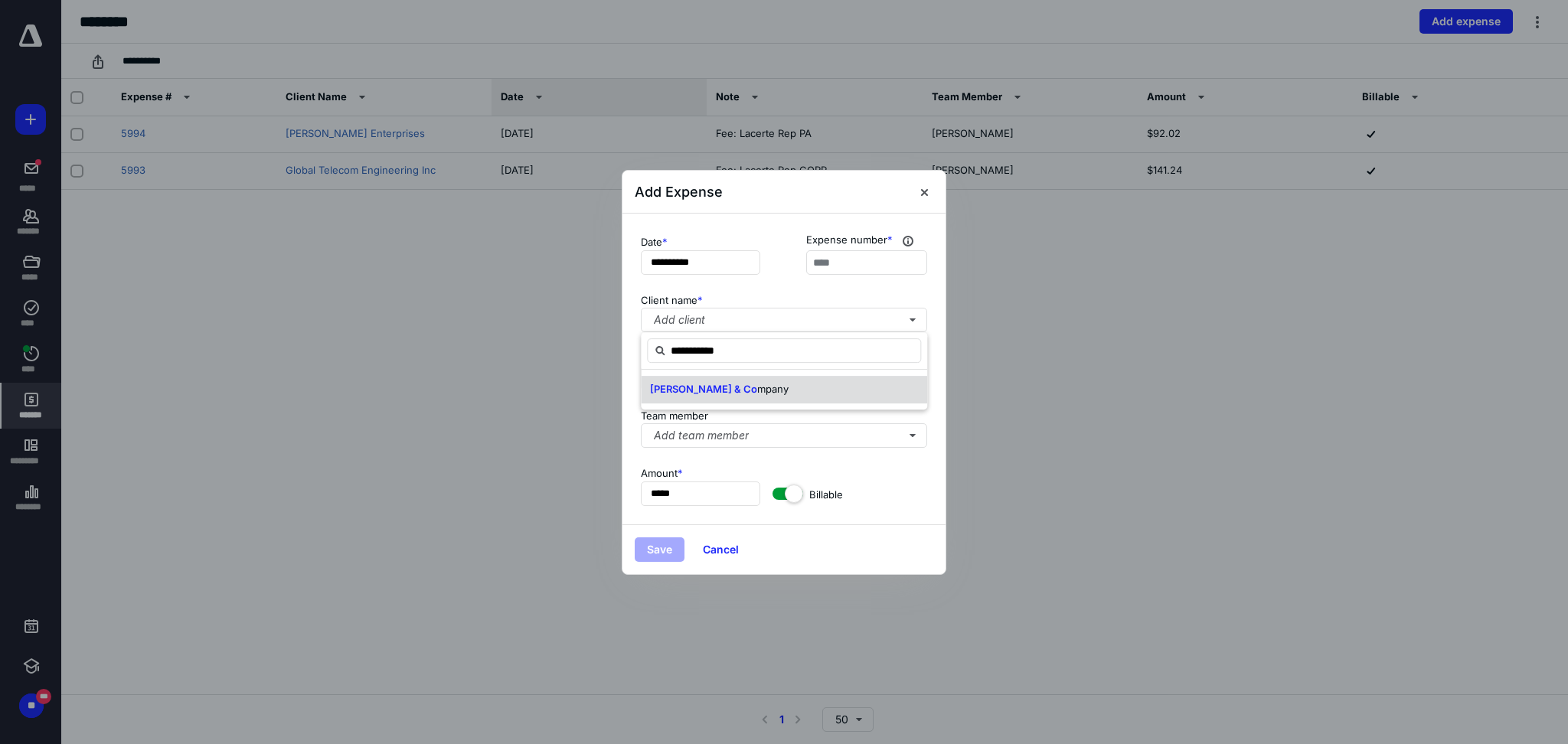 type on "**********" 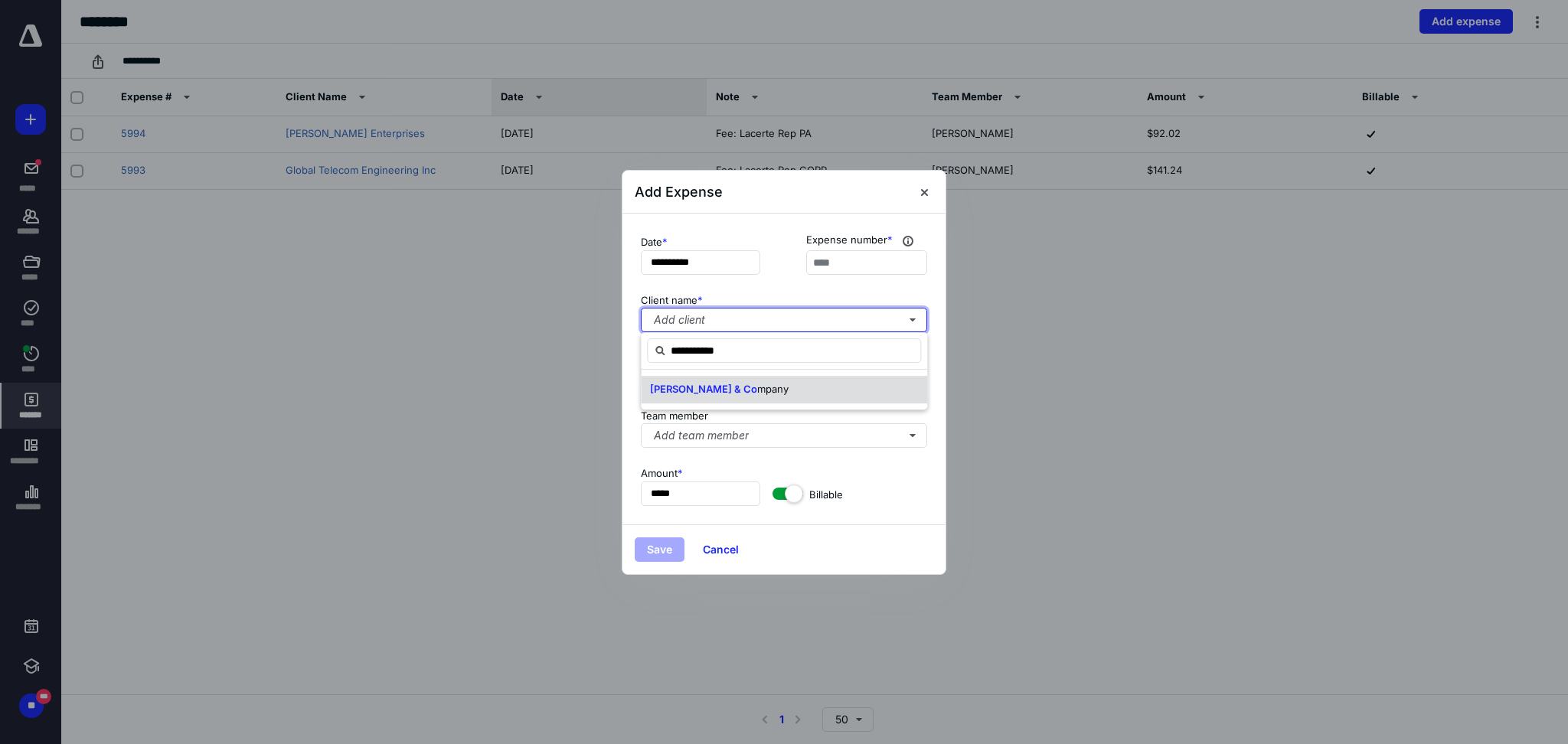 type 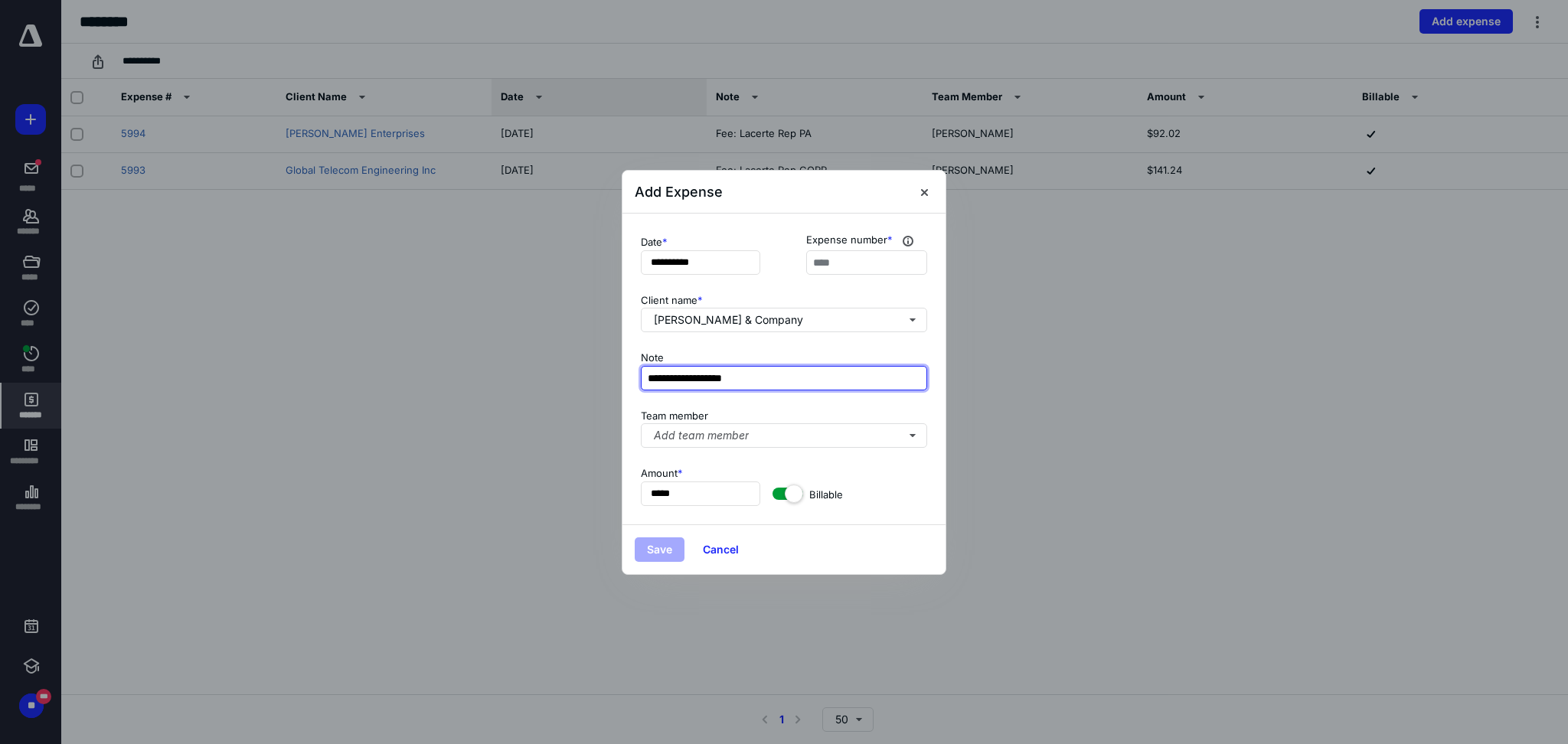 type on "**********" 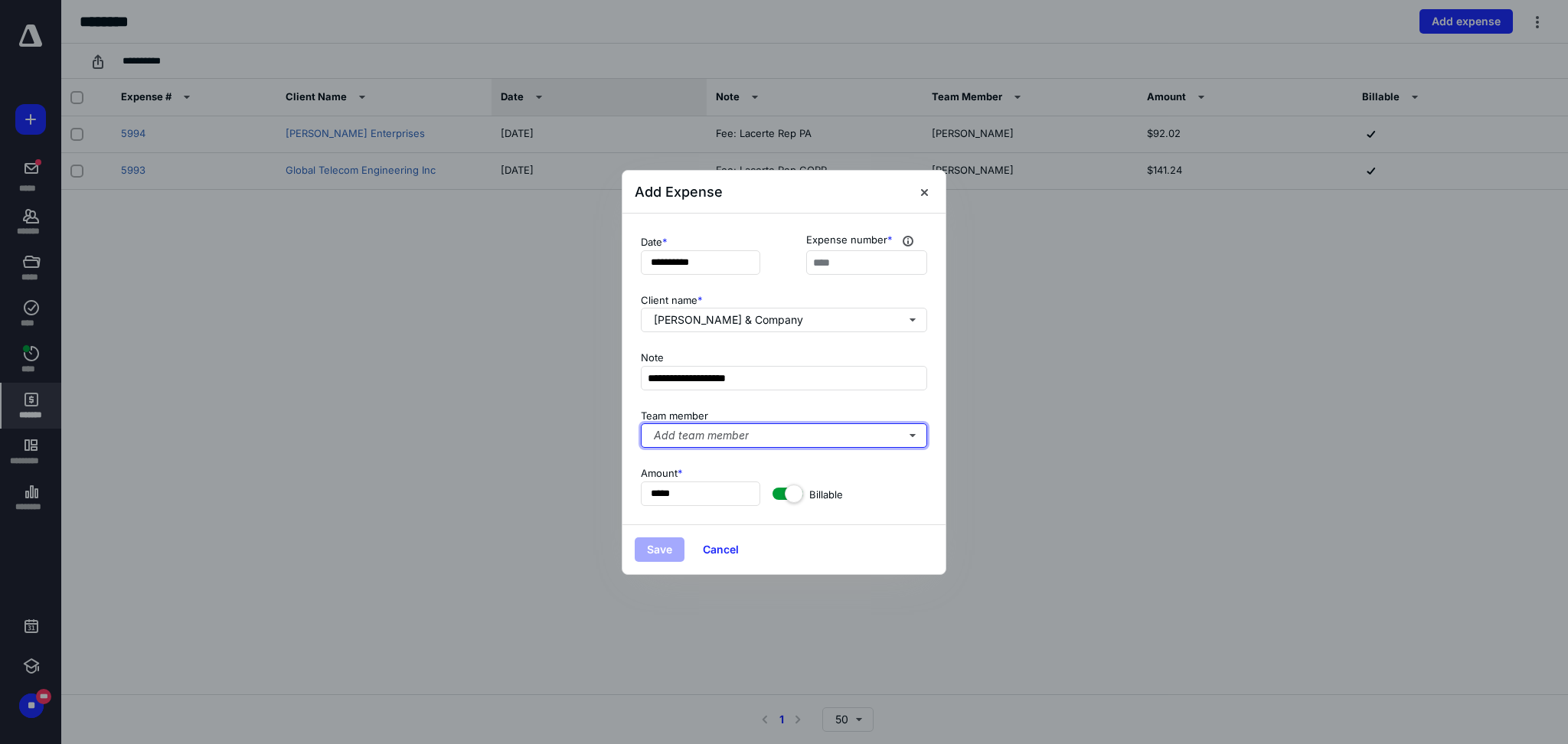 type 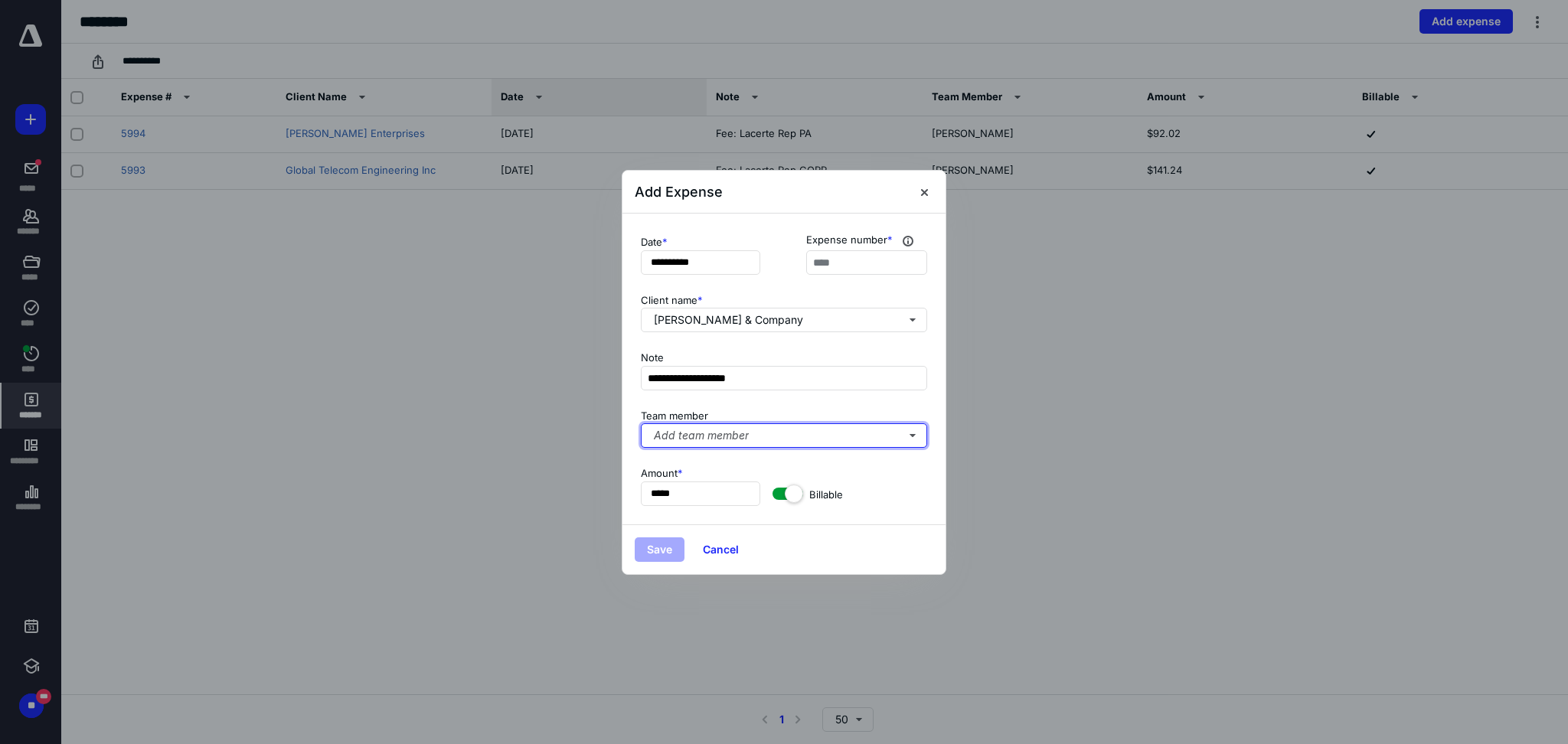 click on "Add team member" at bounding box center (784, 436) 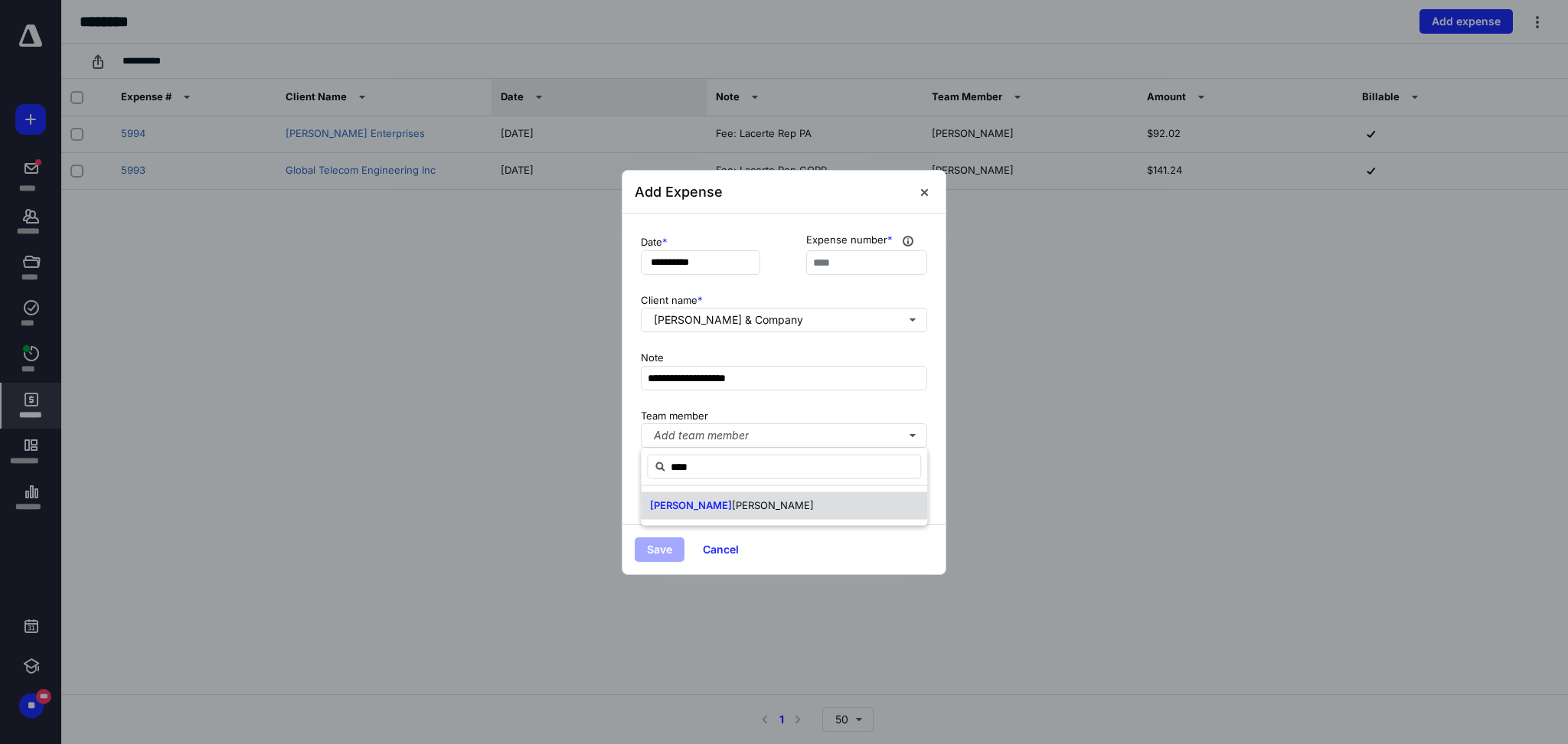 type on "****" 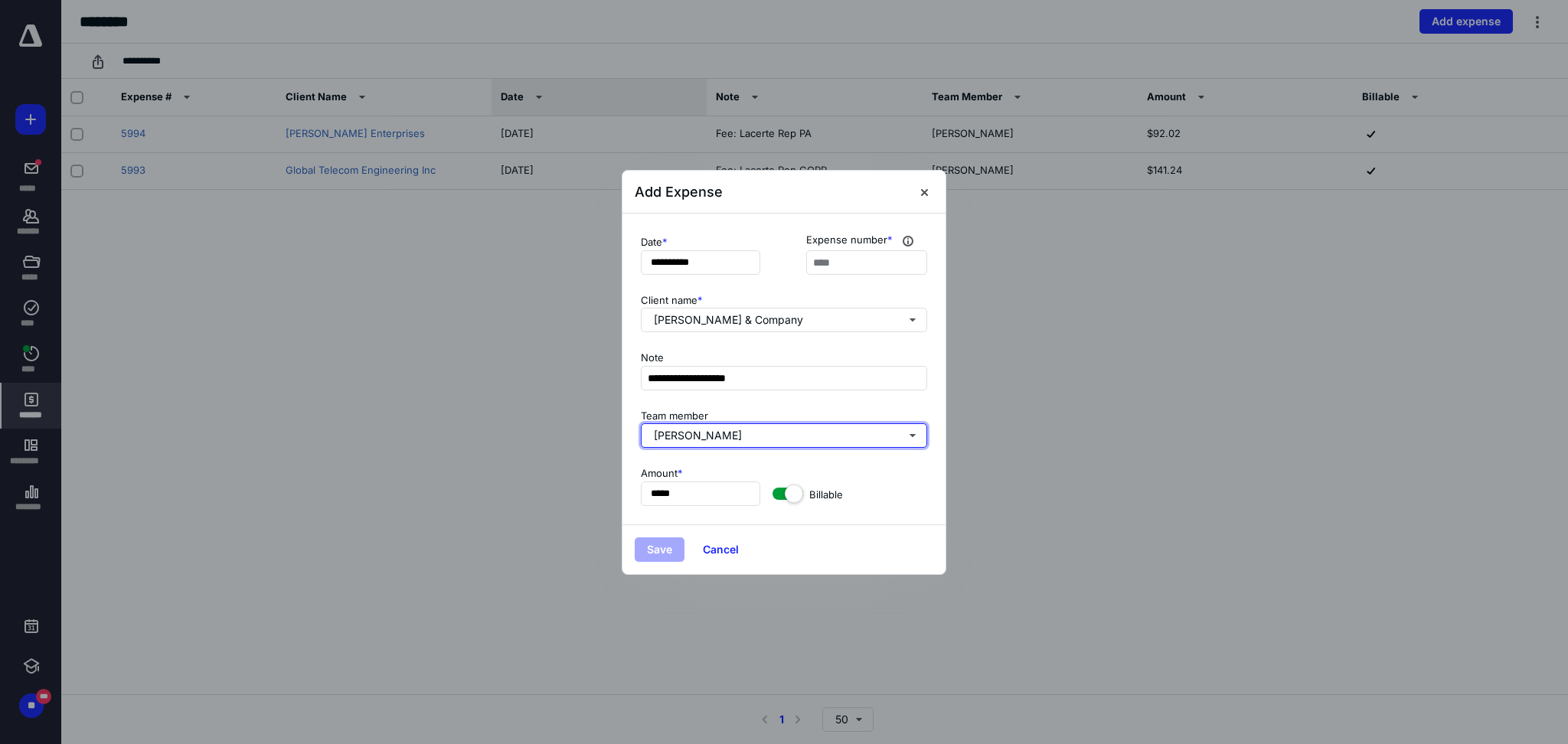 type 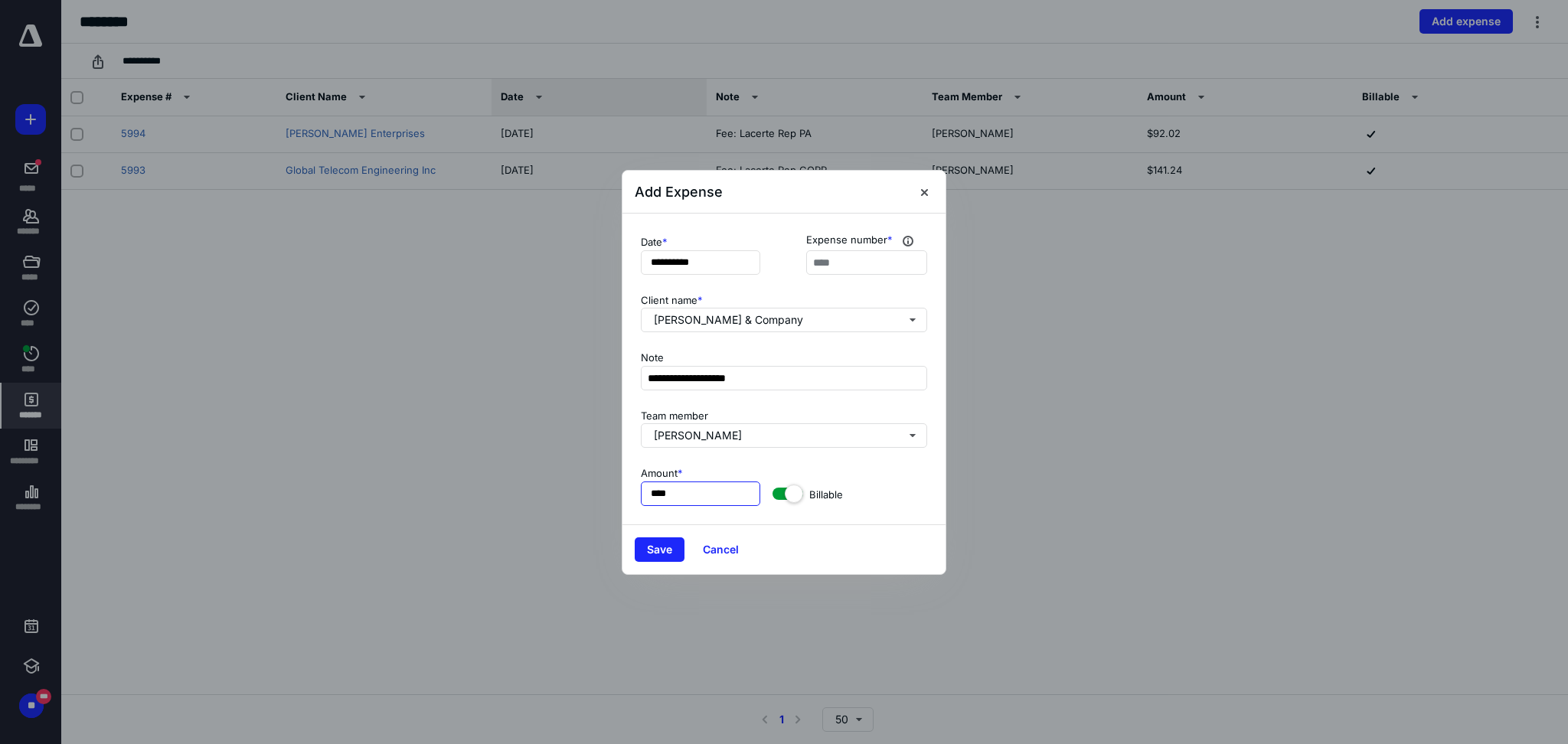 type on "*****" 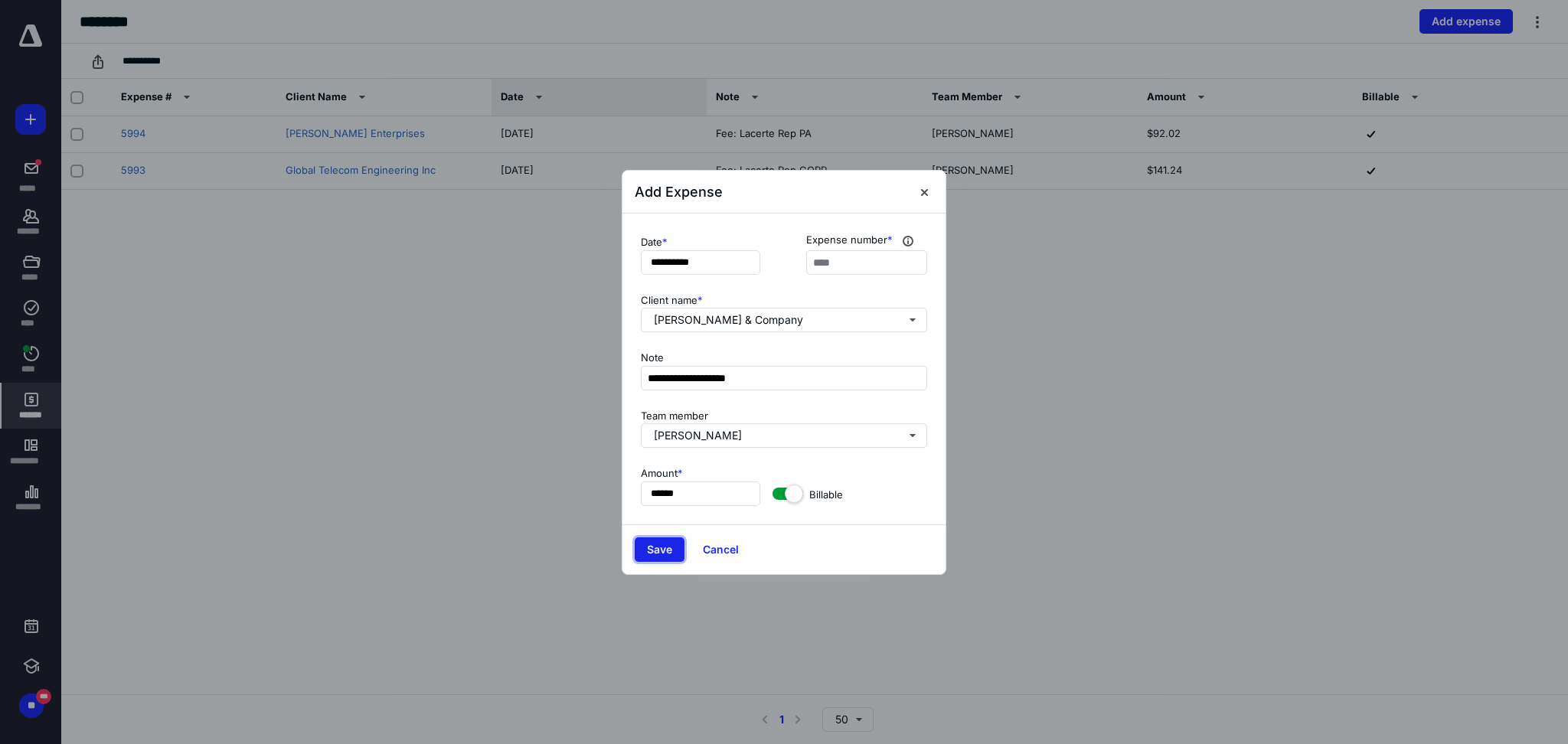 click on "Save" at bounding box center [659, 550] 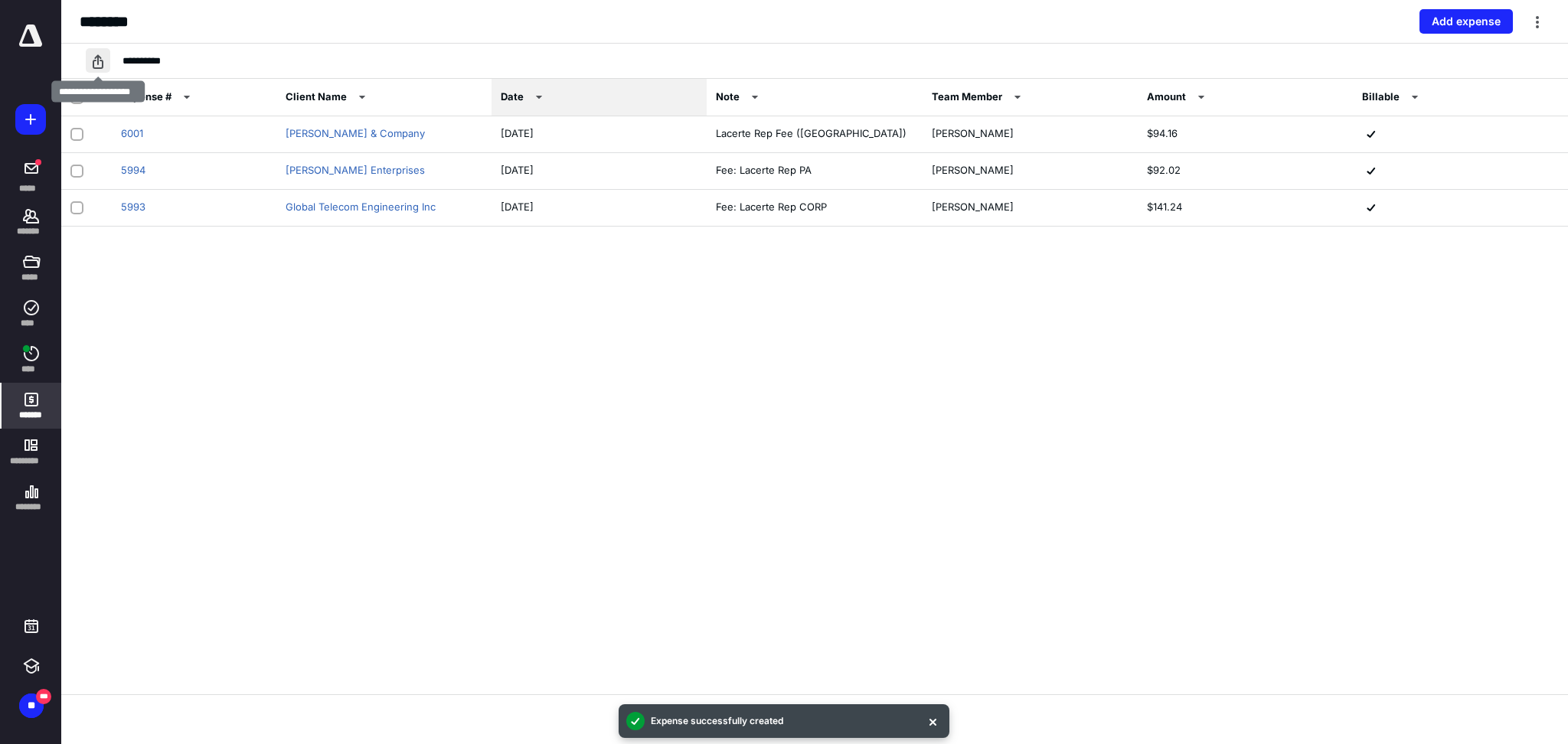 click at bounding box center [98, 60] 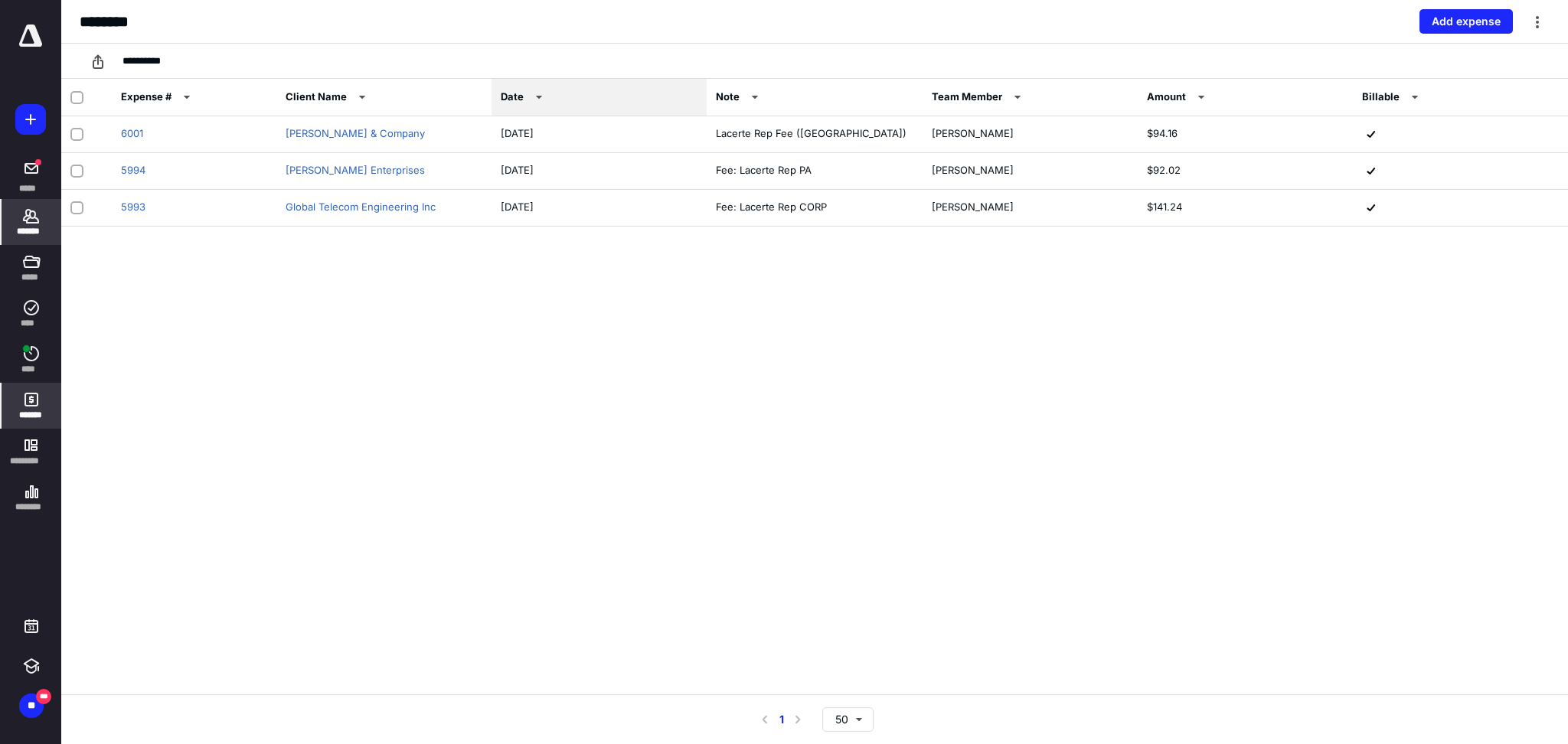 click 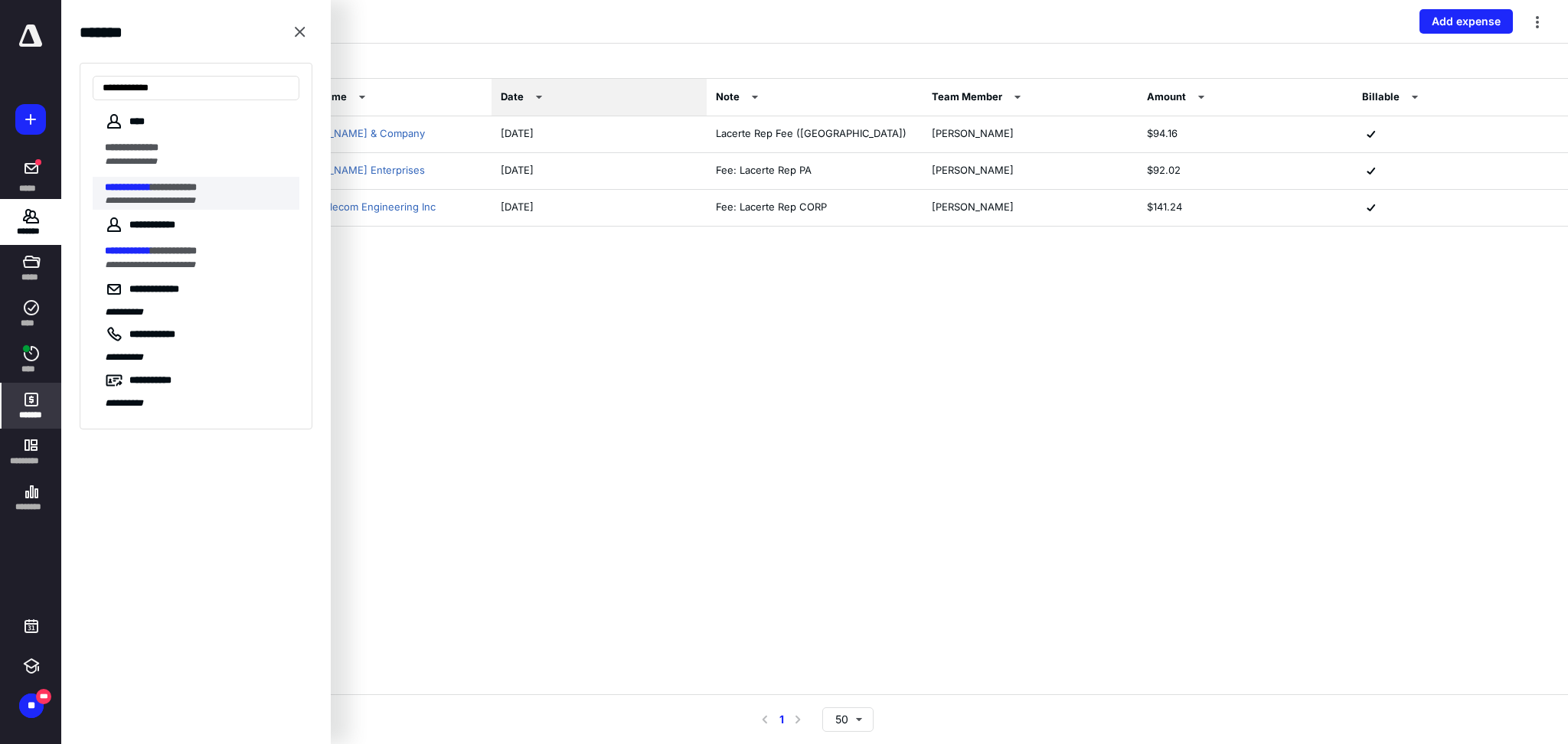 type on "**********" 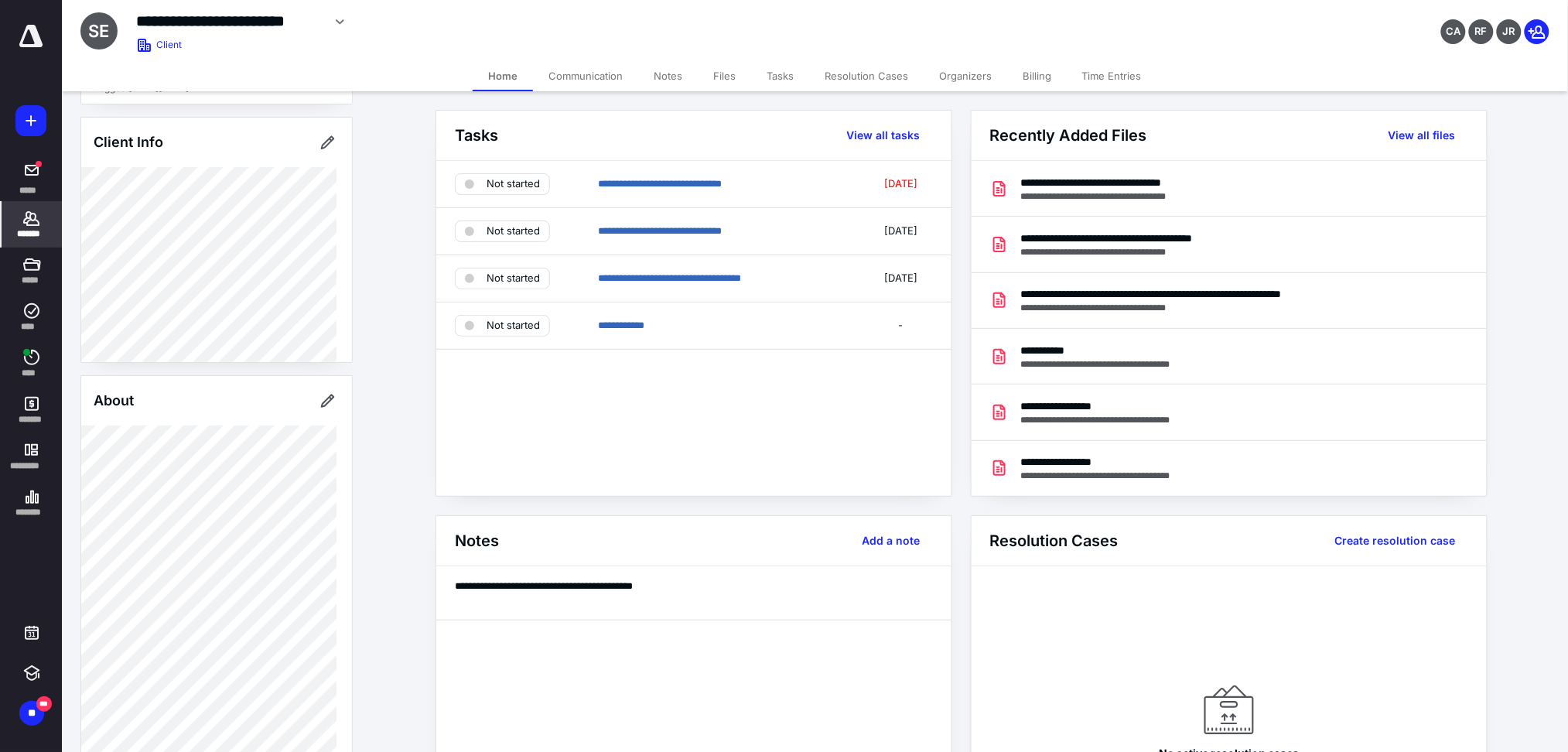 scroll, scrollTop: 206, scrollLeft: 0, axis: vertical 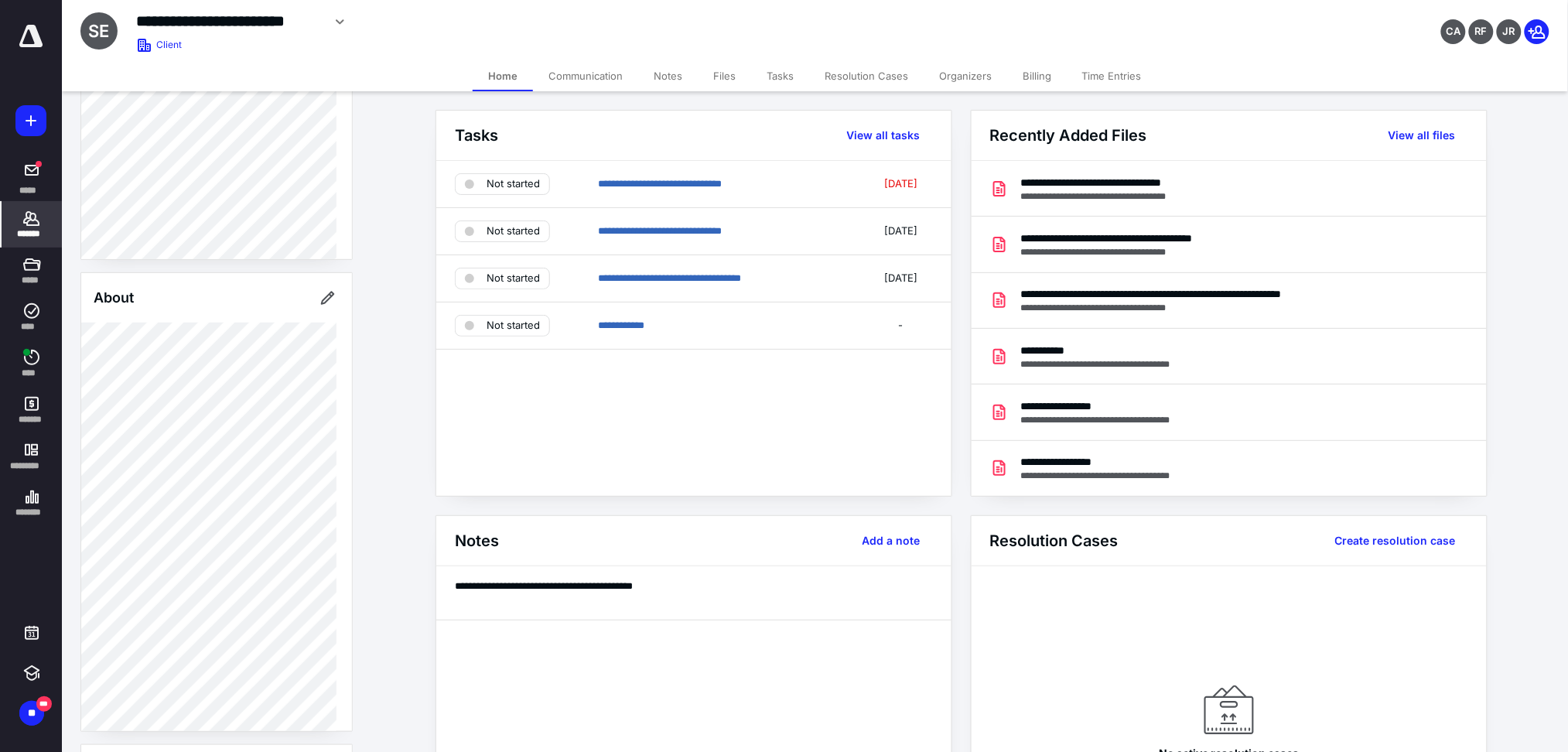 click on "*******" at bounding box center (32, 234) 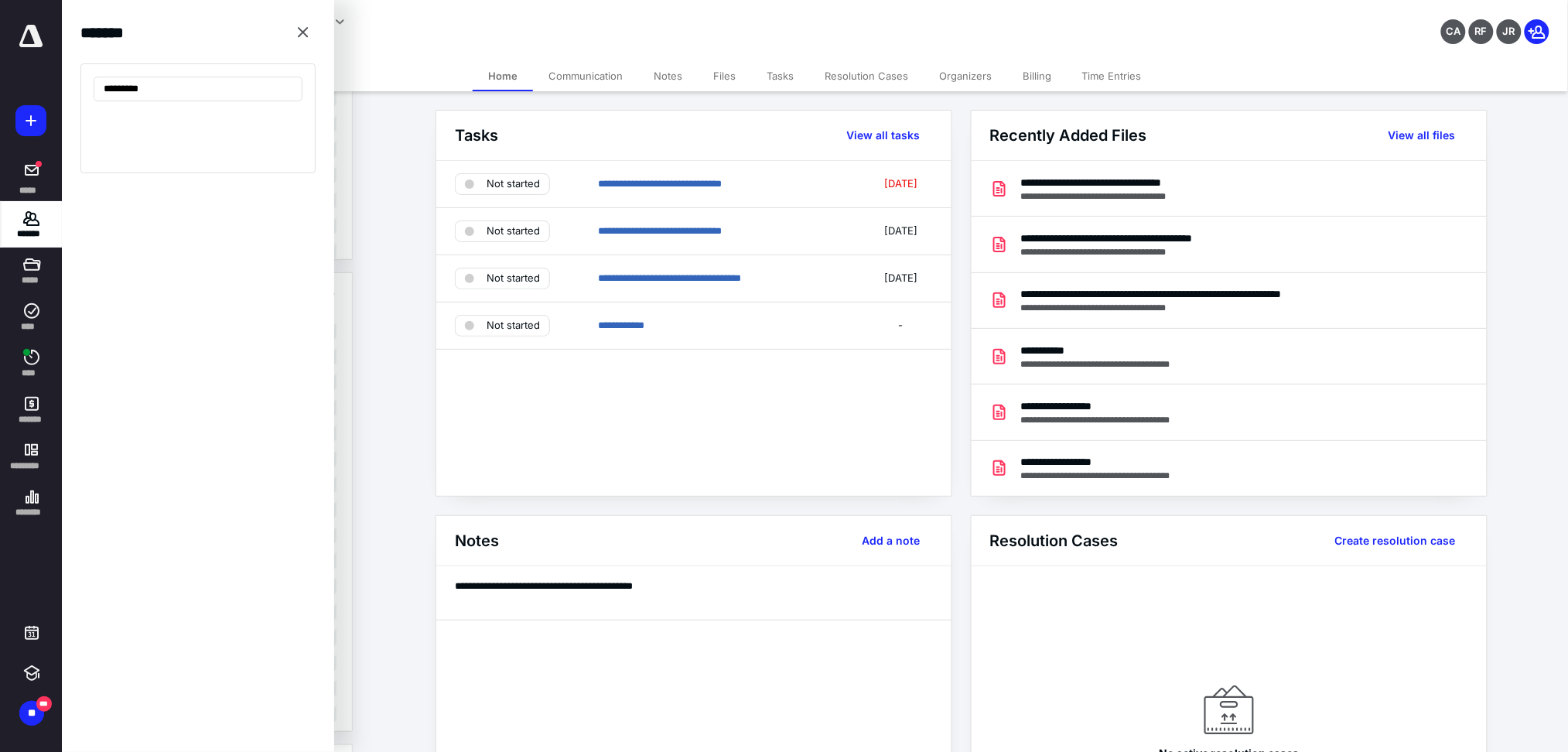 type on "**********" 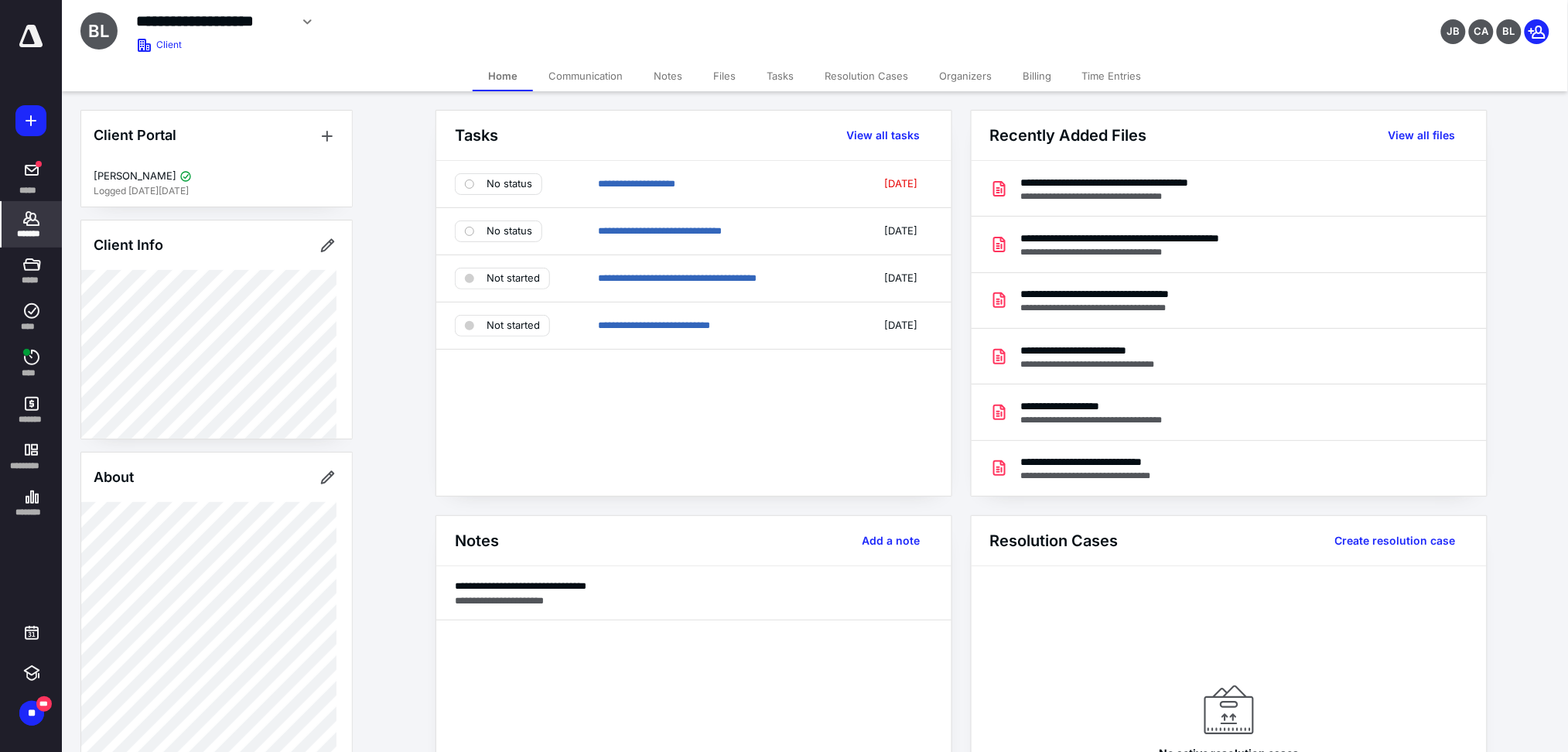 click 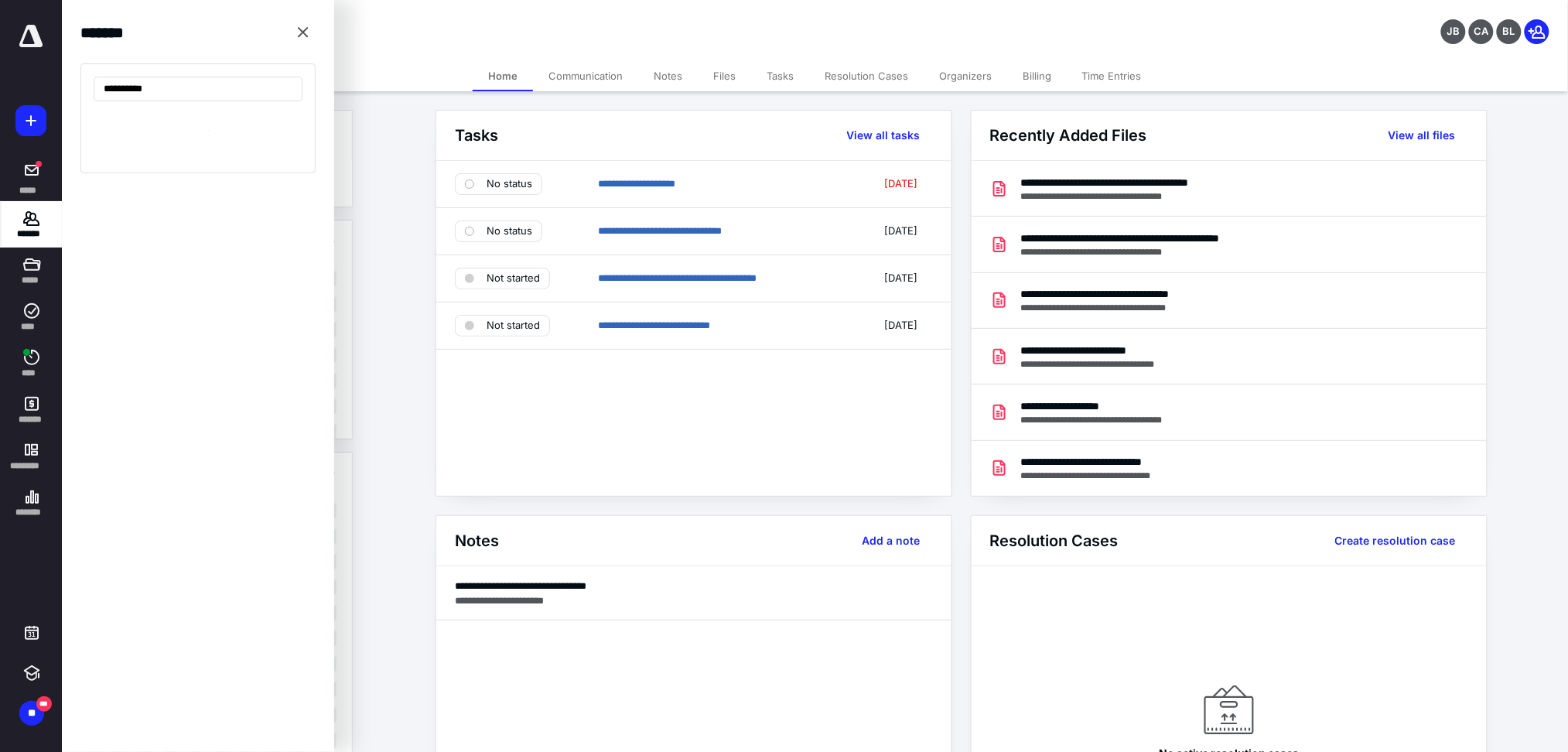 type on "**********" 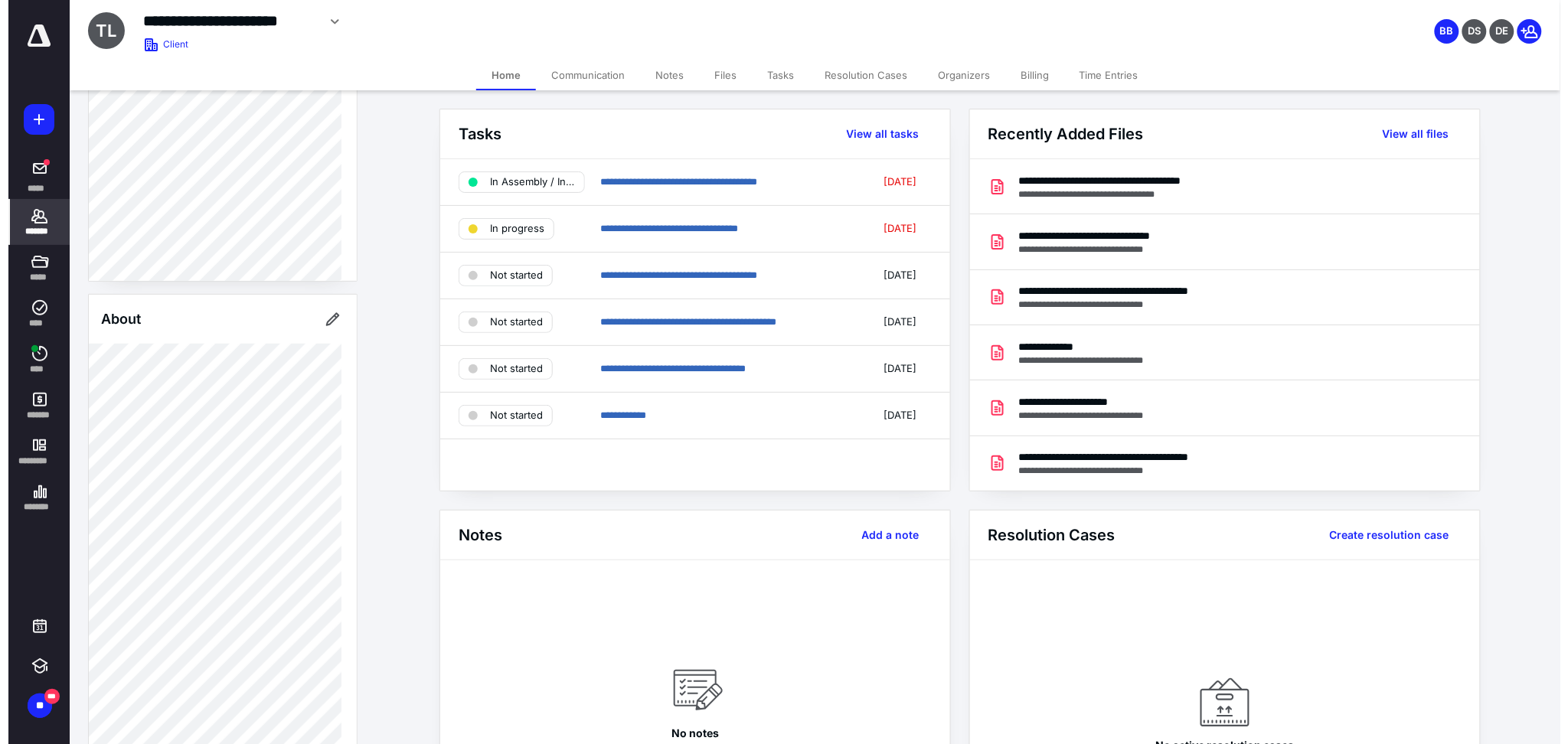 scroll, scrollTop: 204, scrollLeft: 0, axis: vertical 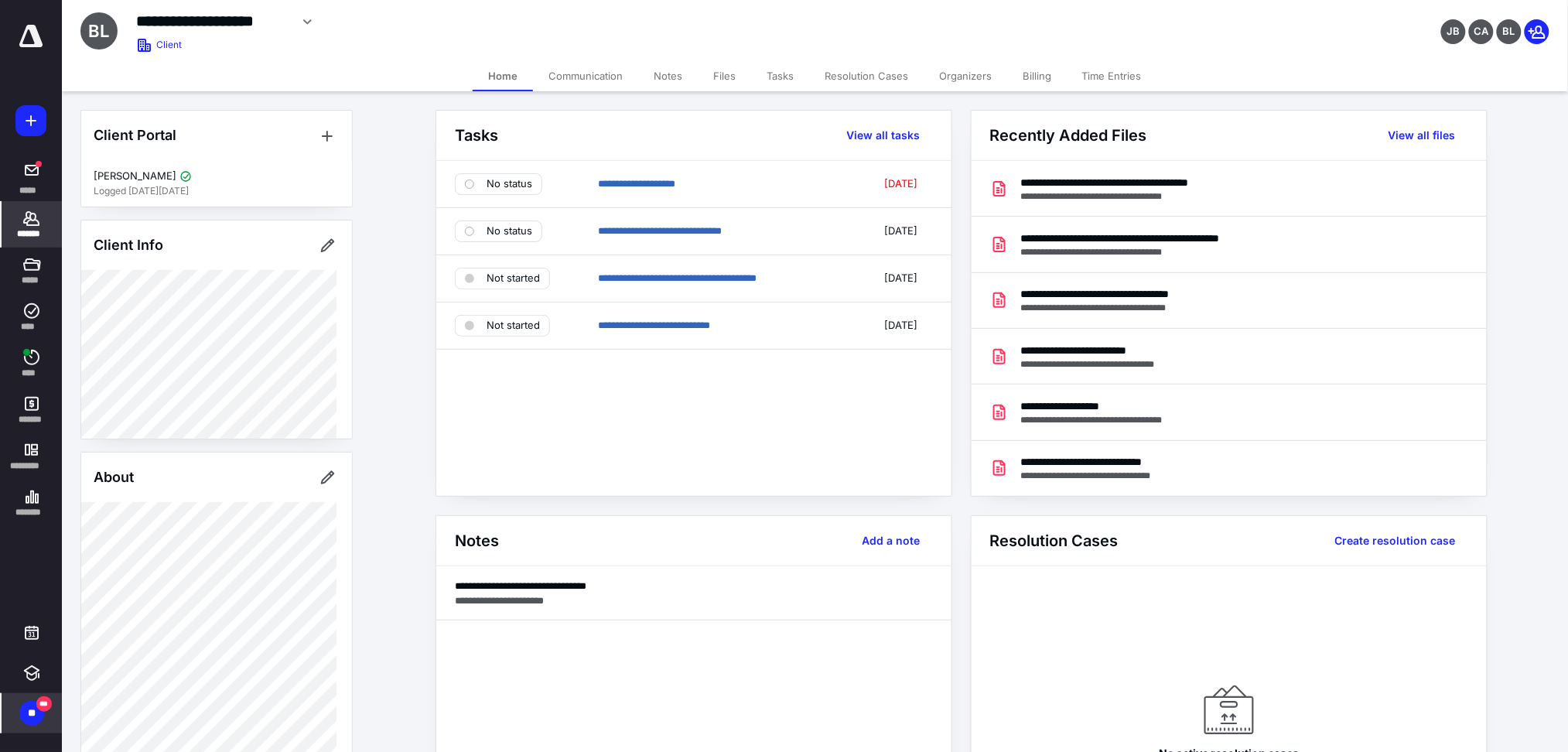click on "**" at bounding box center (32, 713) 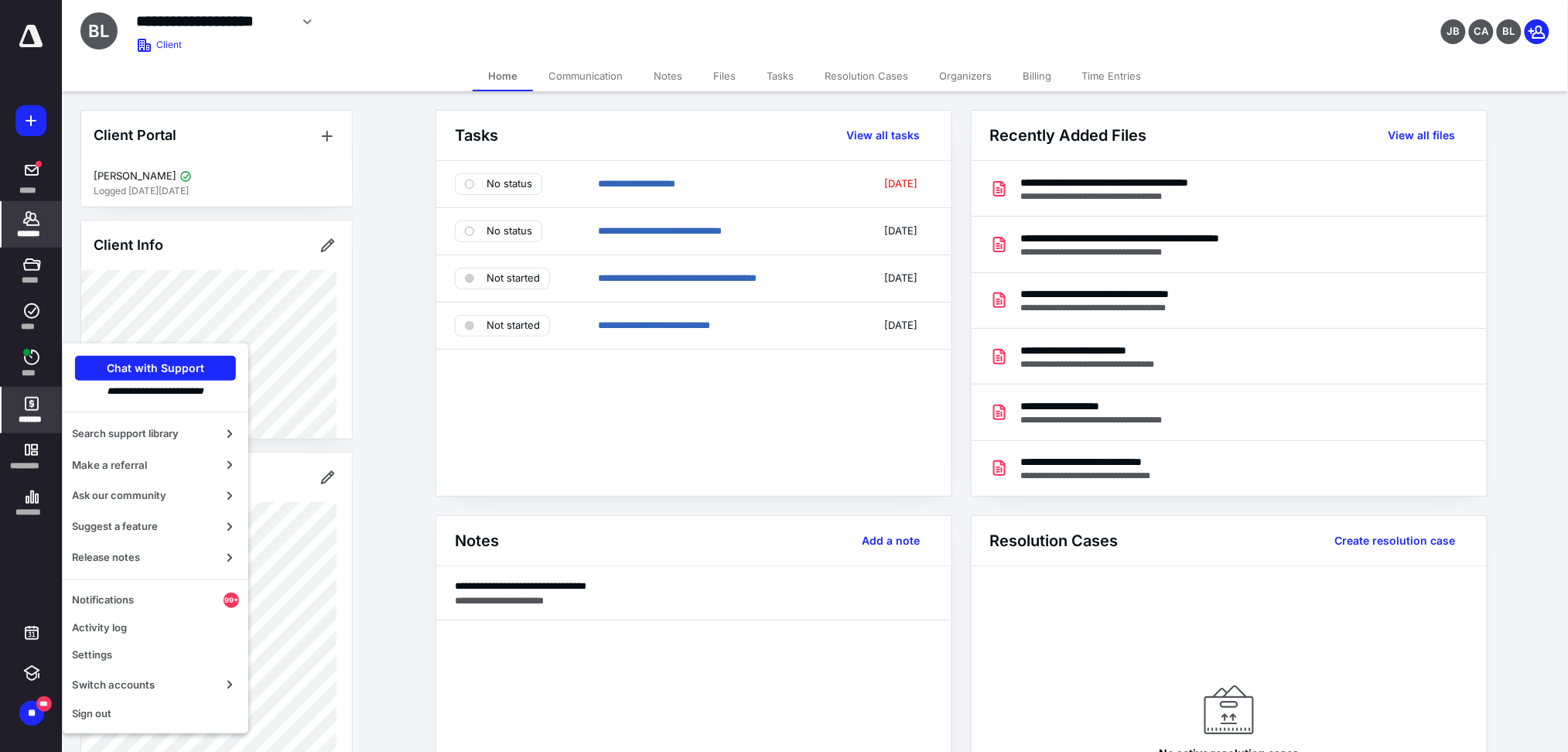 click 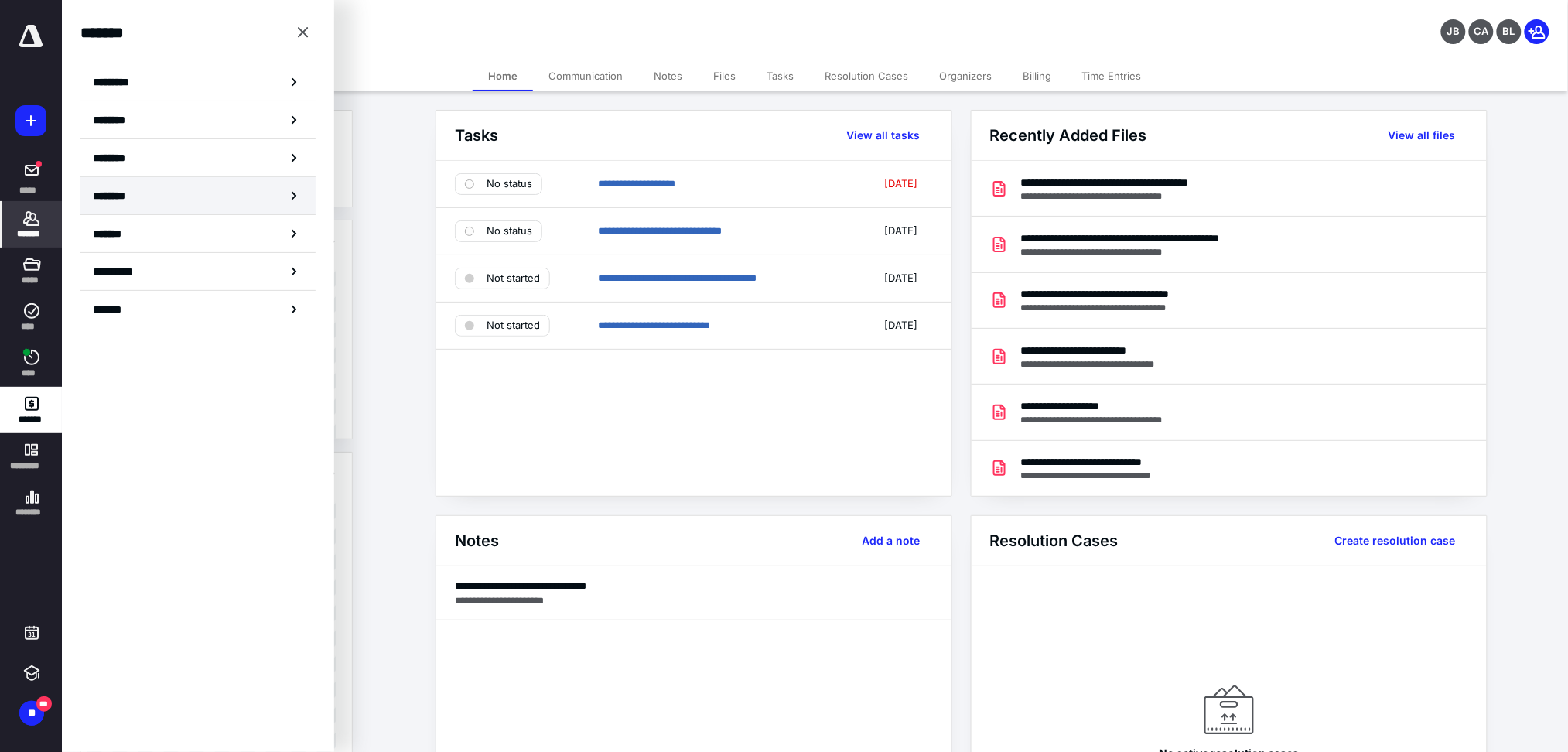 click on "********" at bounding box center [118, 196] 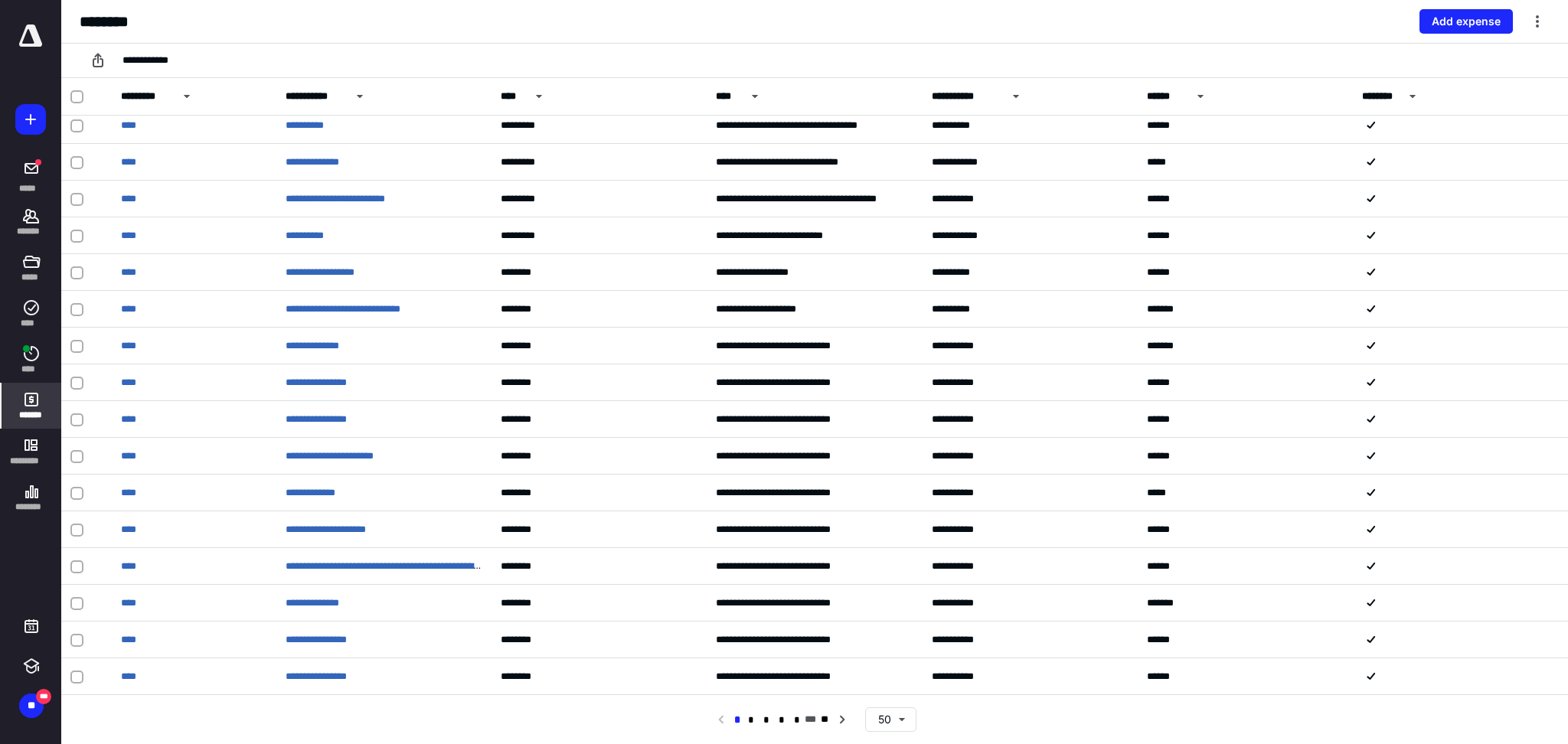 scroll, scrollTop: 0, scrollLeft: 0, axis: both 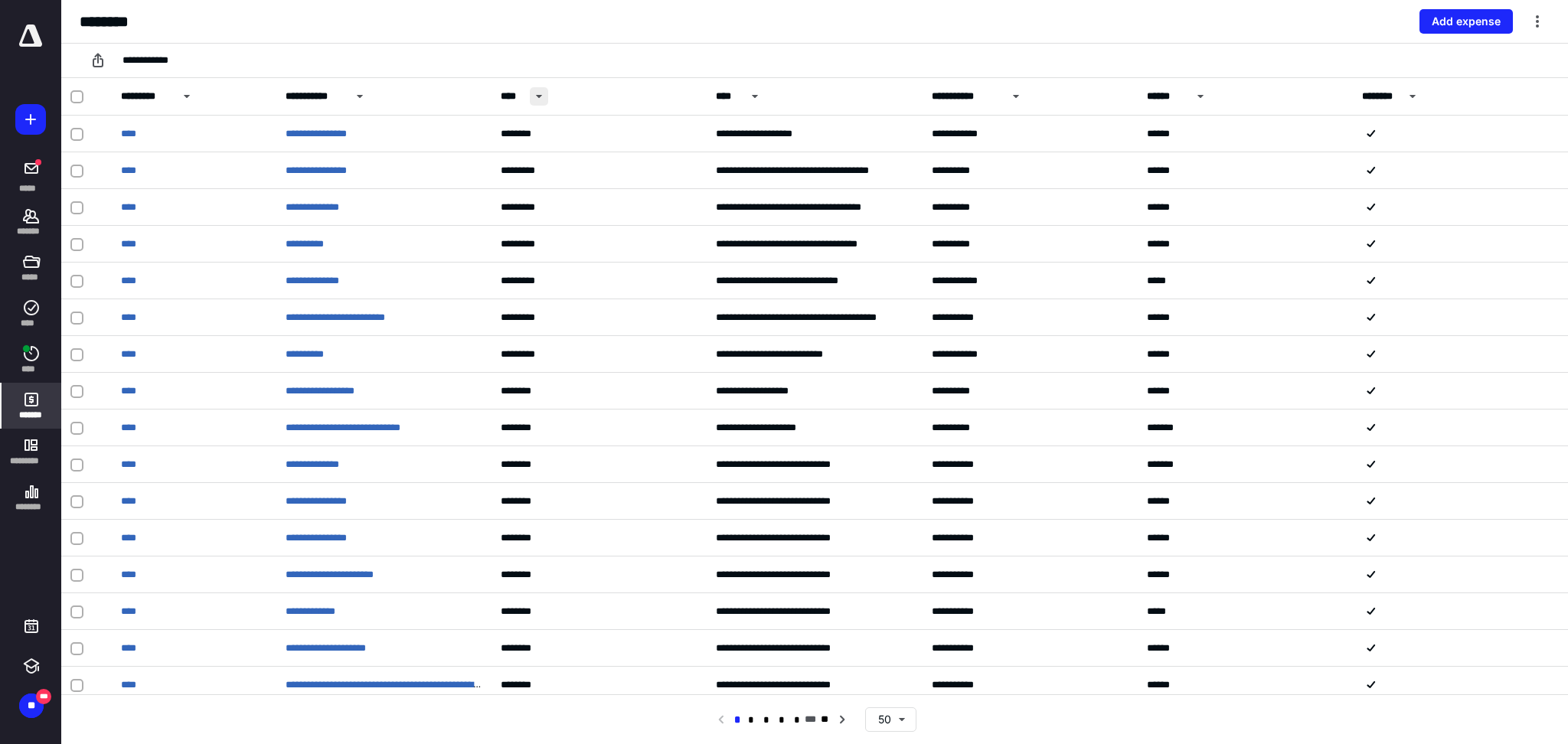click at bounding box center [539, 96] 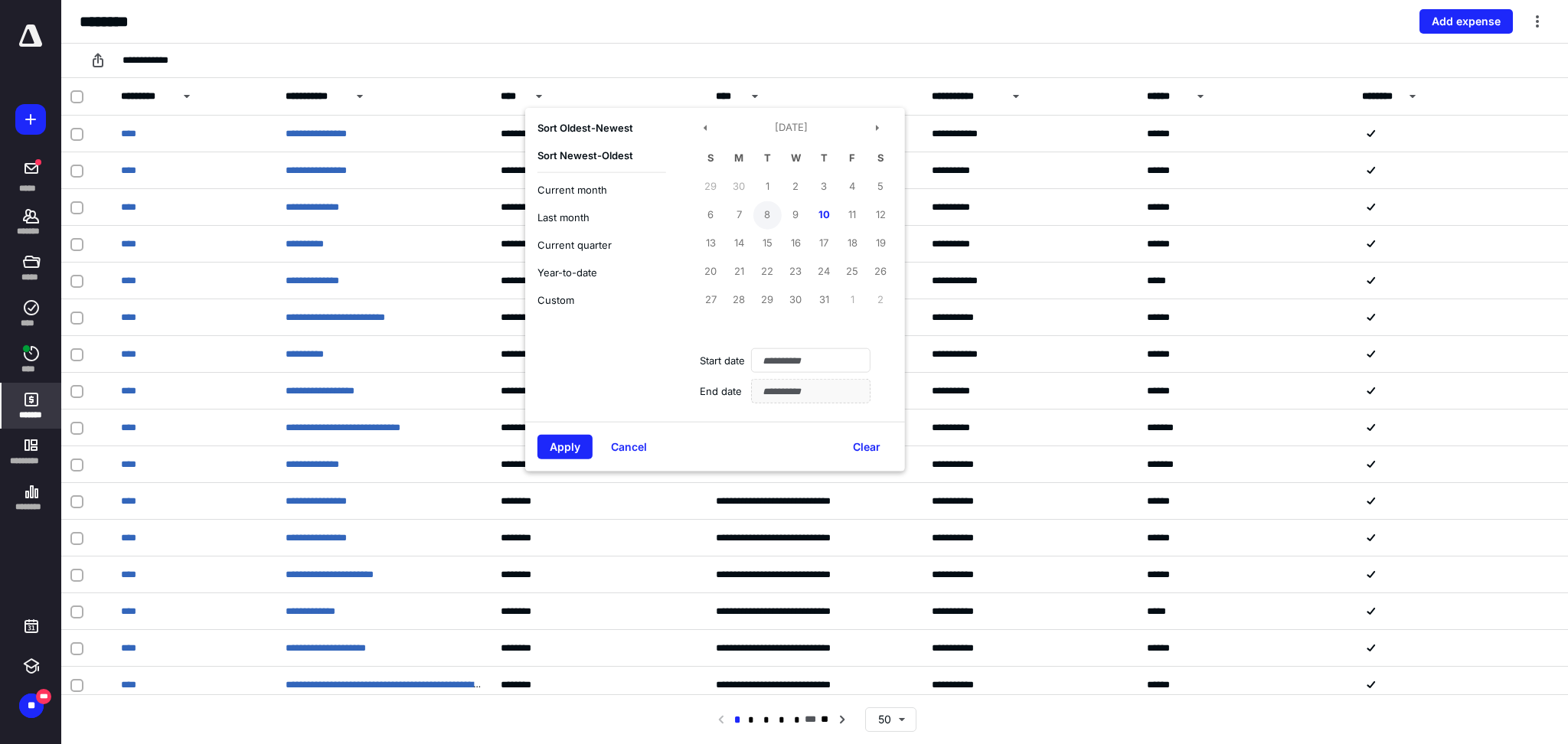 click on "8" at bounding box center (767, 214) 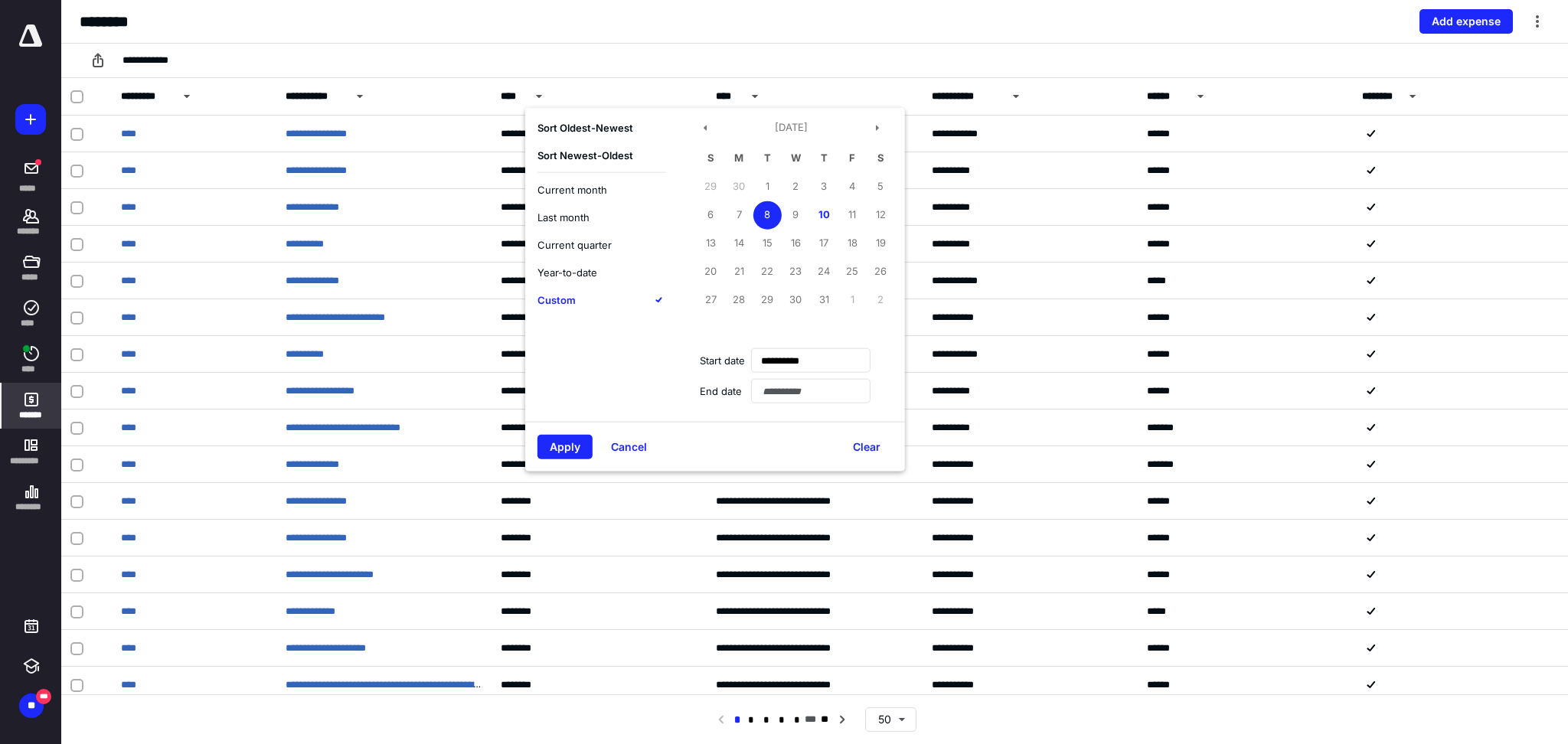 click on "8" at bounding box center [767, 214] 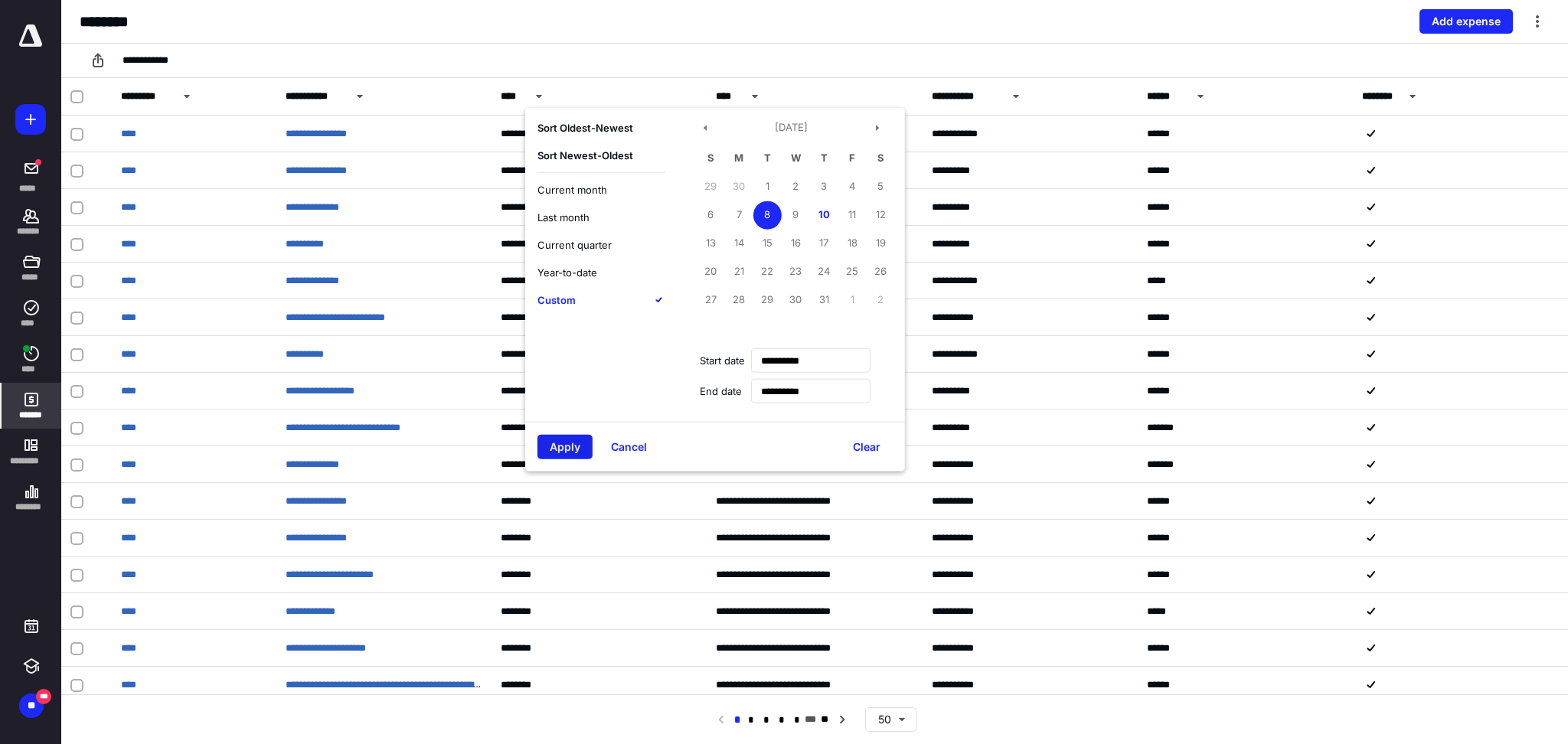 click on "Apply" at bounding box center (565, 447) 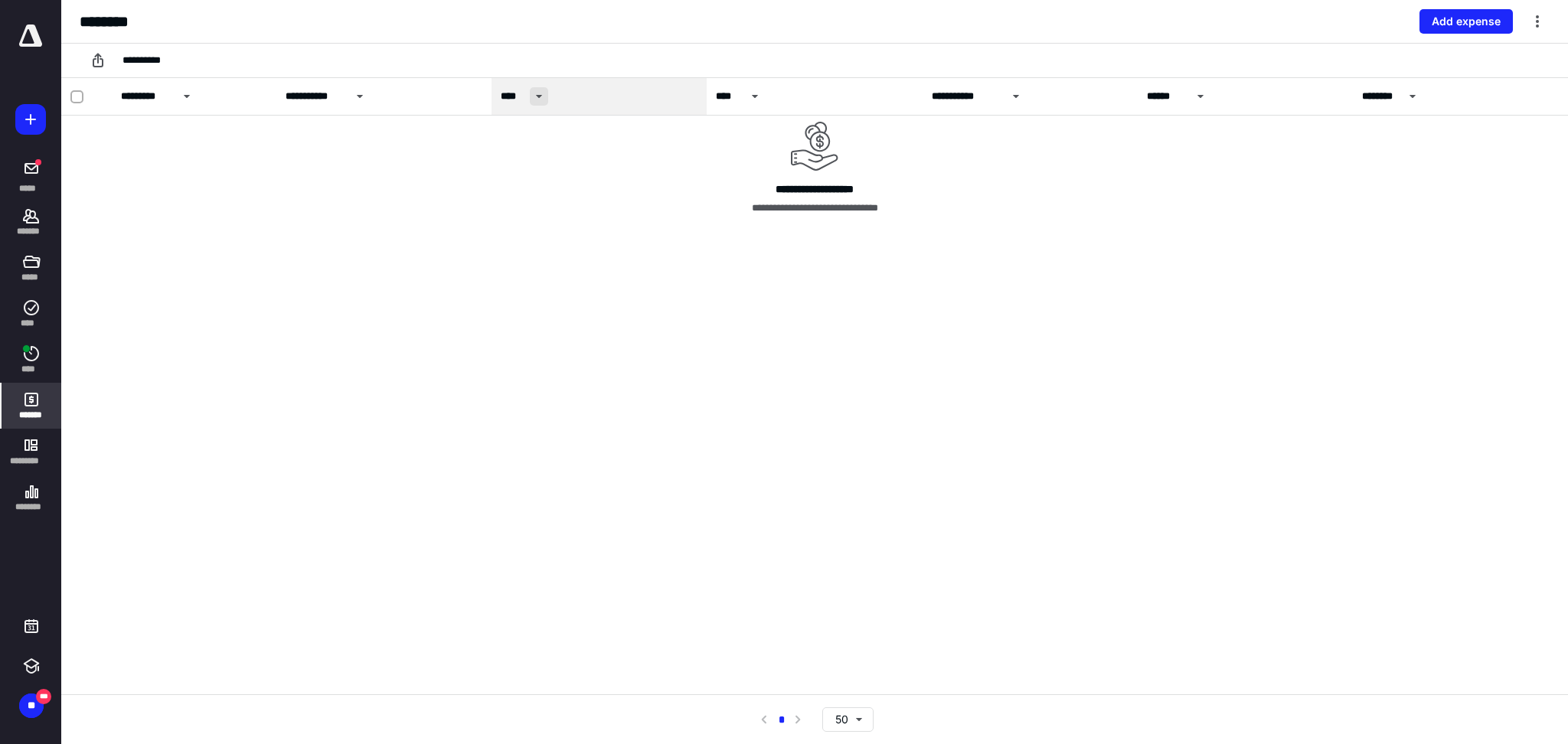 click at bounding box center [539, 96] 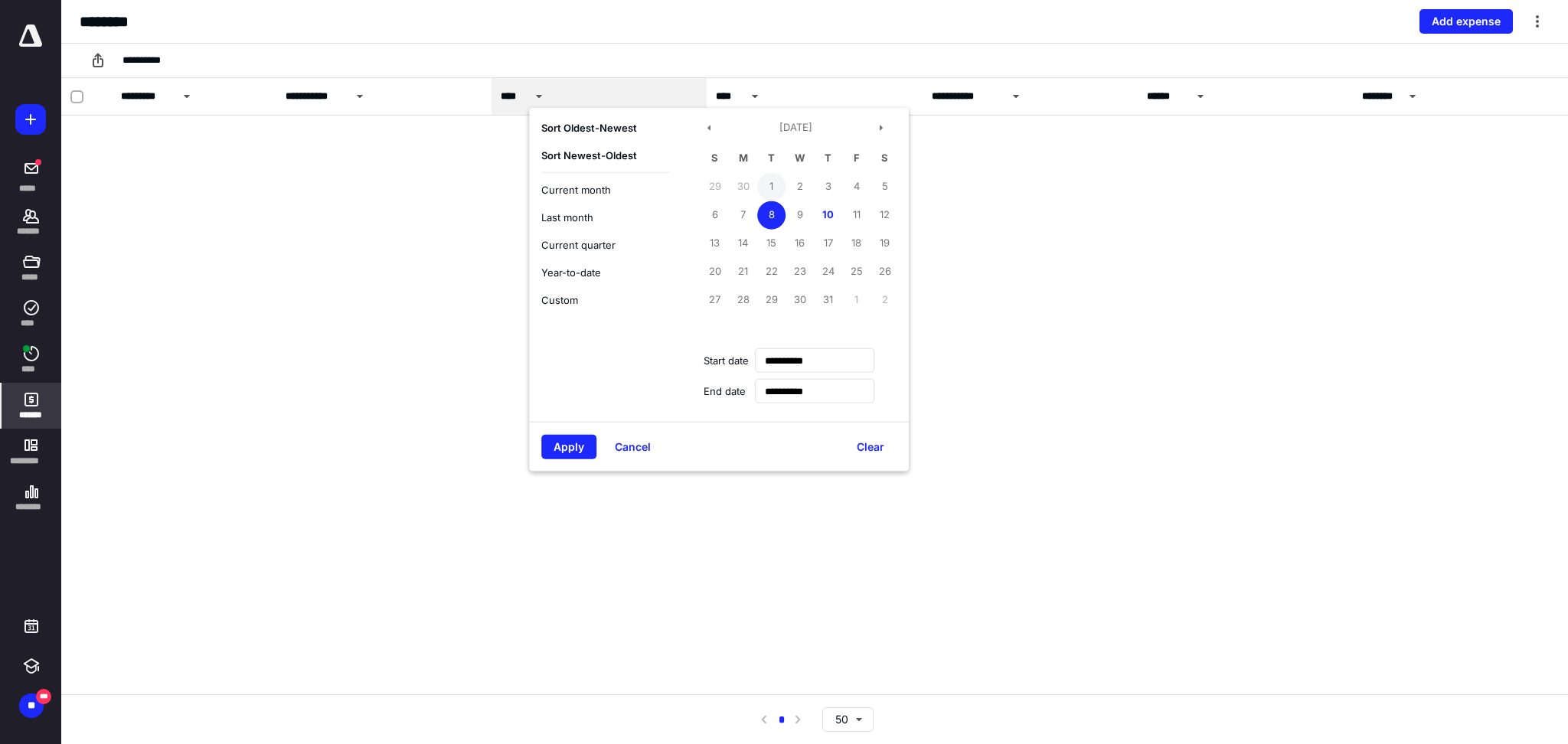 click on "1" at bounding box center (771, 186) 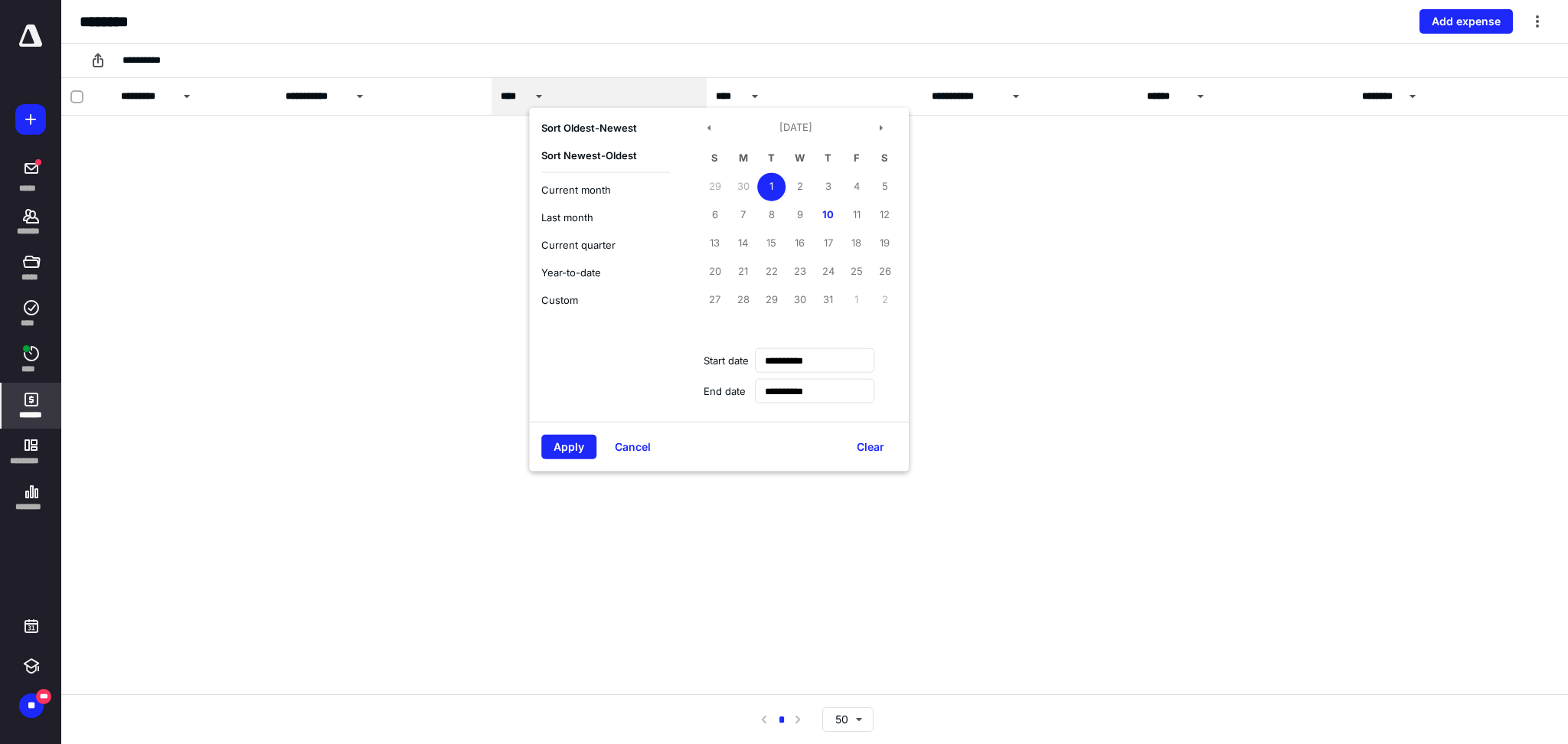 type on "**********" 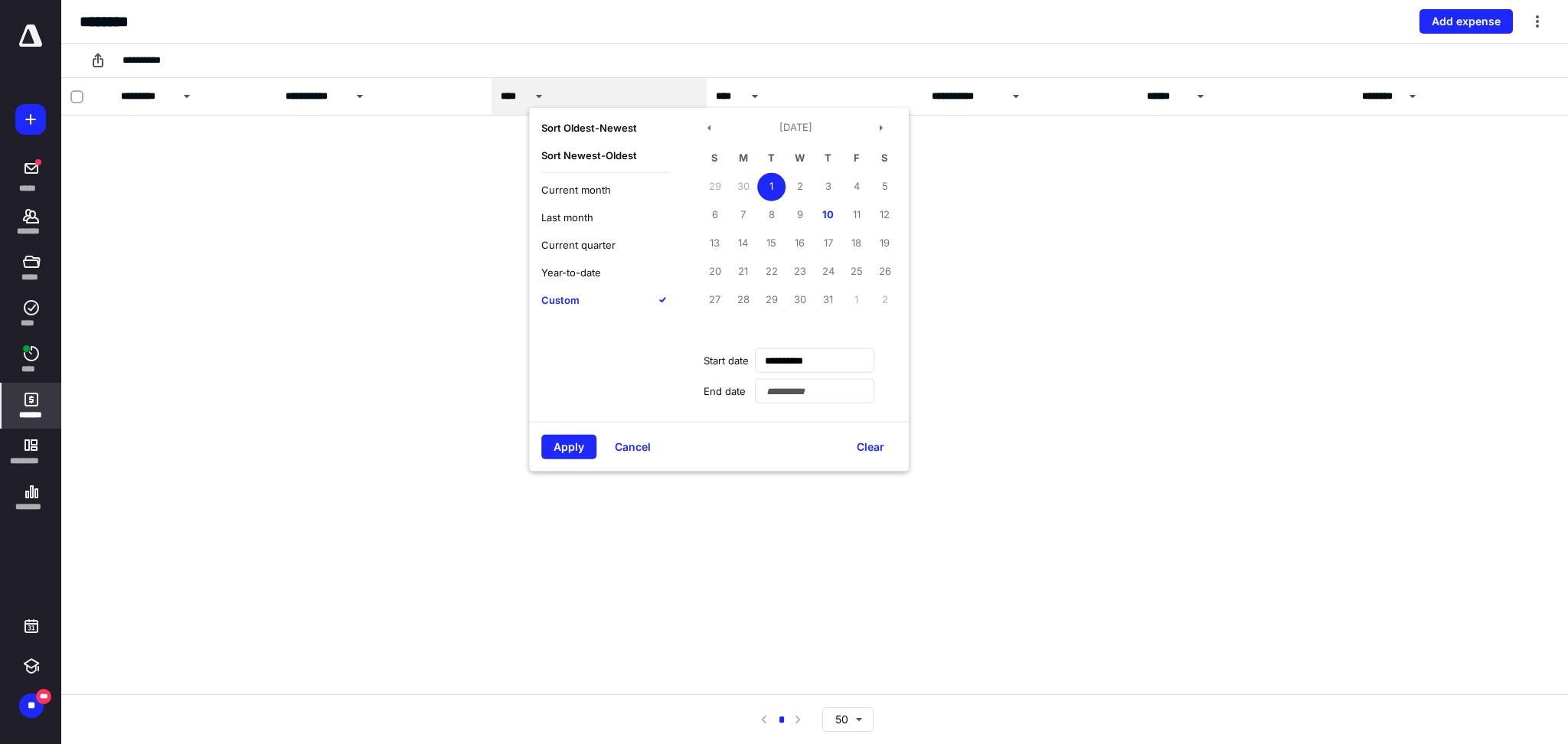 click on "1" at bounding box center (771, 186) 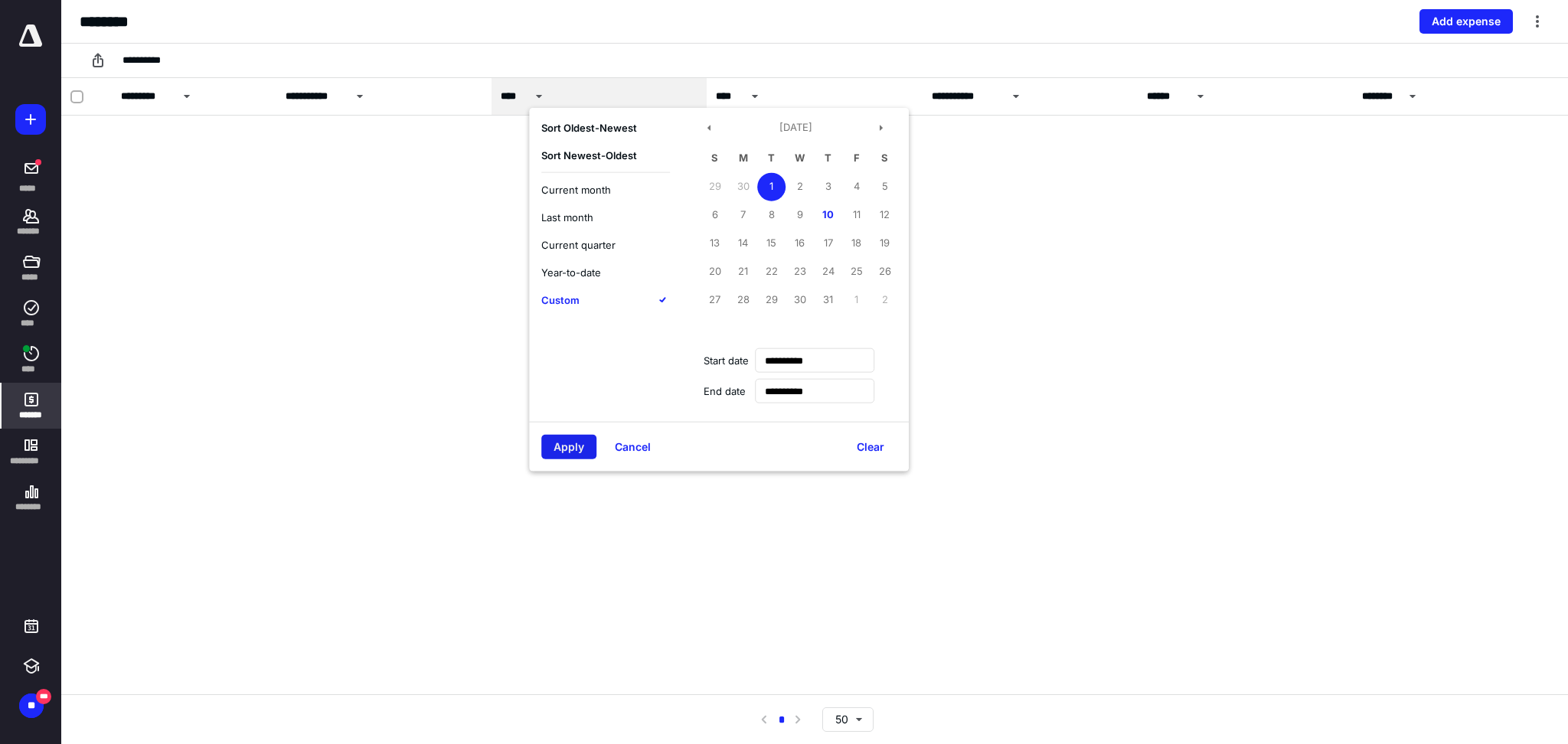 click on "Apply" at bounding box center [569, 447] 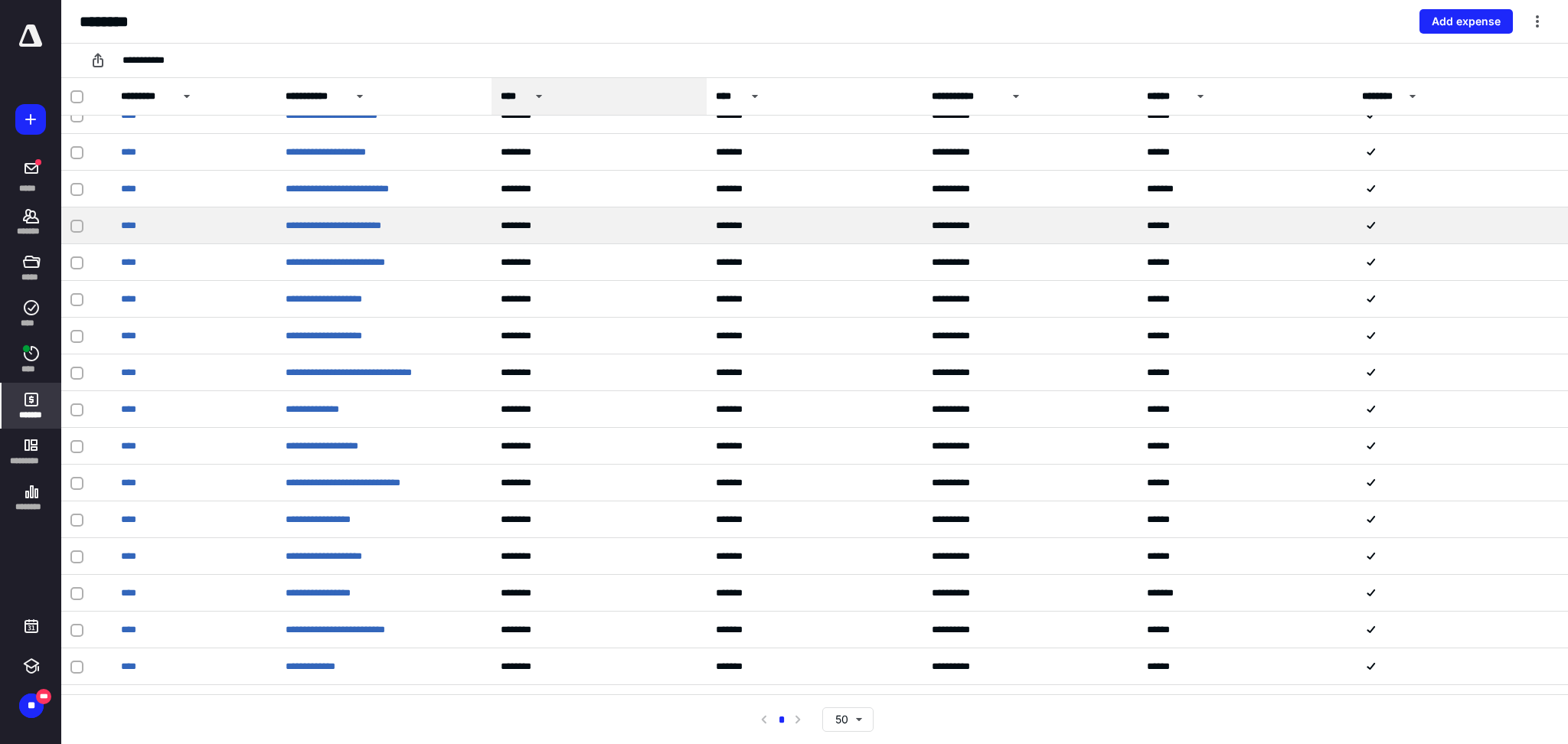 scroll, scrollTop: 413, scrollLeft: 0, axis: vertical 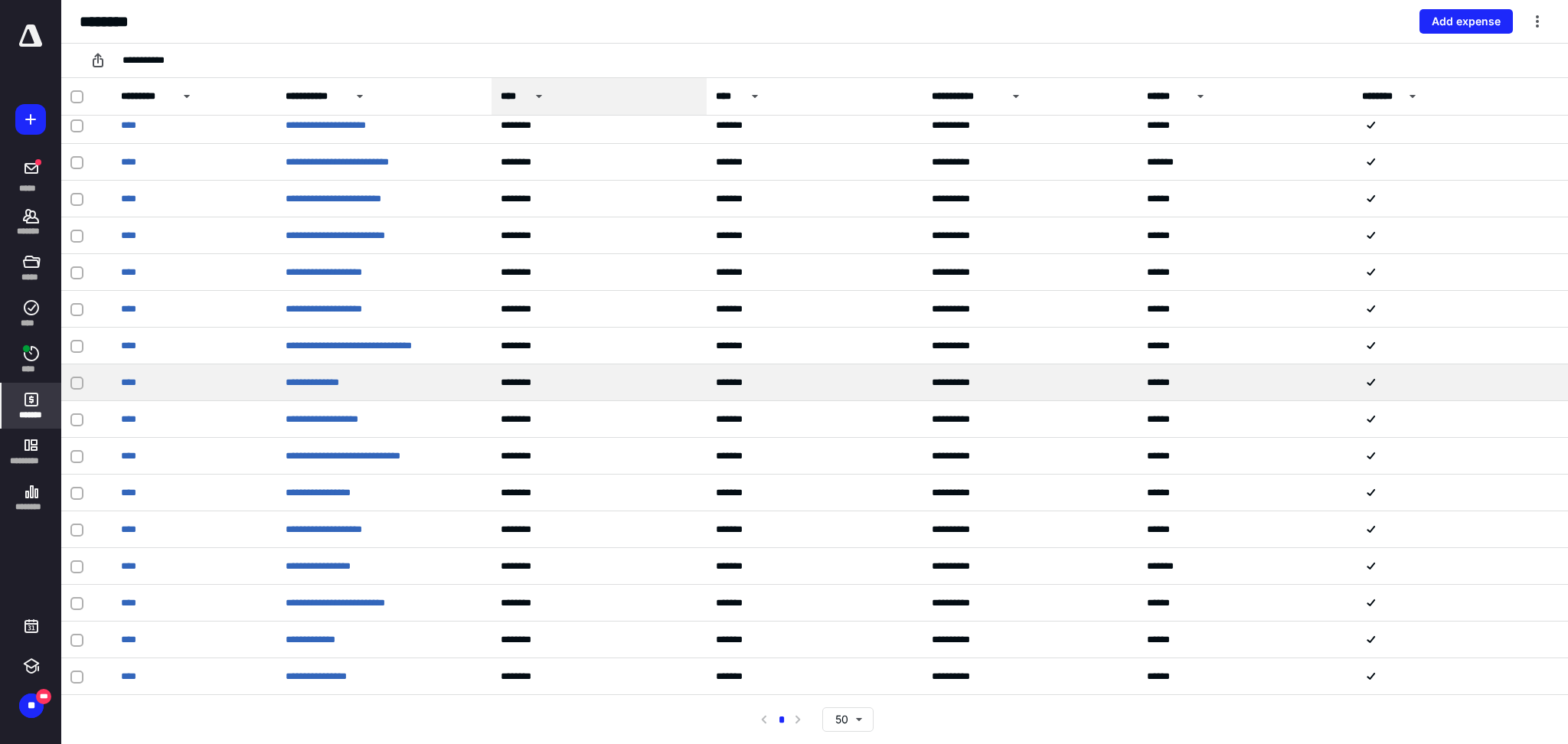 click on "**********" at bounding box center (384, 383) 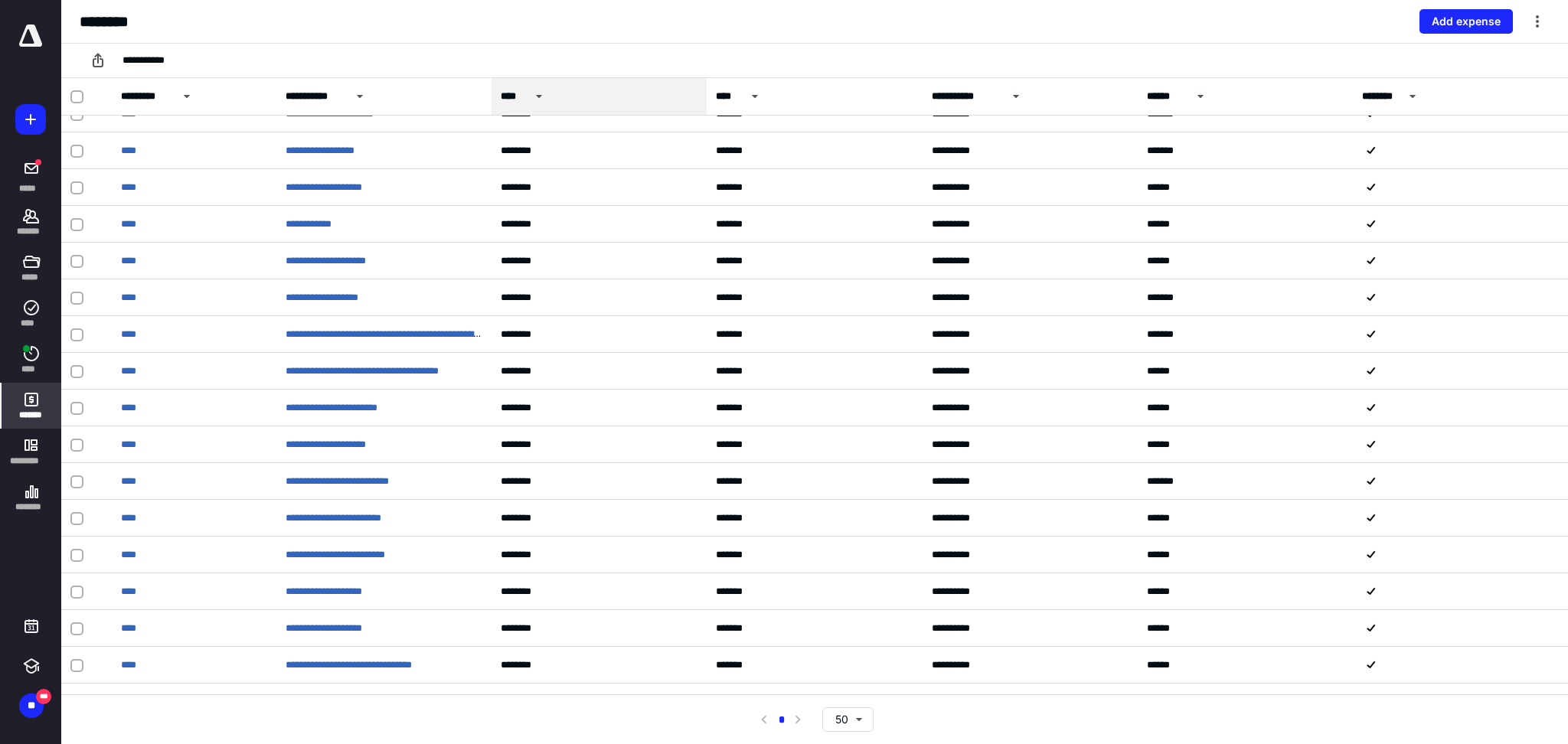 scroll, scrollTop: 70, scrollLeft: 0, axis: vertical 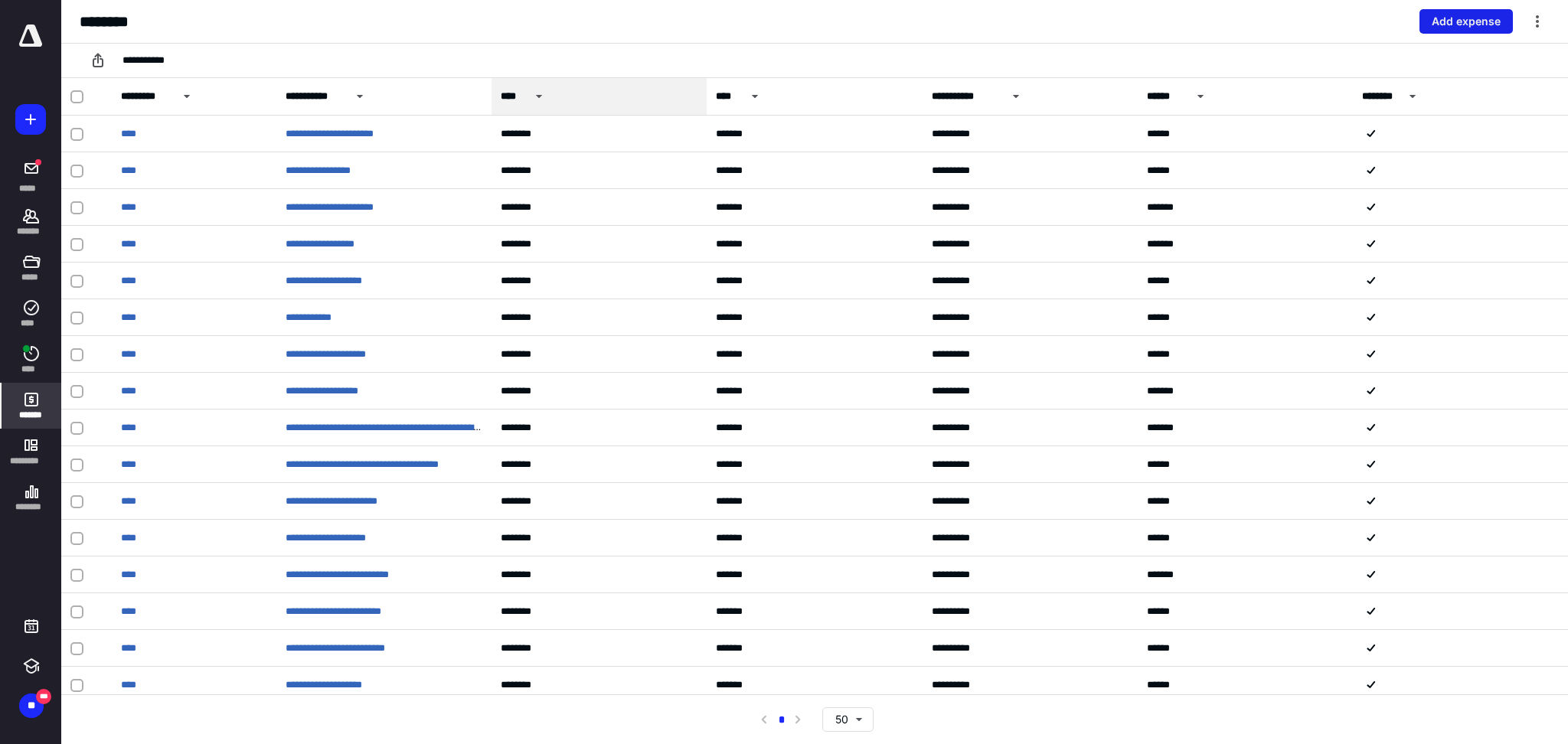 click on "Add expense" at bounding box center (1466, 21) 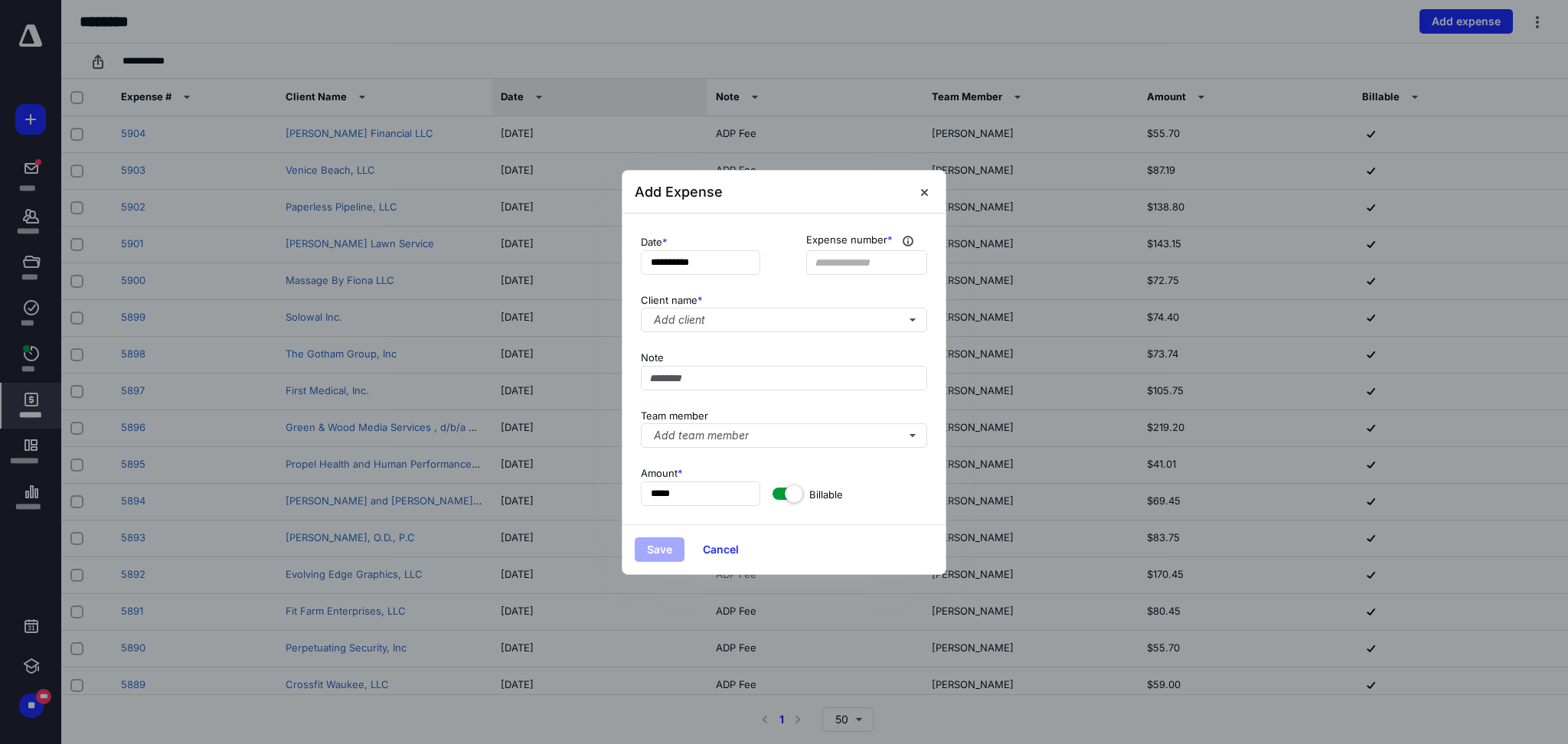 type on "****" 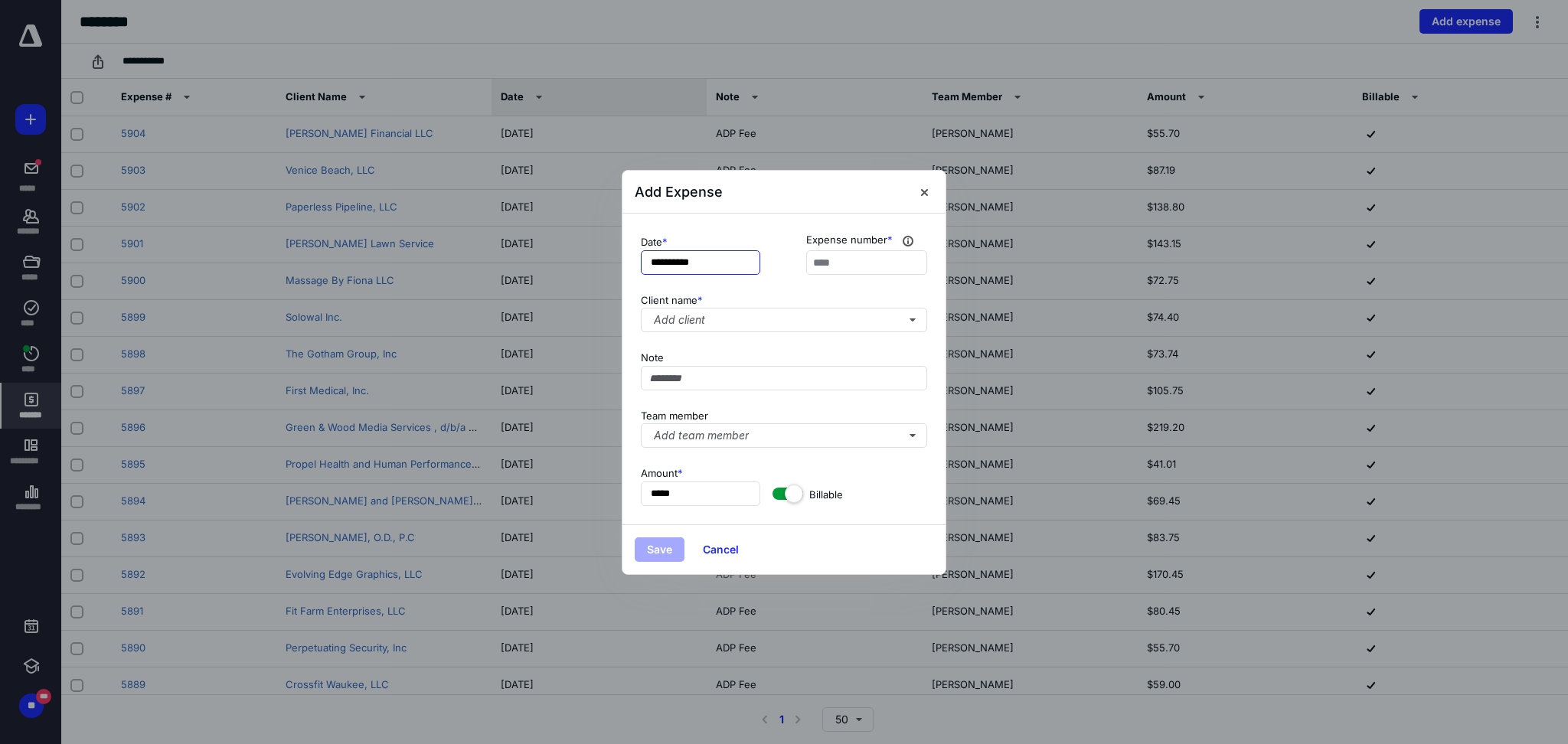 click on "**********" at bounding box center [701, 263] 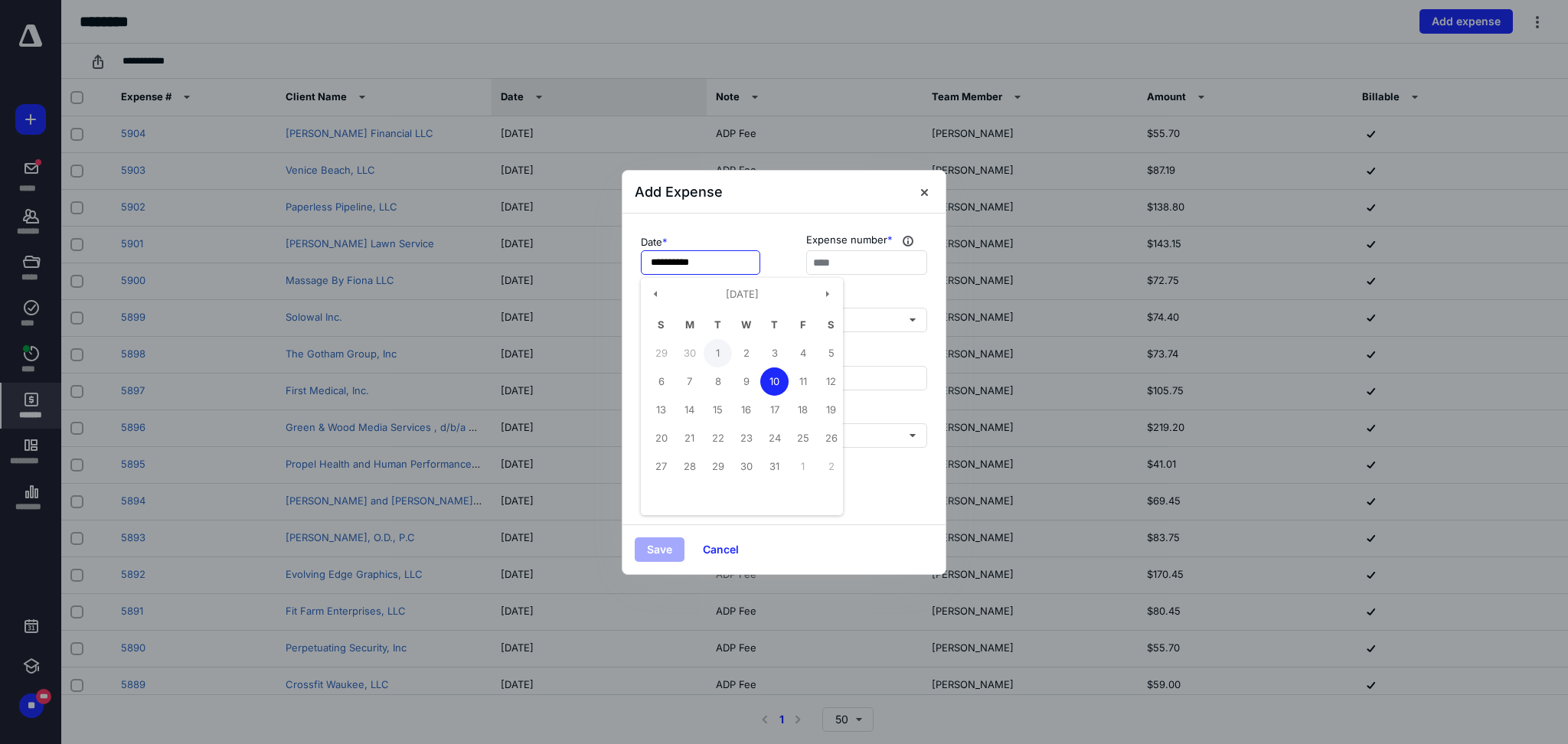 click on "1" at bounding box center [717, 353] 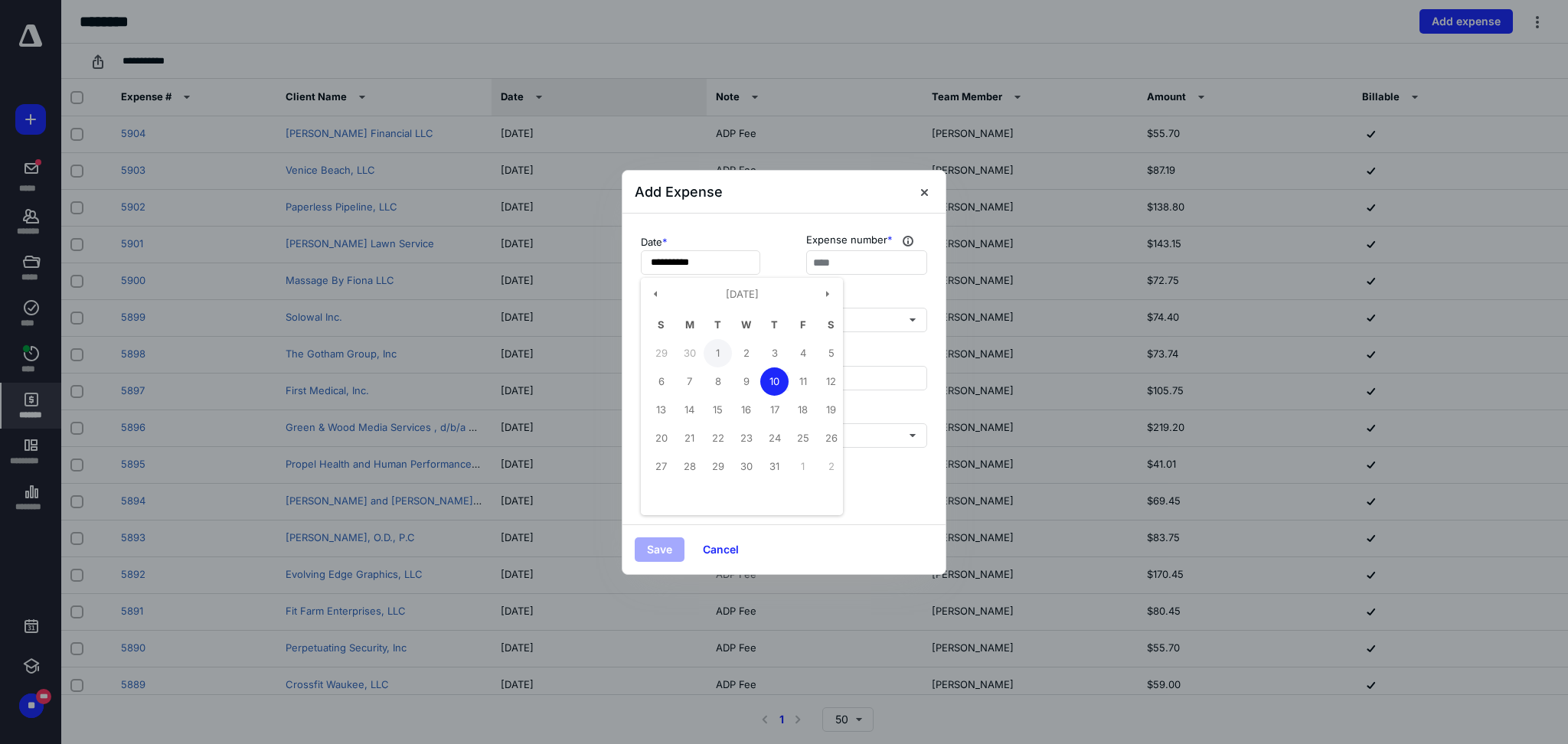 type on "**********" 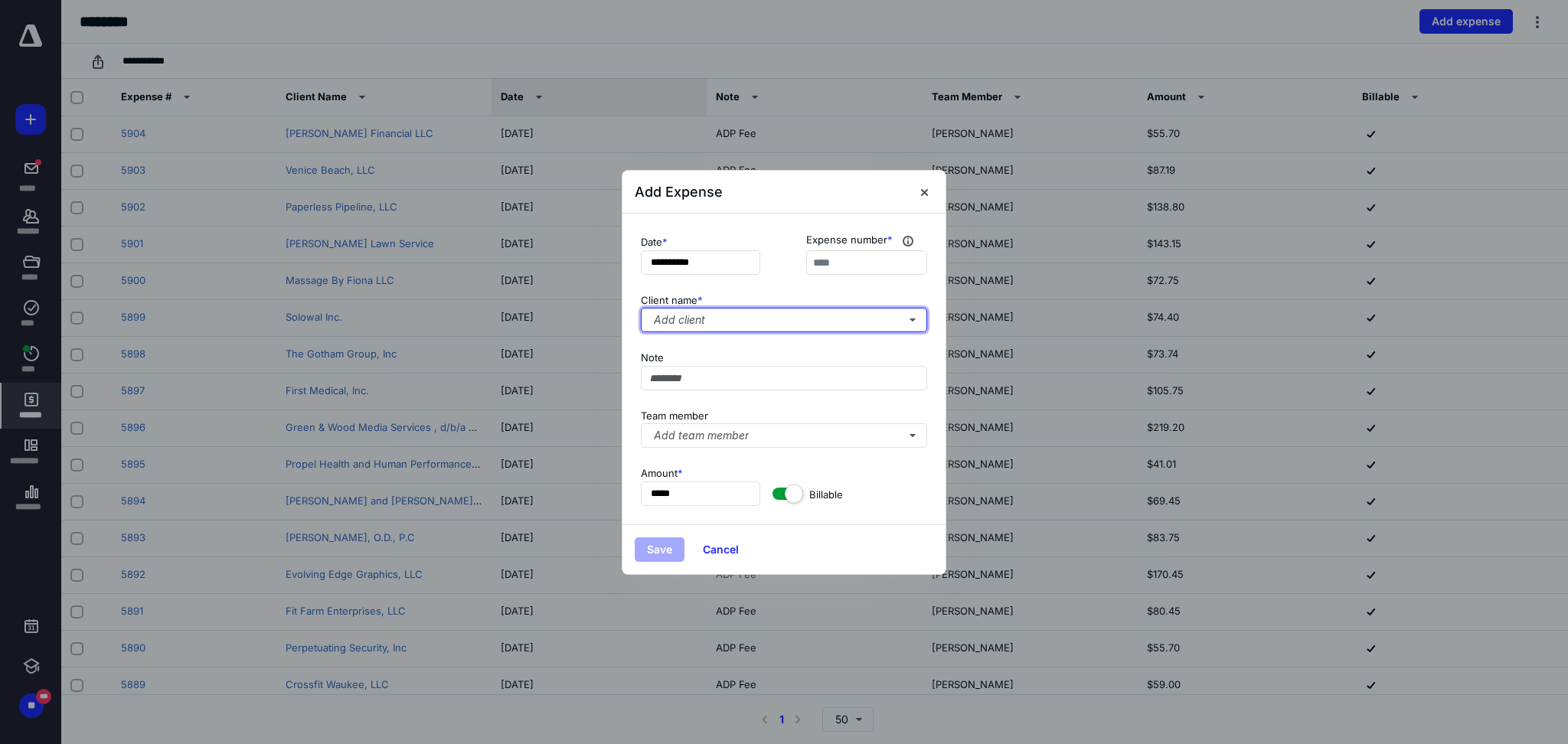 type 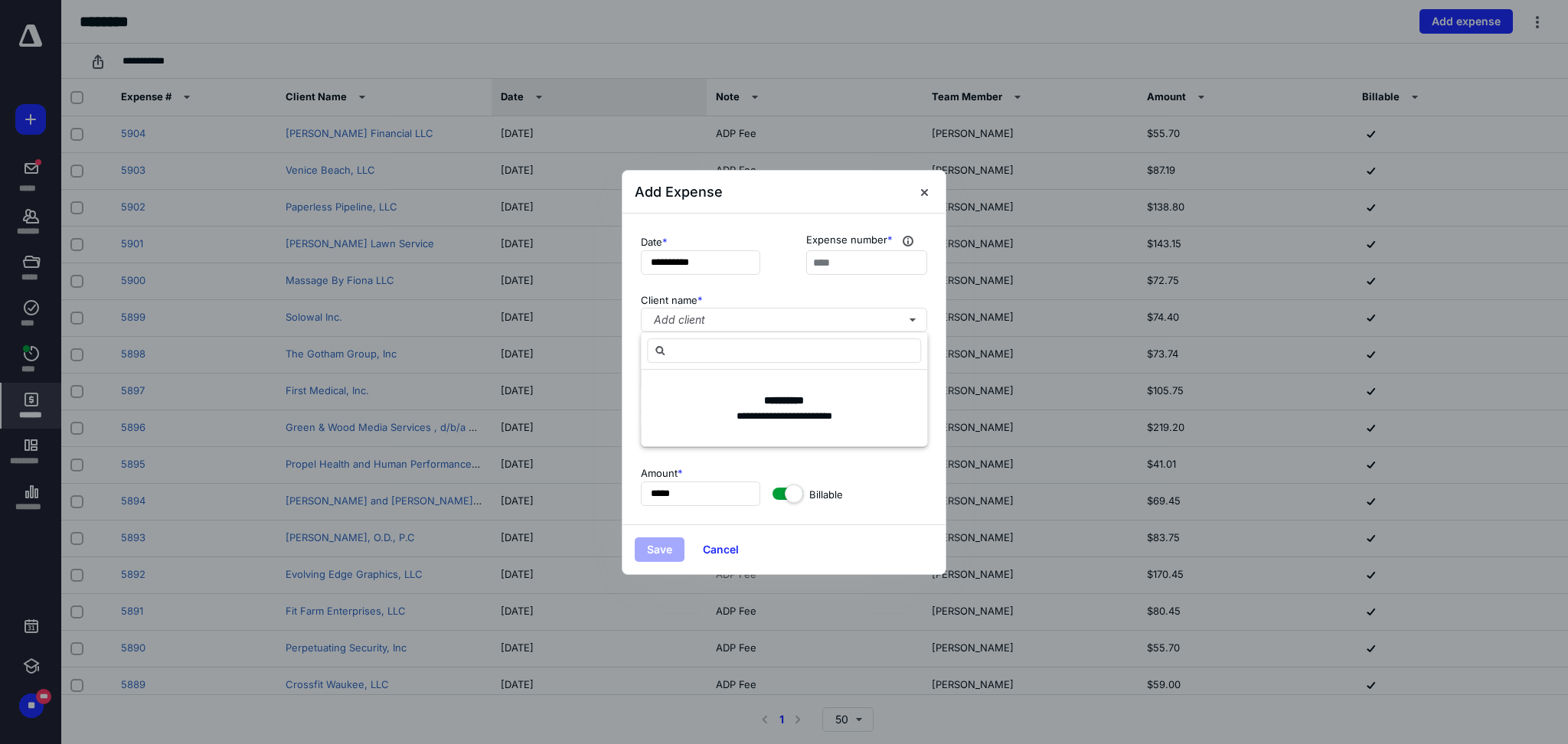 type on "*" 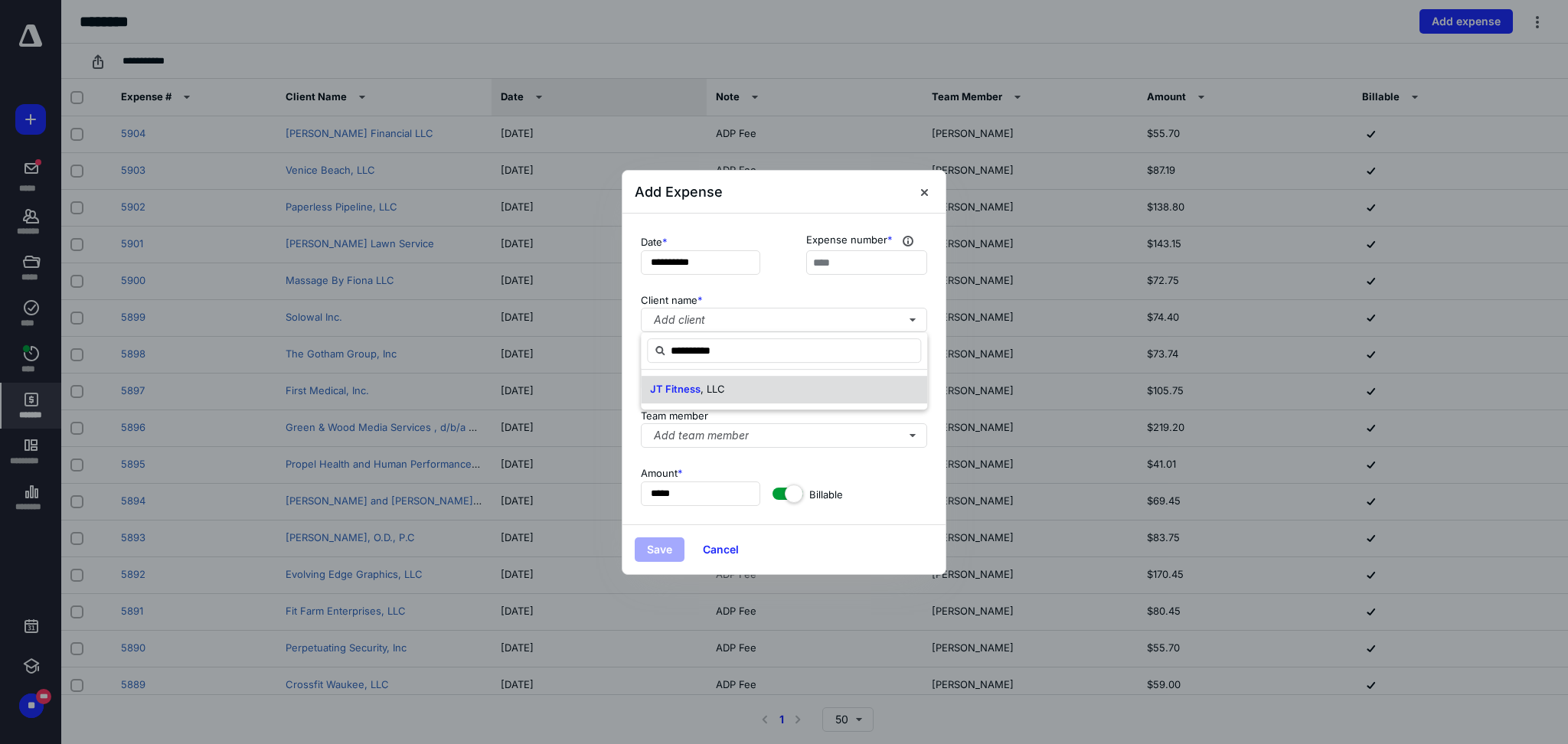 type on "**********" 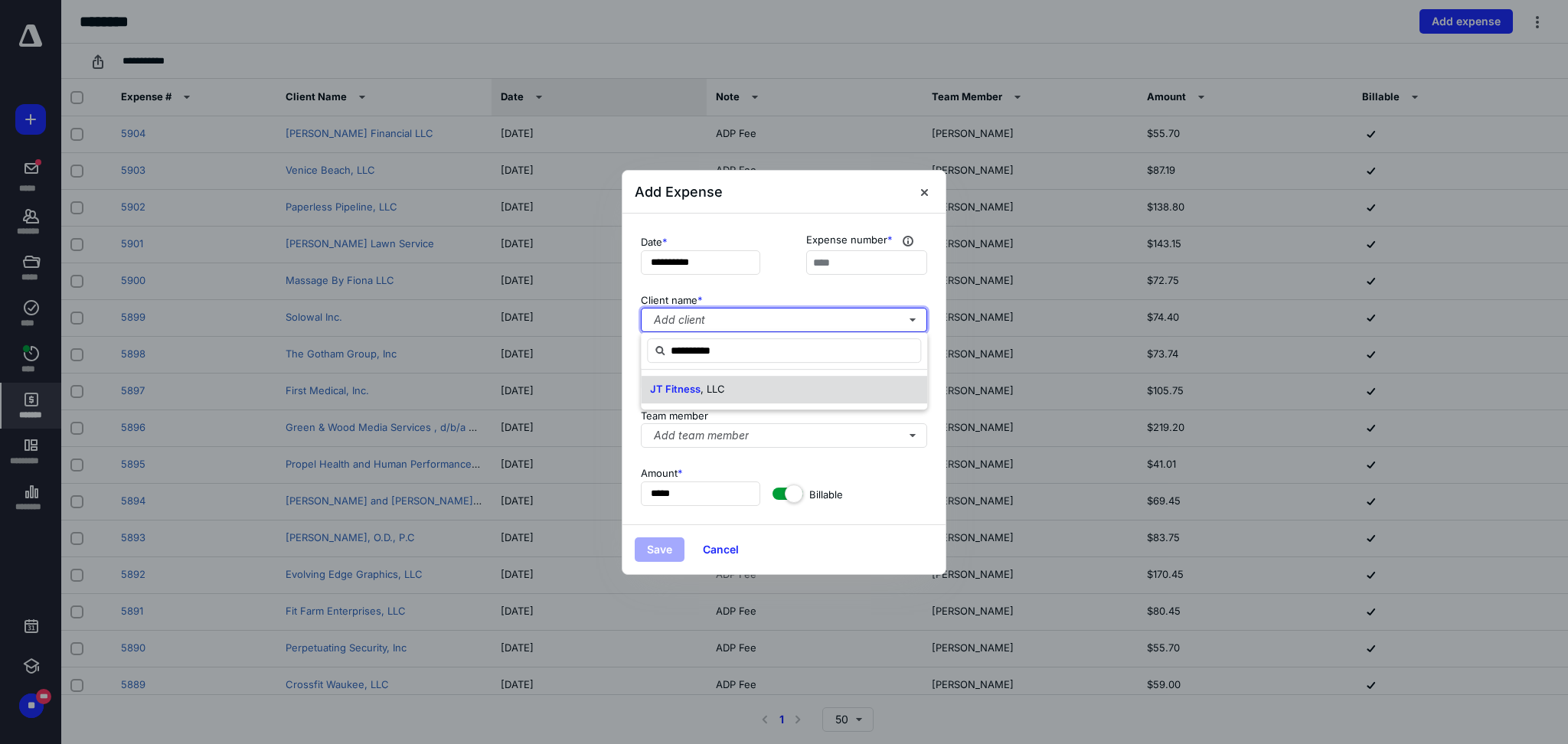 type 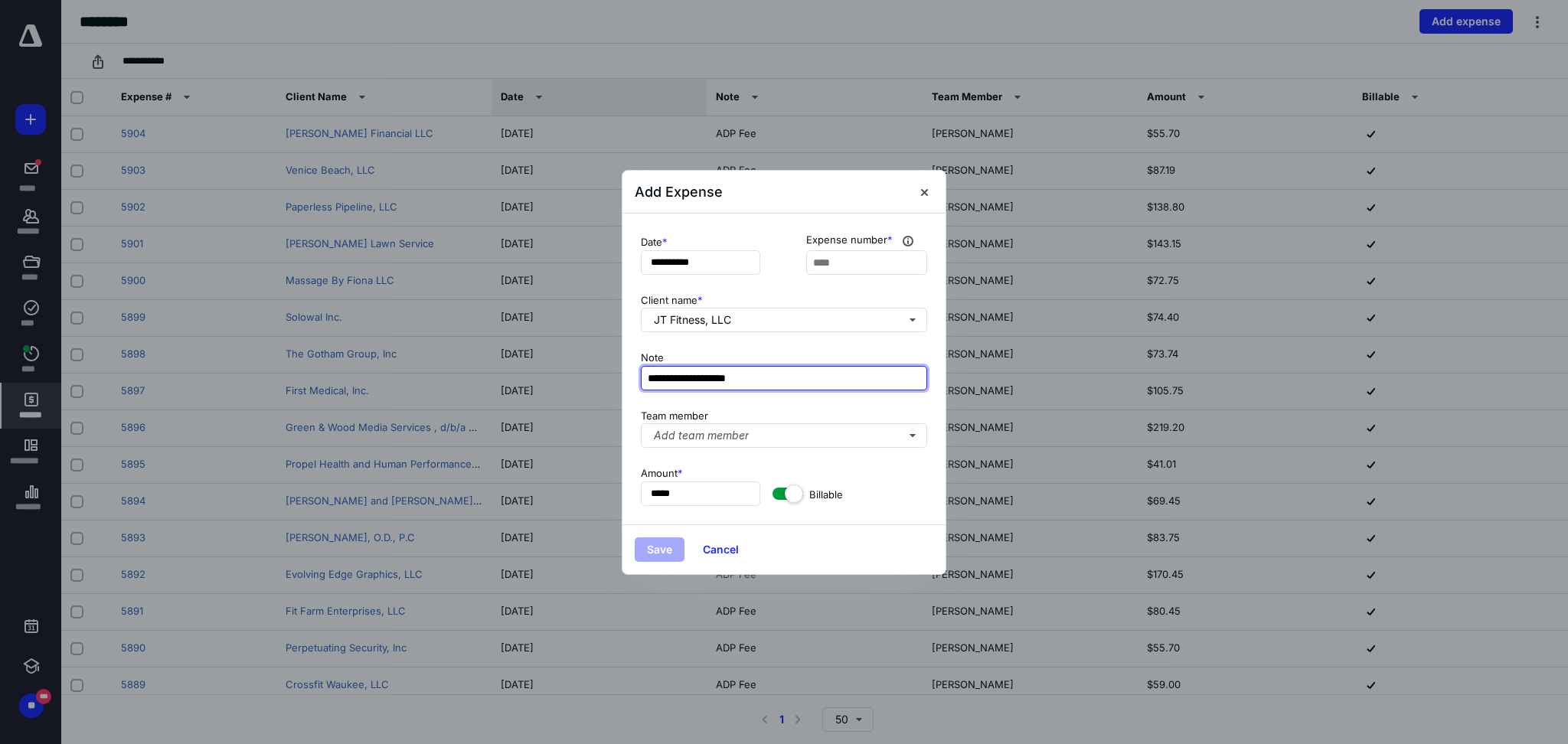 drag, startPoint x: 772, startPoint y: 374, endPoint x: 638, endPoint y: 382, distance: 134.23859 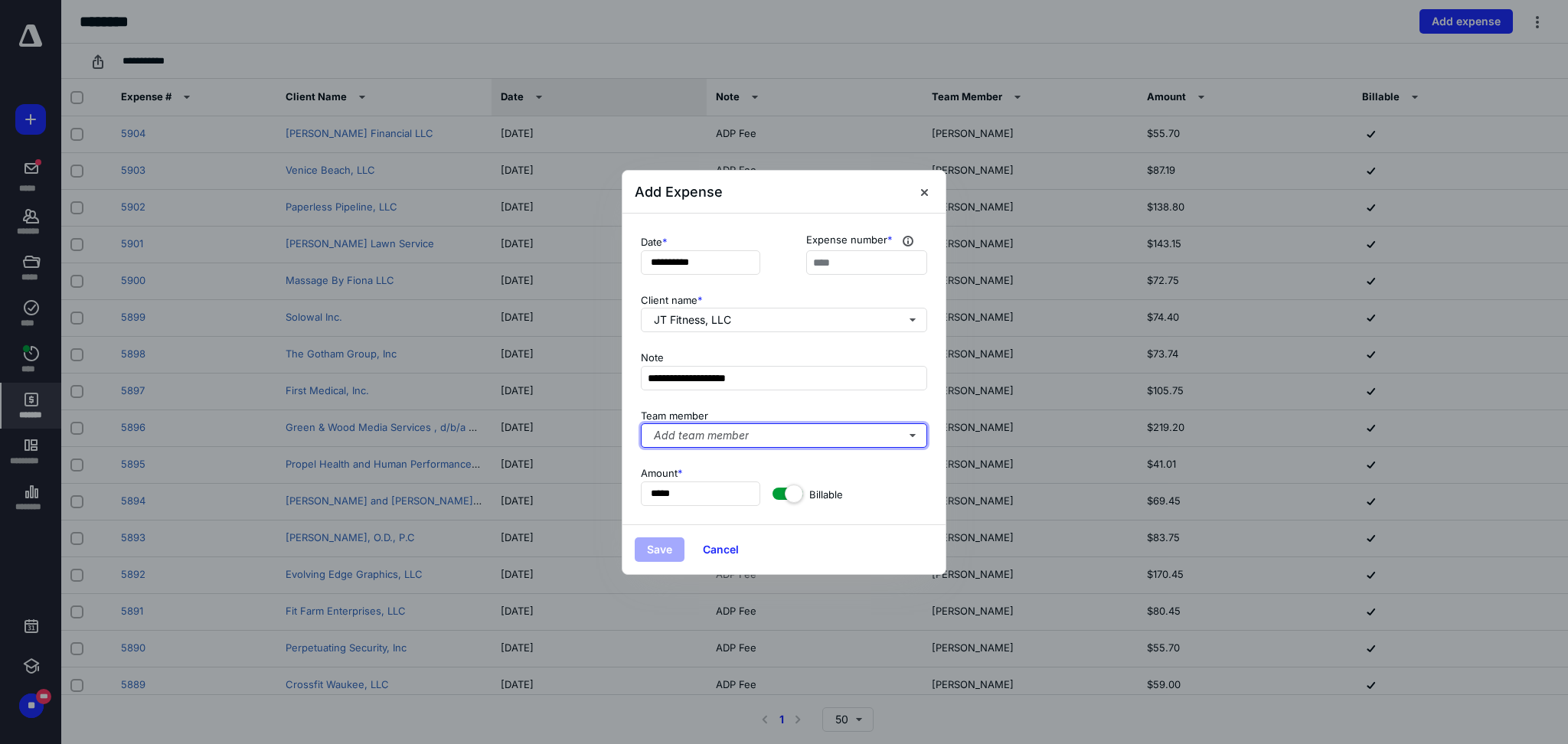 type 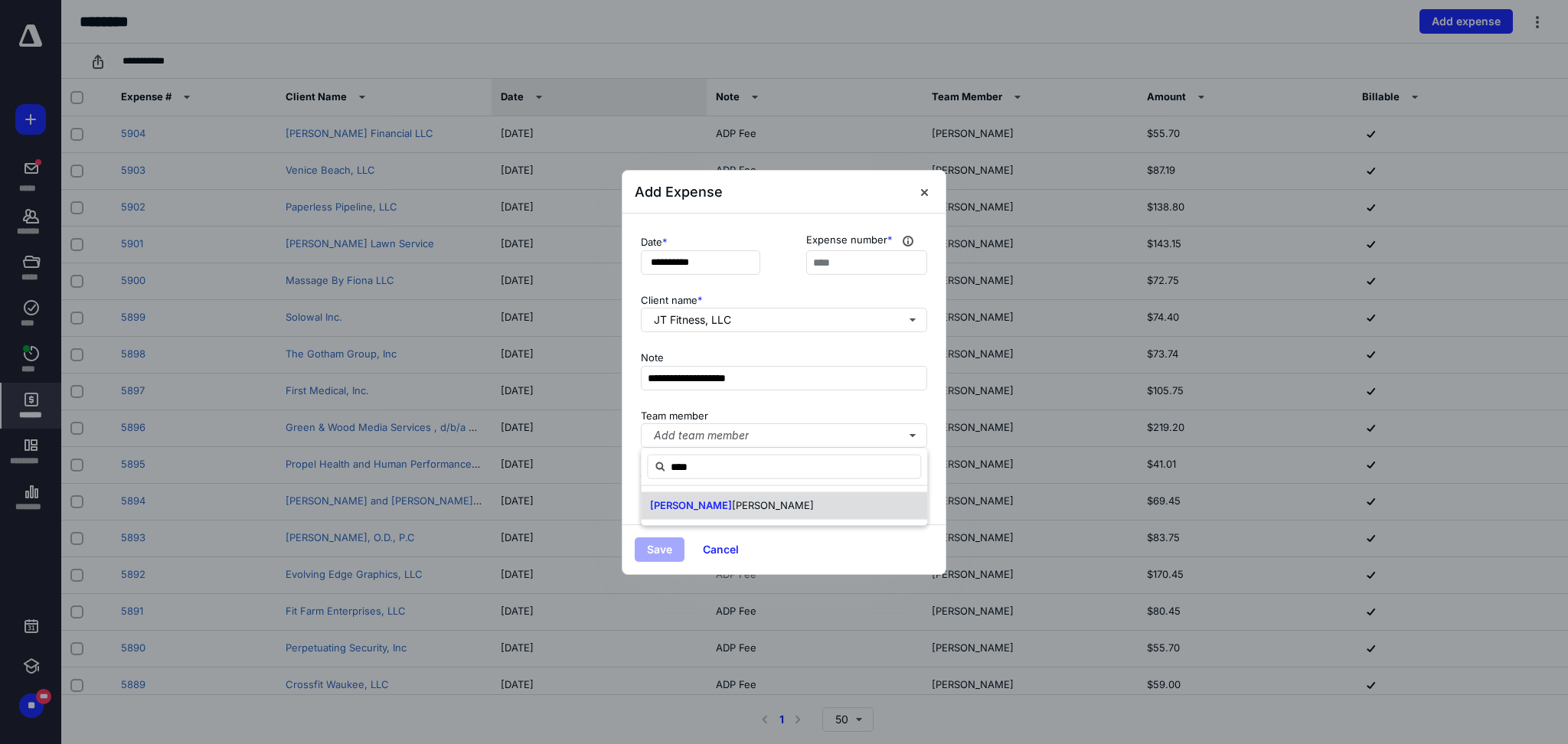 type on "****" 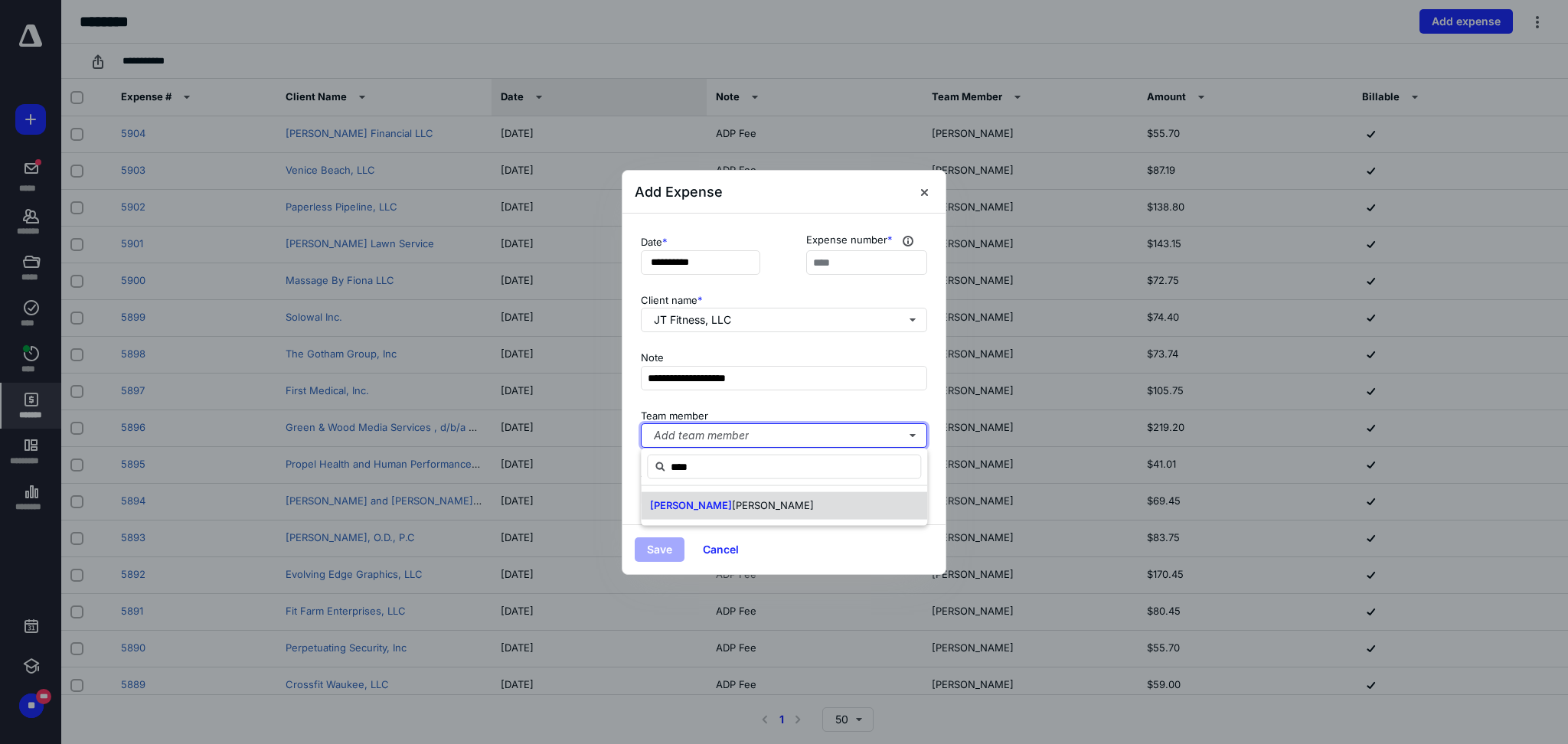 type 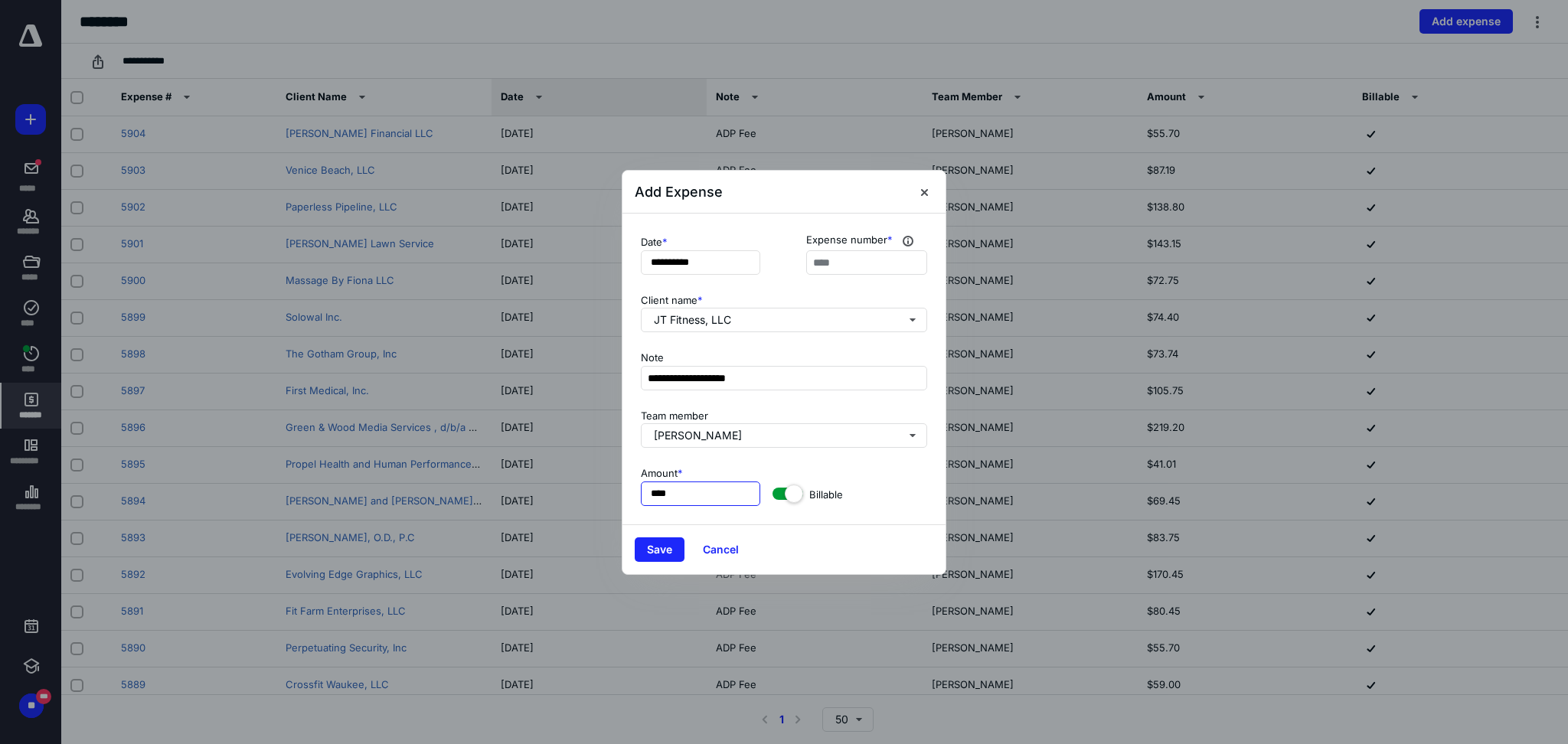 type on "*****" 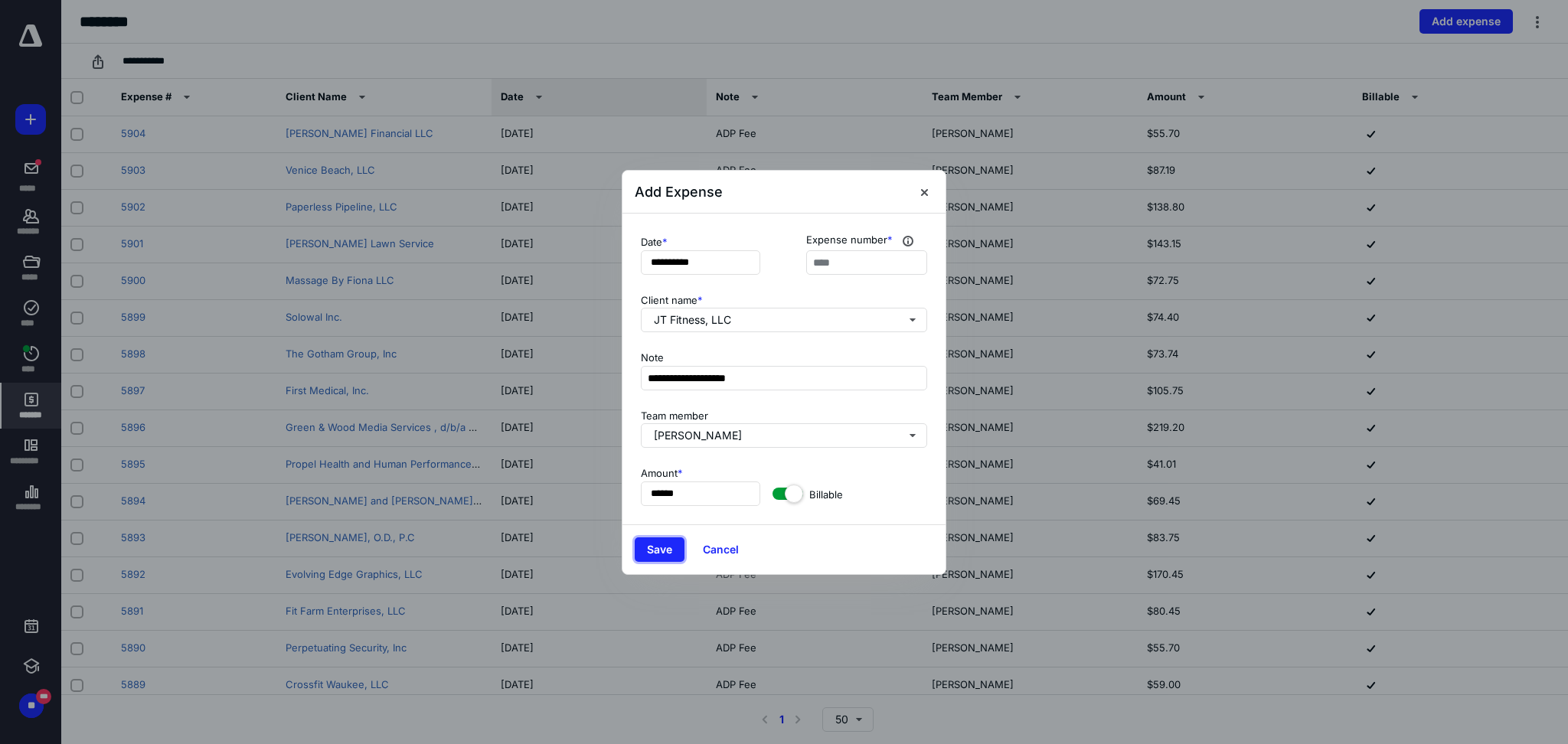 type 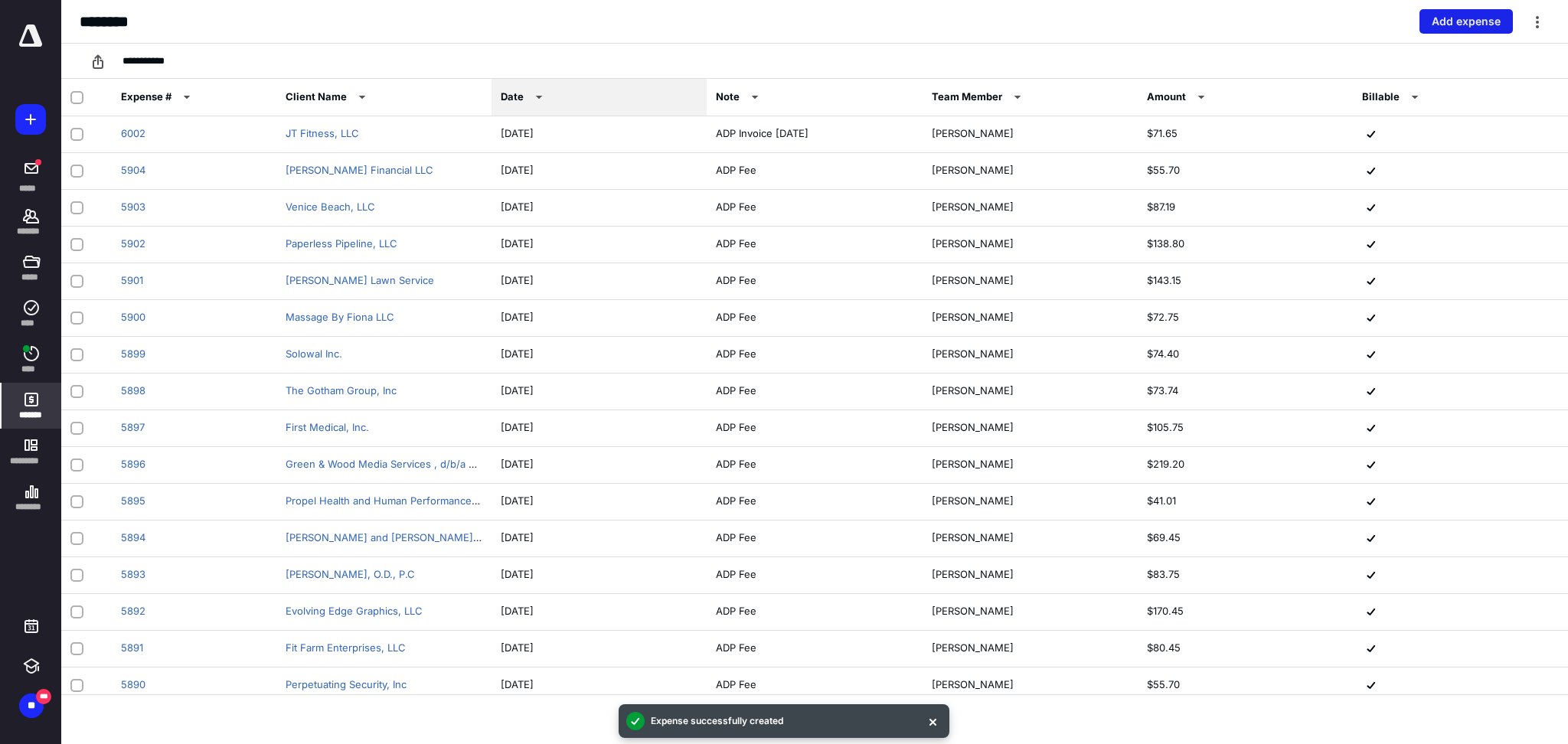 click on "Add expense" at bounding box center [1466, 21] 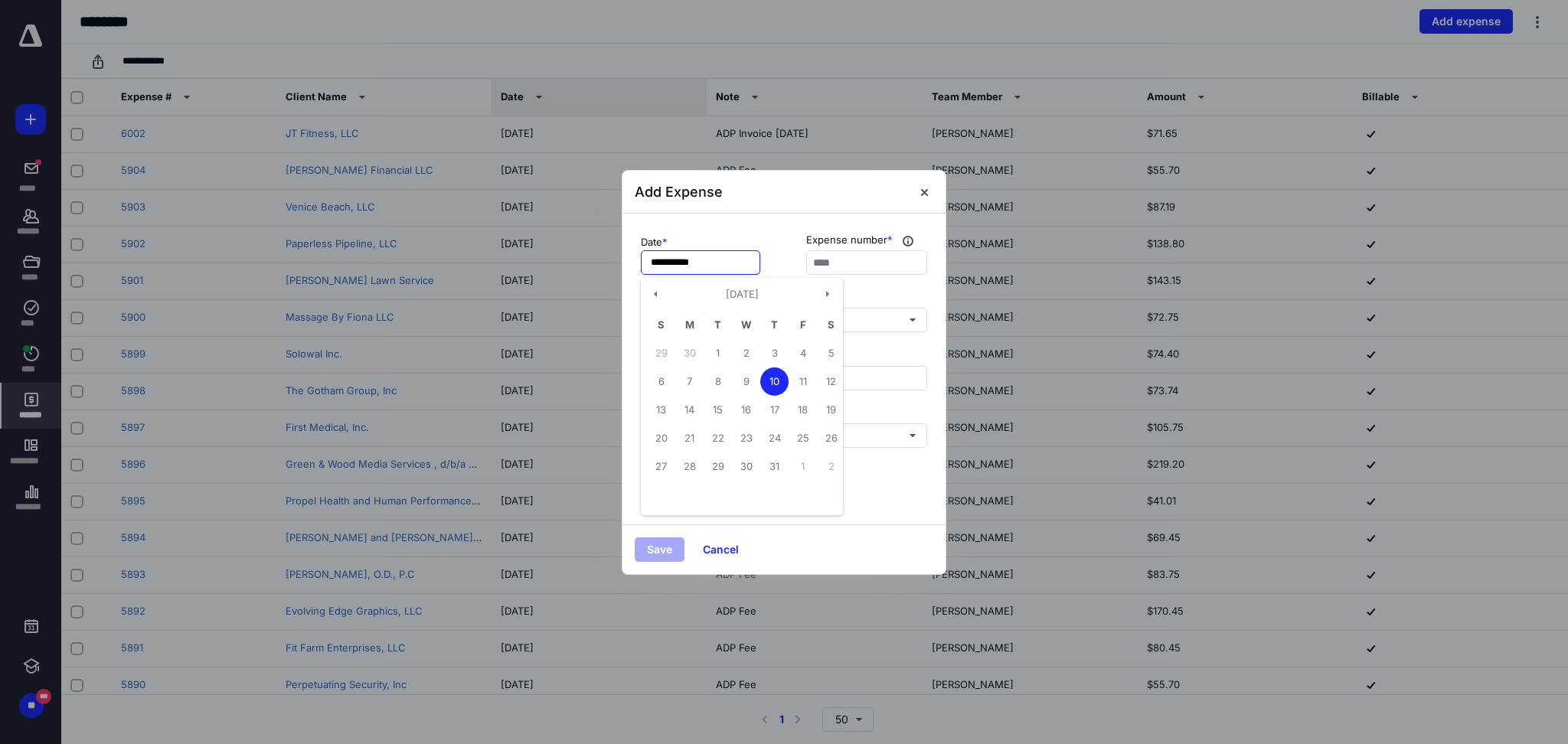 click on "**********" at bounding box center [701, 263] 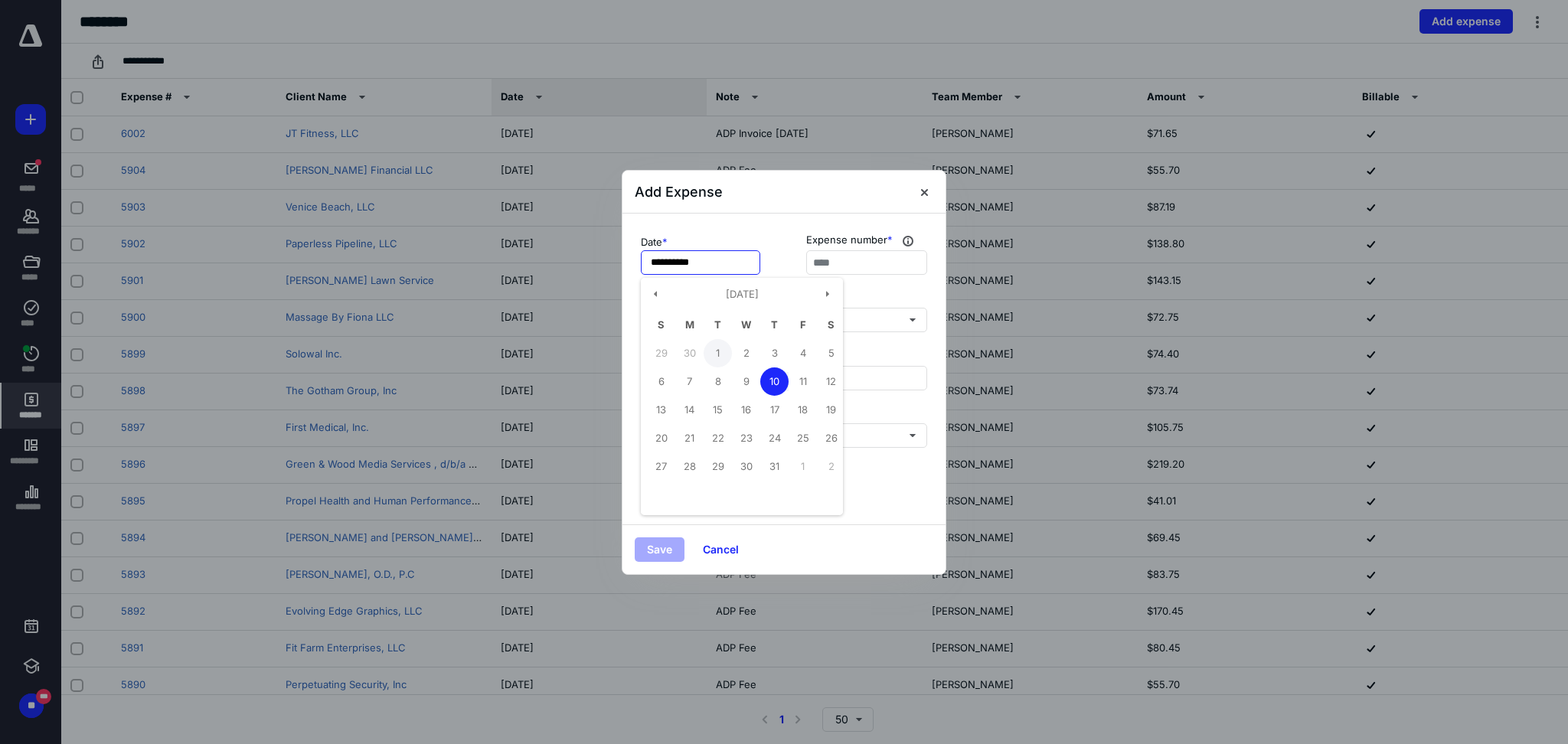 click on "1" at bounding box center (717, 353) 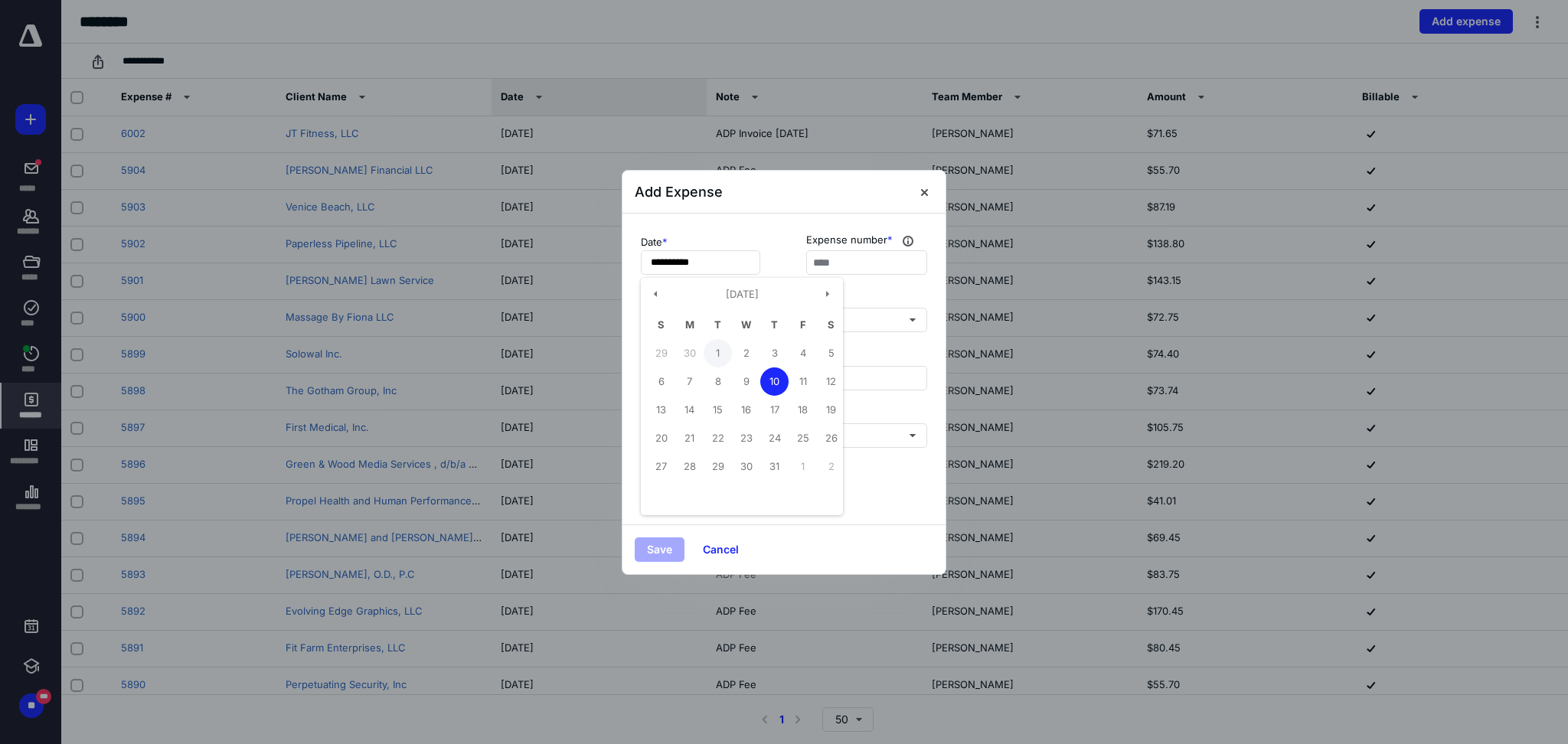 type on "**********" 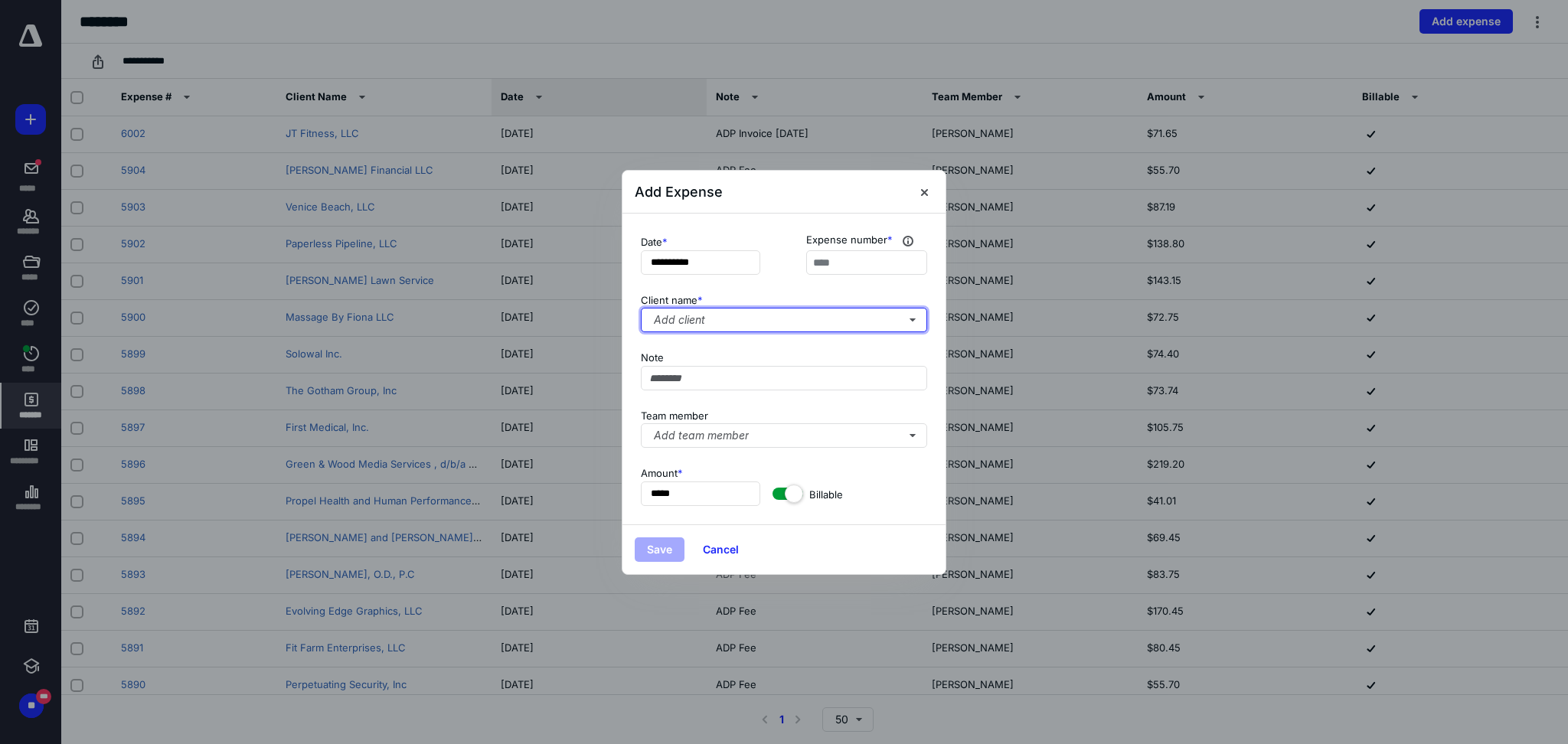 type 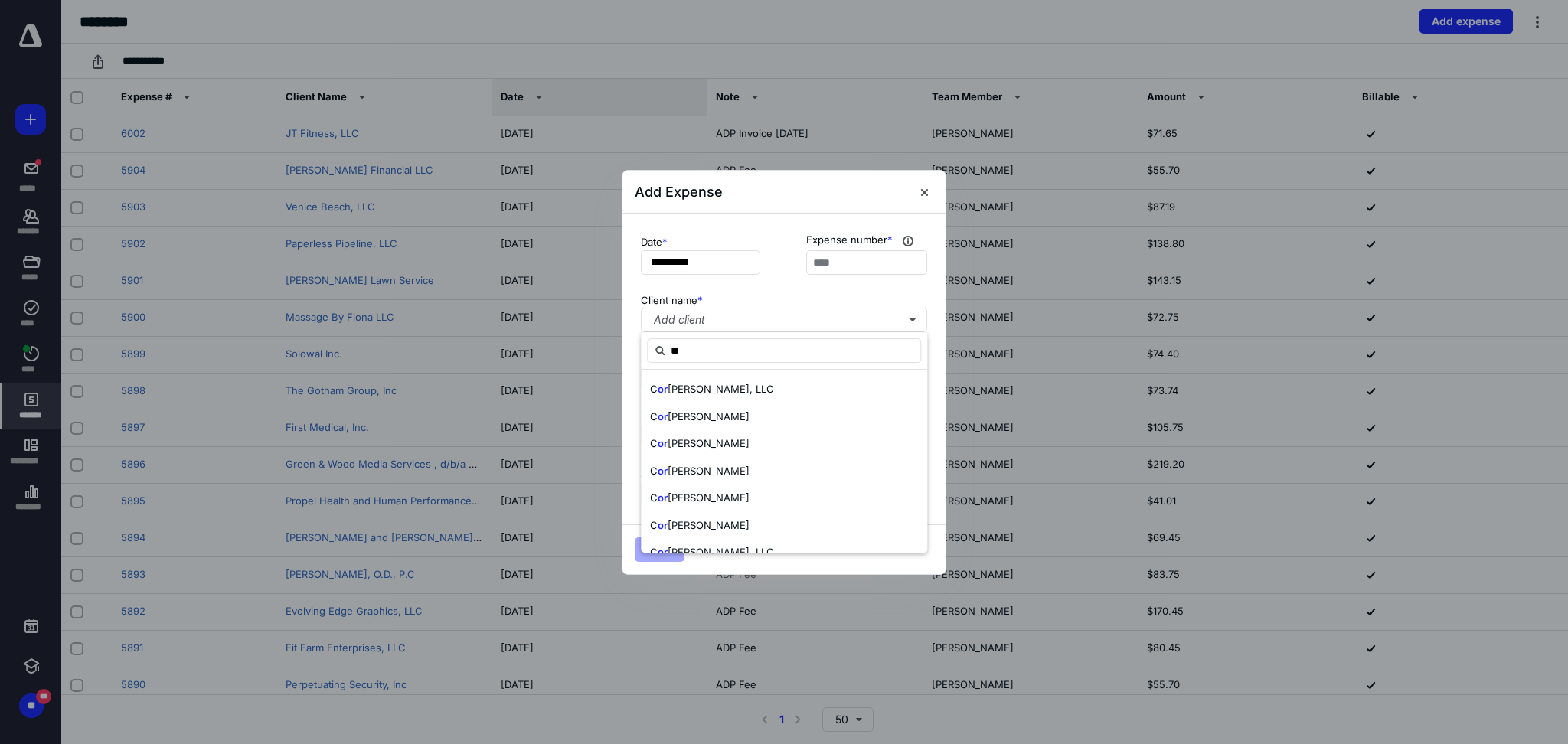 type on "*" 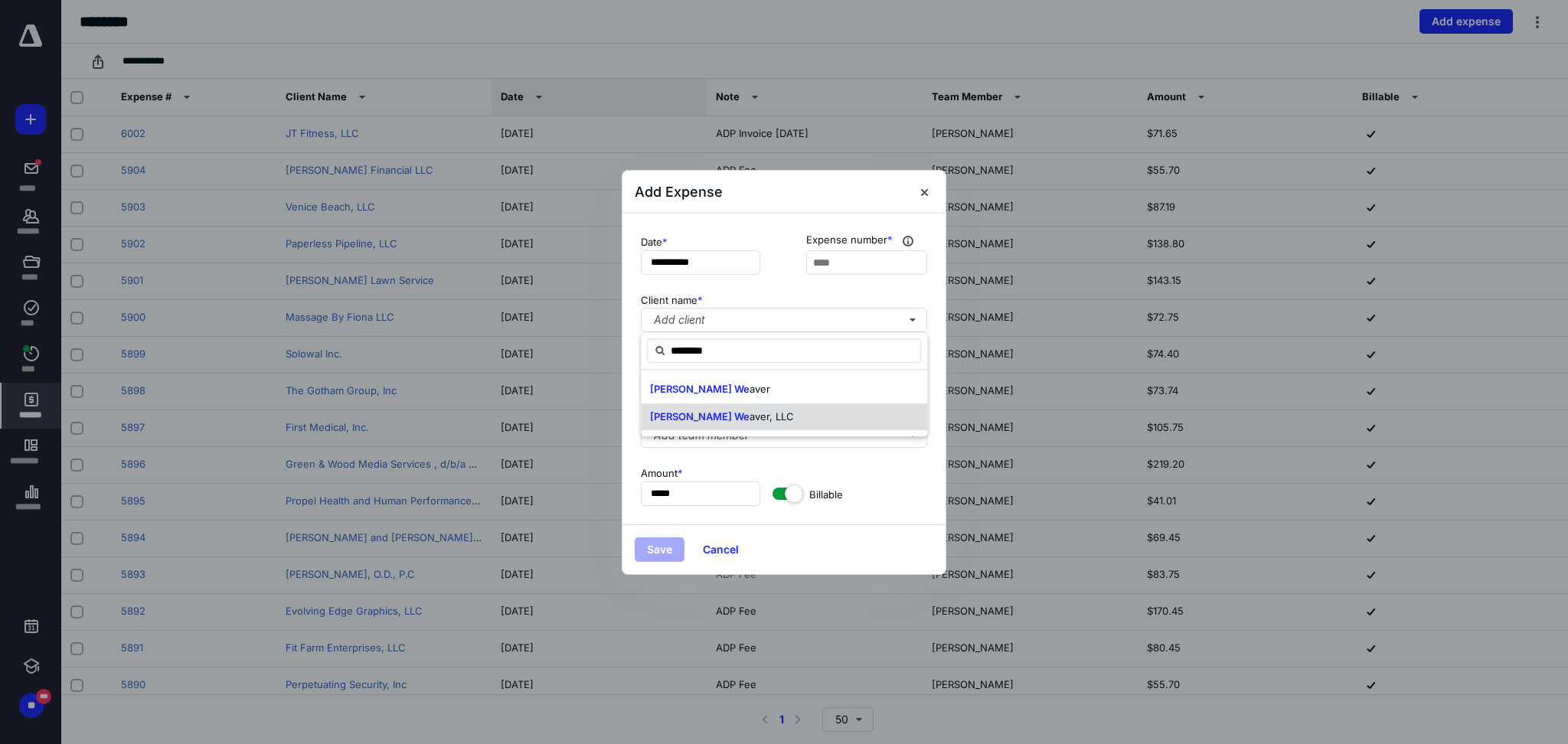 type on "********" 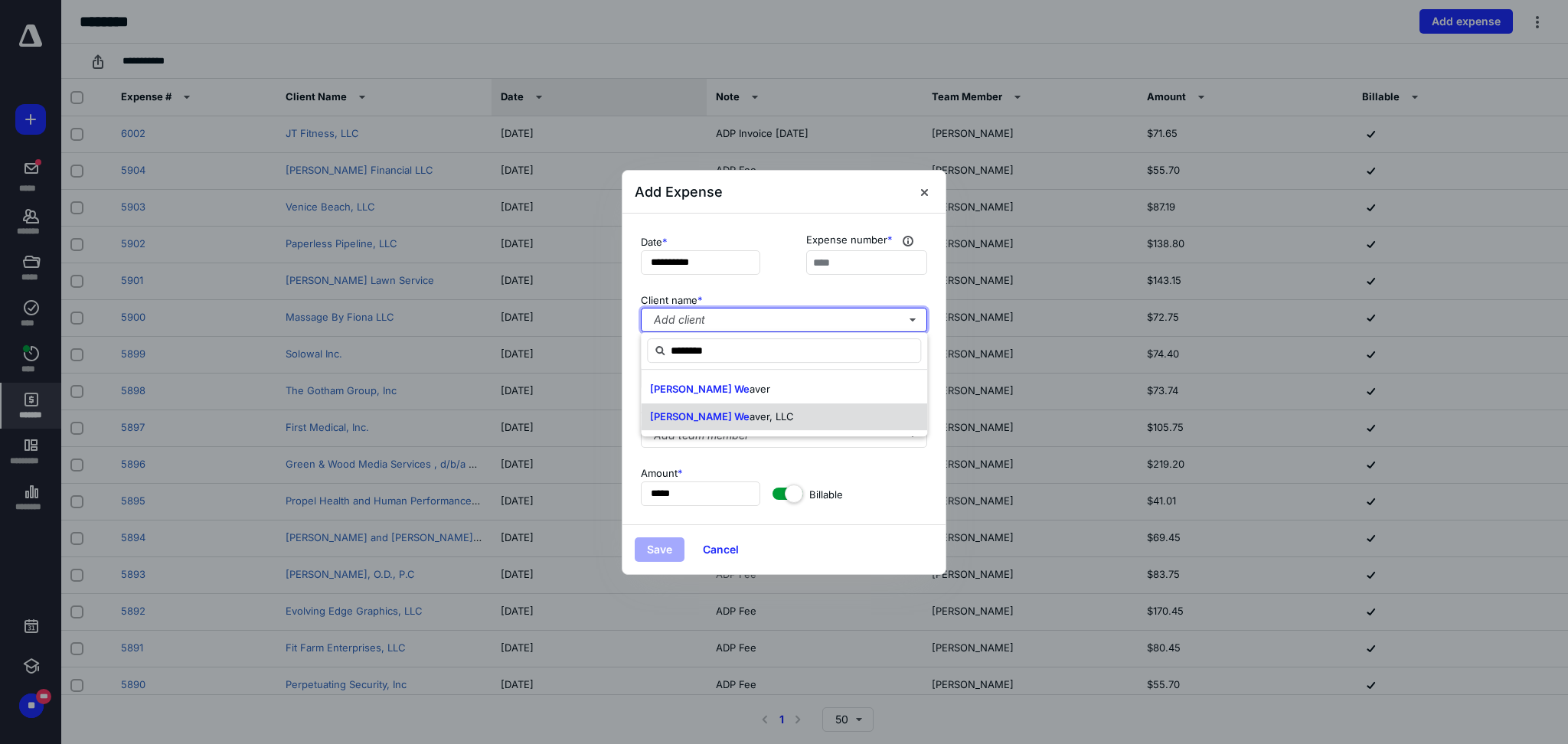 type 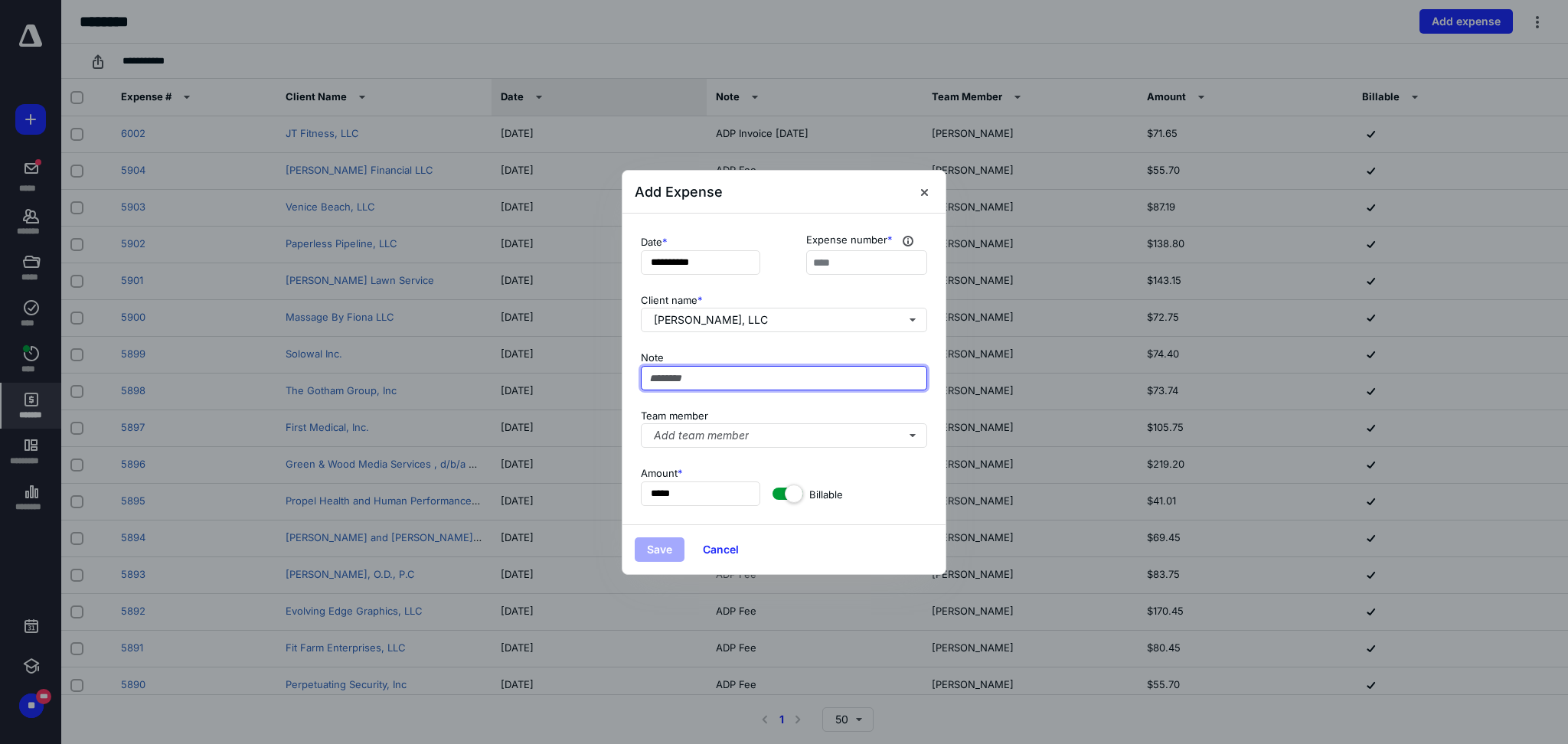 paste on "**********" 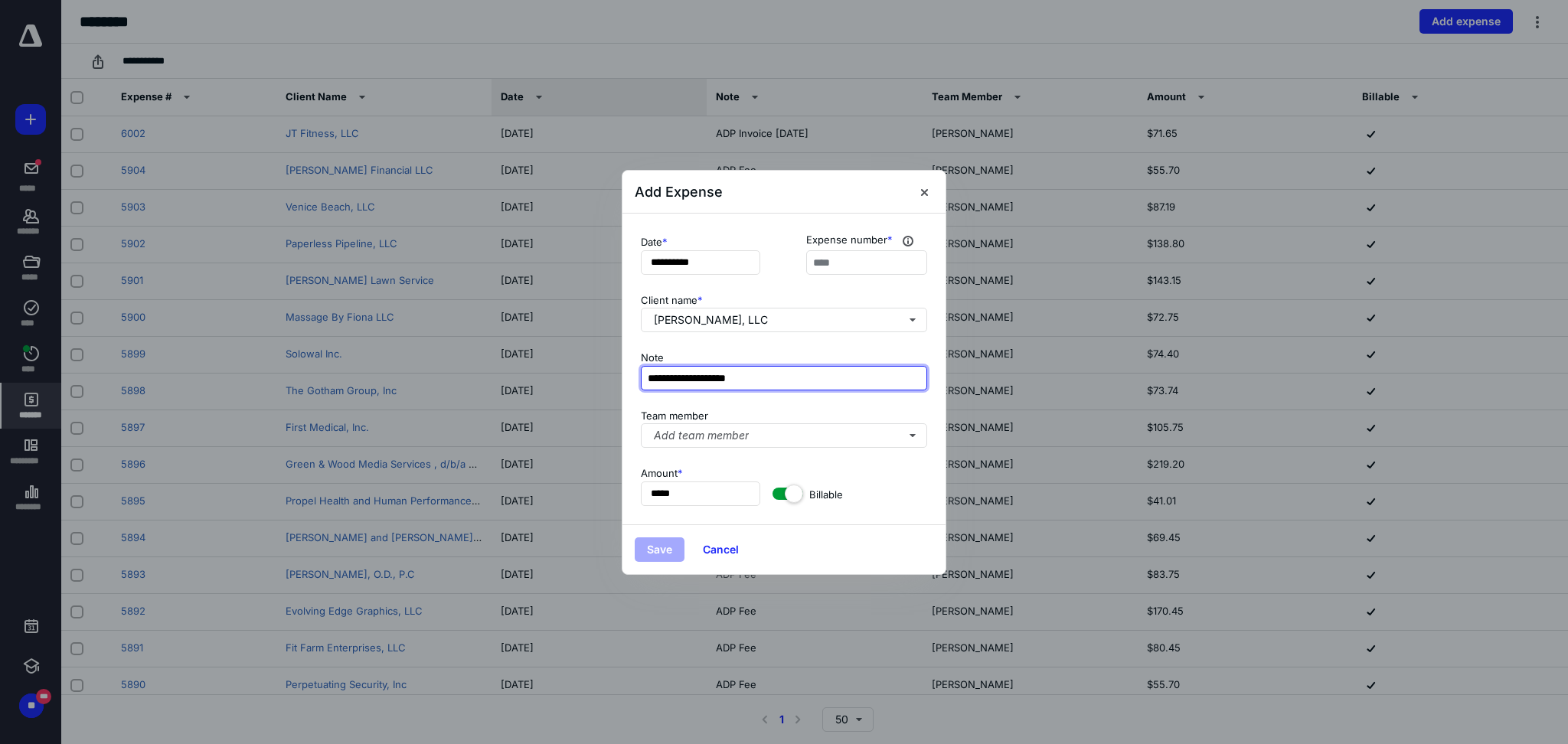 type on "**********" 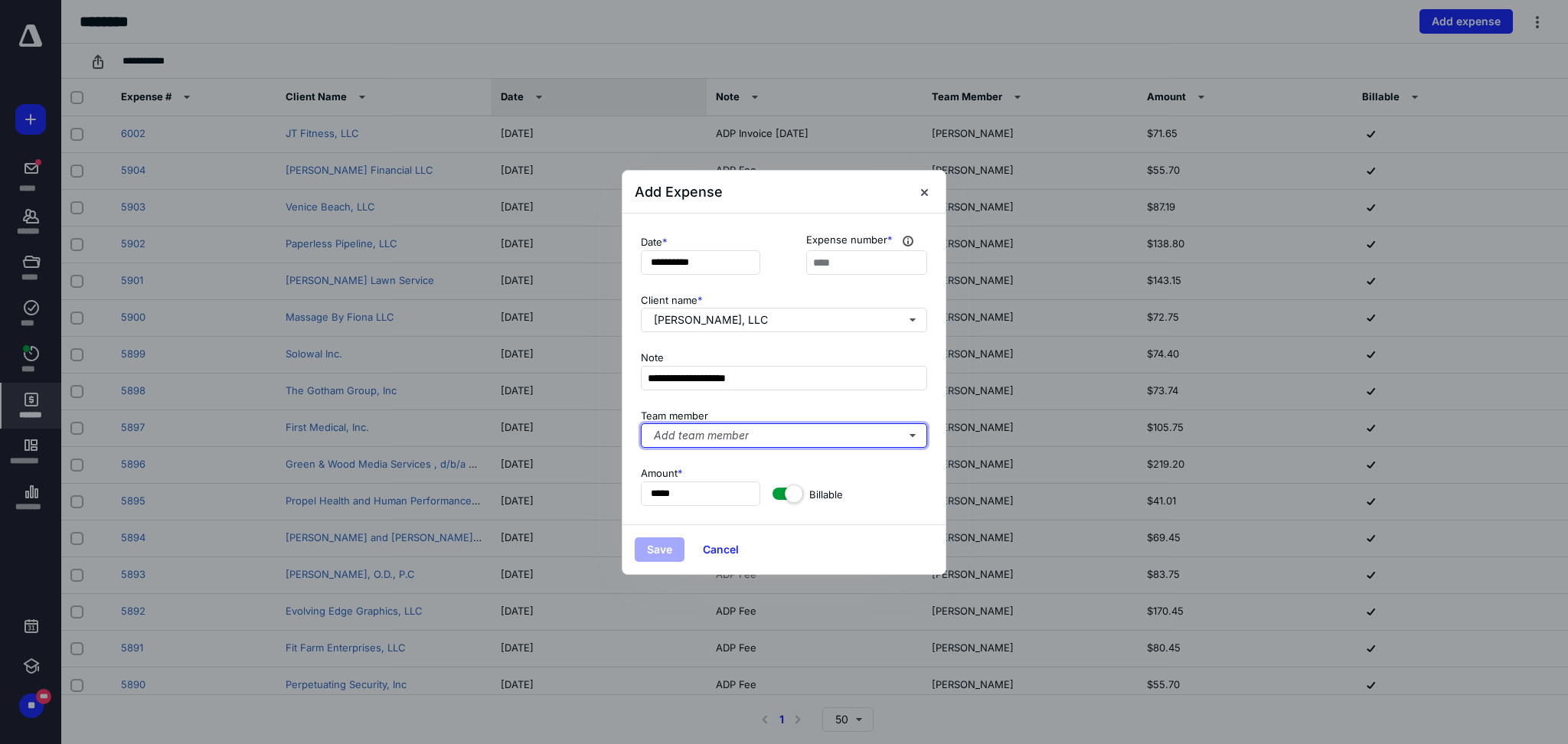 type 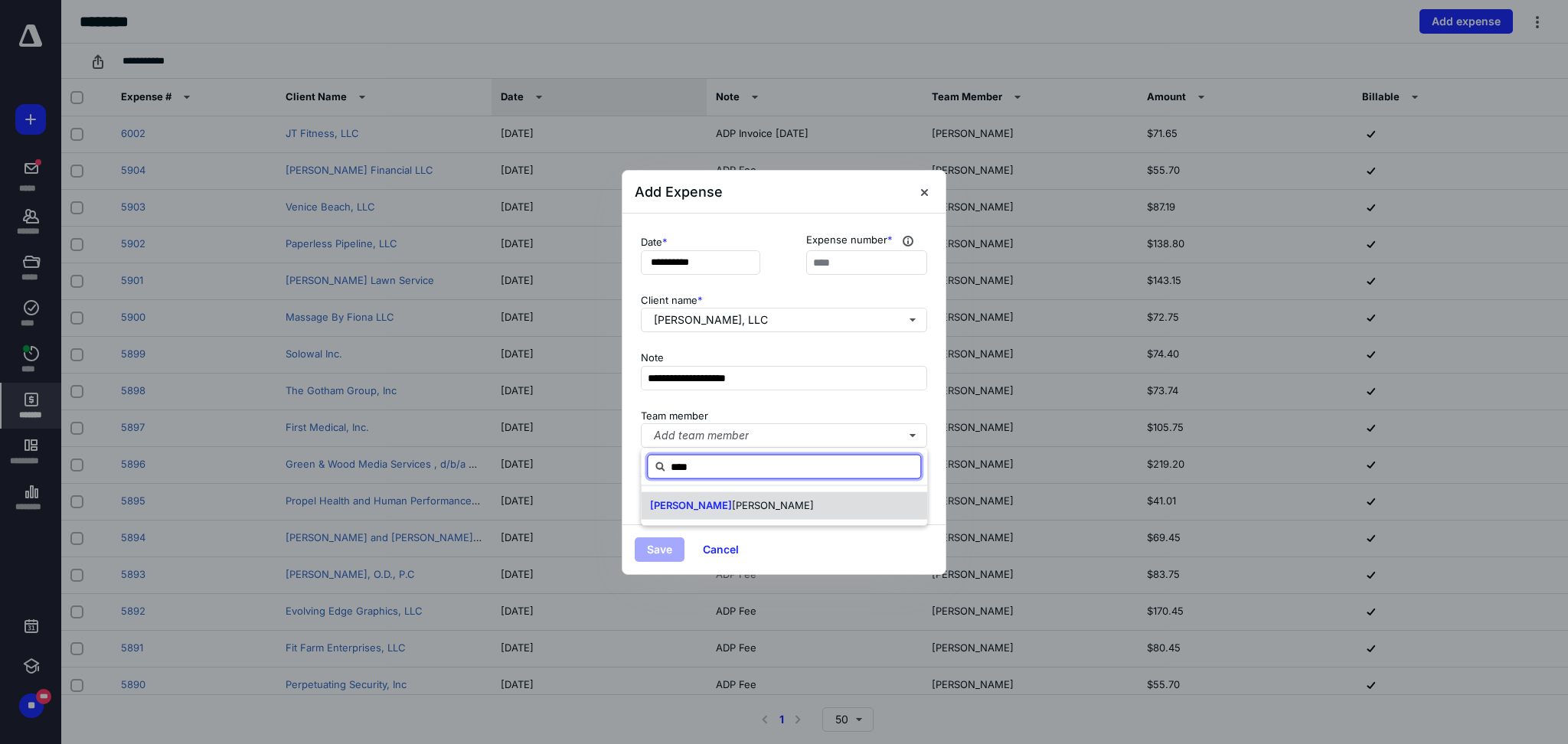 type on "****" 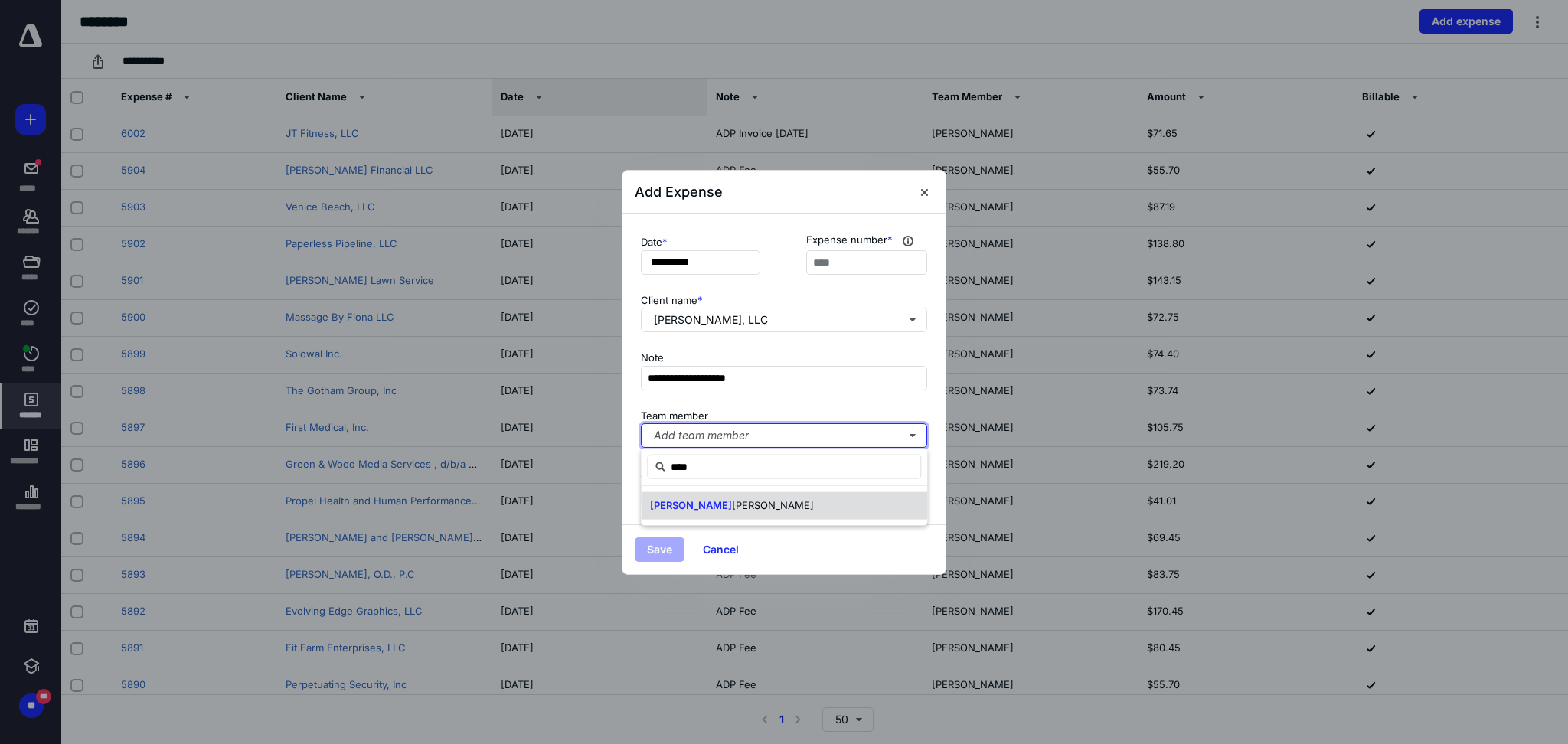 type 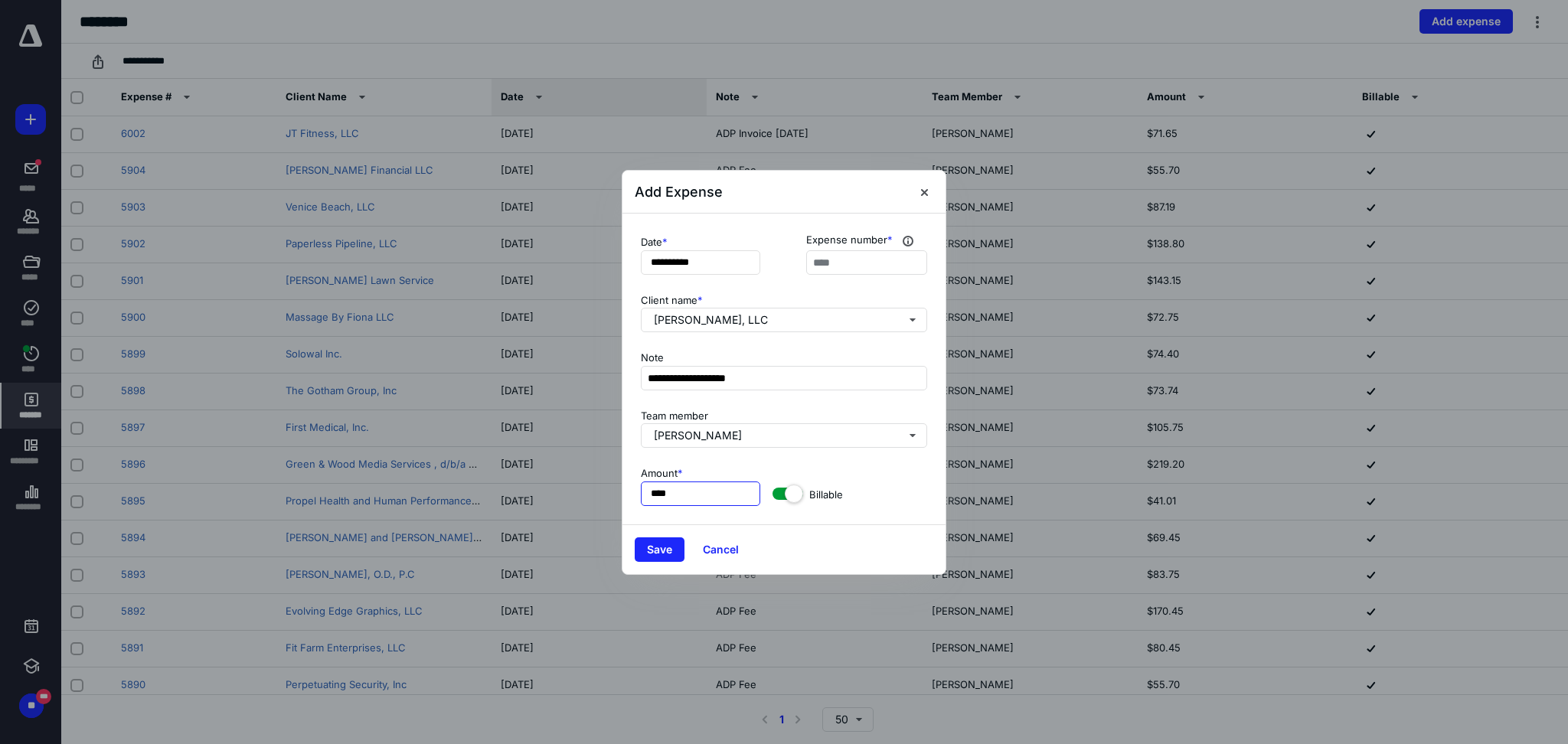 type on "*****" 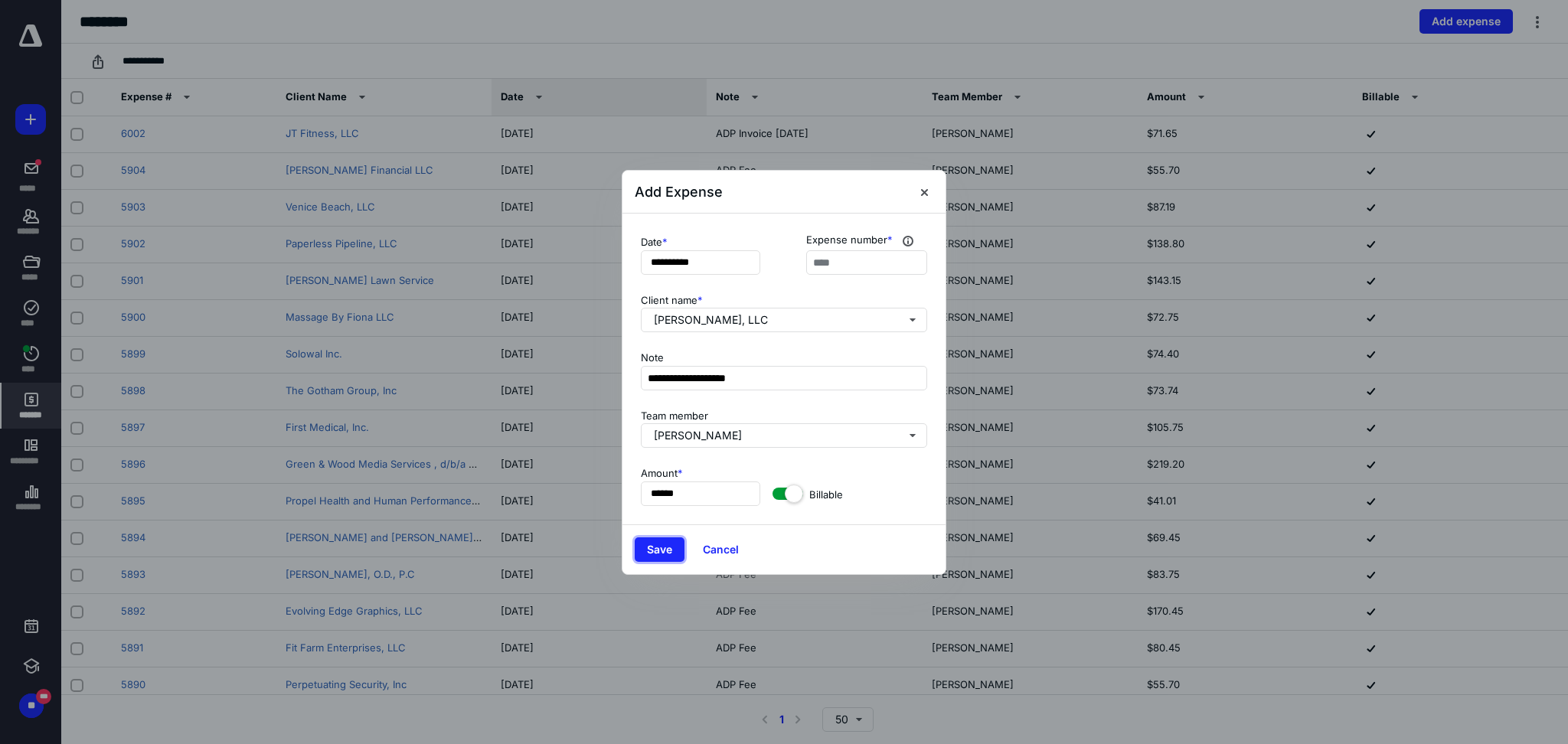 type 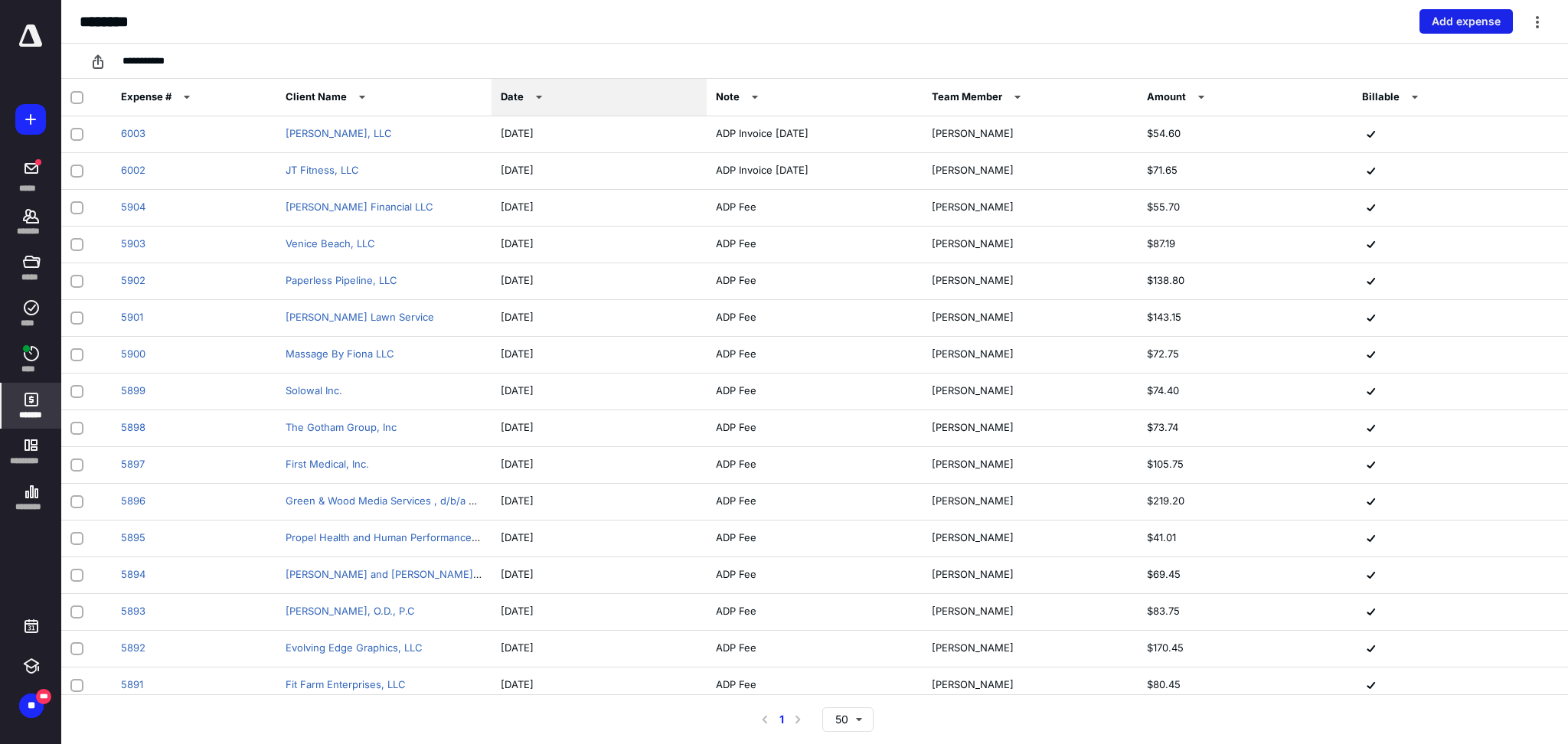 click on "Add expense" at bounding box center (1466, 21) 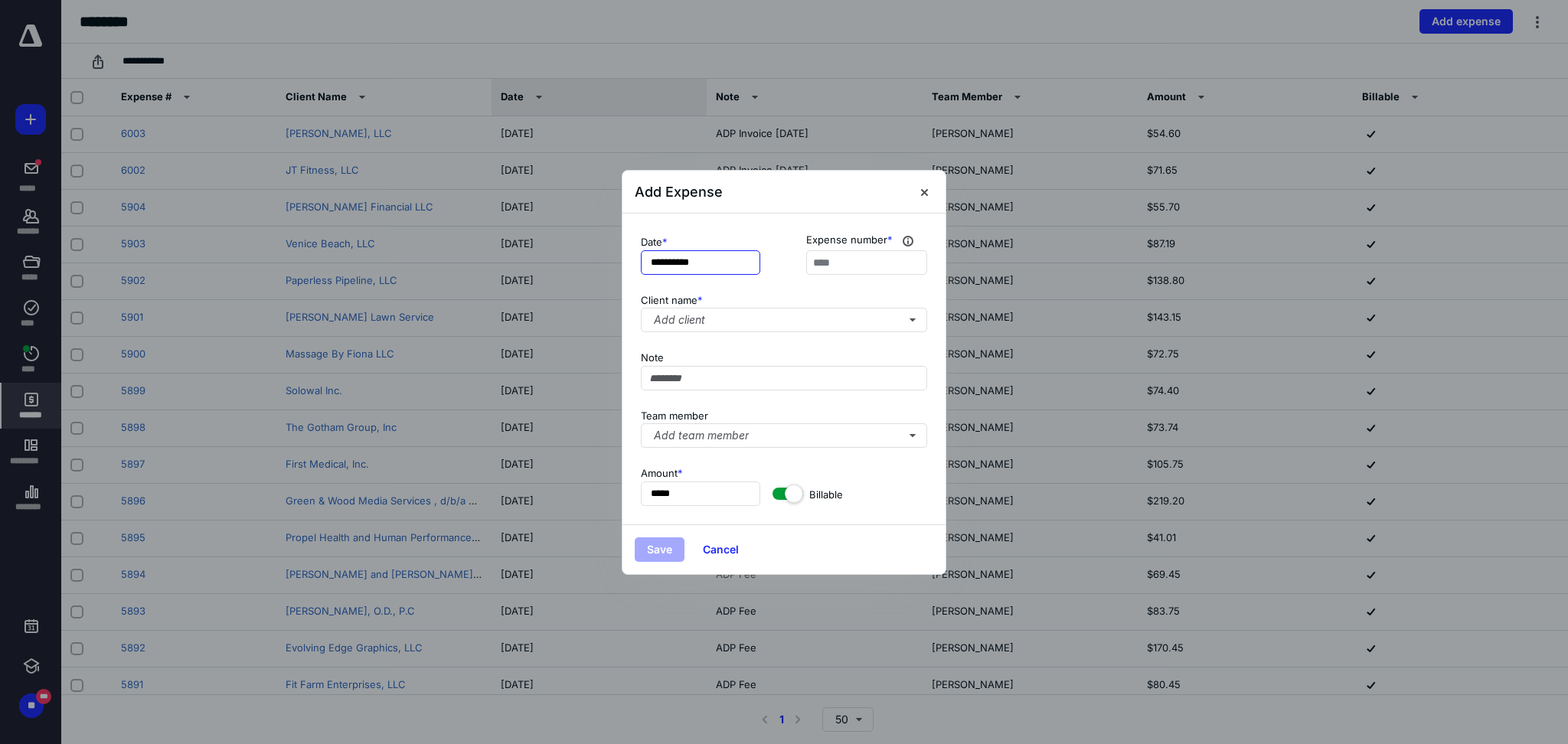 click on "**********" at bounding box center [701, 263] 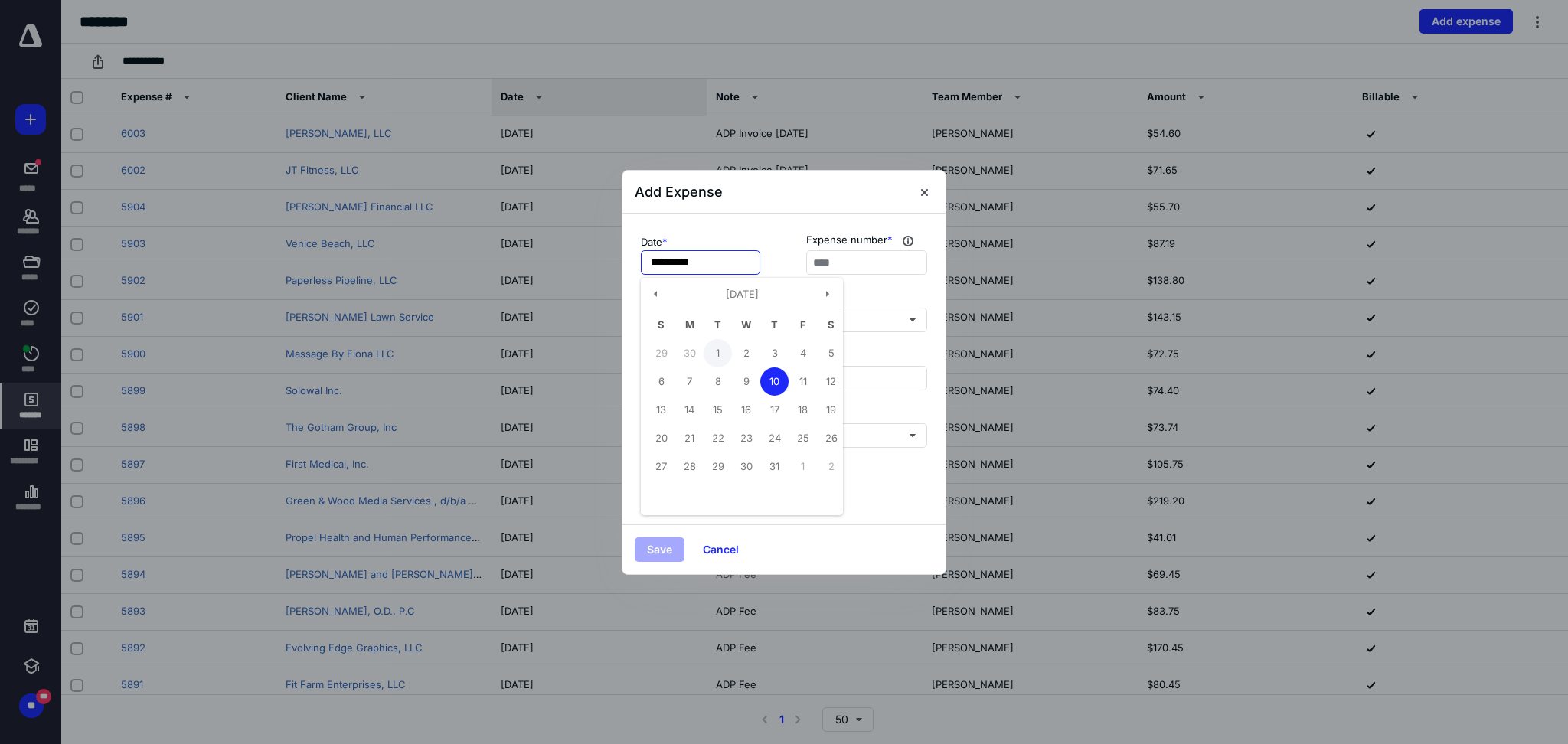 click on "1" at bounding box center [717, 353] 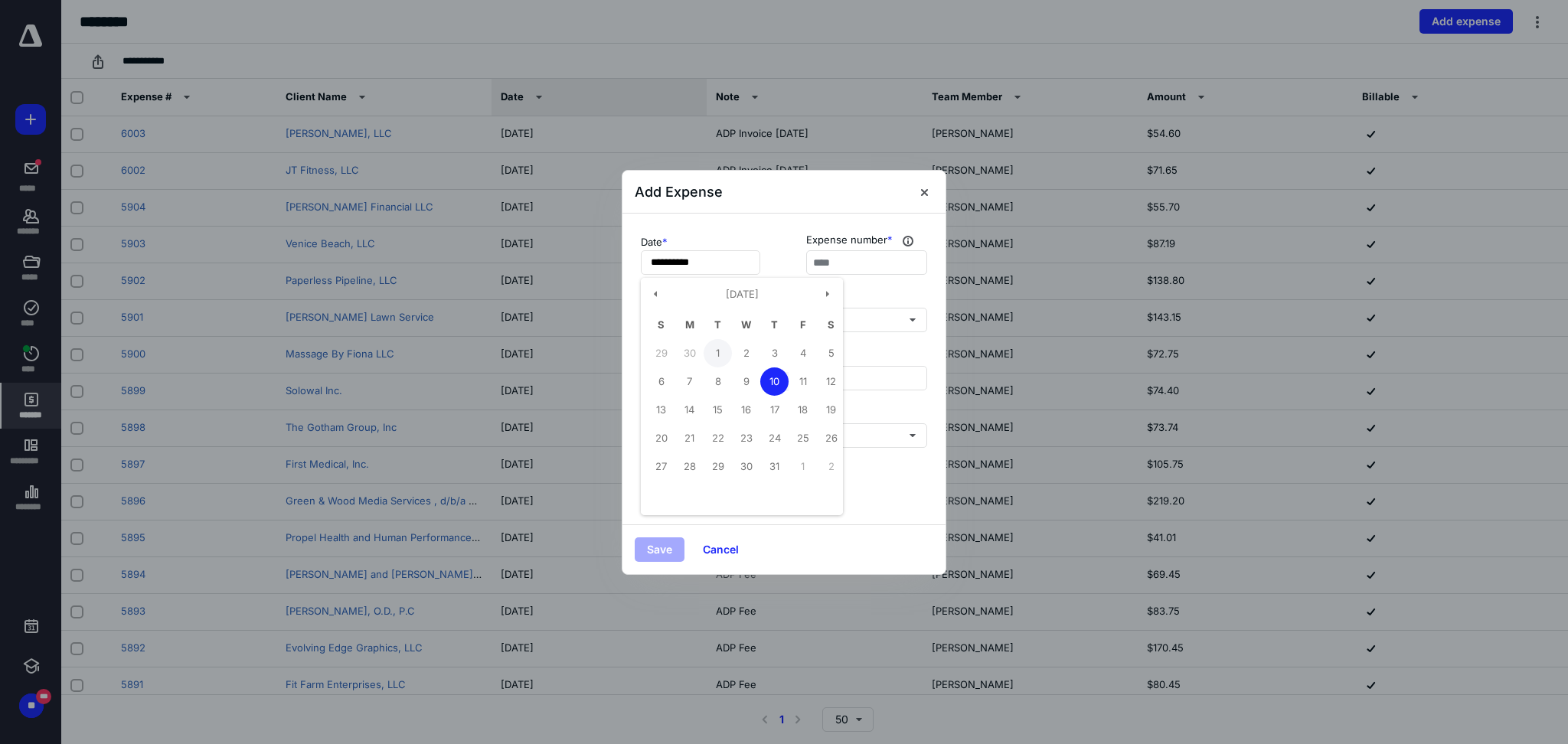 type on "**********" 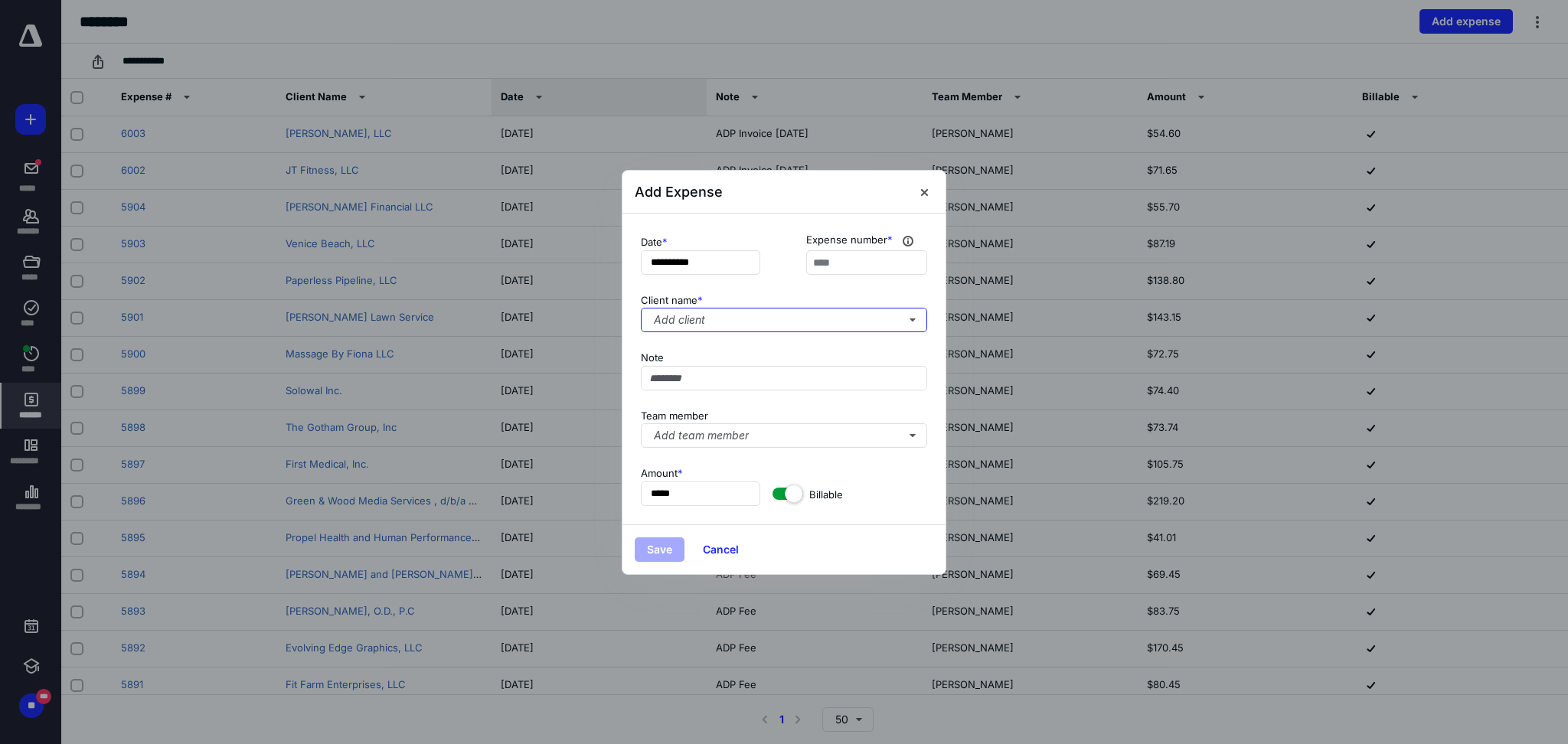 type 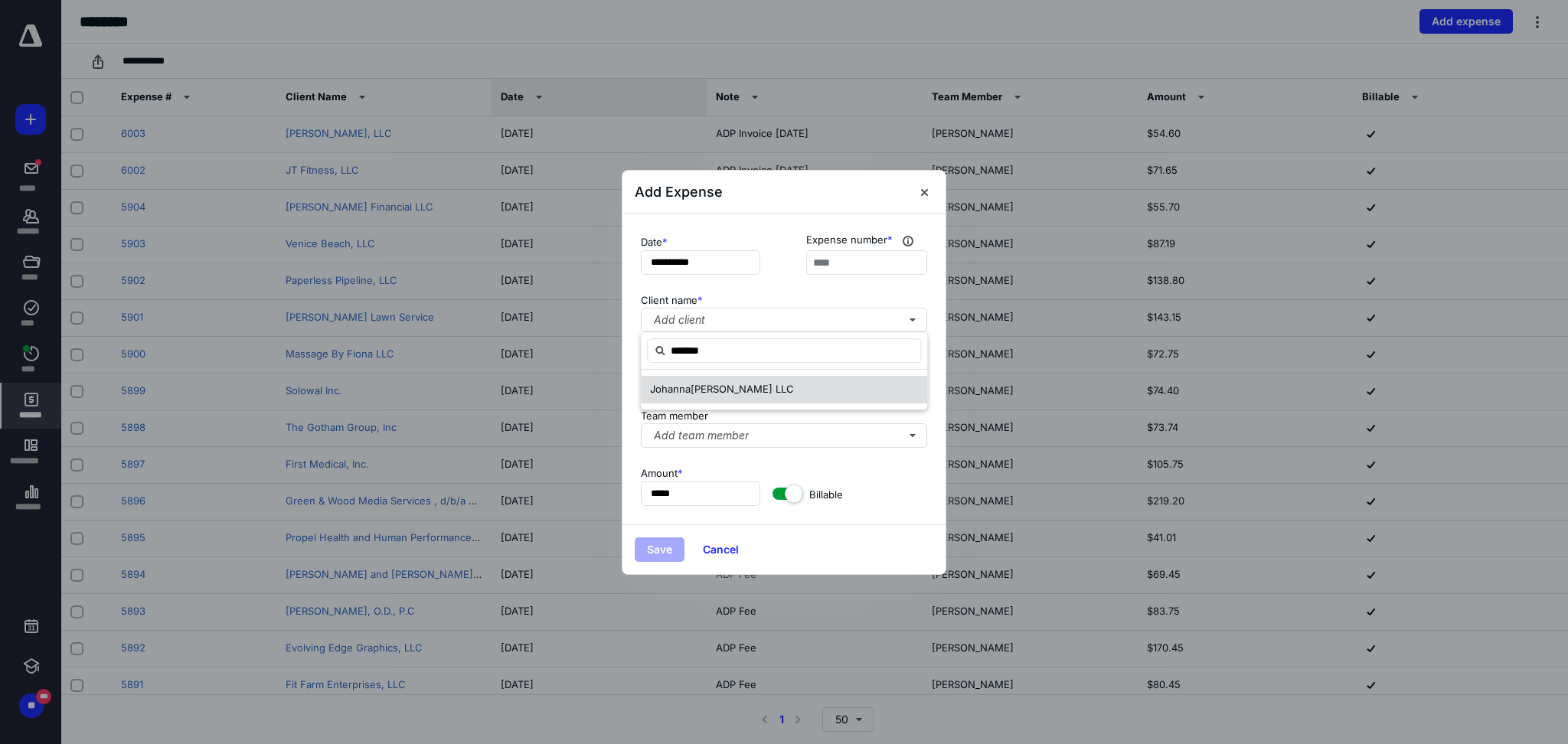 type on "******" 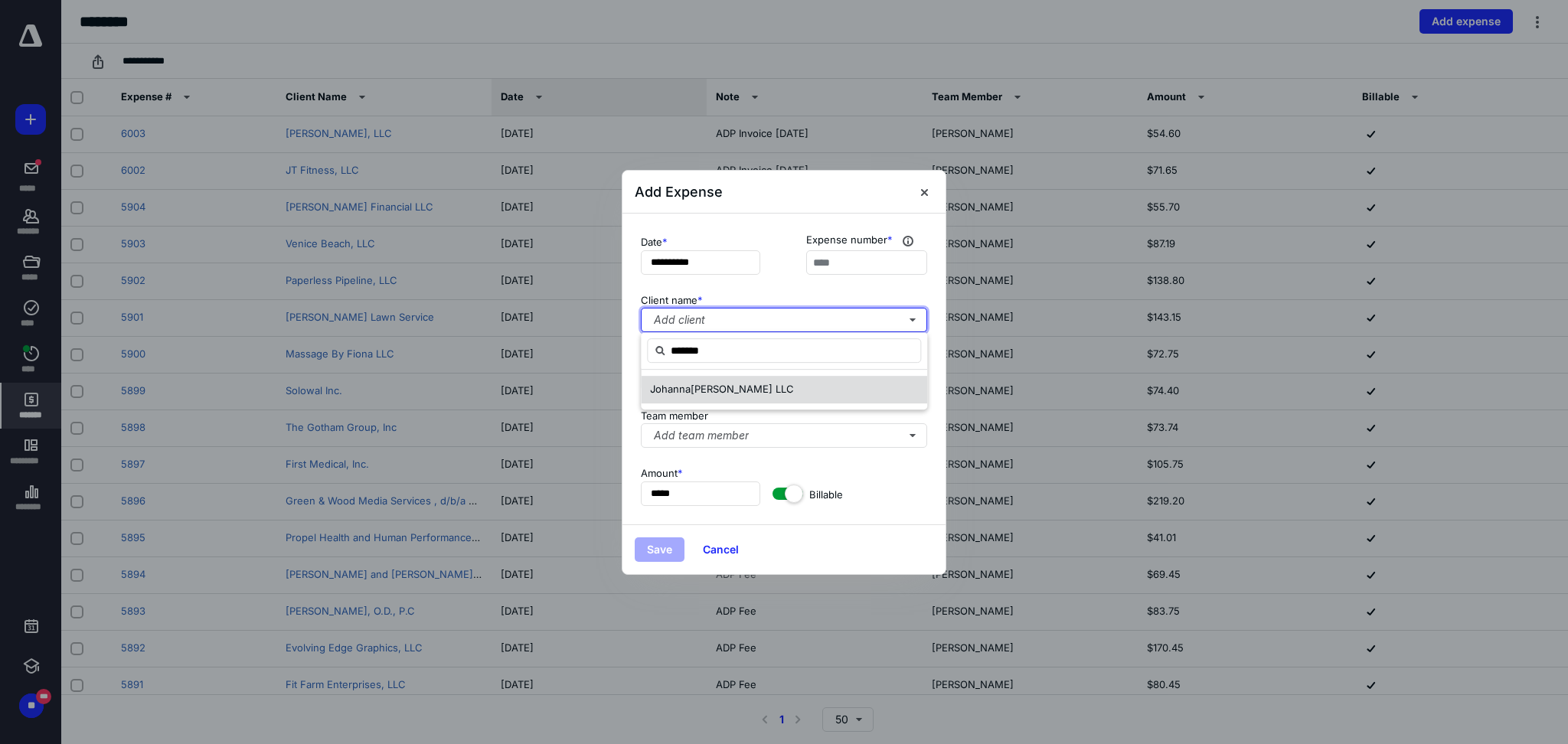 type 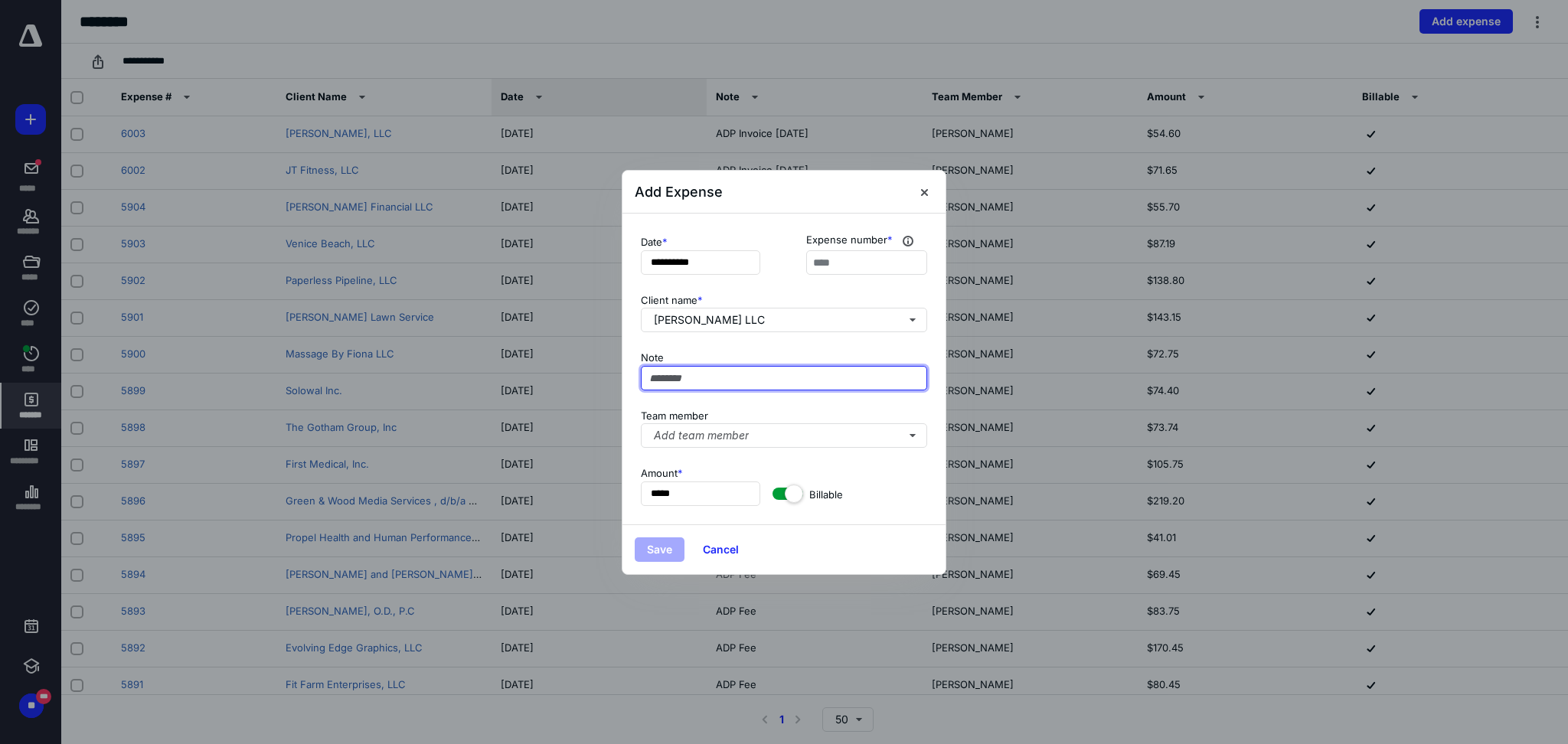 paste on "**********" 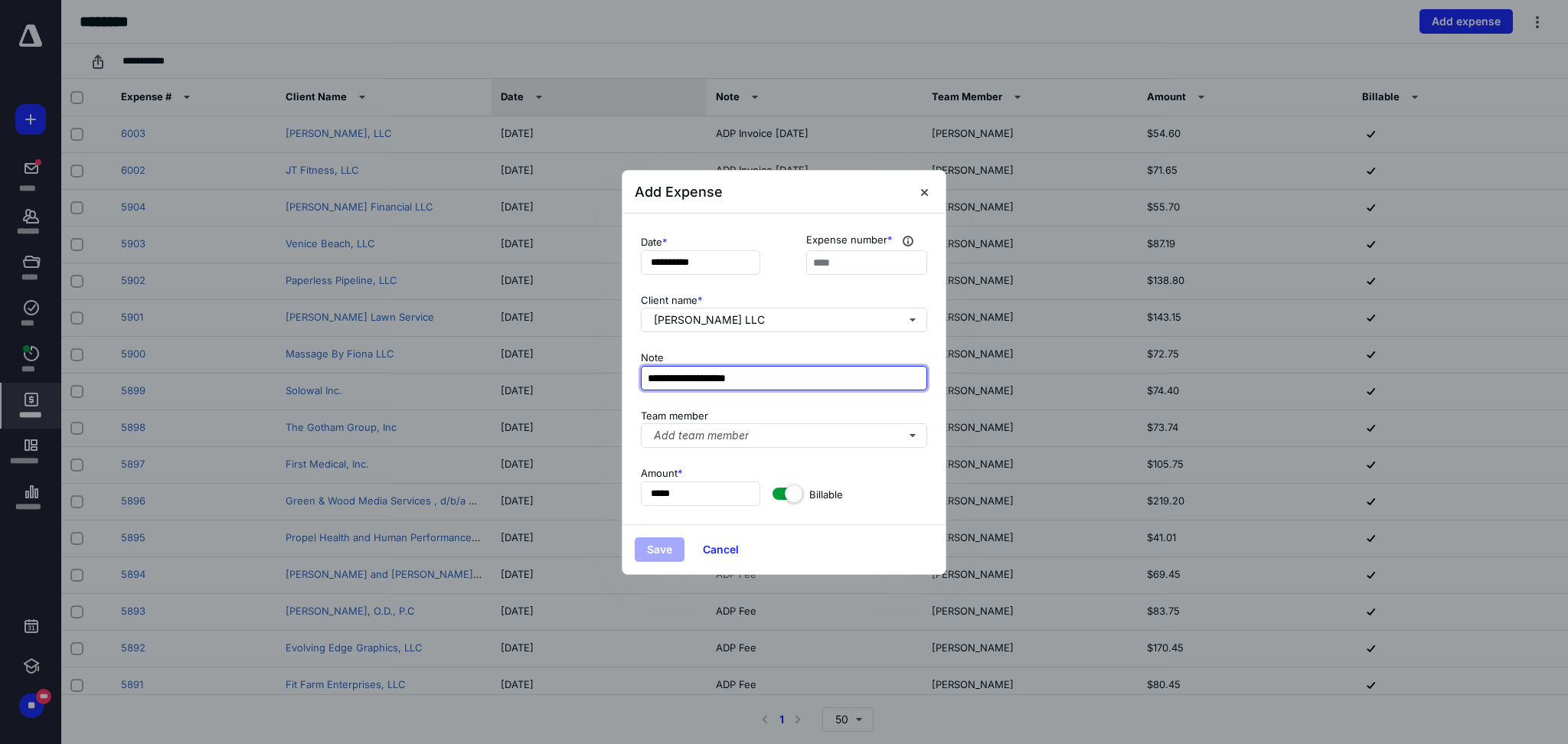 type on "**********" 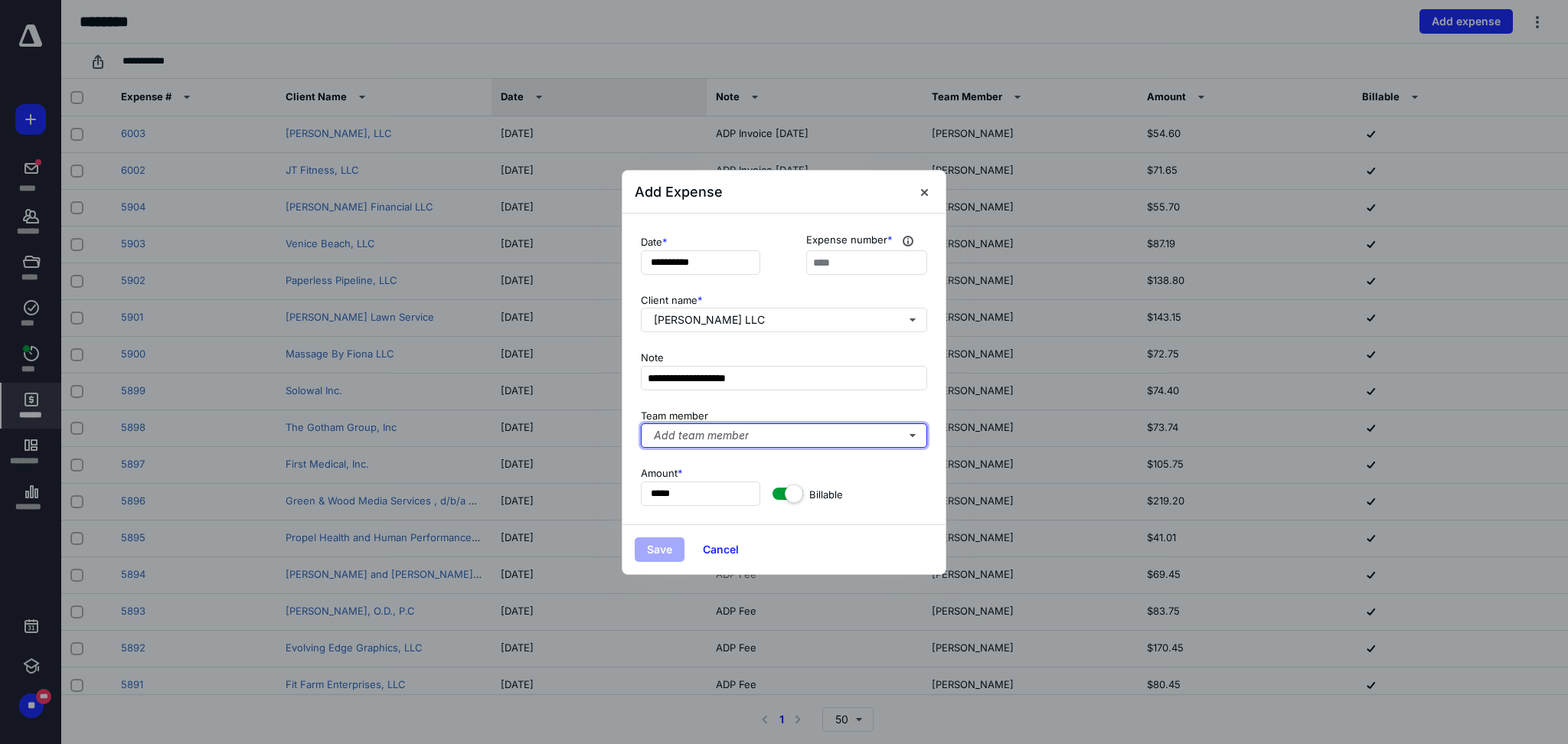 type 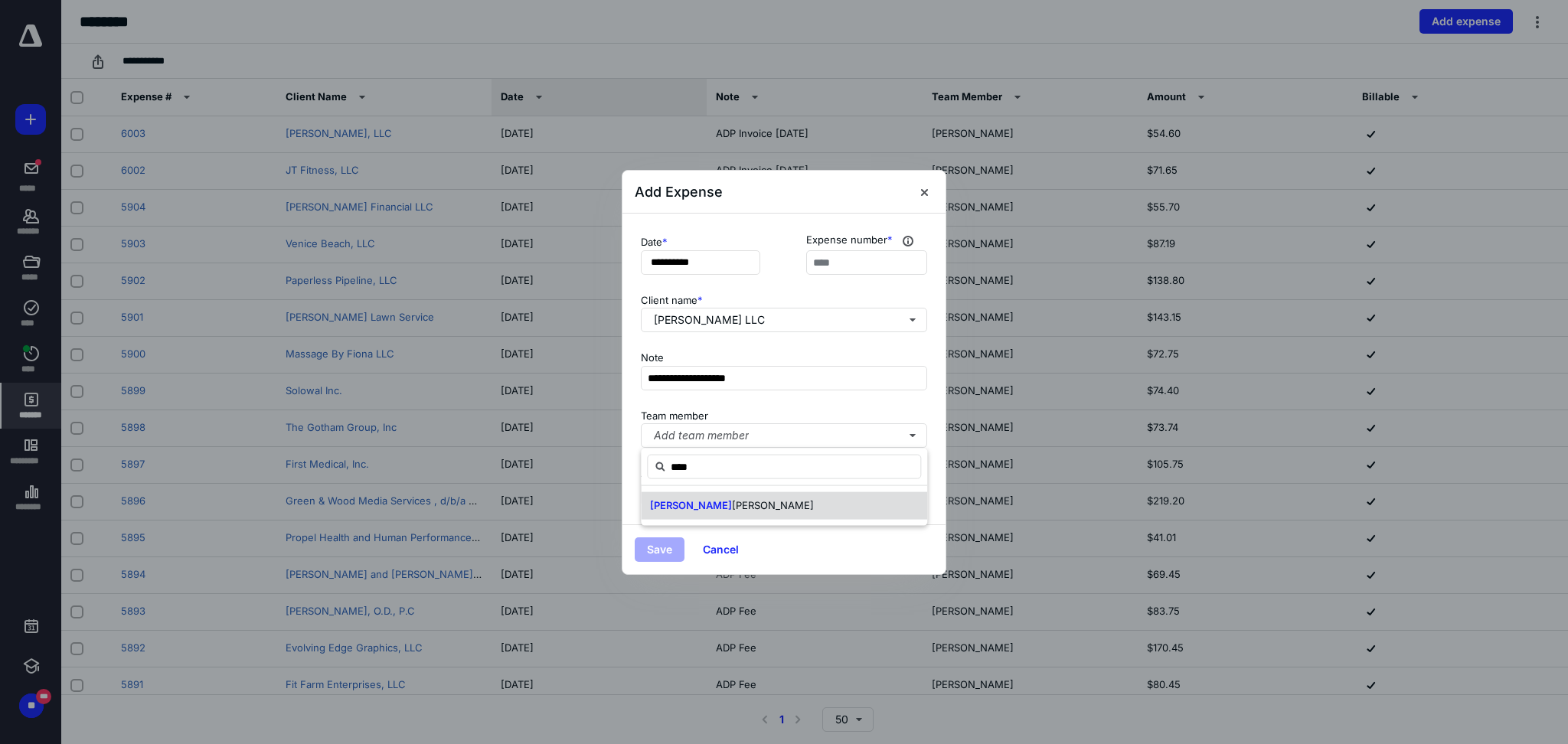 type on "****" 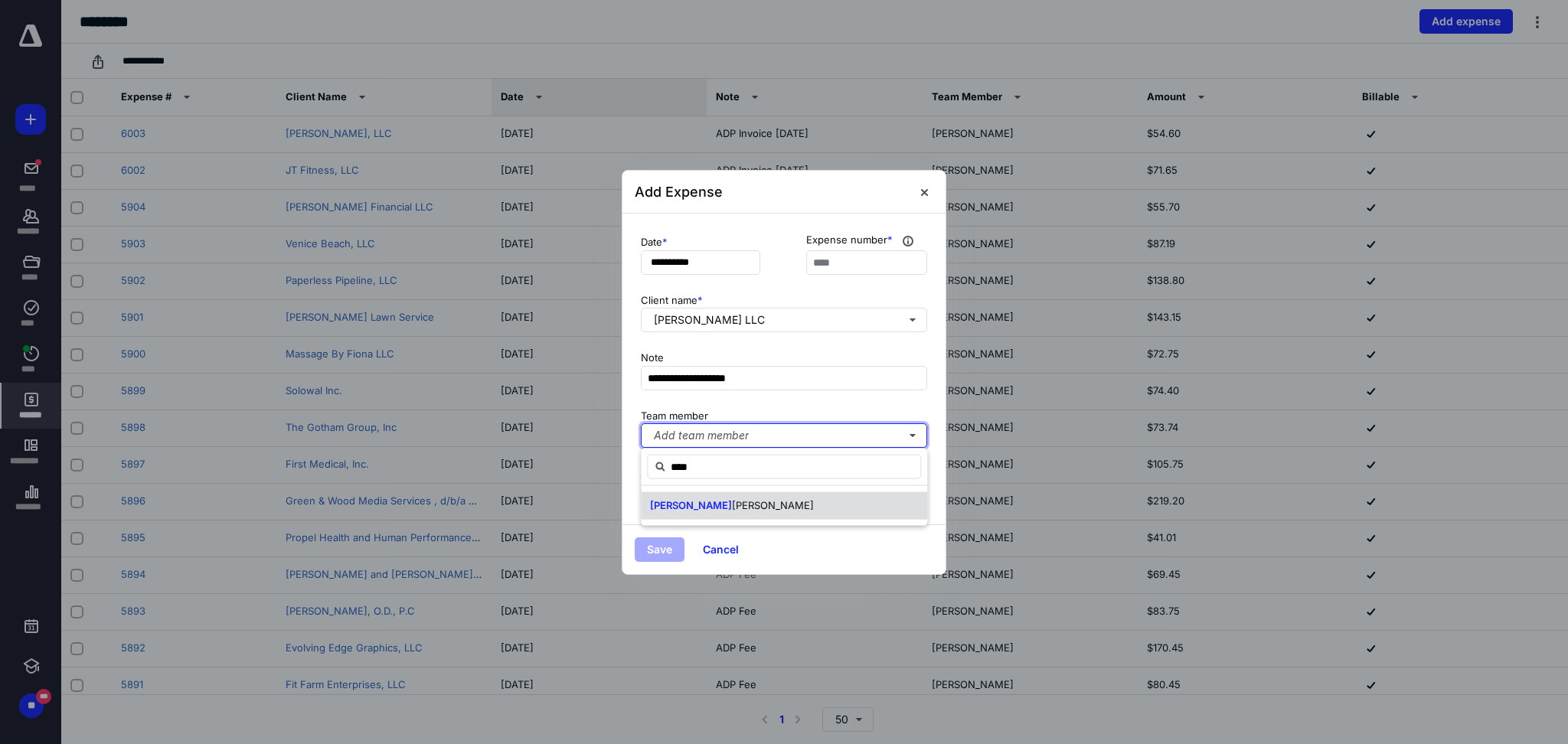 type 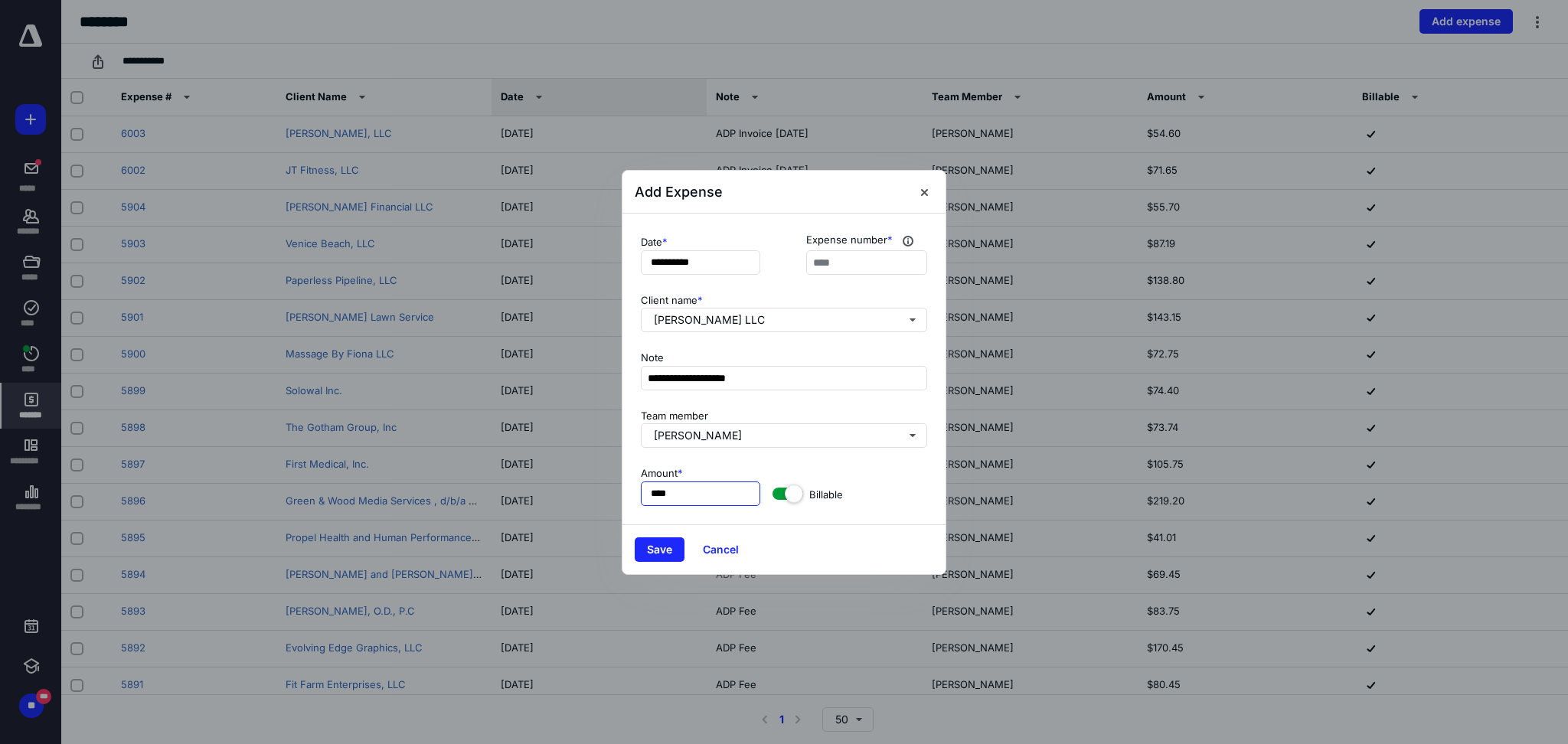 type on "*****" 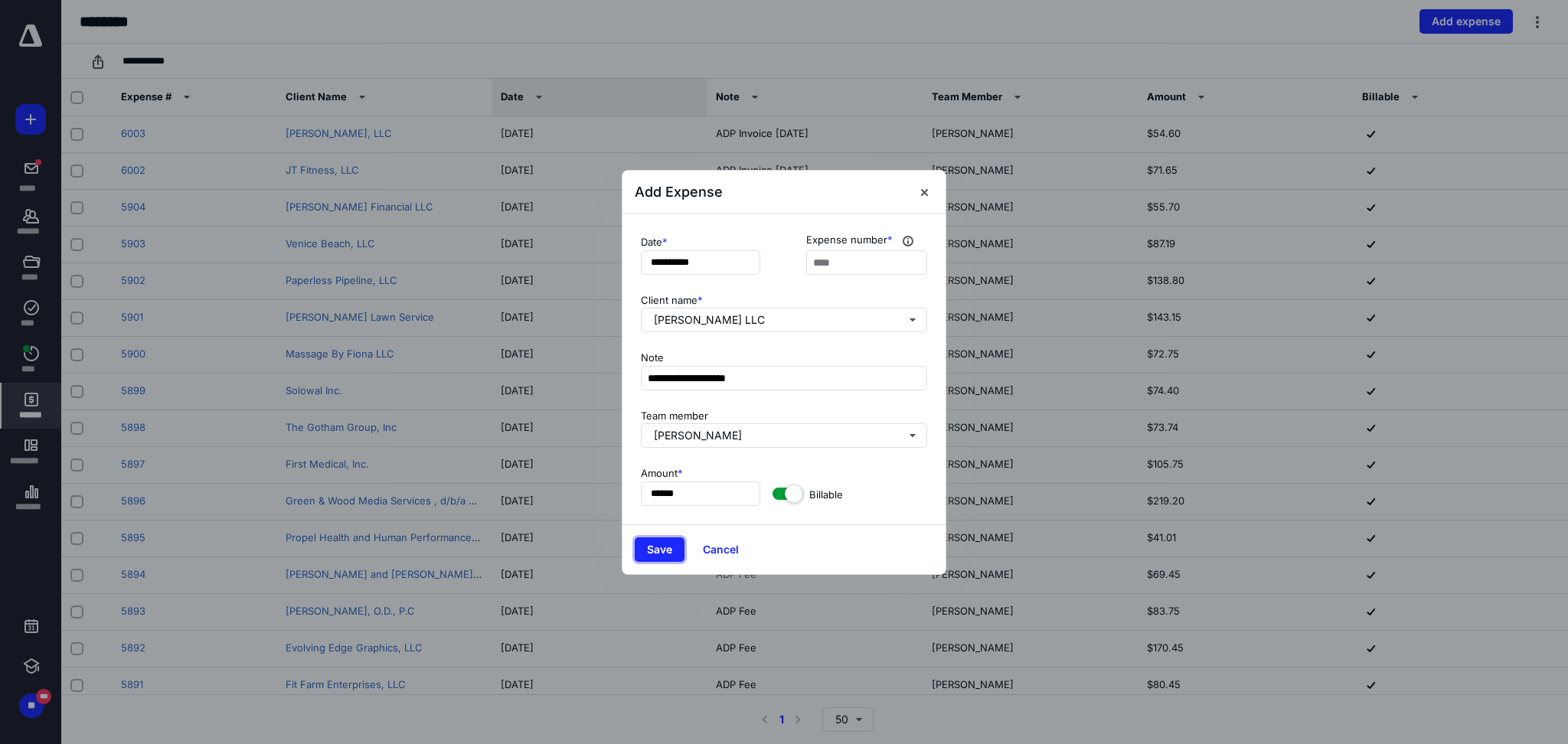 type 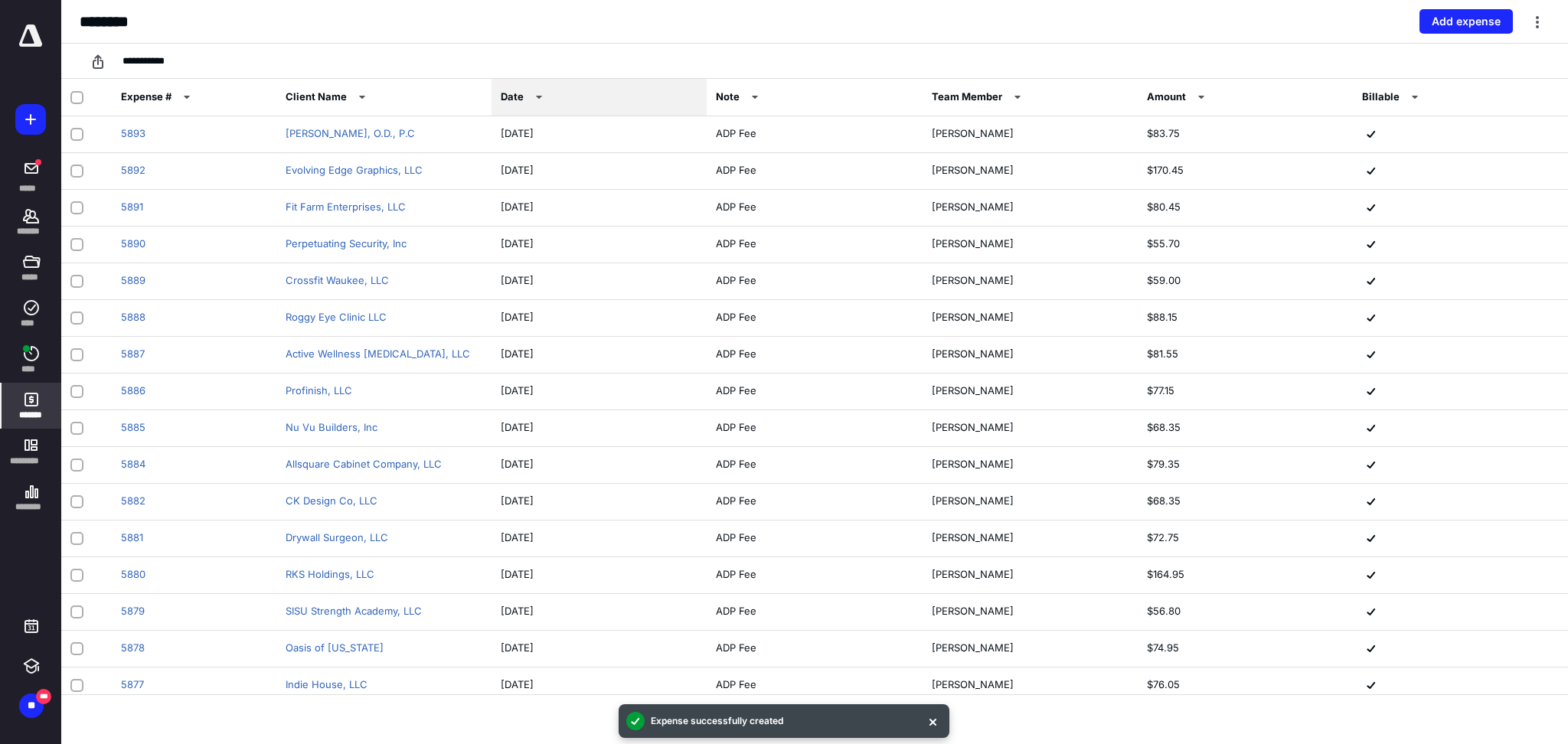 scroll, scrollTop: 523, scrollLeft: 0, axis: vertical 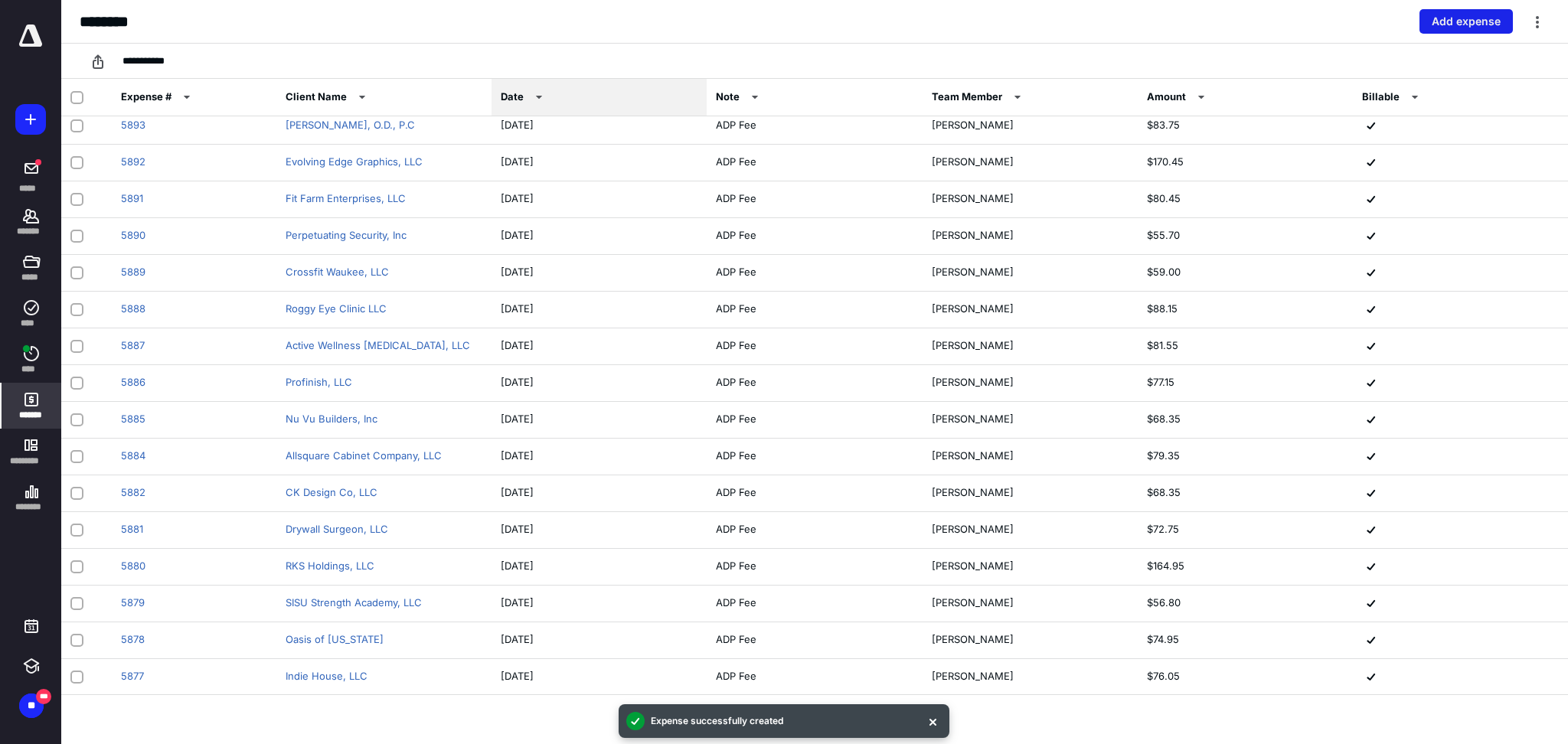 click on "Add expense" at bounding box center [1466, 21] 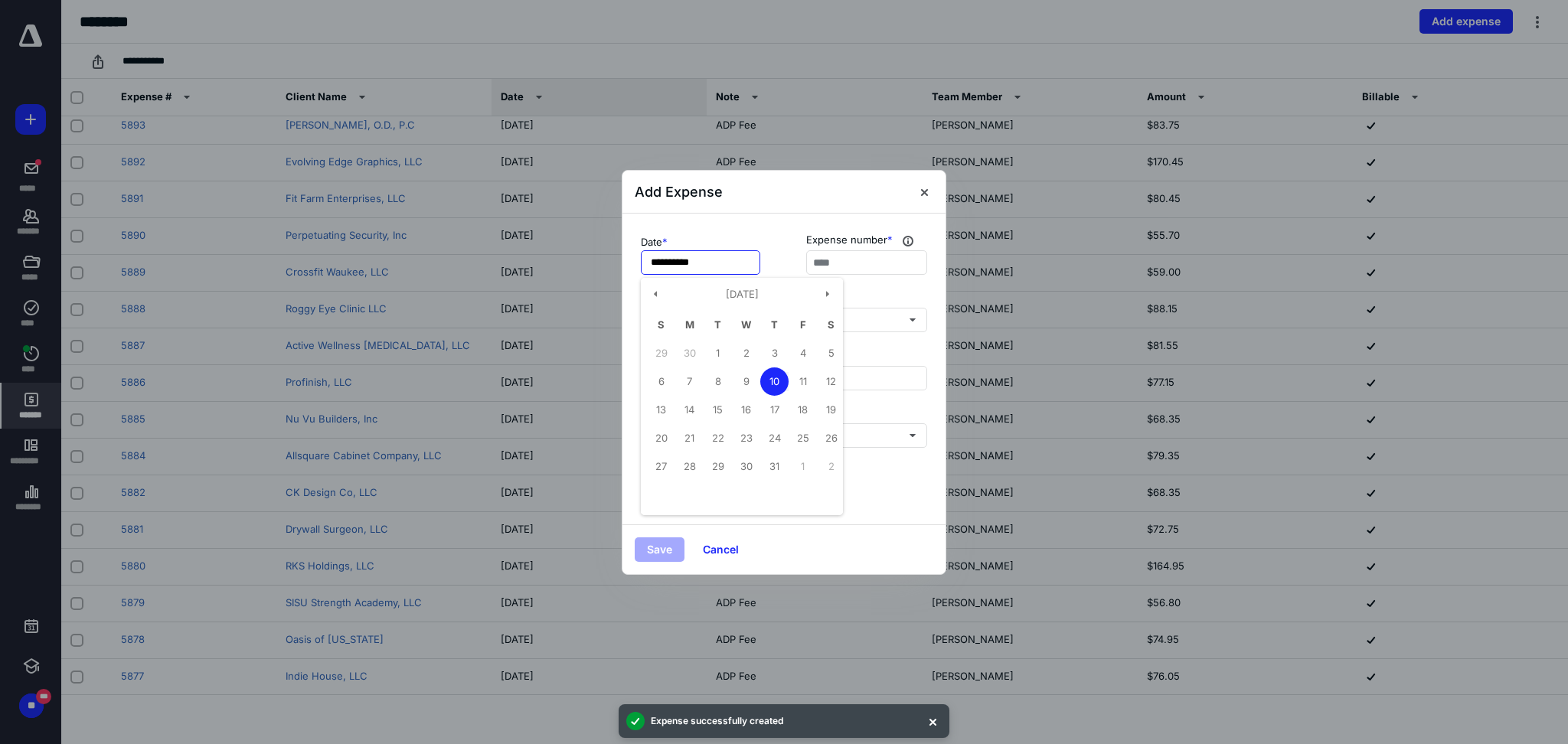 click on "**********" at bounding box center (701, 263) 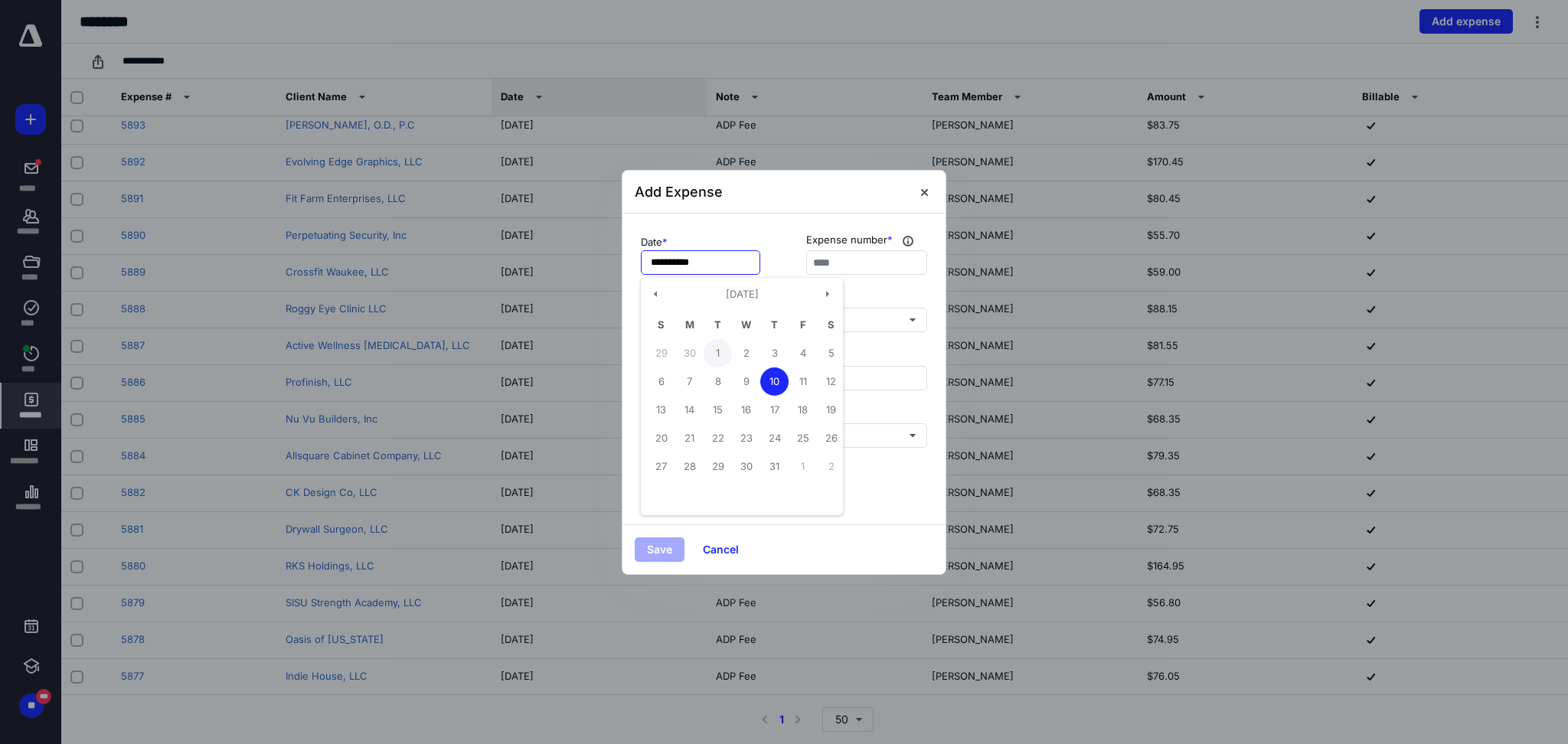 click on "1" at bounding box center (717, 353) 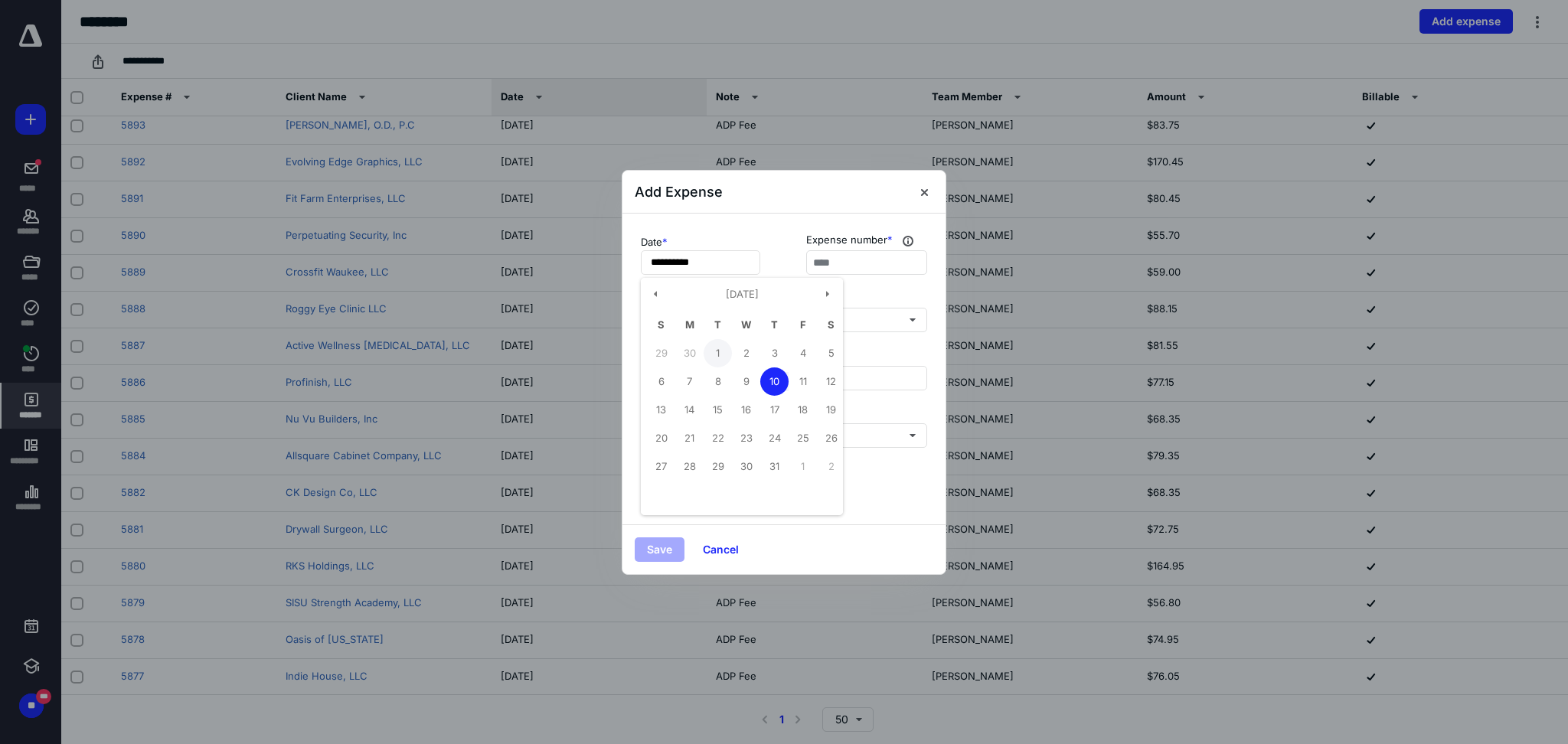 type on "**********" 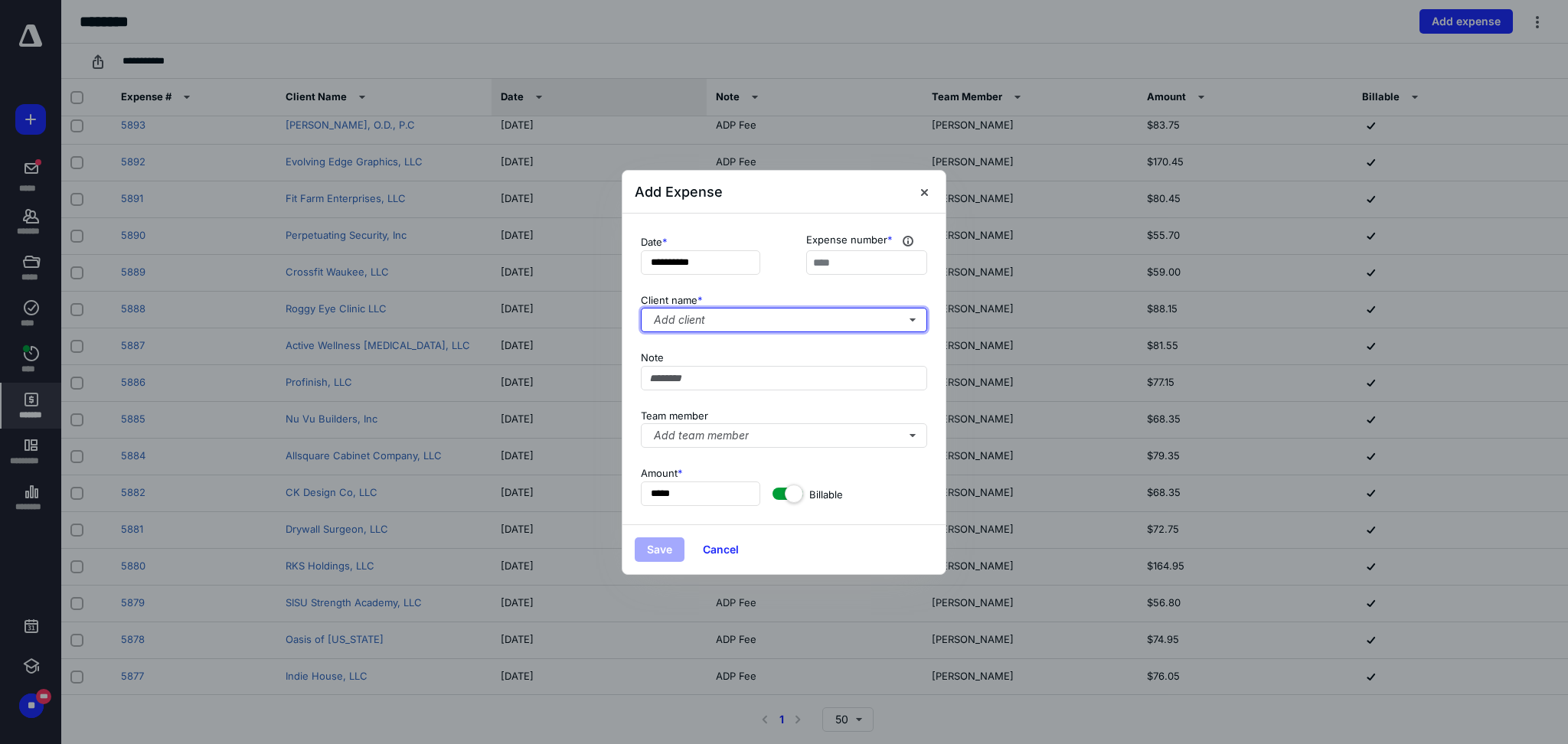 type 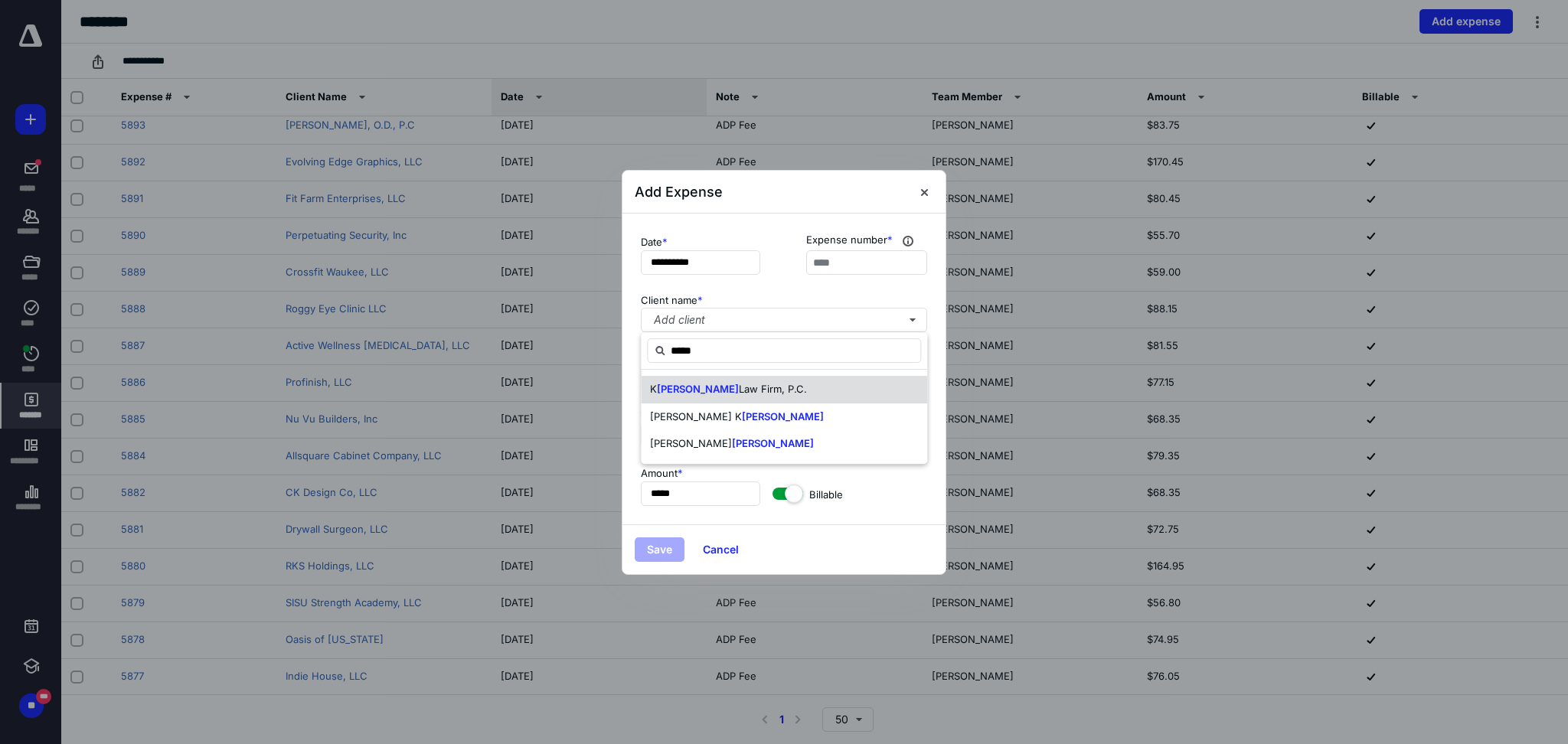 type on "*****" 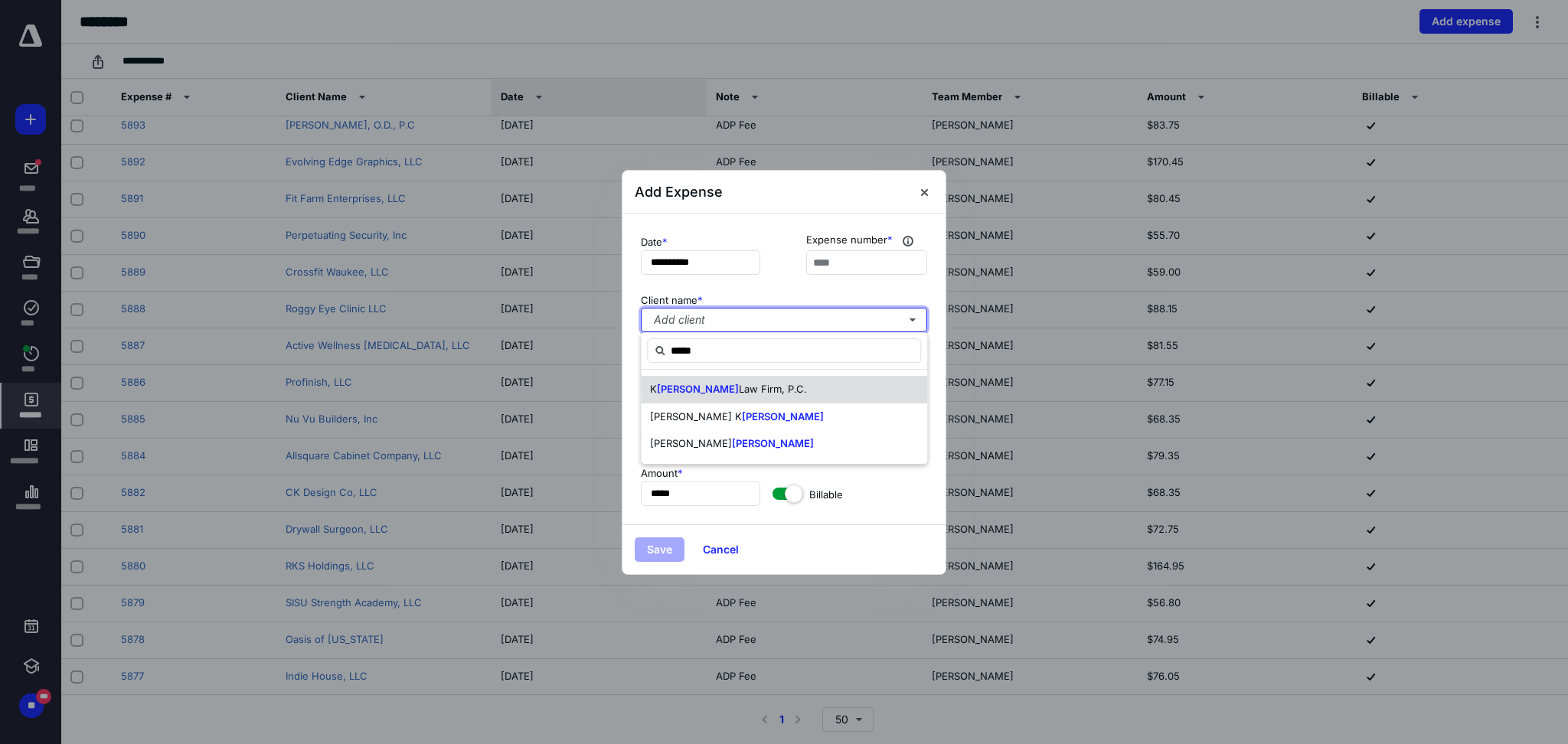 type 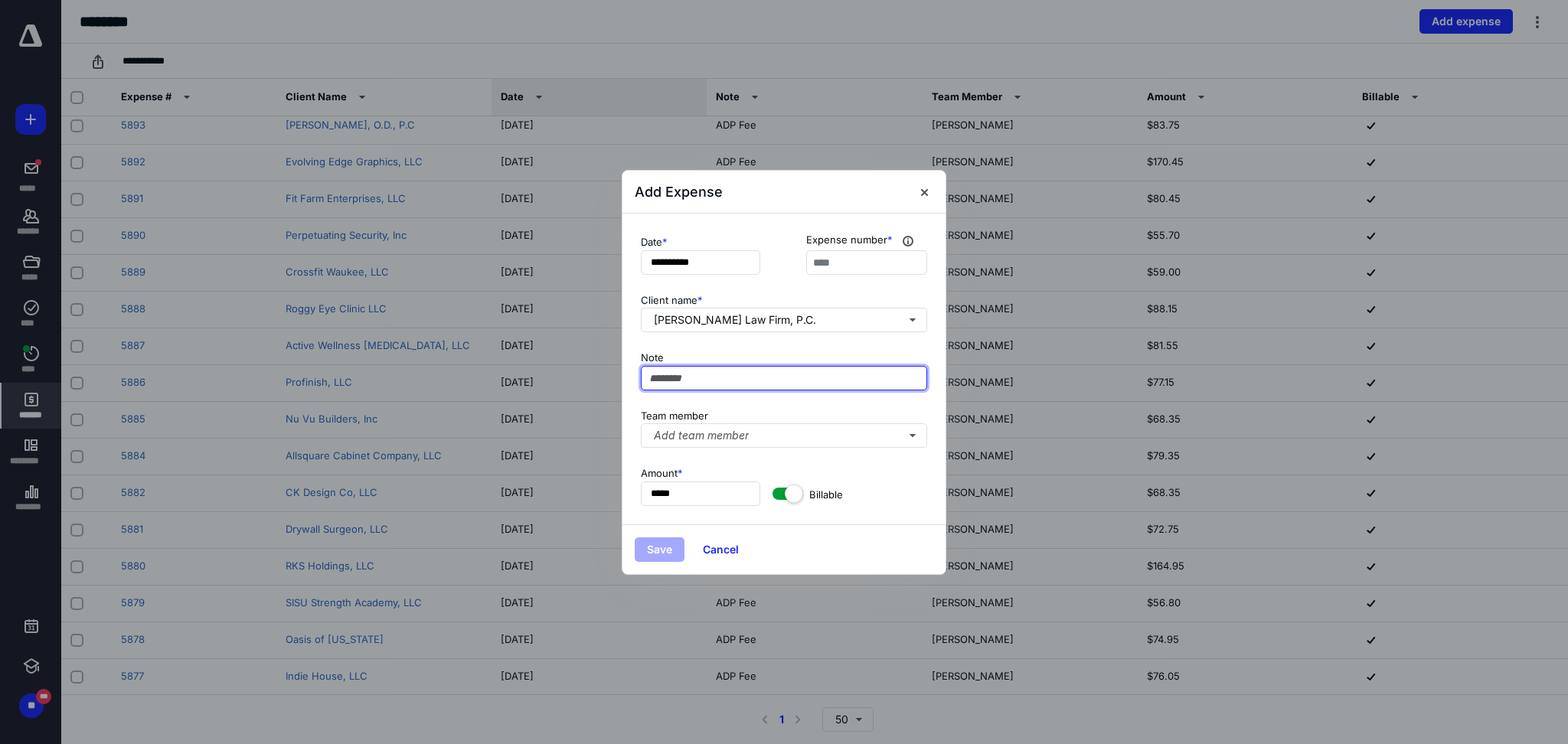 paste on "**********" 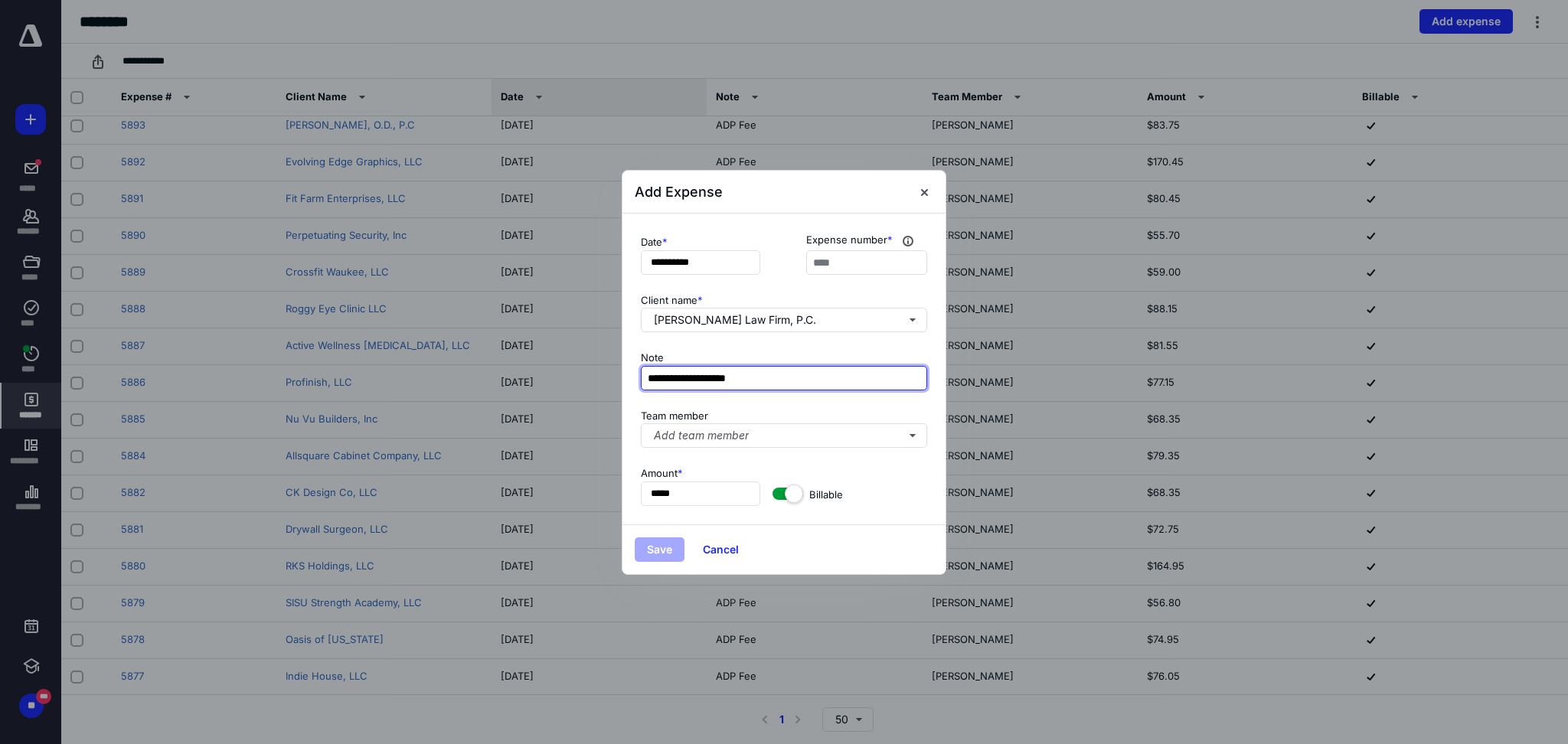type on "**********" 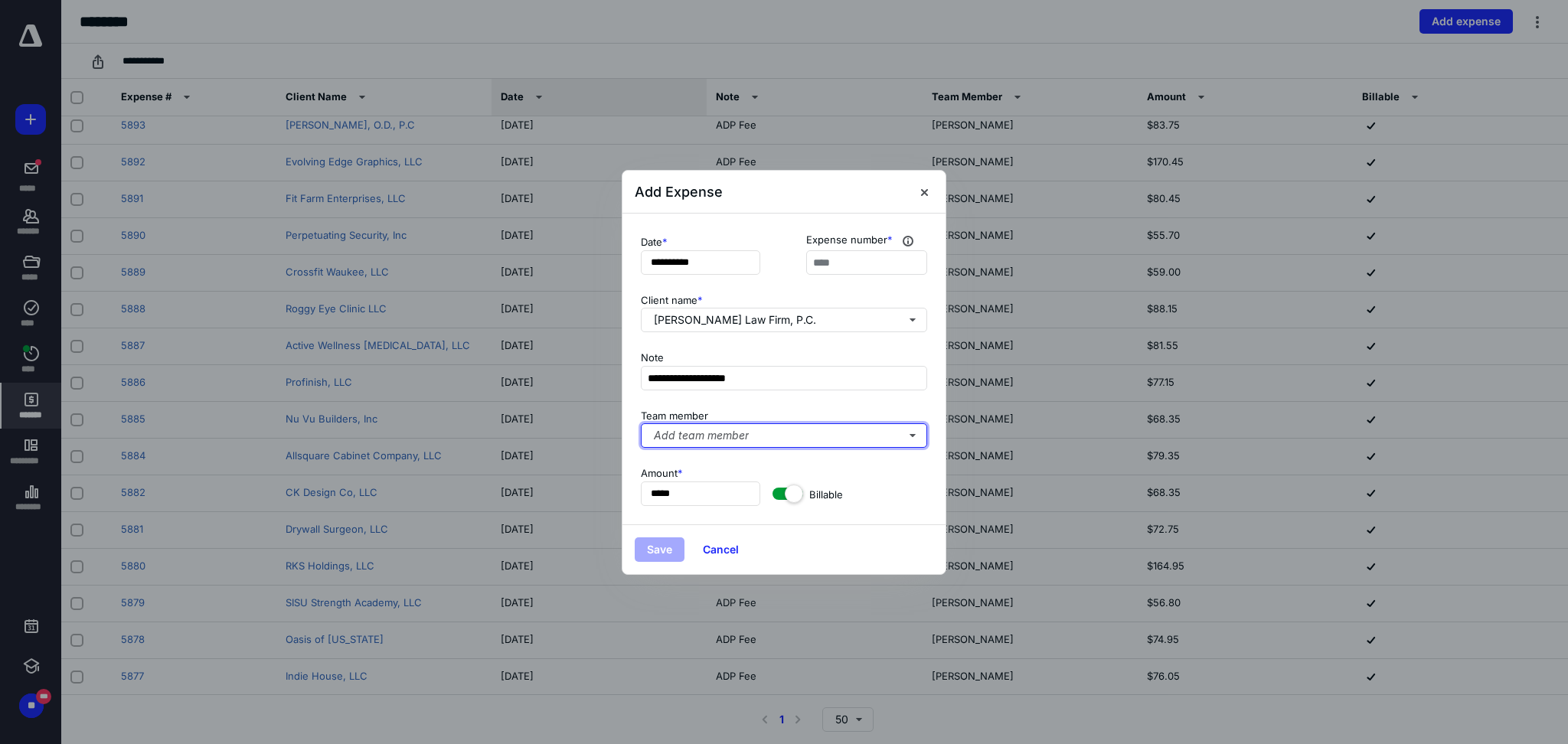 type 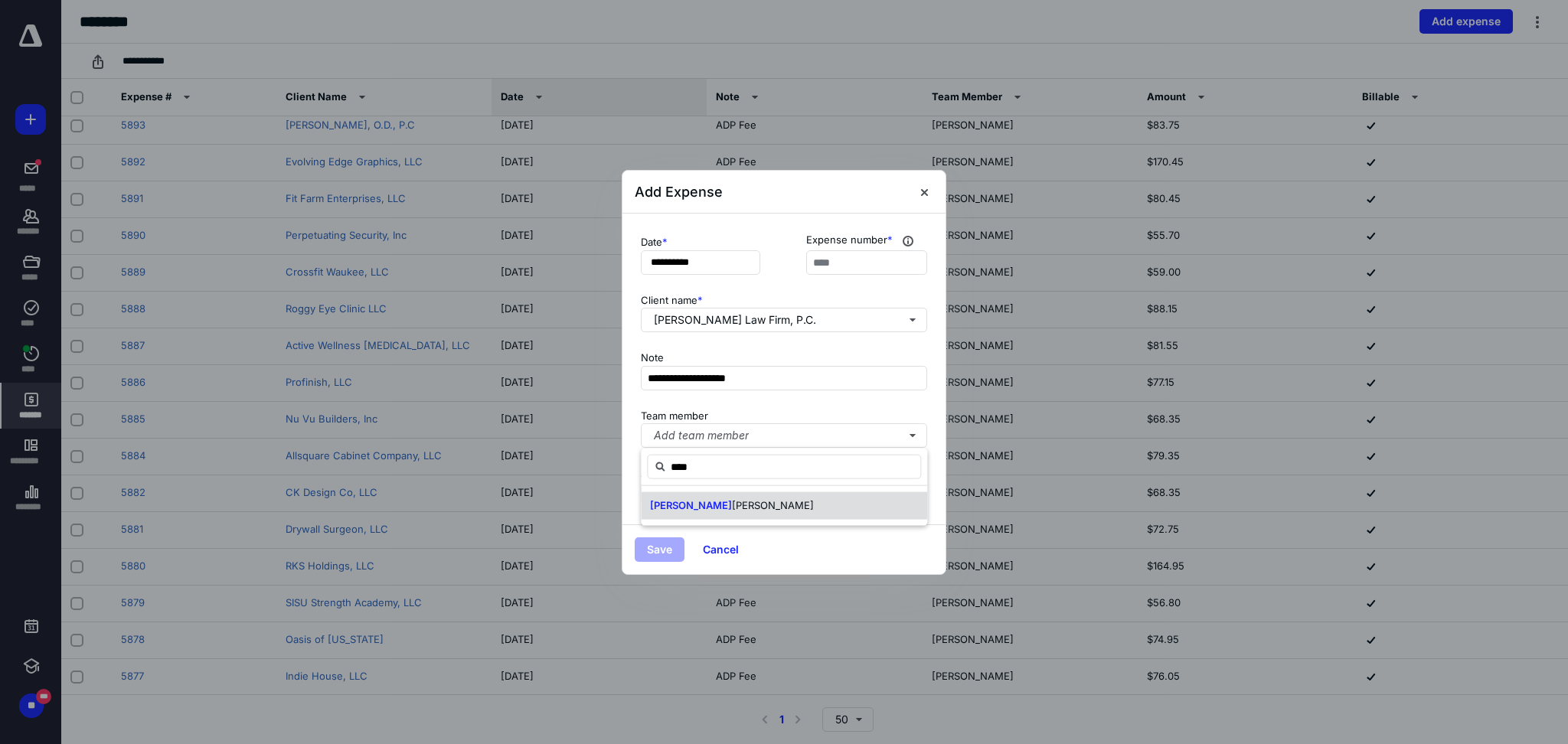 type on "****" 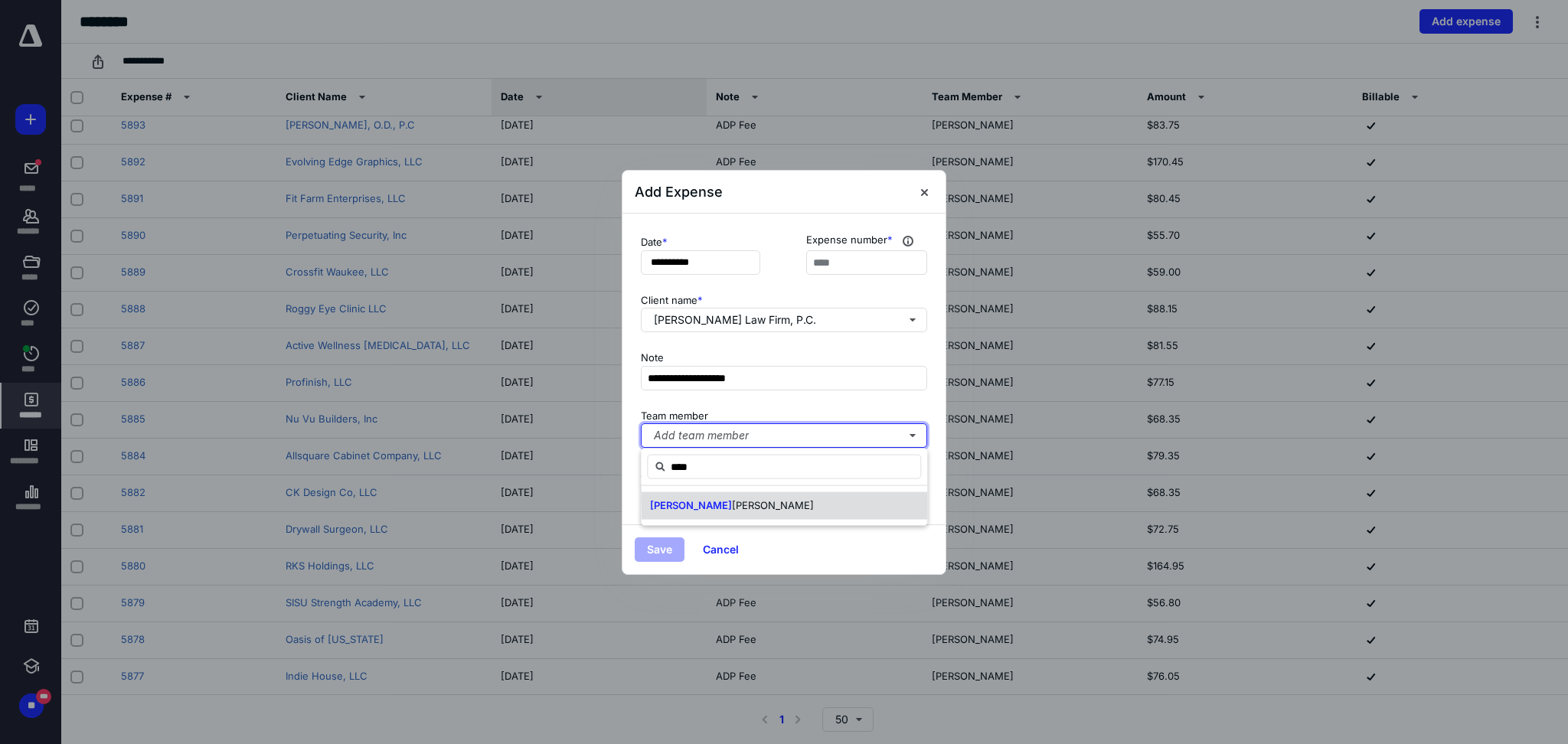 type 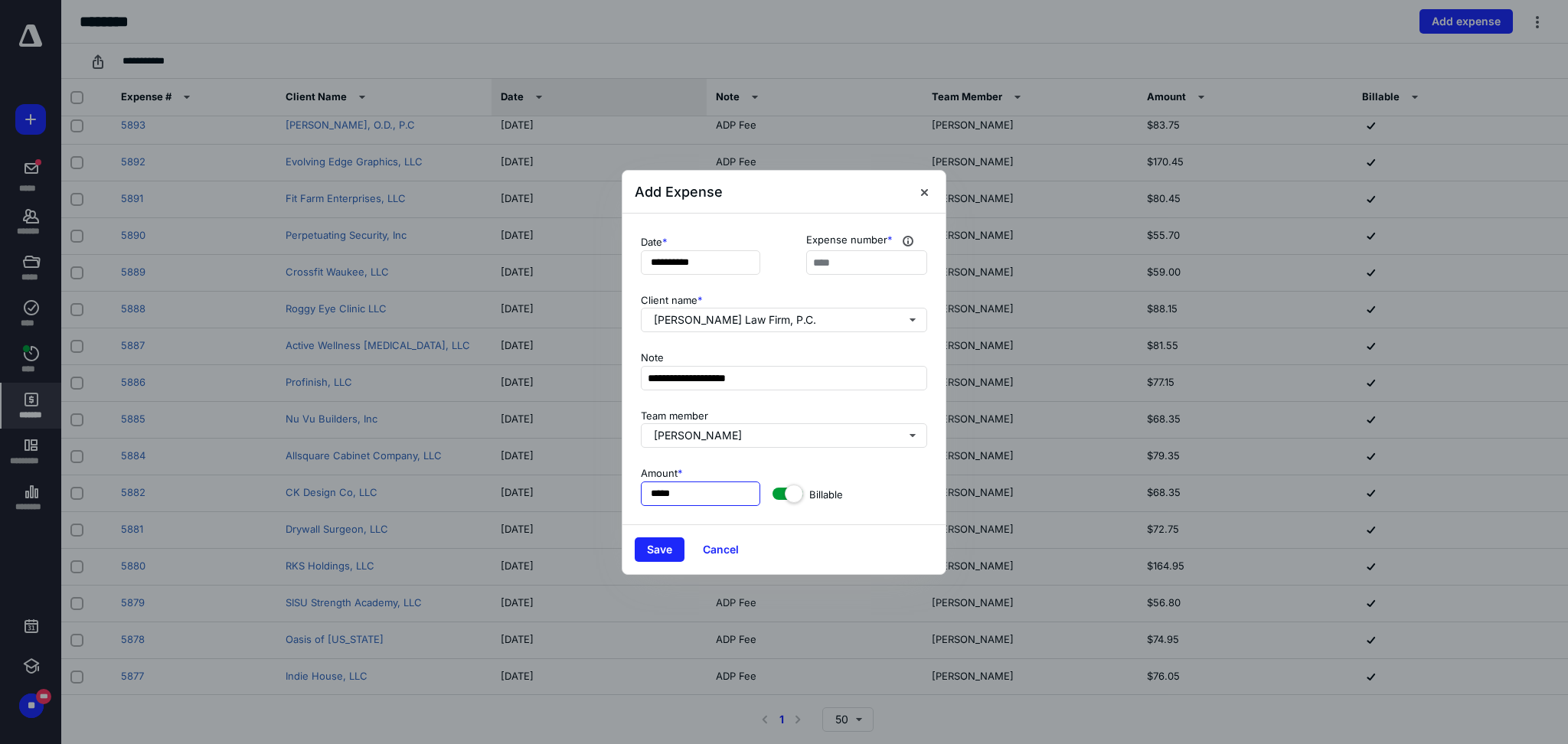 type on "******" 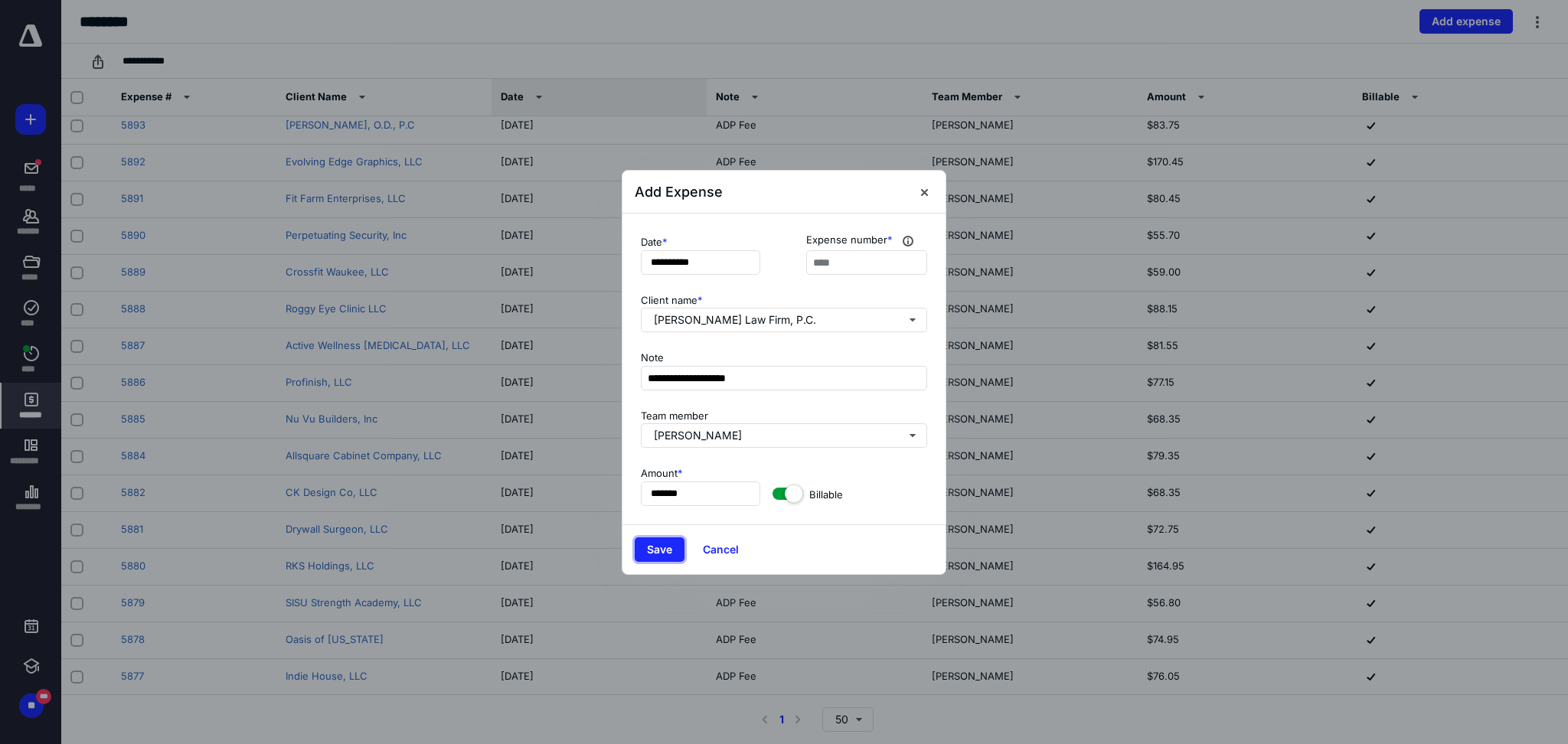 type 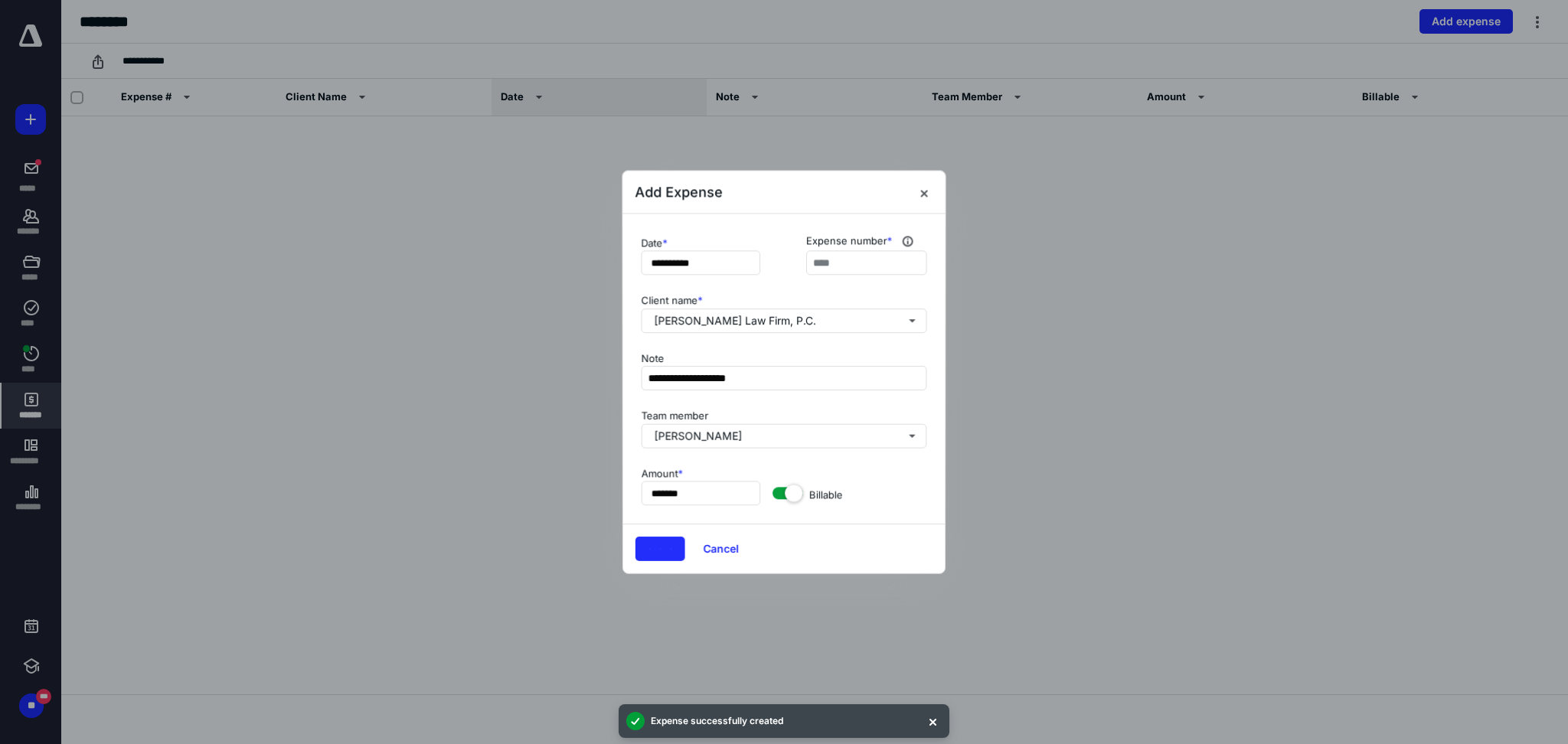 scroll, scrollTop: 0, scrollLeft: 0, axis: both 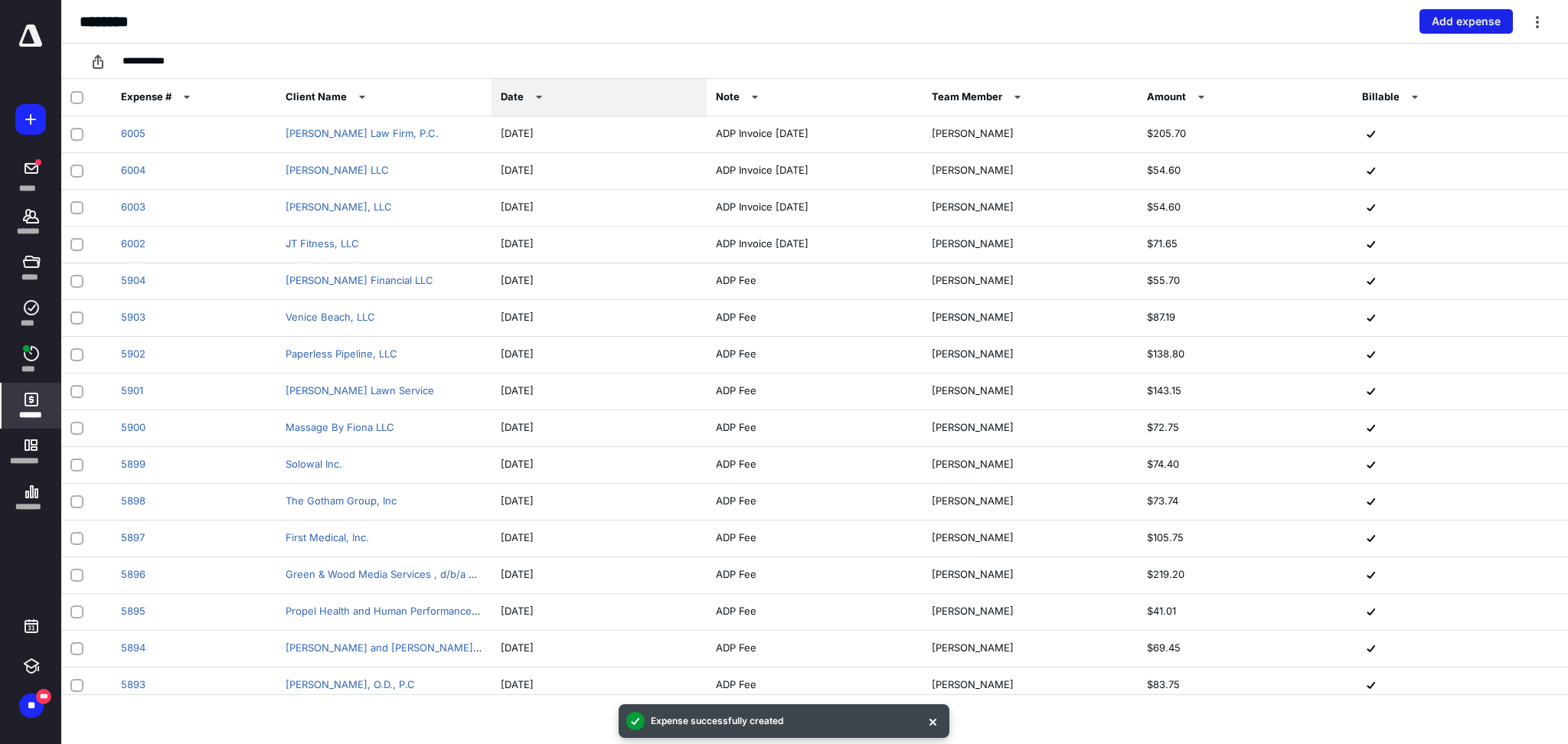 click on "Add expense" at bounding box center [1466, 21] 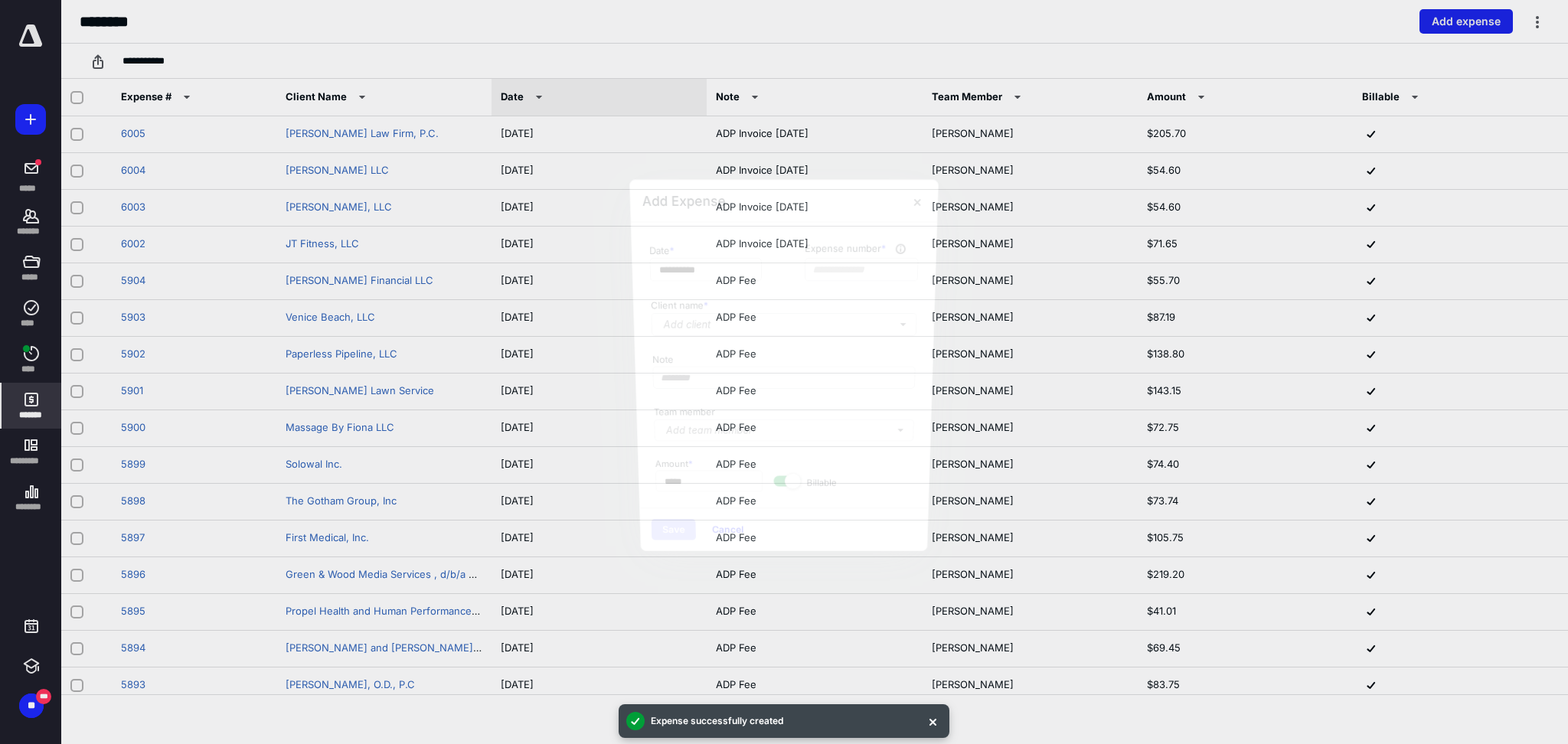 type on "****" 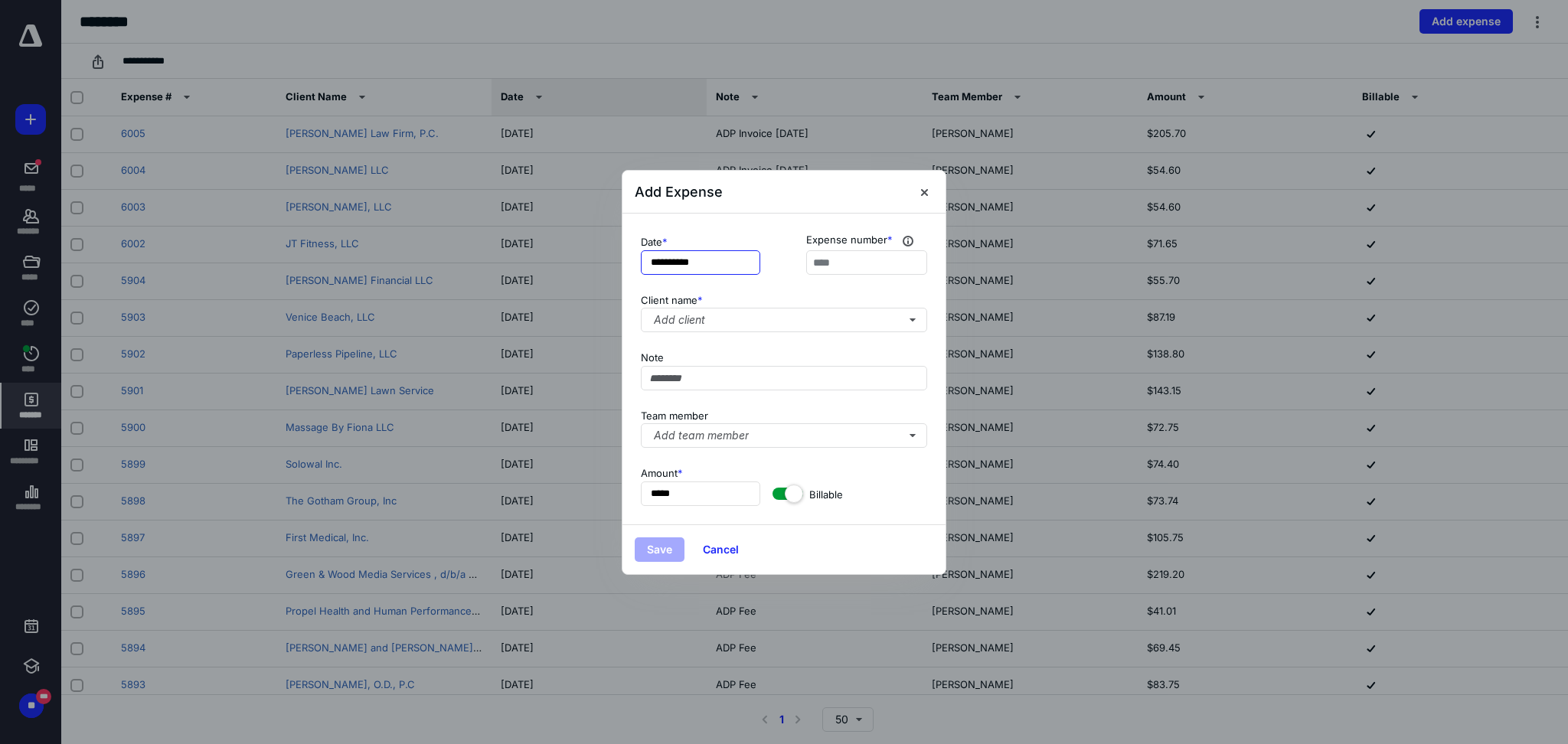 click on "**********" at bounding box center (701, 263) 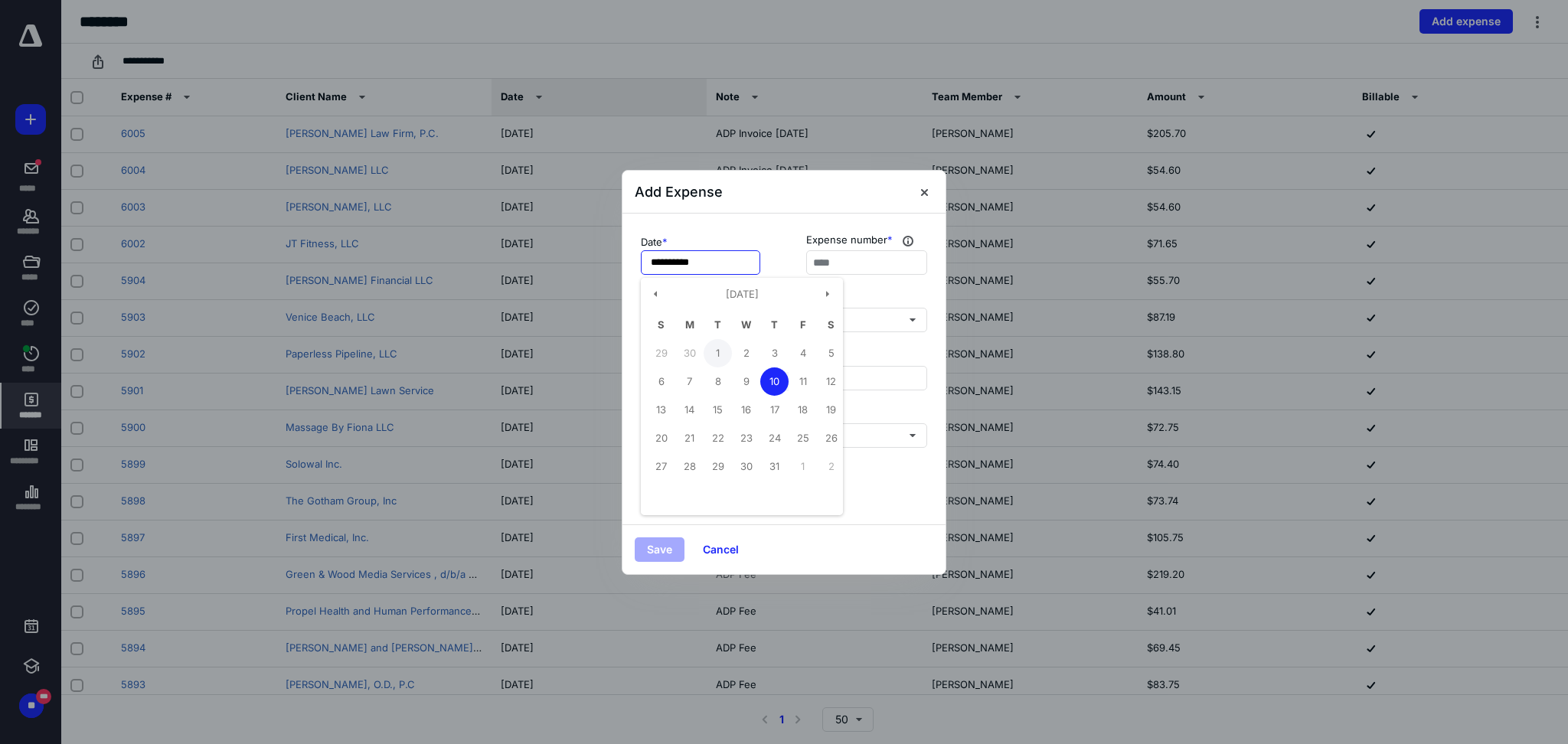 click on "1" at bounding box center (717, 353) 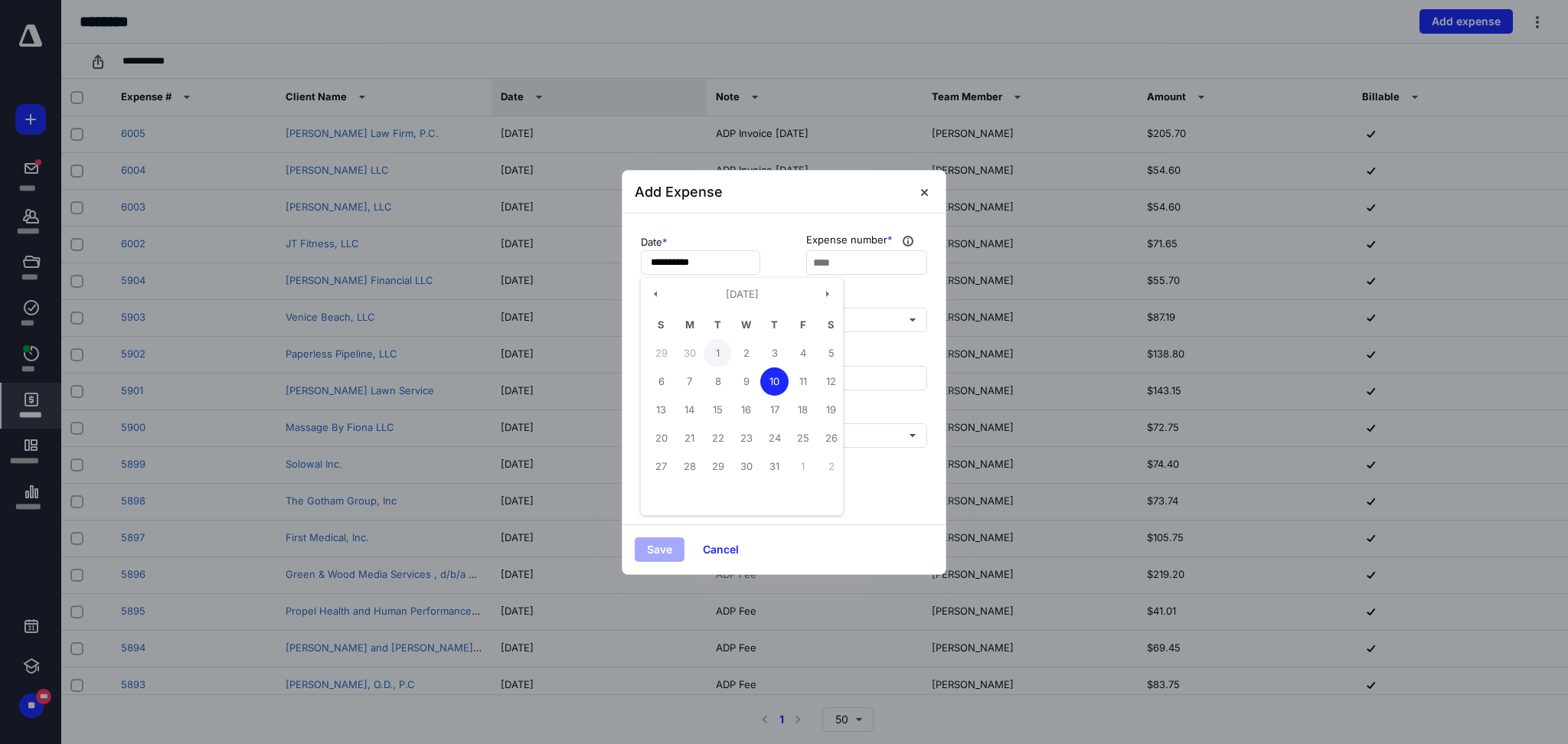 type on "**********" 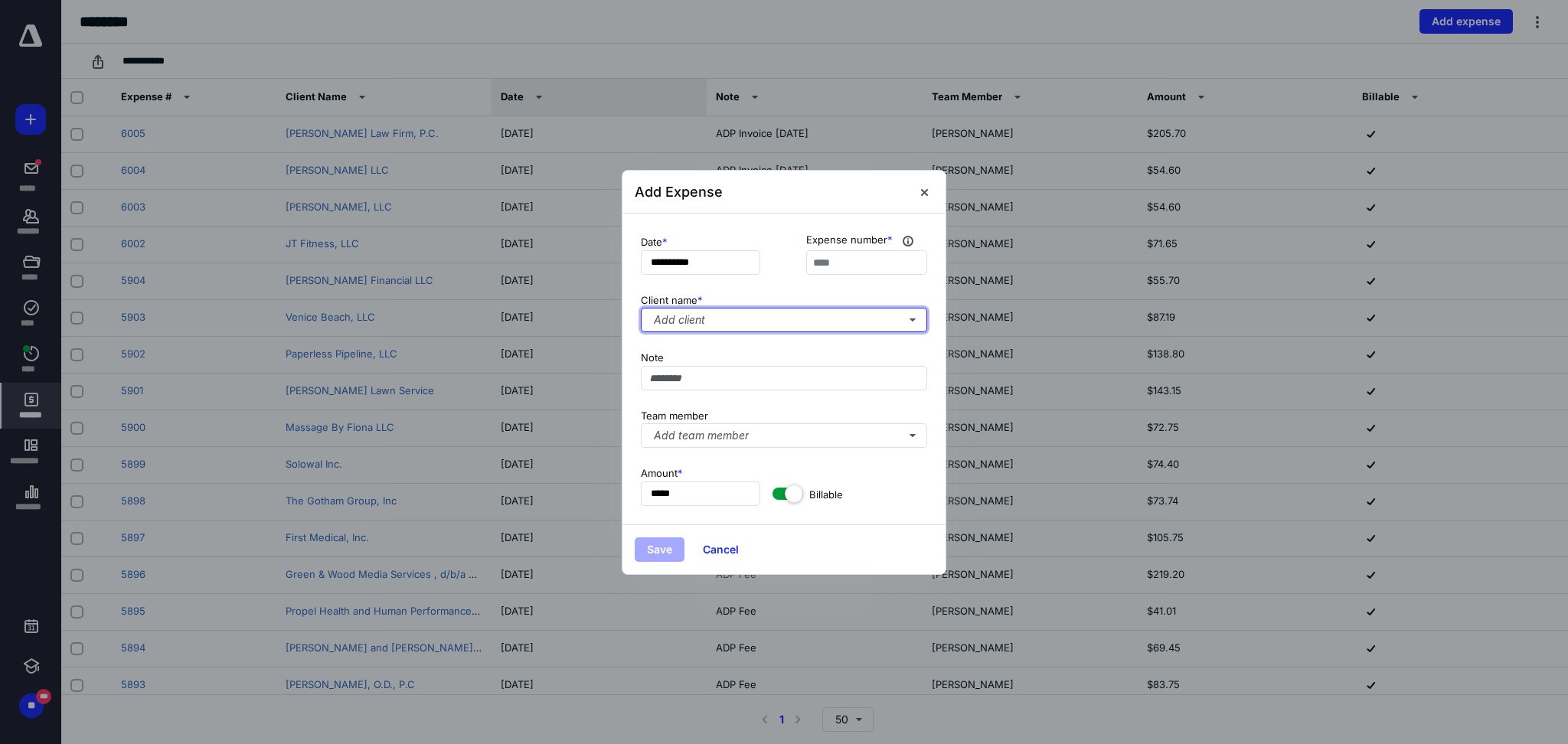 type 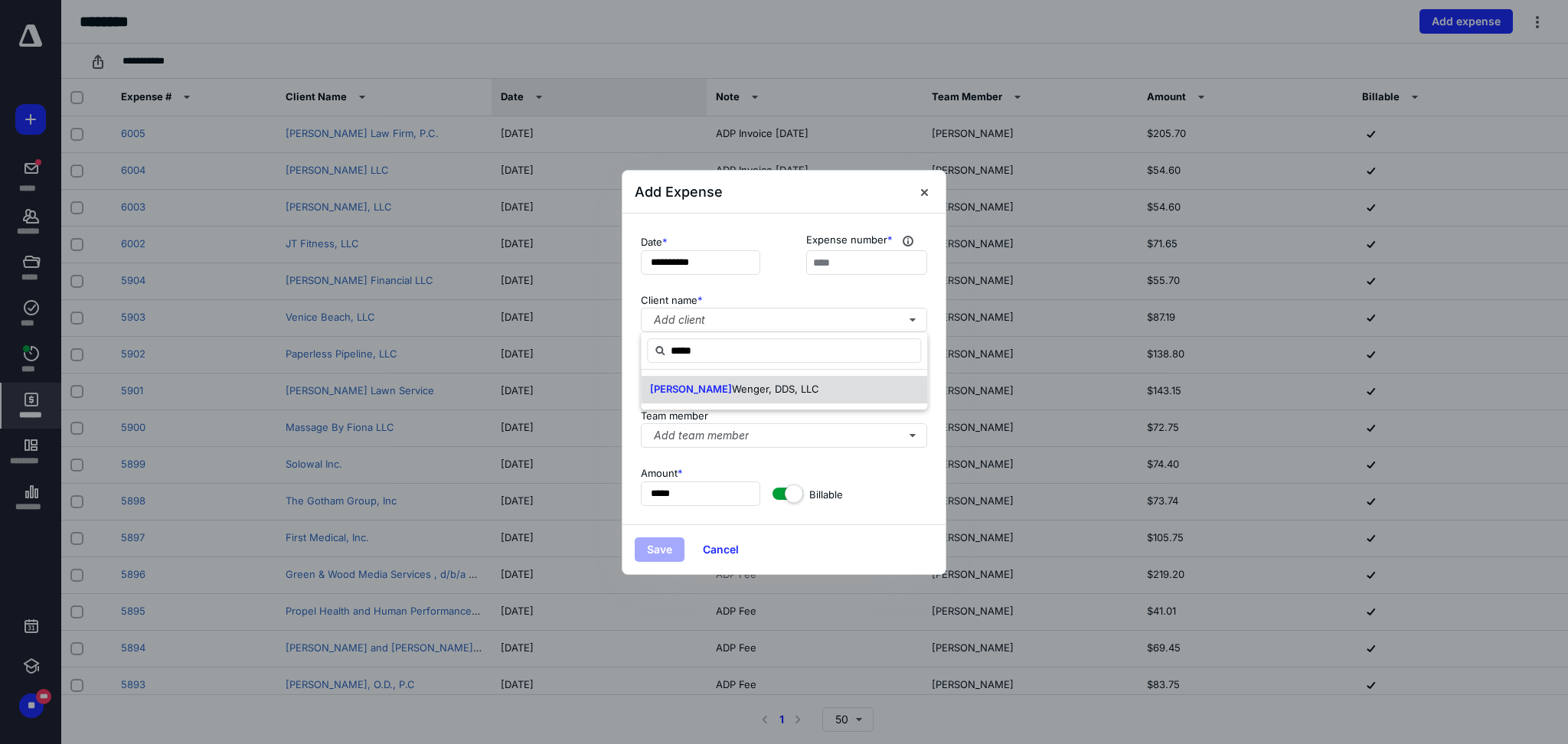 type on "*****" 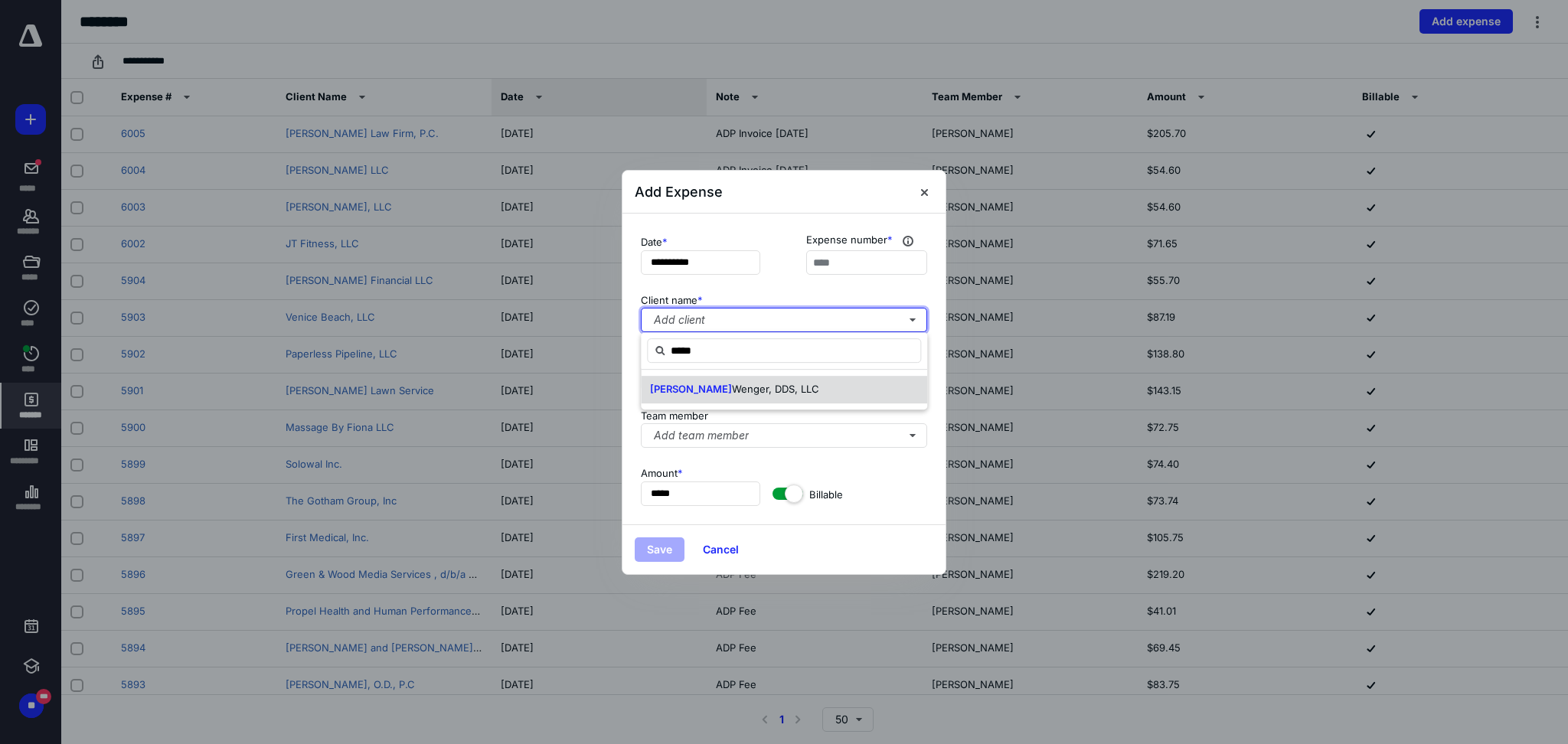 type 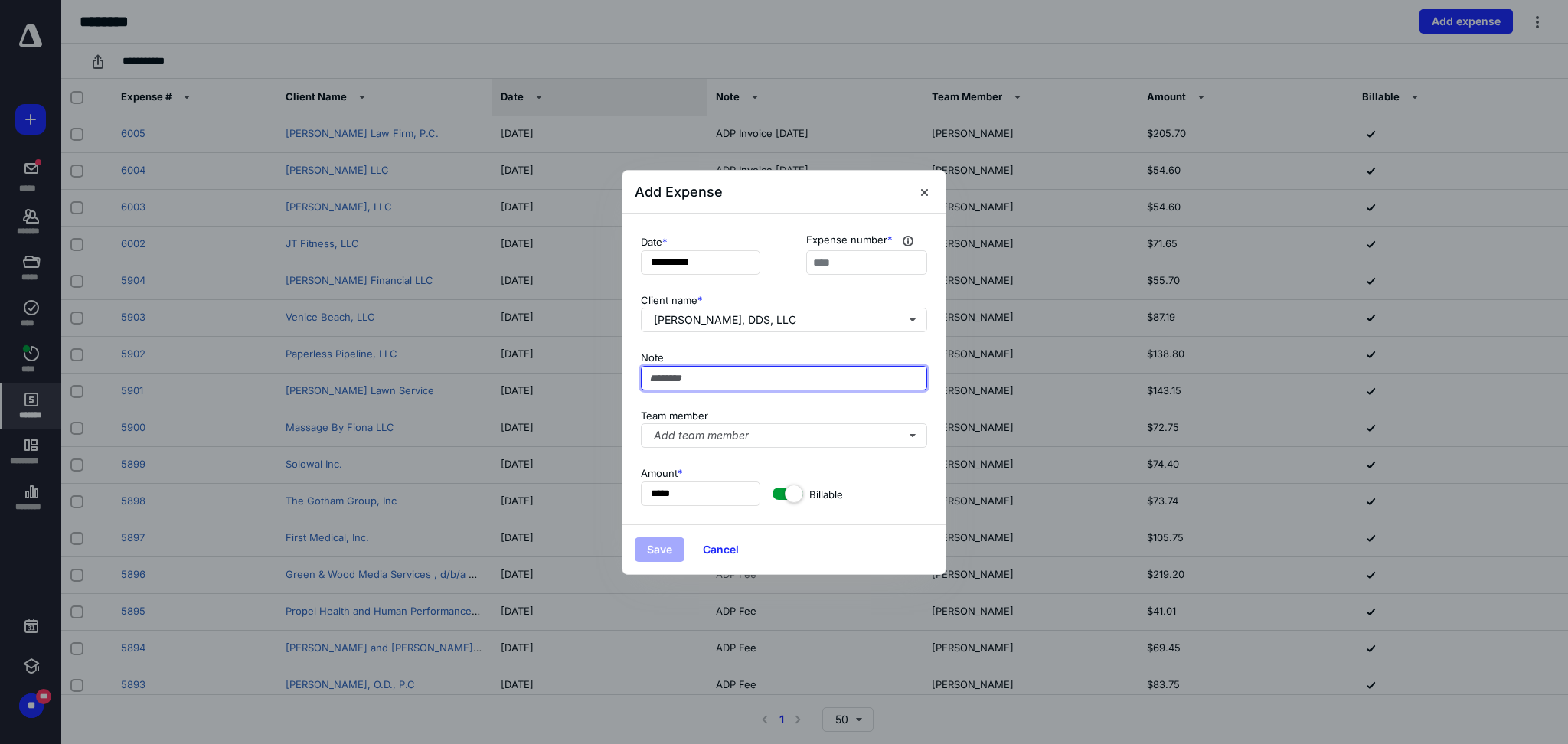 paste on "**********" 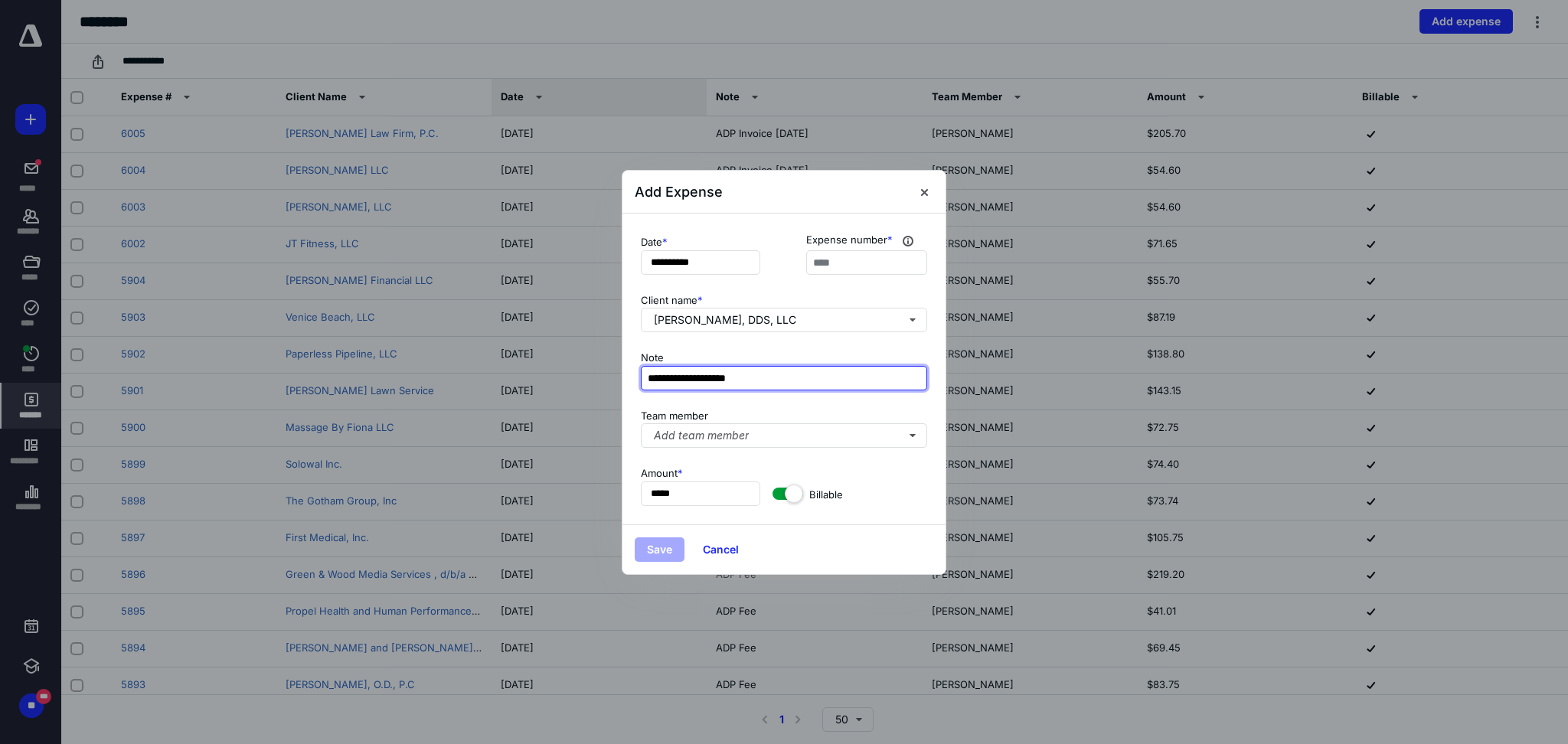 type on "**********" 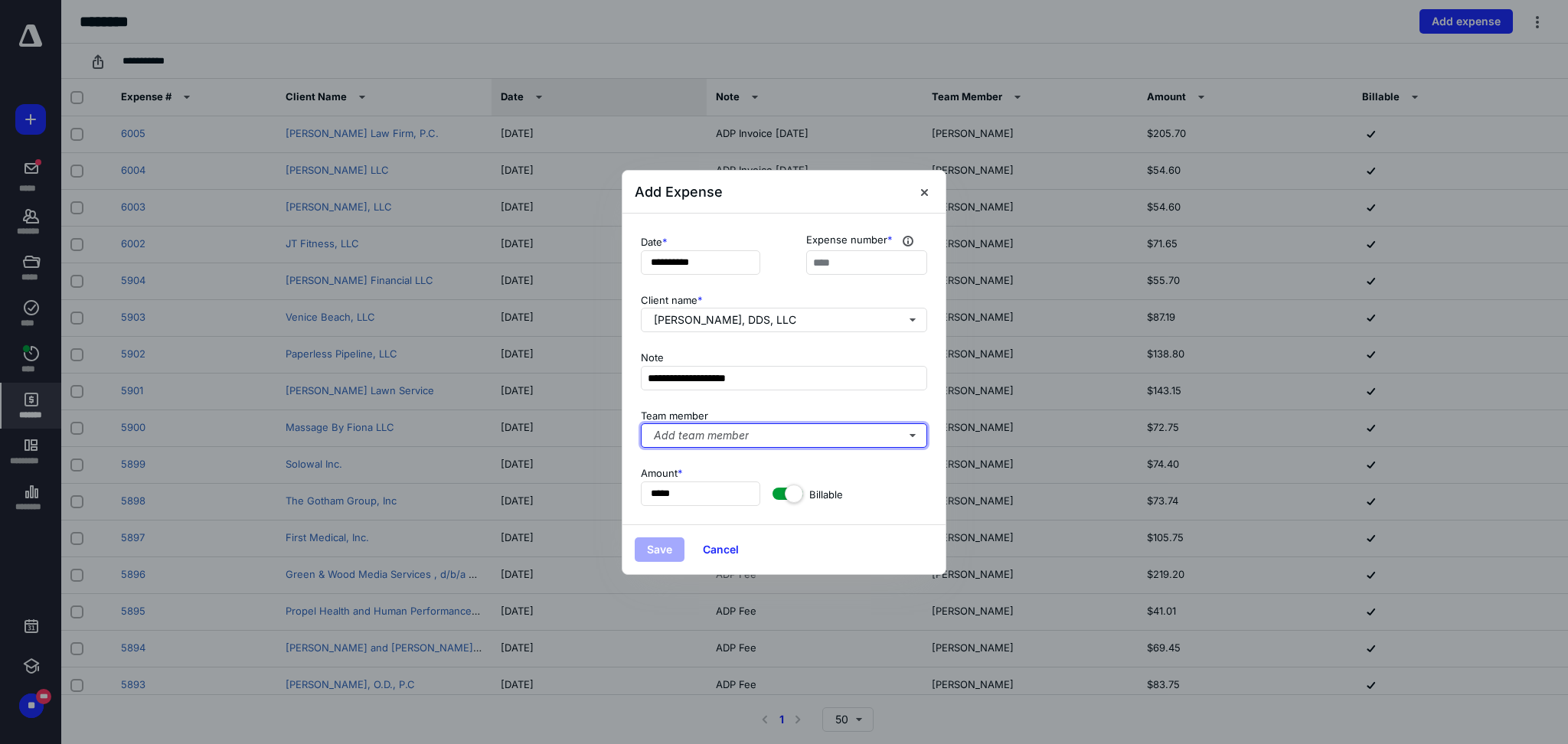 type 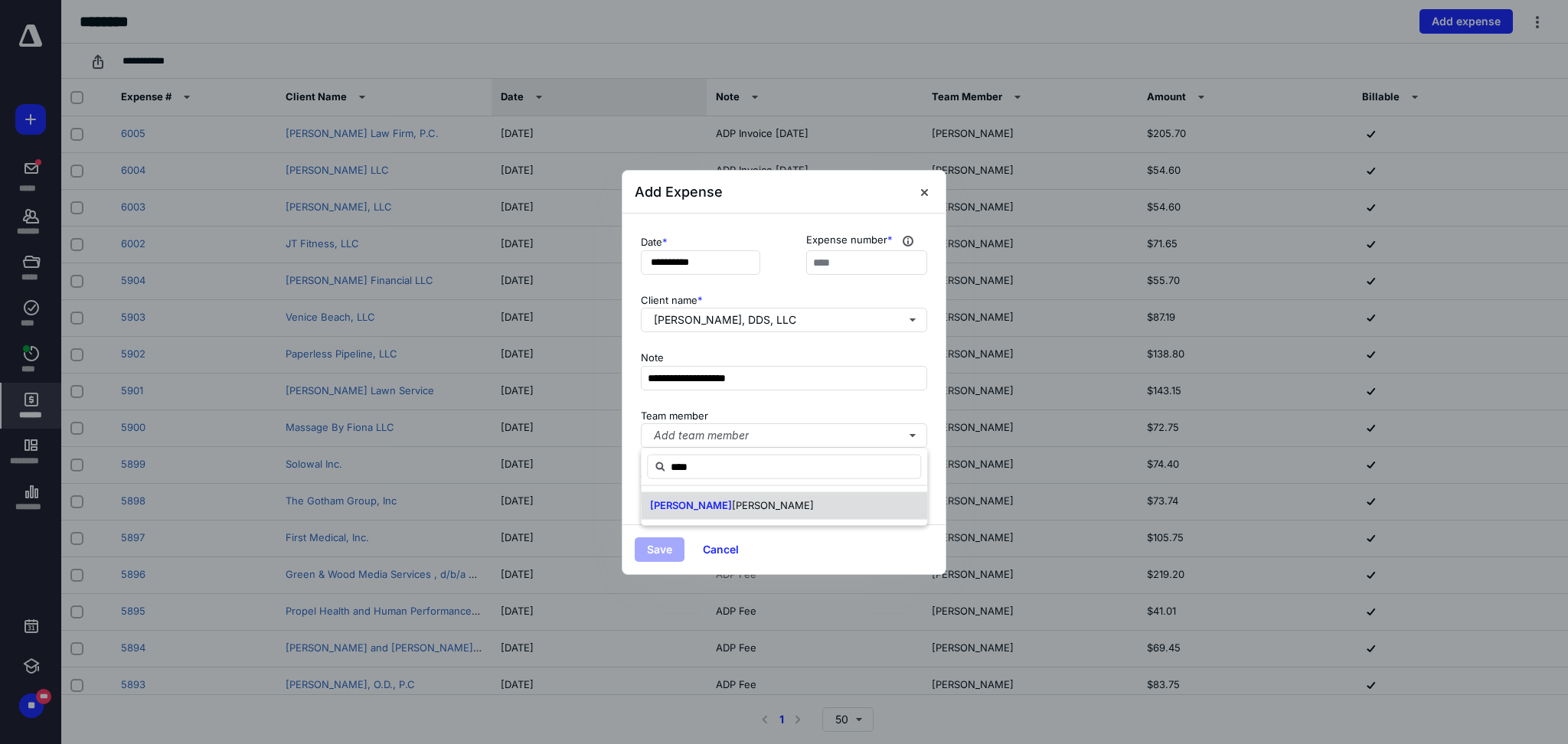 type on "****" 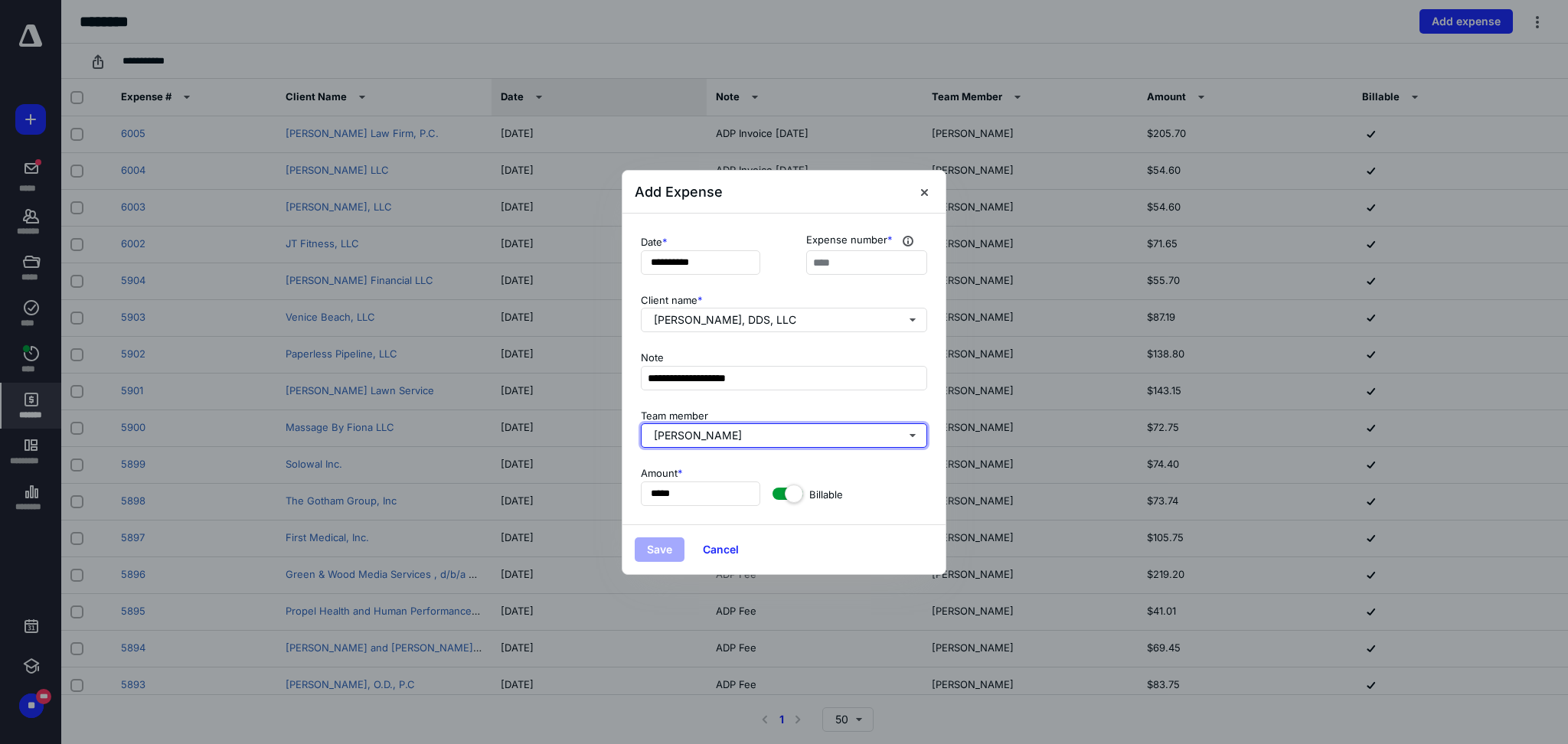 type 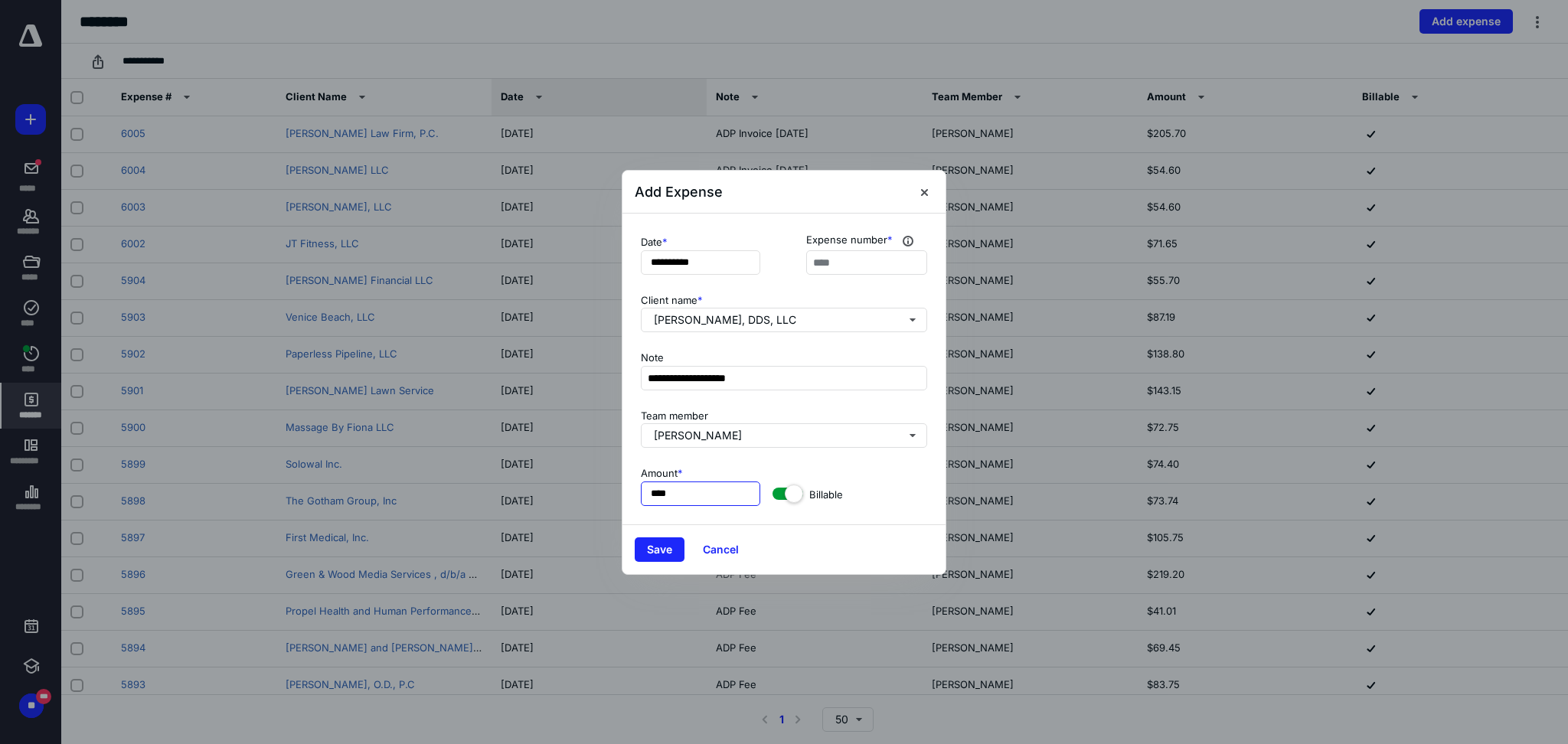 type on "*****" 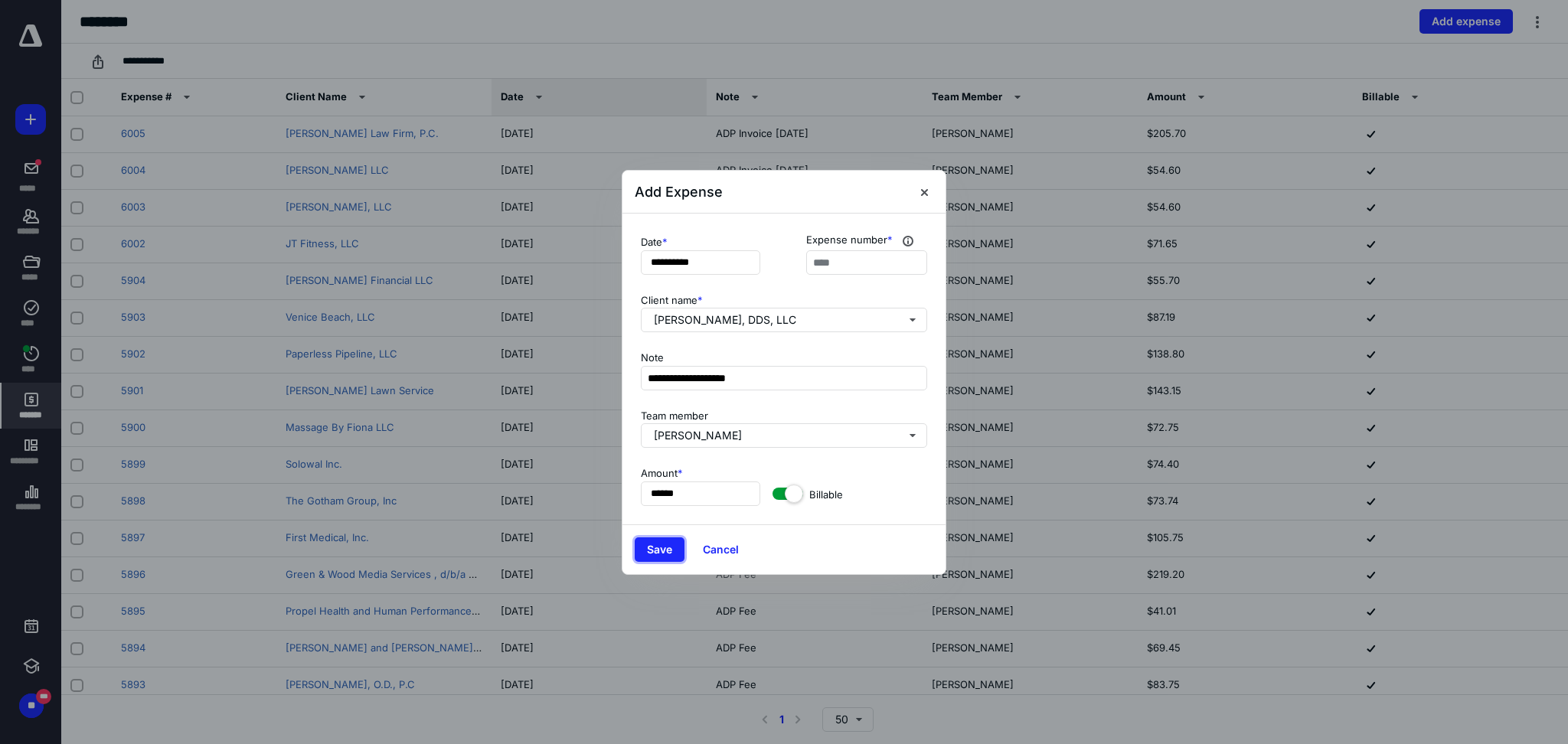 type 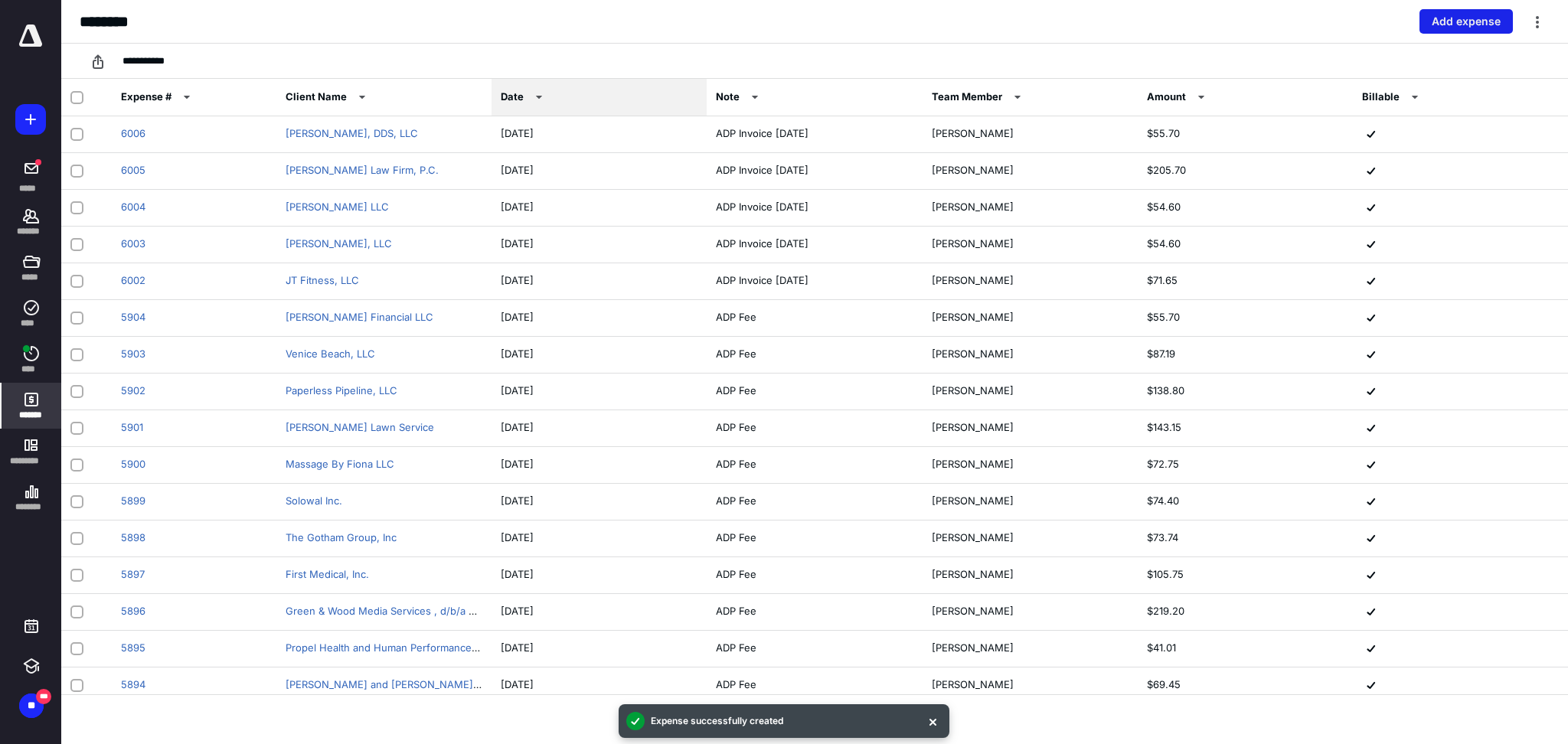 click on "Add expense" at bounding box center [1466, 21] 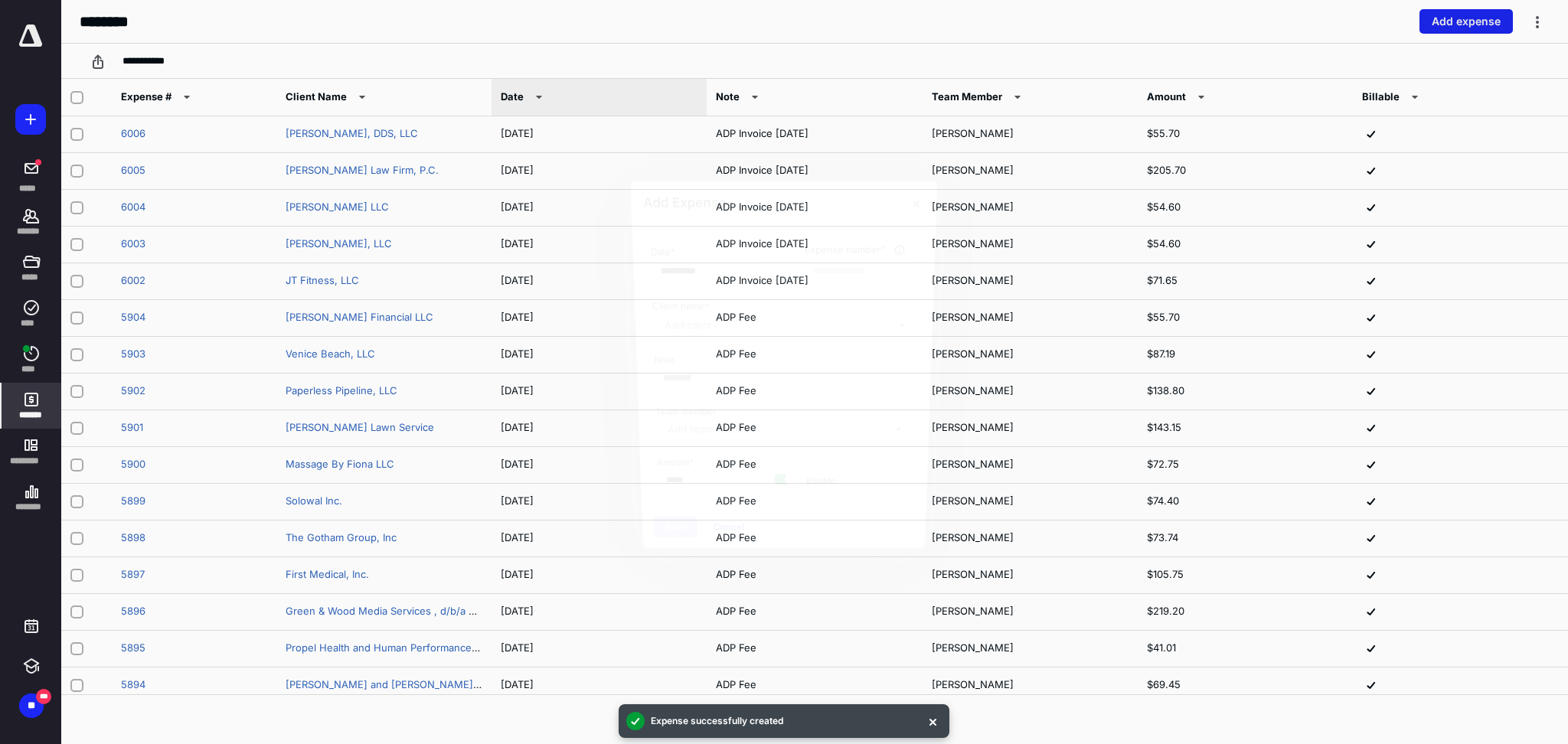 type on "****" 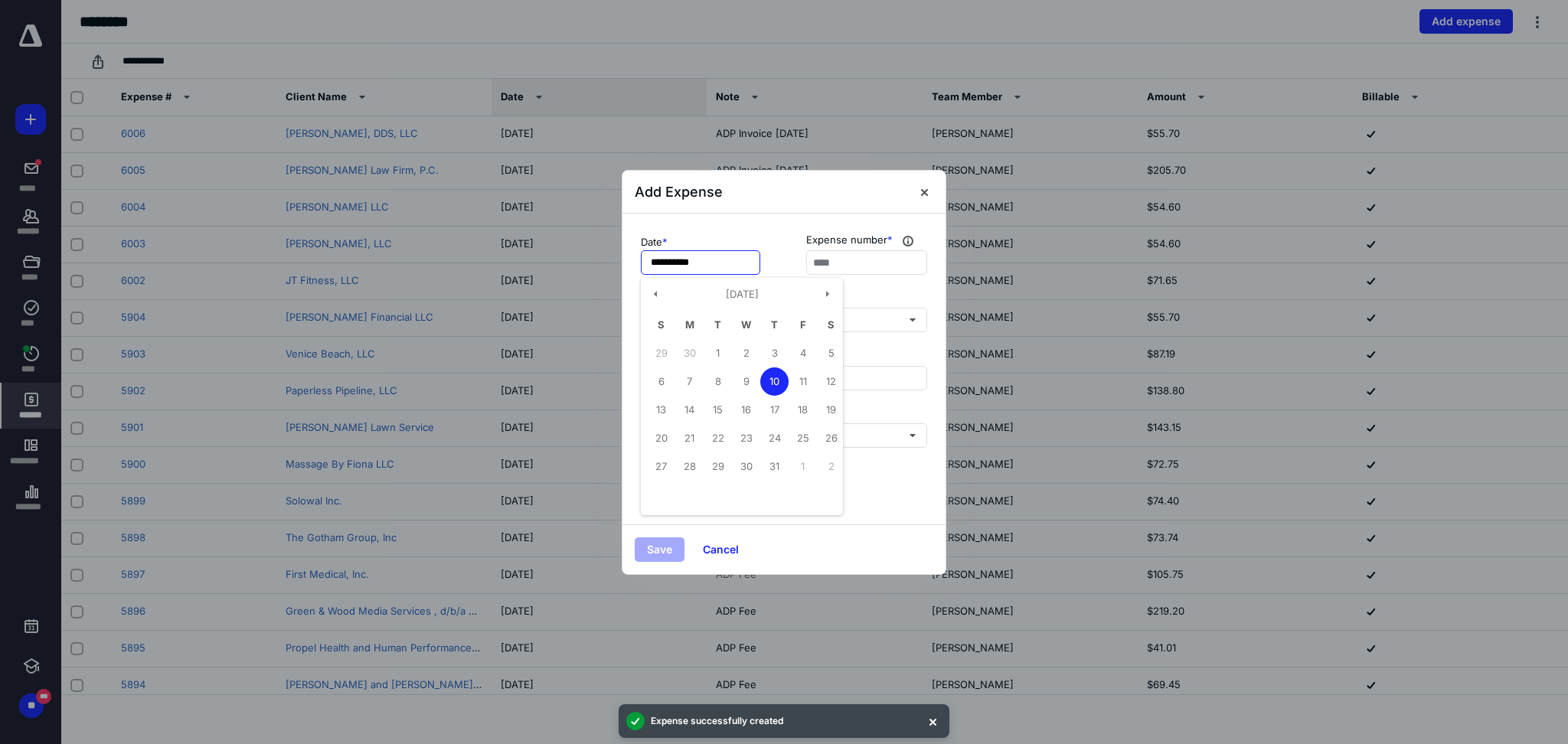 click on "**********" at bounding box center (701, 263) 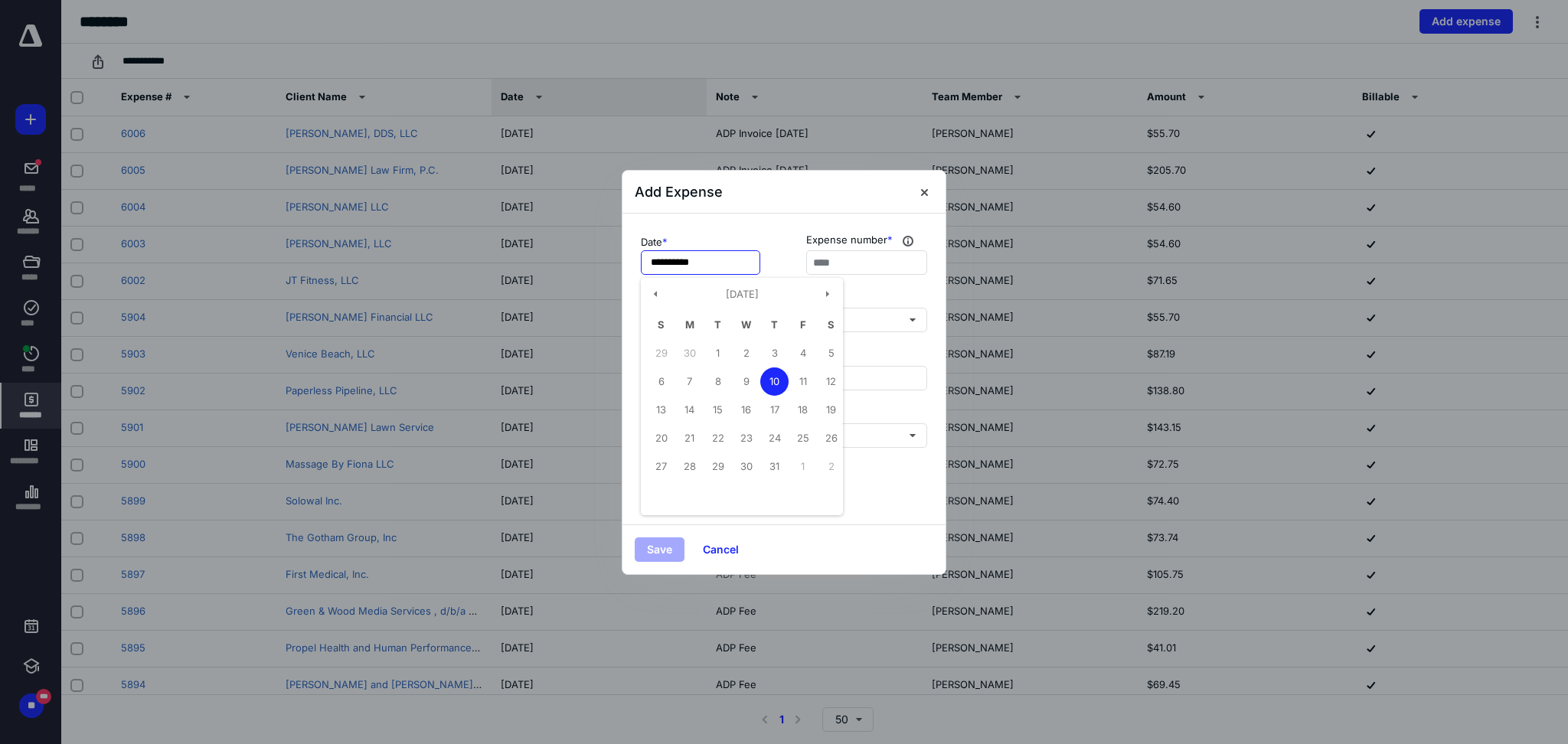 drag, startPoint x: 717, startPoint y: 357, endPoint x: 707, endPoint y: 357, distance: 10 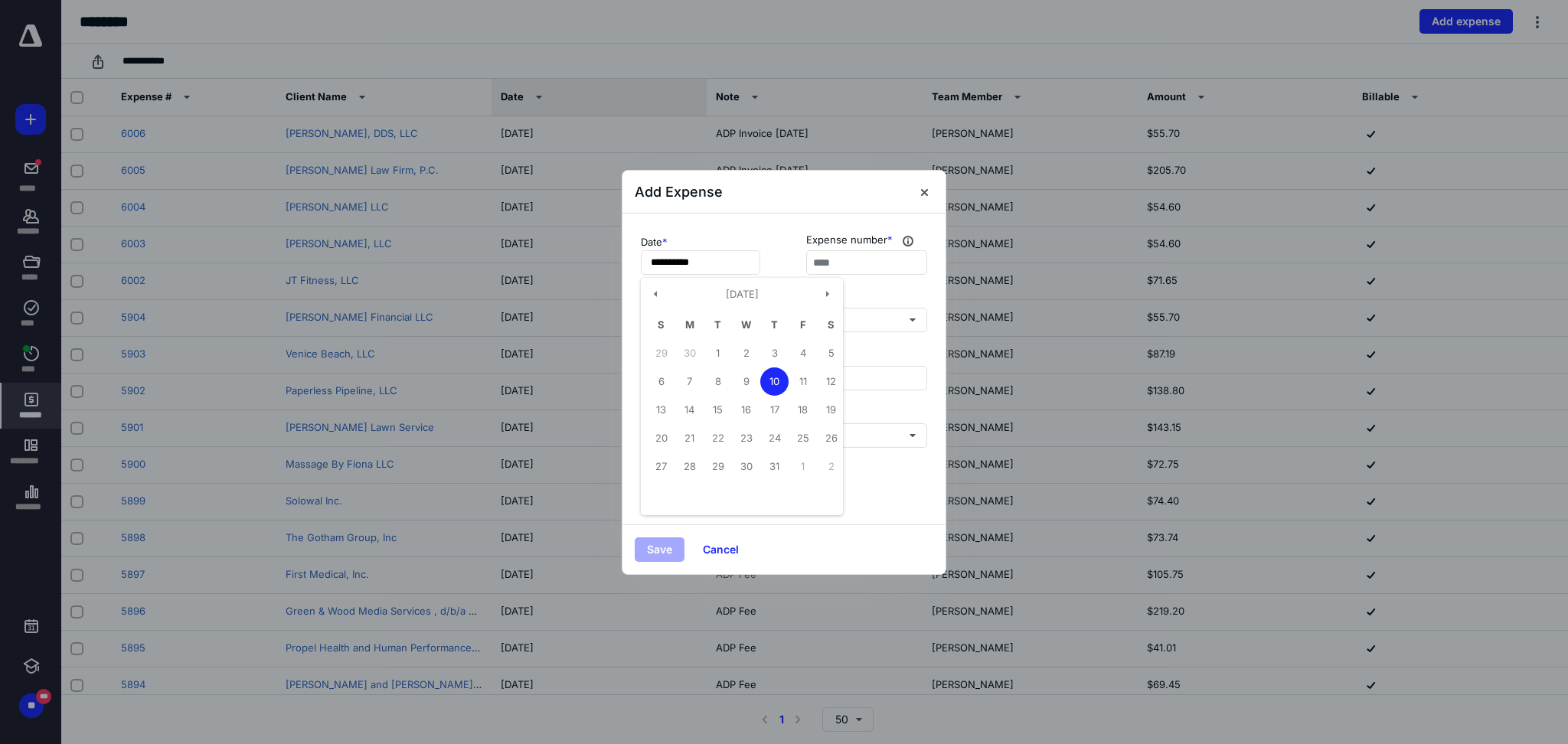 type on "**********" 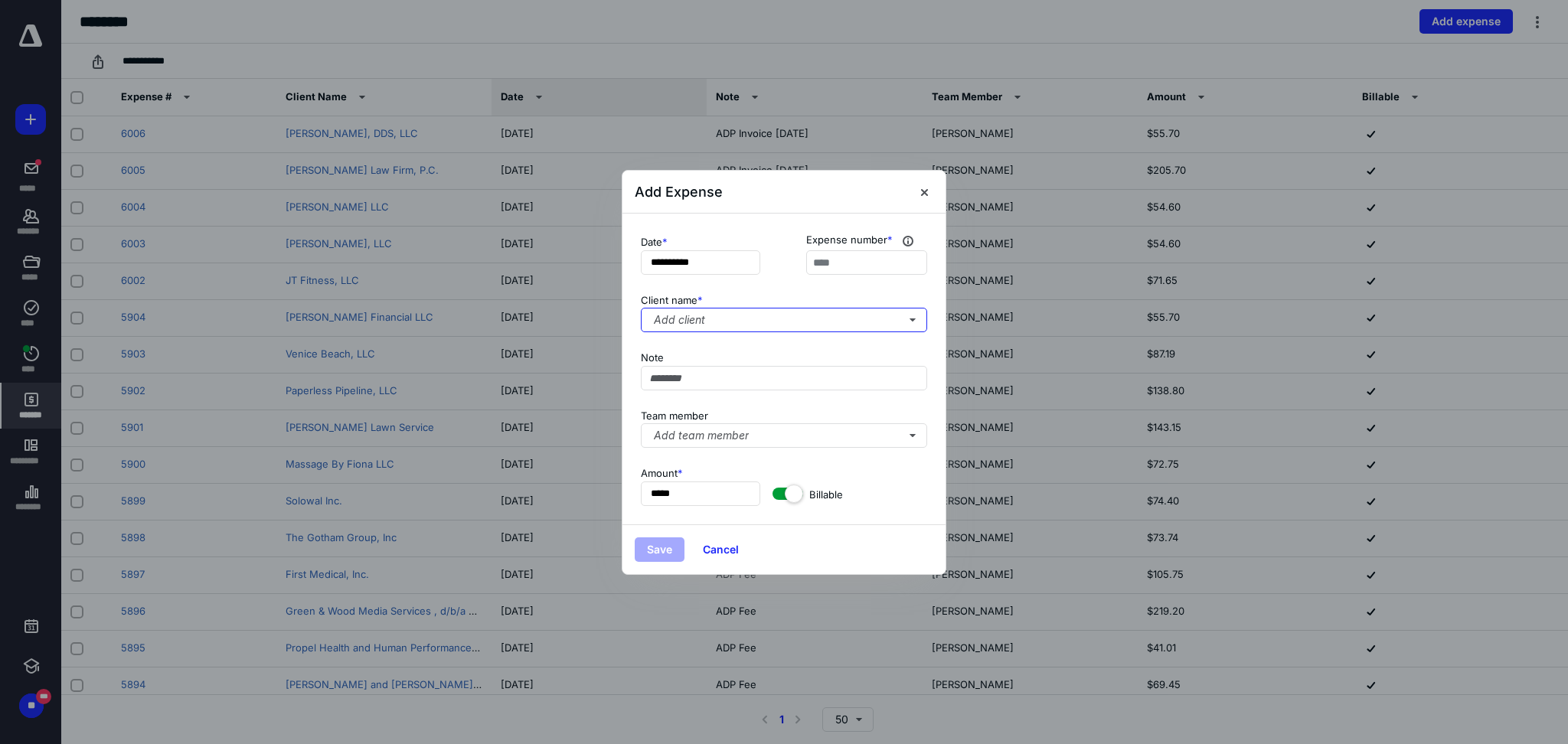 type 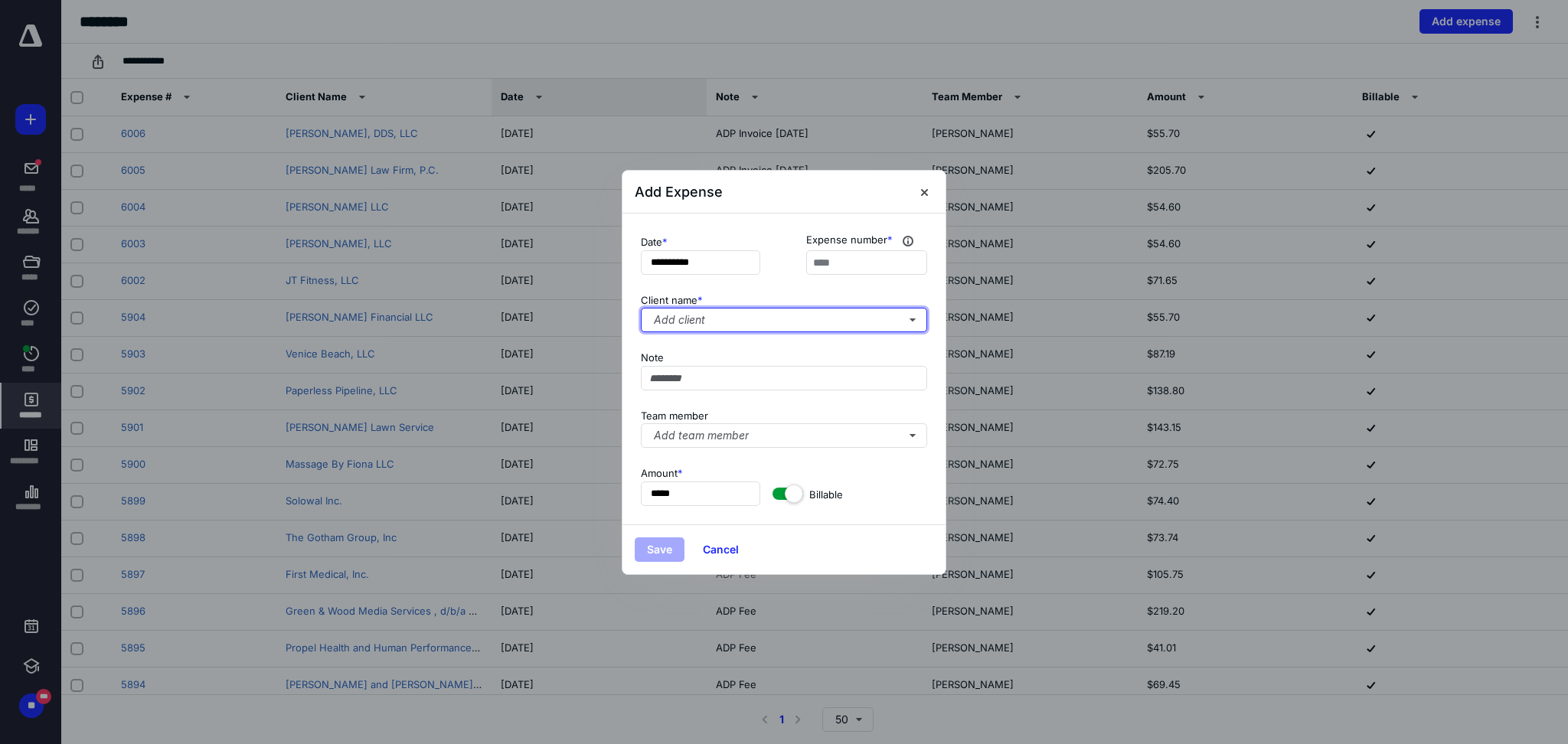 click on "Add client" at bounding box center (784, 320) 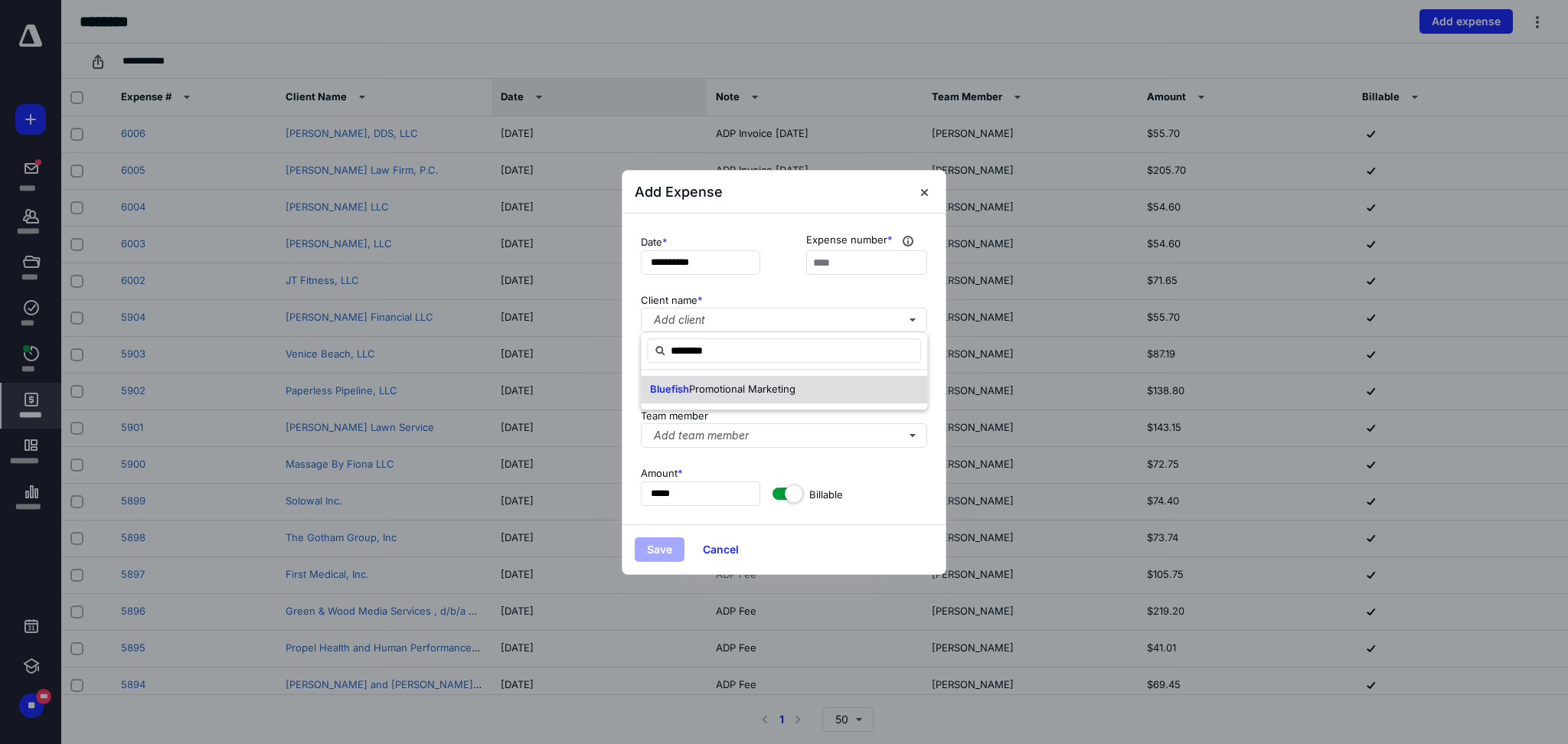 type on "********" 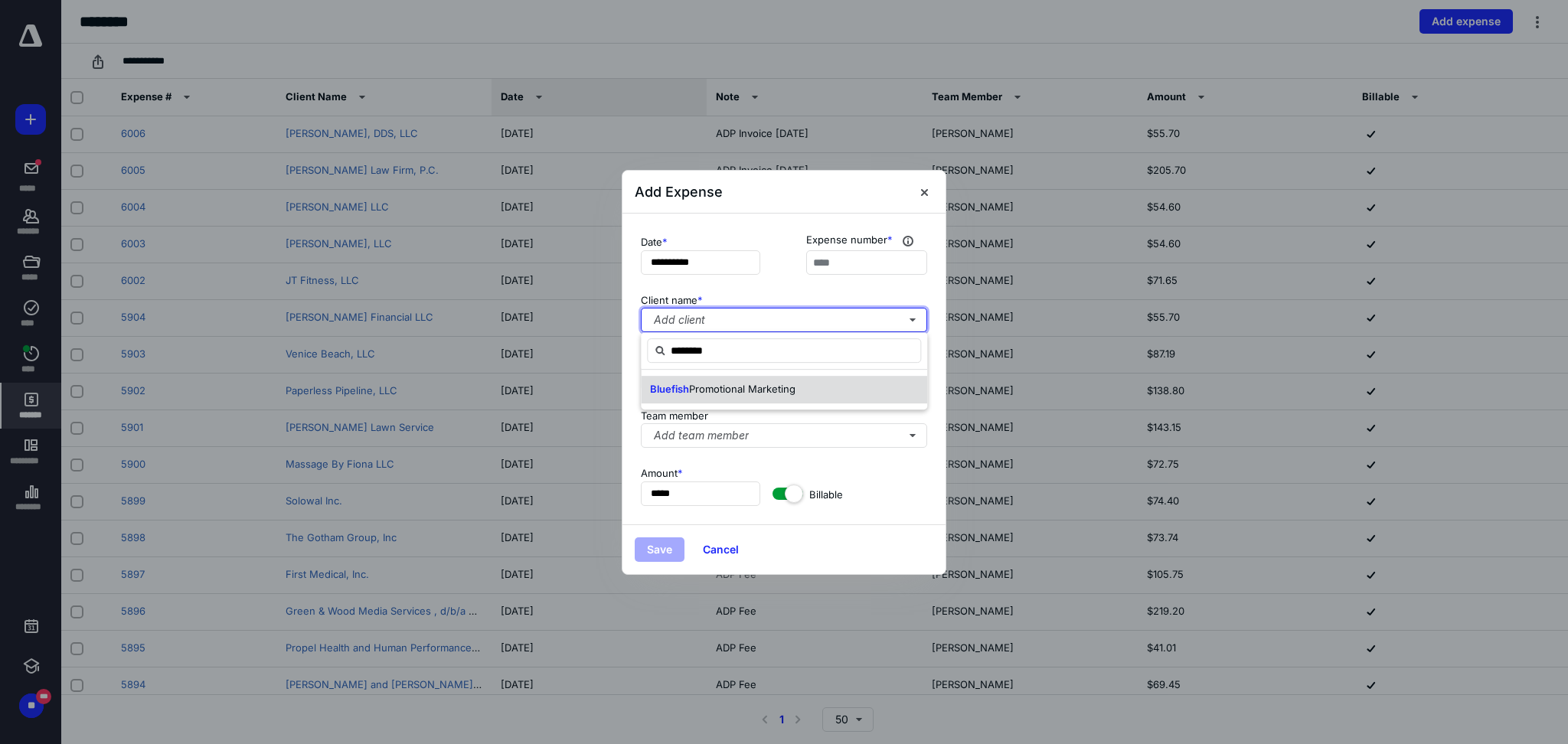 type 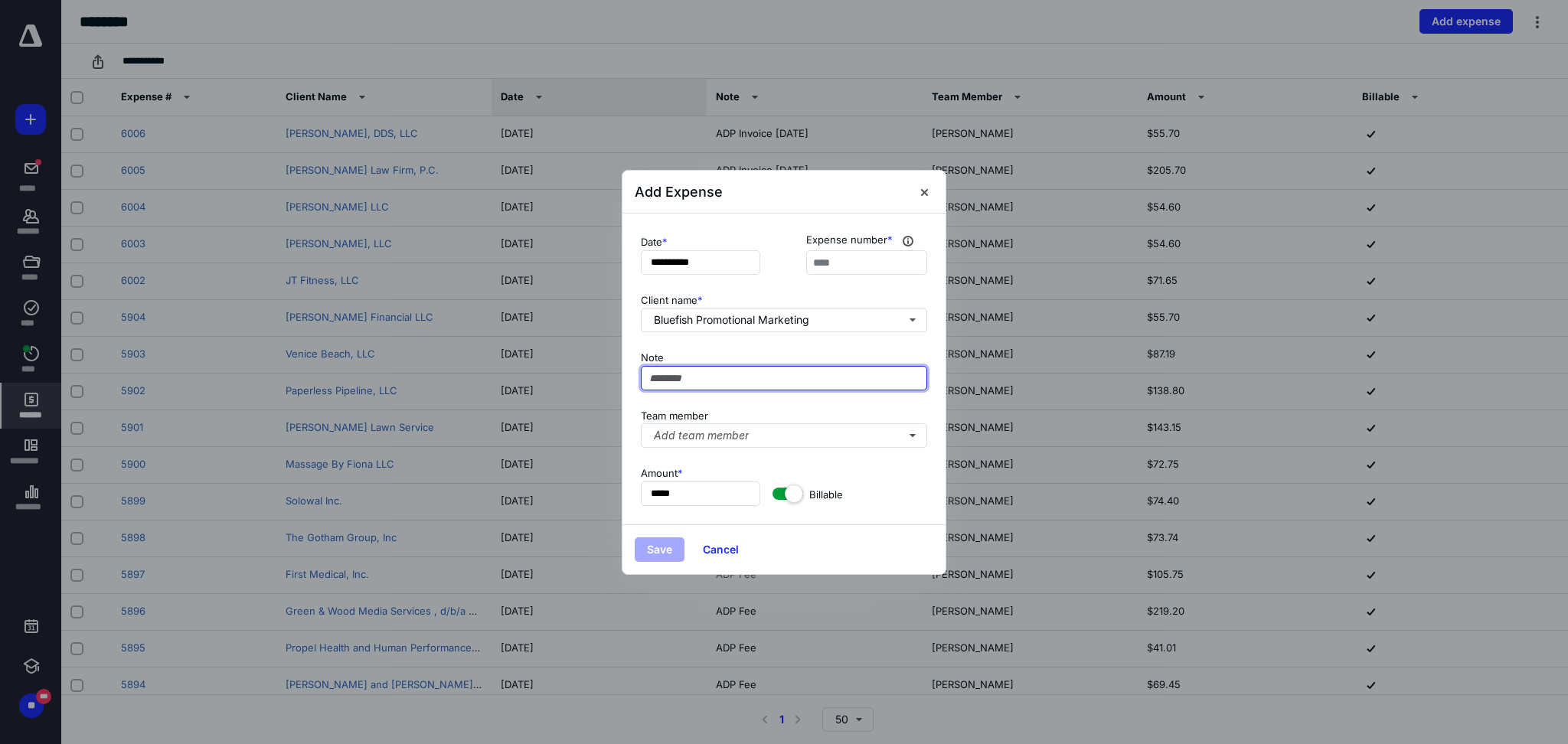 paste on "**********" 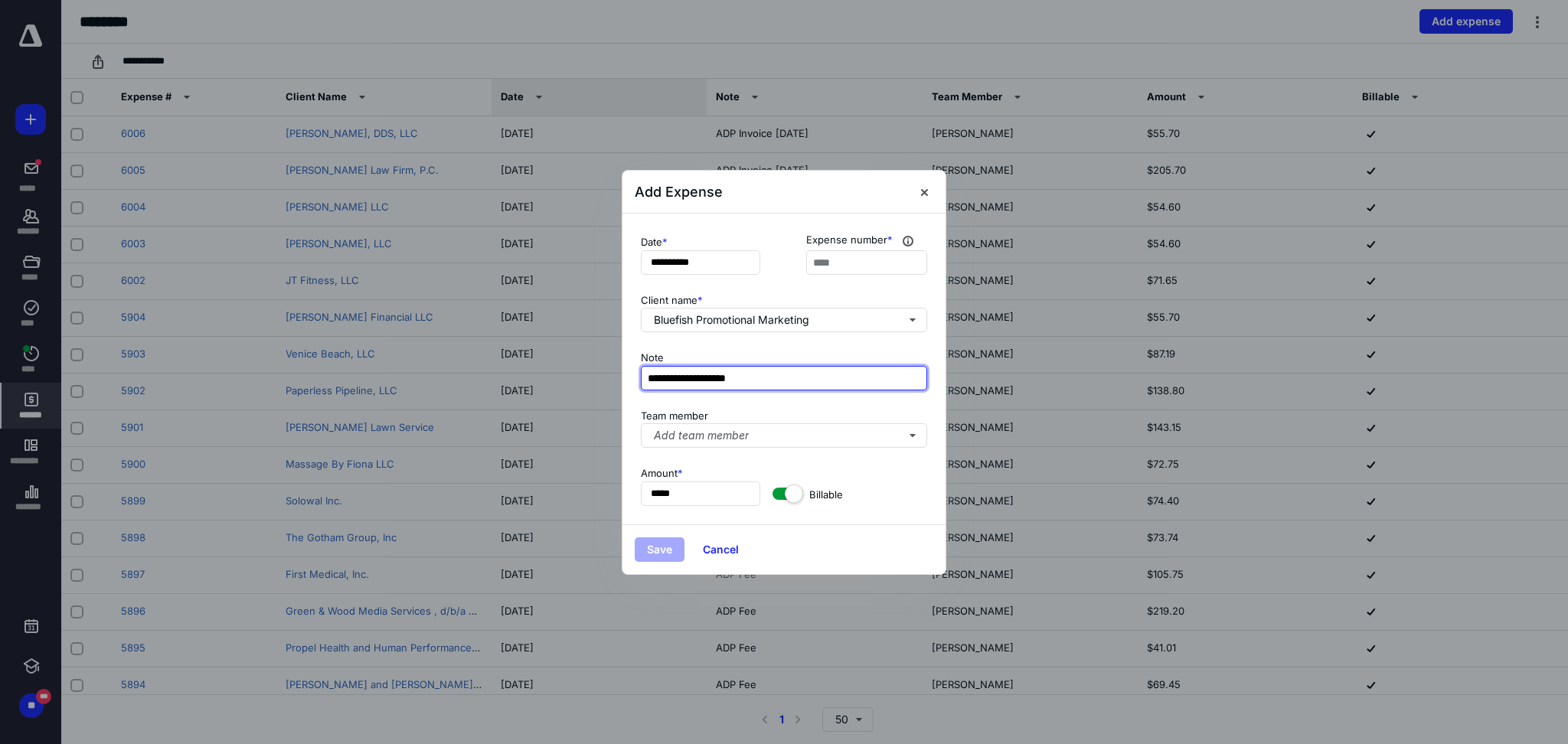 type on "**********" 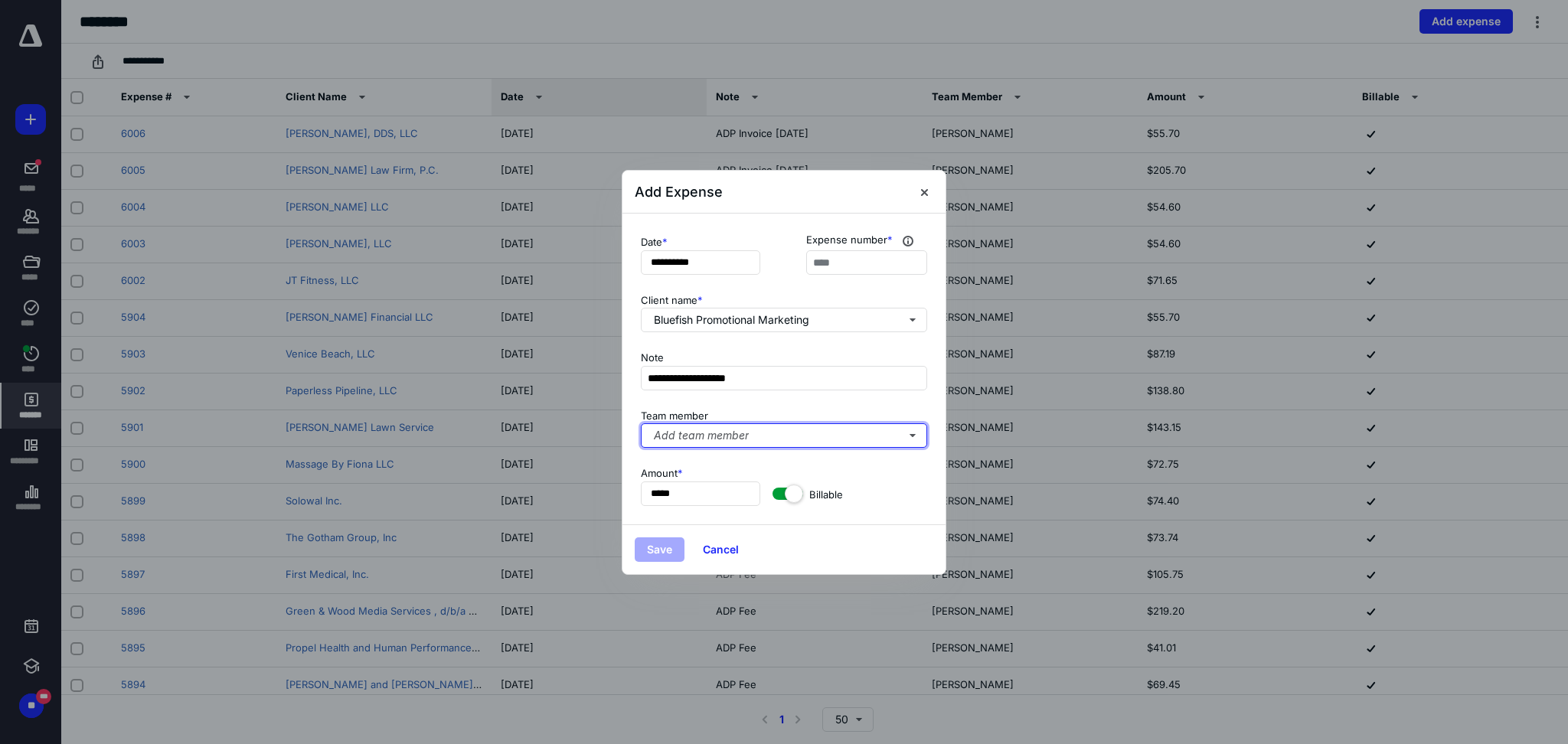 type 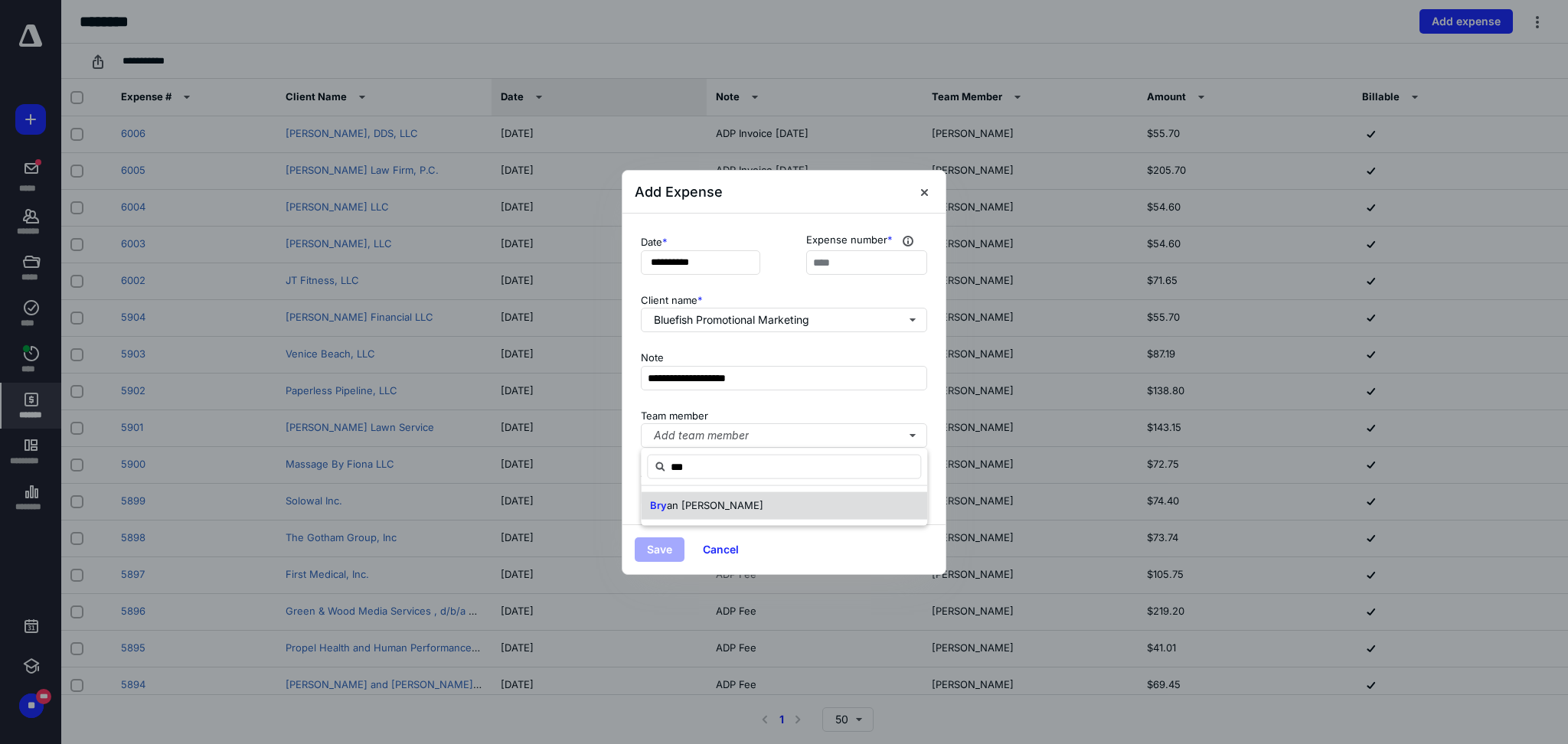 type on "***" 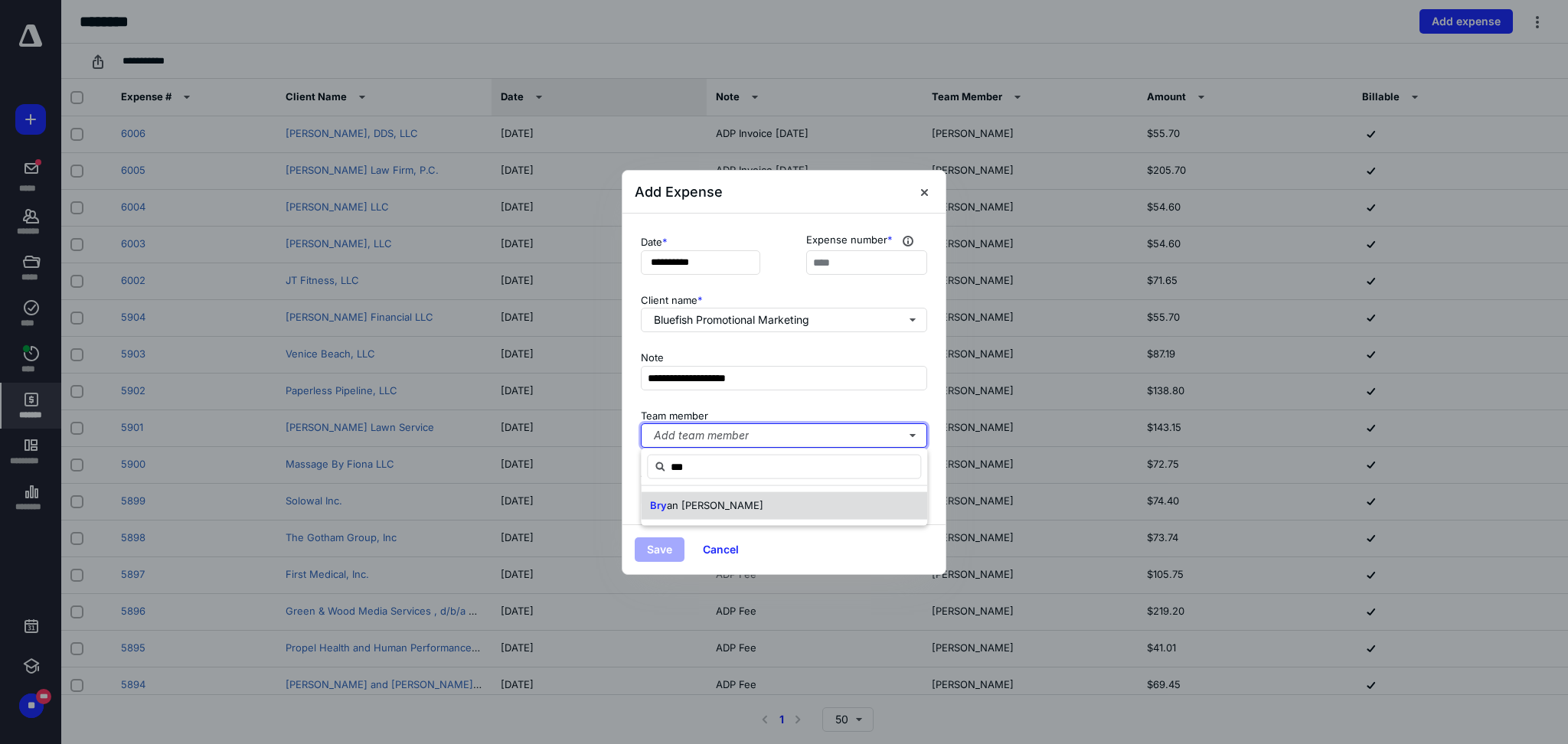 type 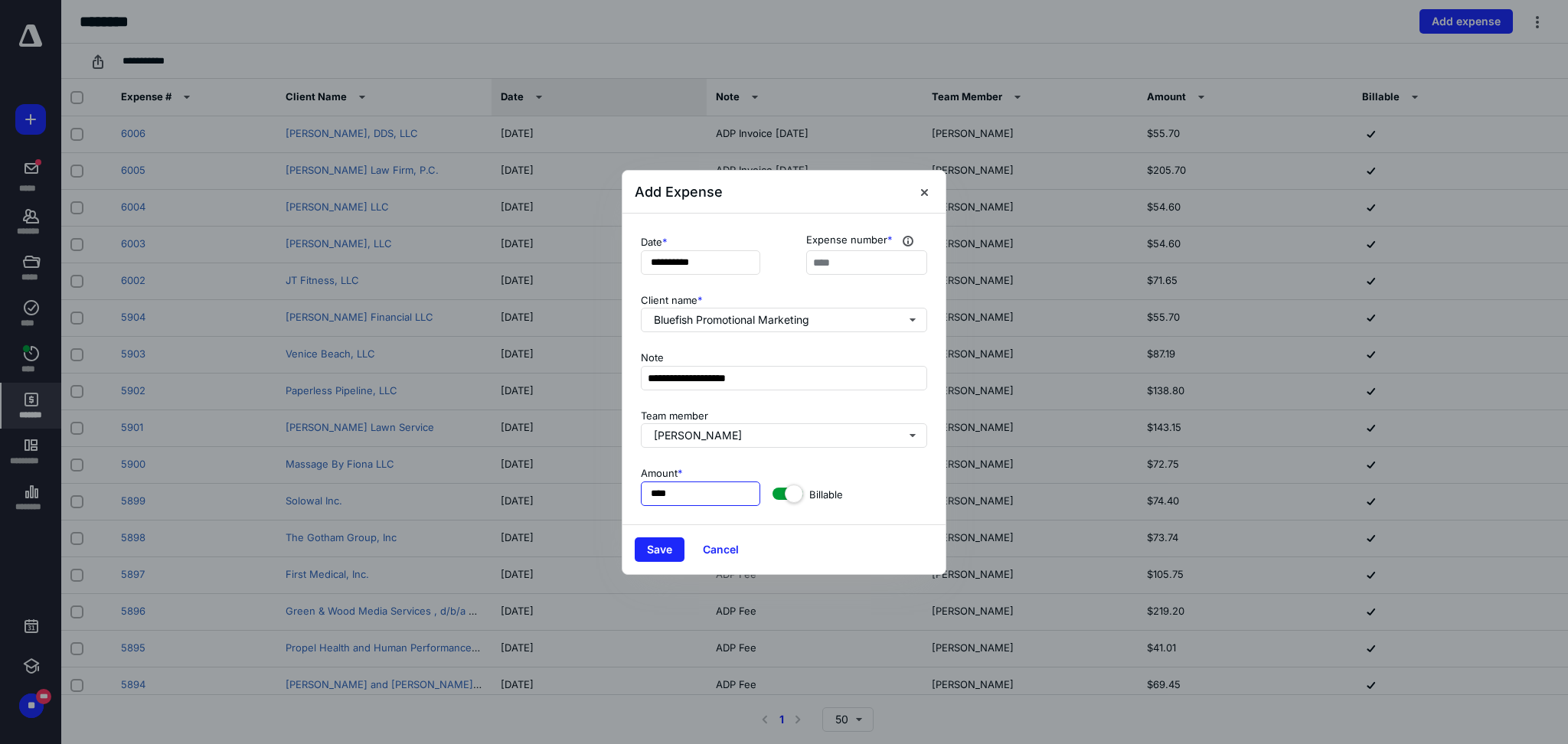 type on "*****" 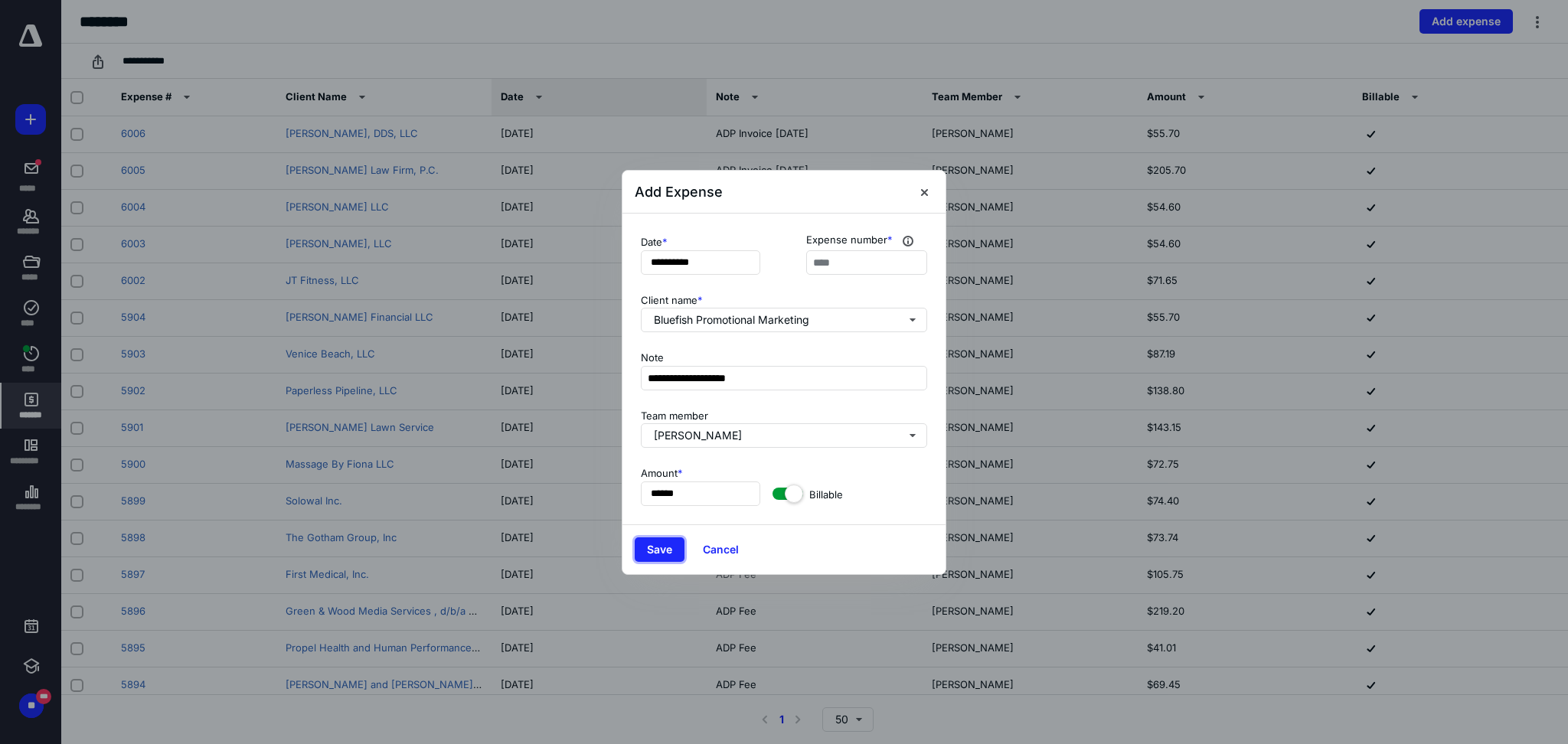type 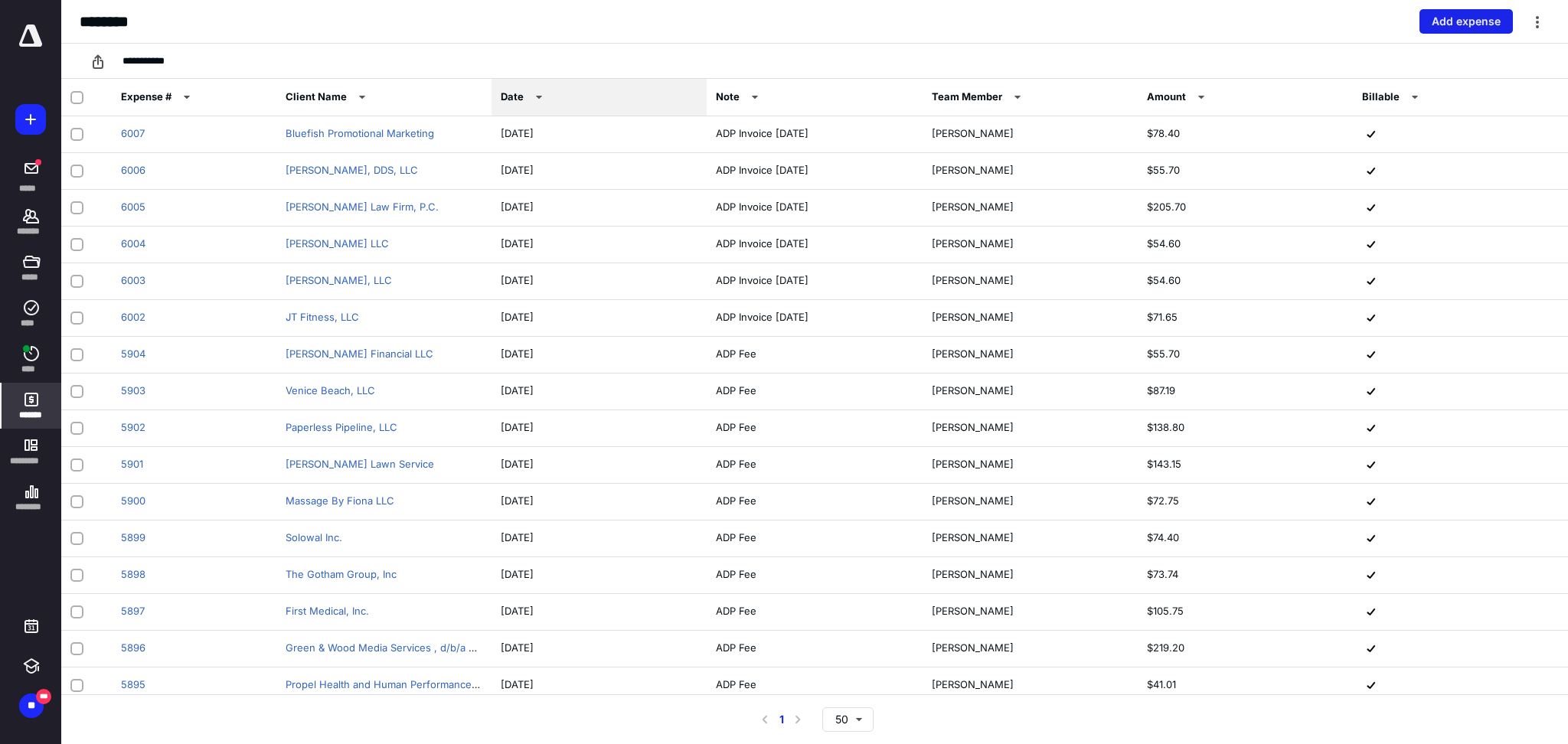 click on "Add expense" at bounding box center (1466, 21) 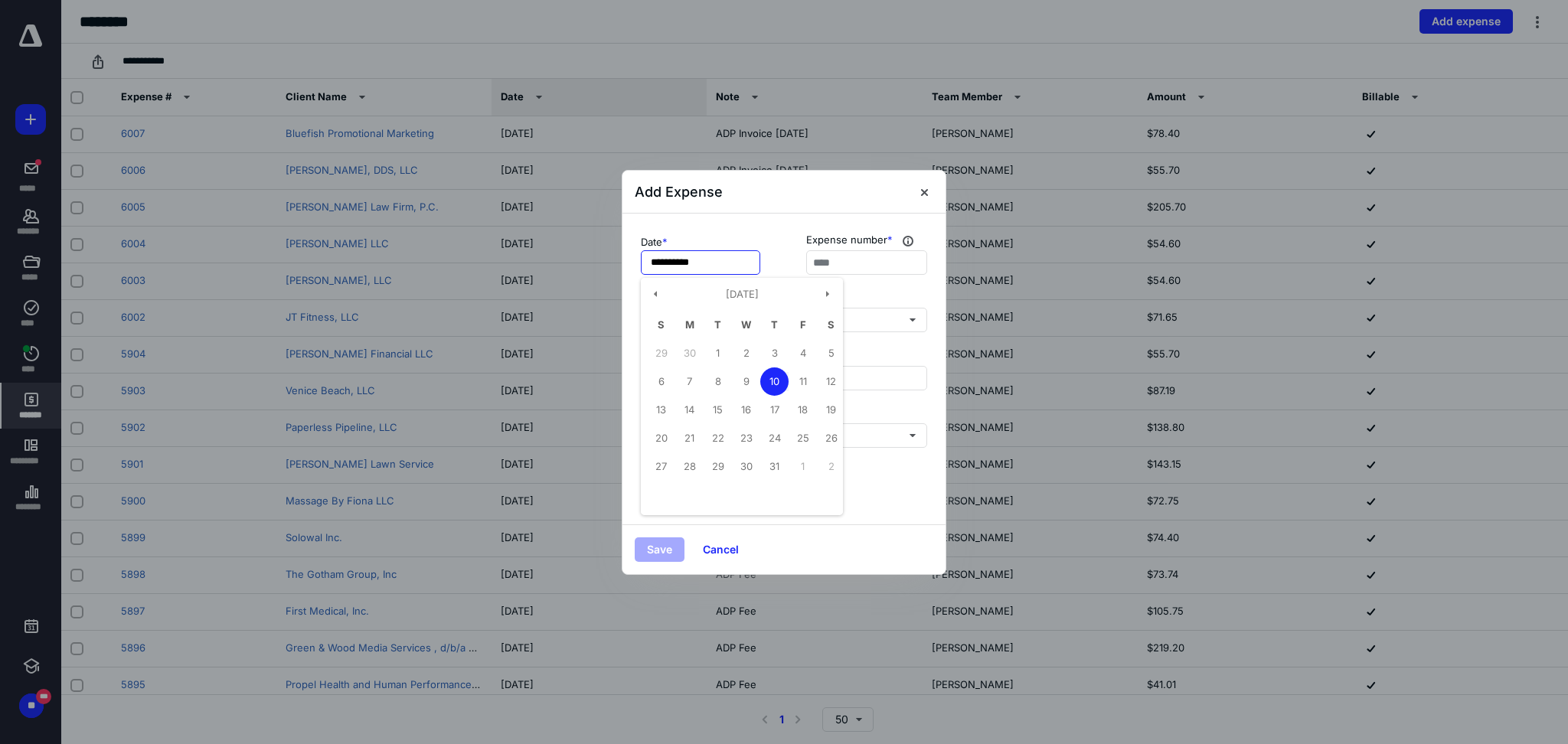 click on "**********" at bounding box center [701, 263] 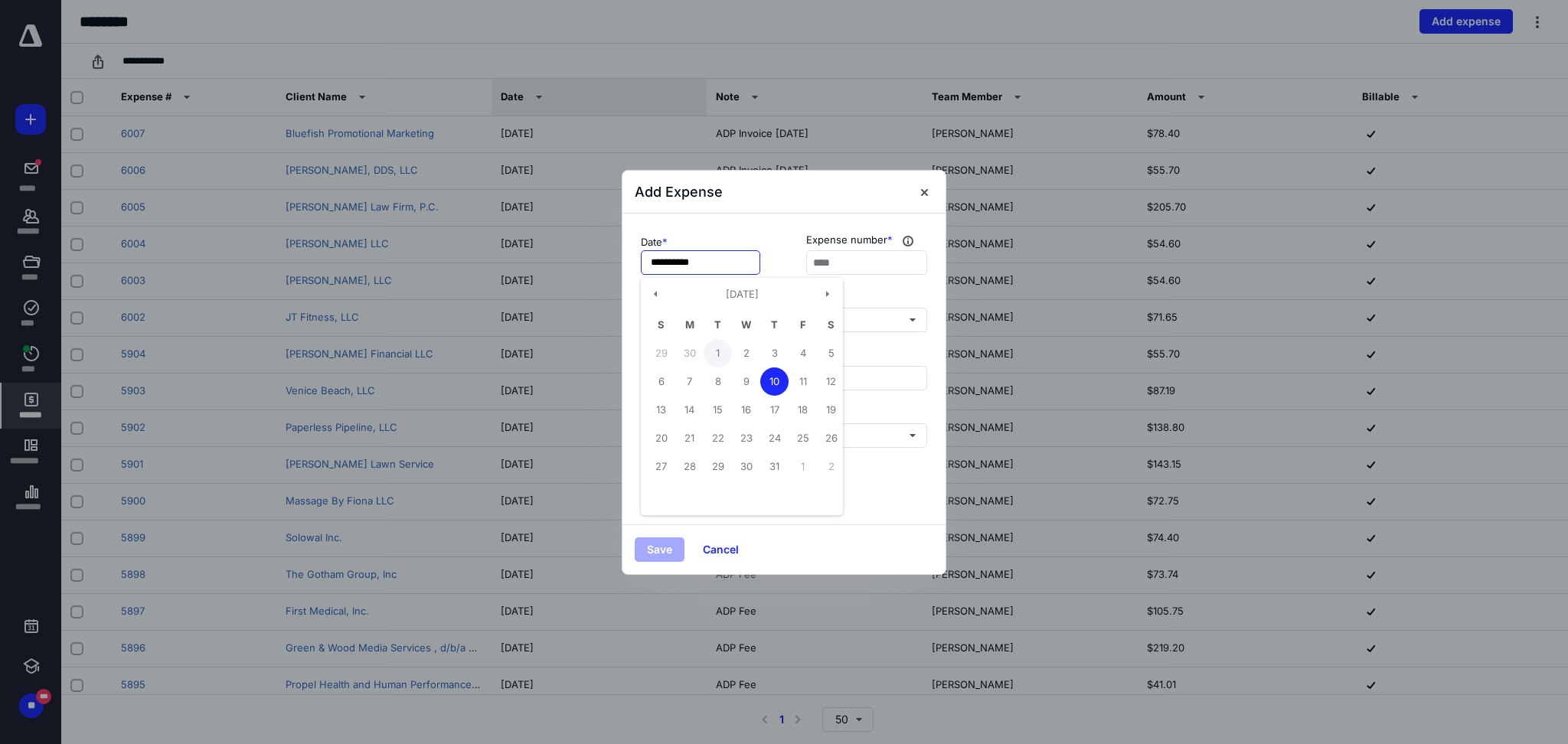 click on "1" at bounding box center (717, 353) 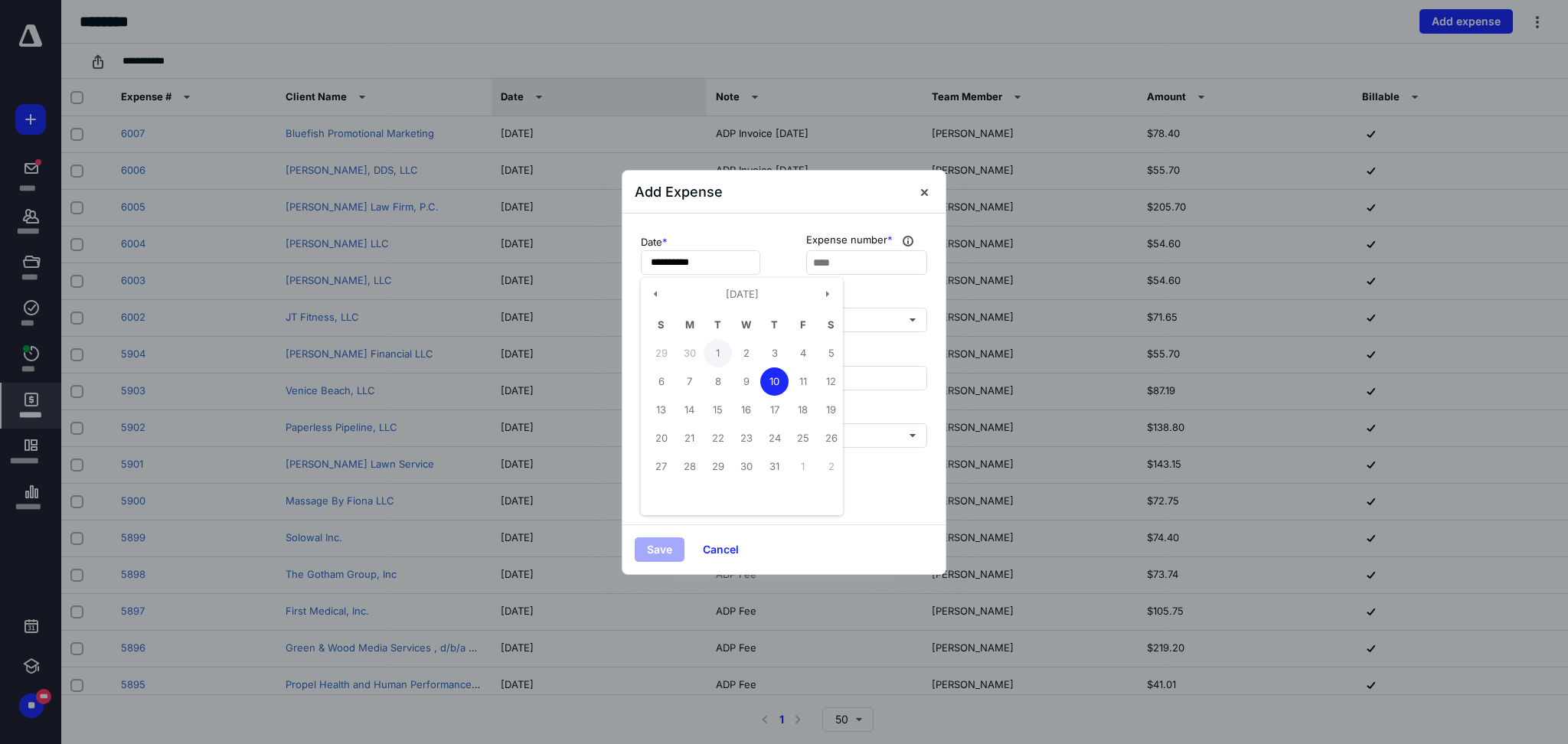 type on "**********" 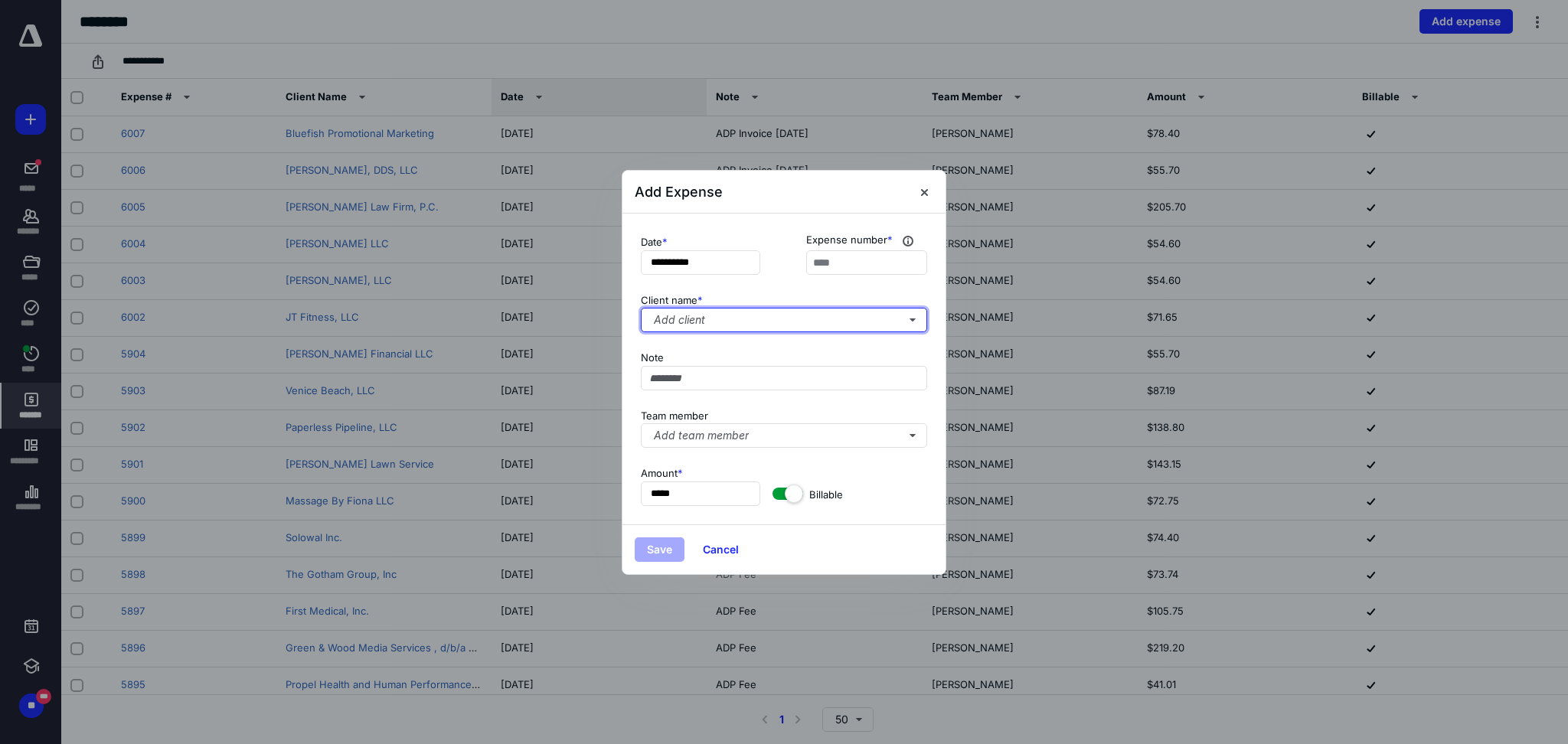 type 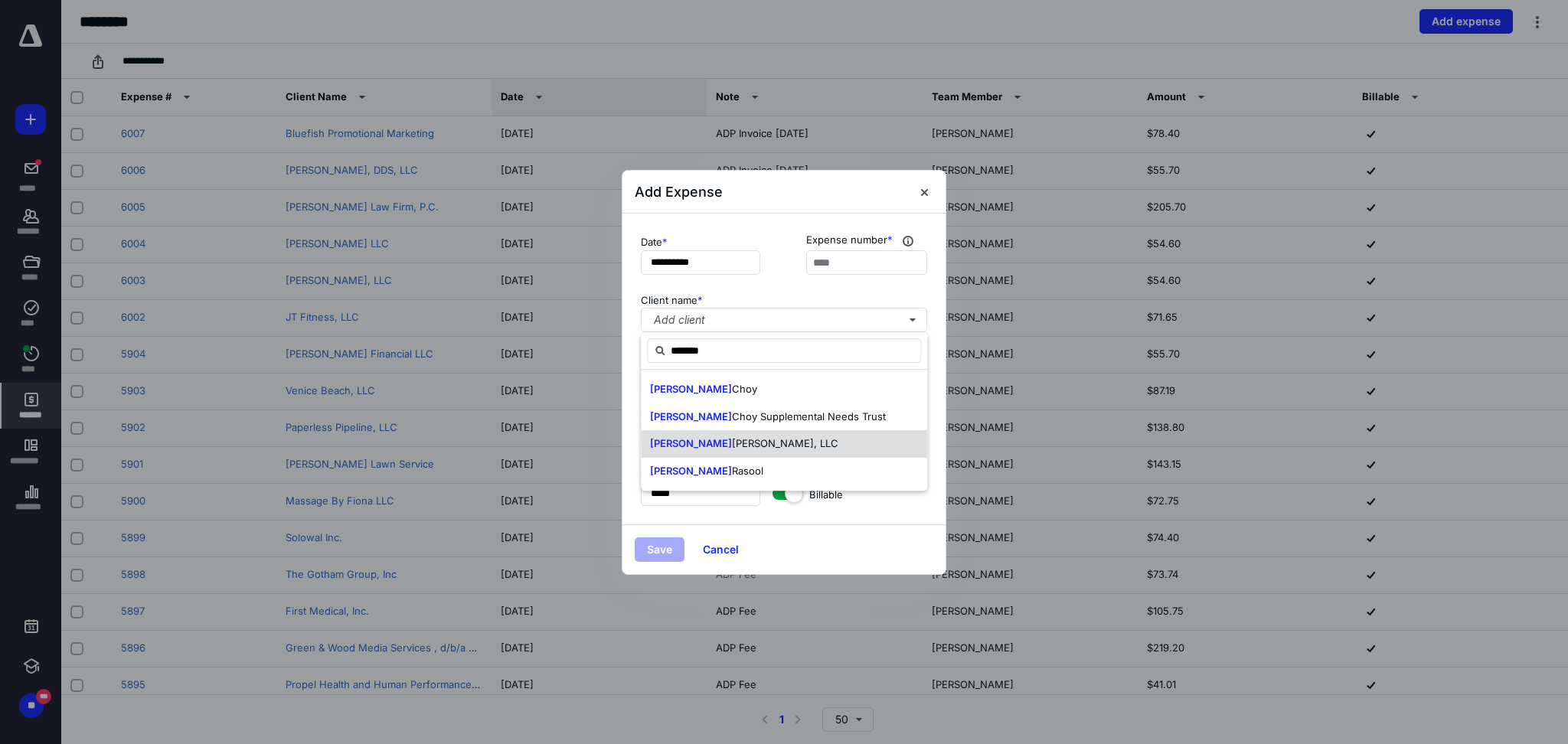 type on "*******" 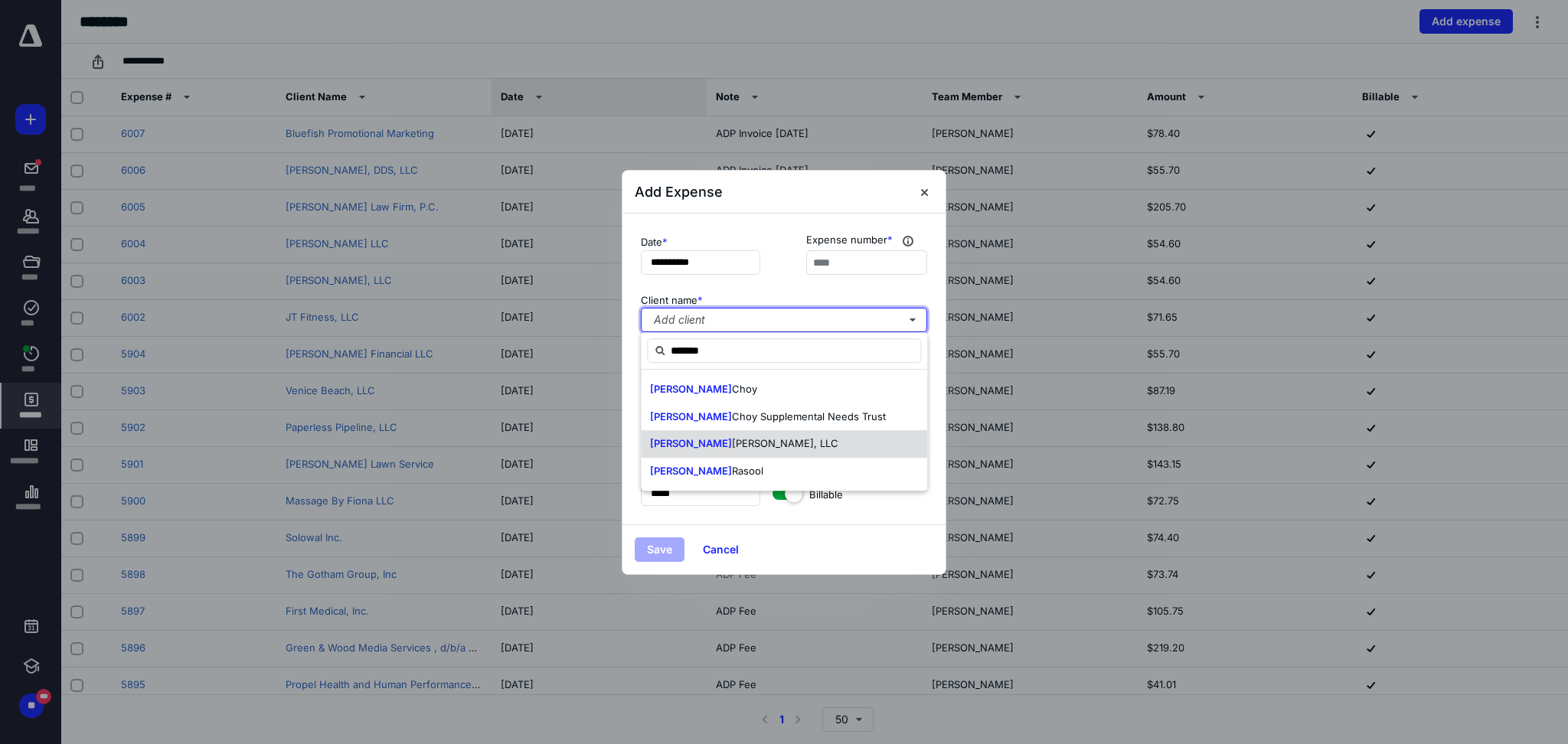 type 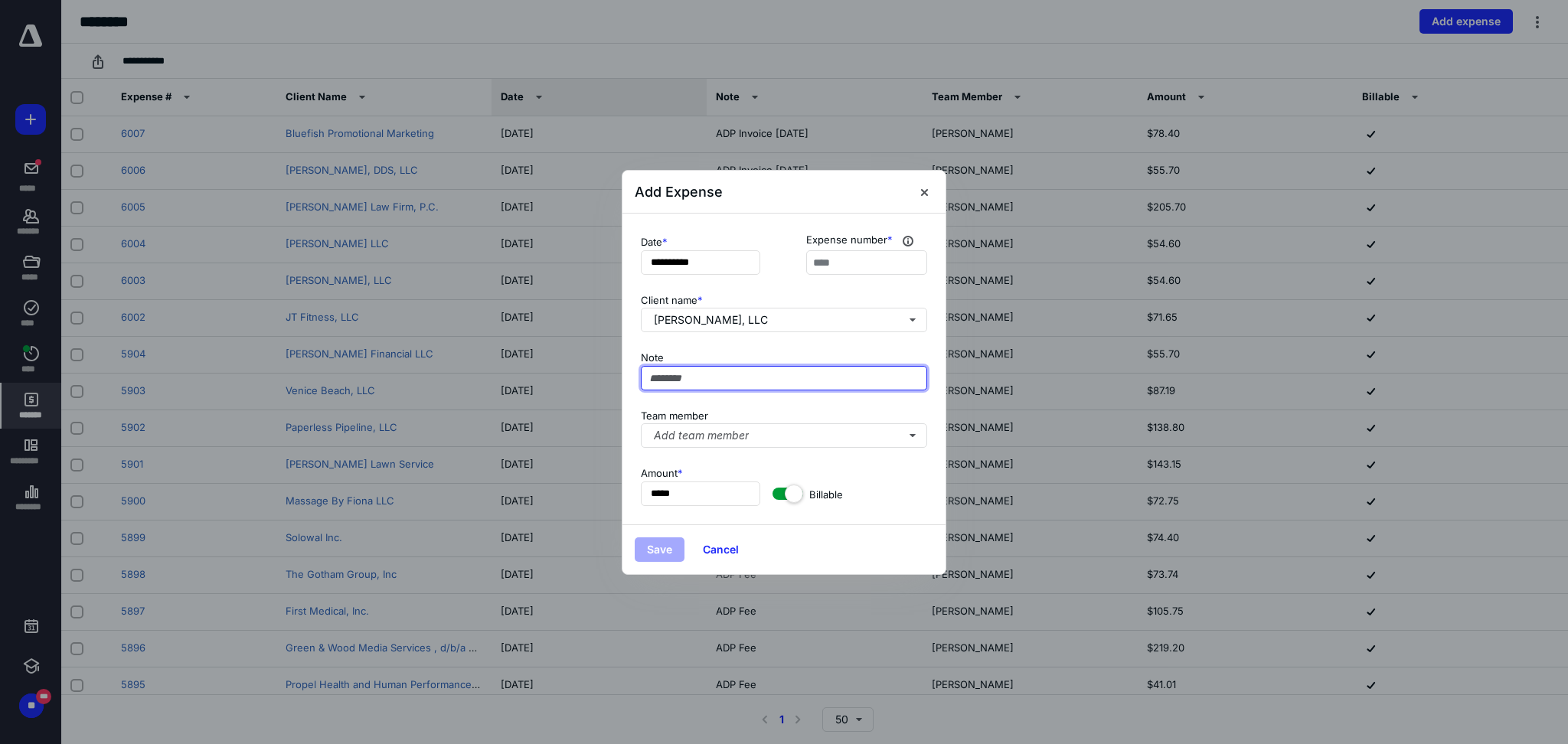 paste on "**********" 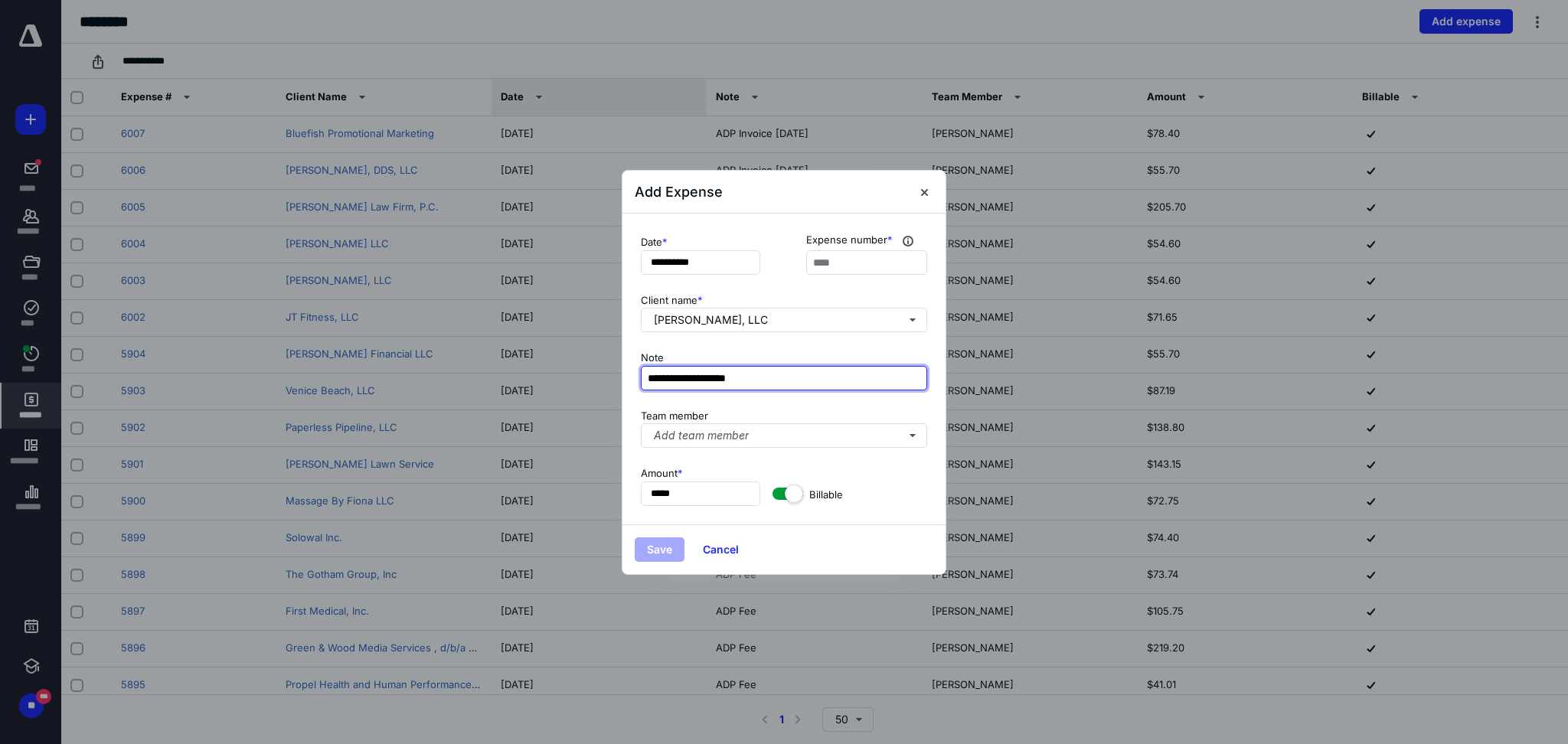 type on "**********" 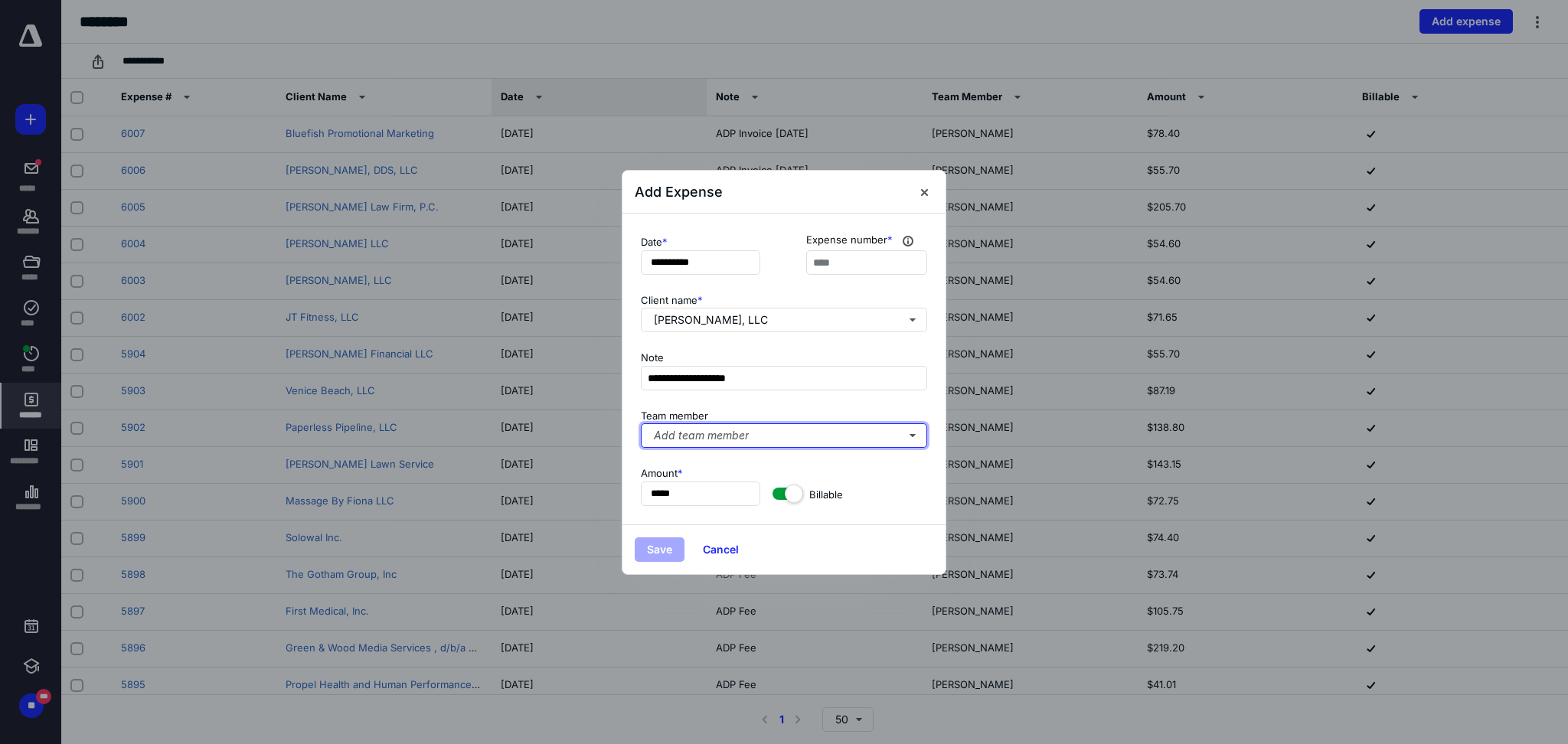 type 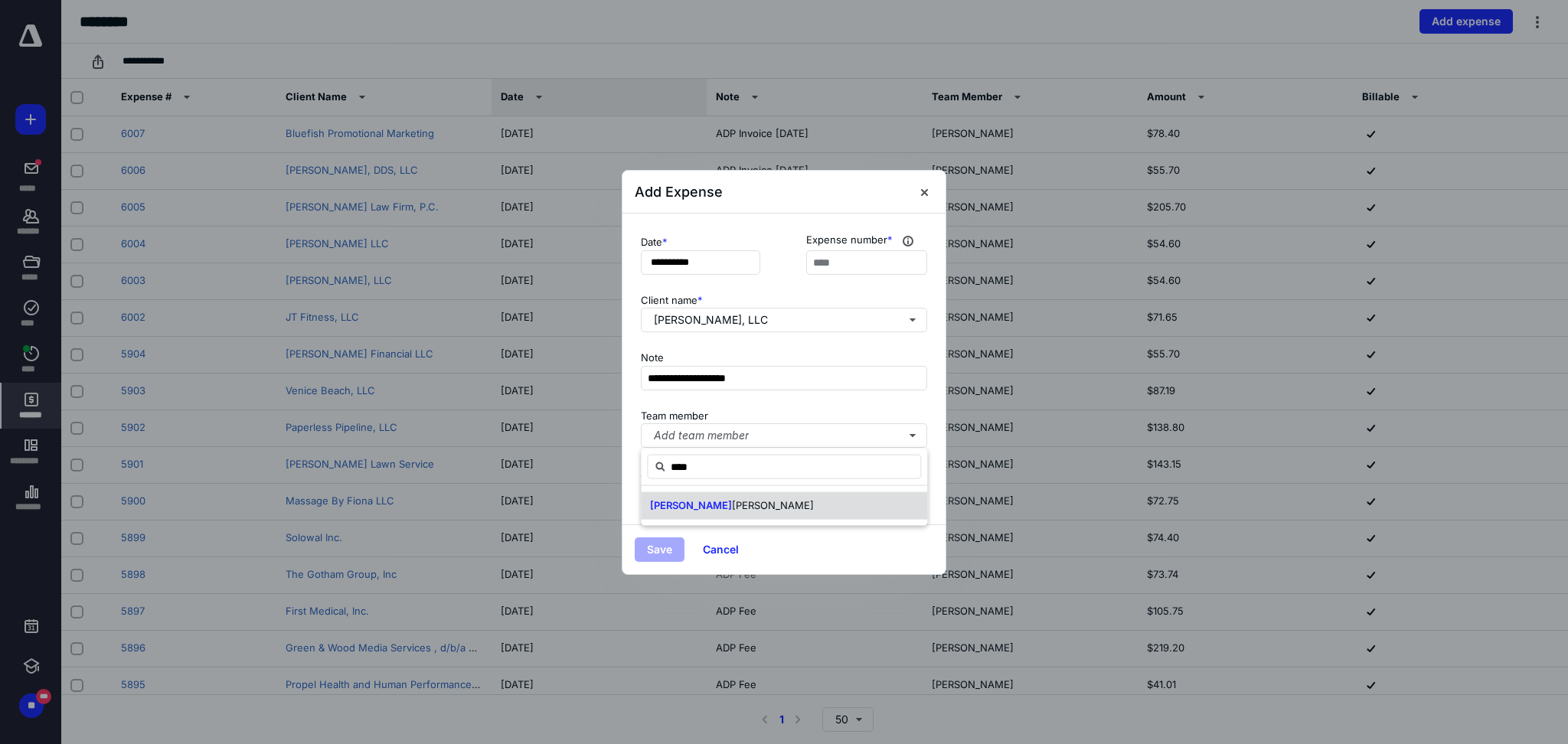 type on "****" 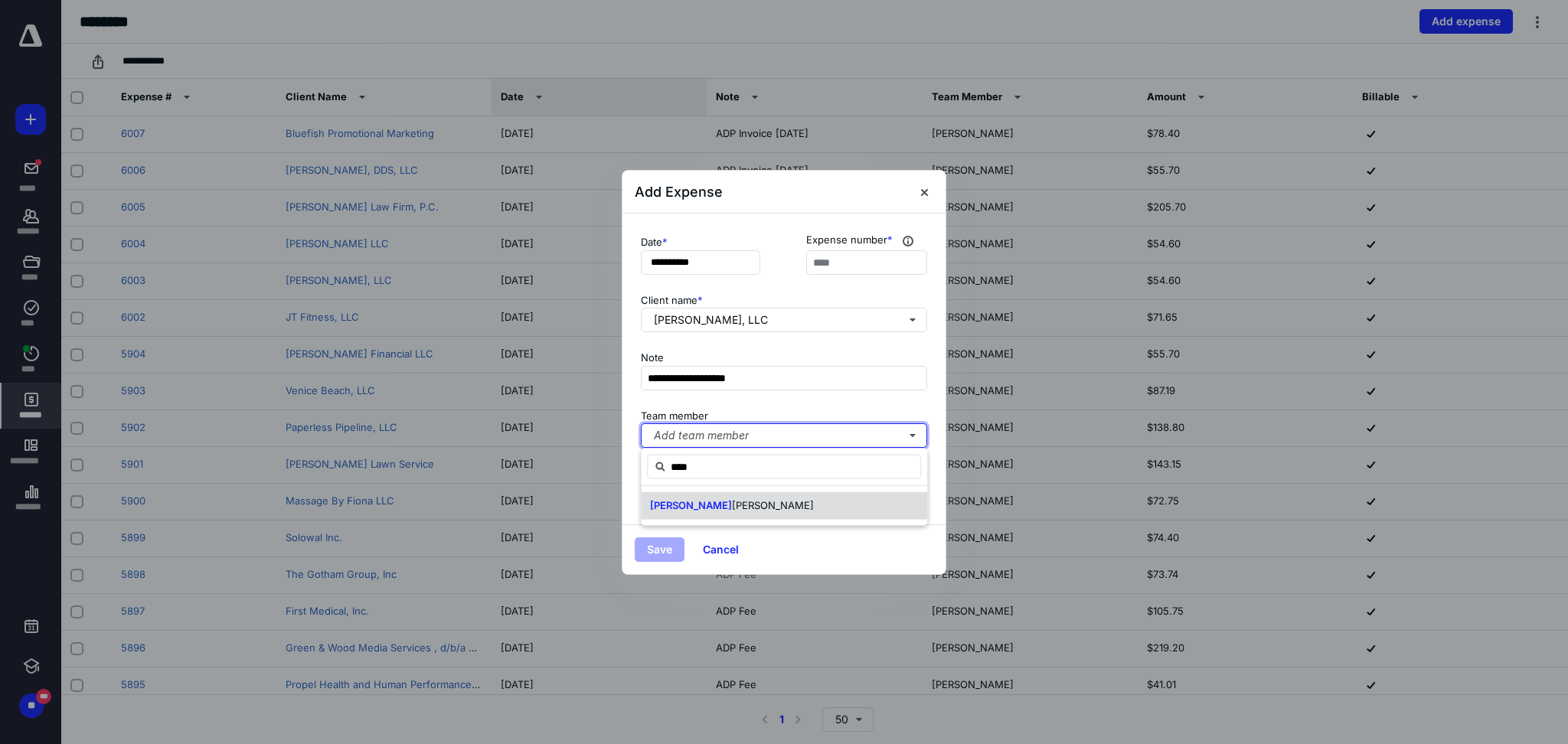 type 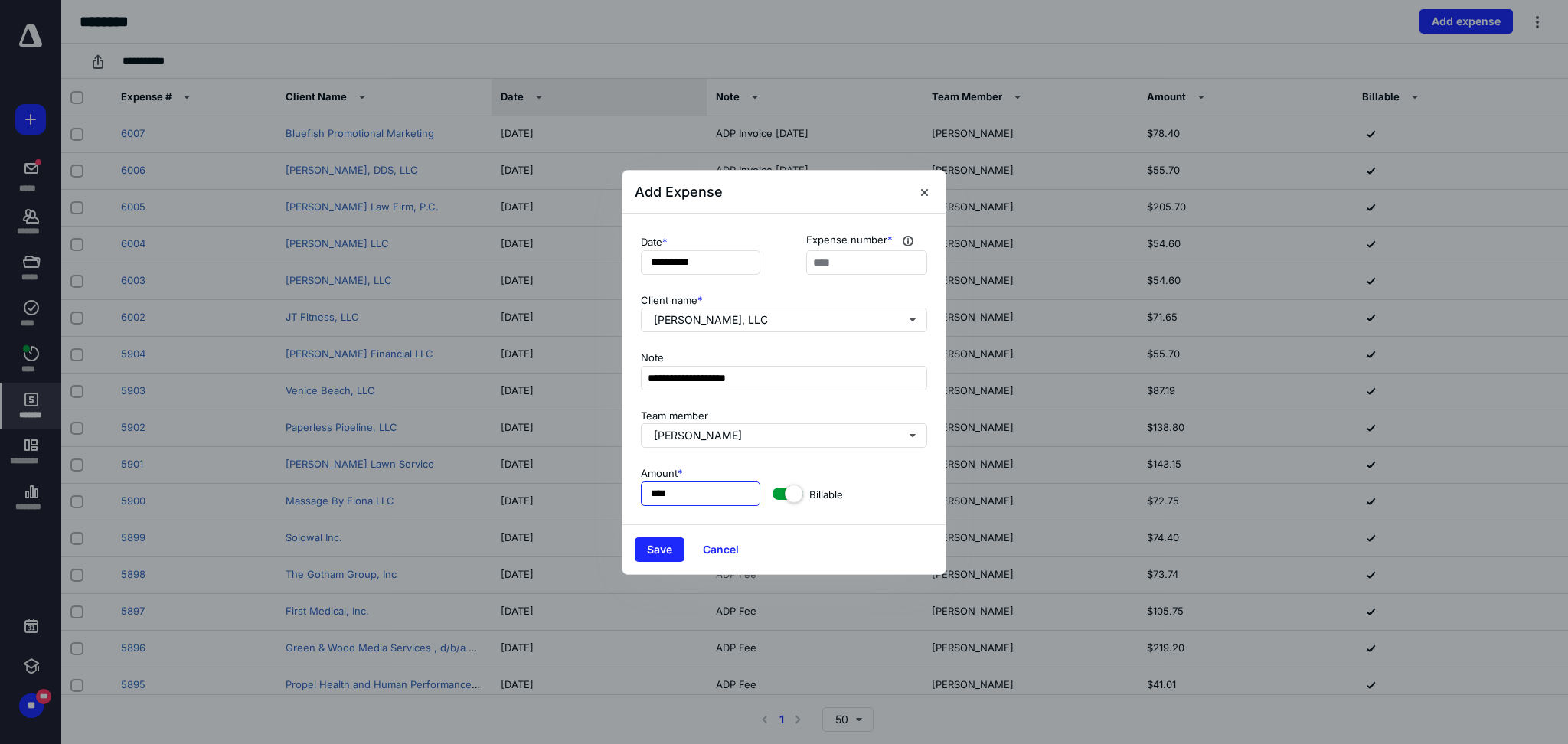type on "*****" 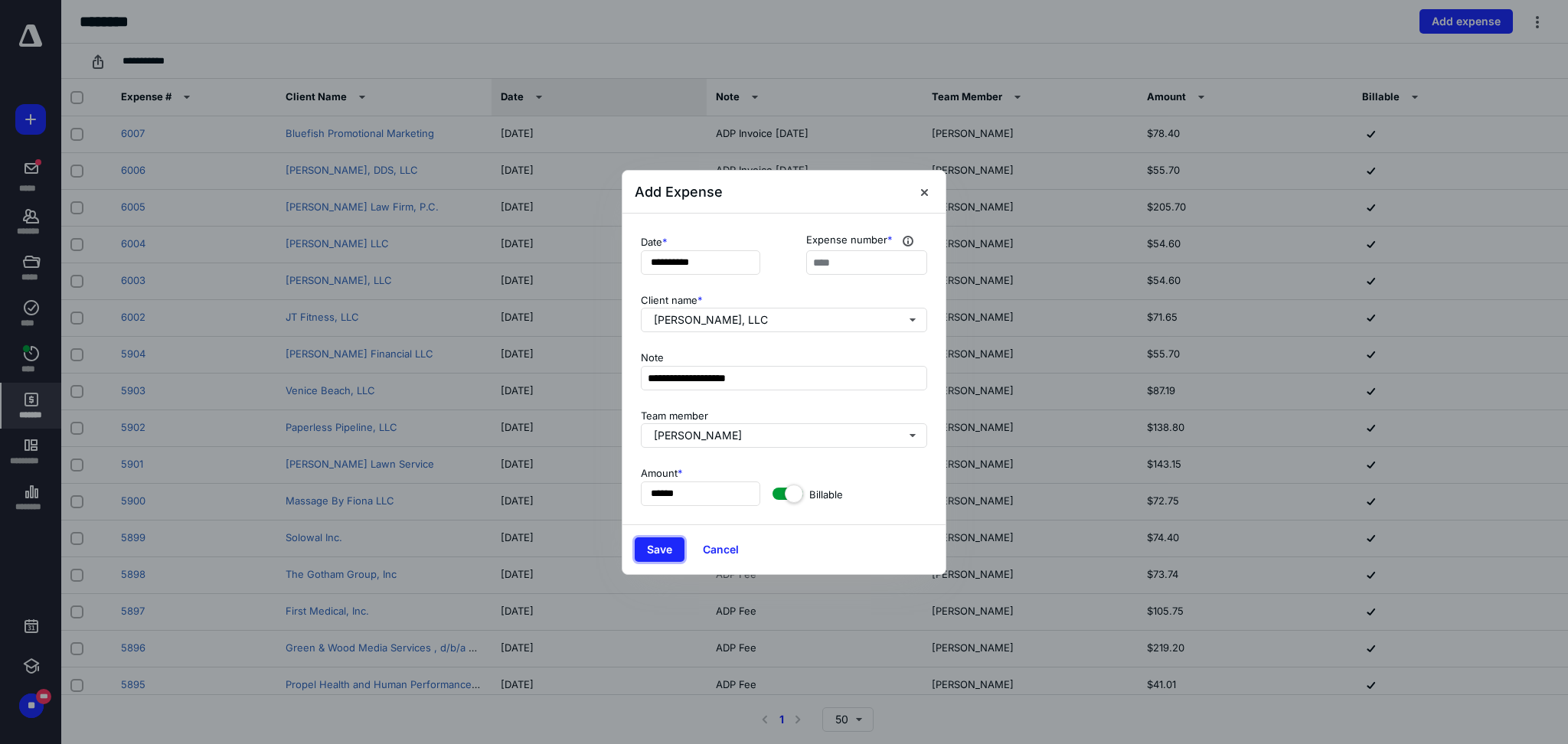 type 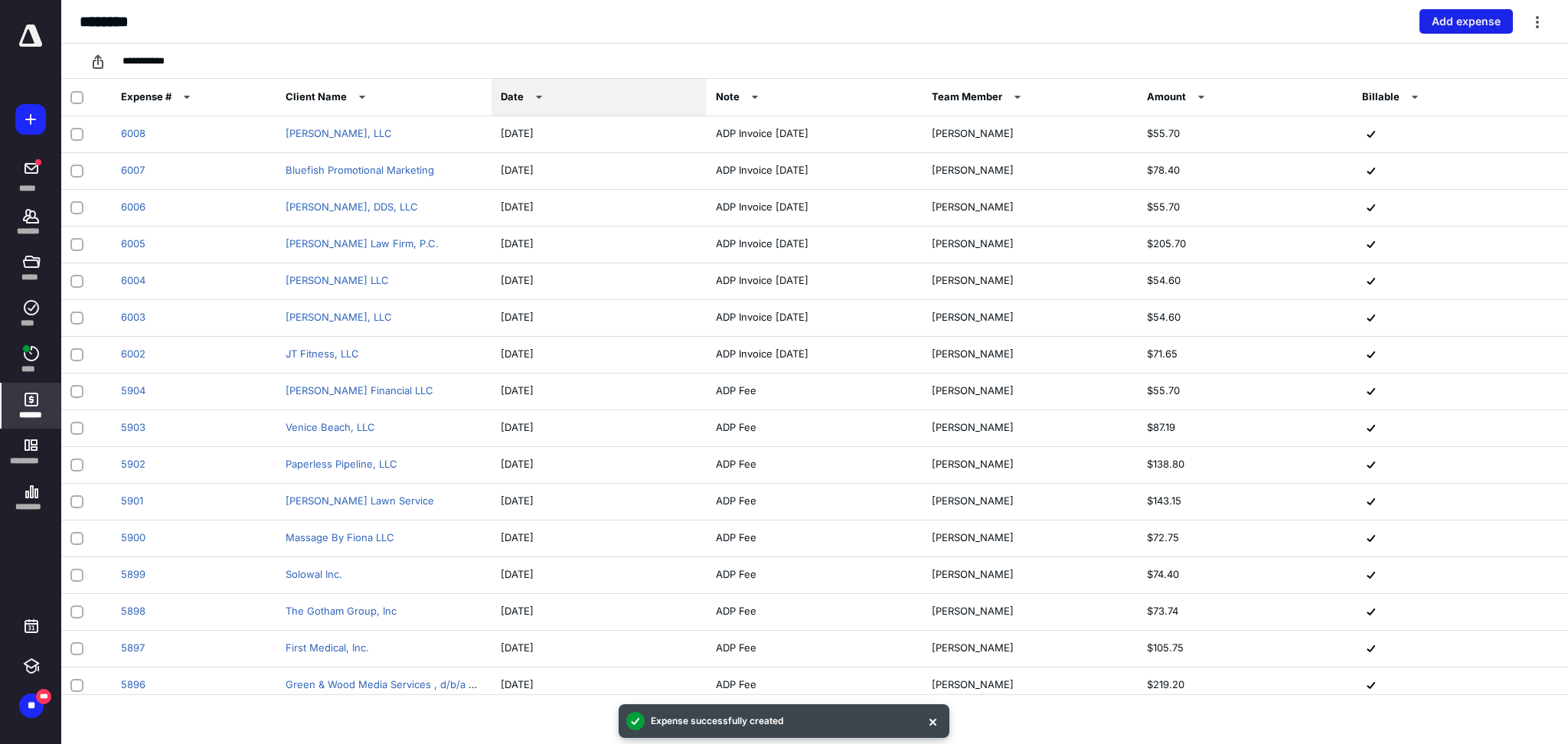 click on "Add expense" at bounding box center [1466, 21] 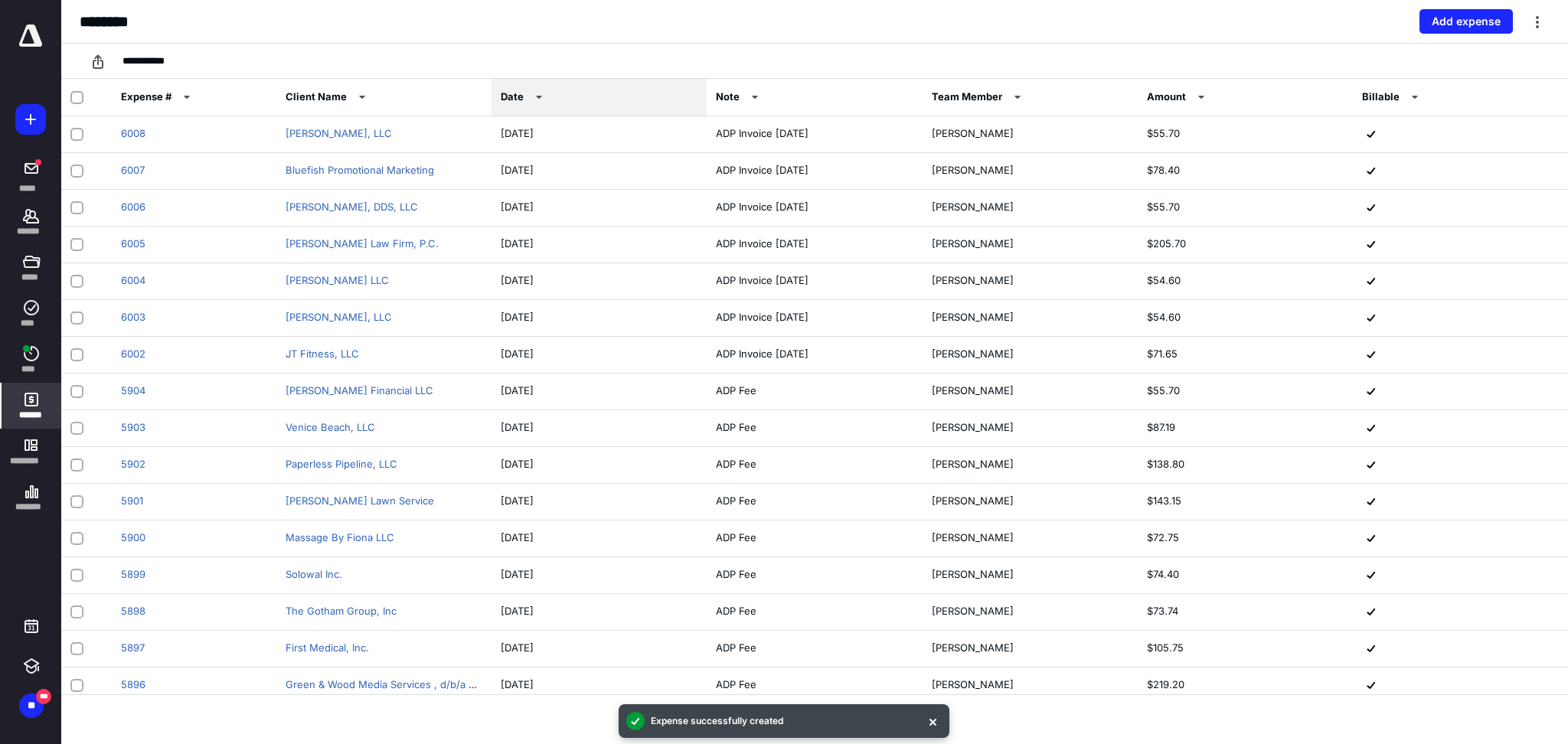 type on "****" 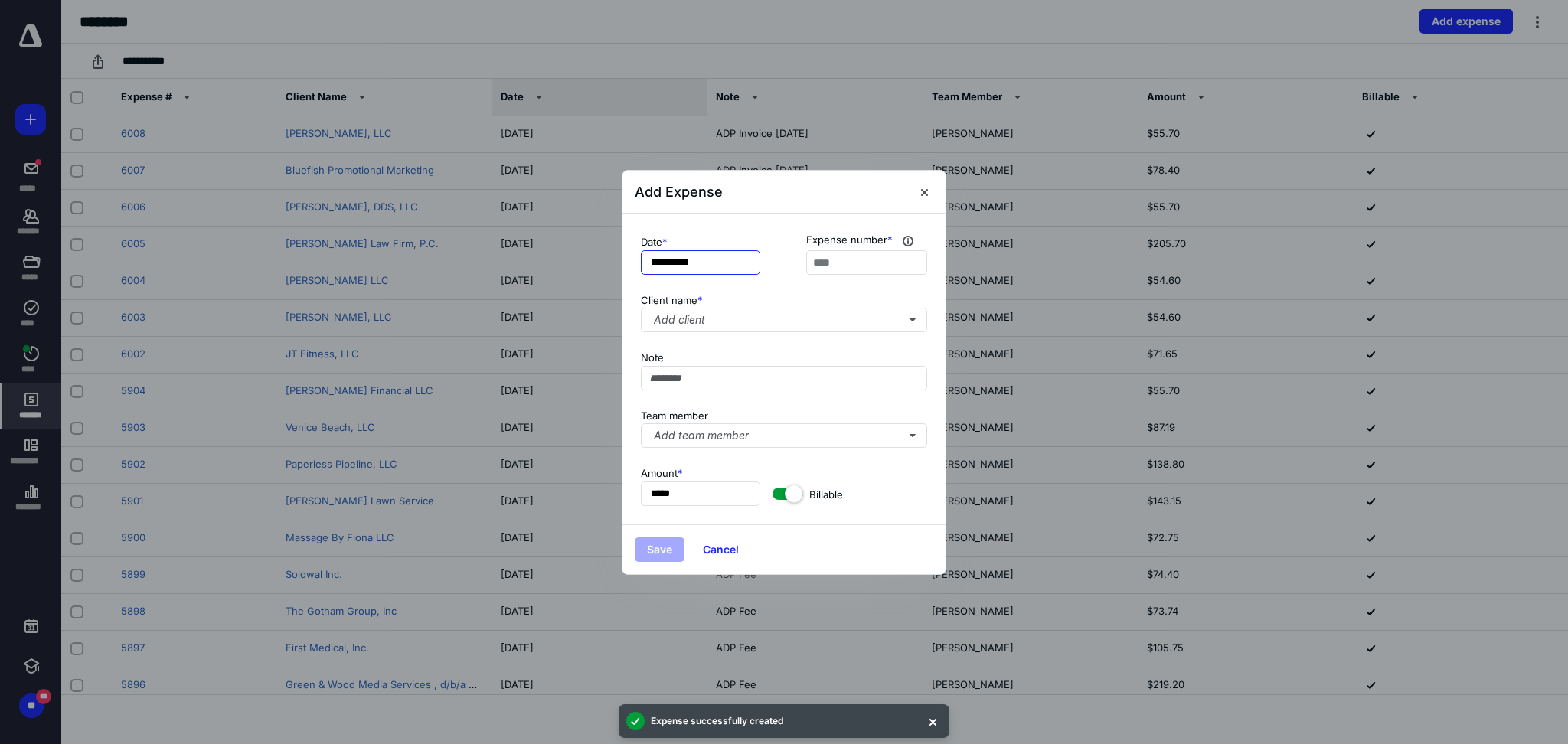 click on "**********" at bounding box center (701, 263) 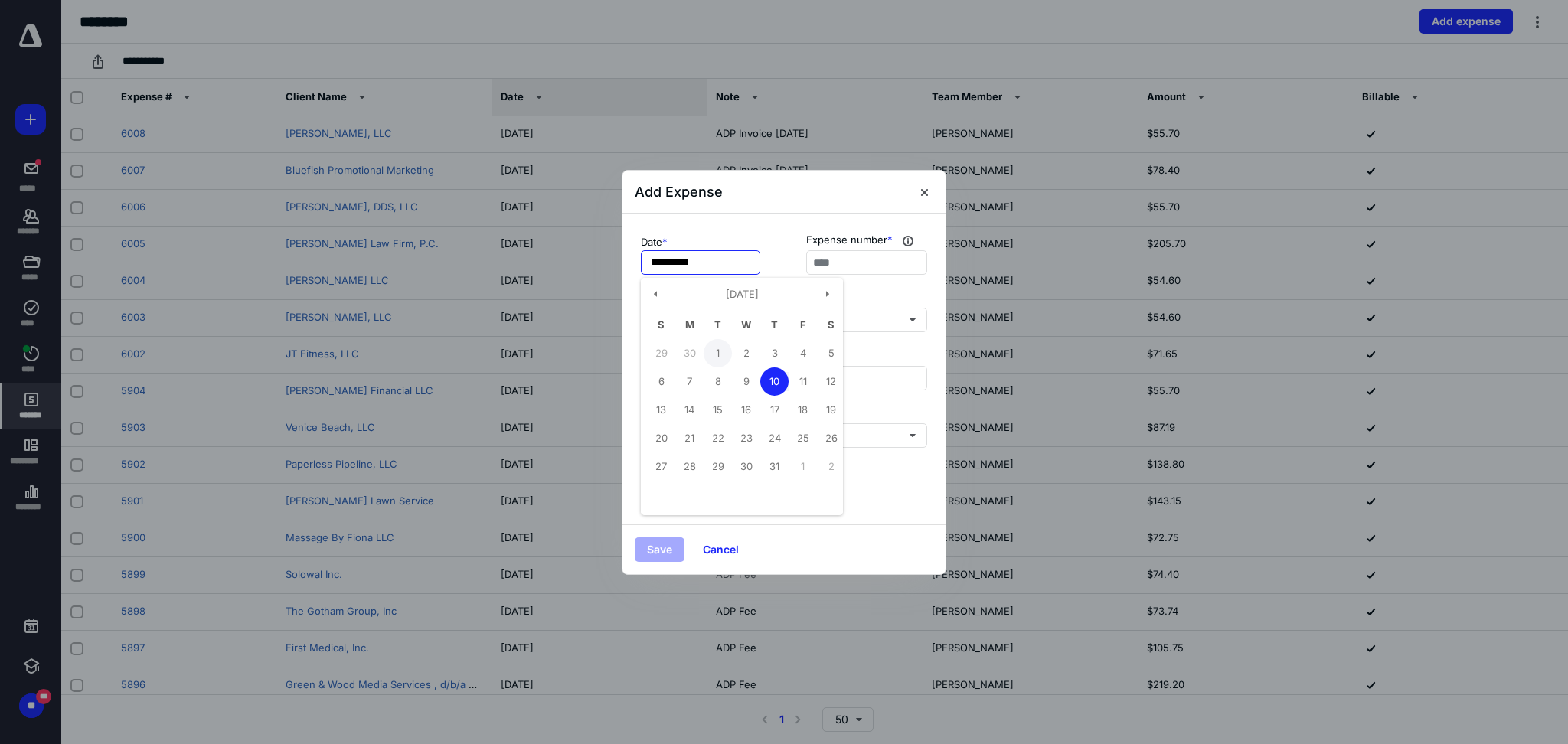 click on "1" at bounding box center (717, 353) 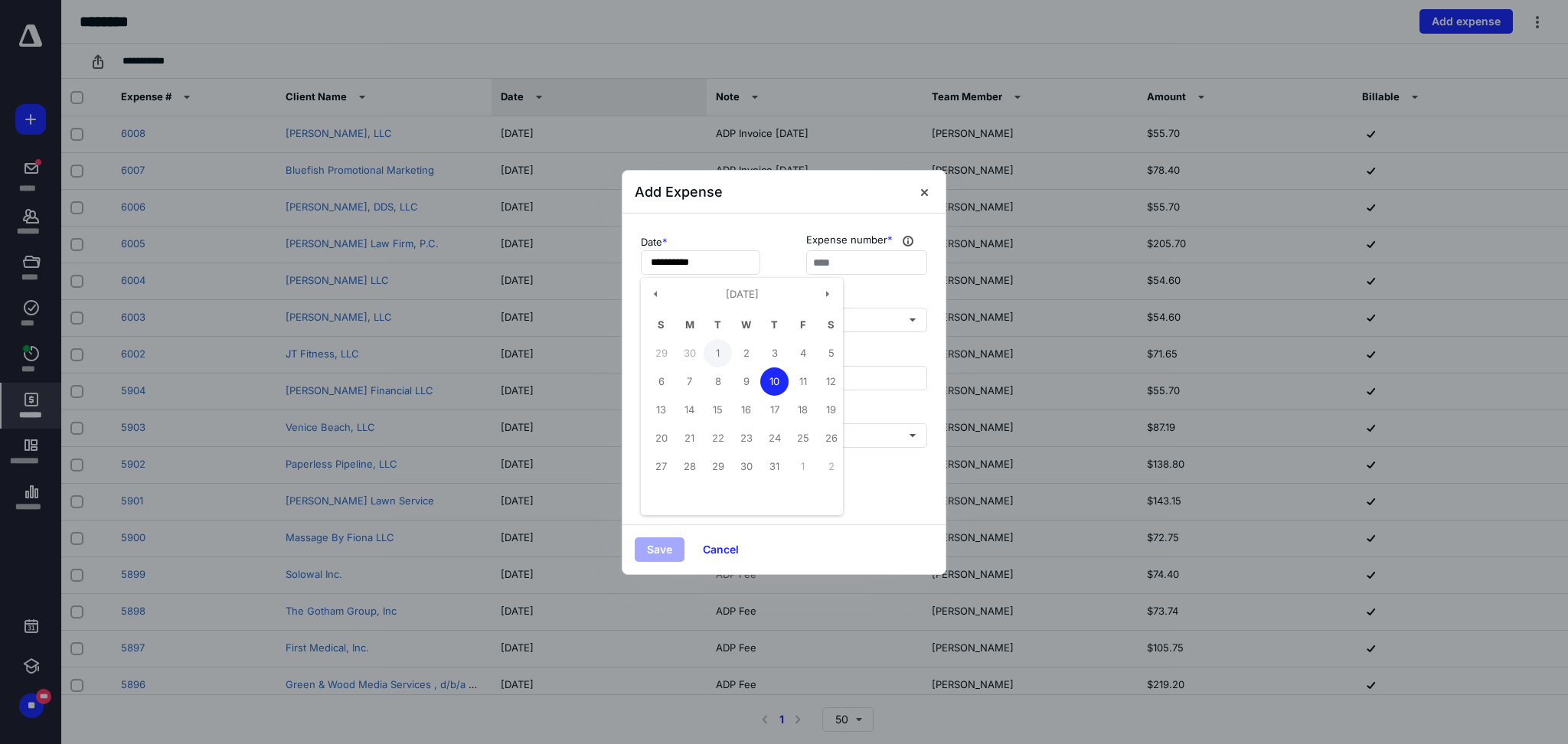 type on "**********" 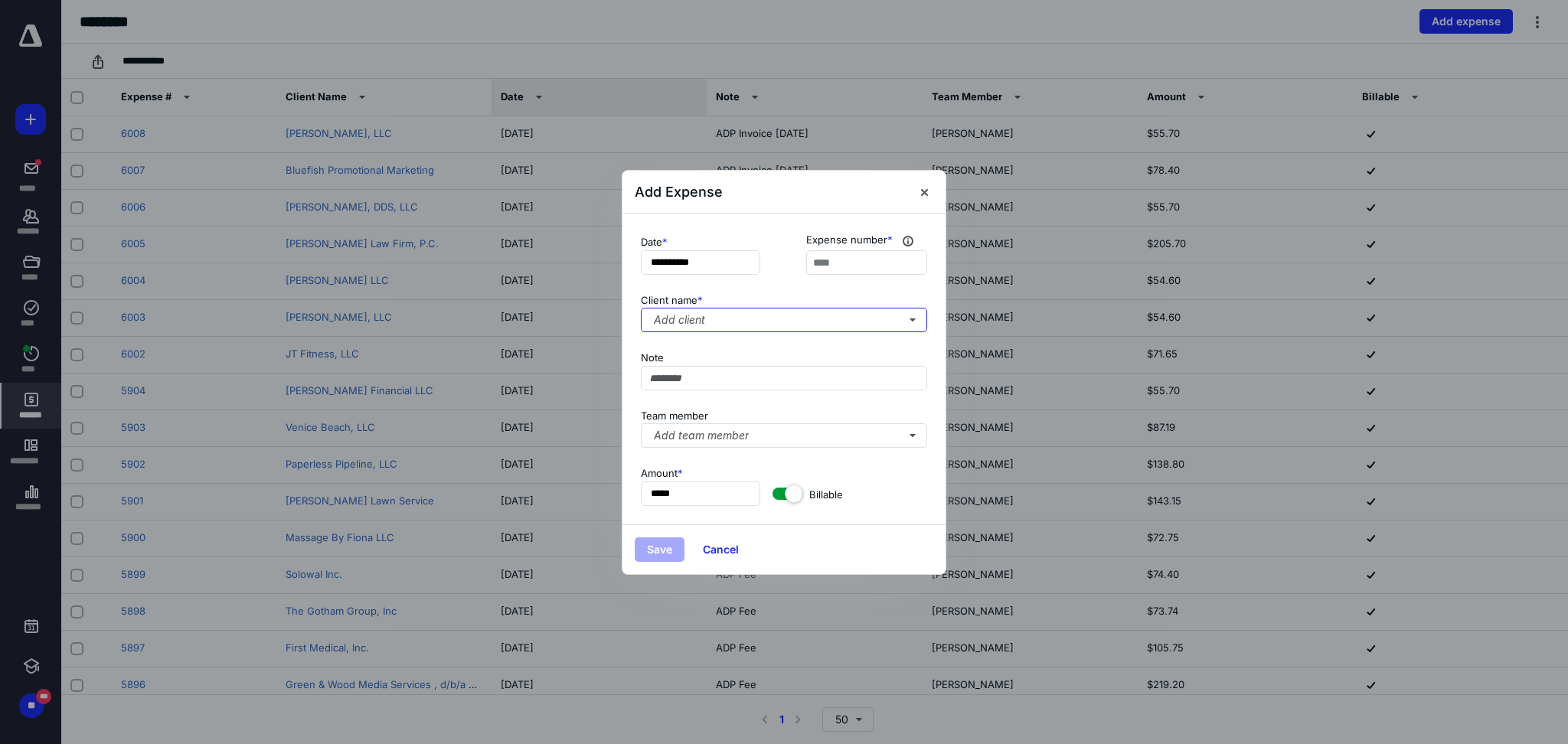 type 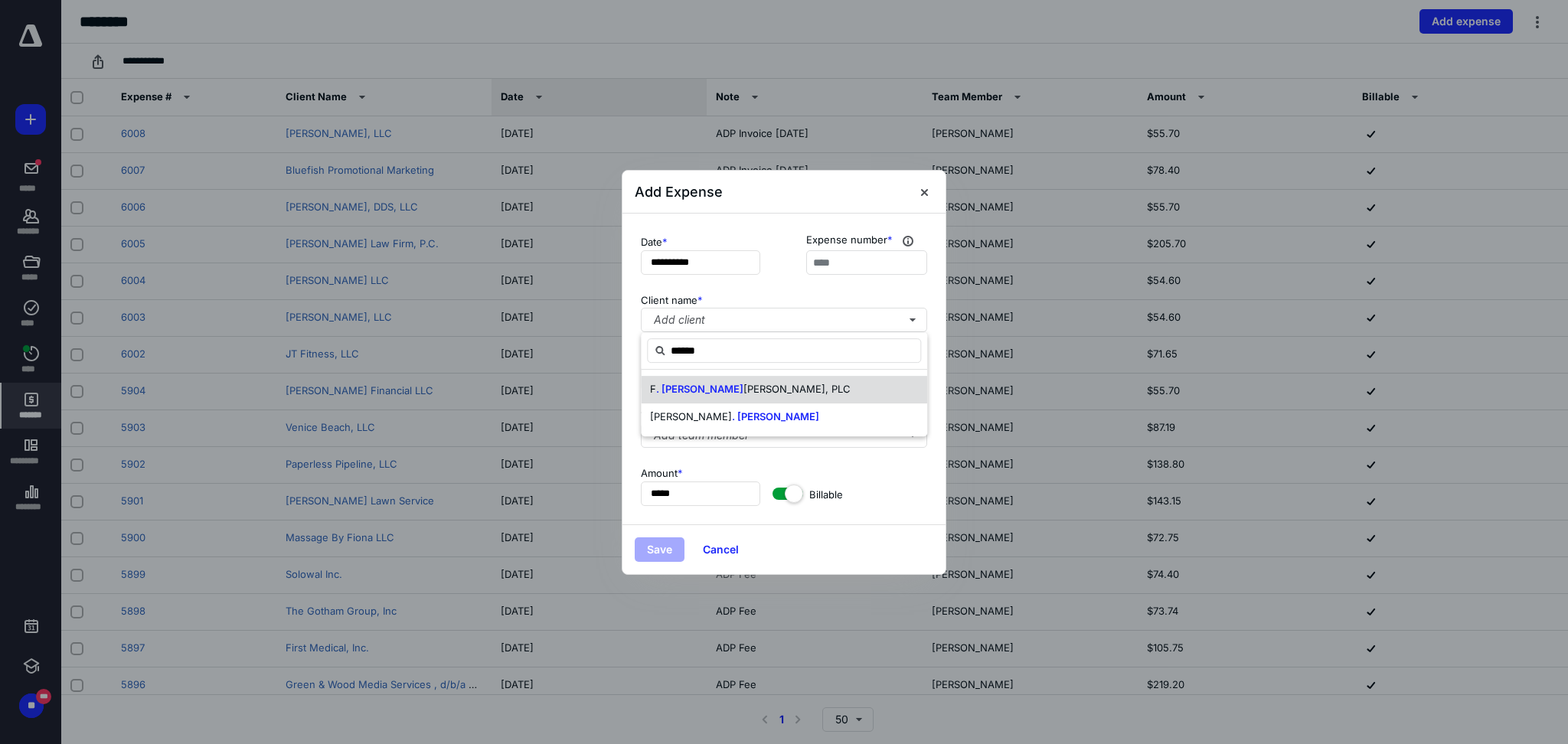 type on "******" 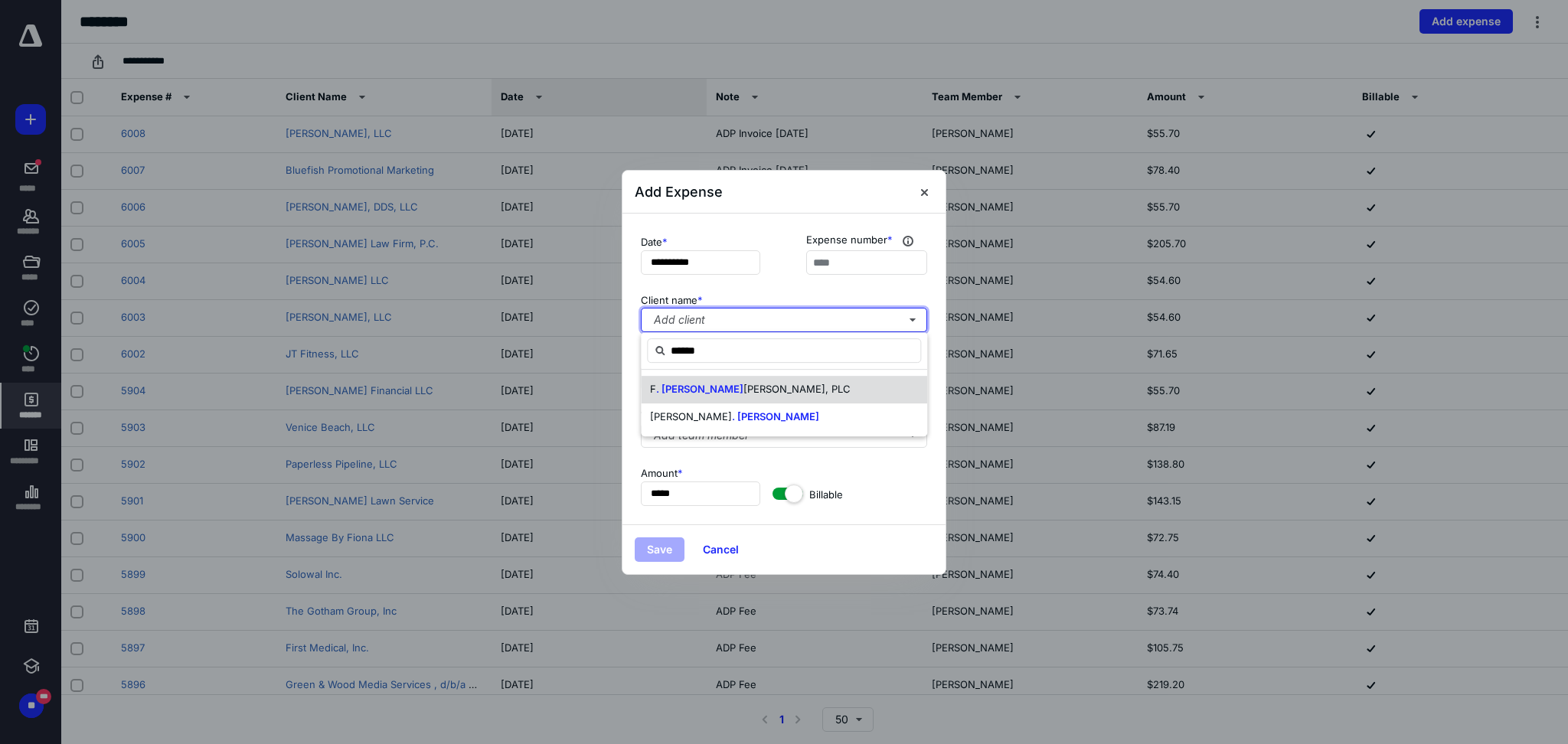 type 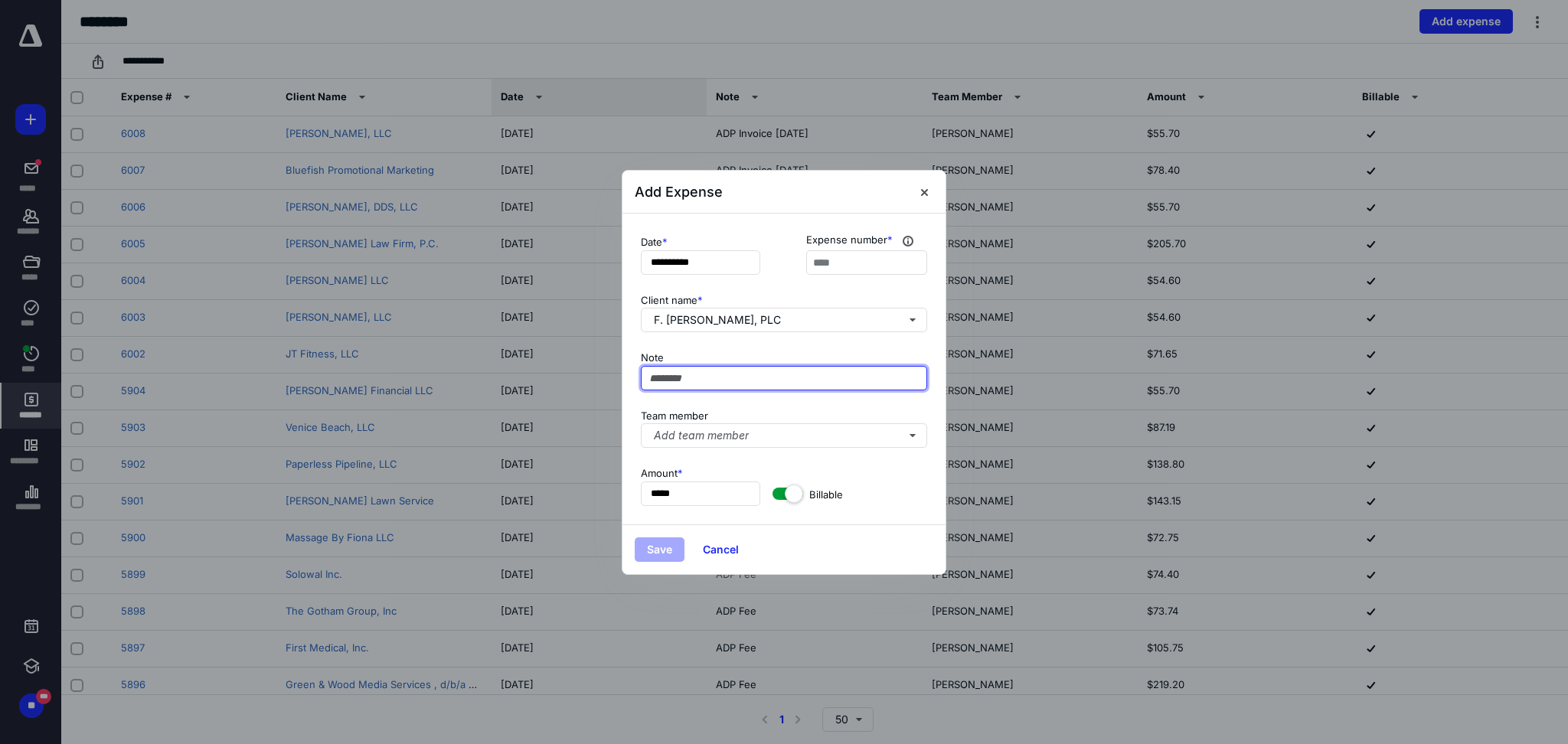 paste on "**********" 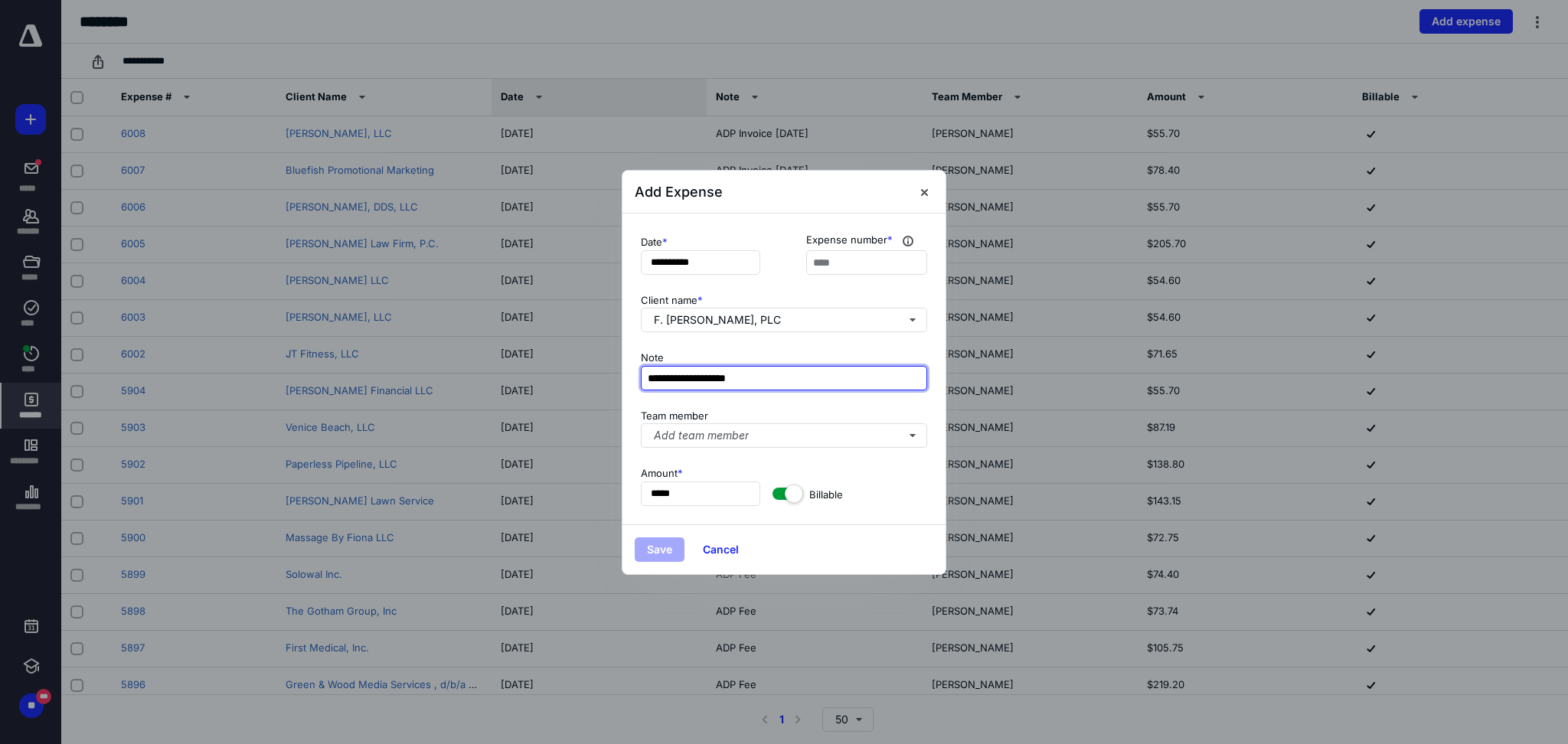 type on "**********" 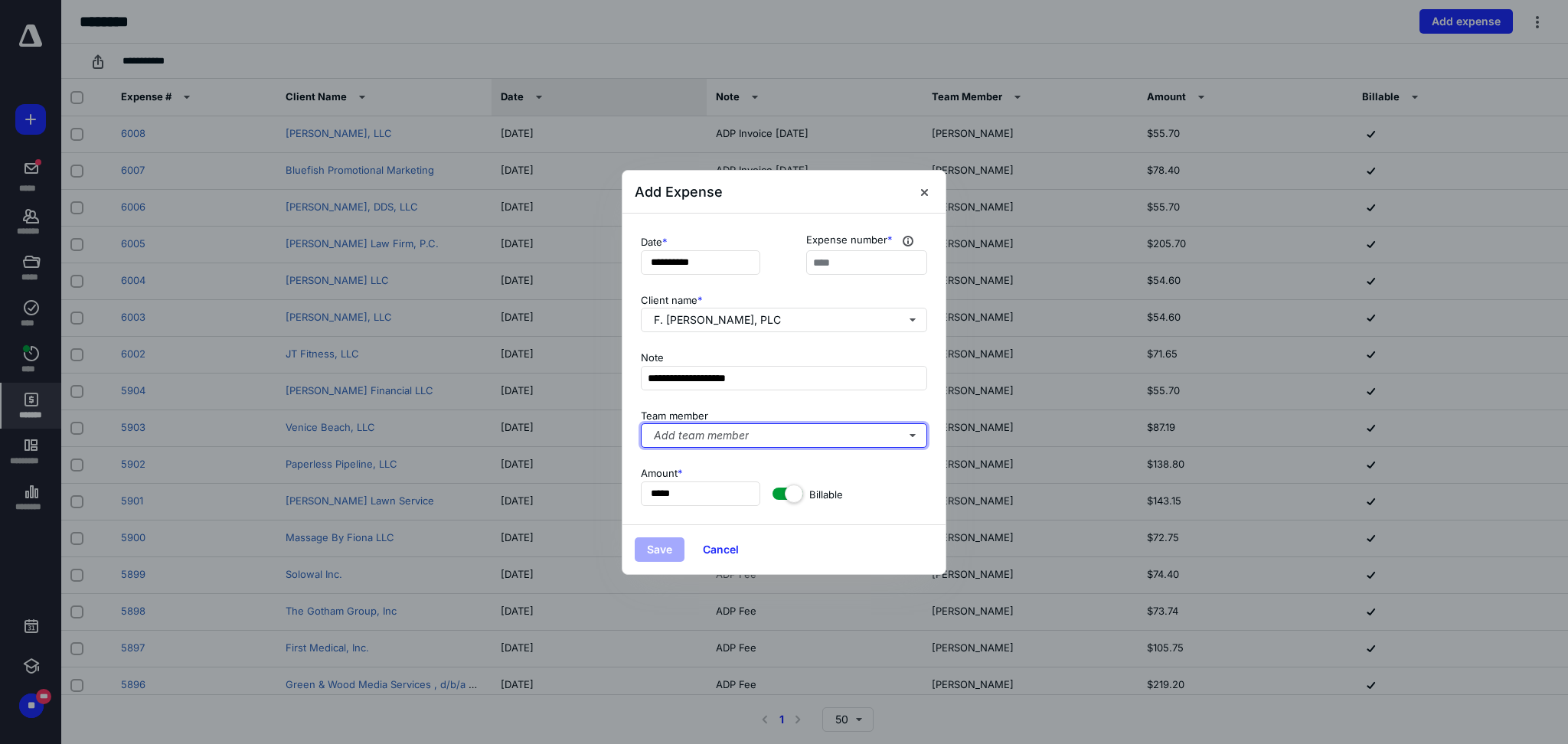 type 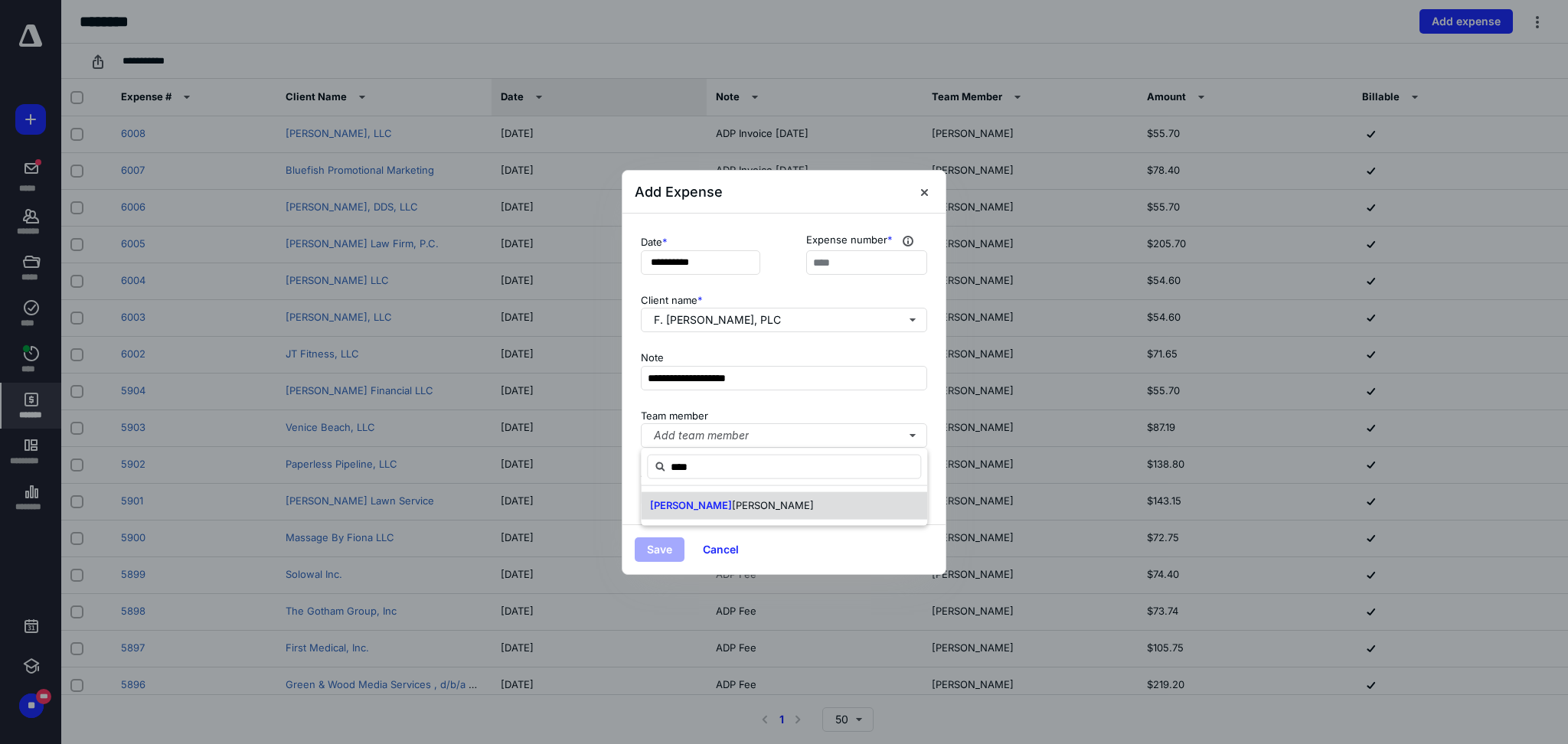 type on "****" 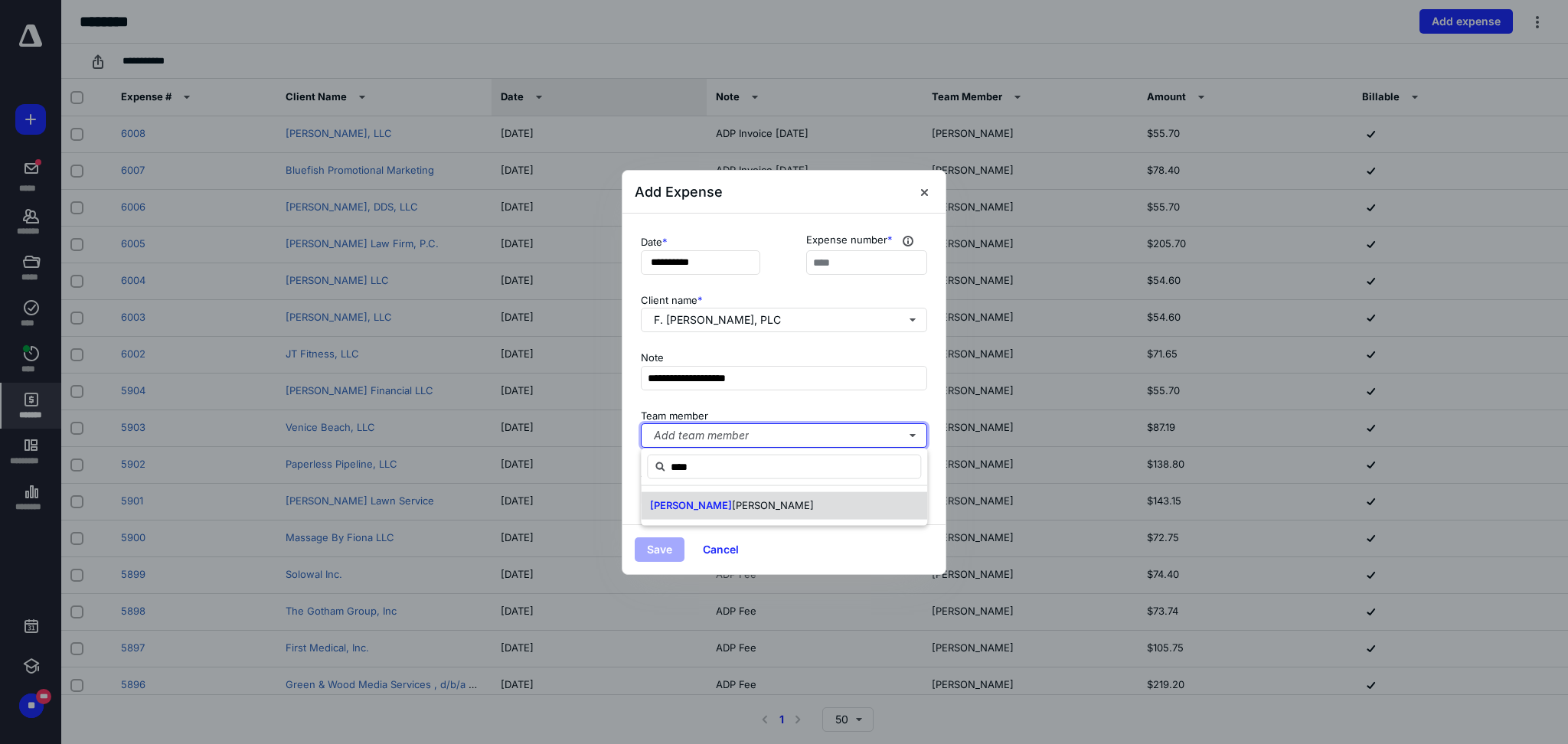 type 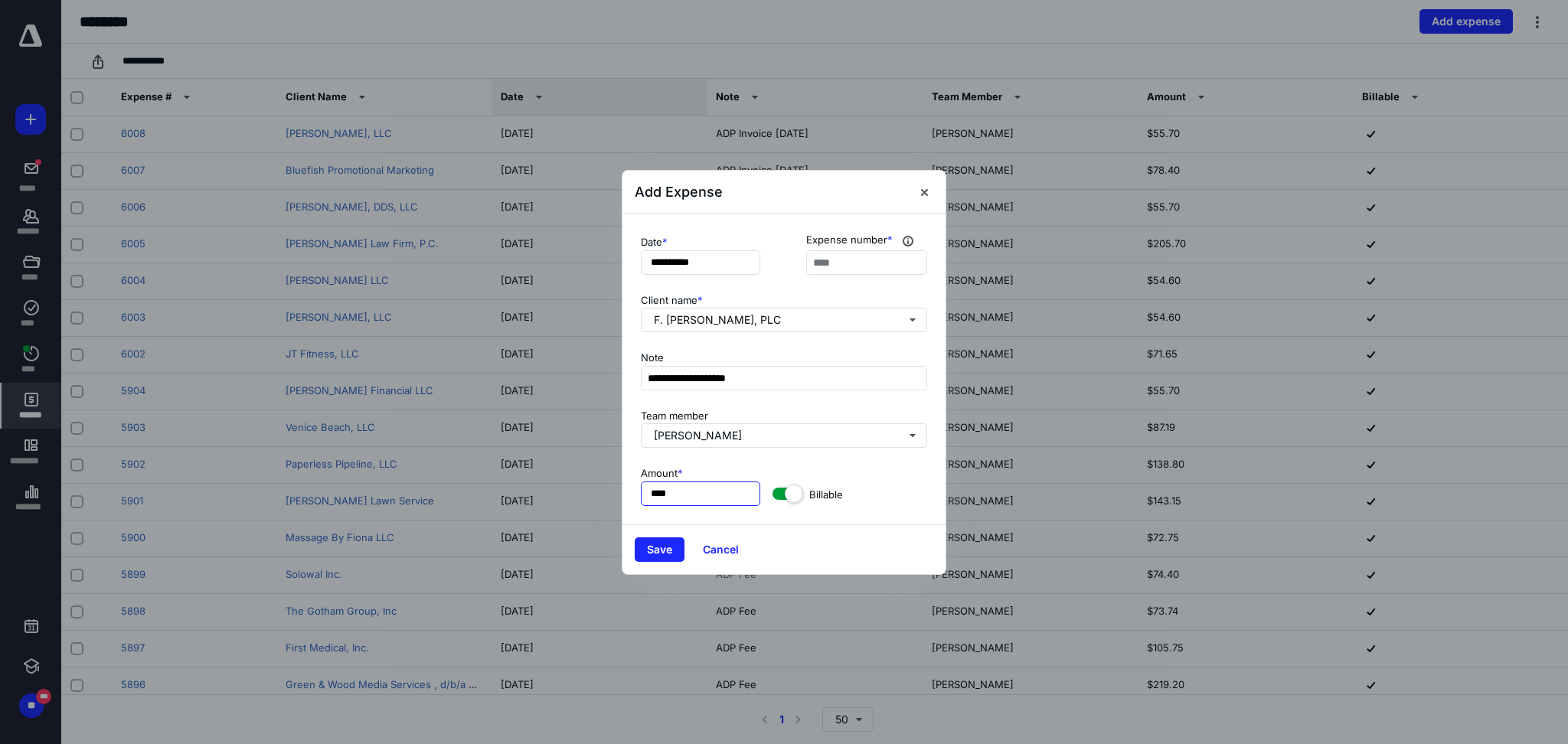 type on "*****" 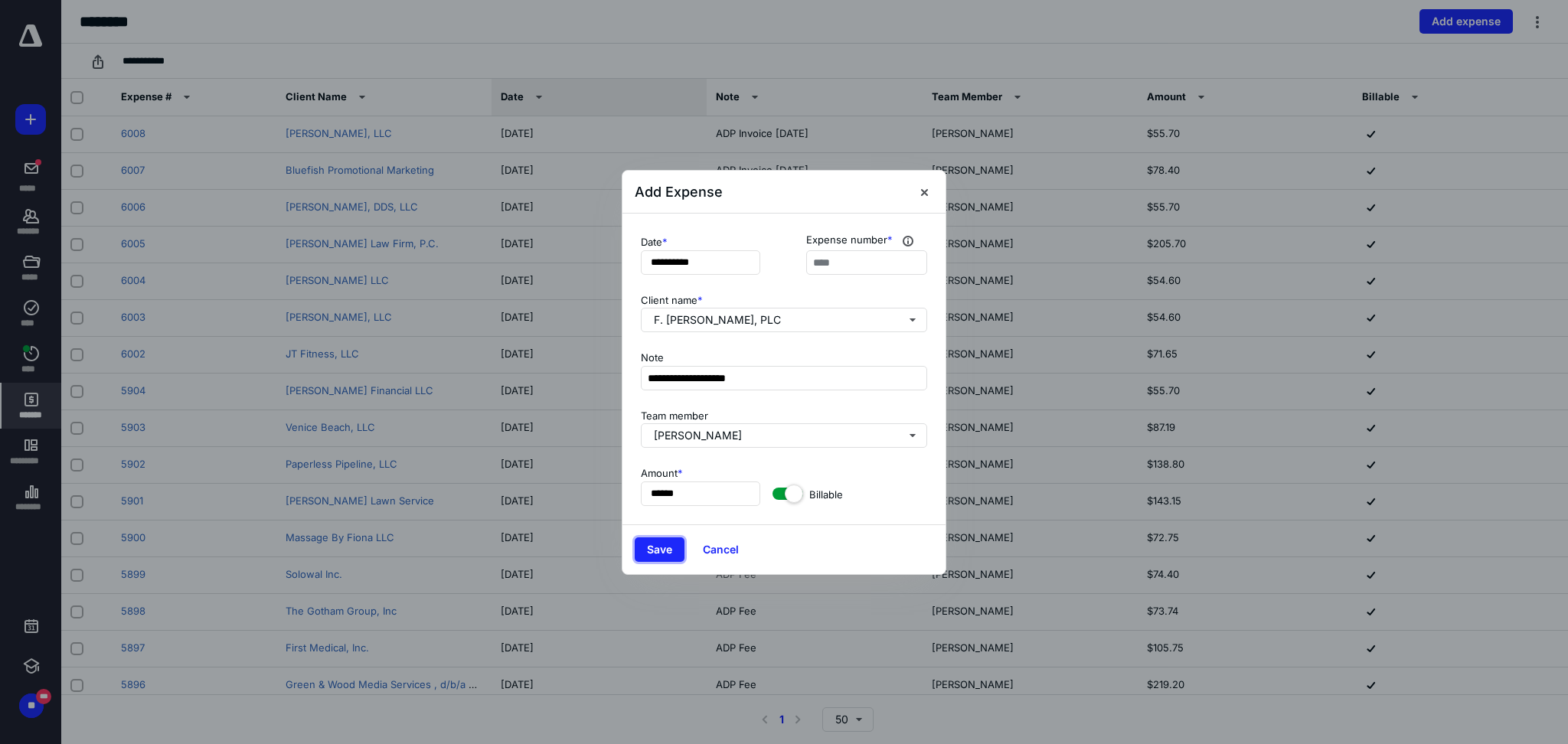 type 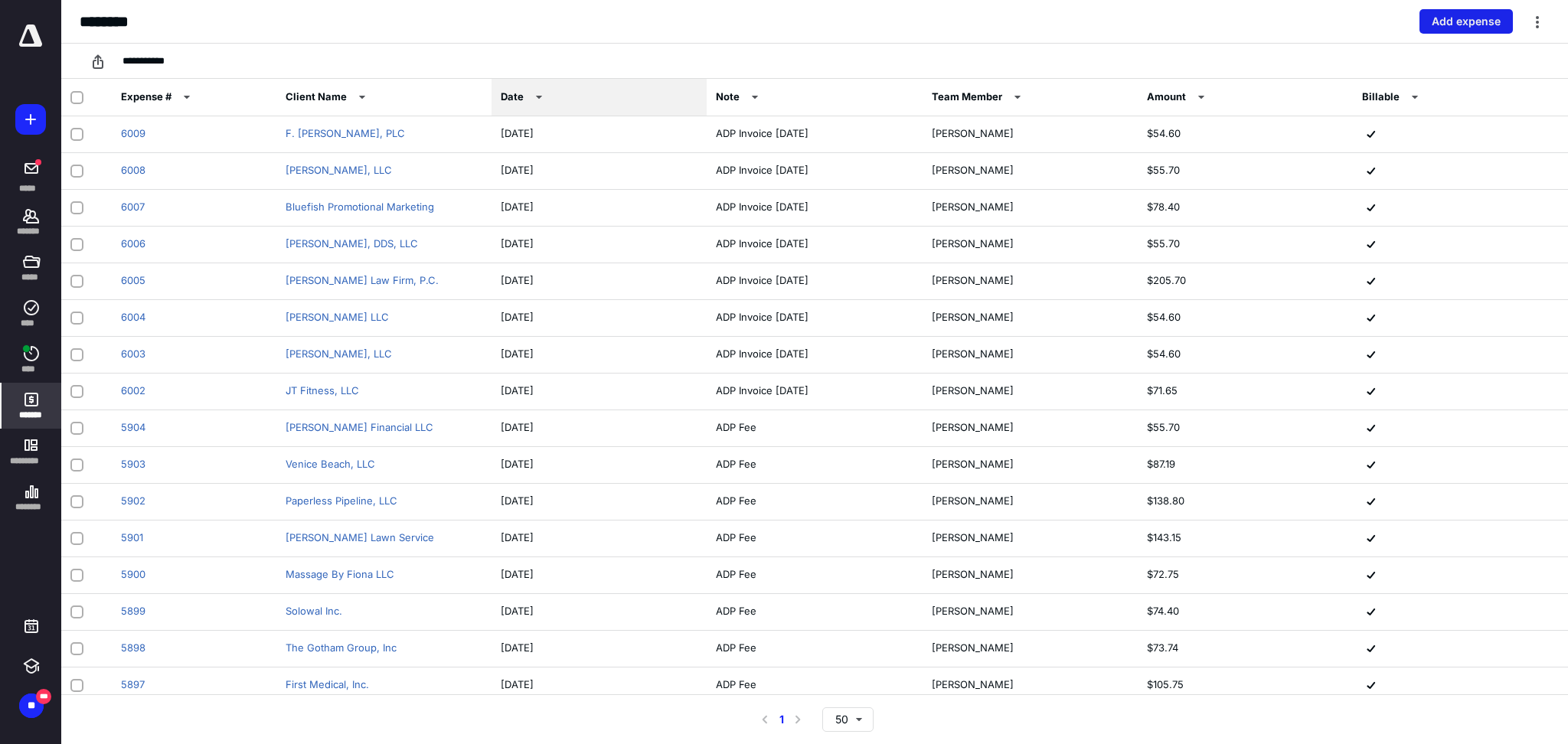 click on "Add expense" at bounding box center (1466, 21) 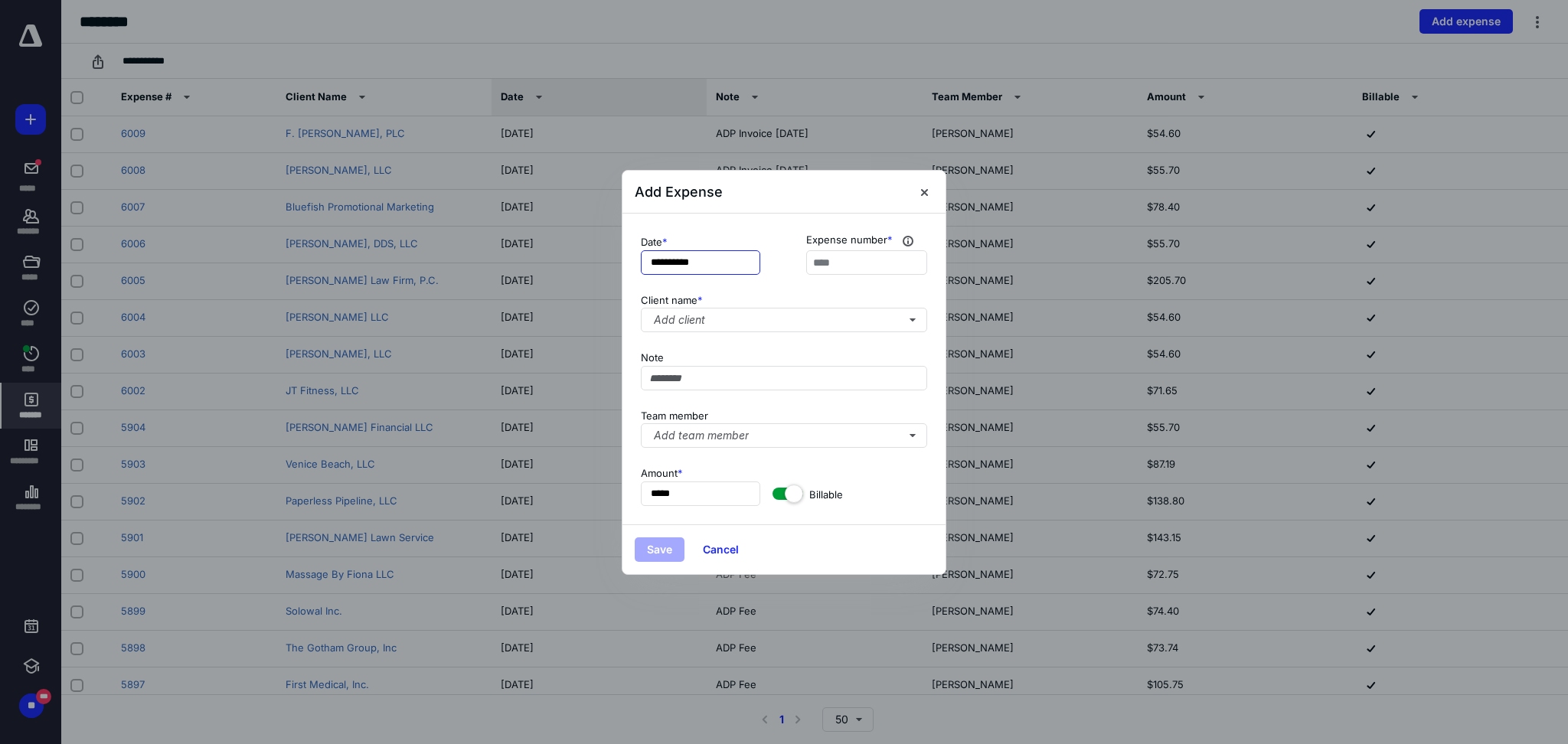 click on "**********" at bounding box center (701, 263) 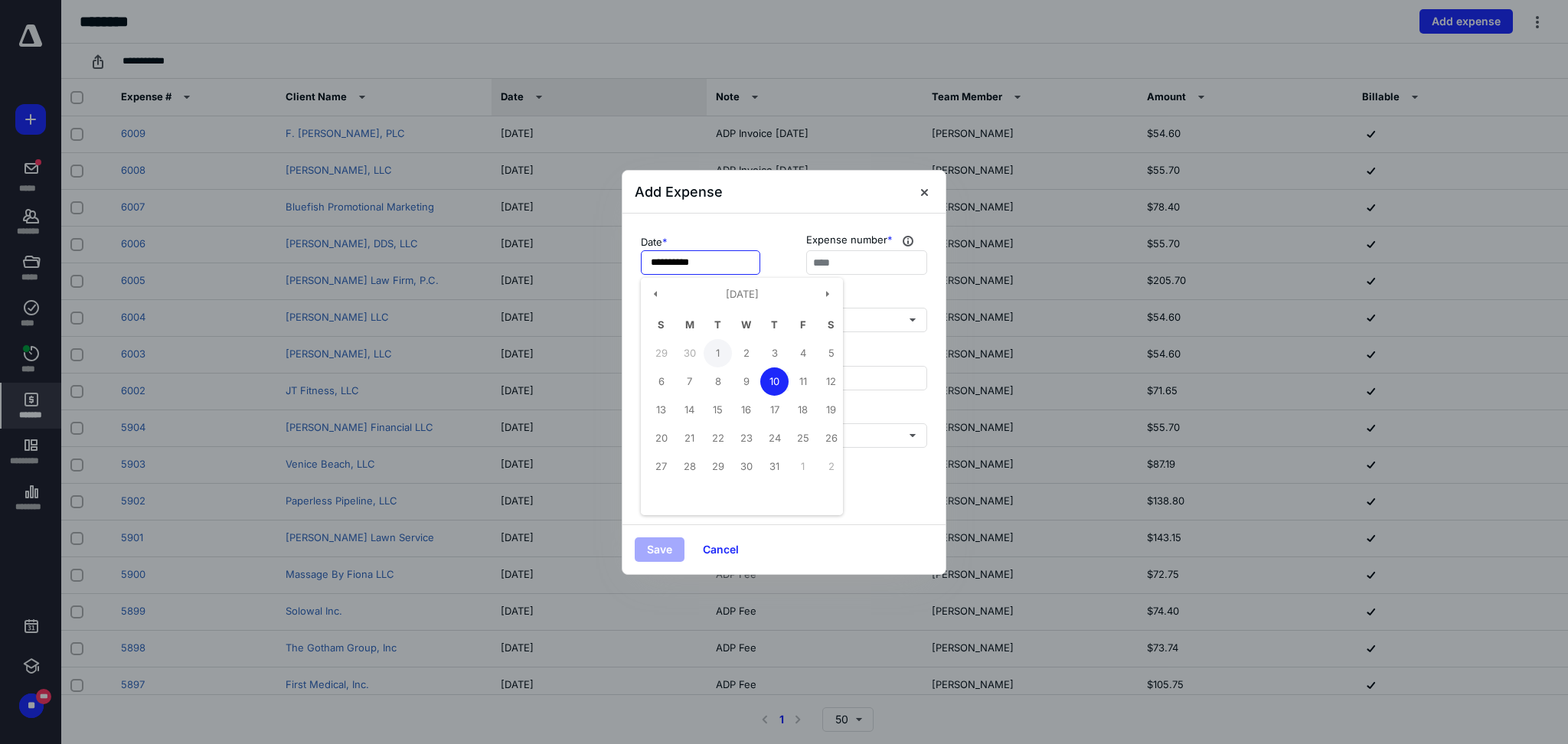 click on "1" at bounding box center [717, 353] 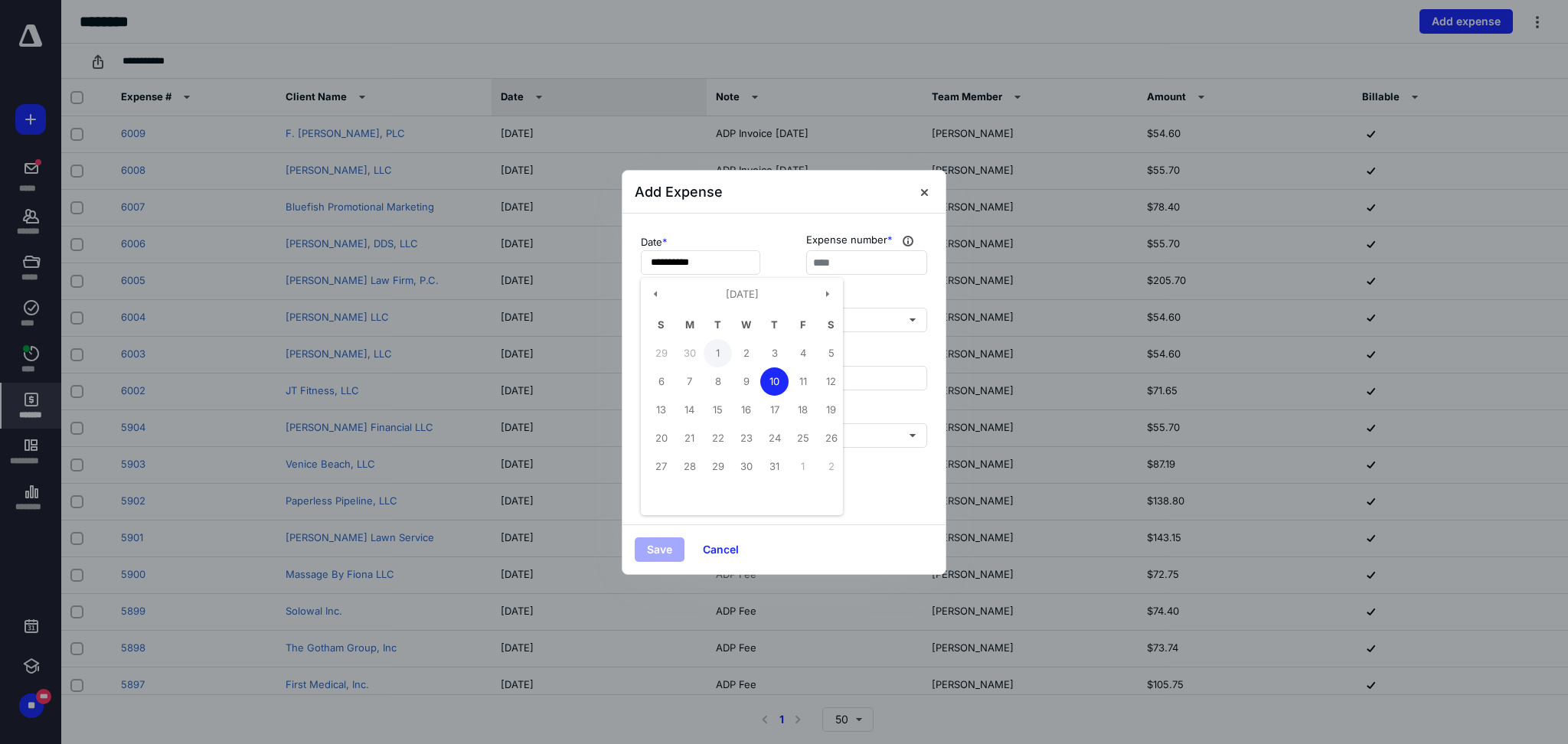 type on "**********" 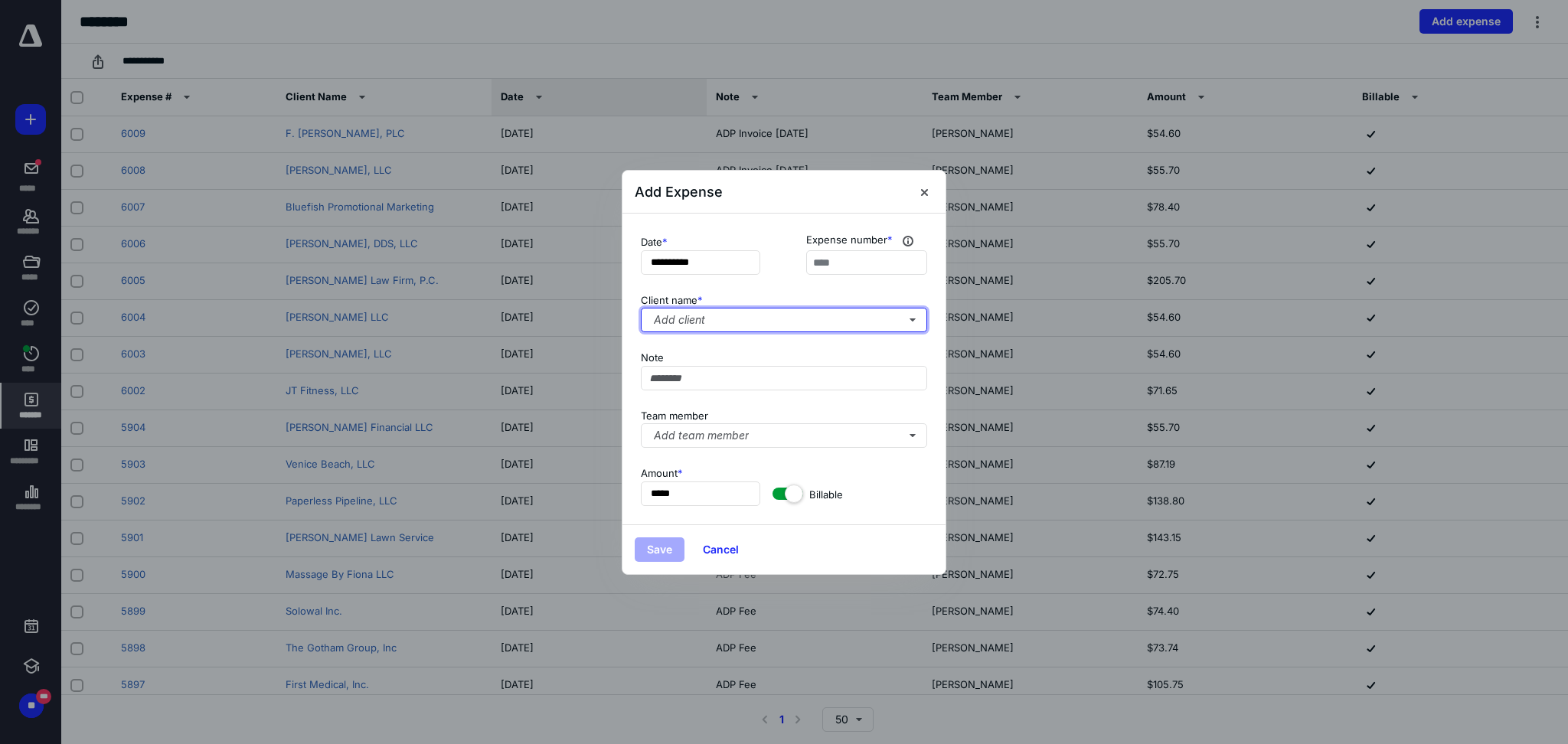 type 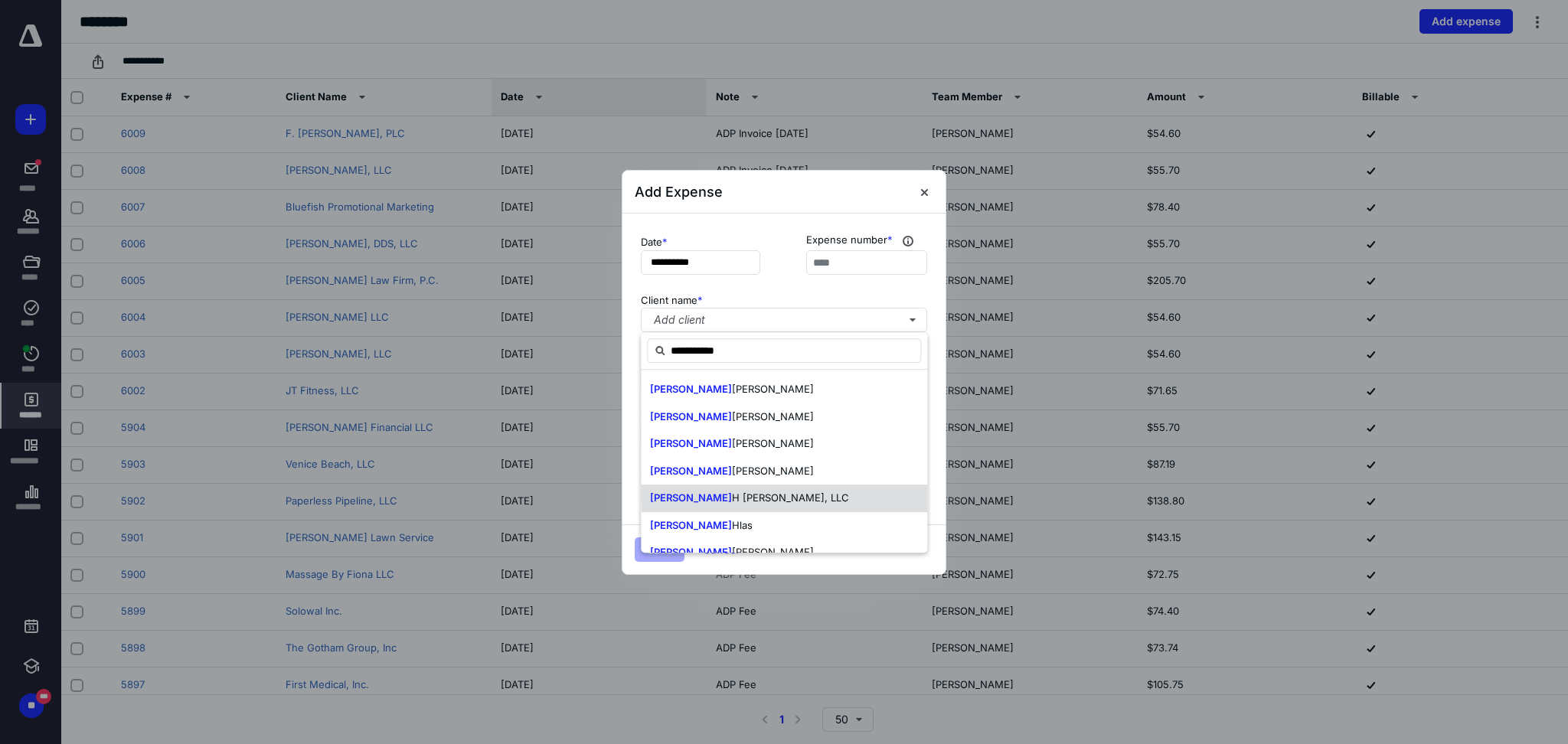 type on "**********" 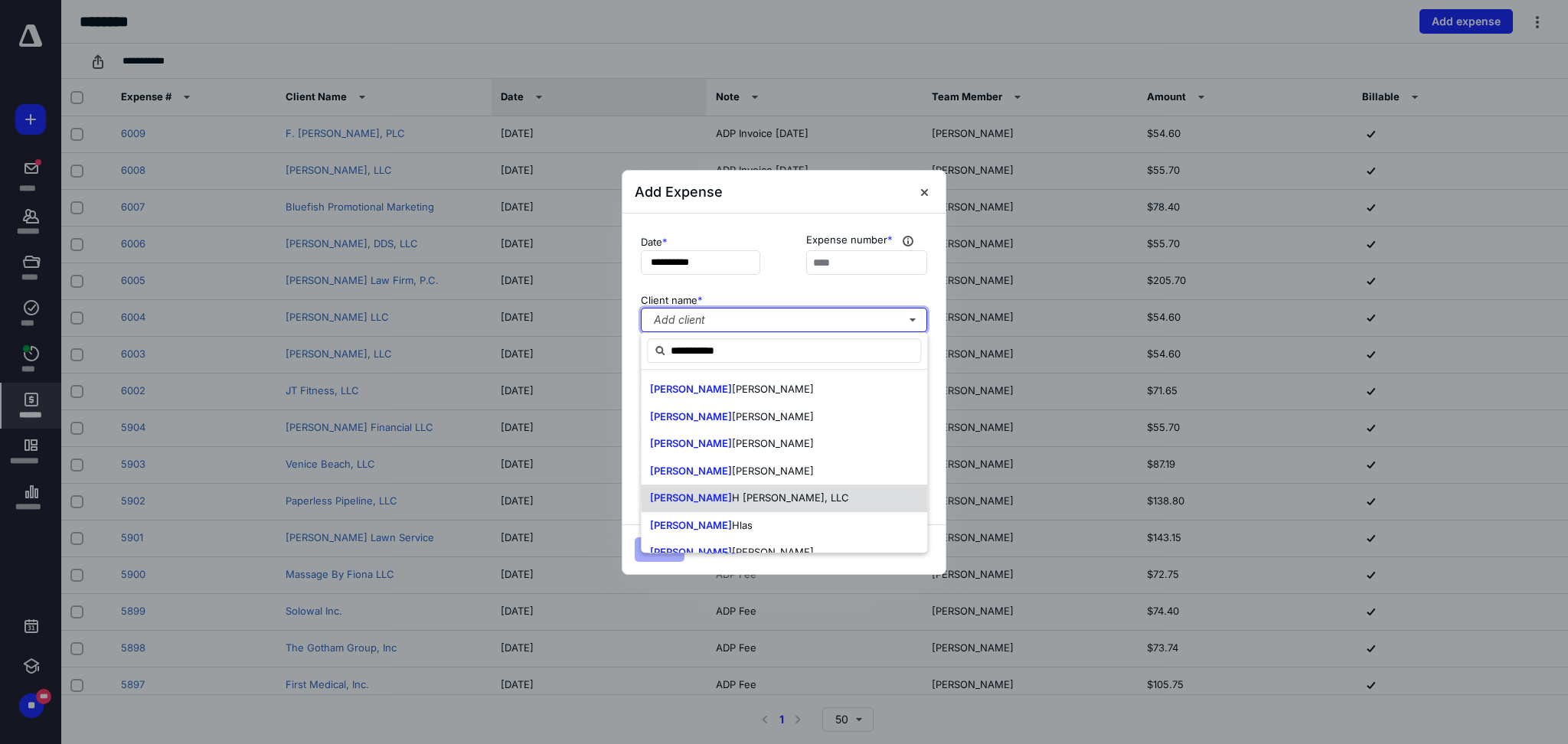 type 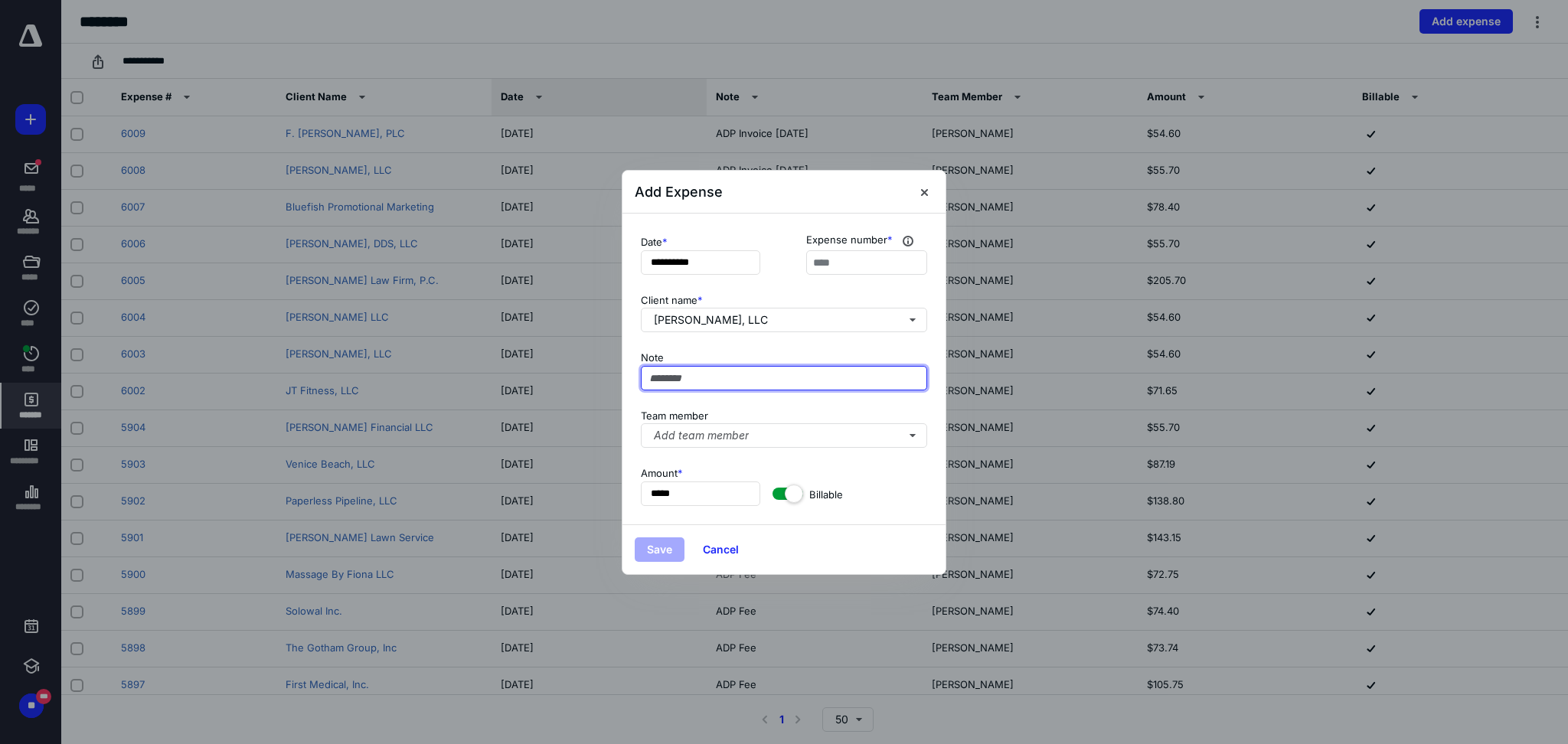 paste on "**********" 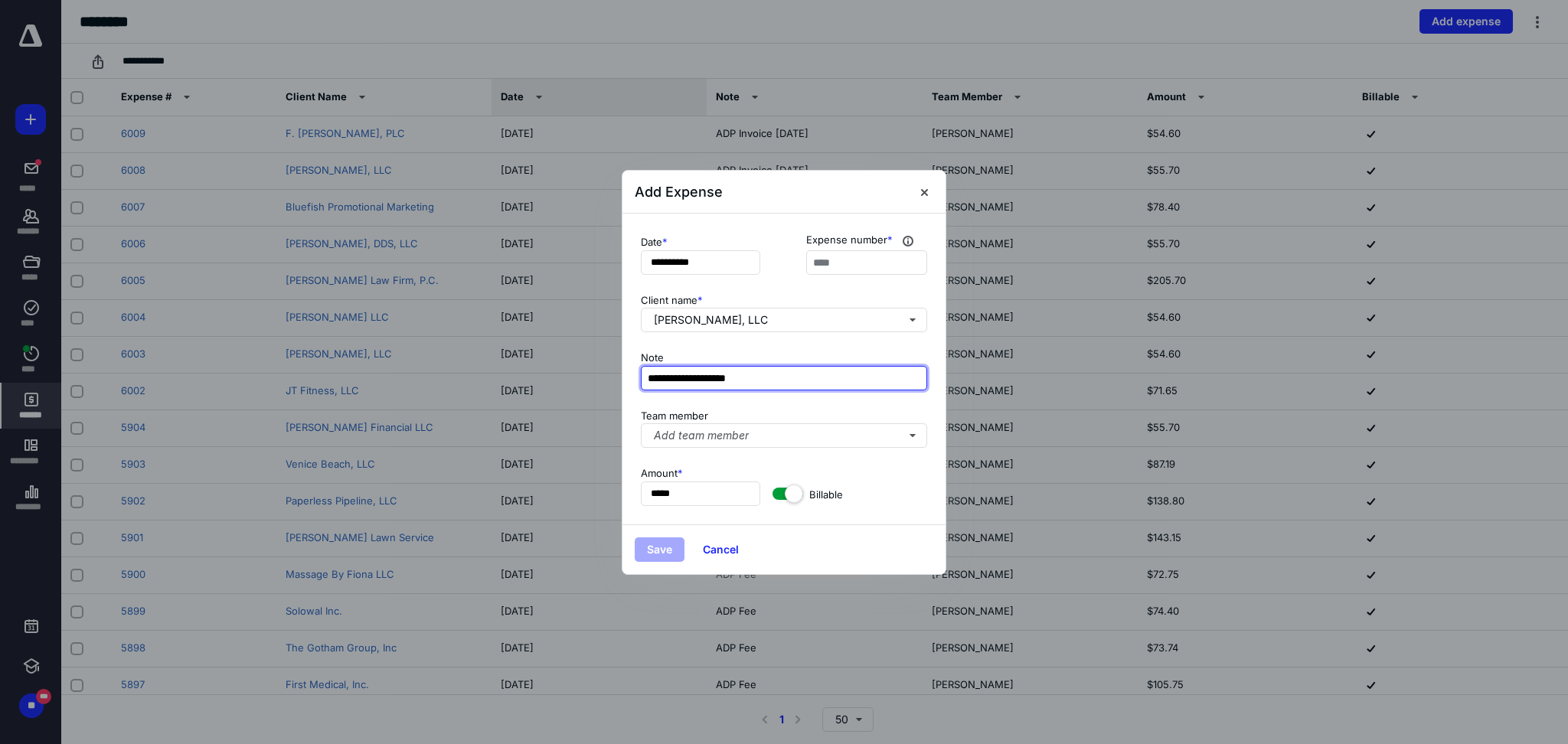 type on "**********" 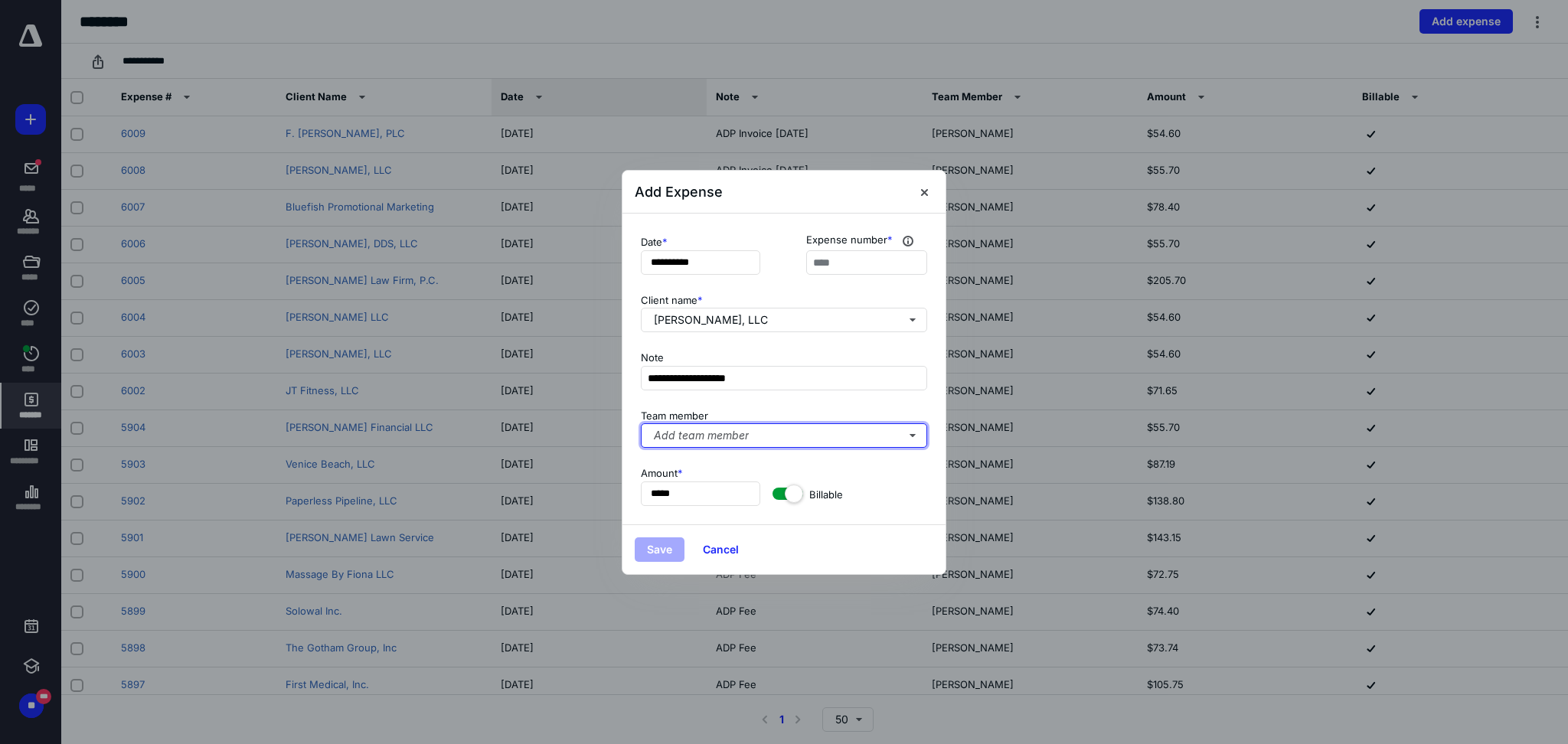type 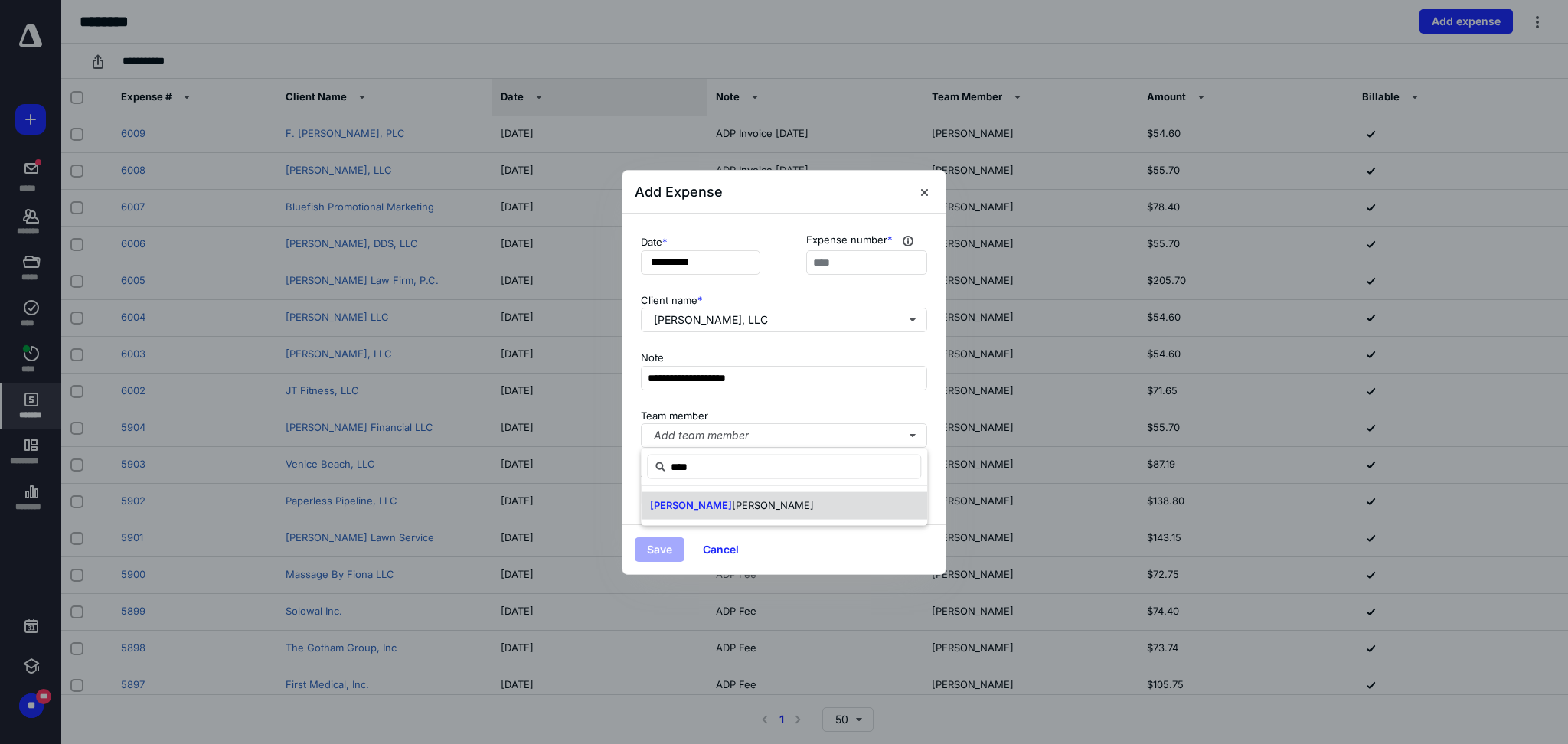 type on "****" 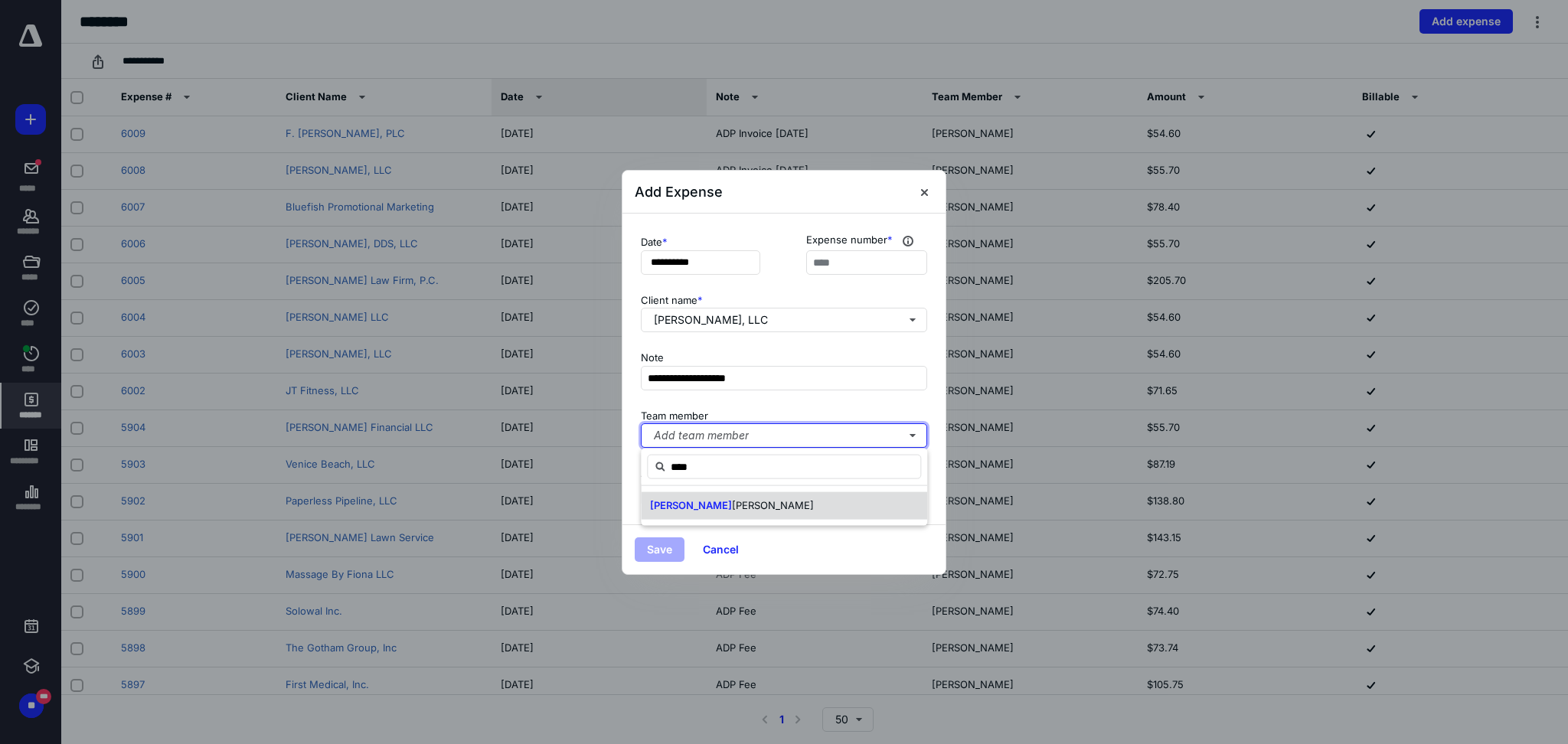 type 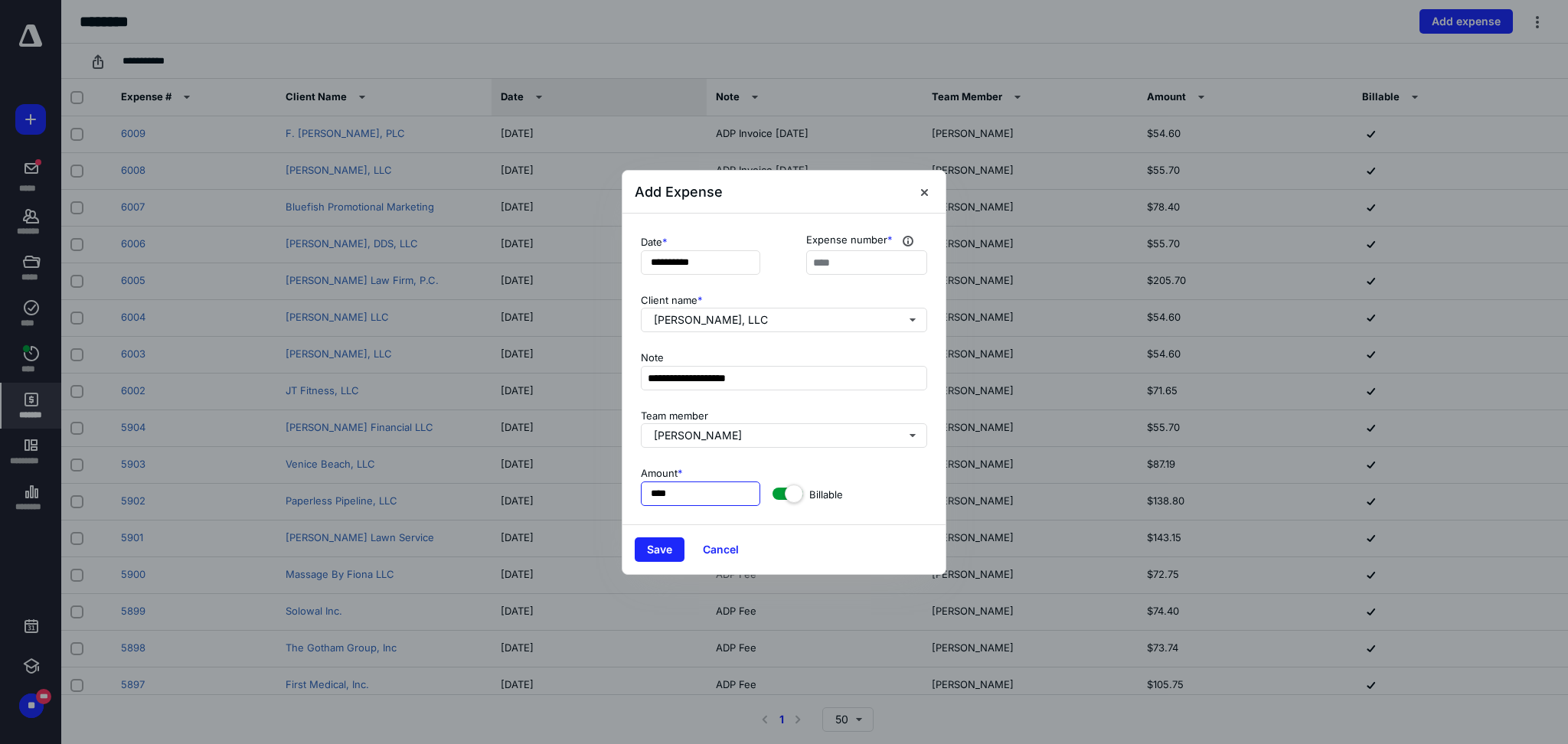 type on "*****" 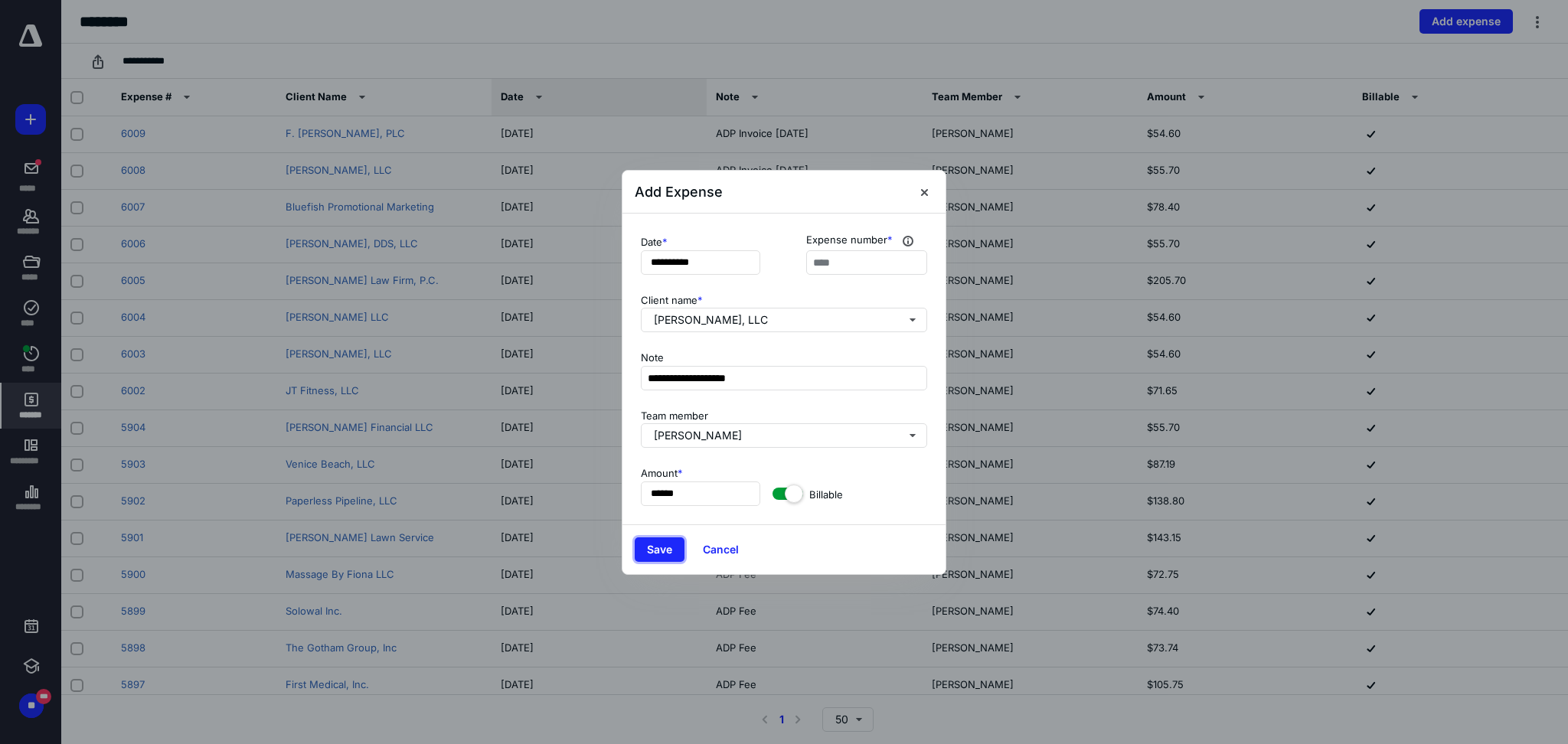 type 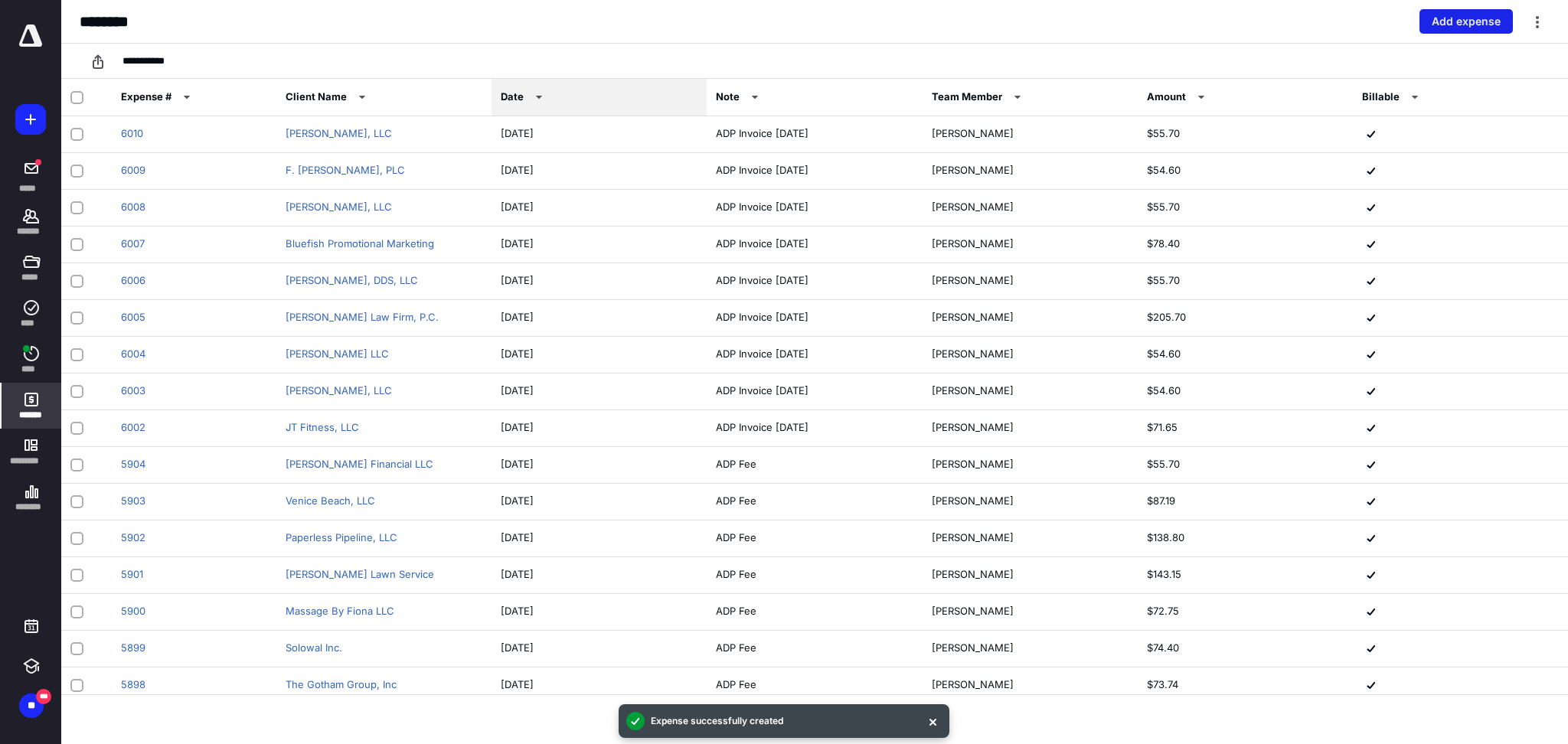 click on "Add expense" at bounding box center (1466, 21) 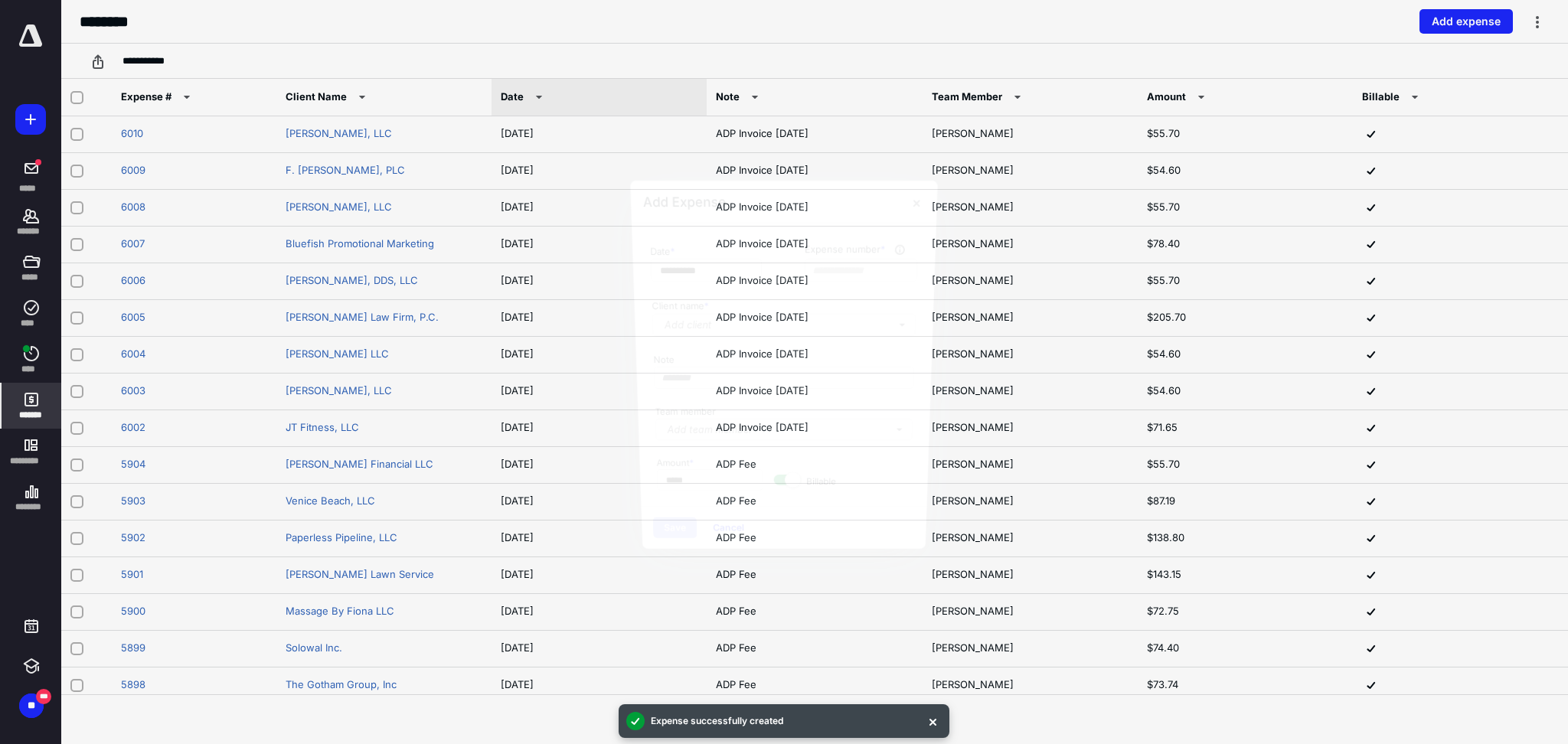 type on "****" 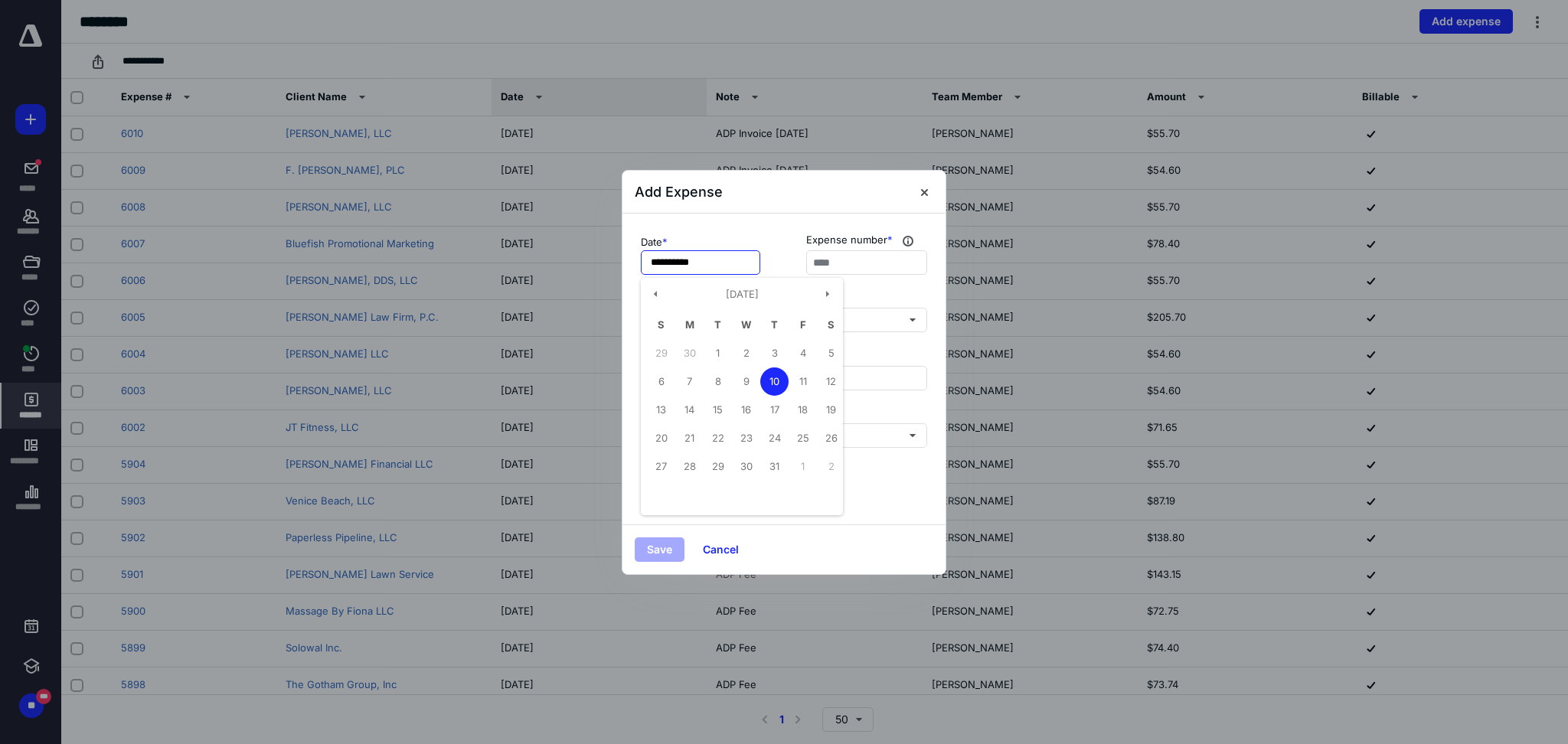 click on "**********" at bounding box center [701, 263] 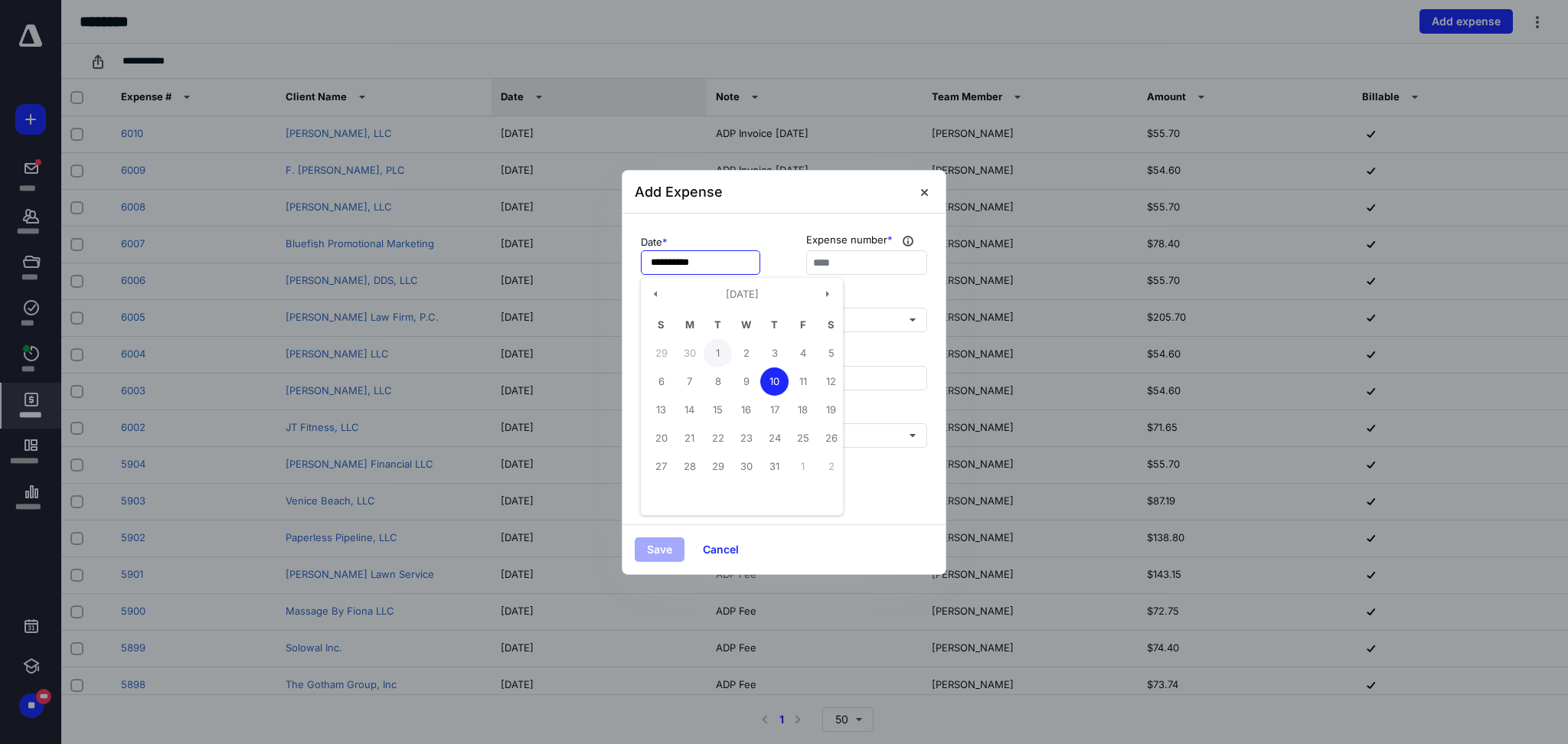 click on "1" at bounding box center (717, 353) 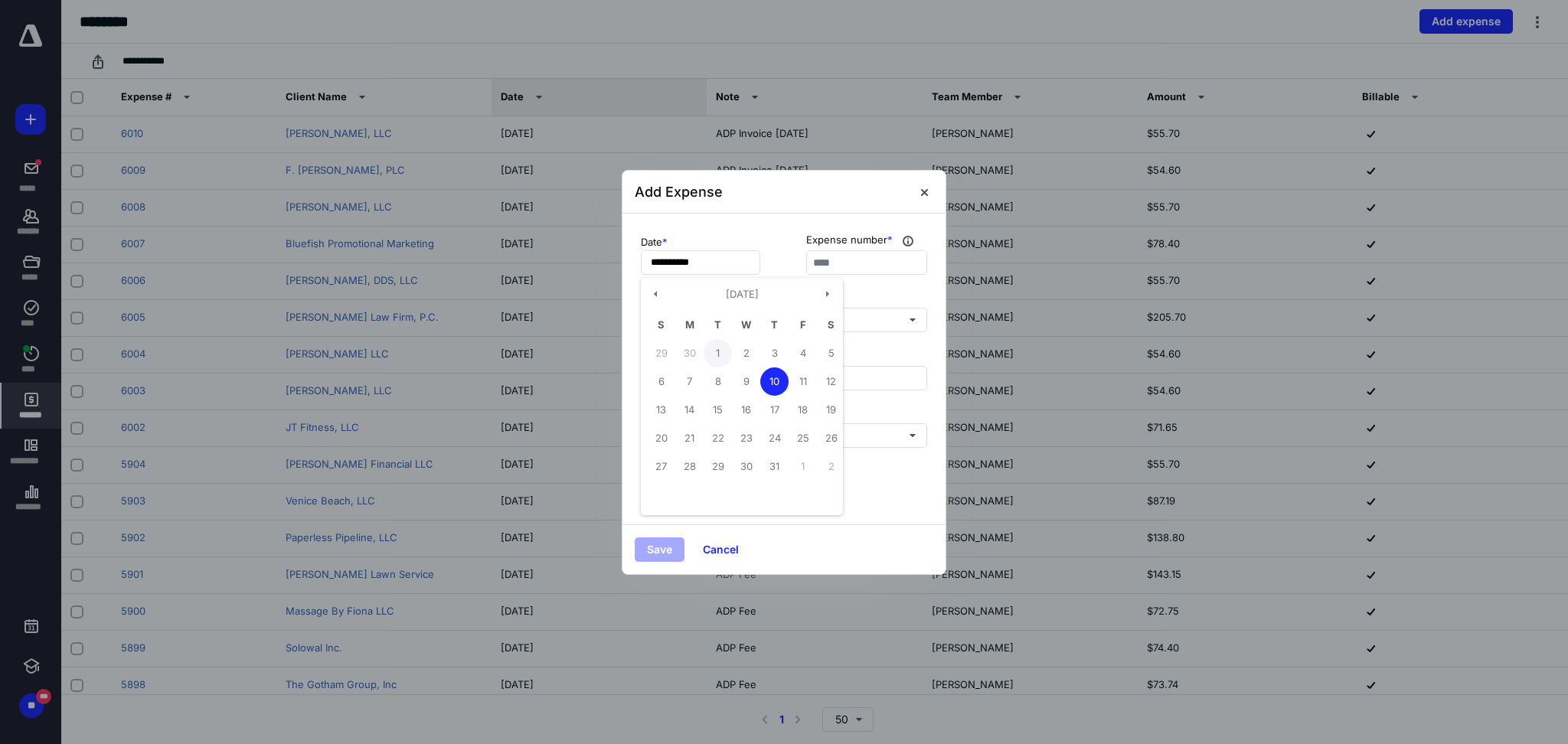 type on "**********" 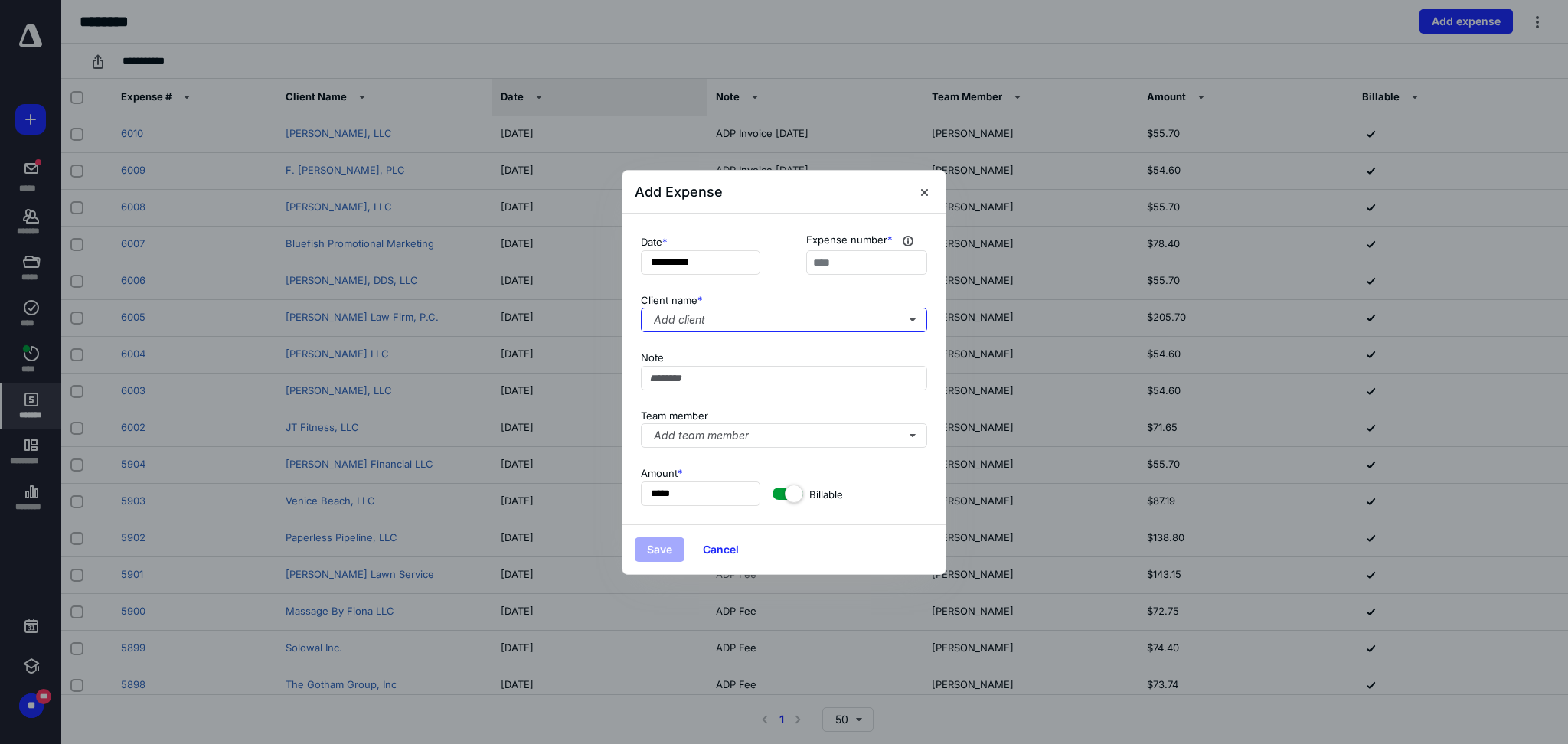 type 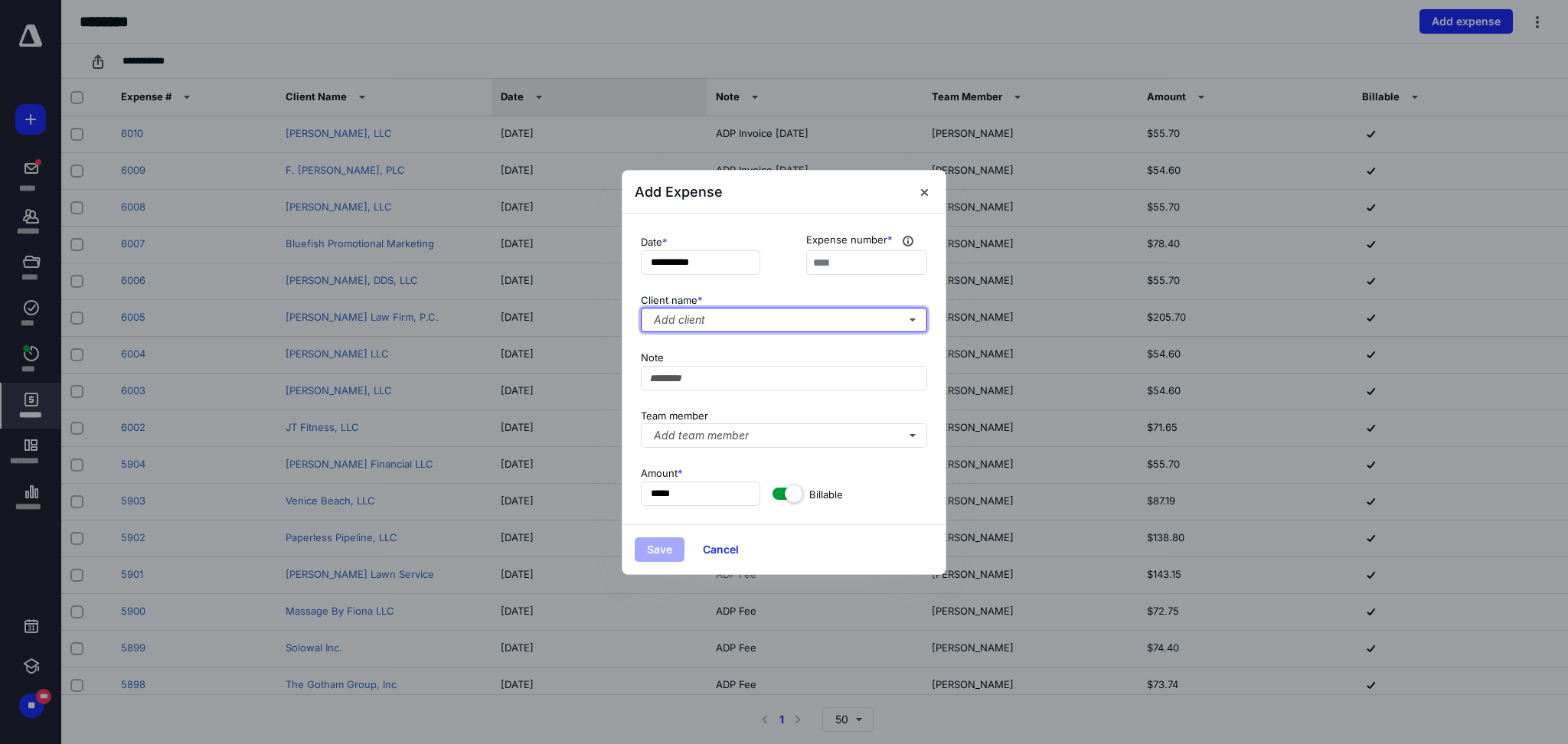click on "Add client" at bounding box center [784, 320] 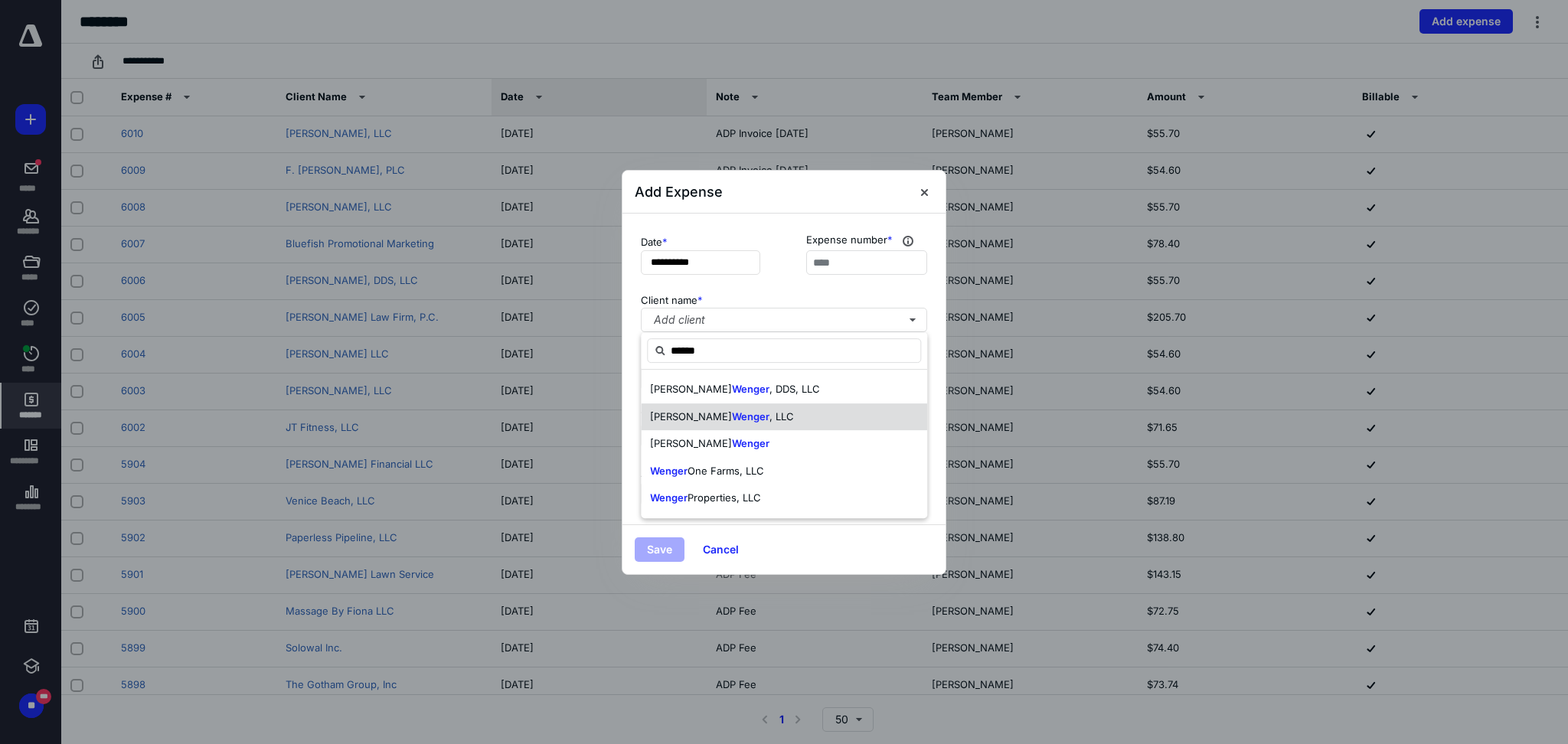 type on "******" 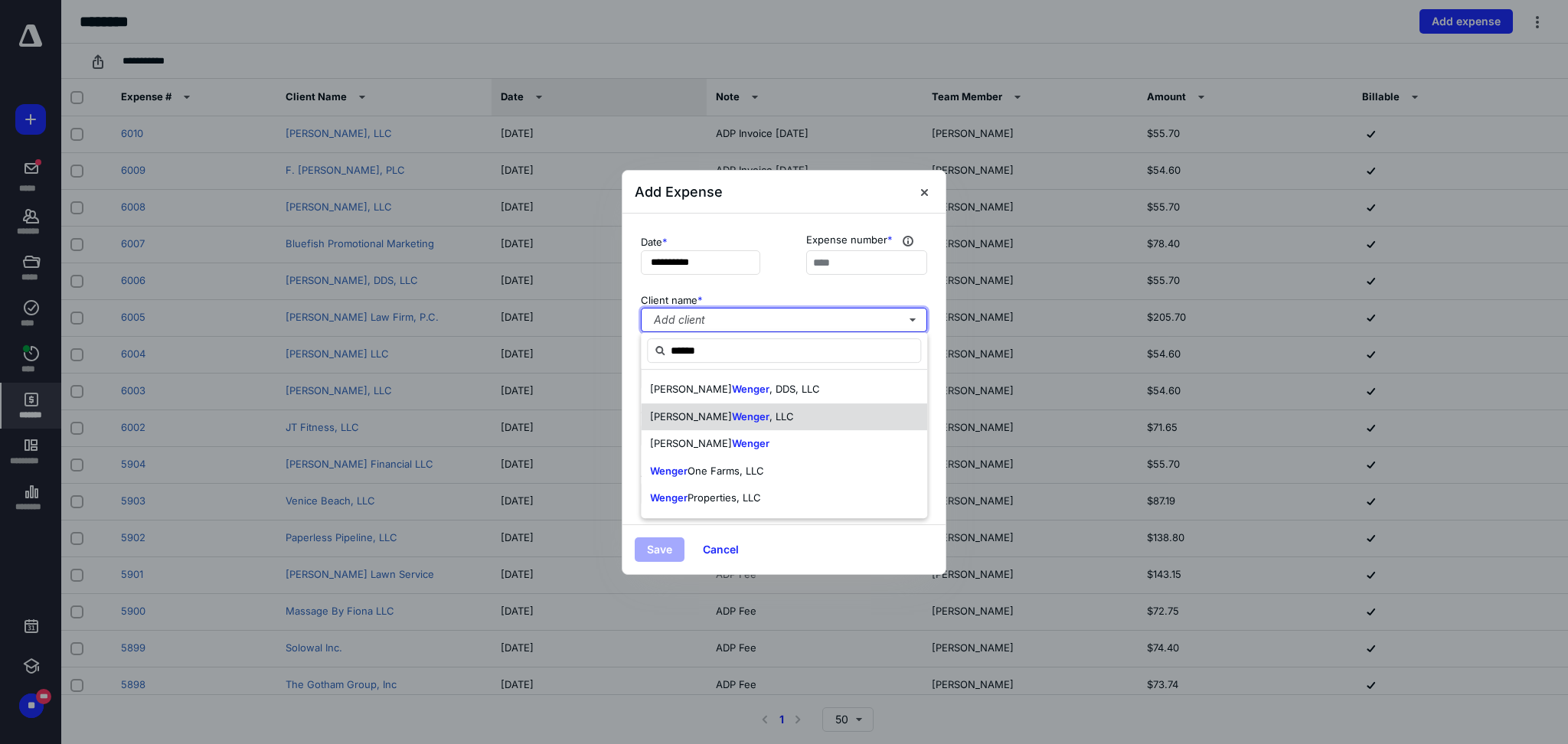 type 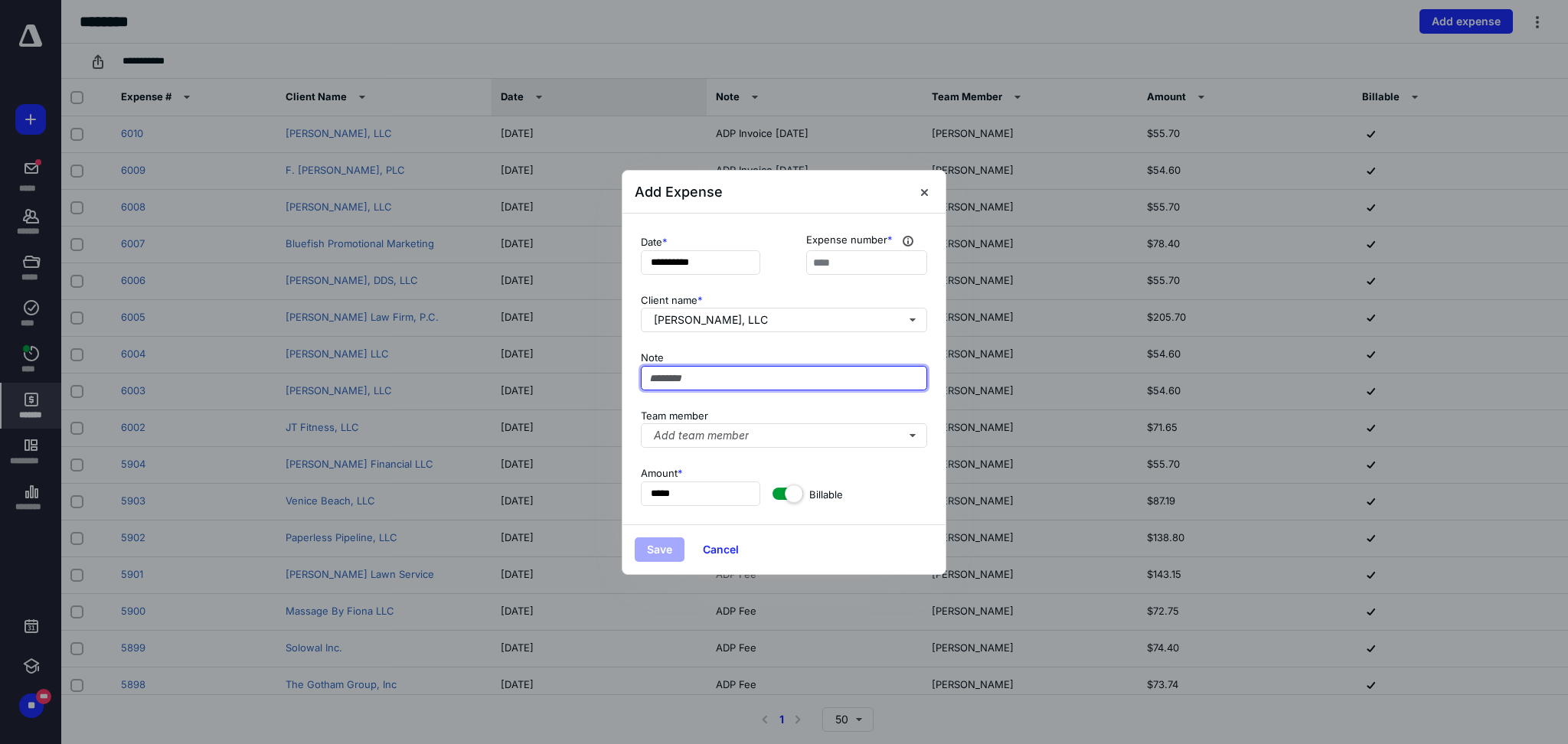 paste on "**********" 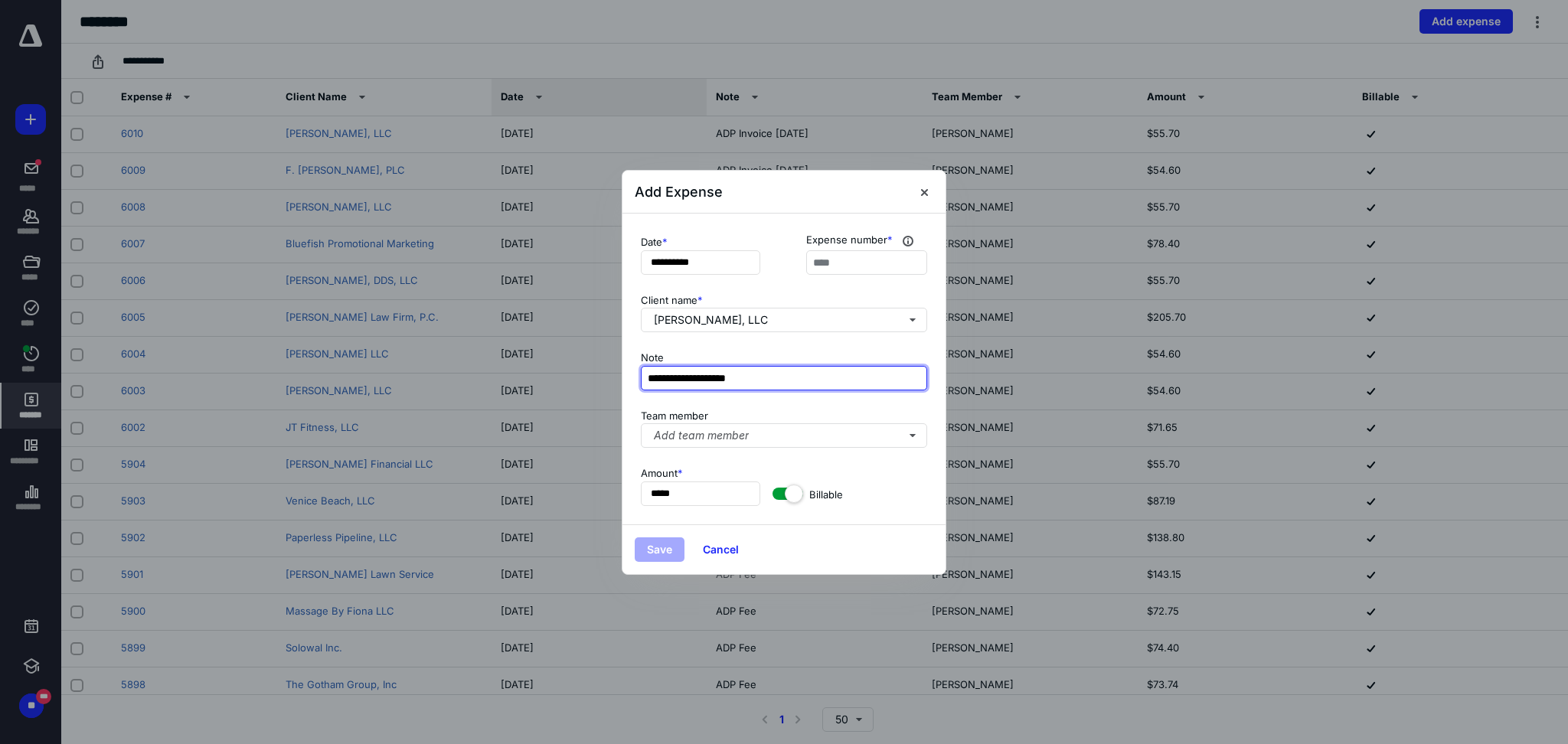 type on "**********" 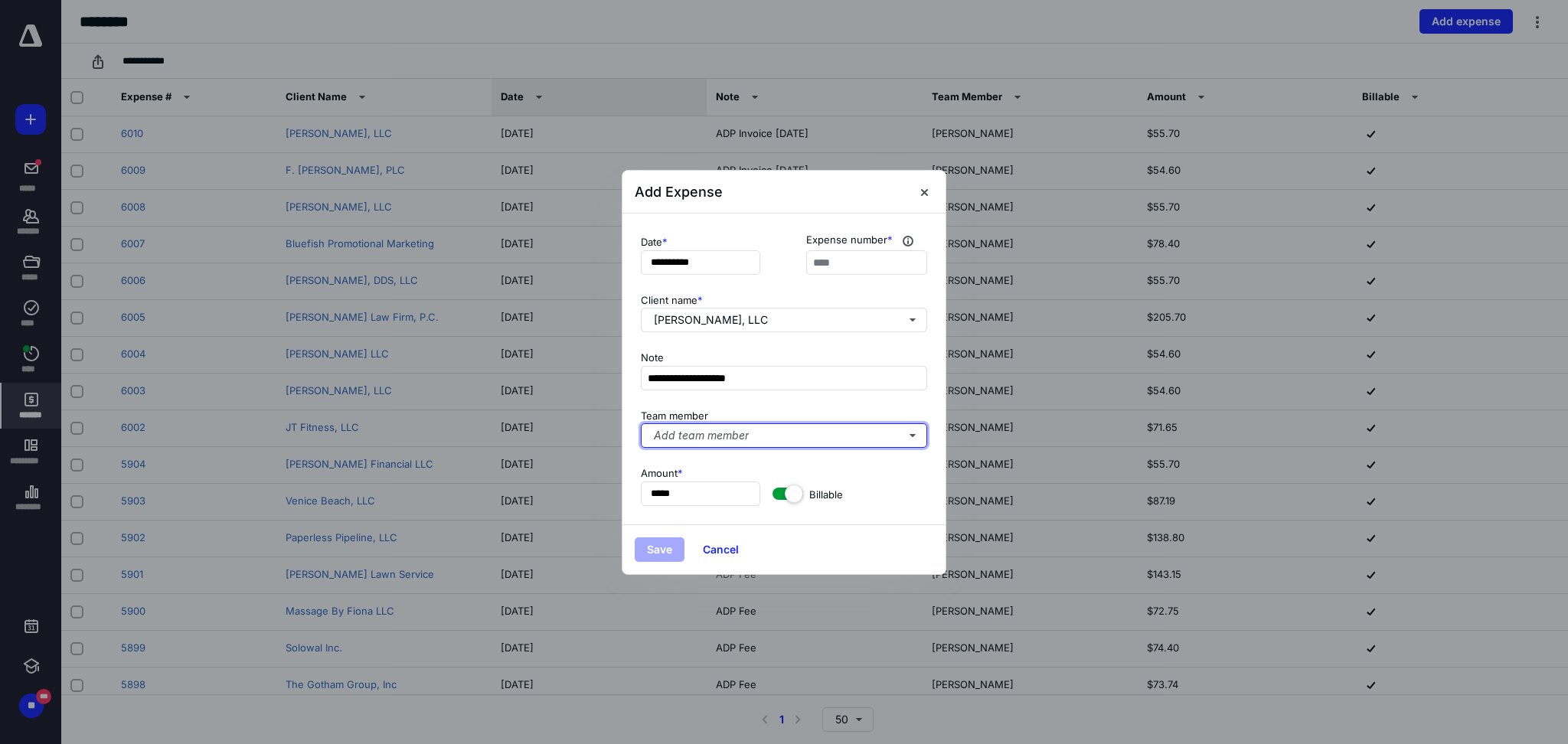 type 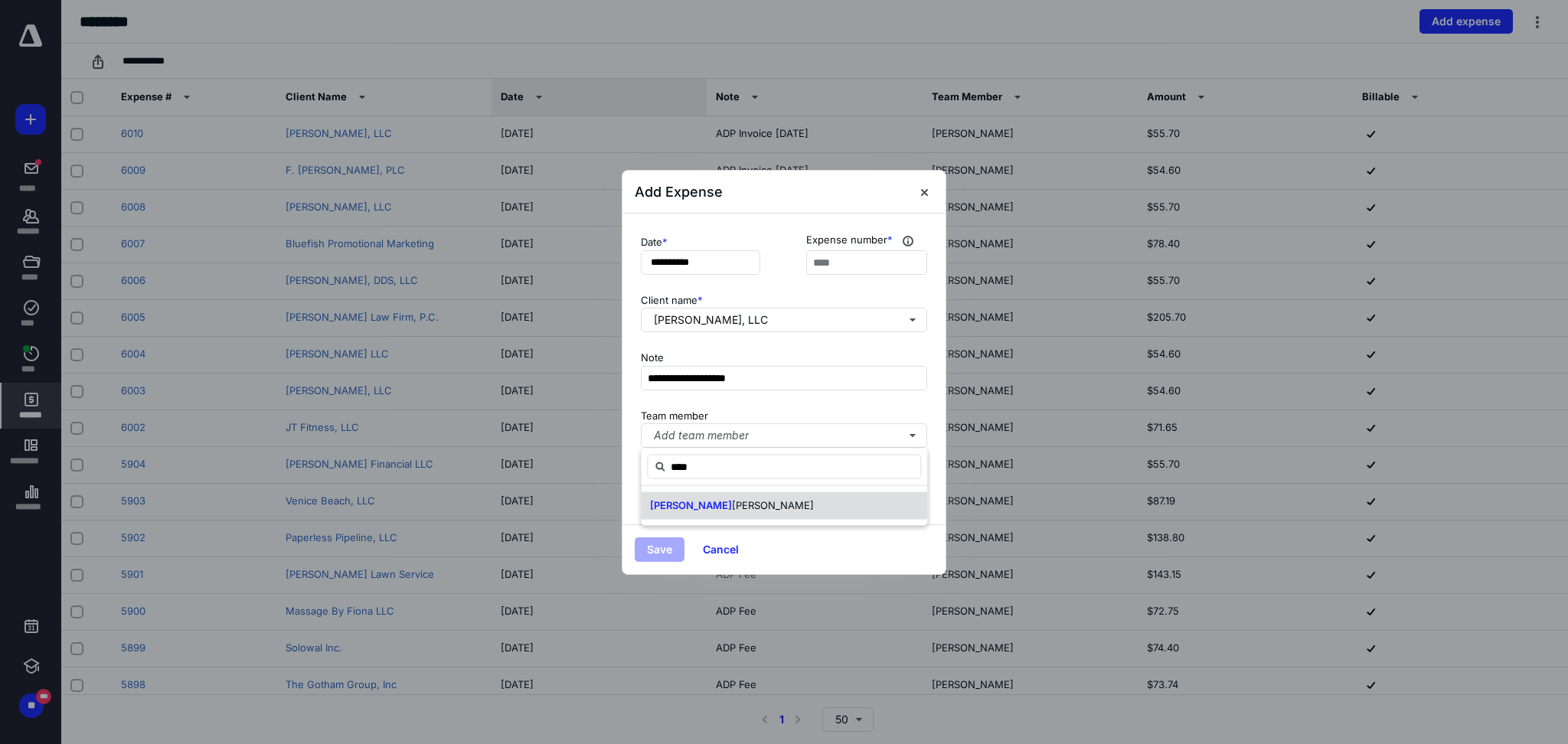 type on "****" 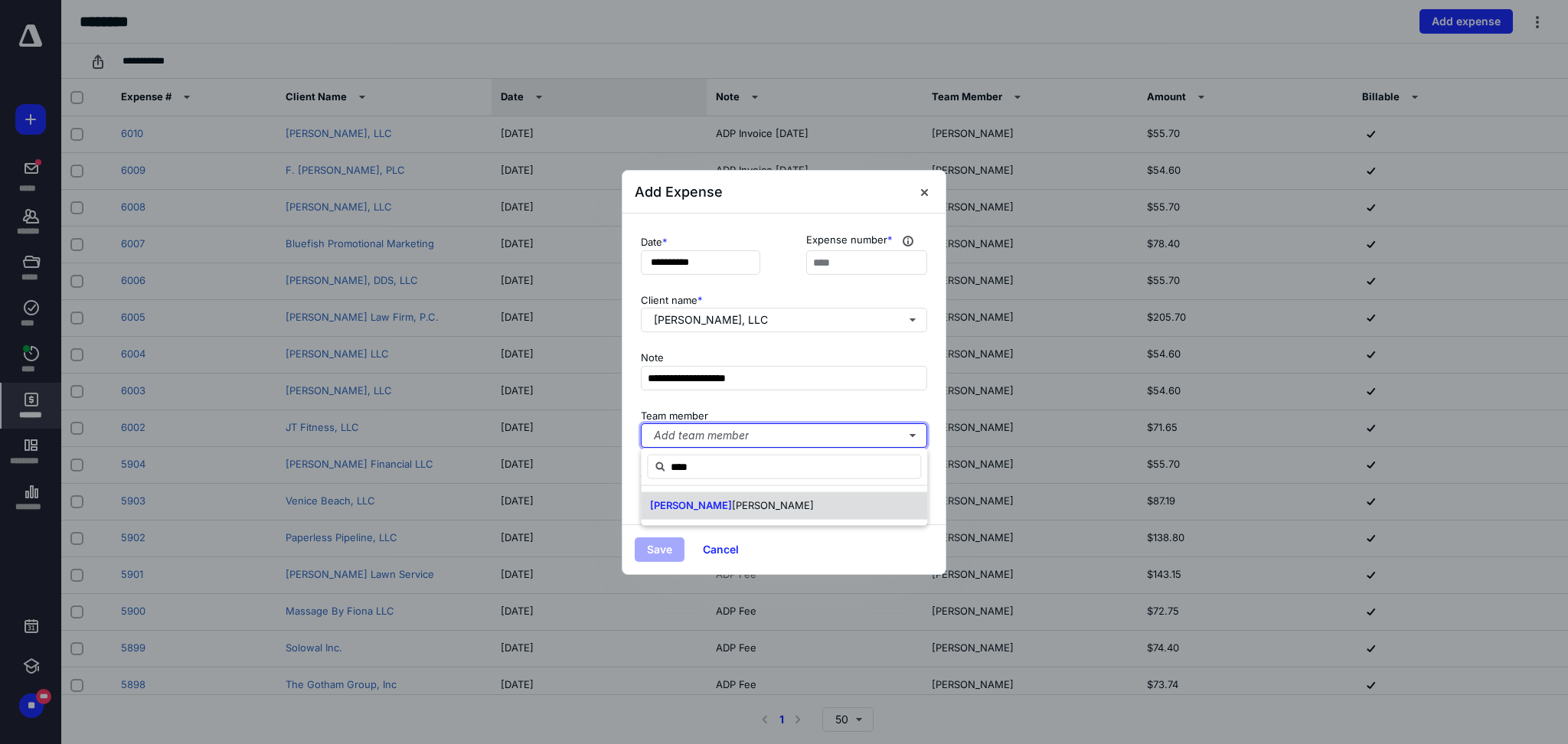 type 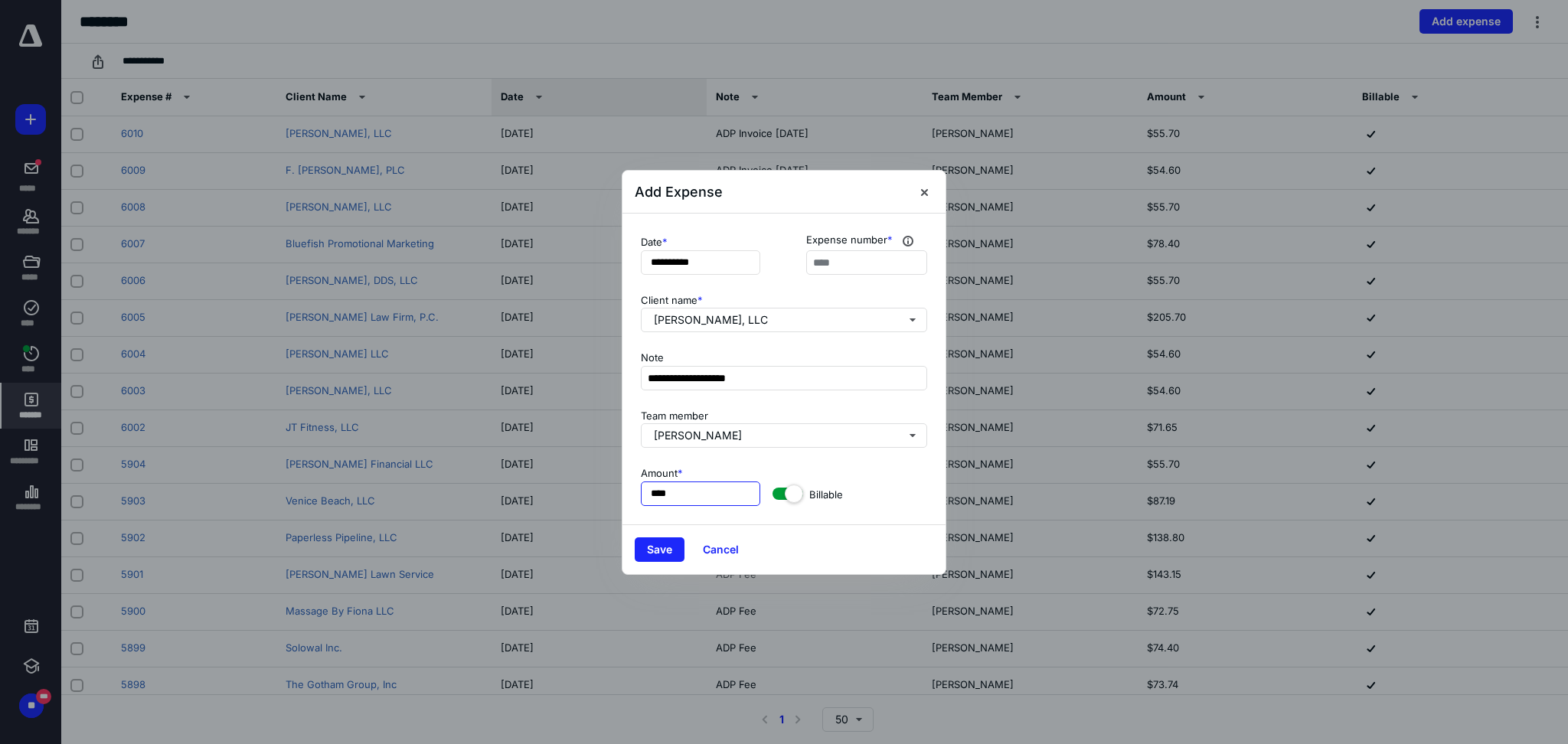 type on "*****" 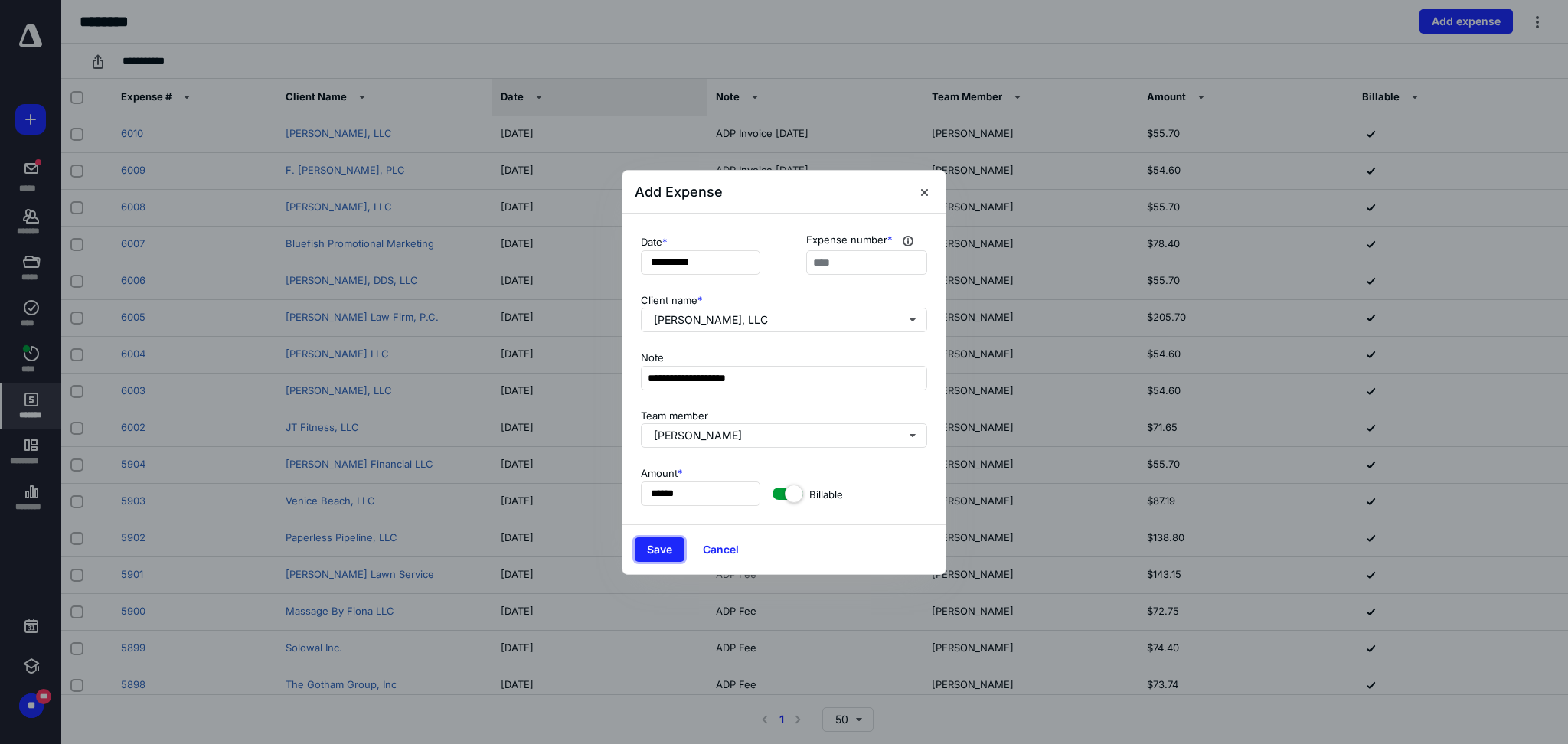 type 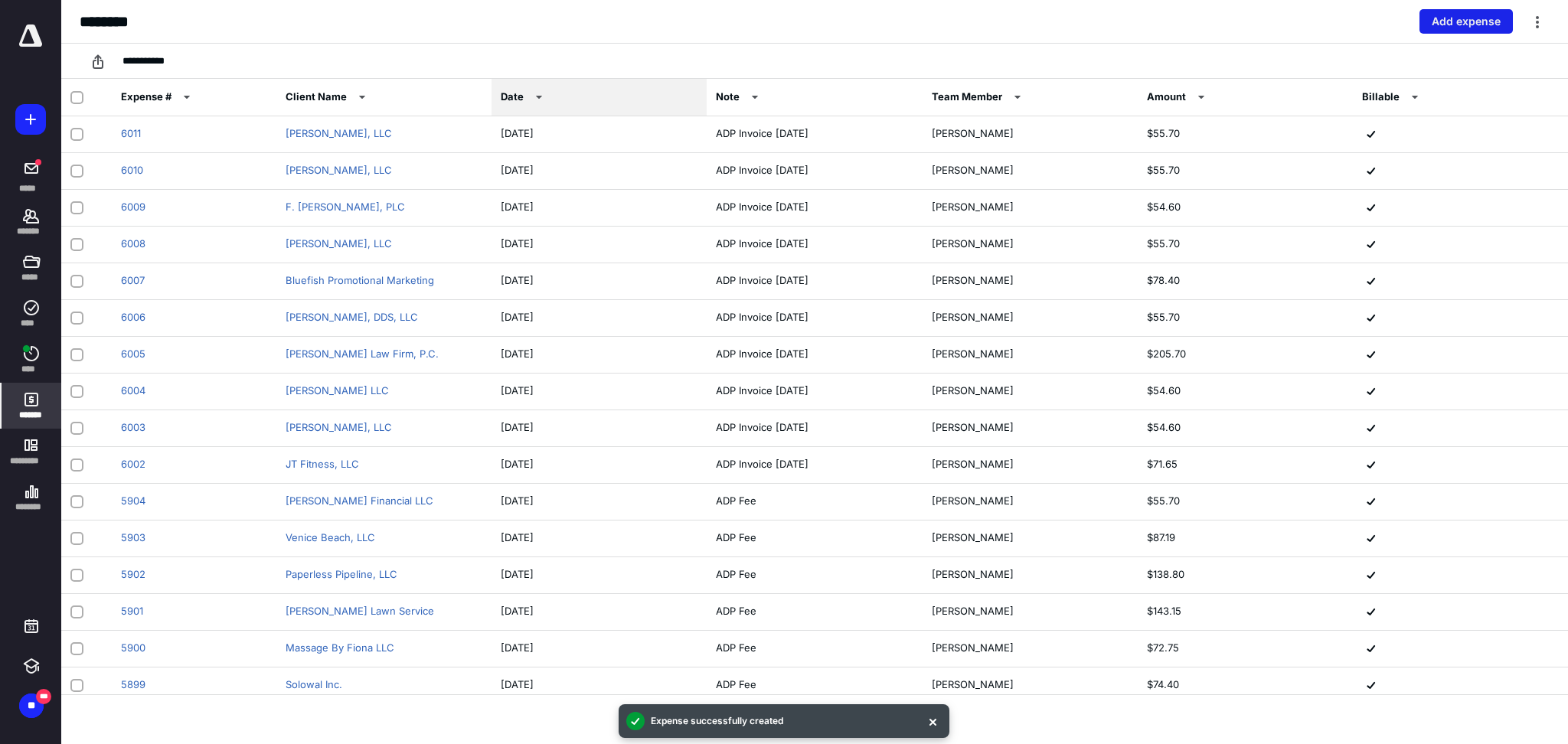 click on "Add expense" at bounding box center [1466, 21] 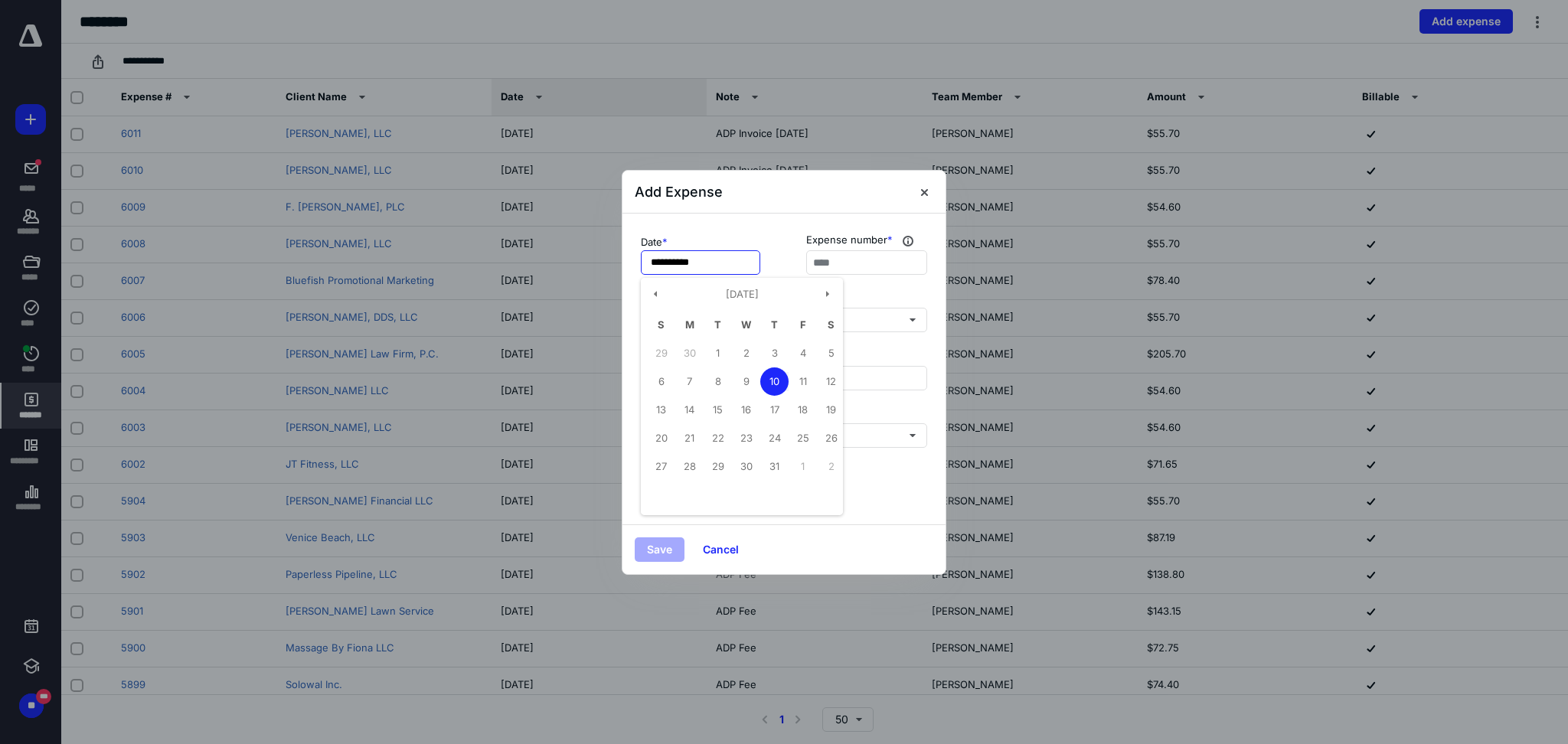 click on "**********" at bounding box center [701, 263] 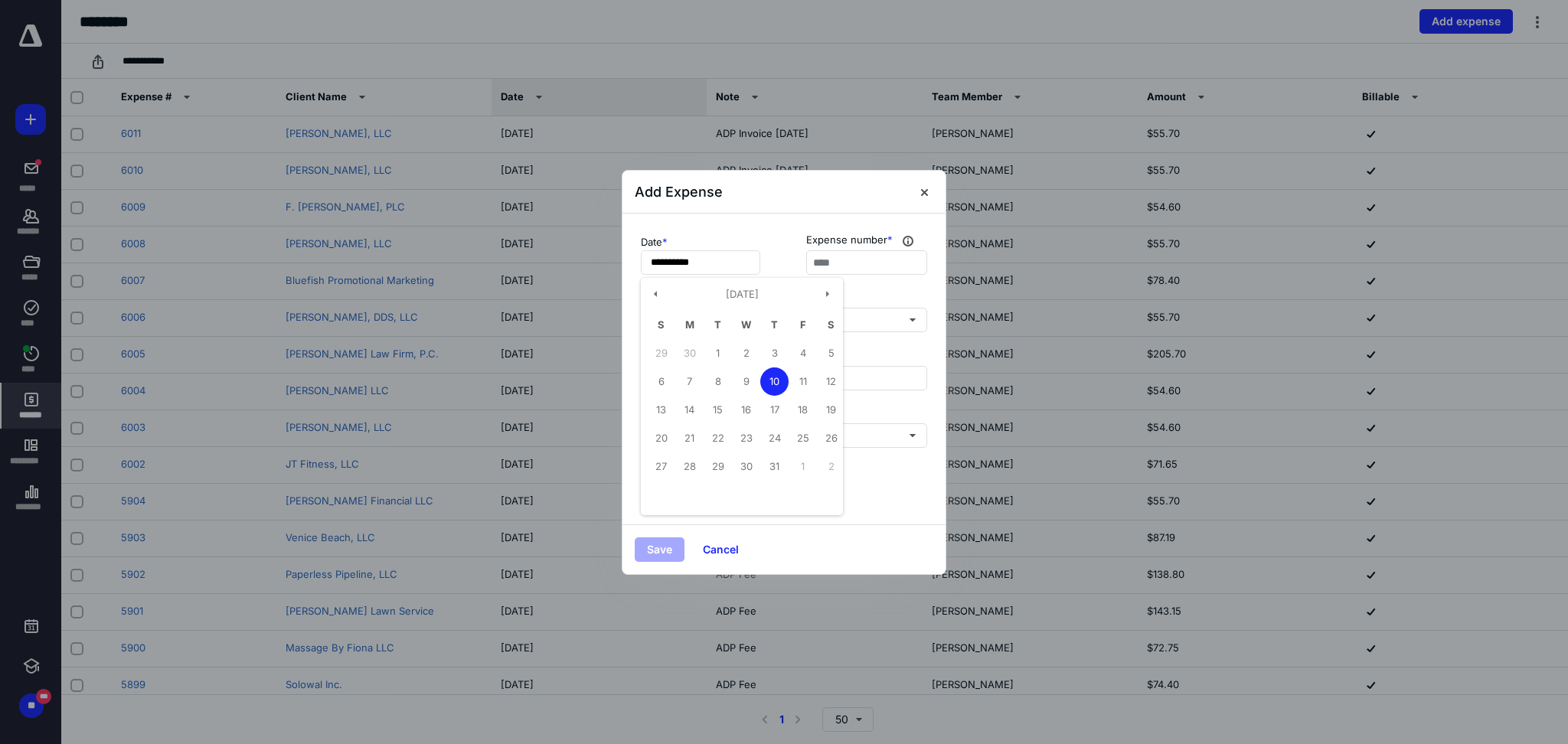 type on "**********" 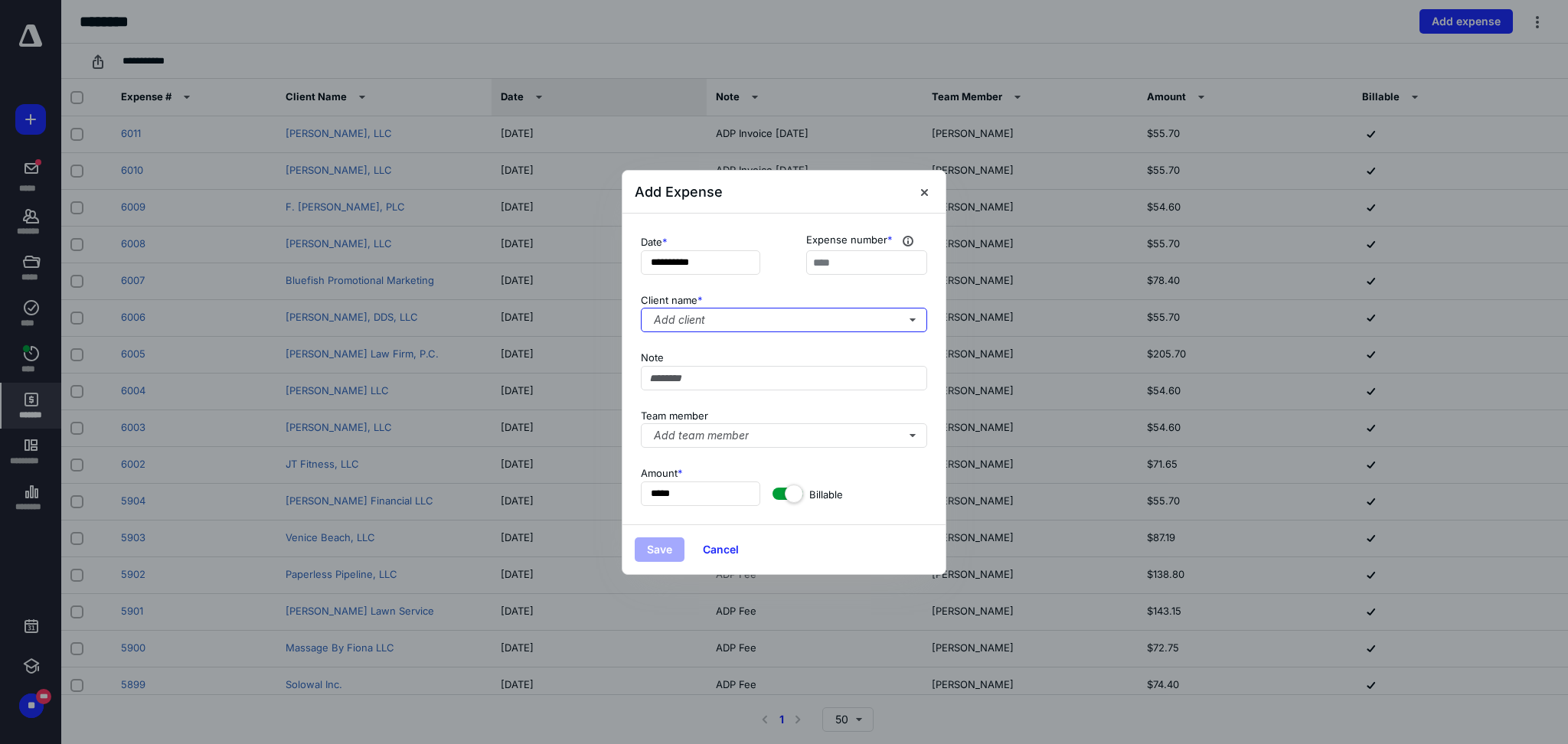 type 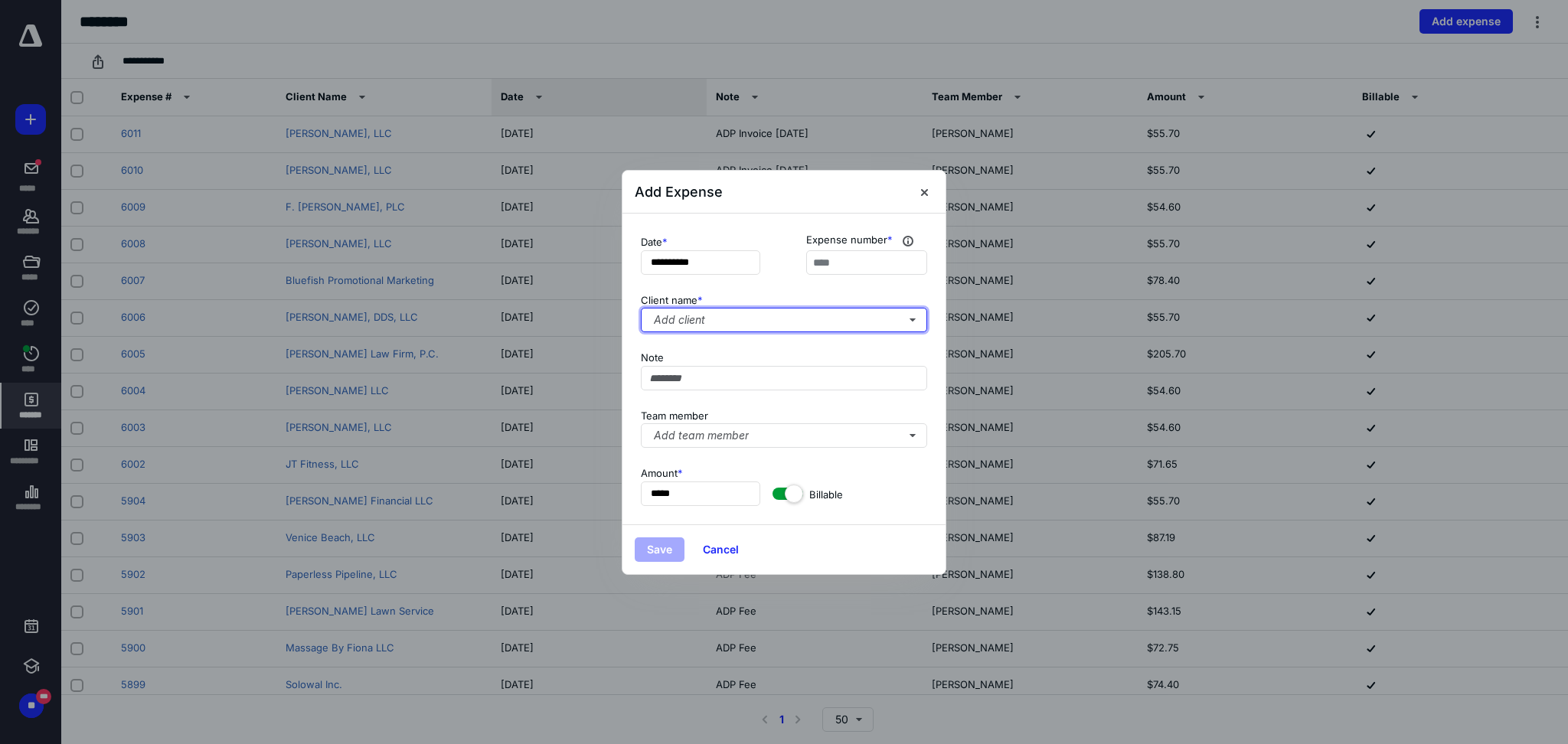 click on "Add client" at bounding box center (784, 320) 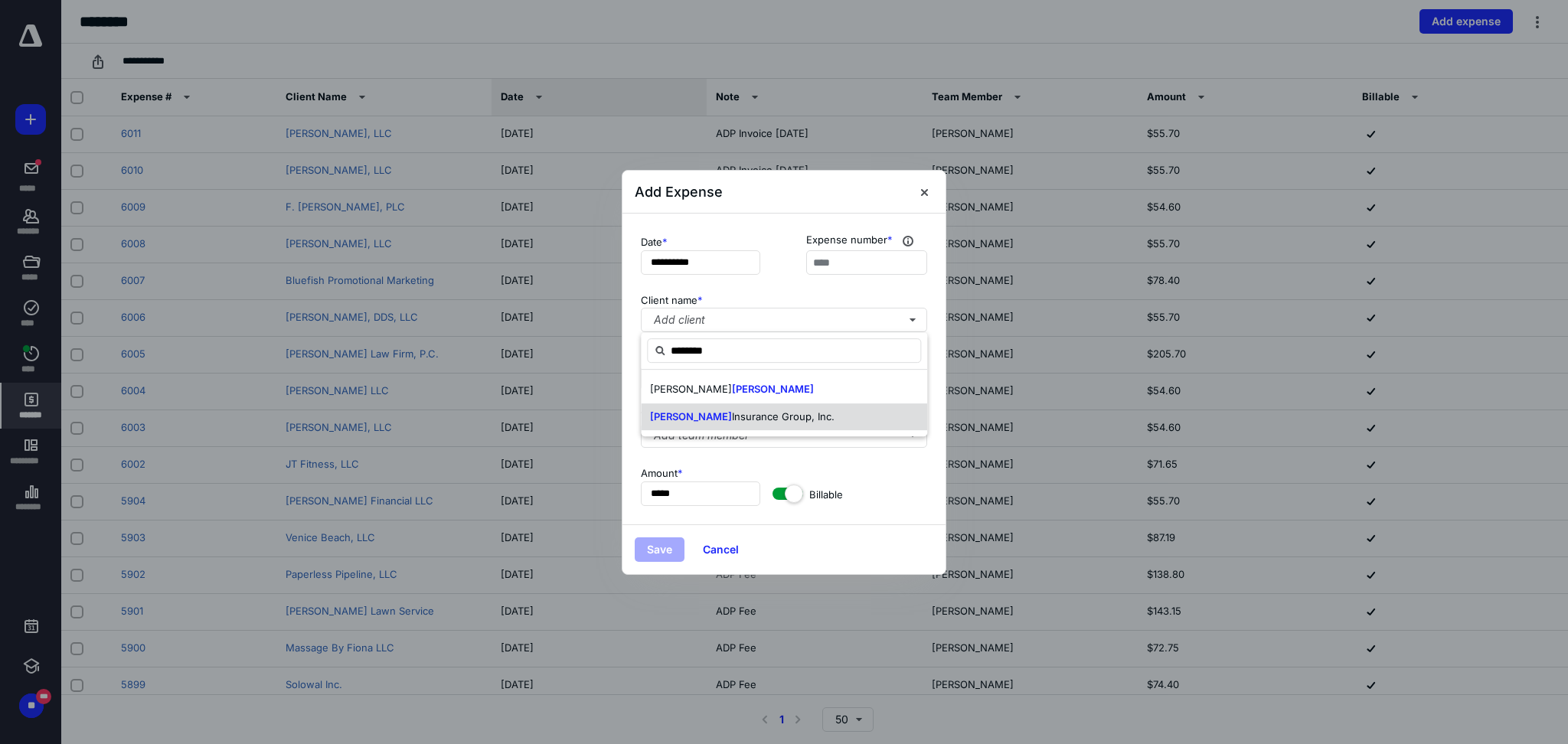 type on "********" 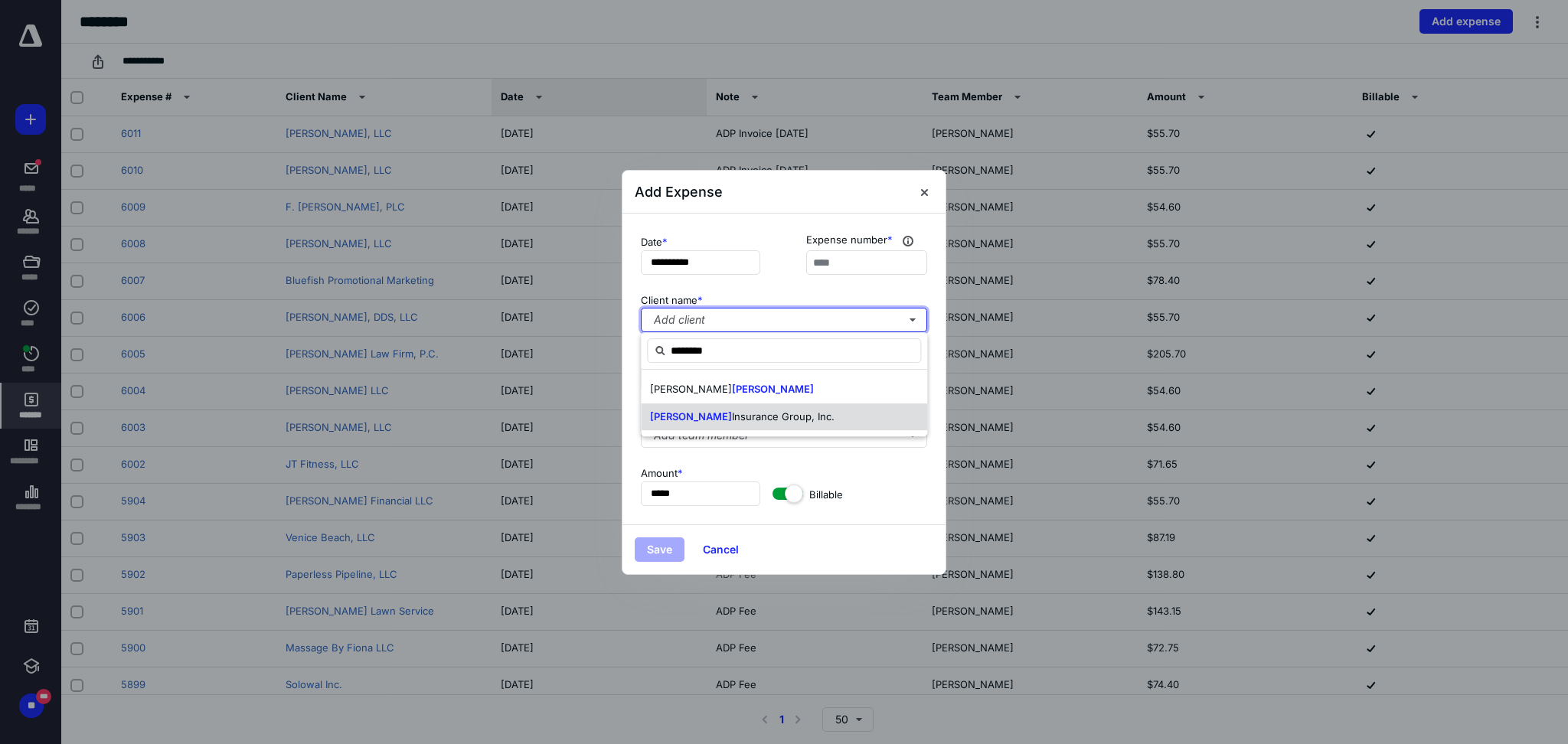 type 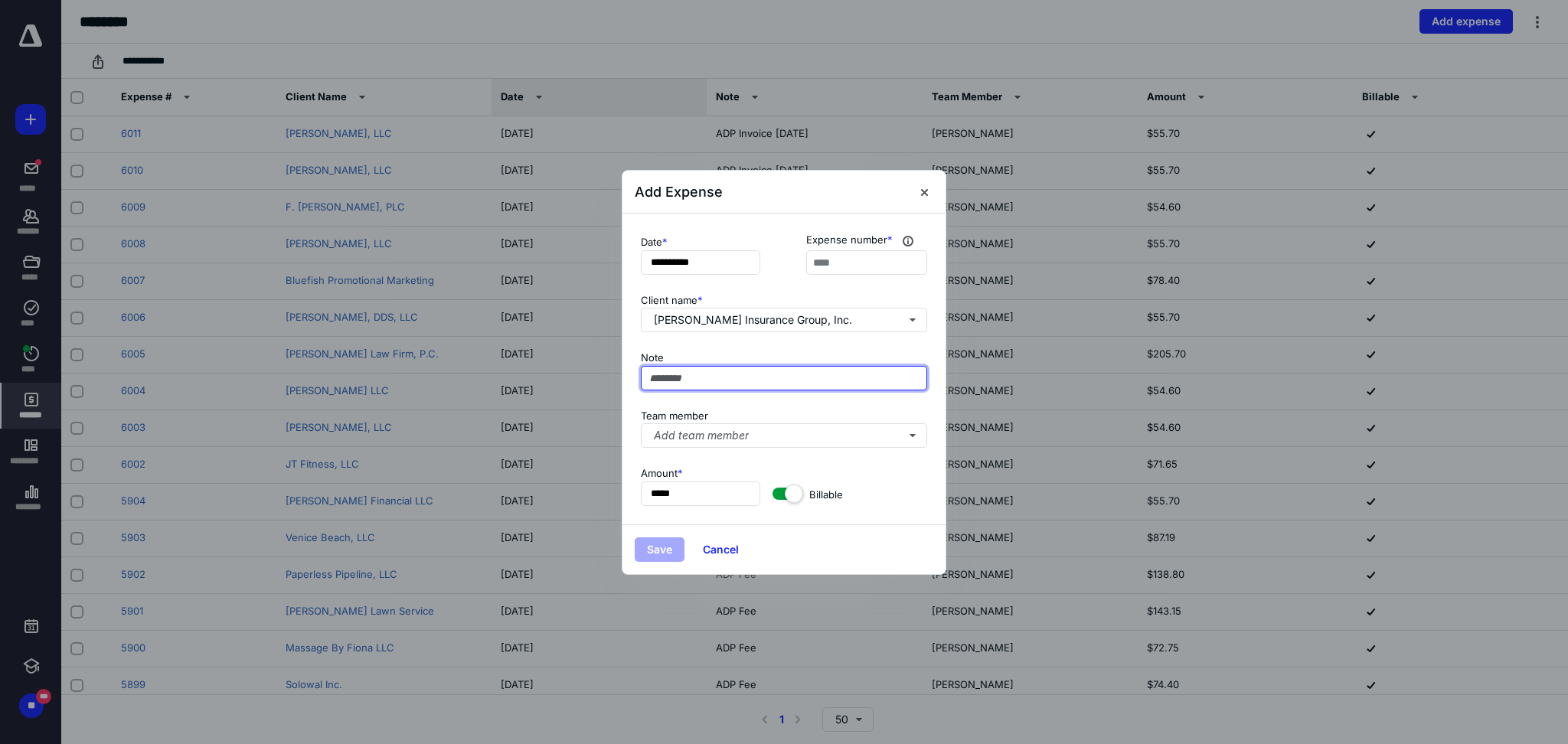 paste on "**********" 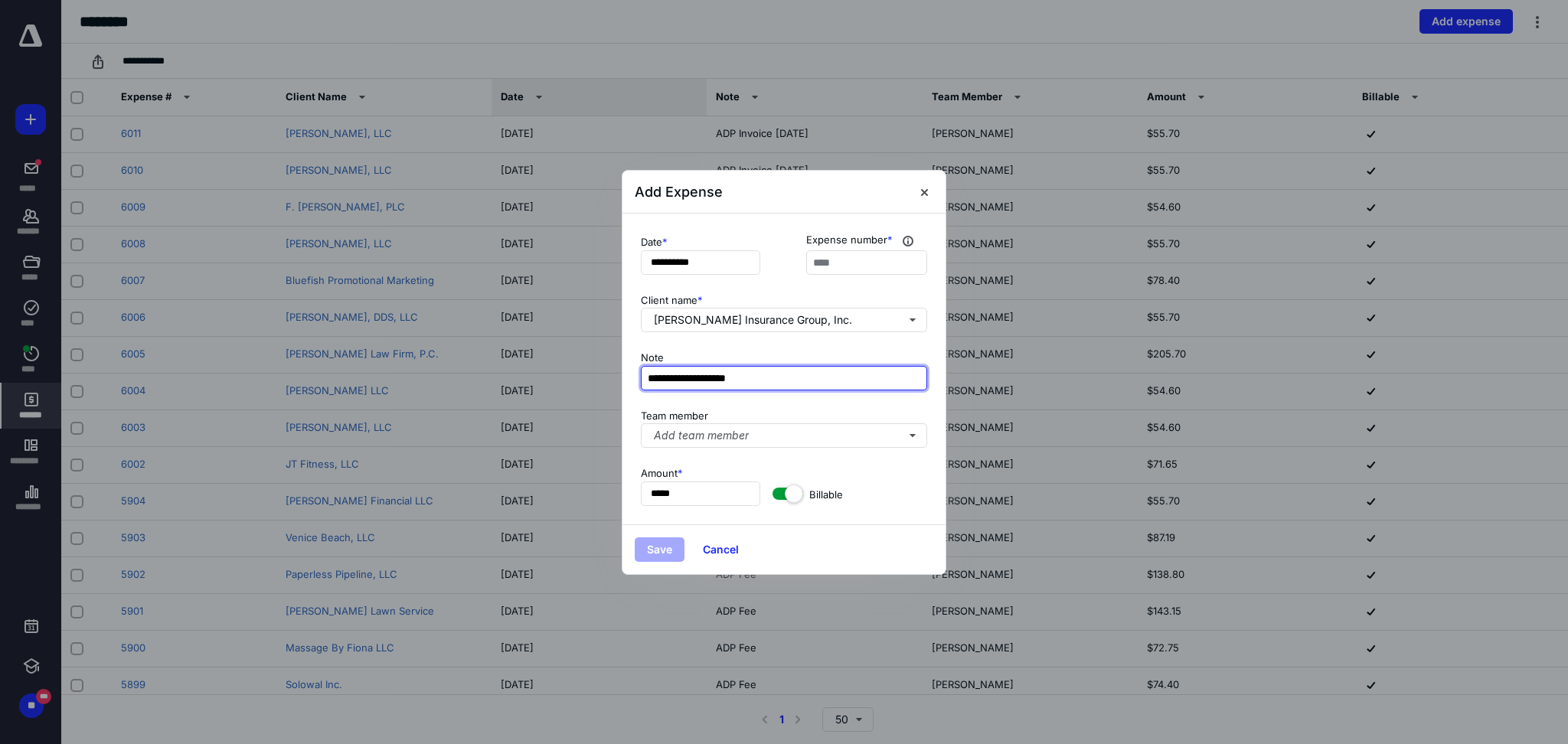 type on "**********" 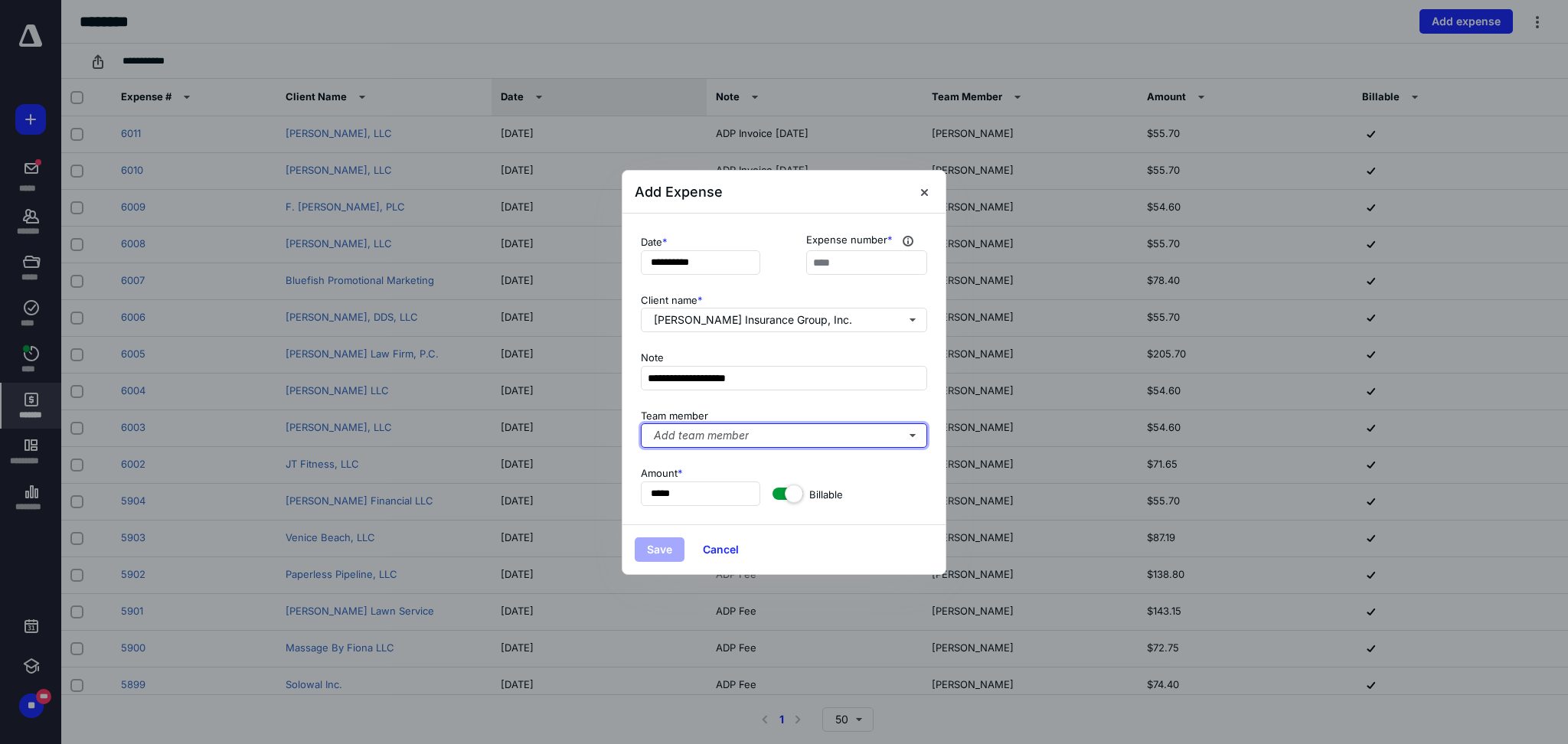 type 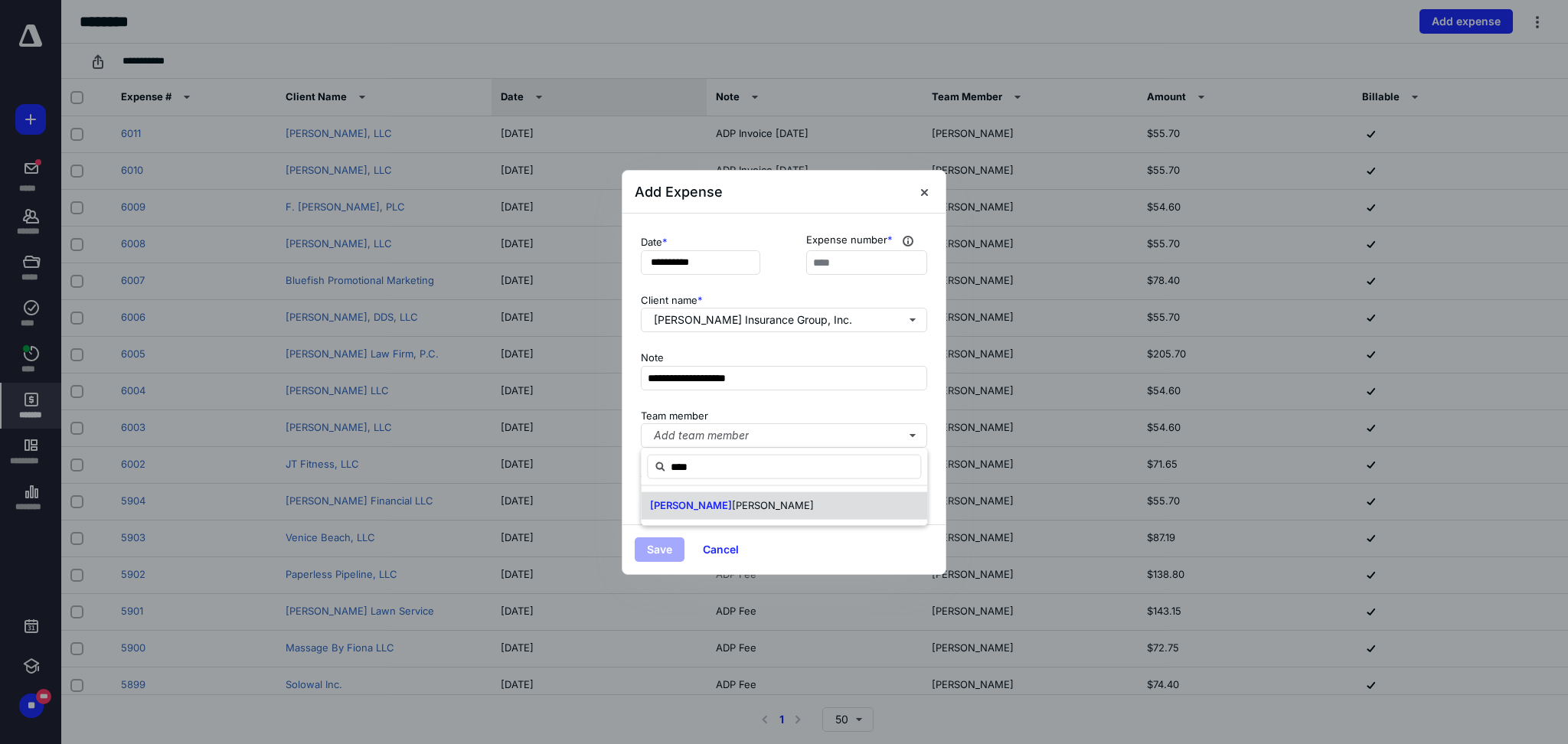 type on "****" 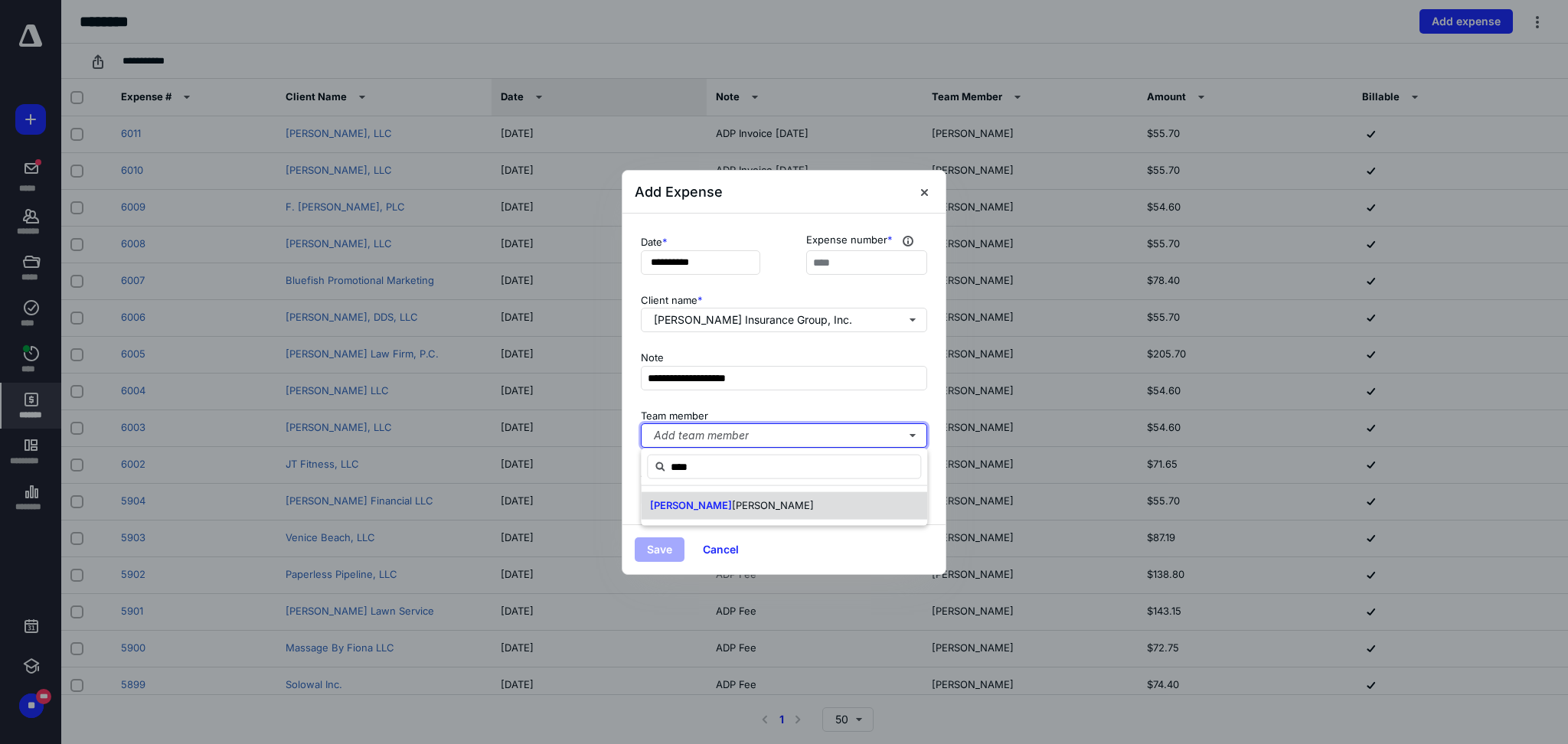 type 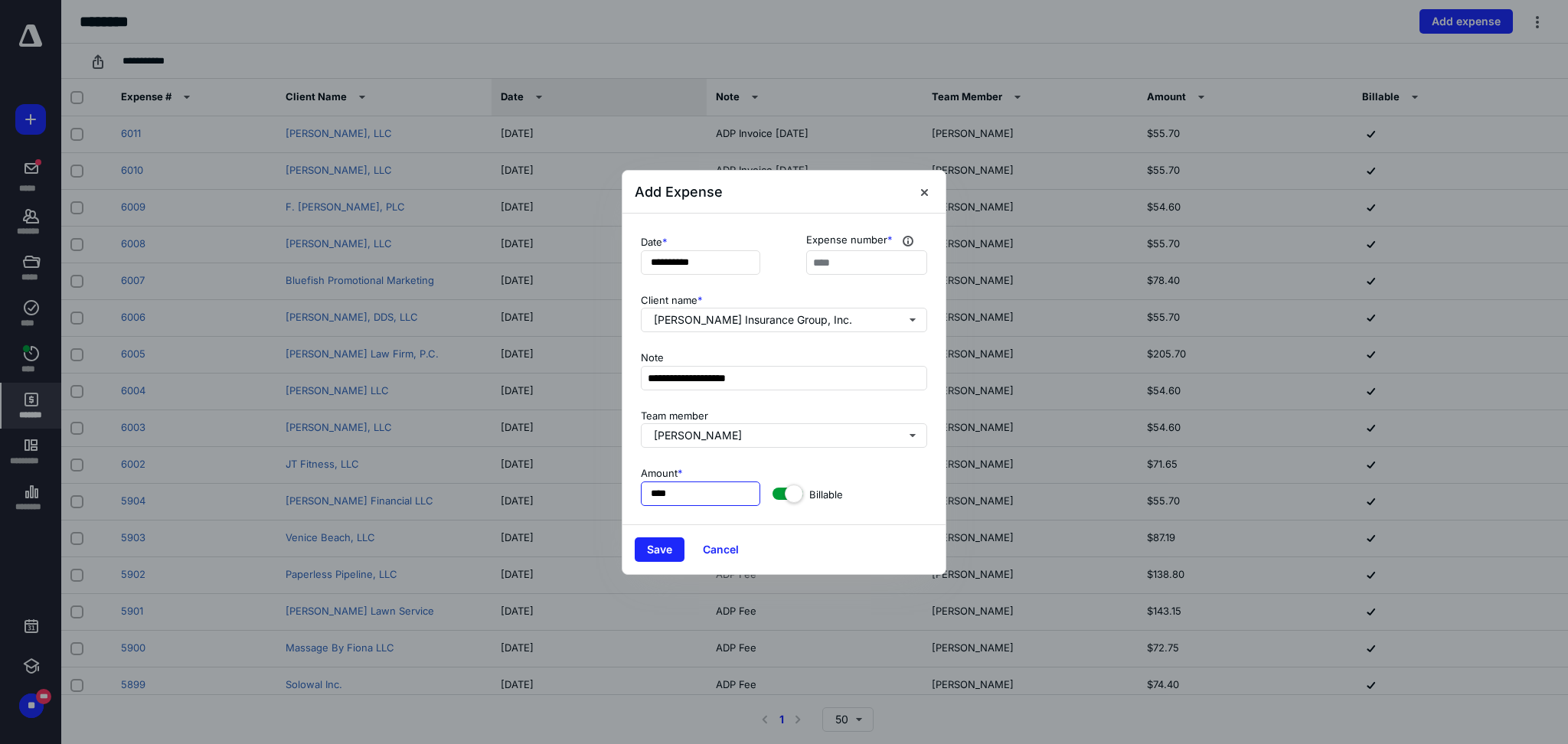 type on "*****" 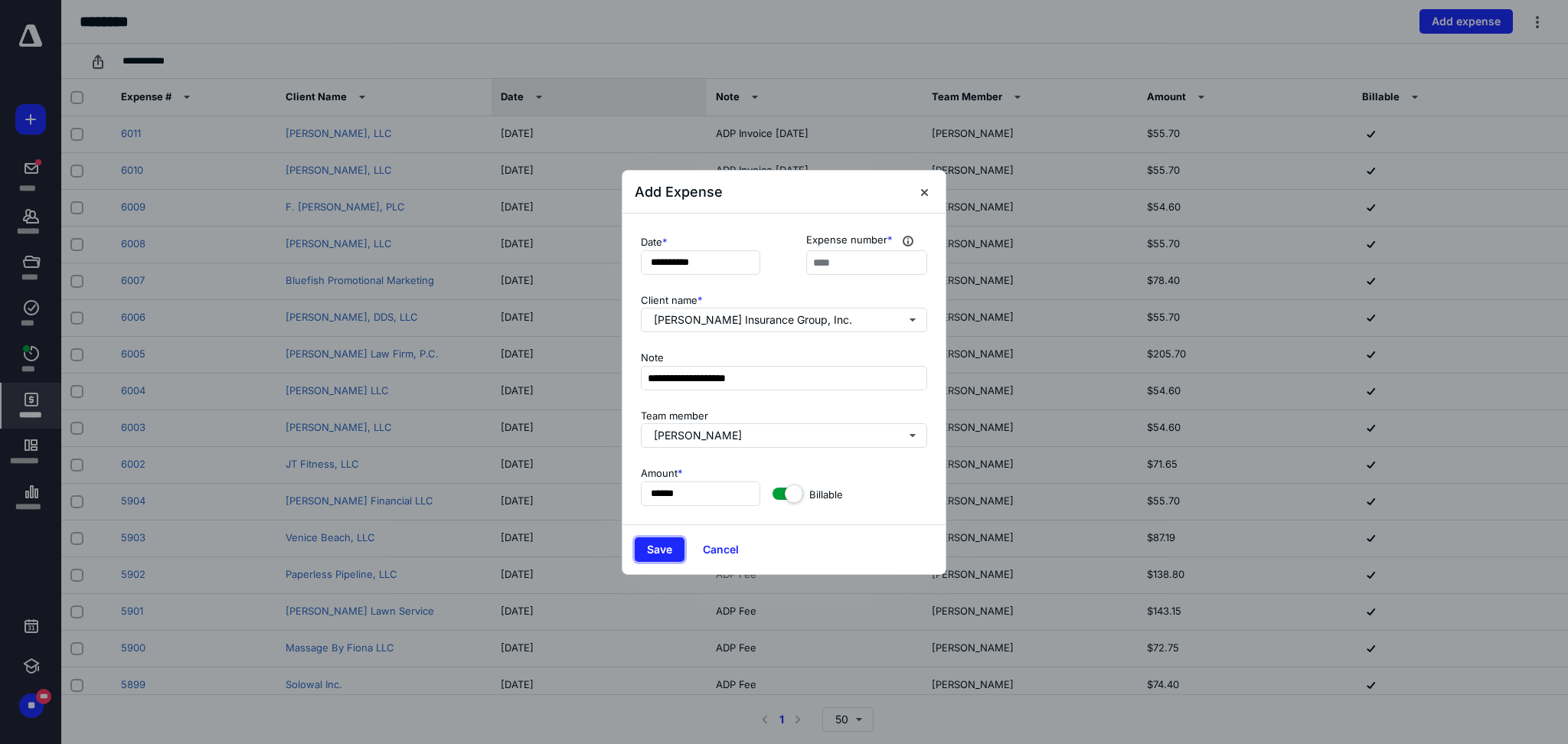 type 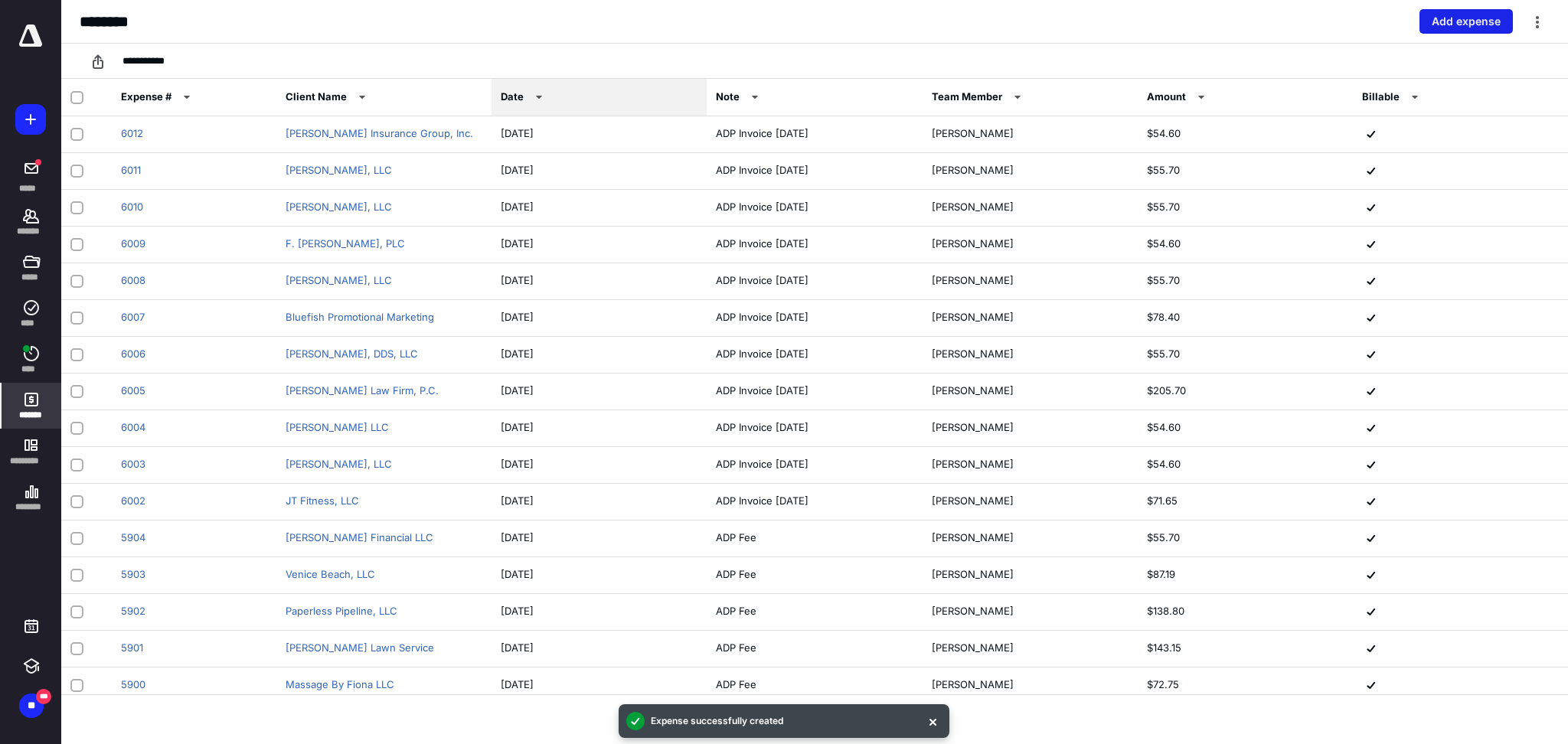 click on "Add expense" at bounding box center [1466, 21] 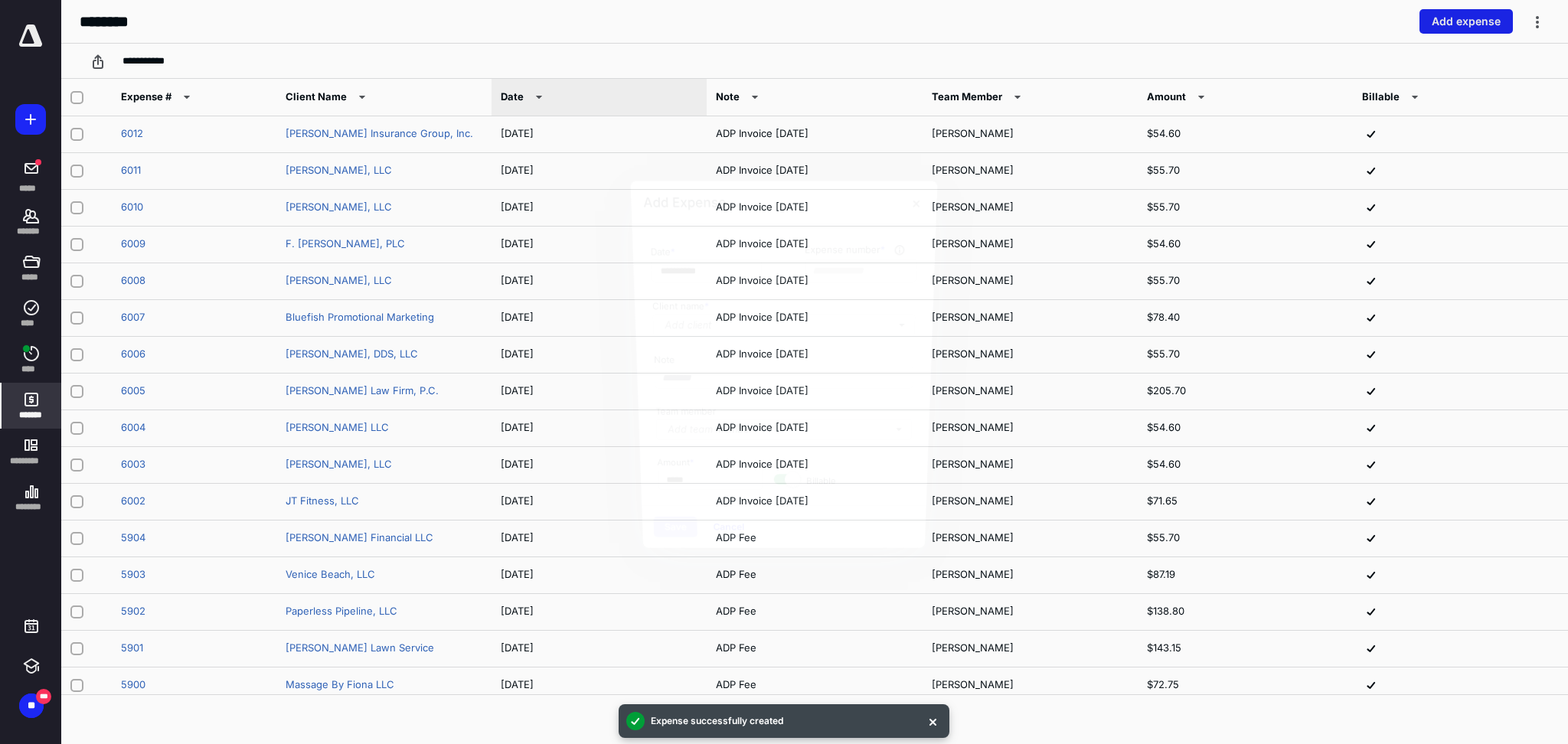 type on "****" 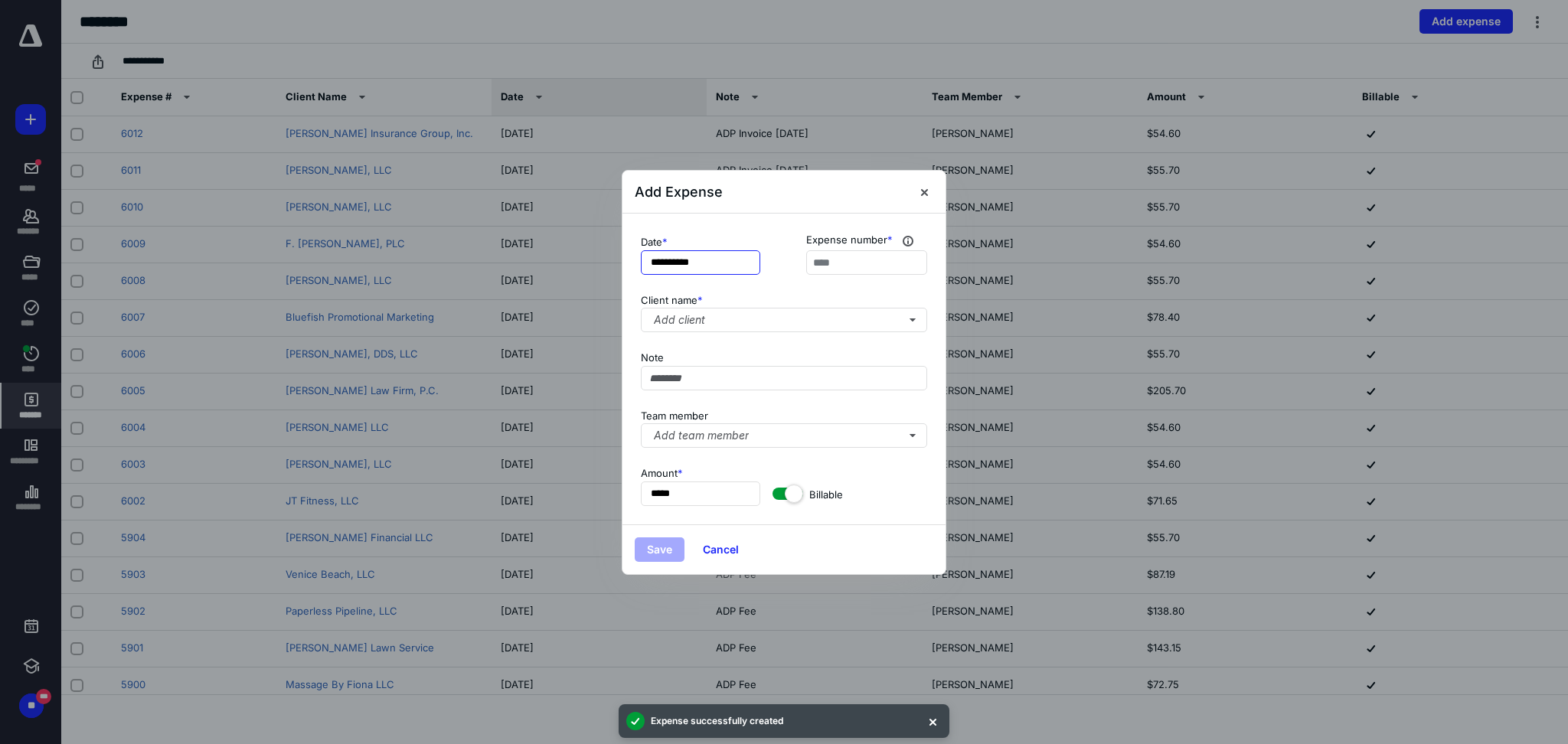 click on "**********" at bounding box center [701, 263] 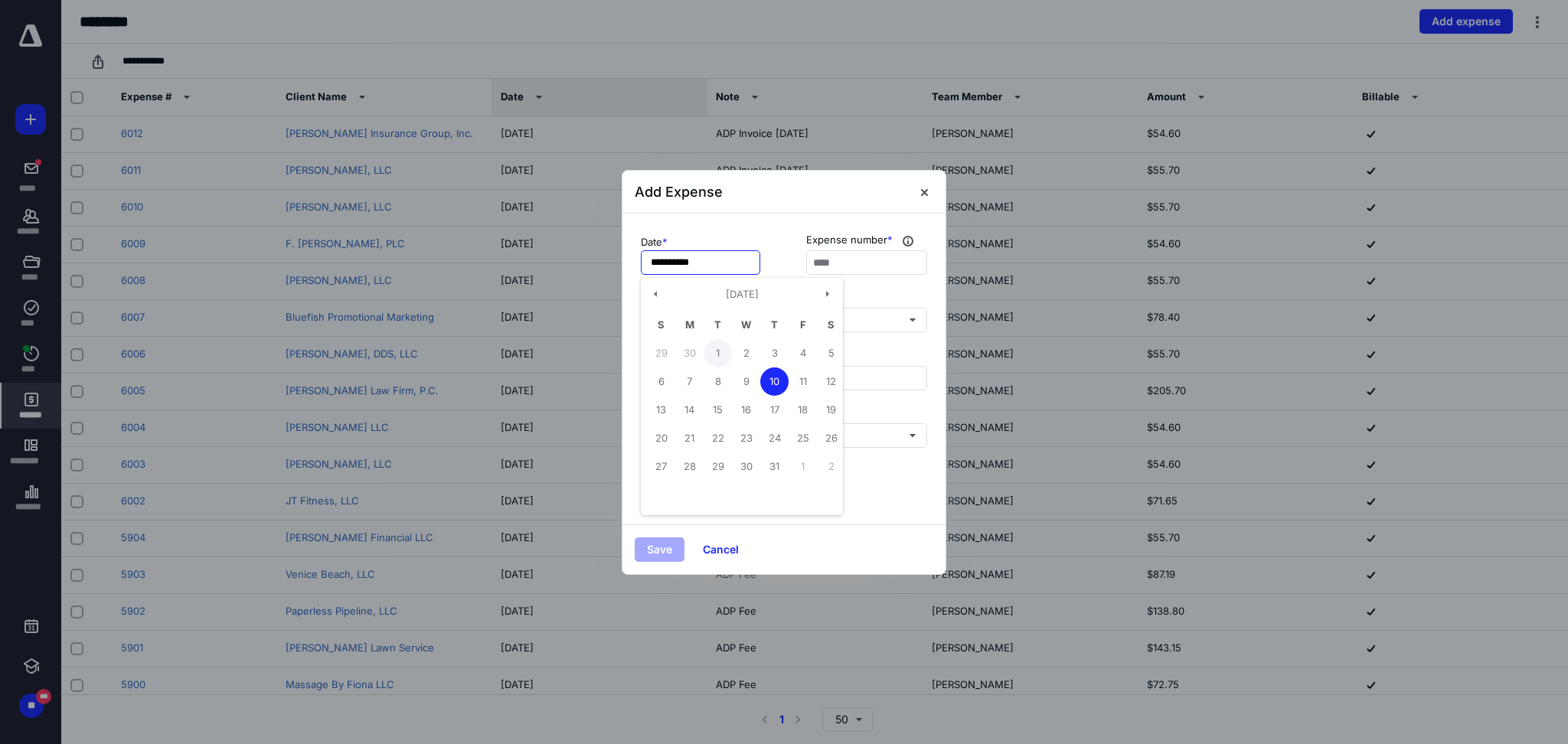 click on "1" at bounding box center (717, 353) 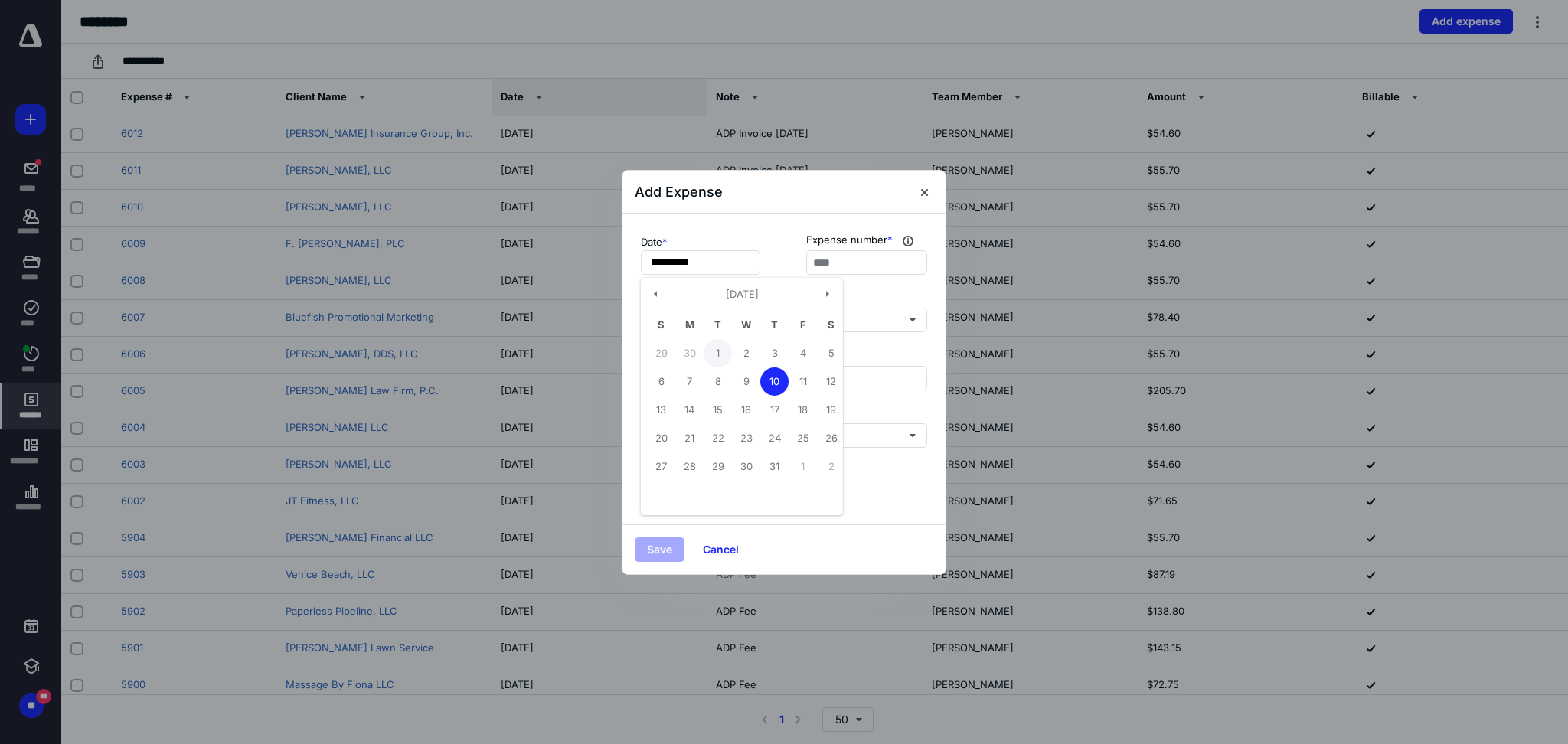 type on "**********" 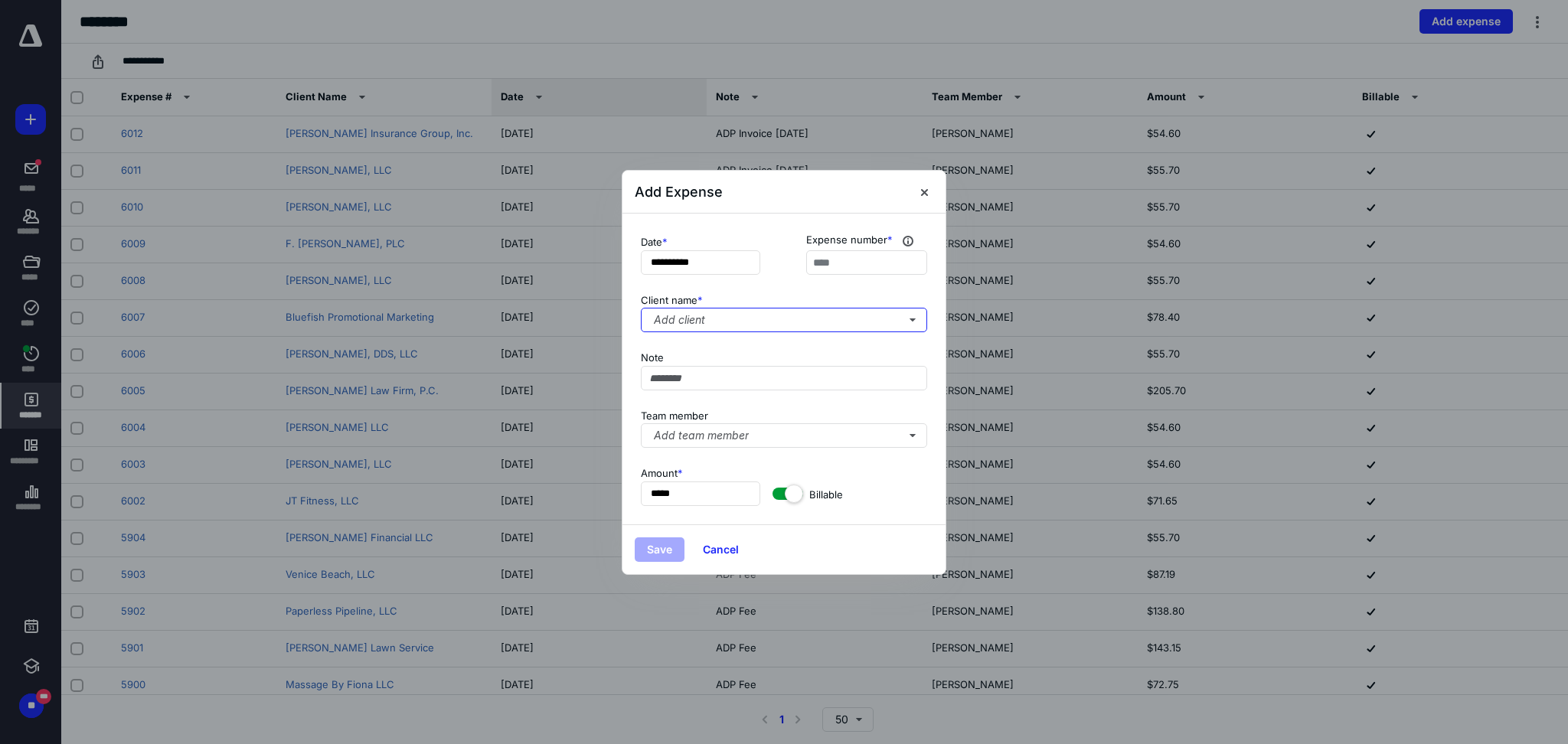 type 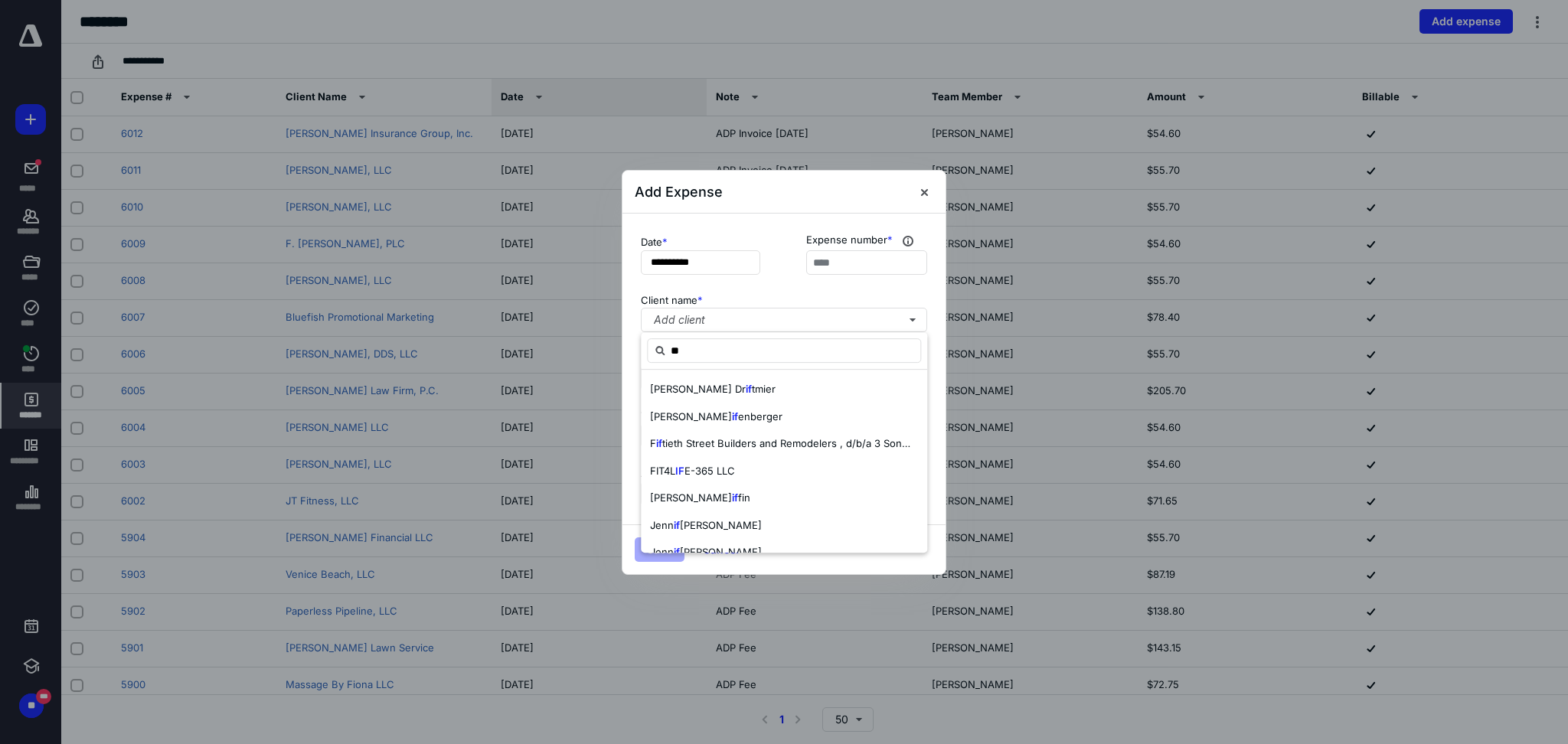 type on "*" 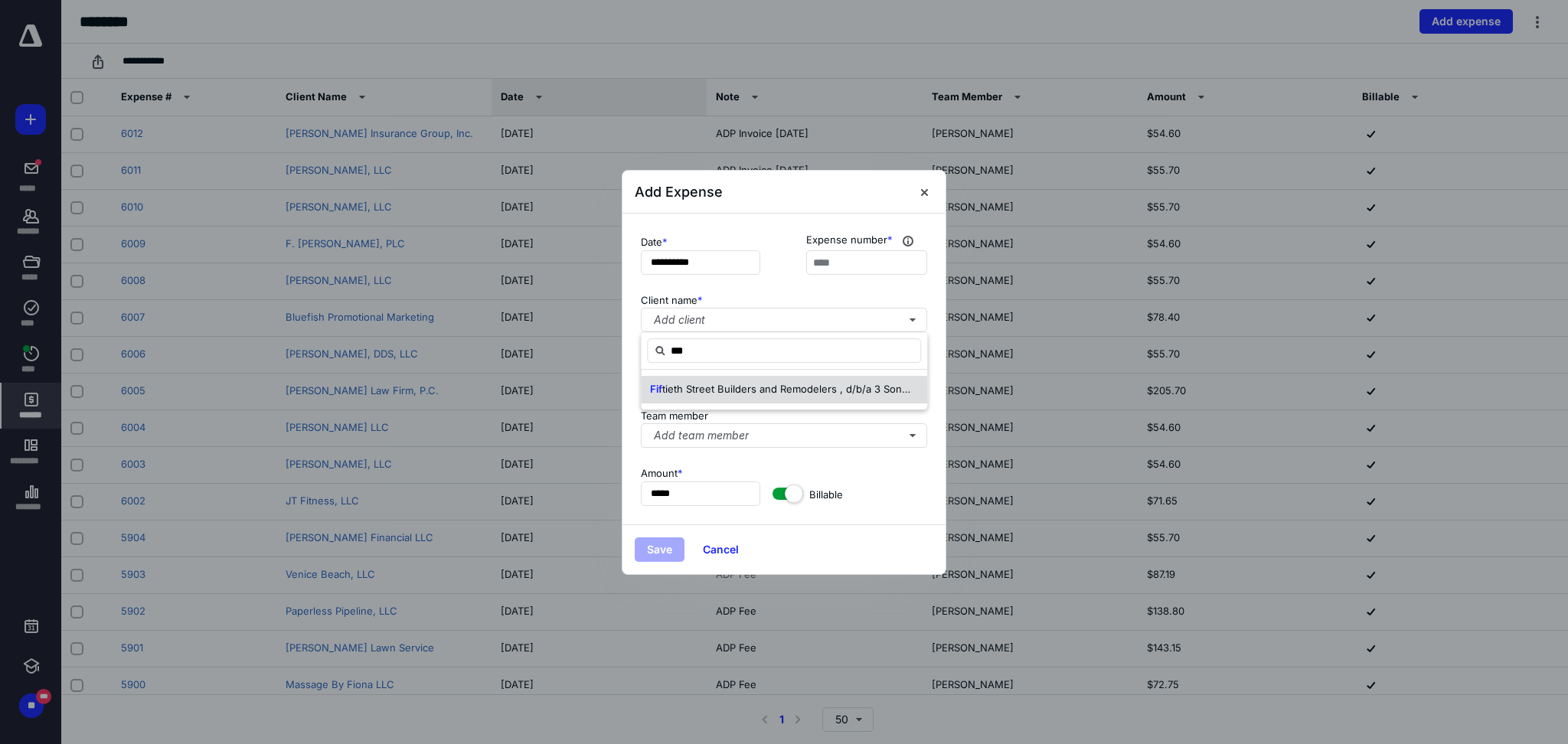 type on "***" 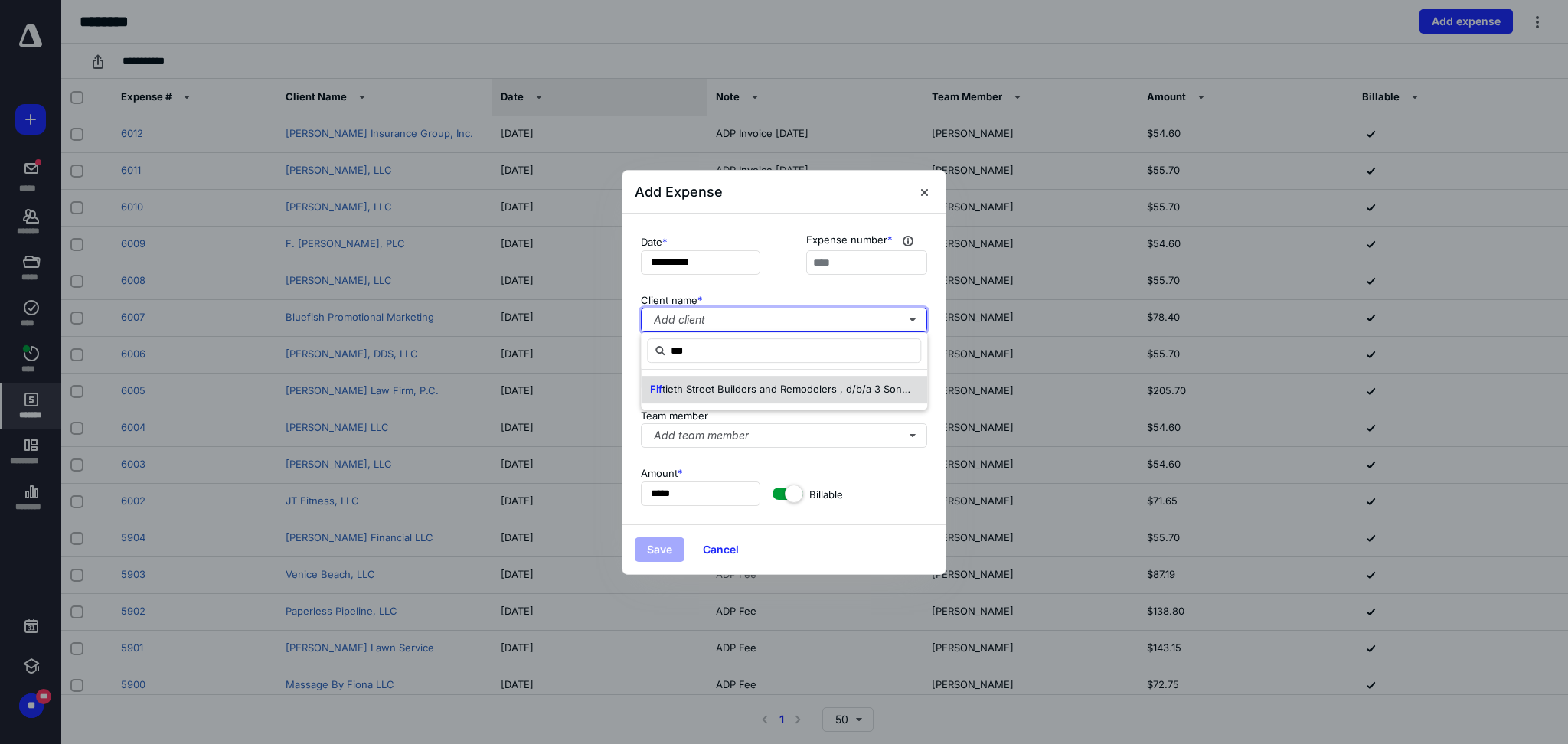 type 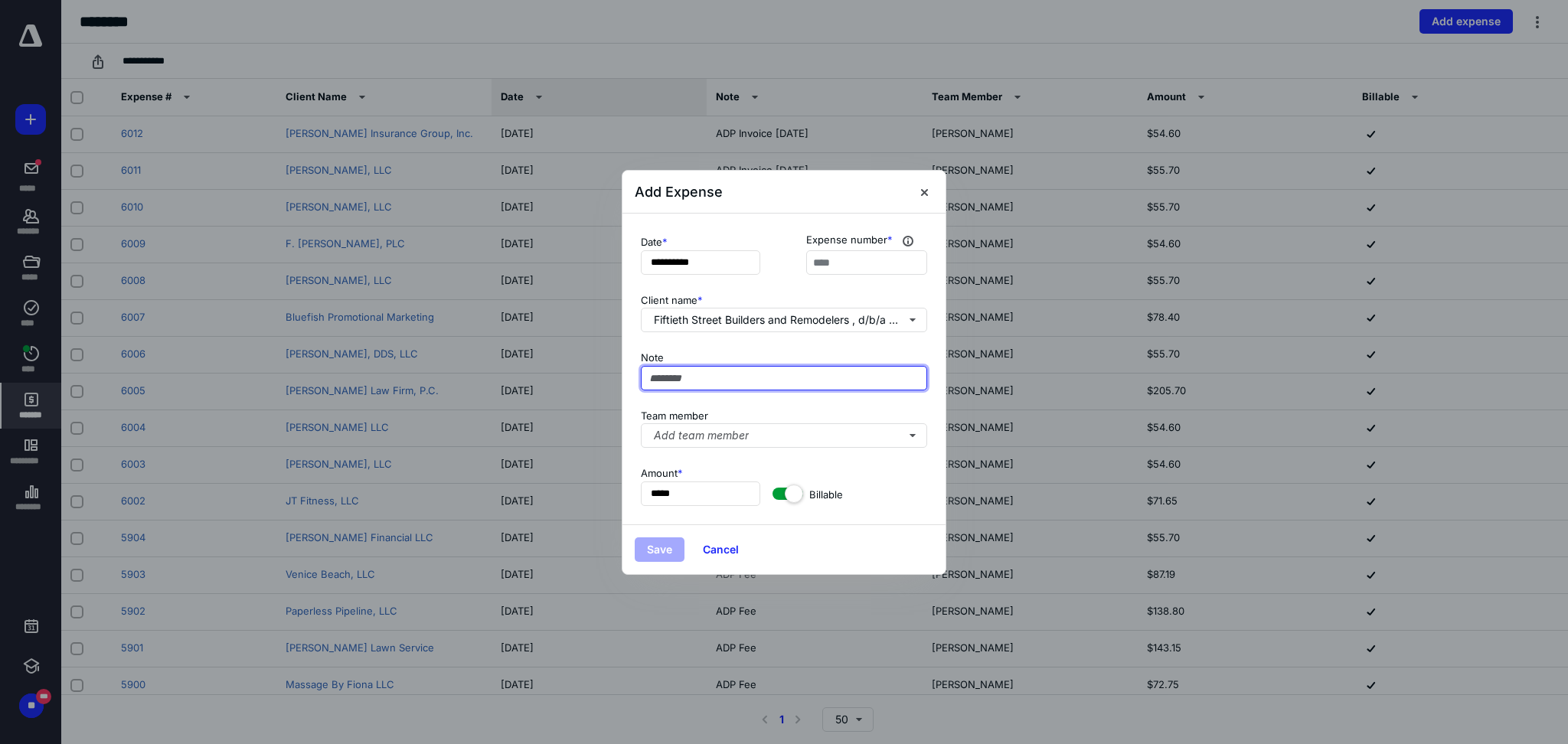 paste on "**********" 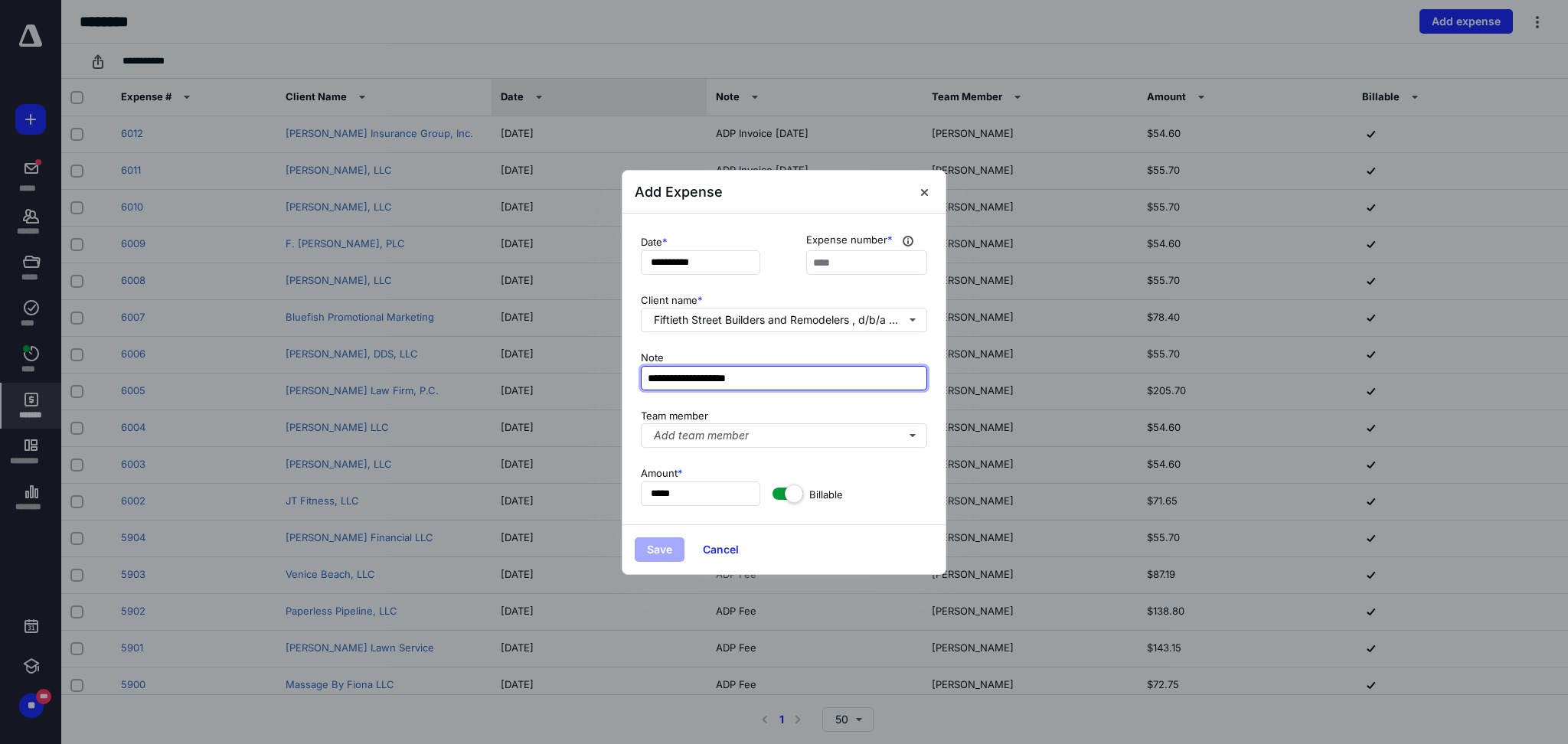 type on "**********" 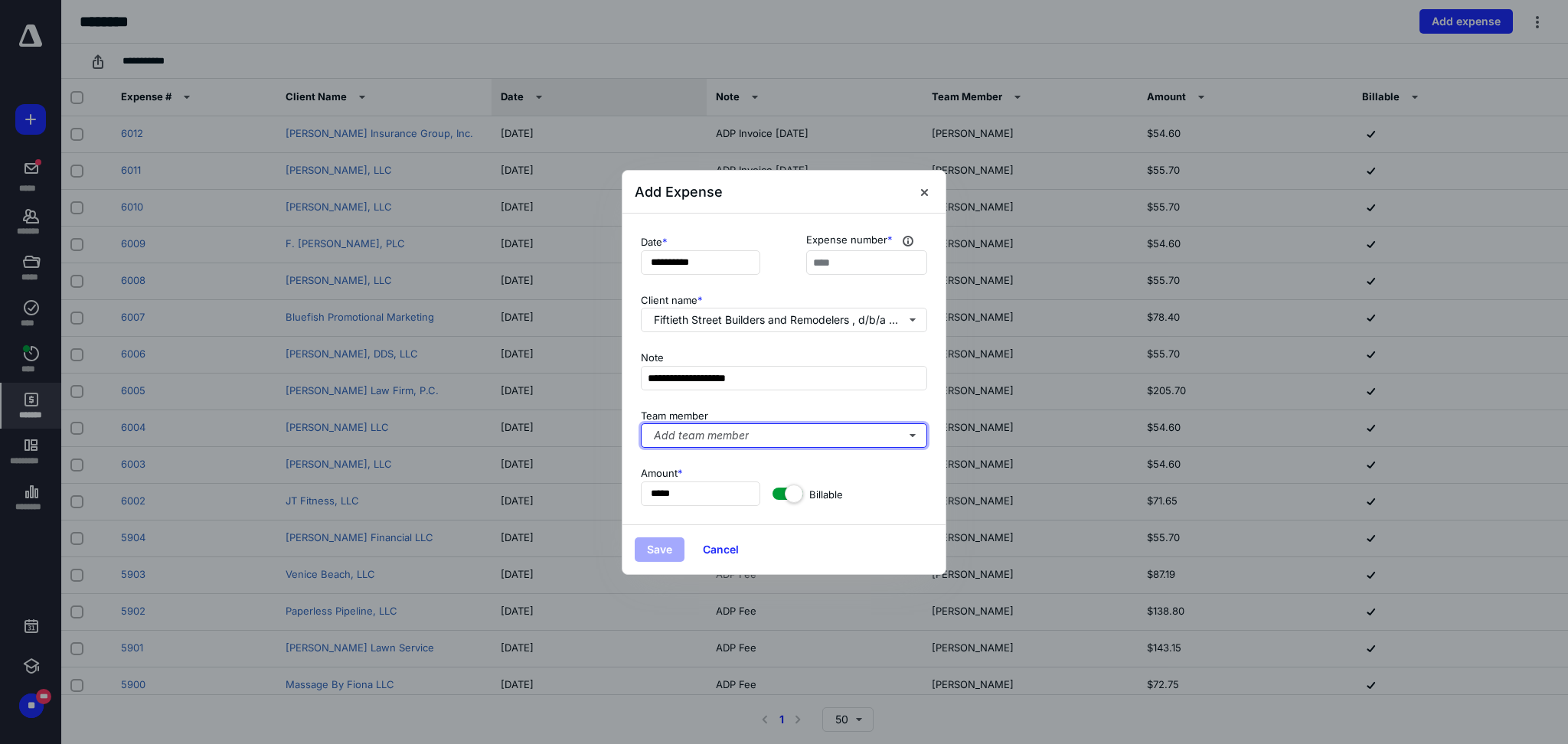 type 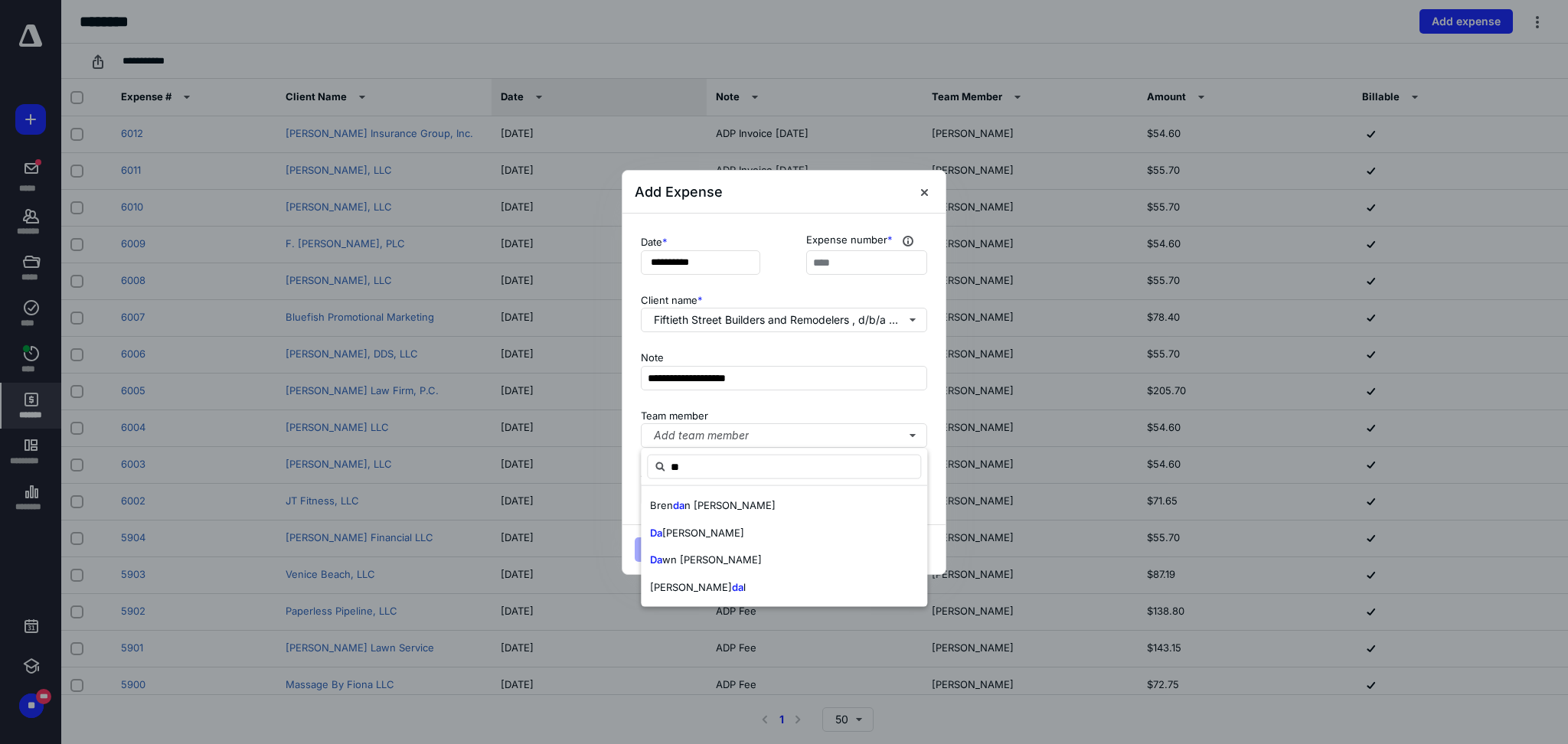 type on "*" 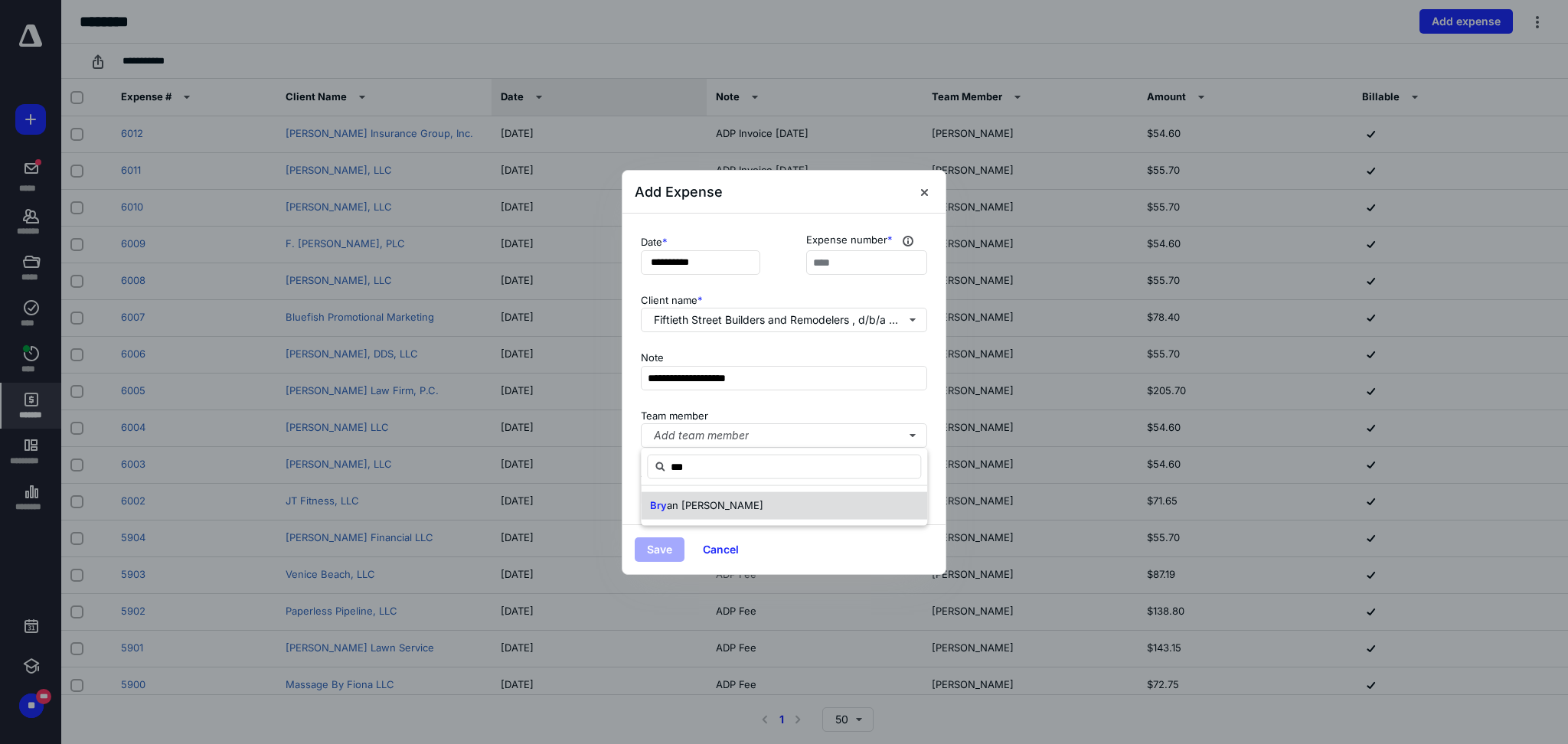 type on "***" 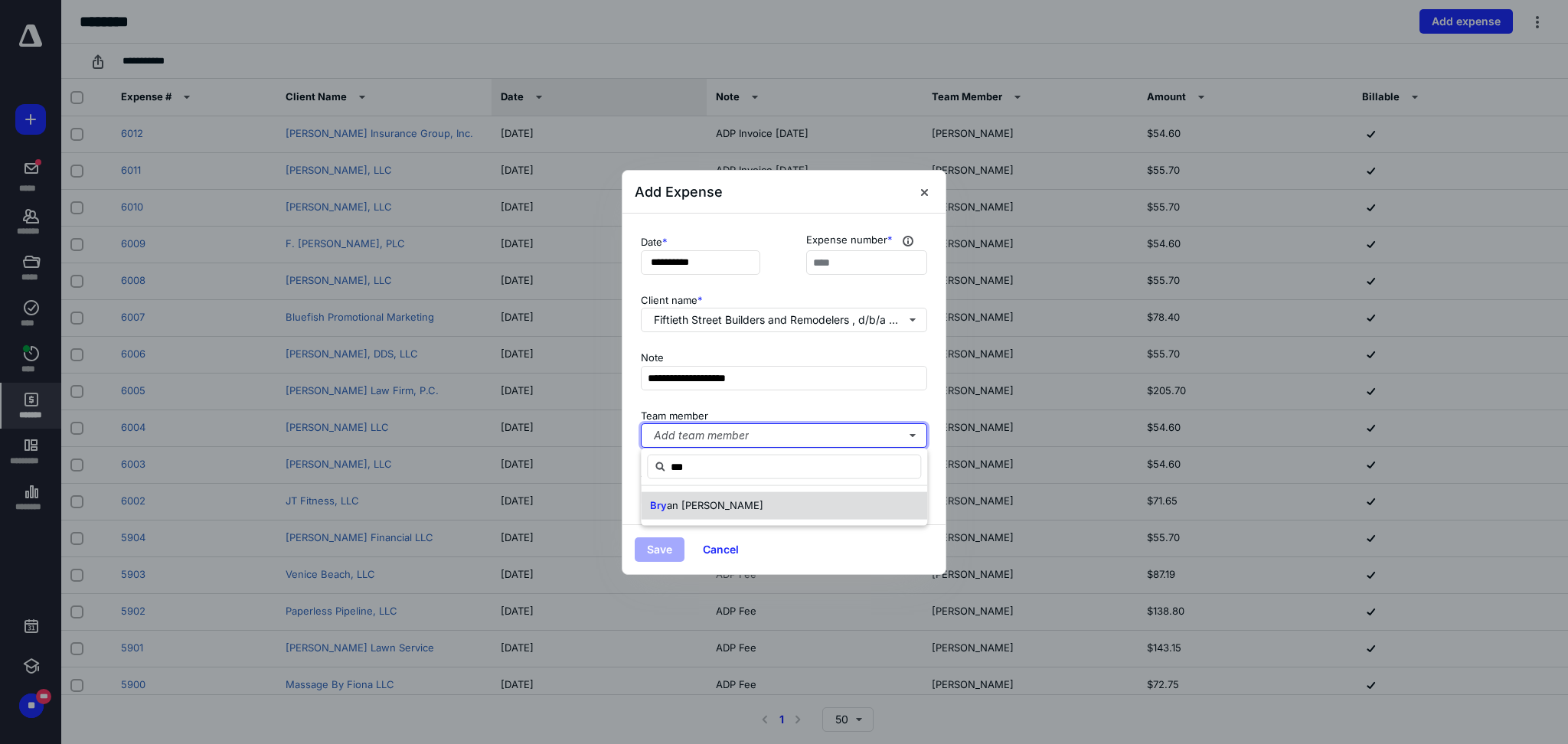 type 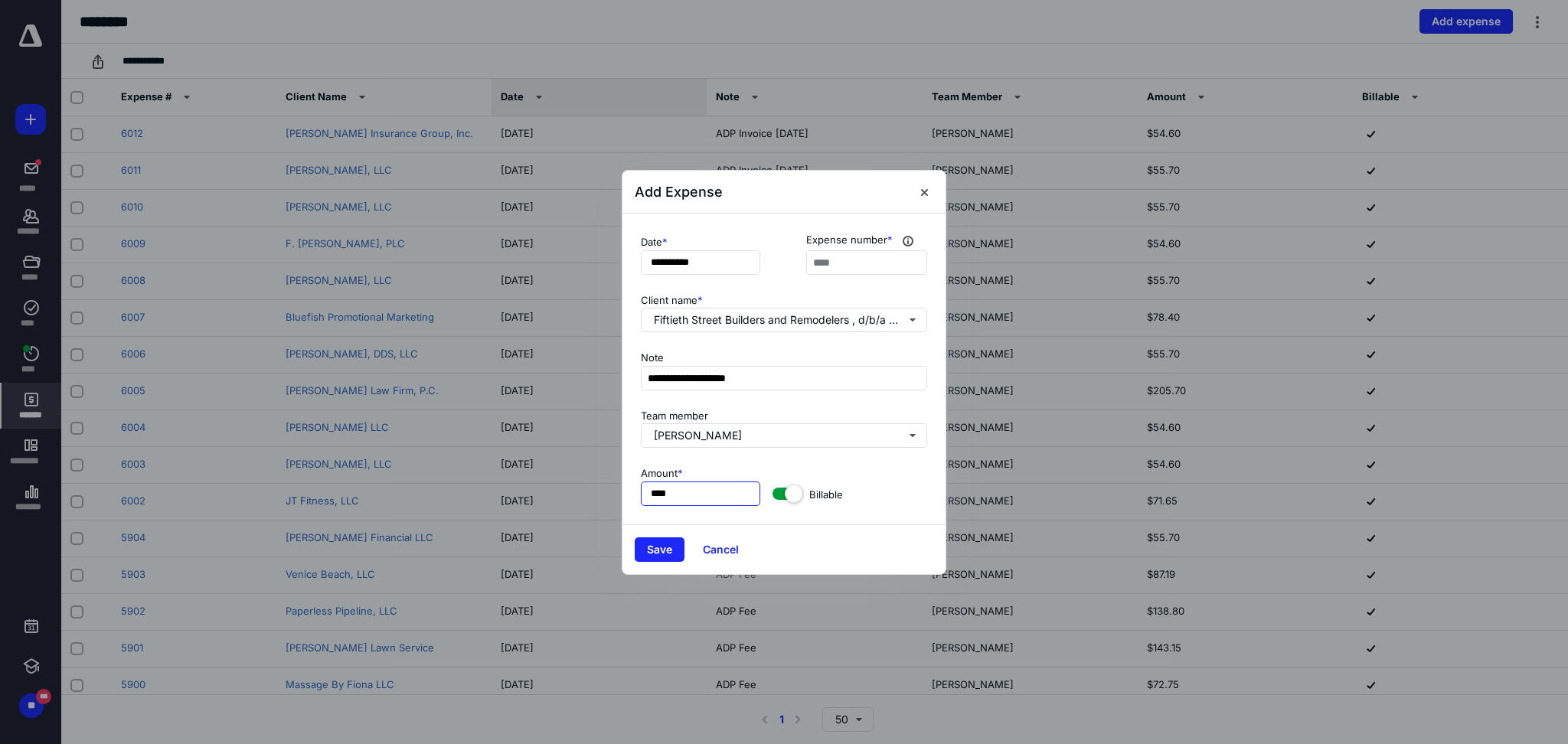 type on "*****" 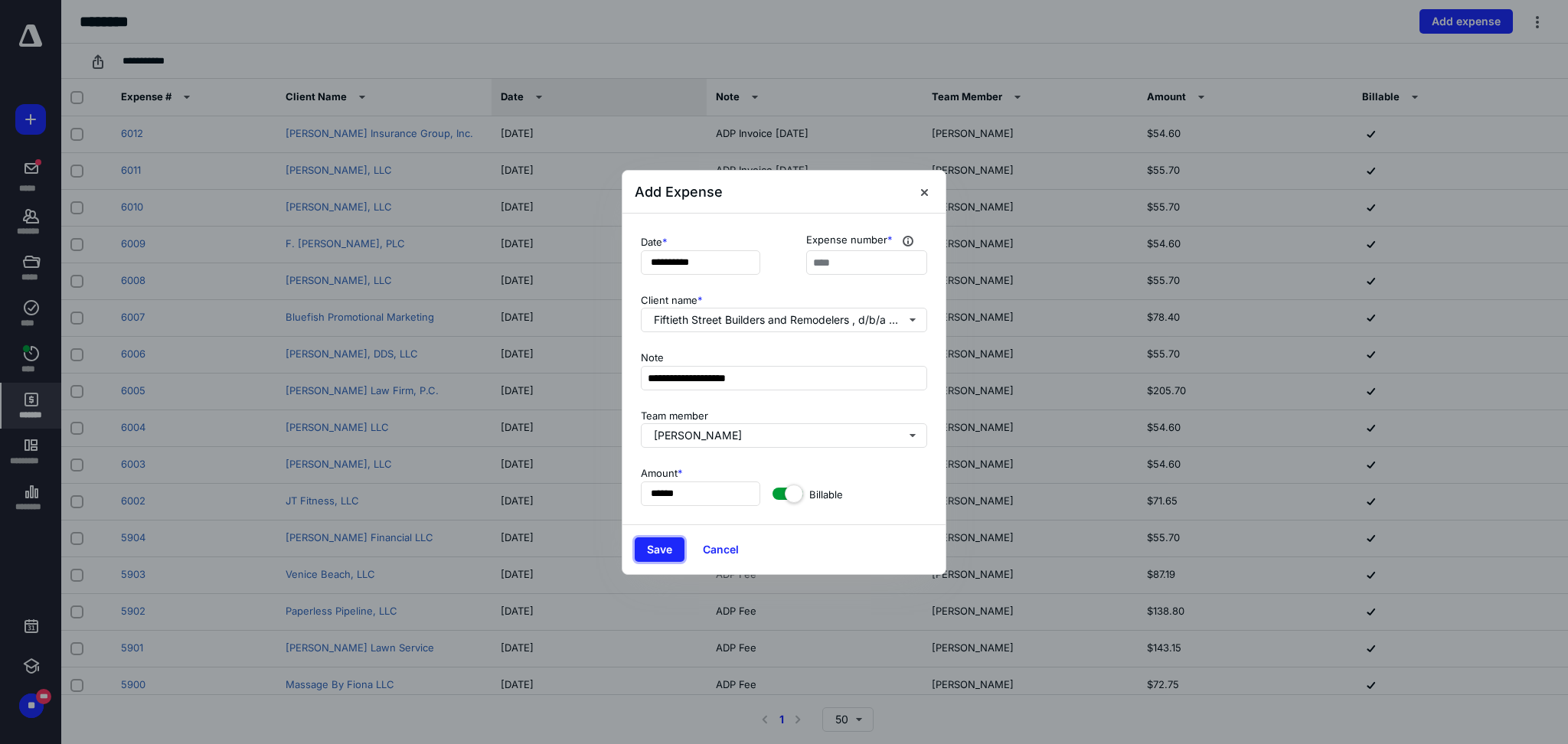 type 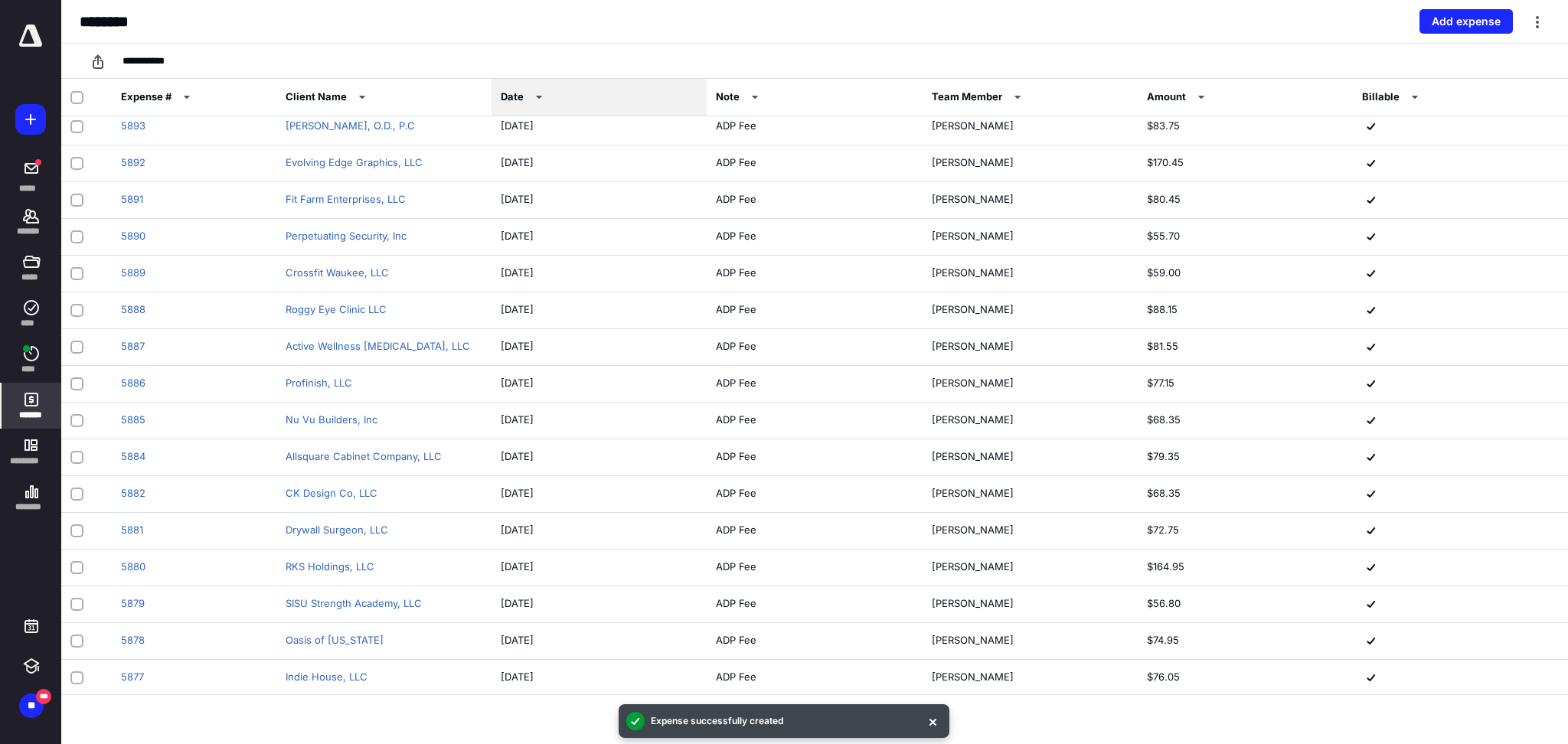 scroll, scrollTop: 853, scrollLeft: 0, axis: vertical 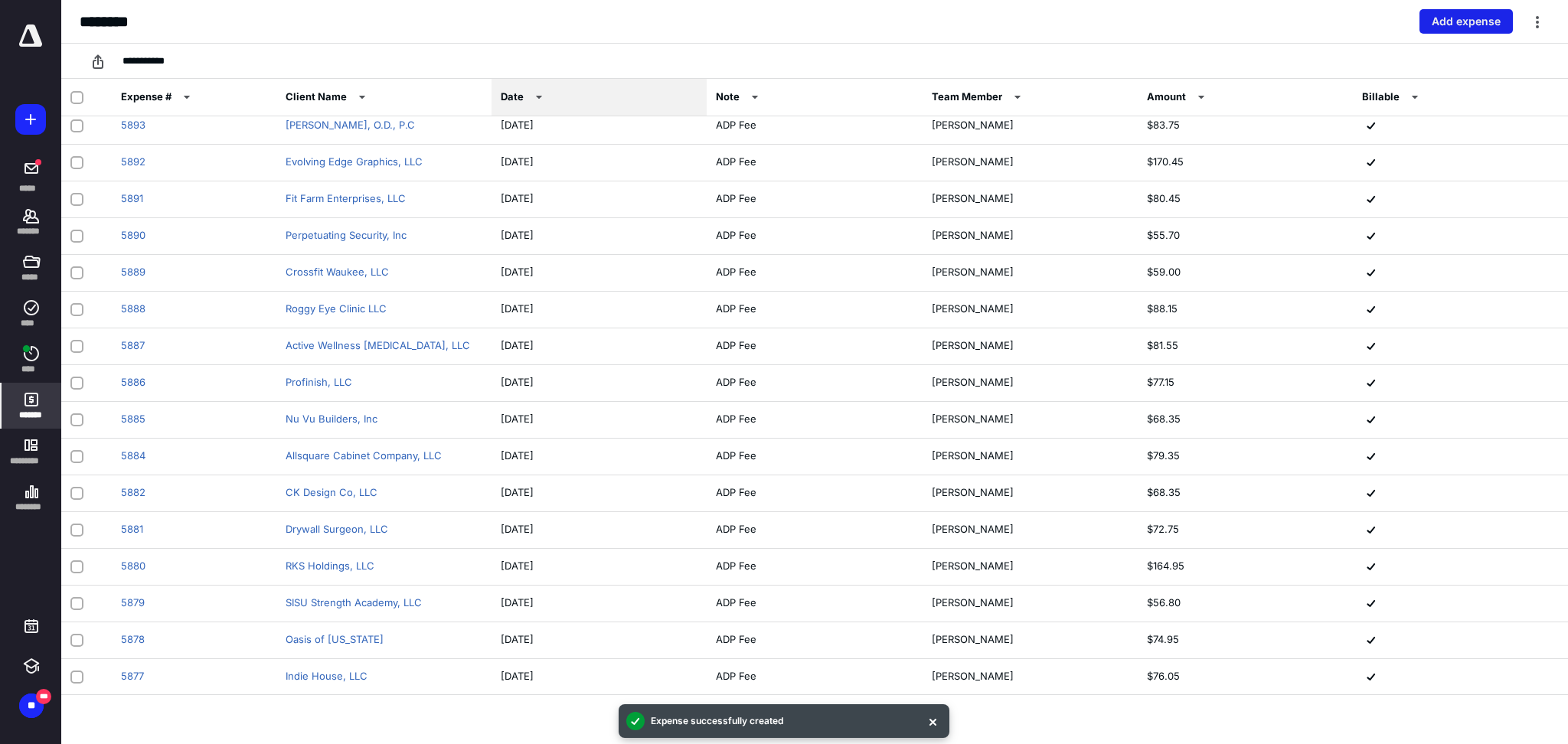 click on "Add expense" at bounding box center (1466, 21) 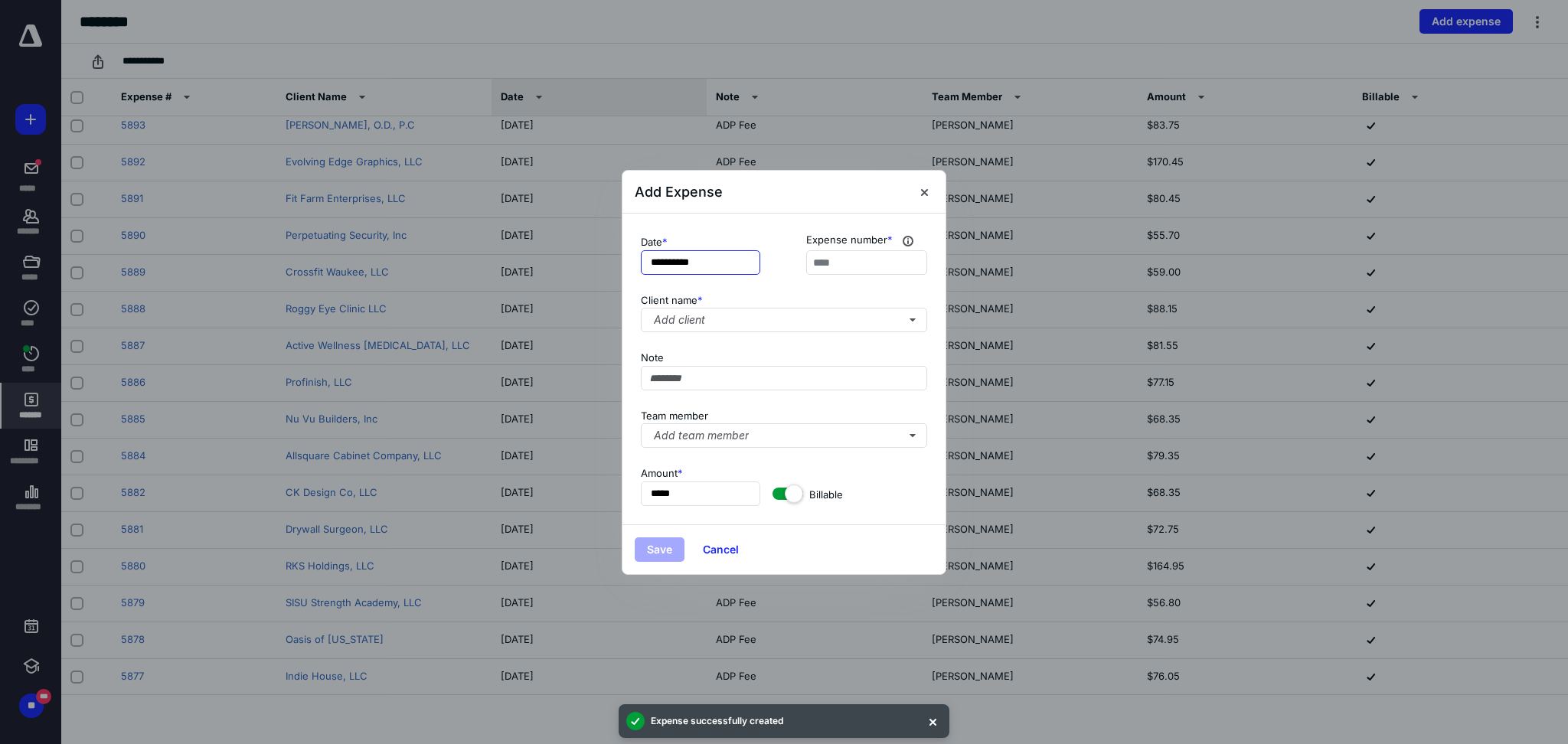 click on "**********" at bounding box center (701, 263) 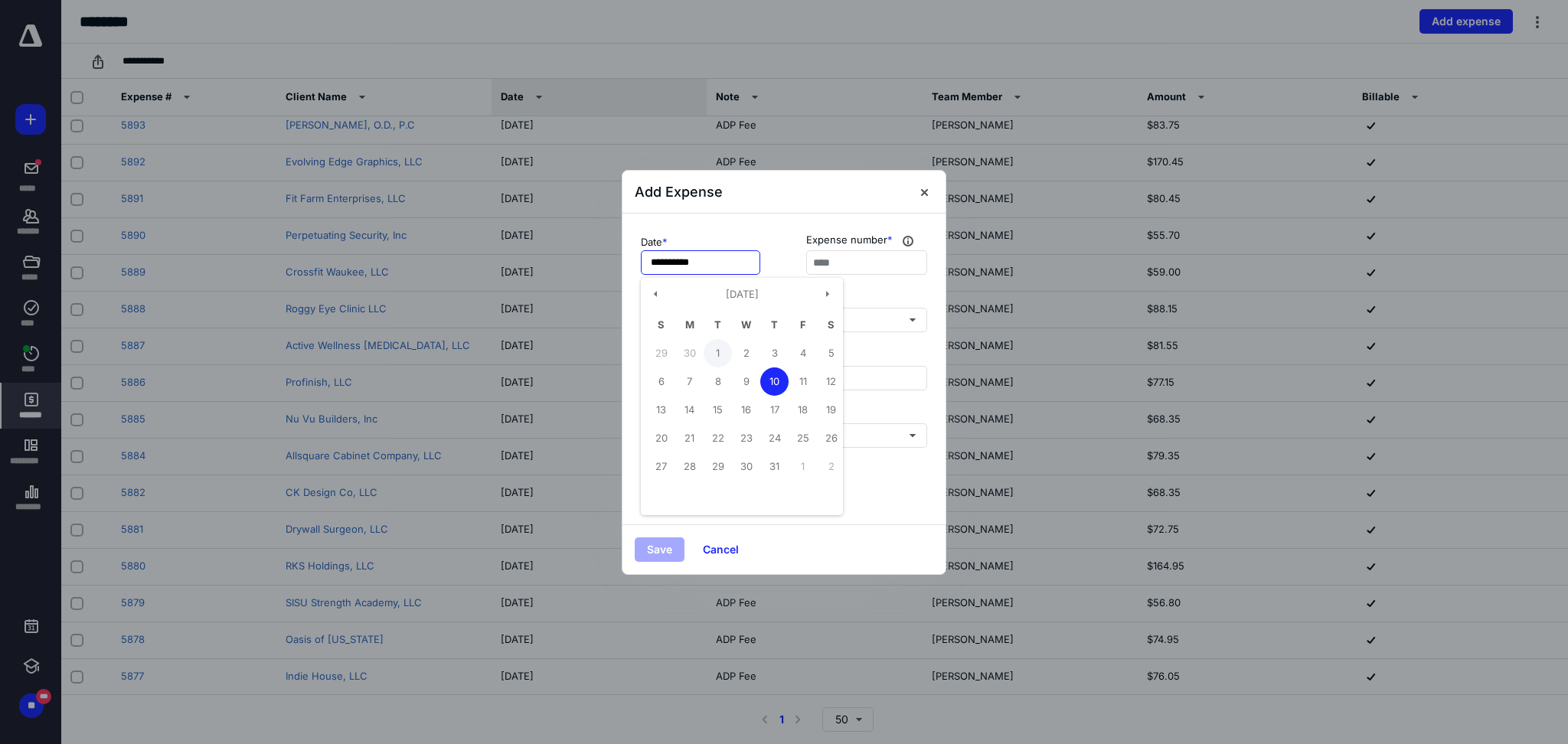 click on "1" at bounding box center (717, 353) 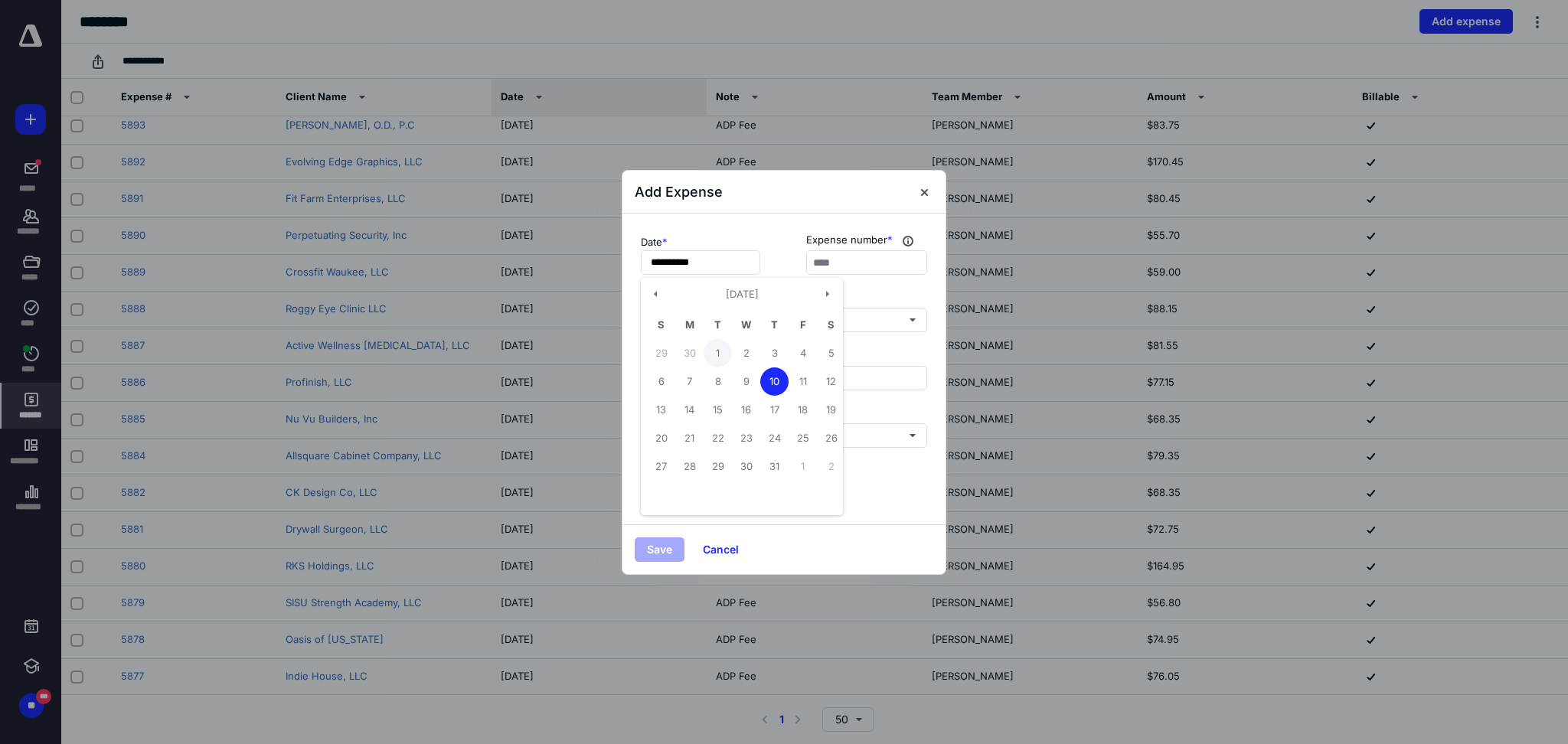 type on "**********" 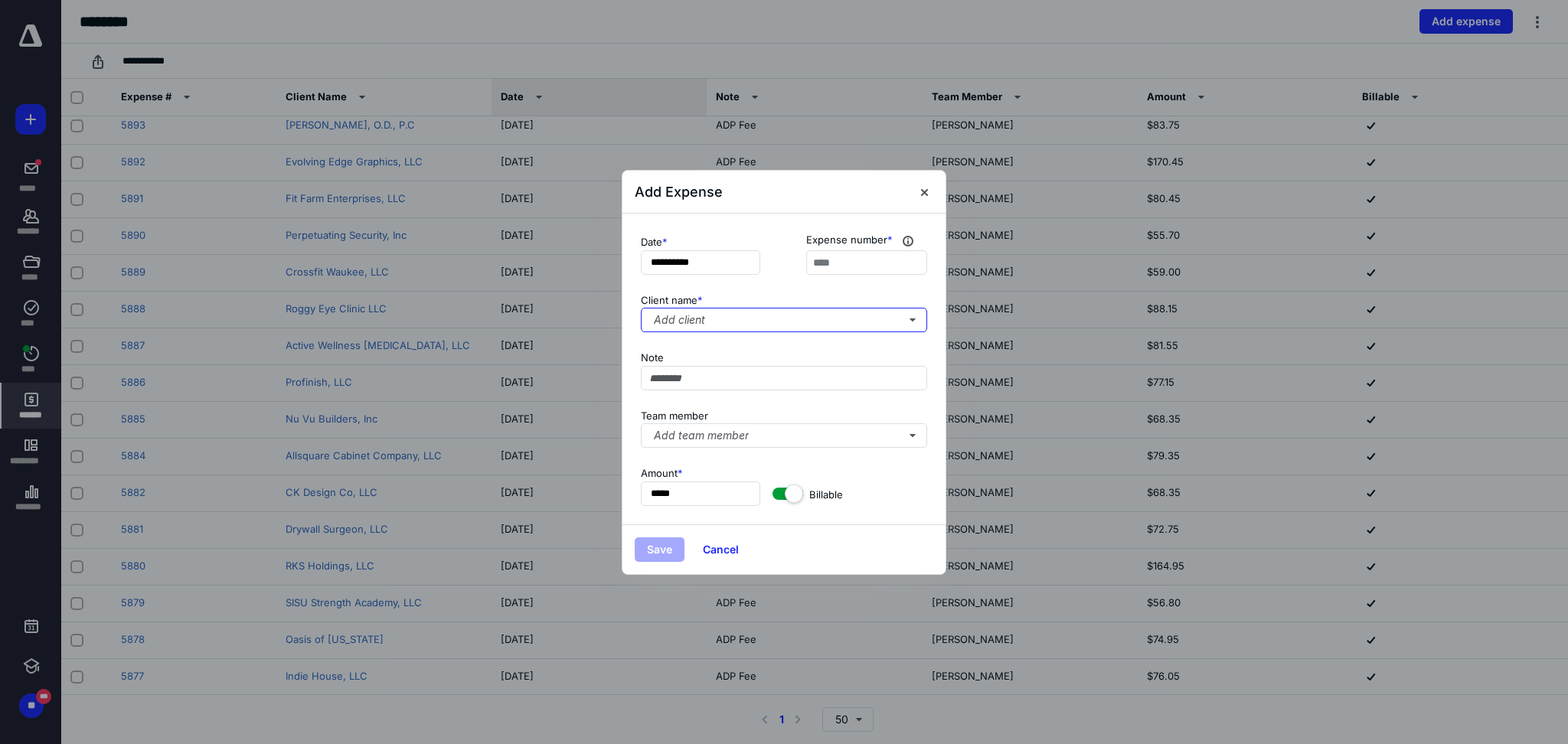 type 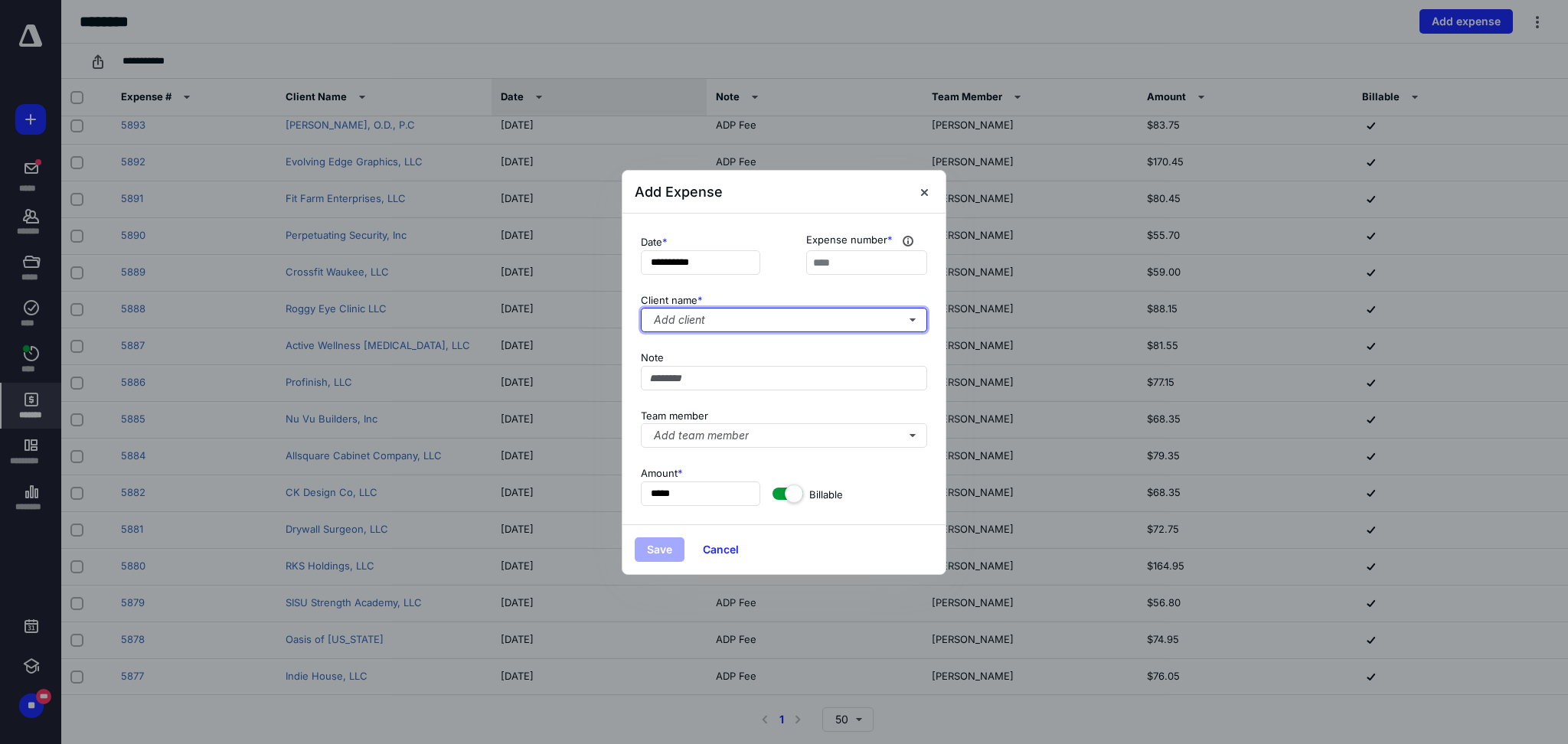 click on "Add client" at bounding box center [784, 320] 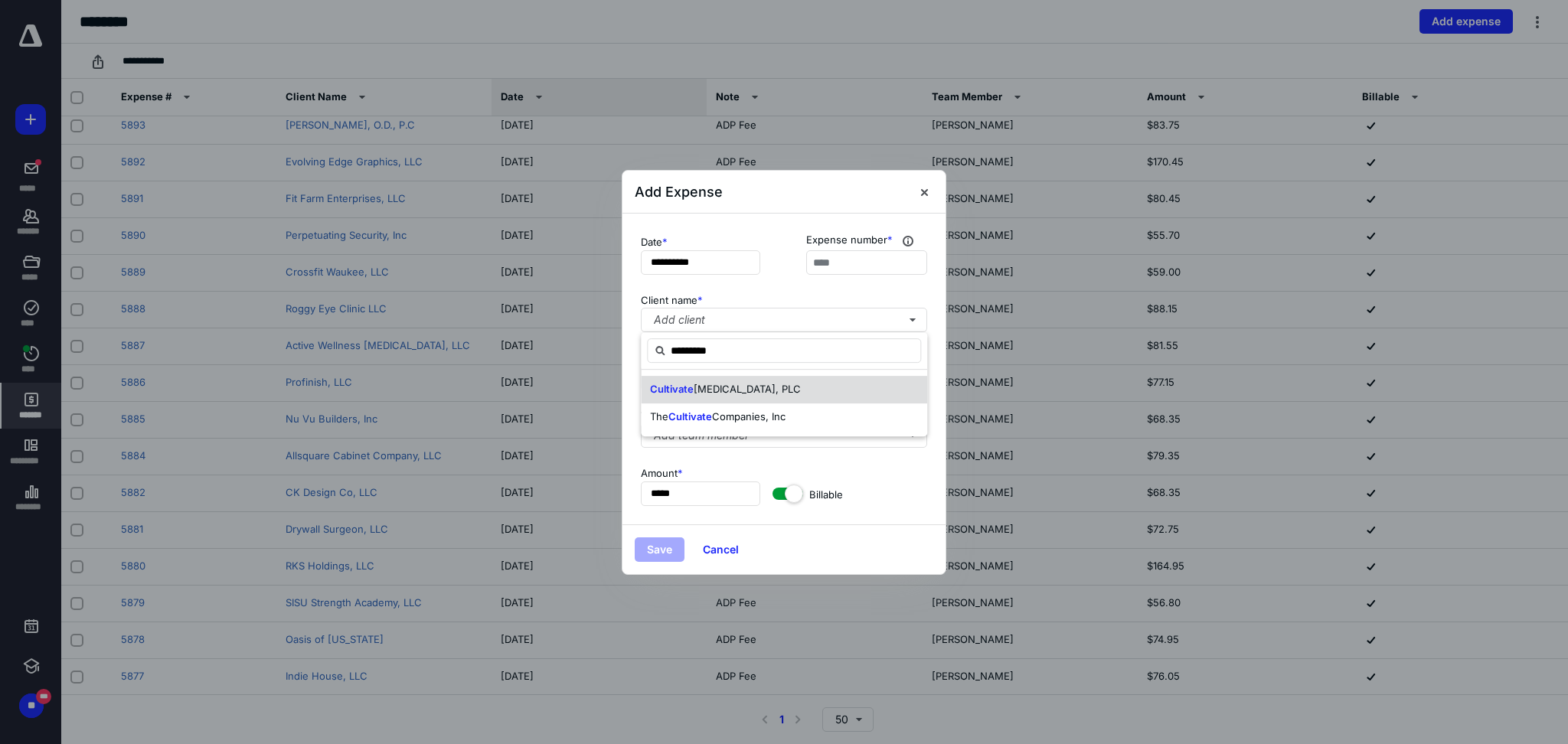 type on "*********" 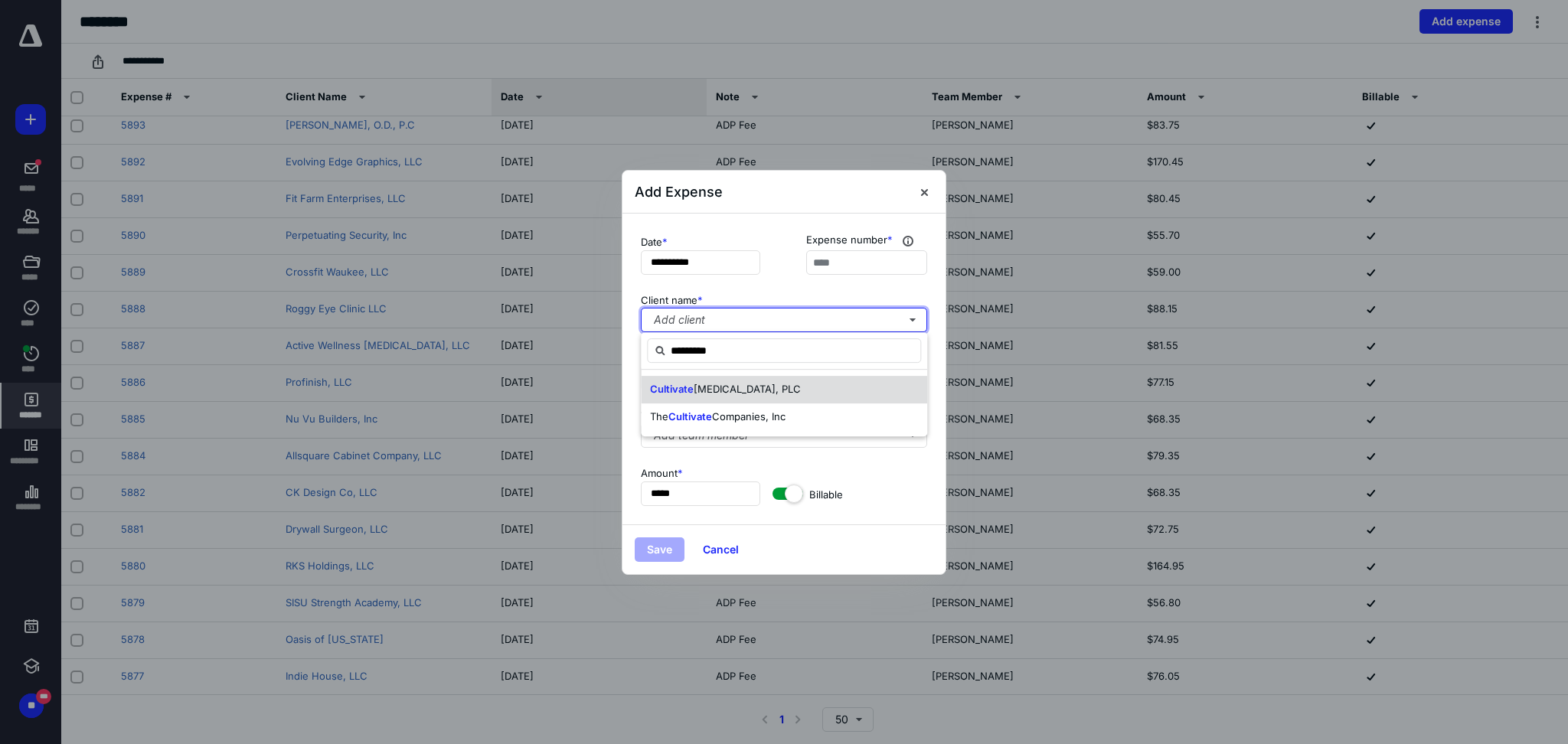 type 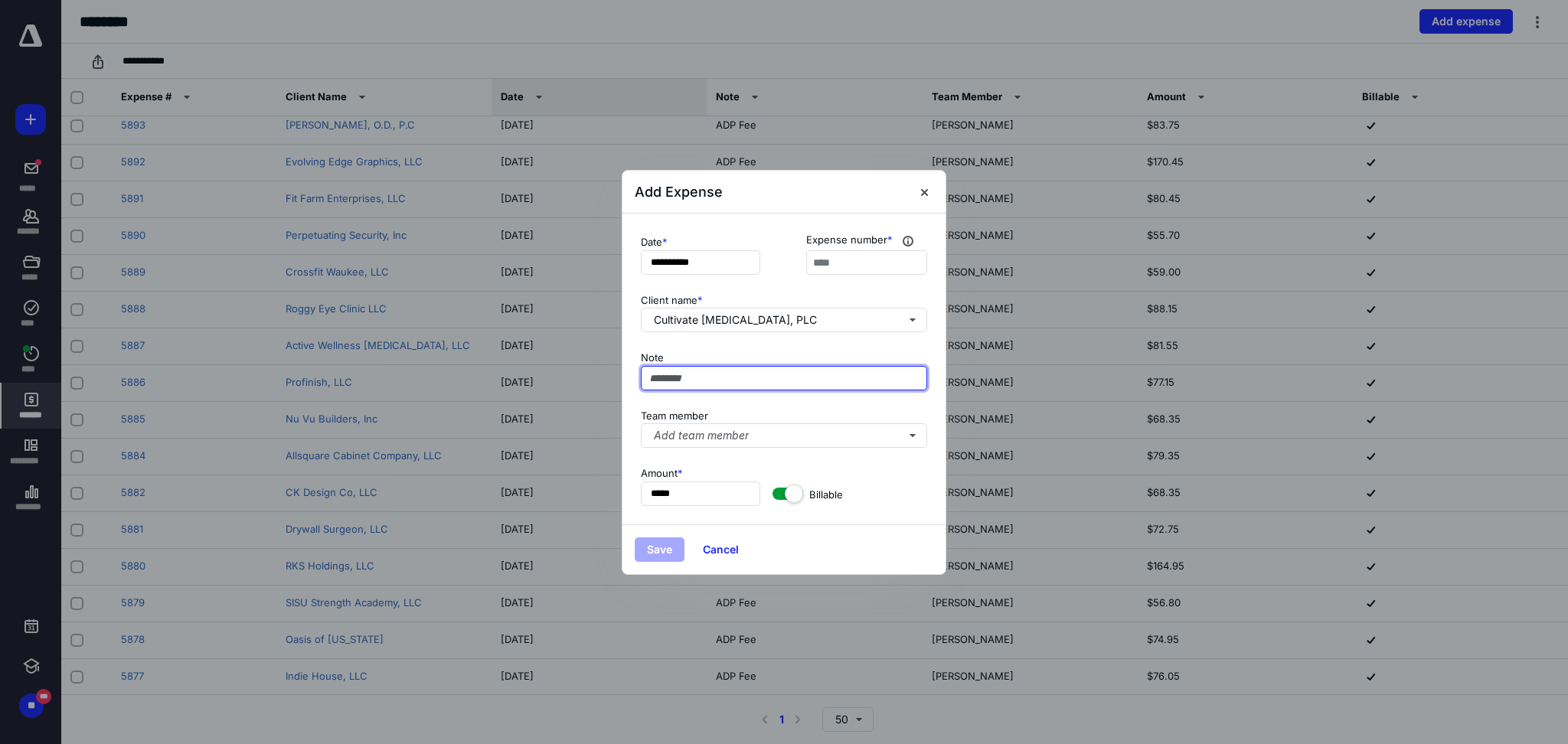 paste on "**********" 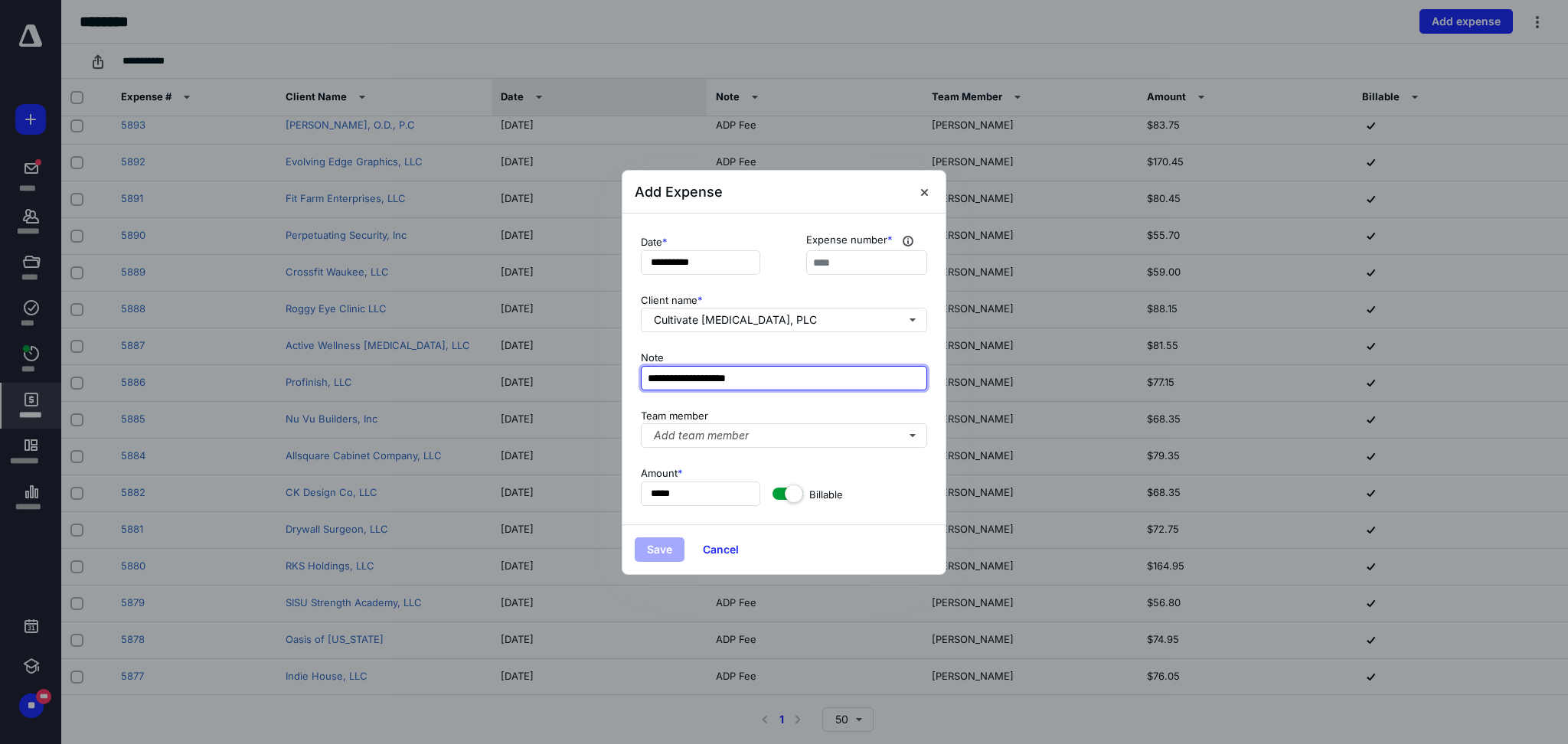 type on "**********" 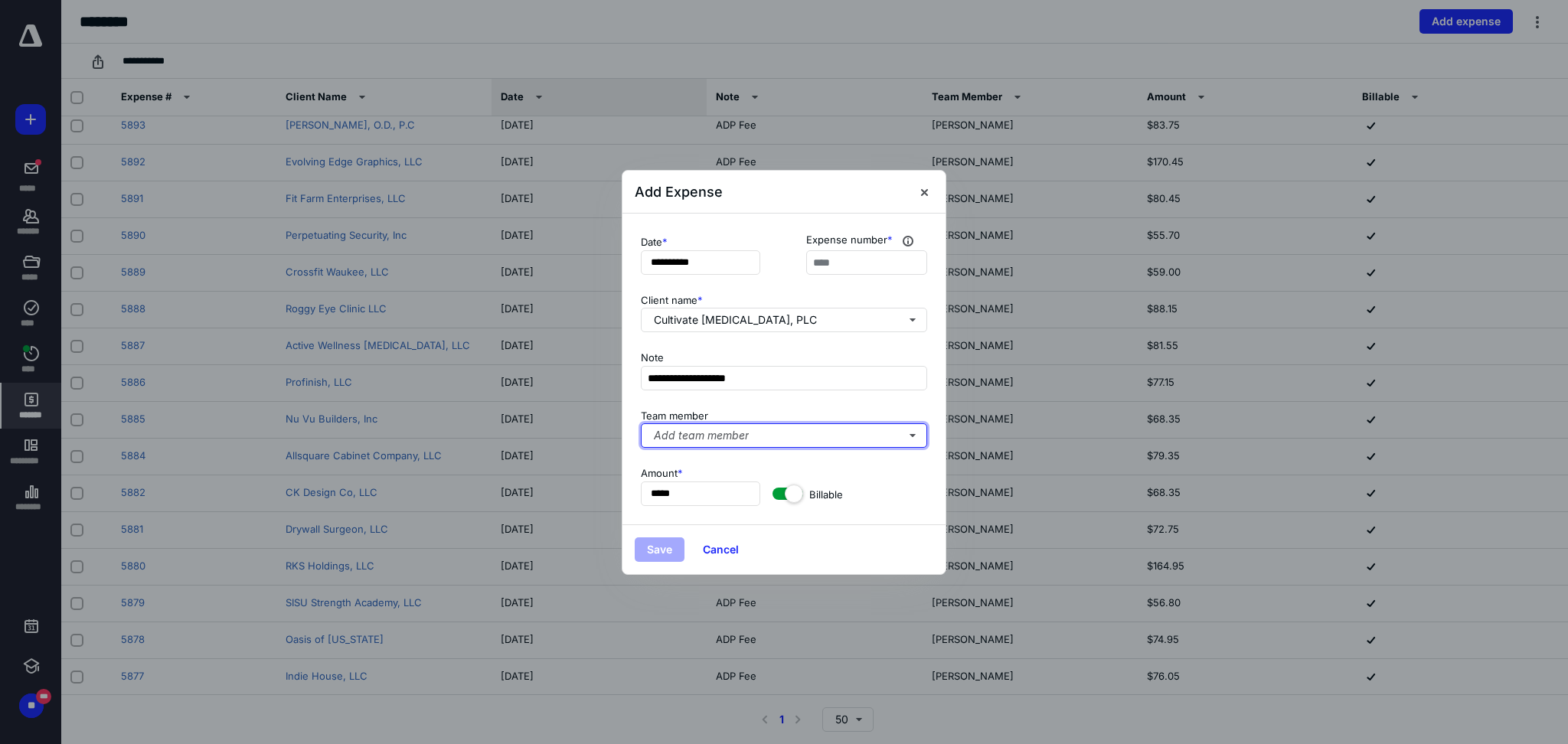 type 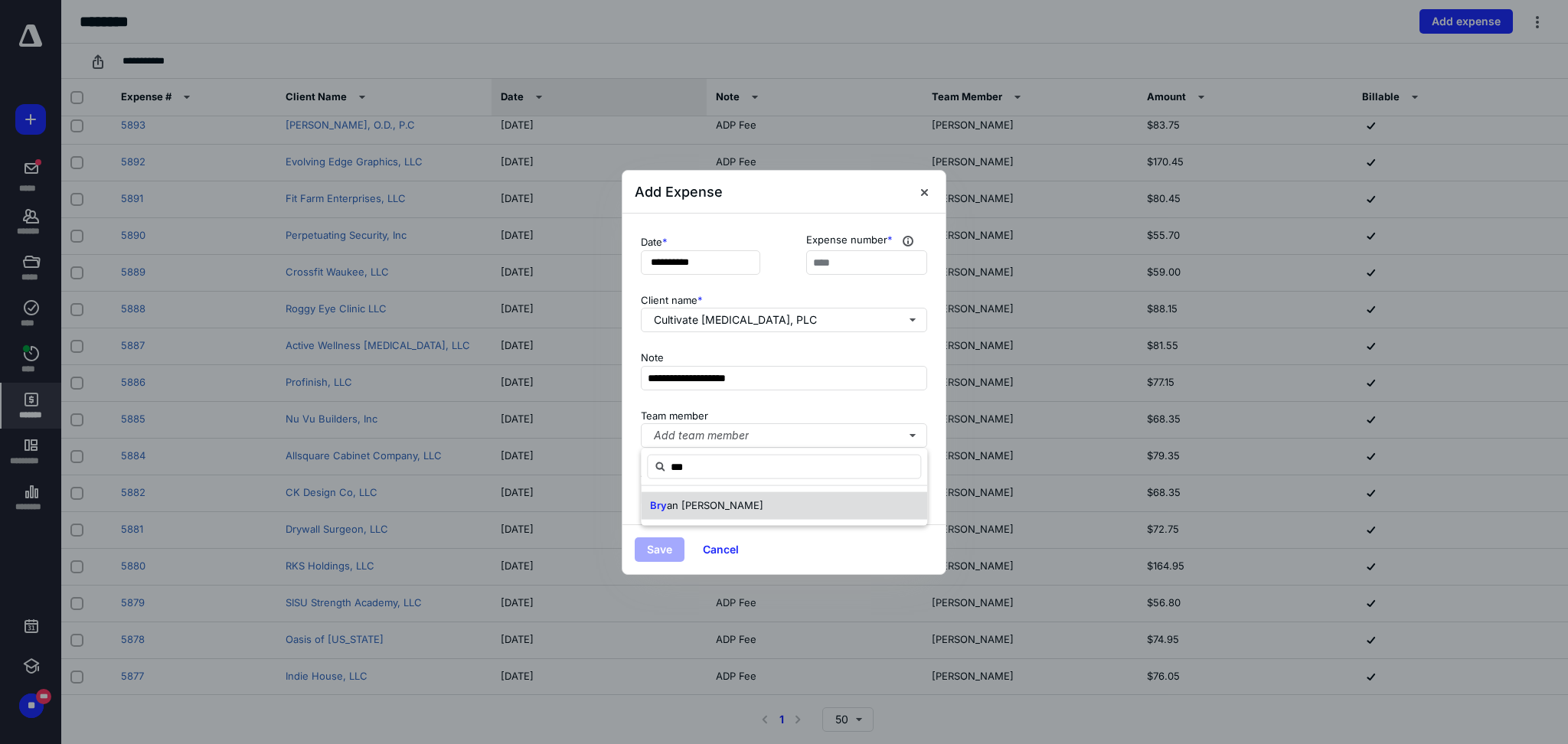 type on "***" 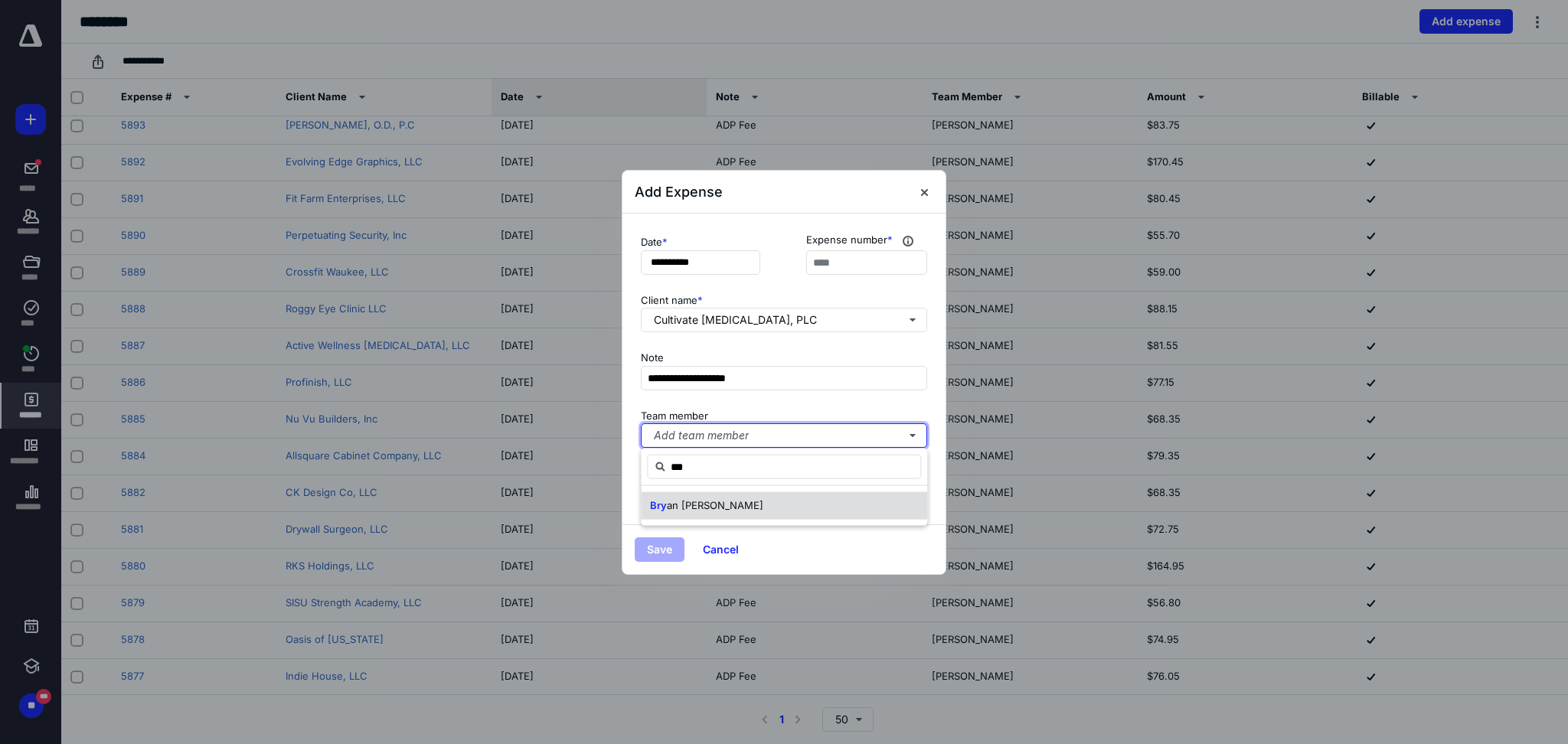 type 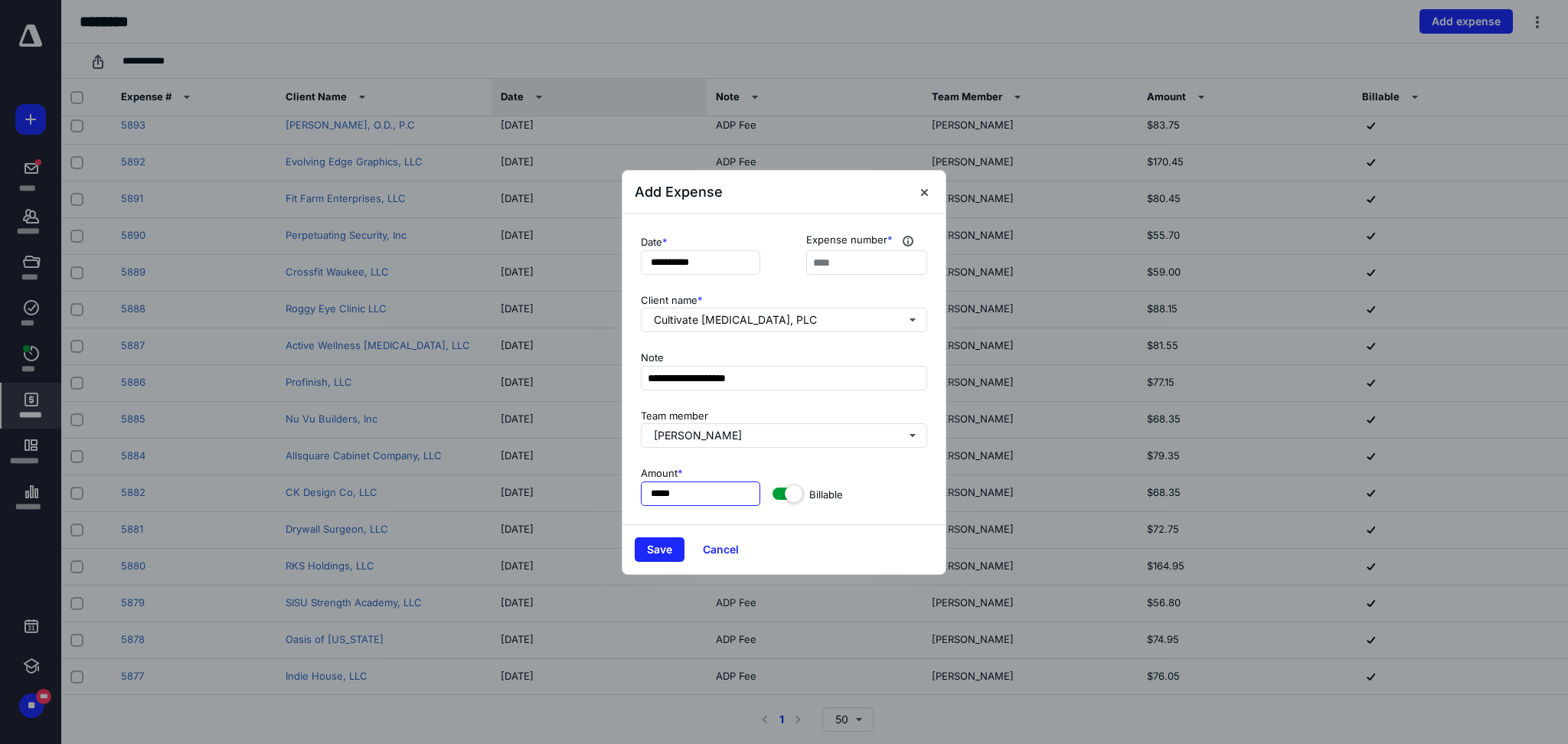 type on "*****" 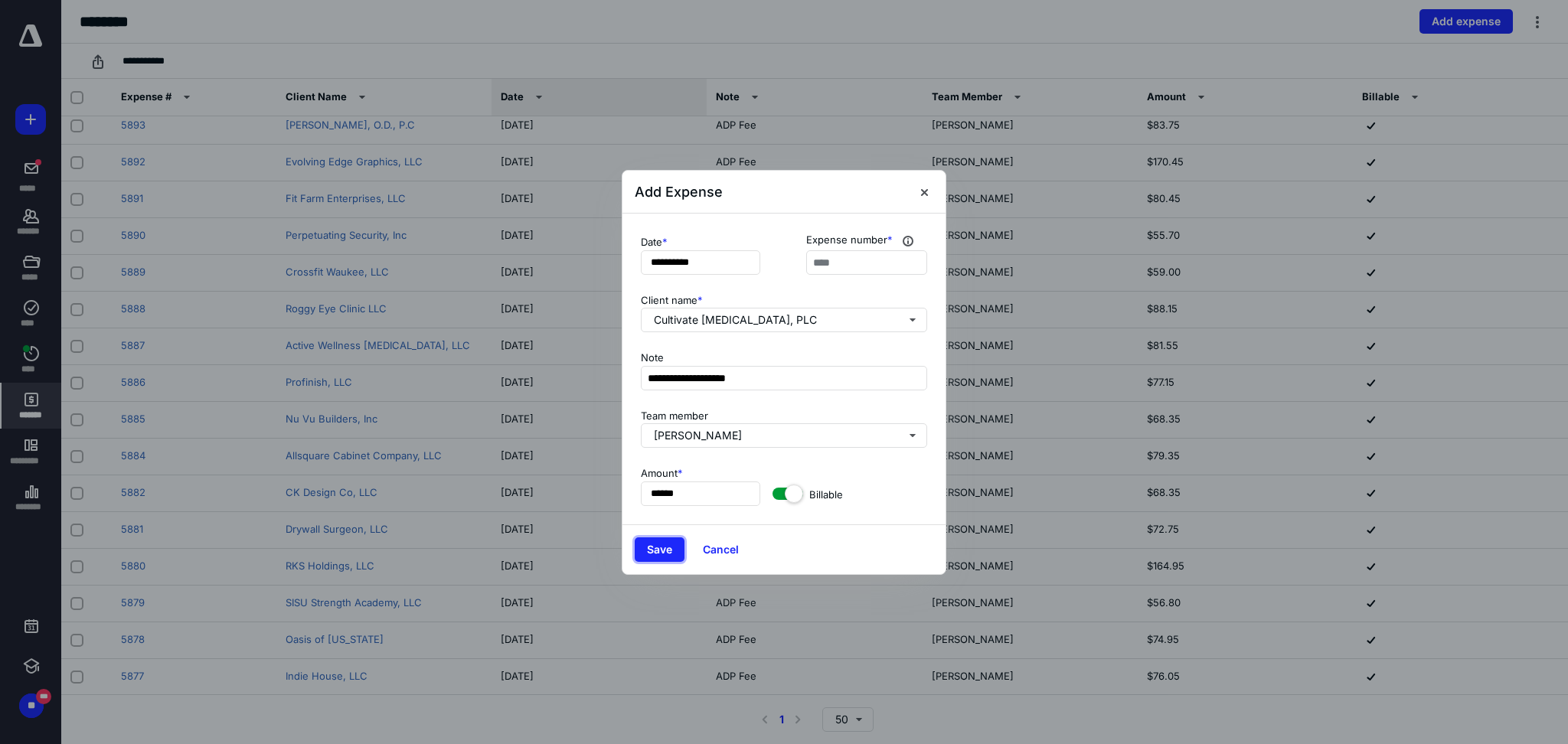 type 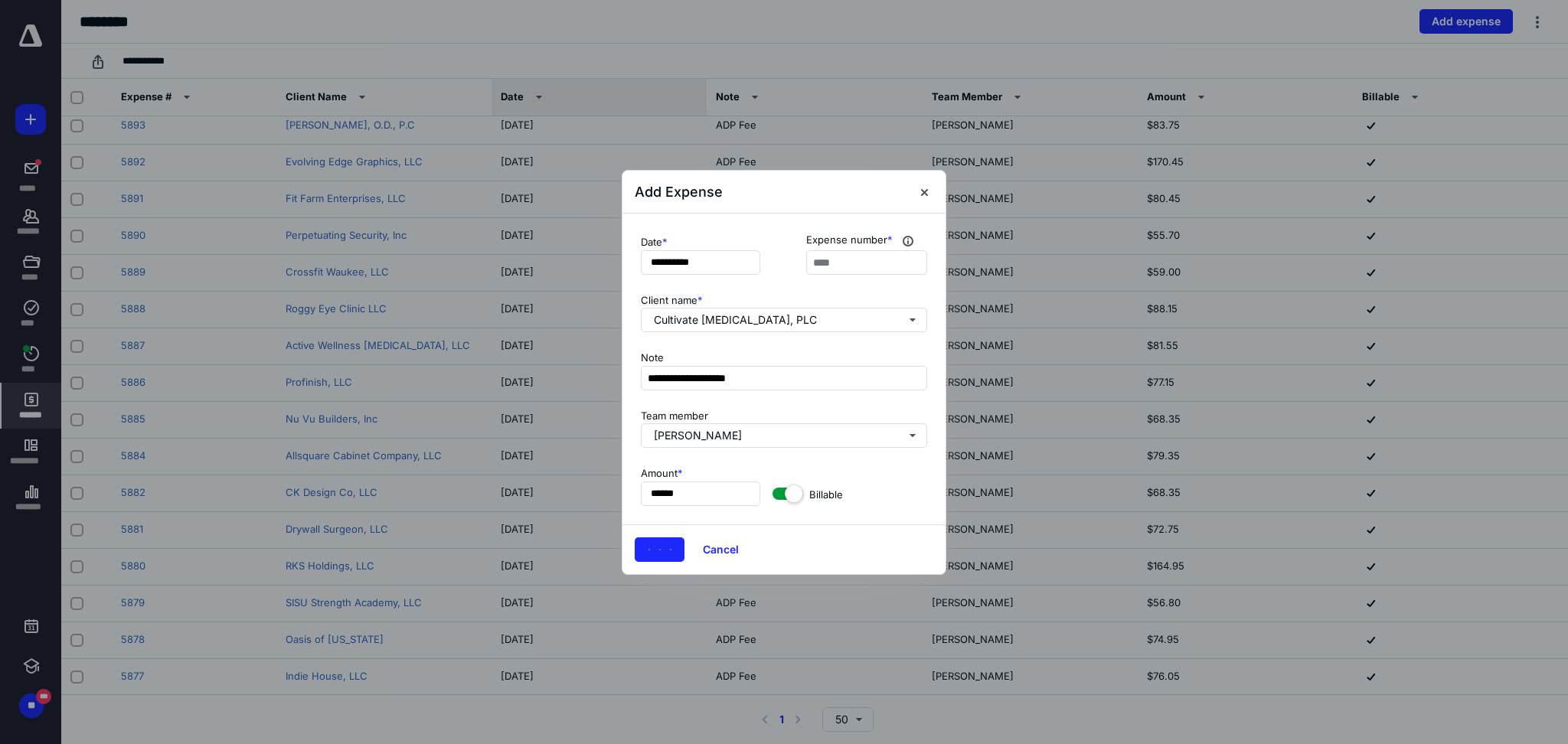 scroll, scrollTop: 0, scrollLeft: 0, axis: both 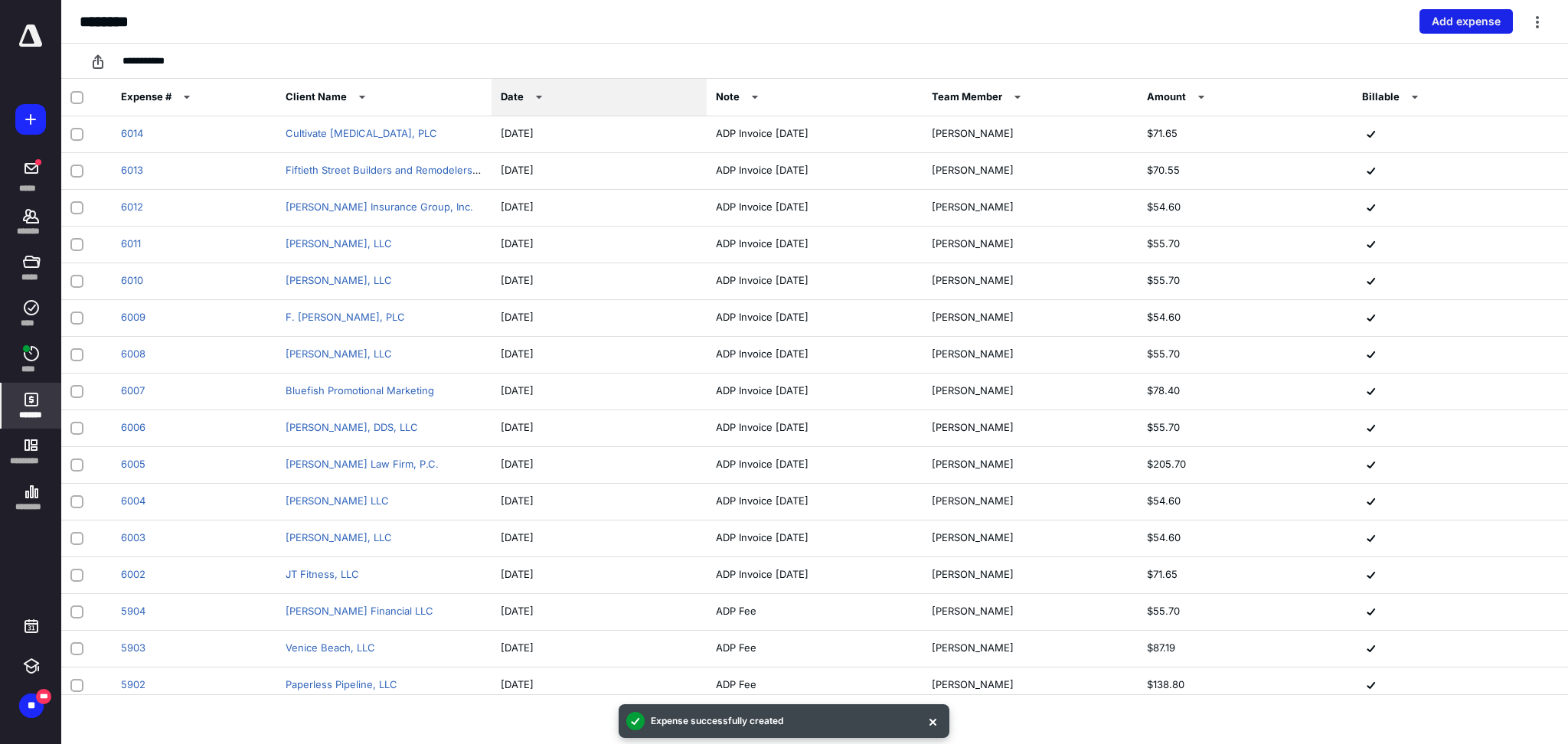 click on "Add expense" at bounding box center [1466, 21] 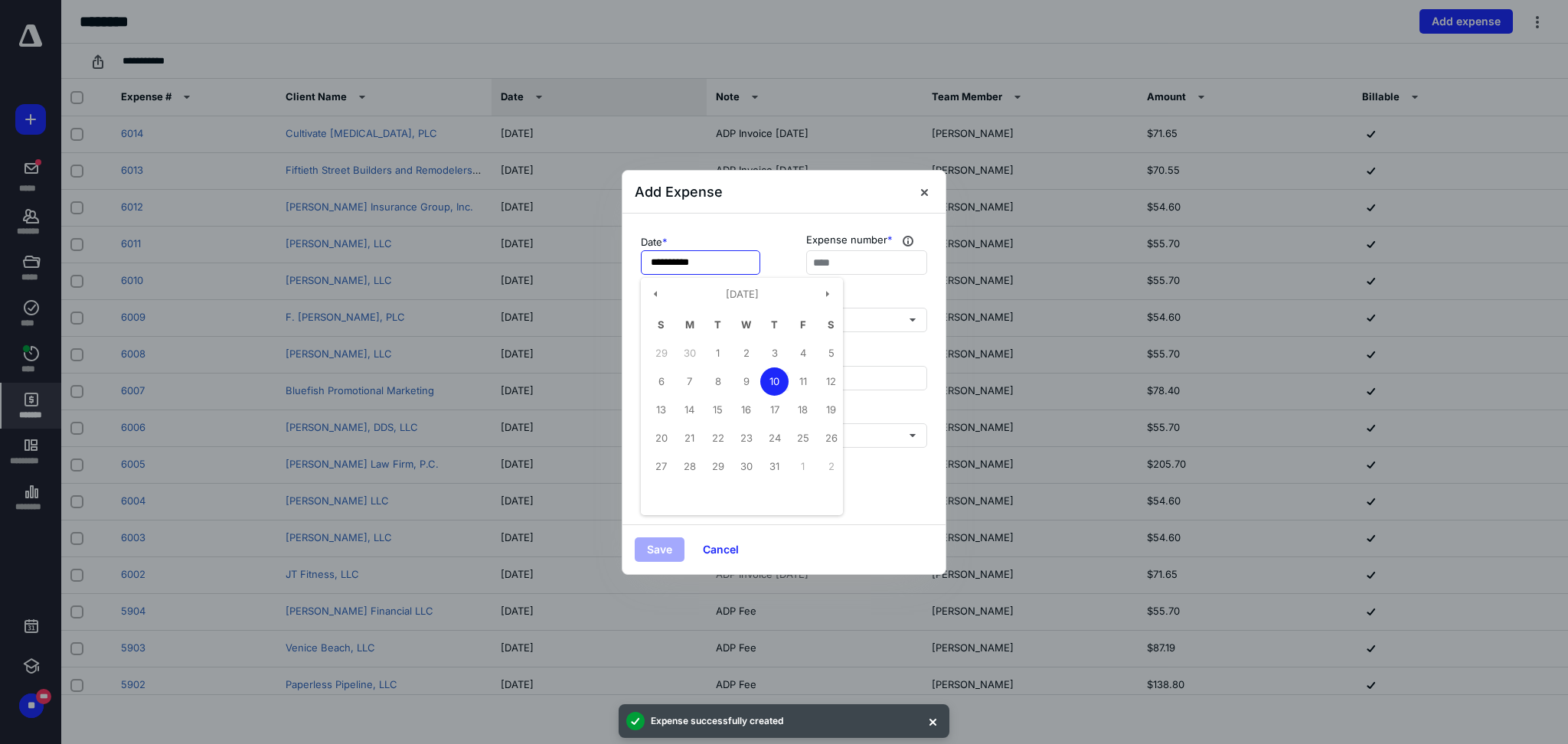 click on "**********" at bounding box center (701, 263) 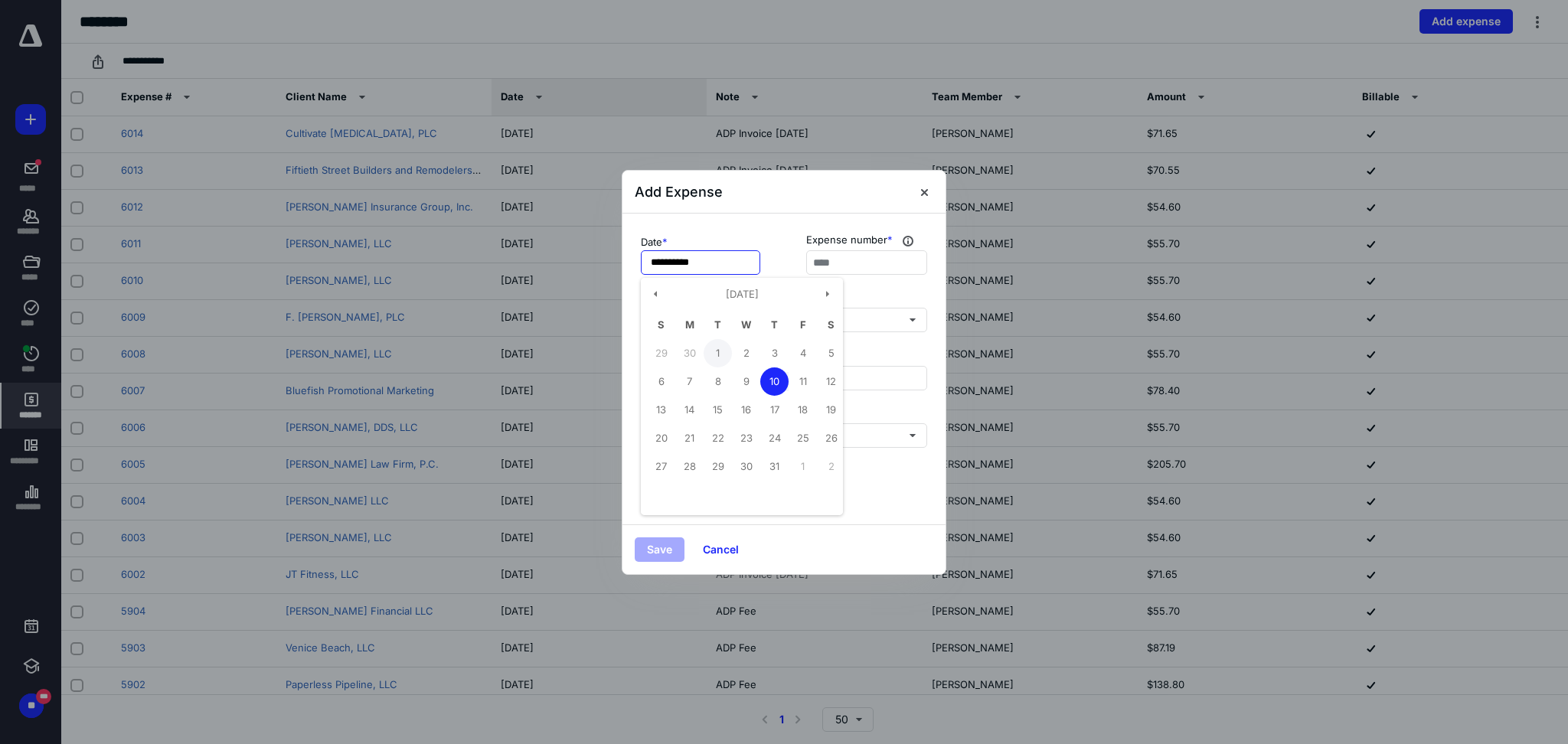 click on "1" at bounding box center [717, 353] 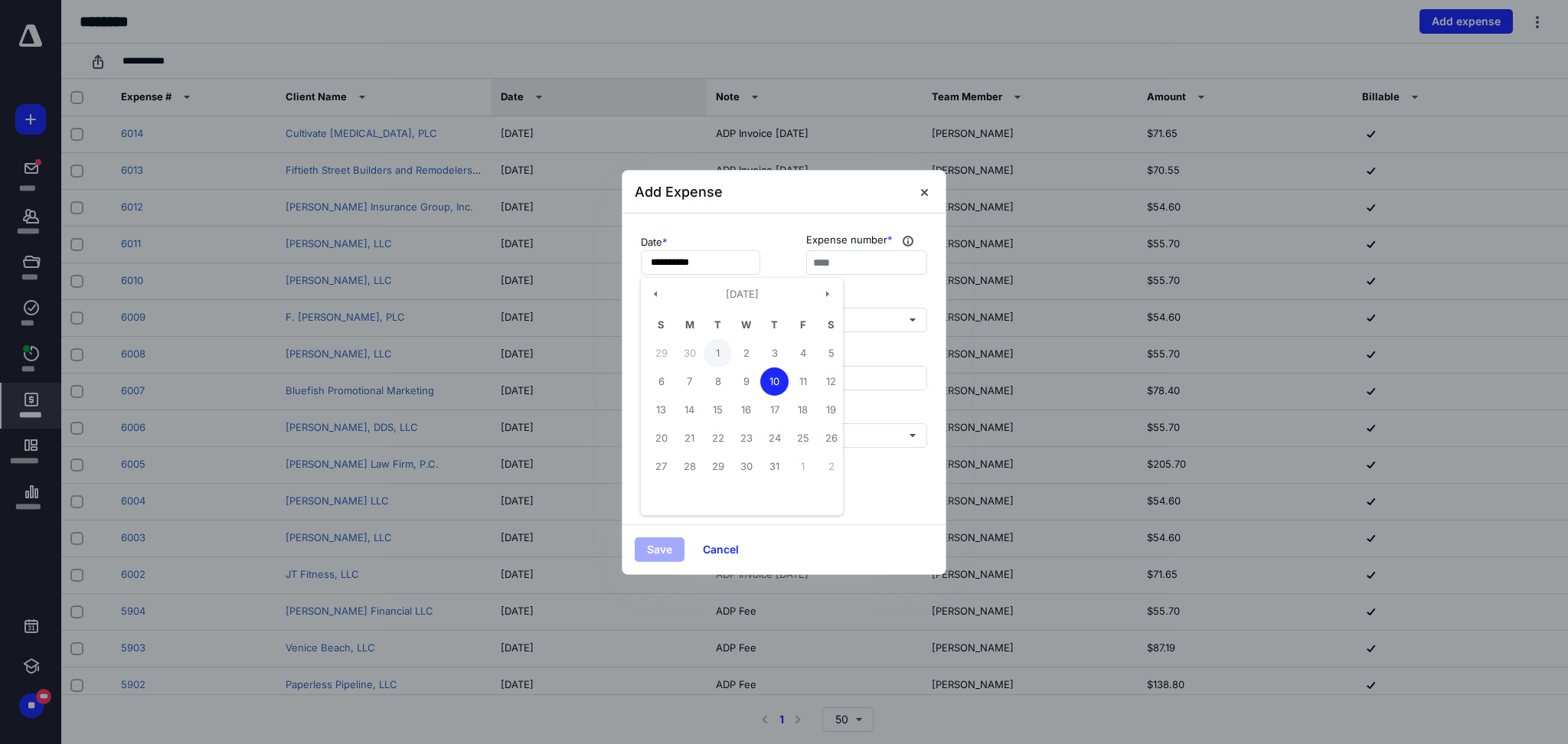 type on "**********" 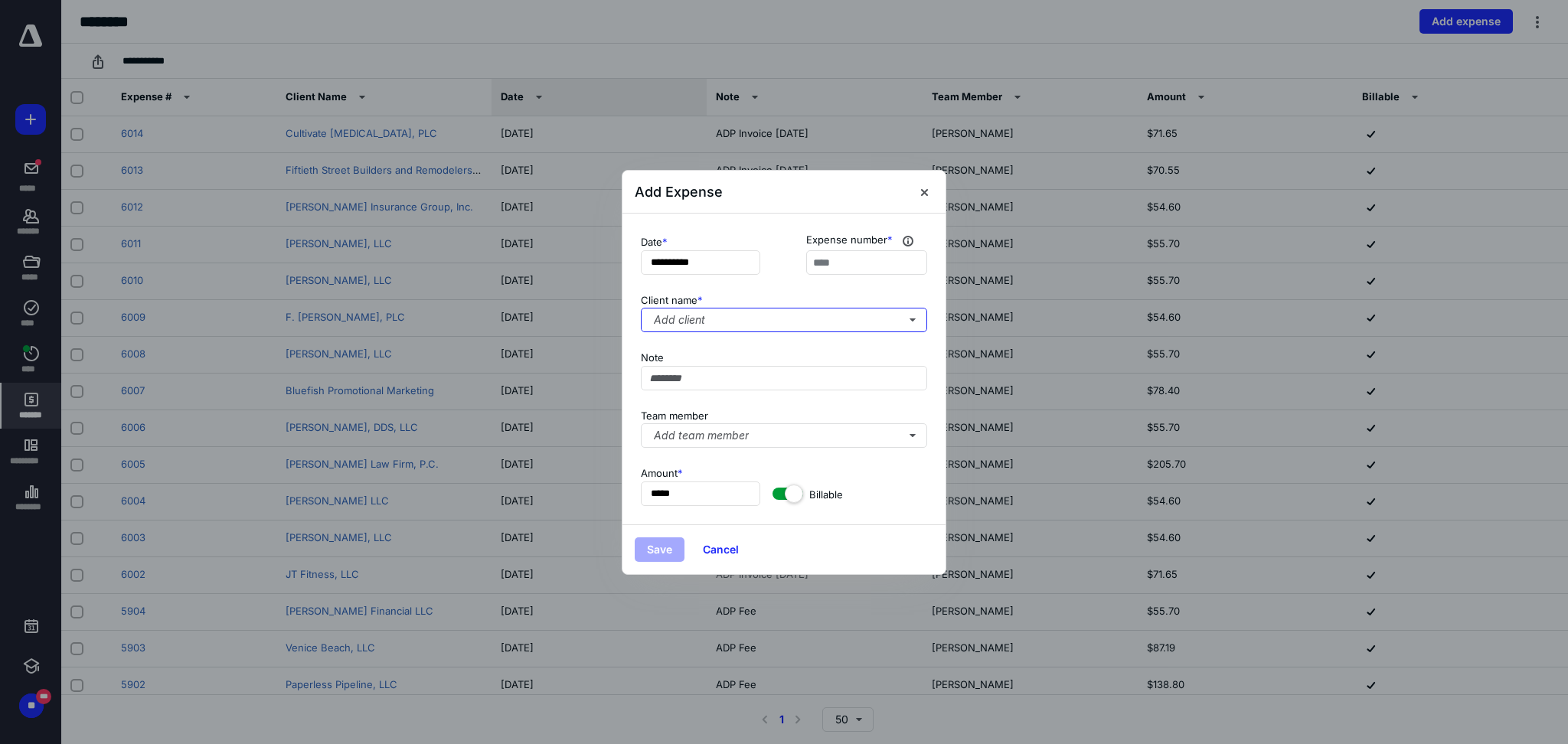 type 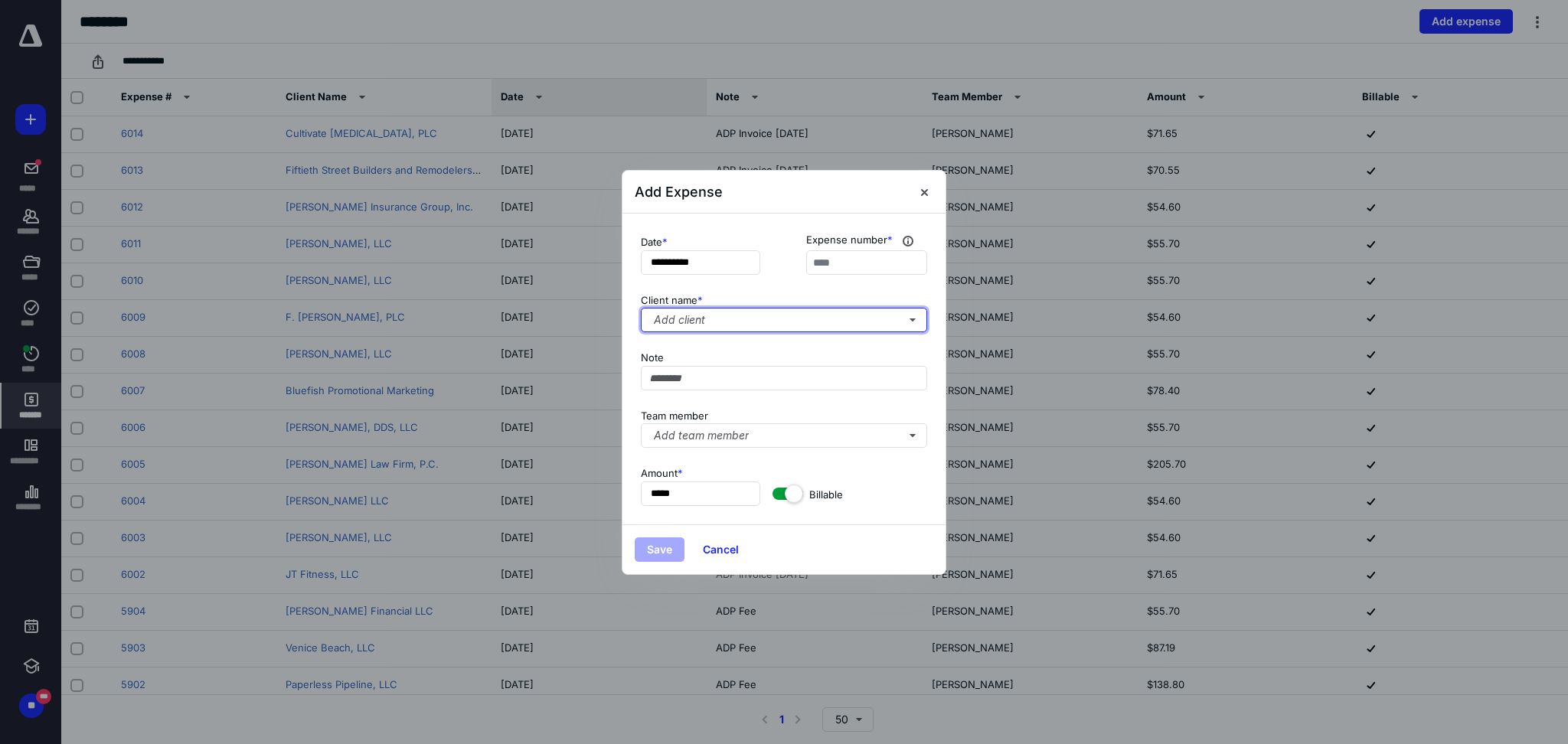 click on "Add client" at bounding box center [784, 320] 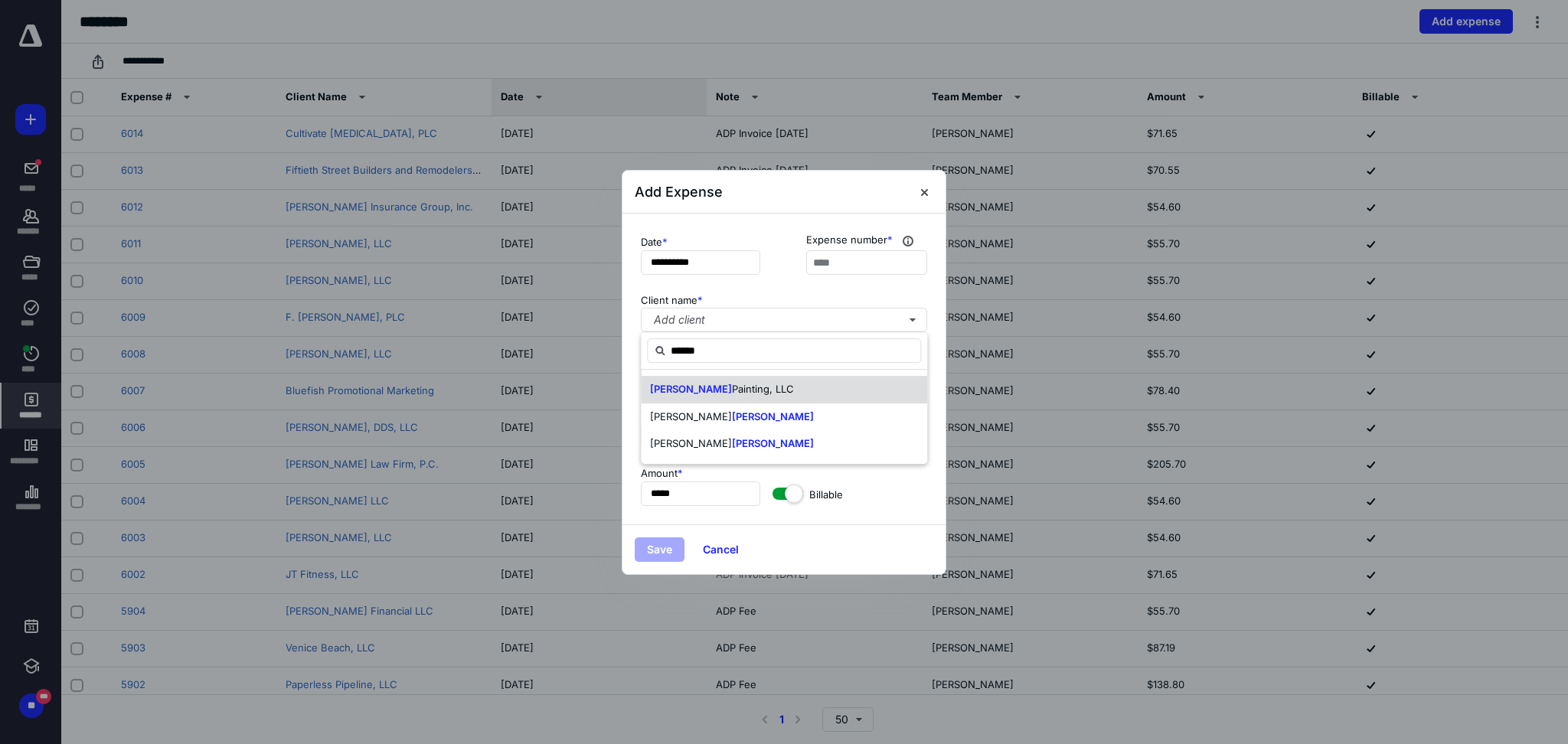 type on "******" 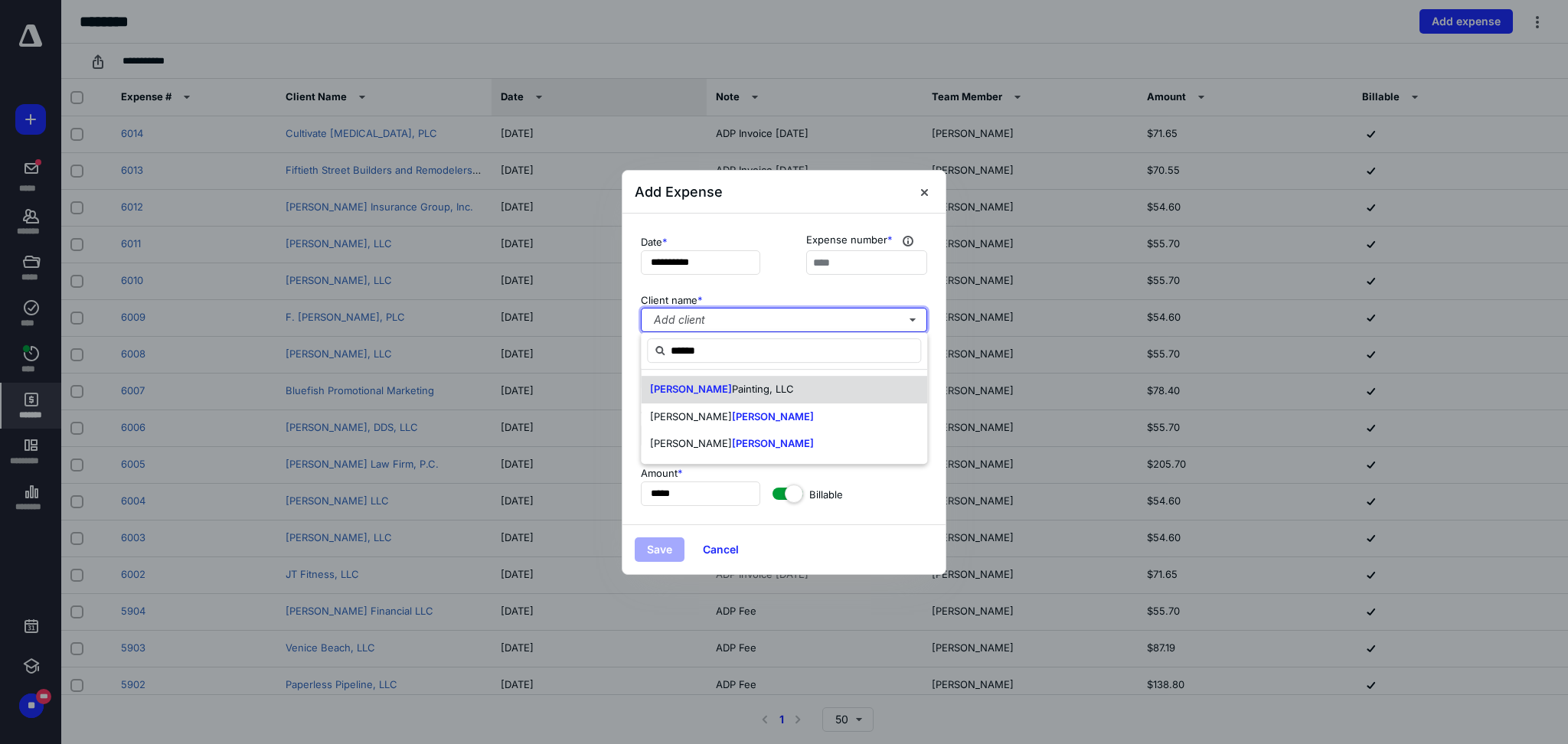 type 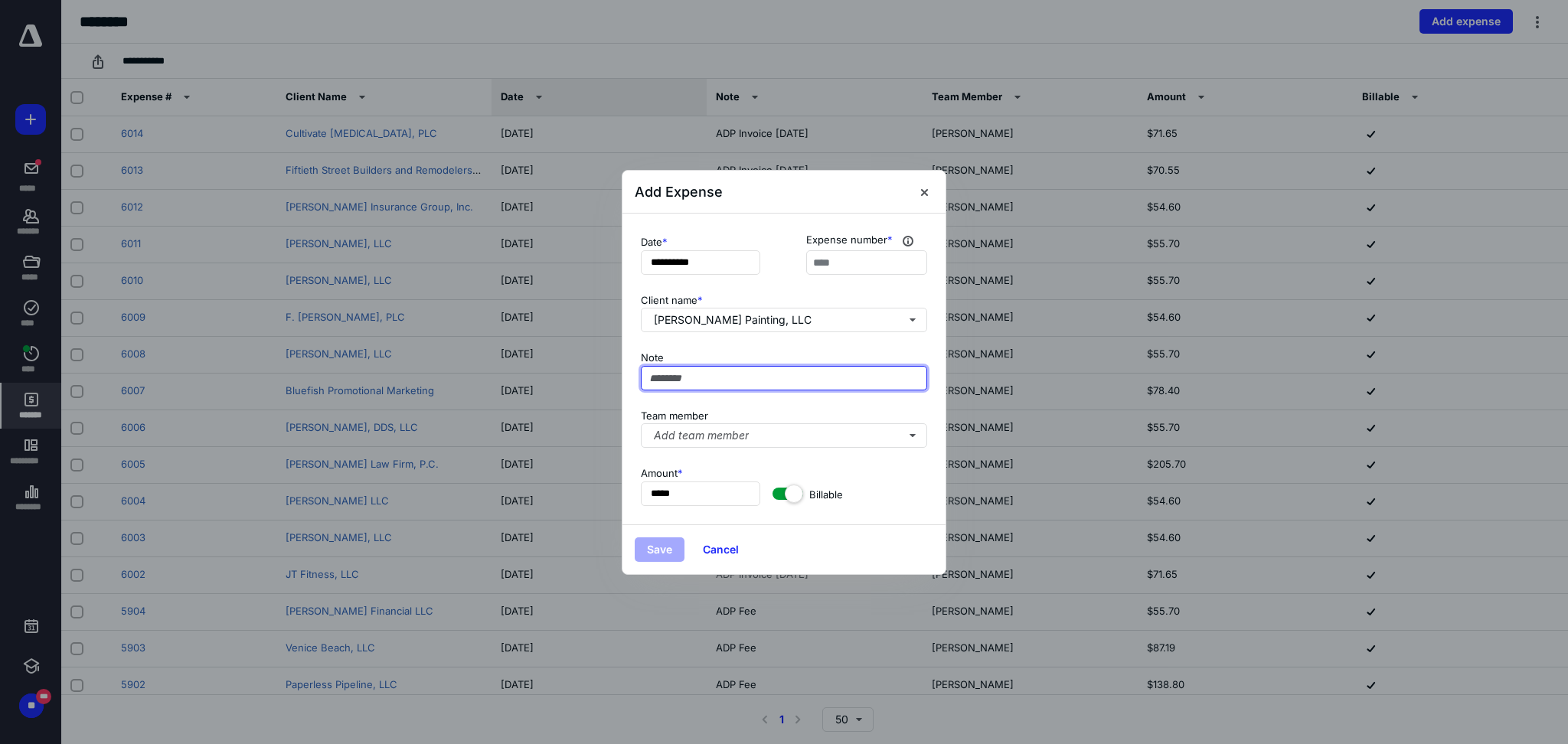 paste on "**********" 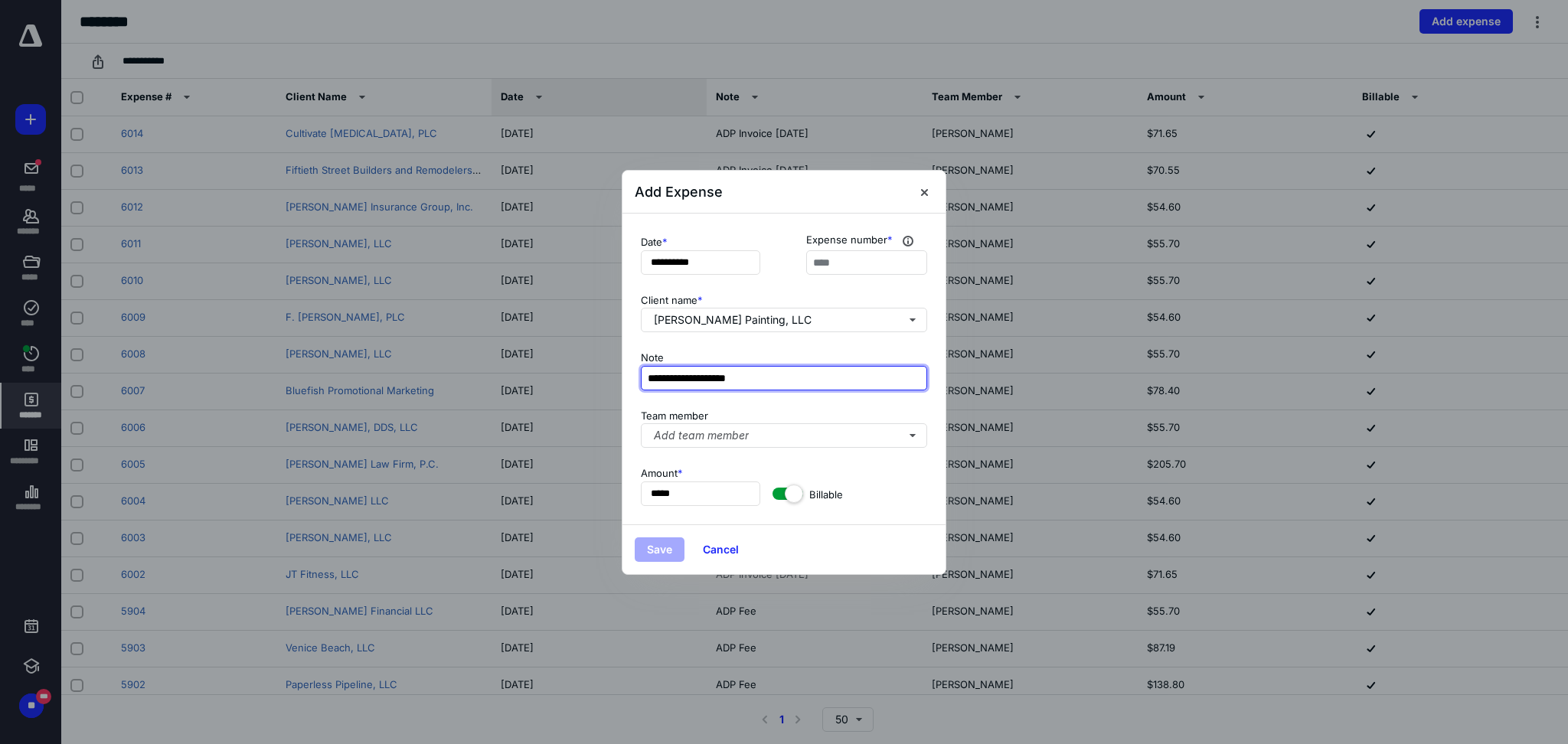 type on "**********" 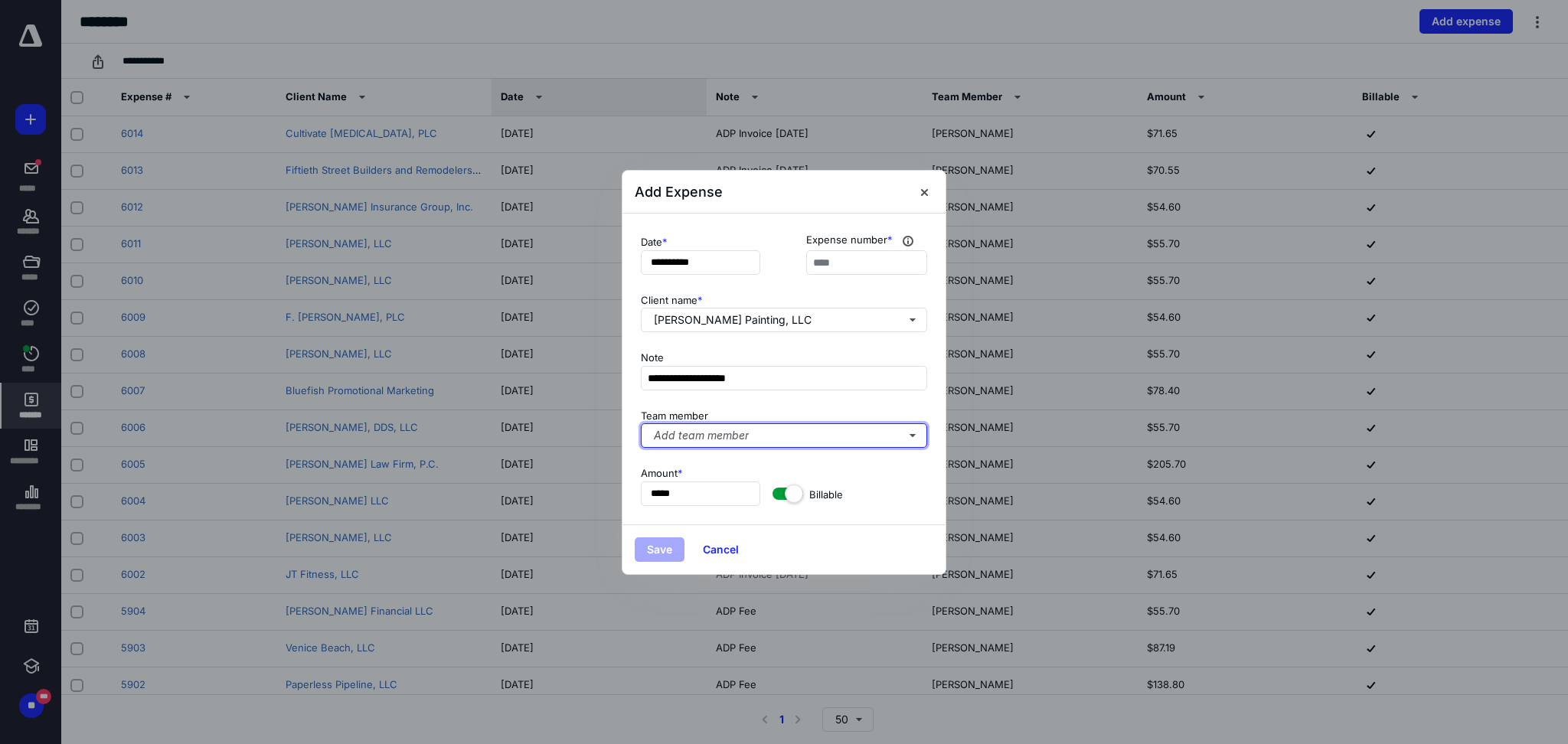 type 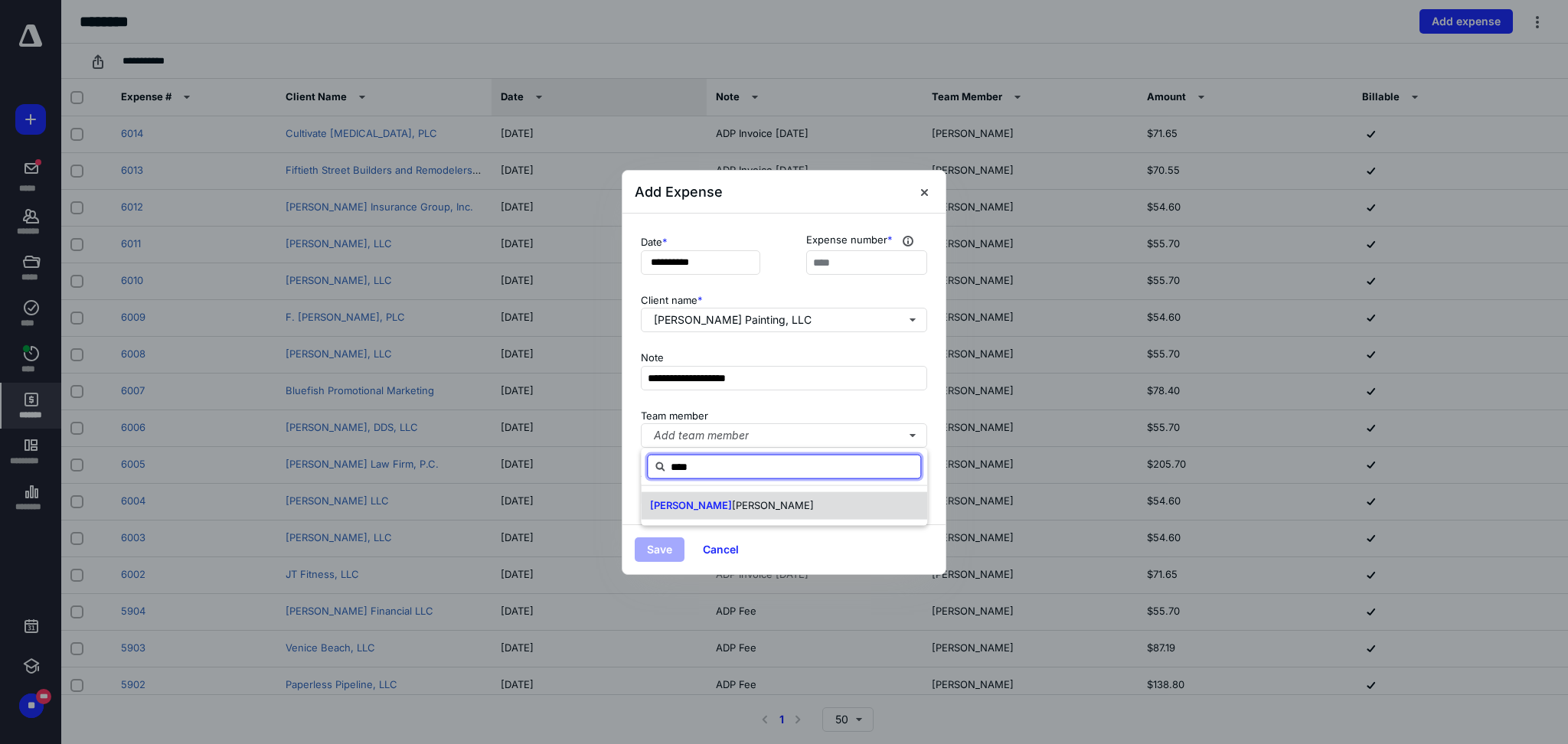 type on "****" 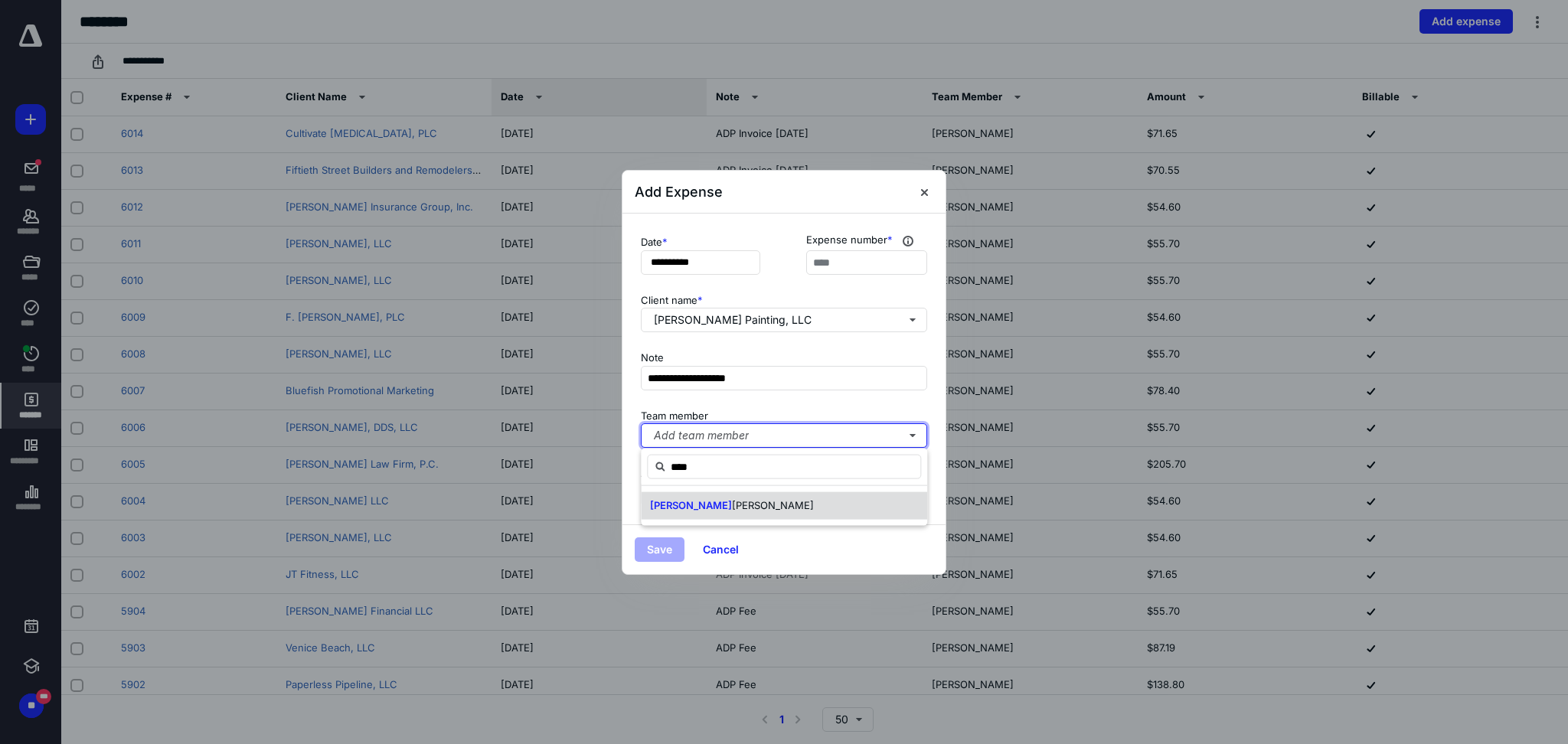type 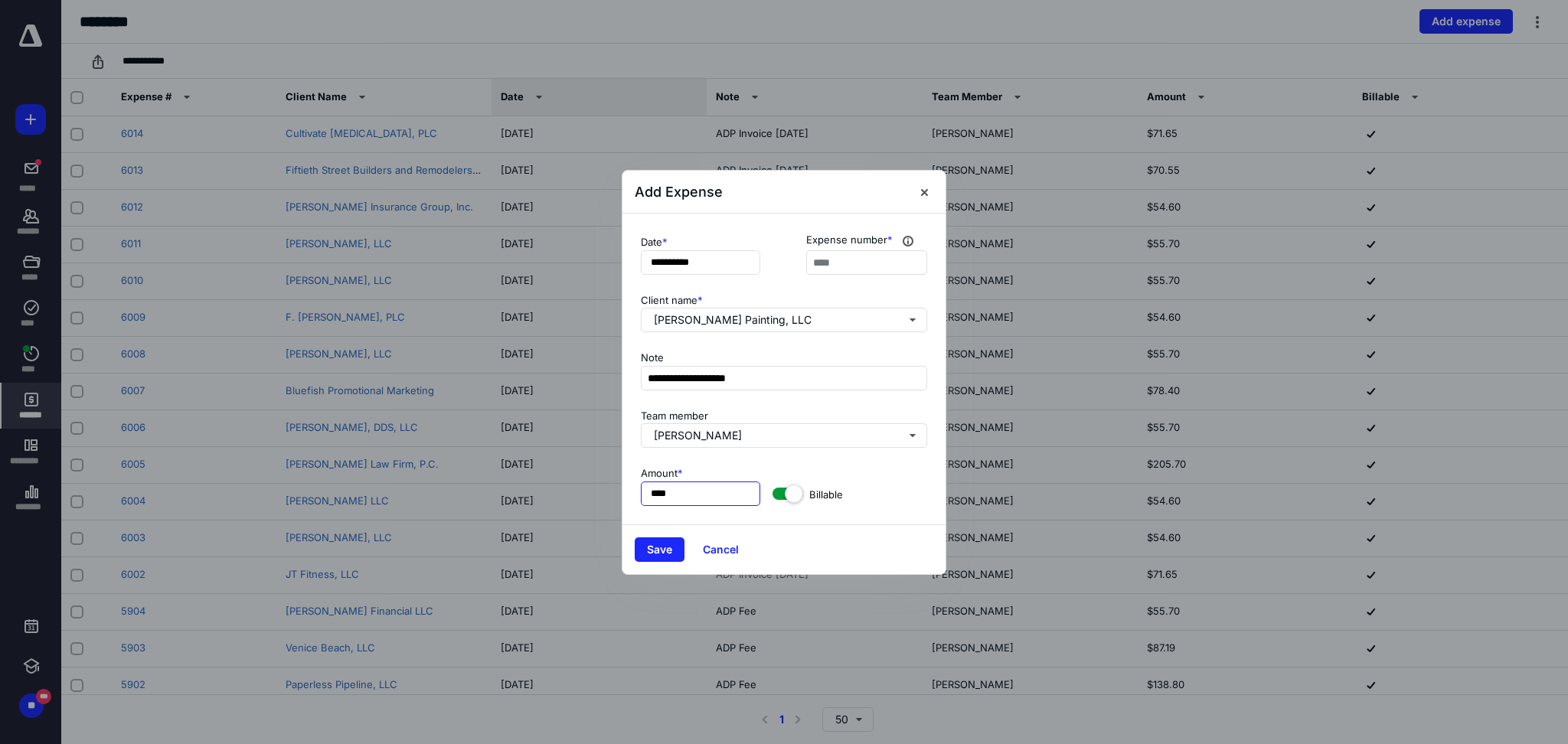 type on "*****" 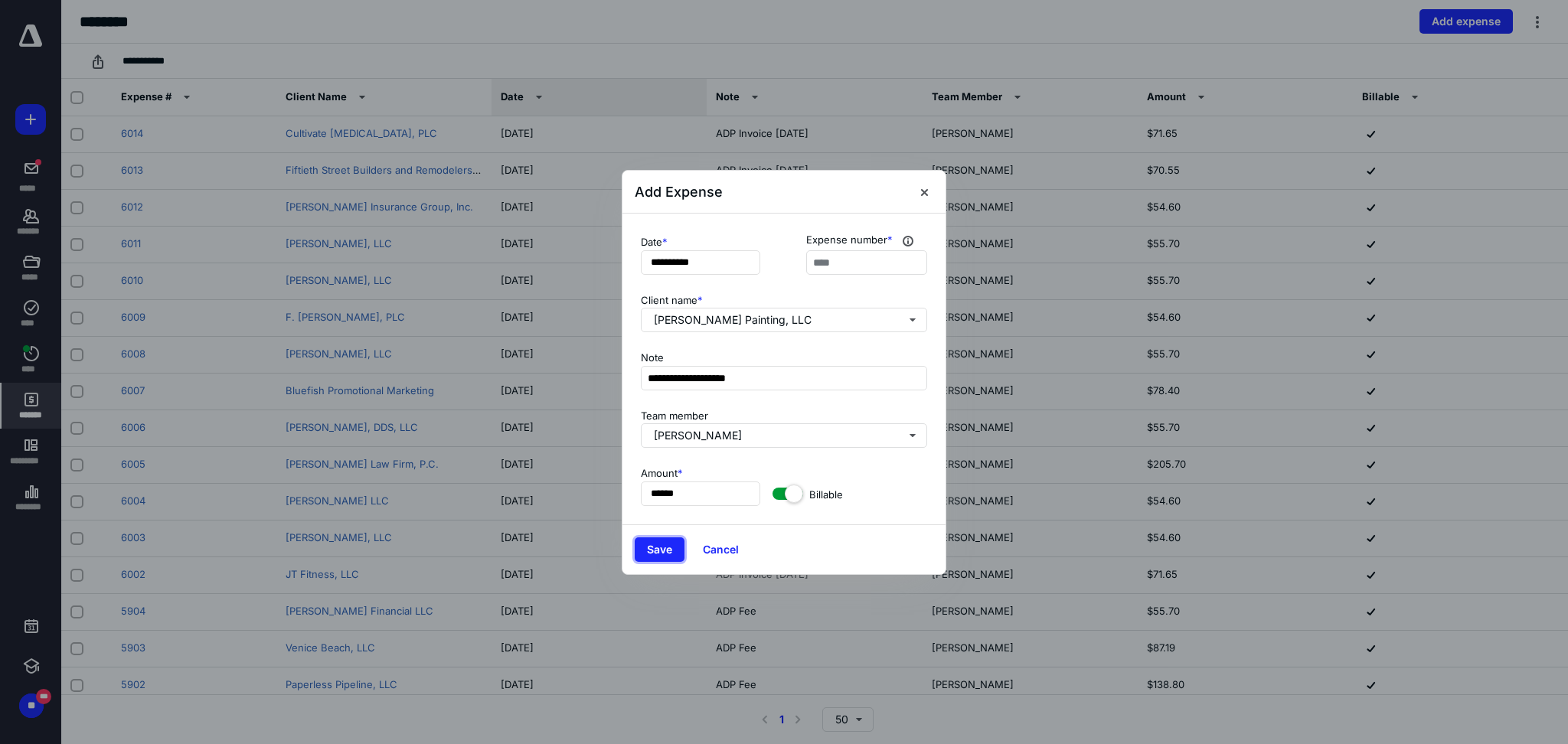 type 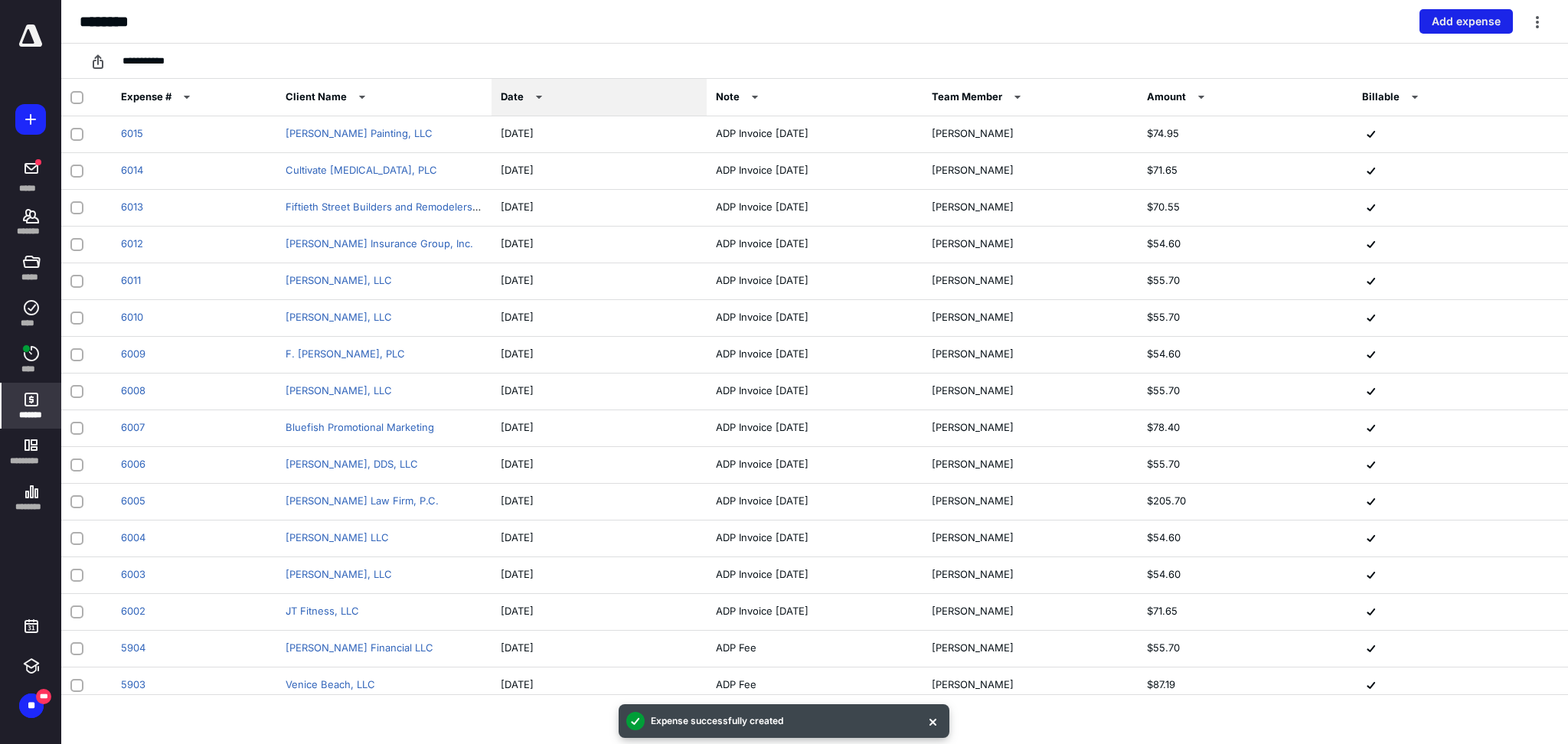 click on "Add expense" at bounding box center [1466, 21] 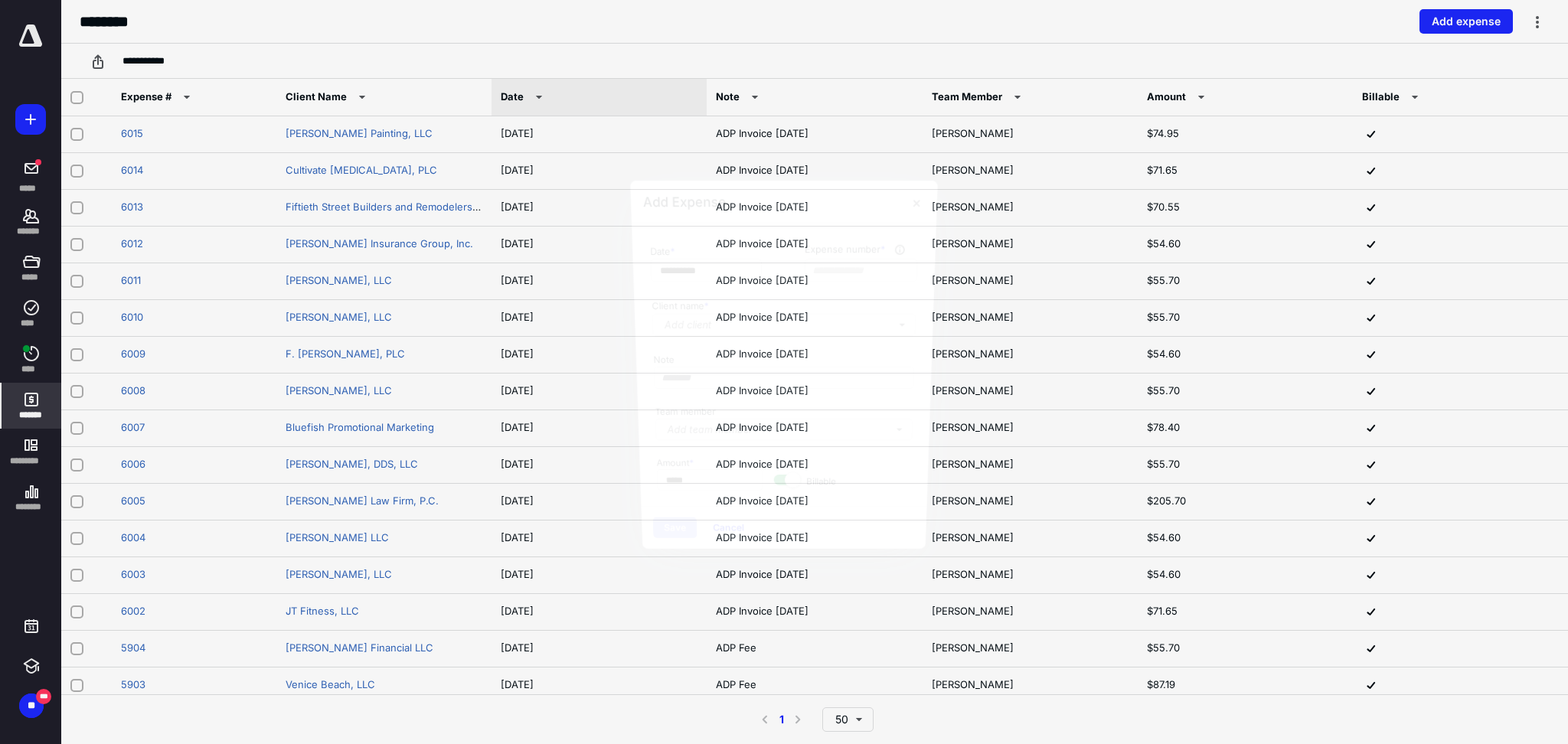 type on "****" 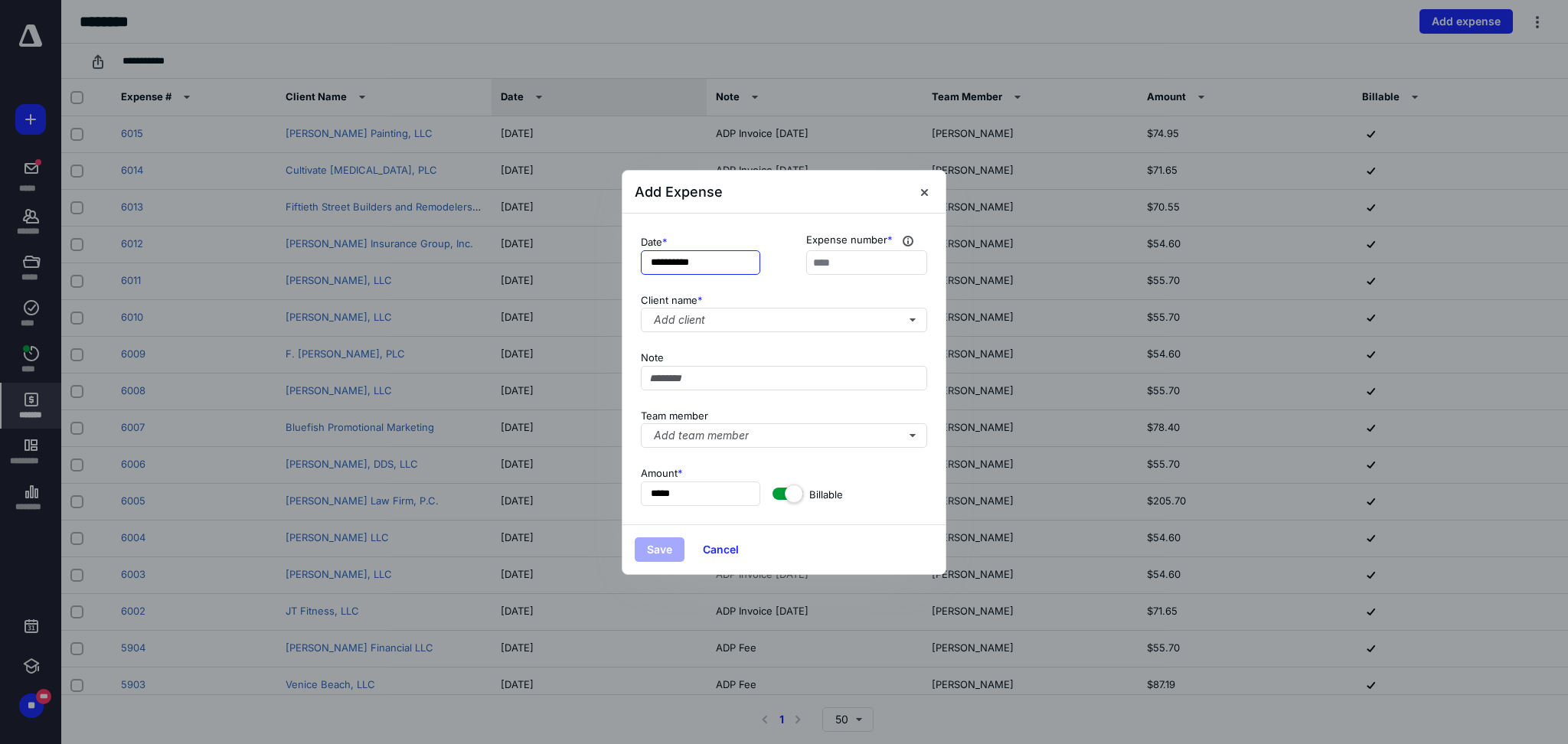 click on "**********" at bounding box center (701, 263) 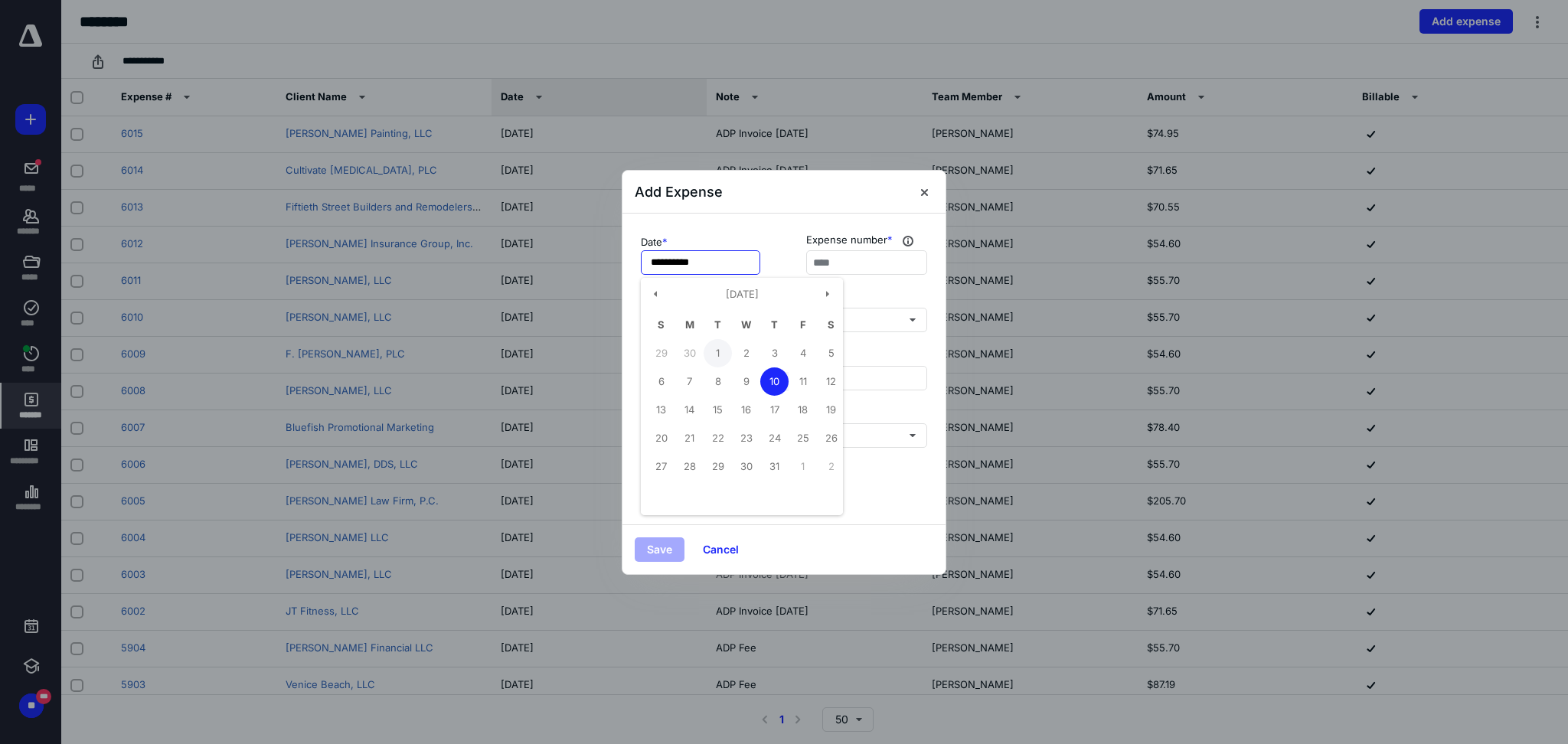 click on "1" at bounding box center (717, 353) 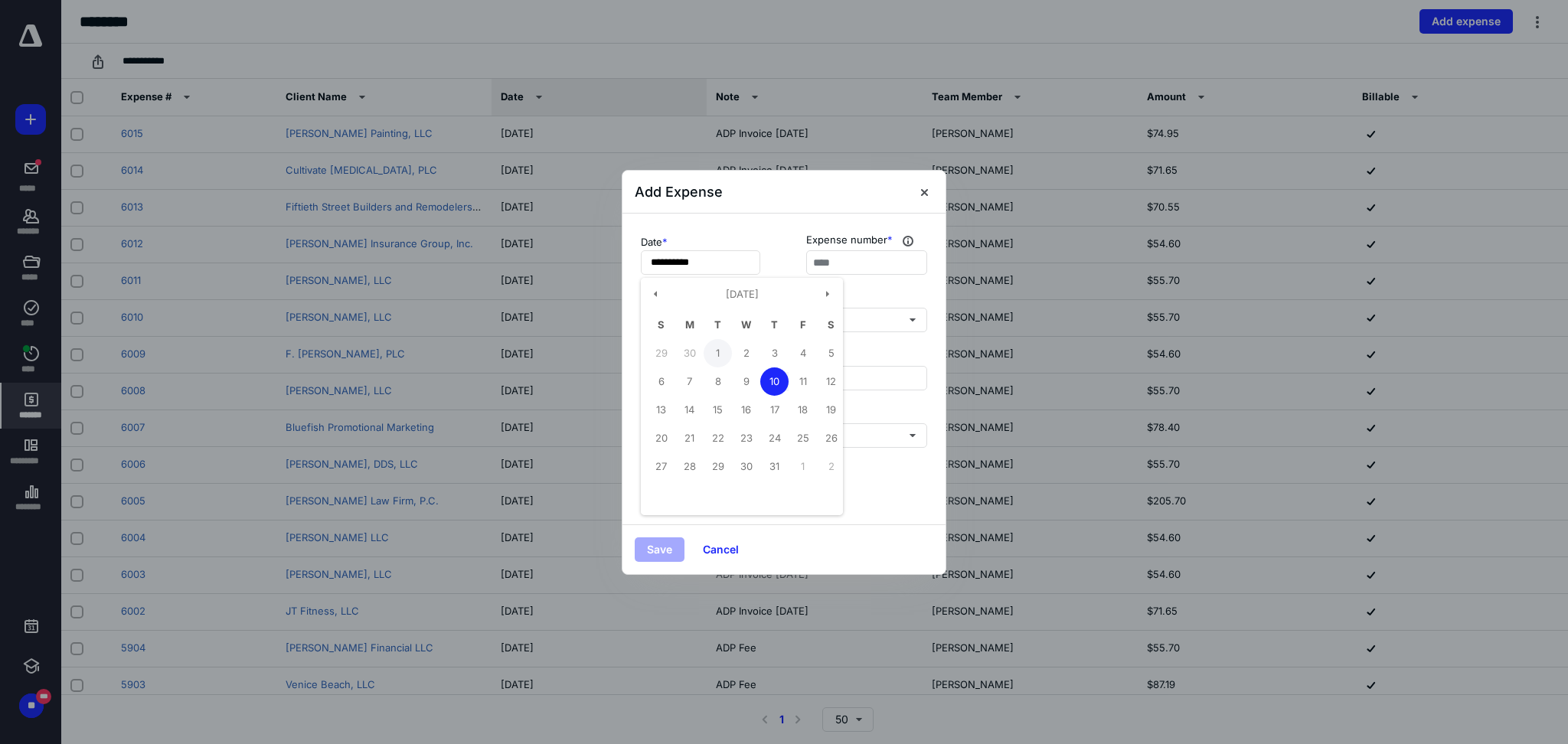 type on "**********" 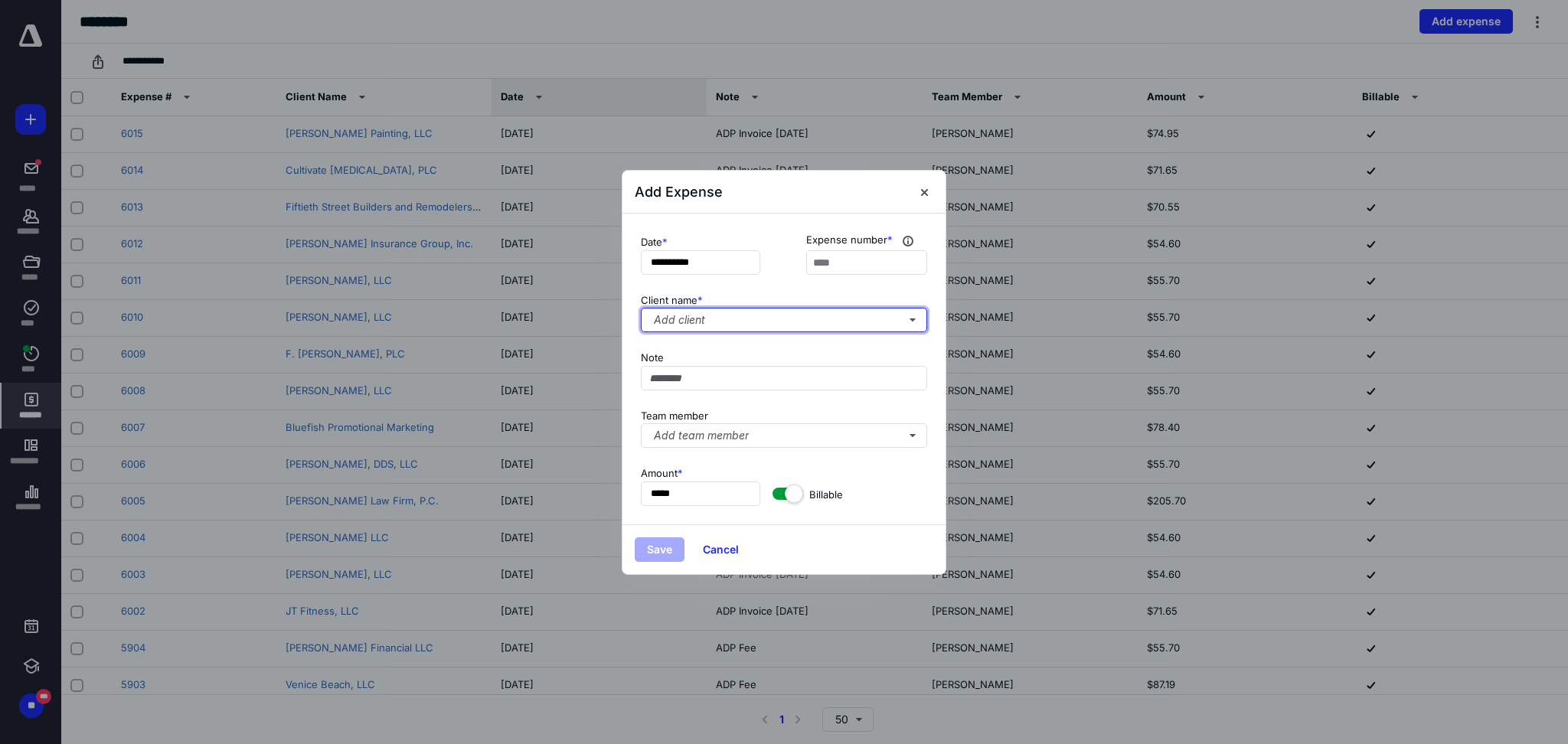 type 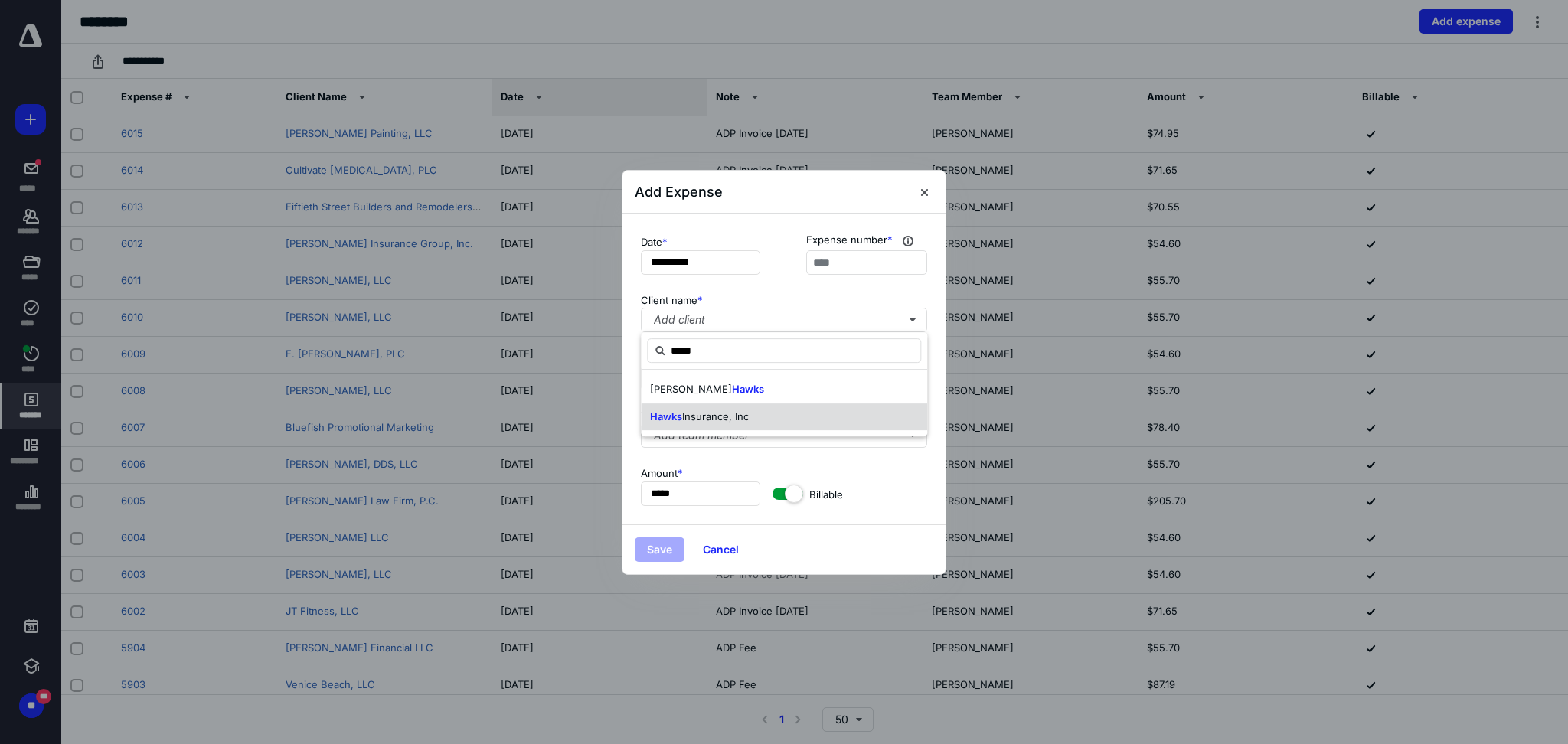 type on "*****" 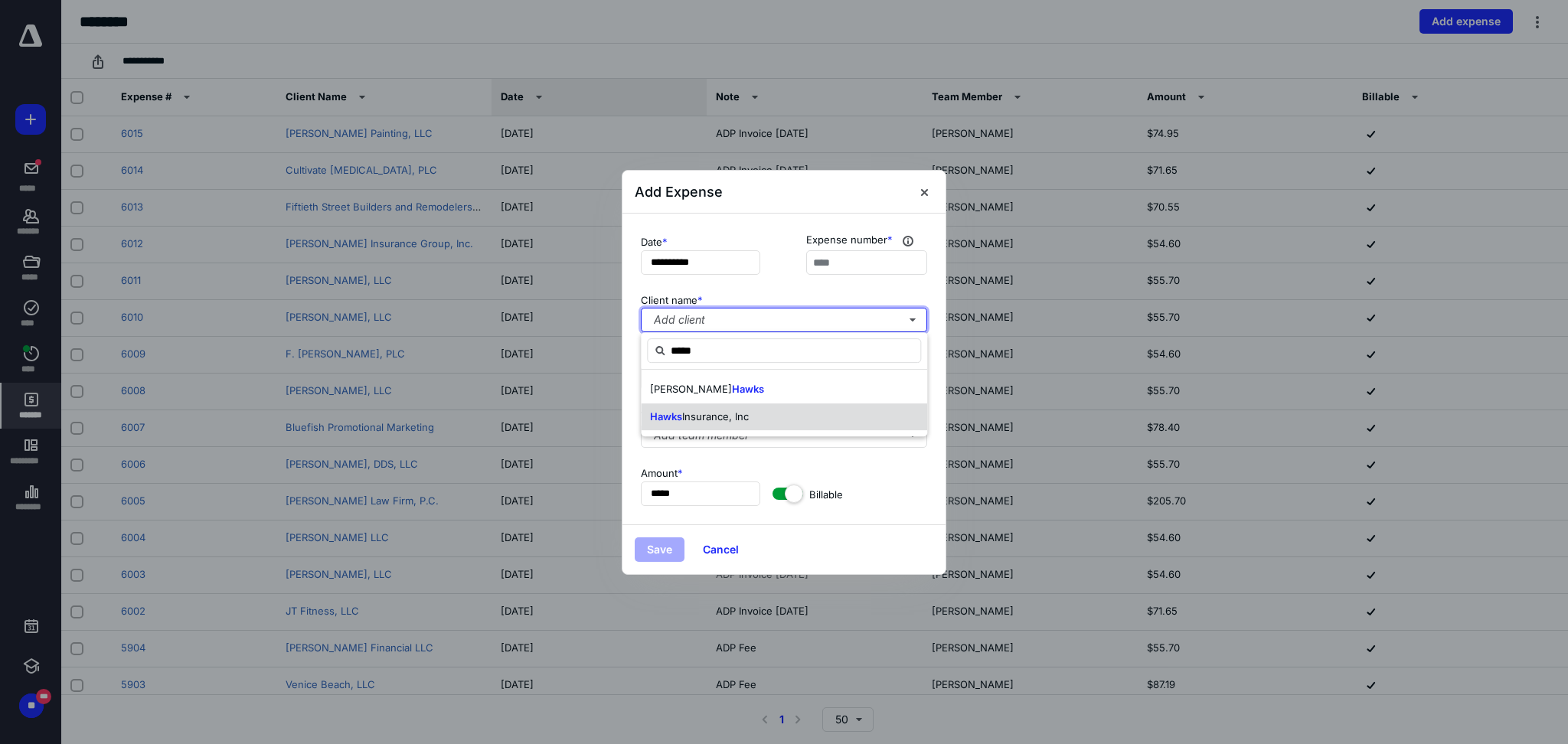 type 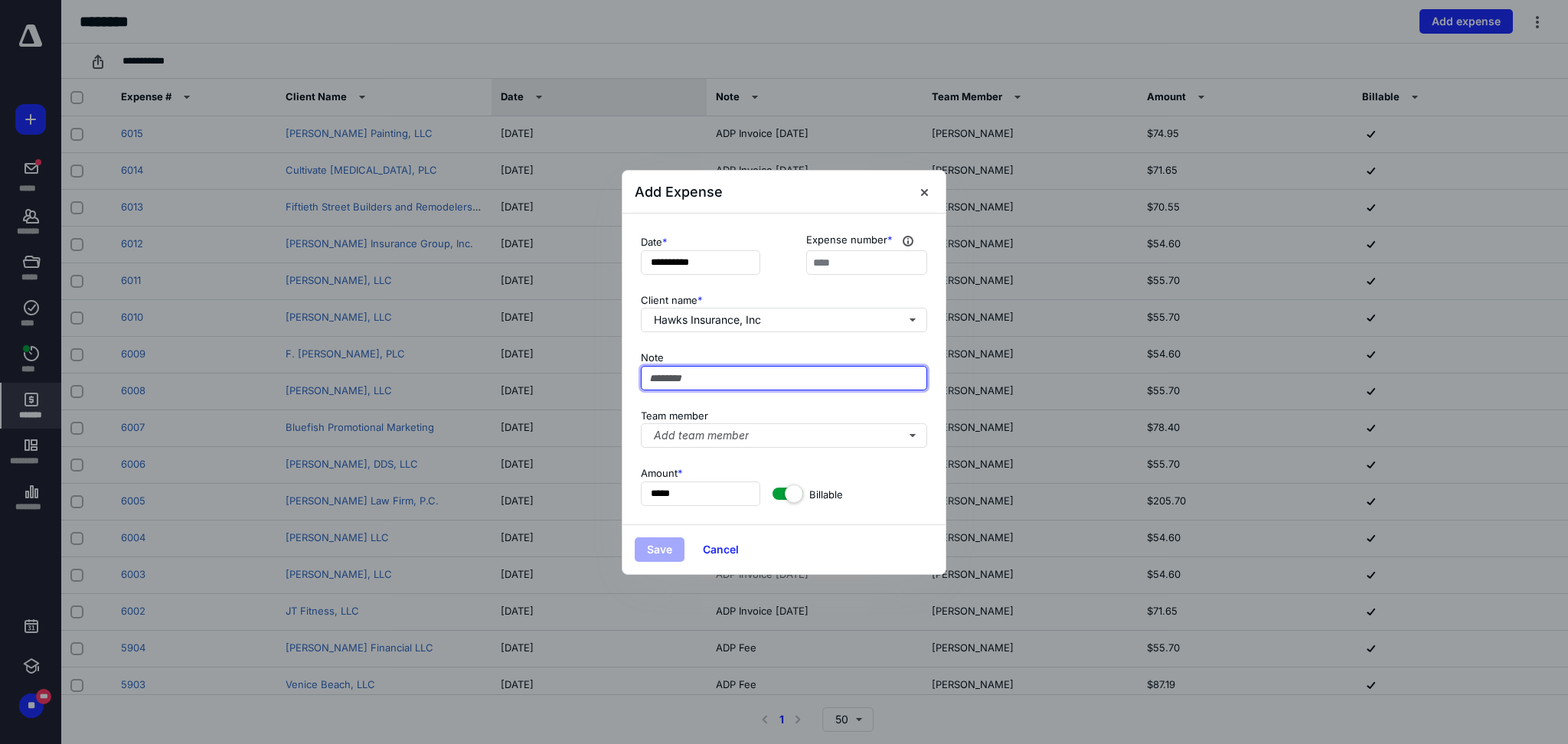 paste on "**********" 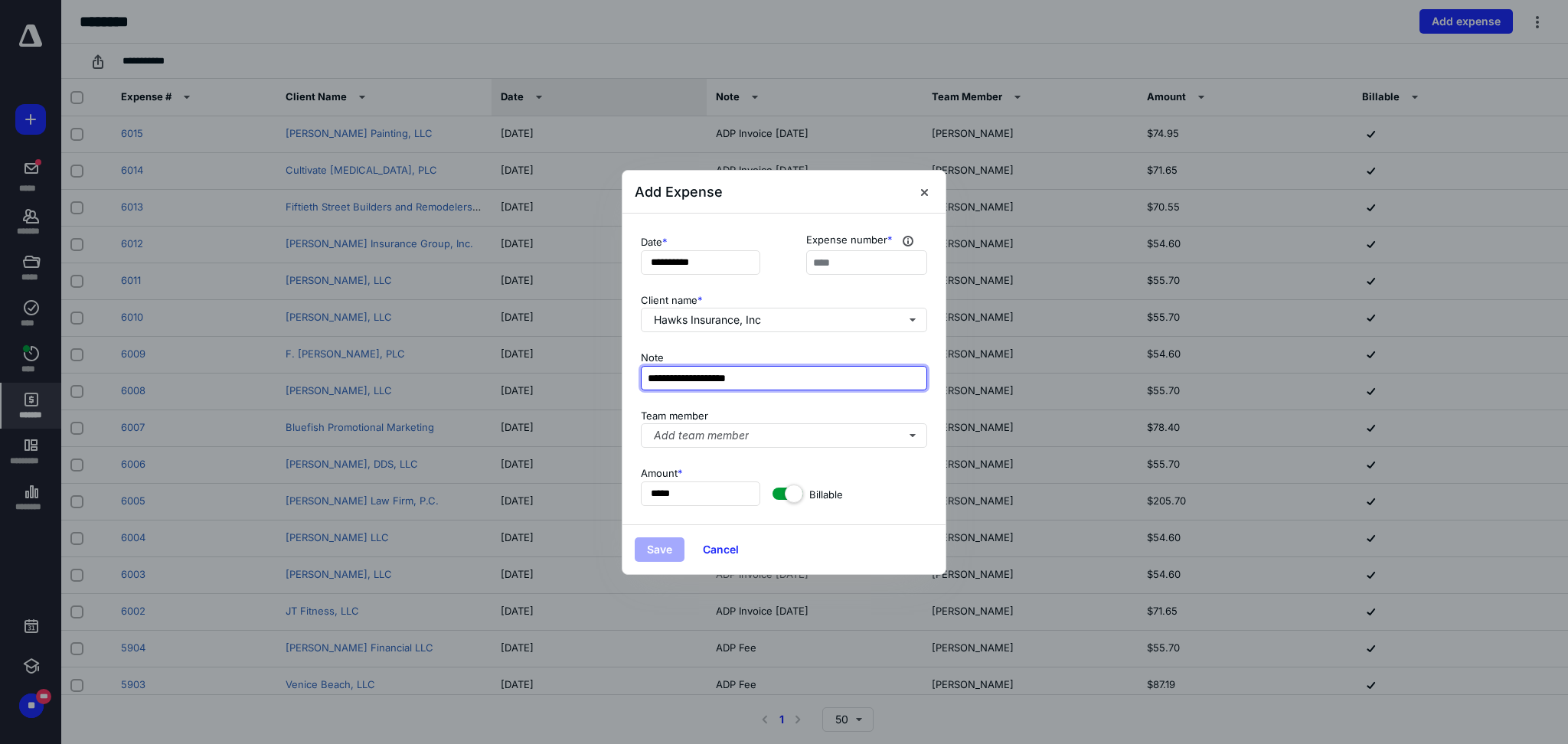 type on "**********" 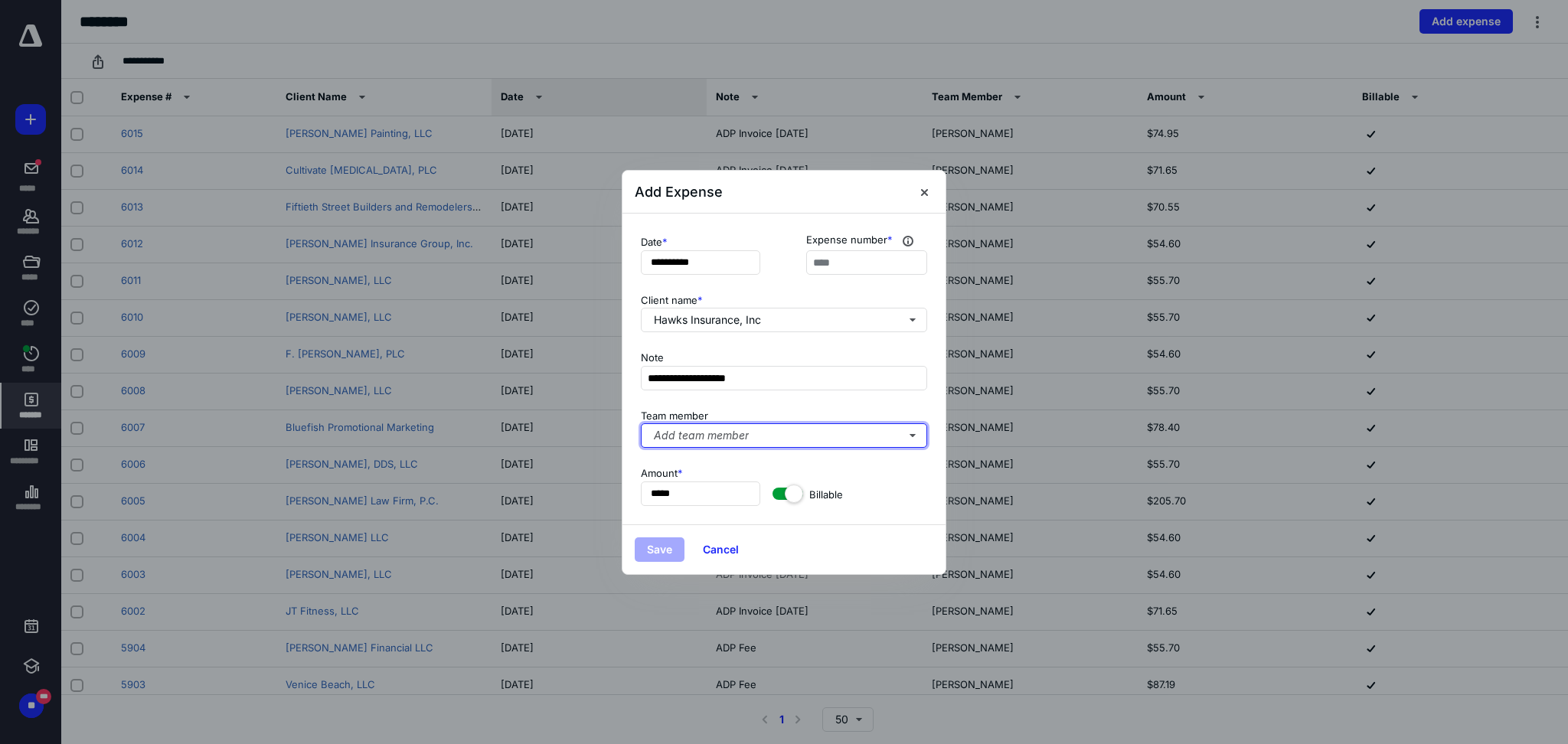 type 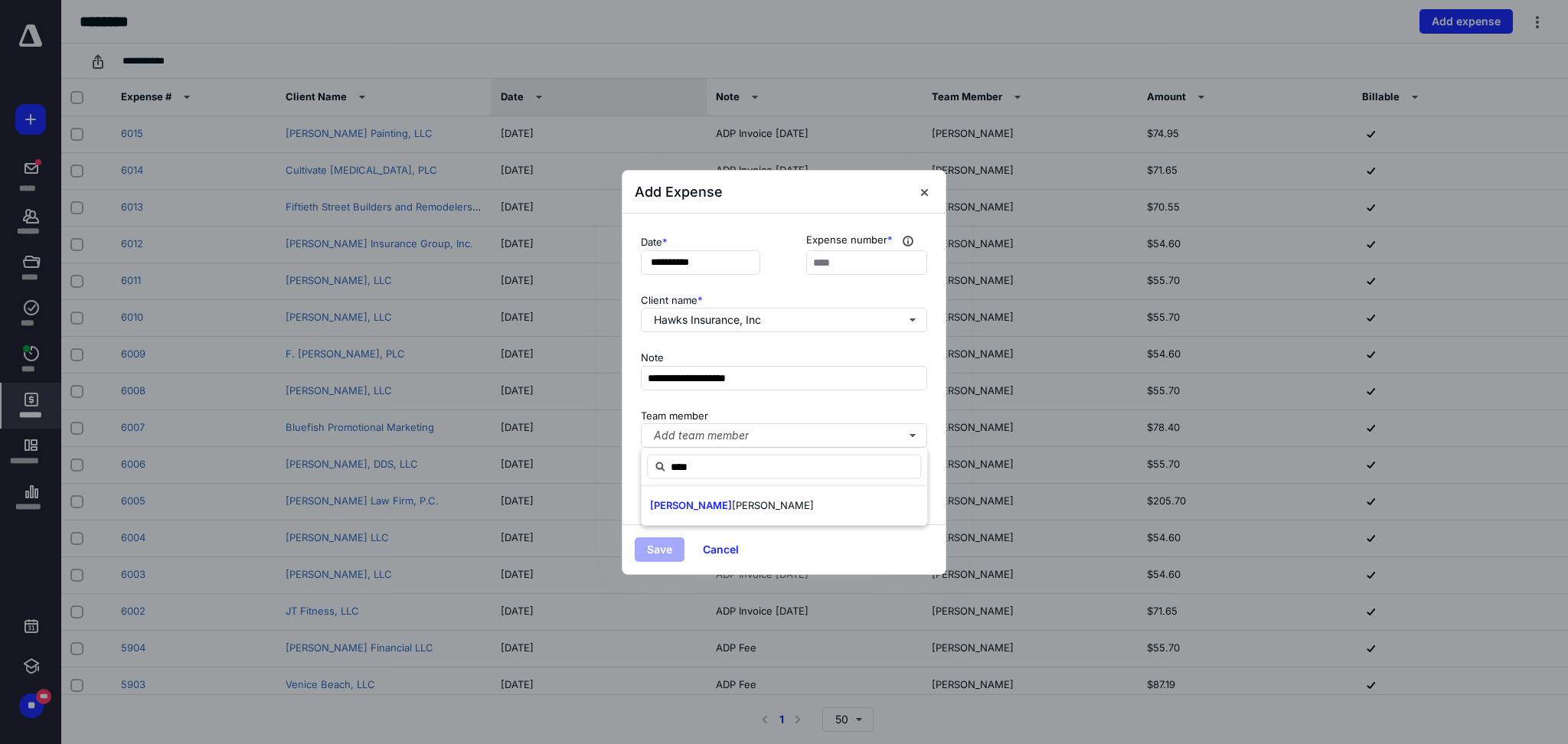 type on "****" 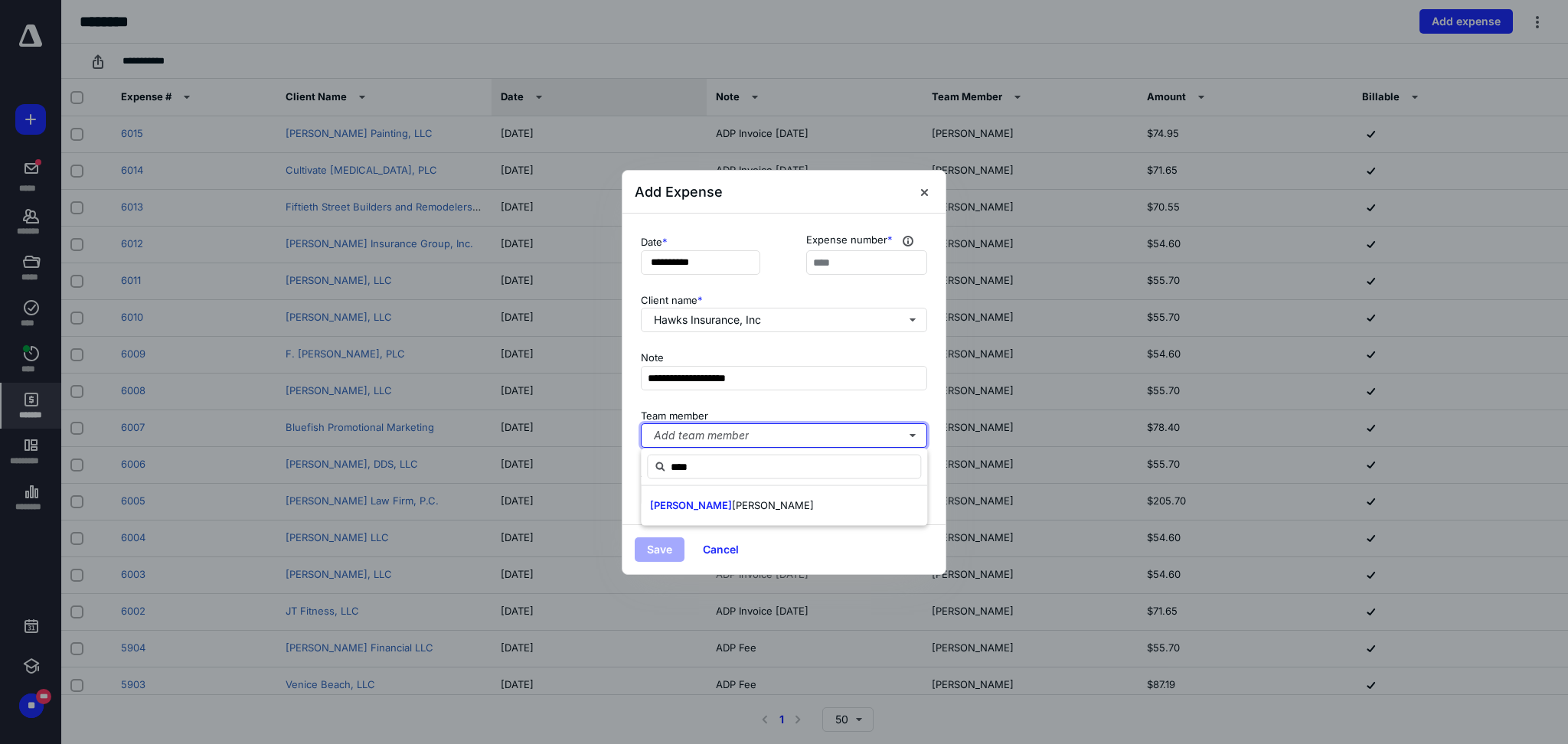 type 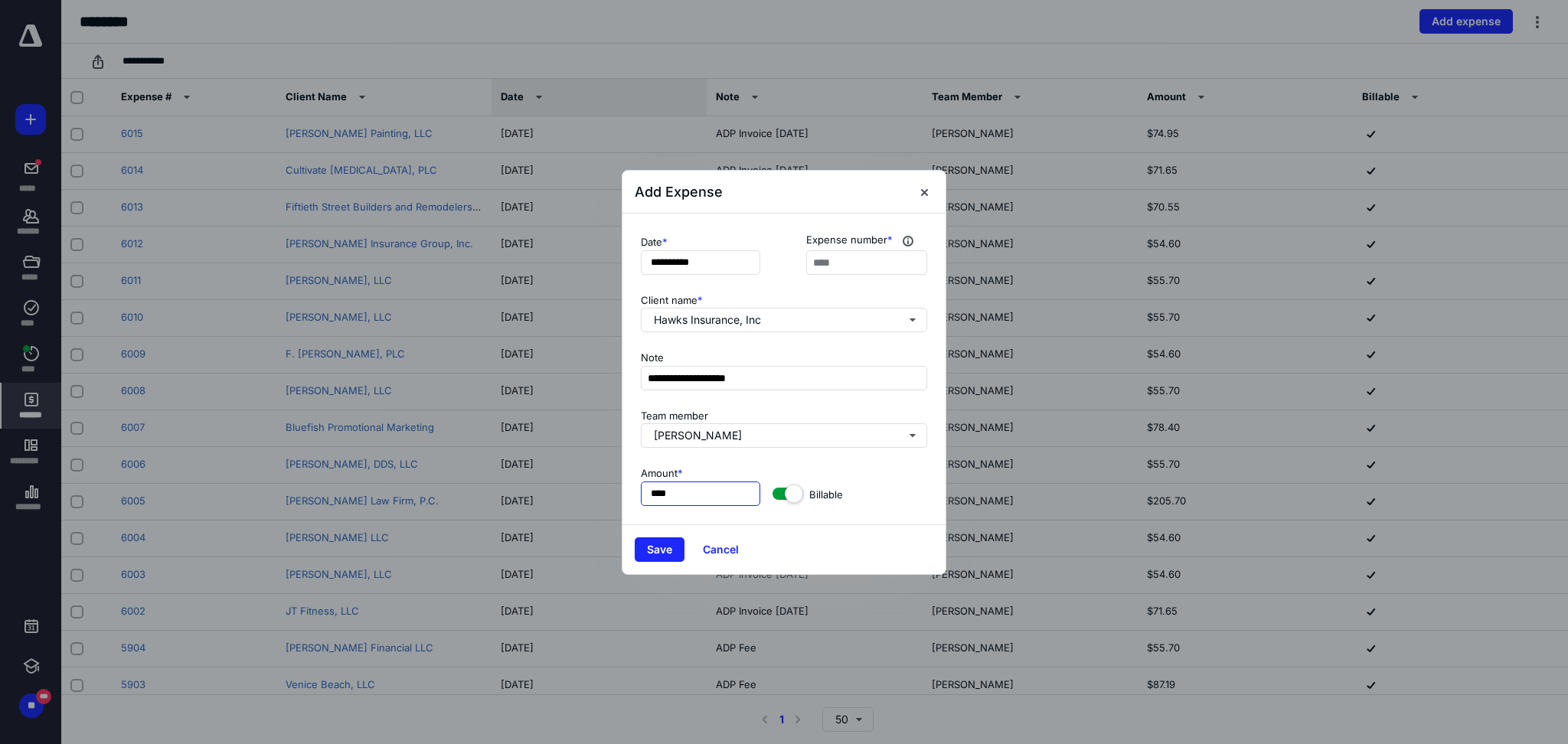 type on "*****" 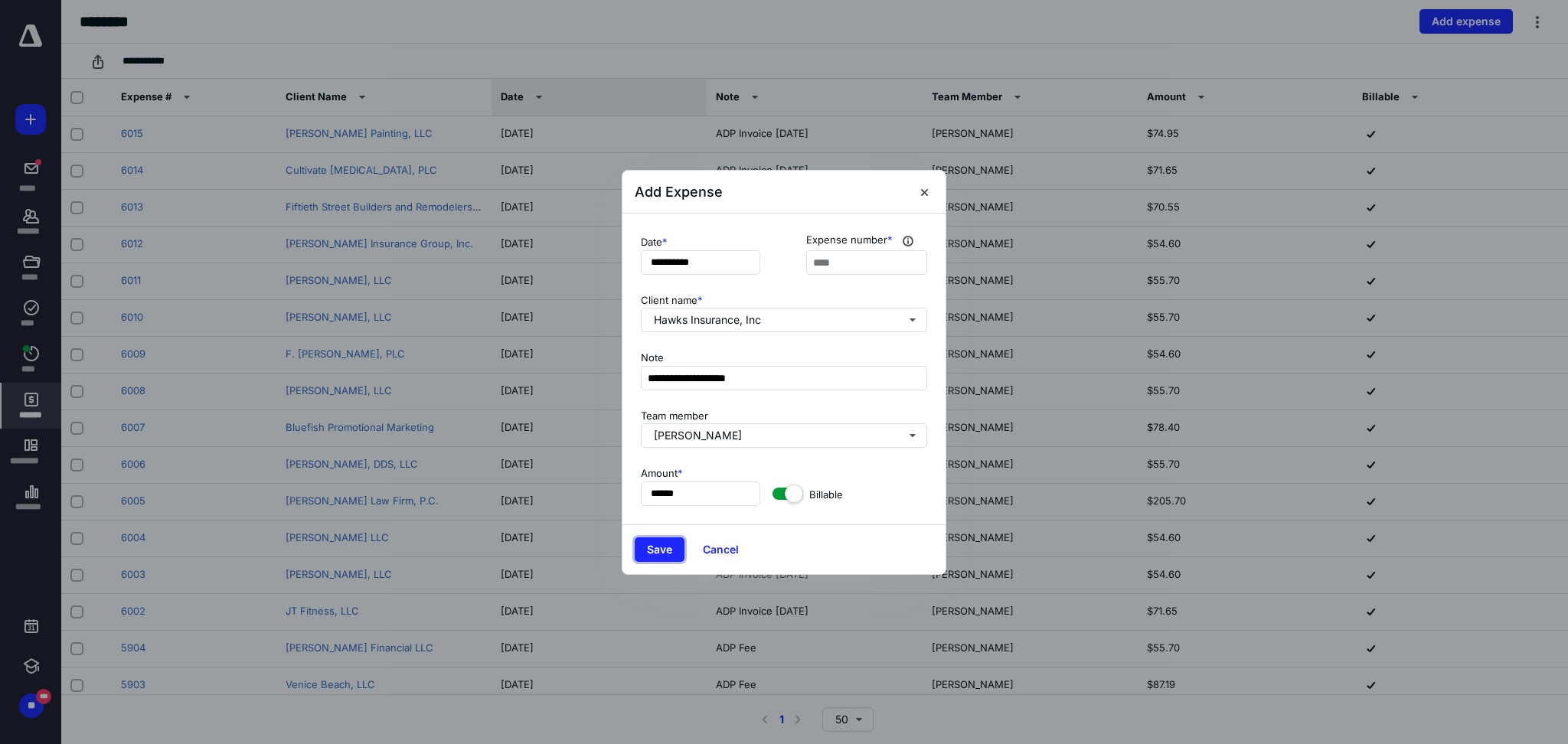 type 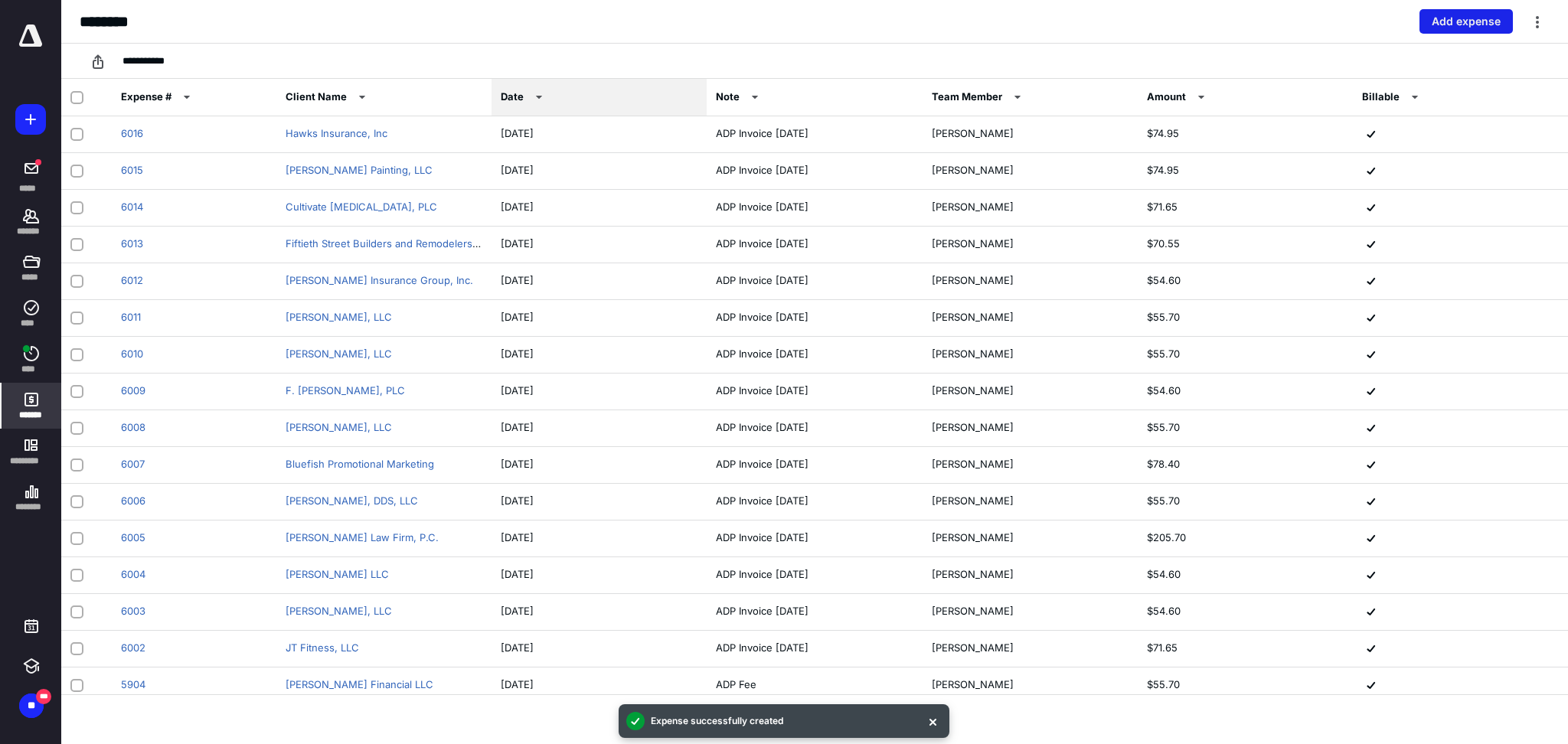 click on "Add expense" at bounding box center (1466, 21) 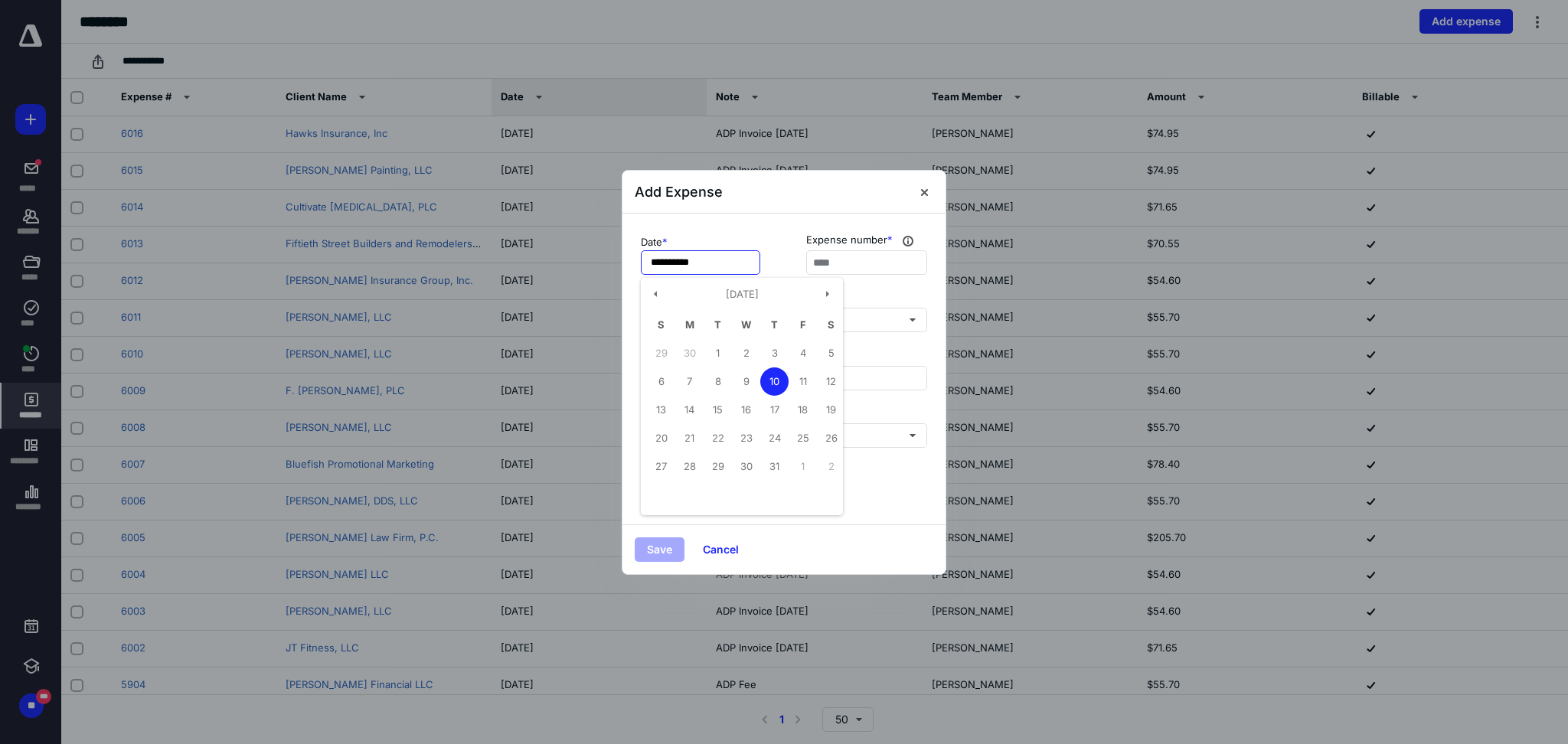 click on "**********" at bounding box center (701, 263) 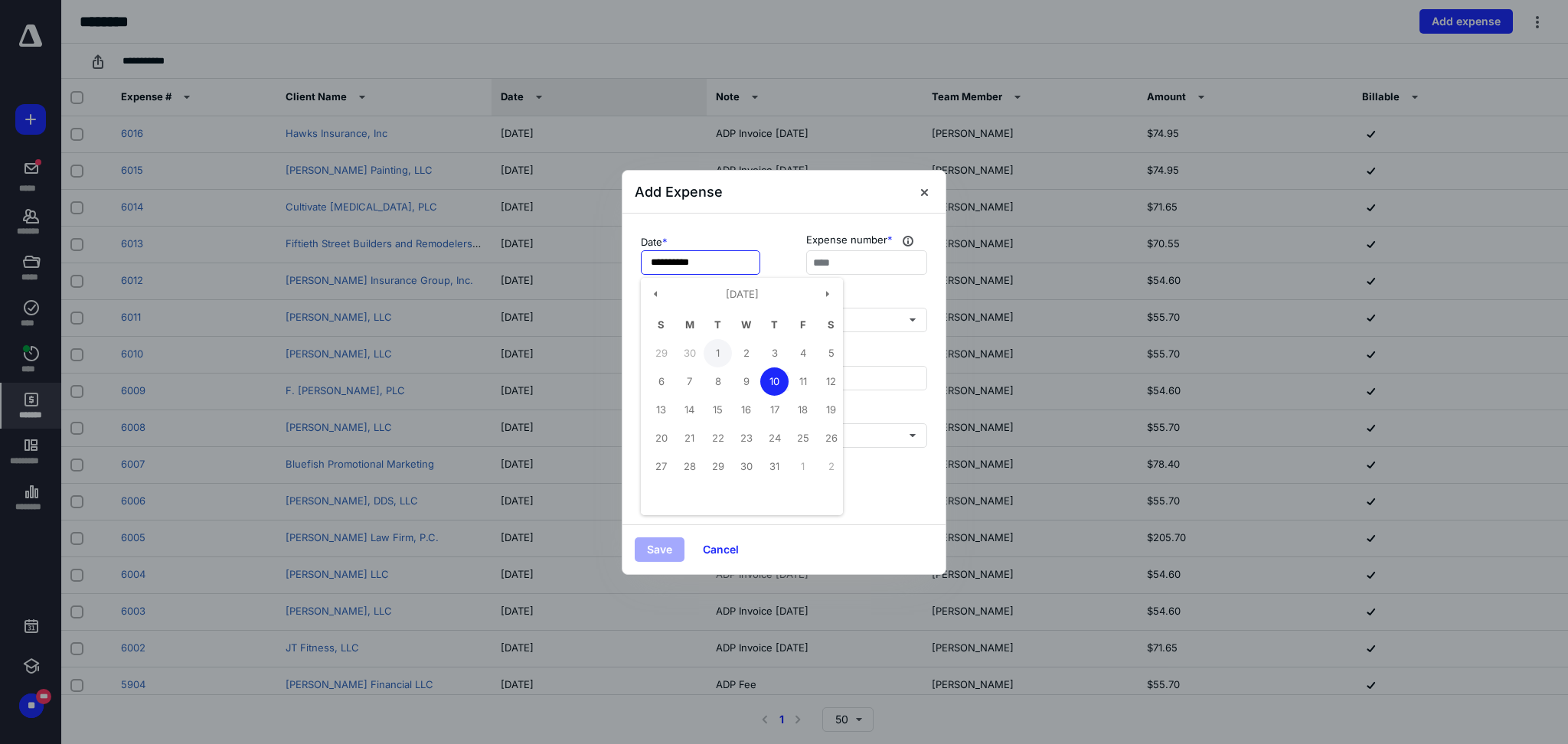 click on "1" at bounding box center [717, 353] 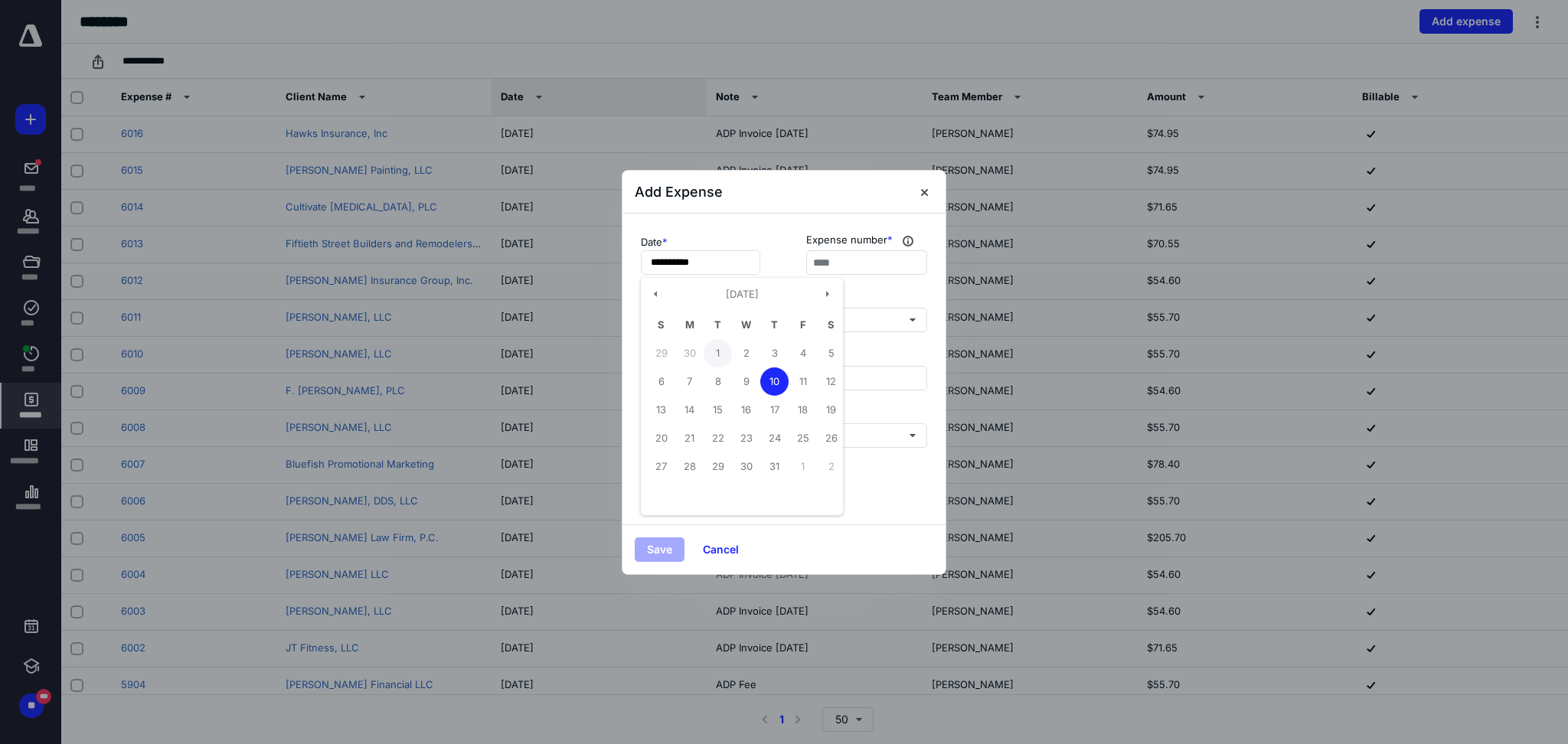 type on "**********" 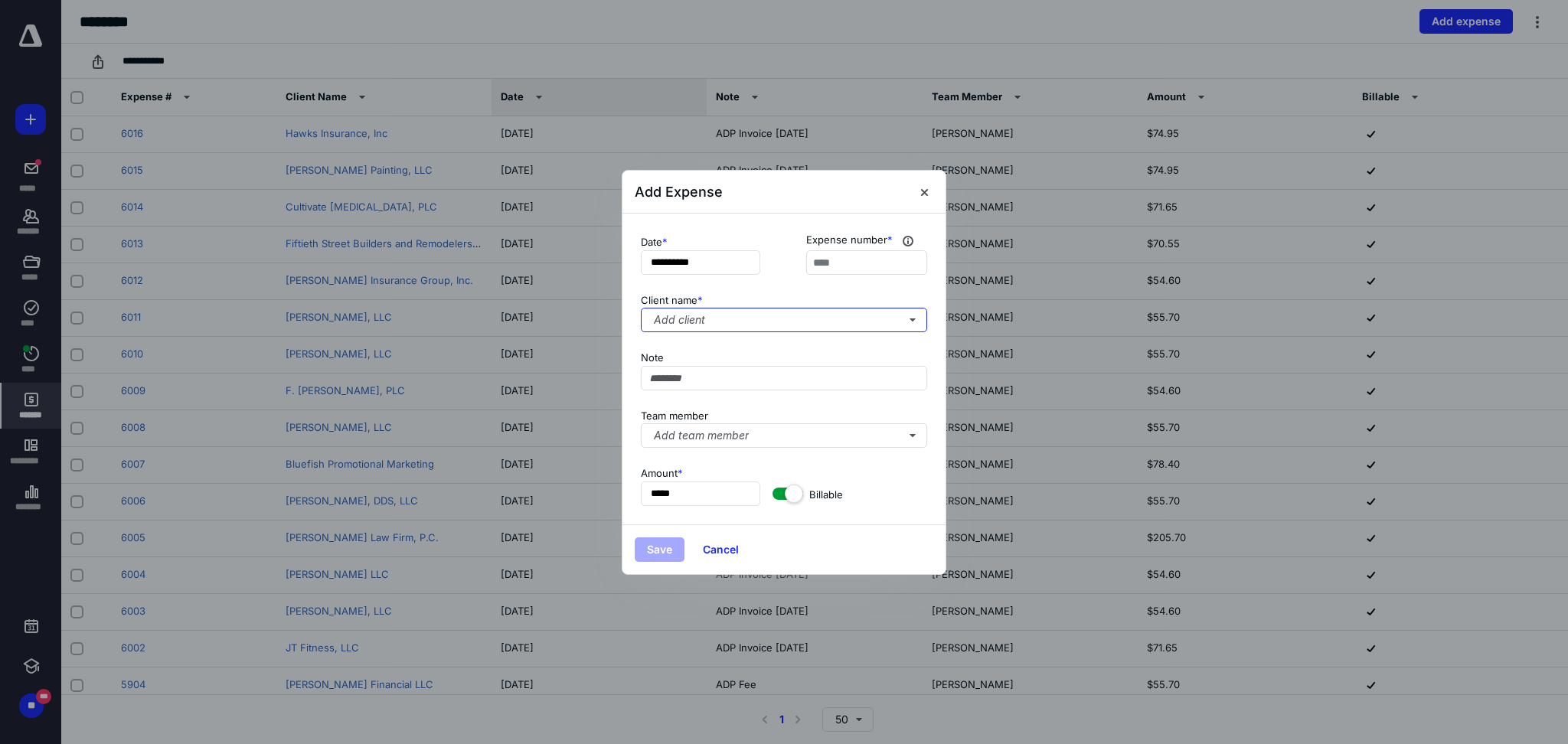 type 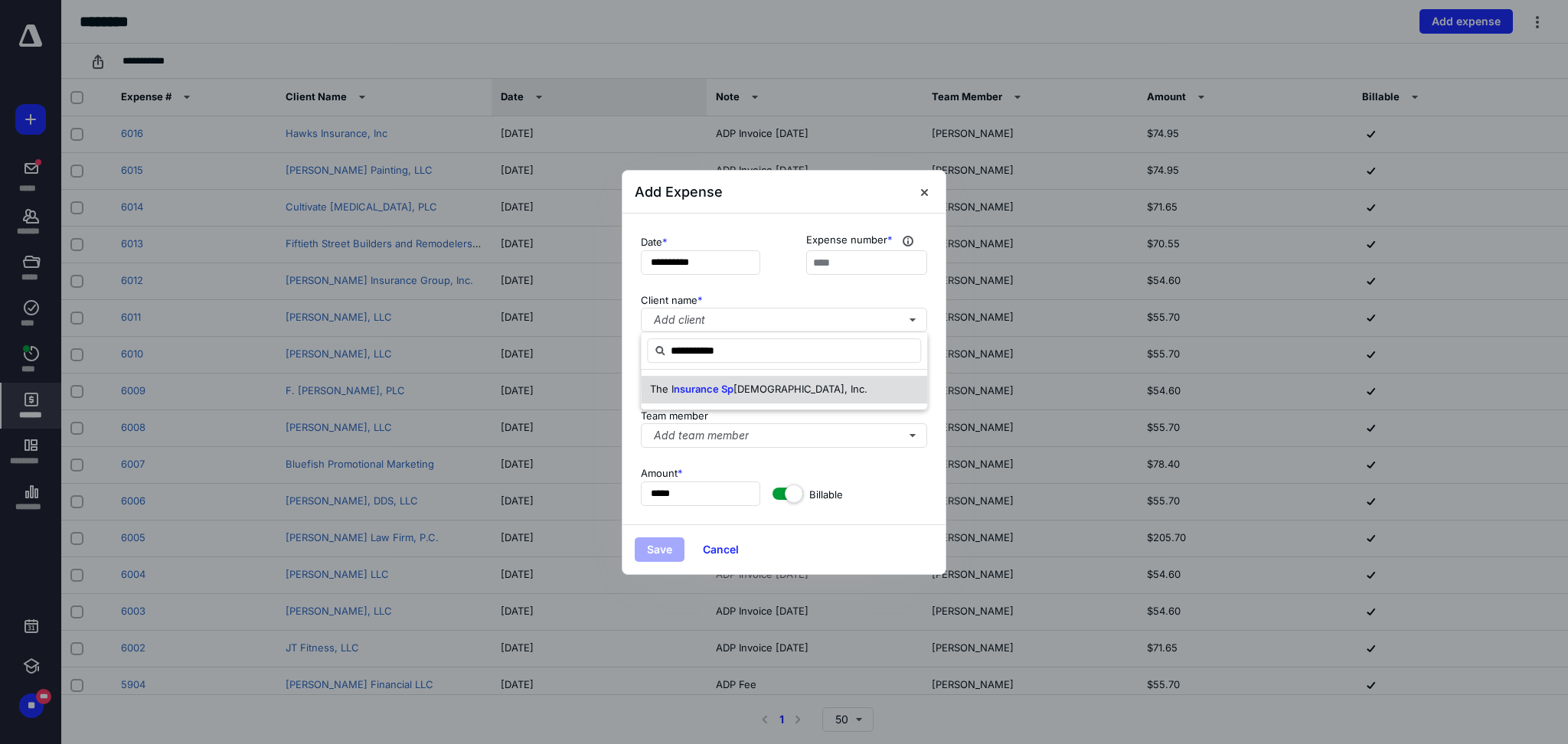 type on "**********" 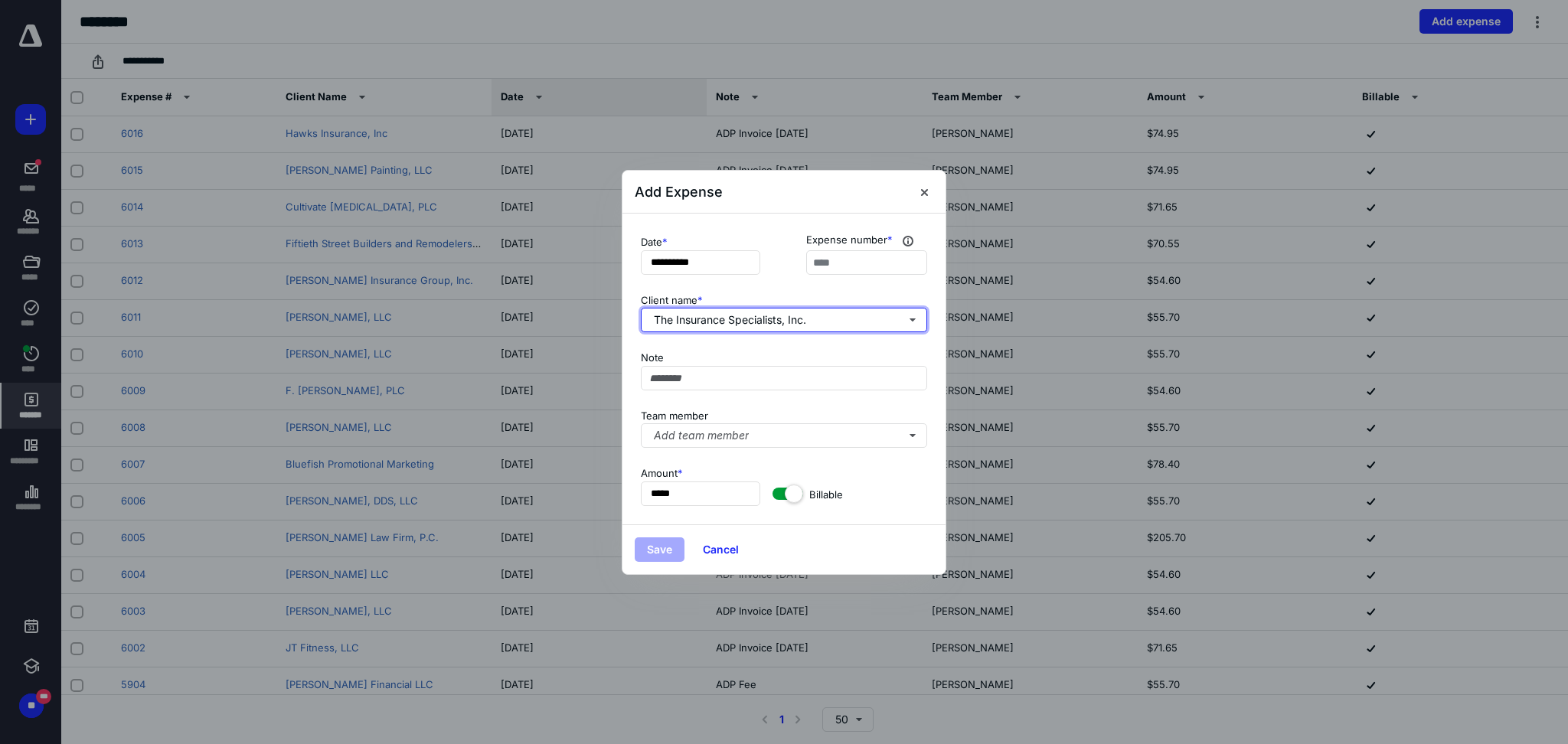 type 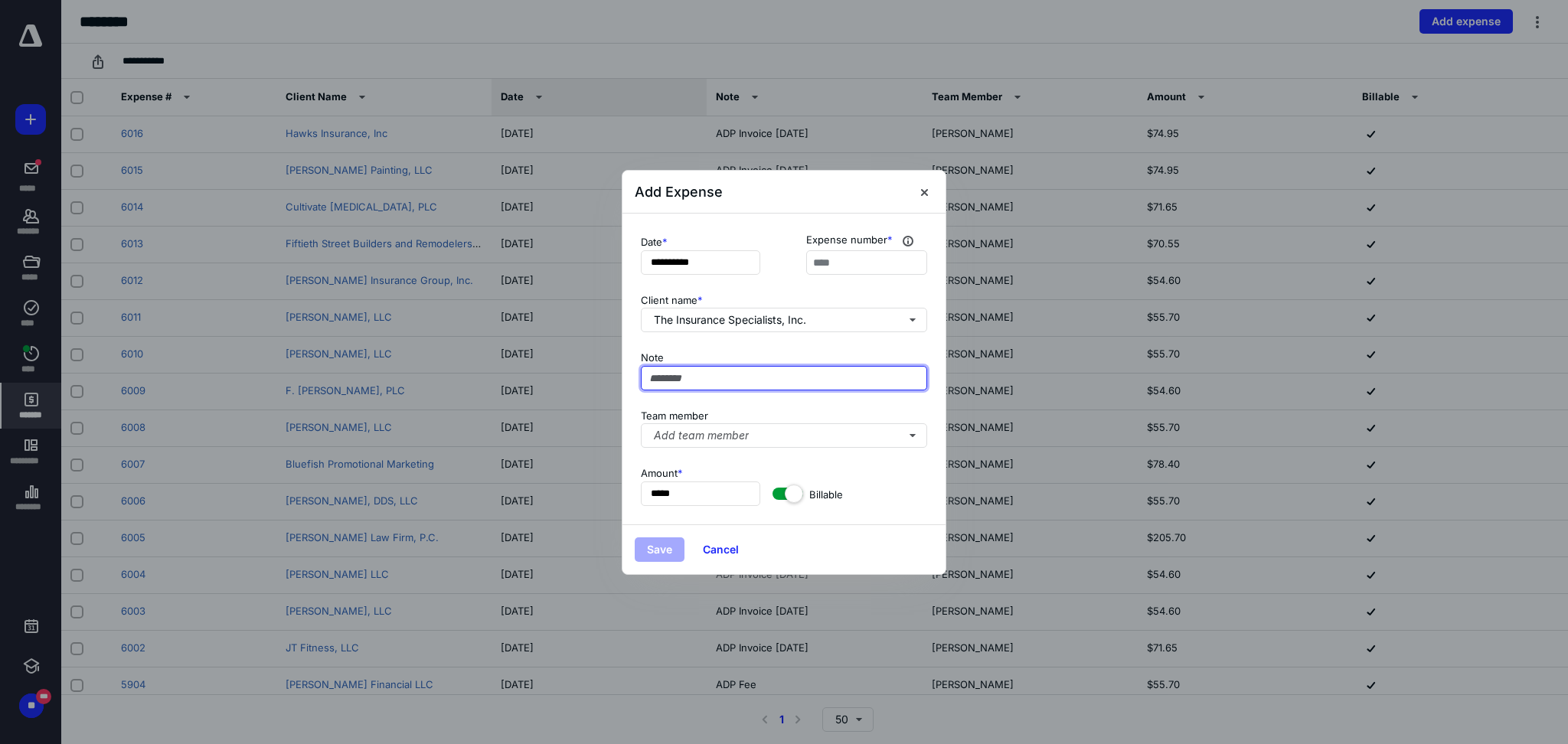 paste on "**********" 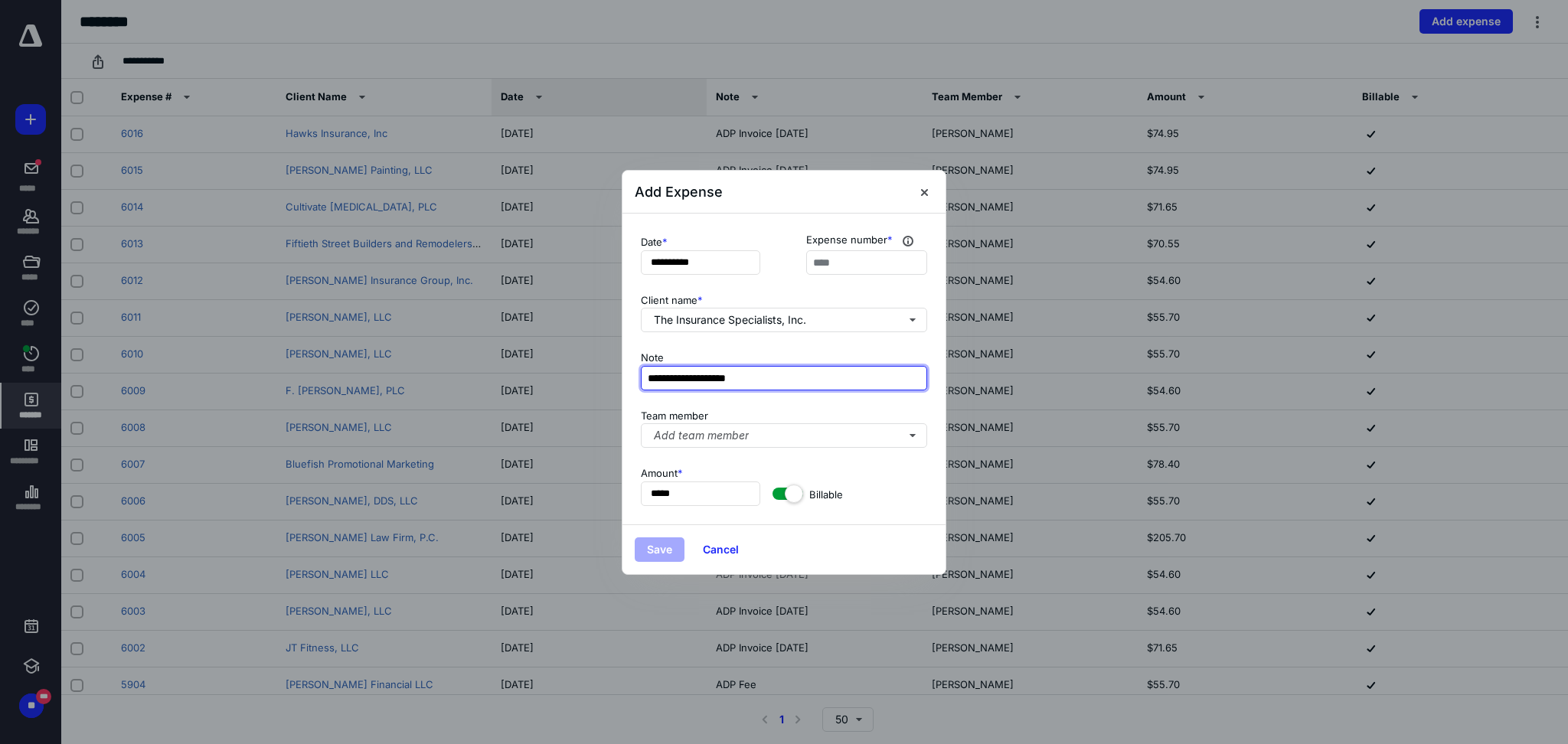 type on "**********" 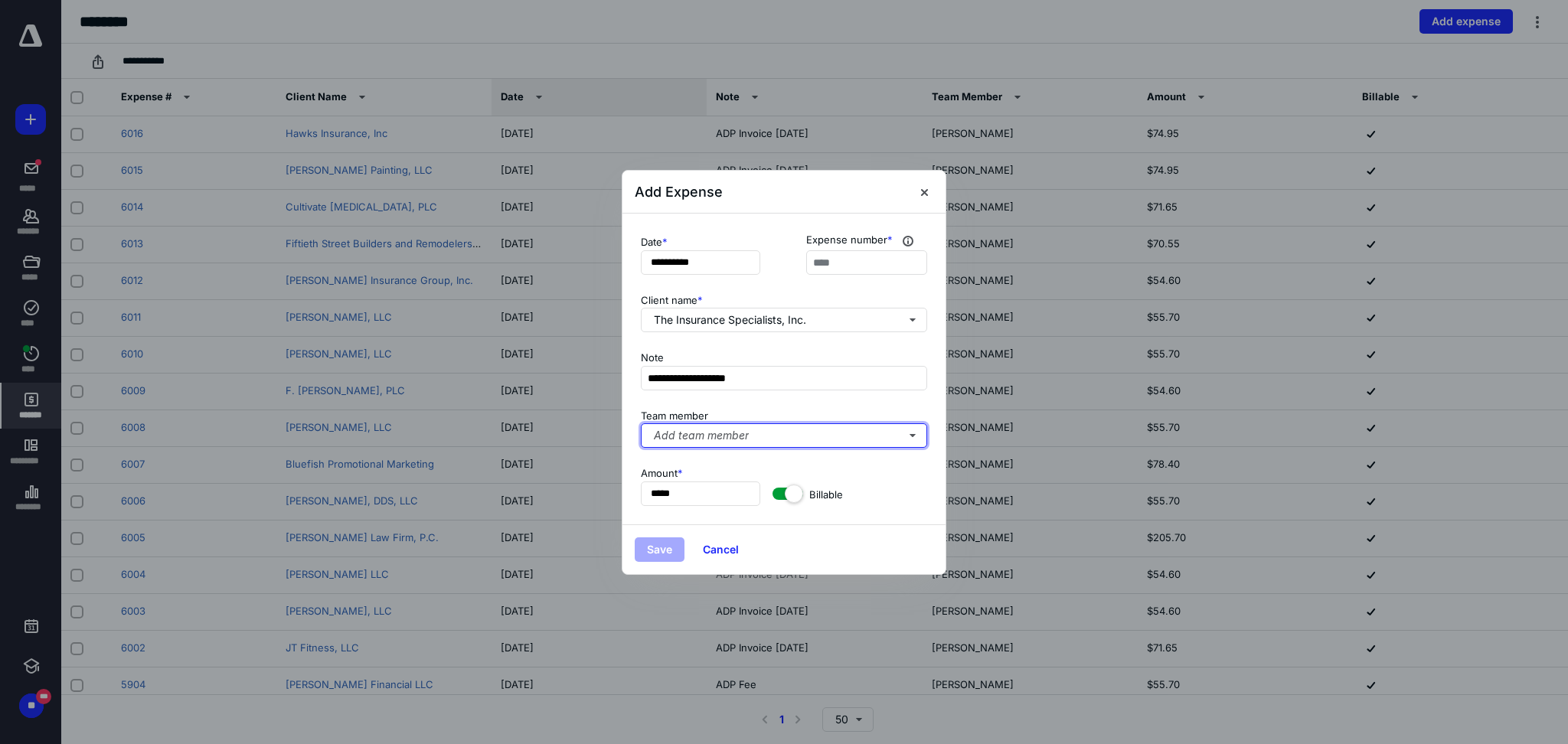 type 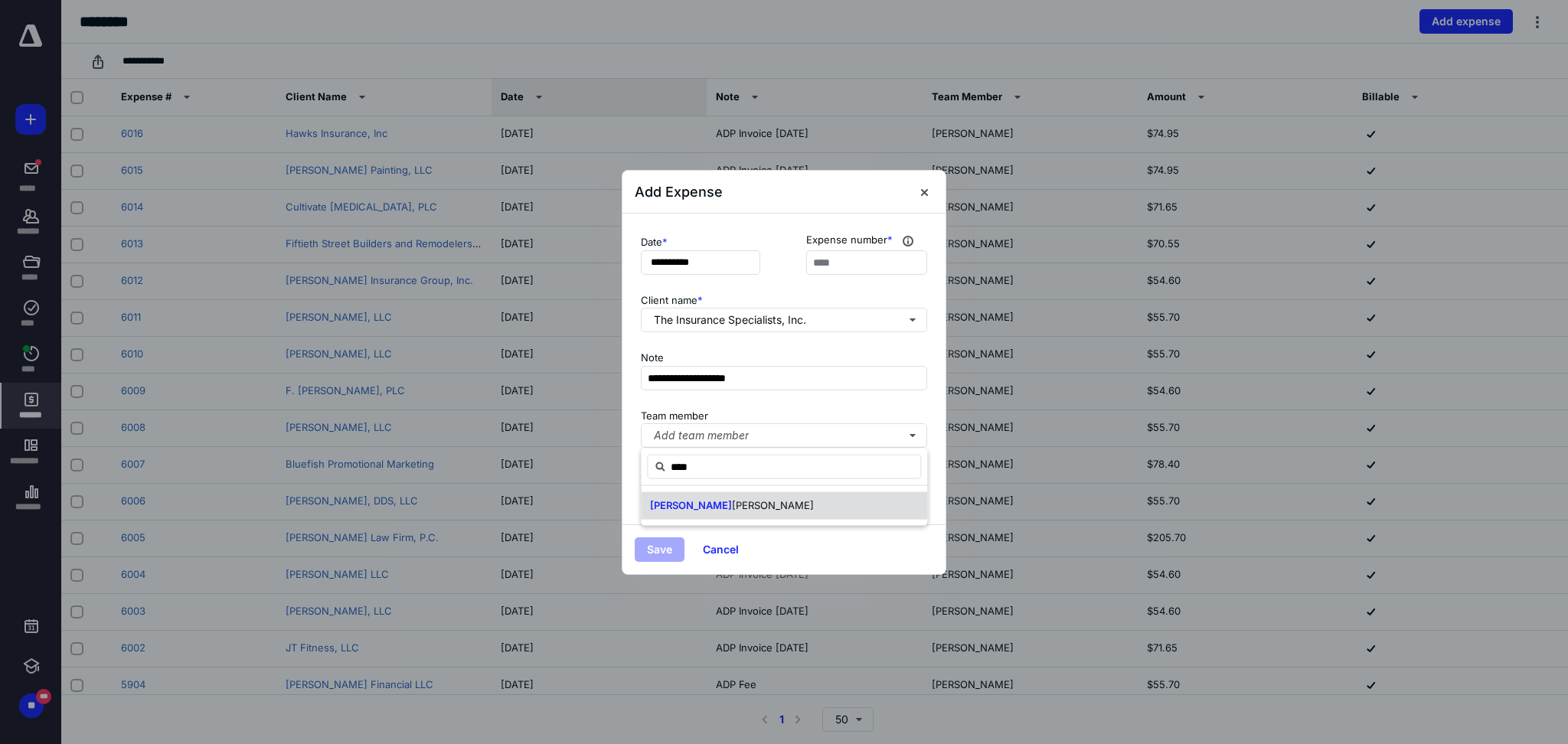 type on "****" 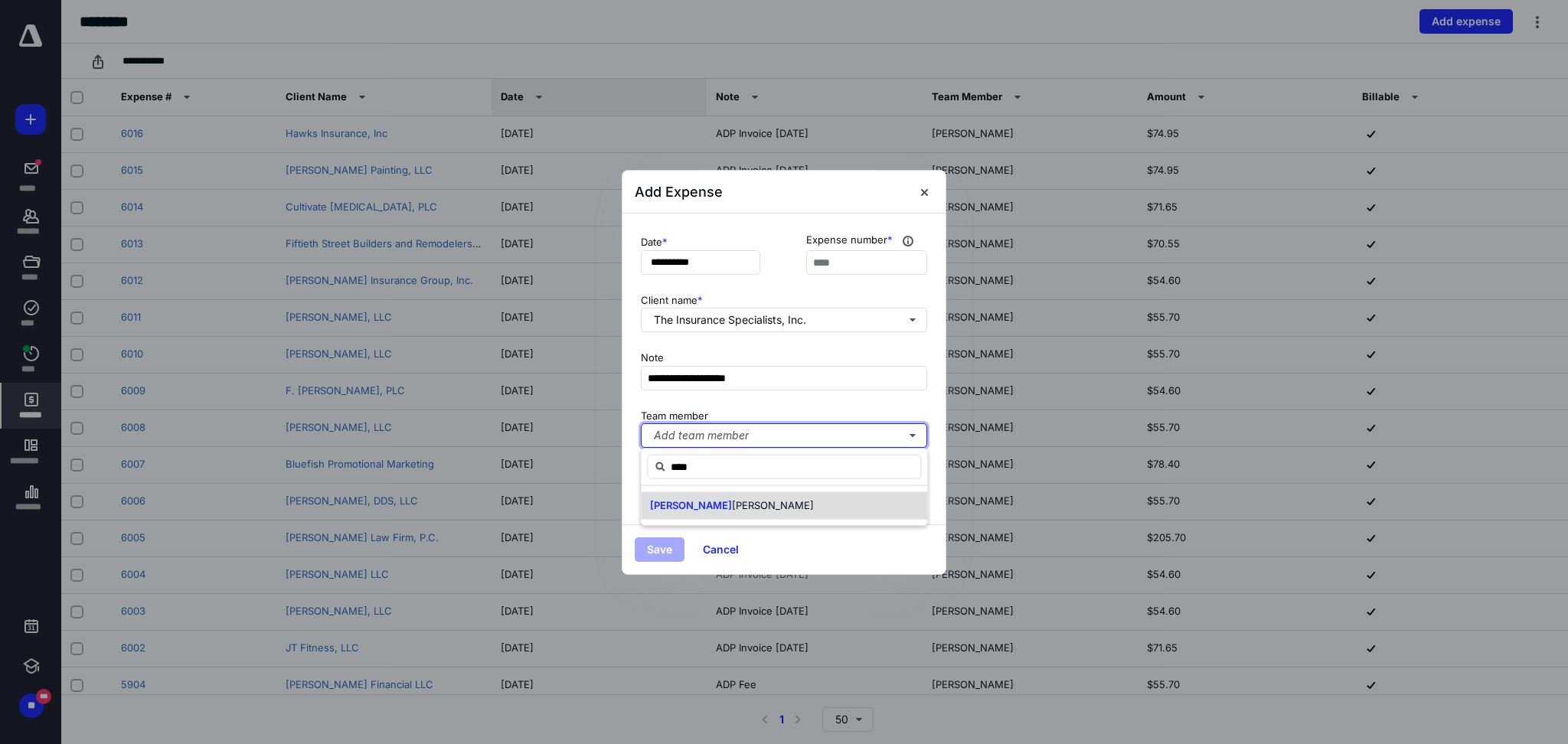 type 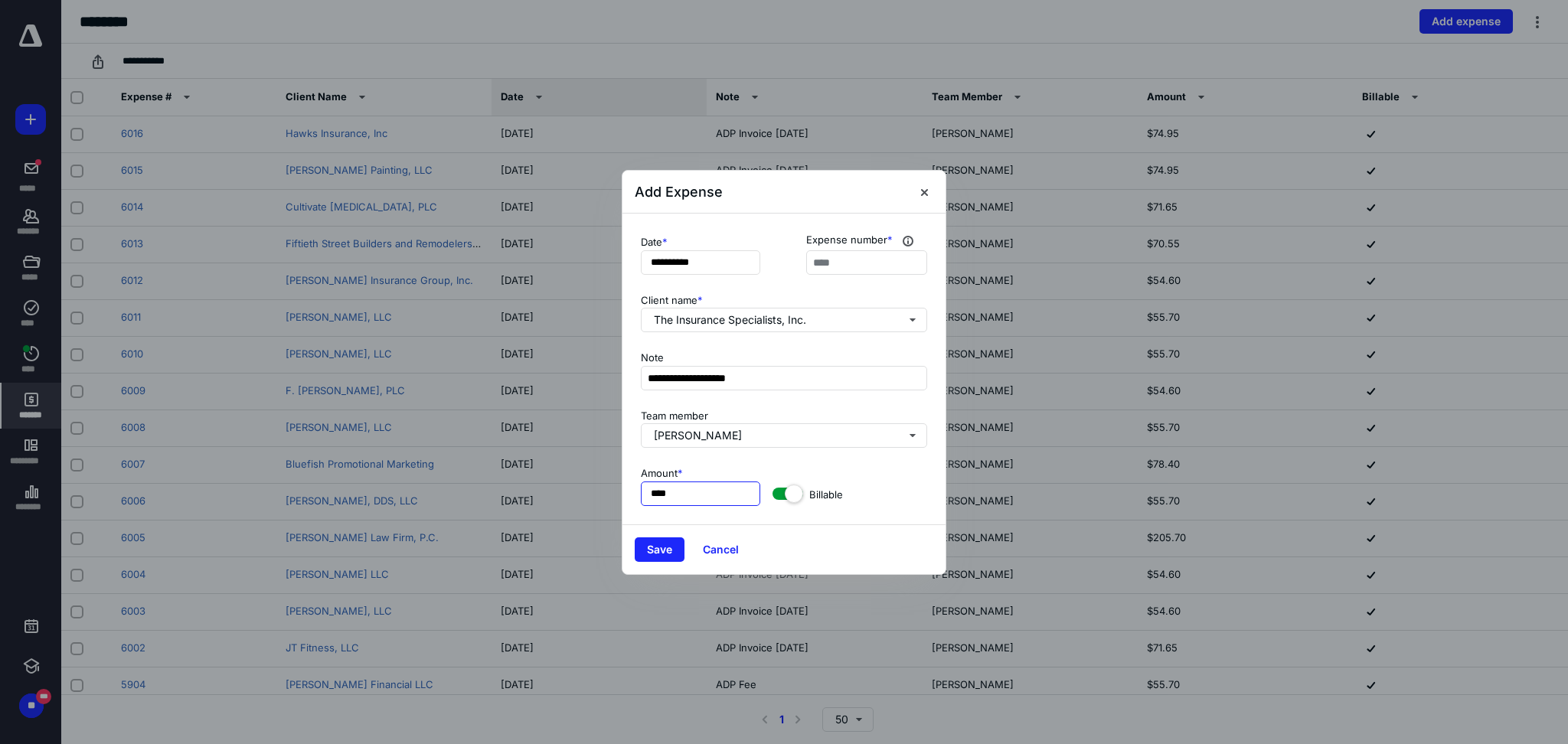 type on "*****" 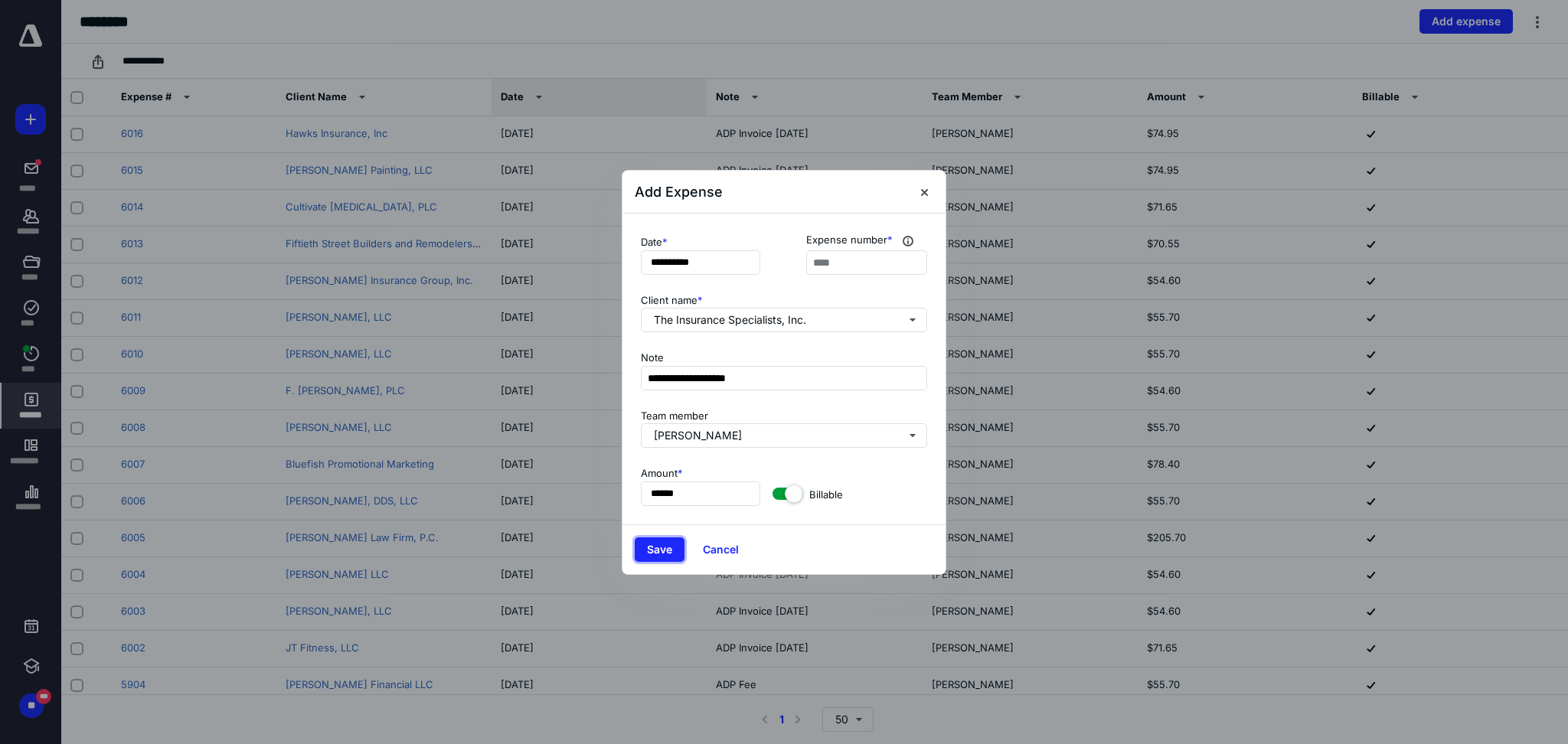type 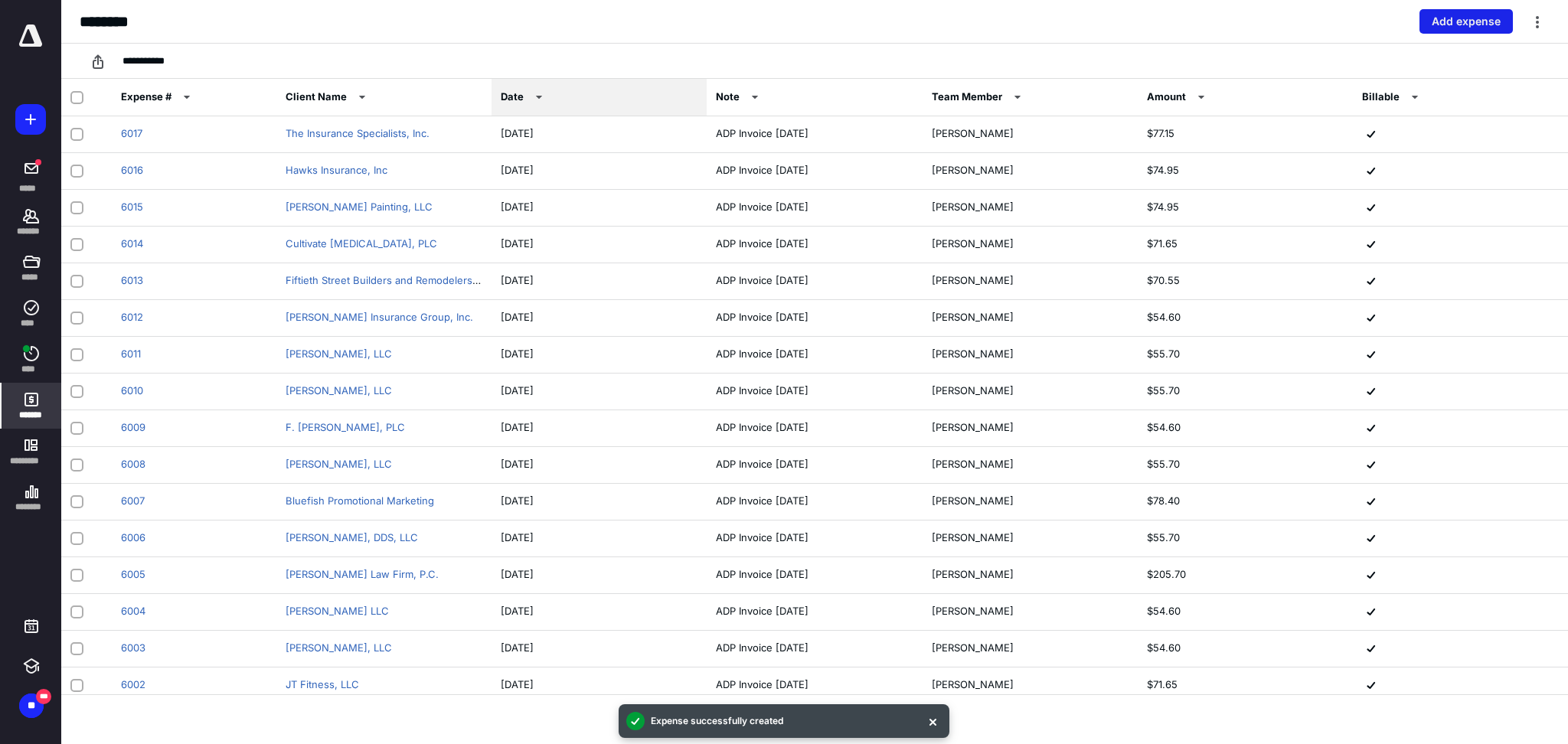 click on "Add expense" at bounding box center (1466, 21) 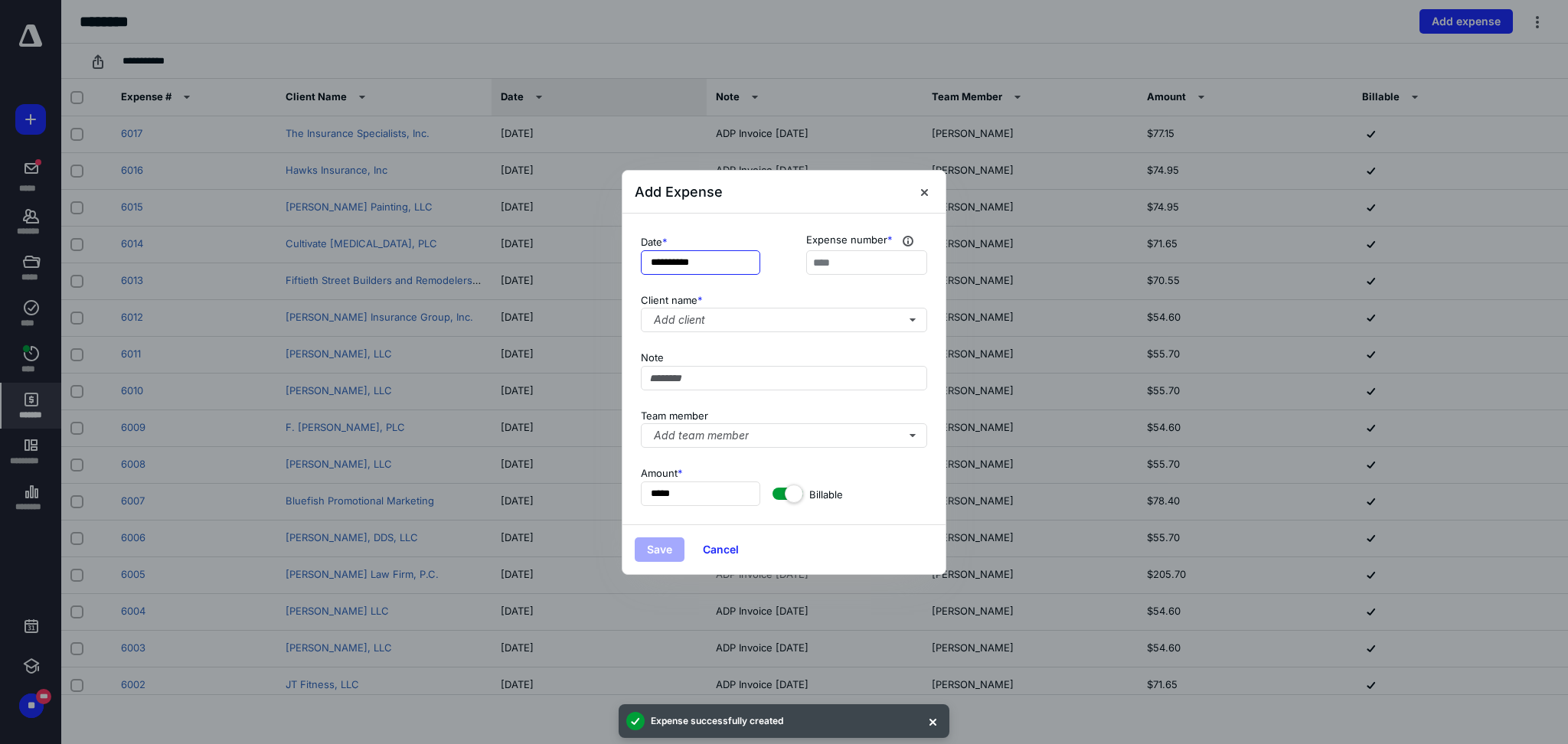 click on "**********" at bounding box center [701, 263] 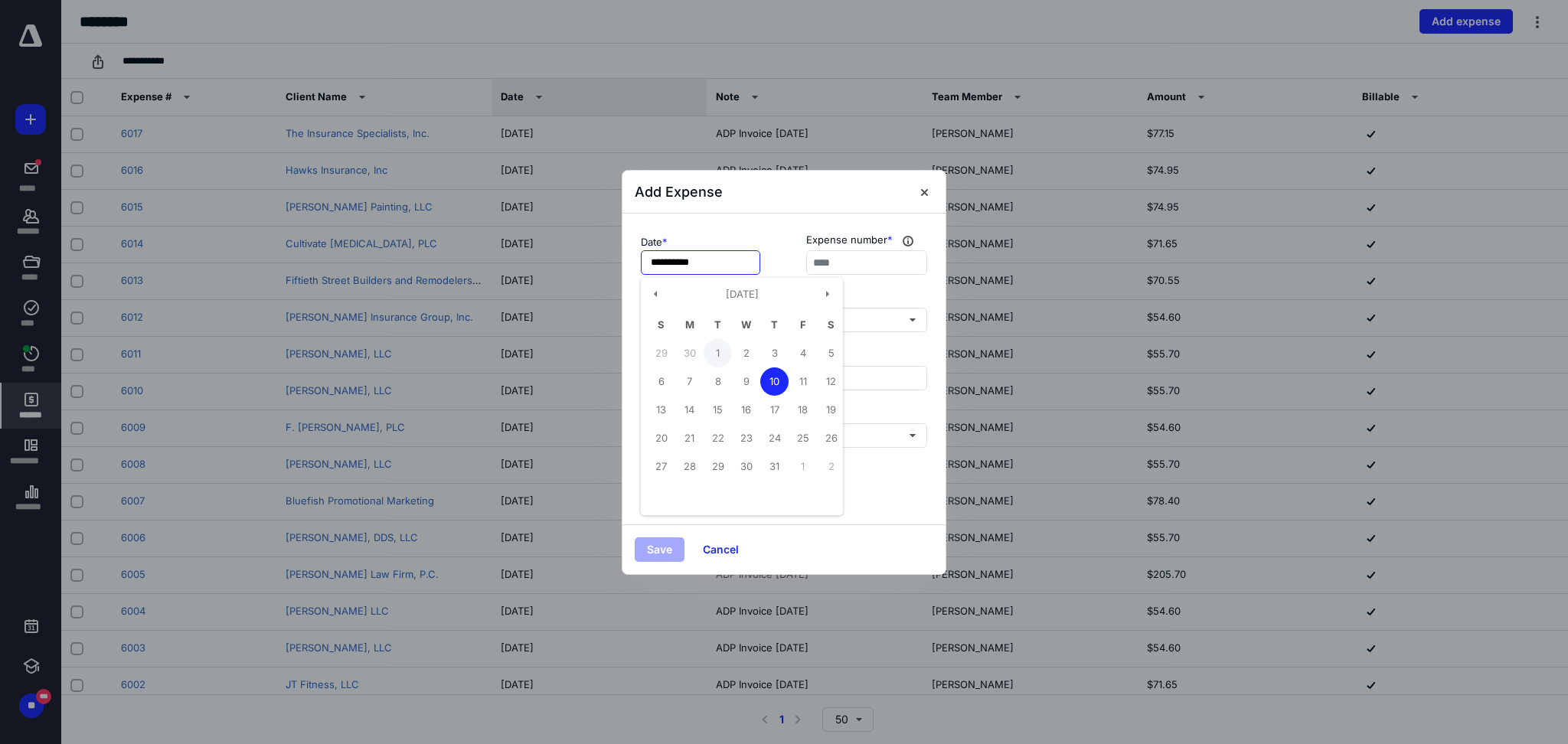 click on "1" at bounding box center [717, 353] 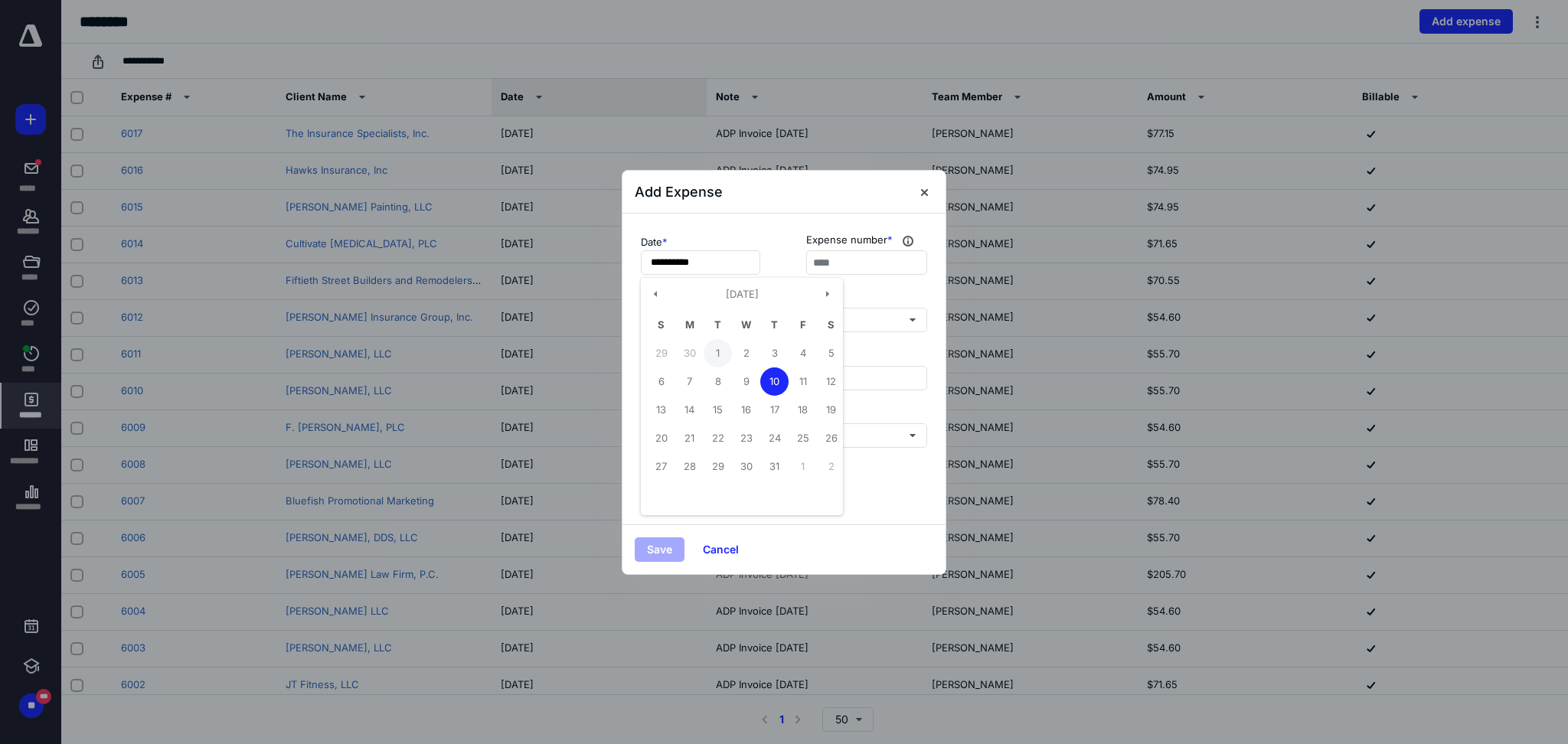 type on "**********" 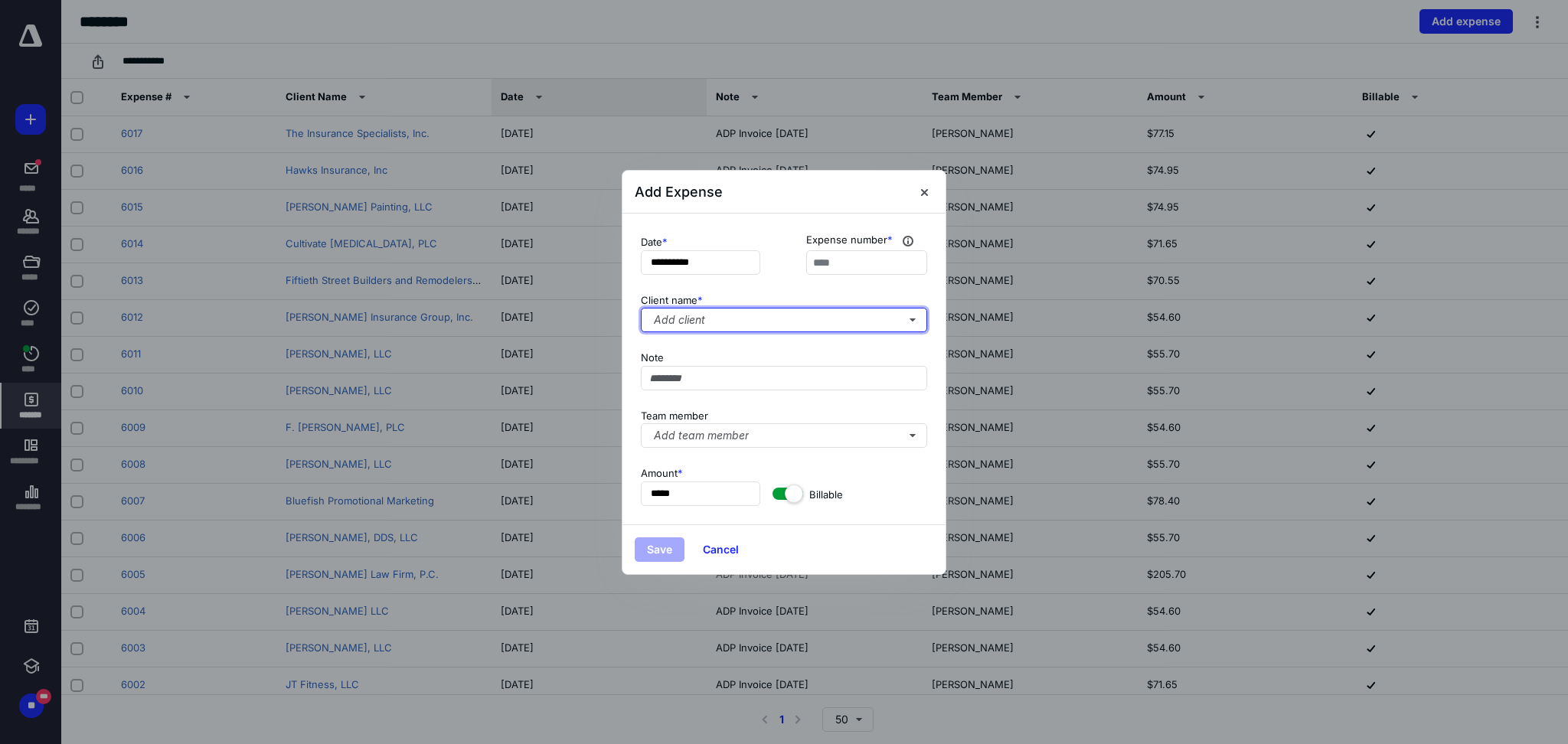 type 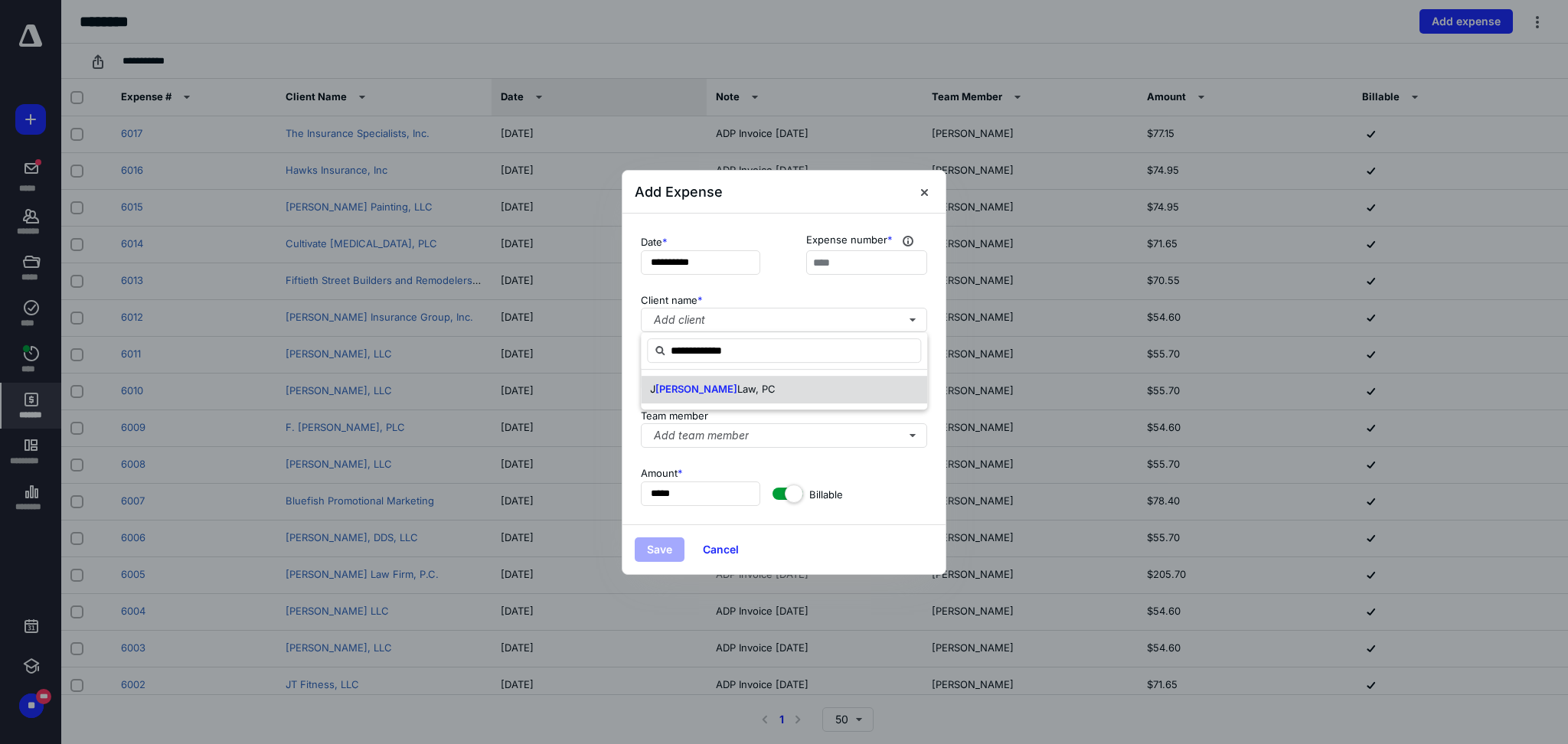 type on "**********" 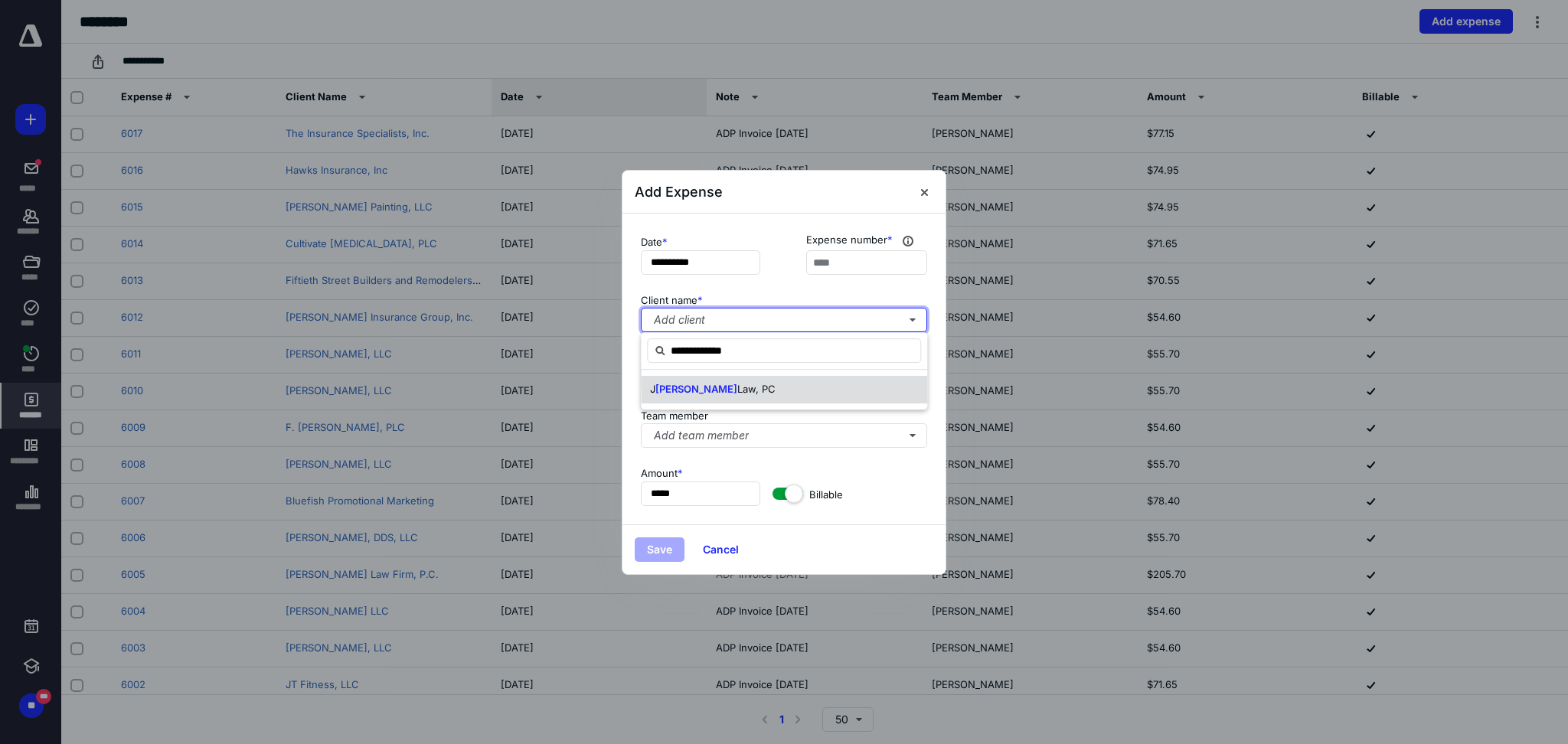 type 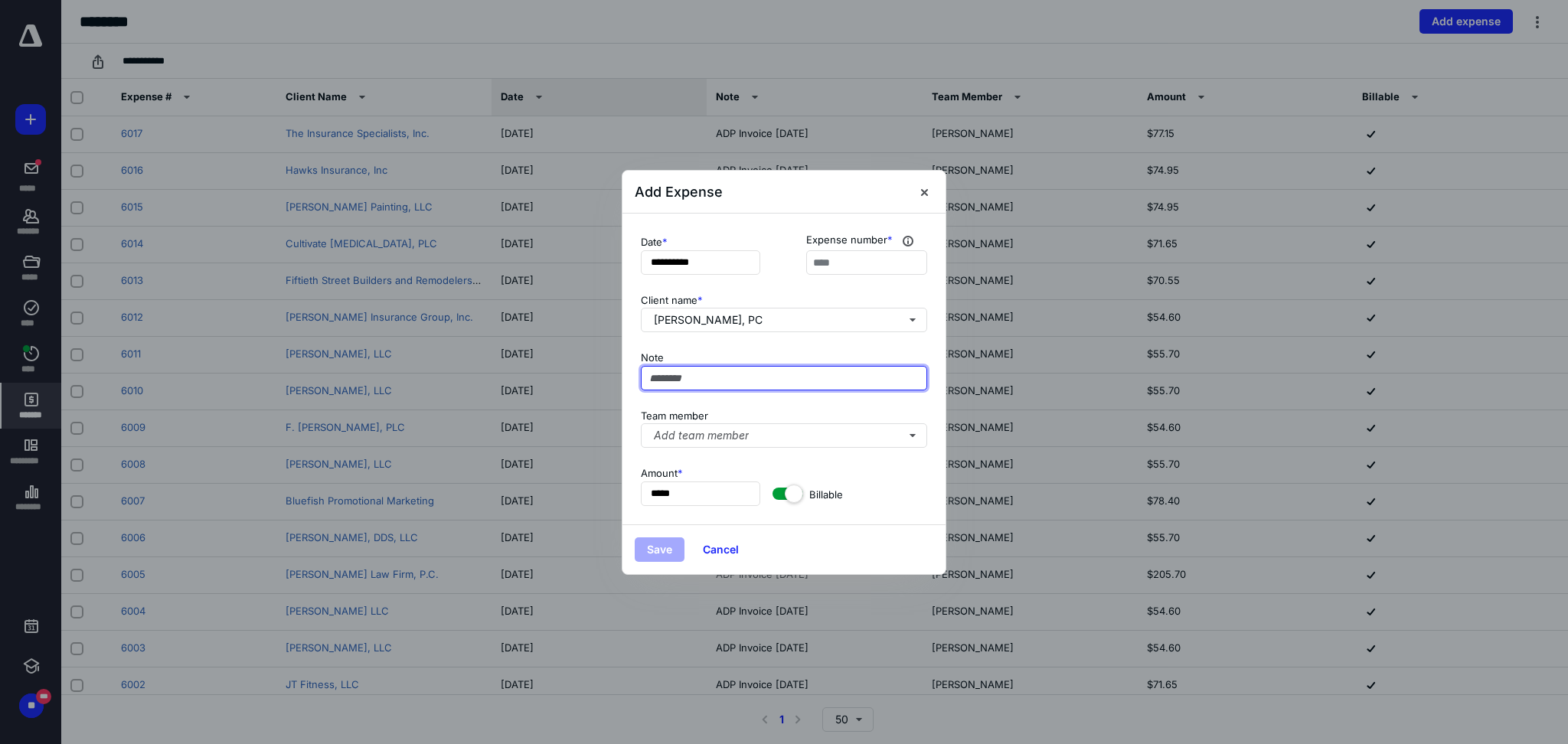 paste on "**********" 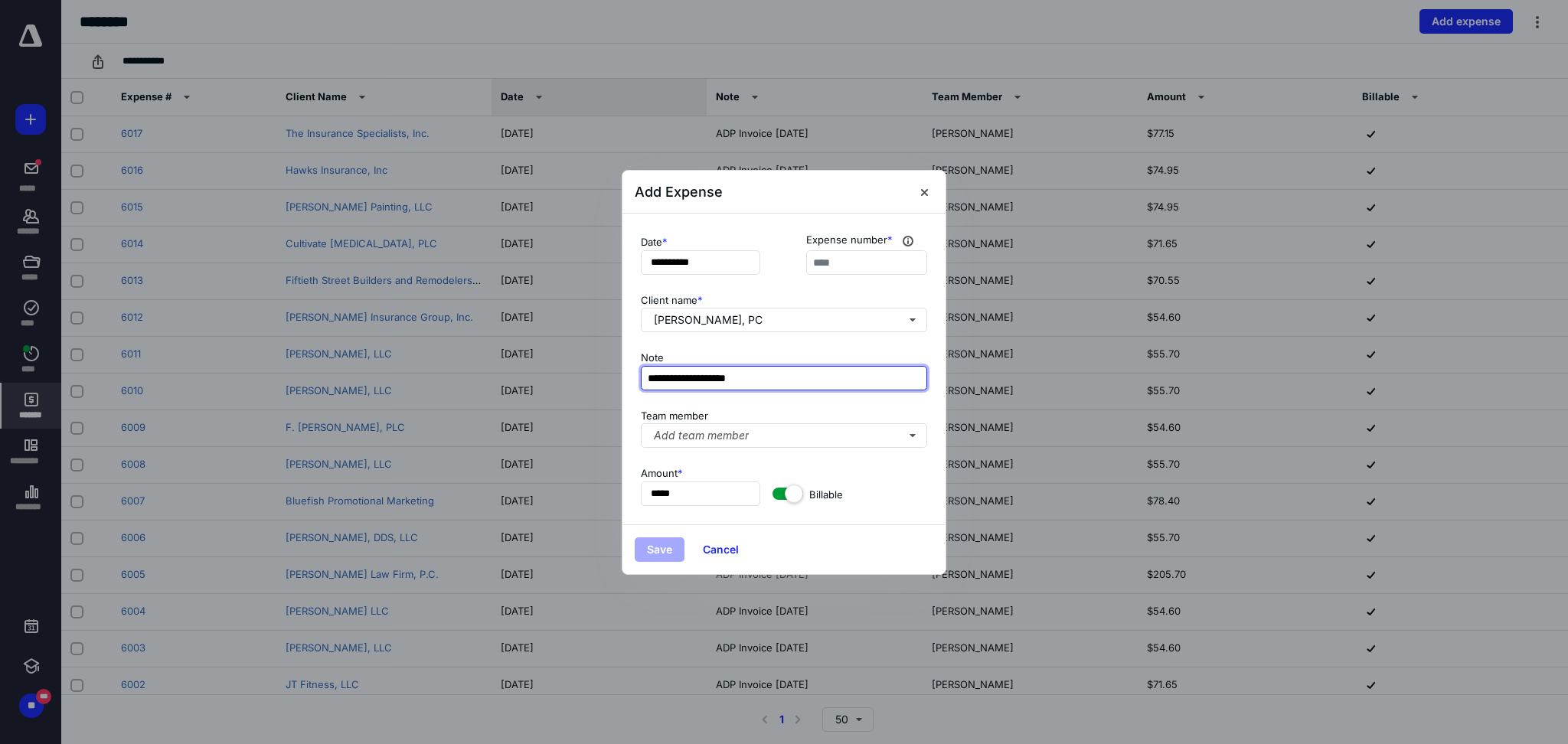 type on "**********" 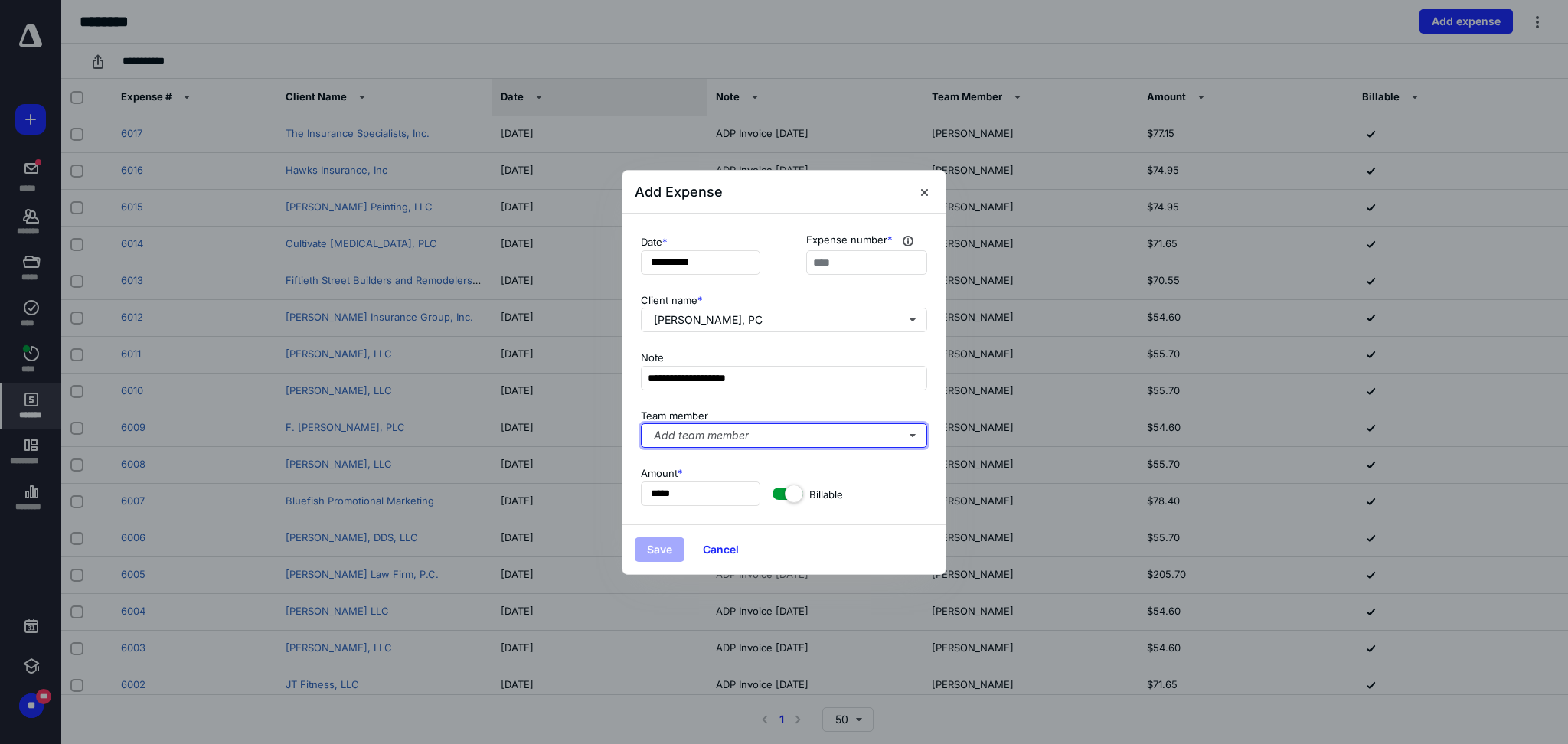 type 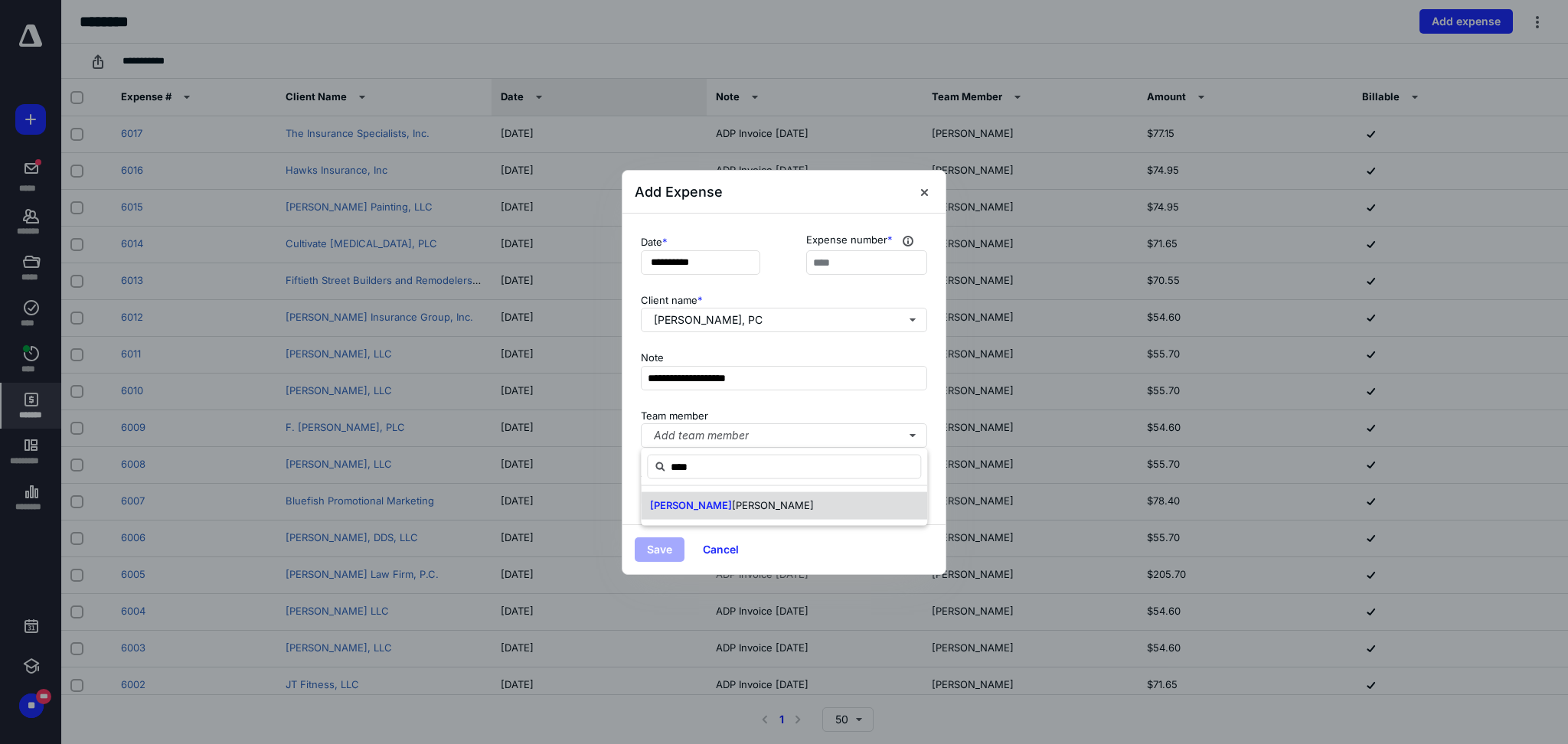 type 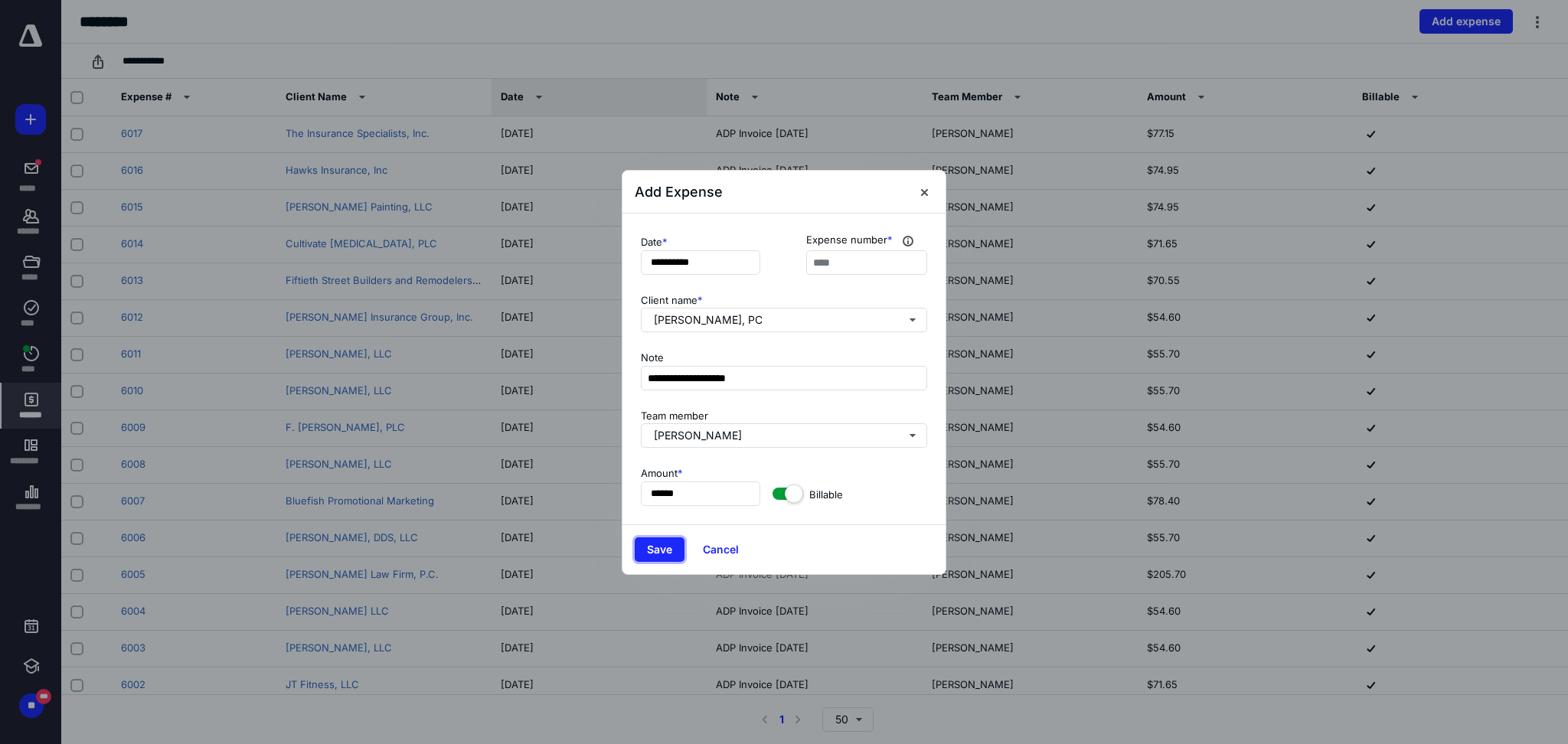 click on "Save" at bounding box center [659, 550] 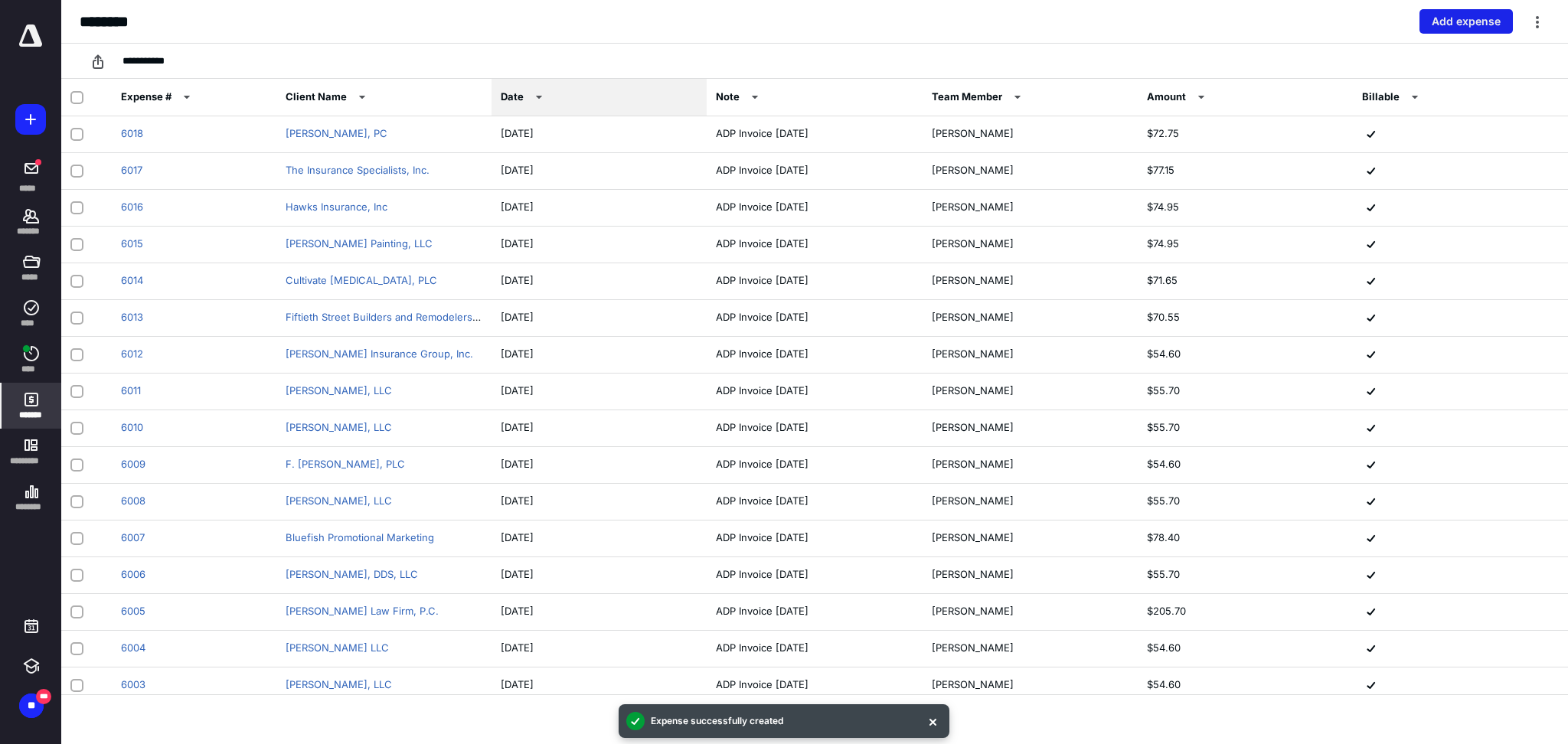 click on "Add expense" at bounding box center [1466, 21] 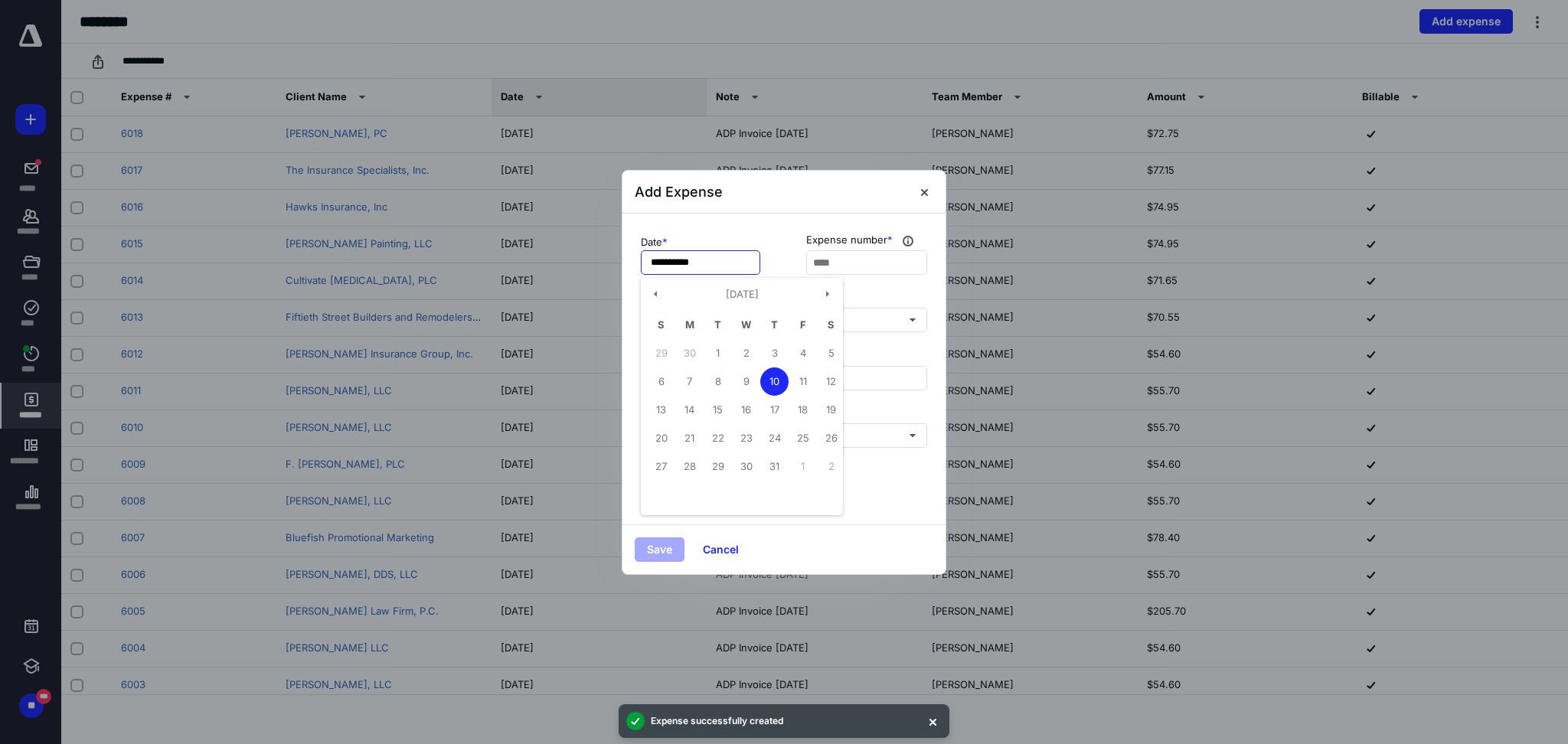click on "**********" at bounding box center [701, 263] 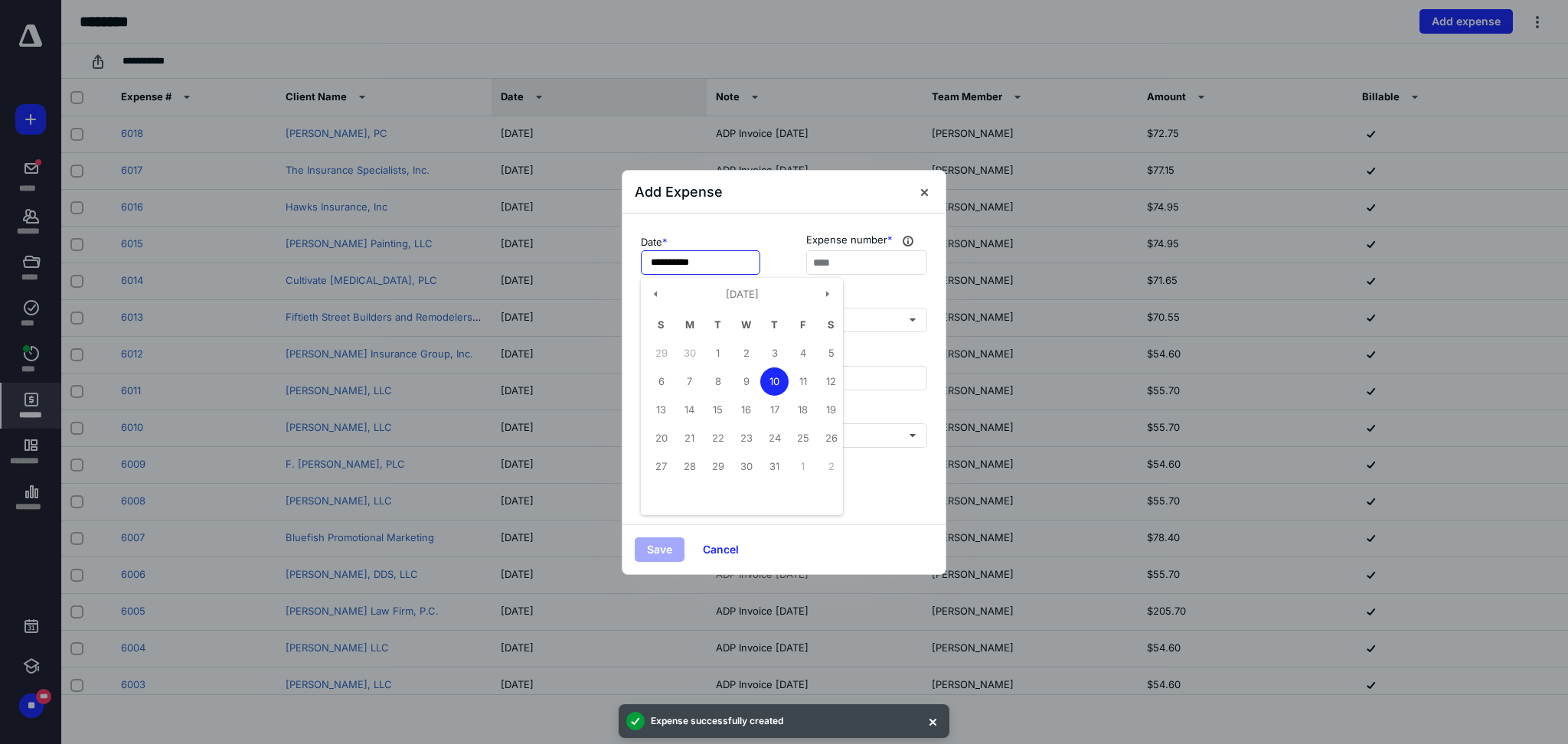 click on "1" at bounding box center [717, 353] 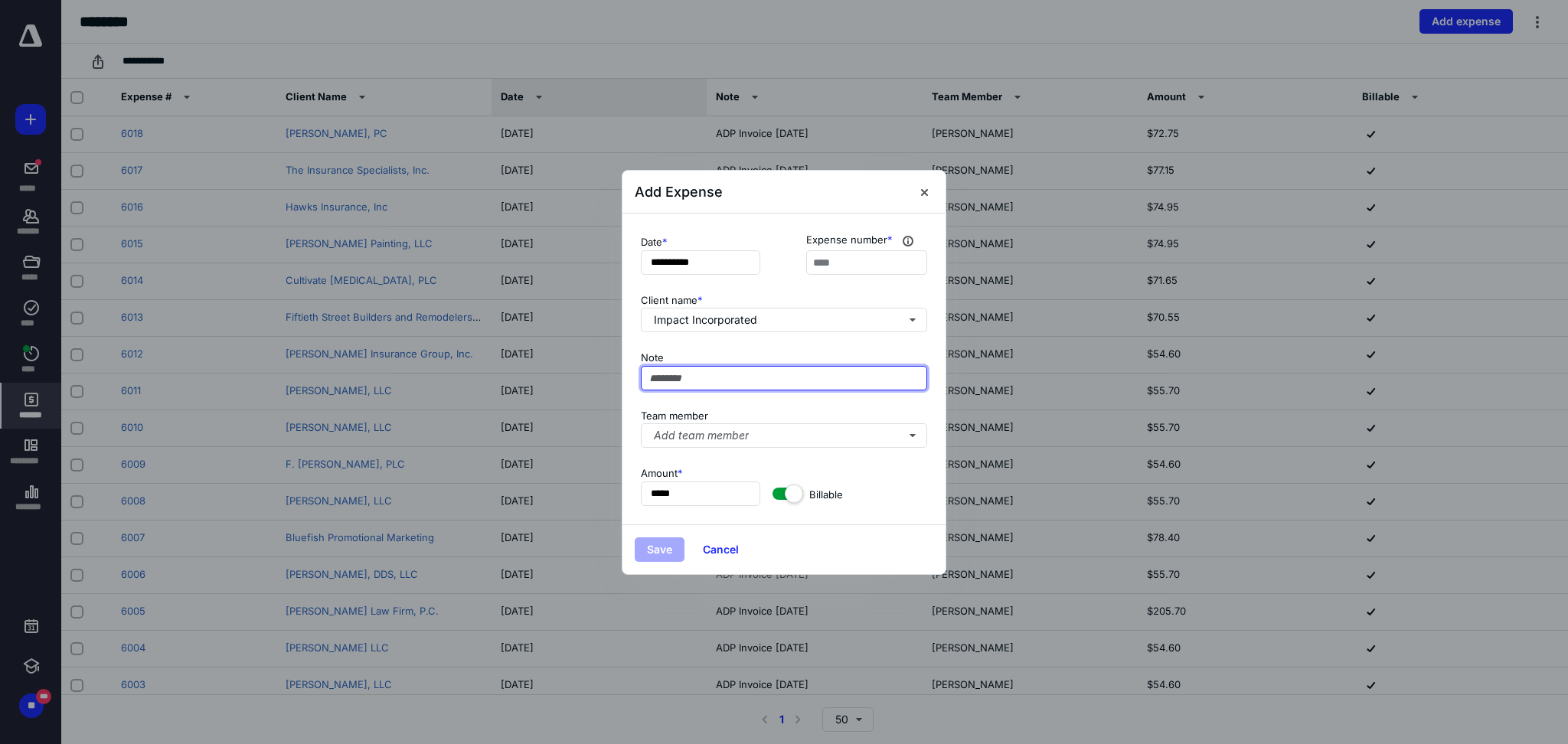 paste on "**********" 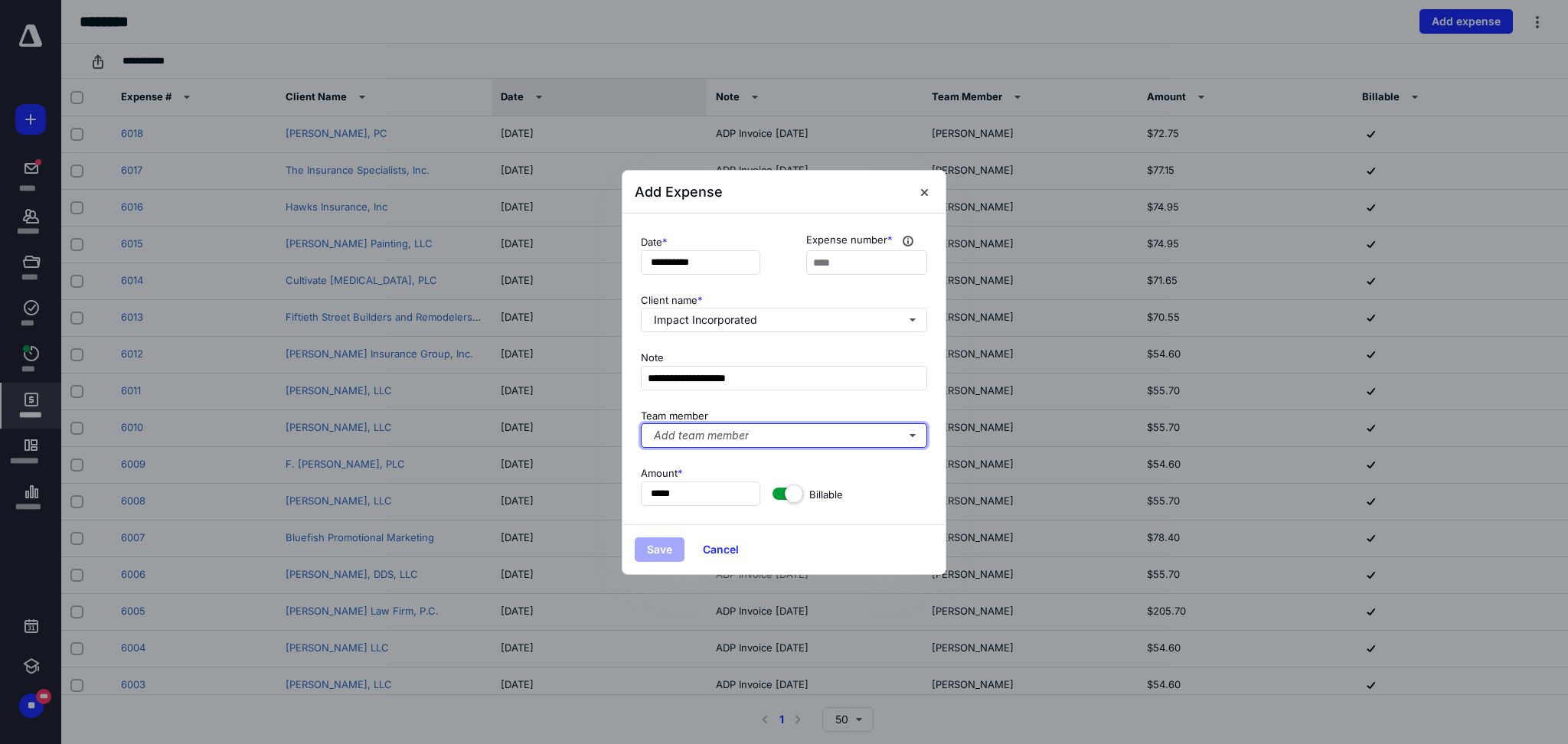 click on "Add team member" at bounding box center [784, 436] 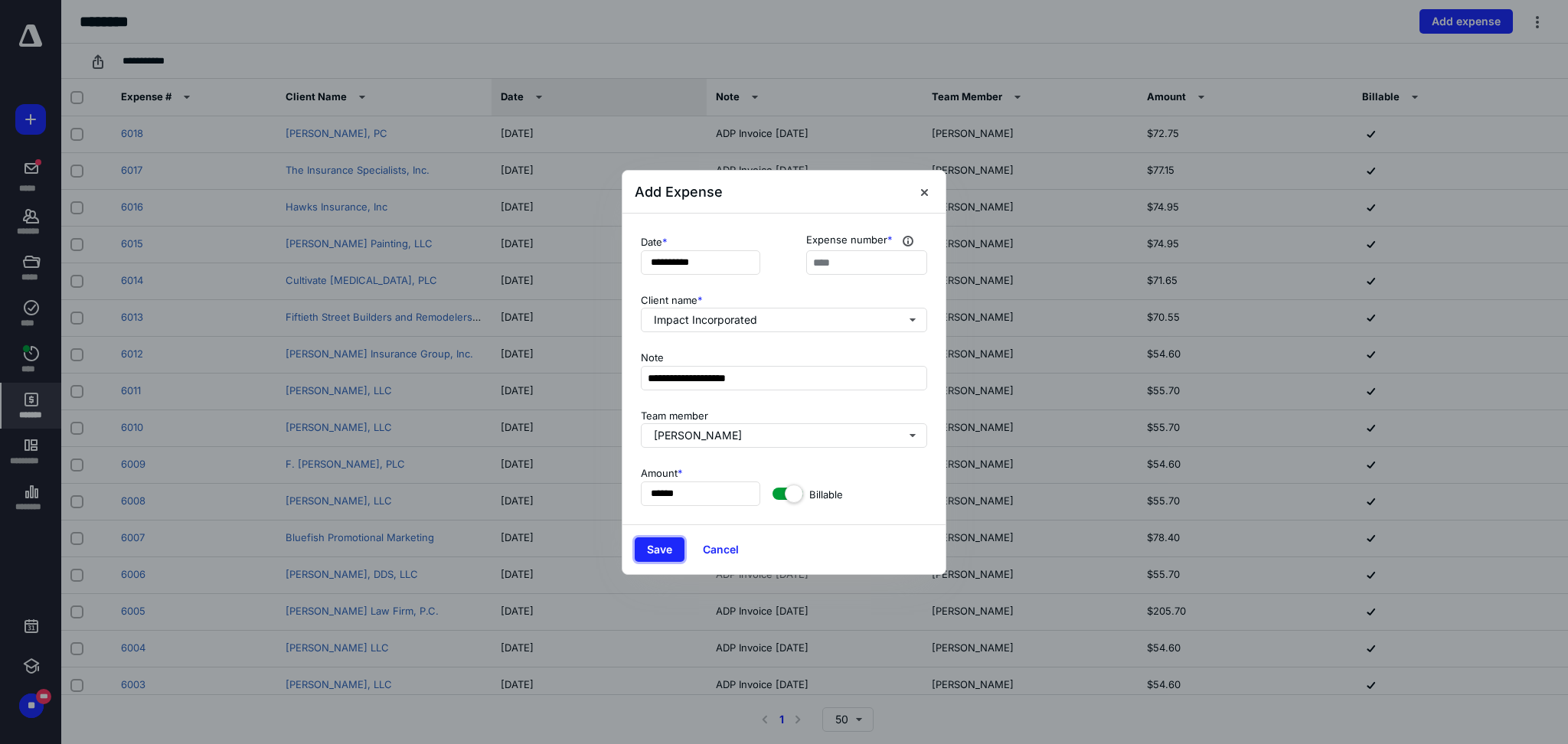 click on "Save" at bounding box center [659, 550] 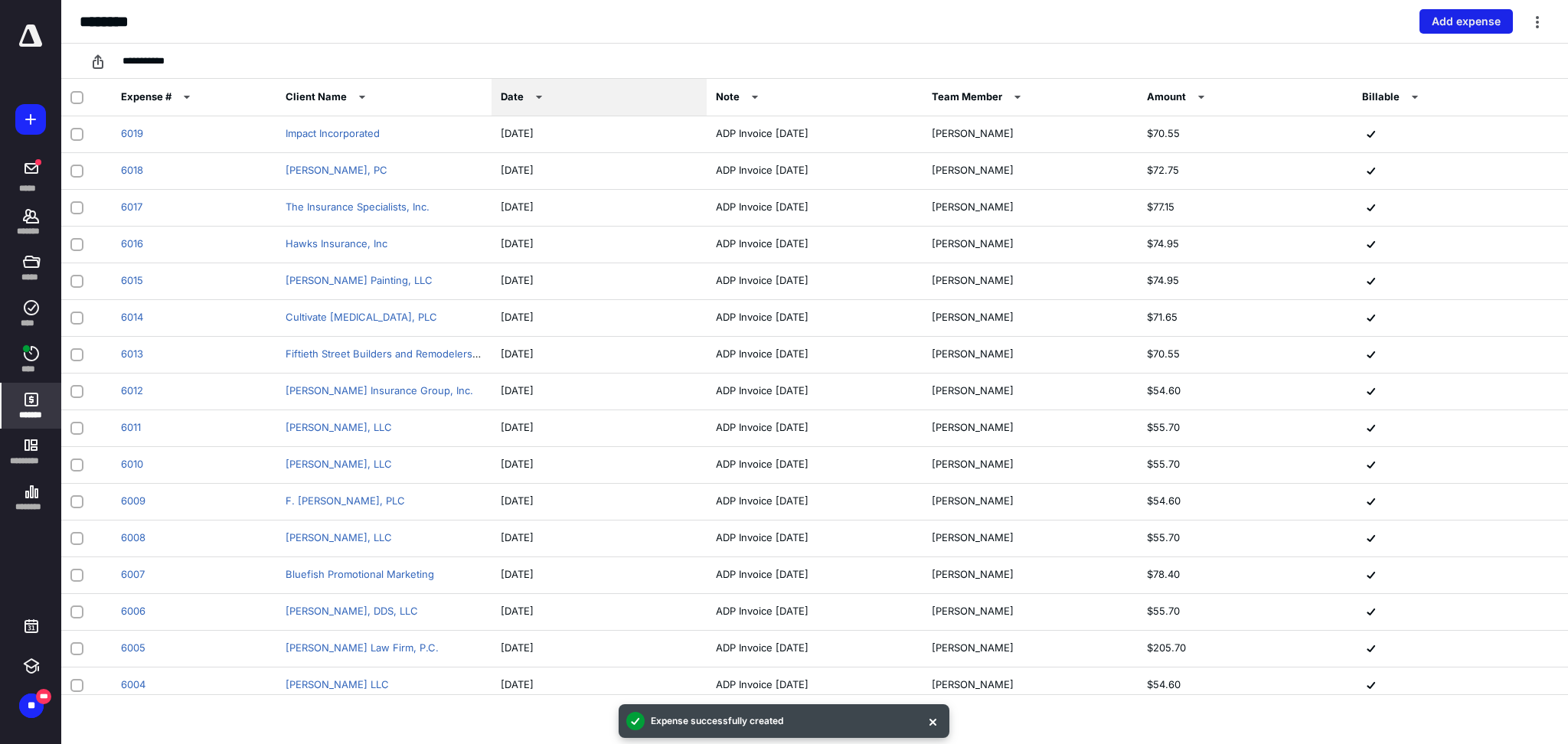click on "Add expense" at bounding box center [1466, 21] 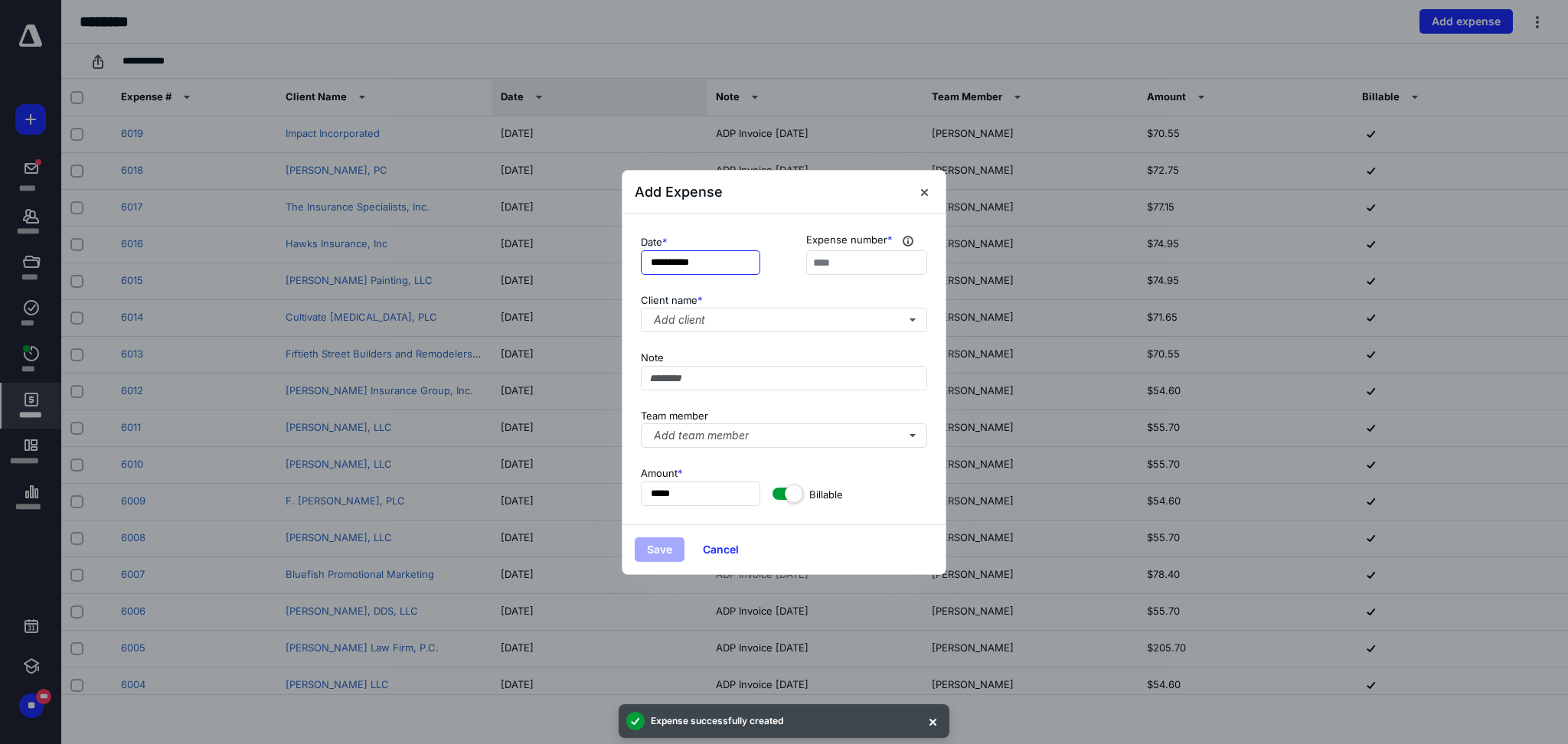 click on "**********" at bounding box center (701, 263) 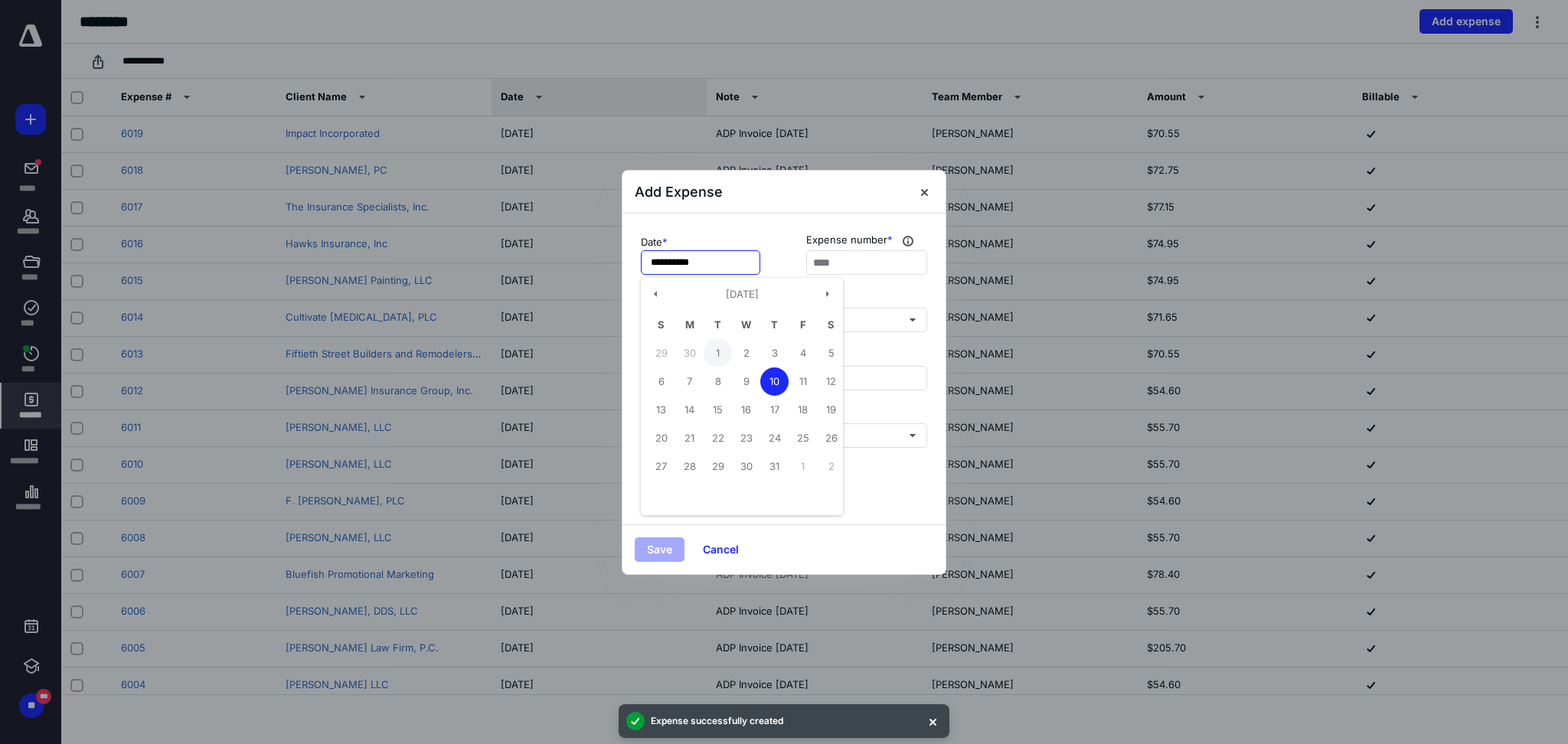 click on "1" at bounding box center (717, 353) 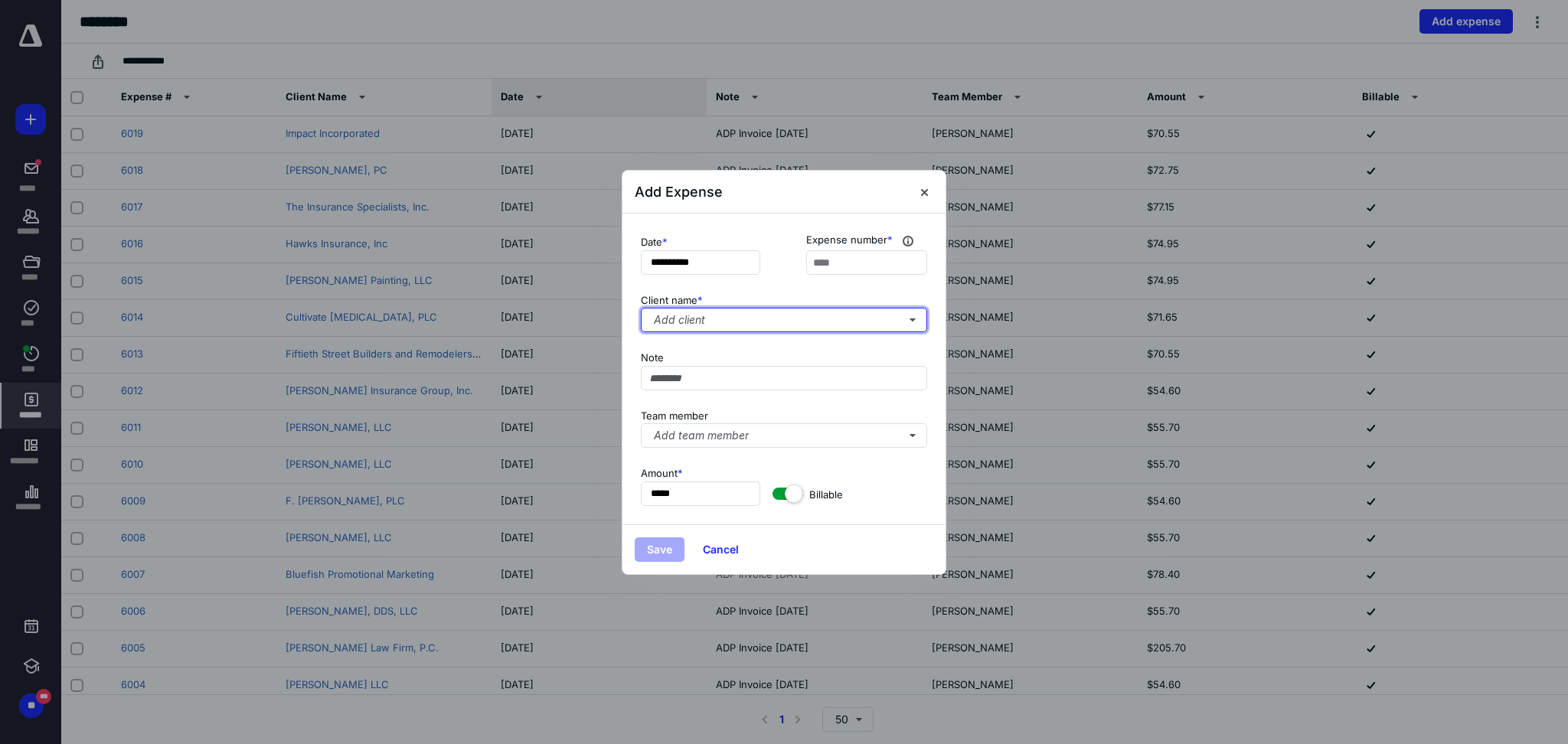 click on "Add client" at bounding box center [784, 320] 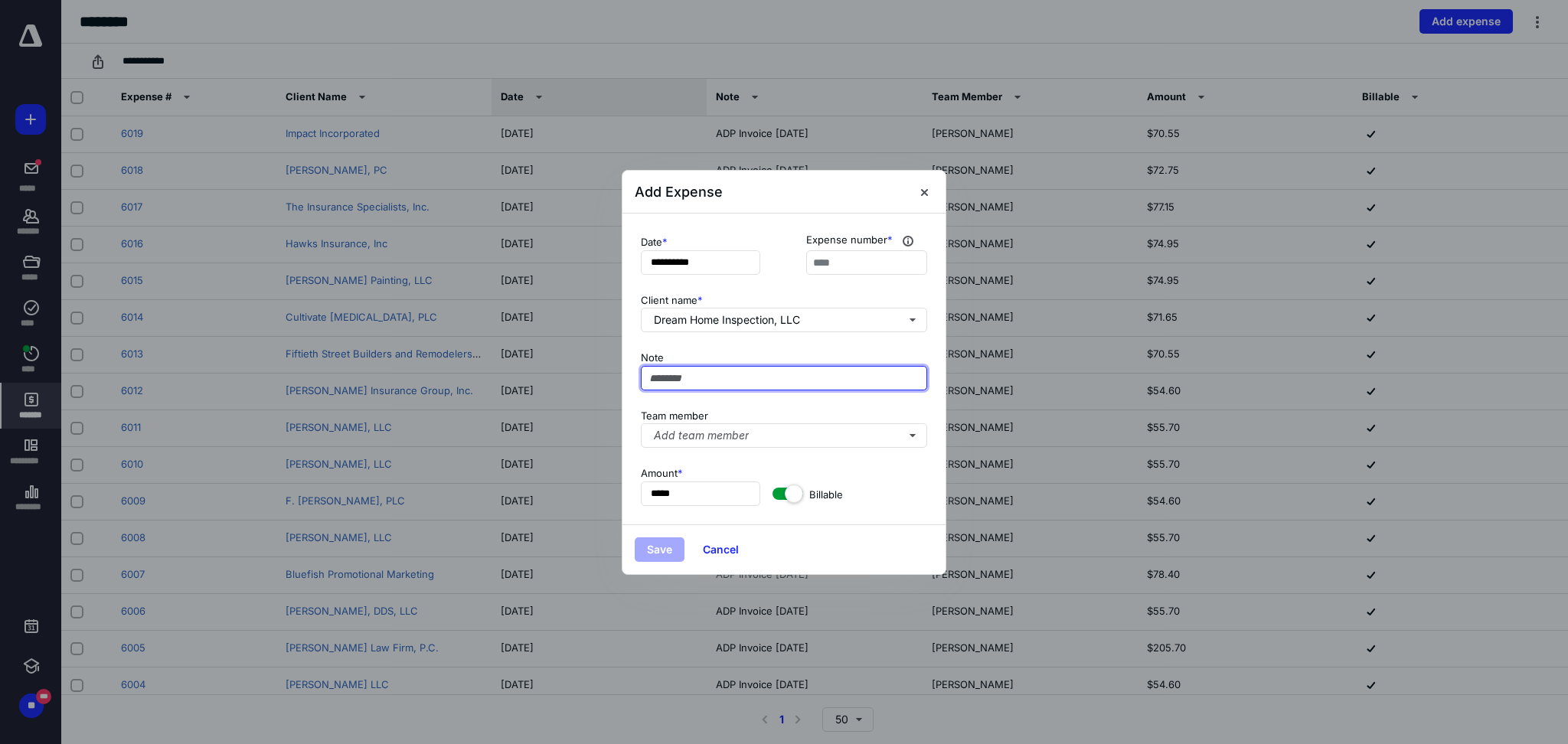 paste on "**********" 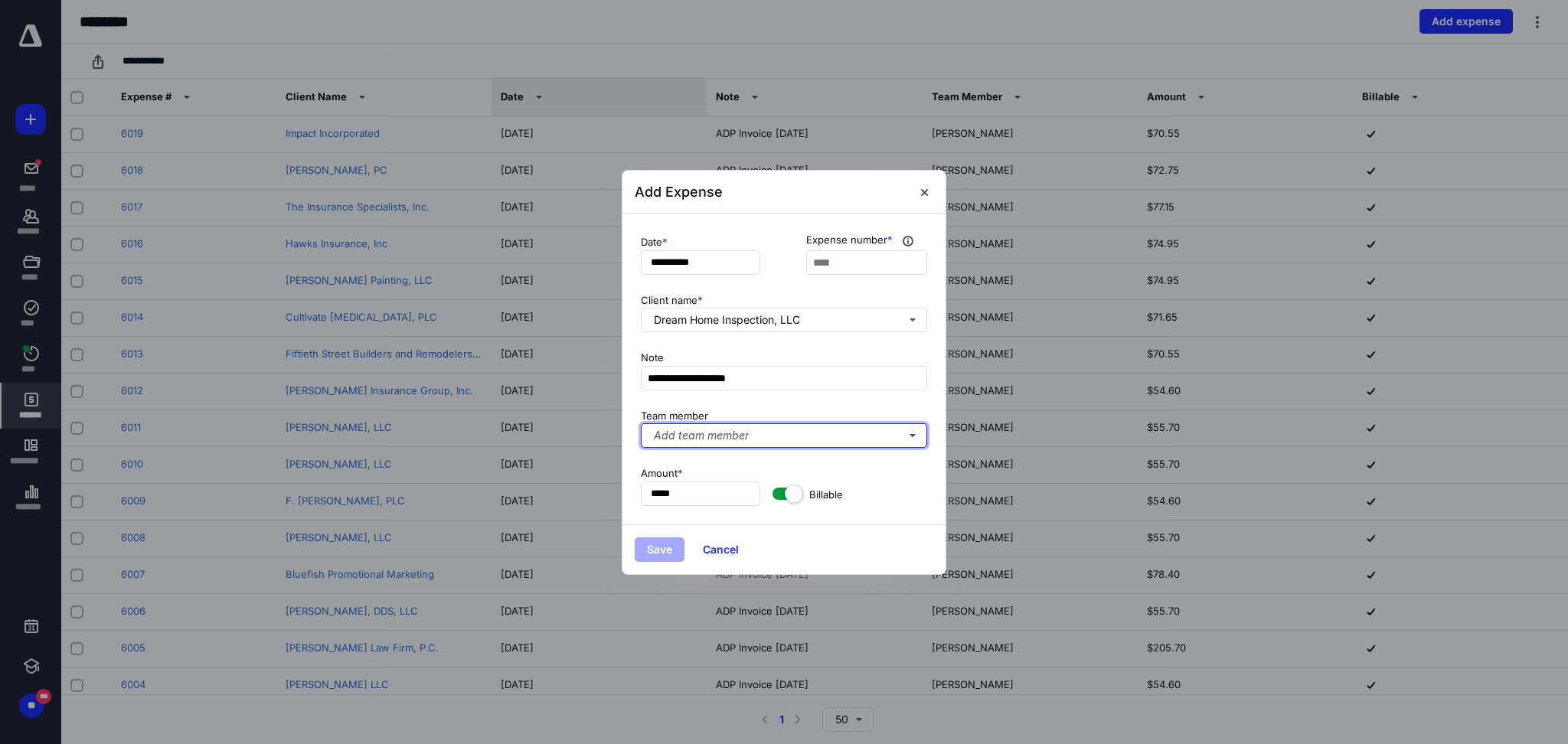 click on "Add team member" at bounding box center (784, 436) 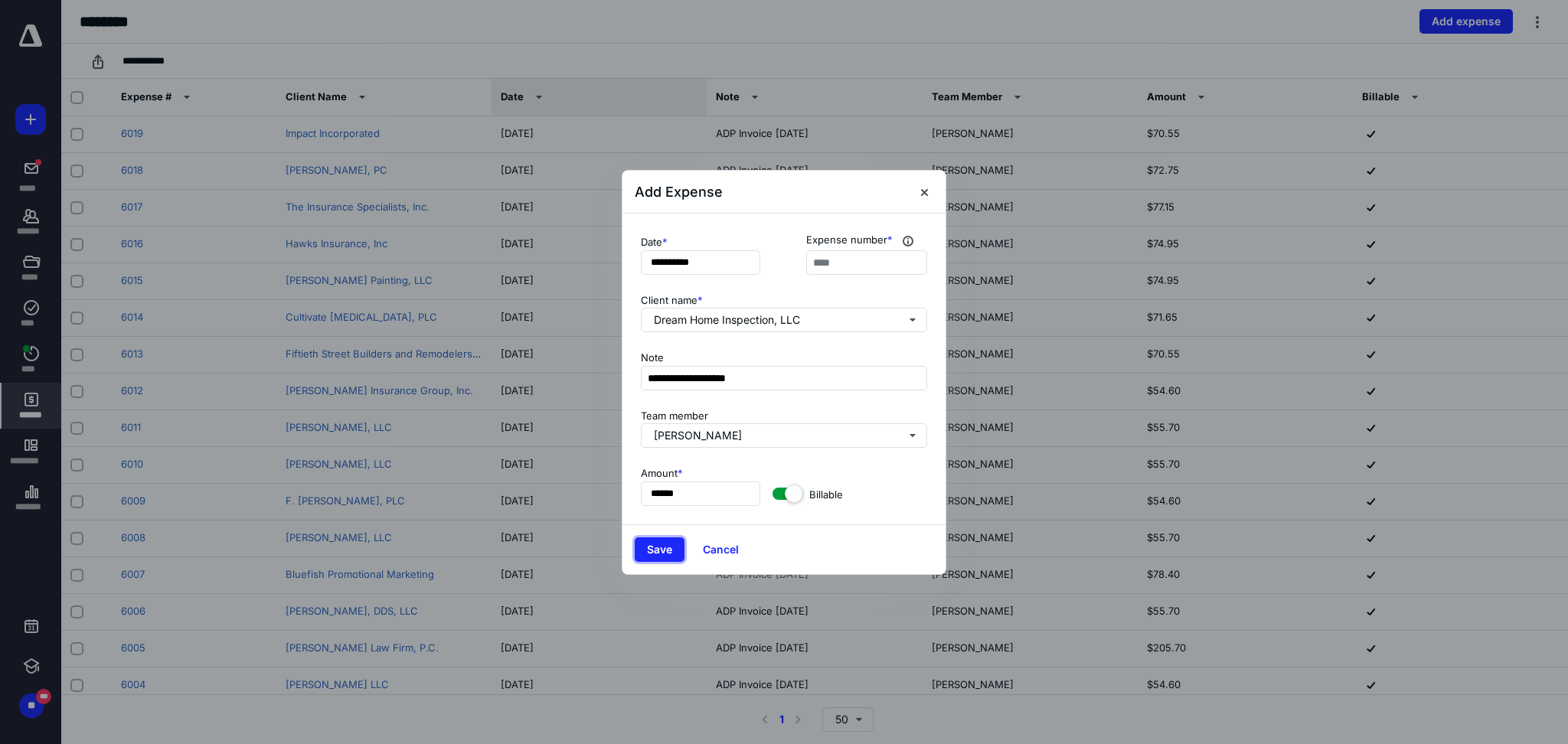click on "Save" at bounding box center [659, 550] 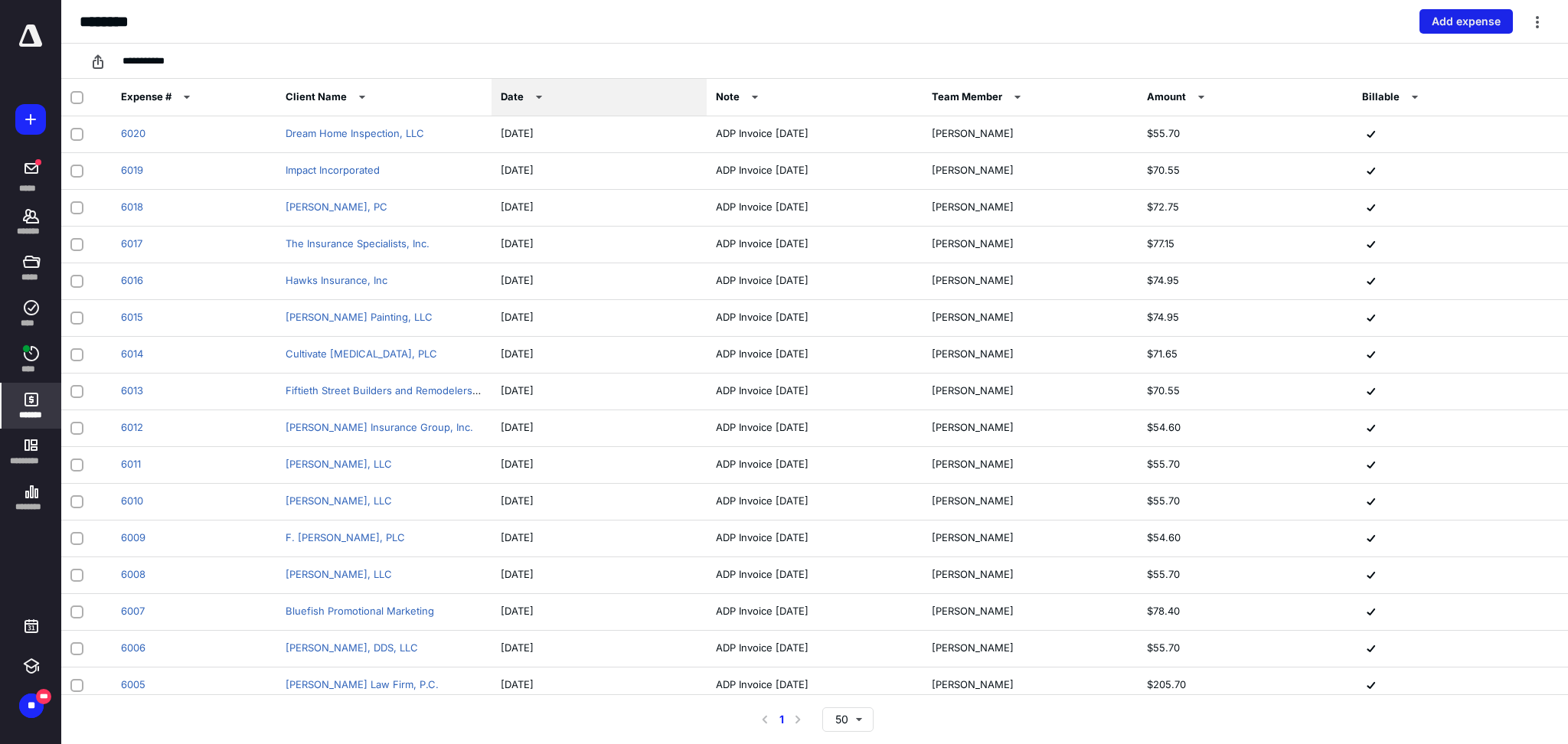 click on "Add expense" at bounding box center [1466, 21] 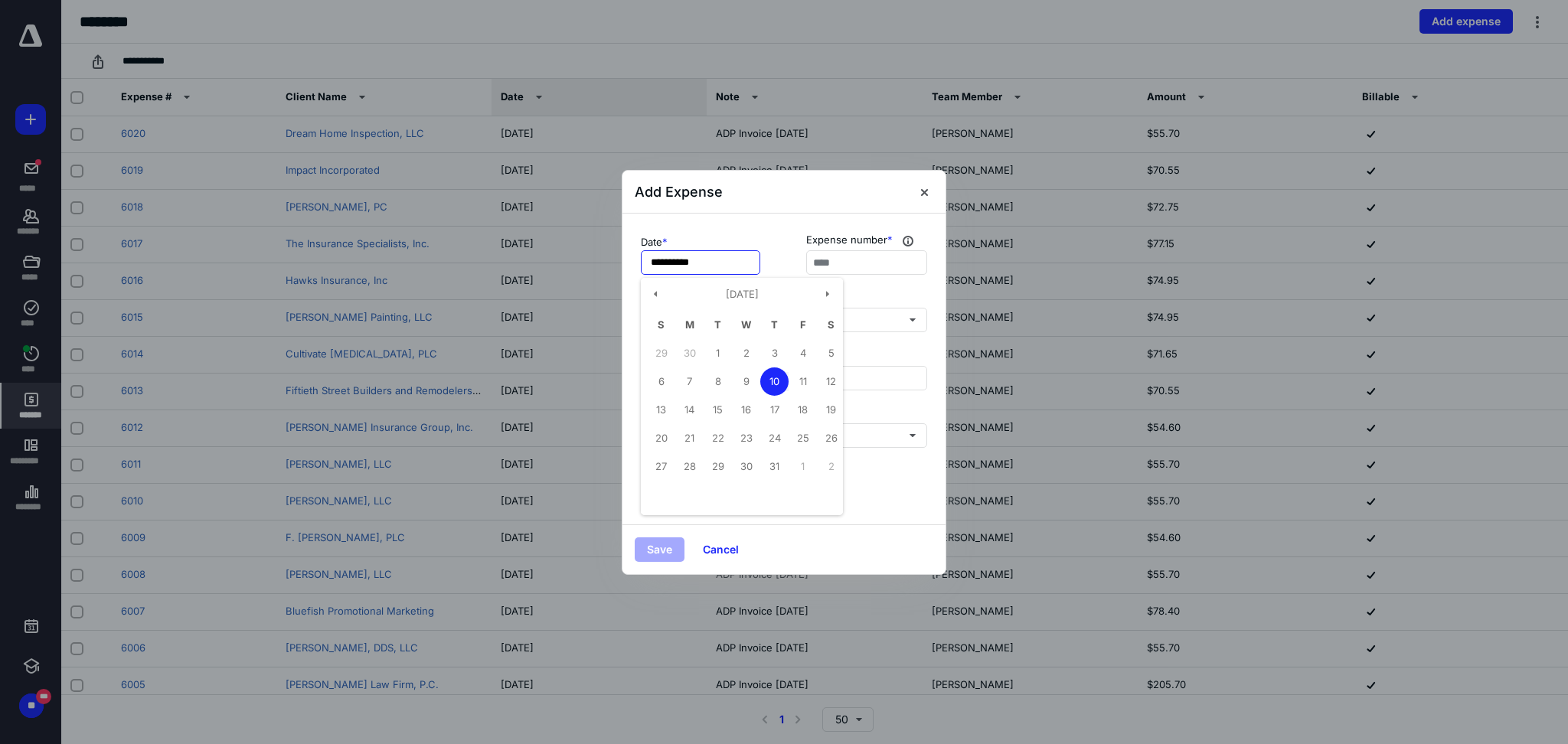 click on "**********" at bounding box center (701, 263) 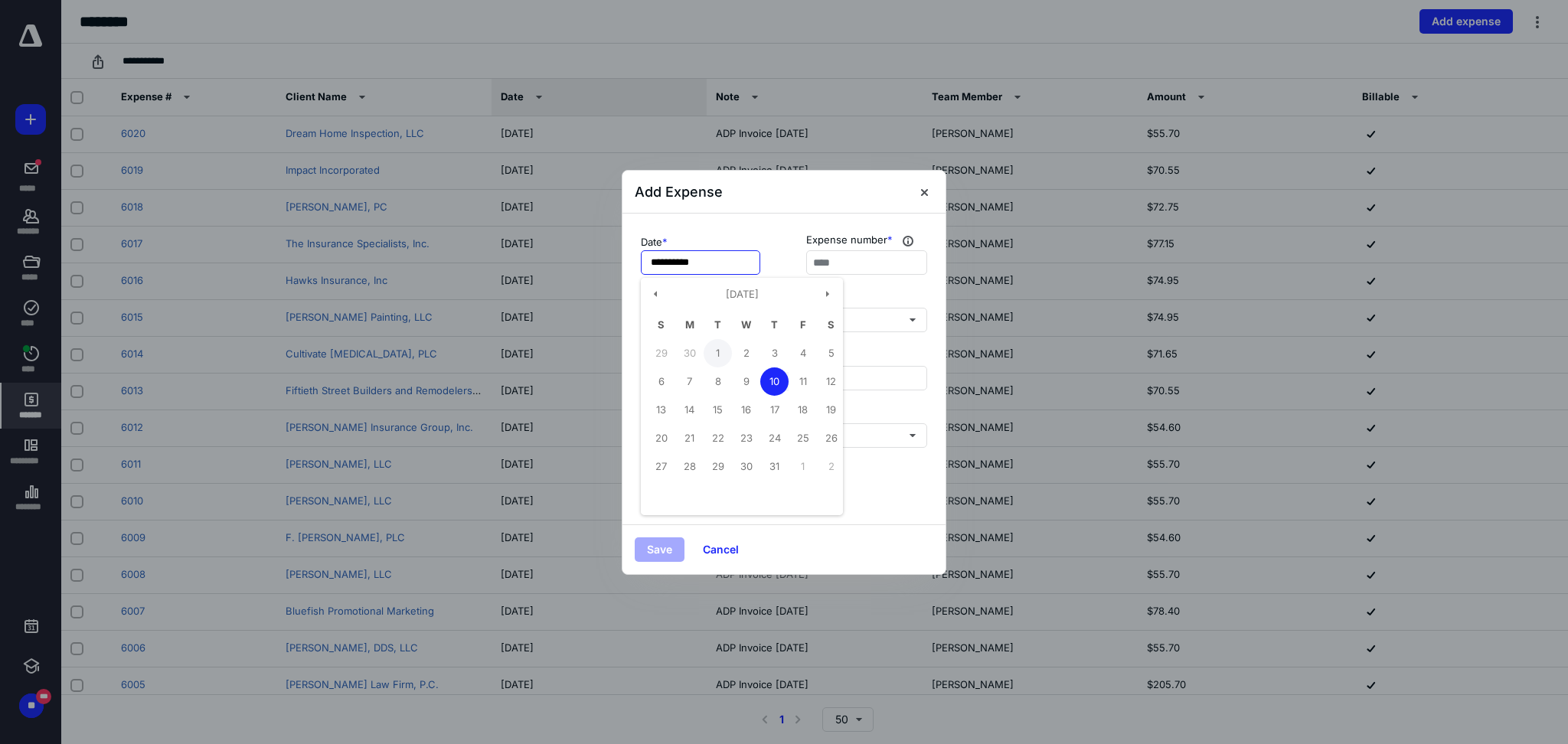 click on "1" at bounding box center (717, 353) 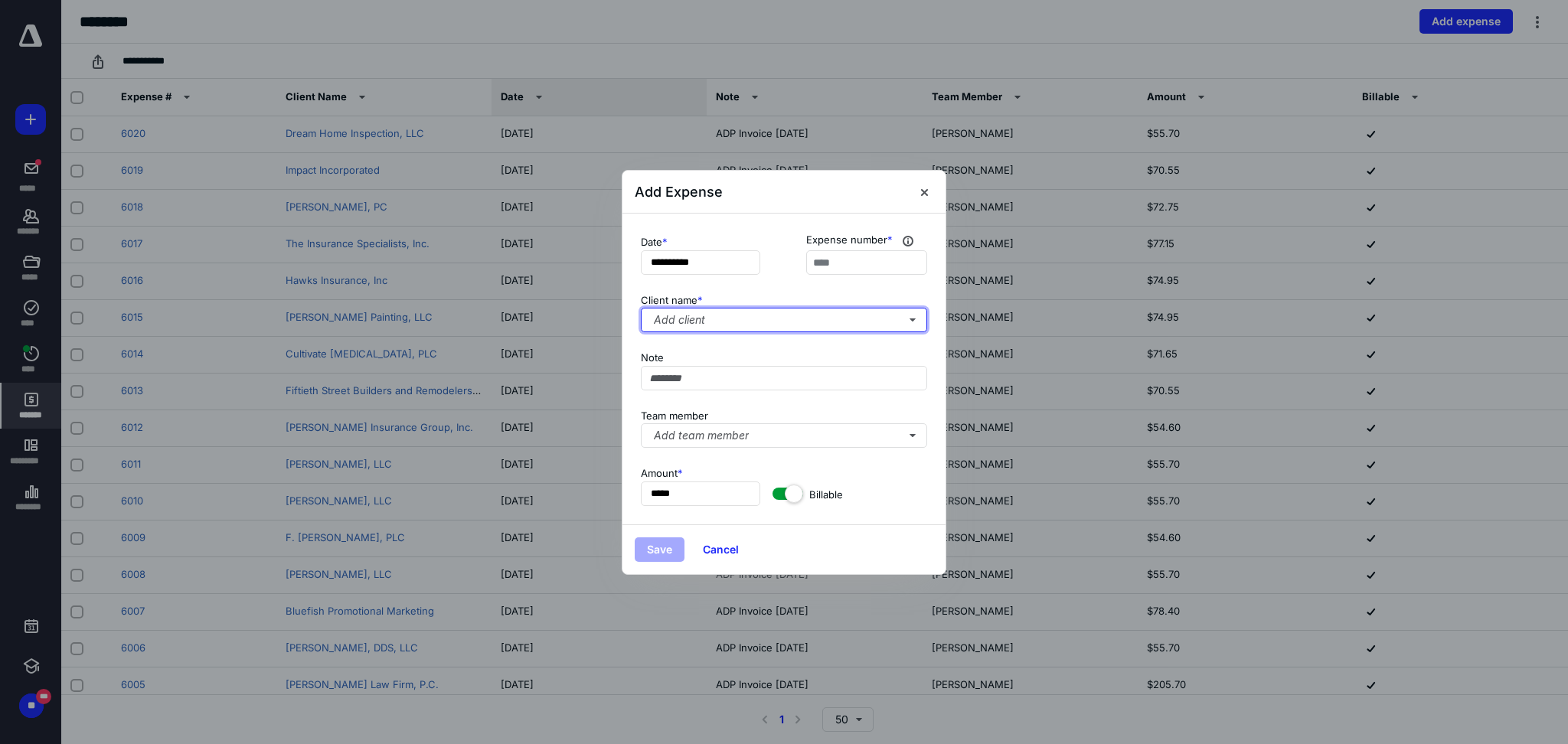 click on "Add client" at bounding box center (784, 320) 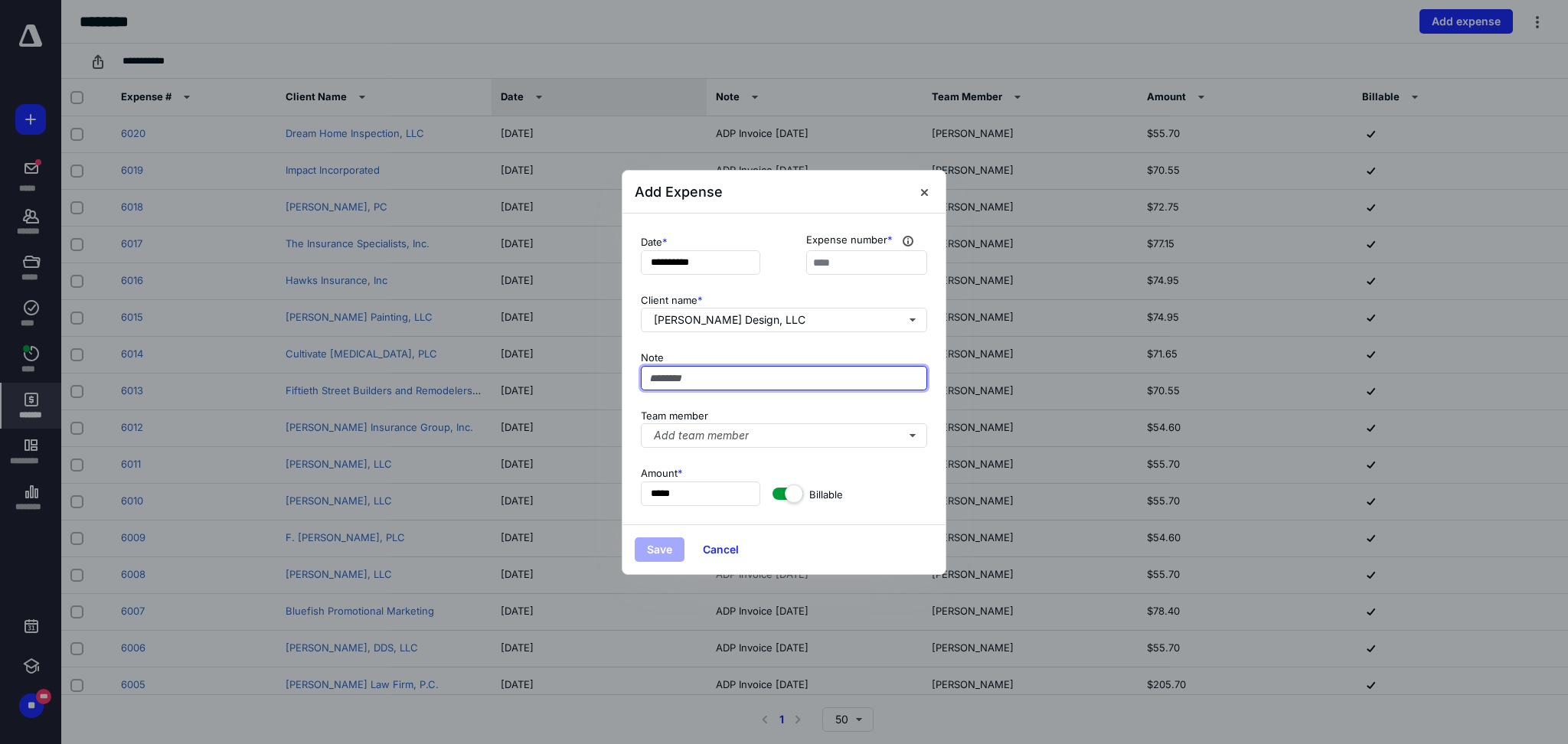 paste on "**********" 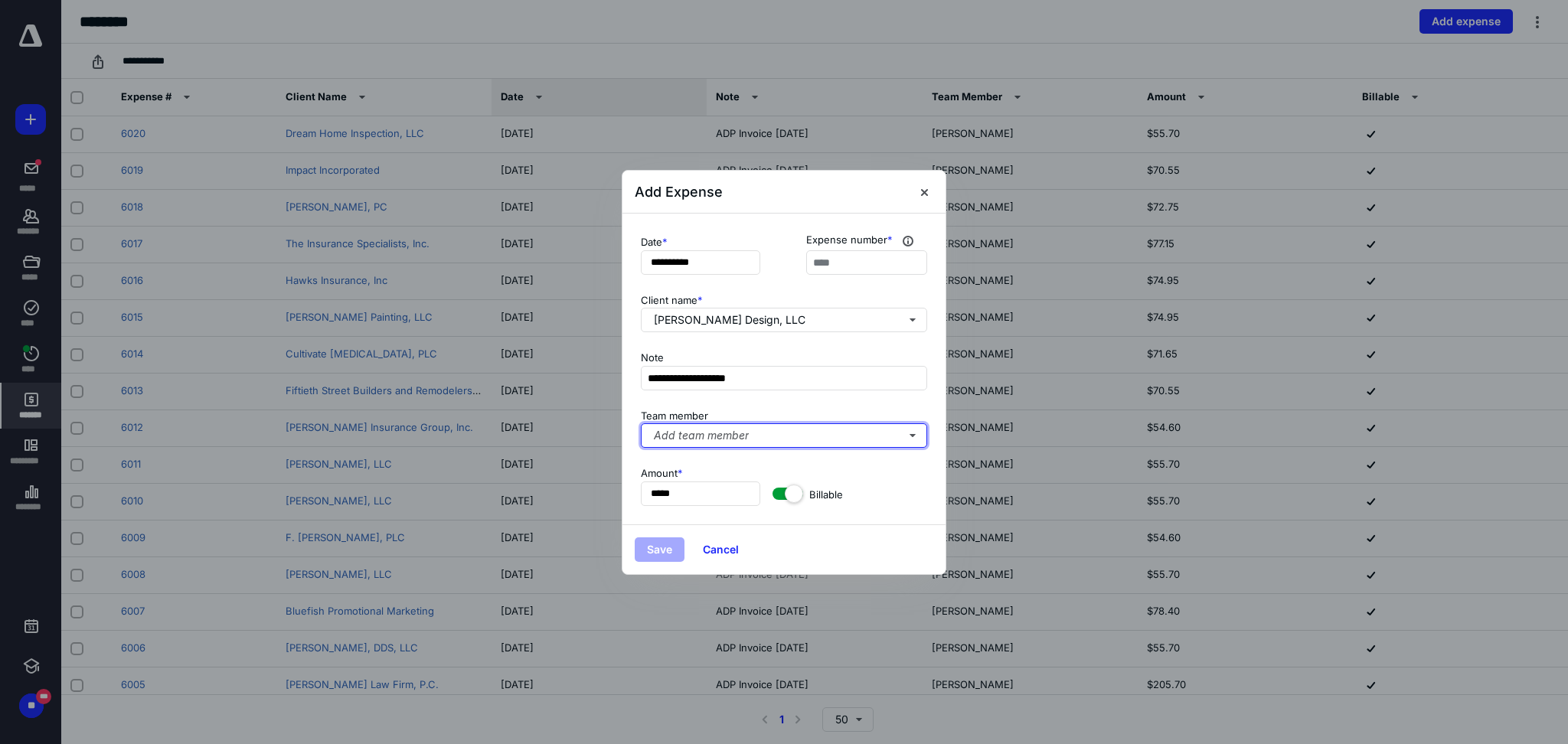 click on "Add team member" at bounding box center (784, 436) 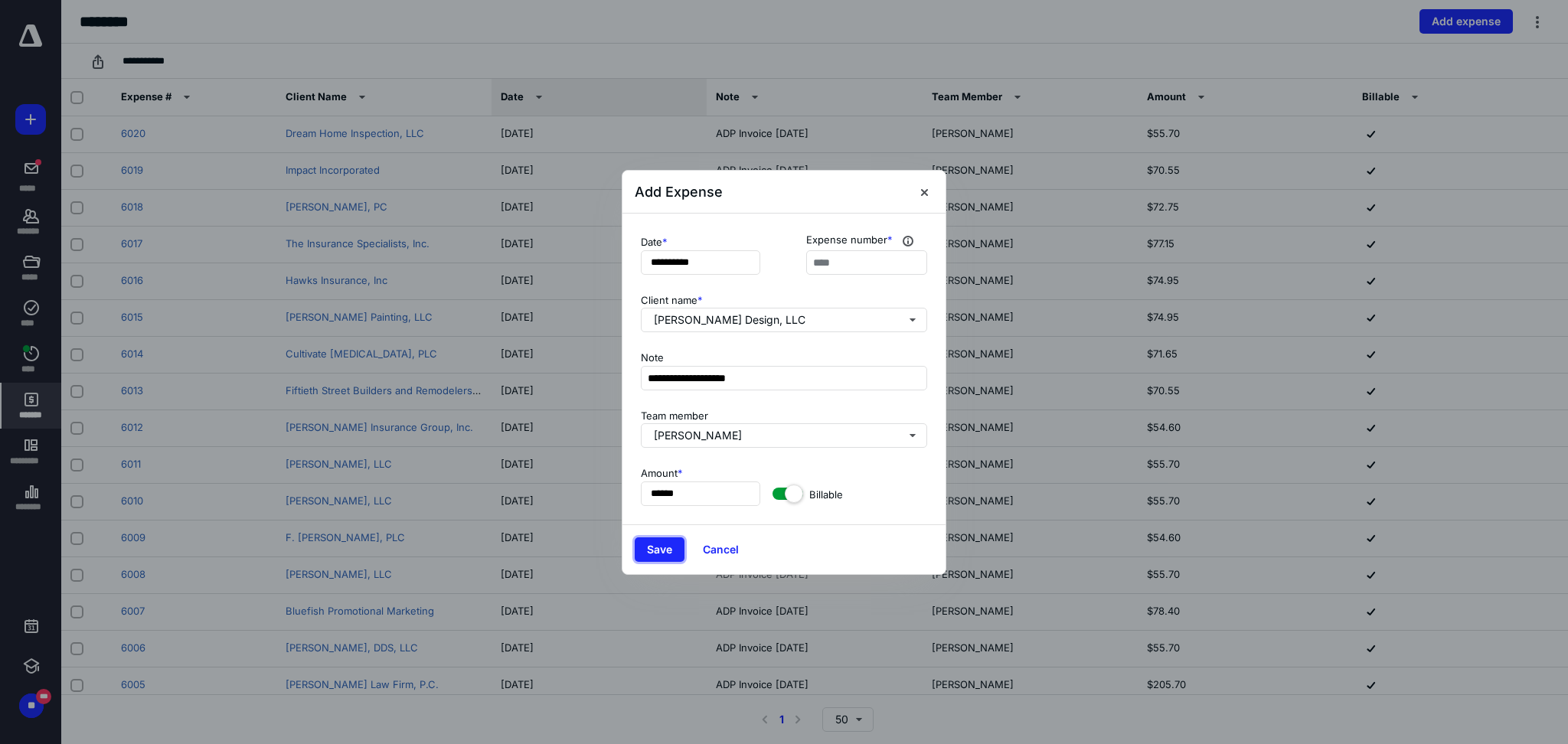 click on "Save" at bounding box center (659, 550) 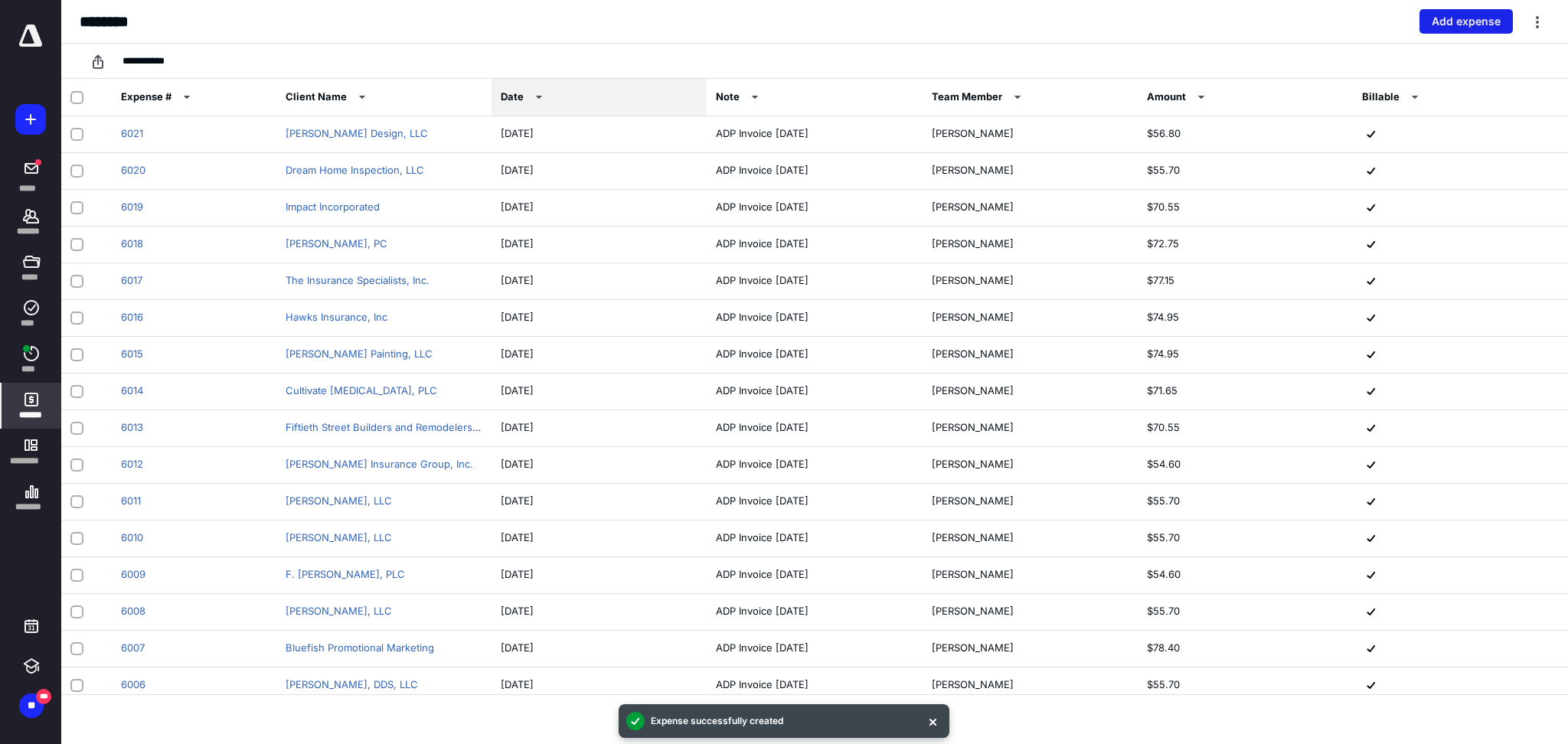 click on "Add expense" at bounding box center (1466, 21) 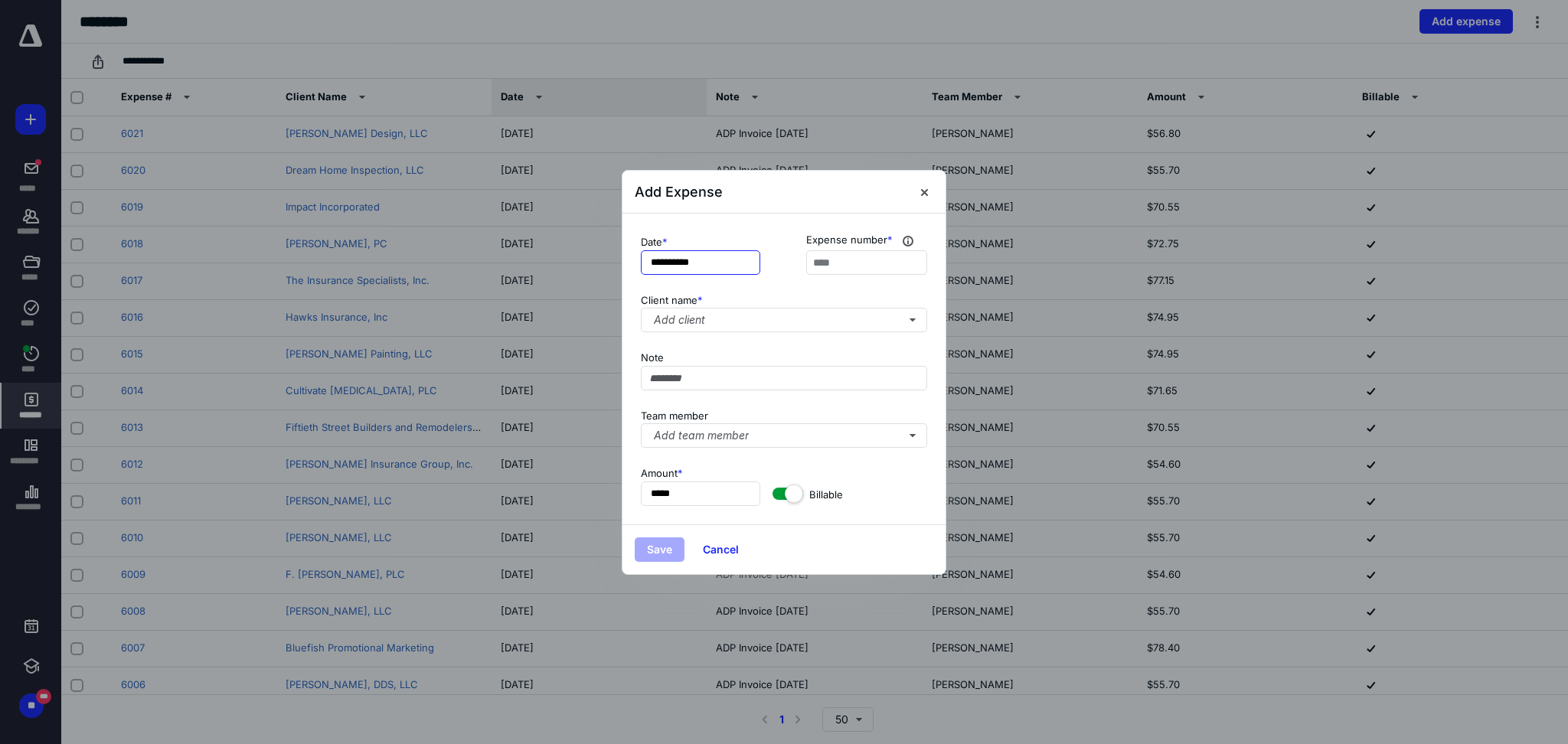 click on "**********" at bounding box center [701, 263] 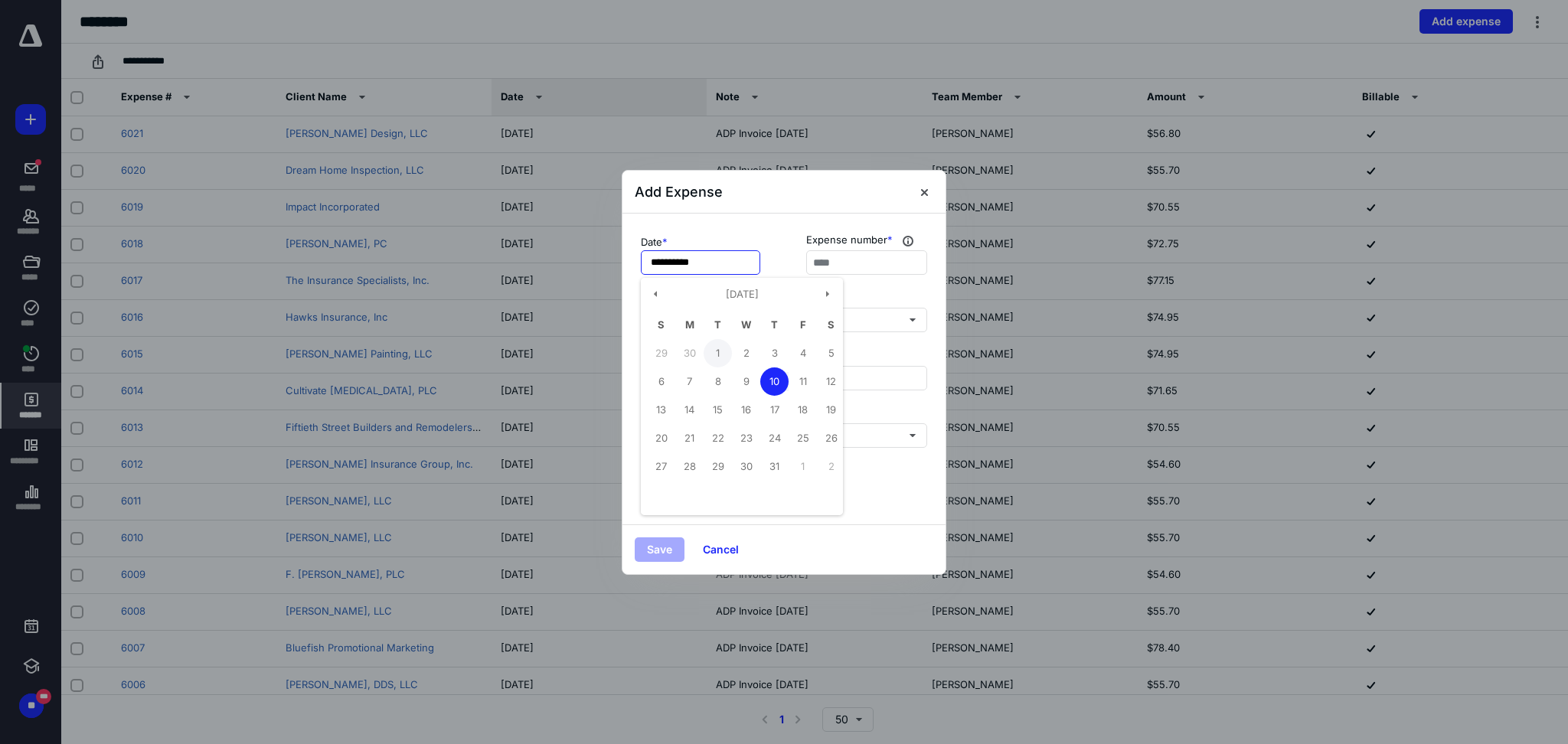 click on "1" at bounding box center [717, 353] 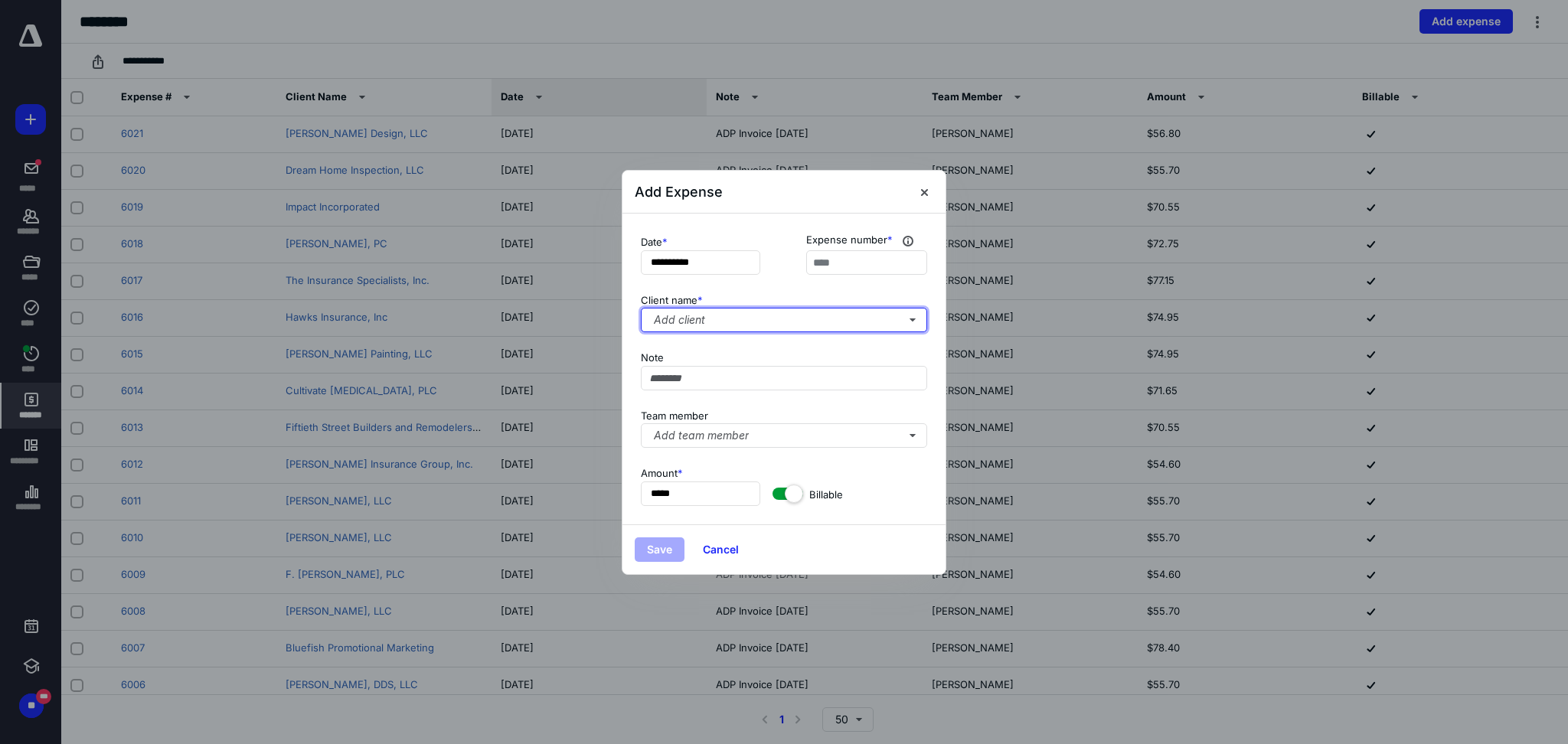 click on "Add client" at bounding box center (784, 320) 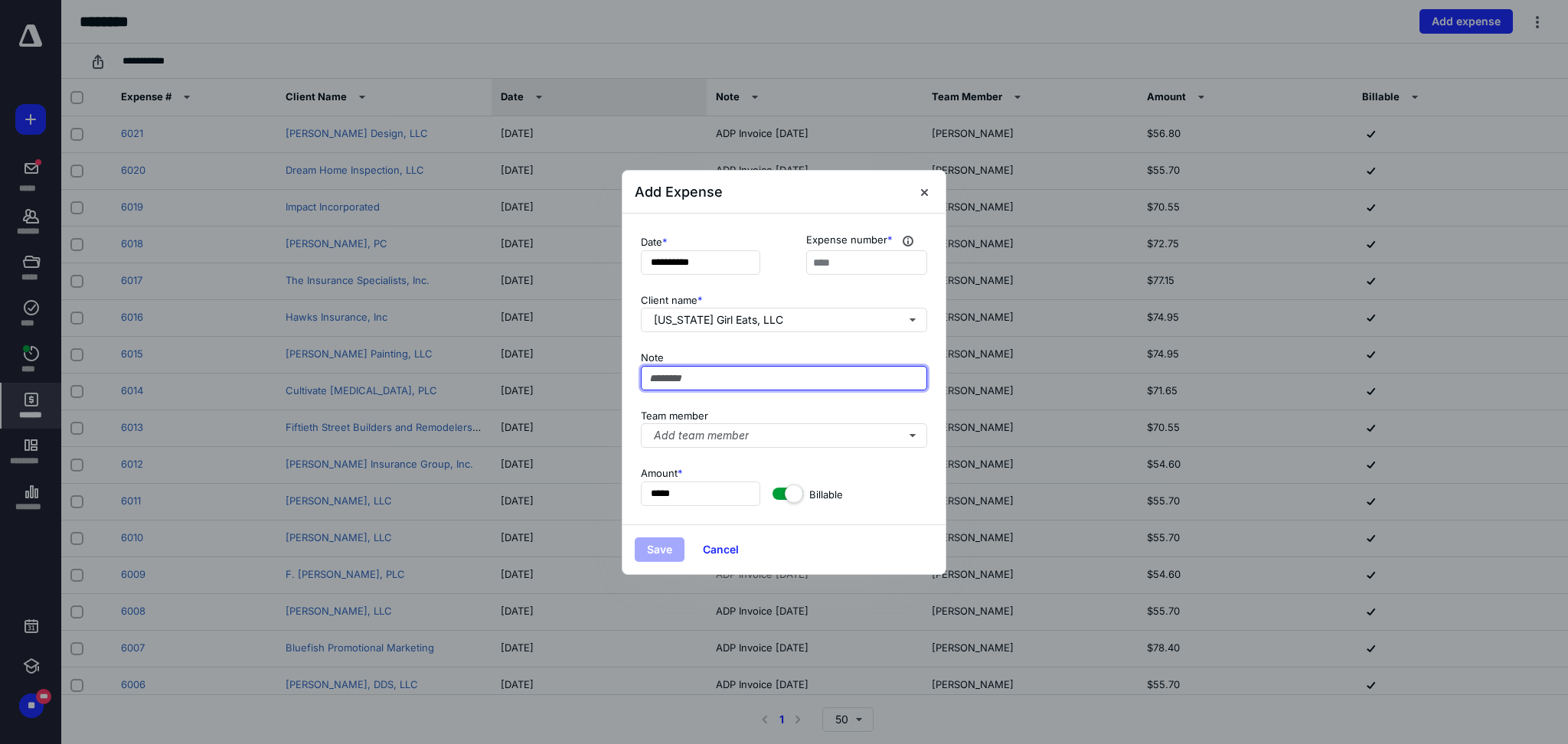 paste on "**********" 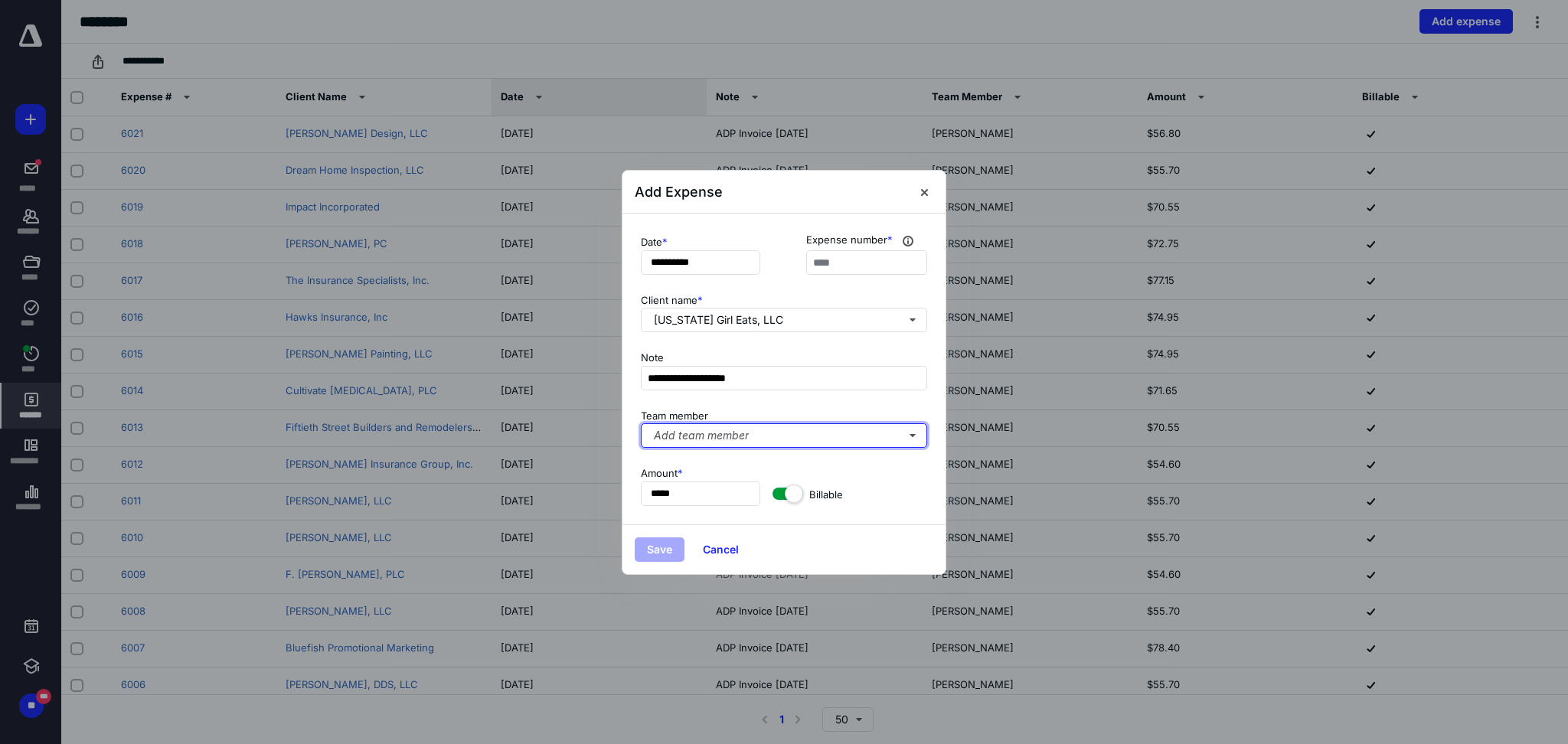 click on "Add team member" at bounding box center (784, 436) 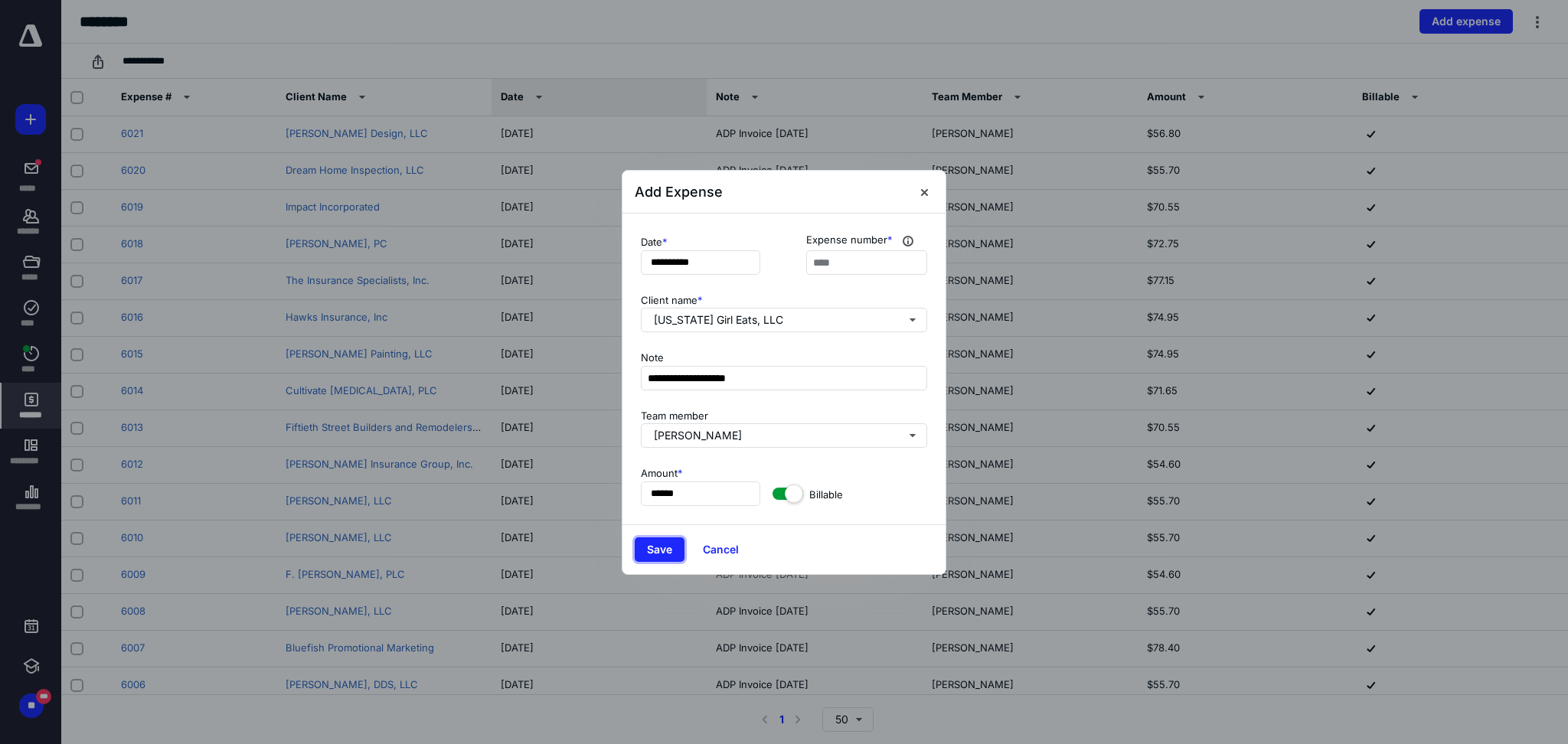 click on "Save" at bounding box center [659, 550] 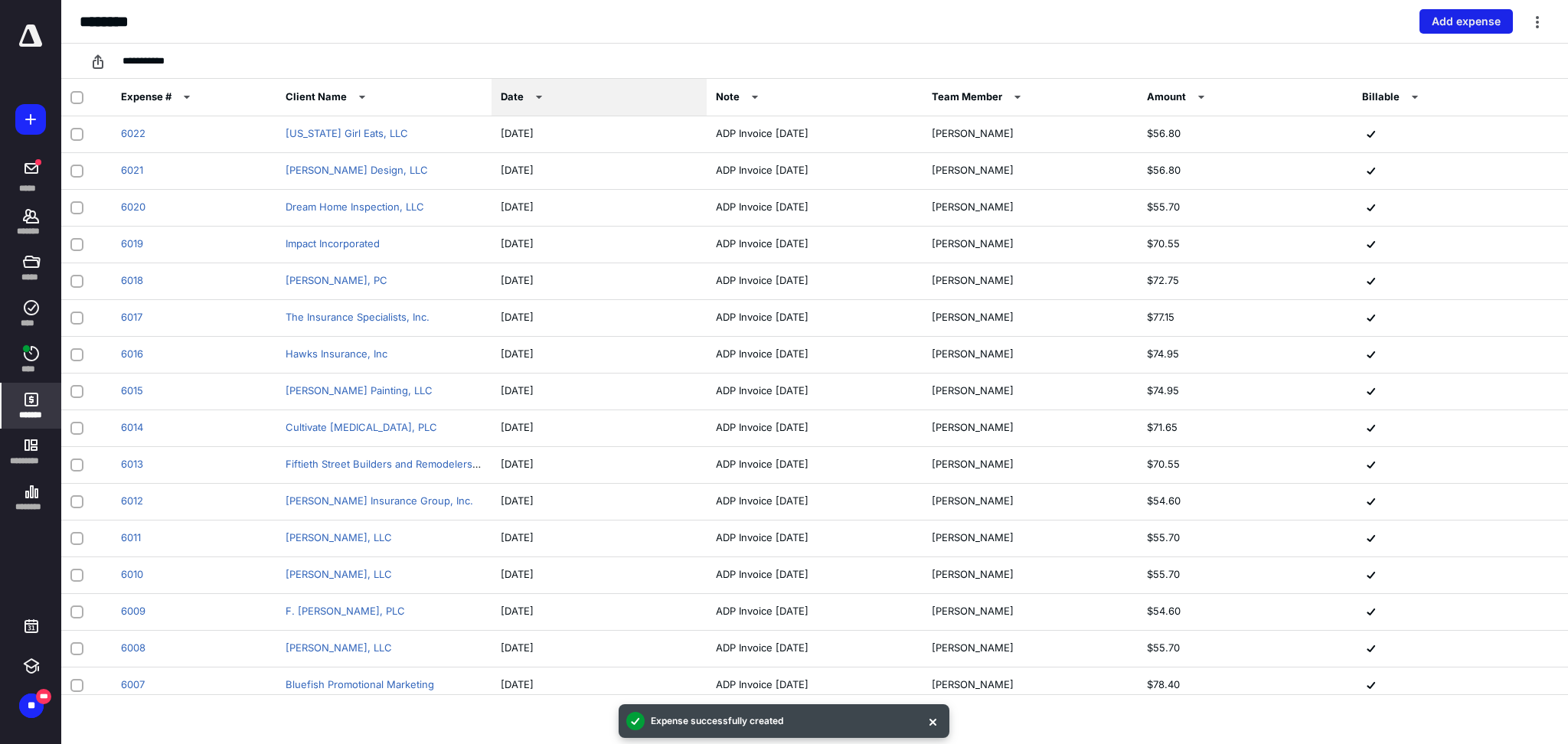 click on "Add expense" at bounding box center (1466, 21) 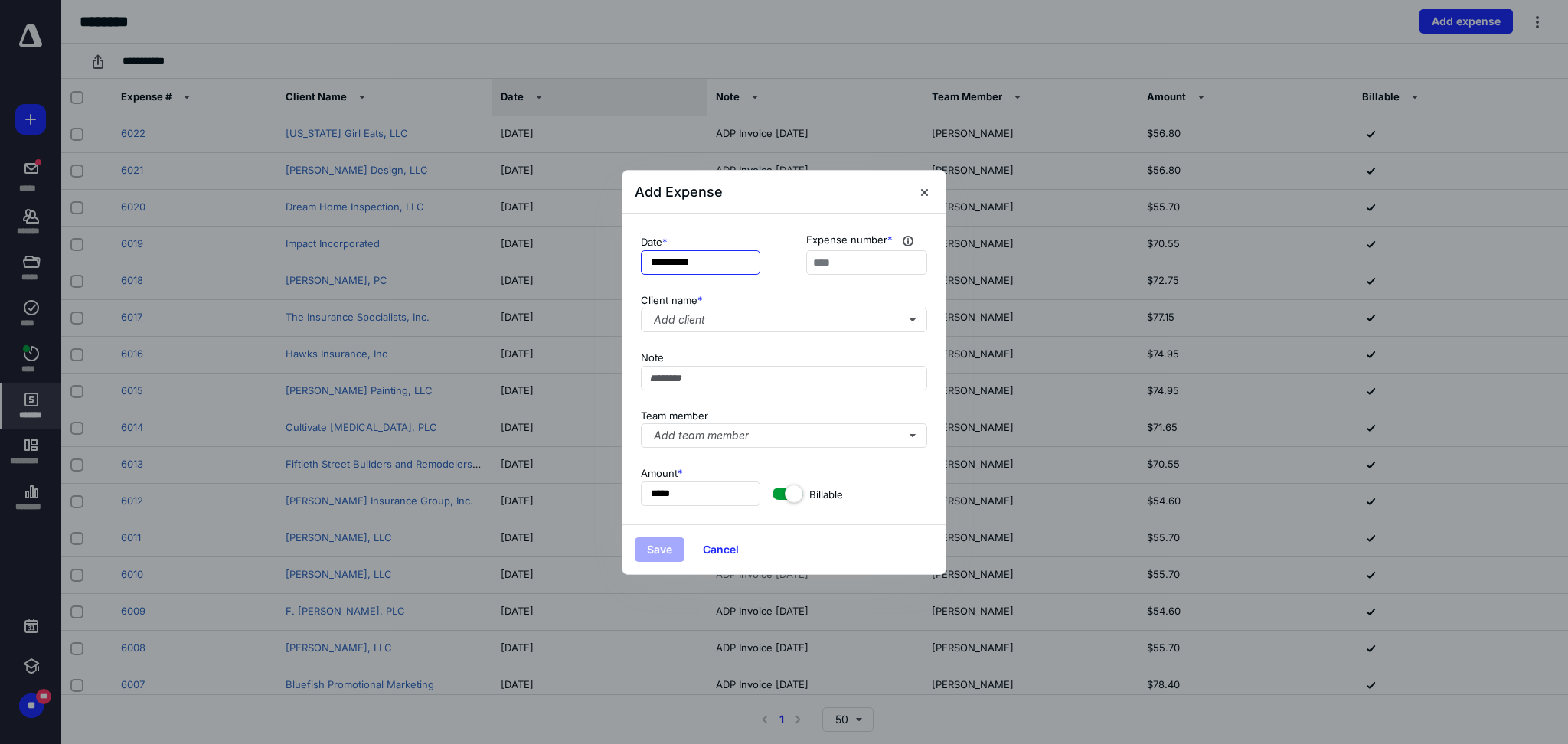 click on "**********" at bounding box center [701, 263] 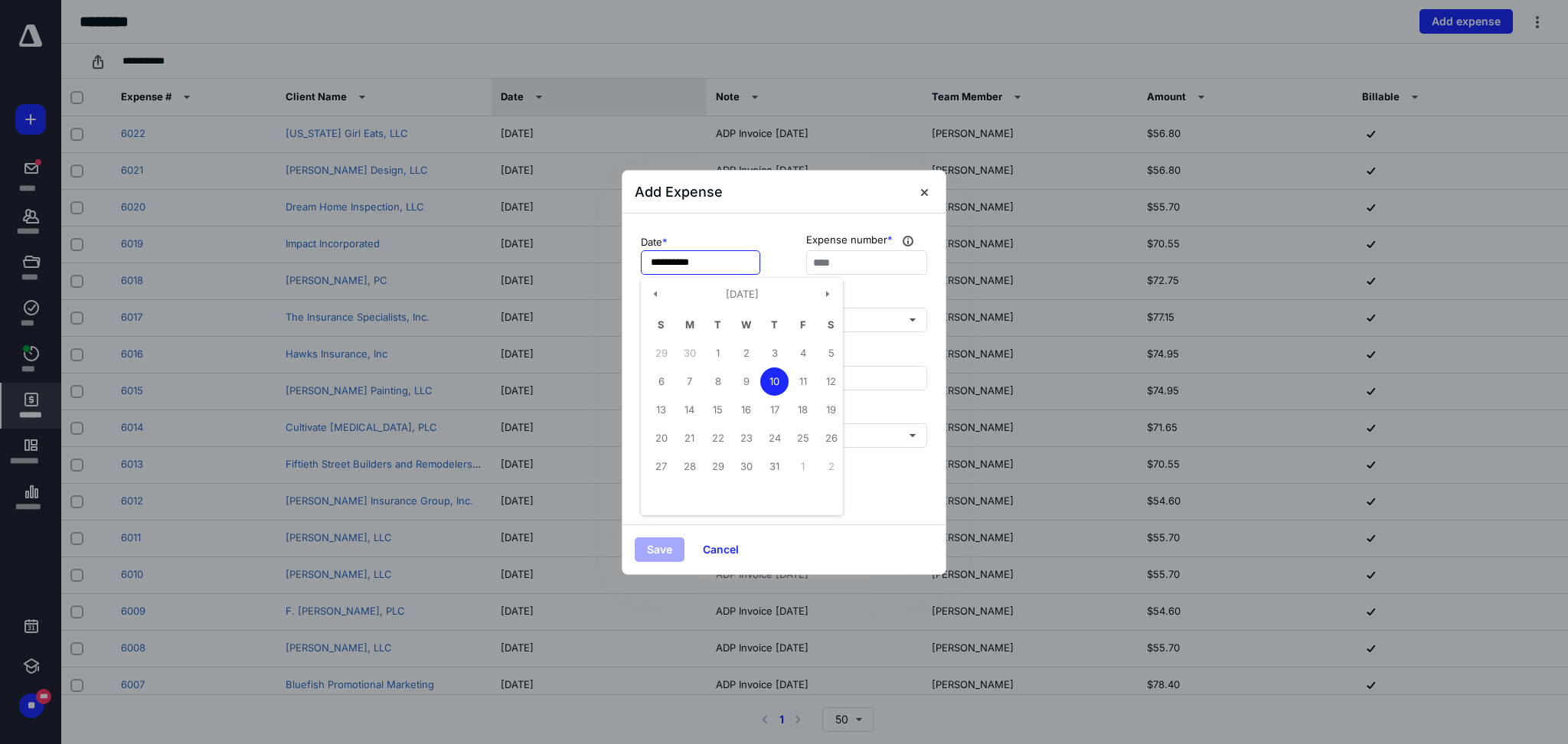 drag, startPoint x: 719, startPoint y: 348, endPoint x: 719, endPoint y: 360, distance: 12 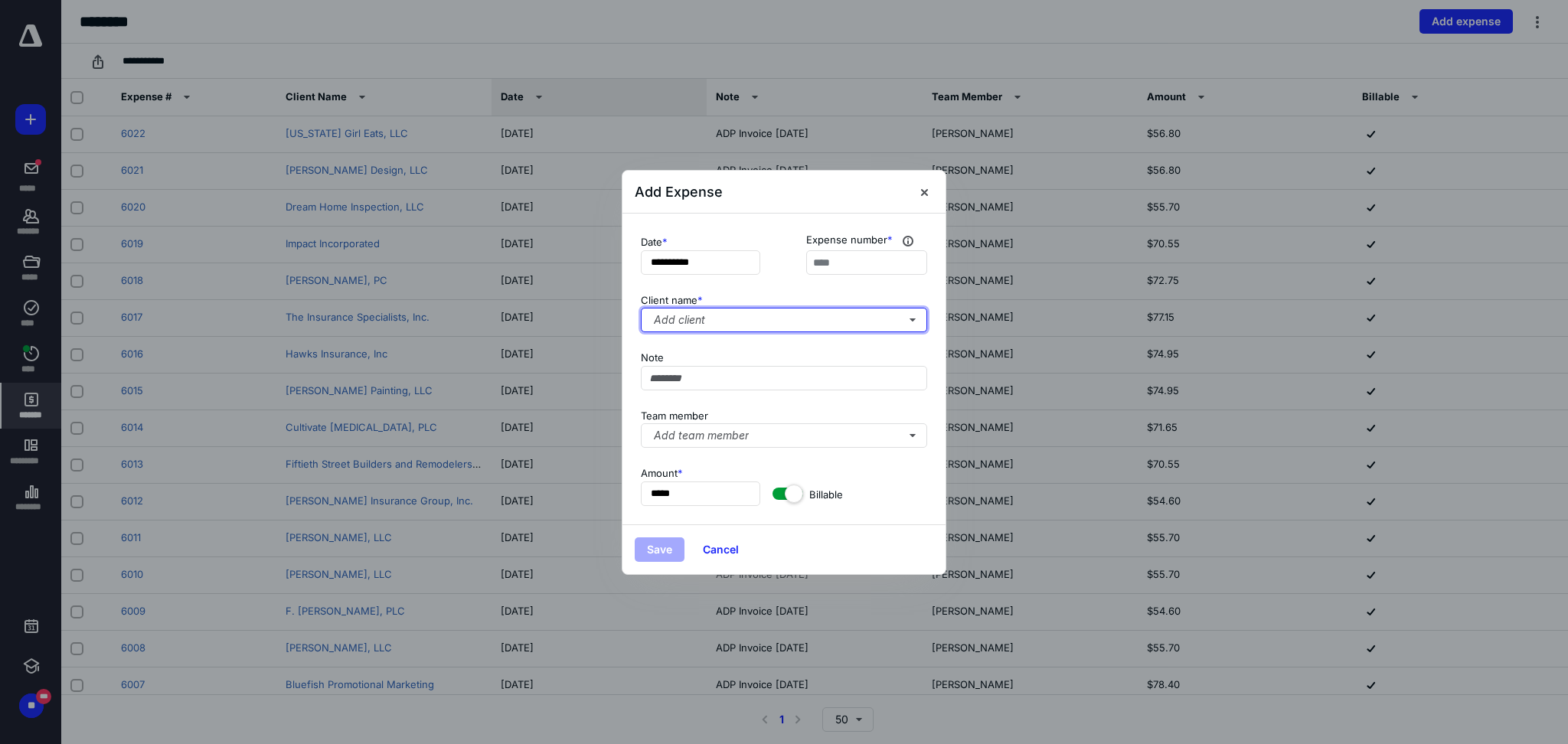click on "Add client" at bounding box center (784, 320) 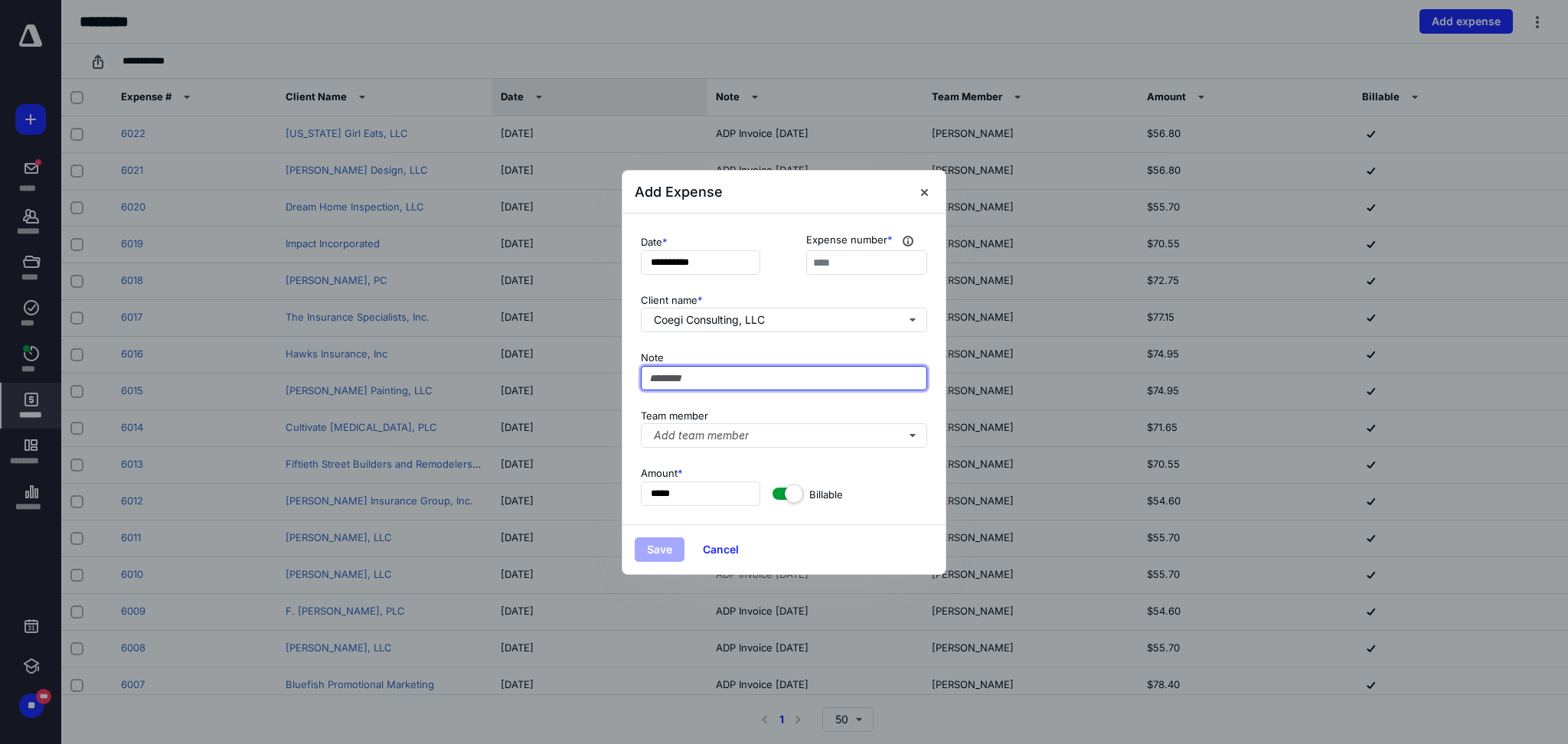 paste on "**********" 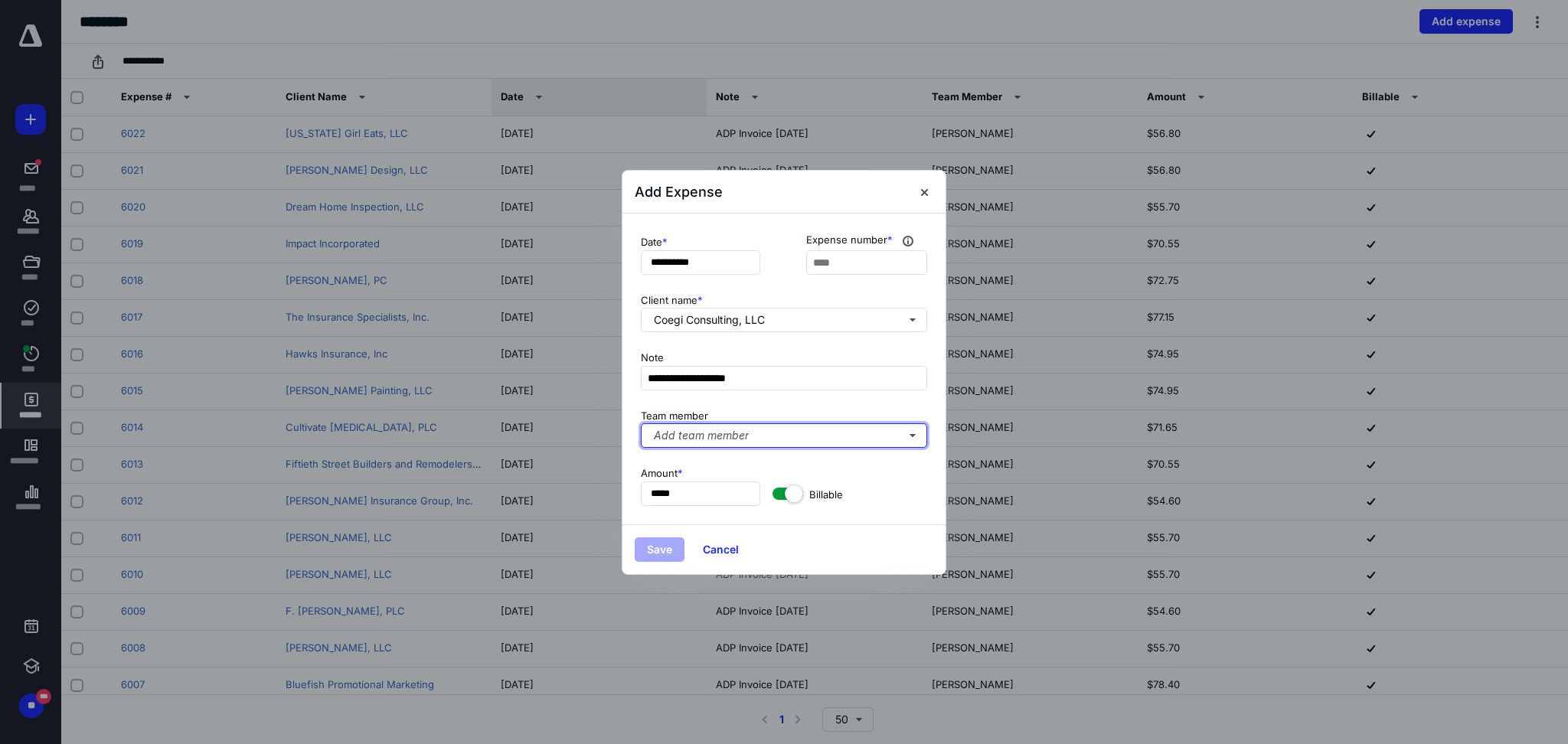 click on "Add team member" at bounding box center [784, 436] 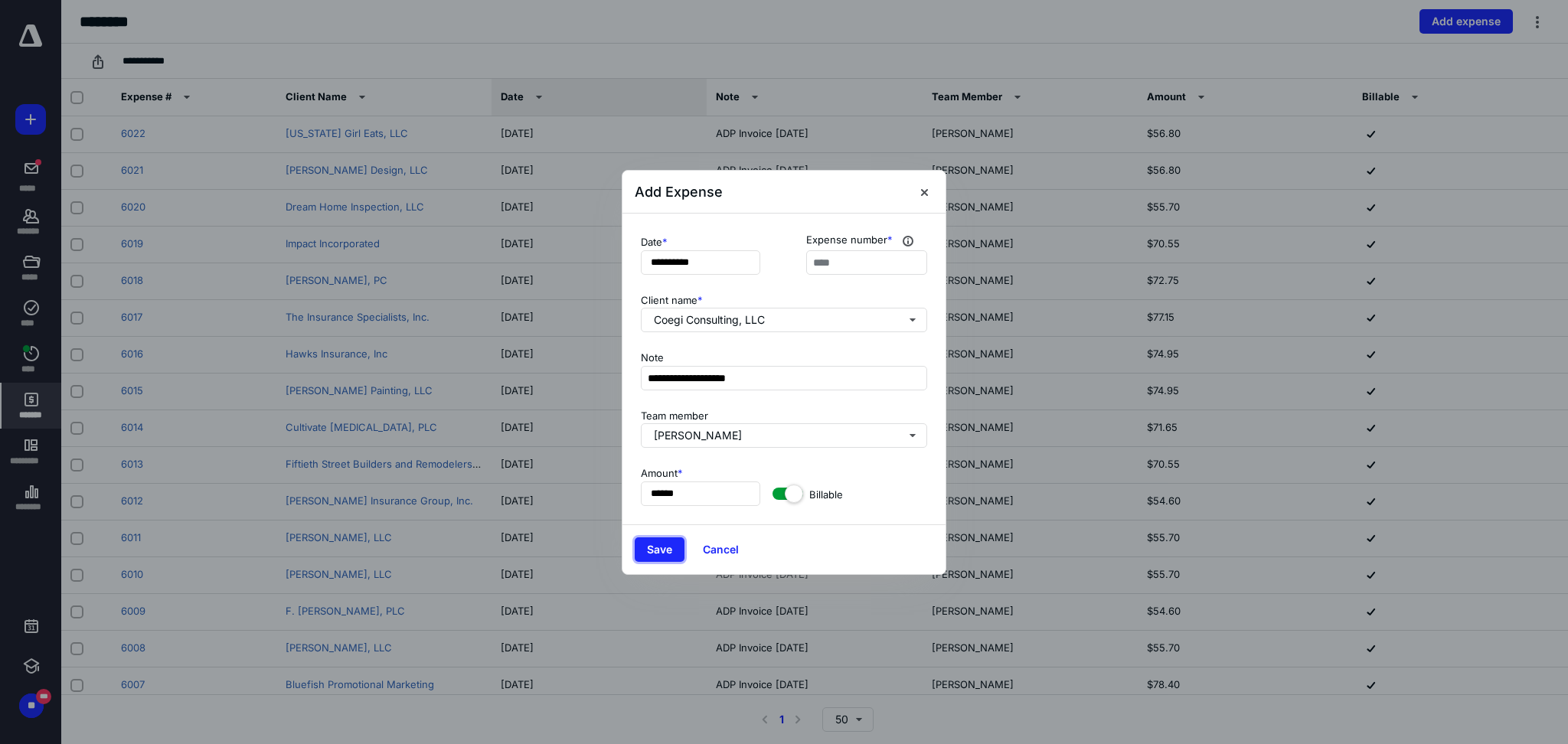 click on "Save" at bounding box center [659, 550] 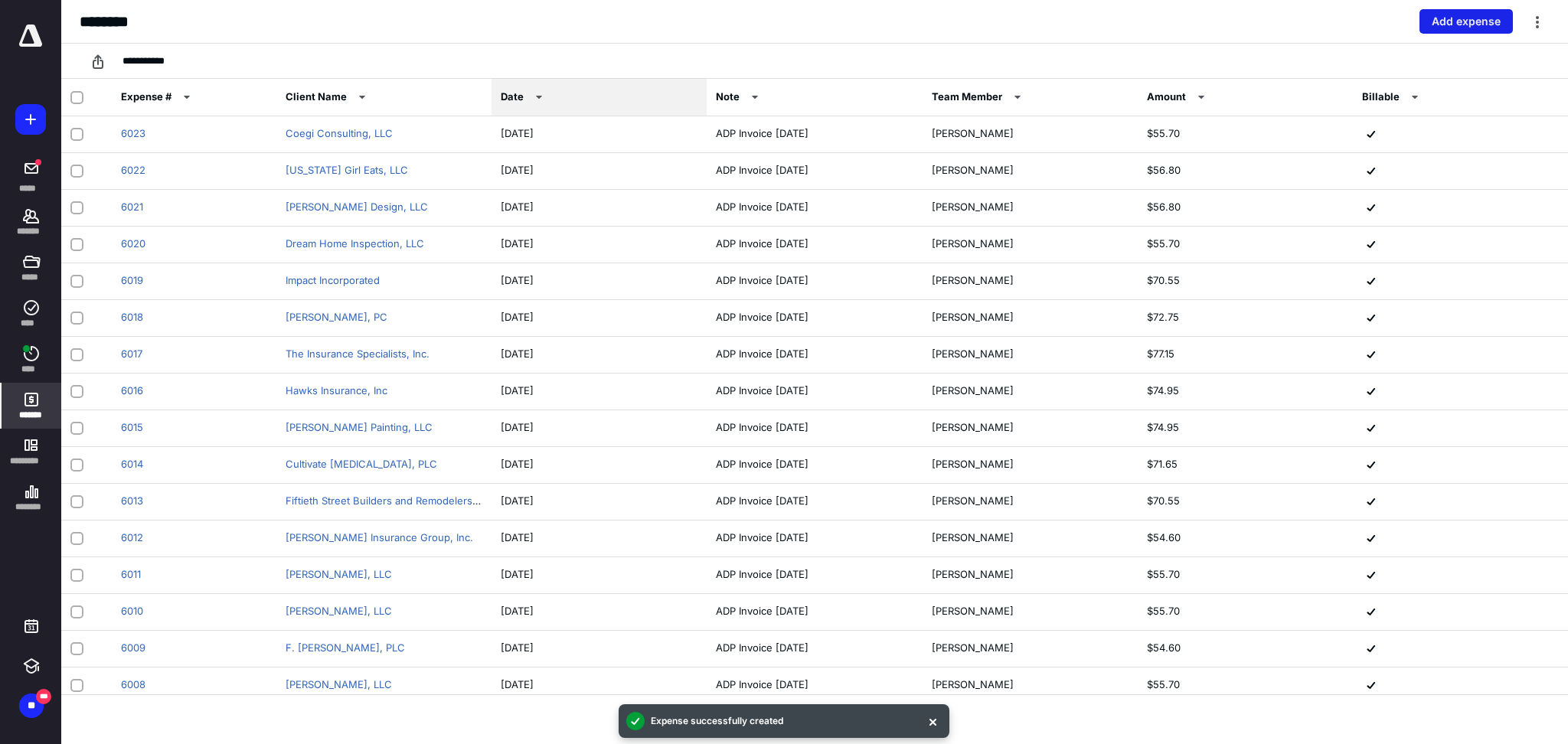click on "Add expense" at bounding box center (1466, 21) 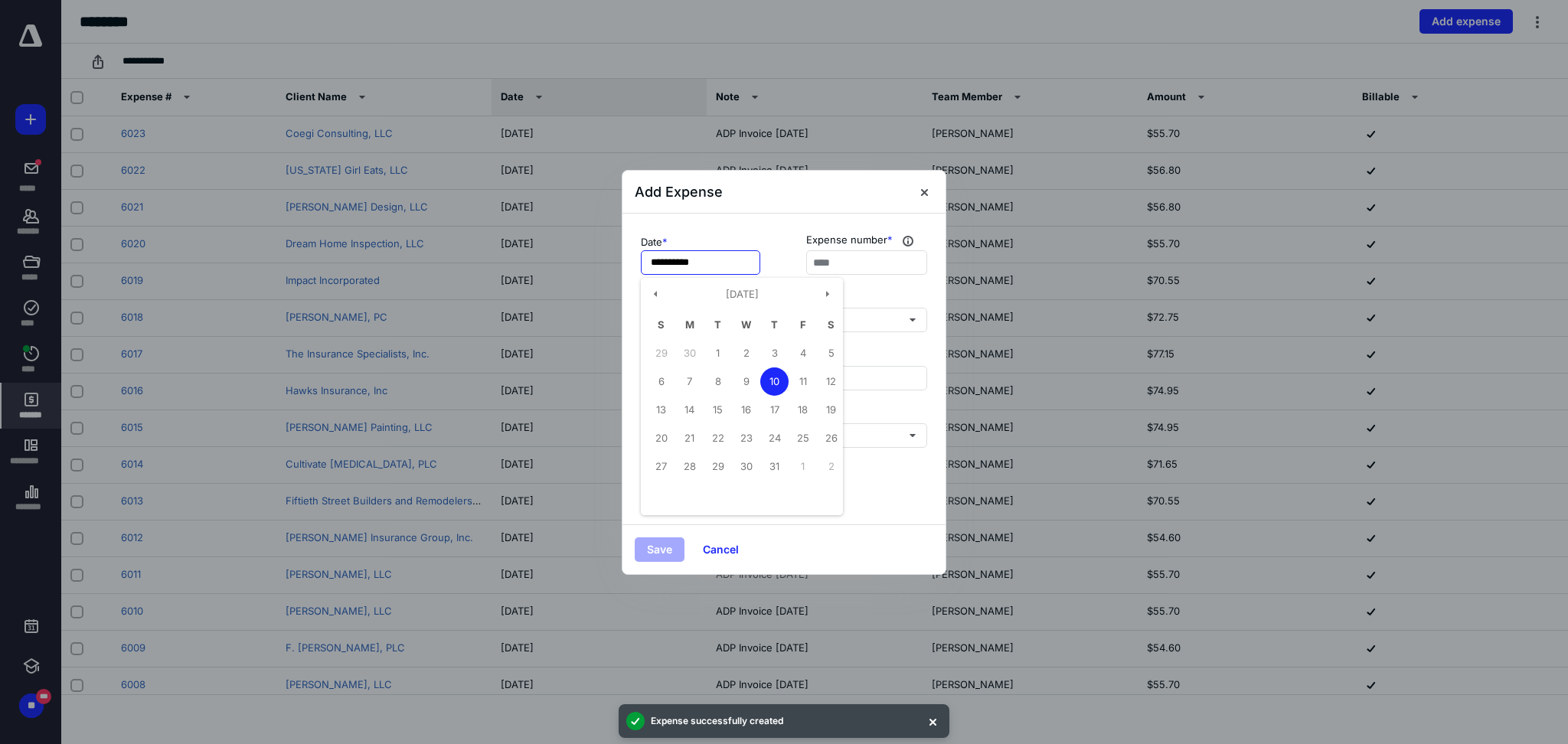 click on "**********" at bounding box center [701, 263] 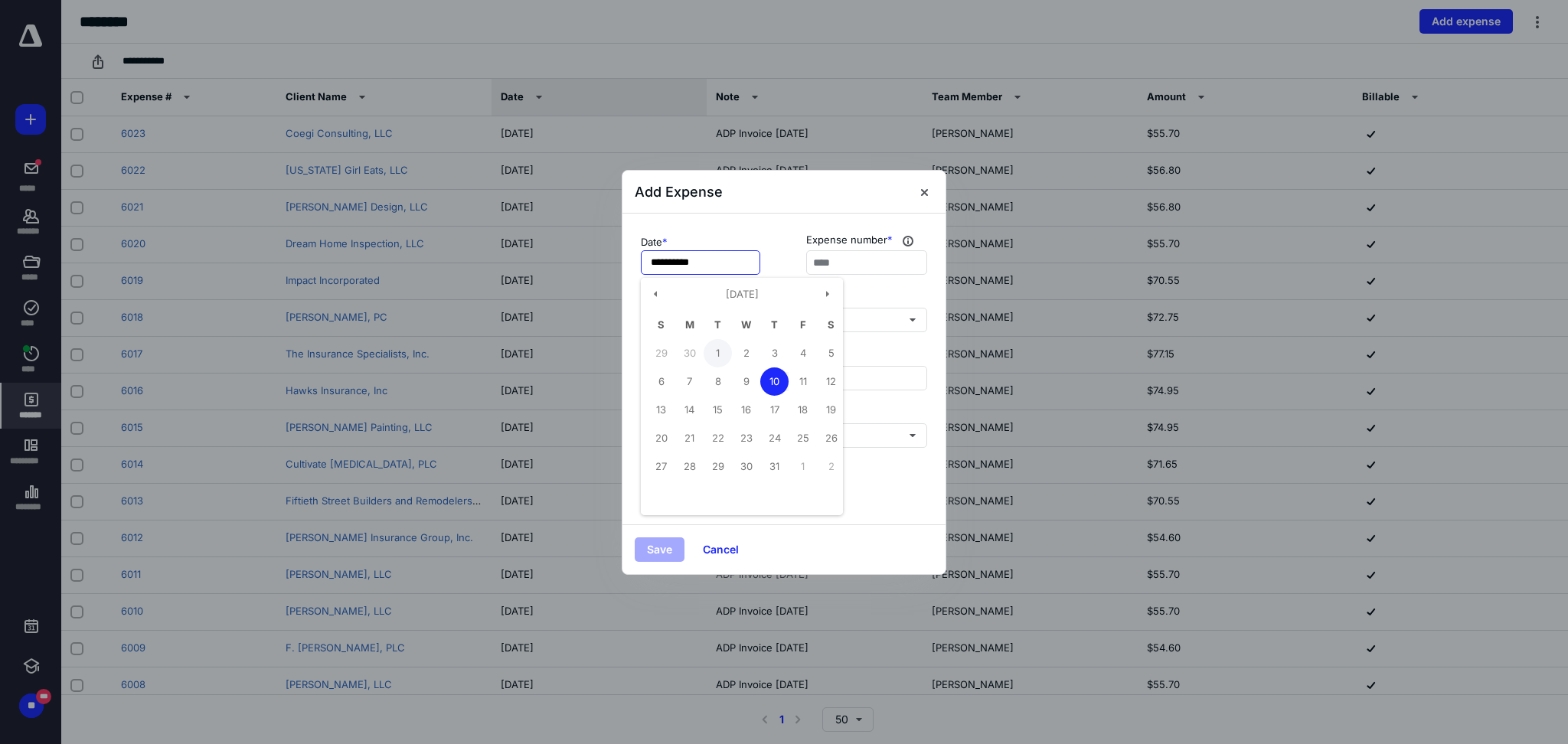 click on "1" at bounding box center (717, 353) 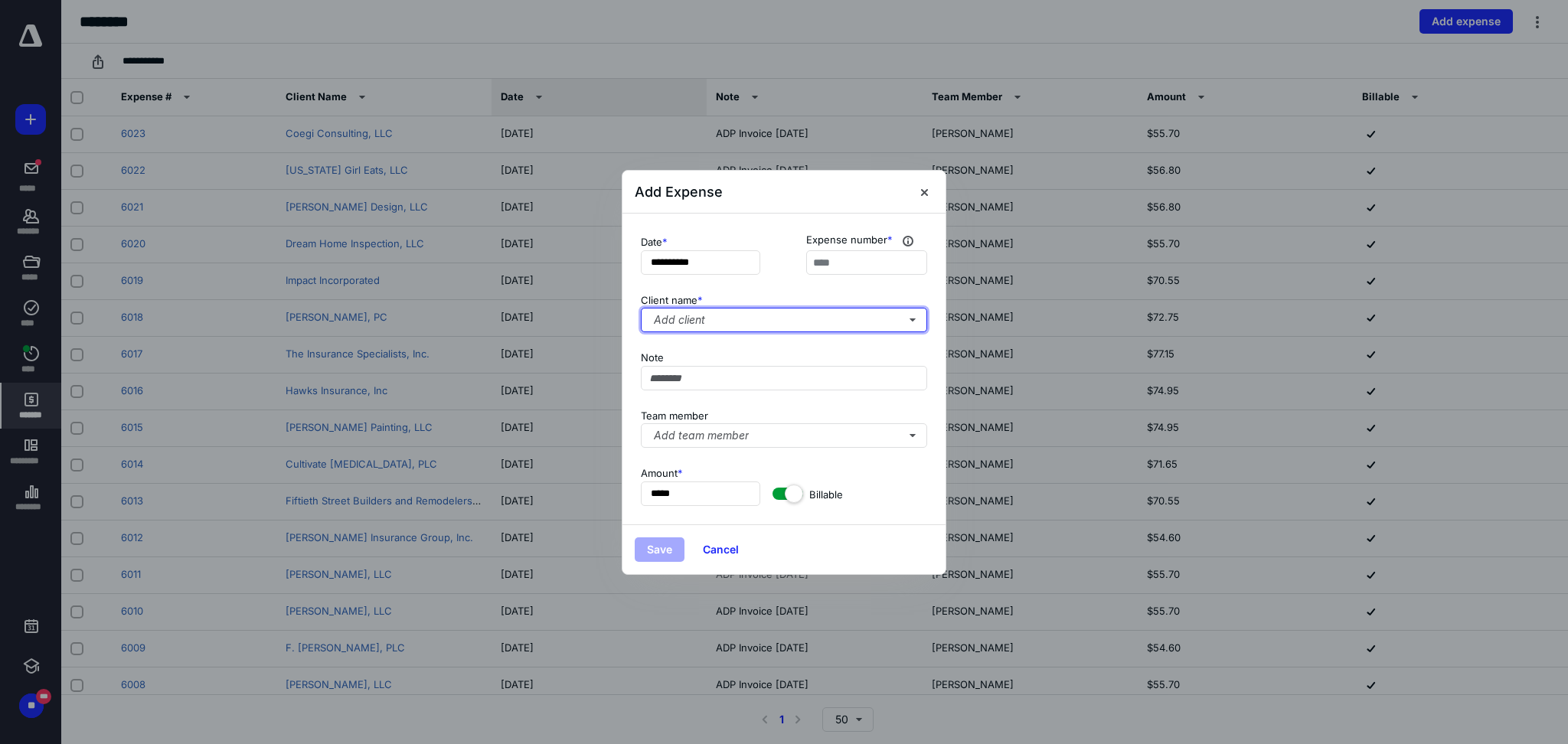 click on "Add client" at bounding box center [784, 320] 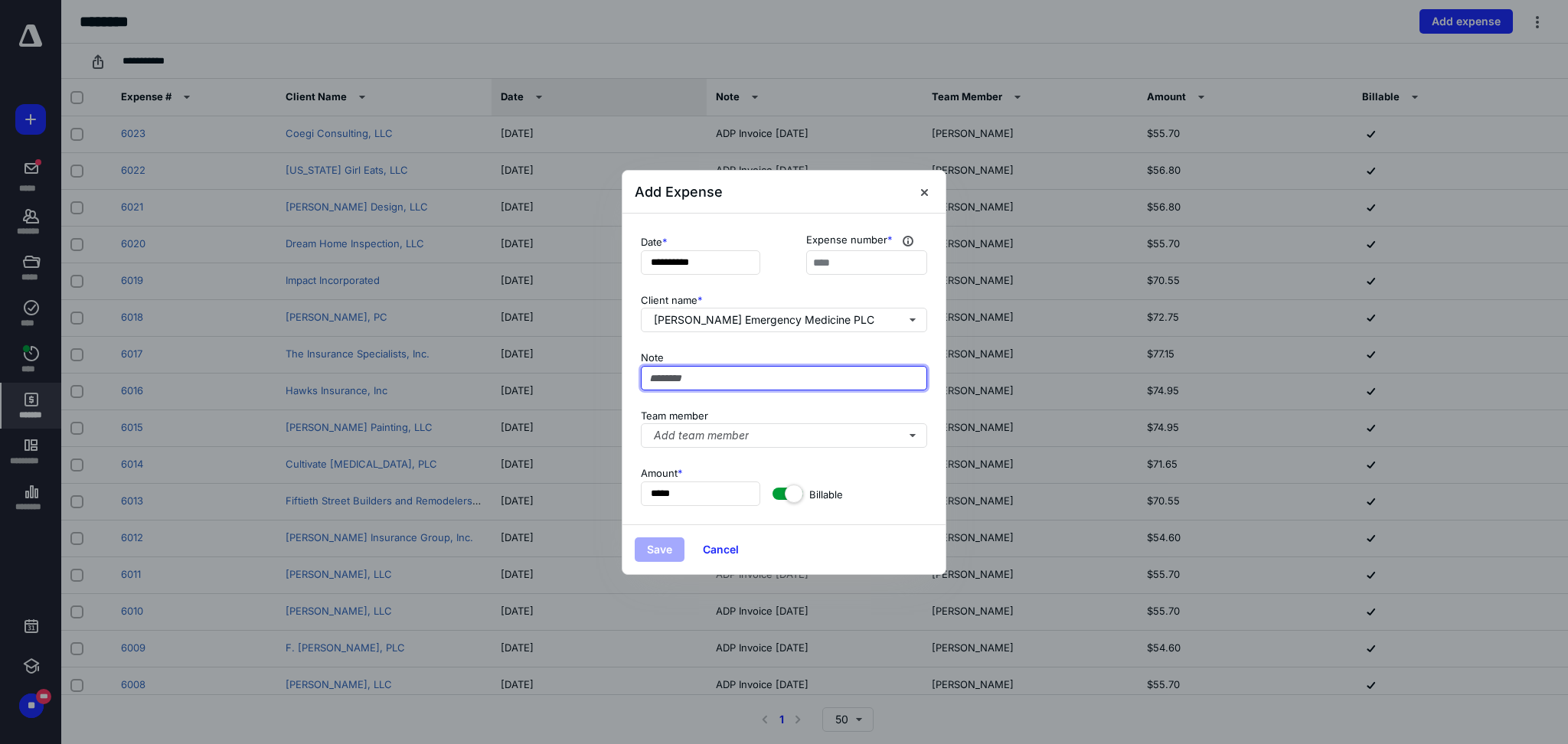 paste on "**********" 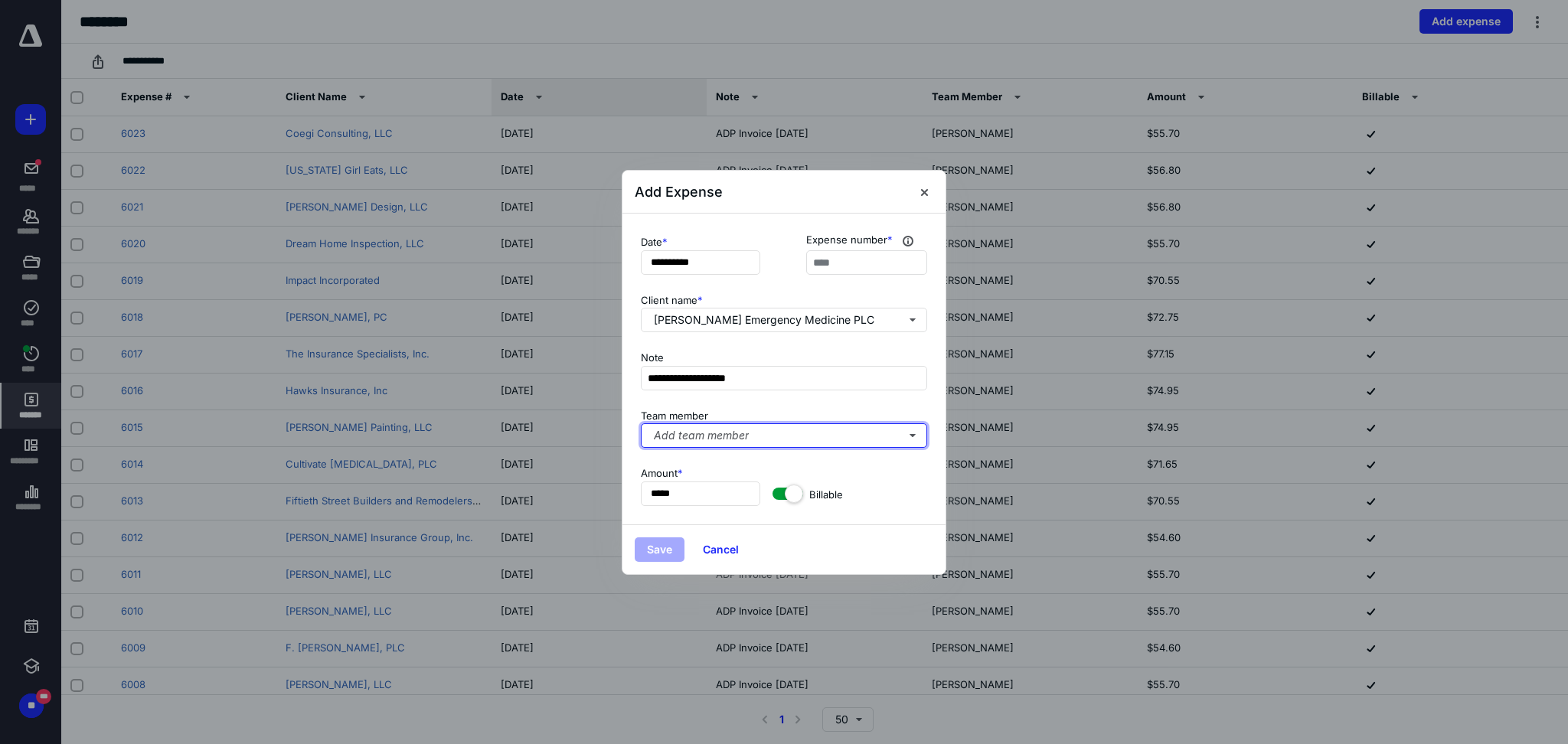 click on "Add team member" at bounding box center (784, 436) 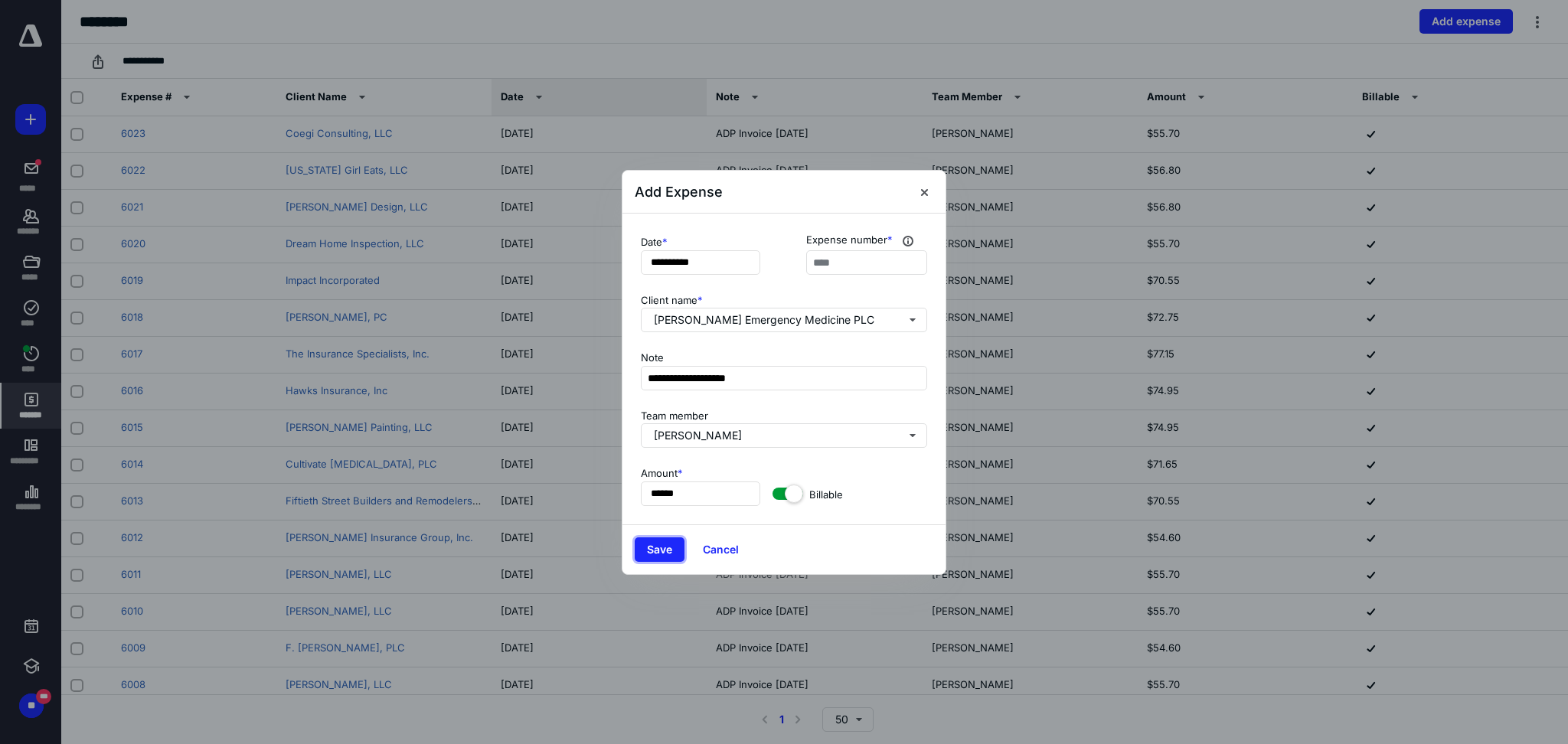 click on "Save" at bounding box center [659, 550] 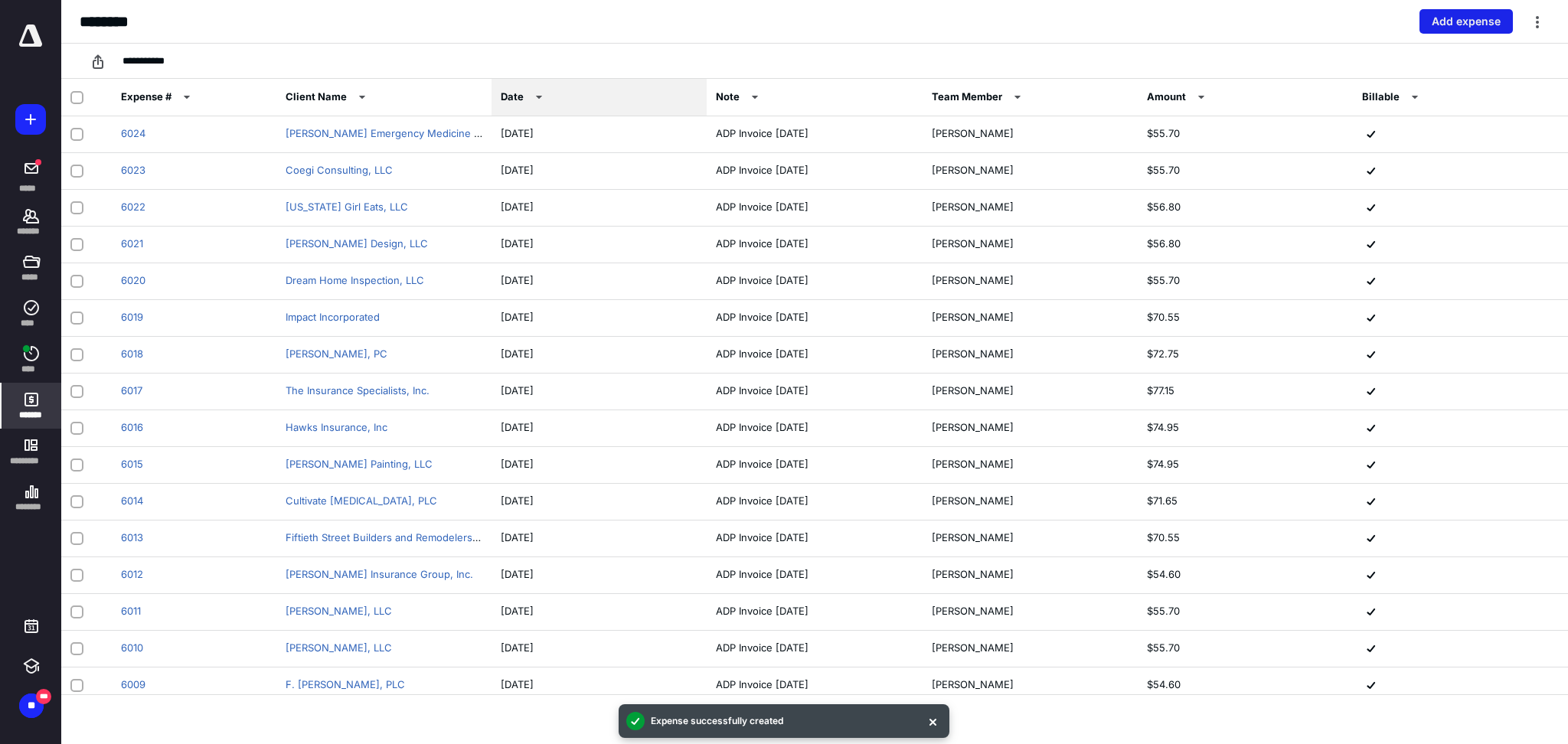 click on "Add expense" at bounding box center (1466, 21) 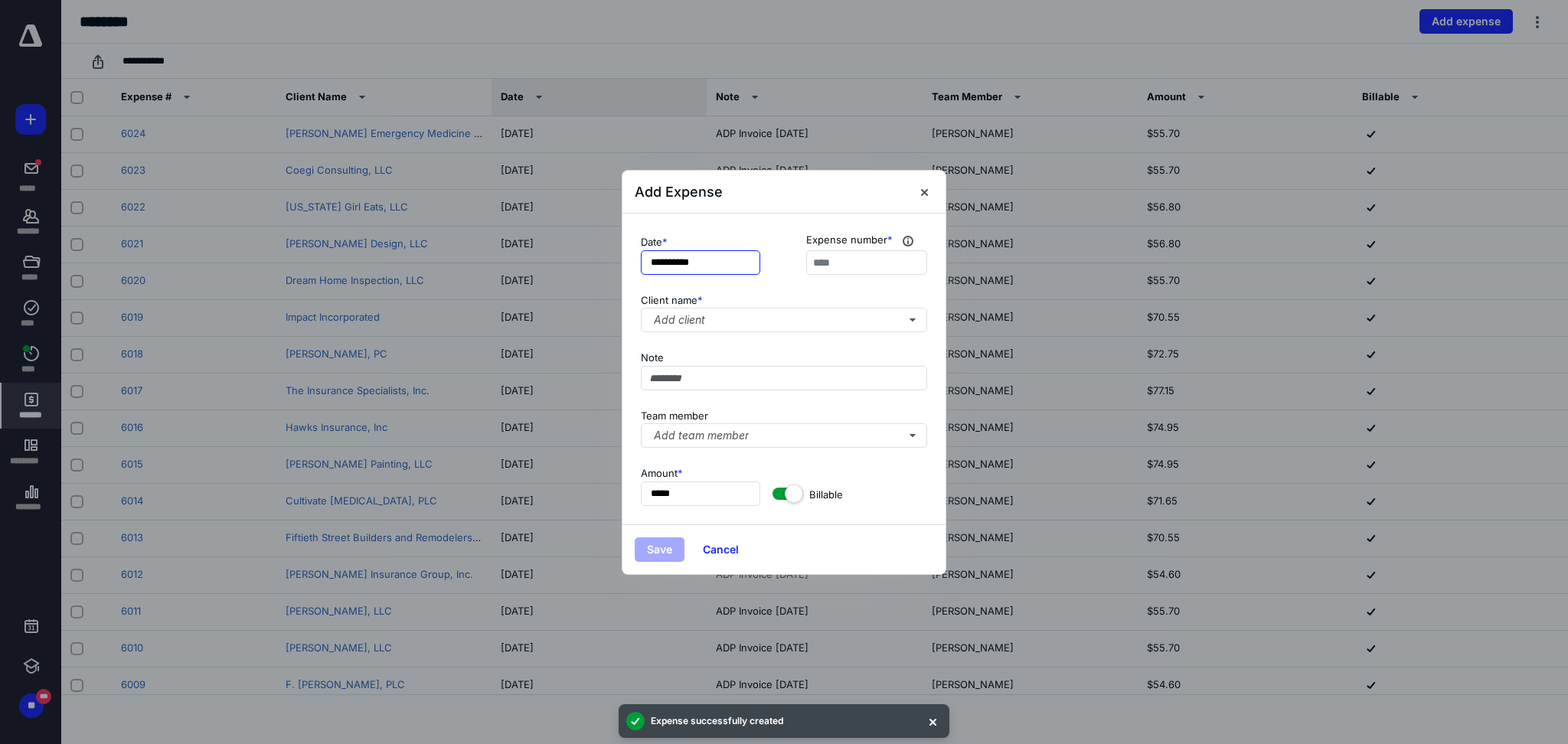 click on "**********" at bounding box center (701, 263) 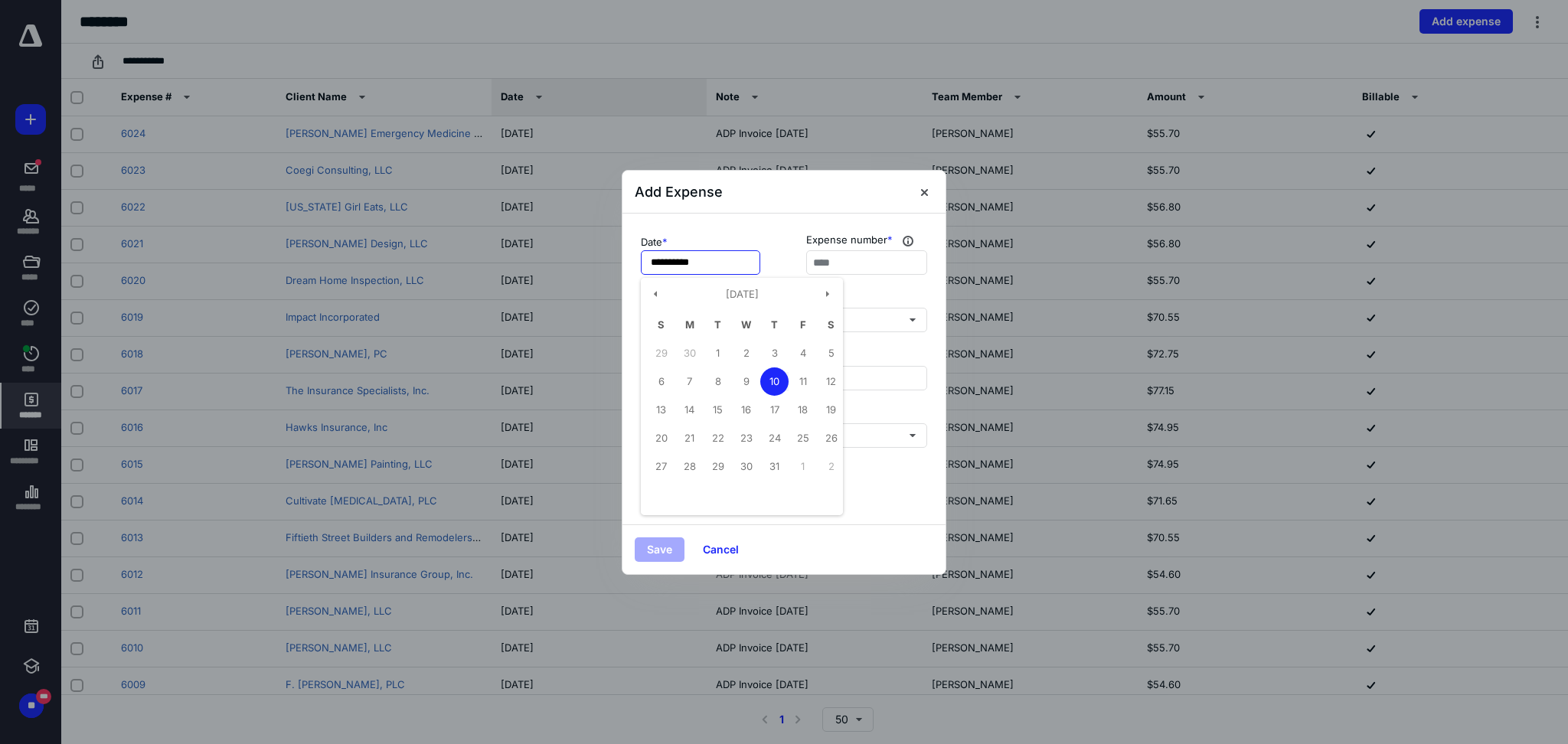 click on "1" at bounding box center (717, 353) 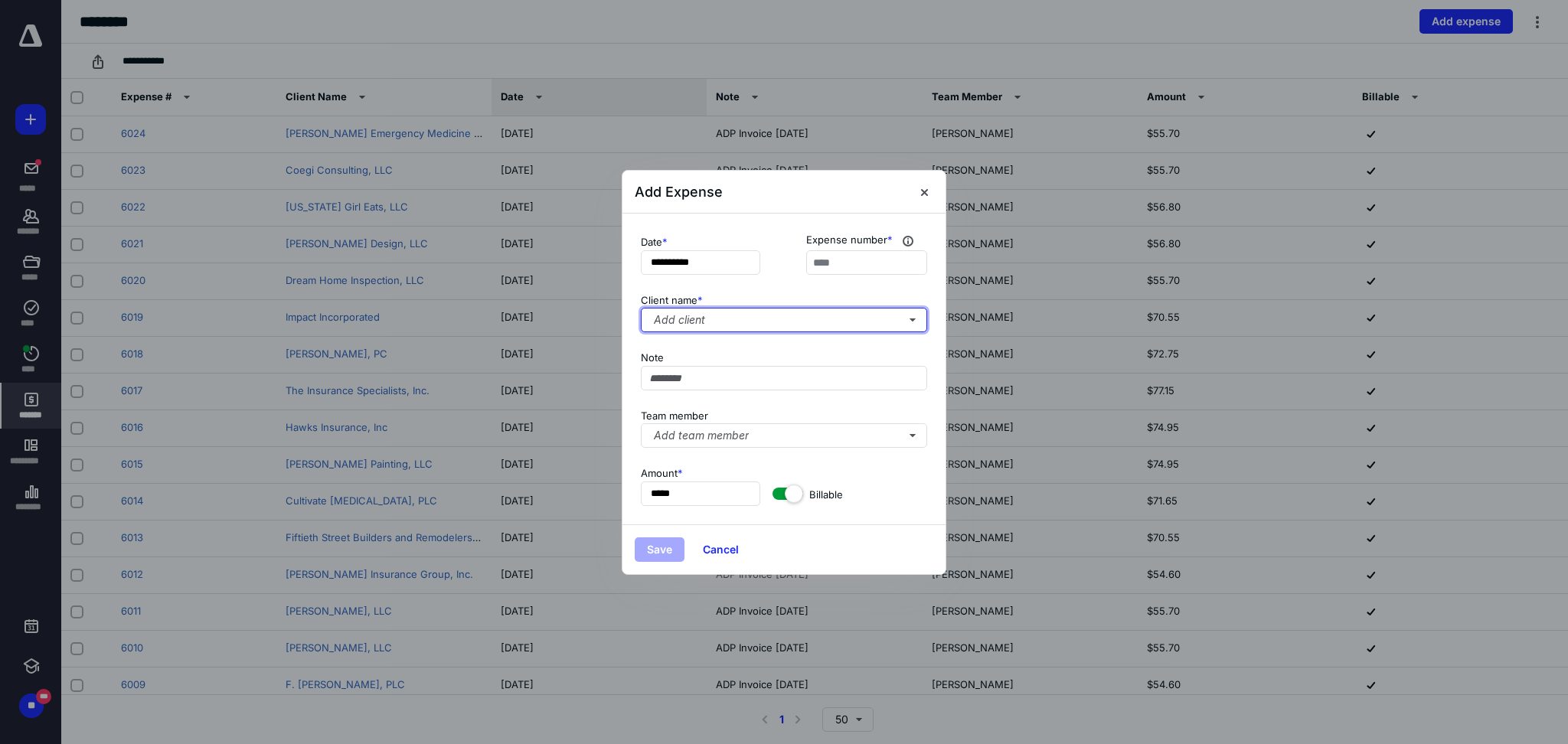 click on "Add client" at bounding box center [784, 320] 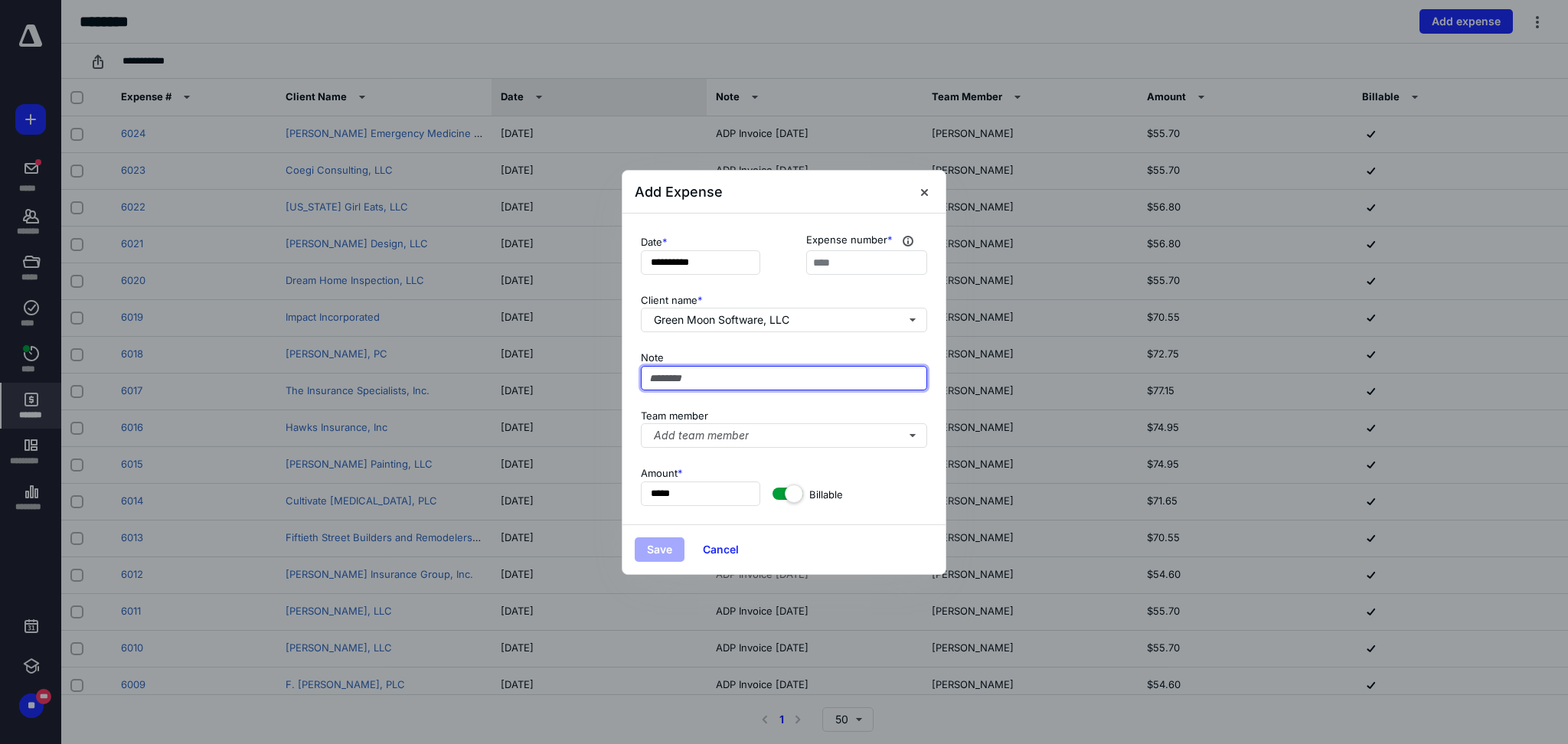 paste on "**********" 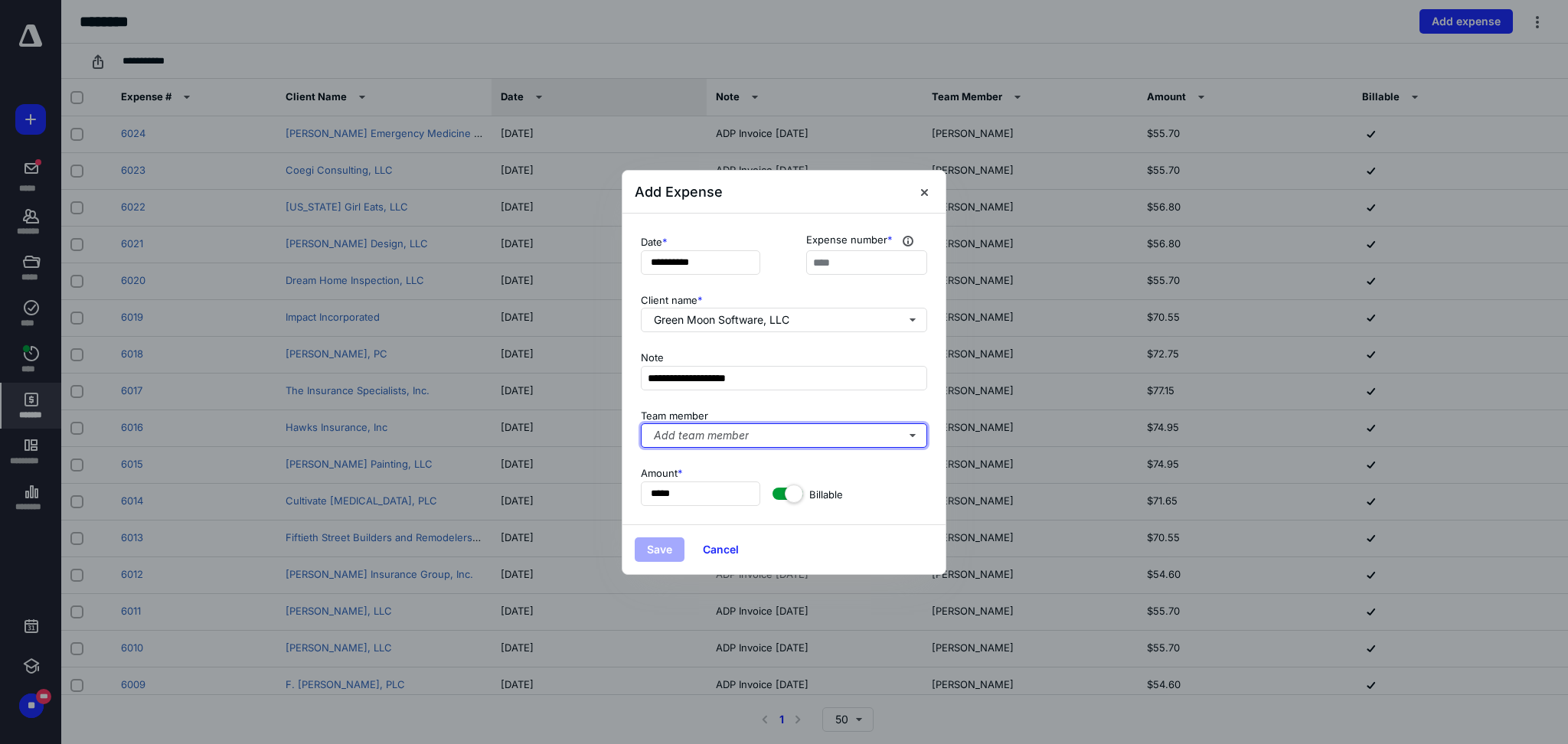 click on "Add team member" at bounding box center (784, 436) 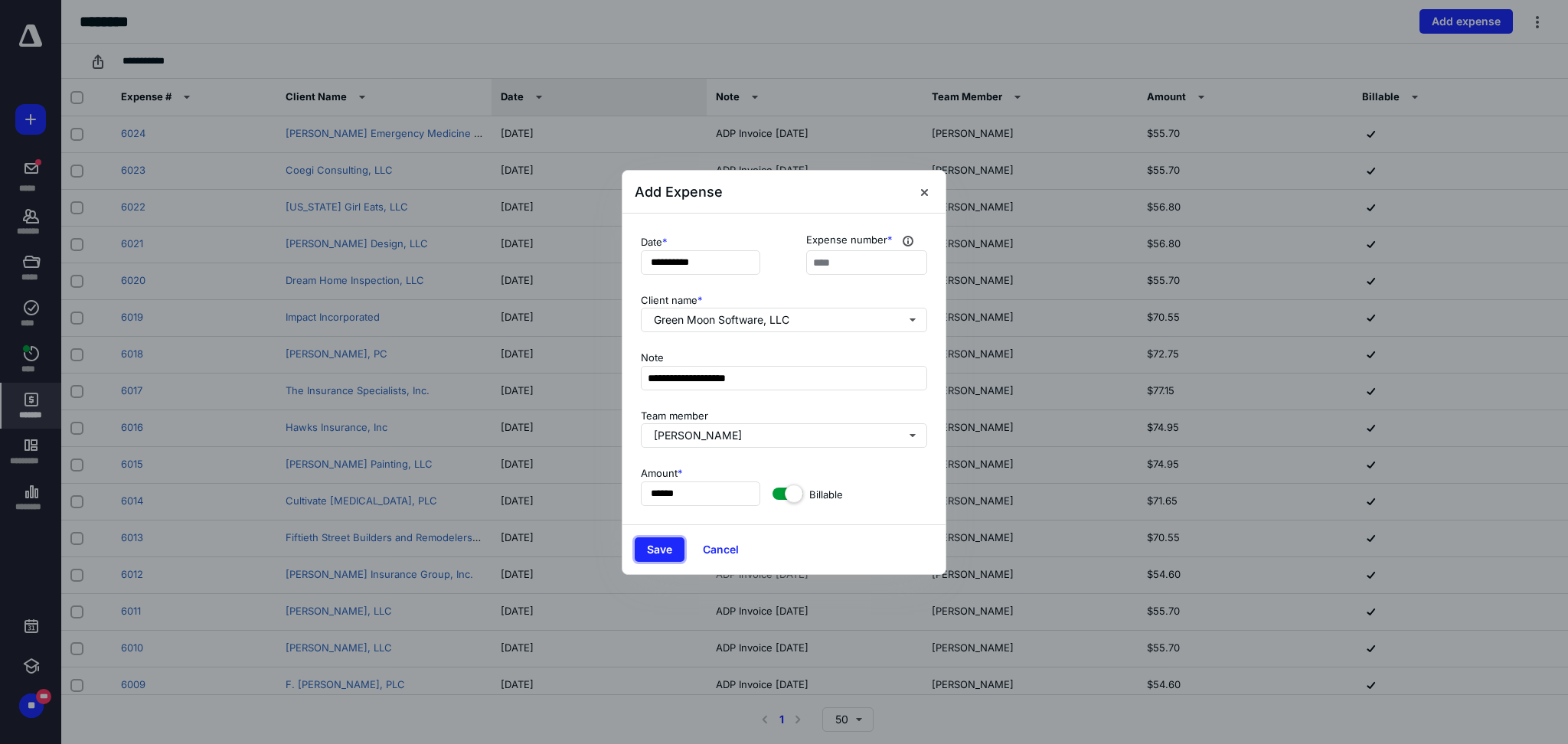 click on "Save" at bounding box center (659, 550) 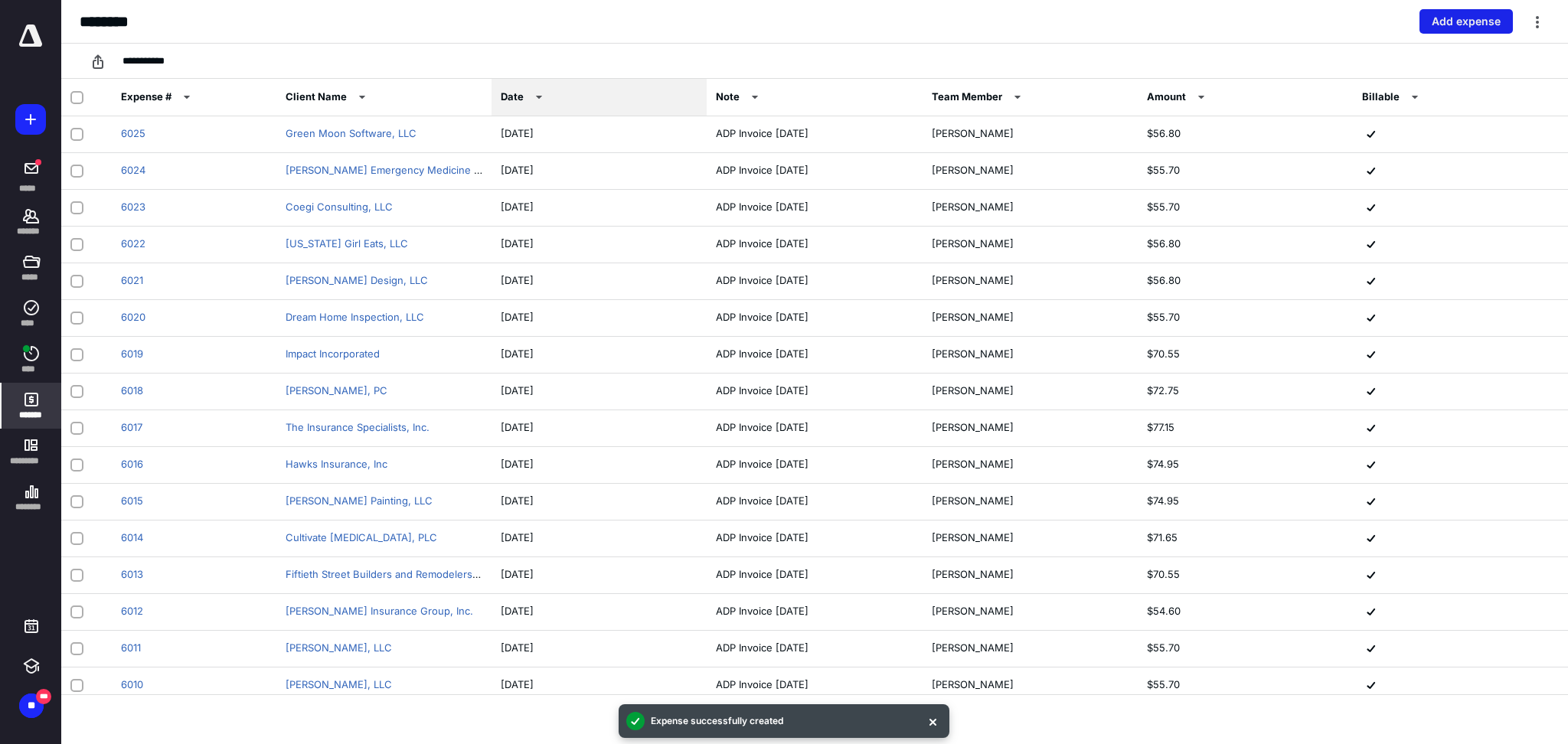 click on "Add expense" at bounding box center (1466, 21) 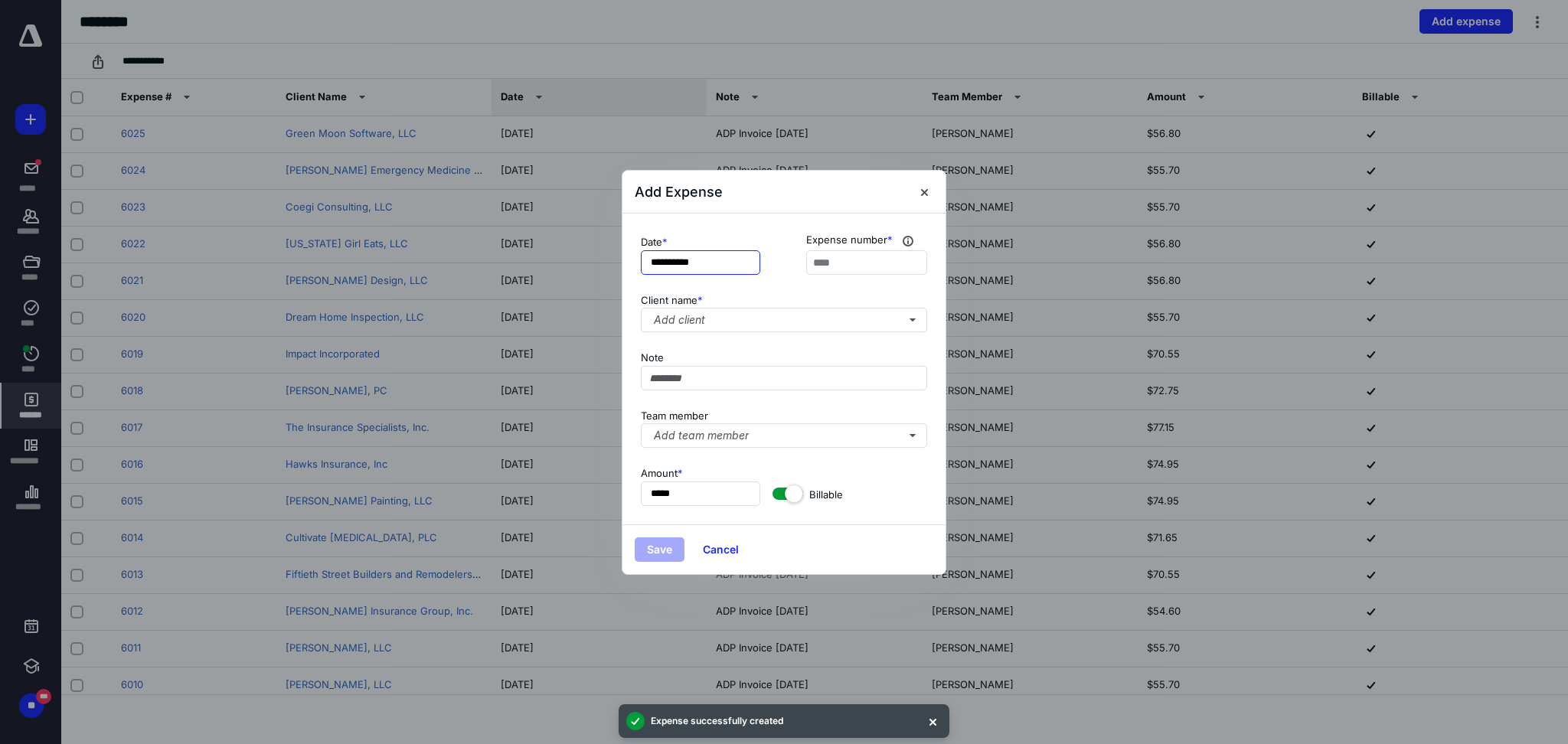click on "**********" at bounding box center [701, 263] 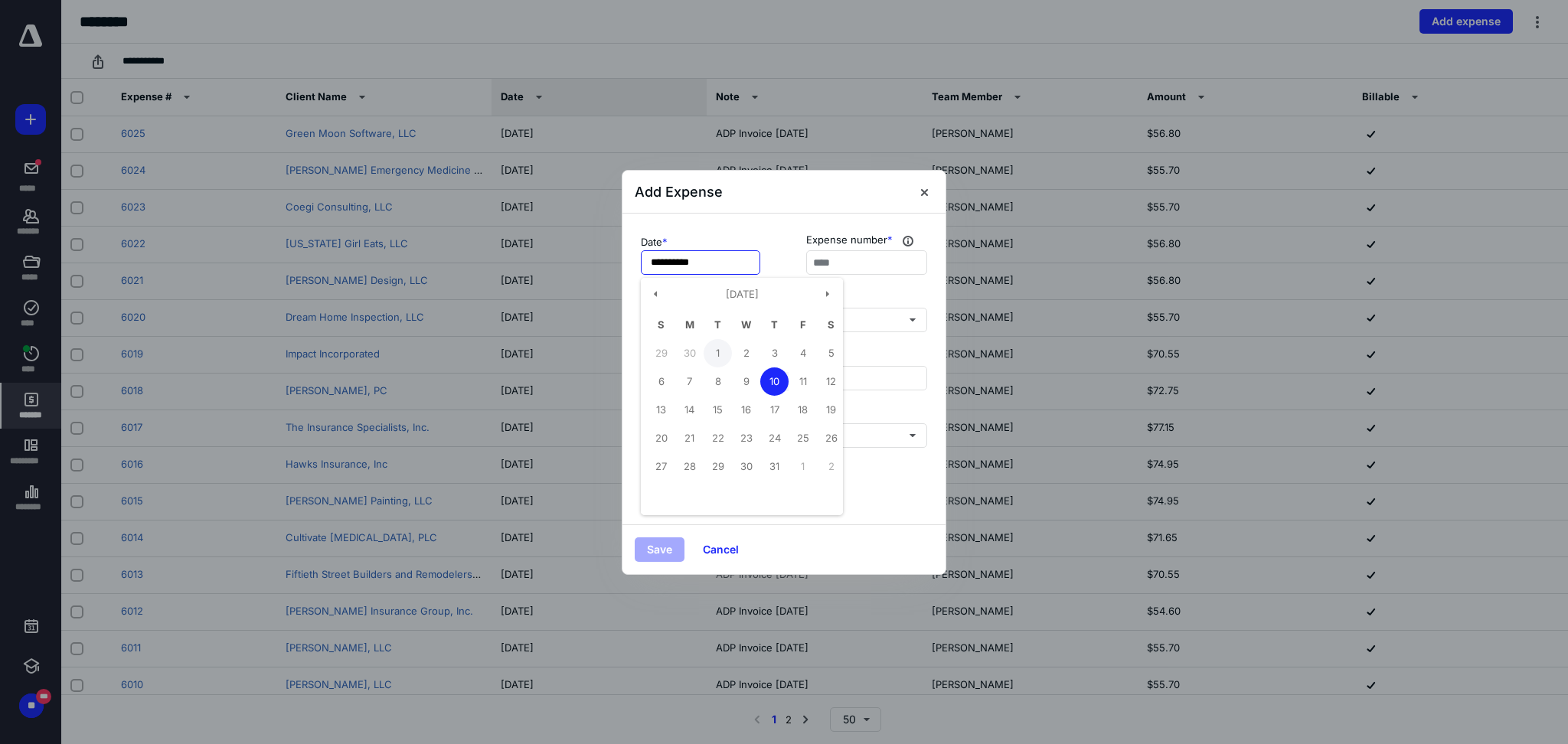click on "1" at bounding box center (717, 353) 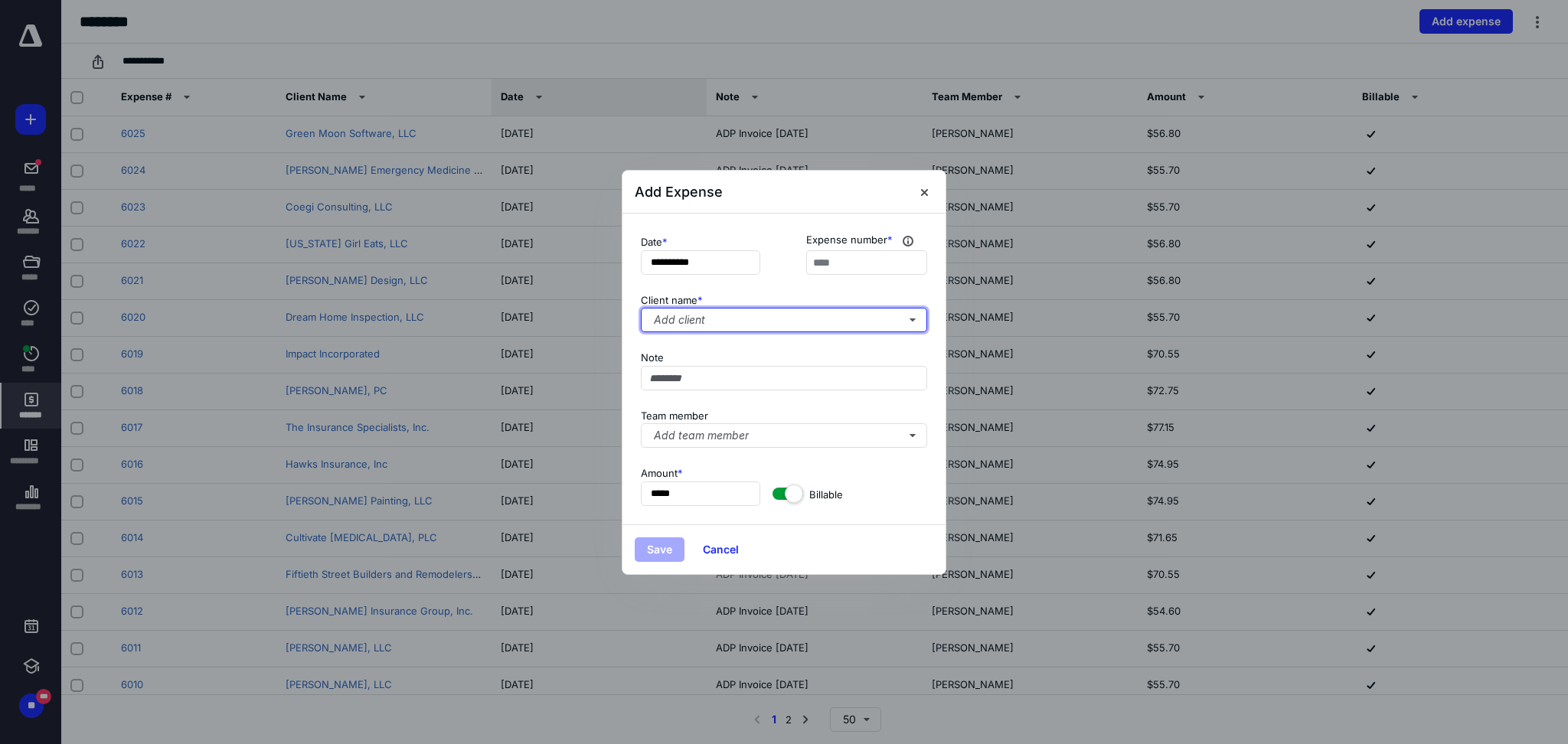 click on "Add client" at bounding box center (784, 320) 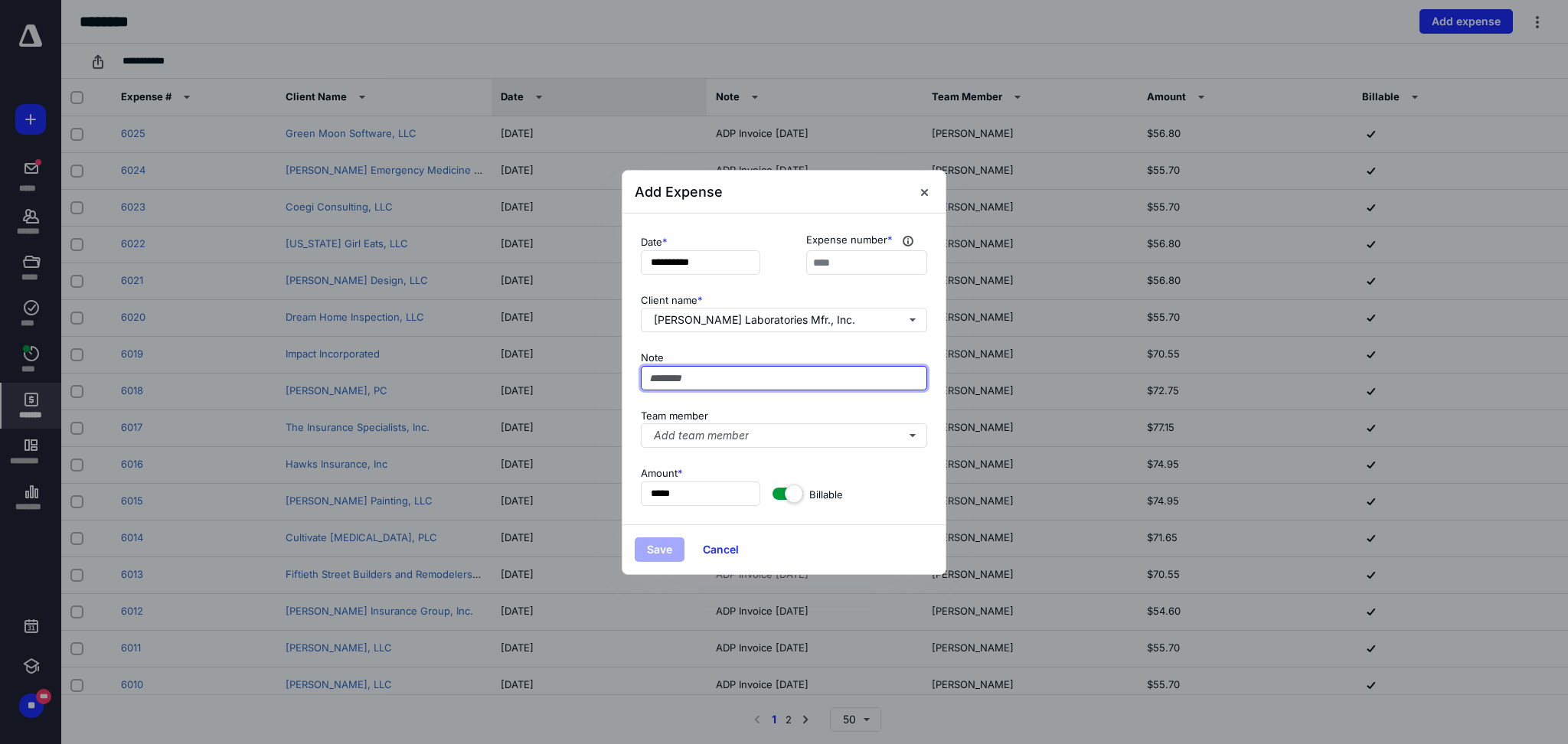 paste on "**********" 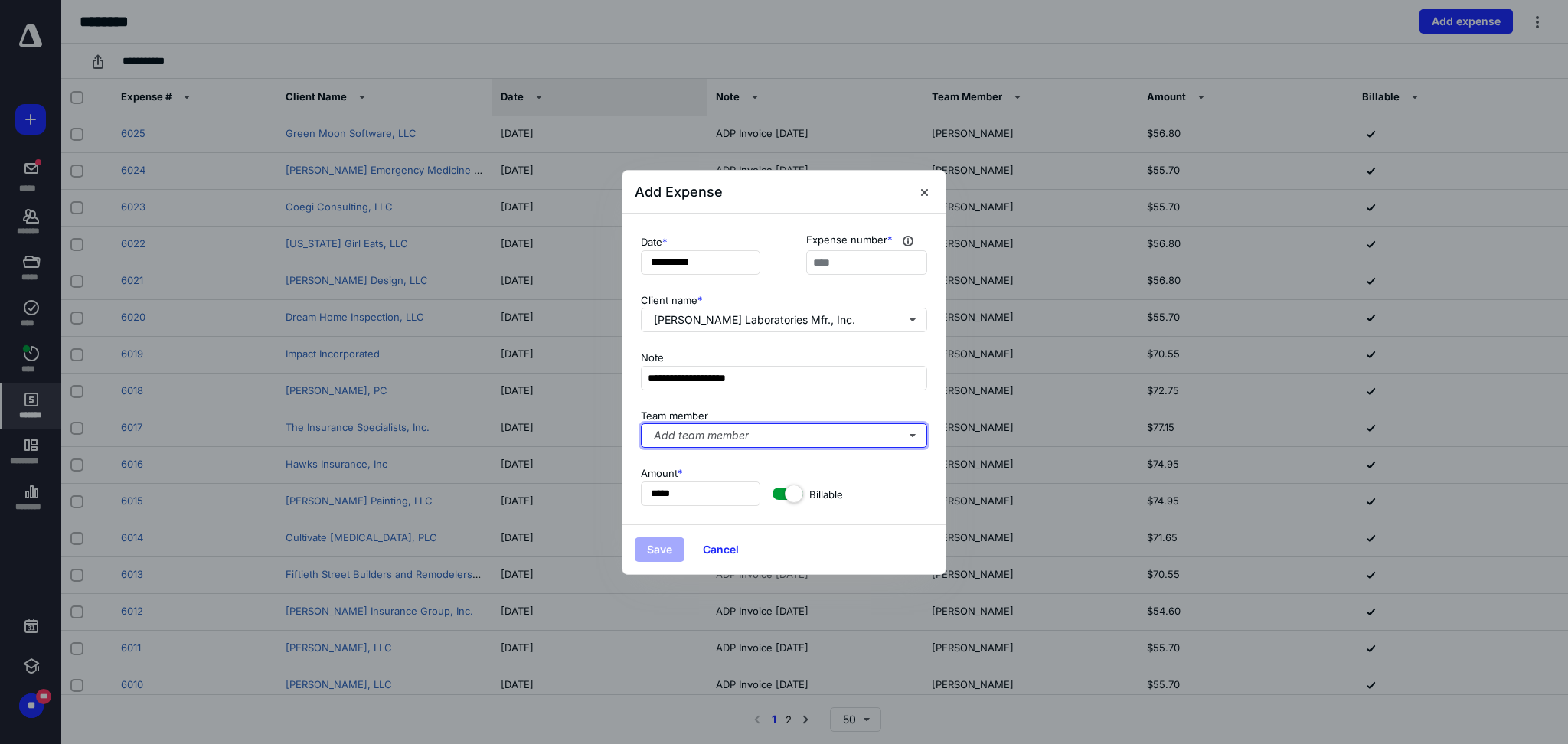 click on "Add team member" at bounding box center (784, 436) 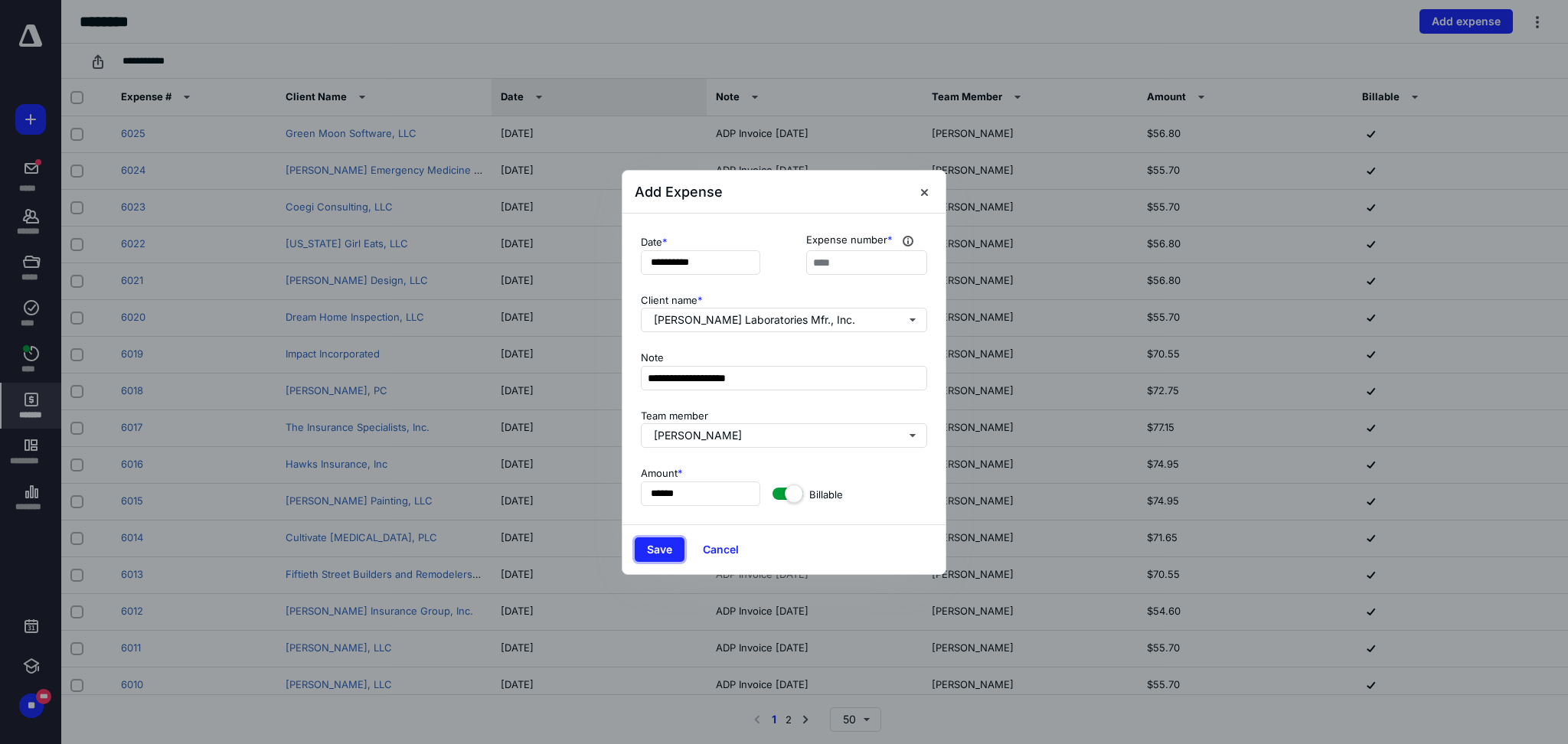 click on "Save" at bounding box center (659, 550) 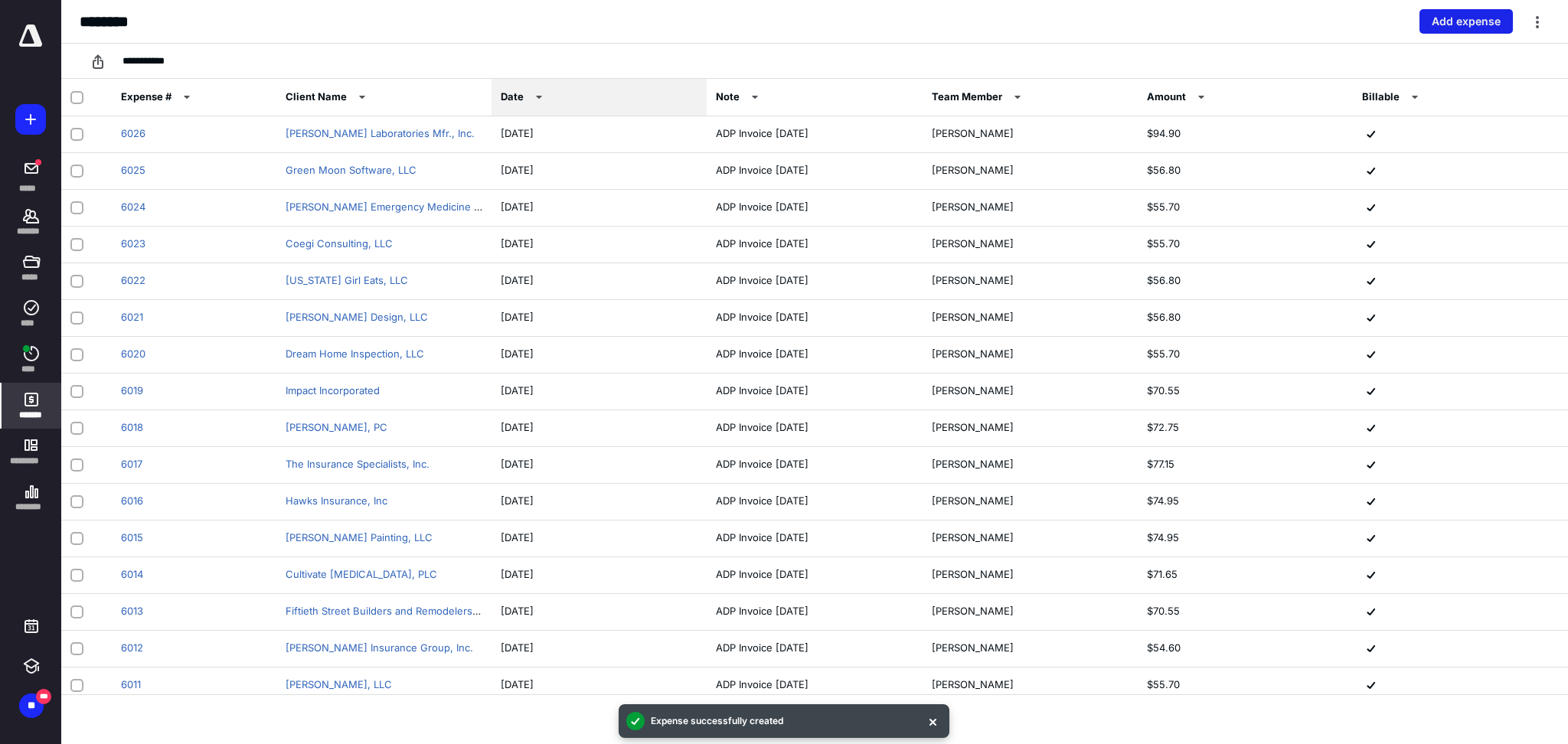 click on "Add expense" at bounding box center [1466, 21] 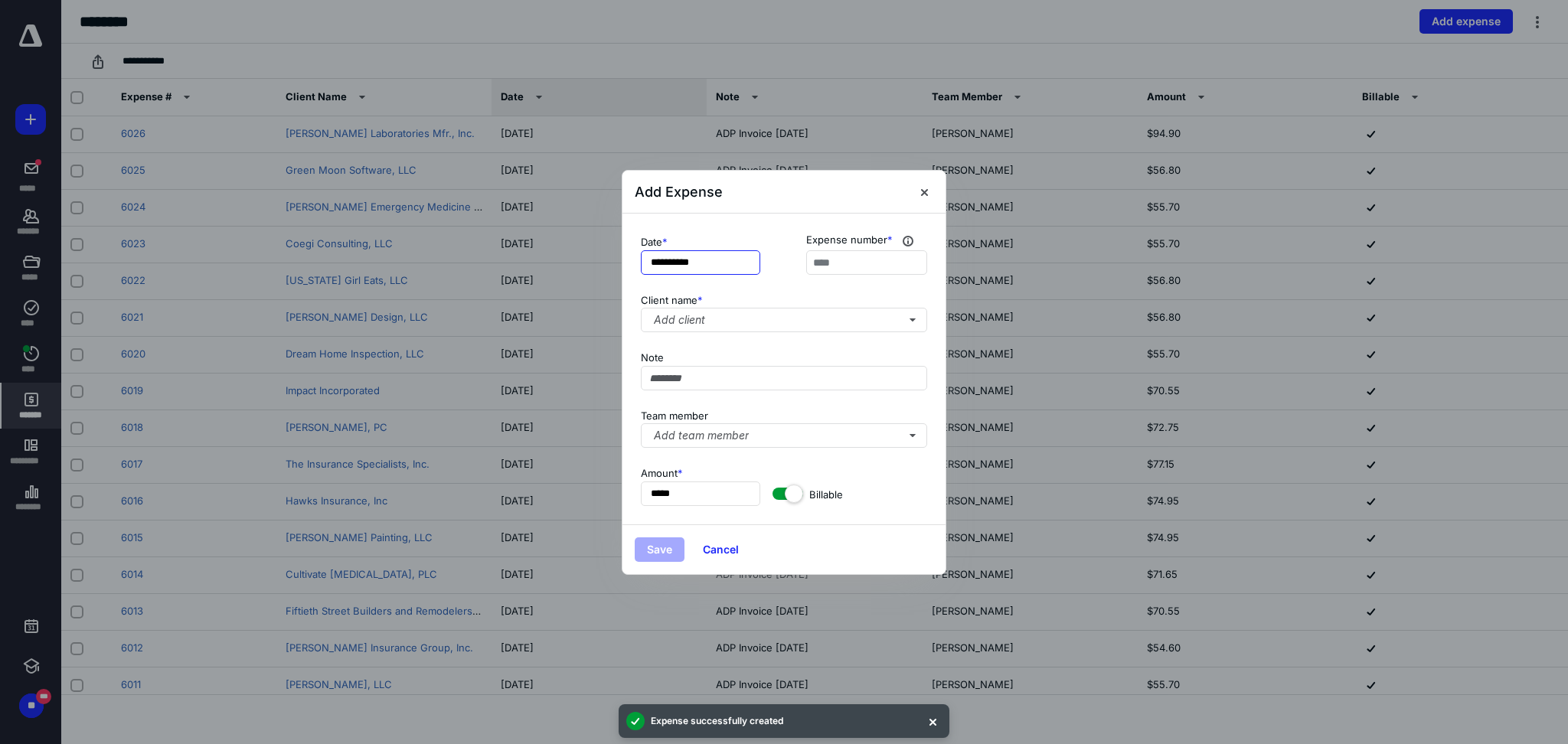 click on "**********" at bounding box center (701, 263) 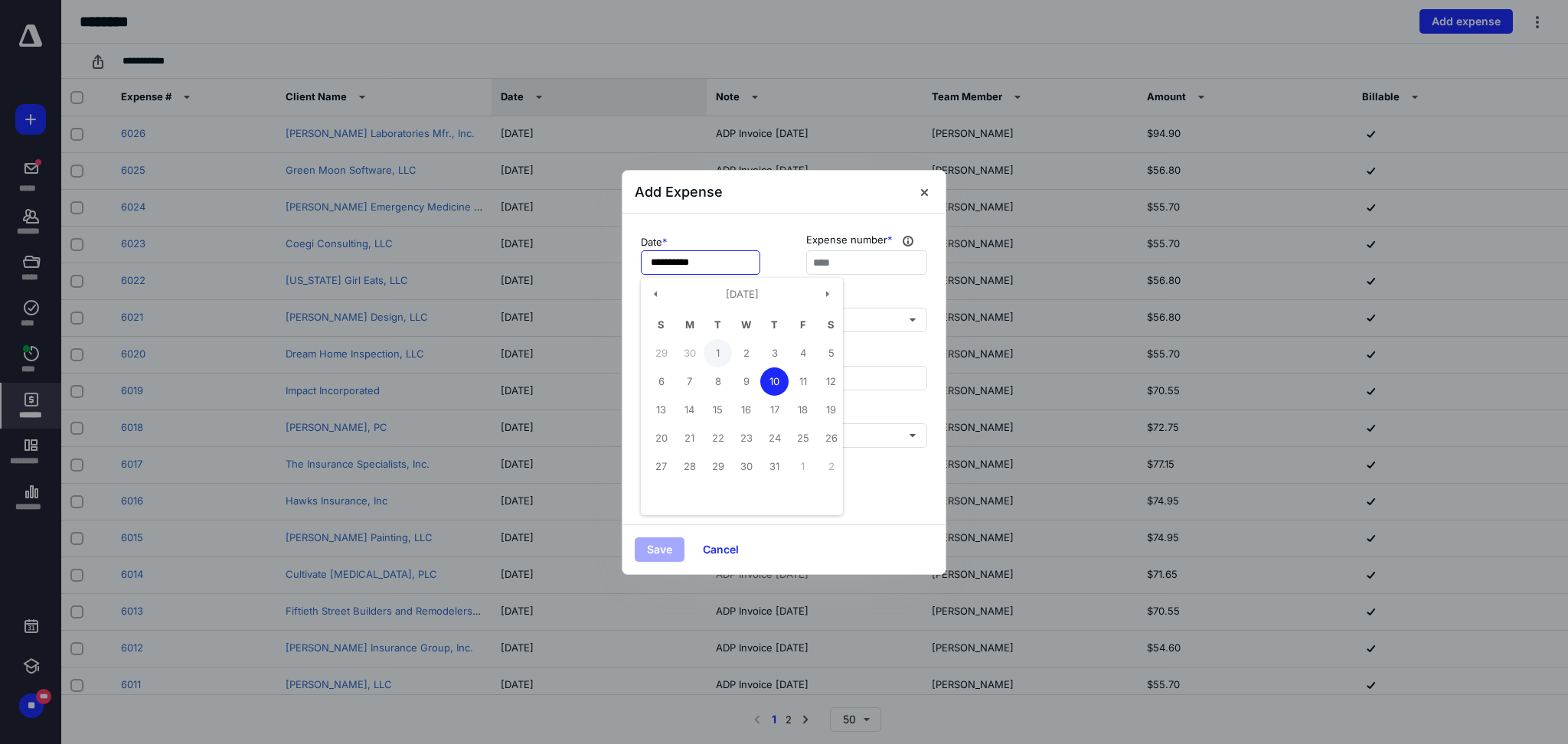 click on "1" at bounding box center (717, 353) 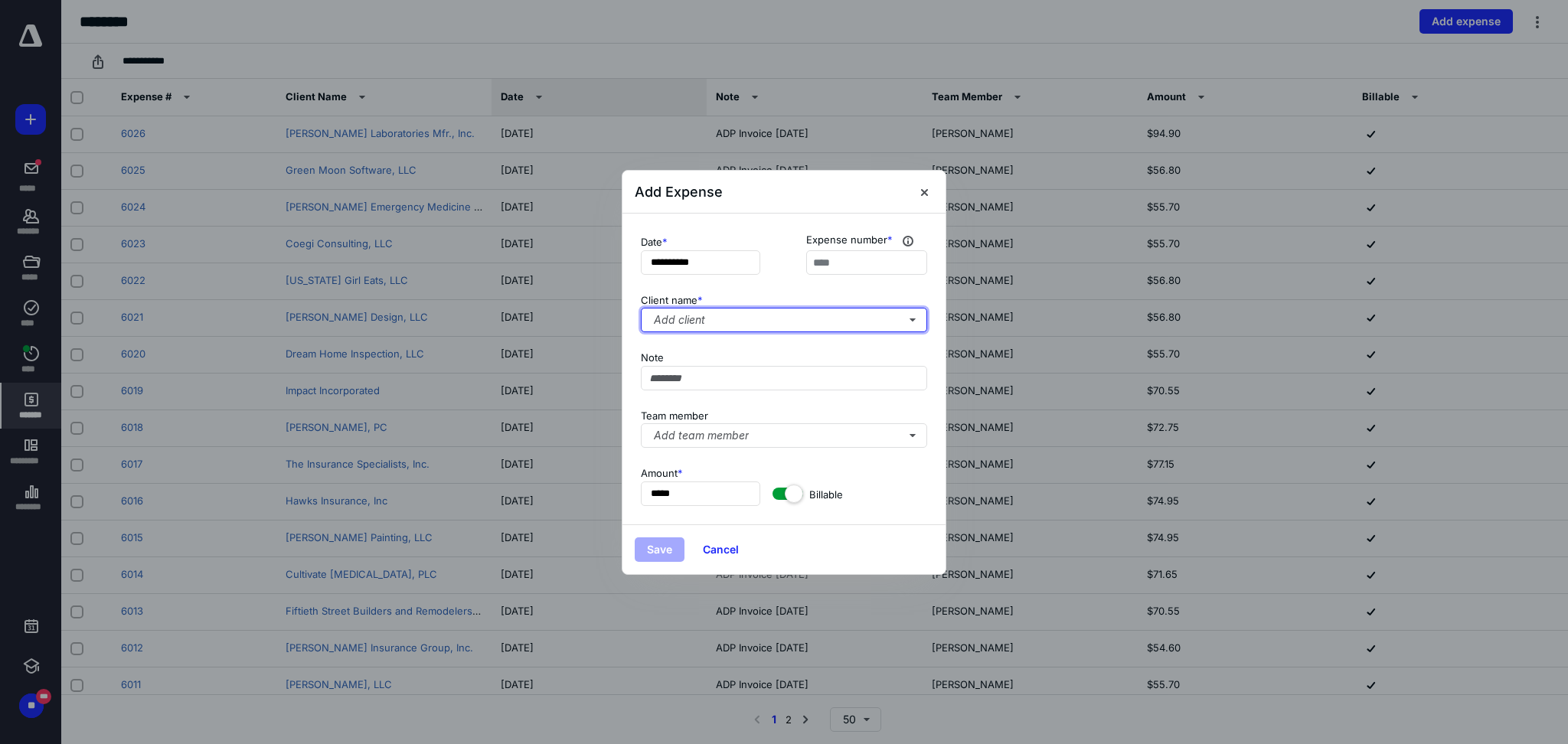 click on "Add client" at bounding box center (784, 320) 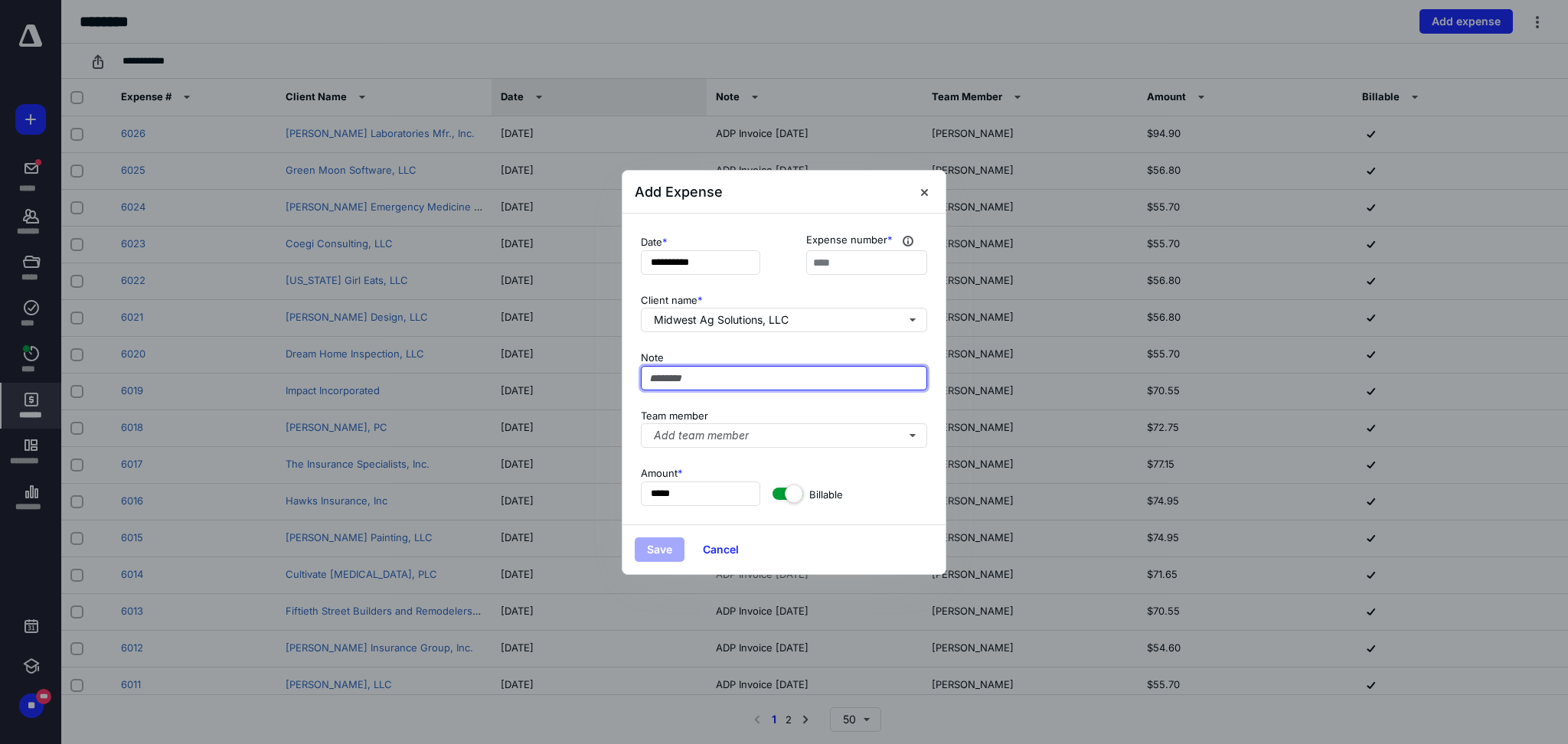 paste on "**********" 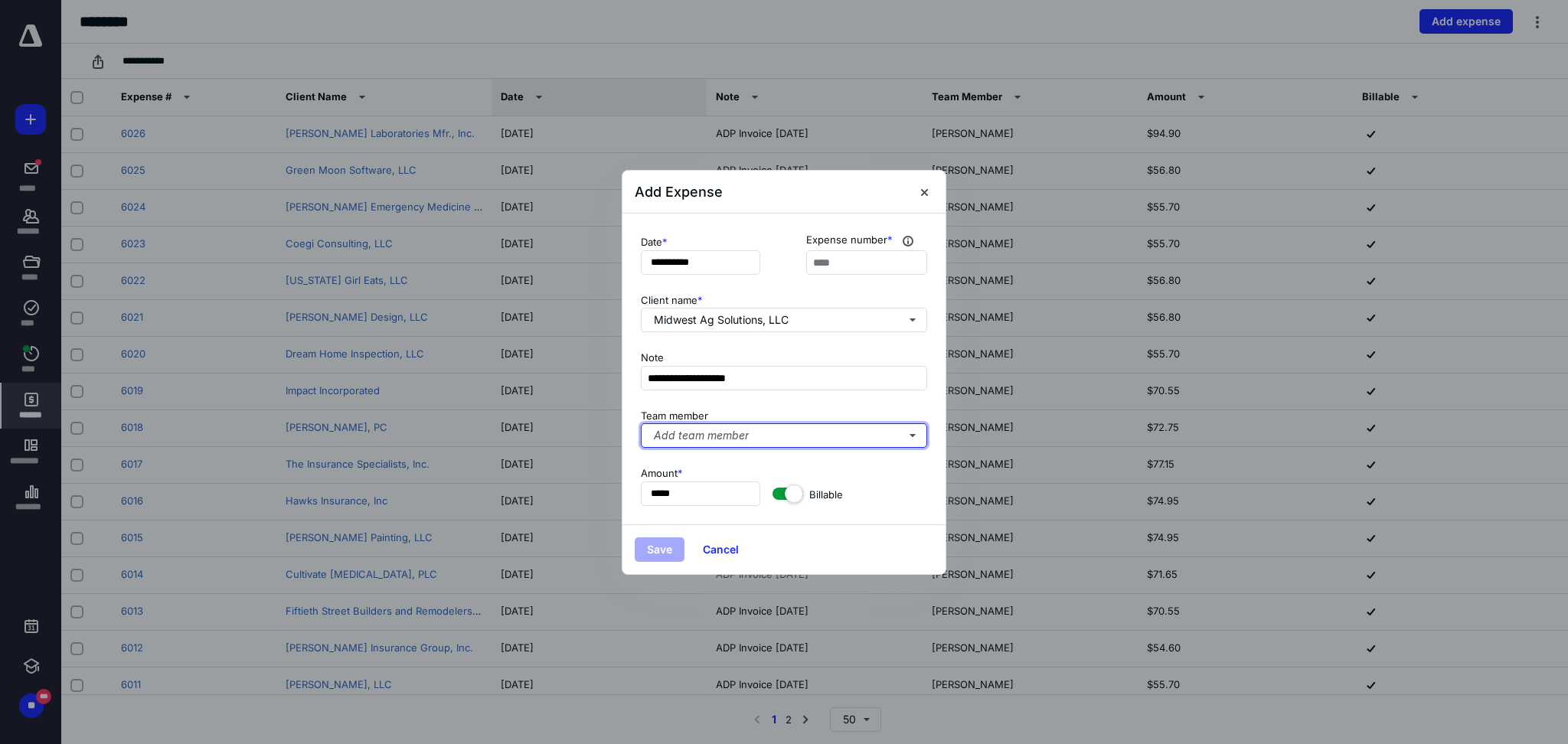 click on "Add team member" at bounding box center [784, 436] 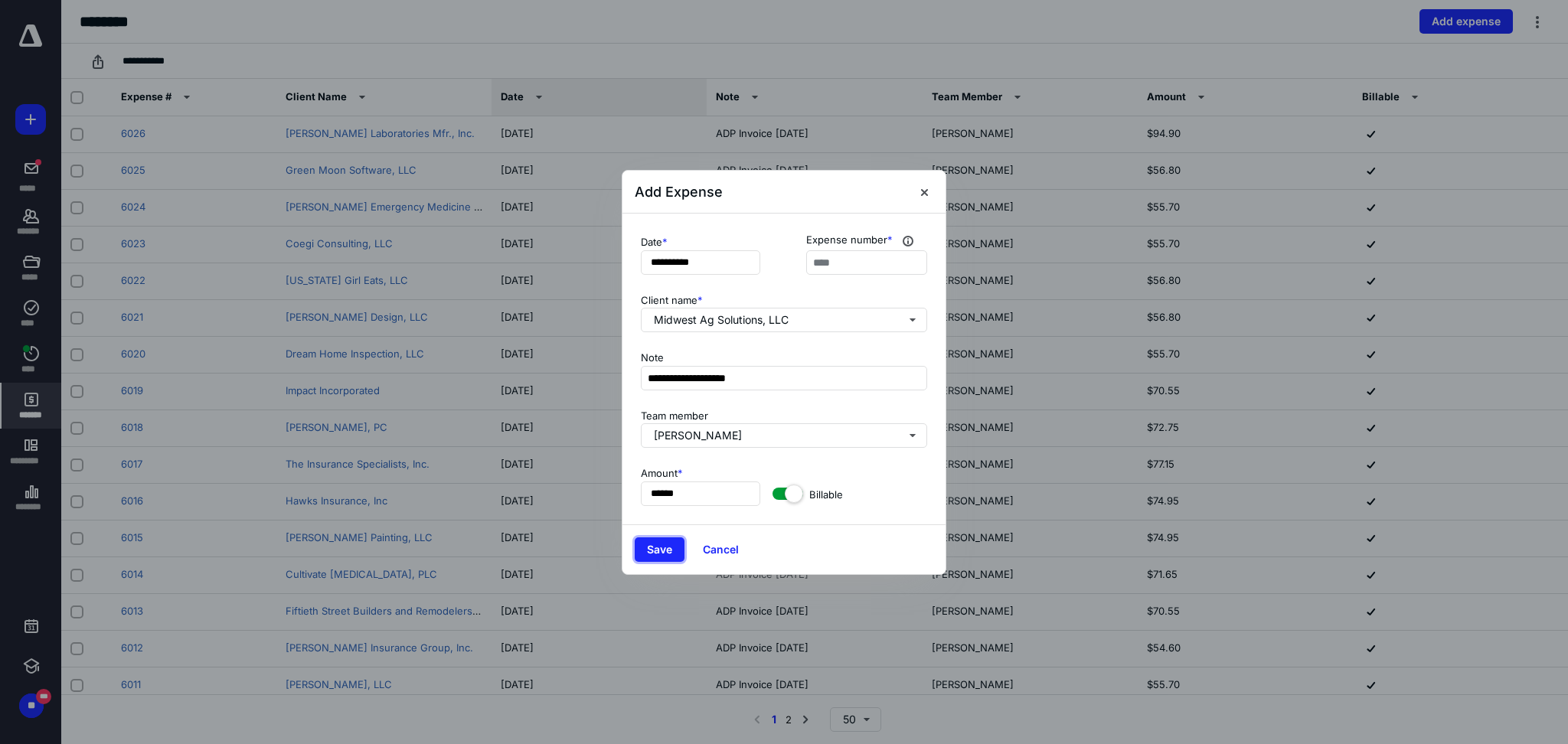 click on "Save" at bounding box center (659, 550) 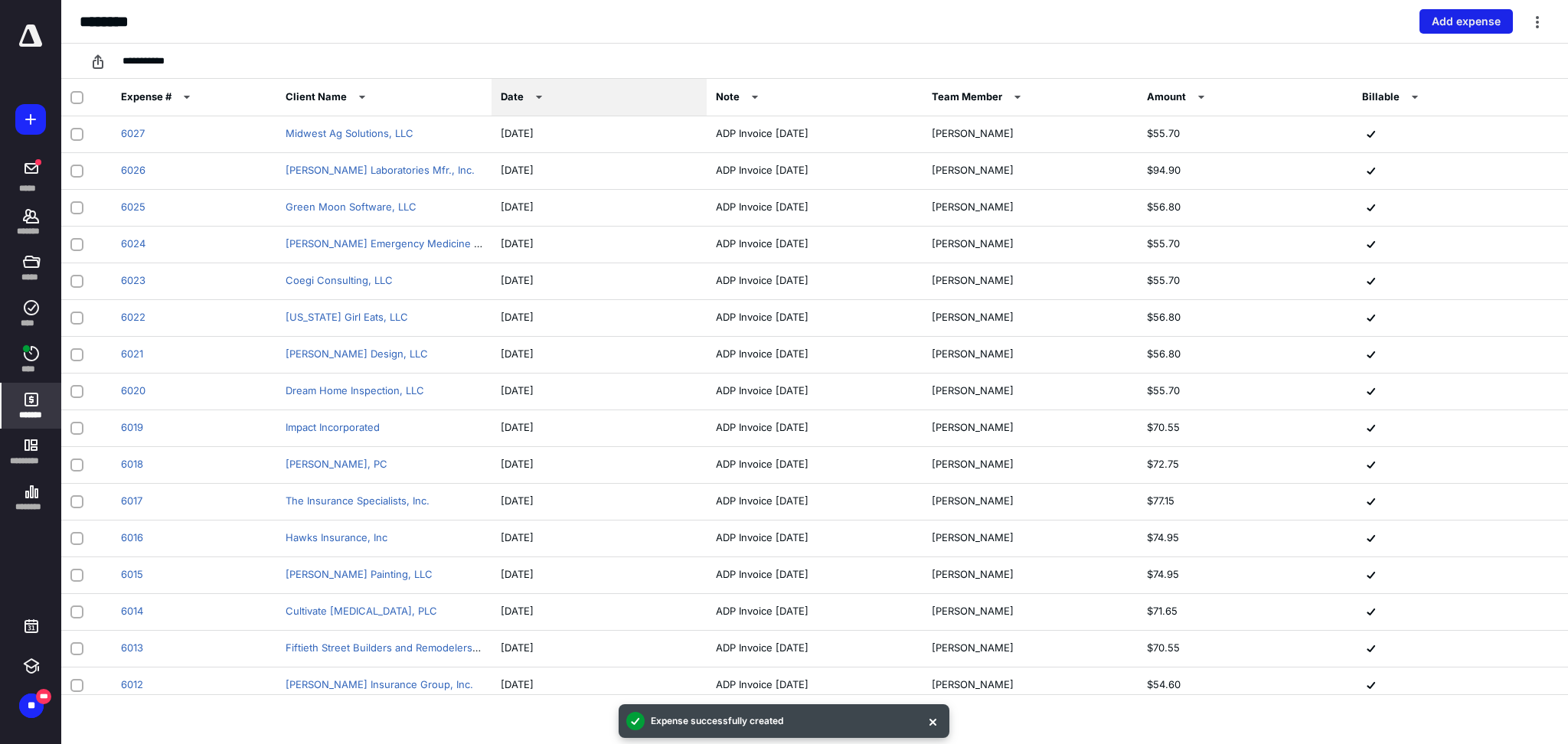 click on "Add expense" at bounding box center (1466, 21) 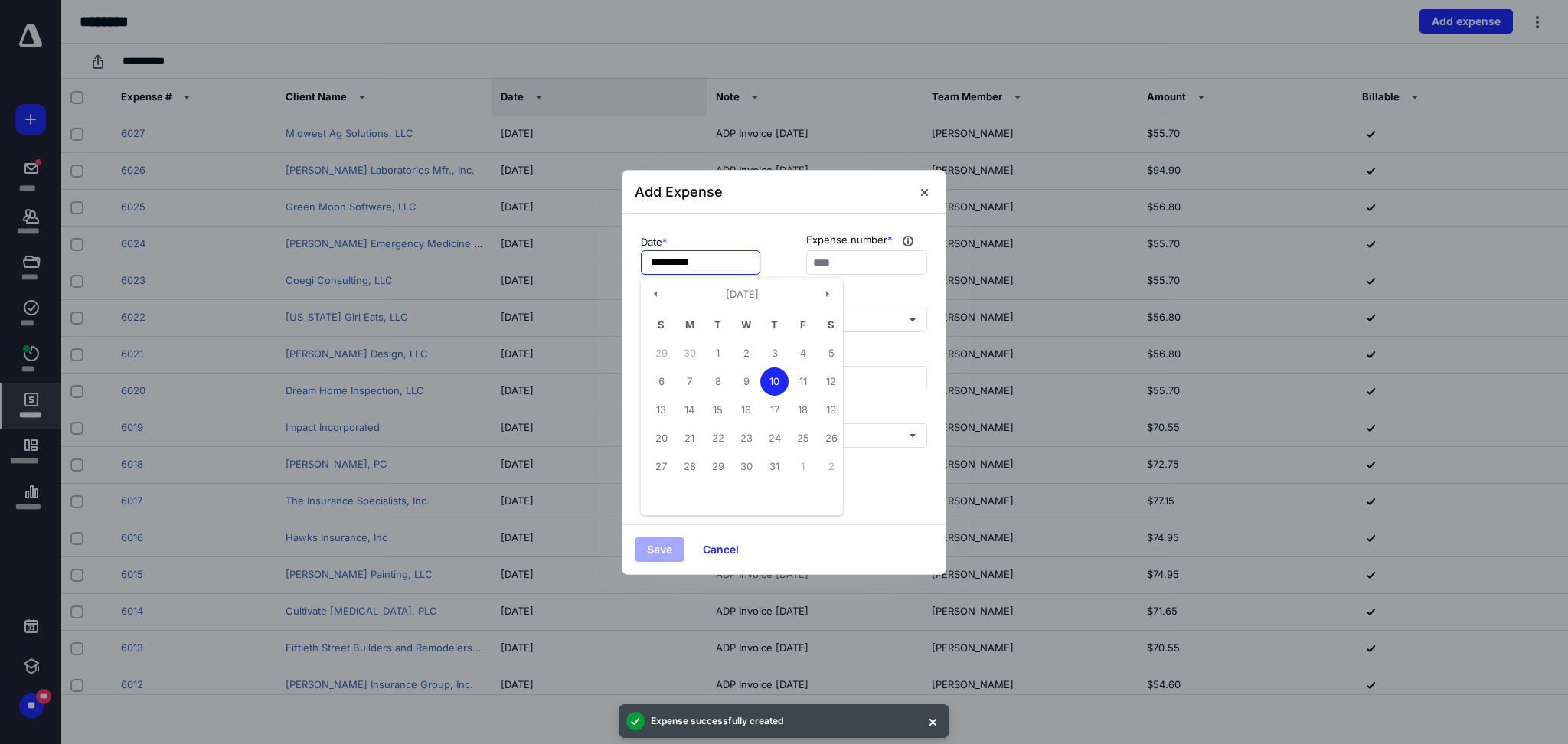 click on "**********" at bounding box center (701, 263) 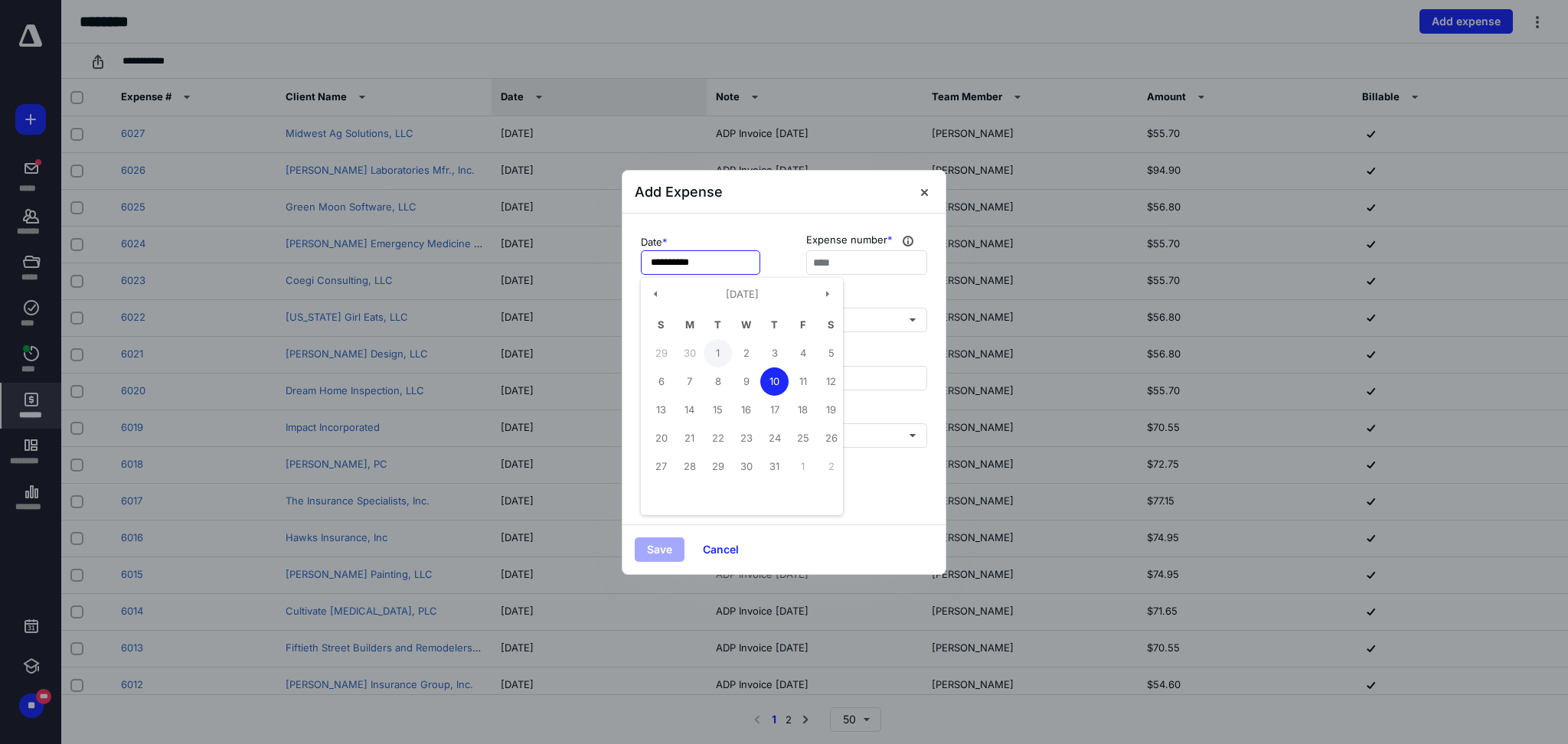 click on "1" at bounding box center (717, 353) 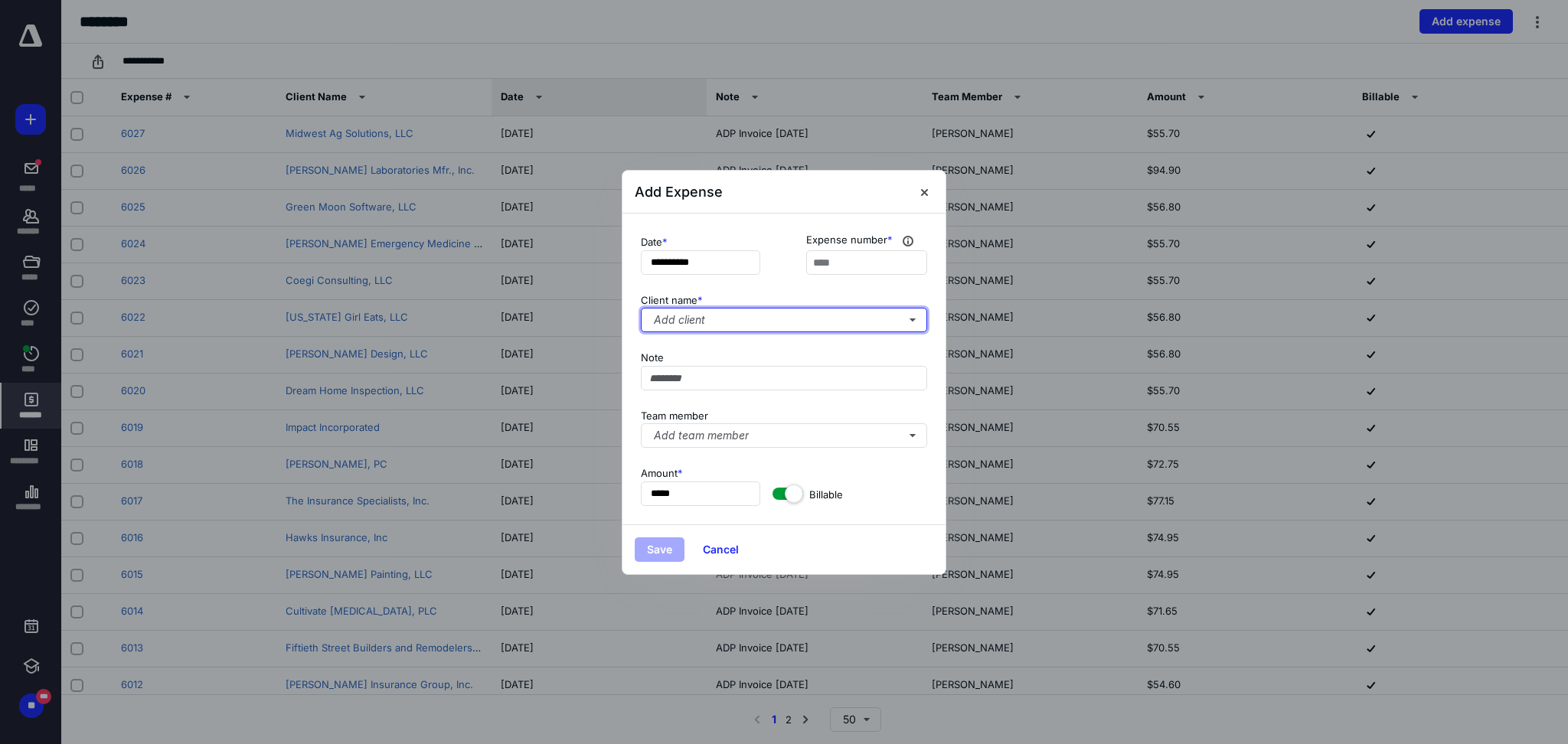 click on "Add client" at bounding box center [784, 320] 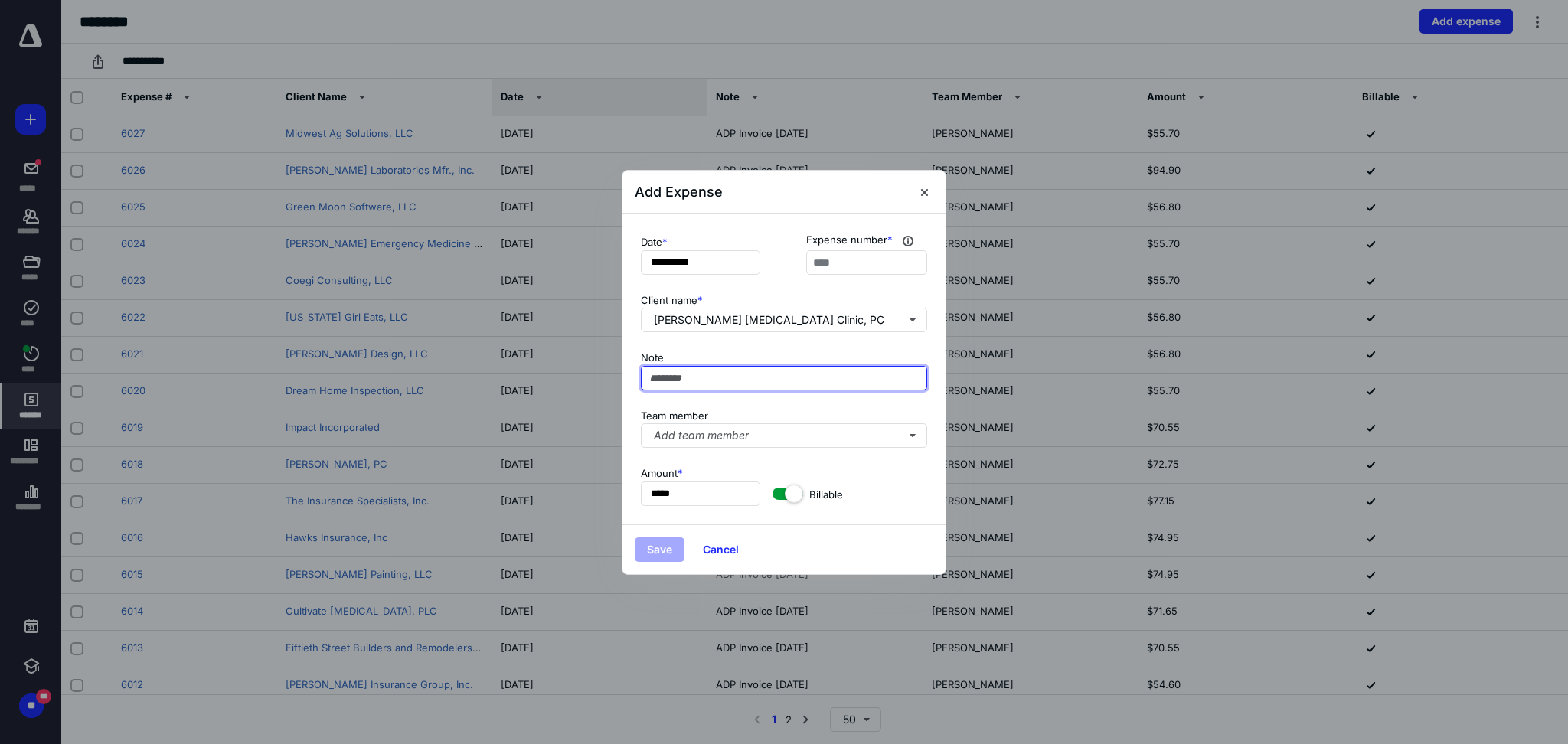 paste on "**********" 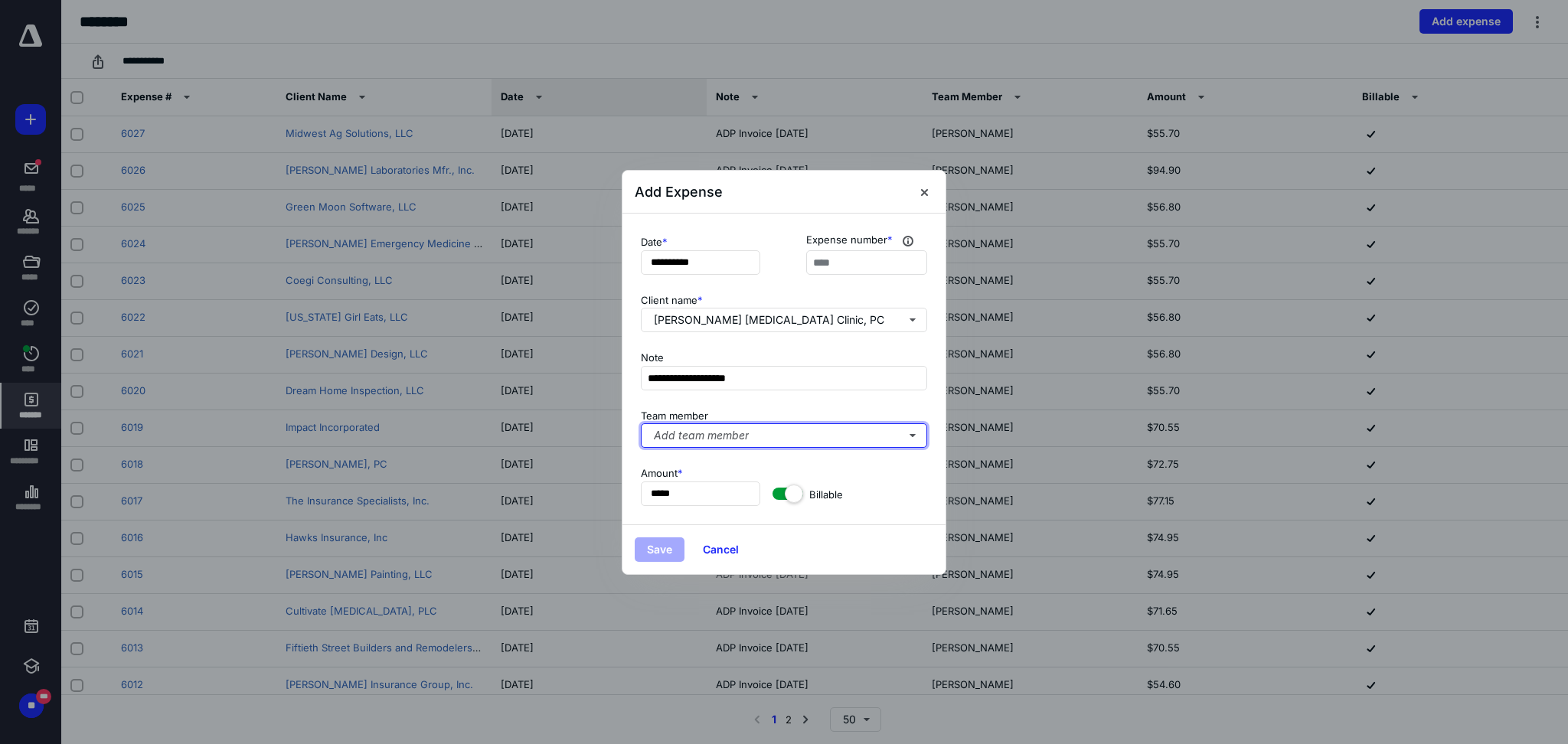 click on "Add team member" at bounding box center (784, 436) 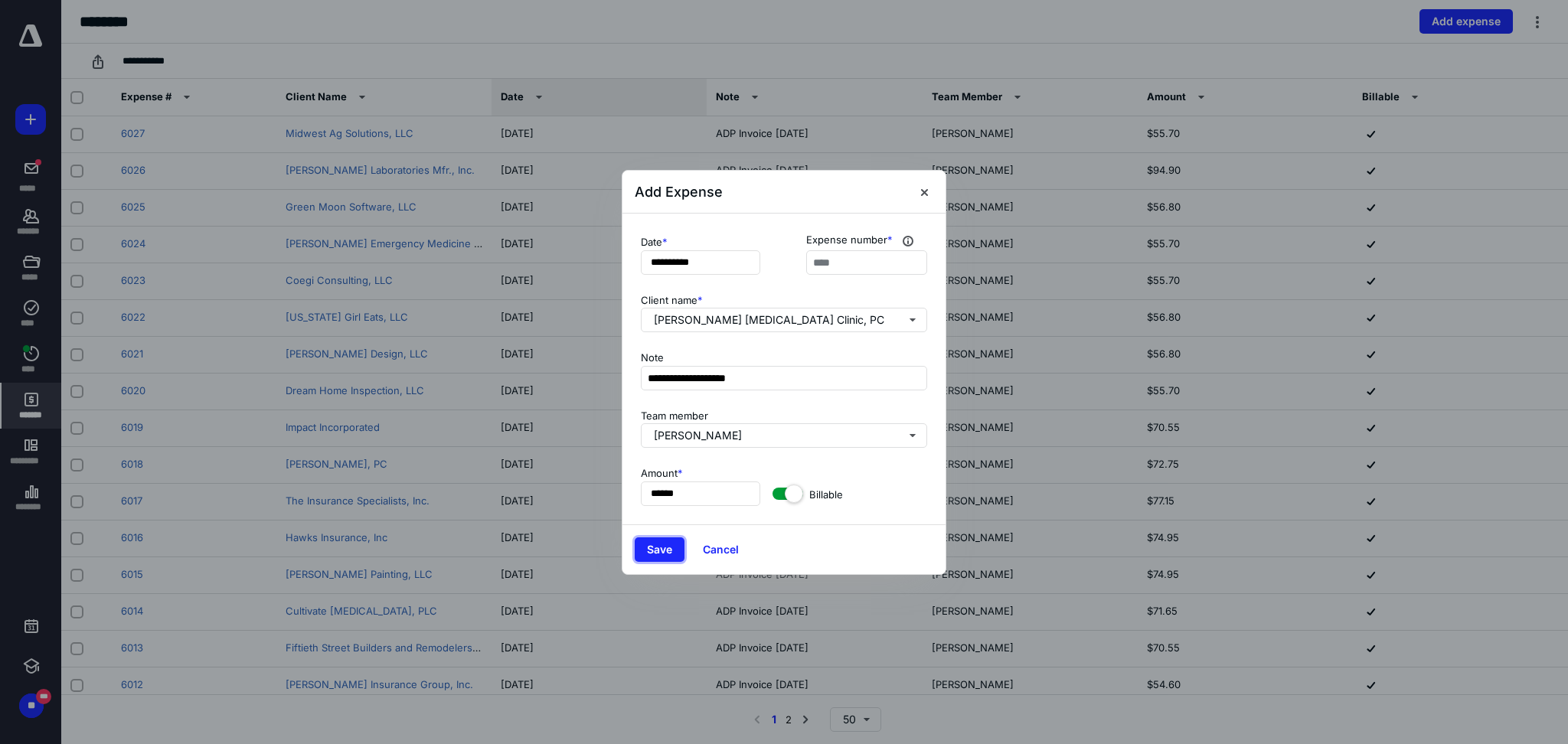 click on "Save" at bounding box center (659, 550) 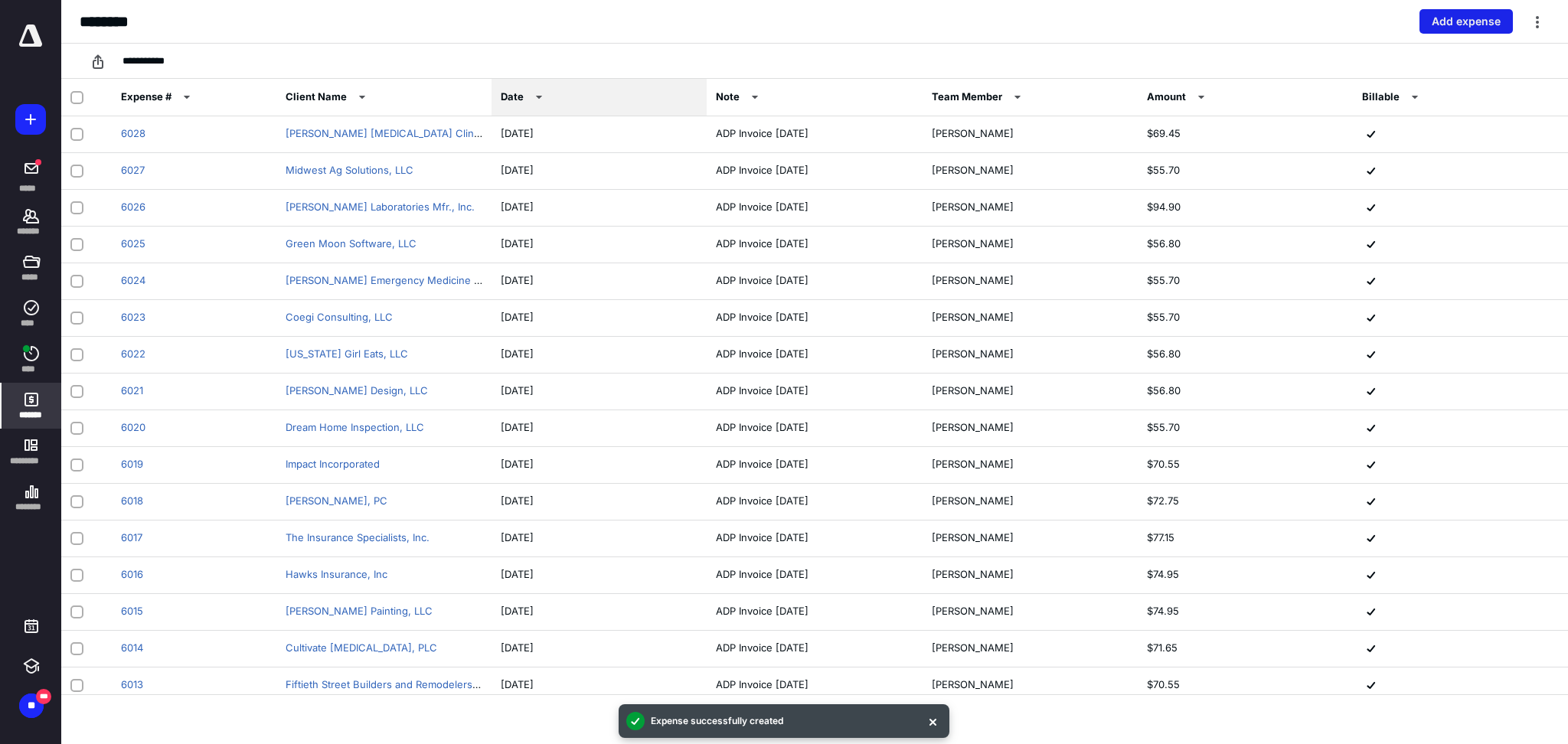 click on "Add expense" at bounding box center (1466, 21) 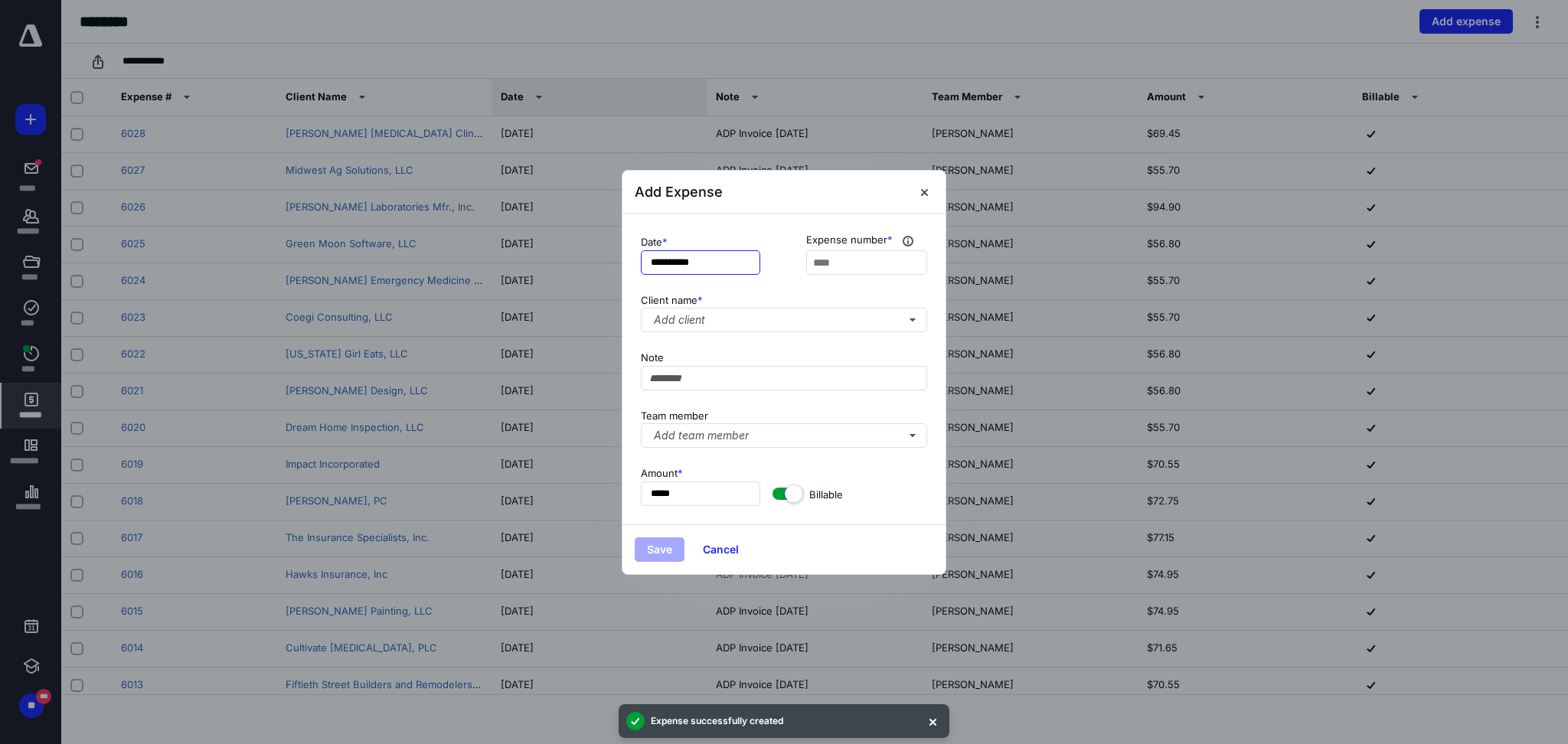 click on "**********" at bounding box center (701, 263) 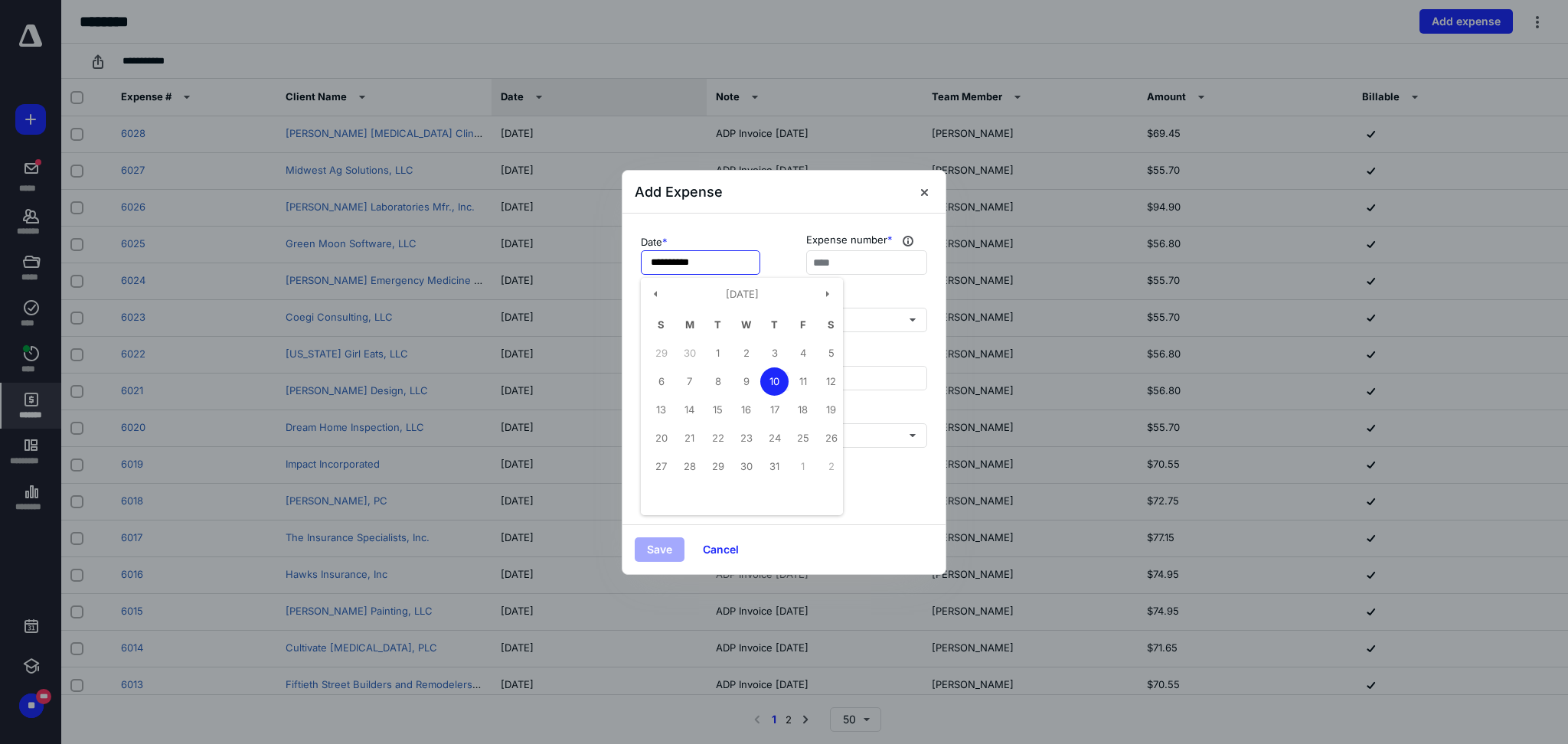 click on "1" at bounding box center (717, 353) 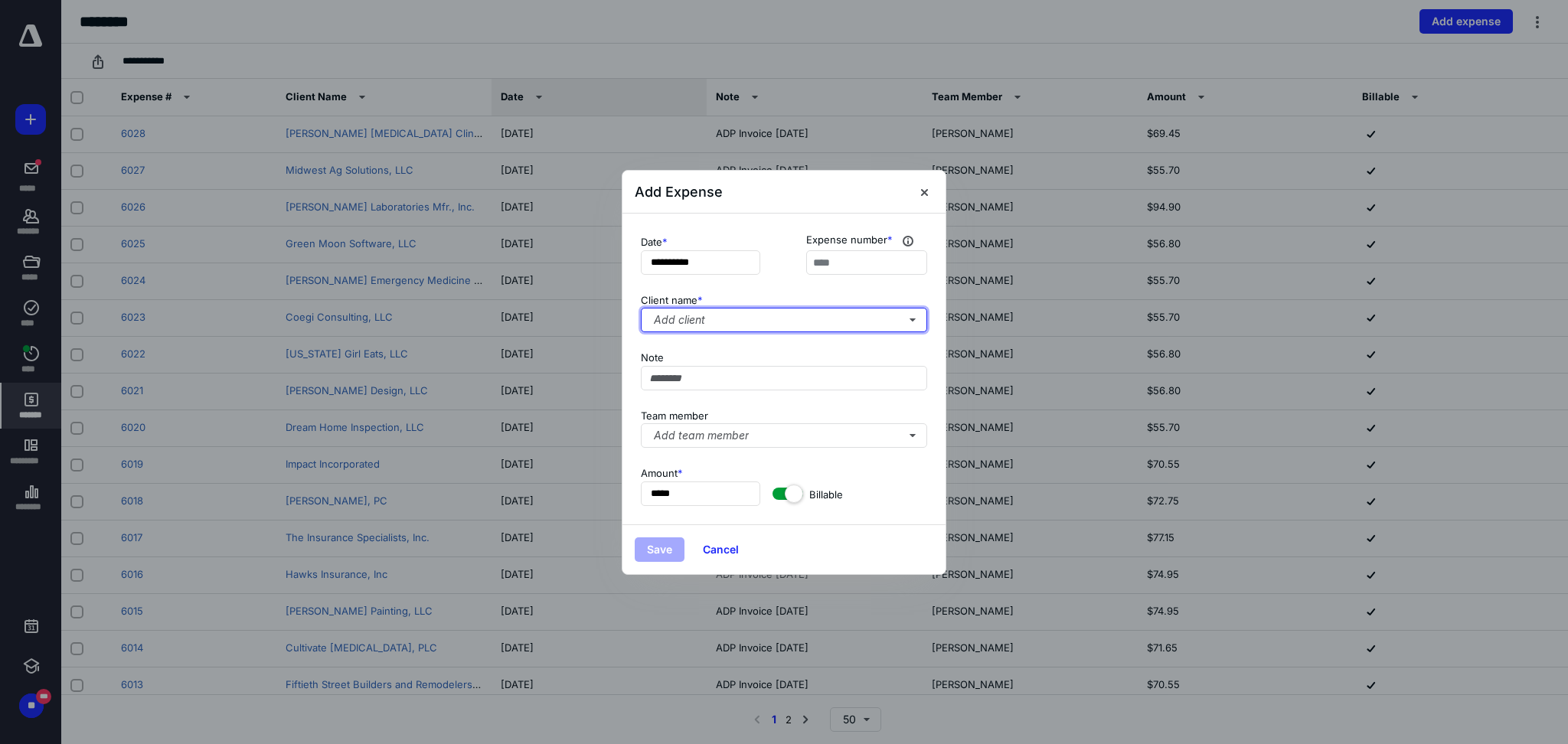 click on "Add client" at bounding box center [784, 320] 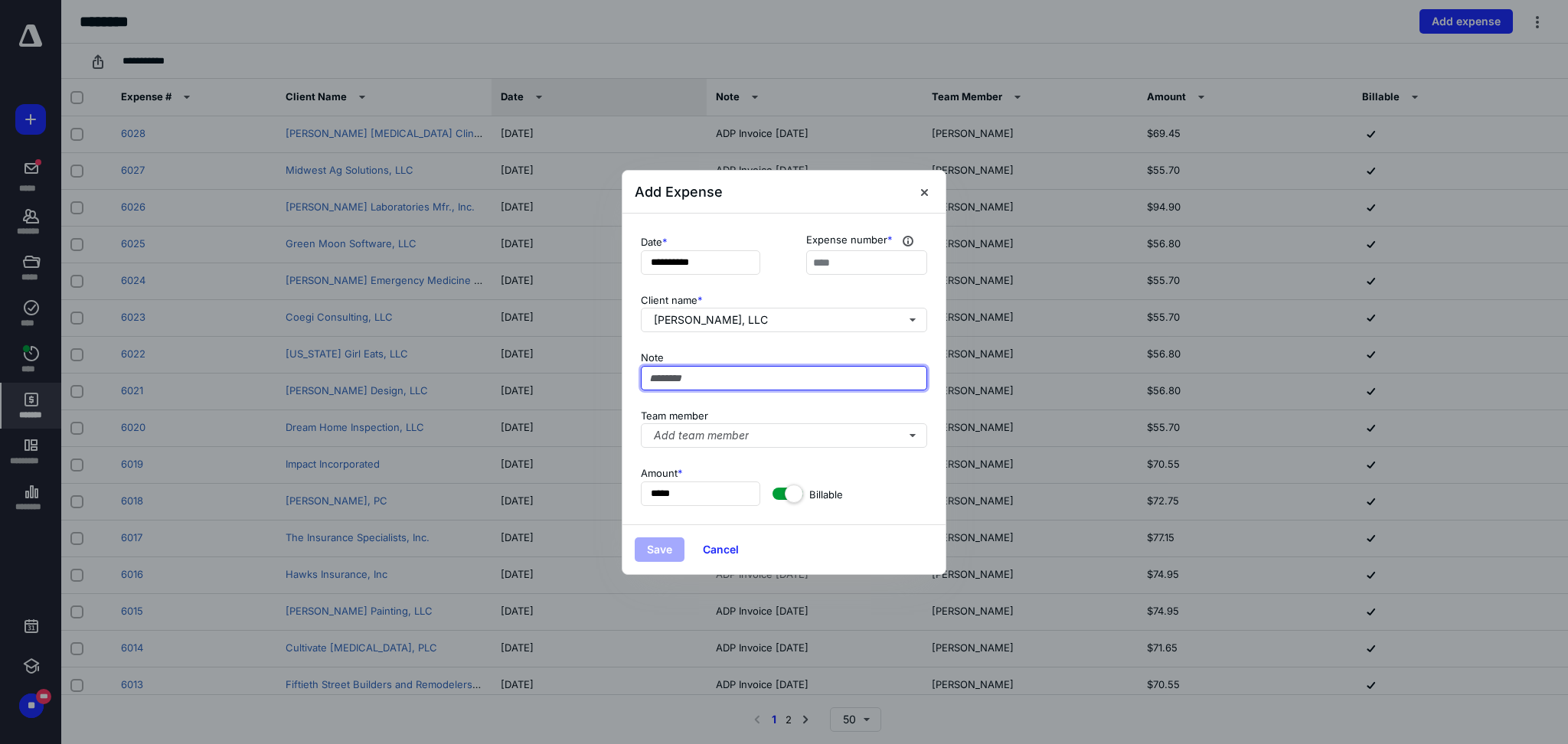 paste on "**********" 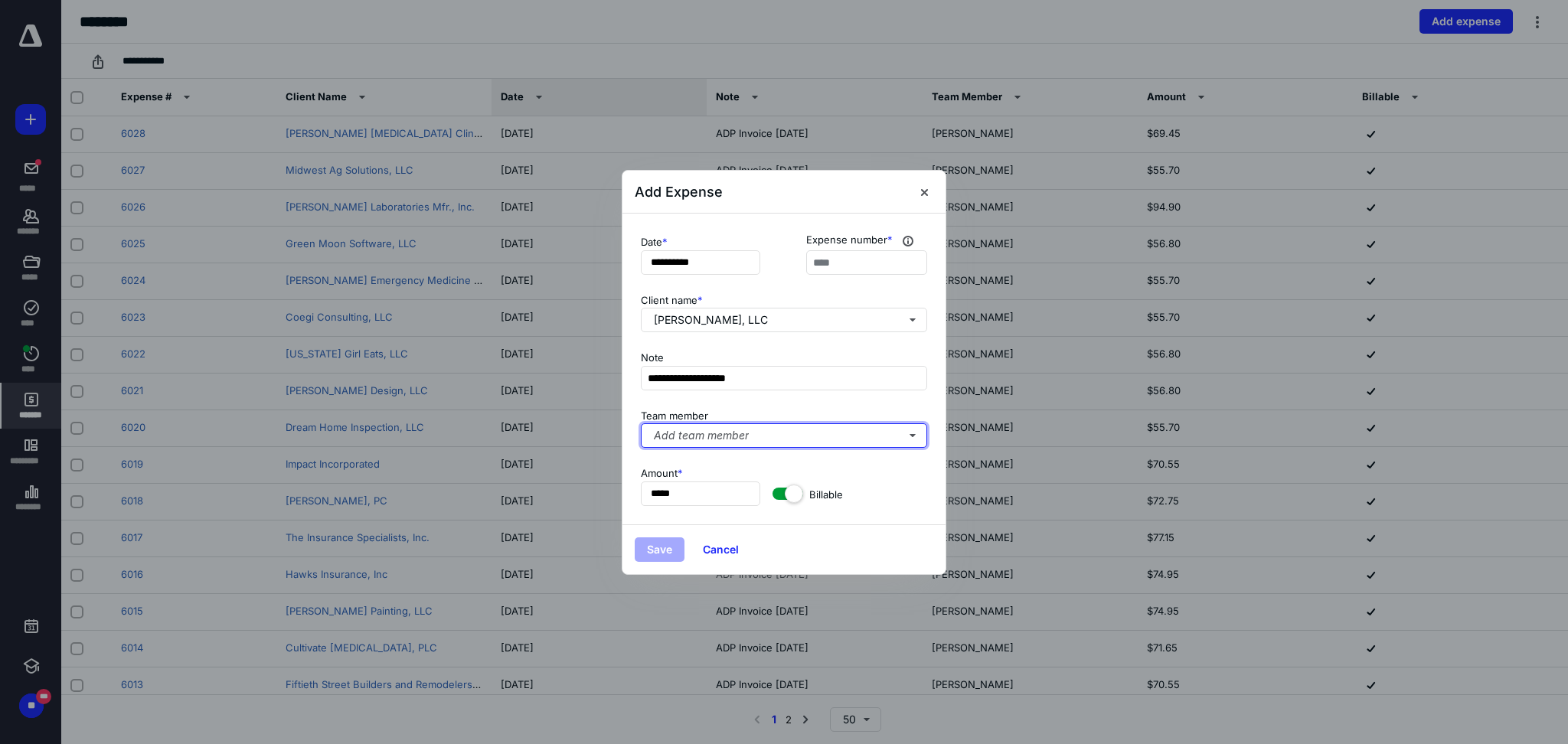 click on "Add team member" at bounding box center (784, 436) 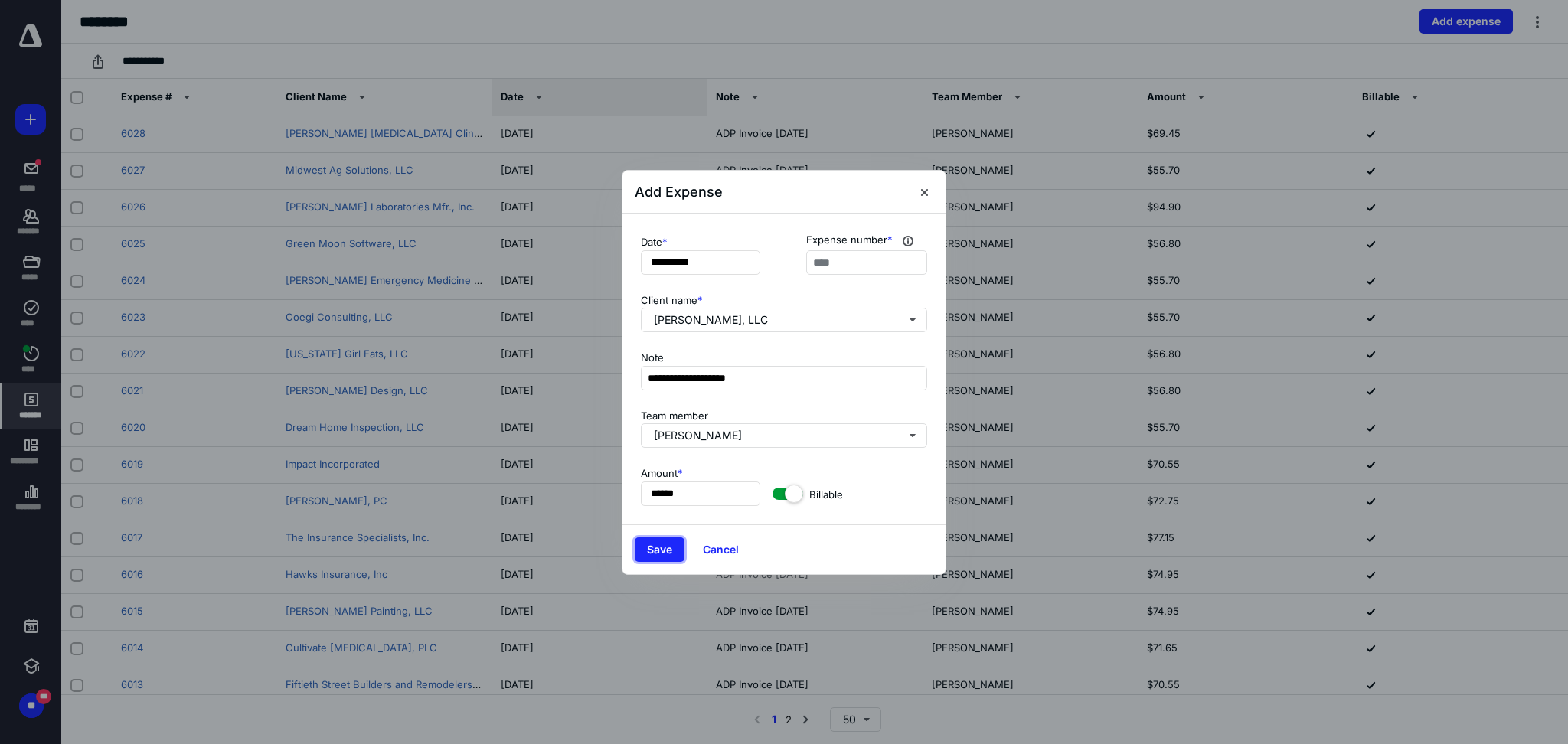 click on "Save" at bounding box center [659, 550] 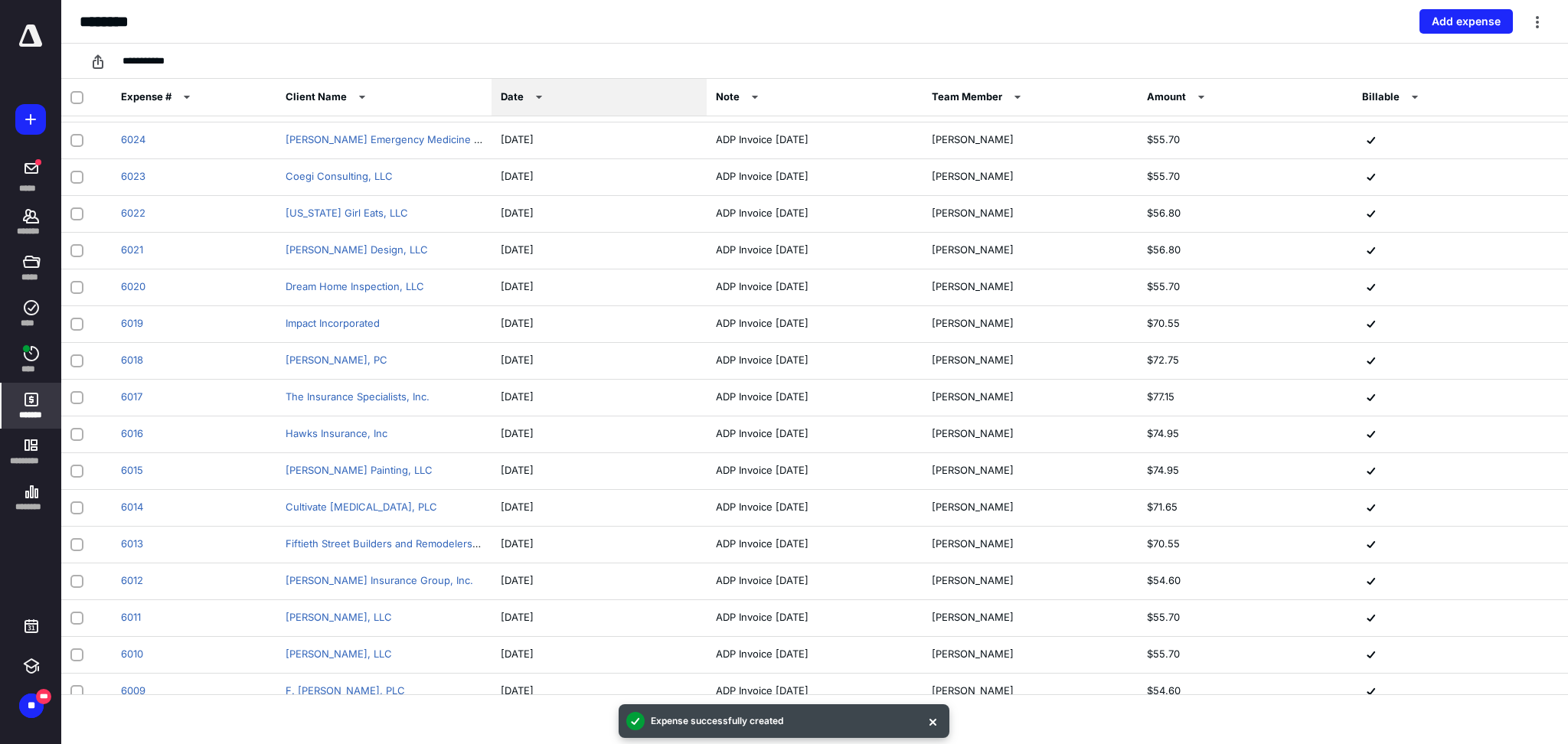 scroll, scrollTop: 204, scrollLeft: 0, axis: vertical 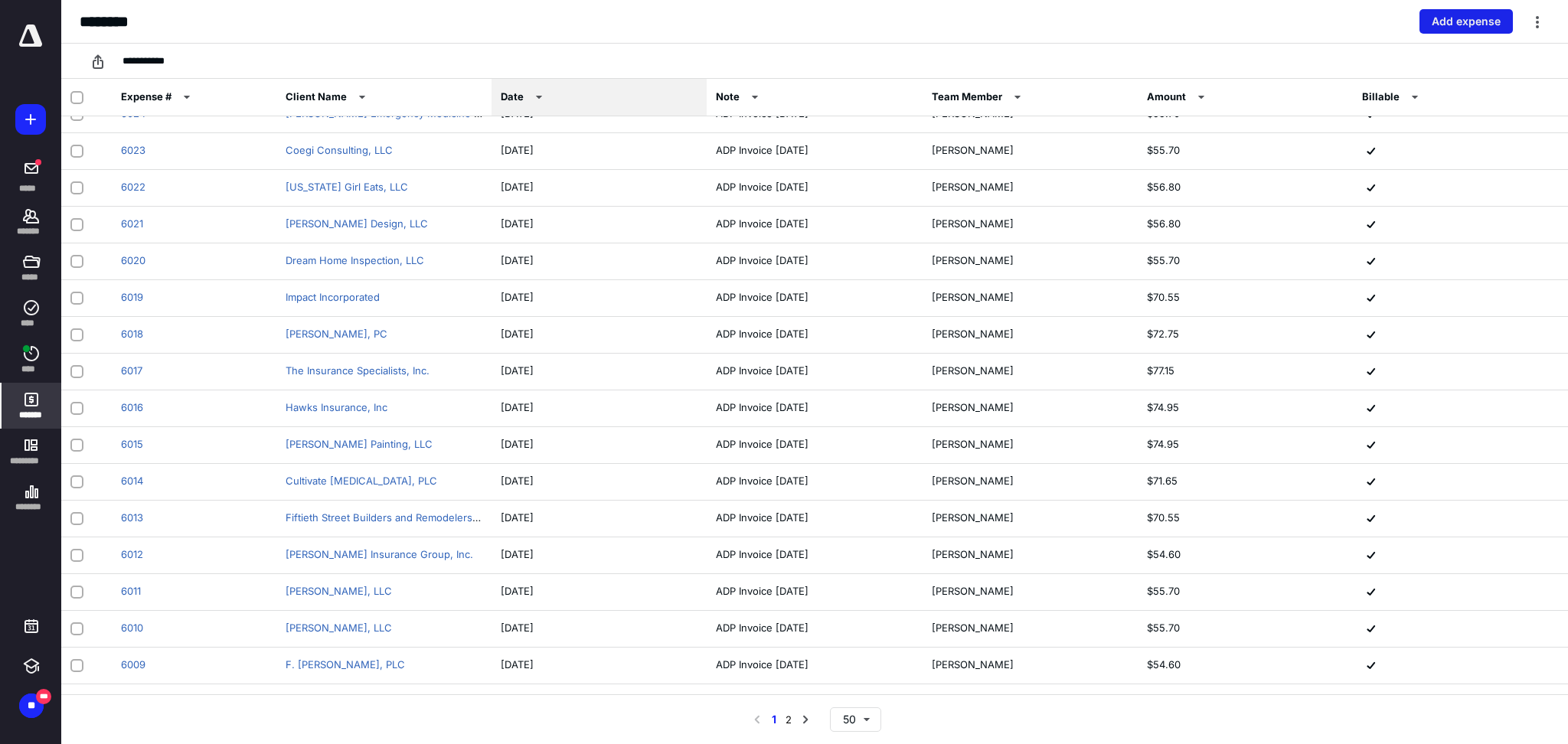 click on "Add expense" at bounding box center [1466, 21] 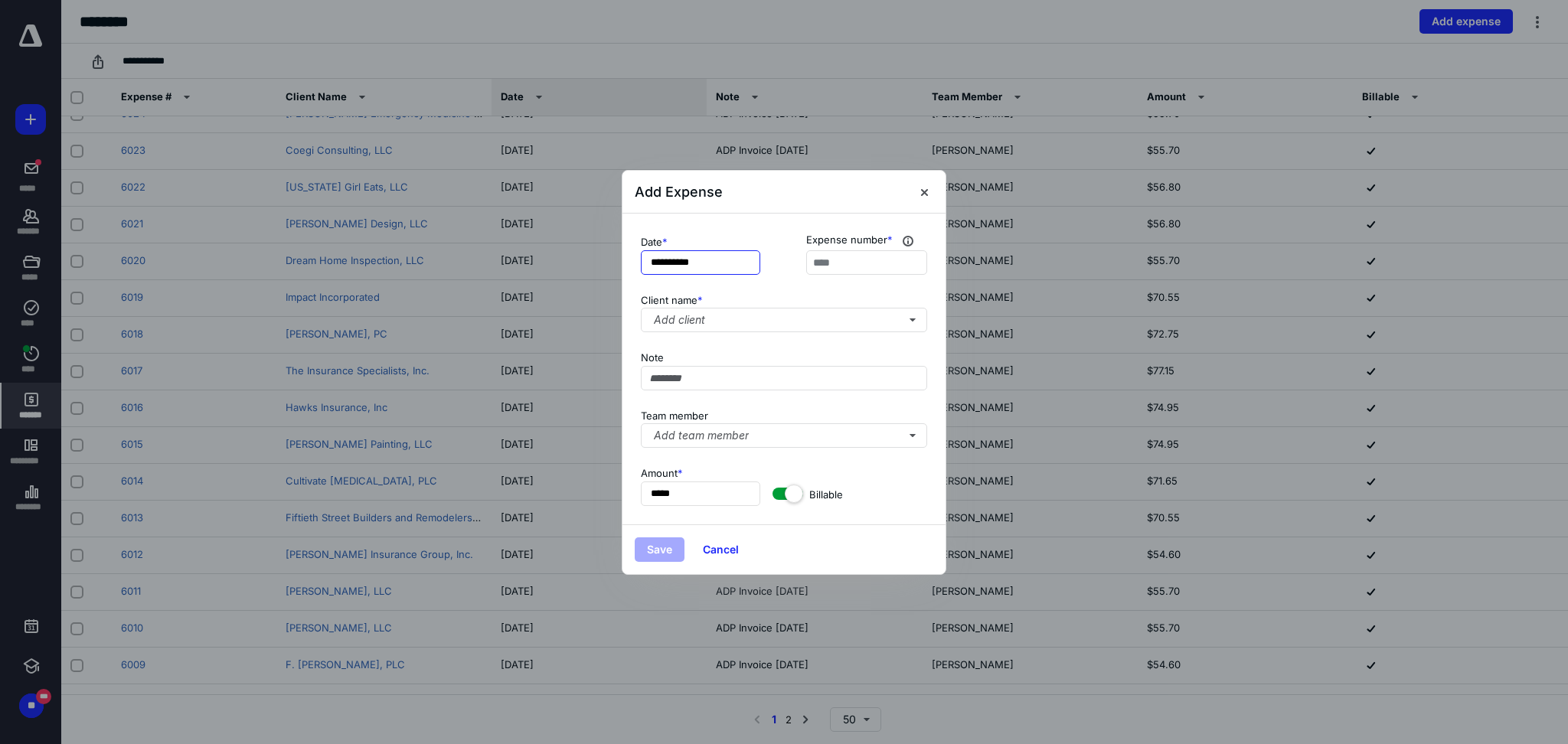 click on "**********" at bounding box center (701, 263) 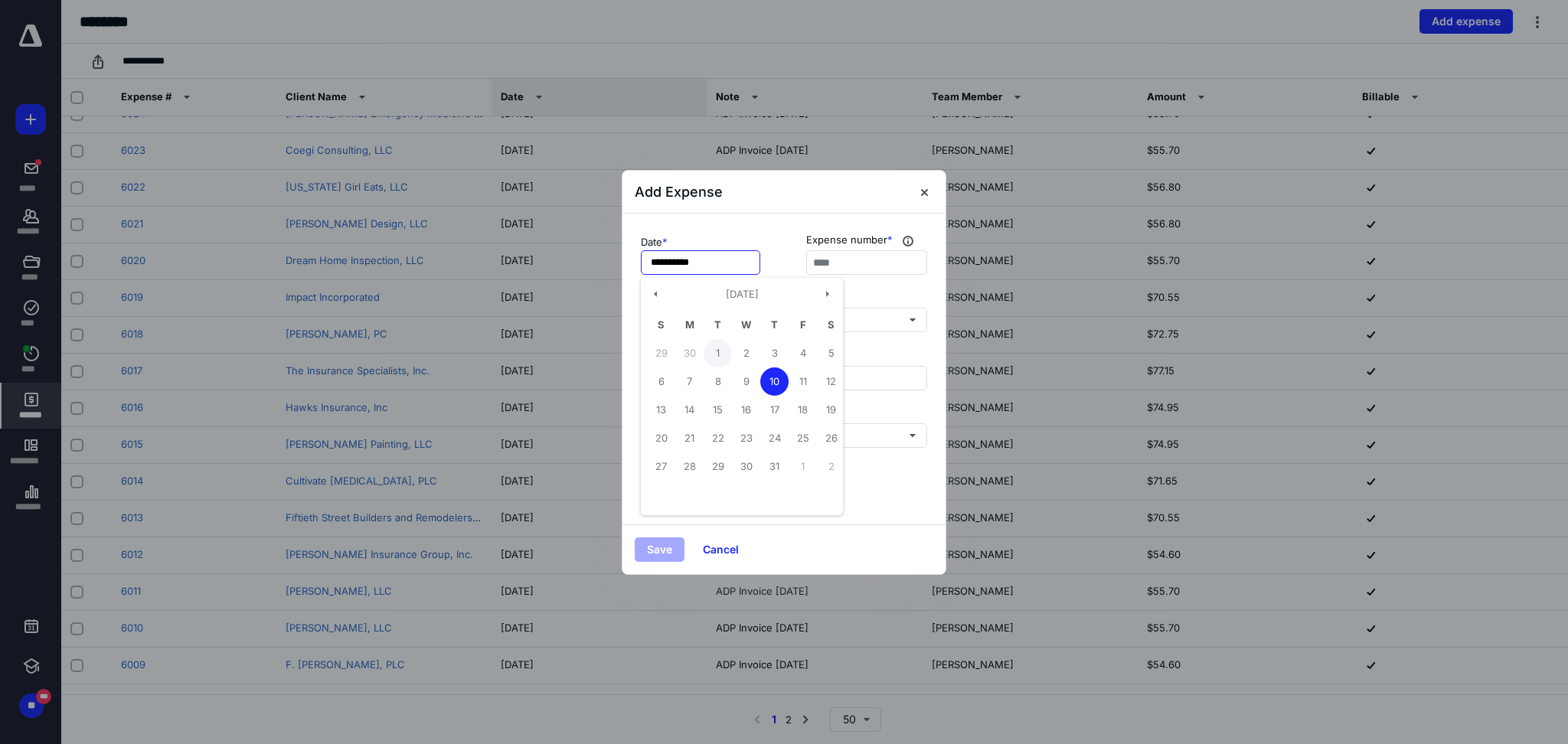 click on "1" at bounding box center [717, 353] 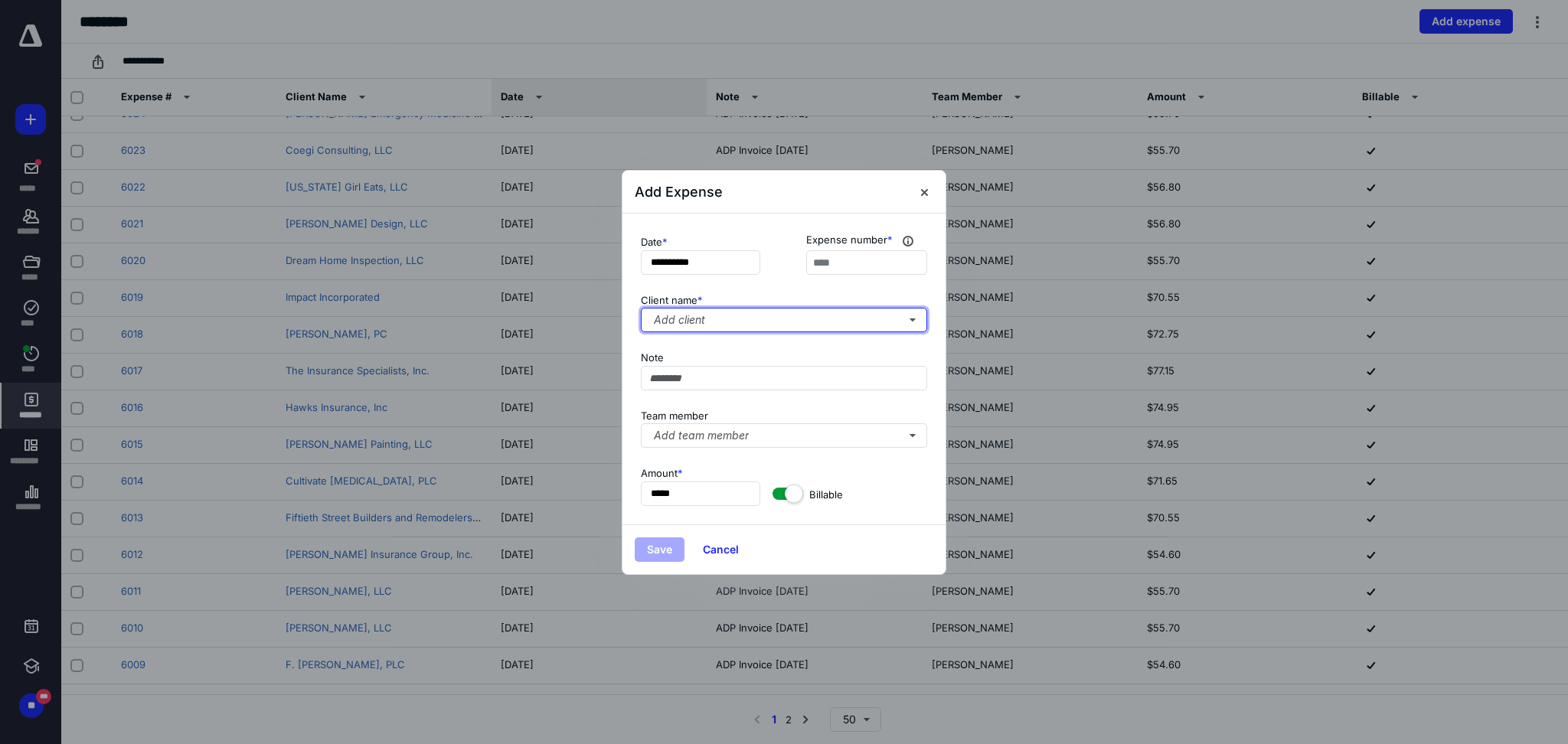 click on "Add client" at bounding box center (784, 320) 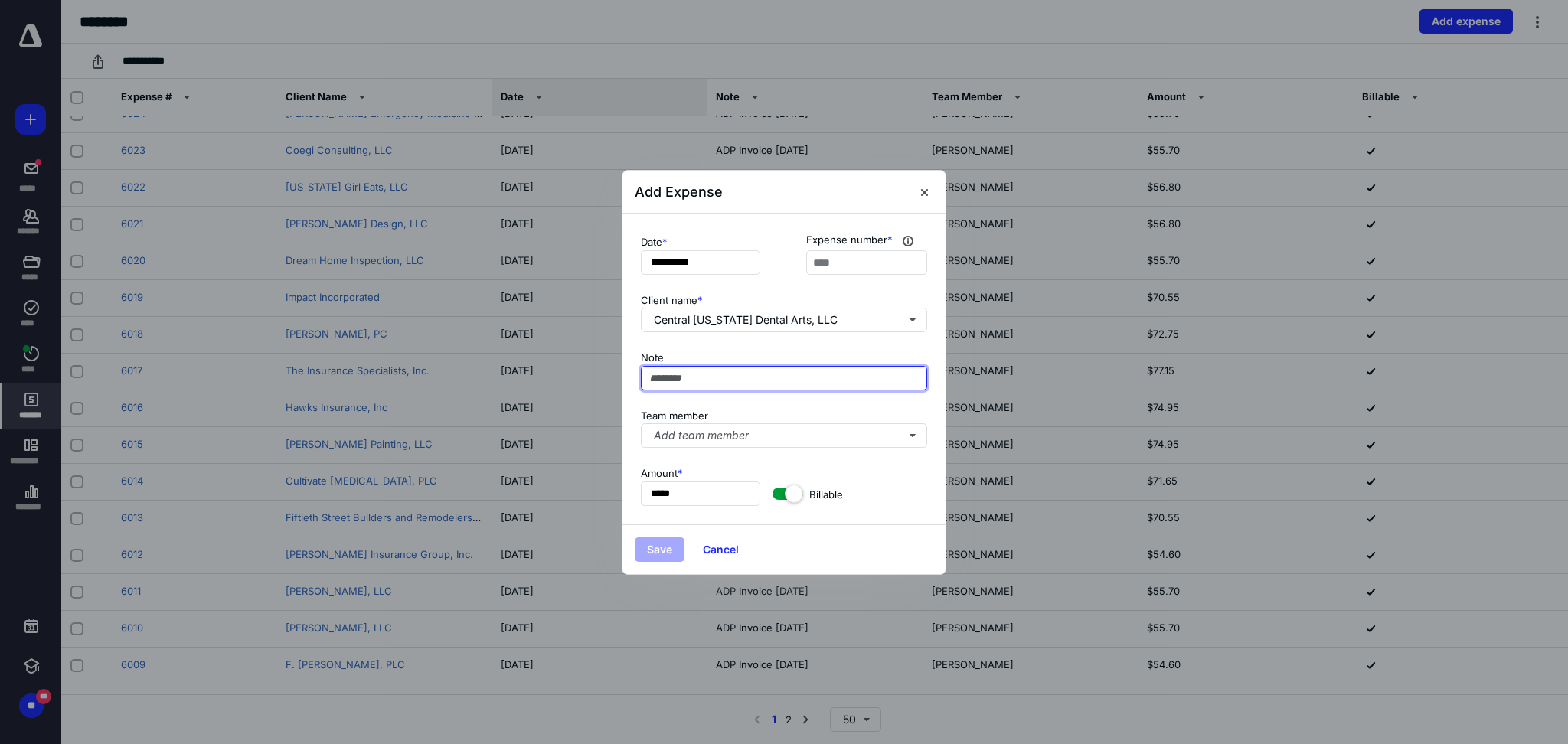 paste on "**********" 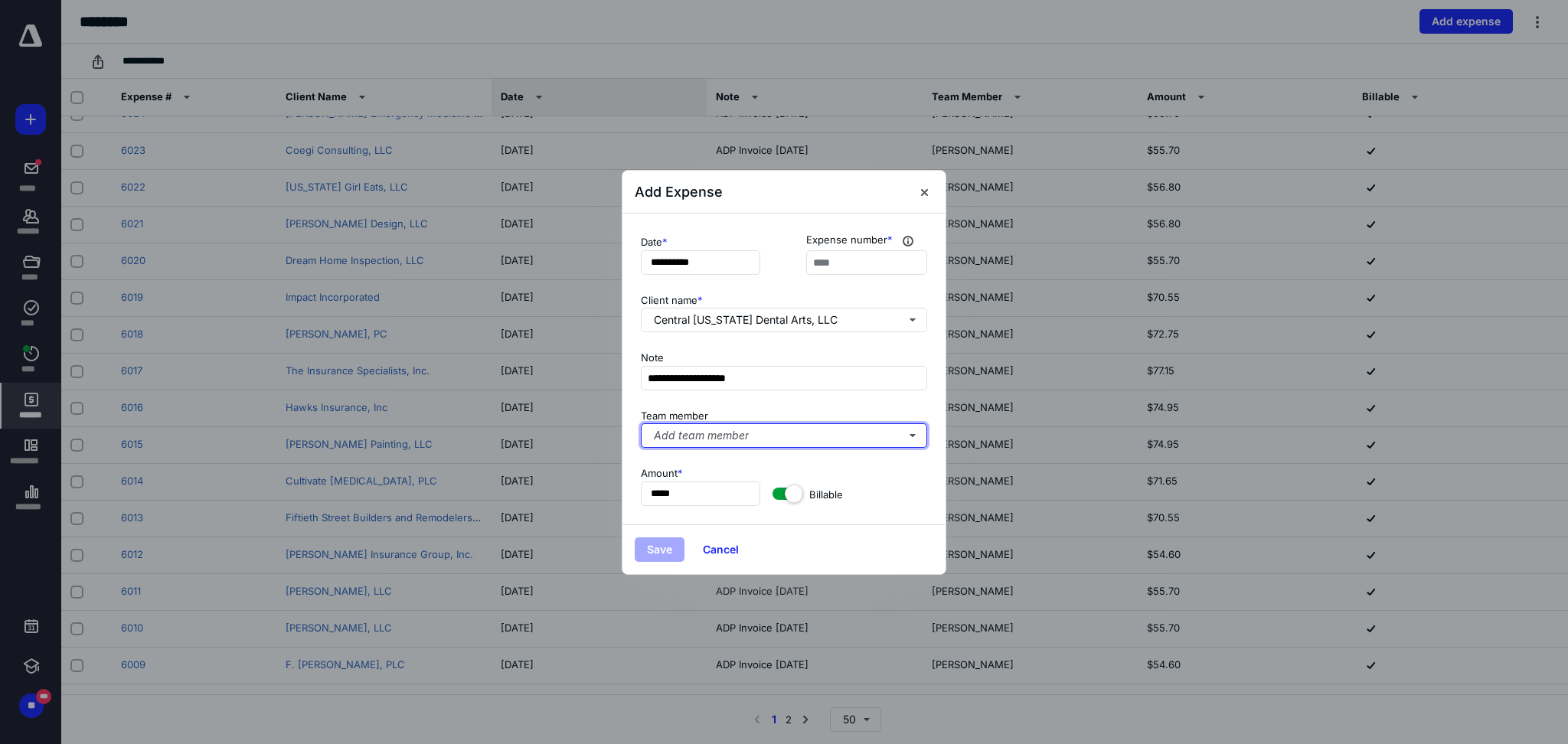 click on "Add team member" at bounding box center [784, 436] 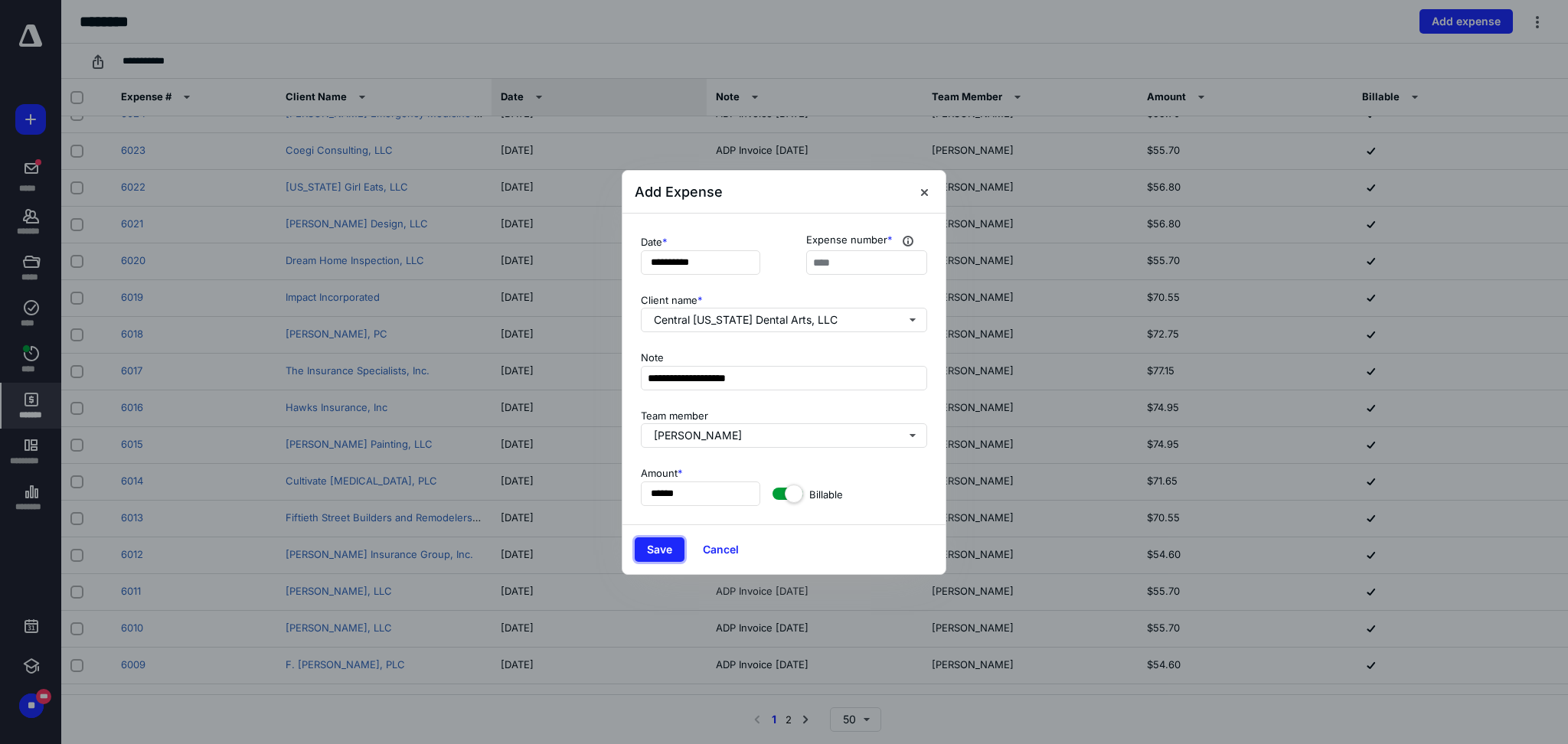 click on "Save" at bounding box center (659, 550) 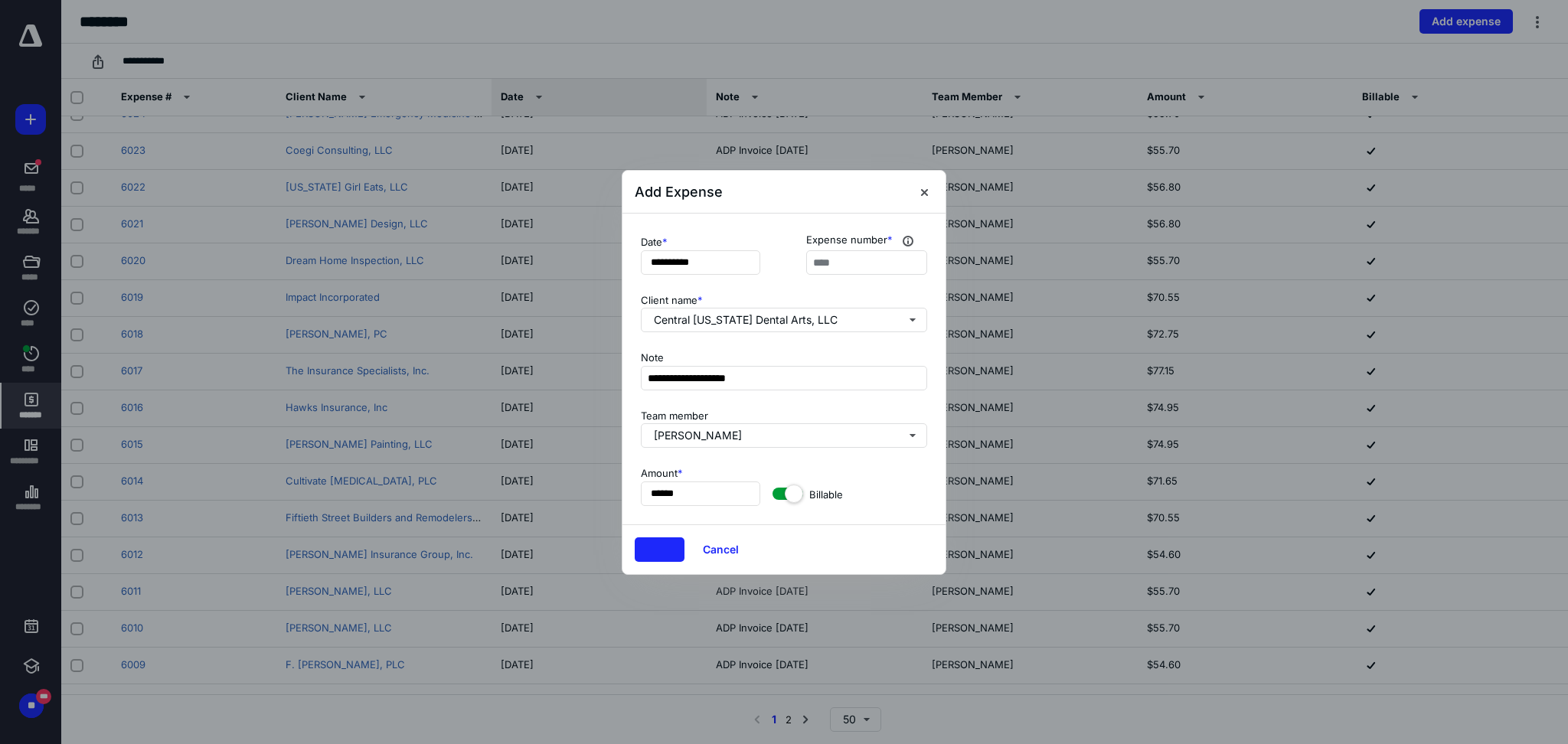 scroll, scrollTop: 0, scrollLeft: 0, axis: both 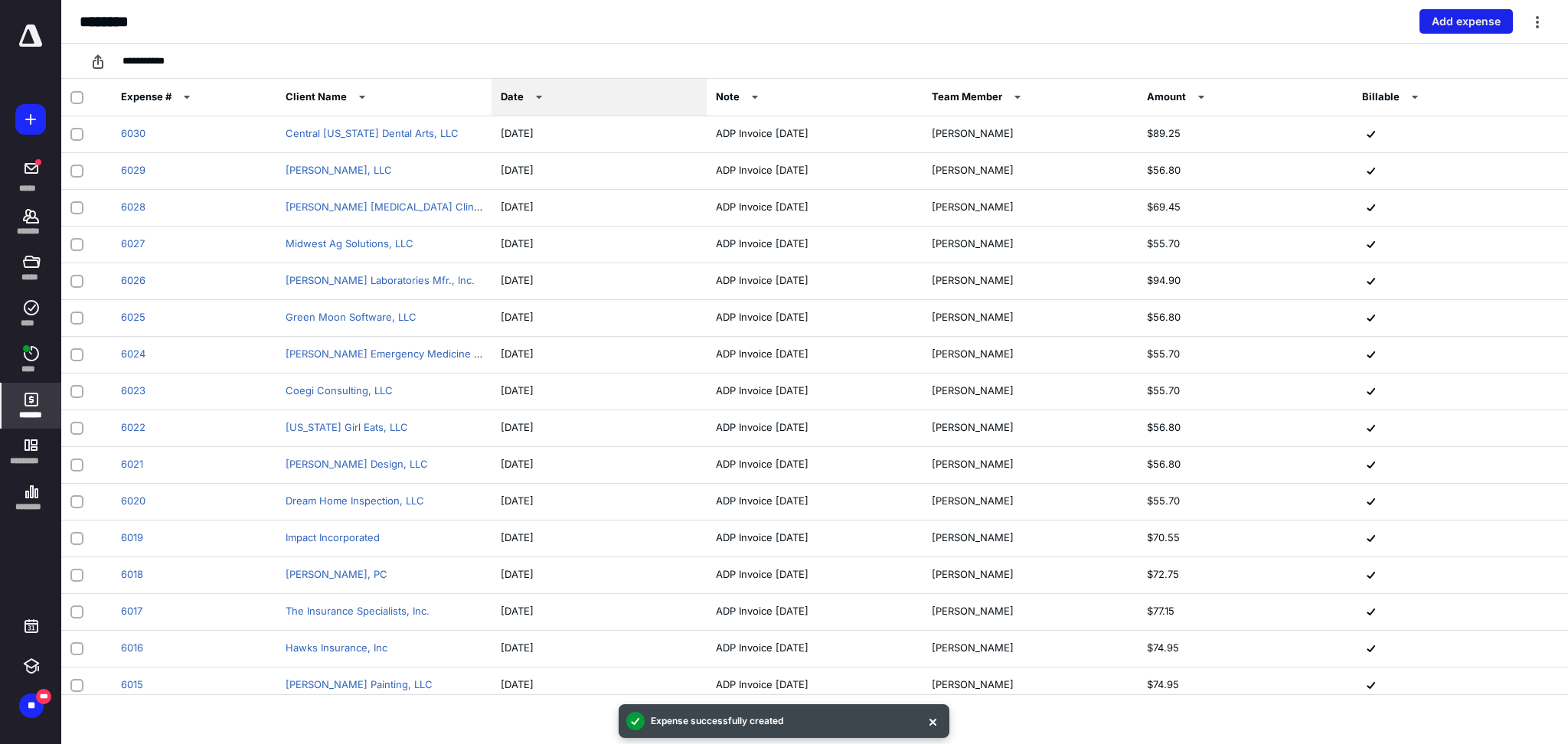 click on "Add expense" at bounding box center (1466, 21) 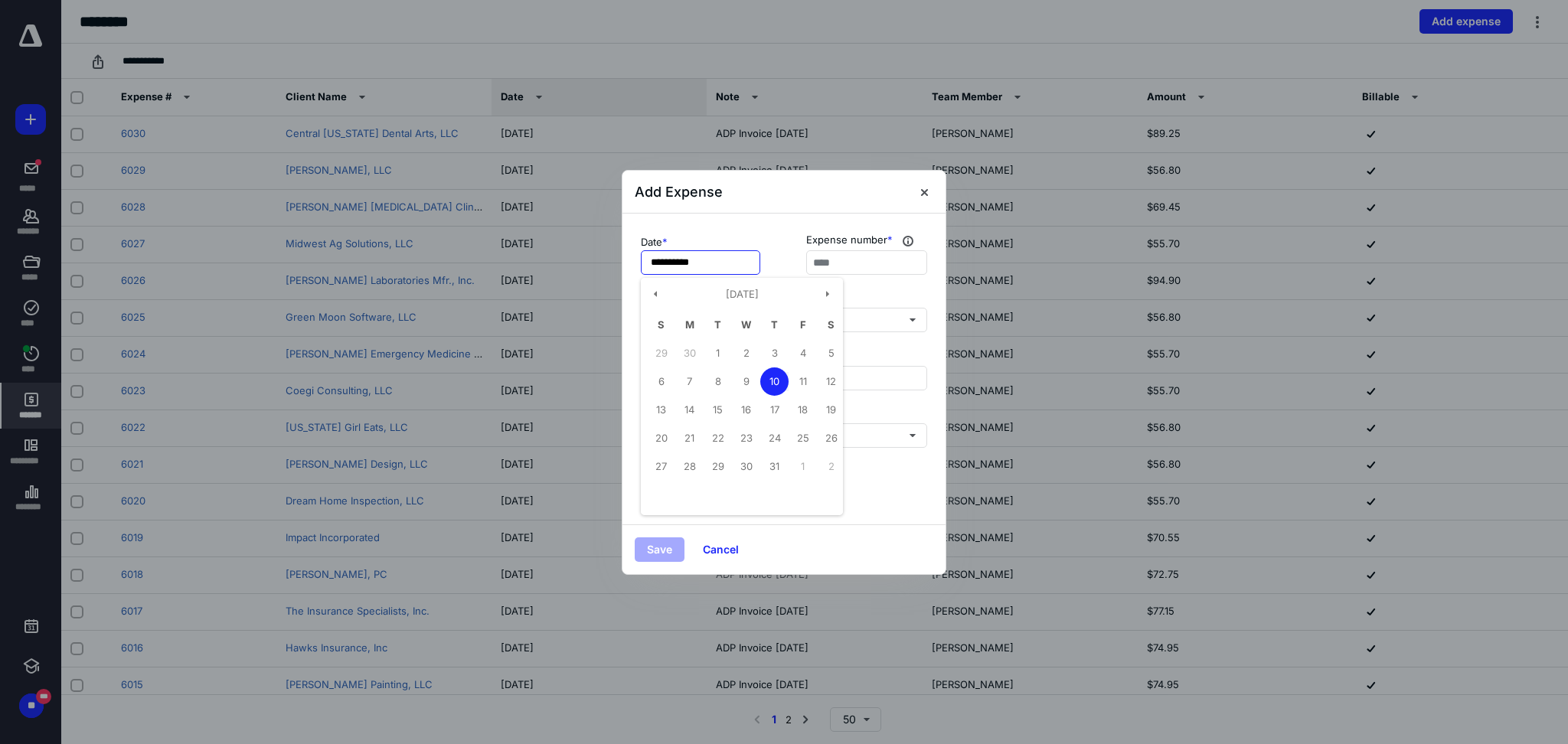 click on "**********" at bounding box center [701, 263] 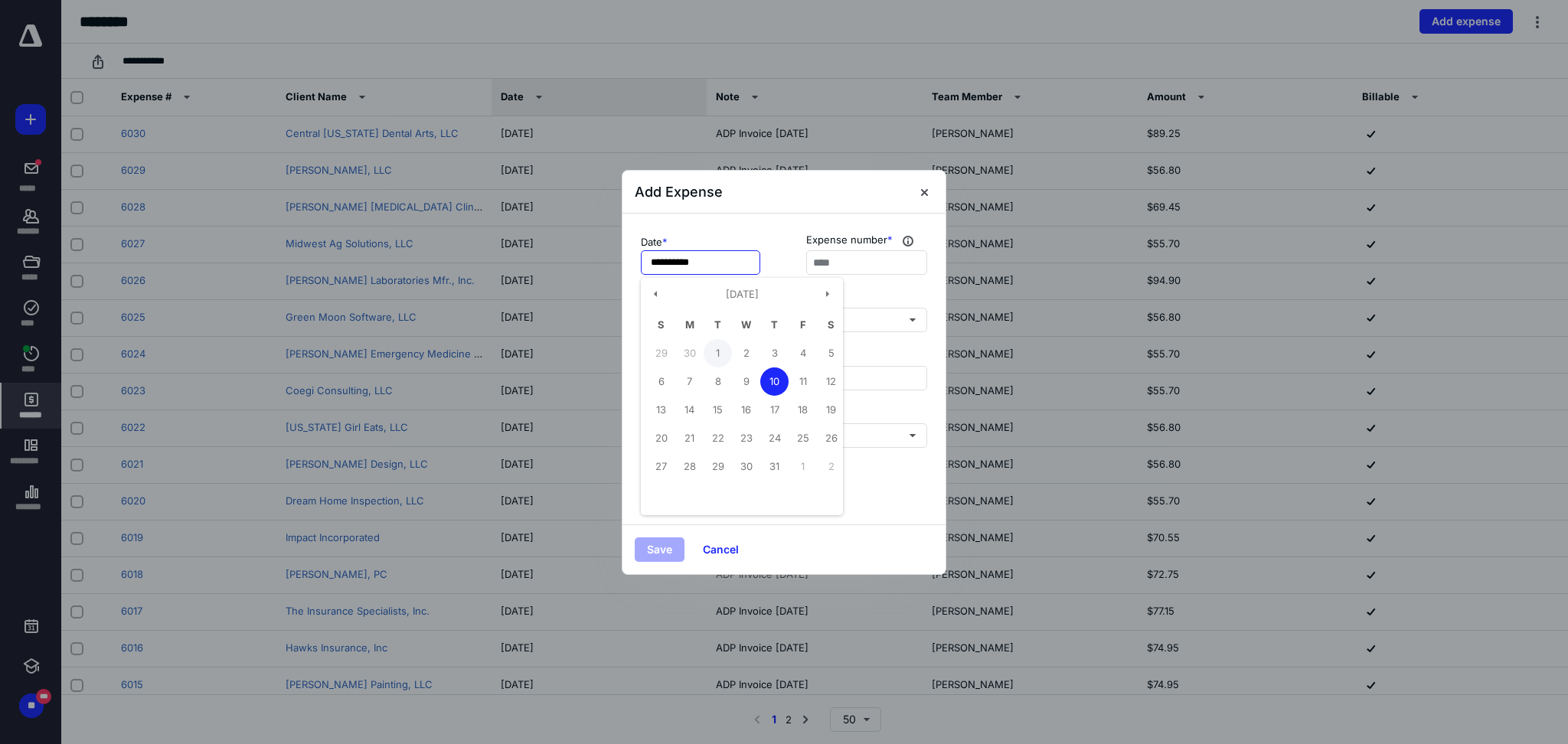 click on "1" at bounding box center [717, 353] 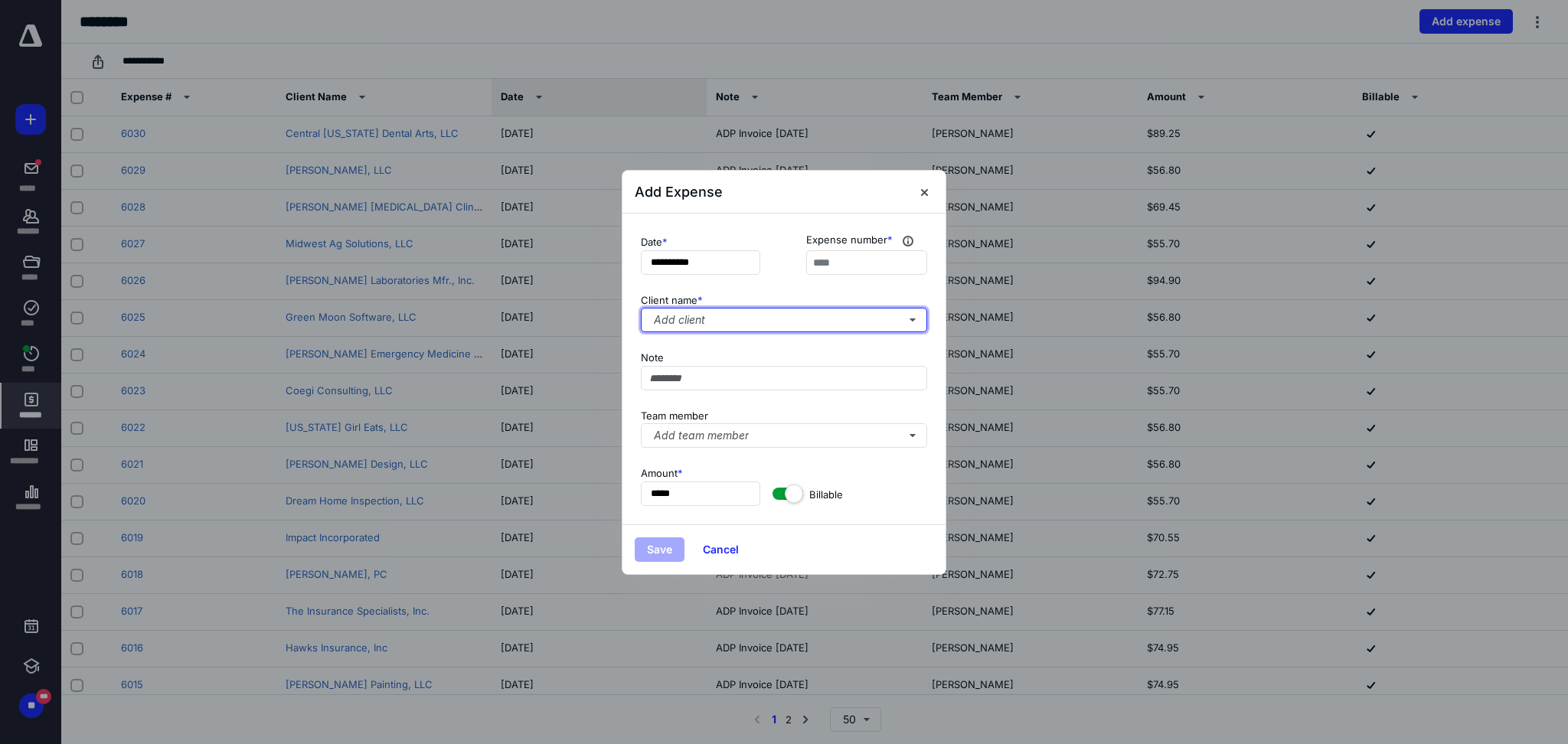 click on "Add client" at bounding box center (784, 320) 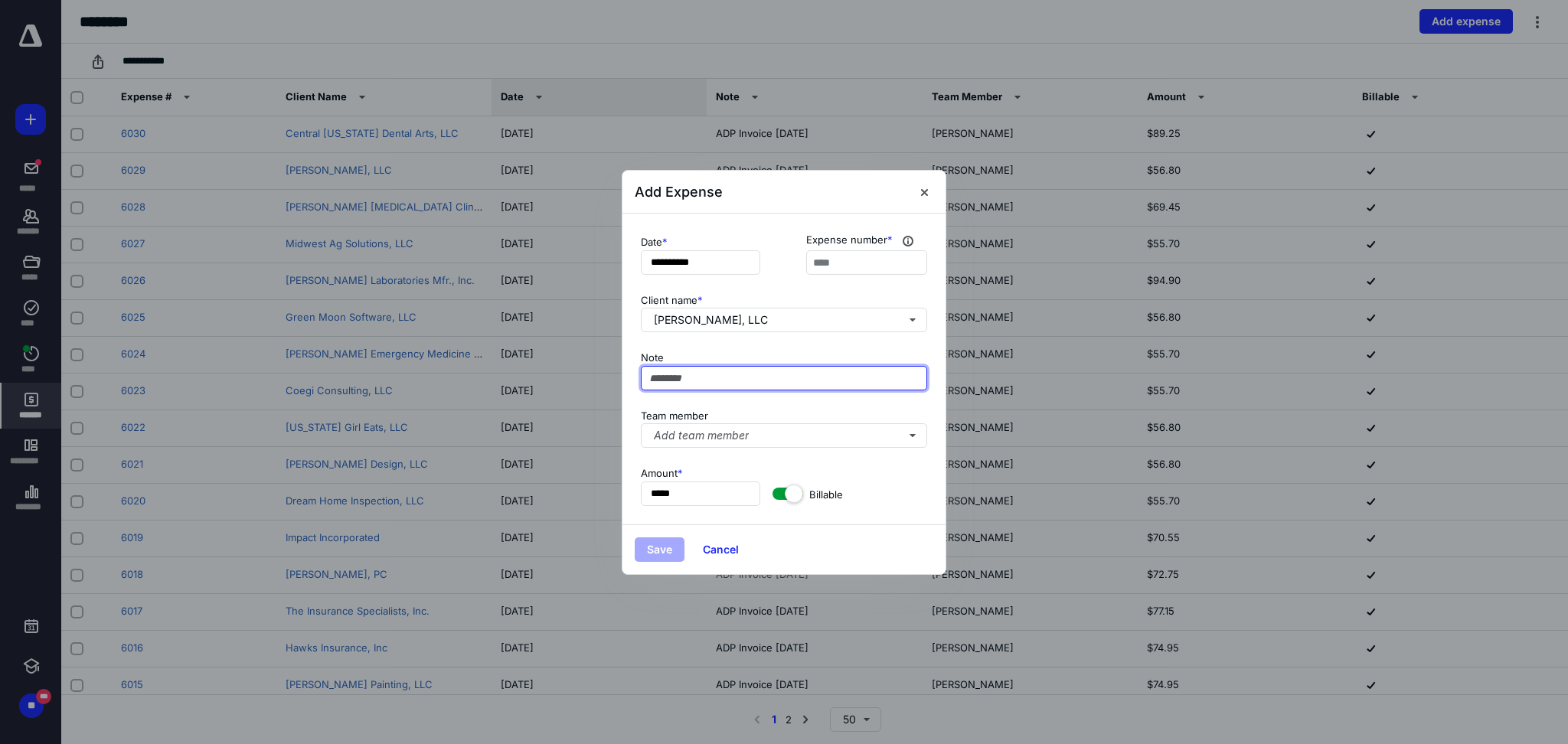 paste on "**********" 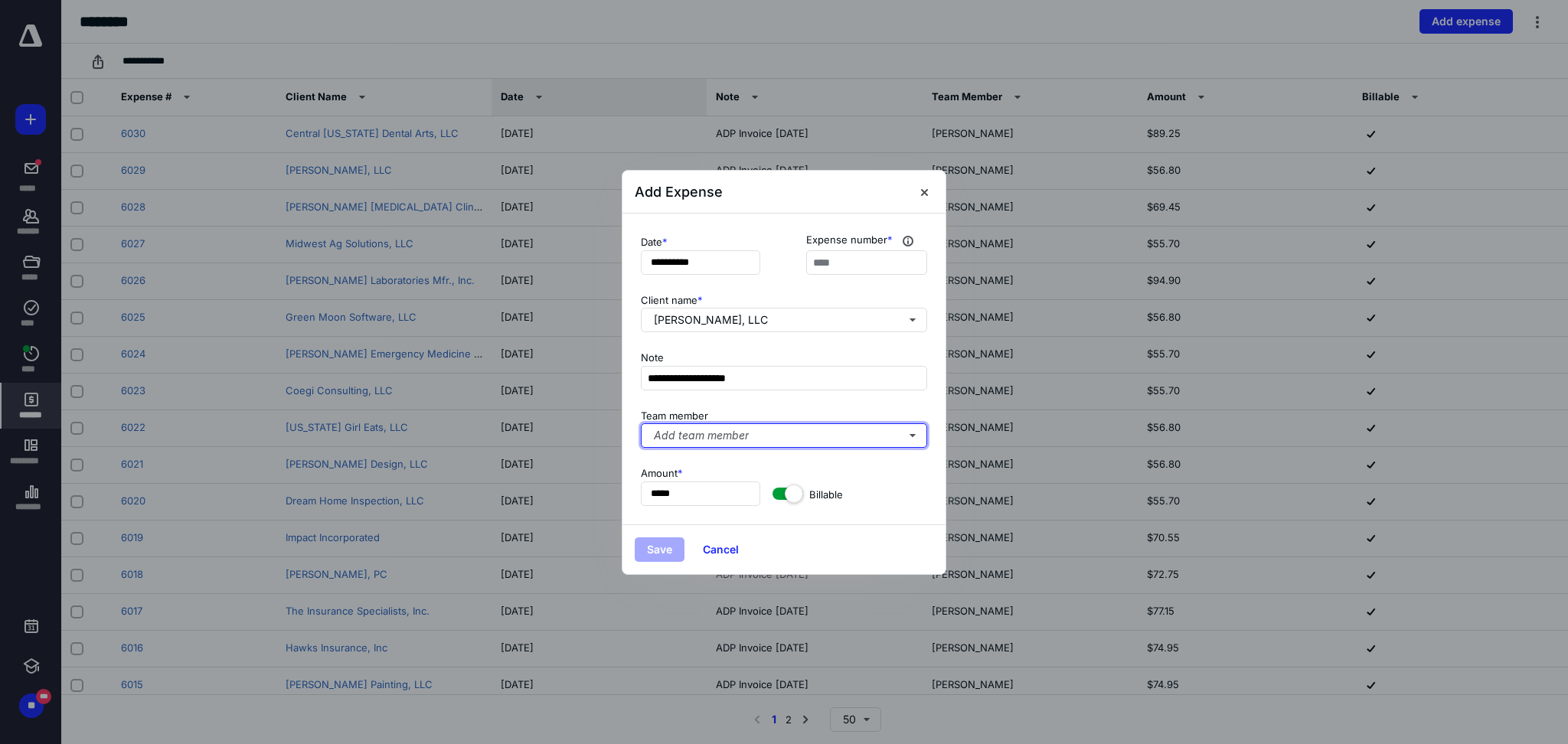 click on "Add team member" at bounding box center (784, 436) 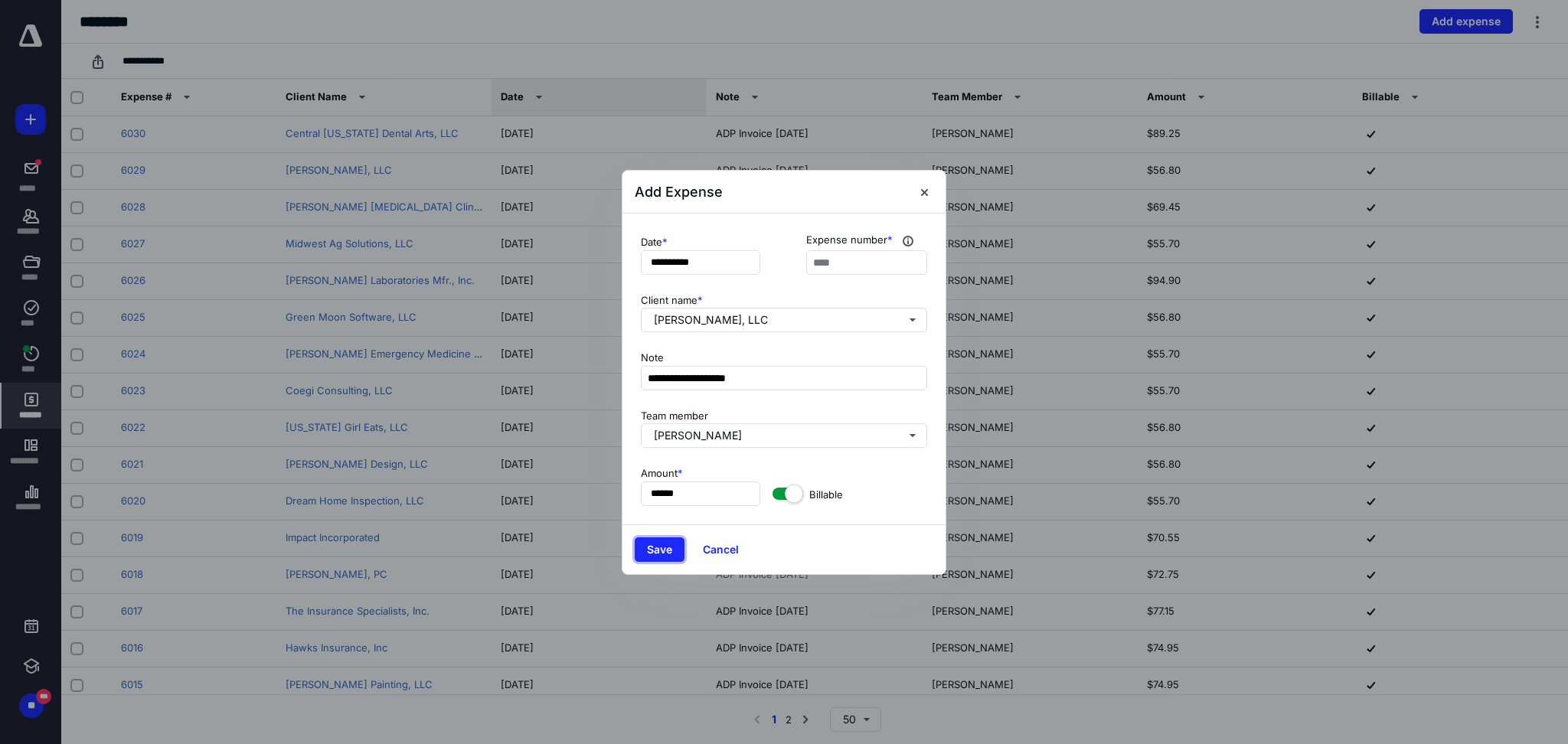 click on "Save" at bounding box center (659, 550) 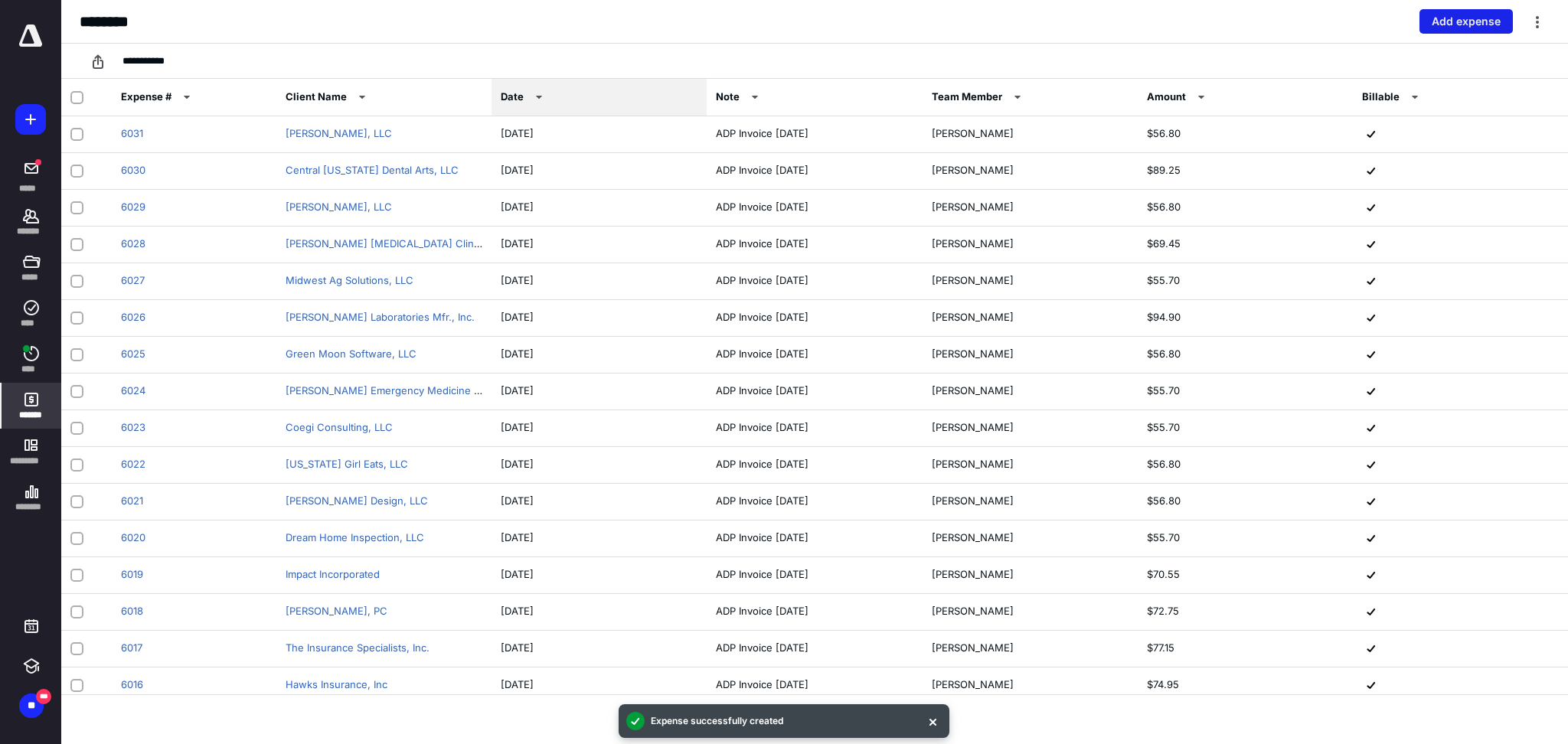click on "Add expense" at bounding box center [1466, 21] 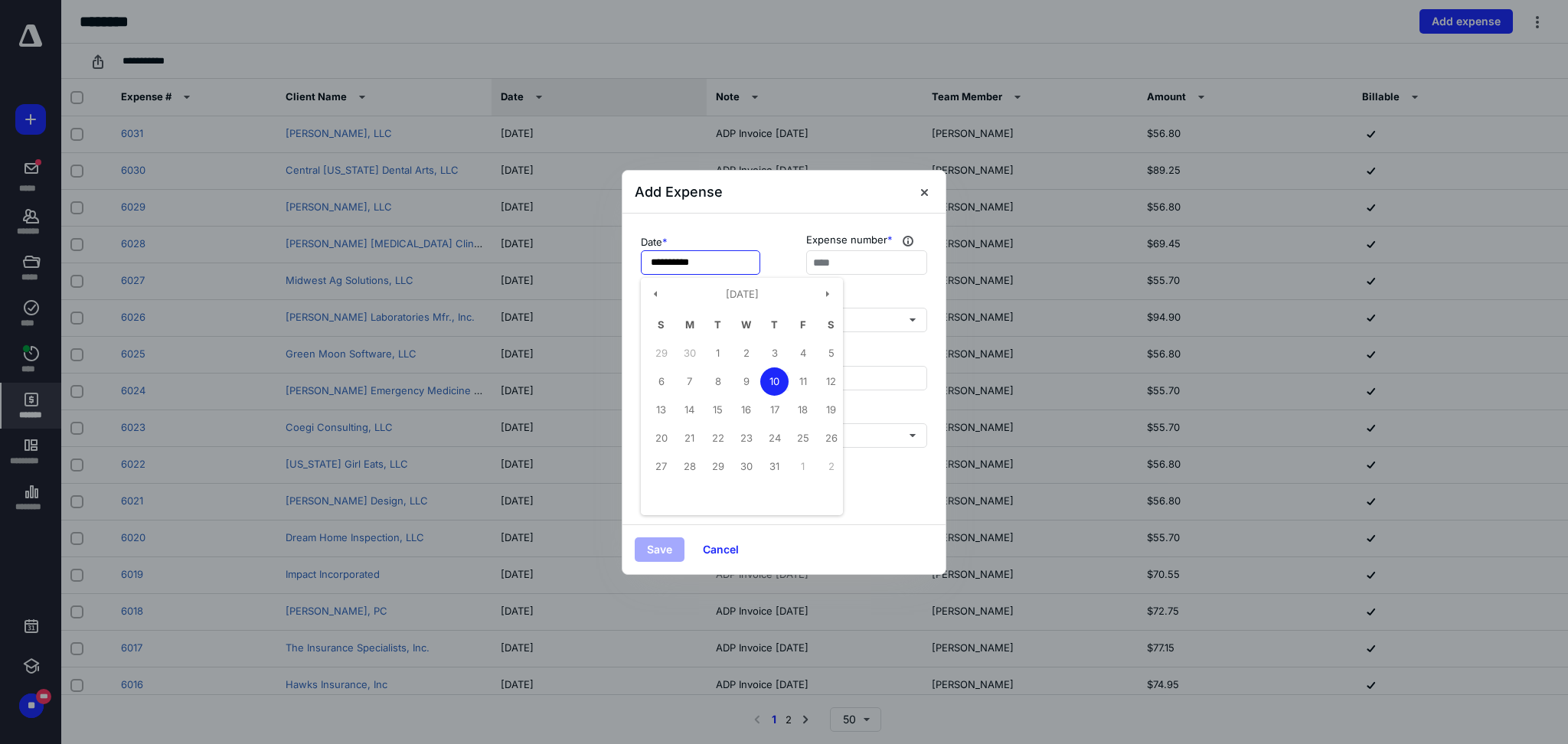 click on "**********" at bounding box center (701, 263) 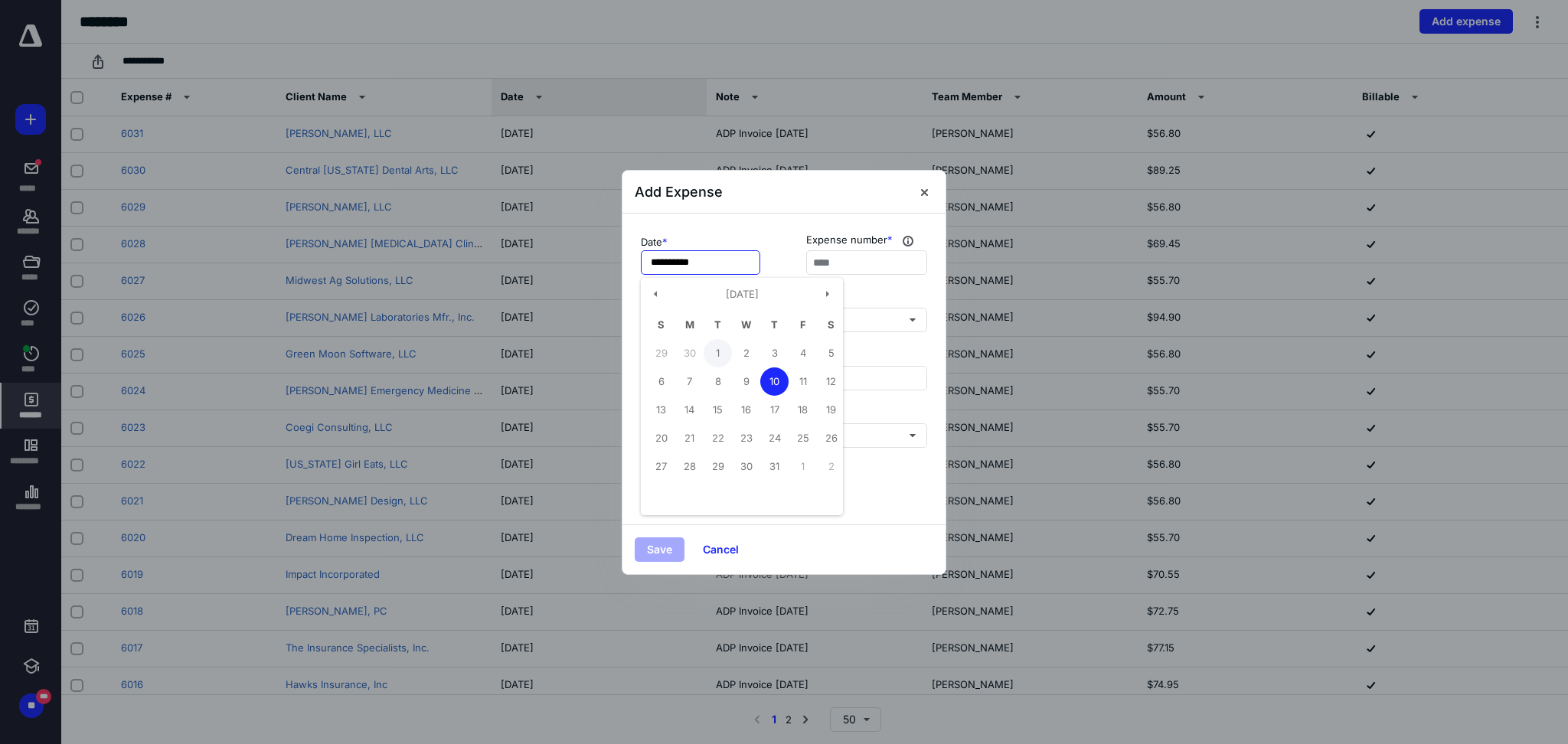 click on "1" at bounding box center [717, 353] 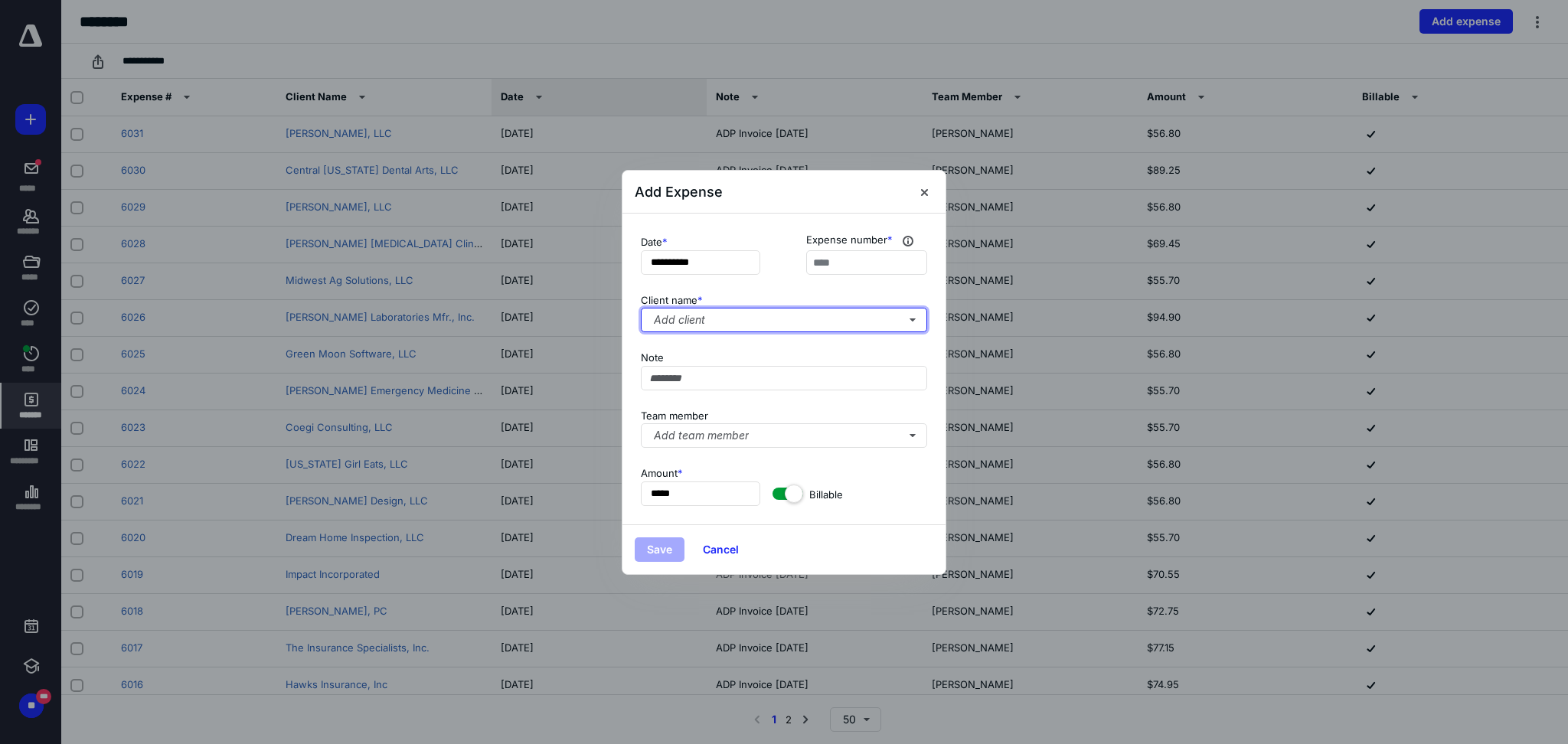 click on "Add client" at bounding box center (784, 320) 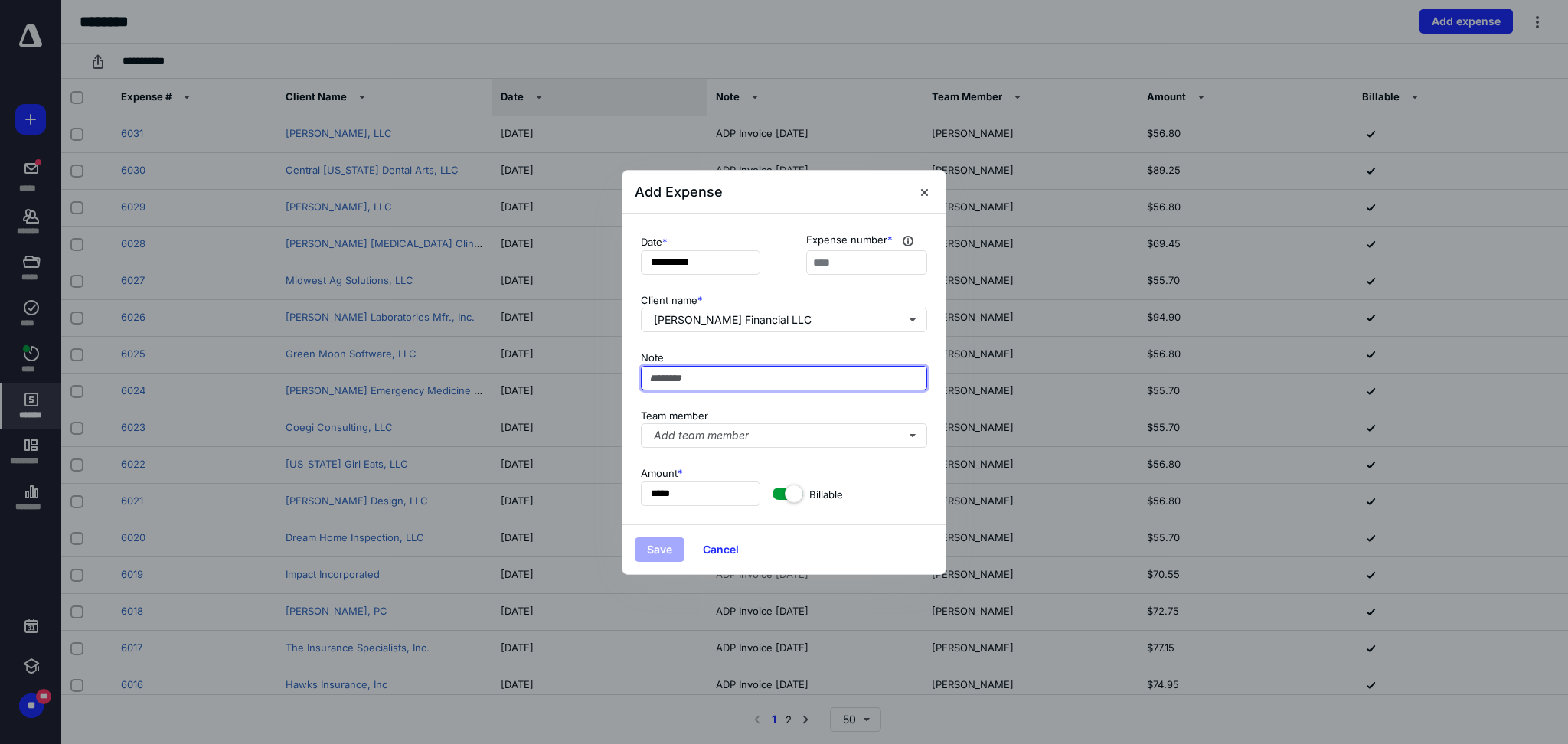 paste on "**********" 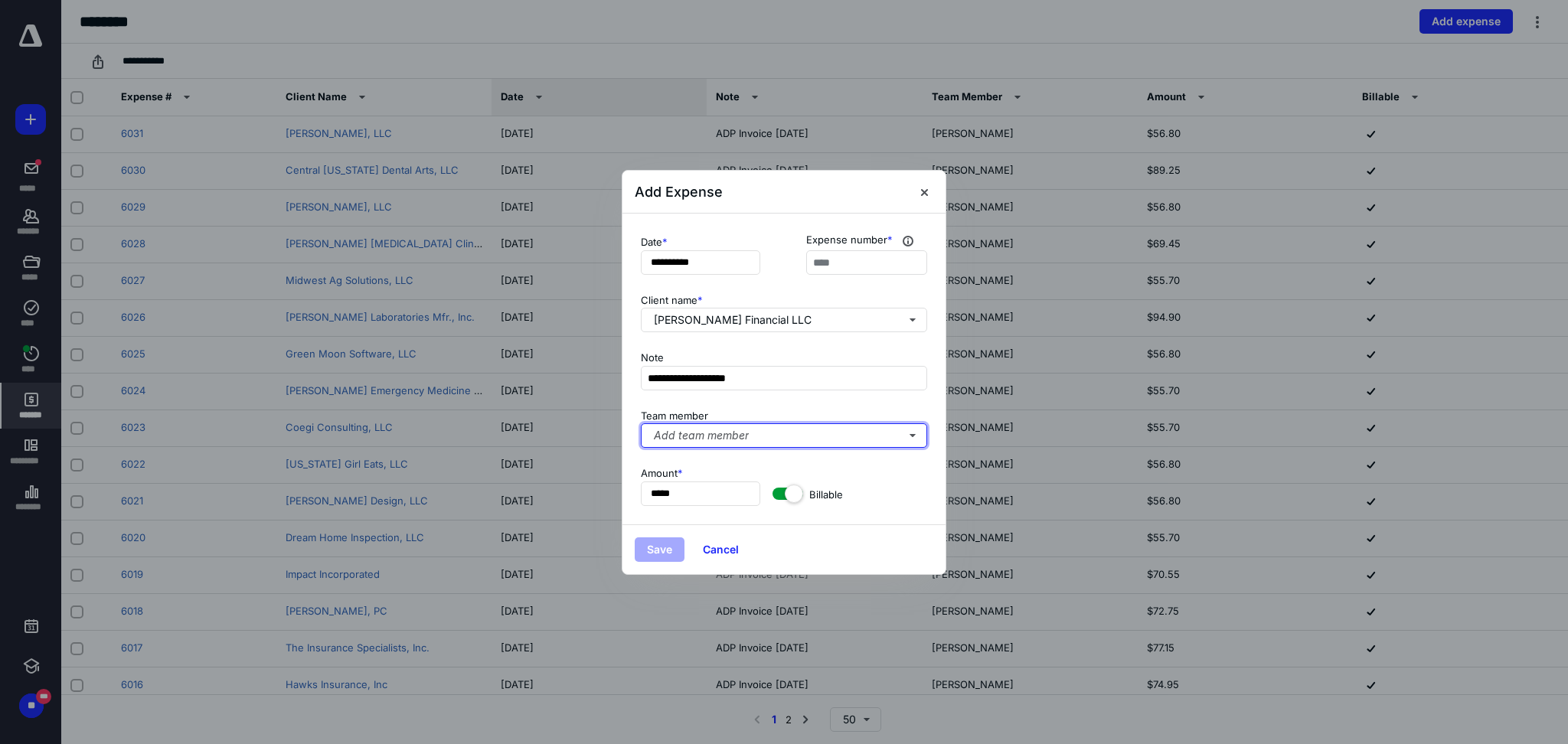 click on "Add team member" at bounding box center (784, 436) 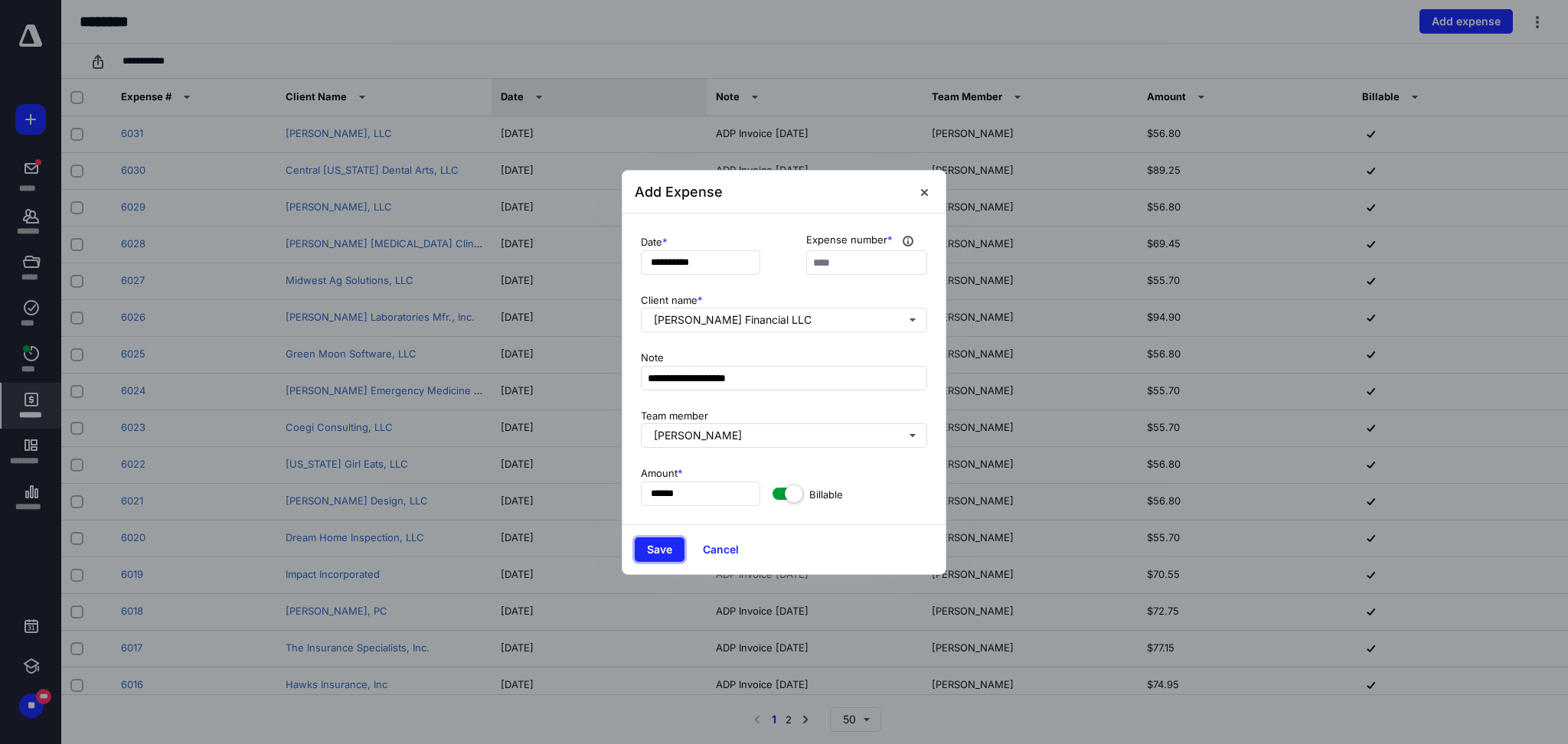 click on "Save" at bounding box center [659, 550] 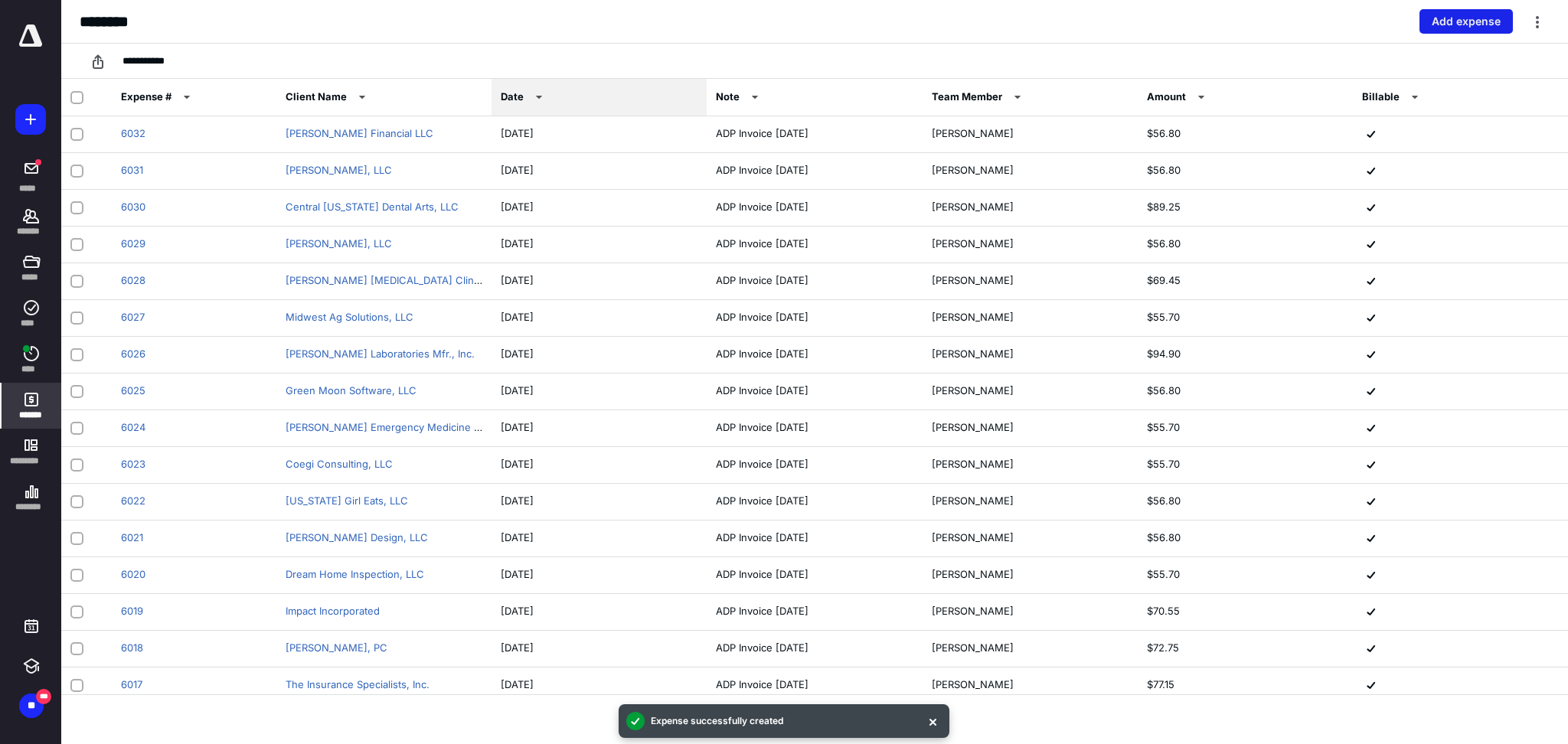 click on "Add expense" at bounding box center [1466, 21] 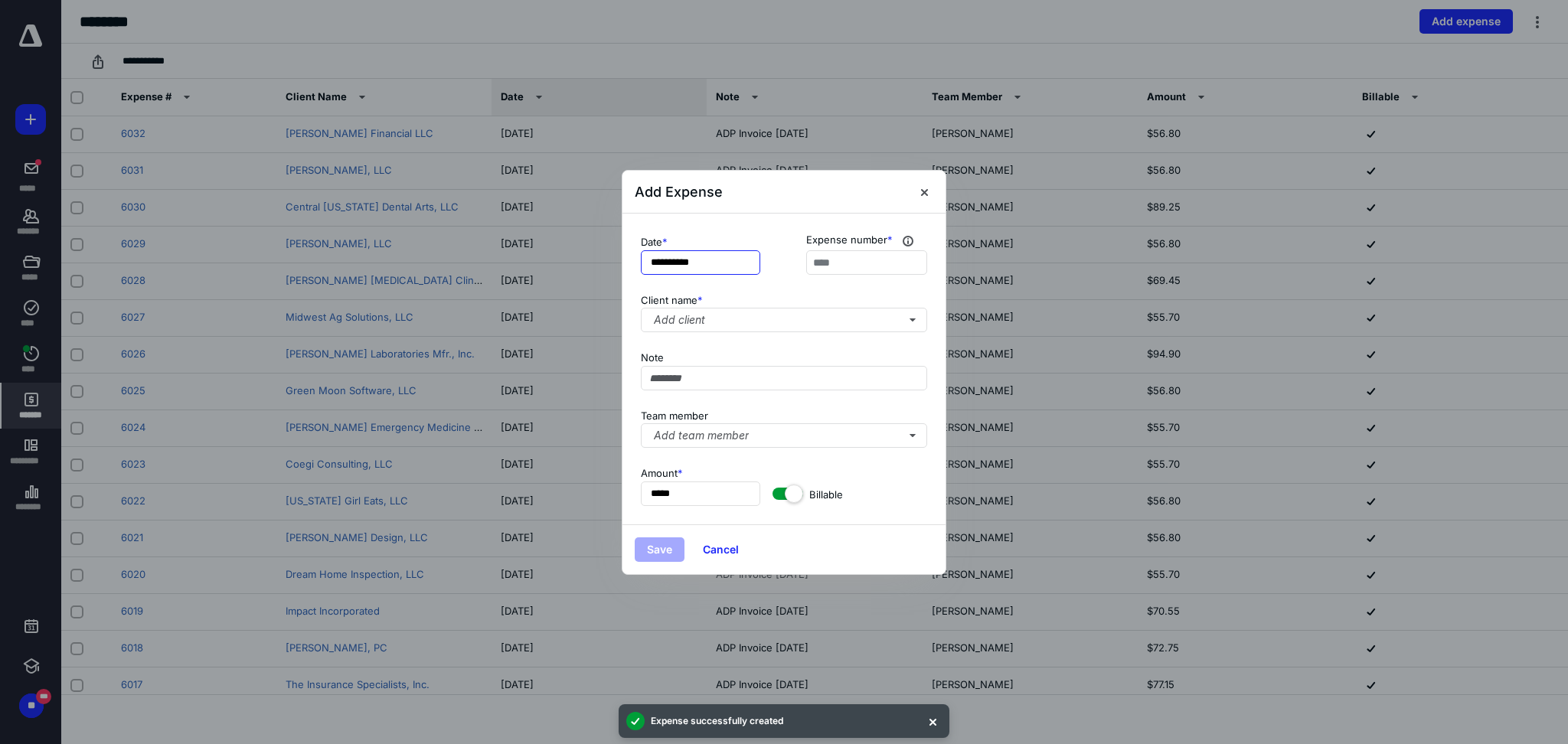 drag, startPoint x: 706, startPoint y: 261, endPoint x: 704, endPoint y: 271, distance: 10.198039 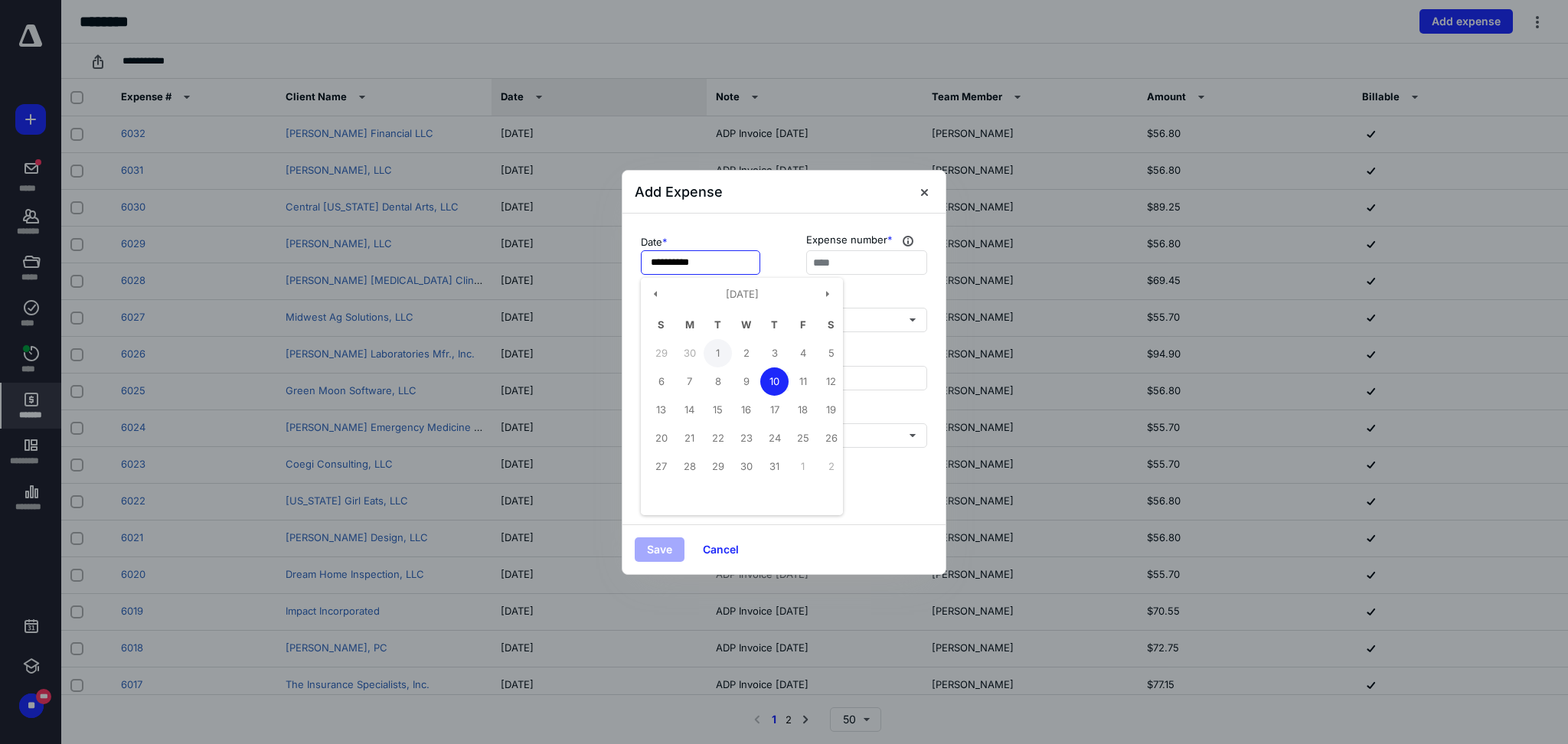 click on "1" at bounding box center [717, 353] 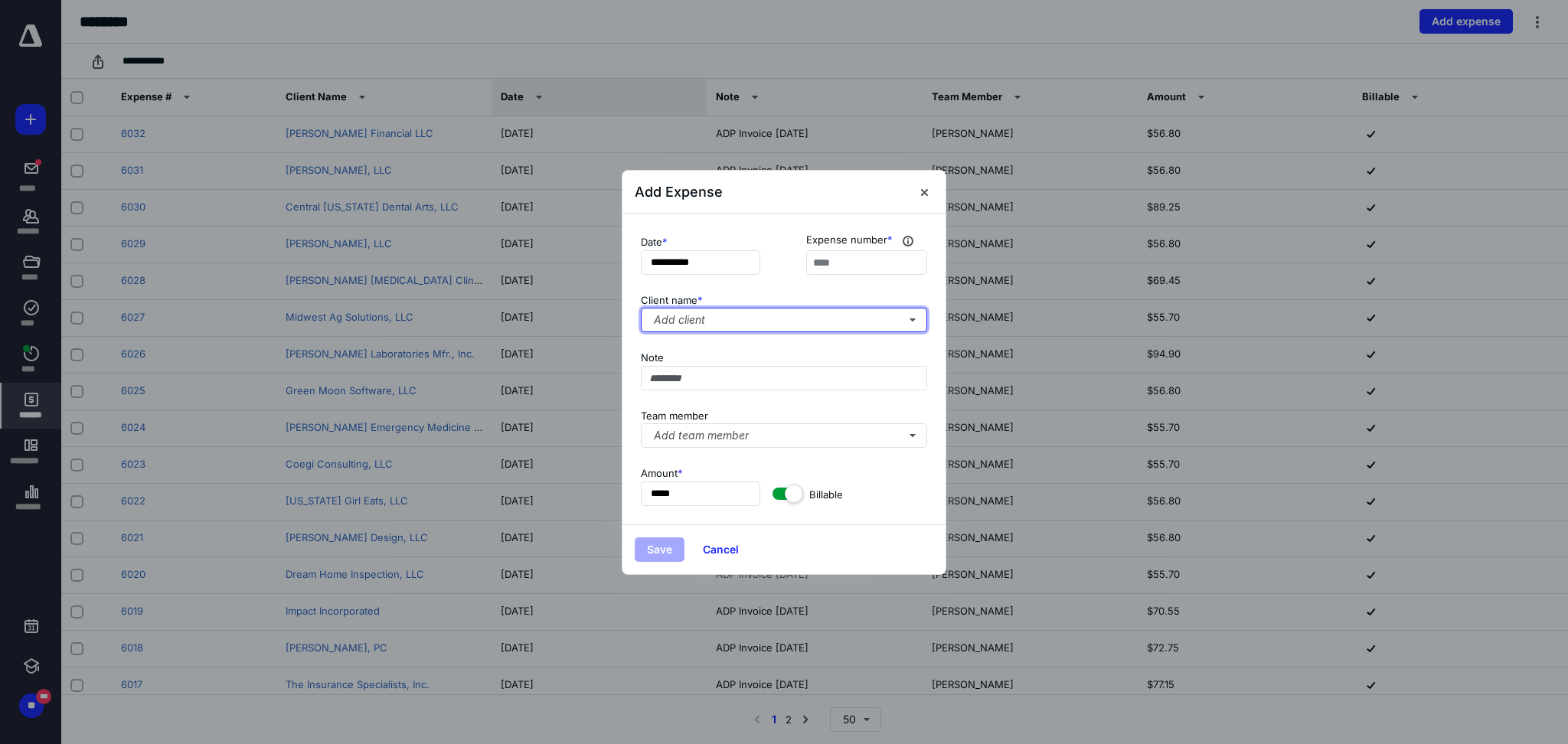 click on "Add client" at bounding box center (784, 320) 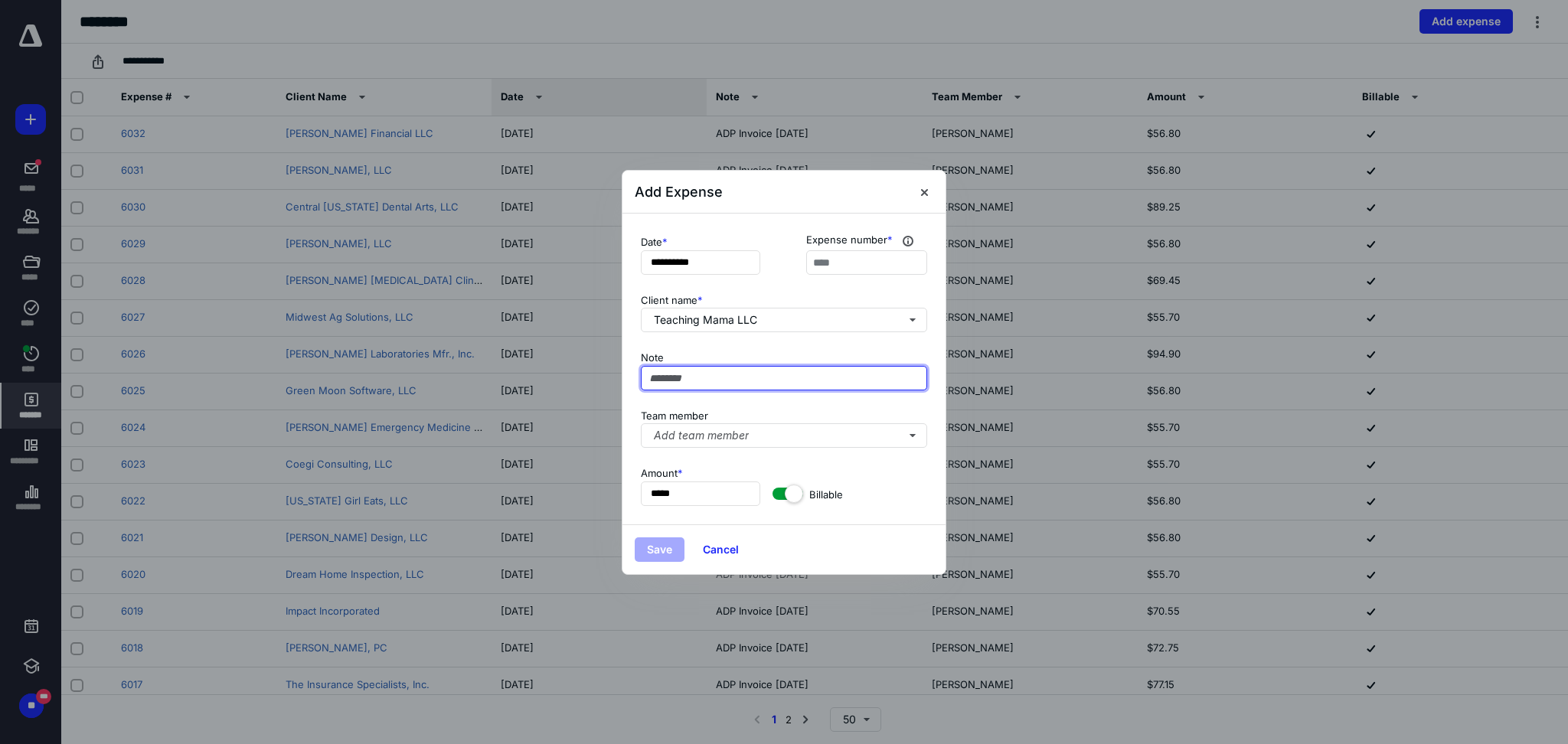 paste on "**********" 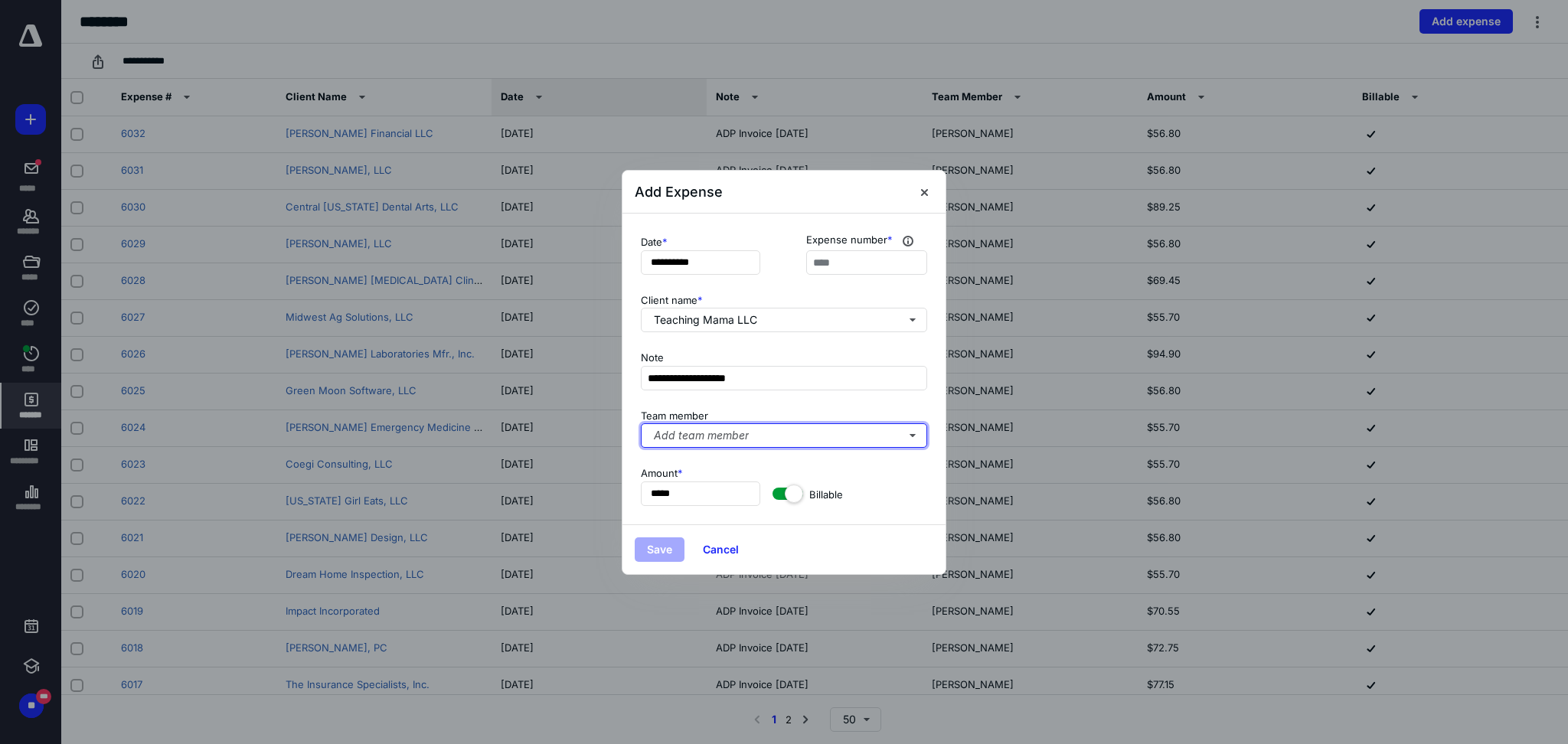 click on "Add team member" at bounding box center [784, 436] 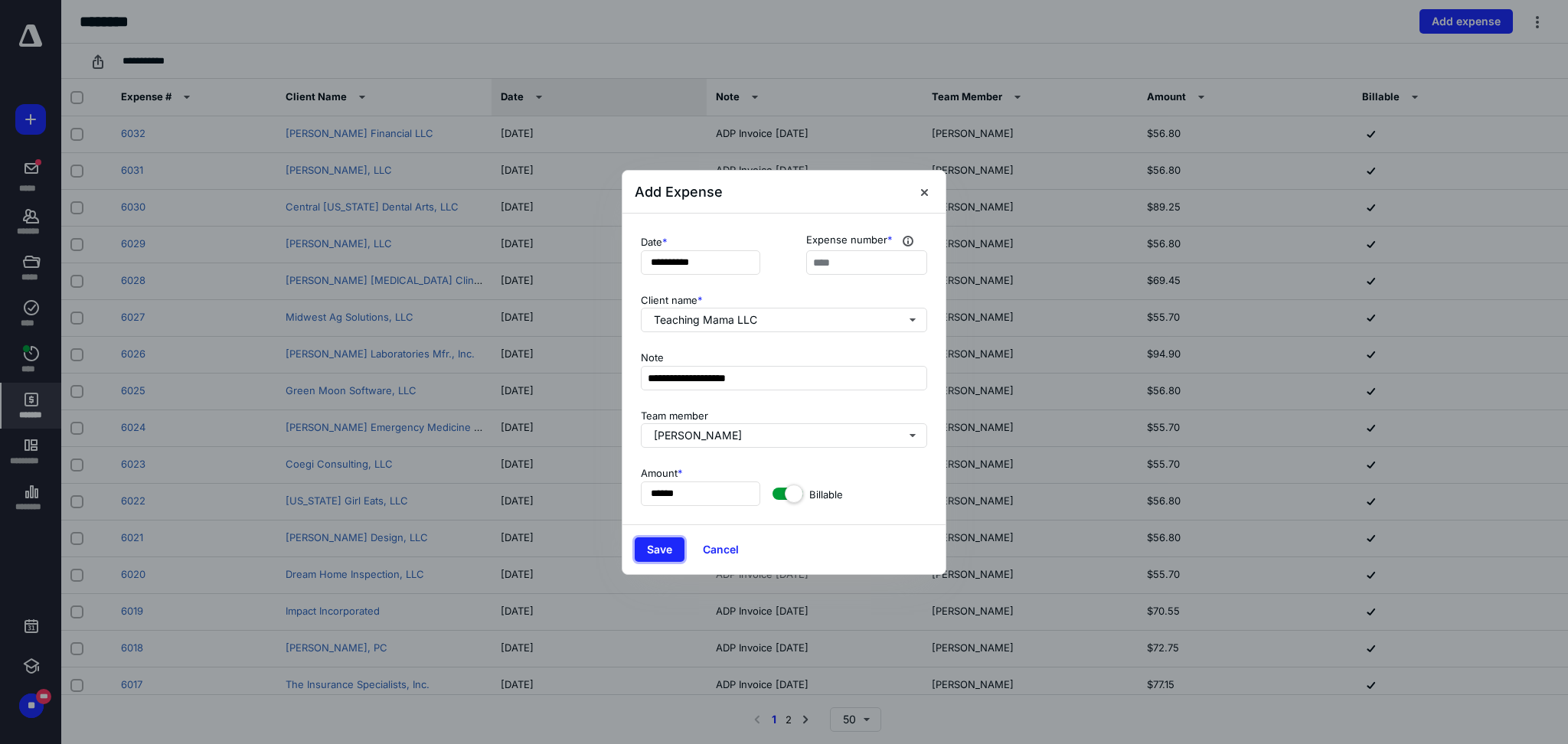 click on "Save" at bounding box center (659, 550) 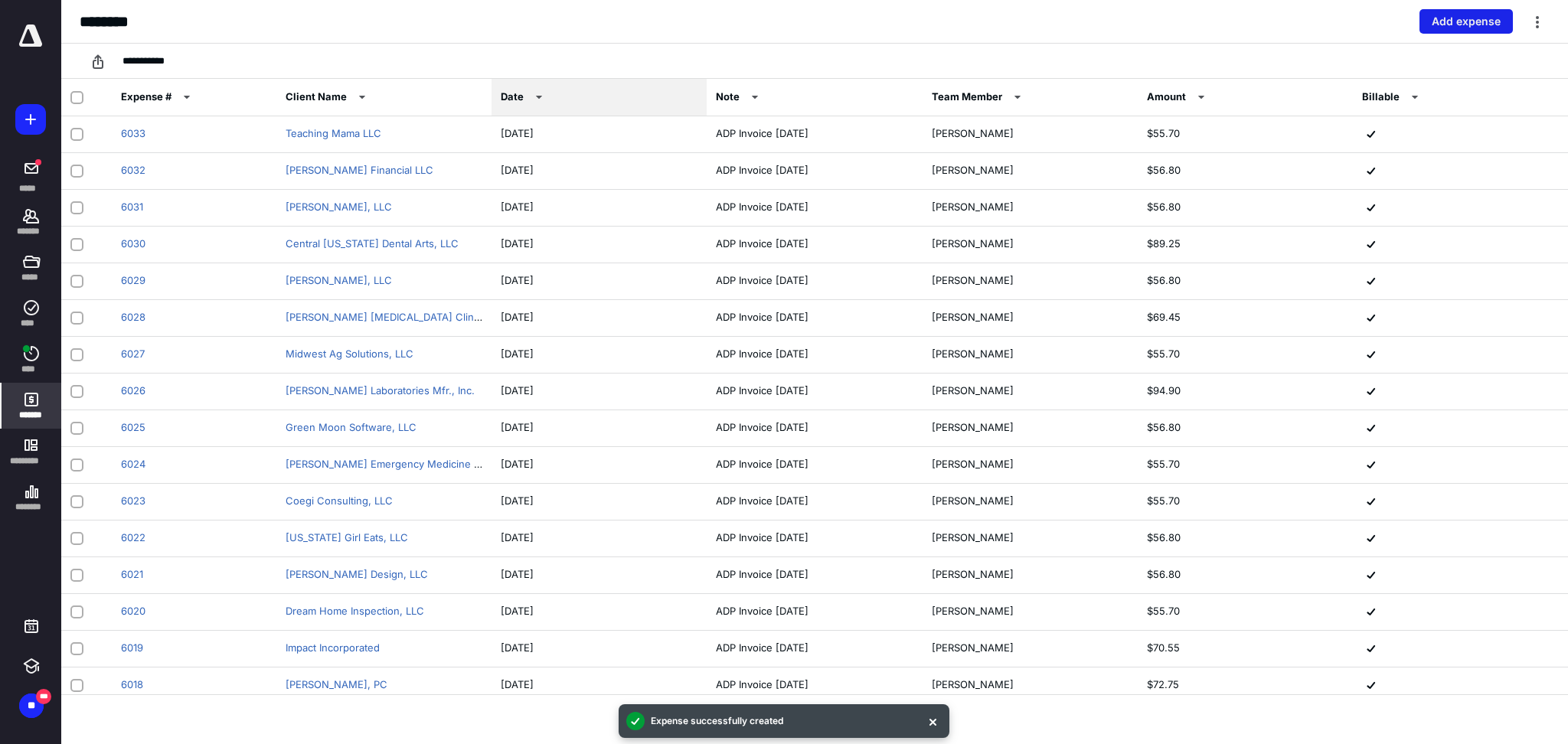 click on "Add expense" at bounding box center (1466, 21) 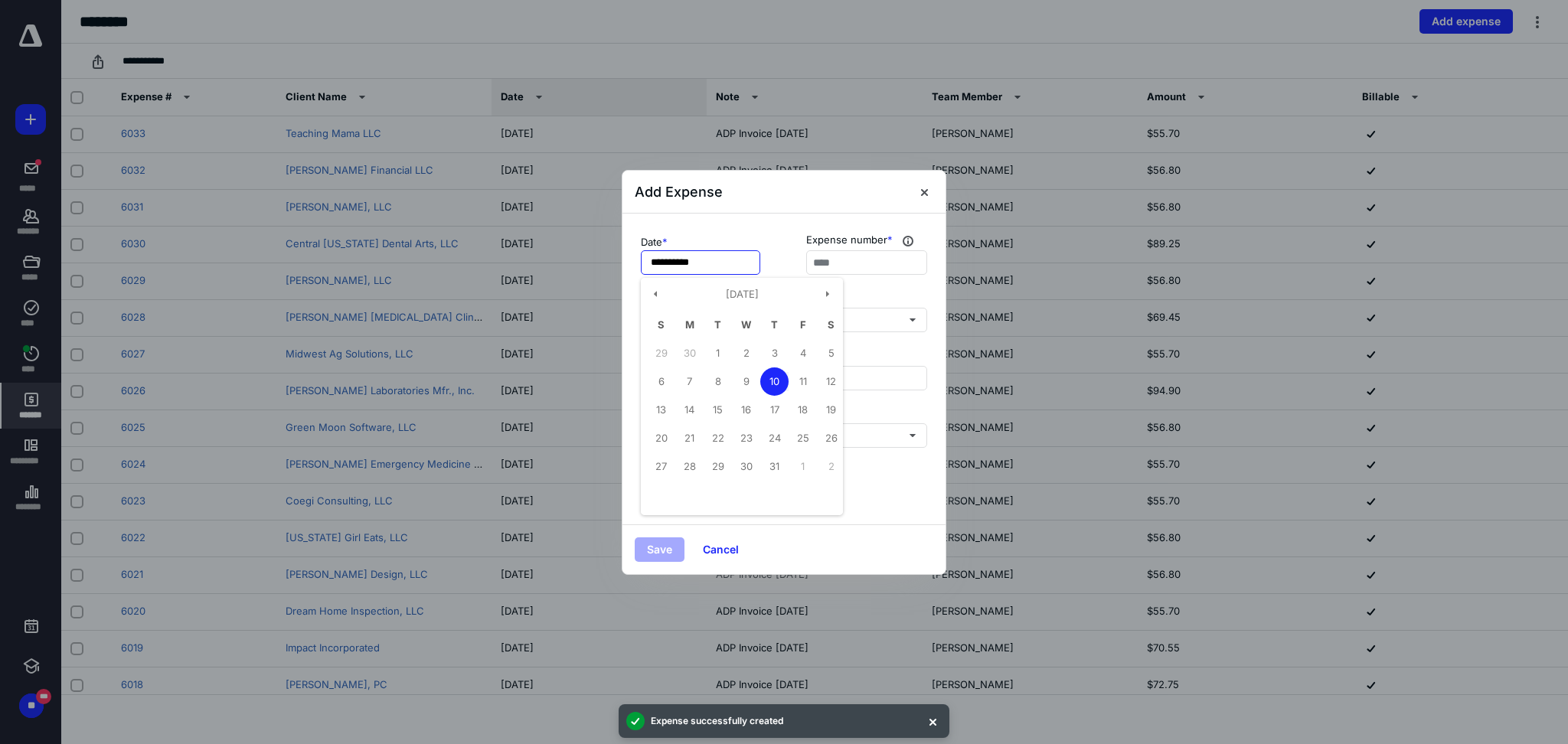 click on "**********" at bounding box center [701, 263] 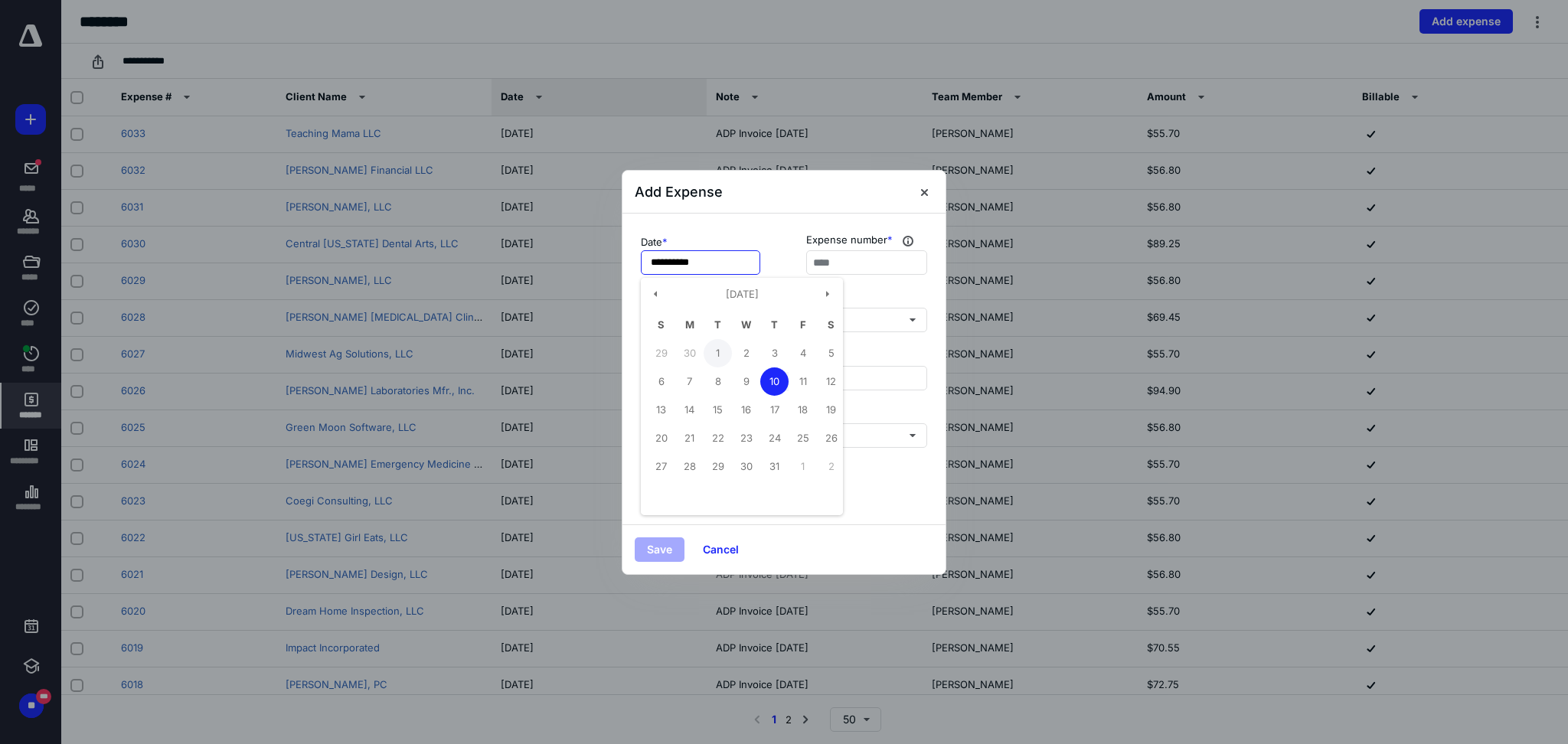 click on "1" at bounding box center [717, 353] 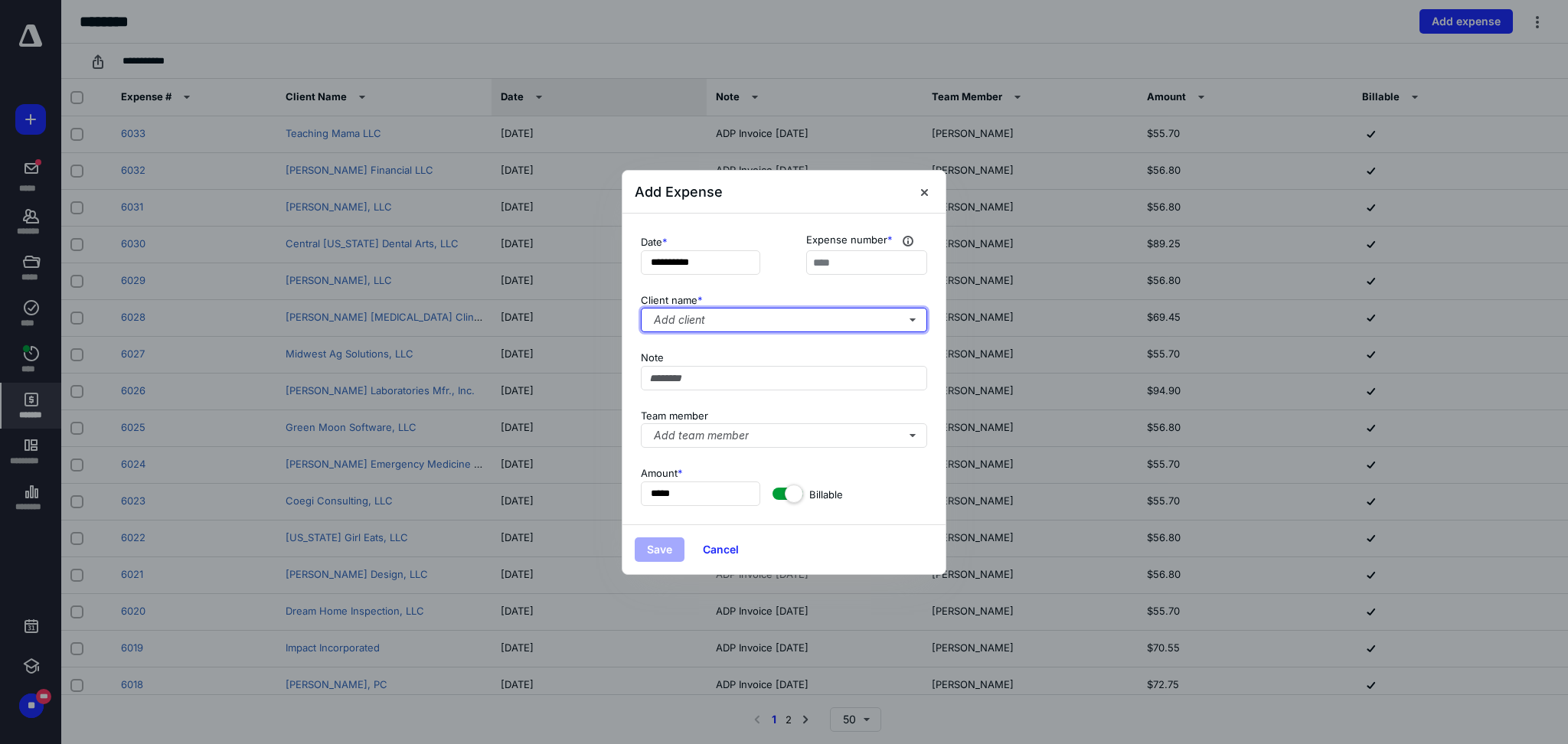 click on "Add client" at bounding box center [784, 320] 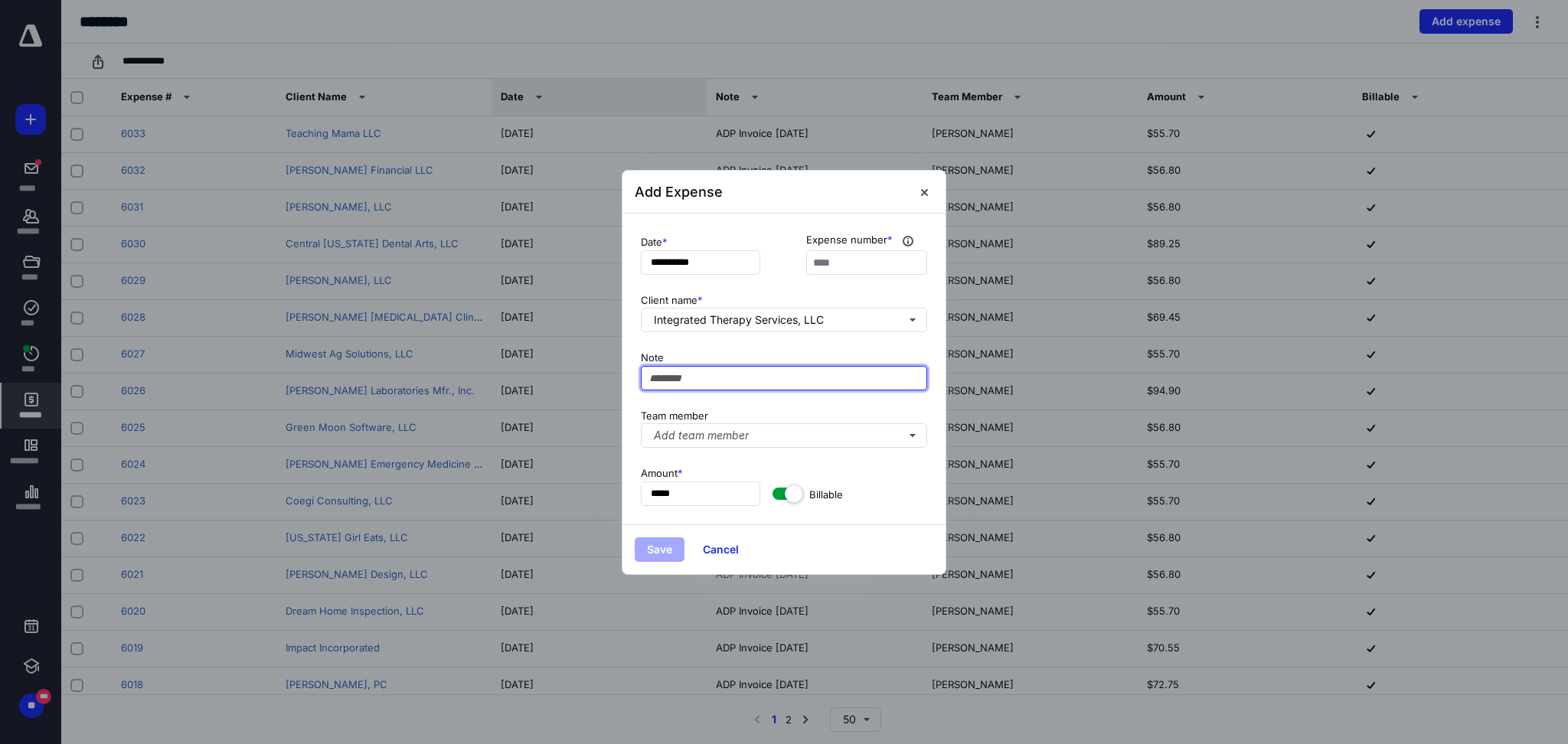 paste on "**********" 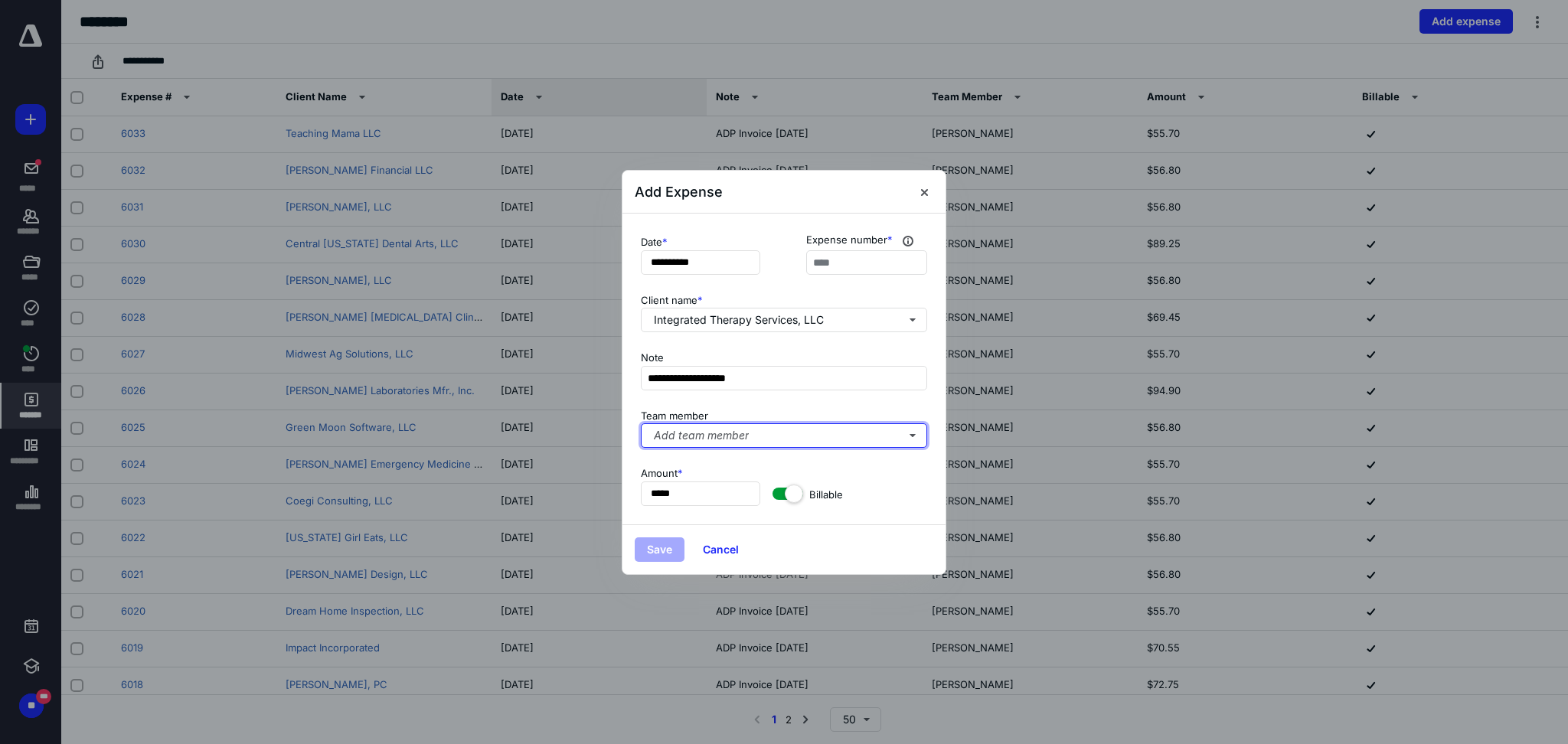 click on "Add team member" at bounding box center [784, 436] 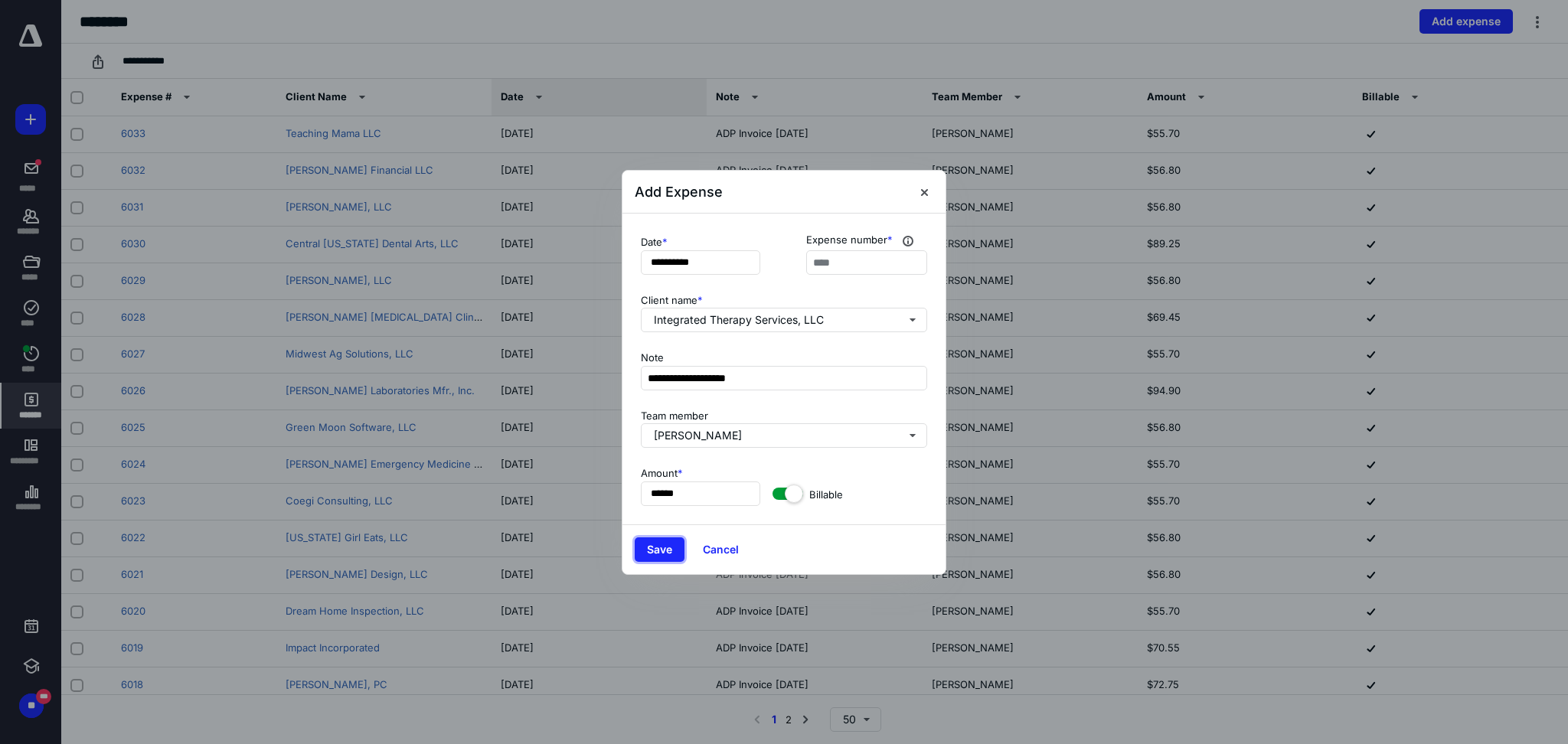 click on "Save" at bounding box center (659, 550) 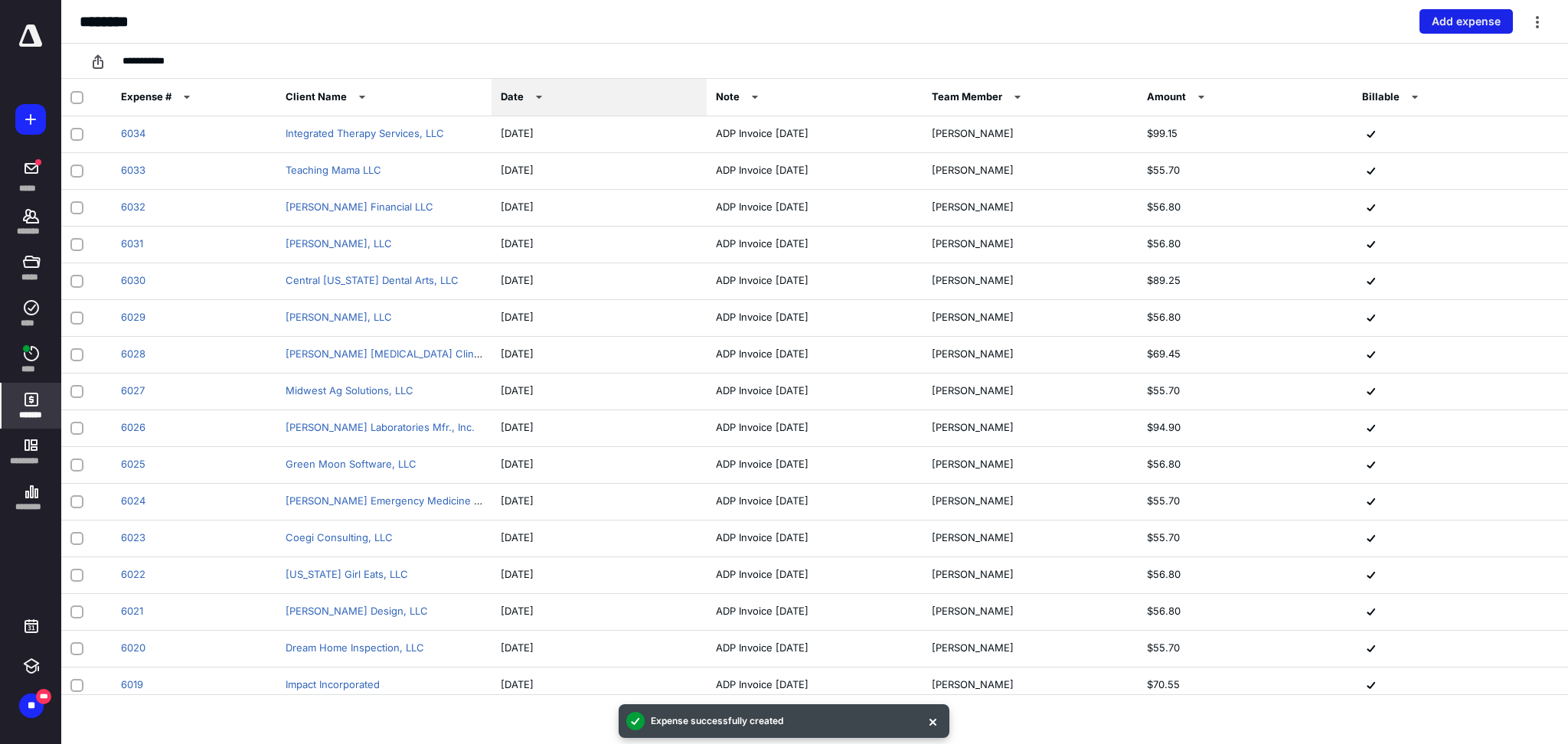 click on "Add expense" at bounding box center (1466, 21) 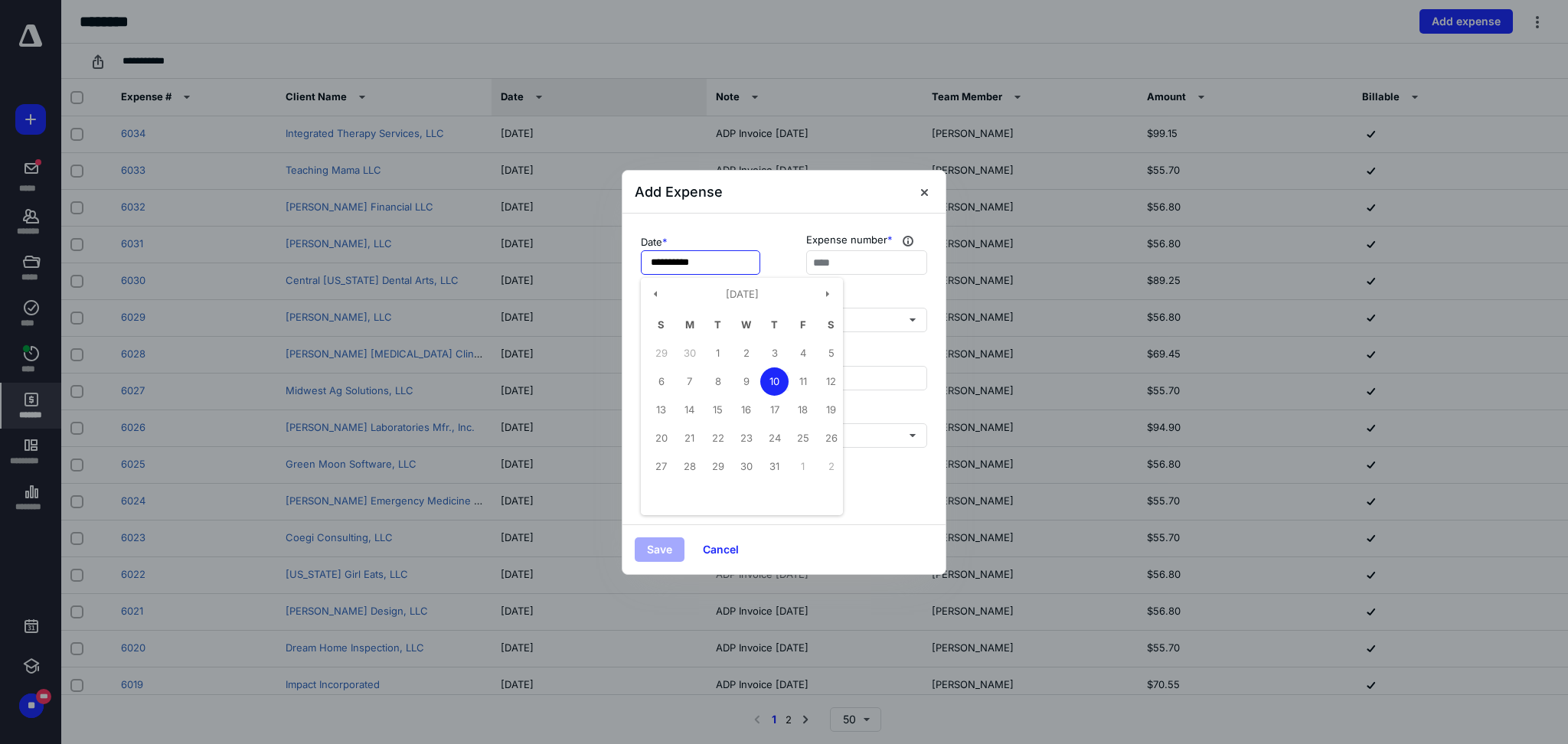 click on "**********" at bounding box center [701, 263] 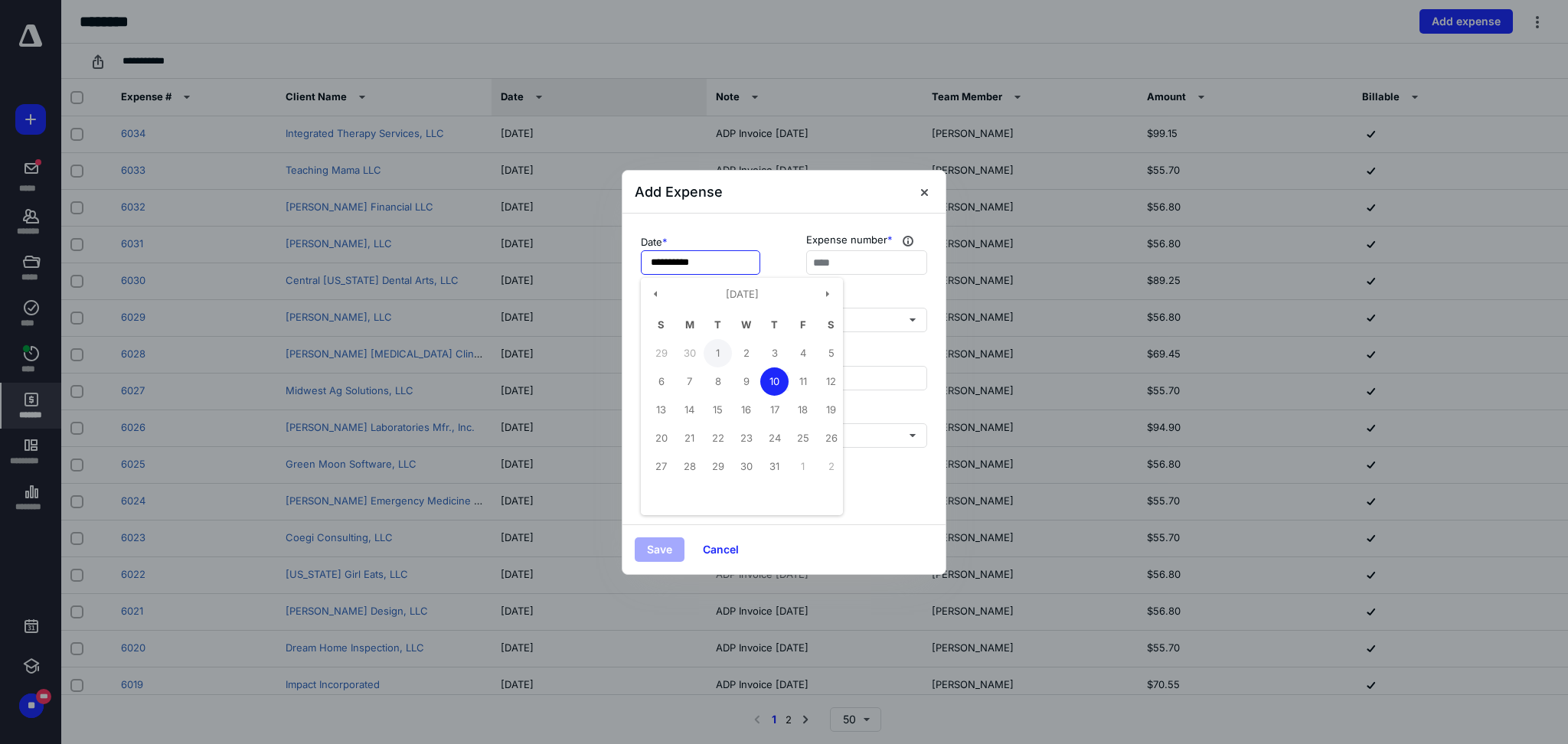 click on "1" at bounding box center (717, 353) 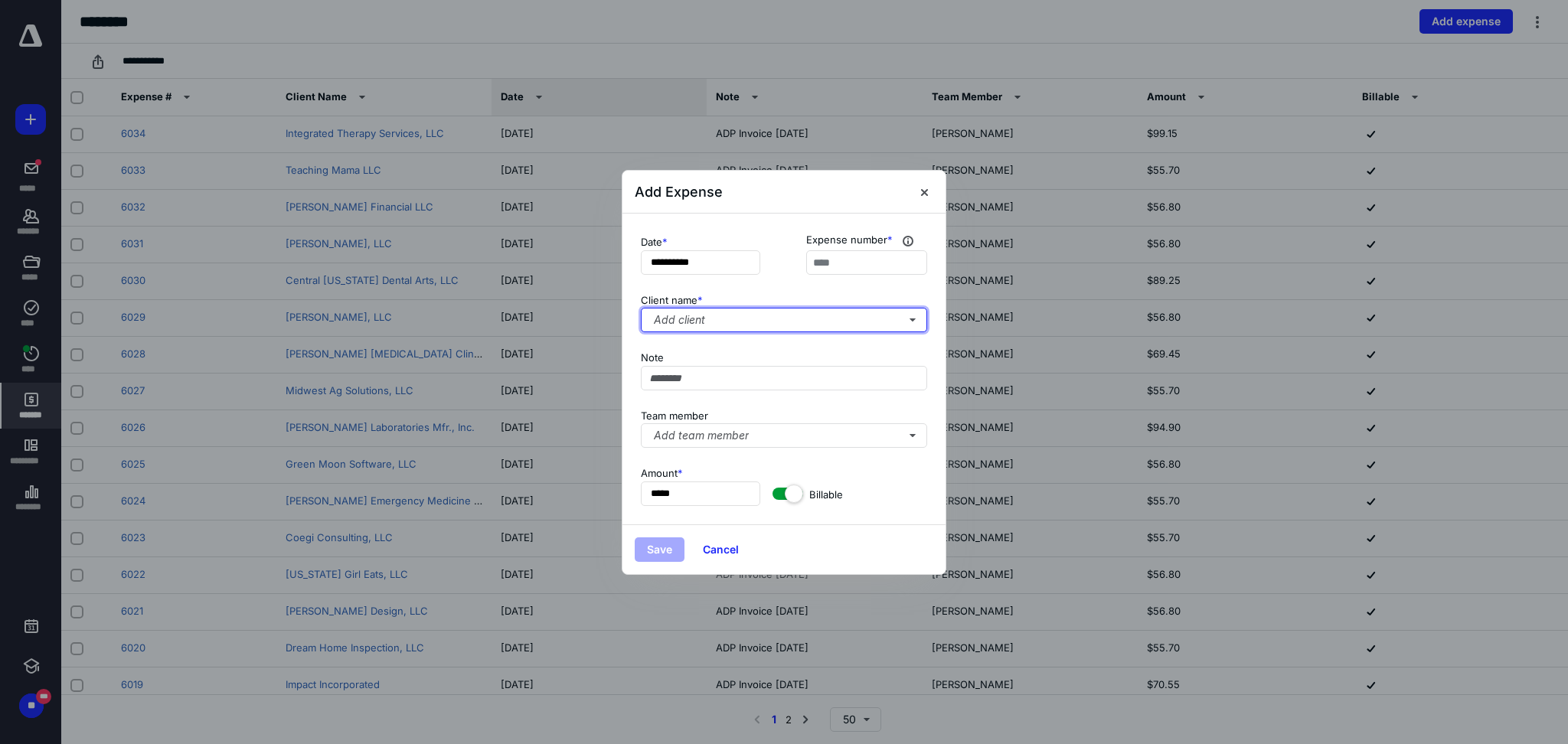 click on "Add client" at bounding box center (784, 320) 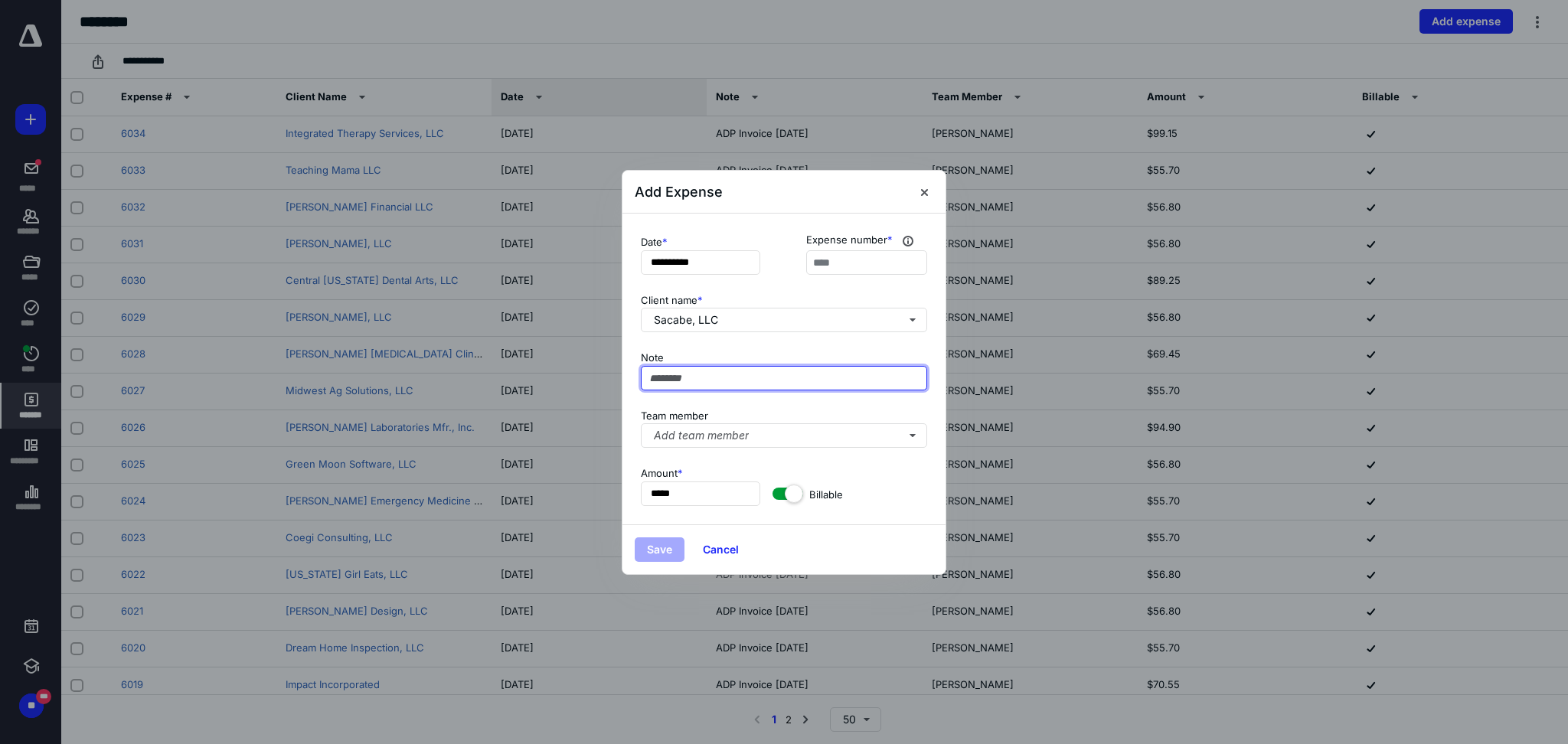 paste on "**********" 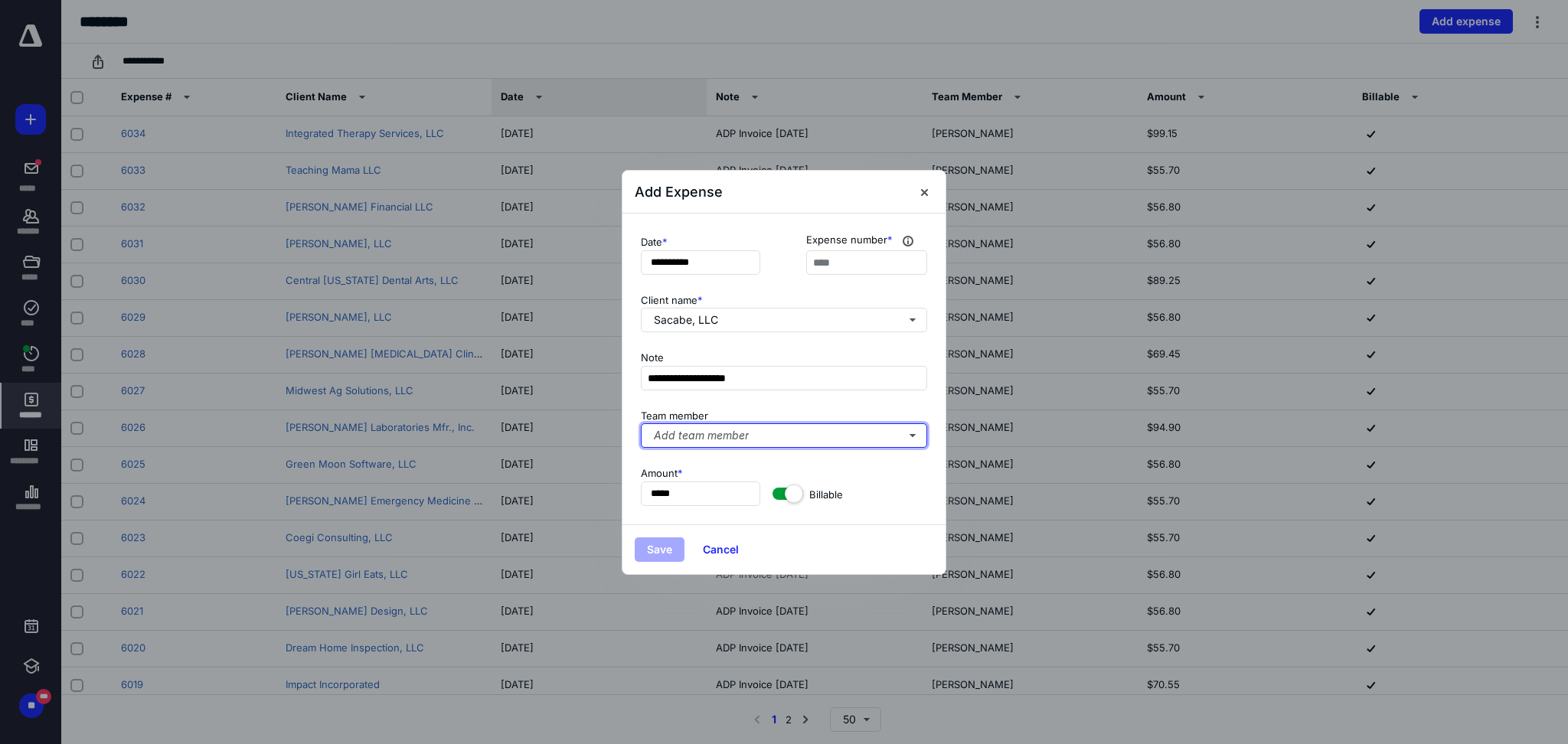 click on "Add team member" at bounding box center [784, 436] 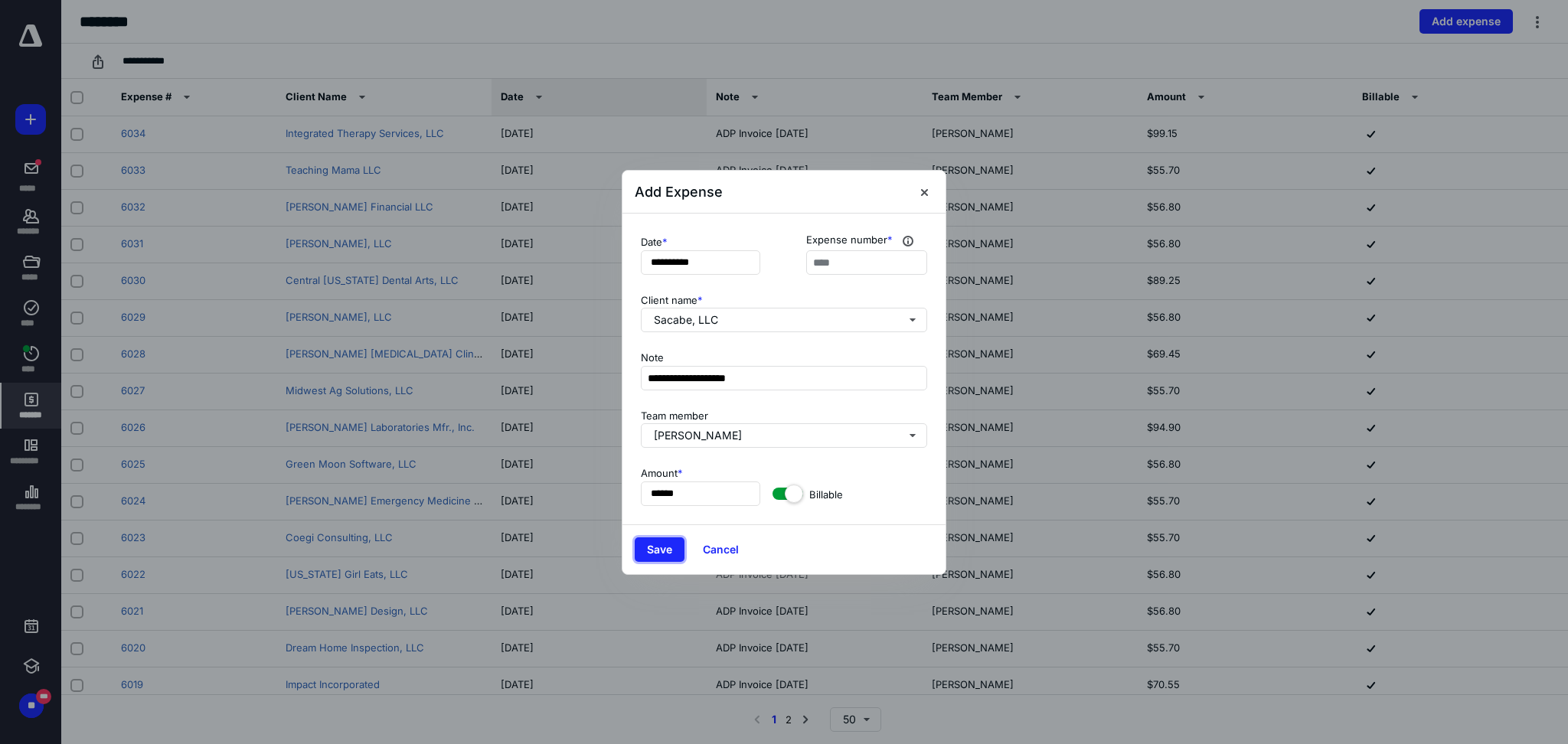 click on "Save" at bounding box center [659, 550] 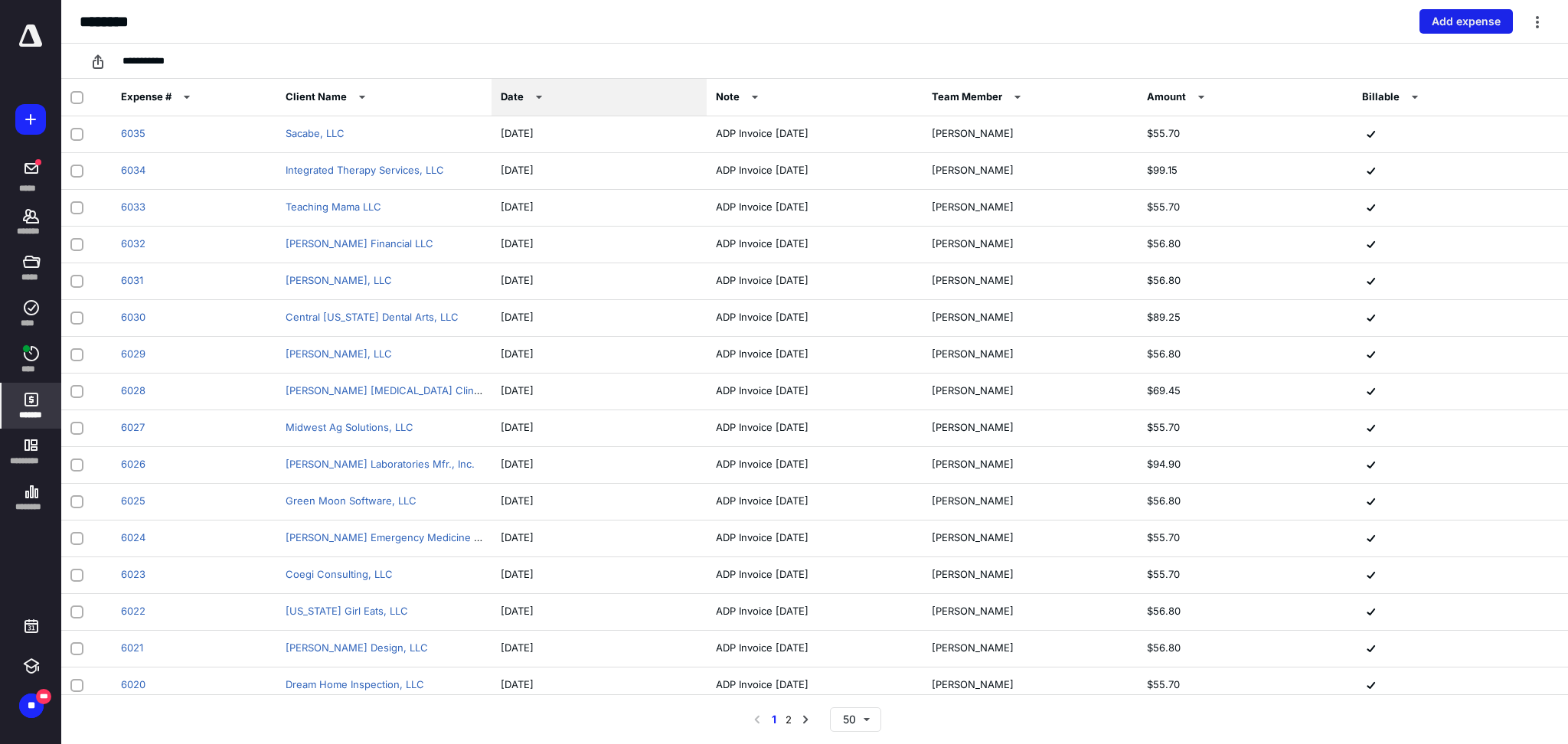 click on "Add expense" at bounding box center [1466, 21] 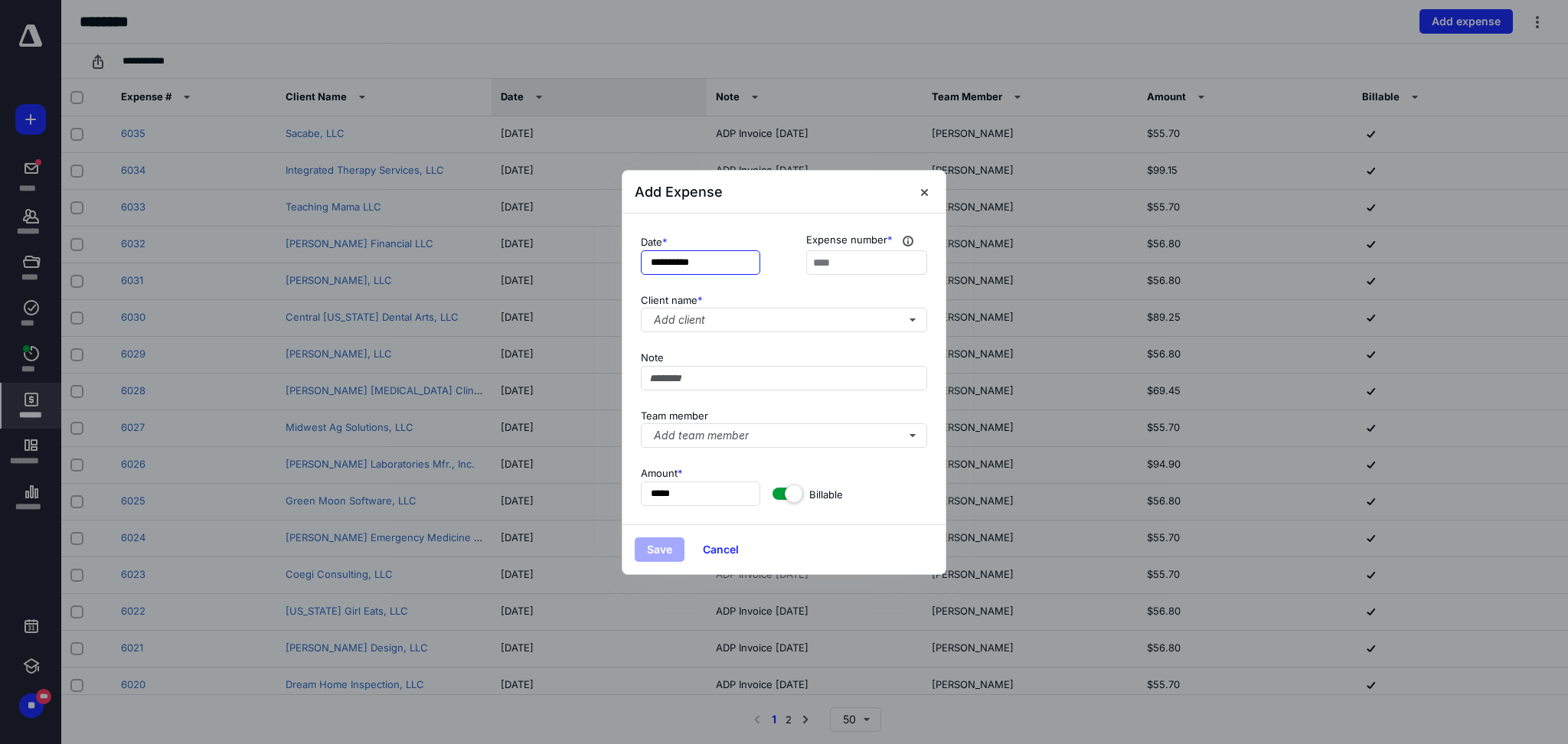 click on "**********" at bounding box center [701, 263] 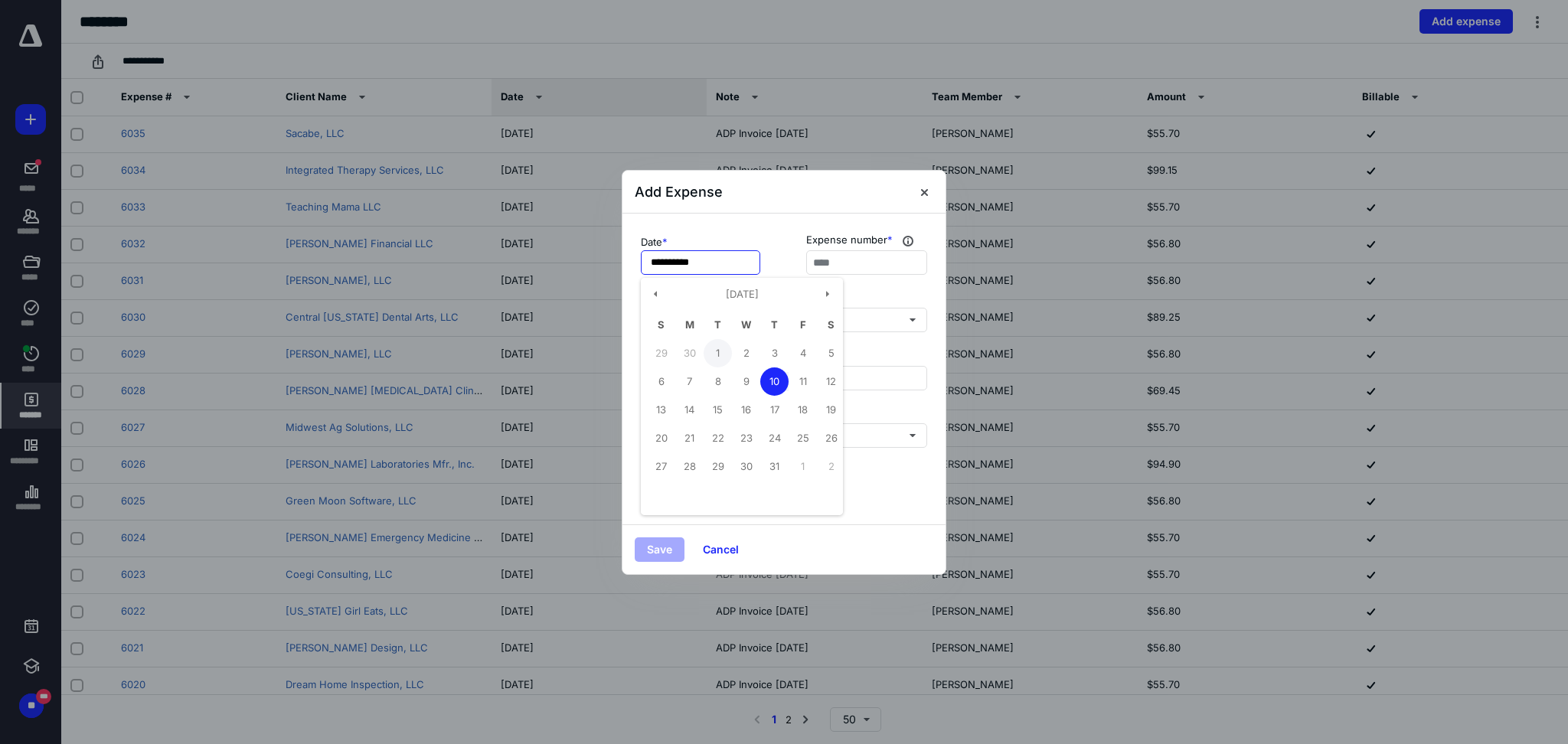 click on "1" at bounding box center (717, 353) 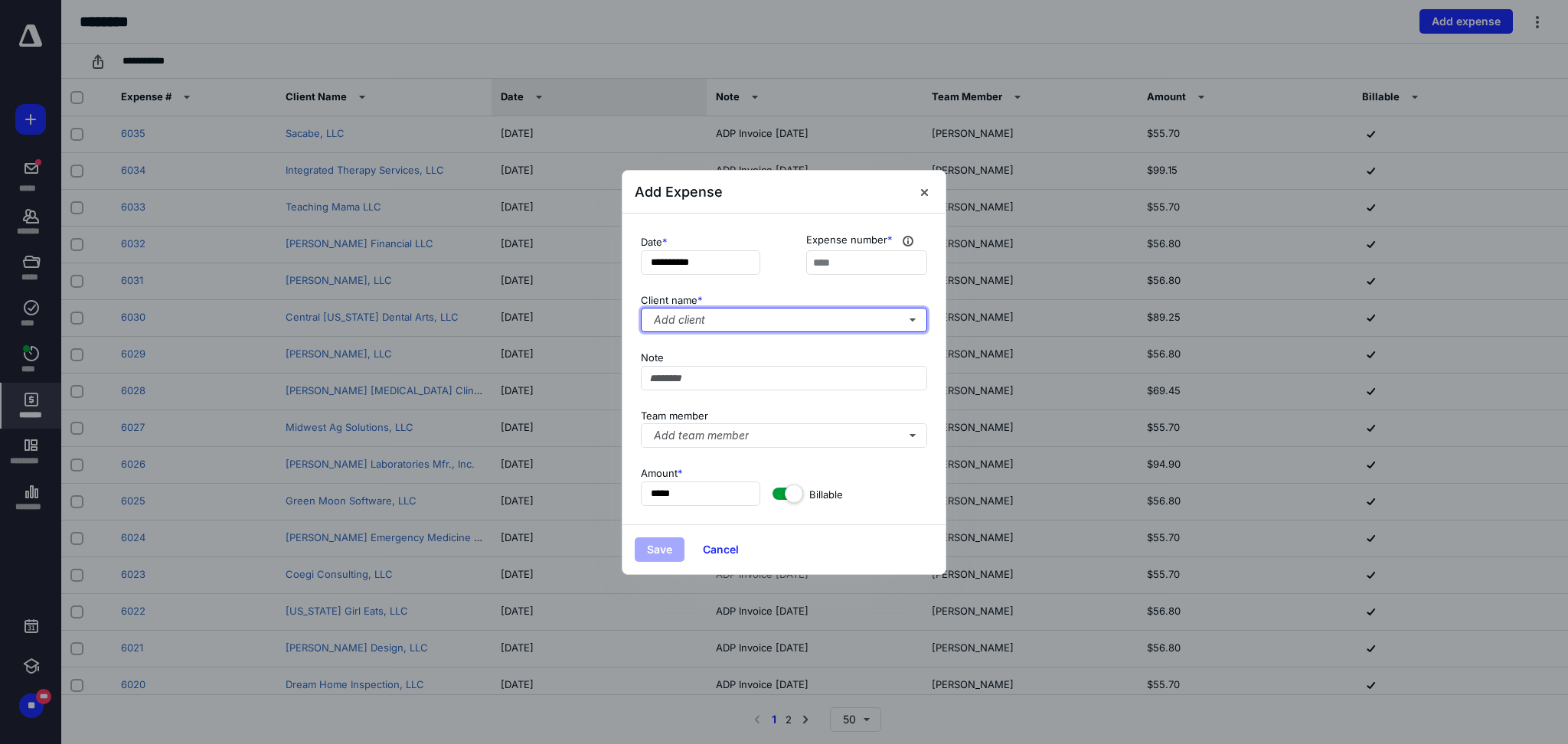 click on "Add client" at bounding box center (784, 320) 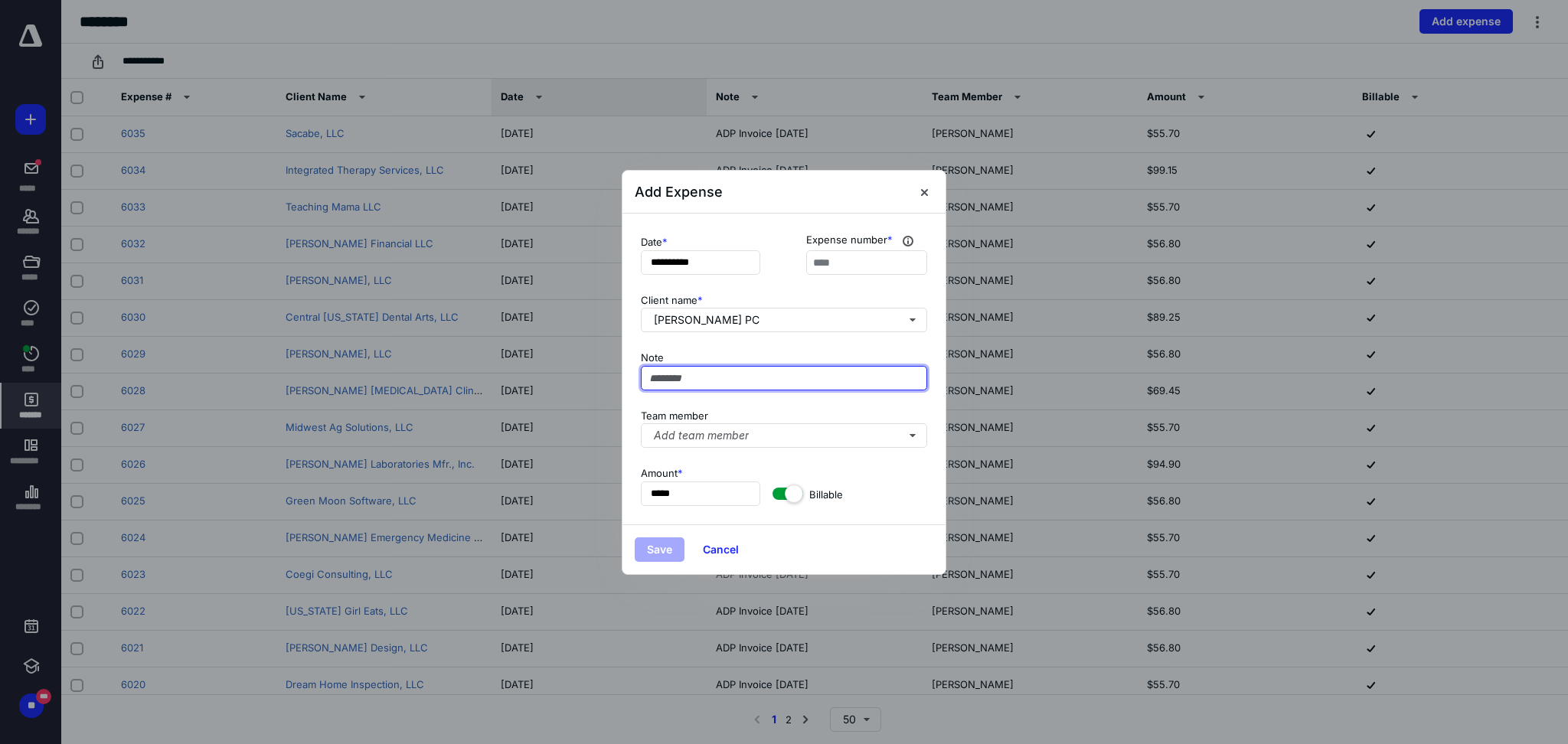 paste on "**********" 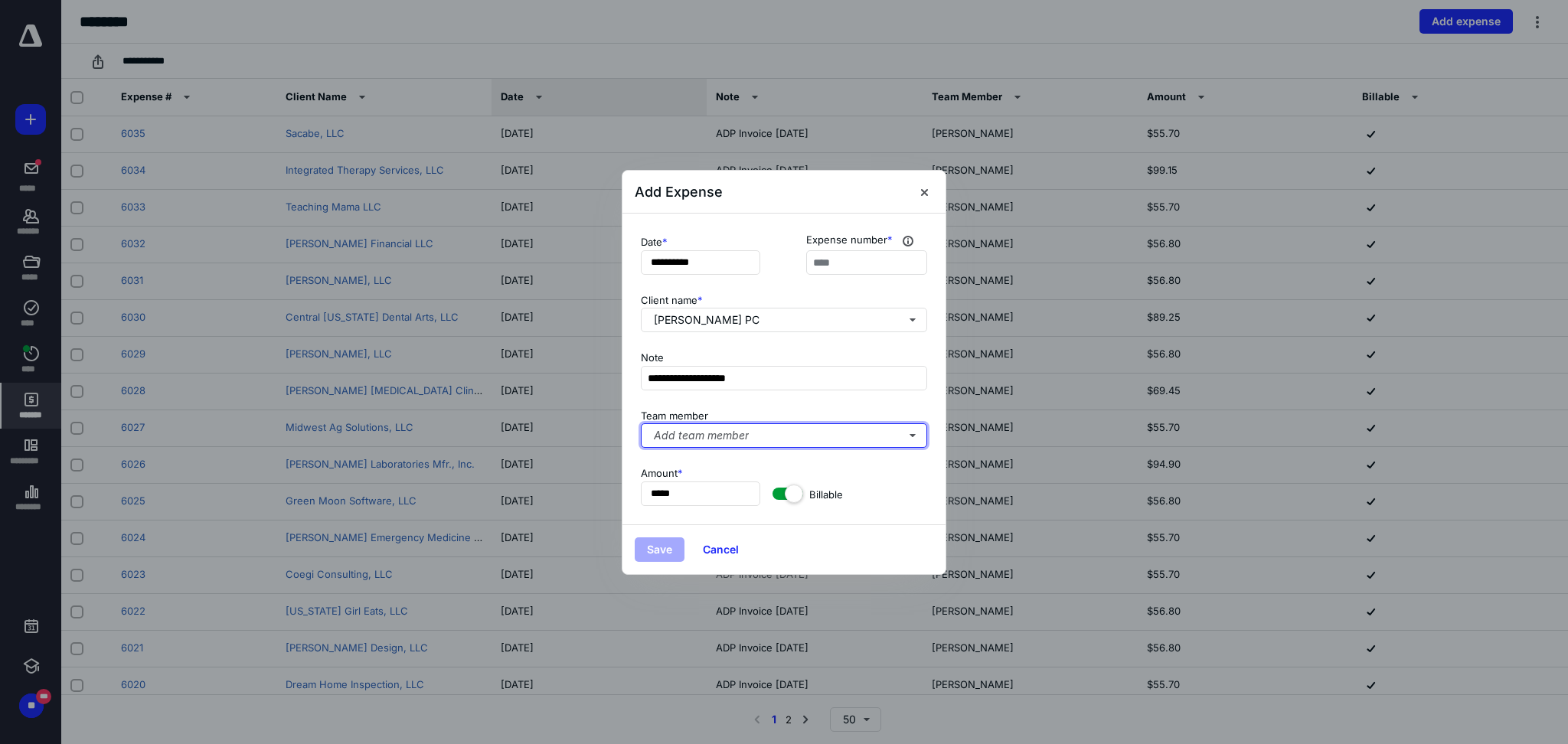 click on "Add team member" at bounding box center (784, 436) 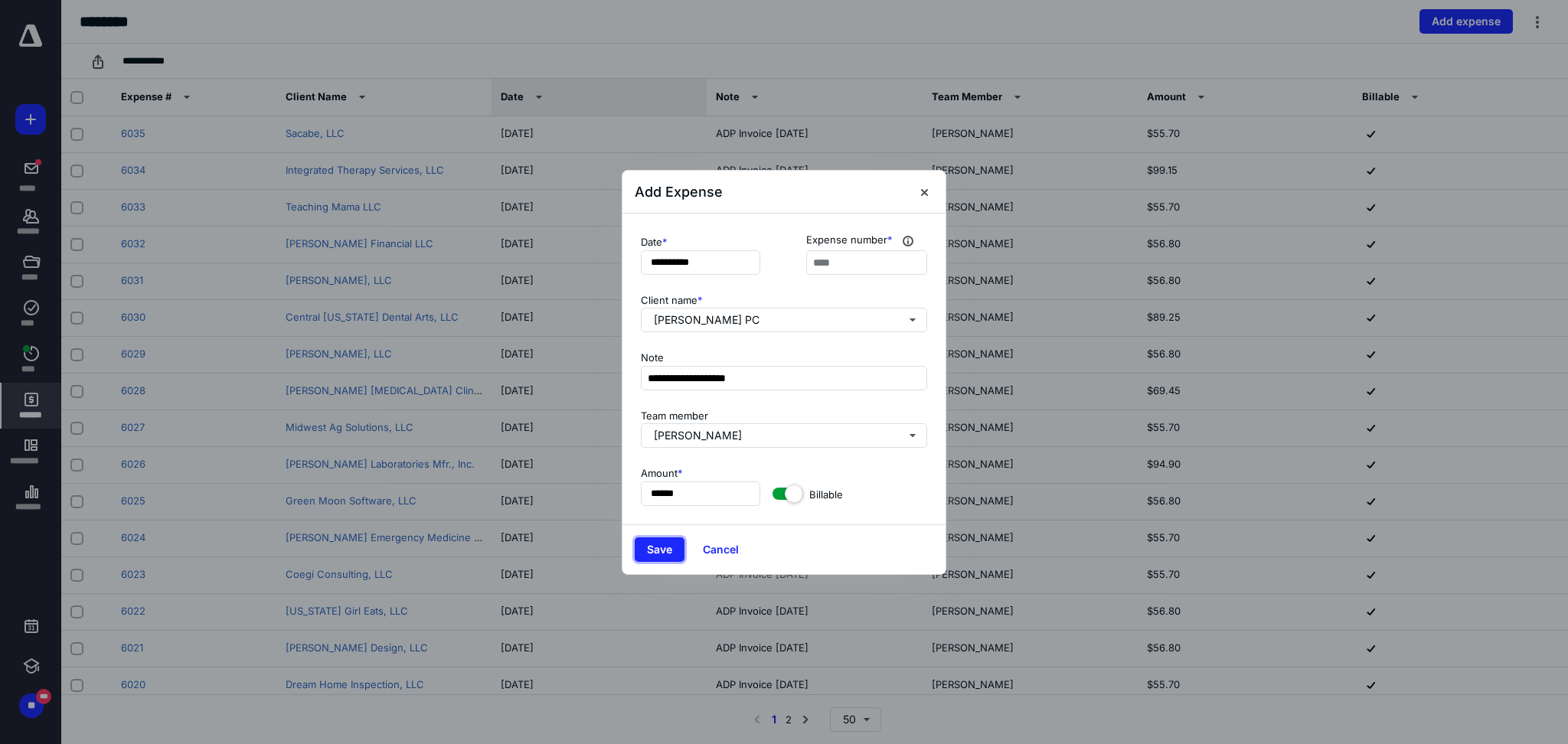 click on "Save" at bounding box center (659, 550) 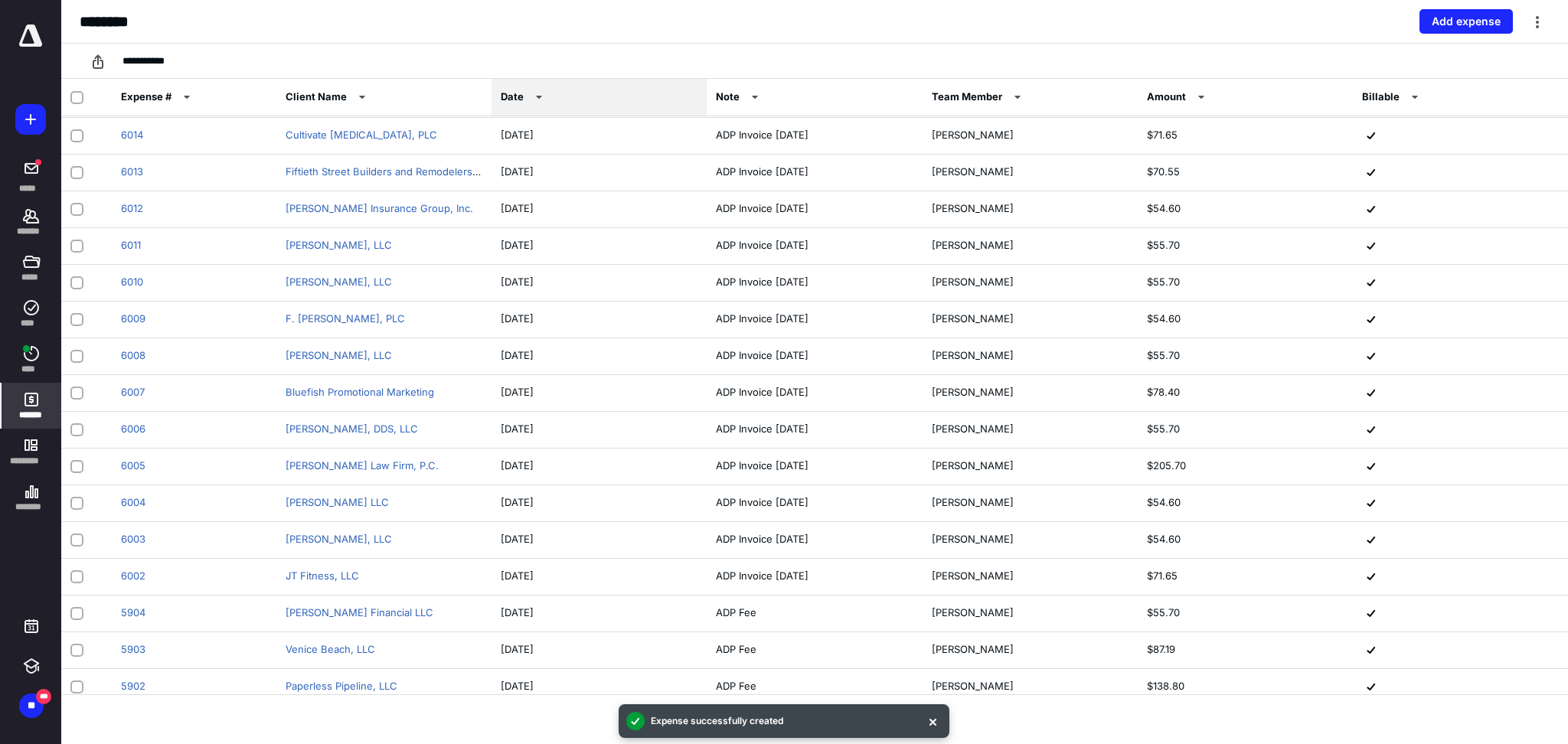 scroll, scrollTop: 816, scrollLeft: 0, axis: vertical 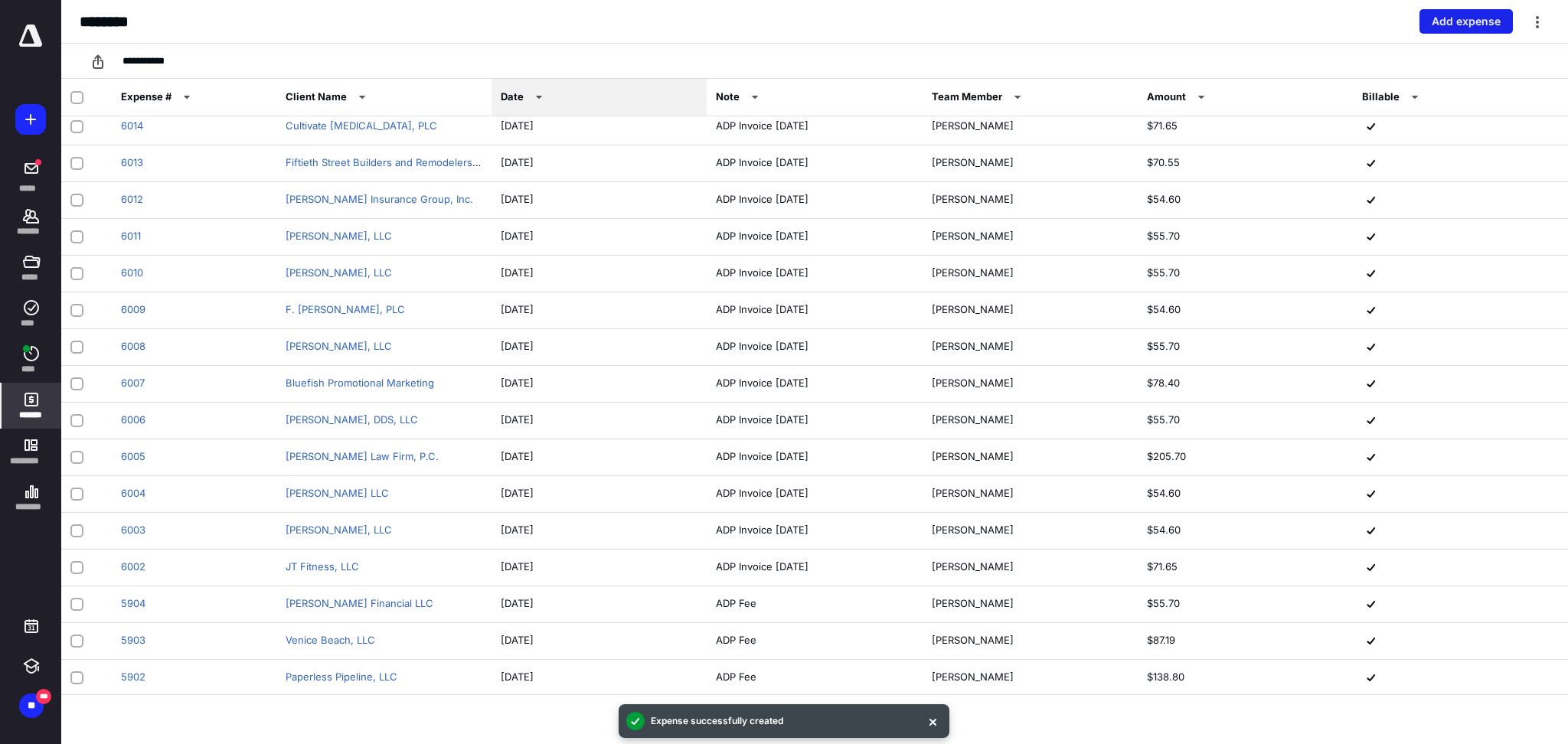 click on "Add expense" at bounding box center (1466, 21) 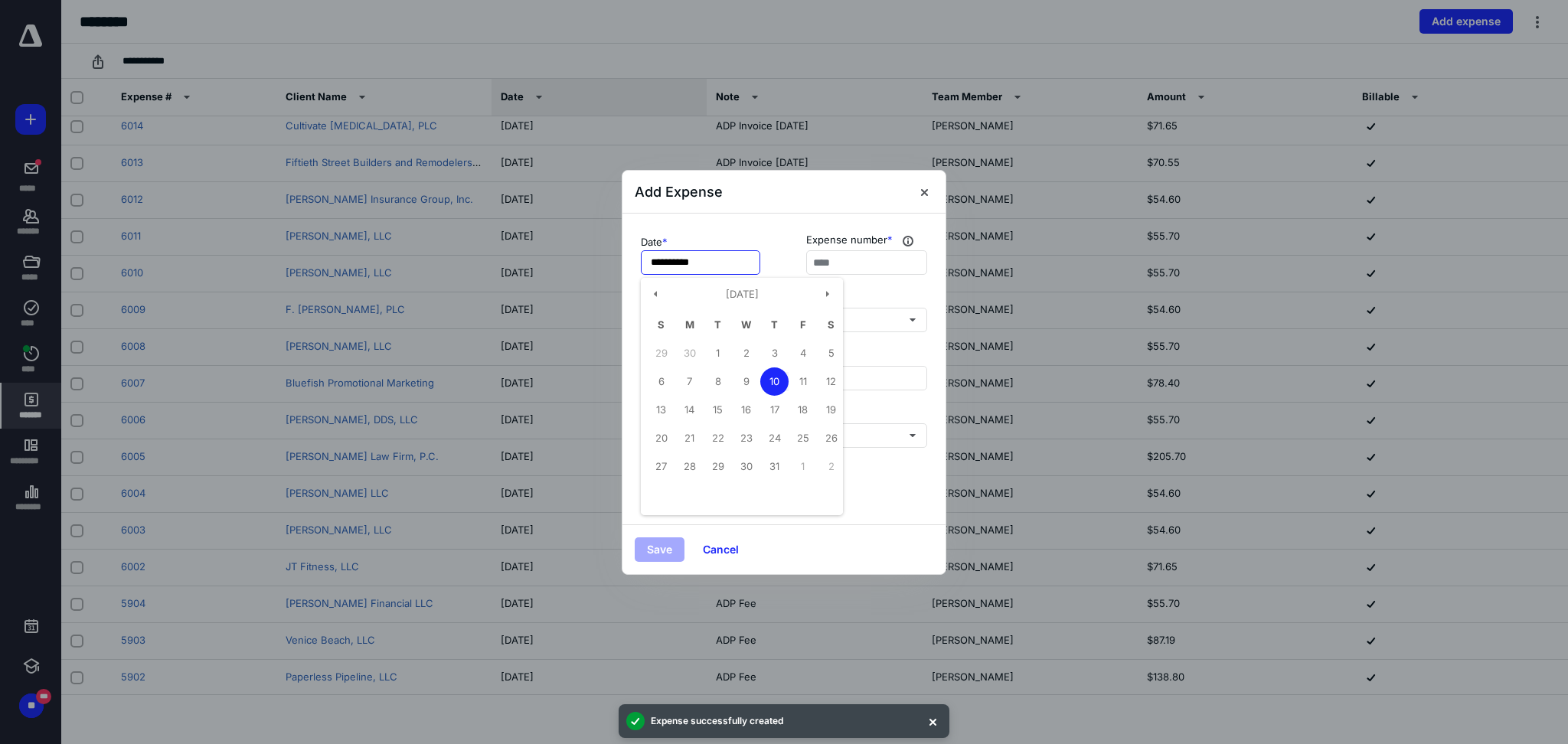 click on "**********" at bounding box center (701, 263) 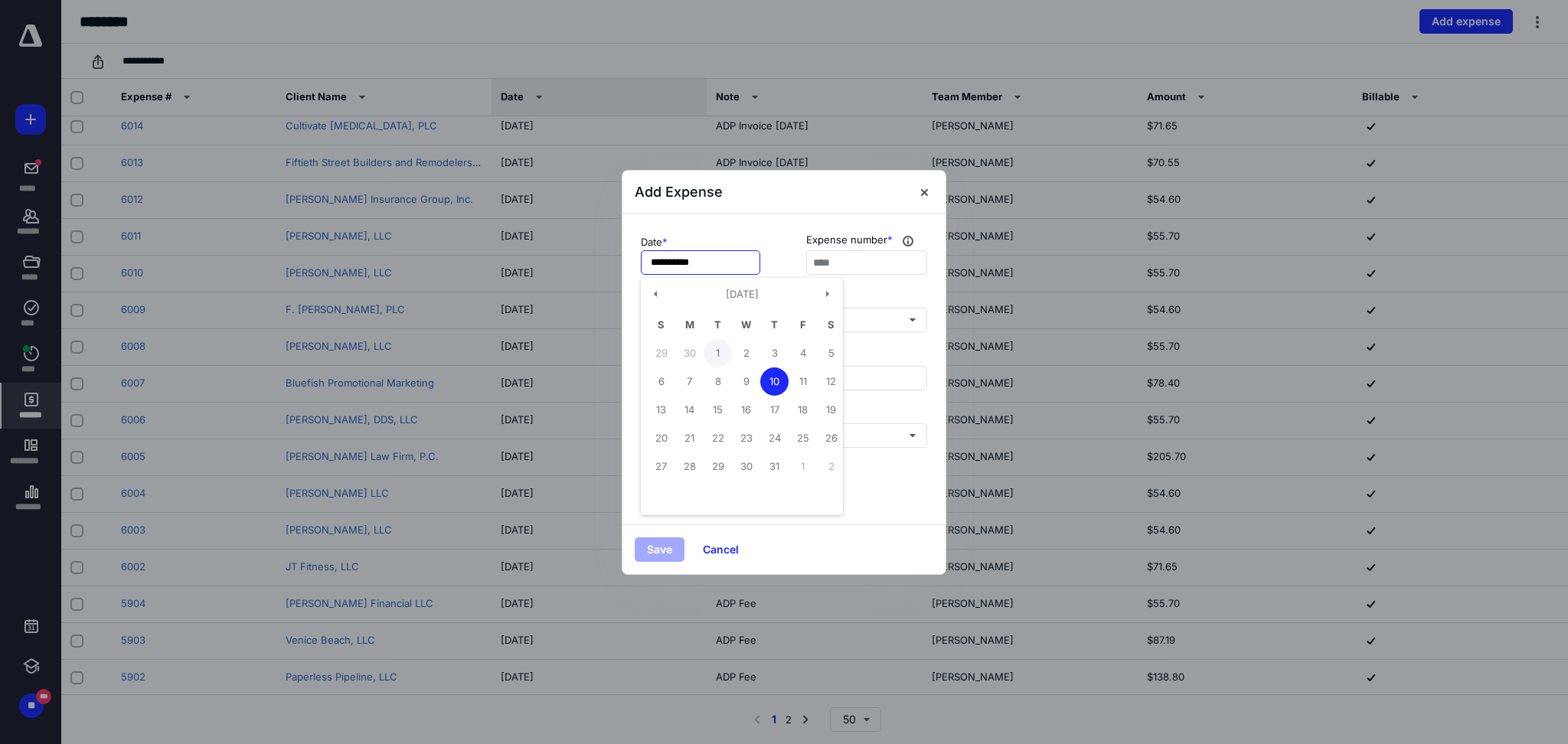 click on "1" at bounding box center (717, 353) 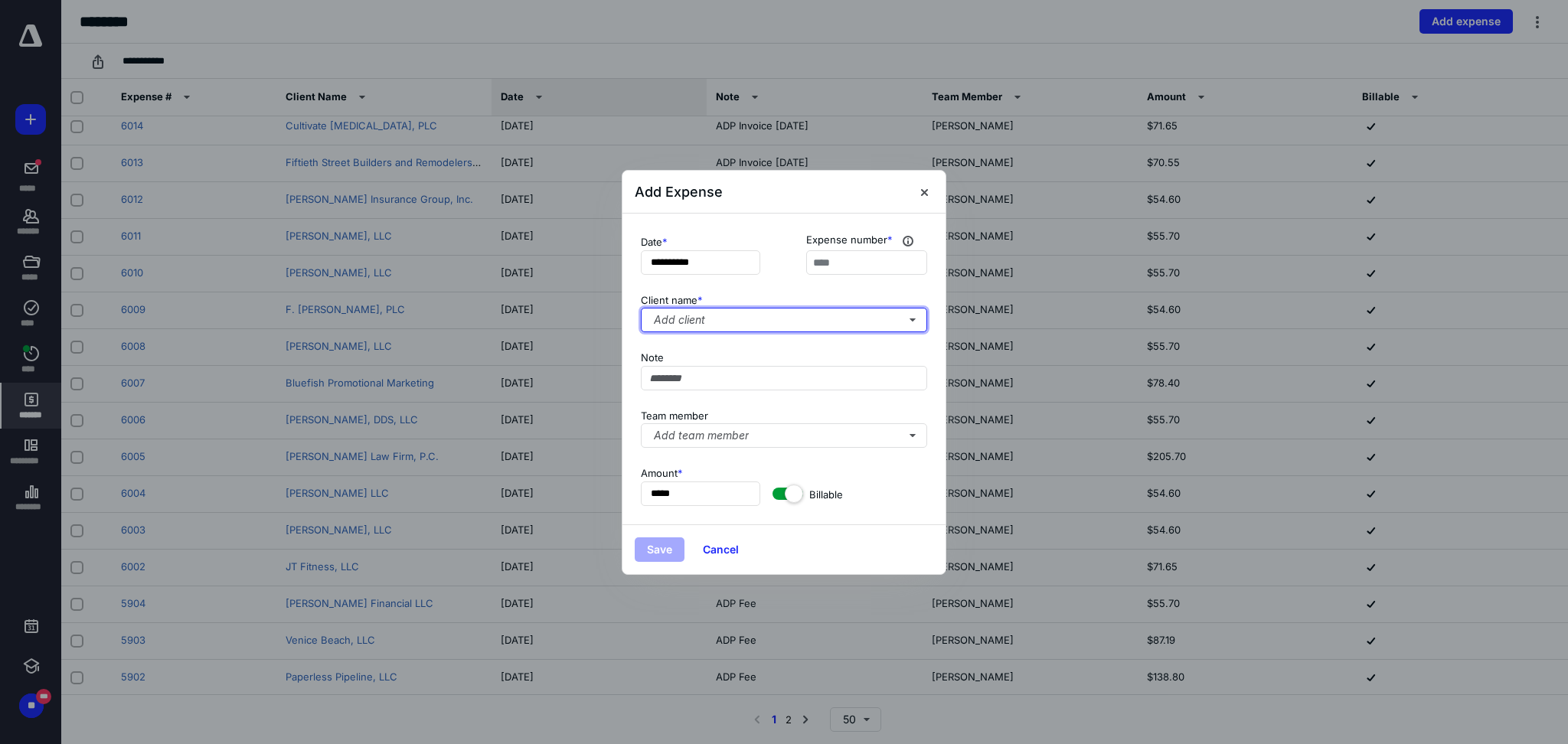 click on "Add client" at bounding box center (784, 320) 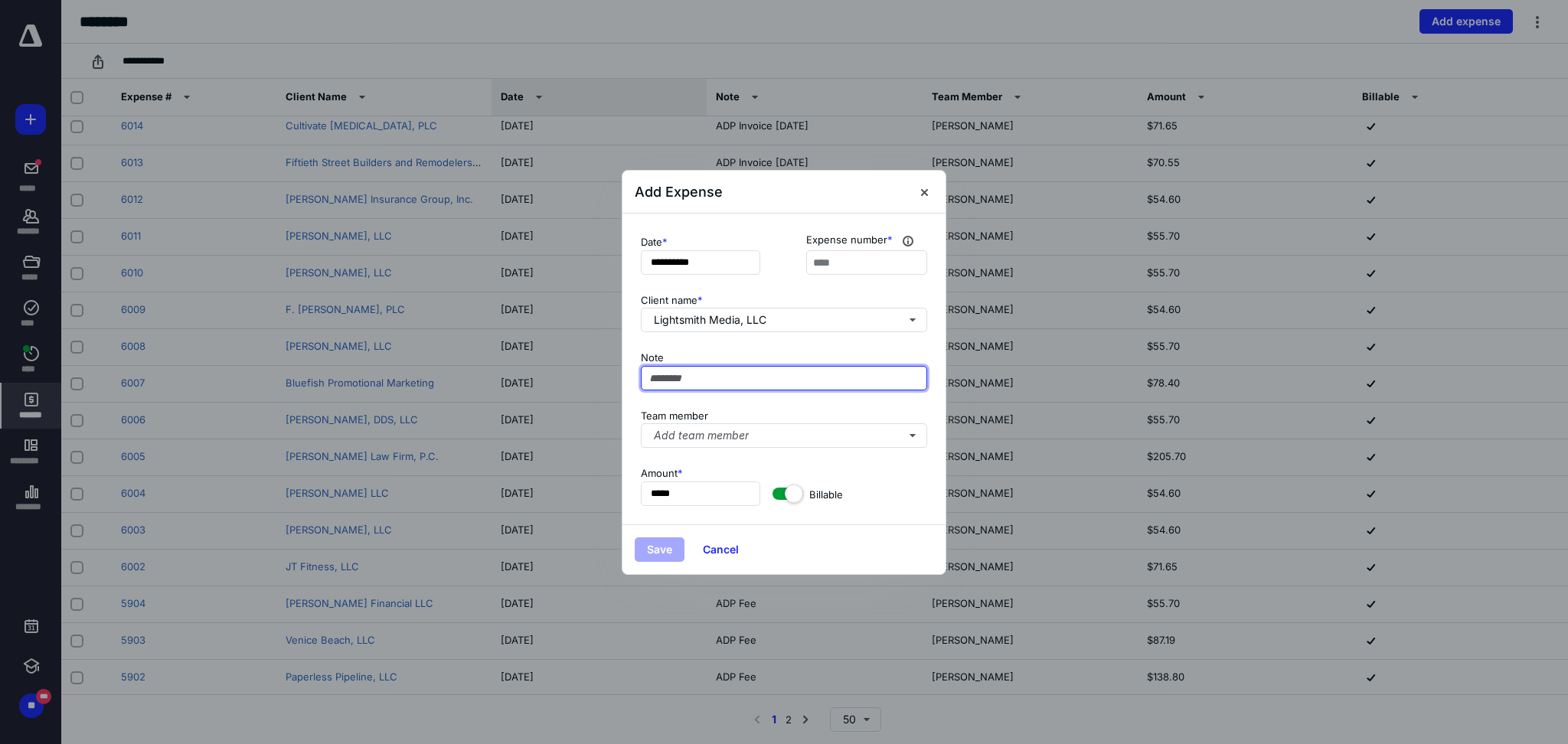 paste on "**********" 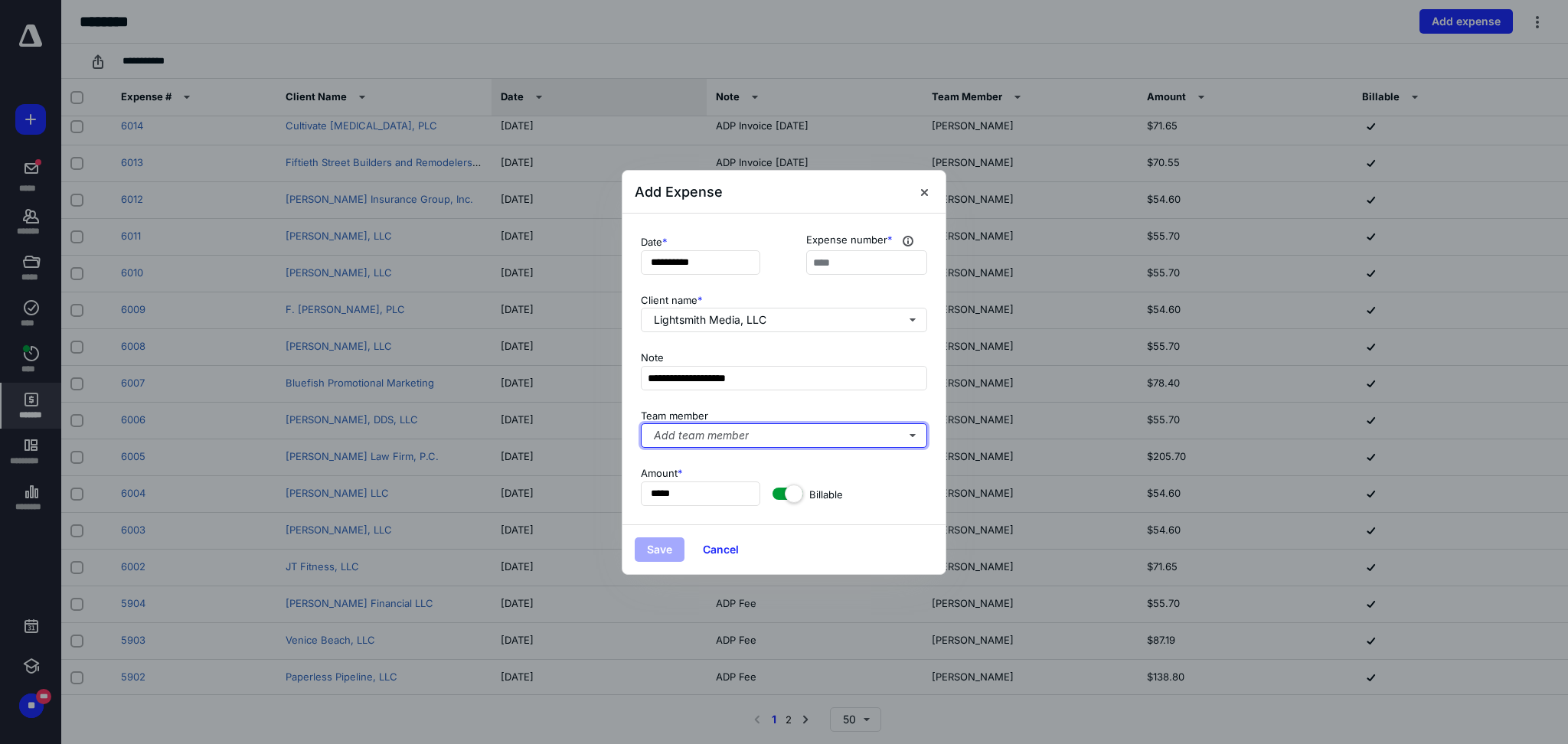 click on "Add team member" at bounding box center [784, 436] 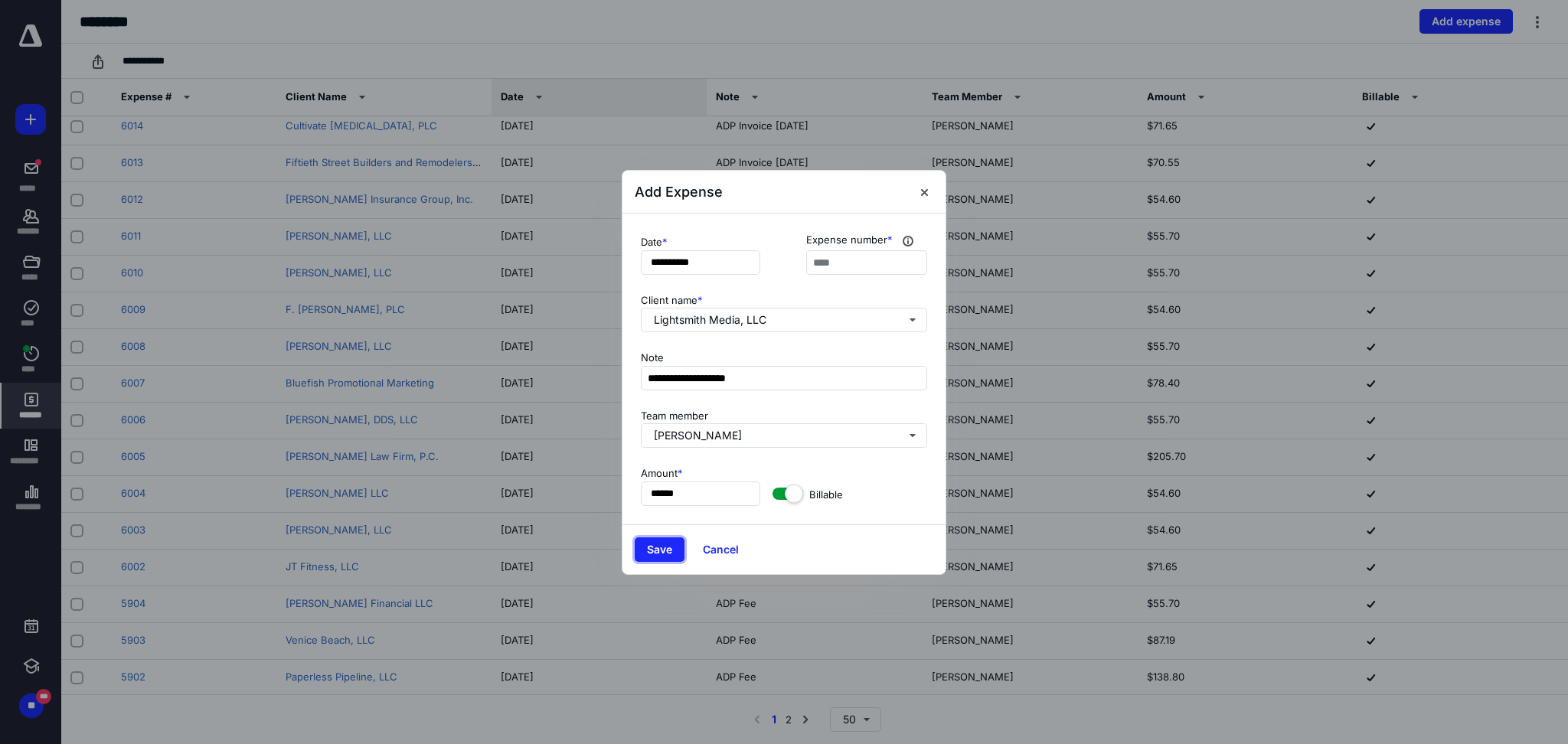 click on "Save" at bounding box center [659, 550] 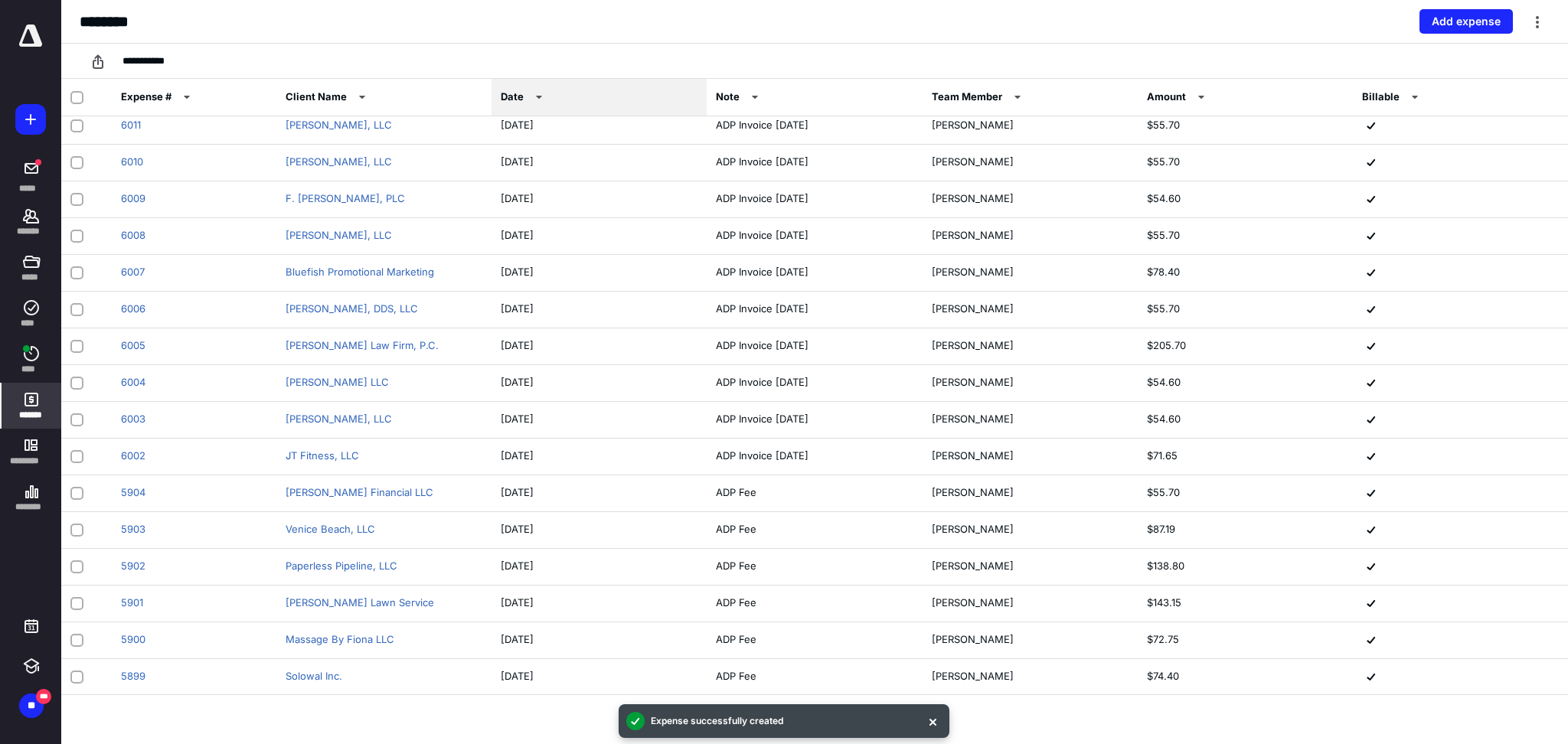 scroll, scrollTop: 1258, scrollLeft: 0, axis: vertical 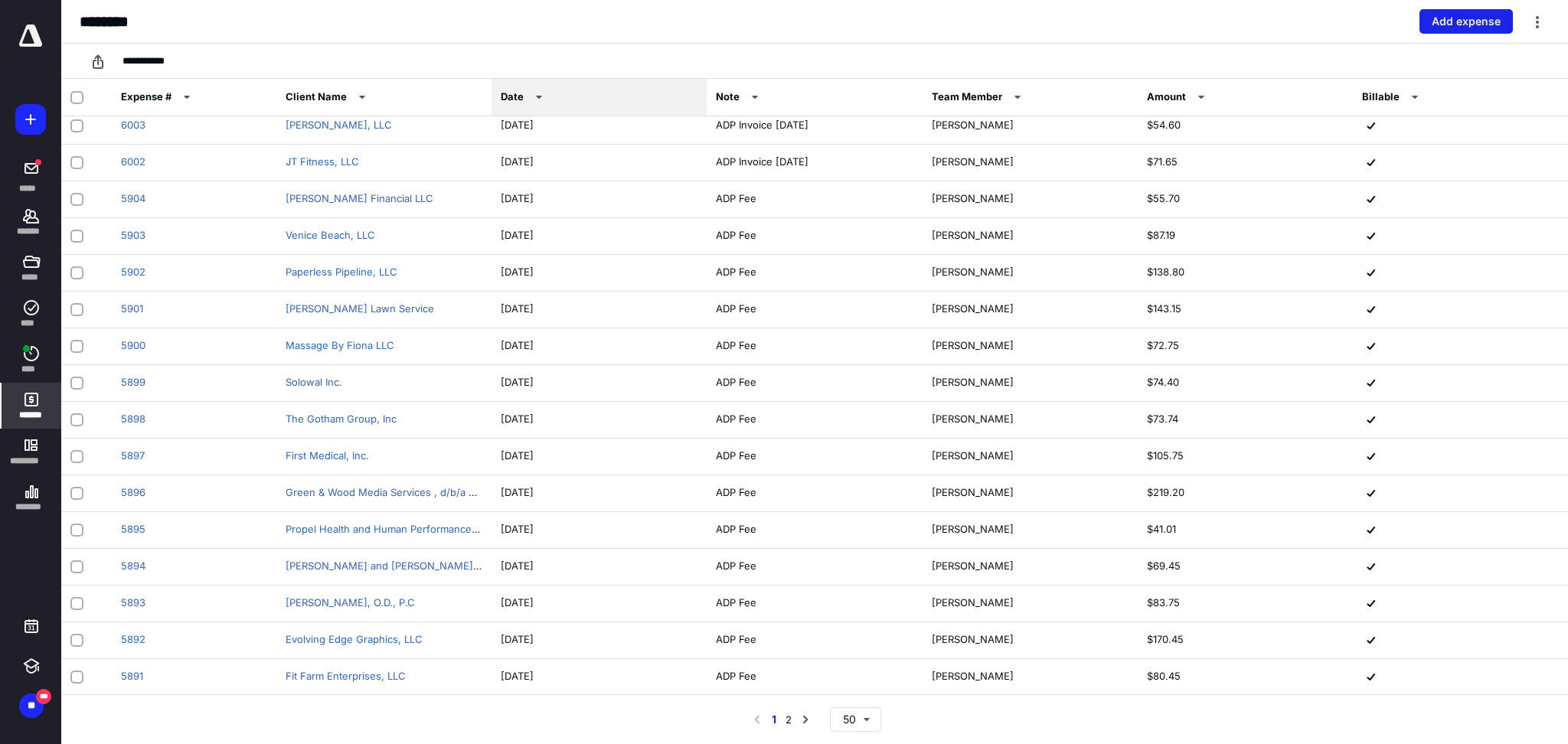 click on "Add expense" at bounding box center (1466, 21) 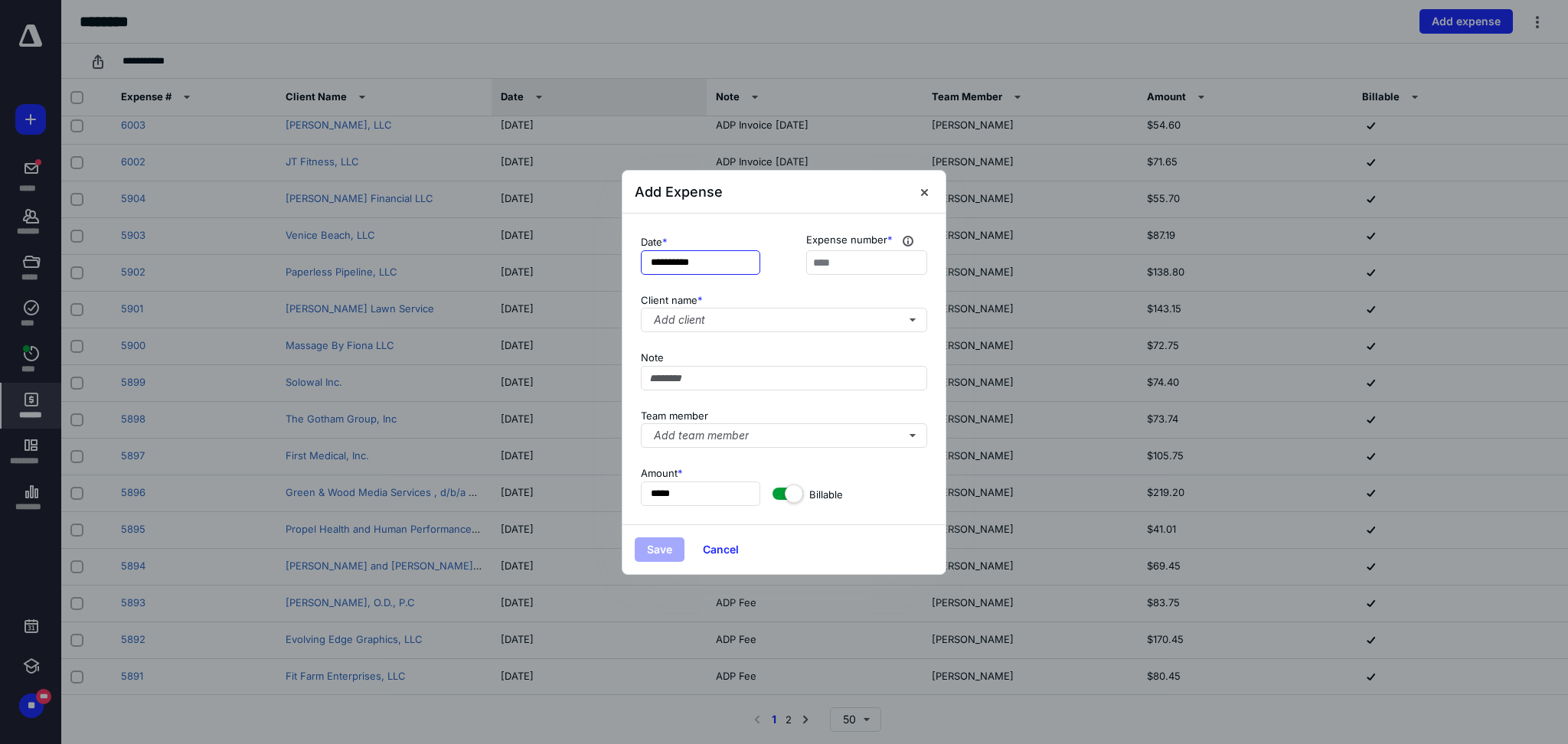 click on "**********" at bounding box center (701, 263) 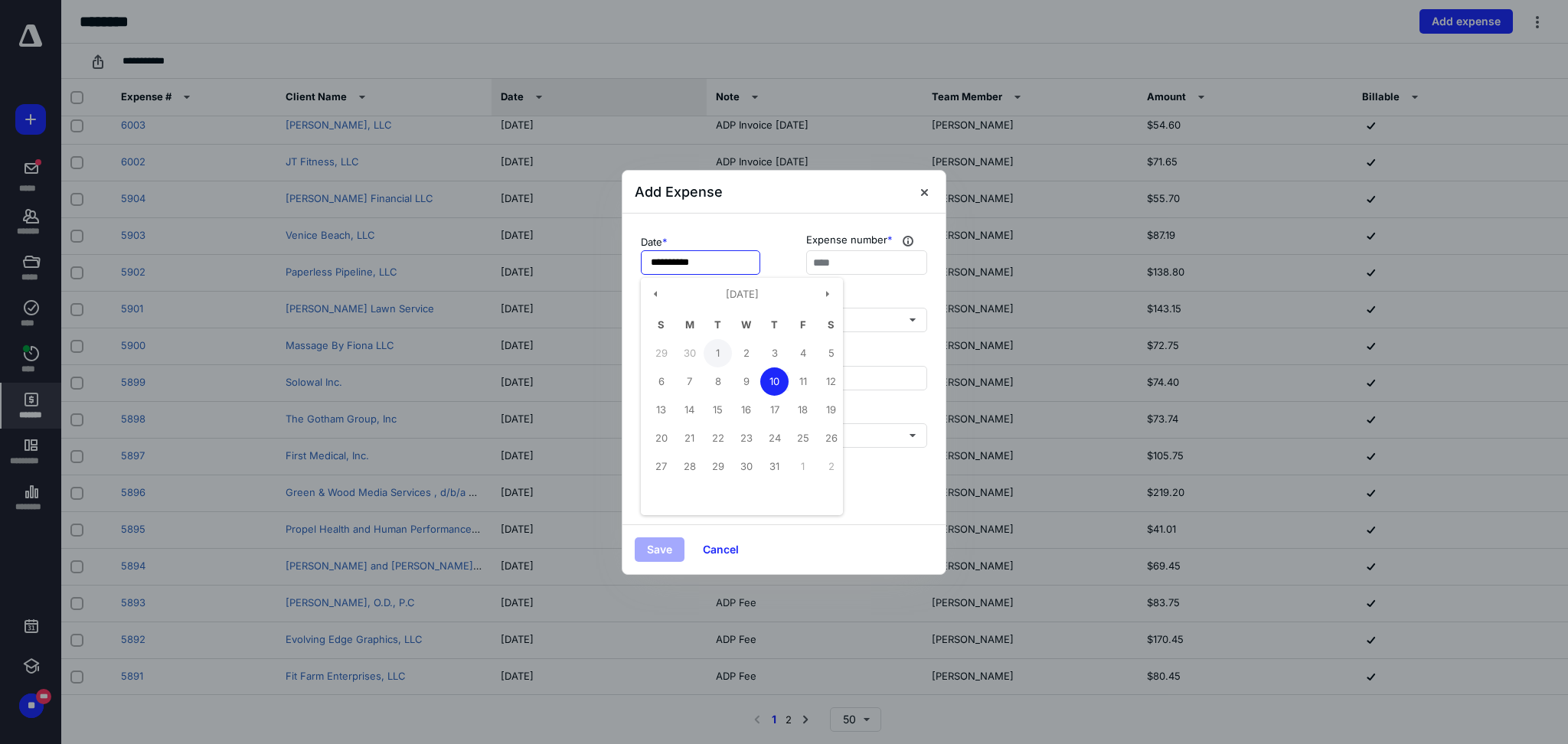 click on "1" at bounding box center (717, 353) 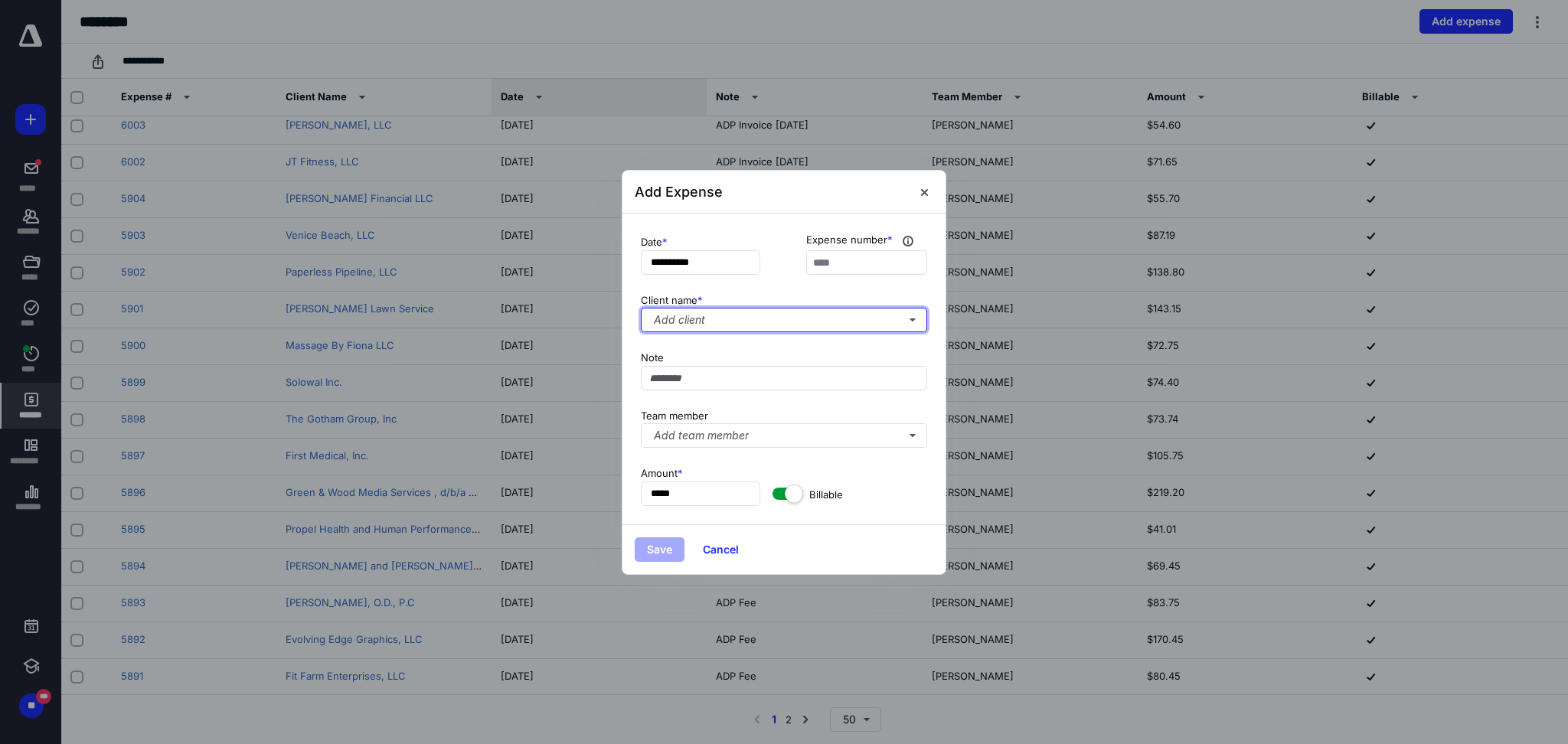 click on "Add client" at bounding box center (784, 320) 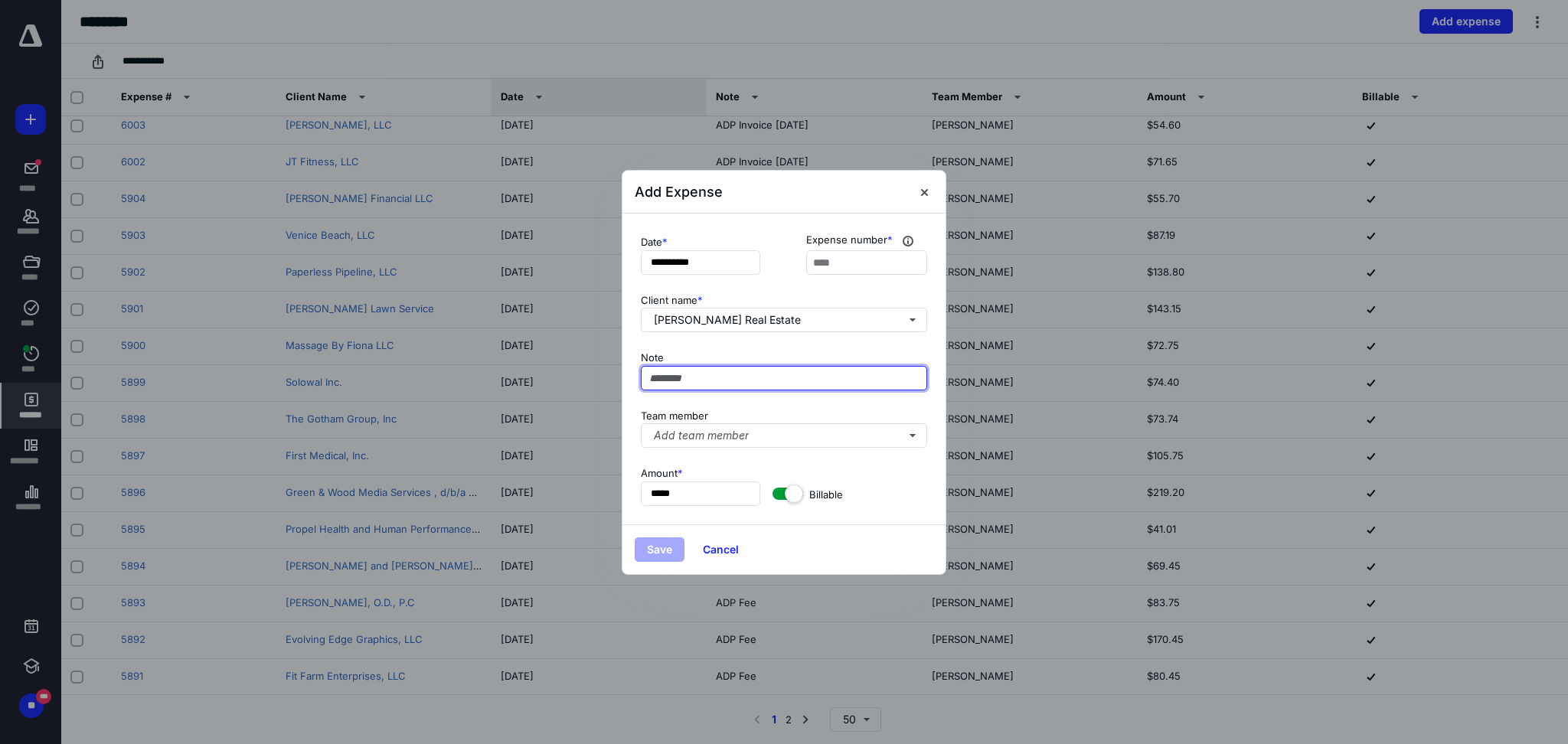 paste on "**********" 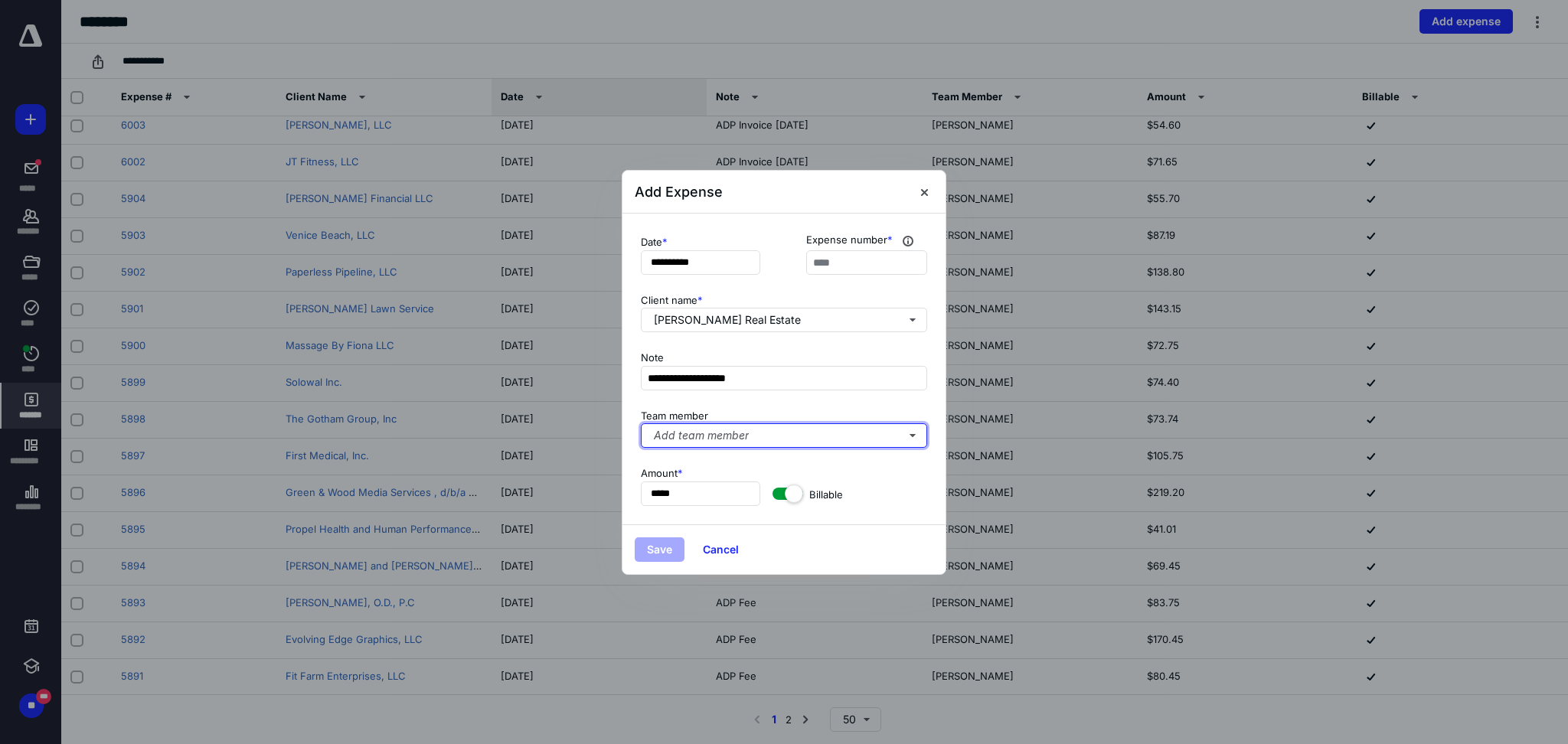 click on "Add team member" at bounding box center [784, 436] 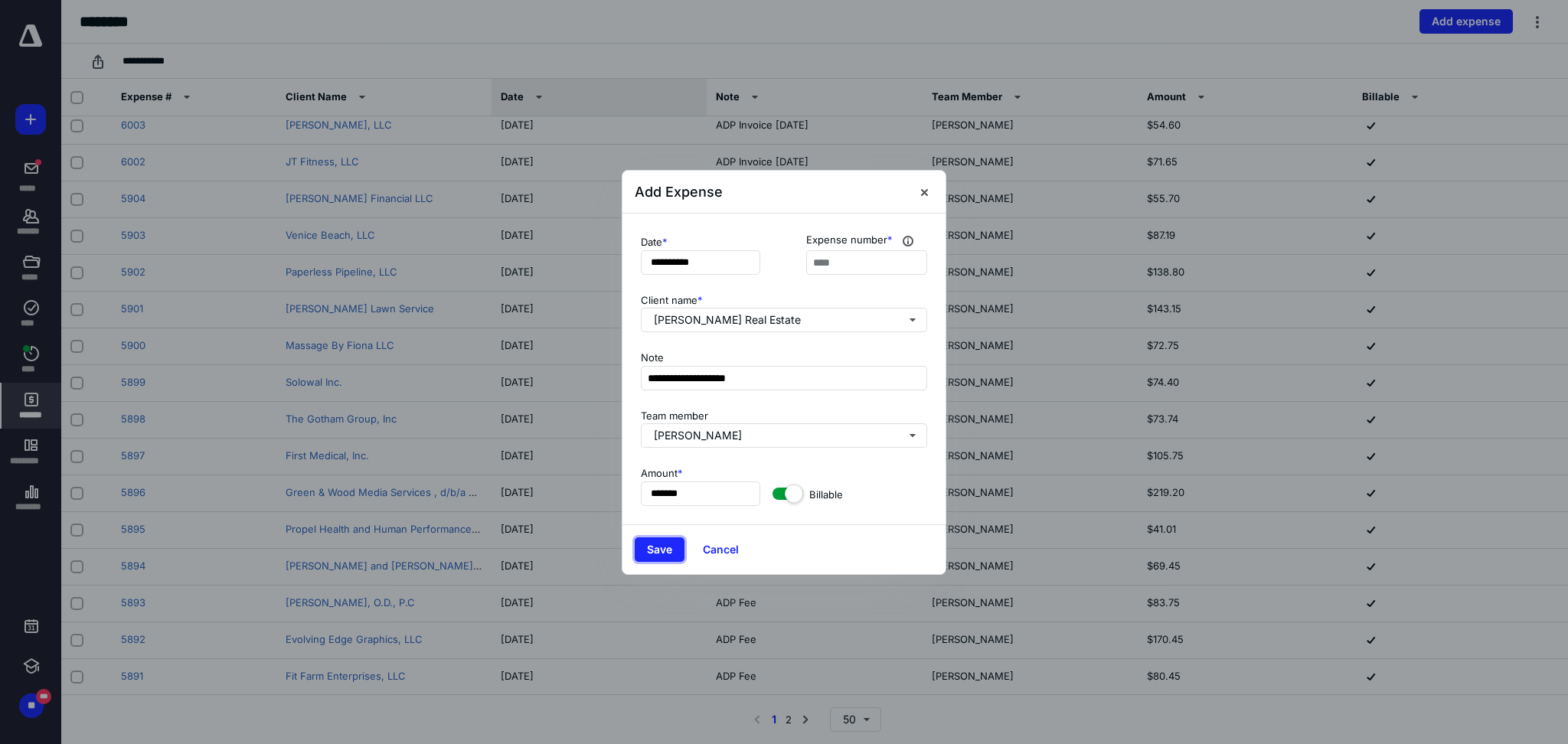 click on "Save" at bounding box center (659, 550) 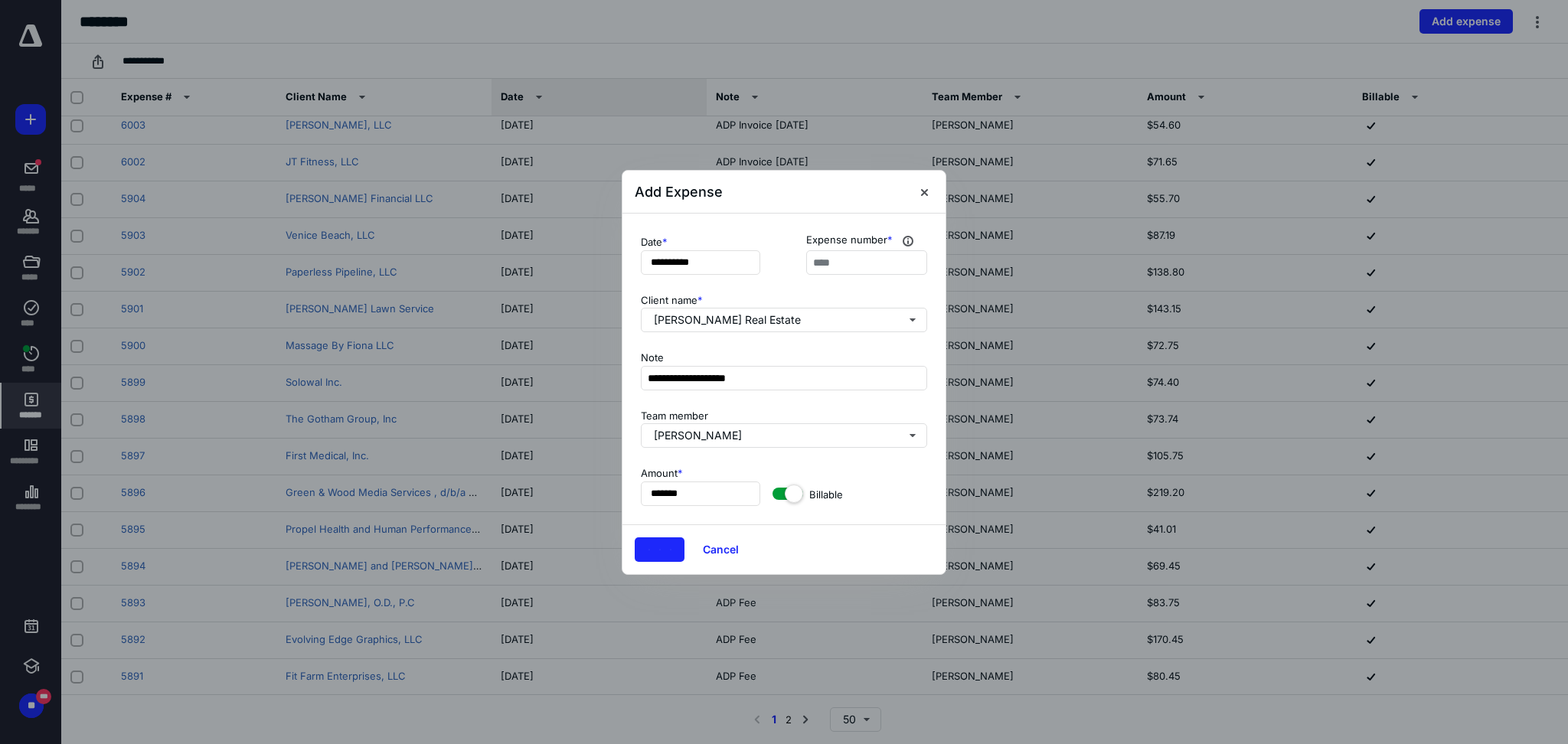 scroll, scrollTop: 0, scrollLeft: 0, axis: both 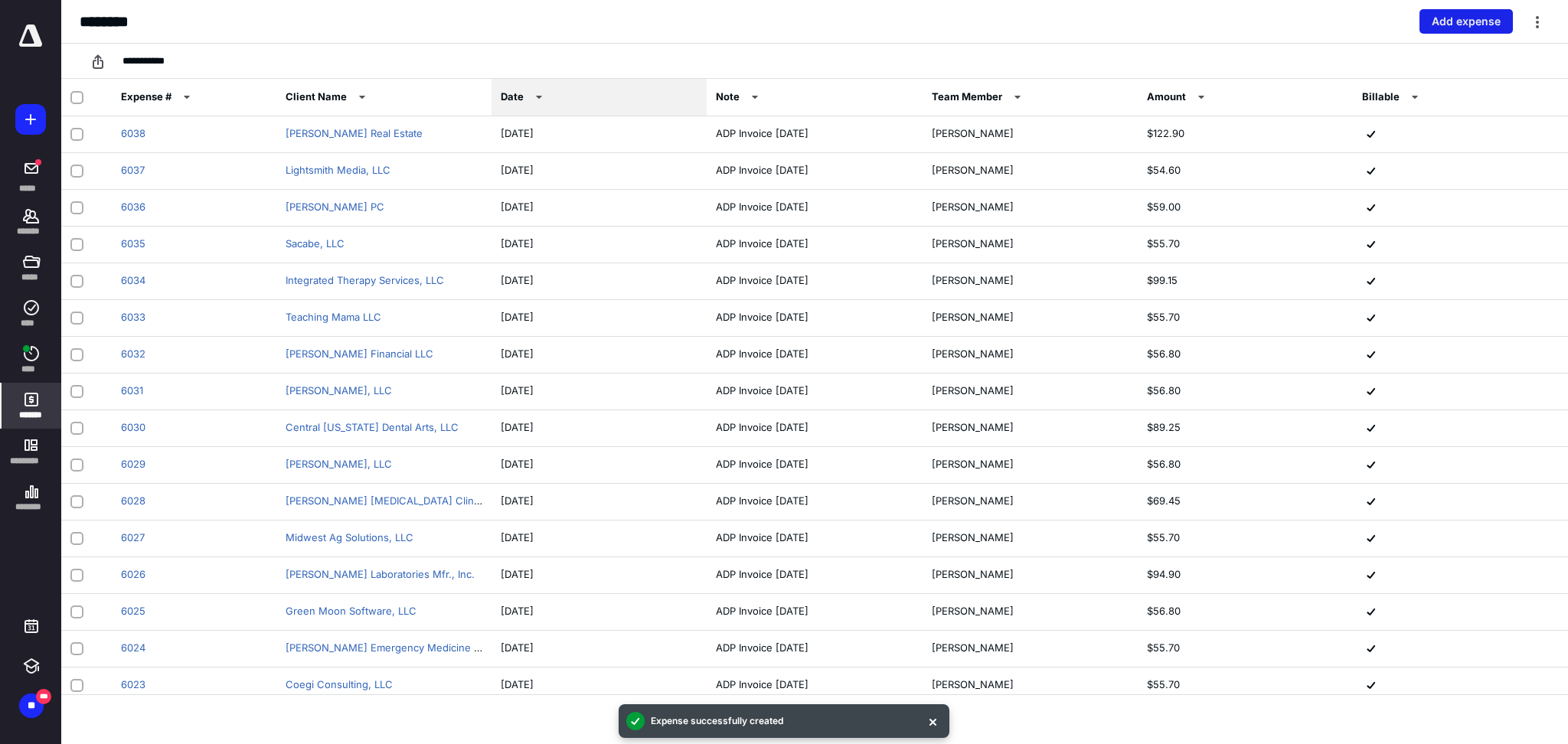 click on "Add expense" at bounding box center [1466, 21] 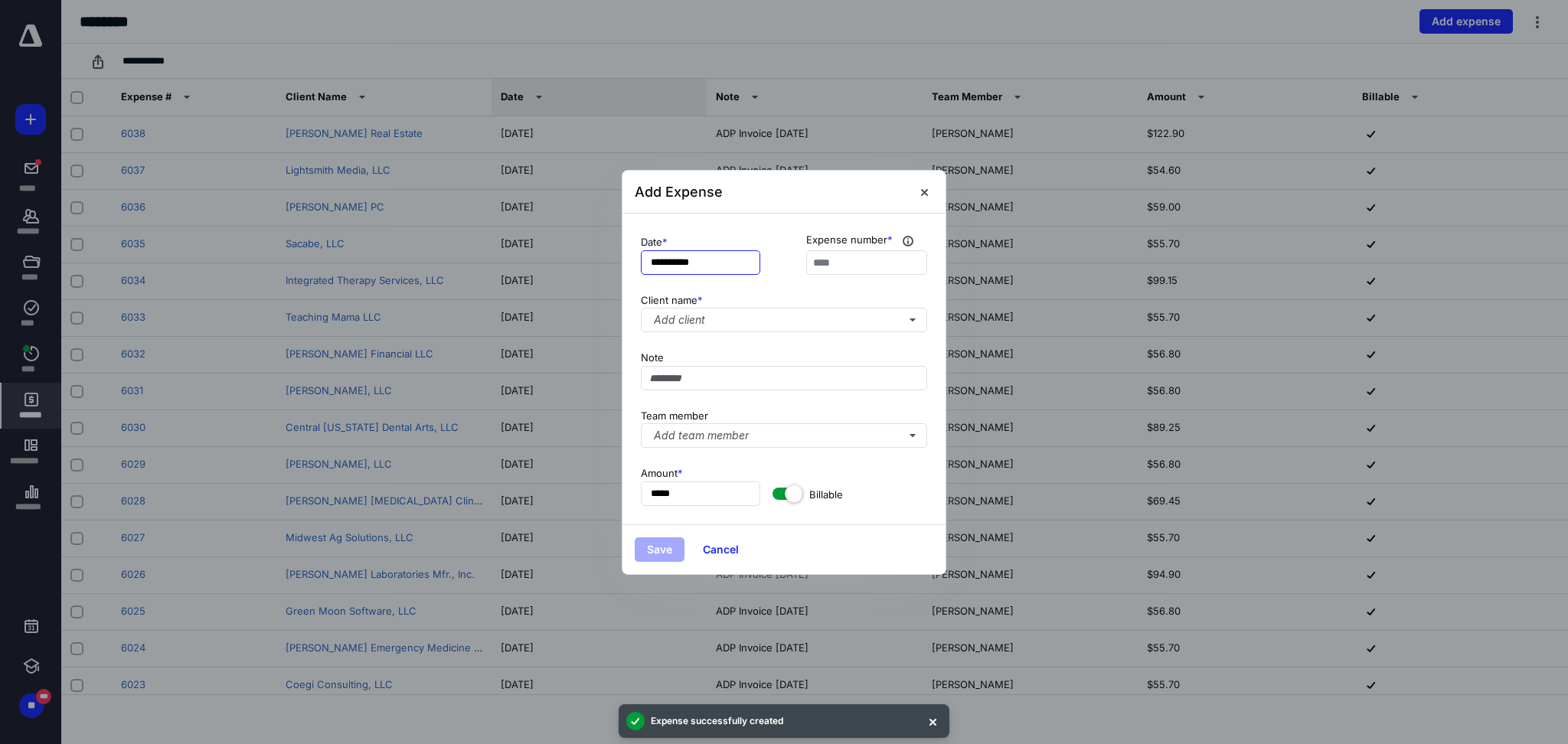 click on "**********" at bounding box center [701, 263] 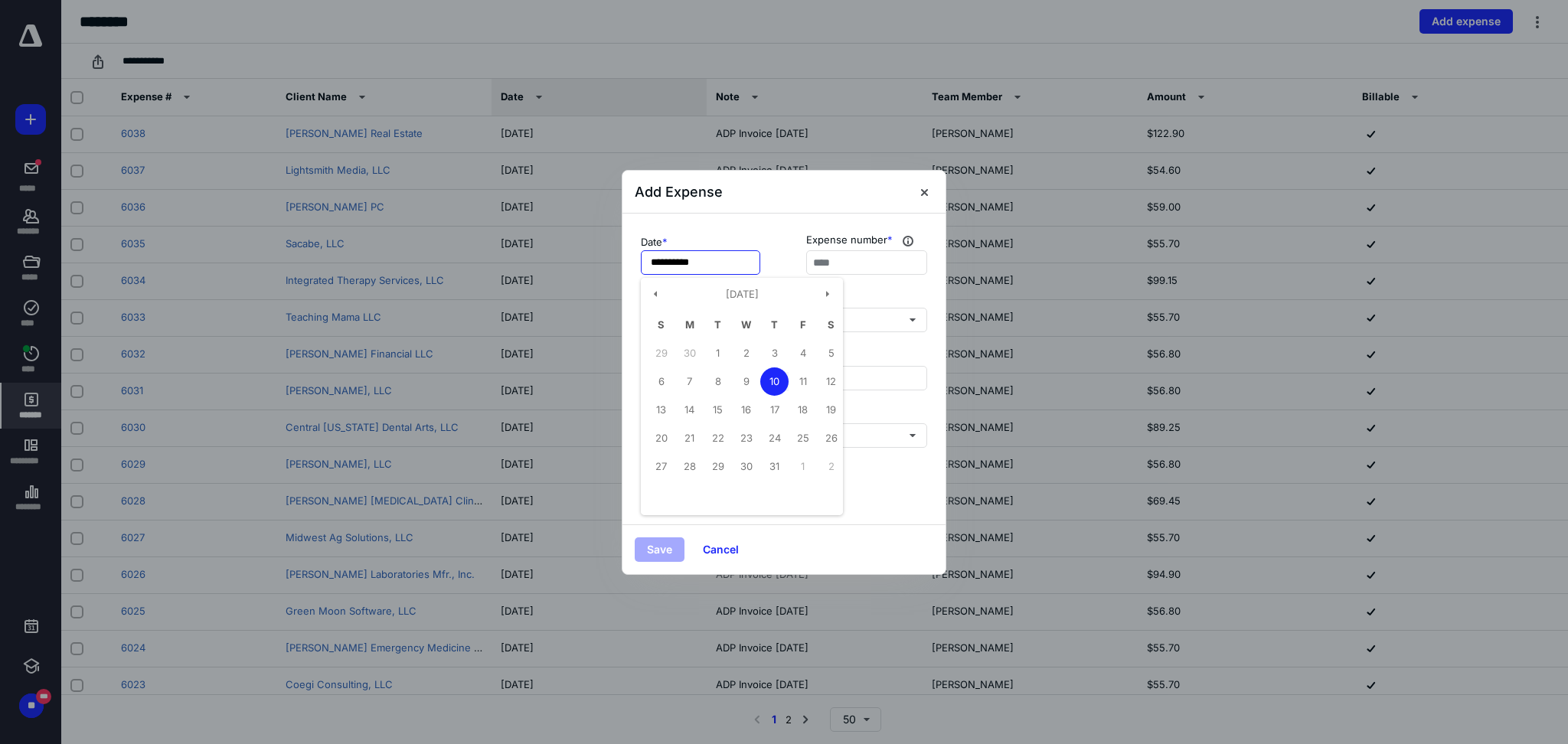 click on "1" at bounding box center (717, 353) 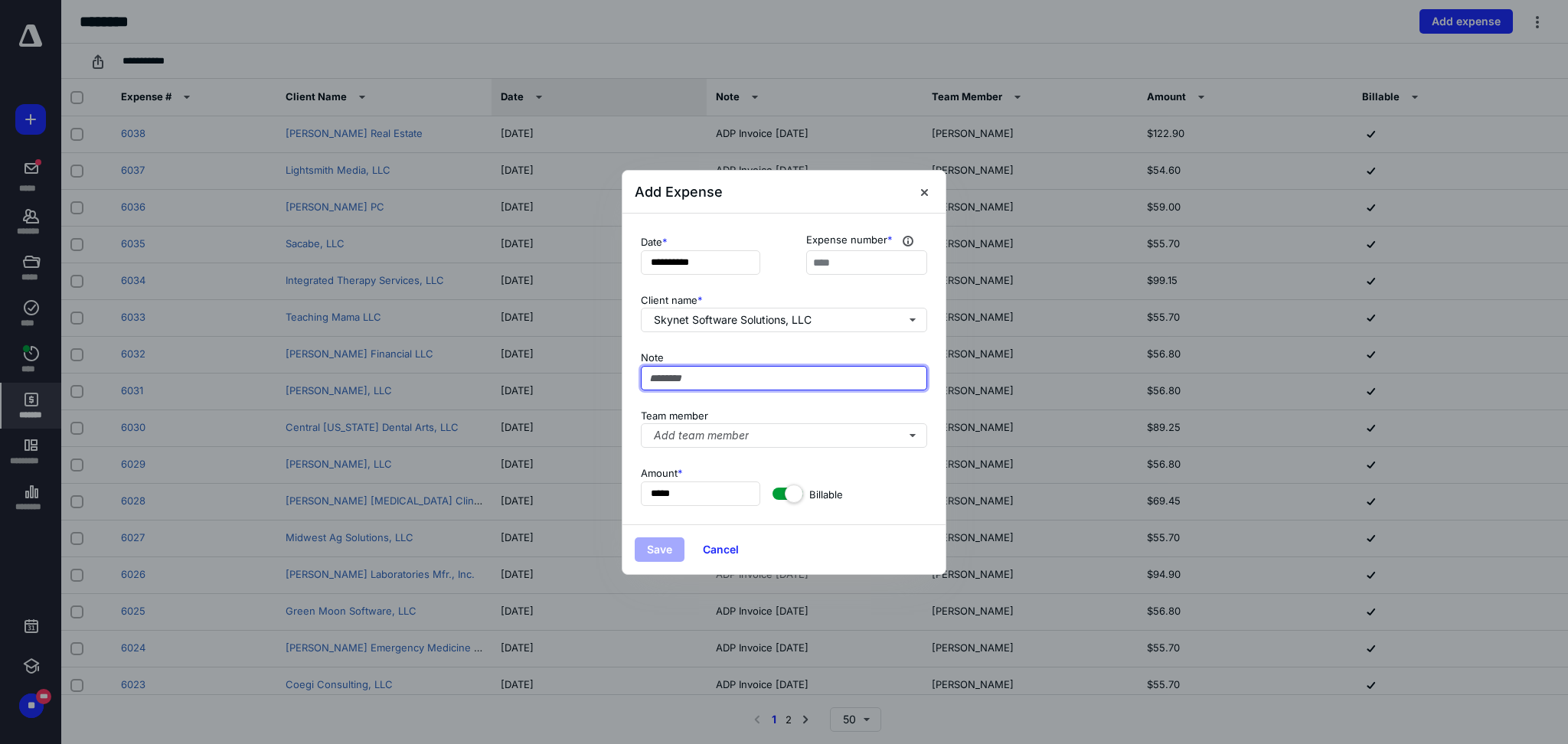 paste on "**********" 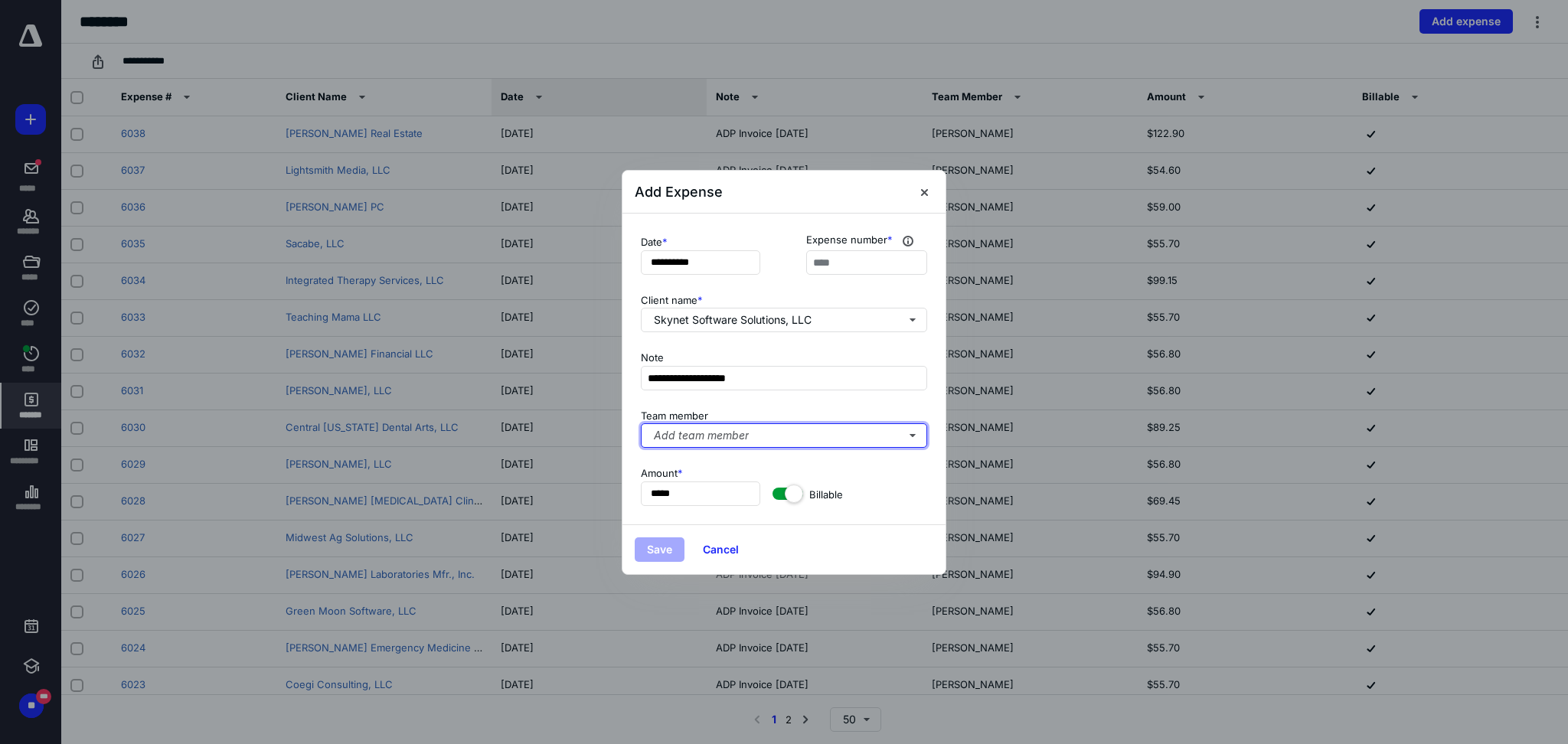 click on "Add team member" at bounding box center [784, 436] 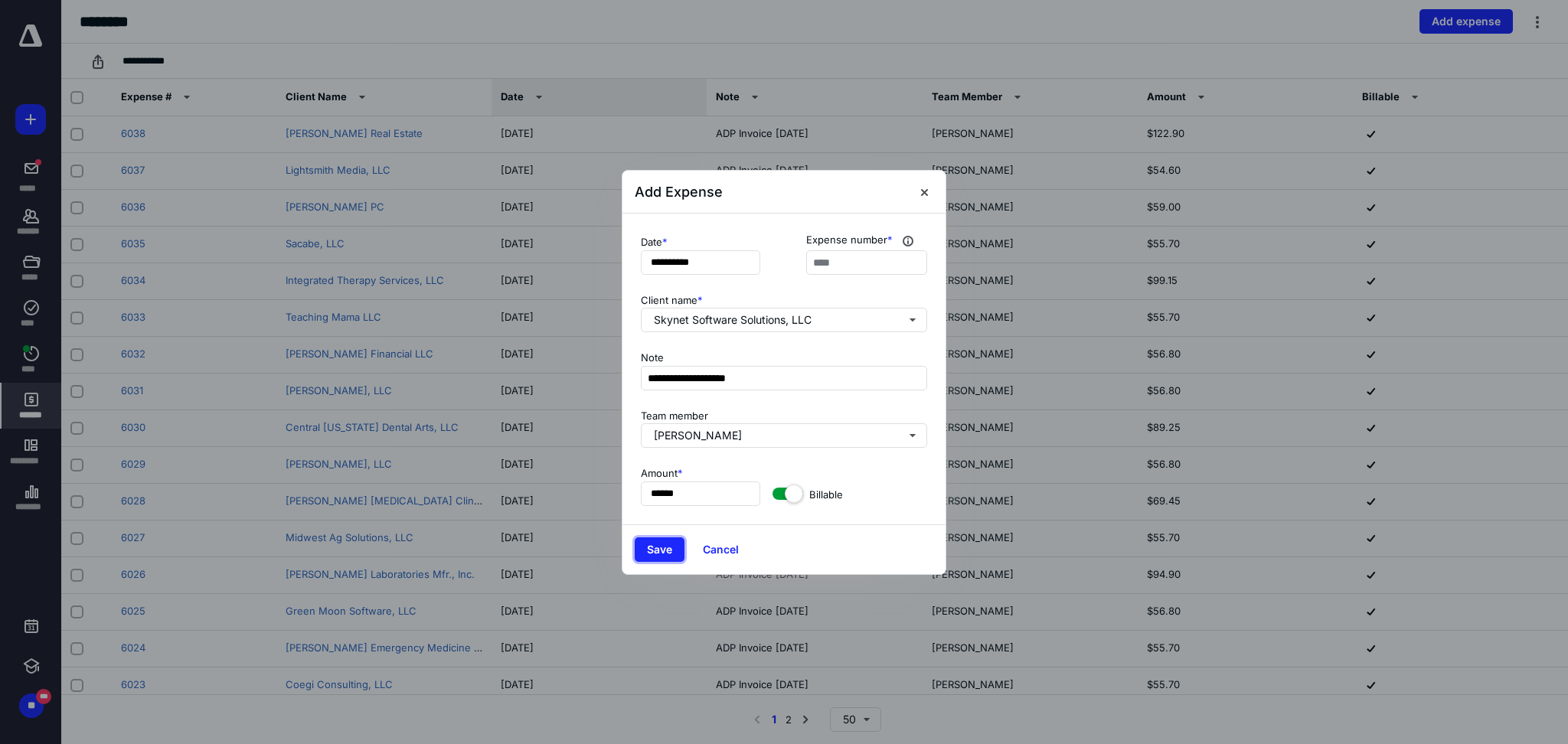 click on "Save" at bounding box center [659, 550] 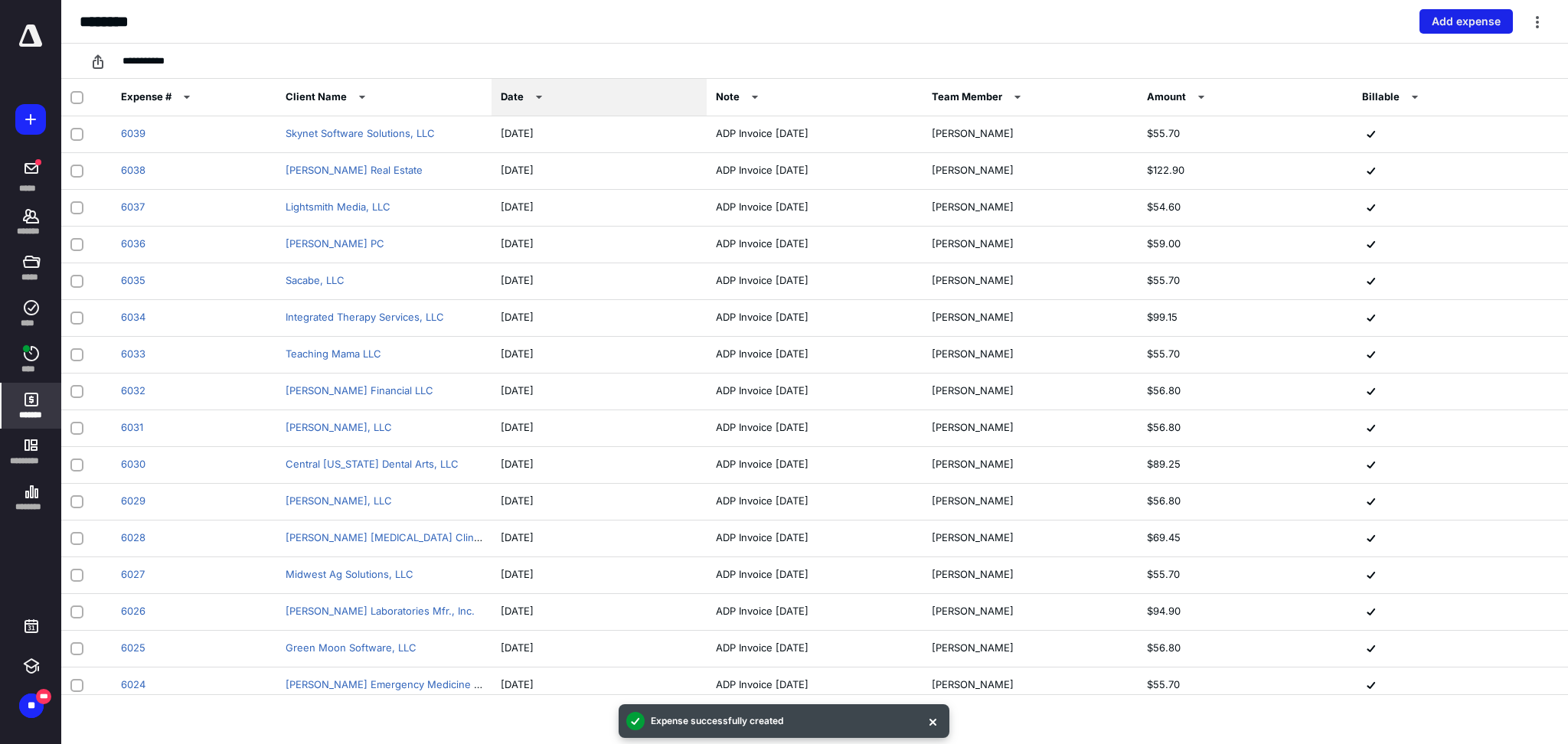 drag, startPoint x: 1475, startPoint y: 15, endPoint x: 1475, endPoint y: 22, distance: 7 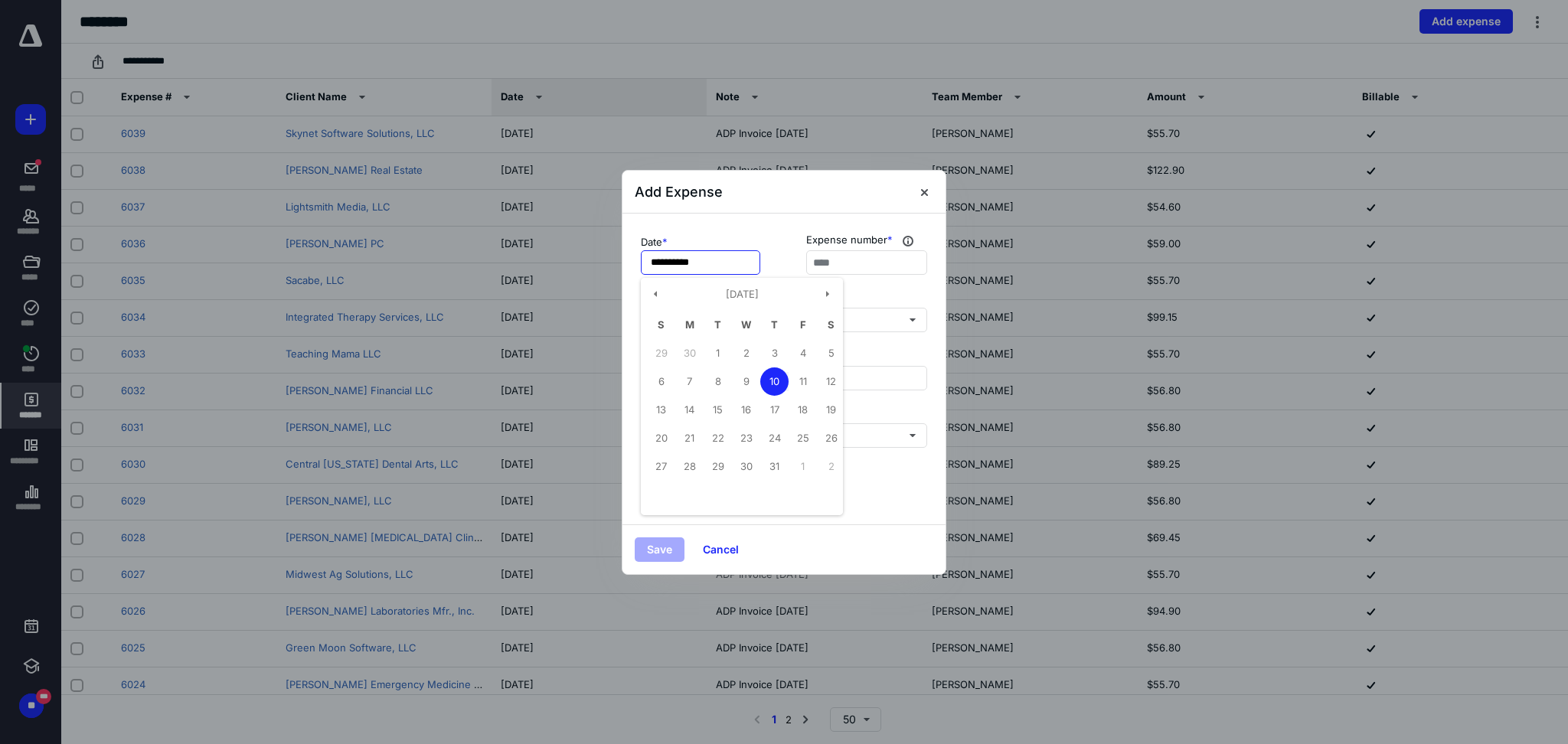 click on "**********" at bounding box center (701, 263) 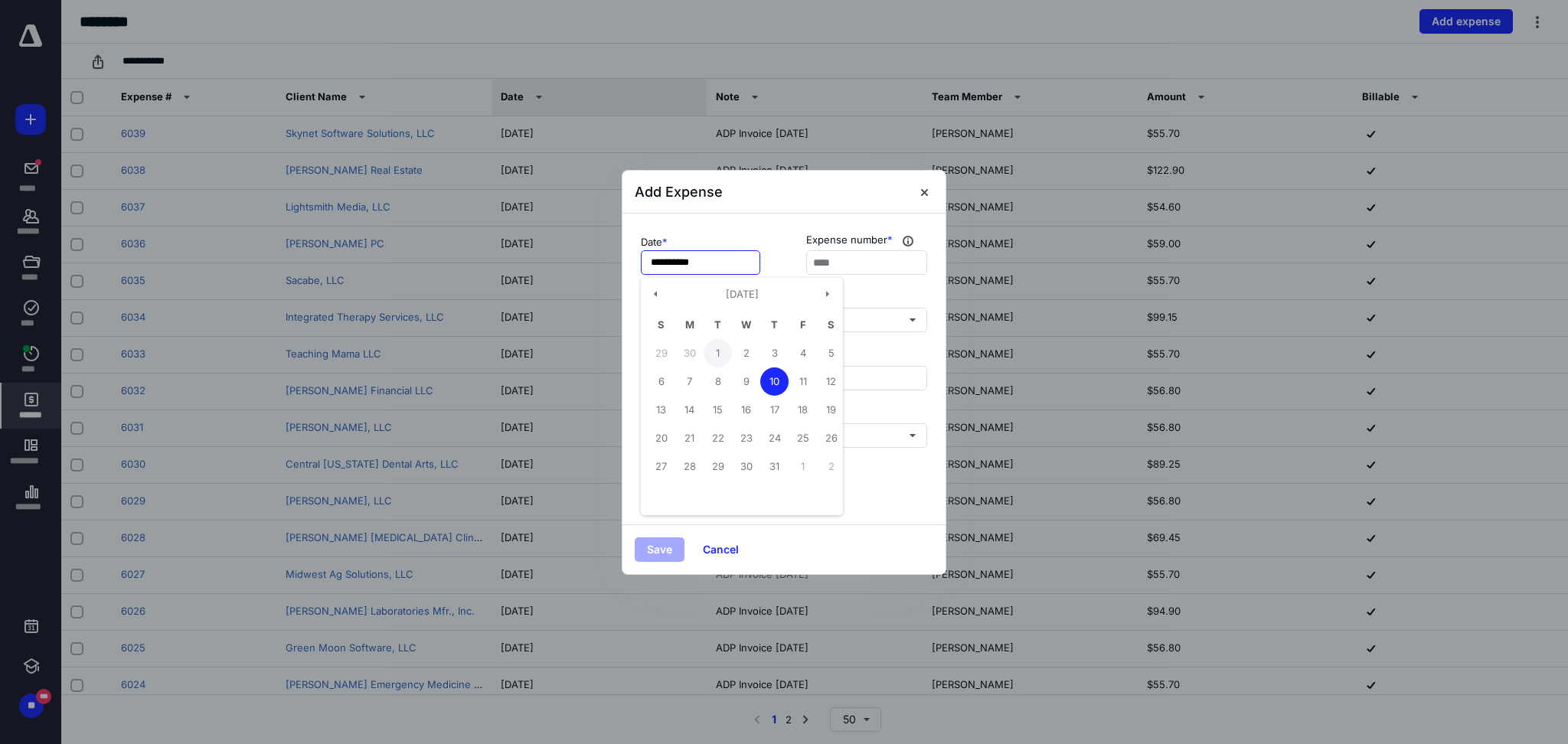 click on "1" at bounding box center (717, 353) 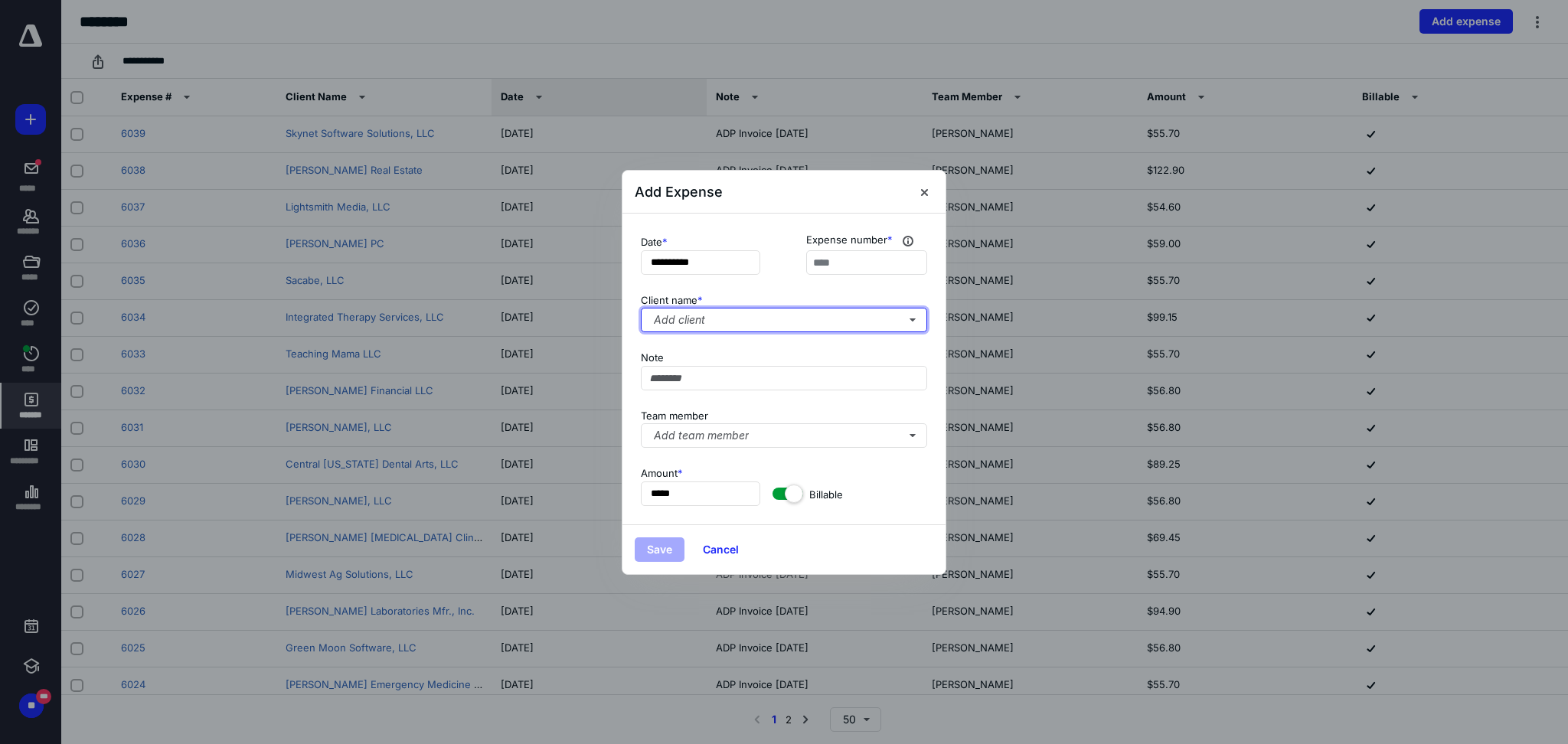 click on "Add client" at bounding box center (784, 320) 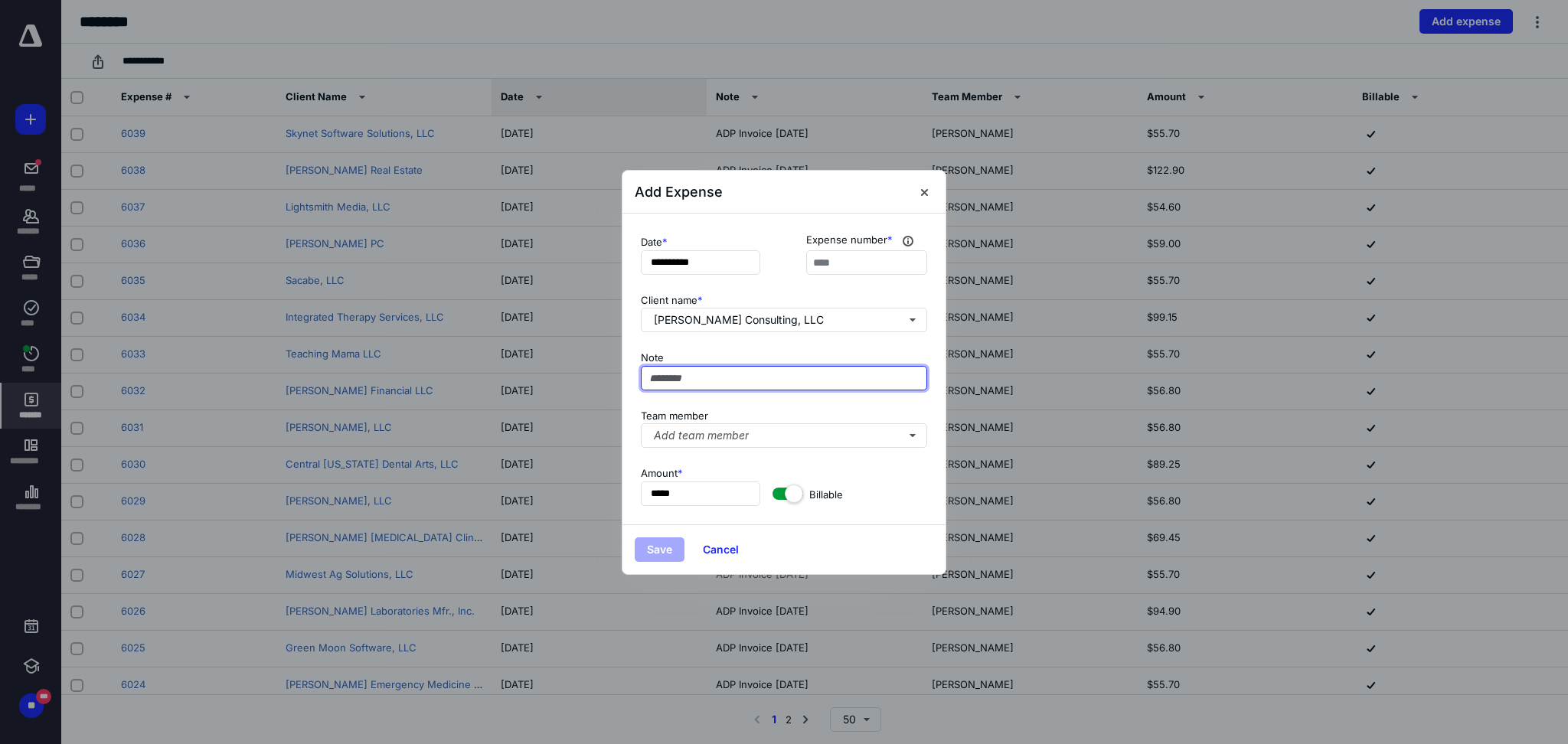 paste on "**********" 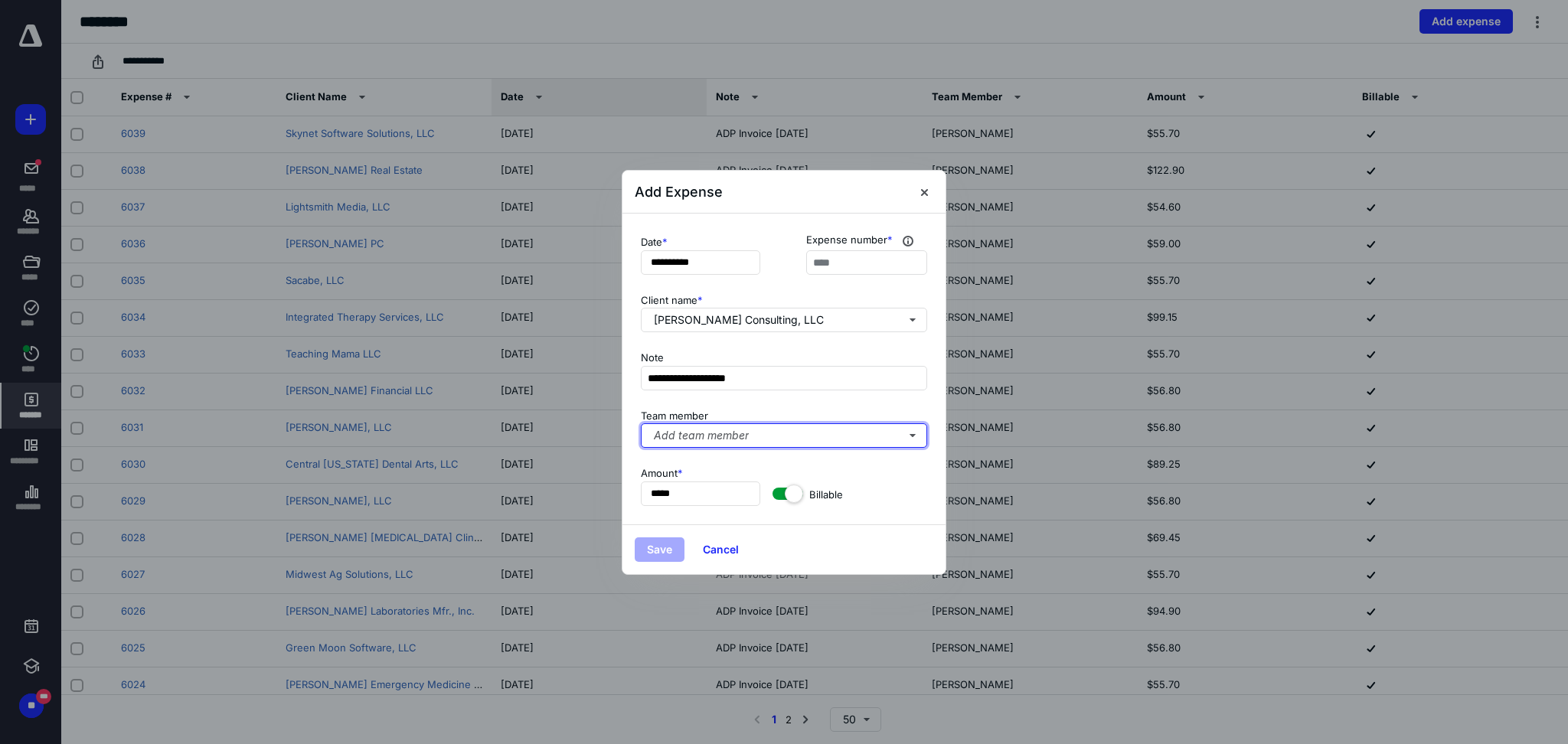 click on "Add team member" at bounding box center [784, 436] 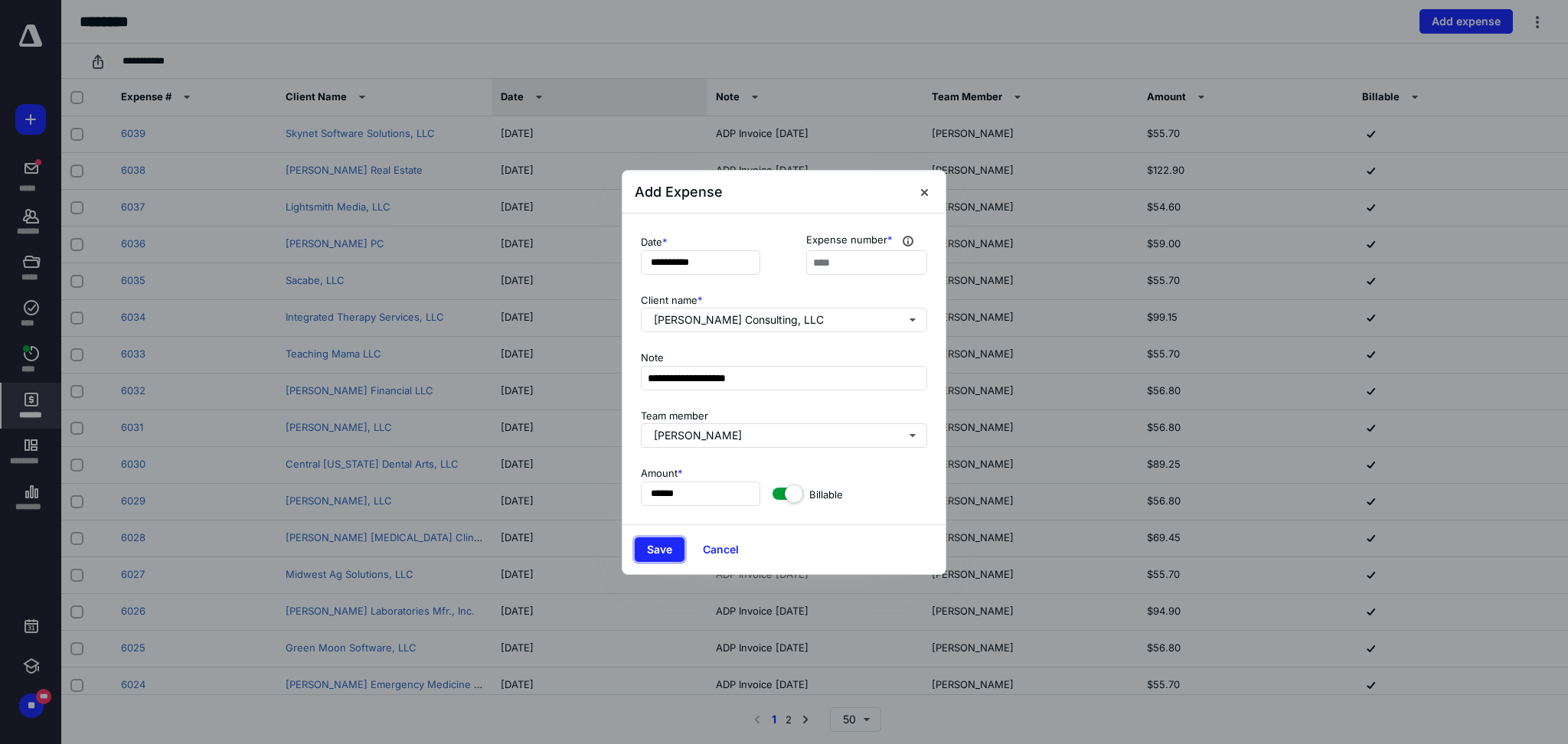 click on "Save" at bounding box center [659, 550] 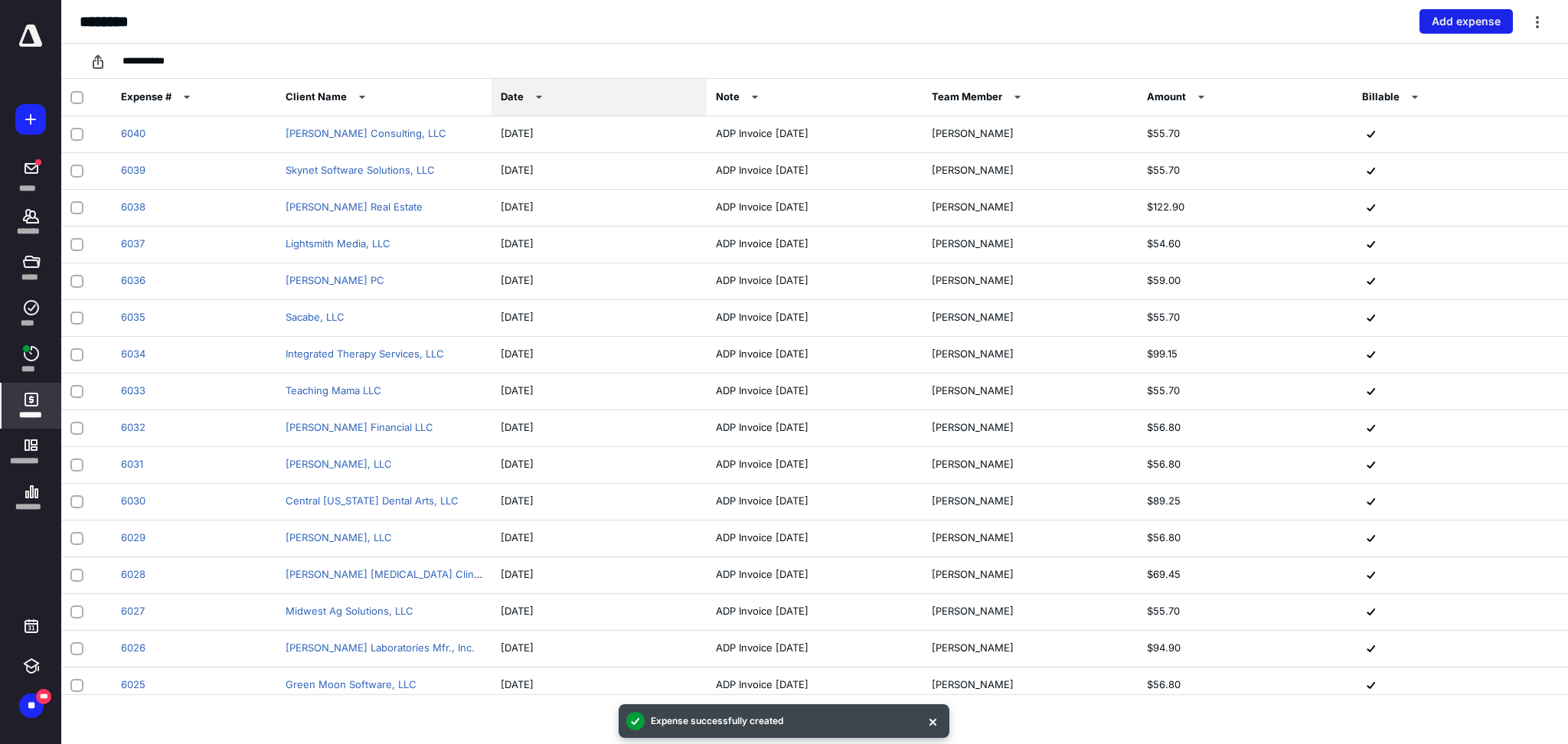 click on "Add expense" at bounding box center [1466, 21] 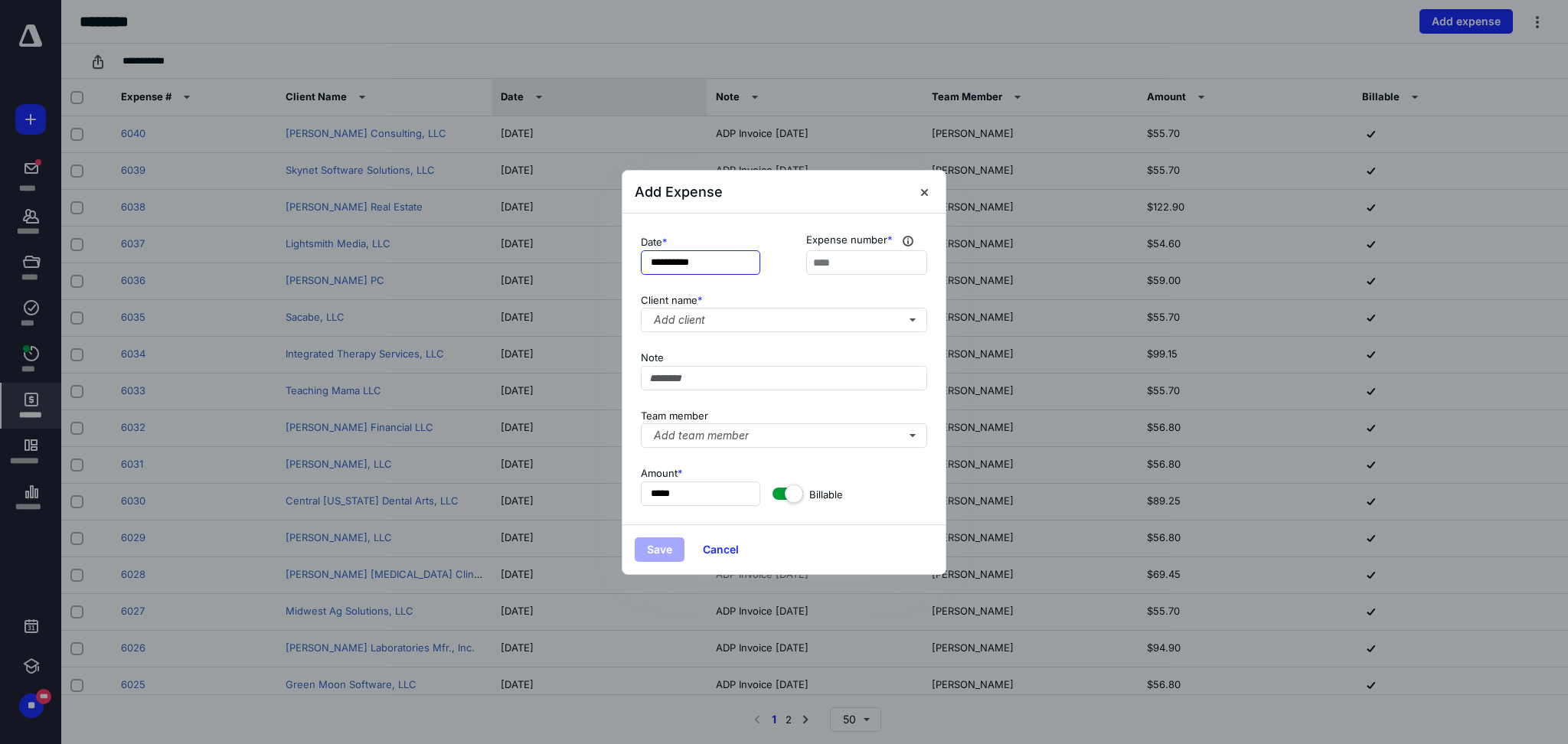 click on "**********" at bounding box center (701, 263) 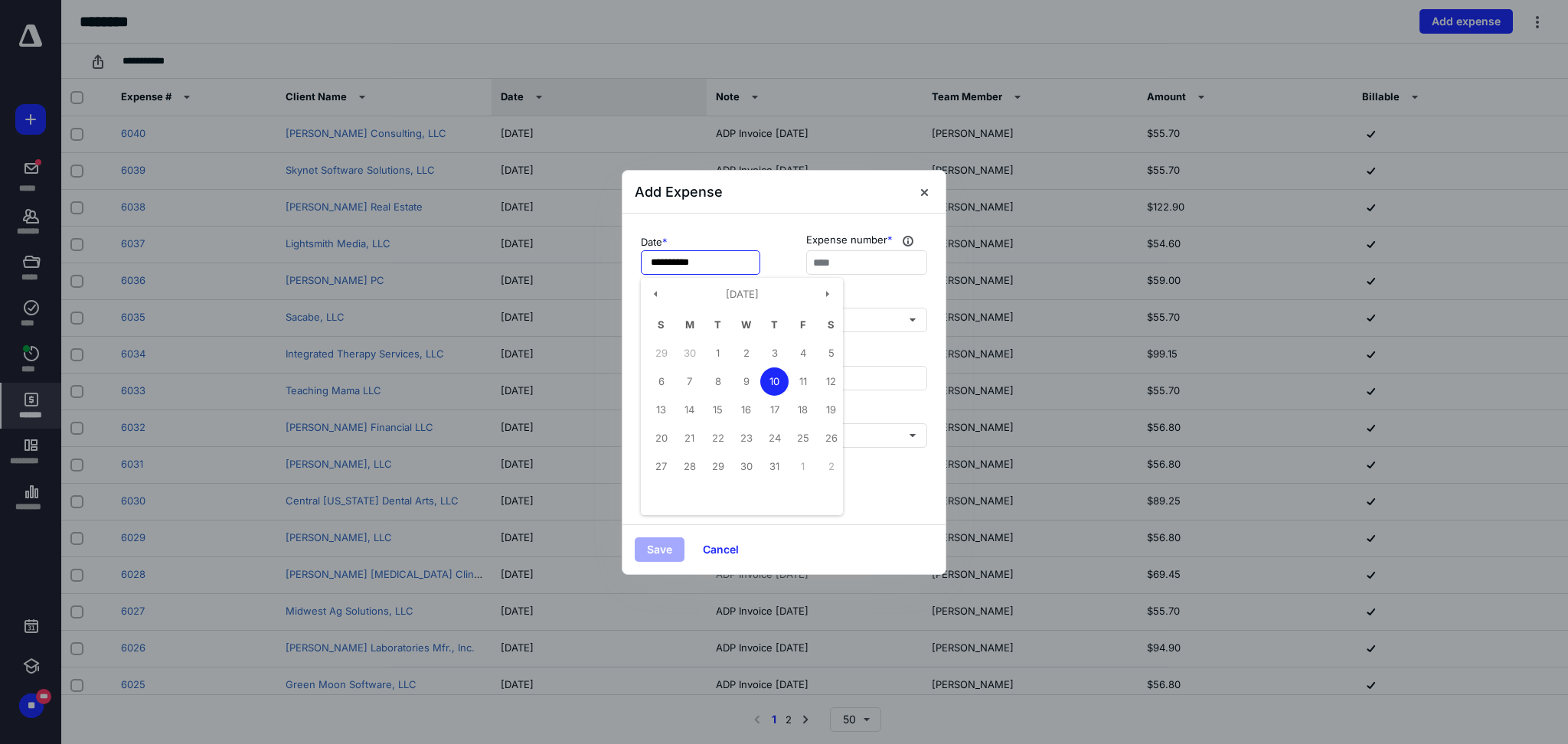click on "1" at bounding box center (717, 353) 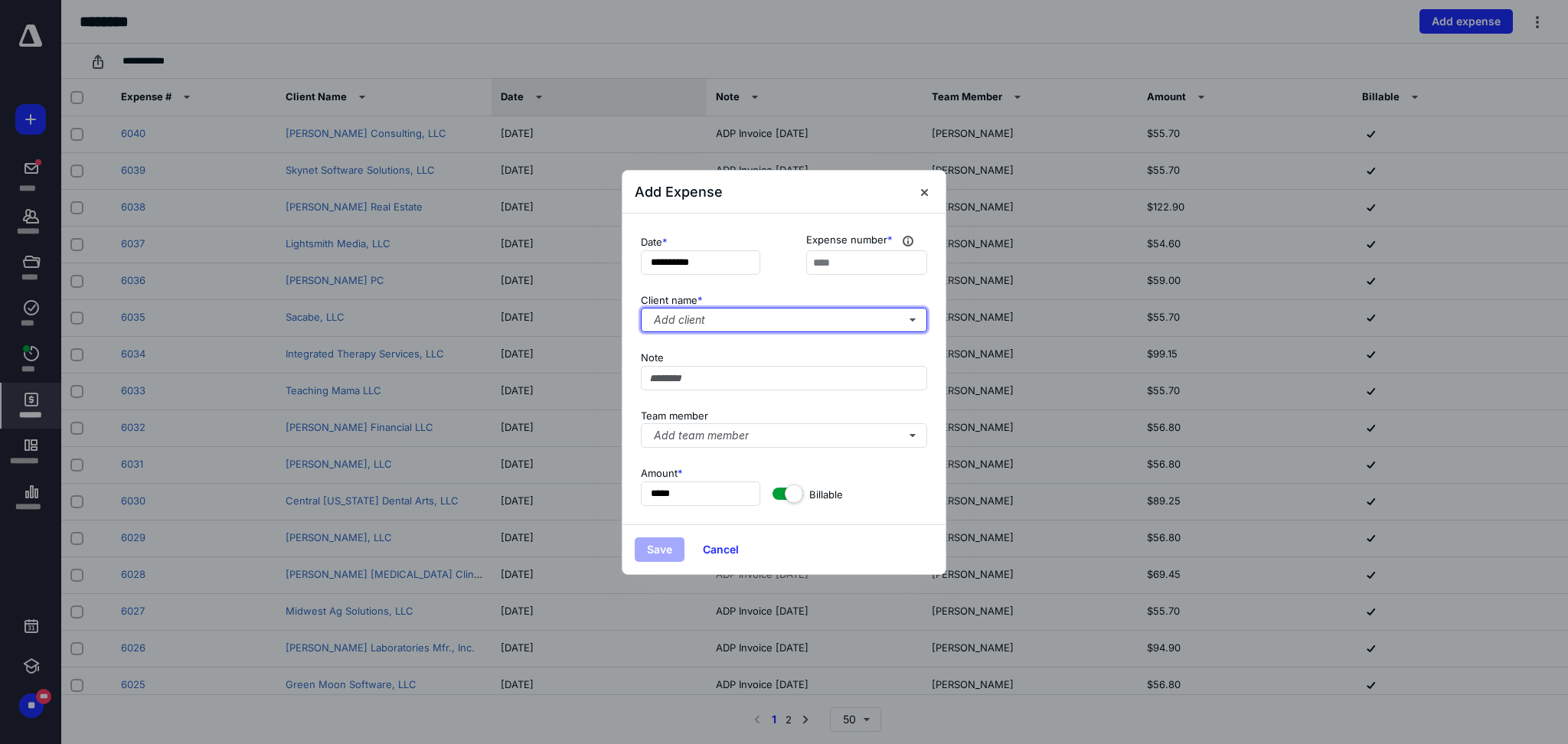 click on "Add client" at bounding box center [784, 320] 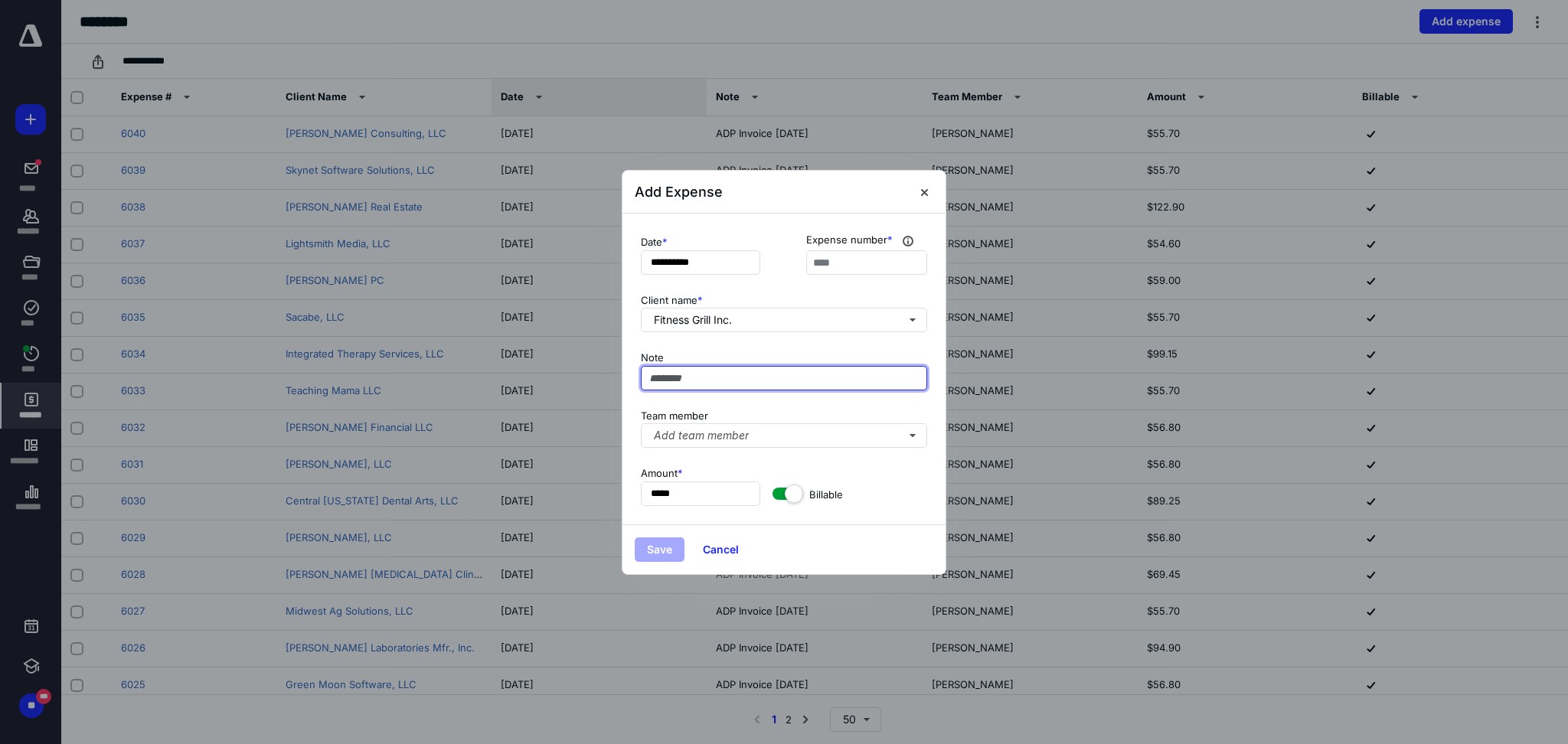 paste on "**********" 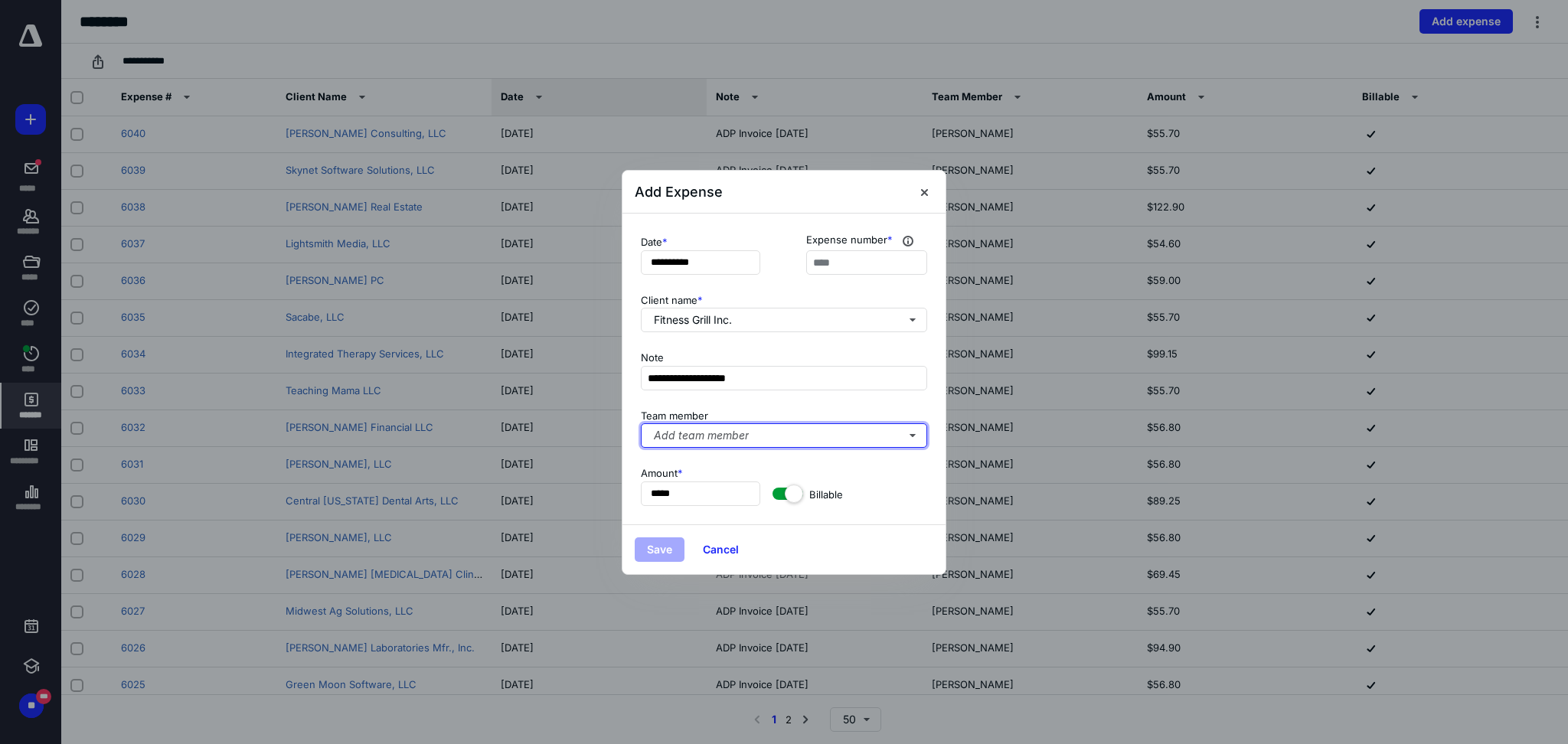 click on "Add team member" at bounding box center (784, 436) 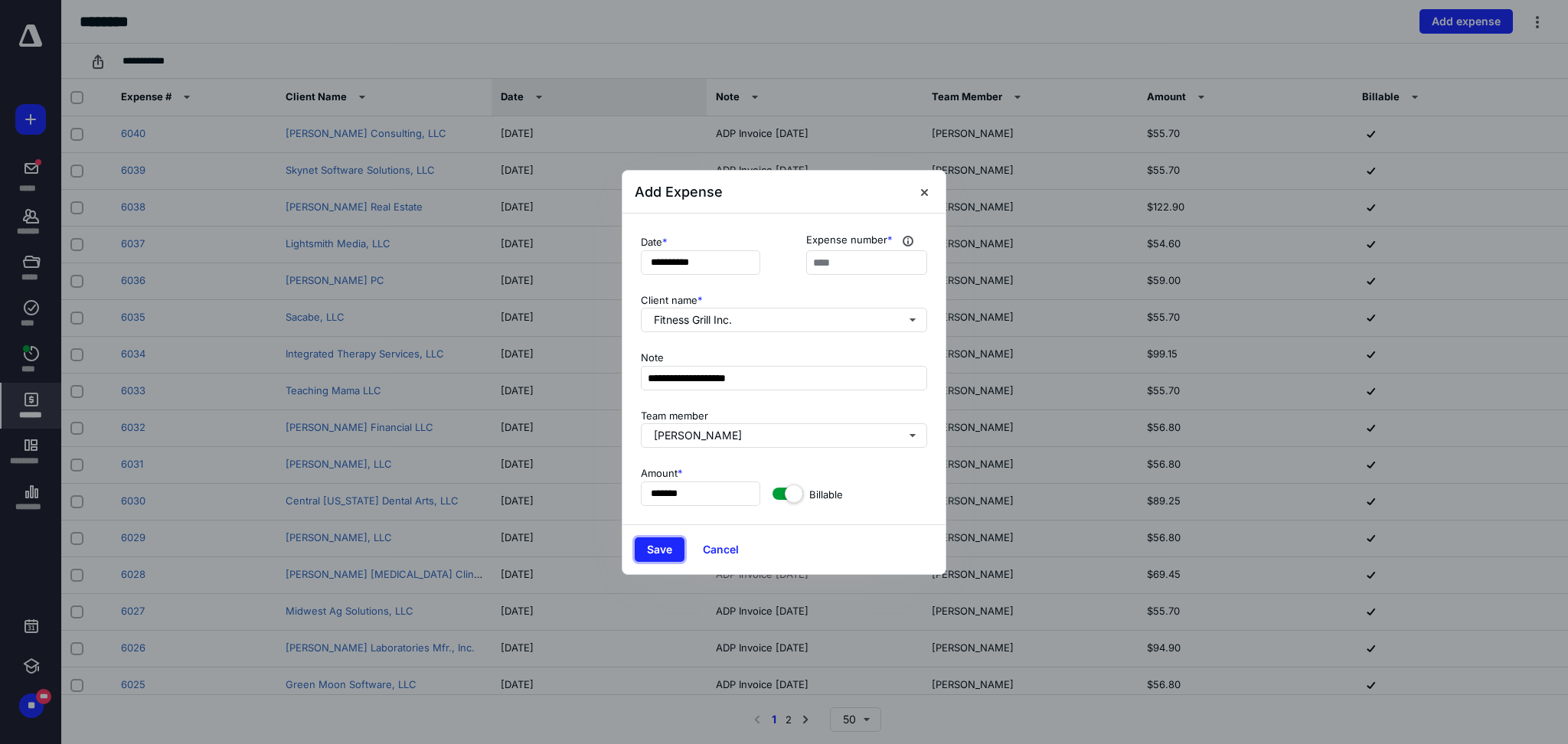 click on "Save" at bounding box center [659, 550] 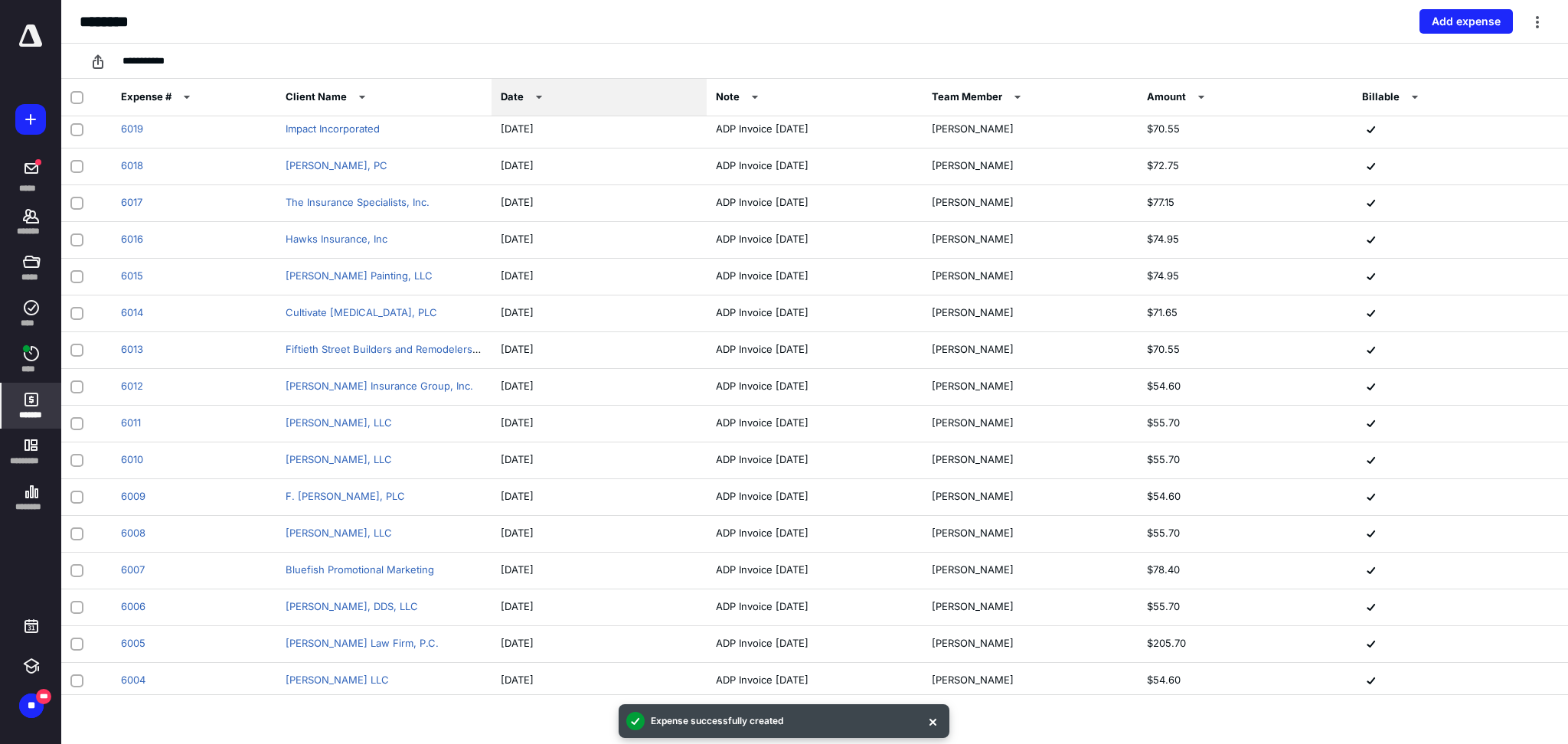 scroll, scrollTop: 816, scrollLeft: 0, axis: vertical 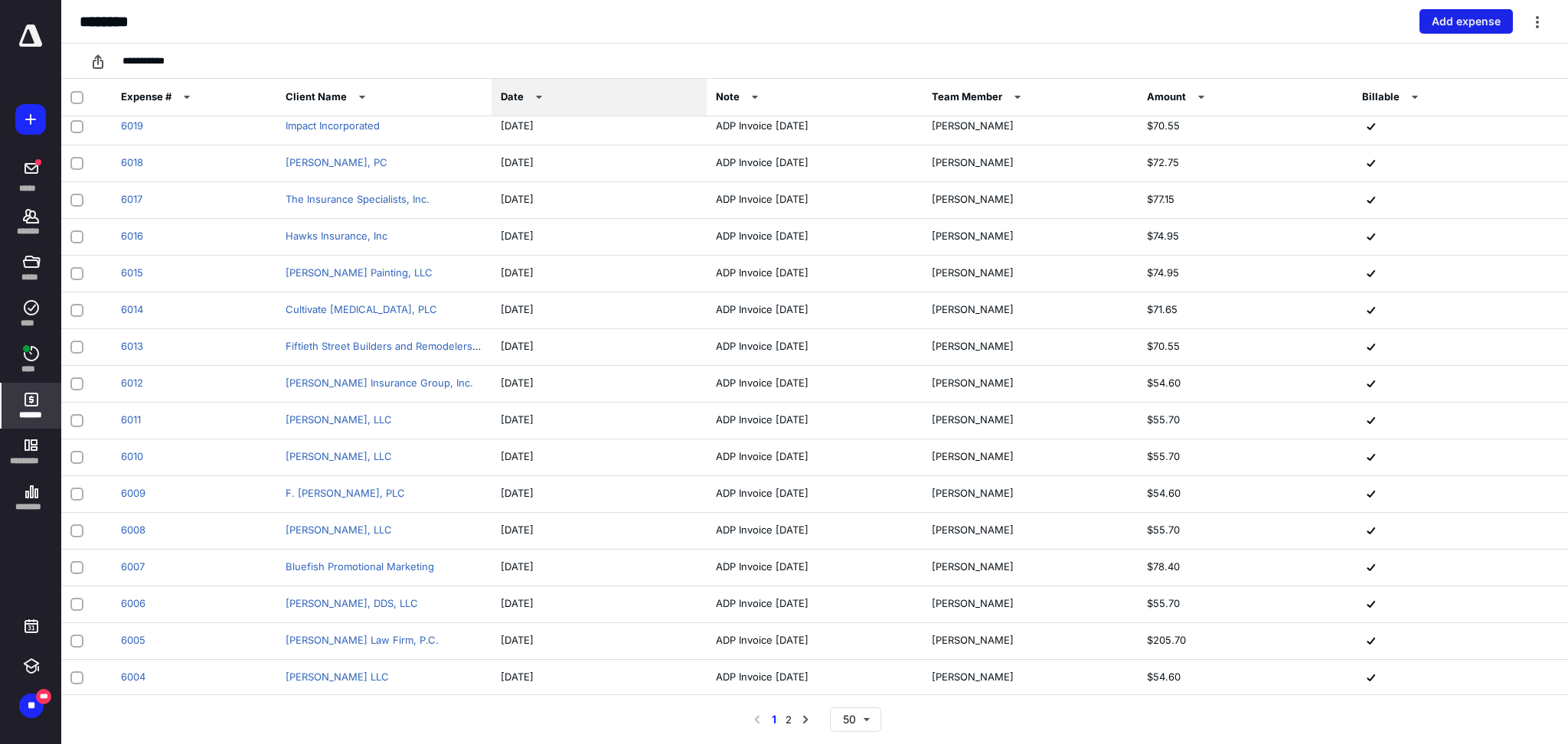 click on "Add expense" at bounding box center [1466, 21] 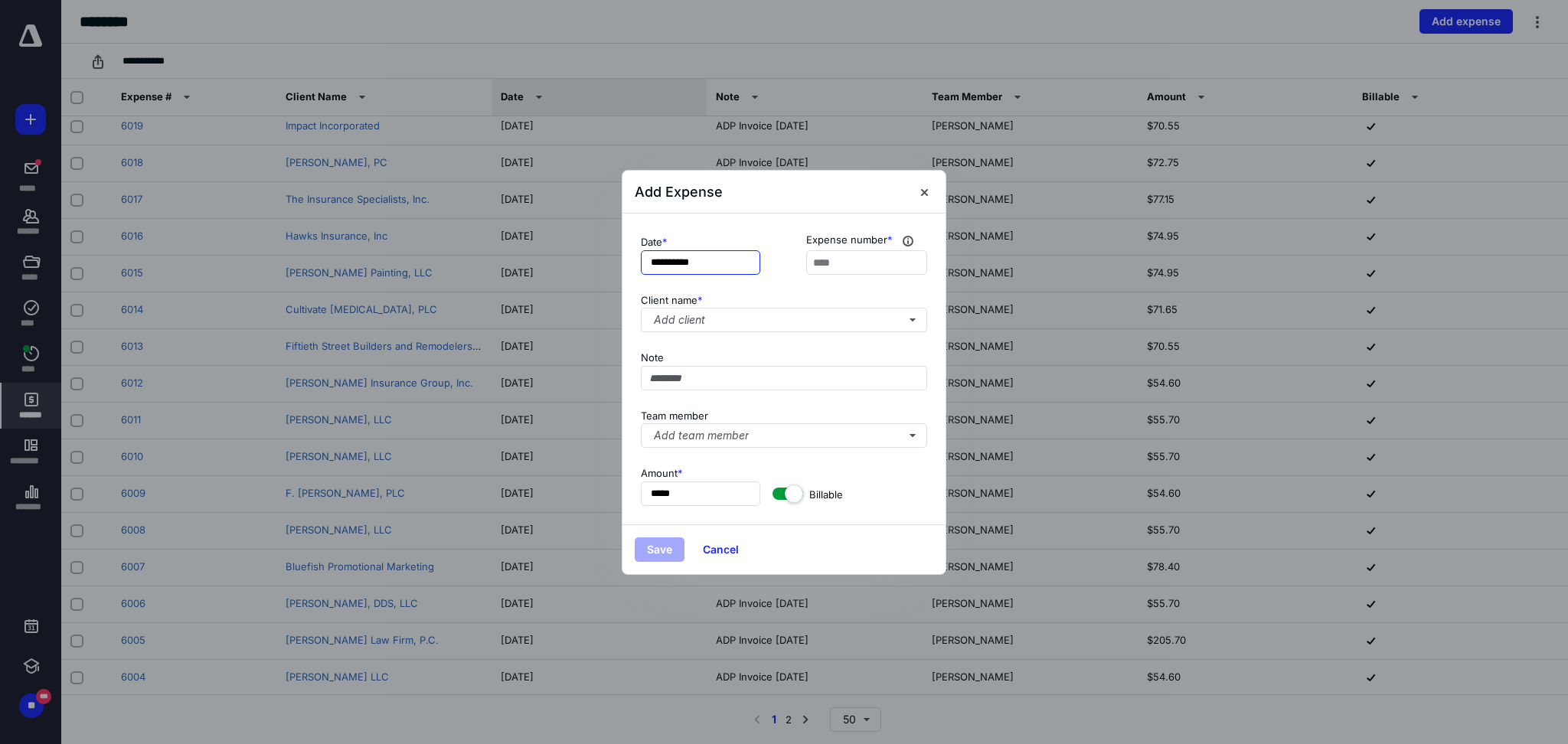 click on "**********" at bounding box center (701, 263) 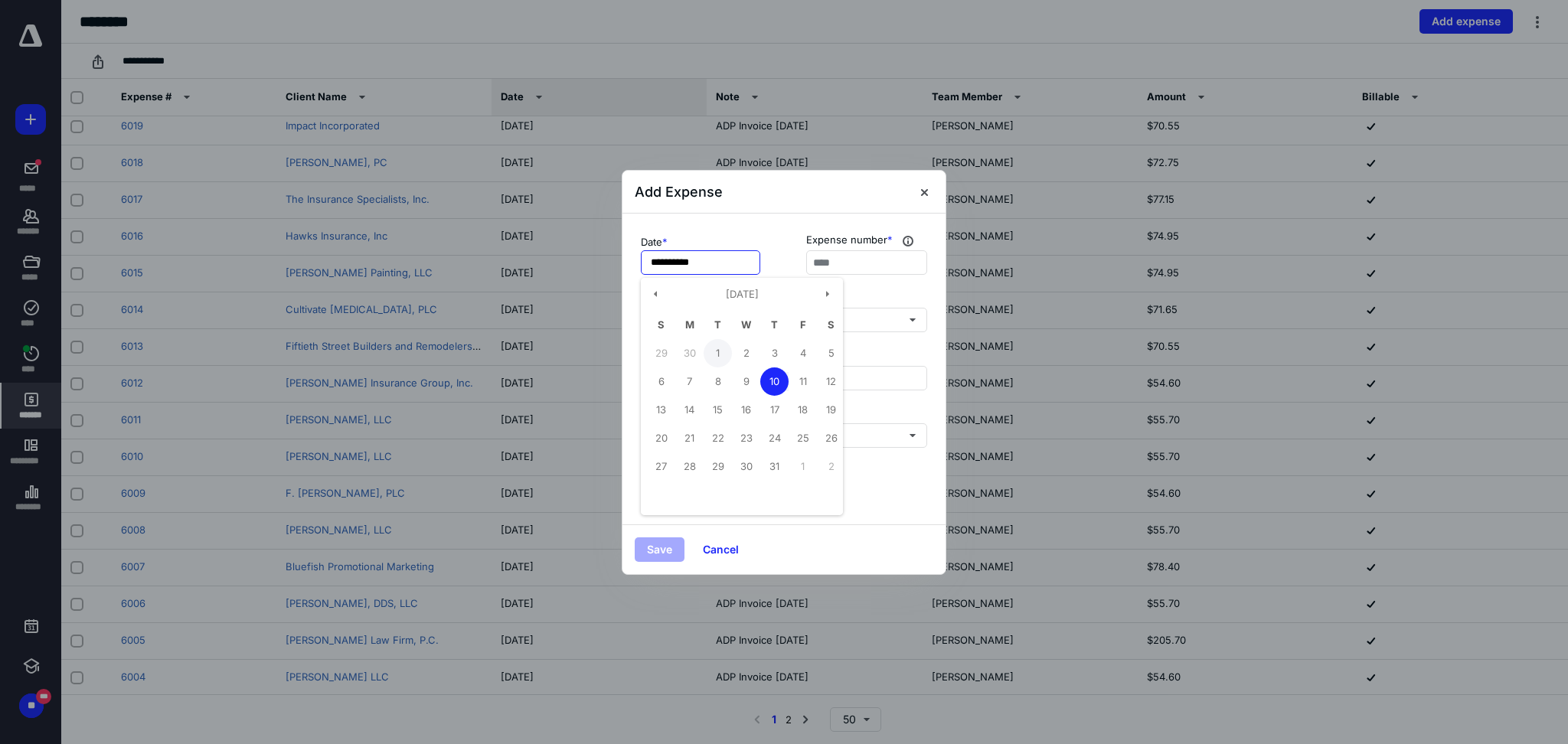 click on "1" at bounding box center (717, 353) 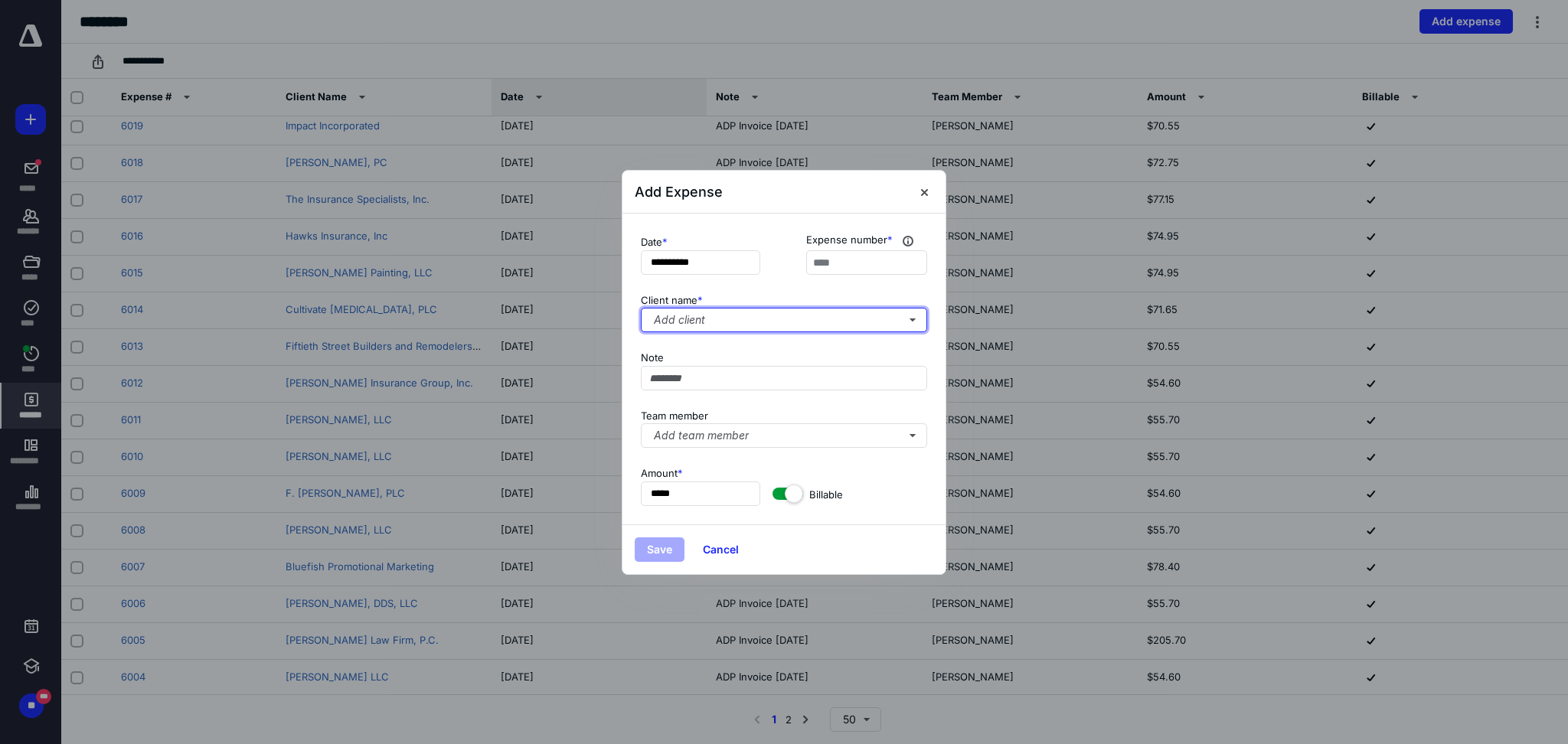 click on "Add client" at bounding box center (784, 320) 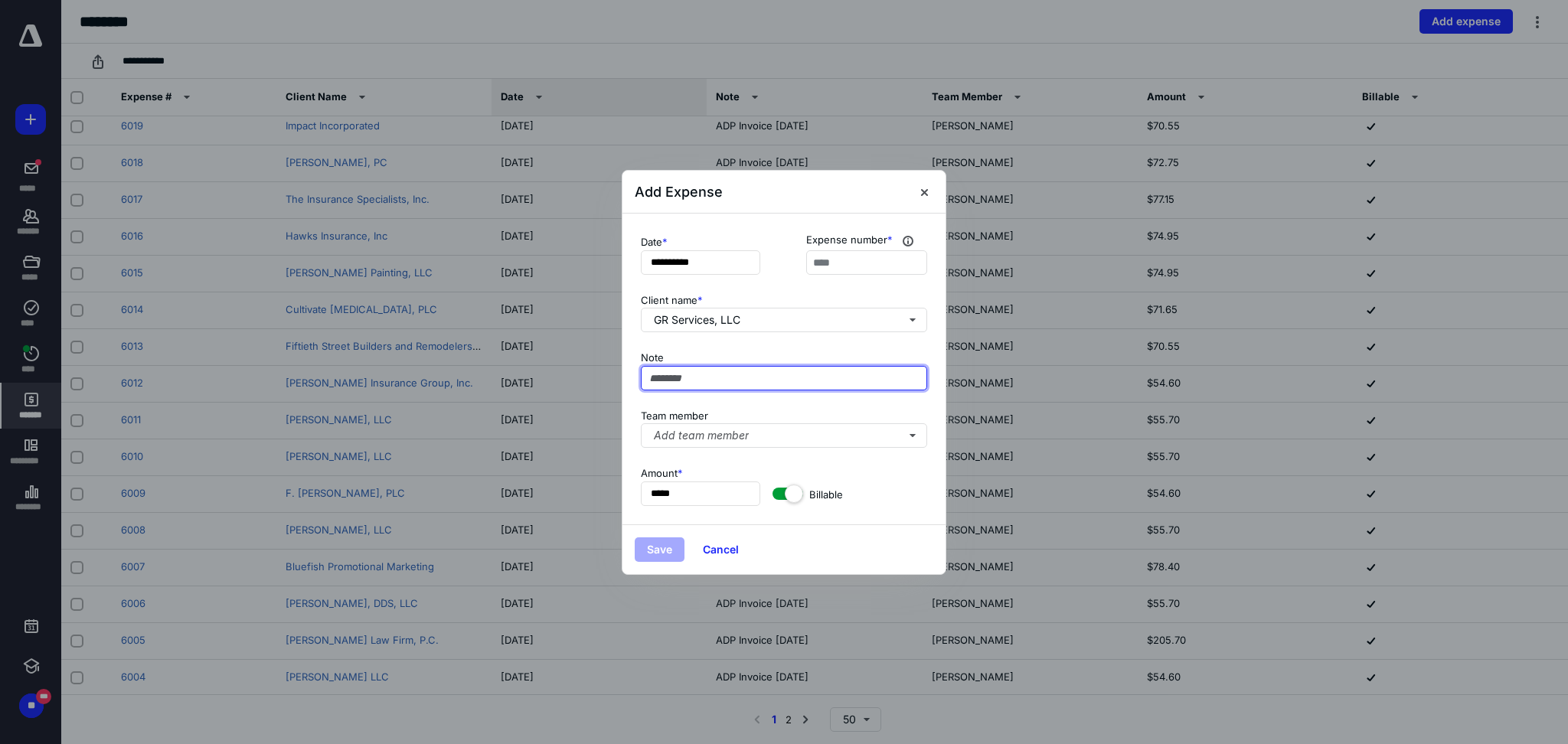 paste on "**********" 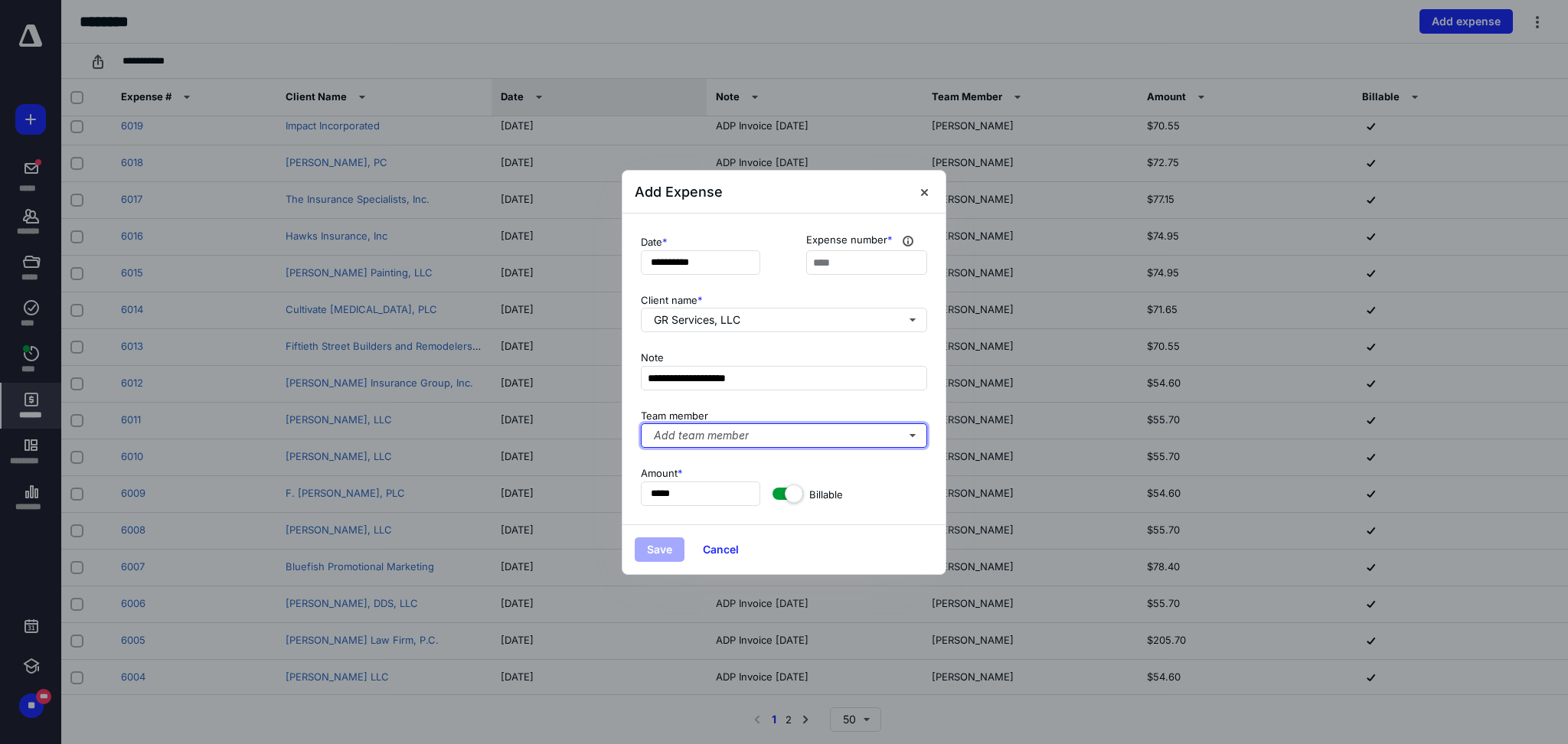 click on "Add team member" at bounding box center (784, 436) 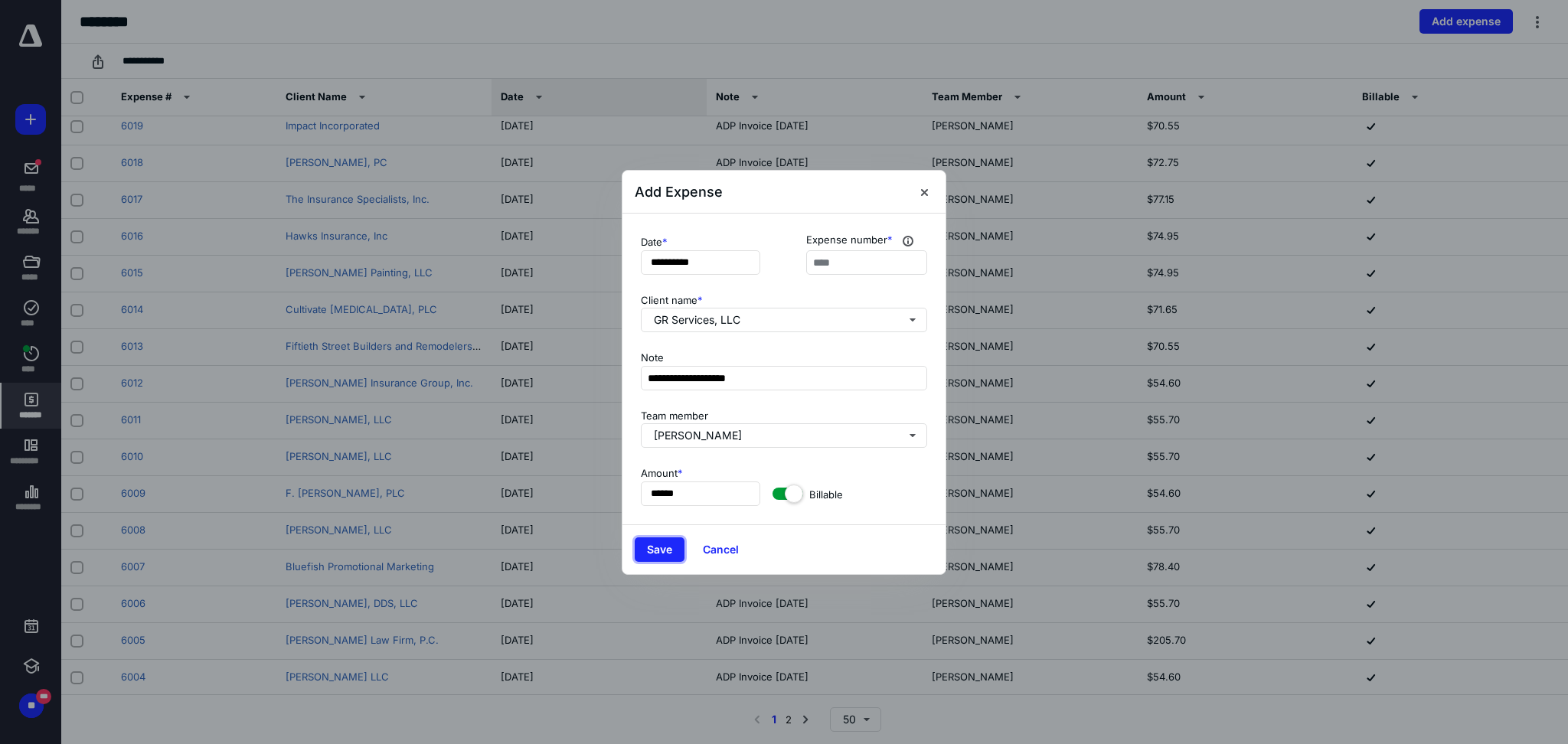 click on "Save" at bounding box center (659, 550) 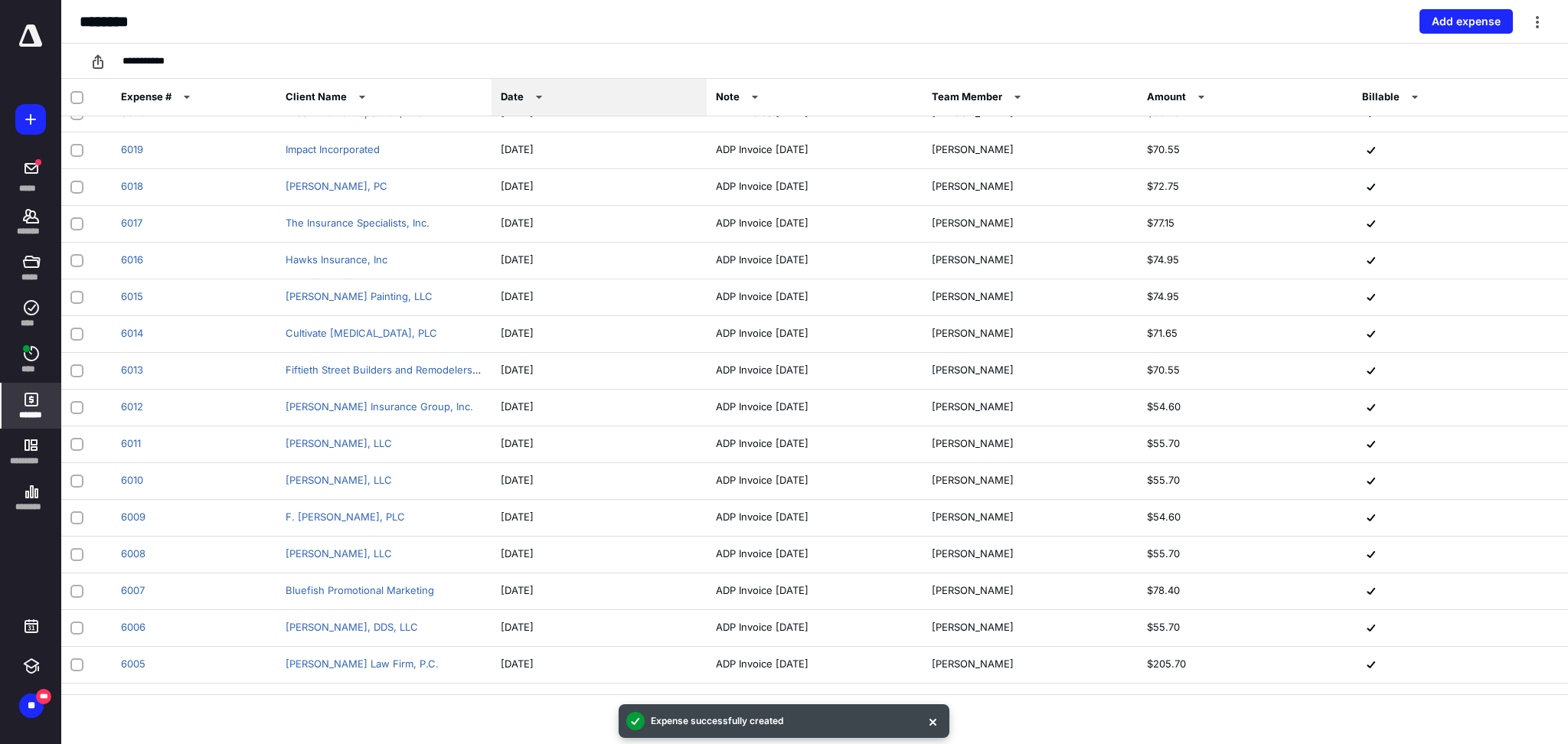 scroll, scrollTop: 1258, scrollLeft: 0, axis: vertical 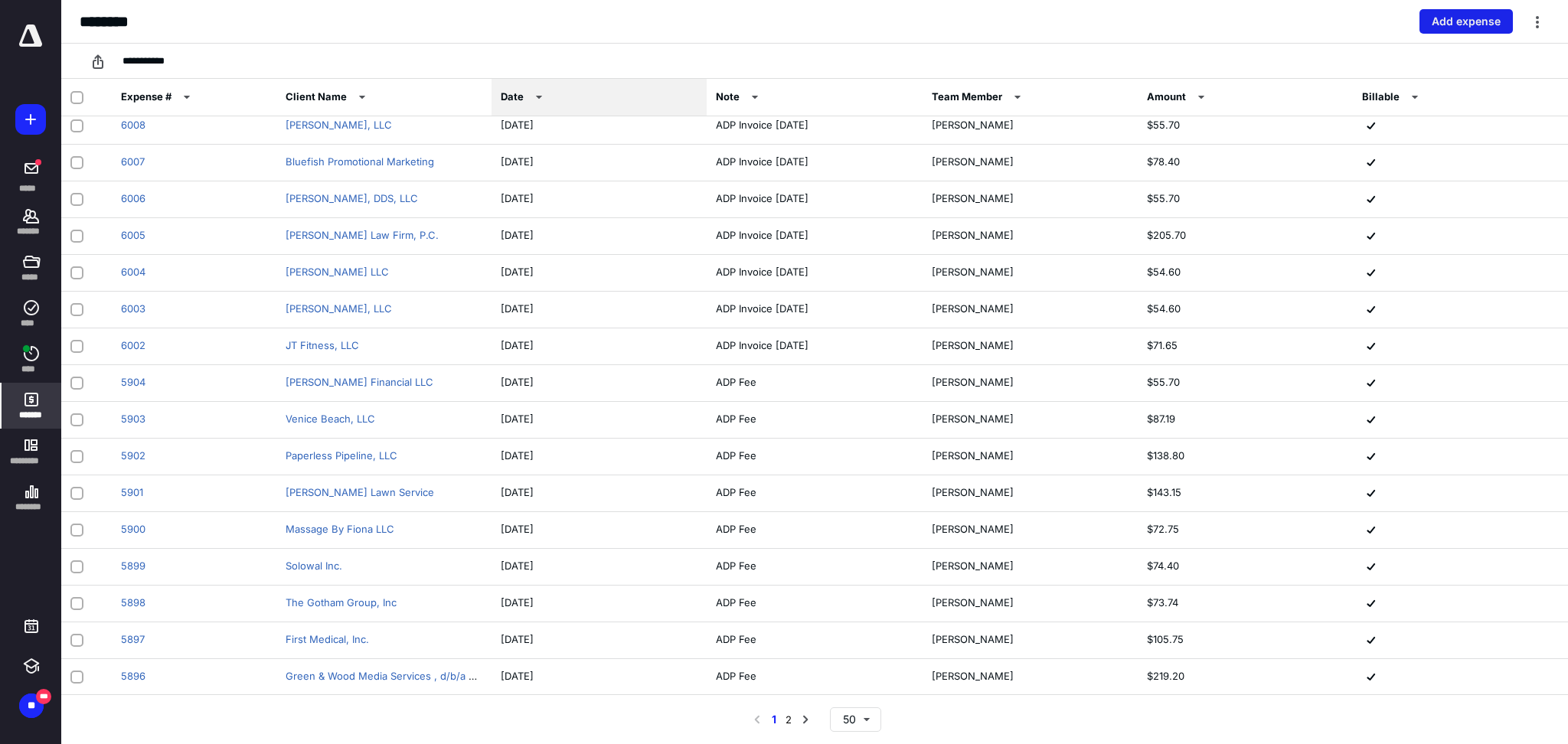 click on "Add expense" at bounding box center [1466, 21] 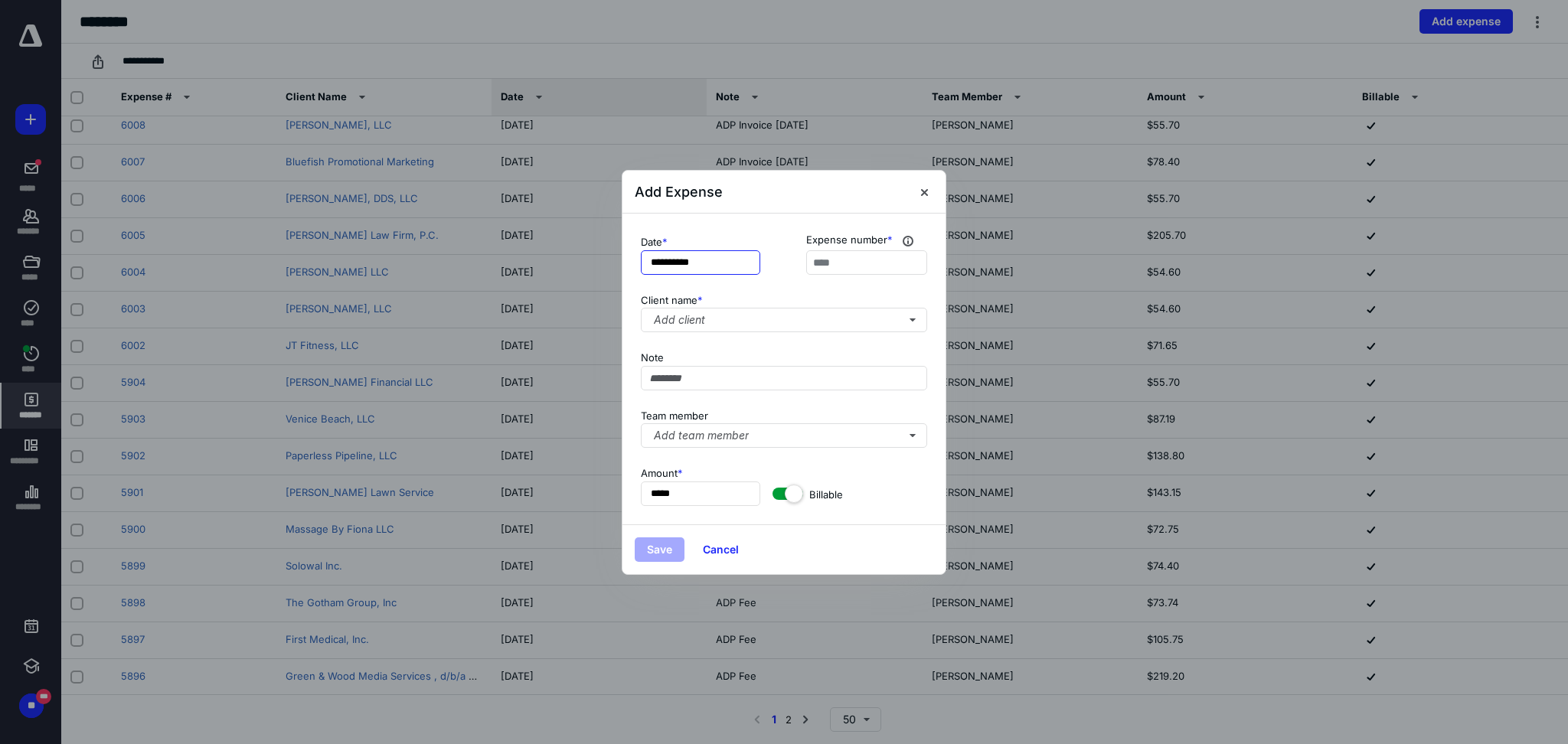 click on "**********" at bounding box center [701, 263] 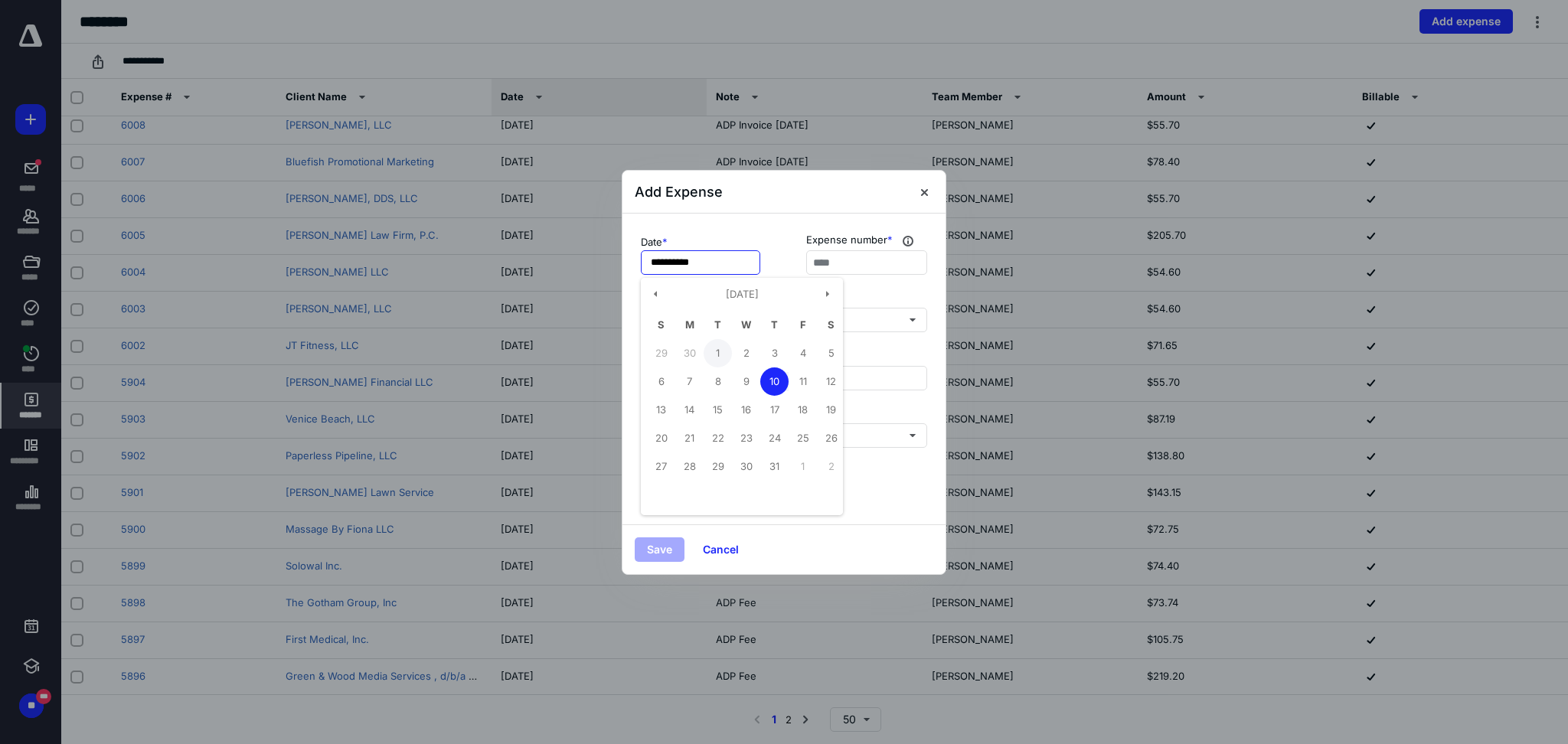 click on "1" at bounding box center (717, 353) 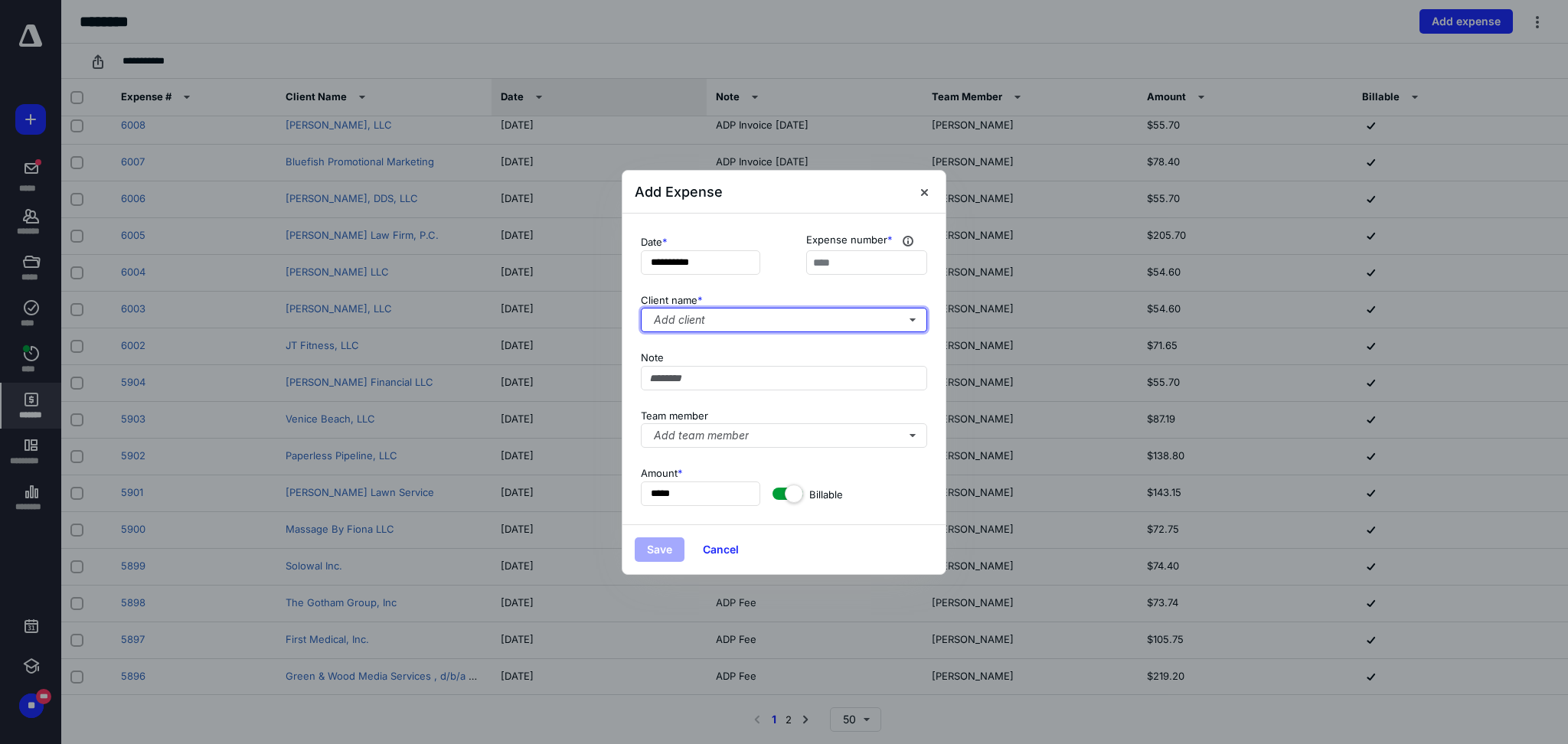 click on "Add client" at bounding box center [784, 320] 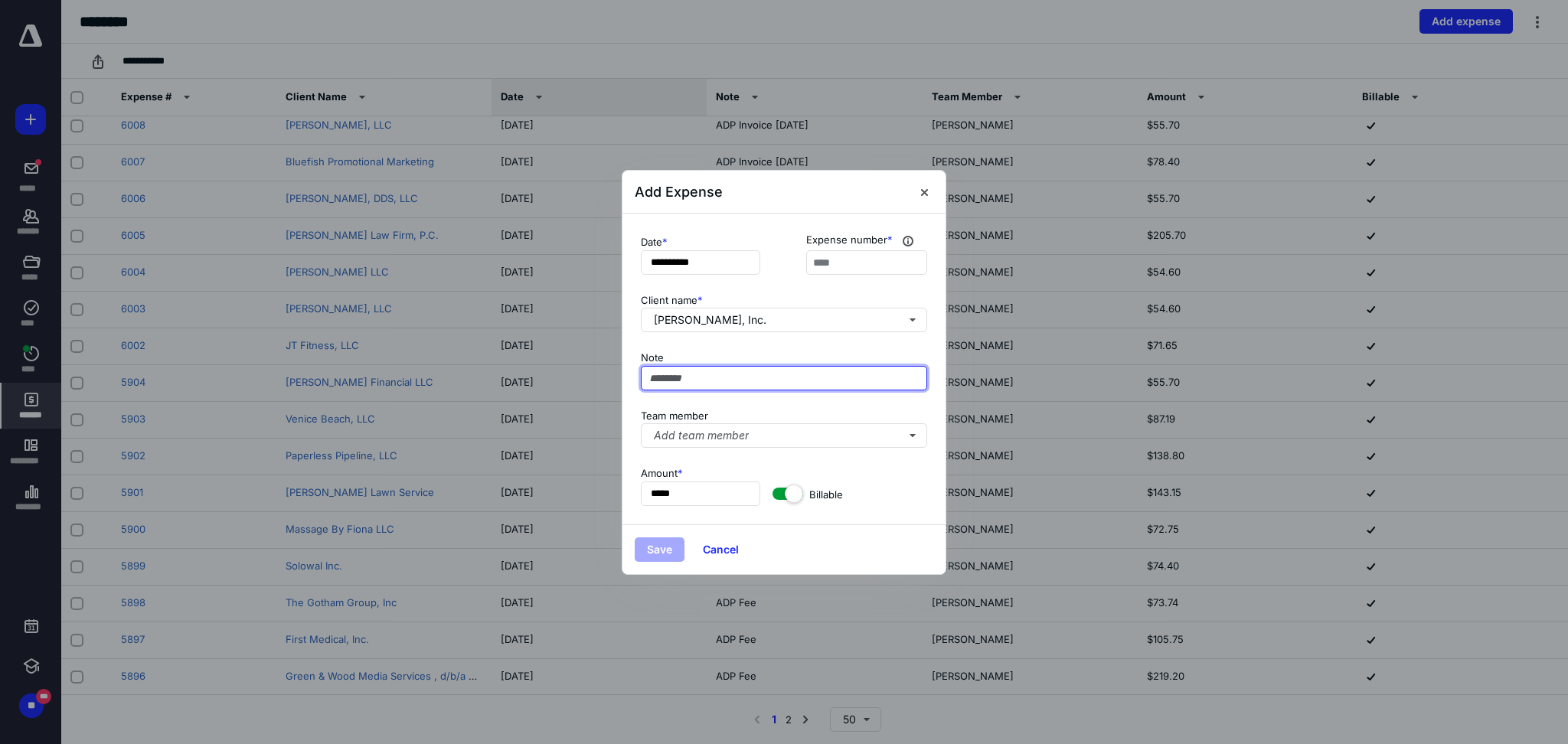 paste on "**********" 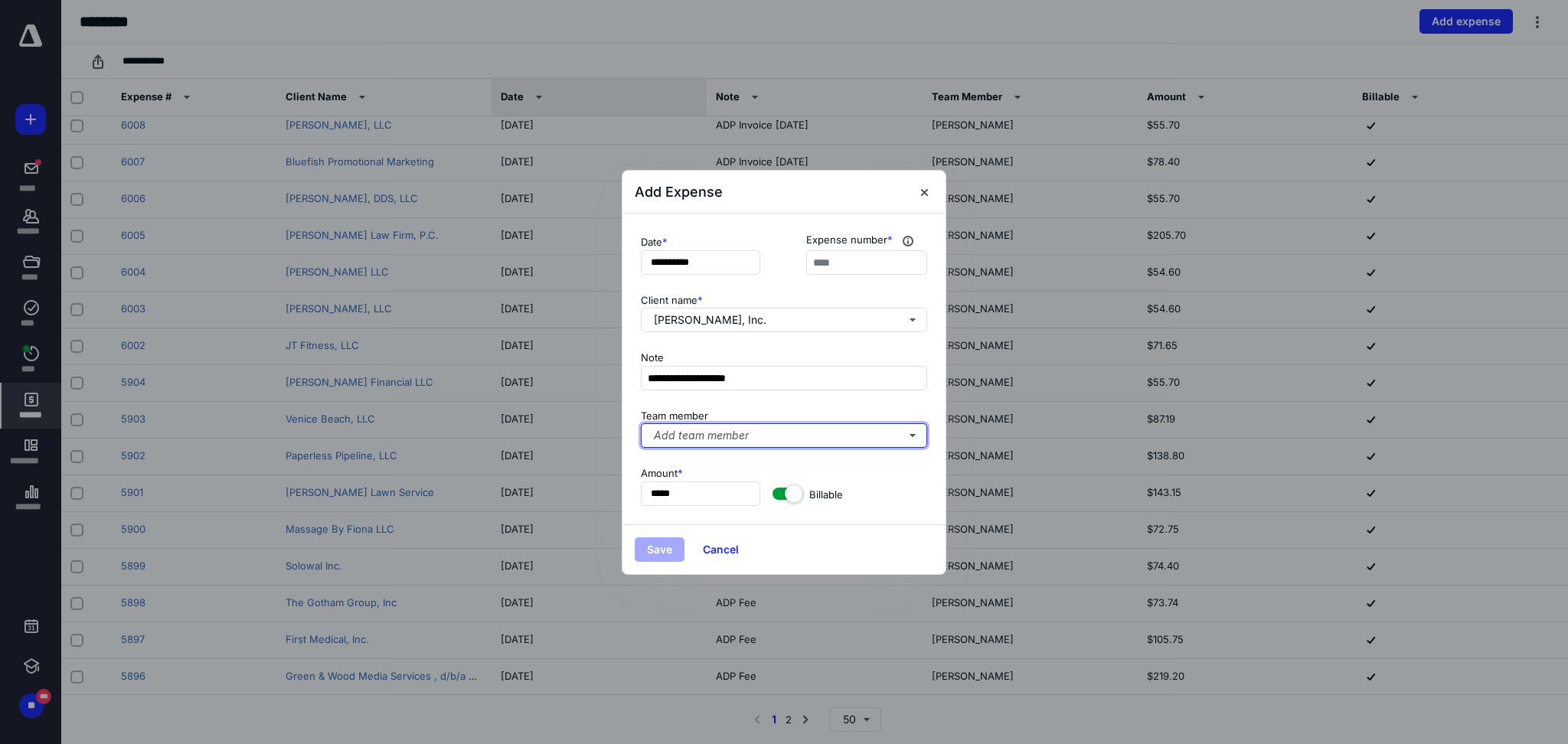 click on "Add team member" at bounding box center [784, 436] 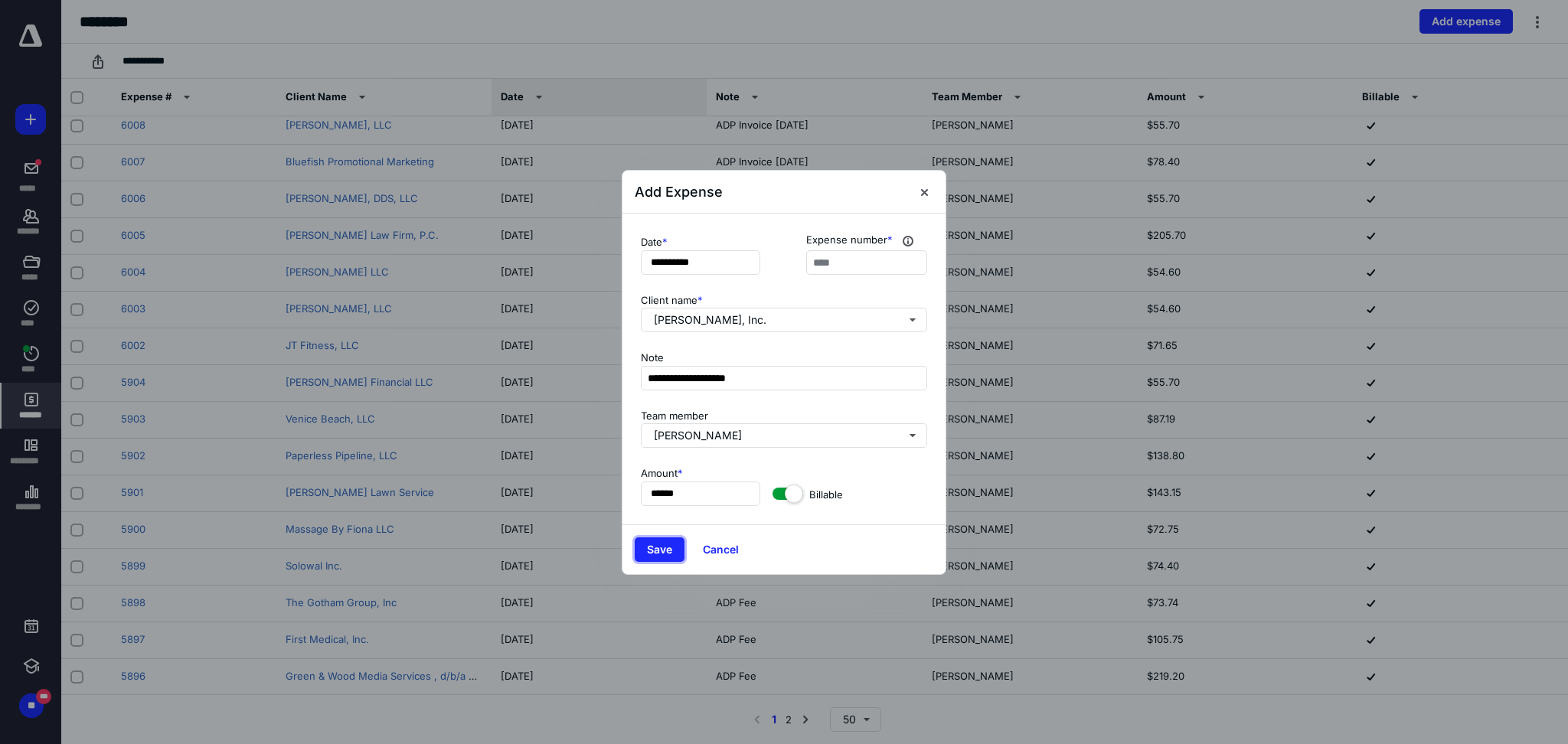 click on "Save" at bounding box center (659, 550) 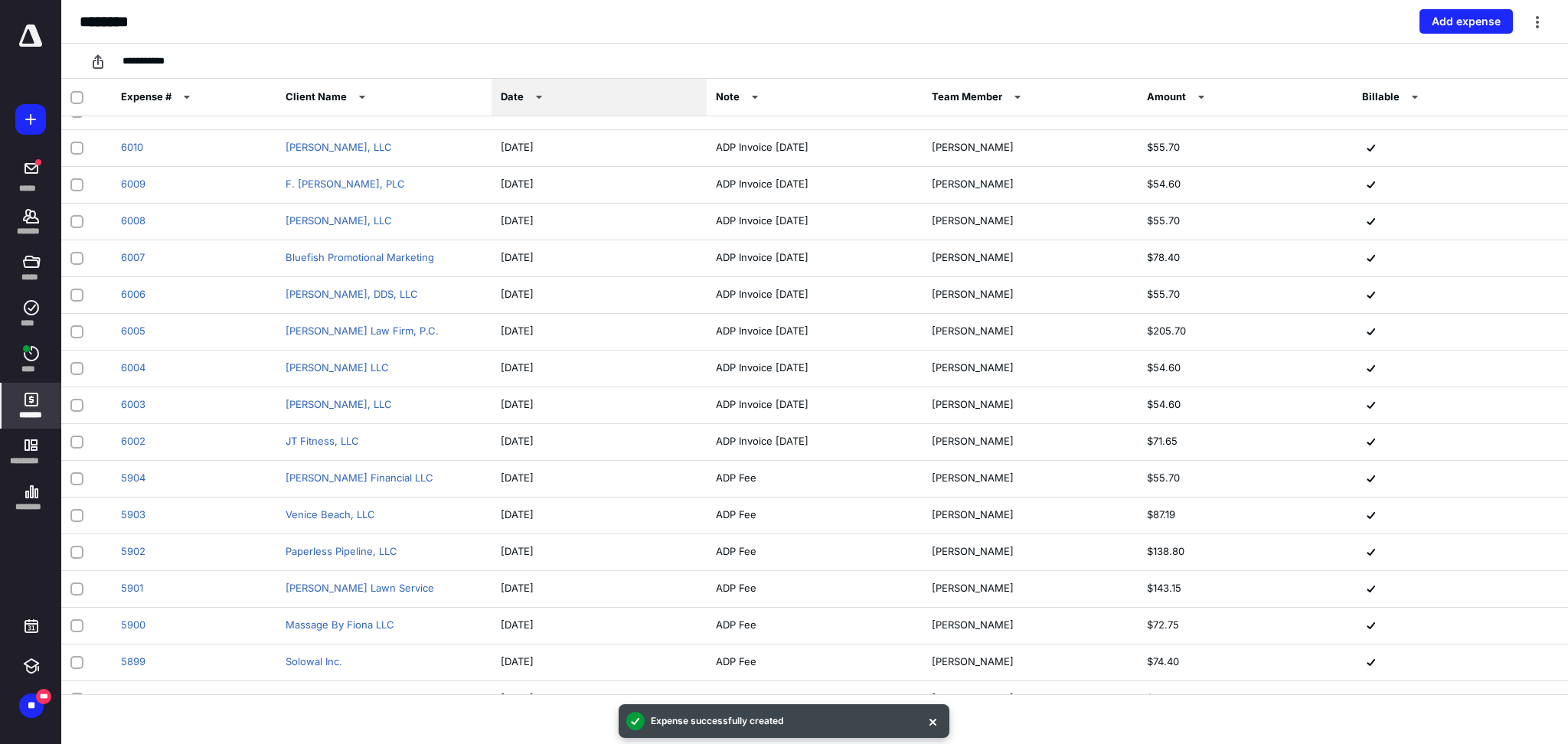 scroll, scrollTop: 1258, scrollLeft: 0, axis: vertical 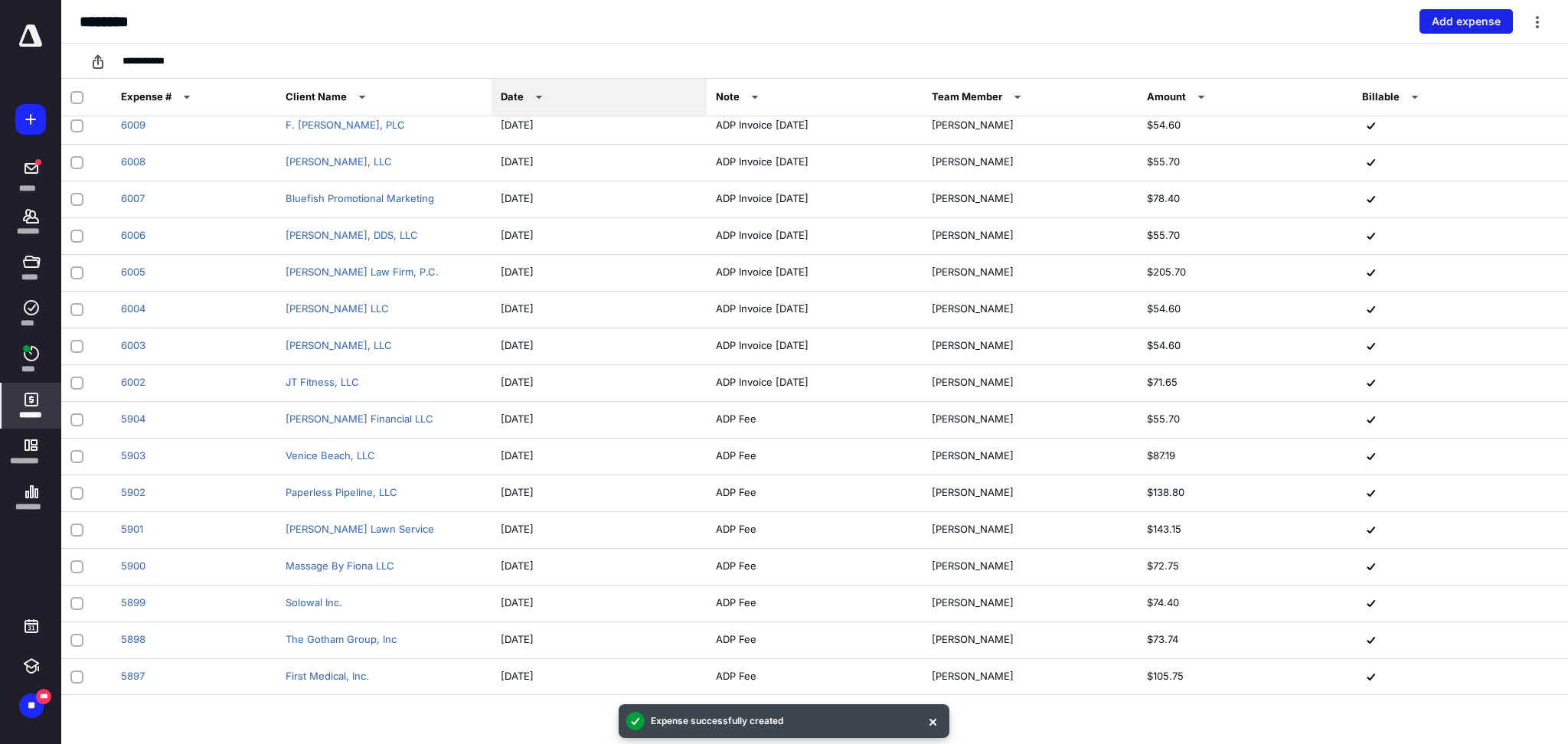 click on "Add expense" at bounding box center [1466, 21] 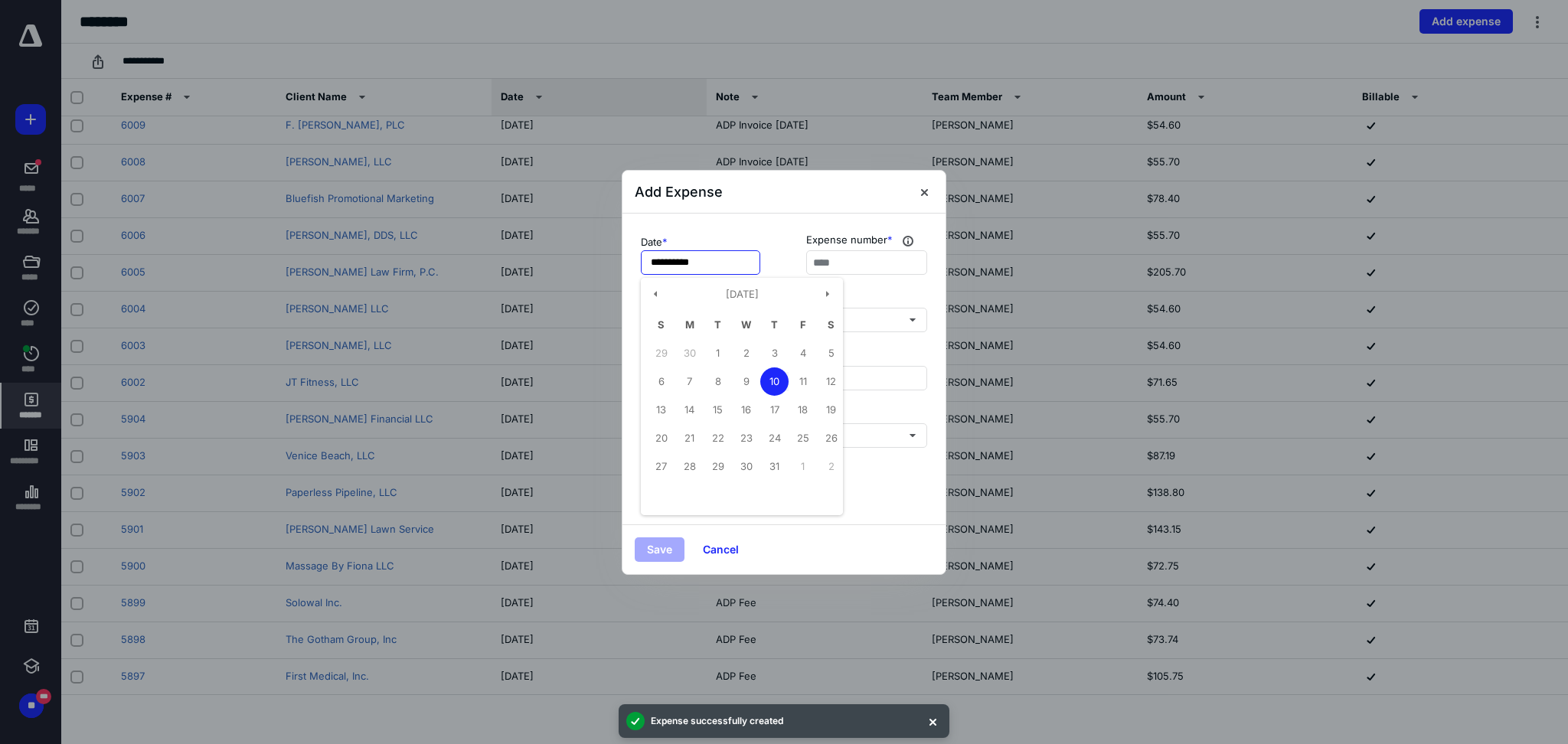 click on "**********" at bounding box center (701, 263) 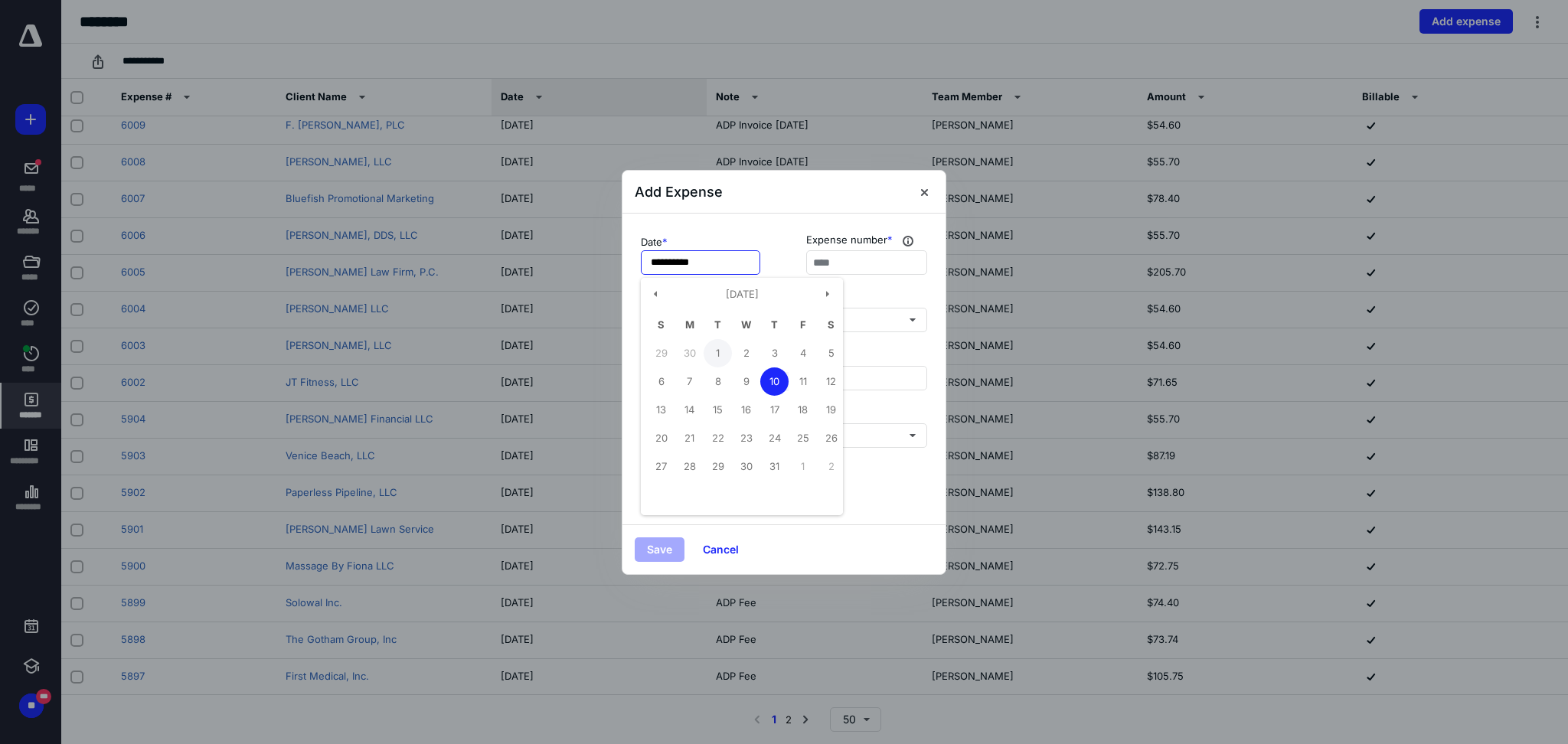 click on "1" at bounding box center (717, 353) 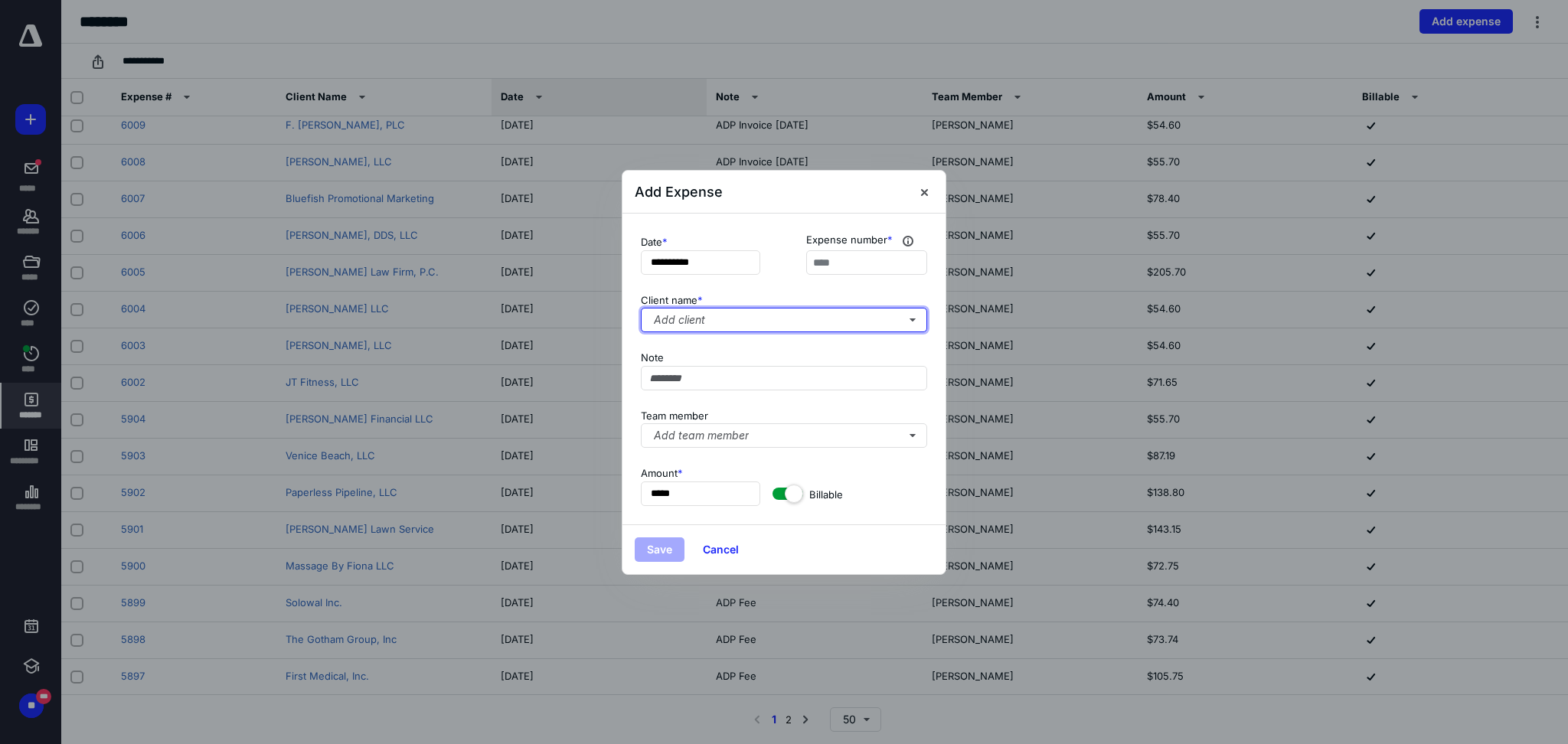 click on "Add client" at bounding box center (784, 320) 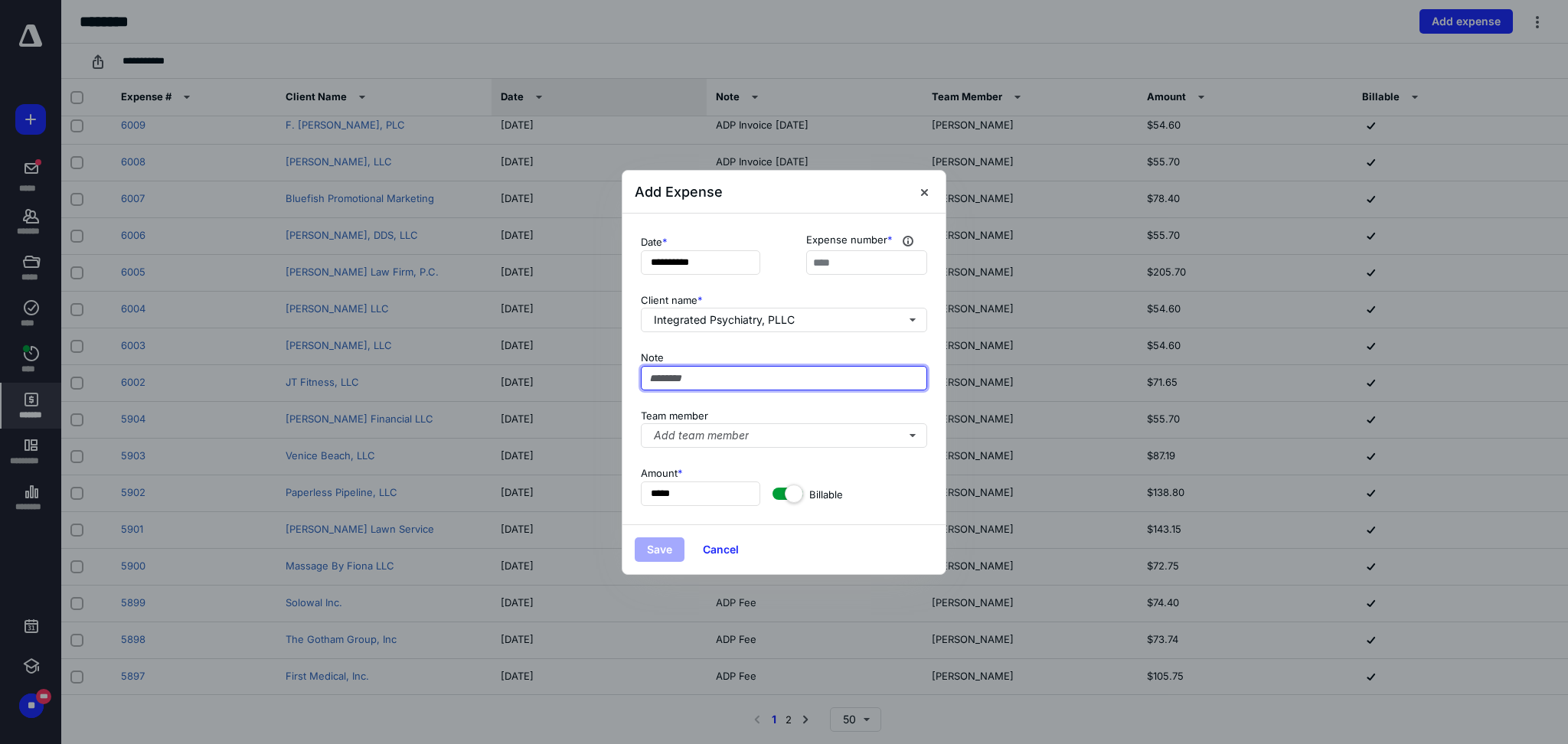 paste on "**********" 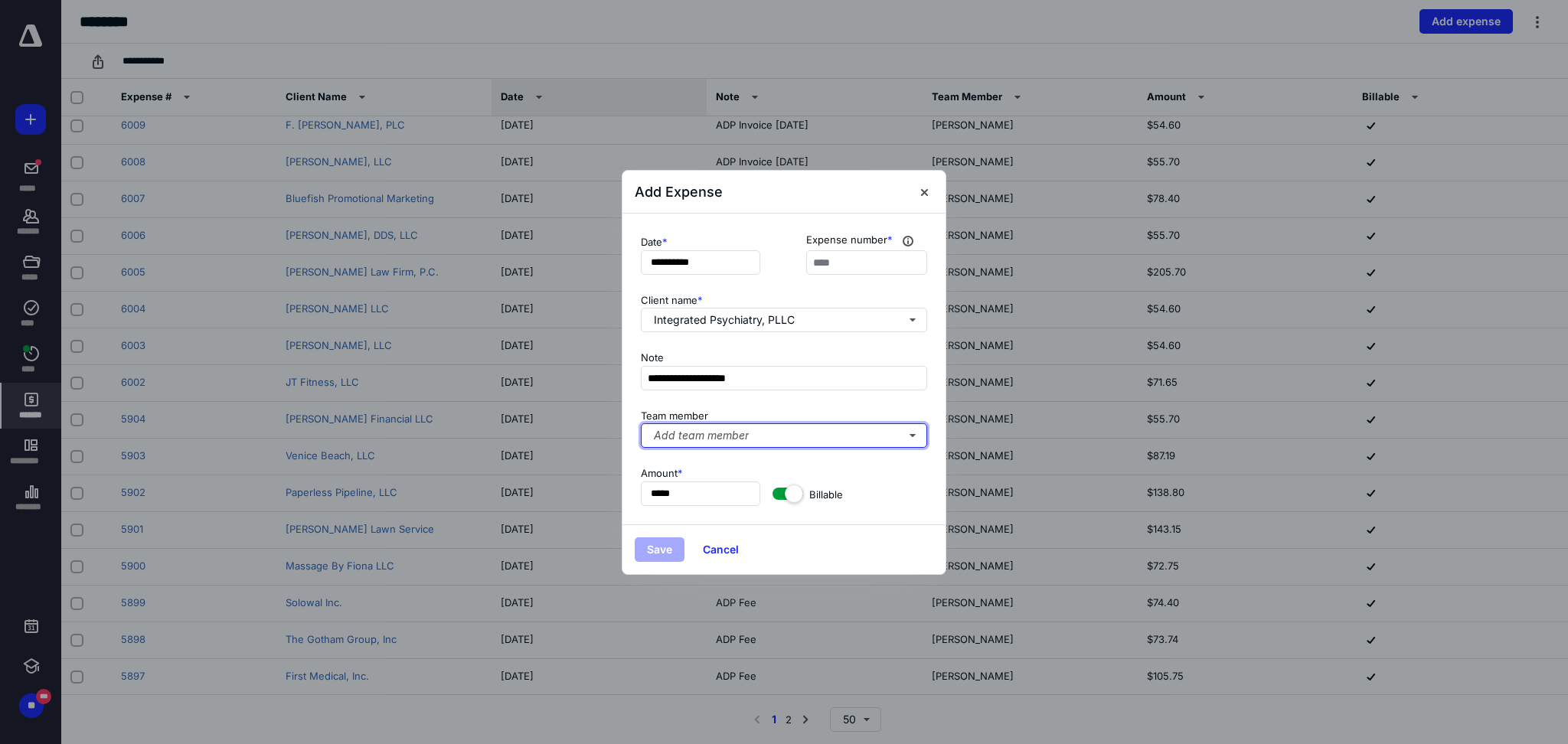 click on "Add team member" at bounding box center [784, 436] 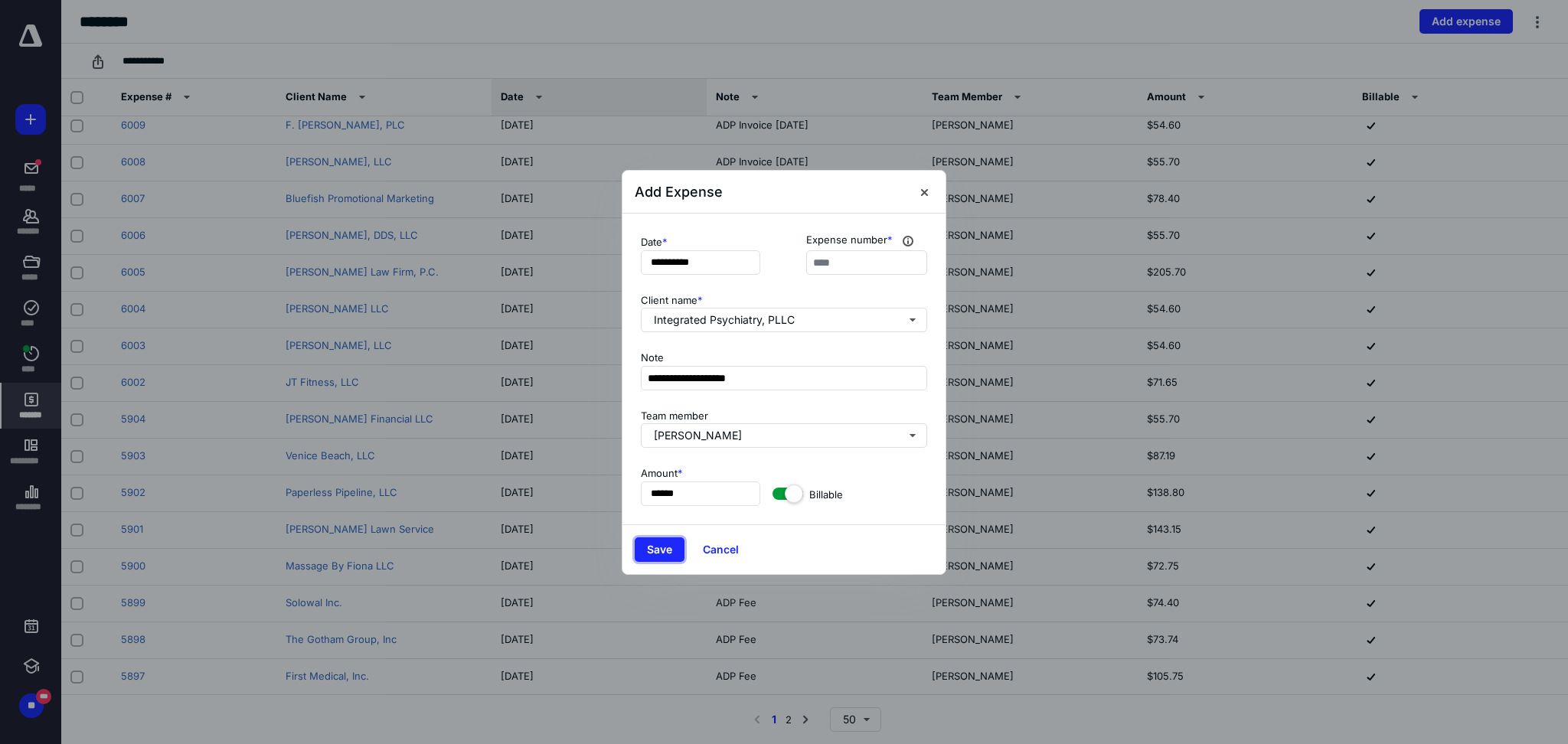 click on "Save" at bounding box center (659, 550) 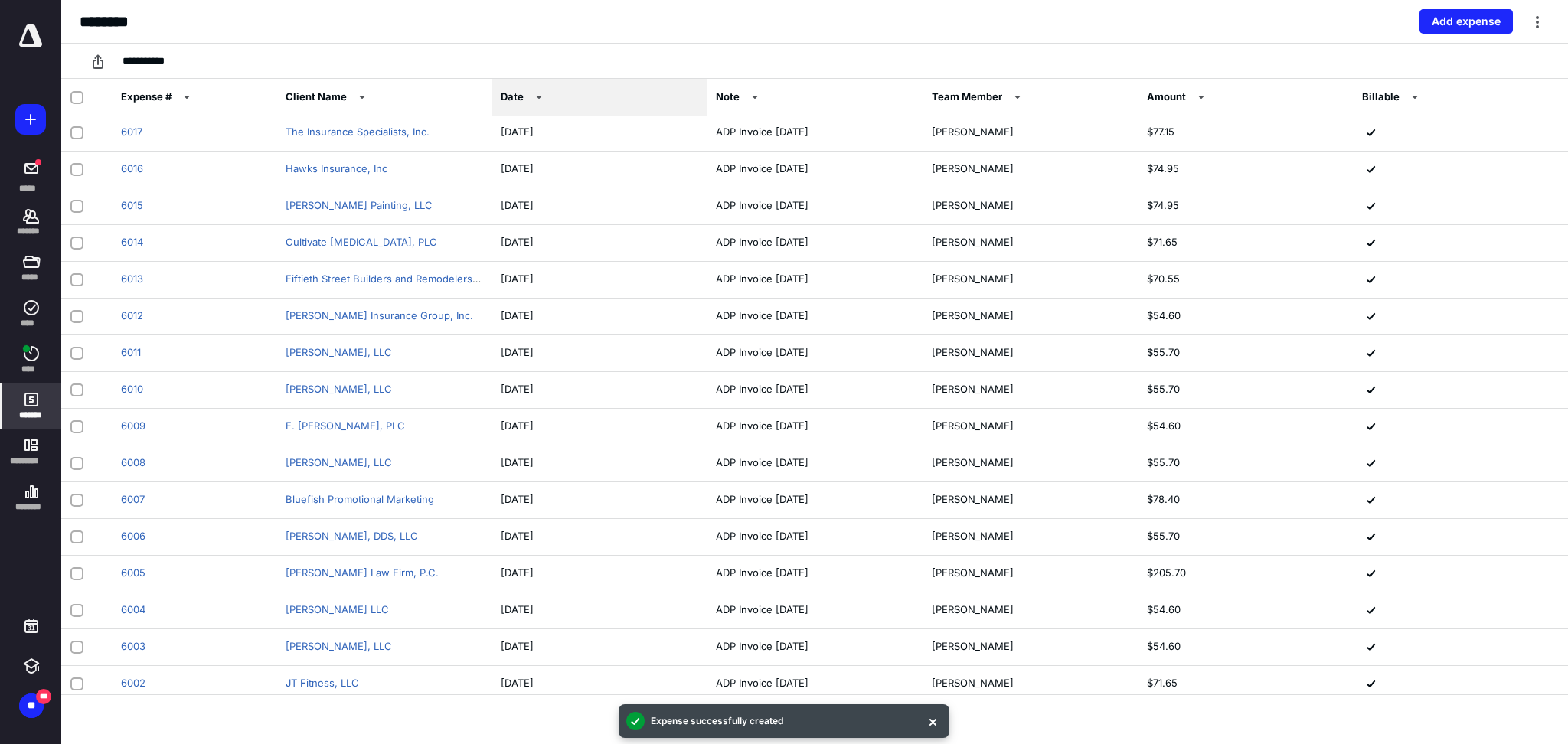 scroll, scrollTop: 1258, scrollLeft: 0, axis: vertical 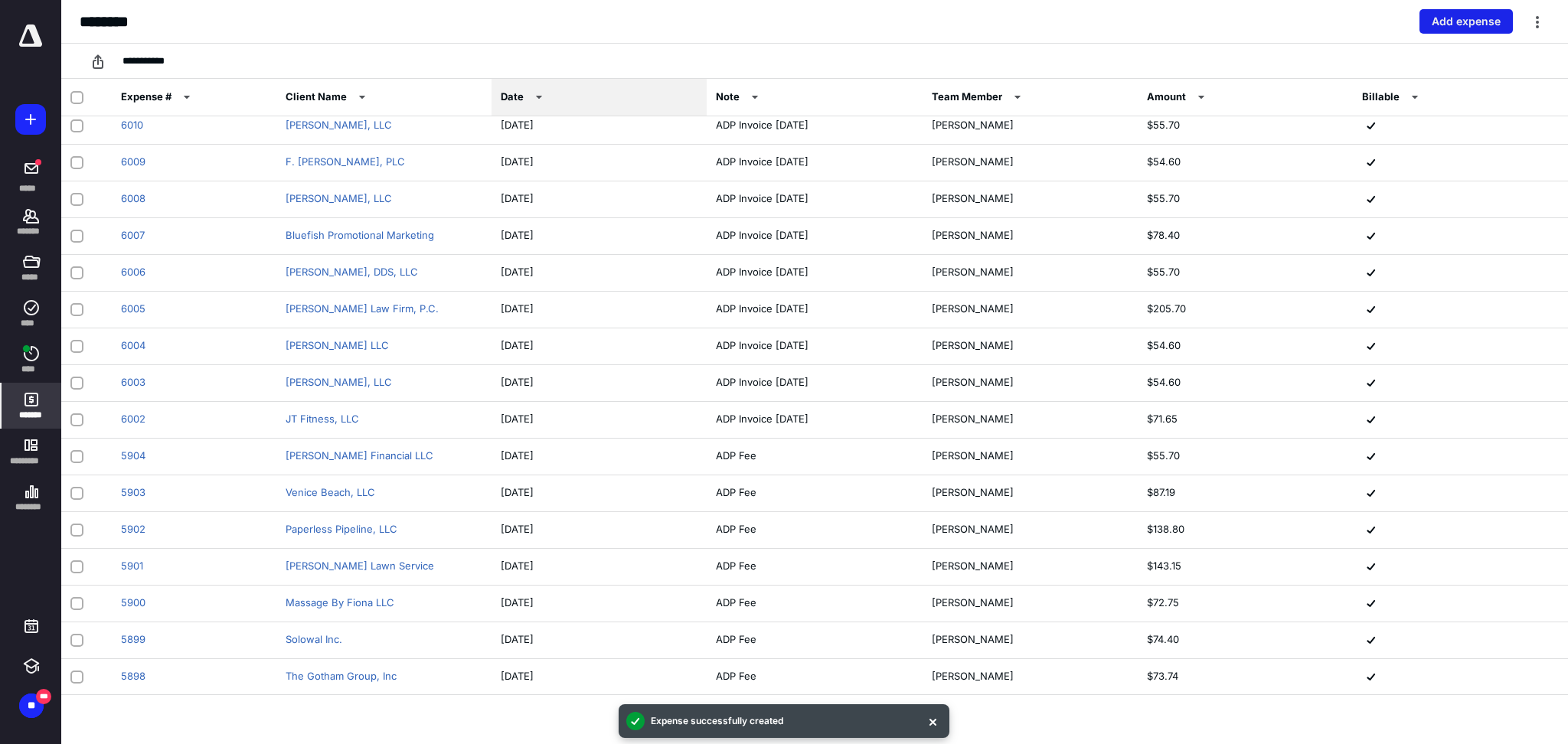 click on "Add expense" at bounding box center (1466, 21) 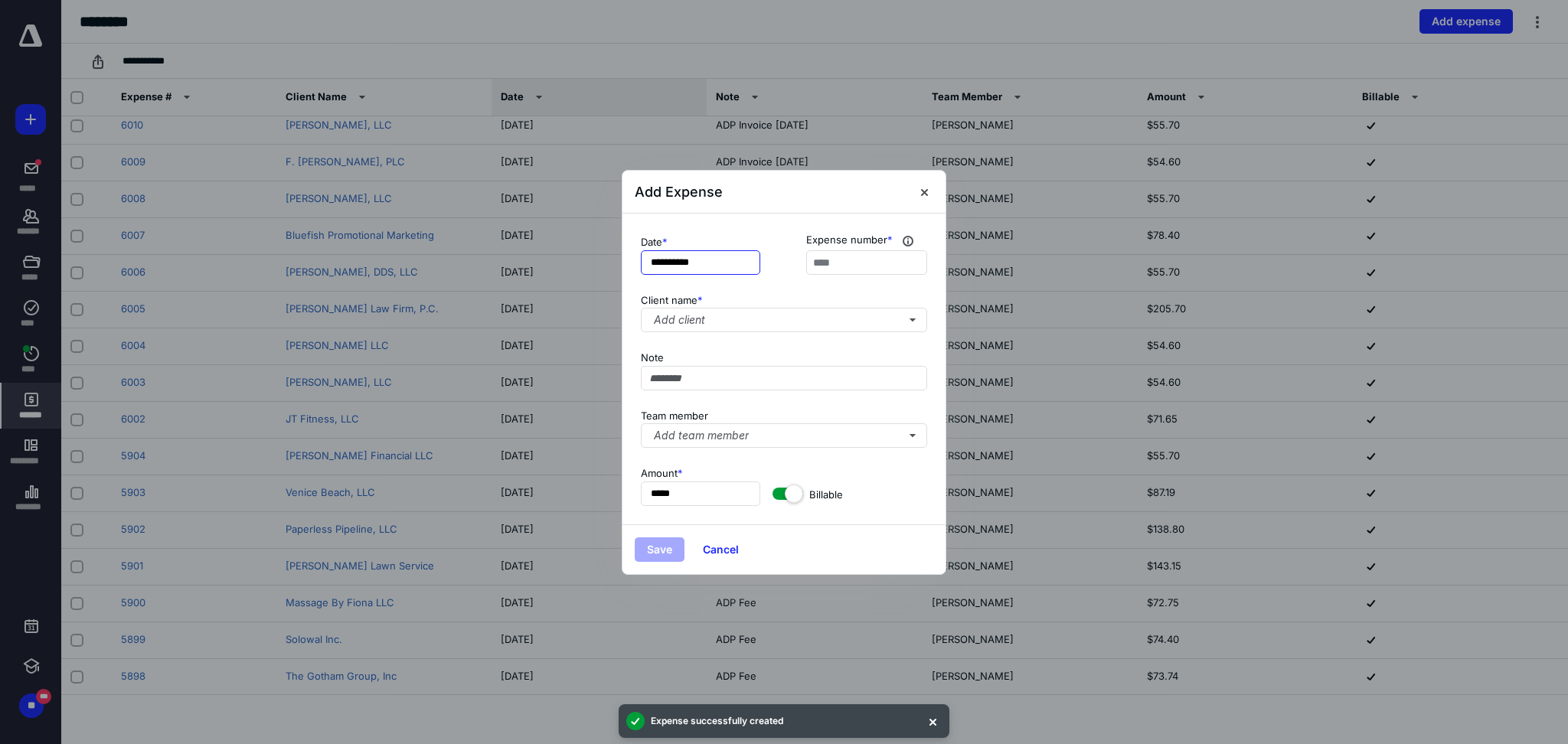 click on "**********" at bounding box center [701, 263] 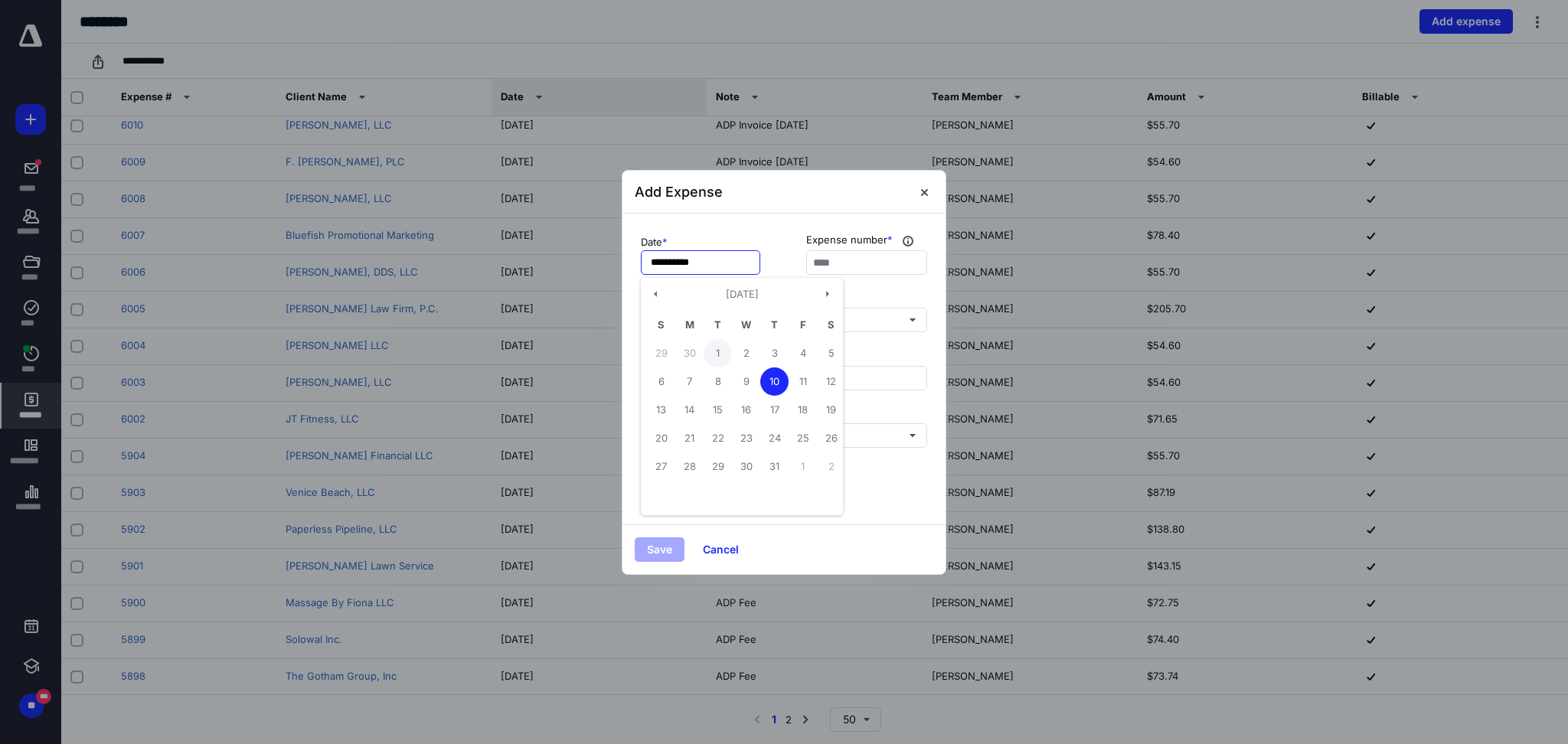 click on "1" at bounding box center [717, 353] 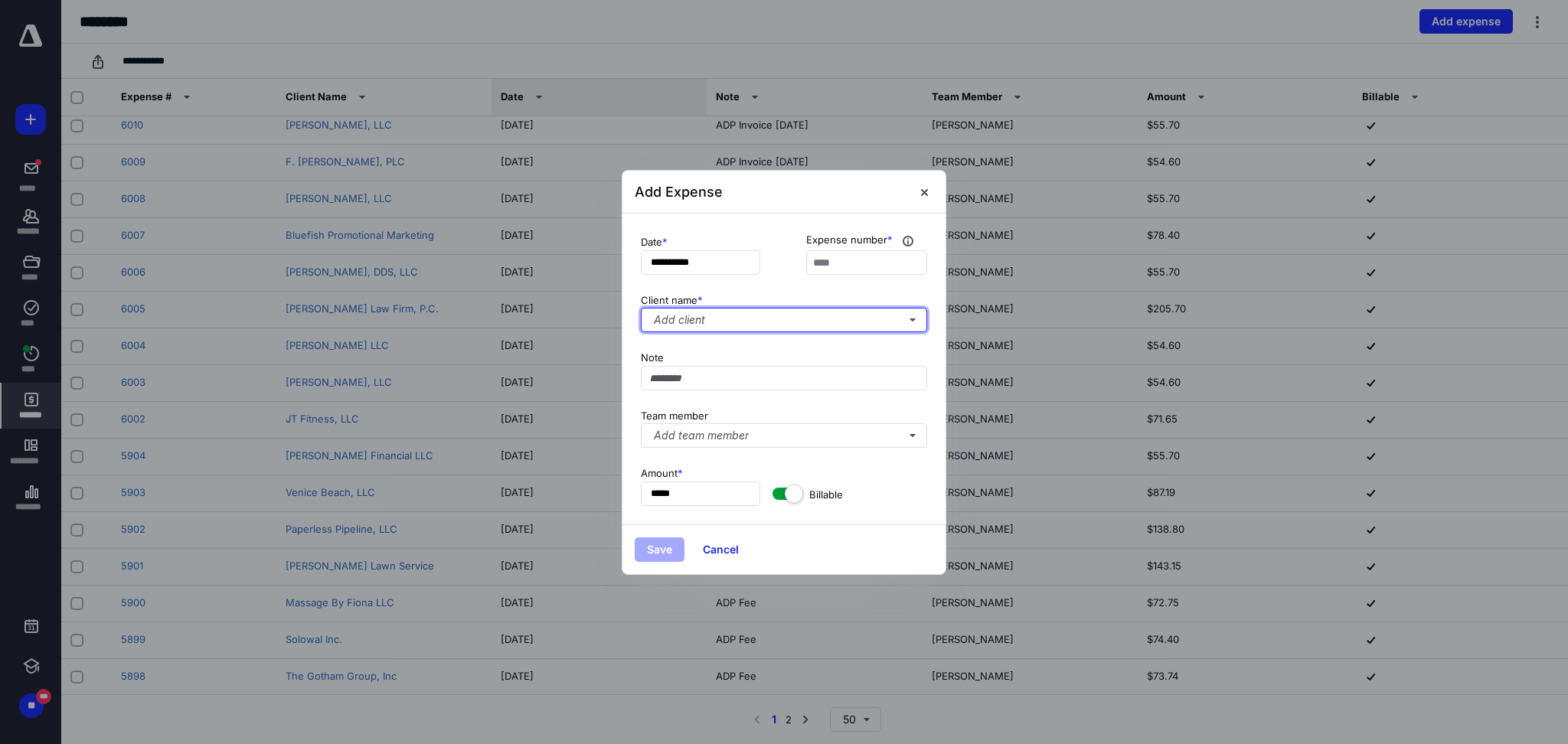 click on "Add client" at bounding box center [784, 320] 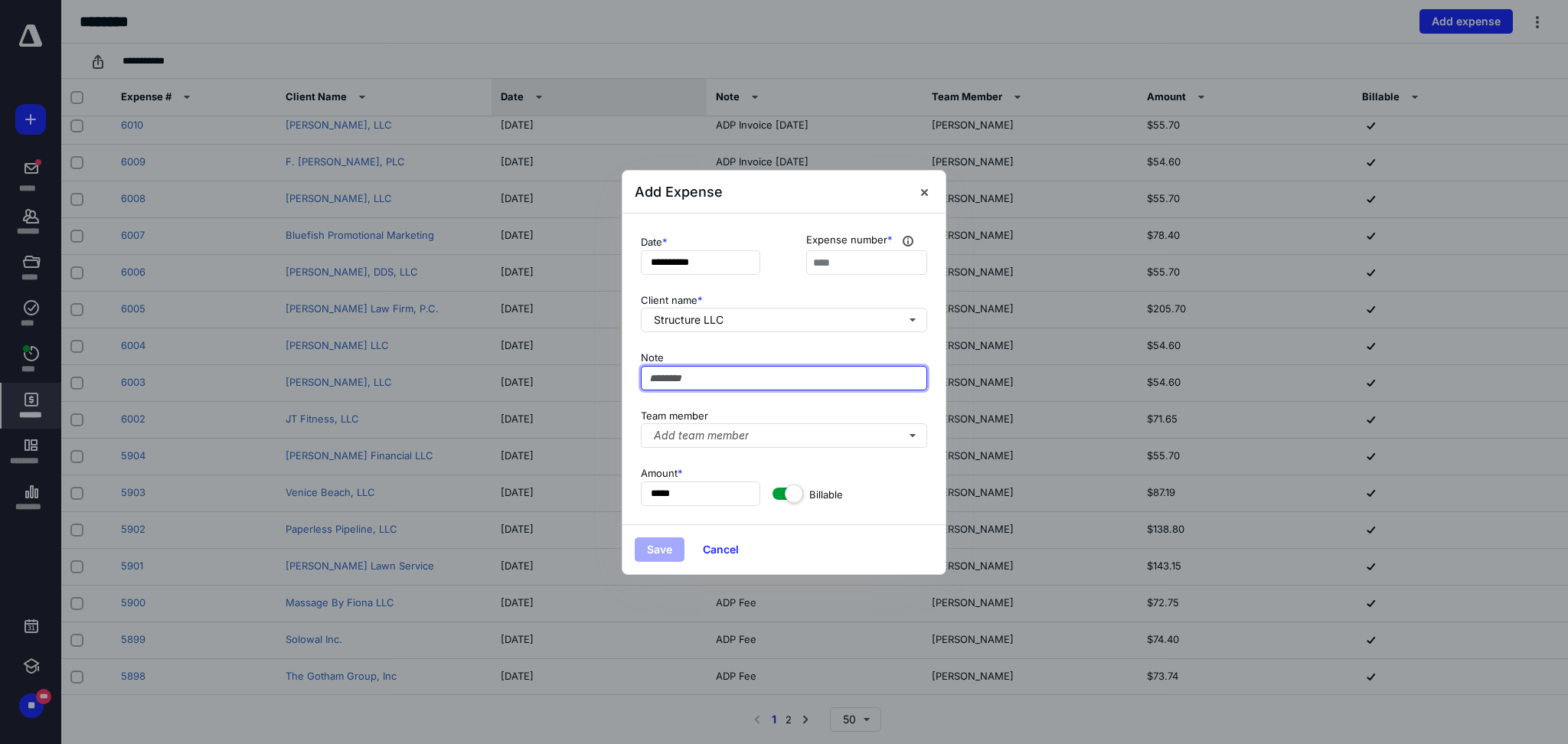 paste on "**********" 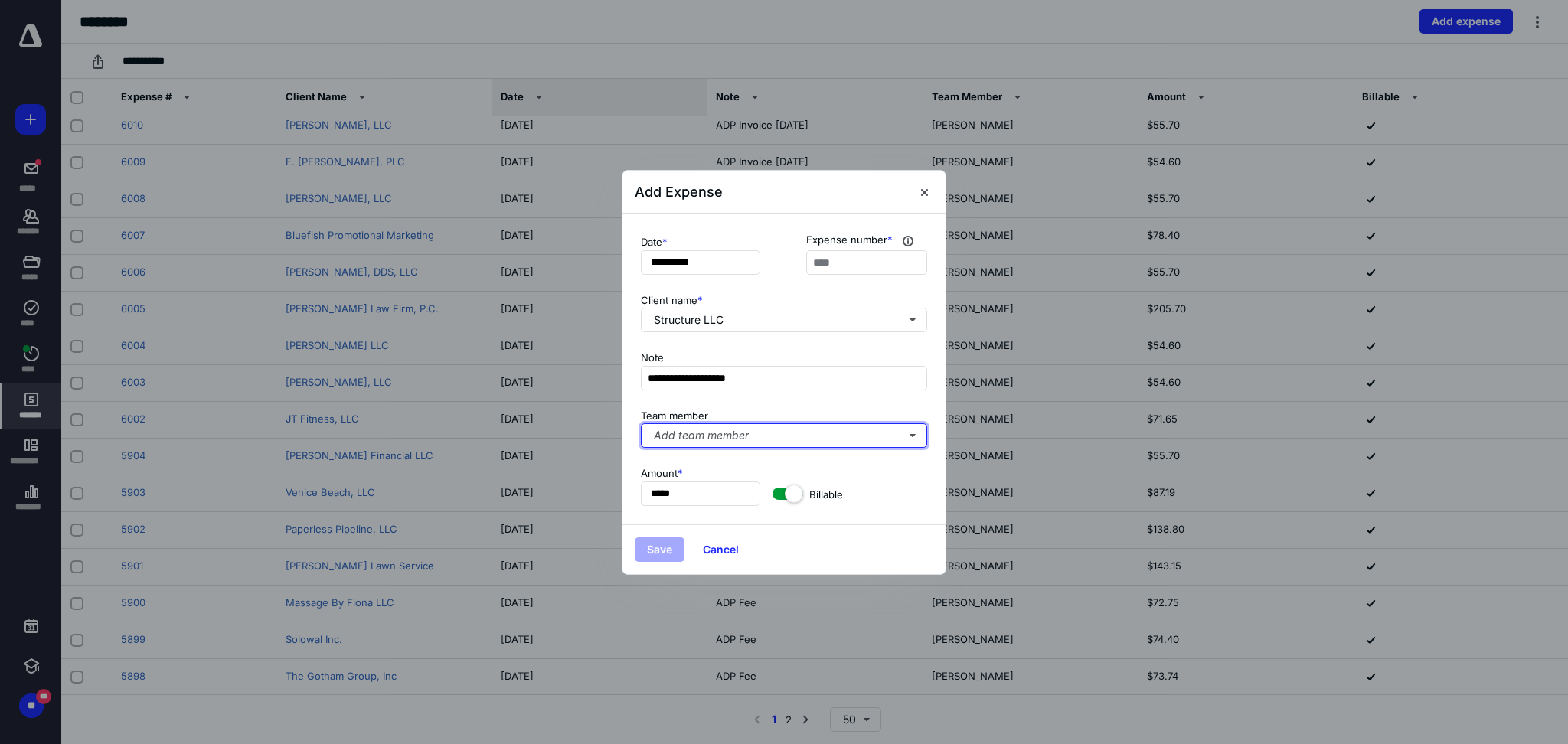 click on "Add team member" at bounding box center (784, 436) 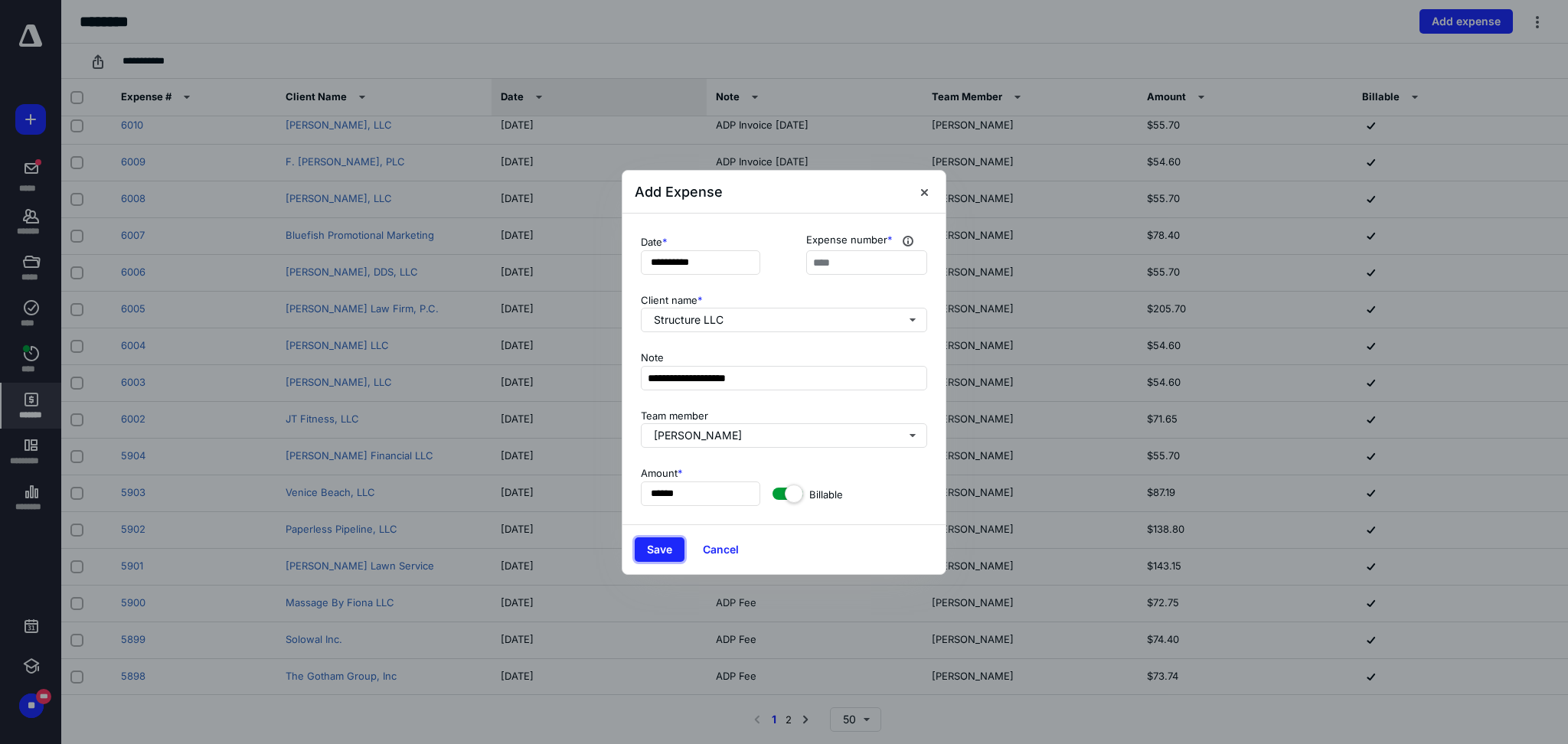 click on "Save" at bounding box center [659, 550] 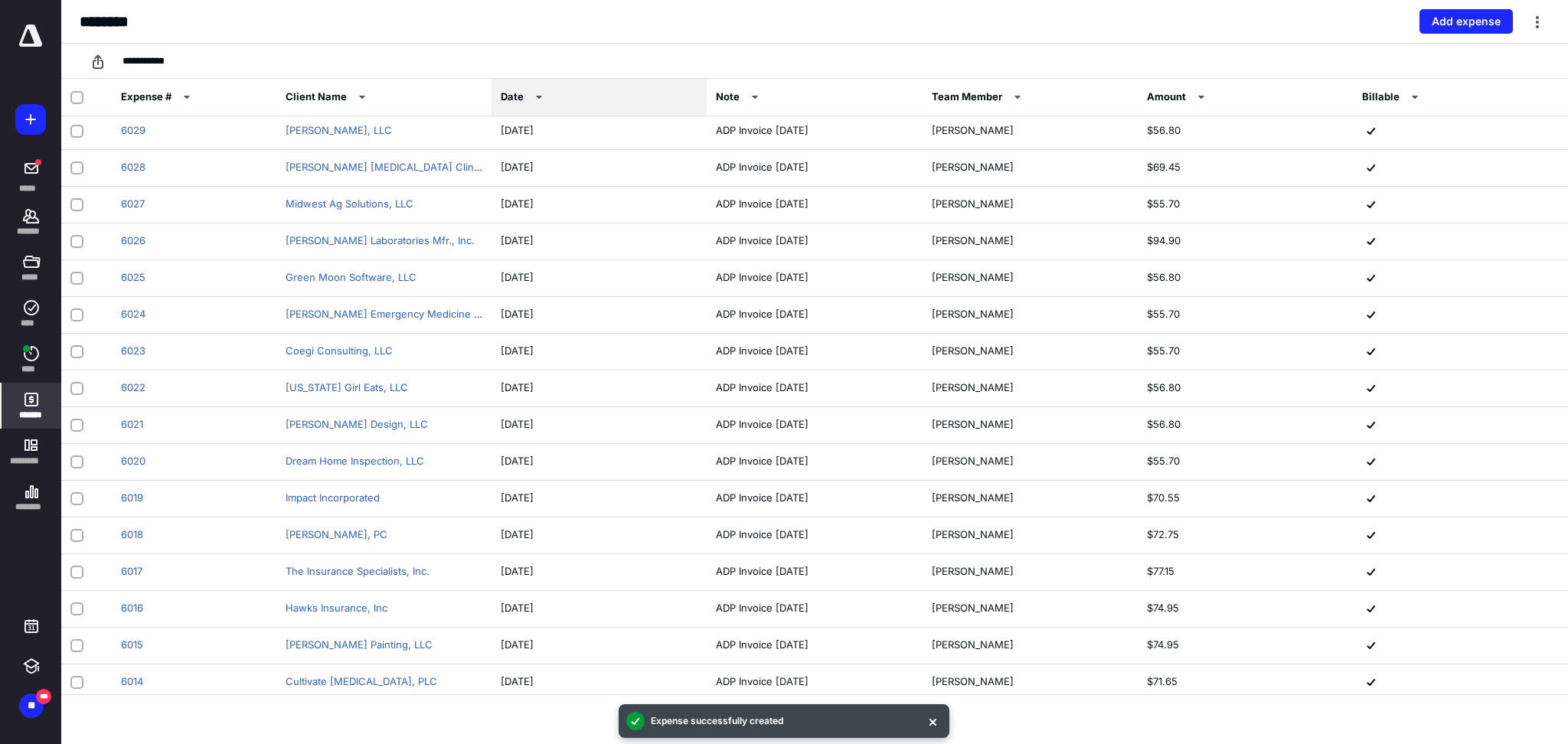 scroll, scrollTop: 612, scrollLeft: 0, axis: vertical 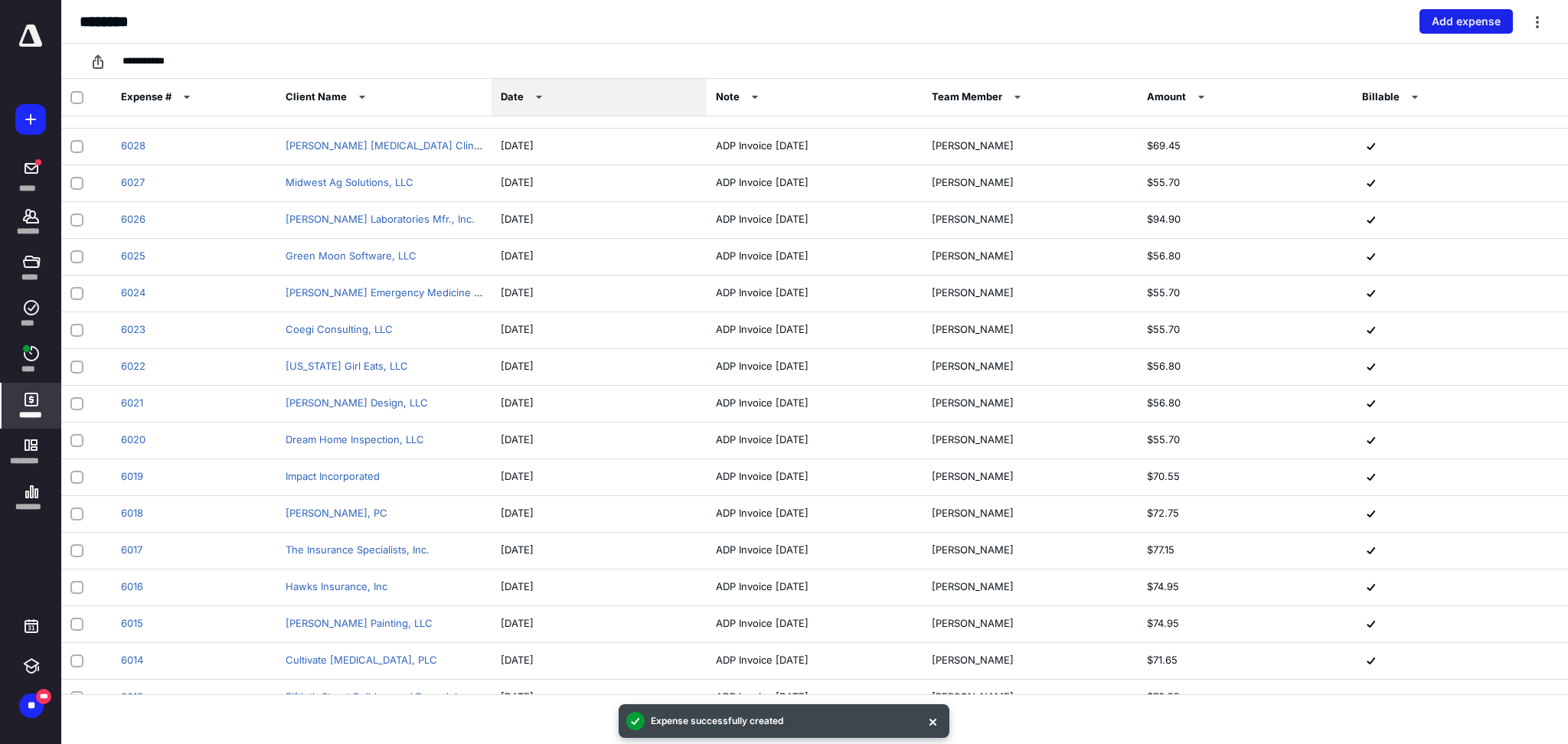 click on "Add expense" at bounding box center (1466, 21) 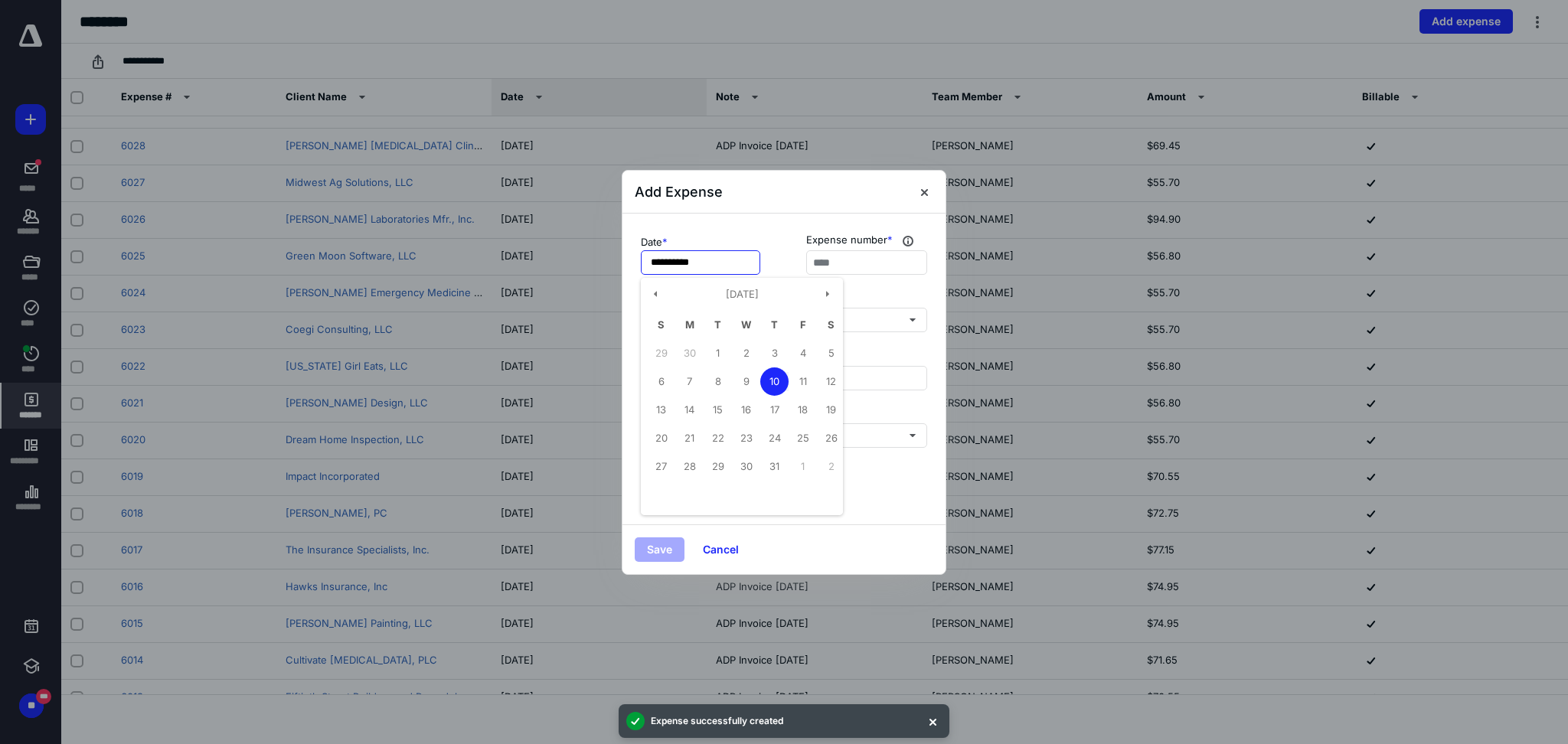 click on "**********" at bounding box center (701, 263) 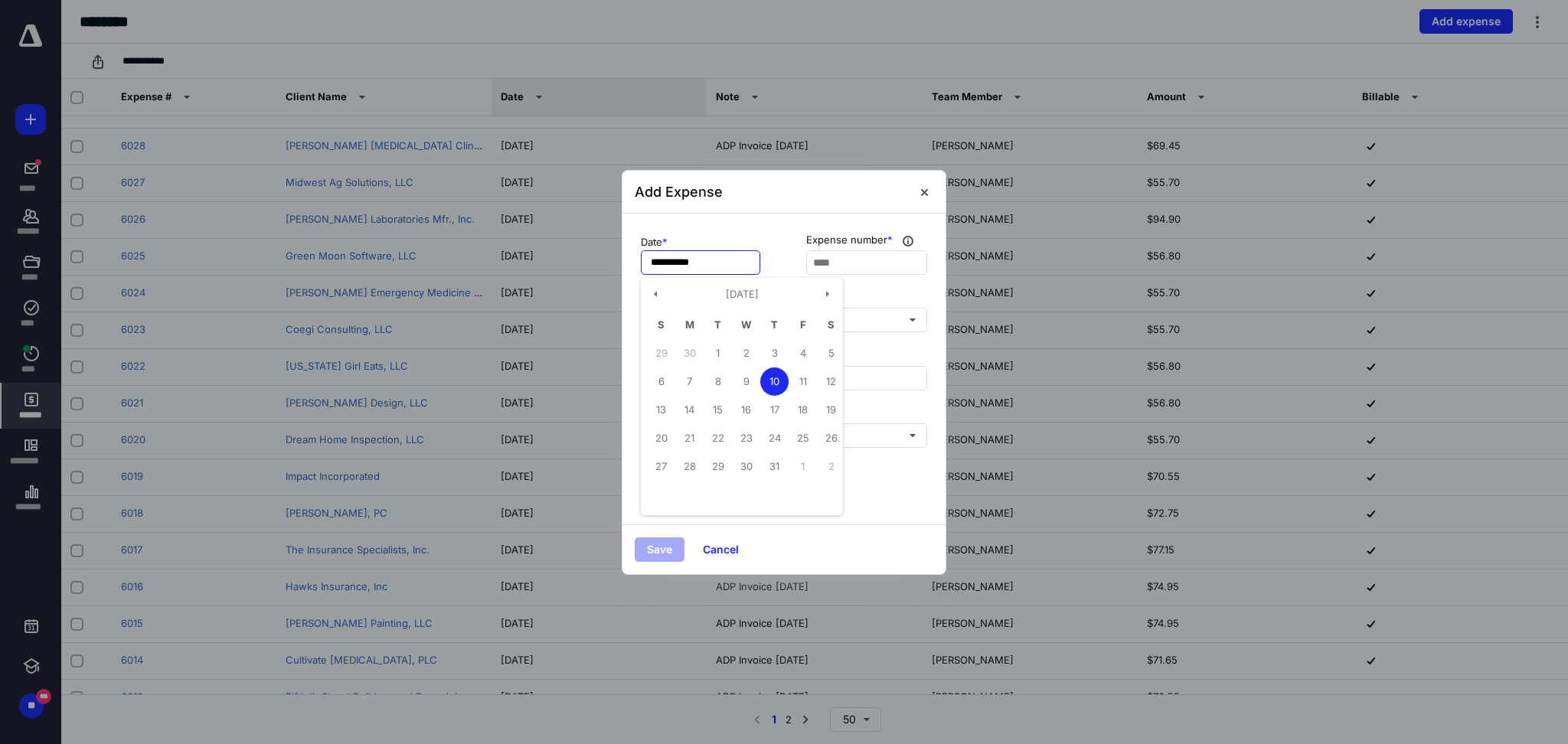 click on "1" at bounding box center [717, 353] 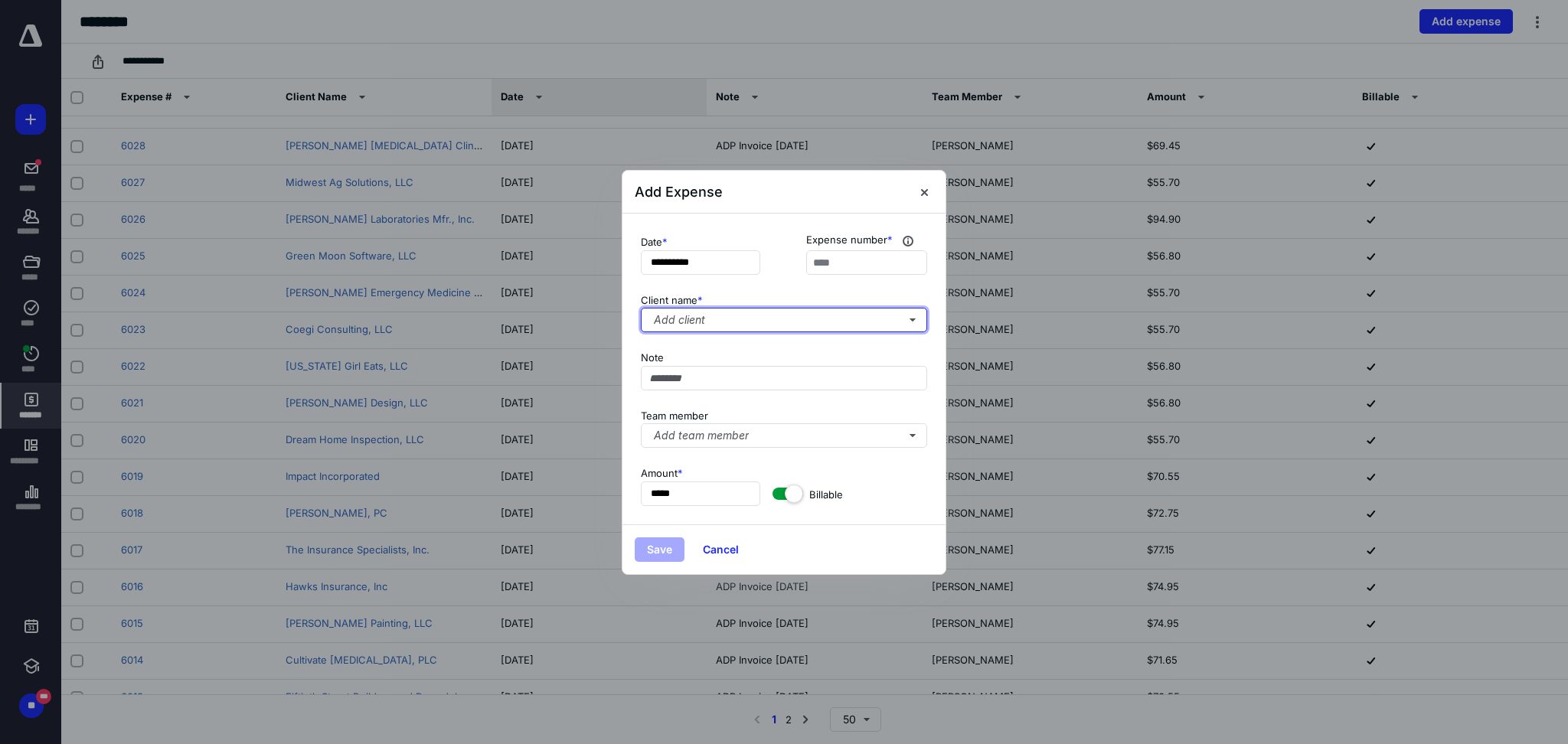 click on "Add client" at bounding box center (784, 320) 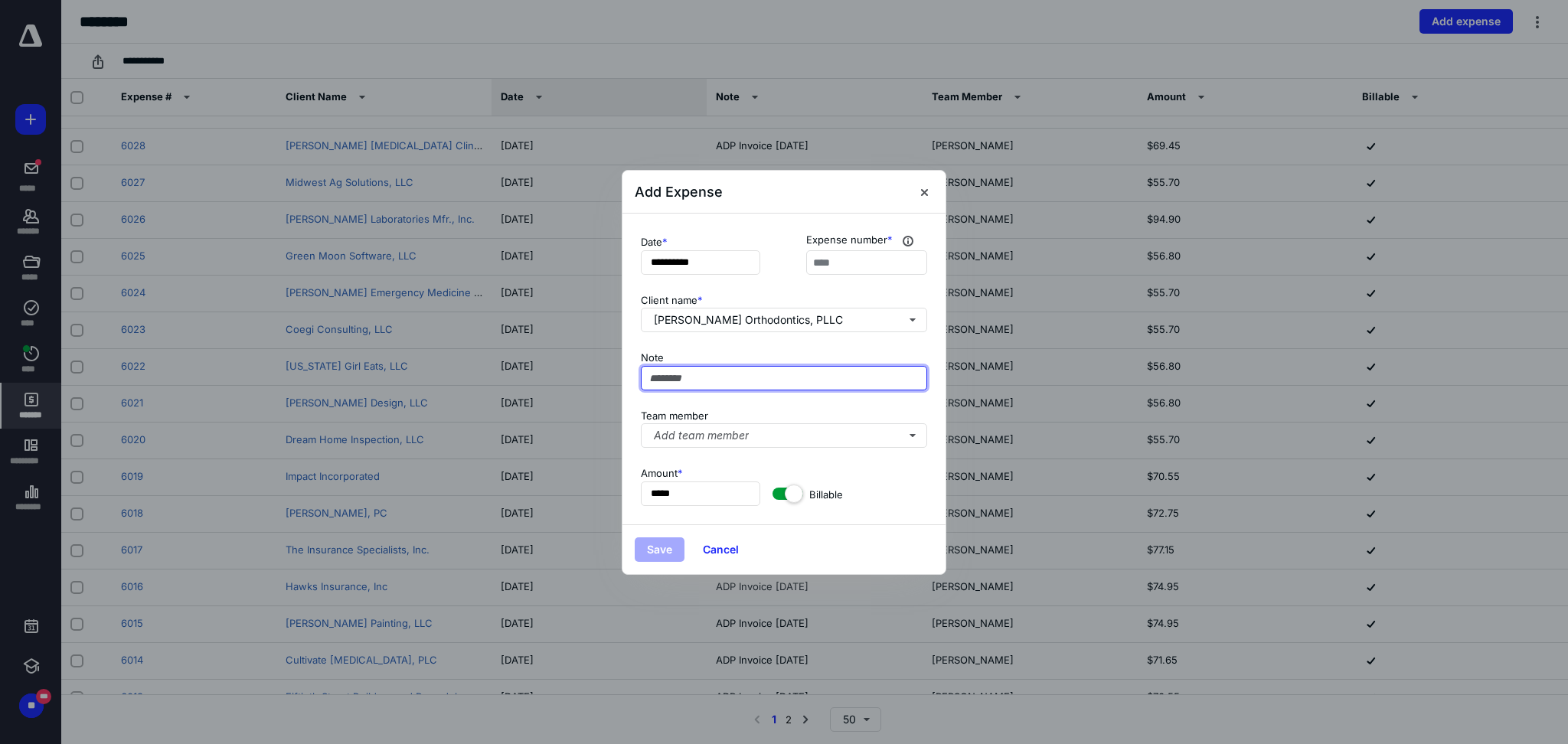 paste on "**********" 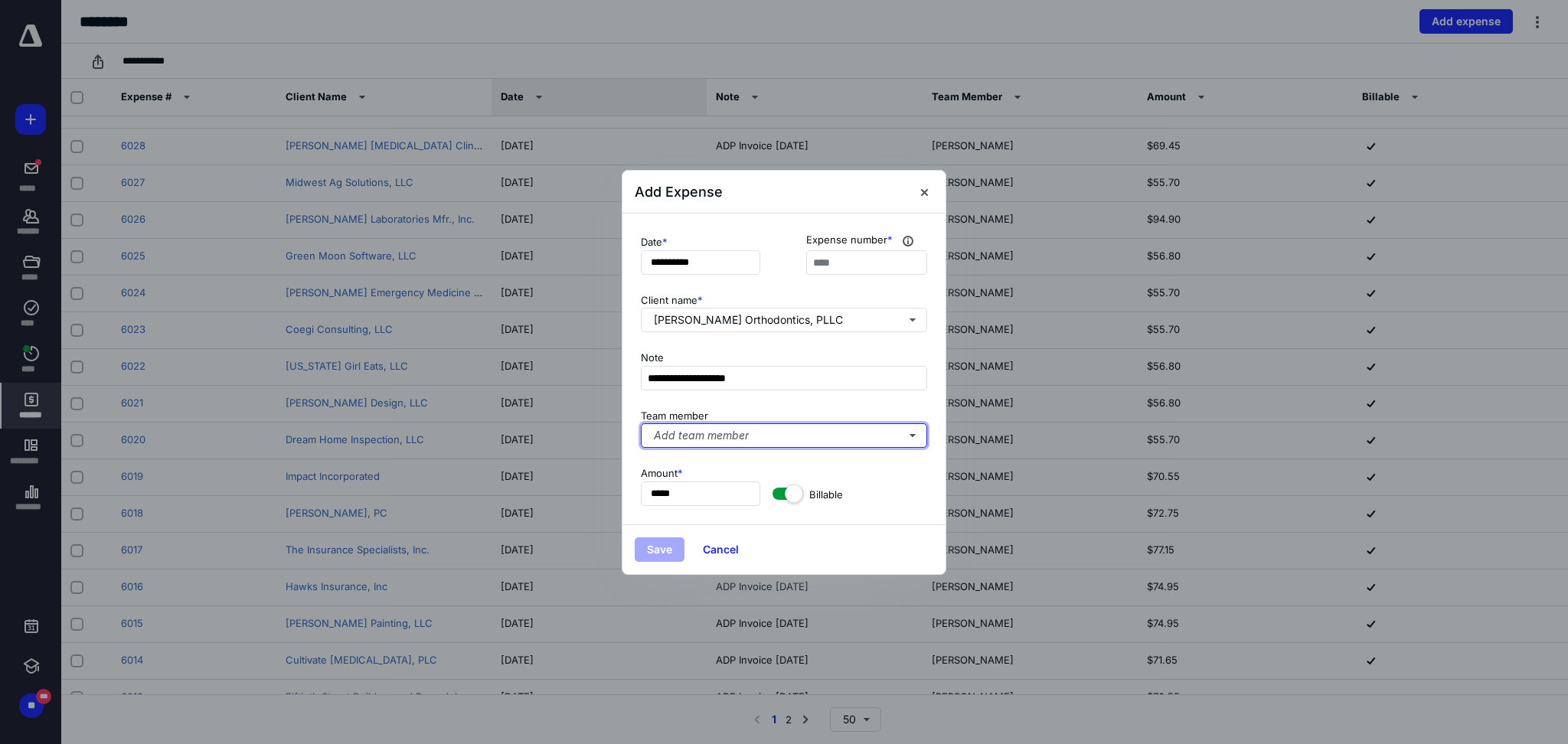 click on "Add team member" at bounding box center [784, 436] 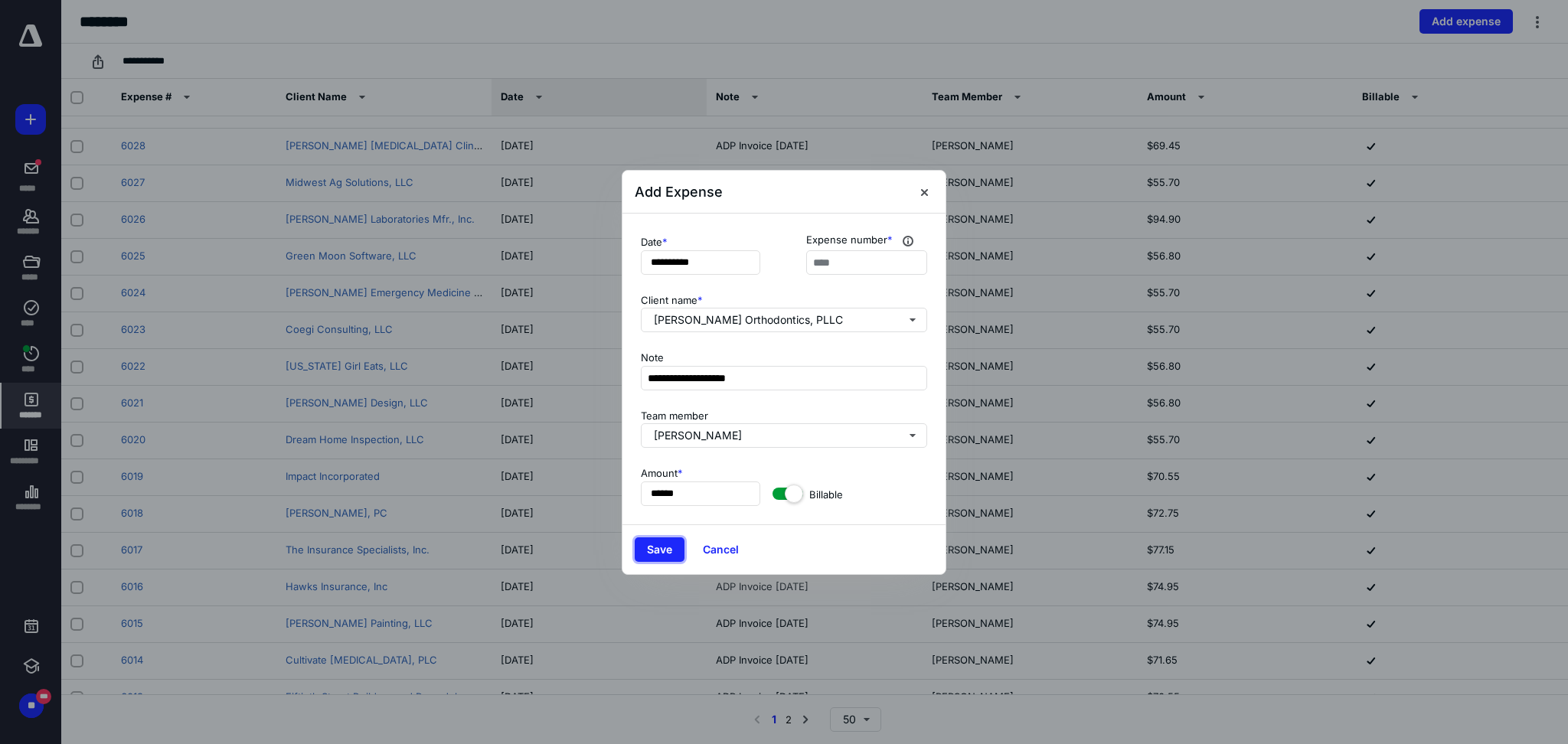 click on "Save" at bounding box center (659, 550) 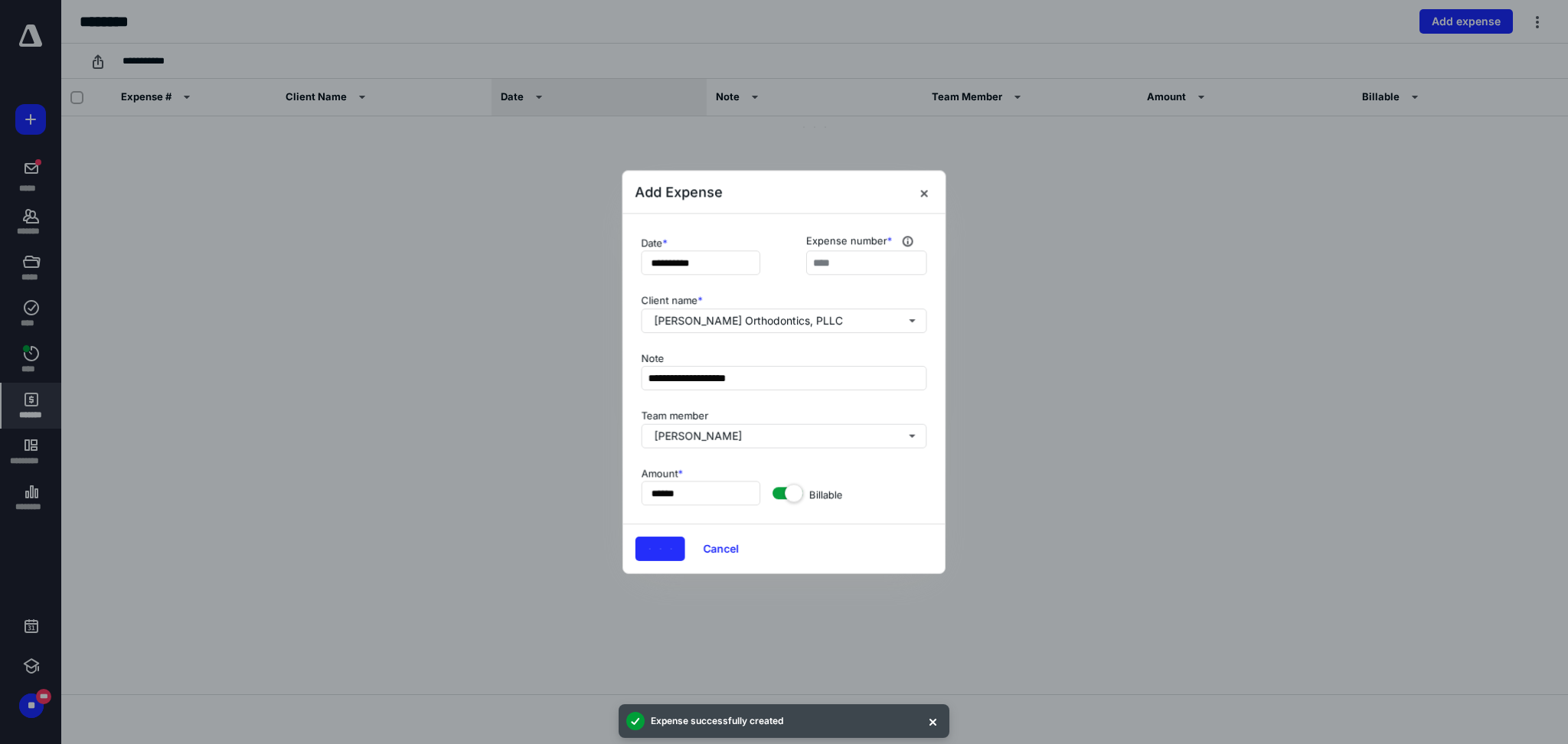 scroll, scrollTop: 0, scrollLeft: 0, axis: both 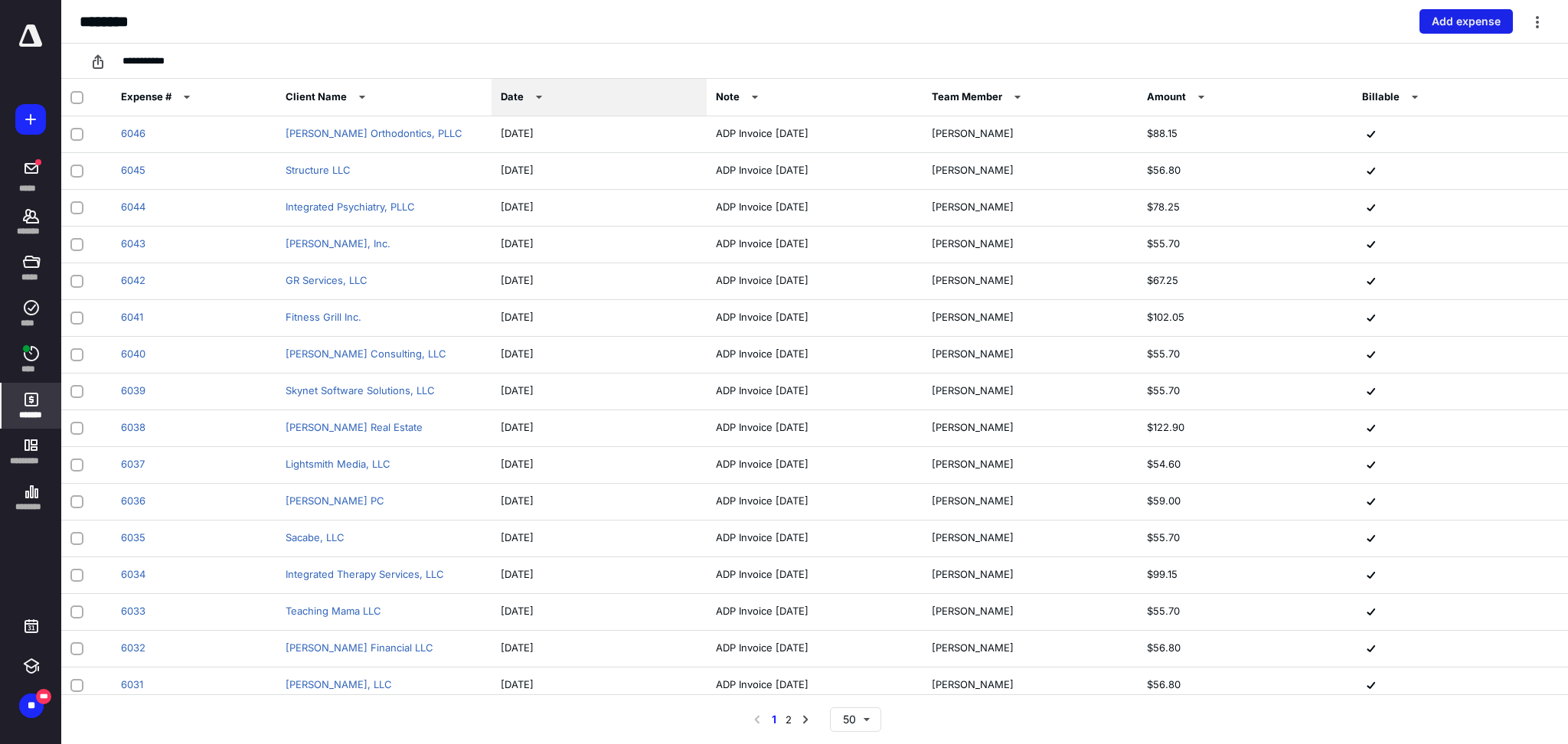 click on "Add expense" at bounding box center (1466, 21) 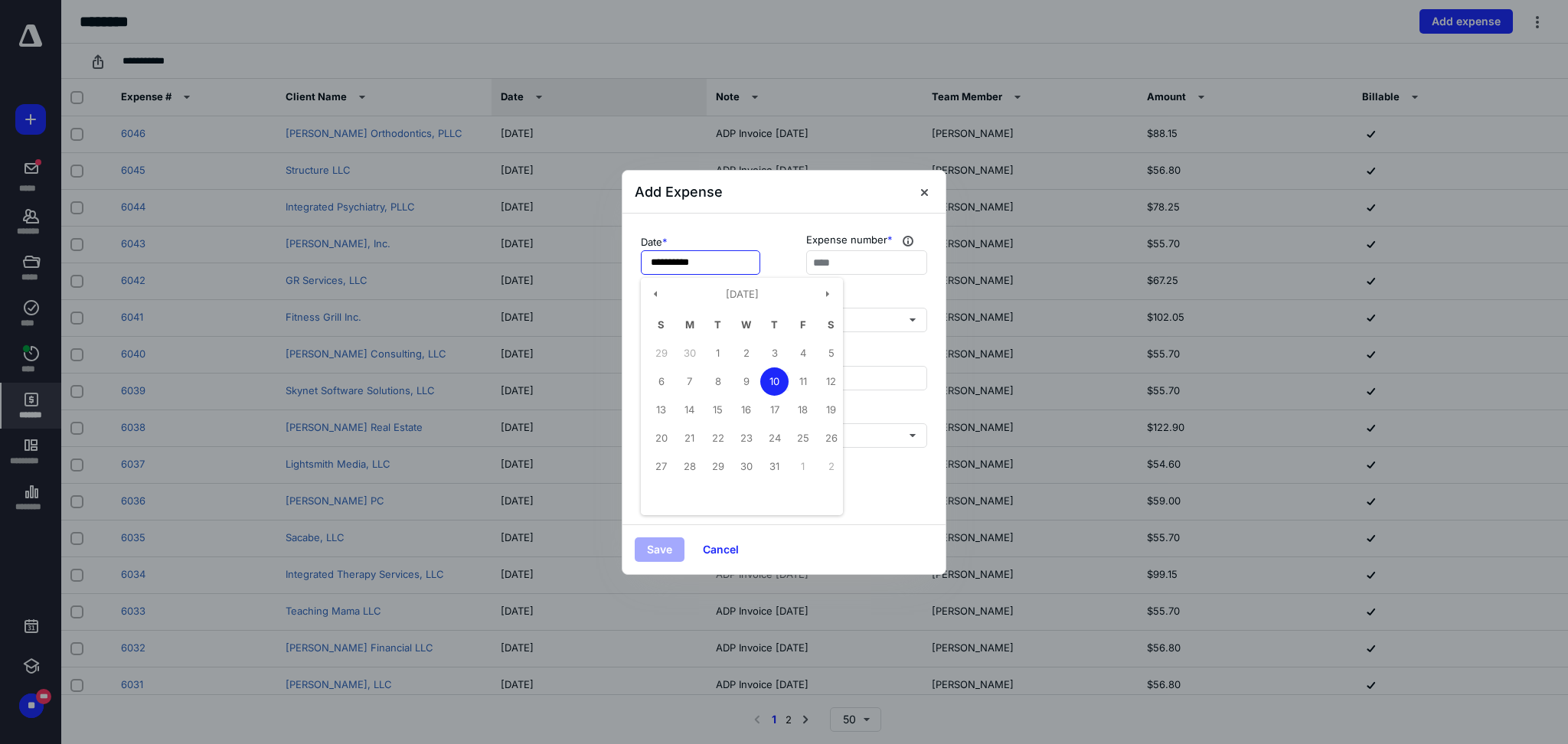click on "**********" at bounding box center (701, 263) 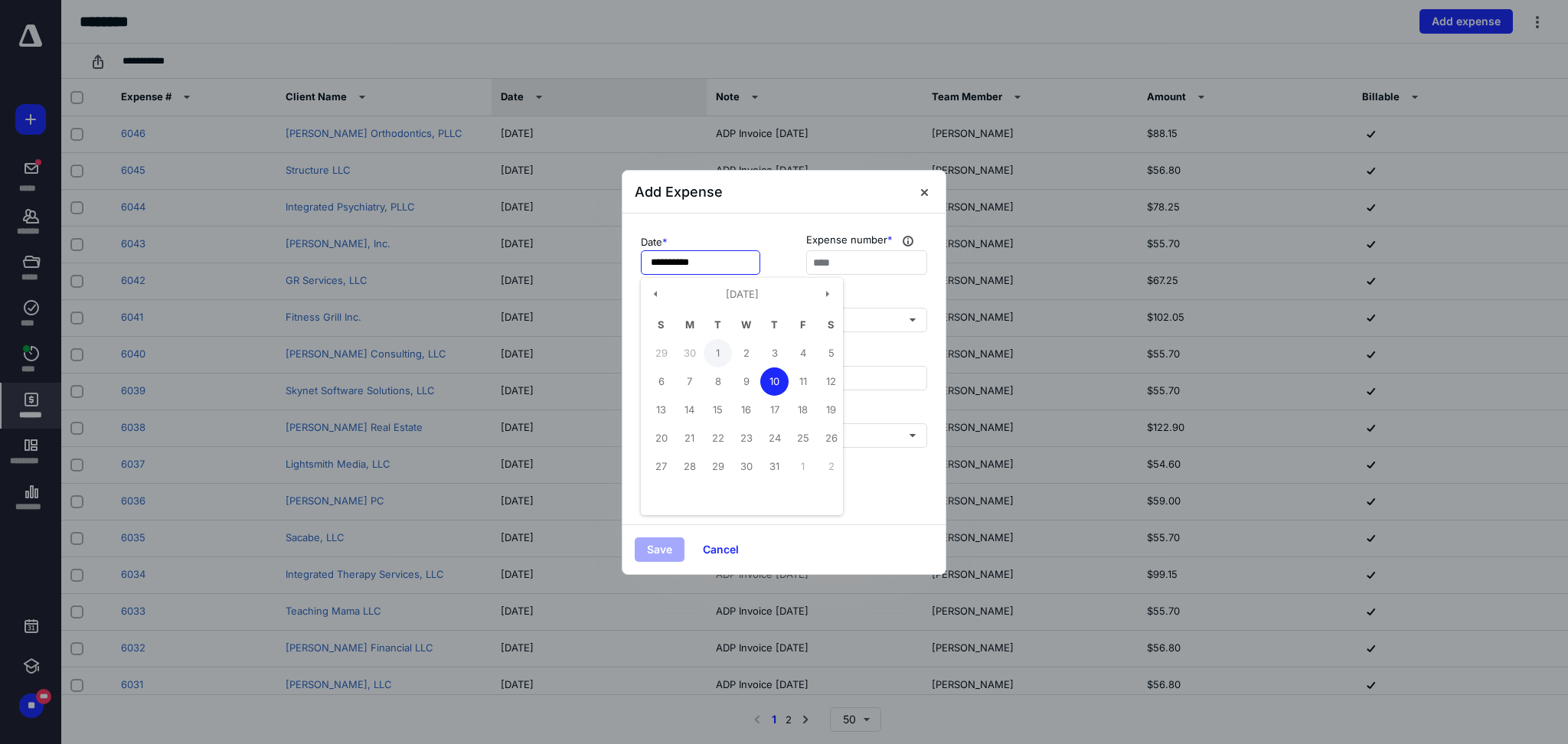 click on "1" at bounding box center [717, 353] 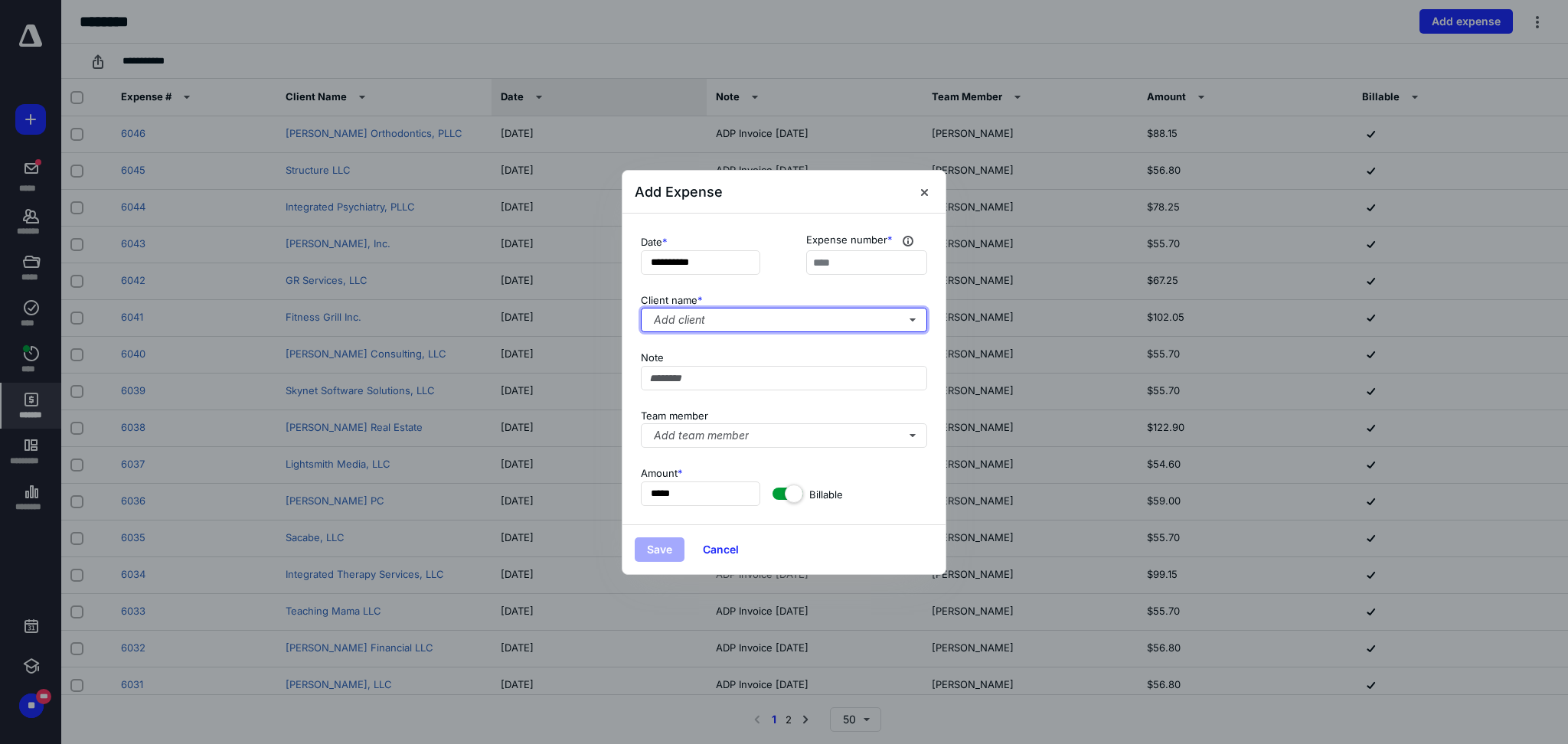 click on "Add client" at bounding box center [784, 320] 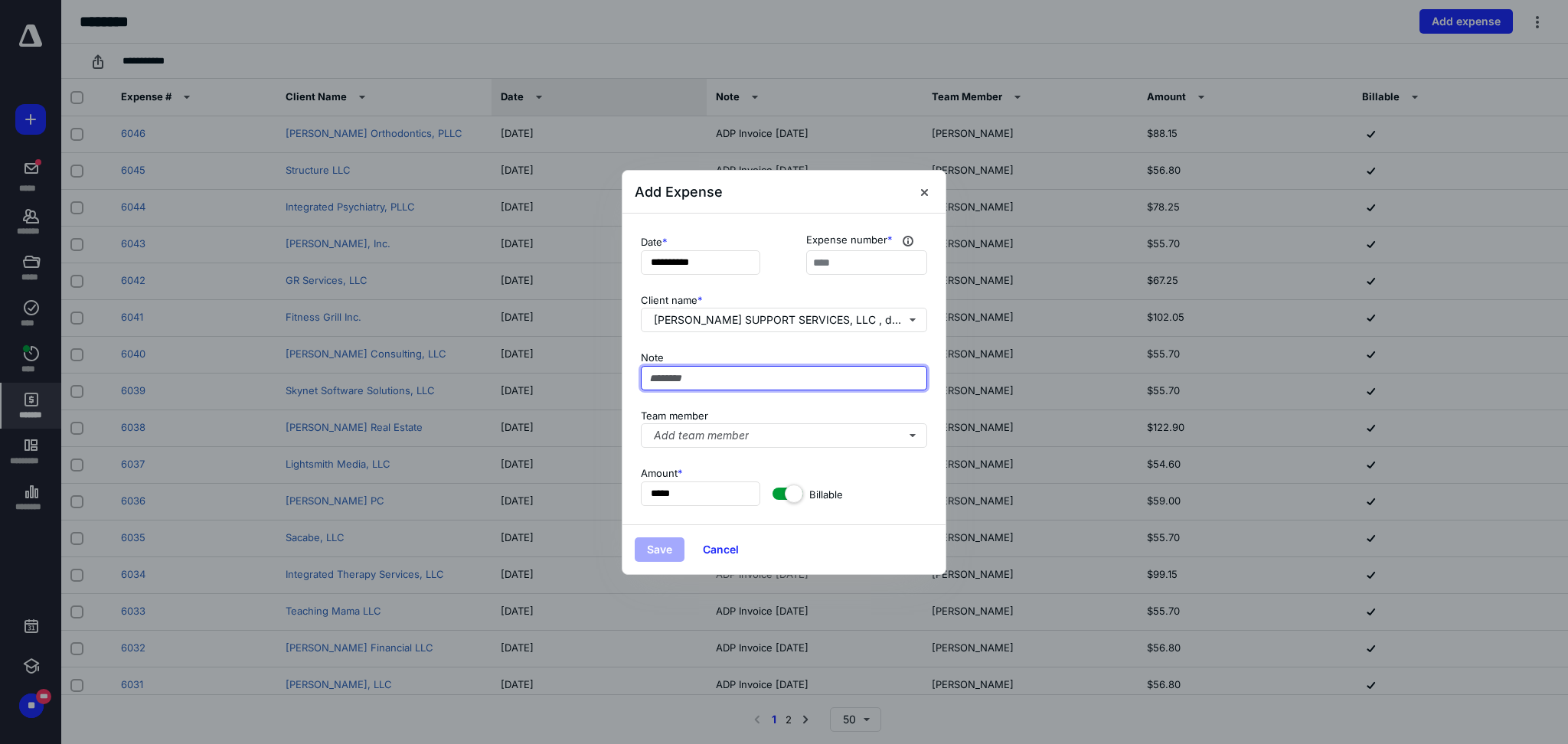 paste on "**********" 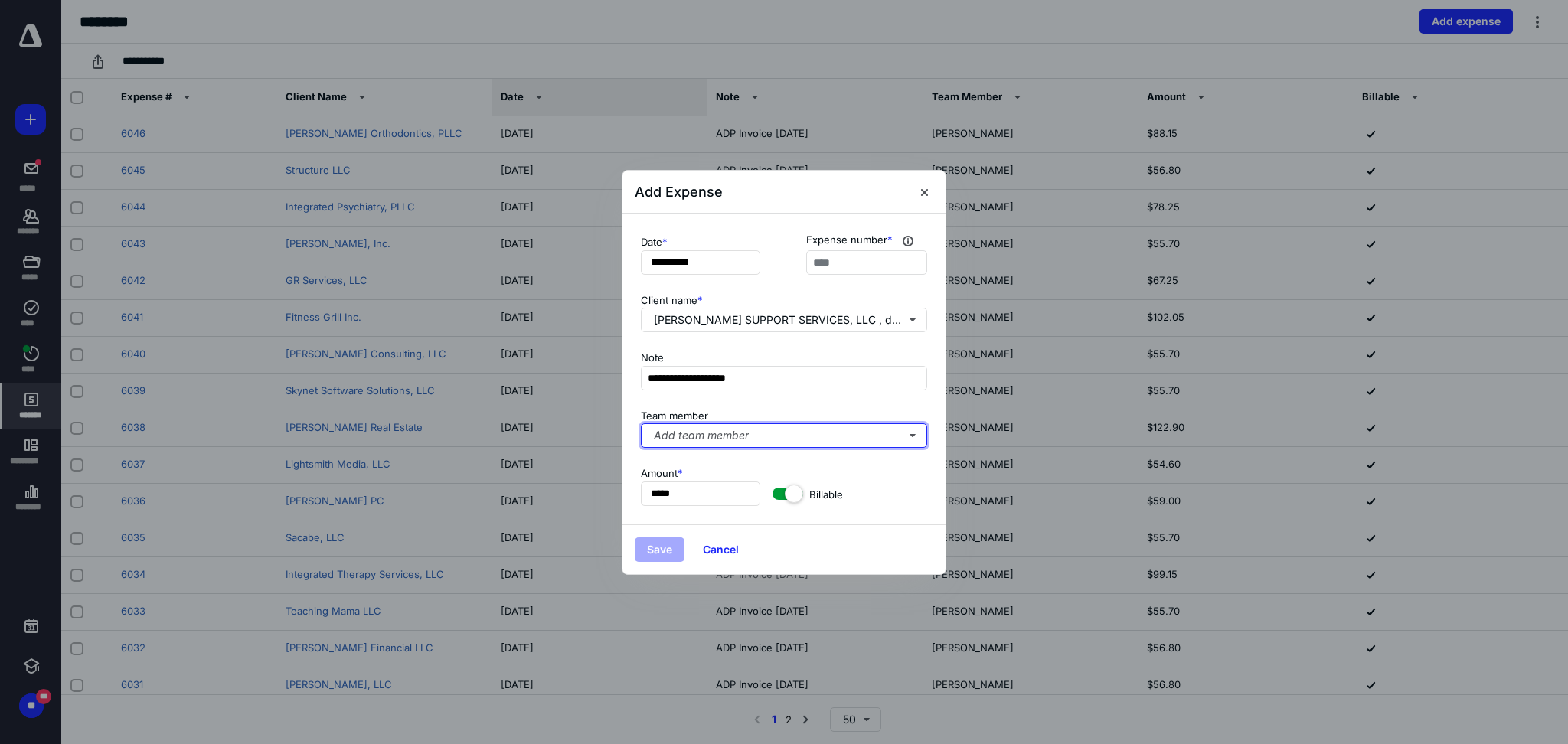 click on "Add team member" at bounding box center [784, 436] 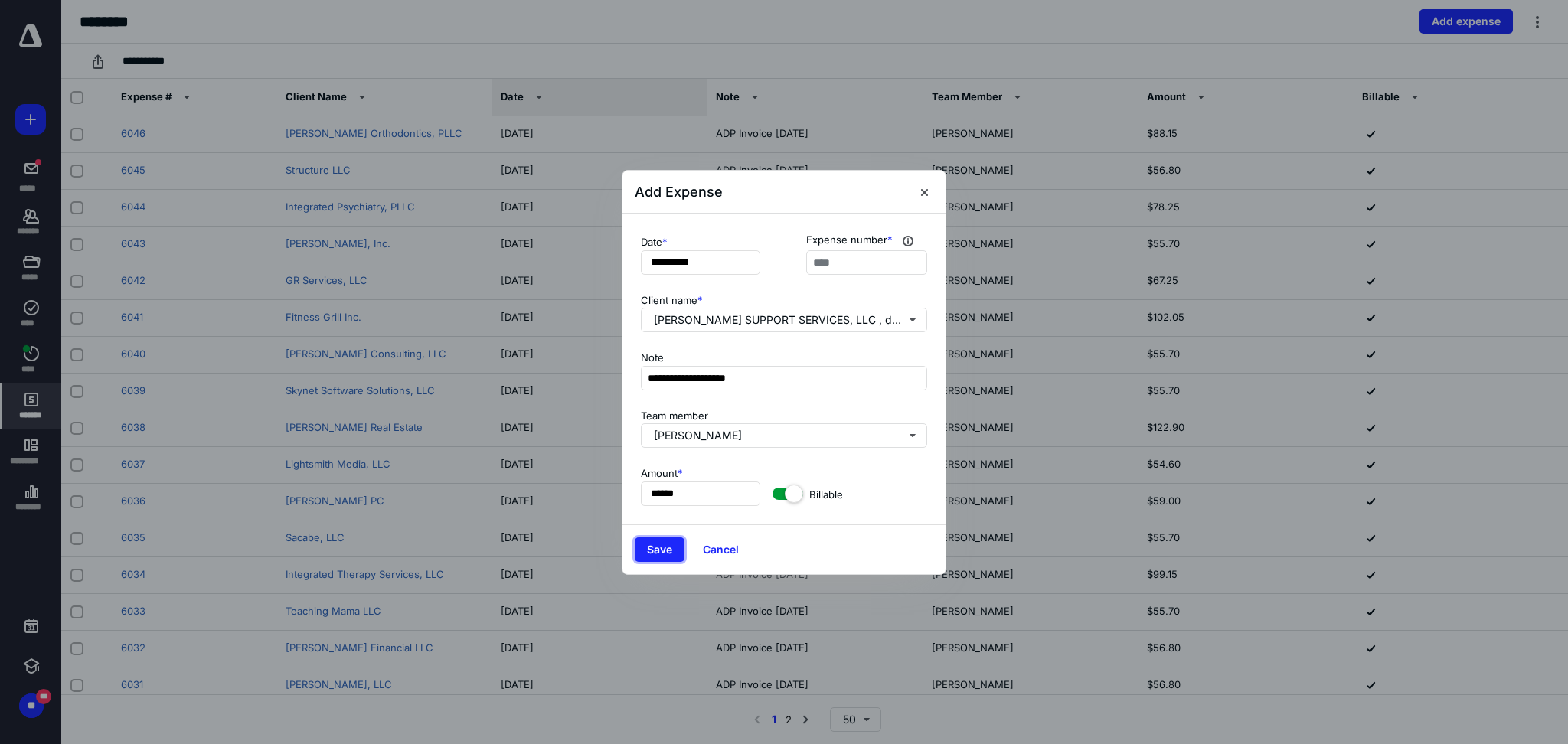 click on "Save" at bounding box center [659, 550] 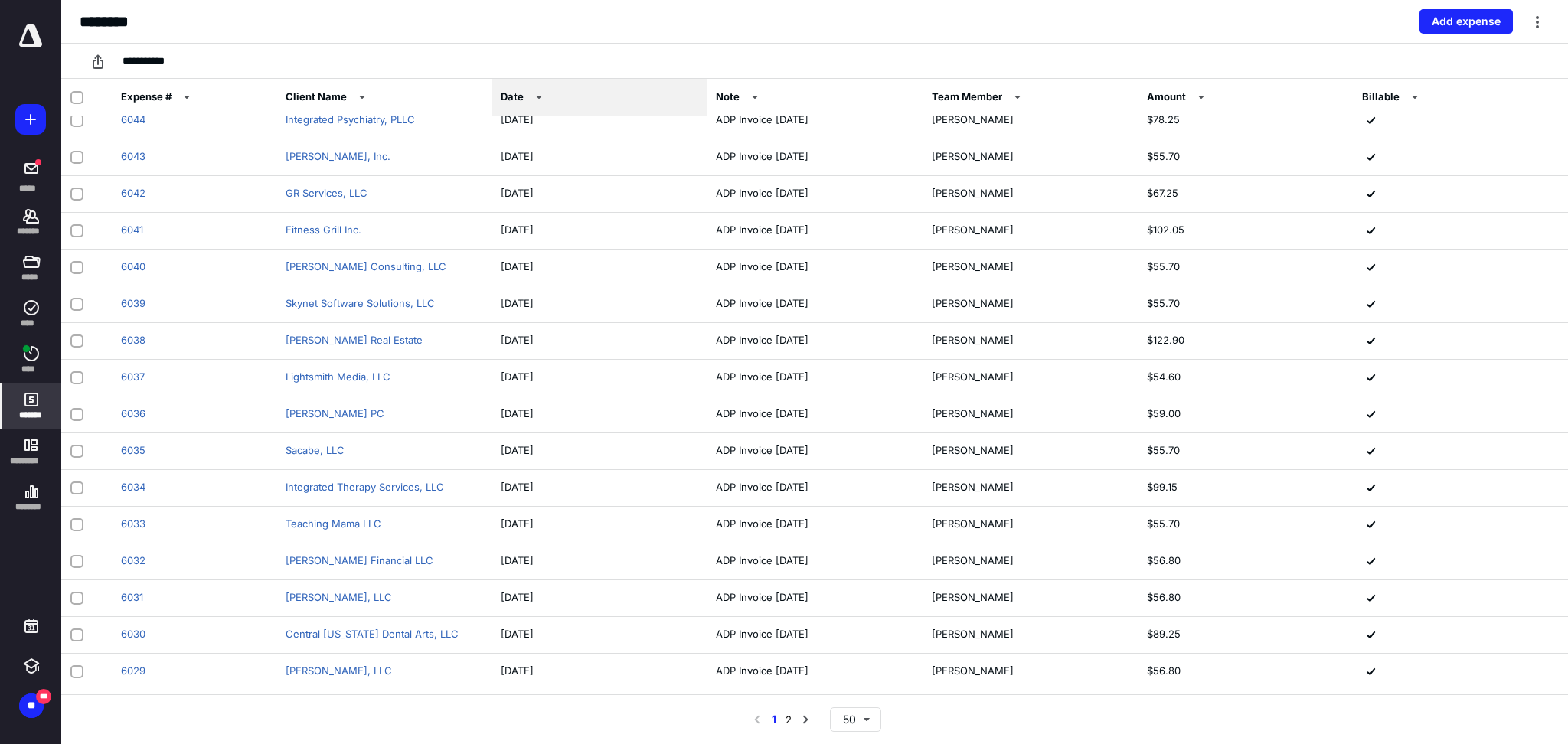 scroll, scrollTop: 102, scrollLeft: 0, axis: vertical 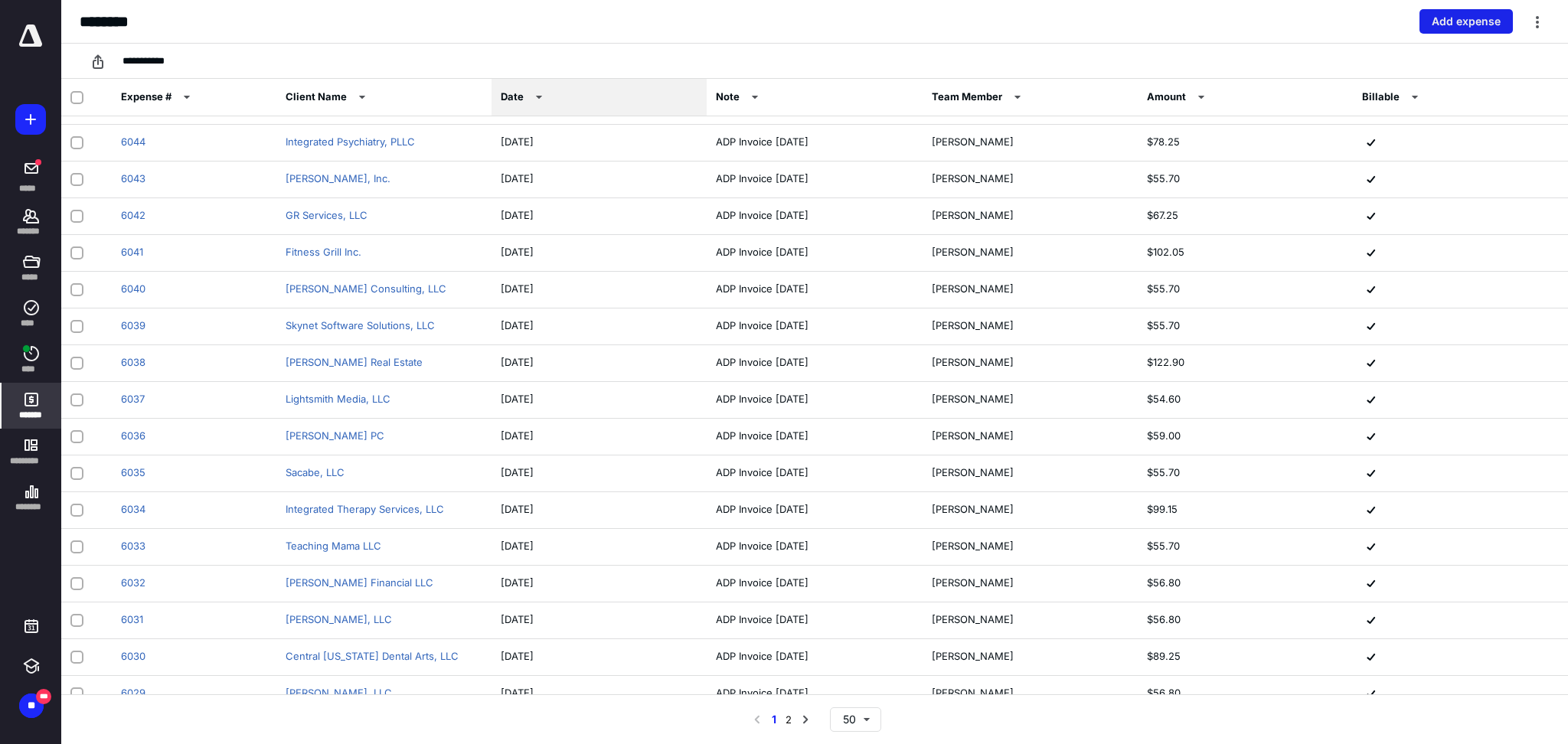 click on "Add expense" at bounding box center [1466, 21] 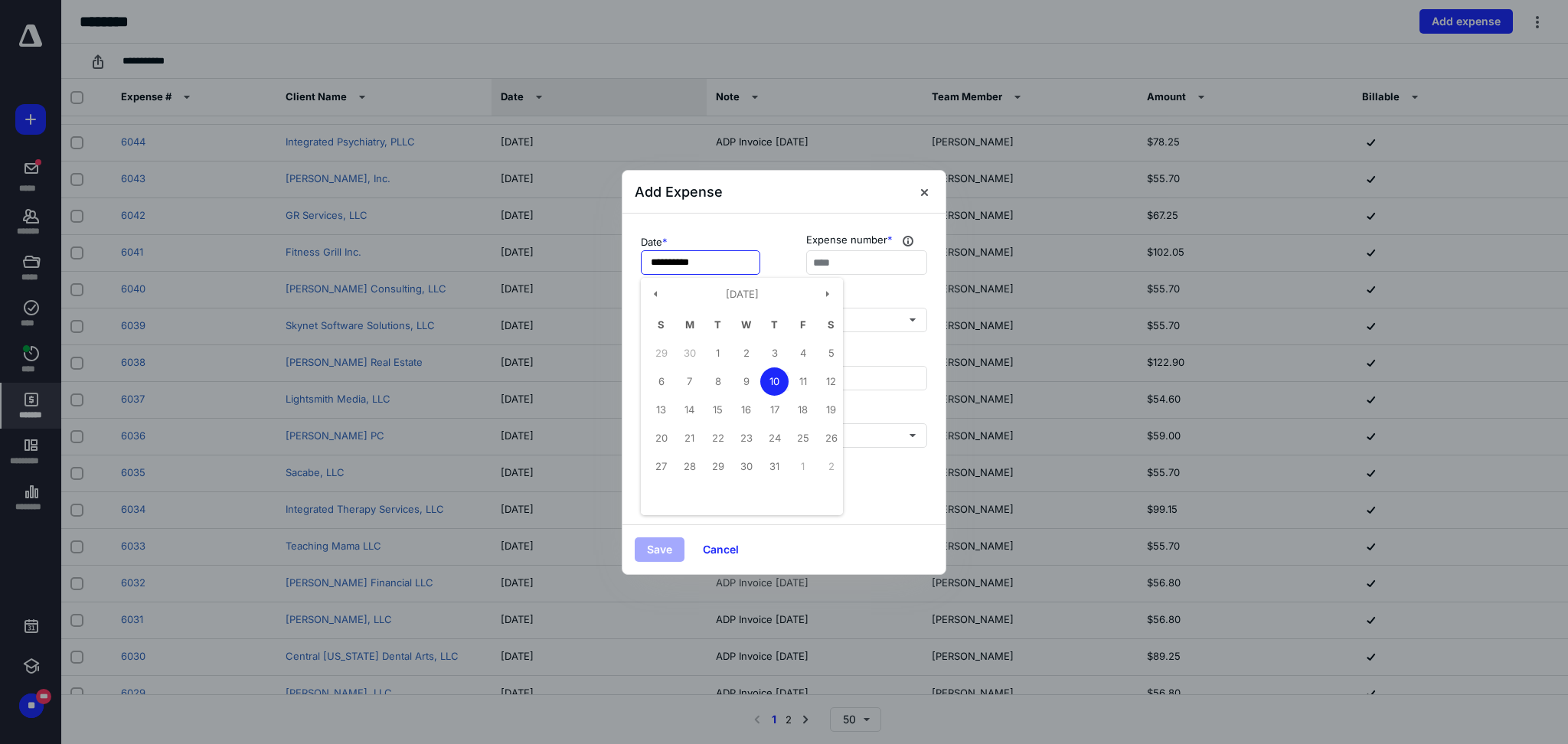 click on "**********" at bounding box center [701, 263] 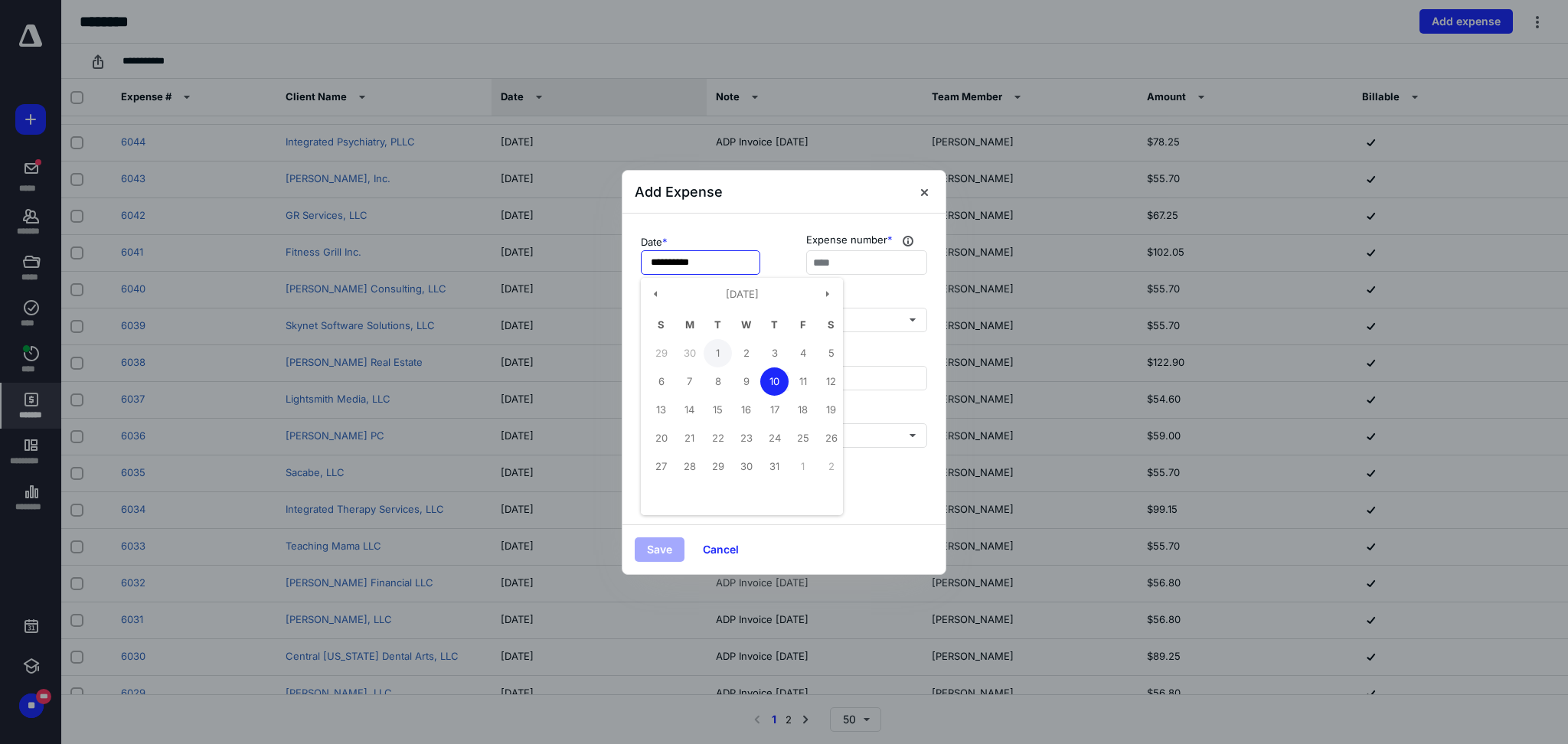 click on "1" at bounding box center (717, 353) 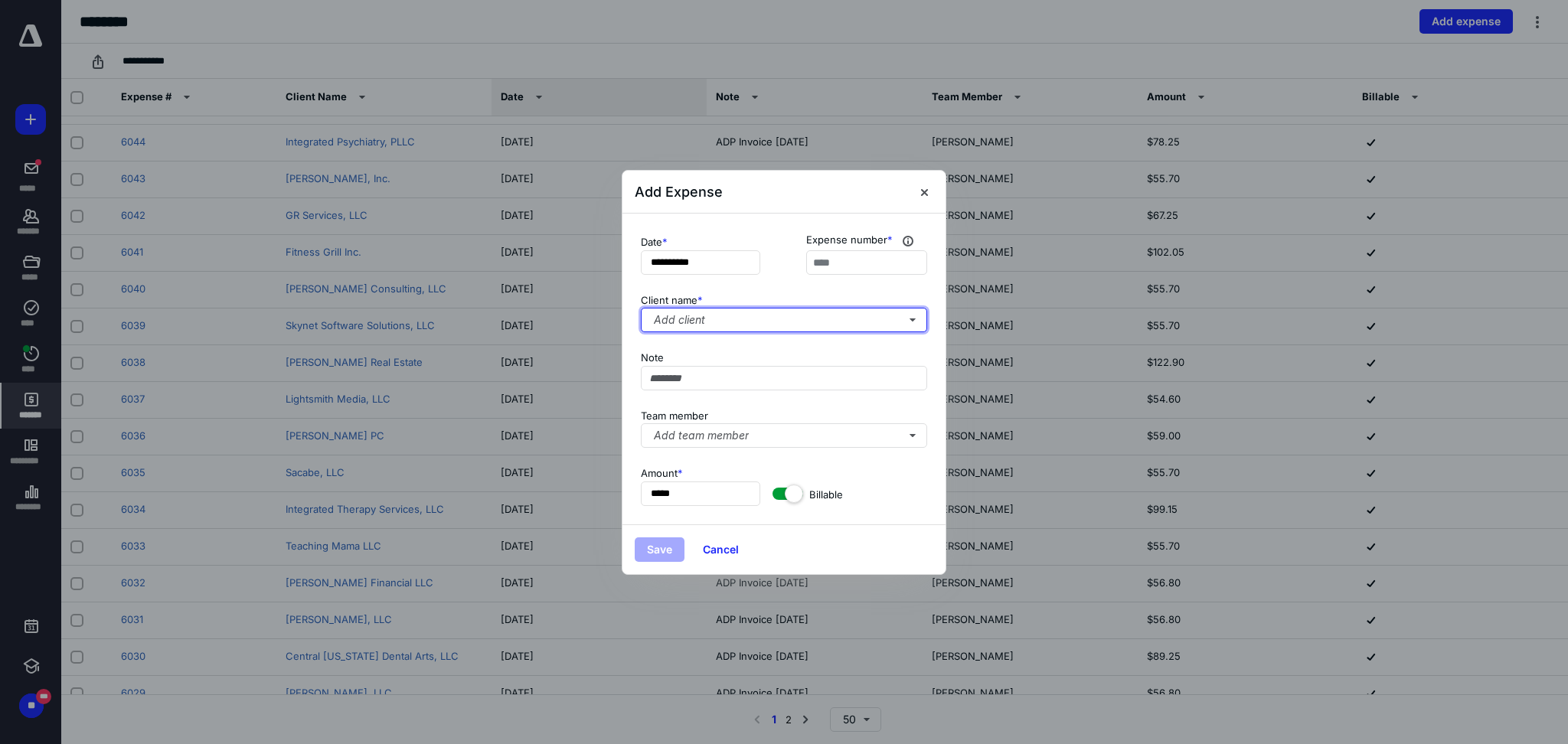 click on "Add client" at bounding box center [784, 320] 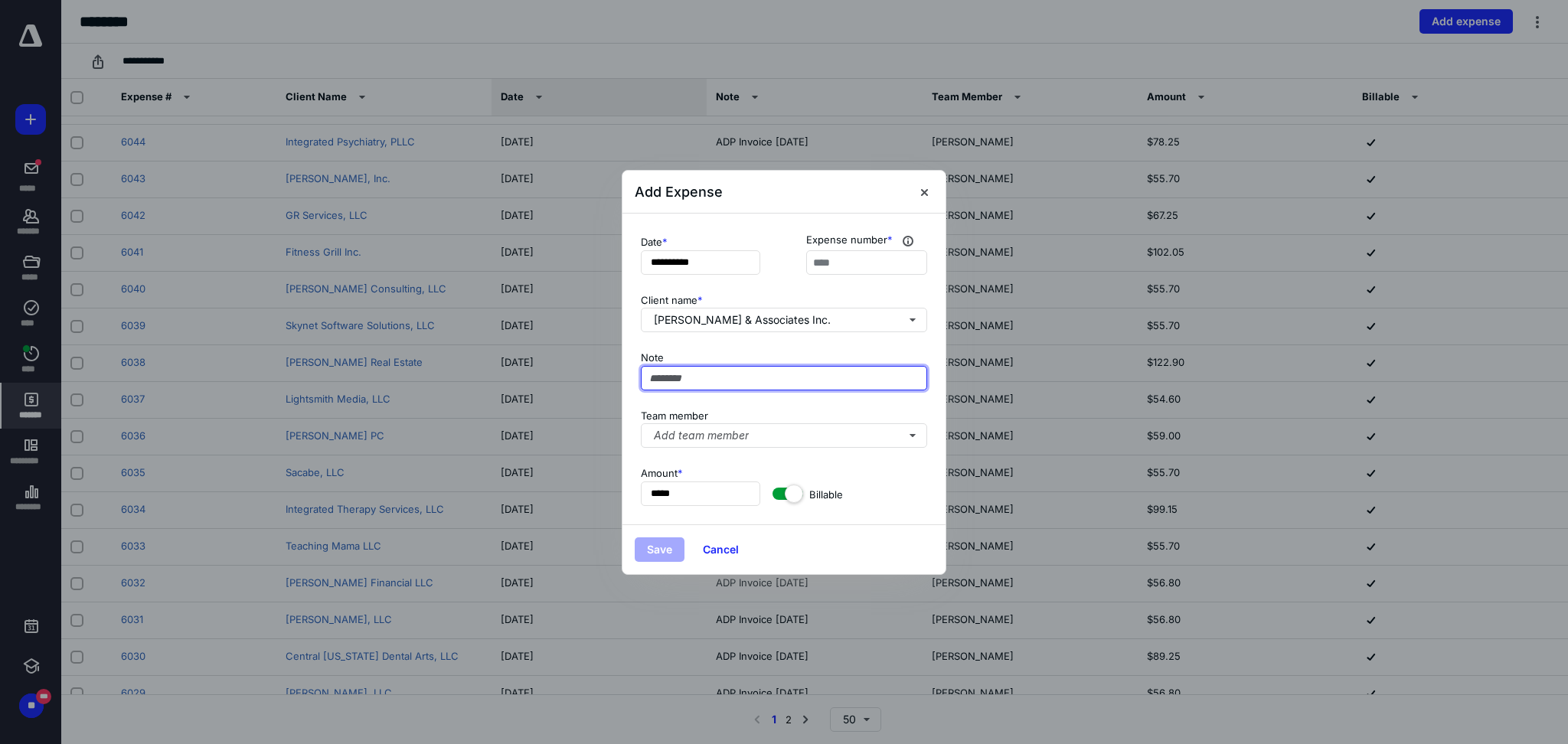 paste on "**********" 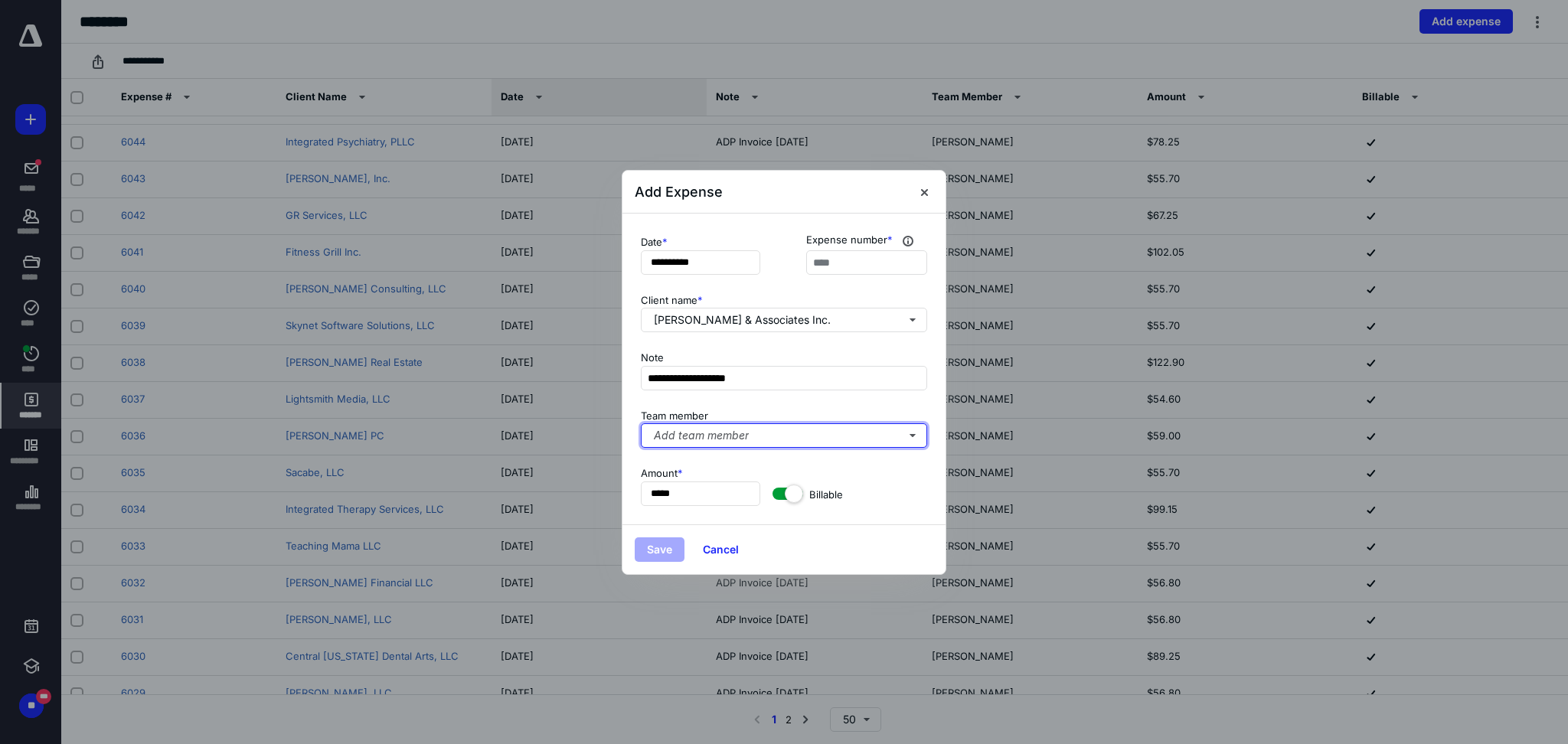 click on "Add team member" at bounding box center [784, 436] 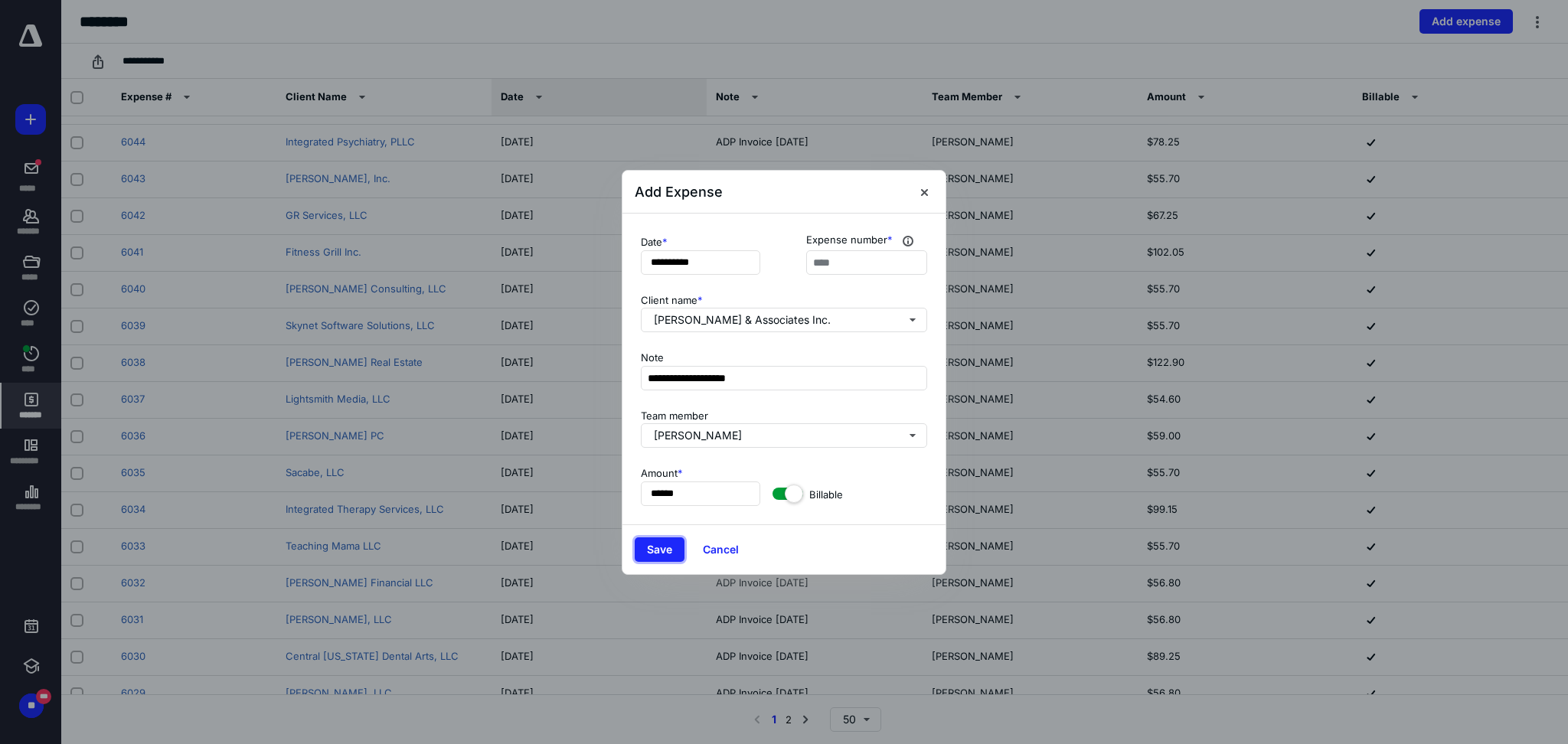 click on "Save" at bounding box center [659, 550] 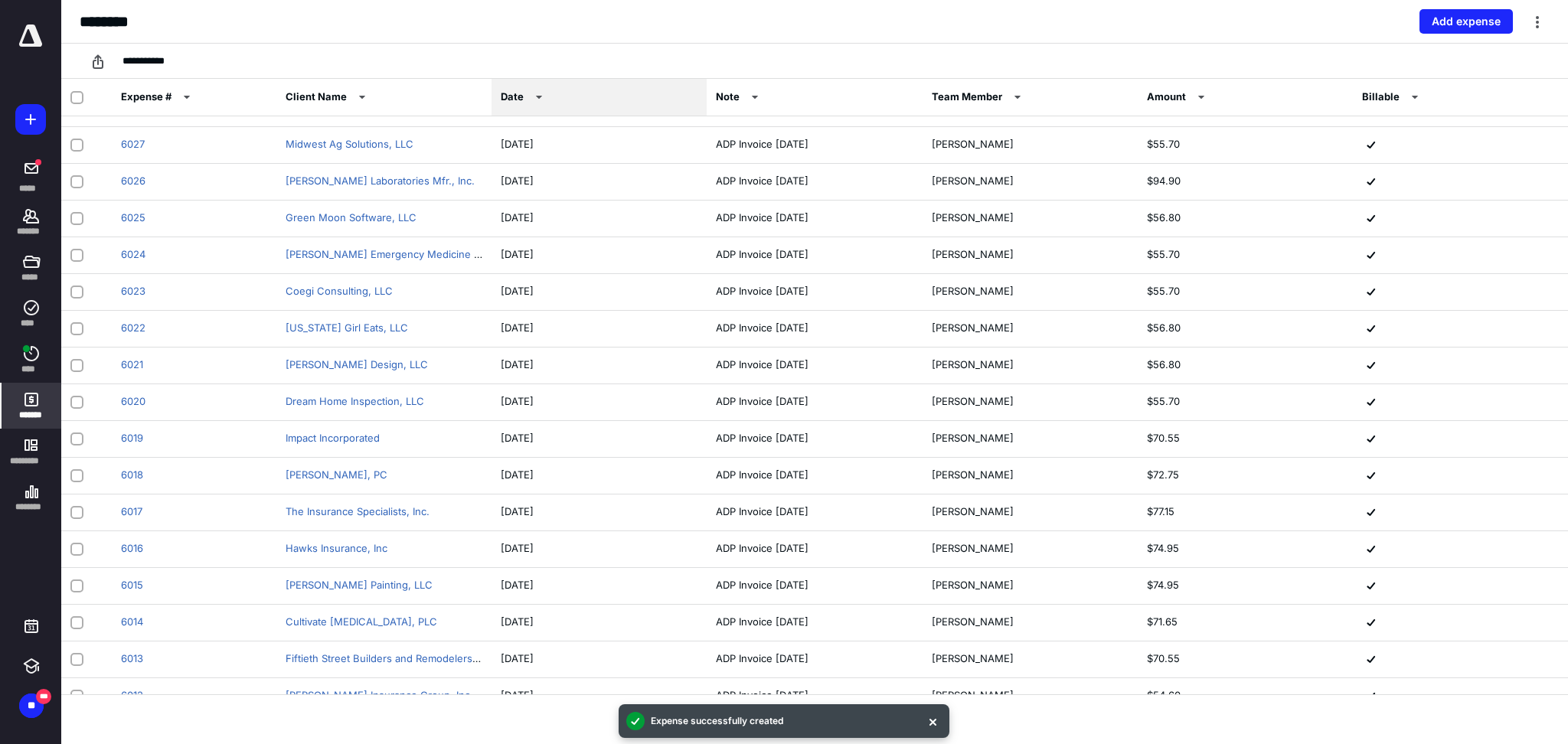 scroll, scrollTop: 1258, scrollLeft: 0, axis: vertical 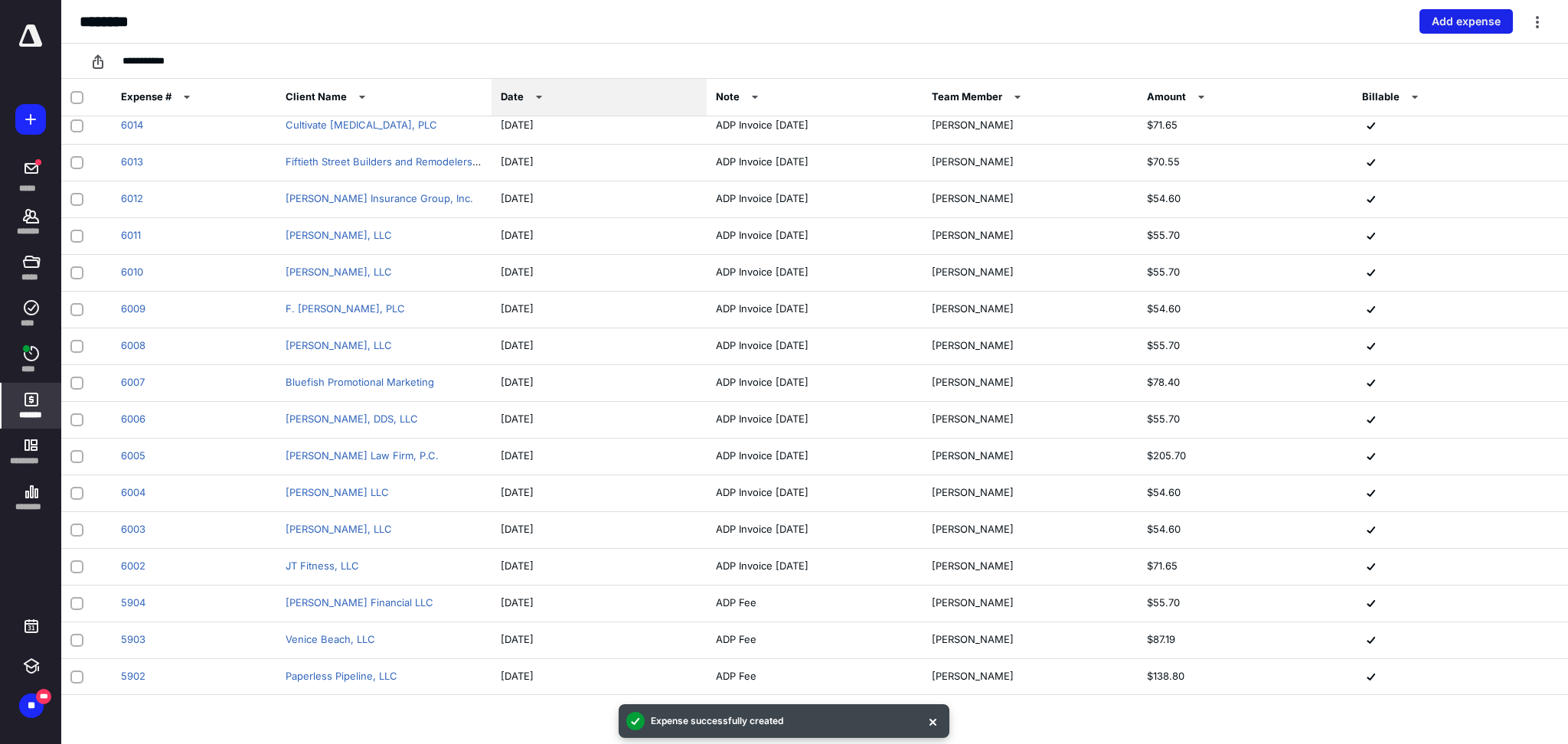 click on "Add expense" at bounding box center (1466, 21) 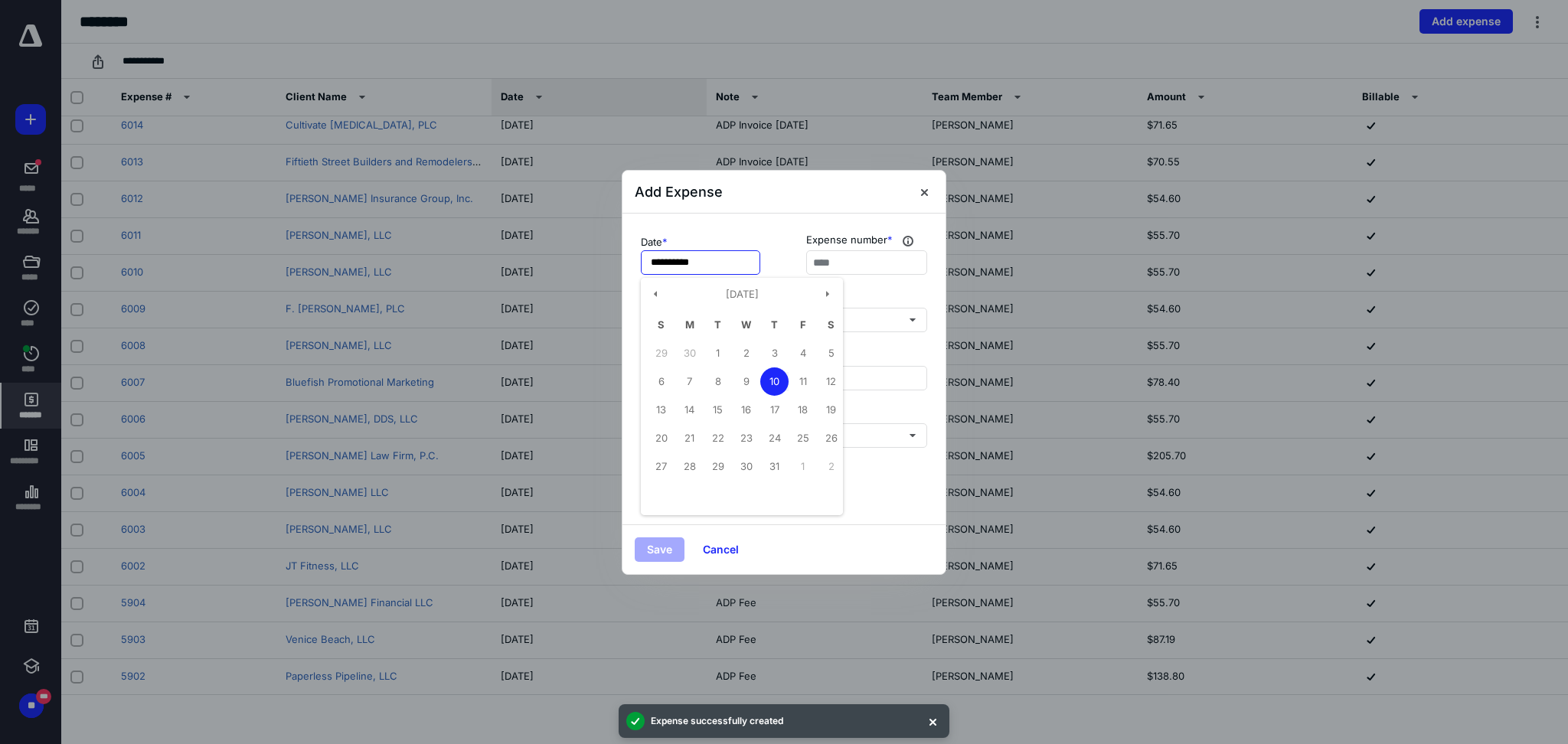 click on "**********" at bounding box center (701, 263) 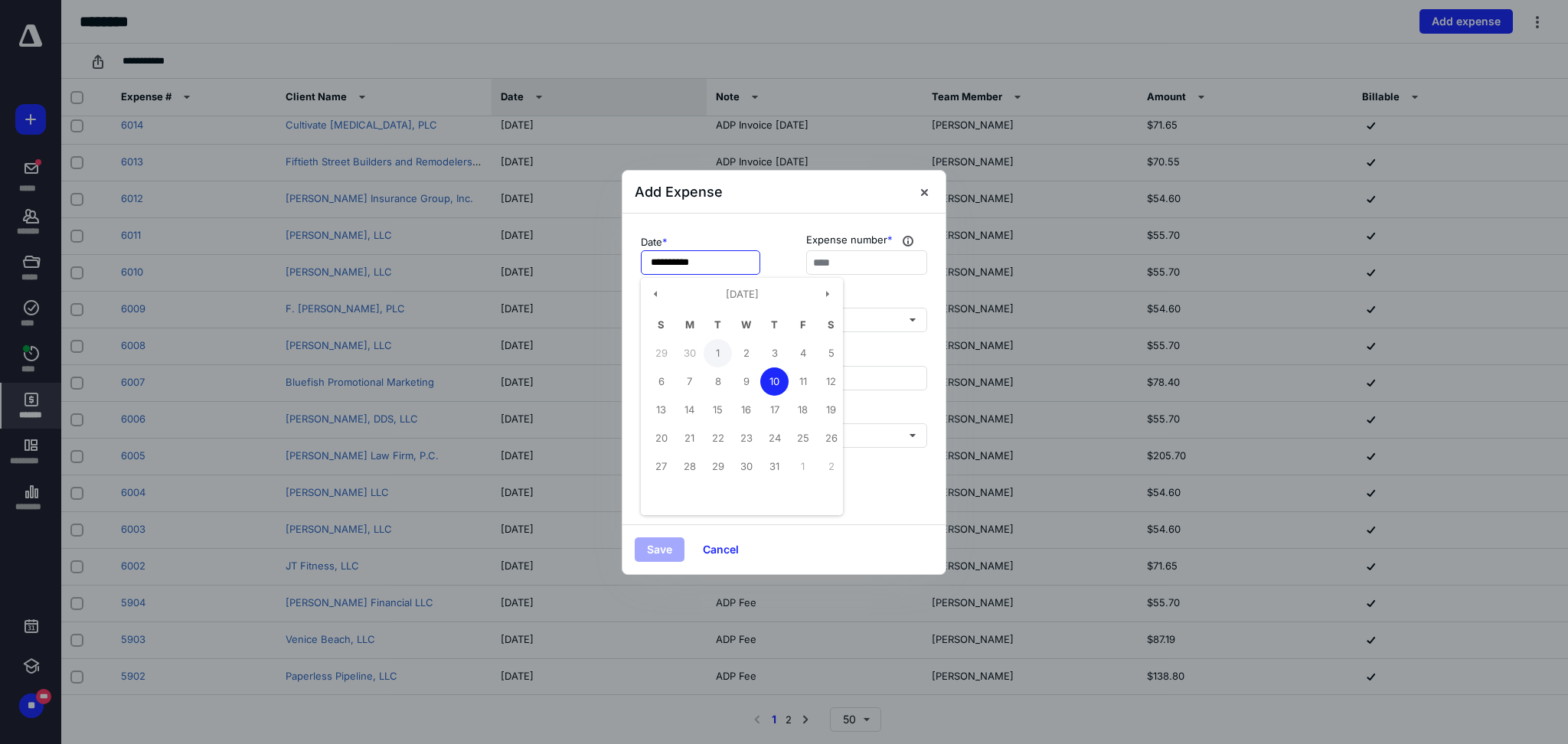 click on "1" at bounding box center (717, 353) 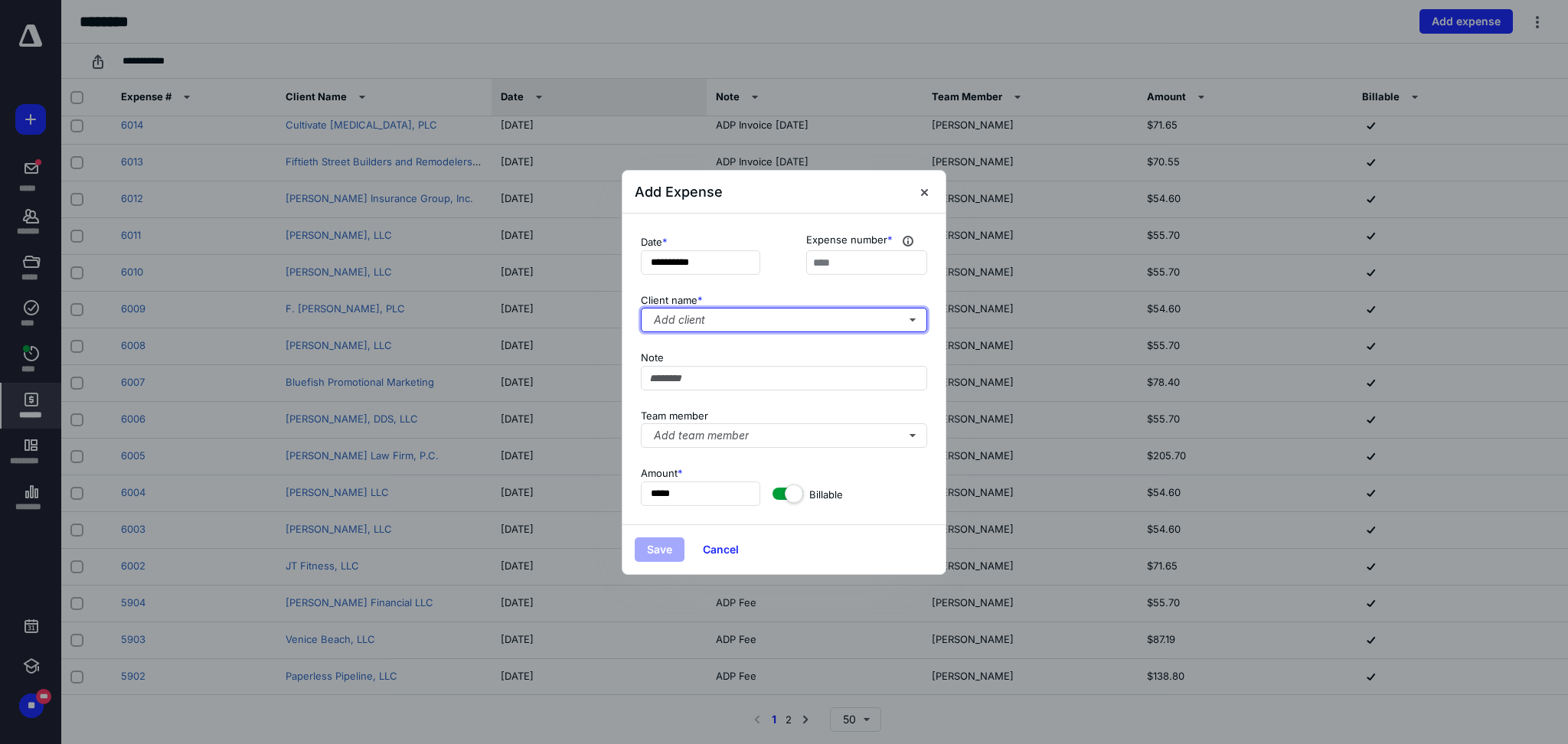 click on "Add client" at bounding box center (784, 320) 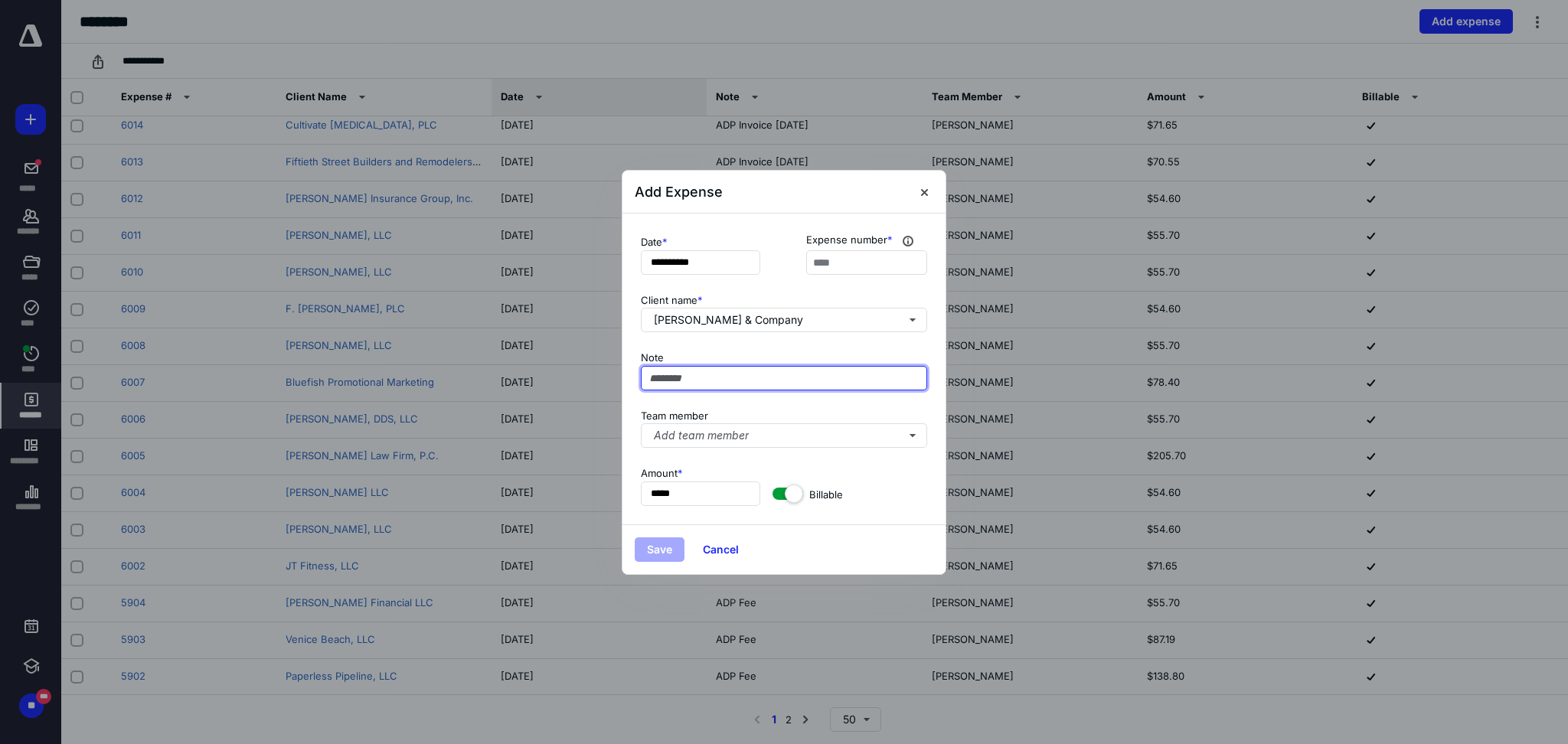 paste on "**********" 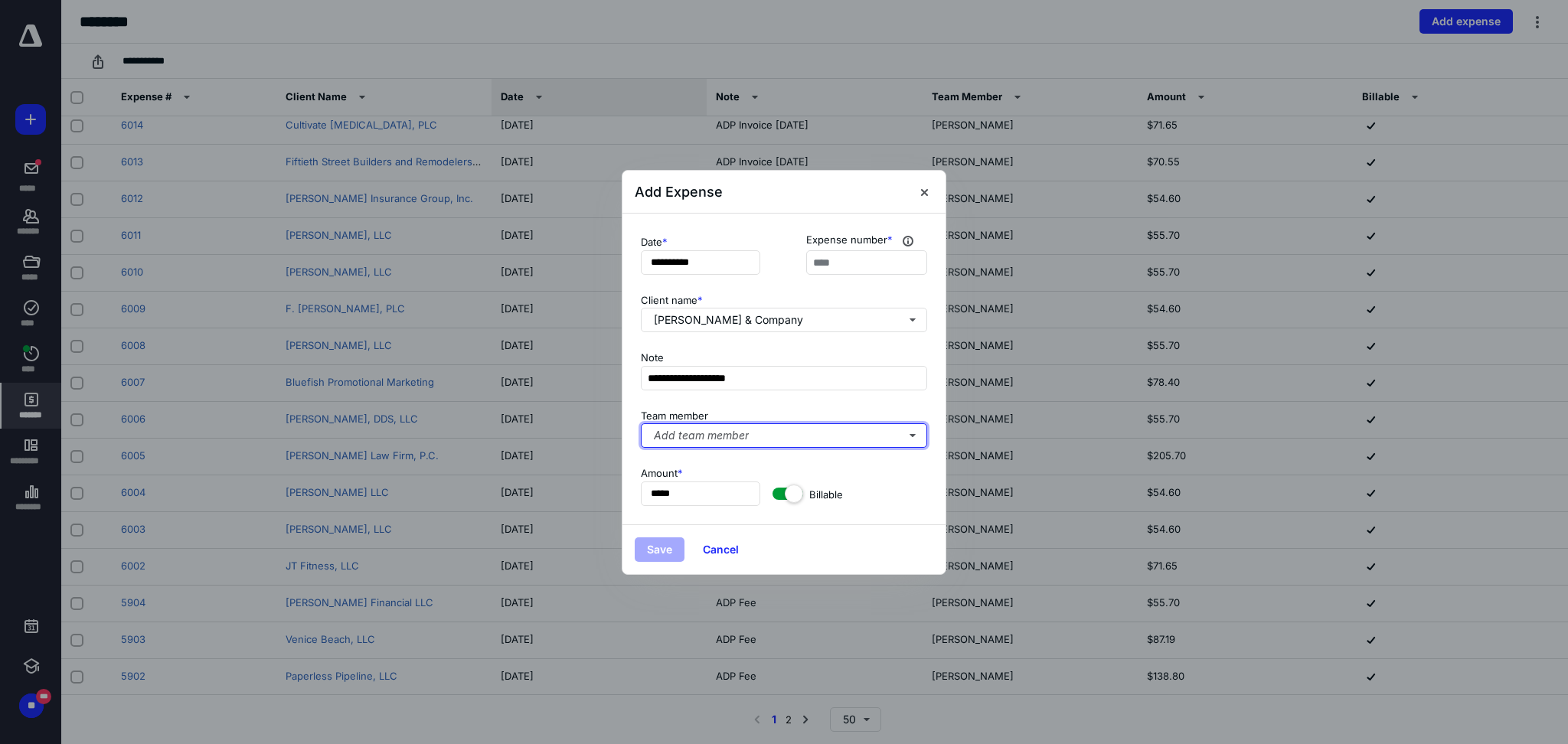 click on "Add team member" at bounding box center [784, 436] 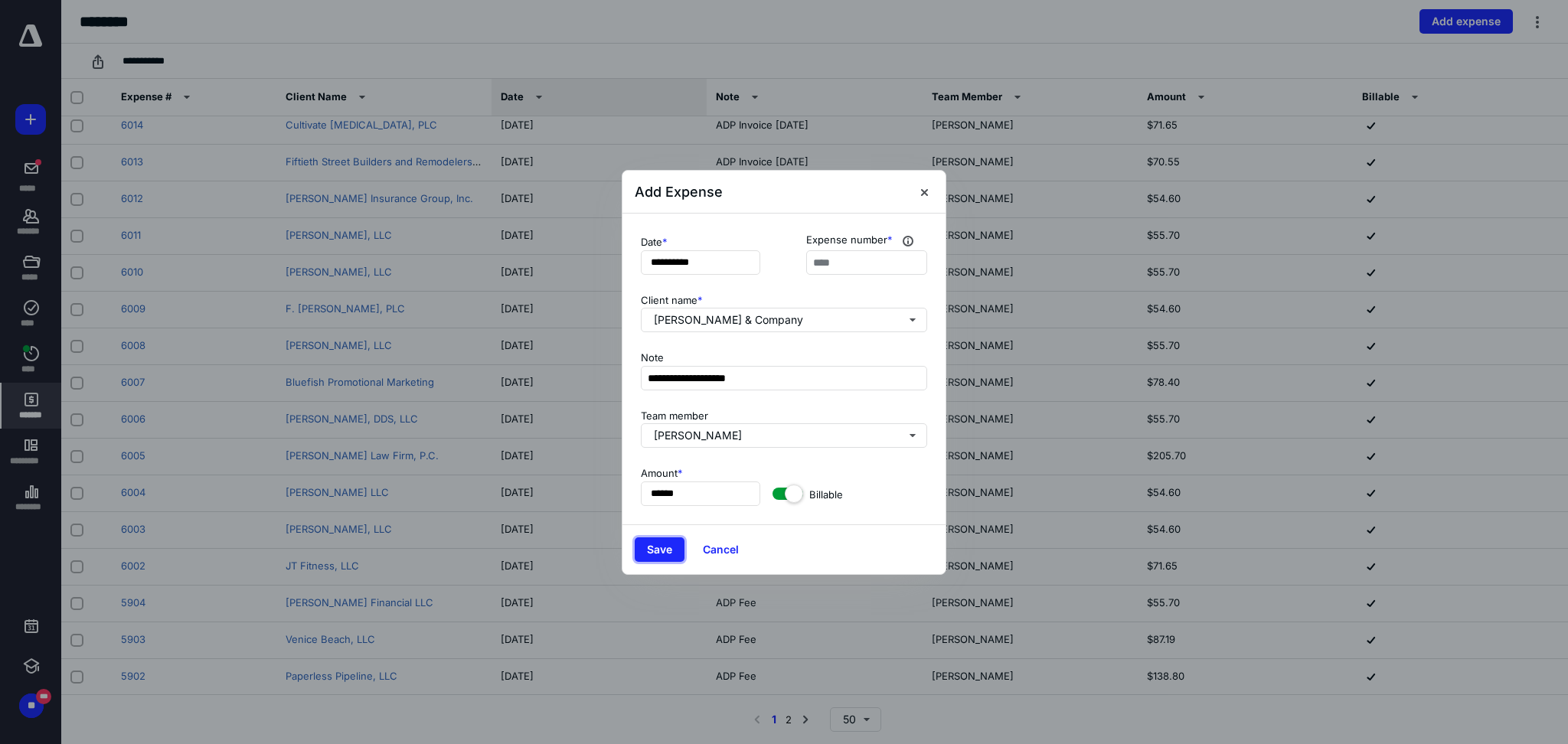 click on "Save" at bounding box center [659, 550] 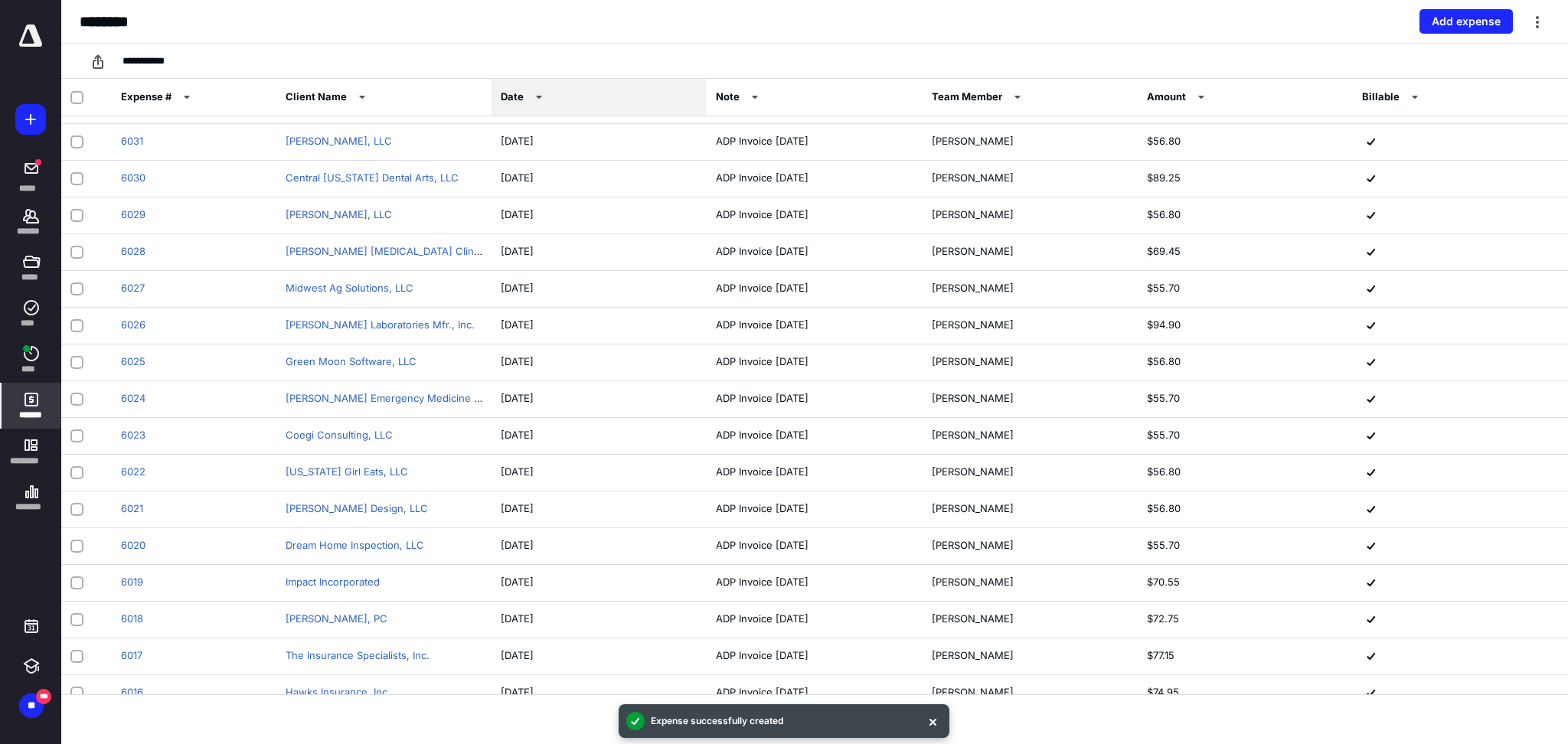 scroll, scrollTop: 919, scrollLeft: 0, axis: vertical 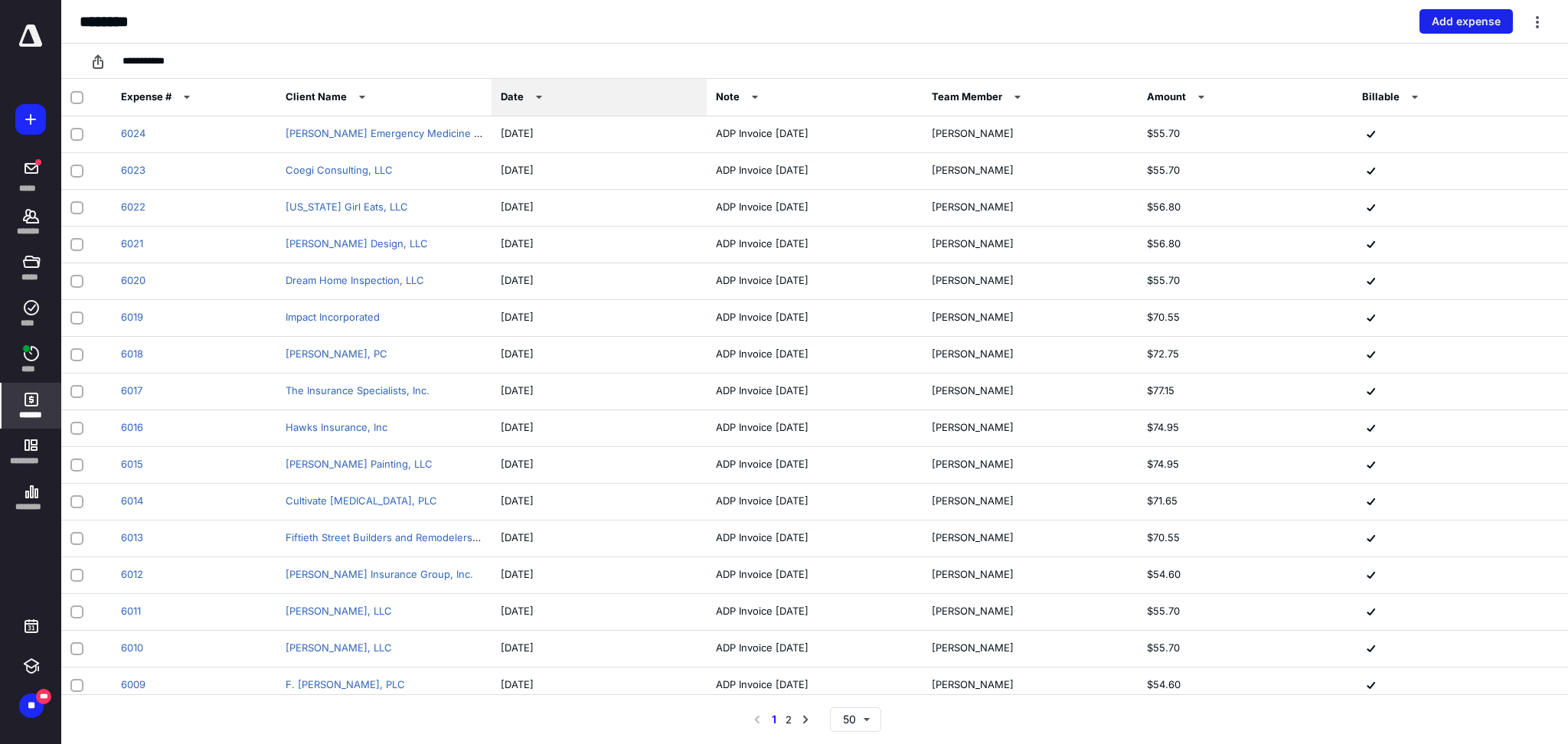 click on "Add expense" at bounding box center [1466, 21] 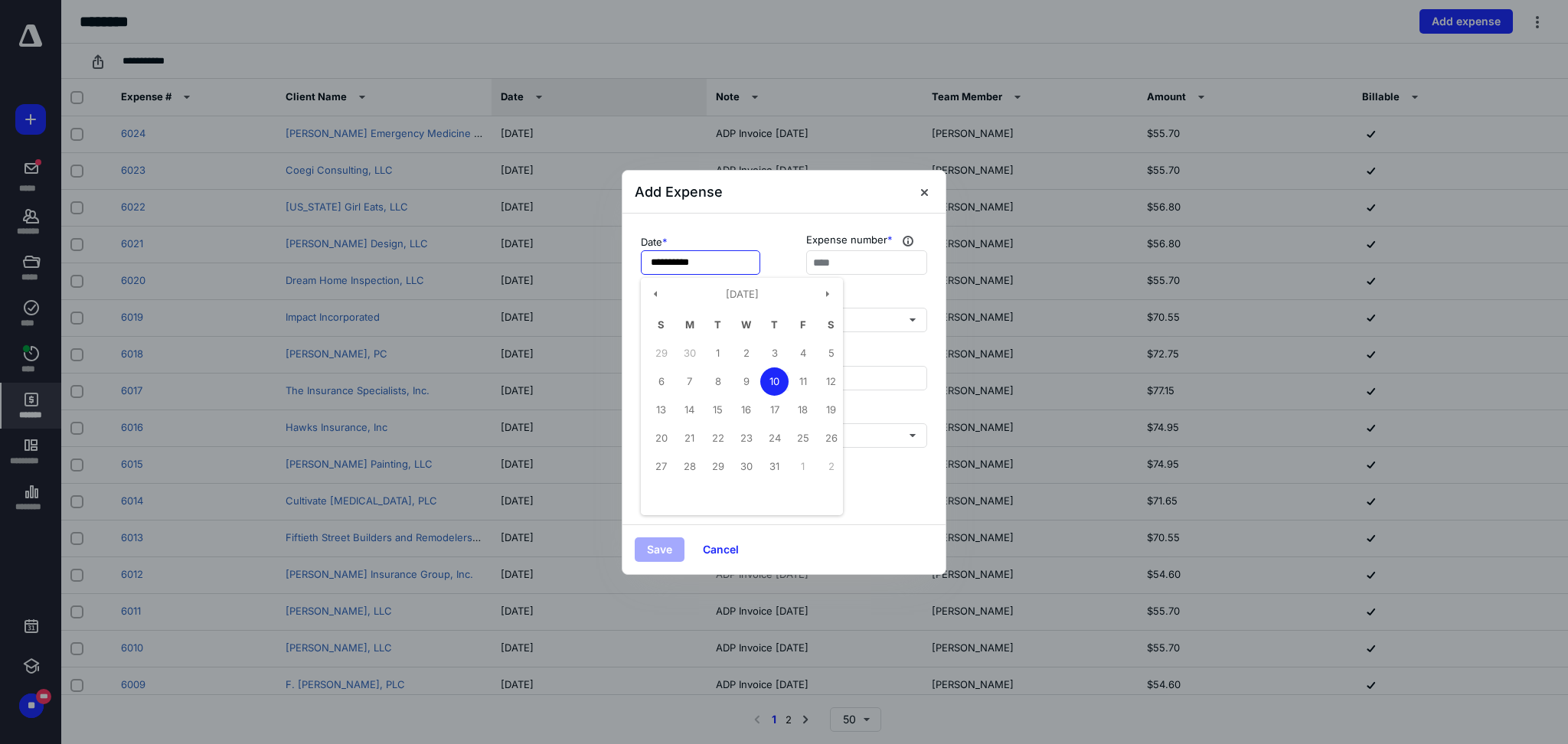 click on "**********" at bounding box center [701, 263] 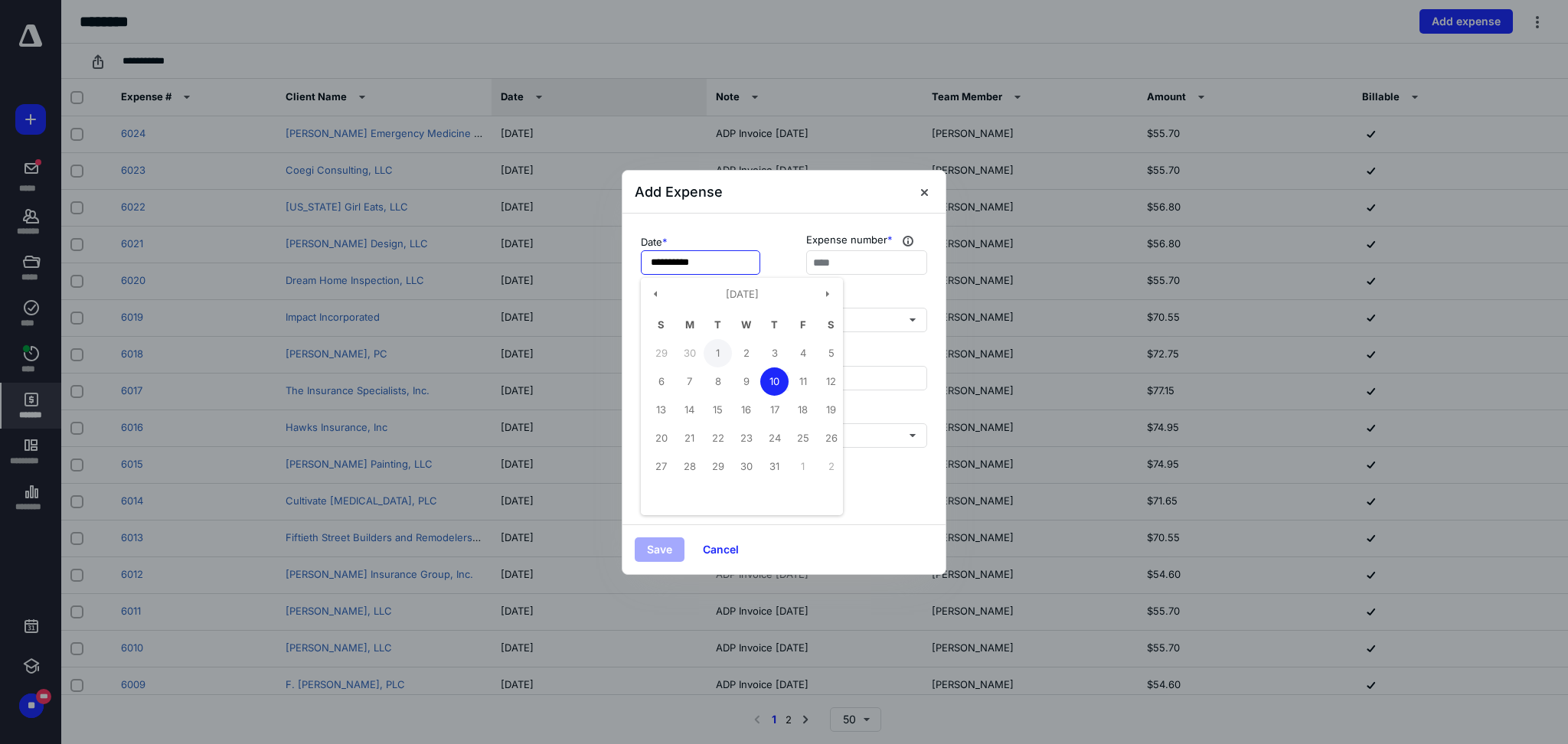 click on "1" at bounding box center [717, 353] 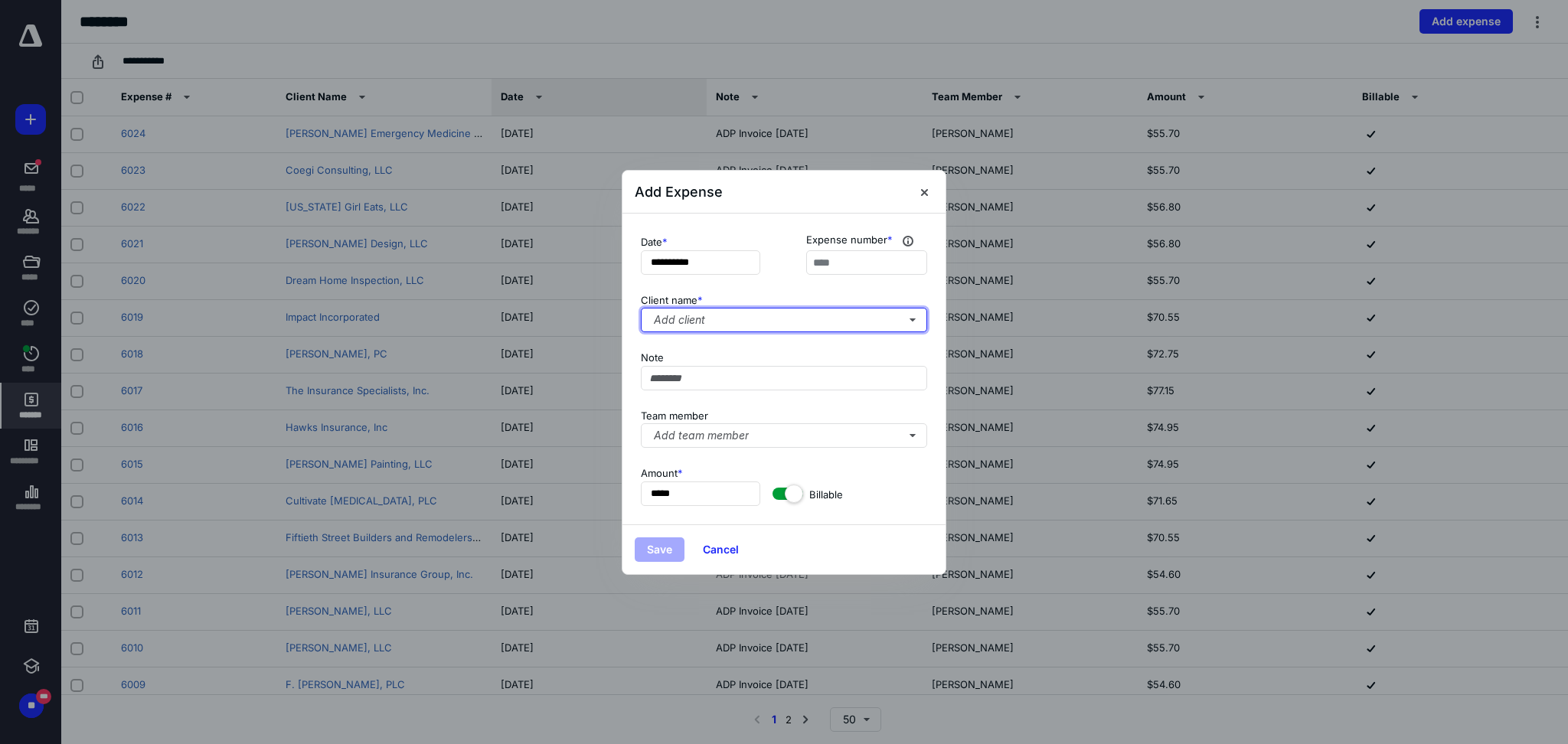 click on "Add client" at bounding box center (784, 320) 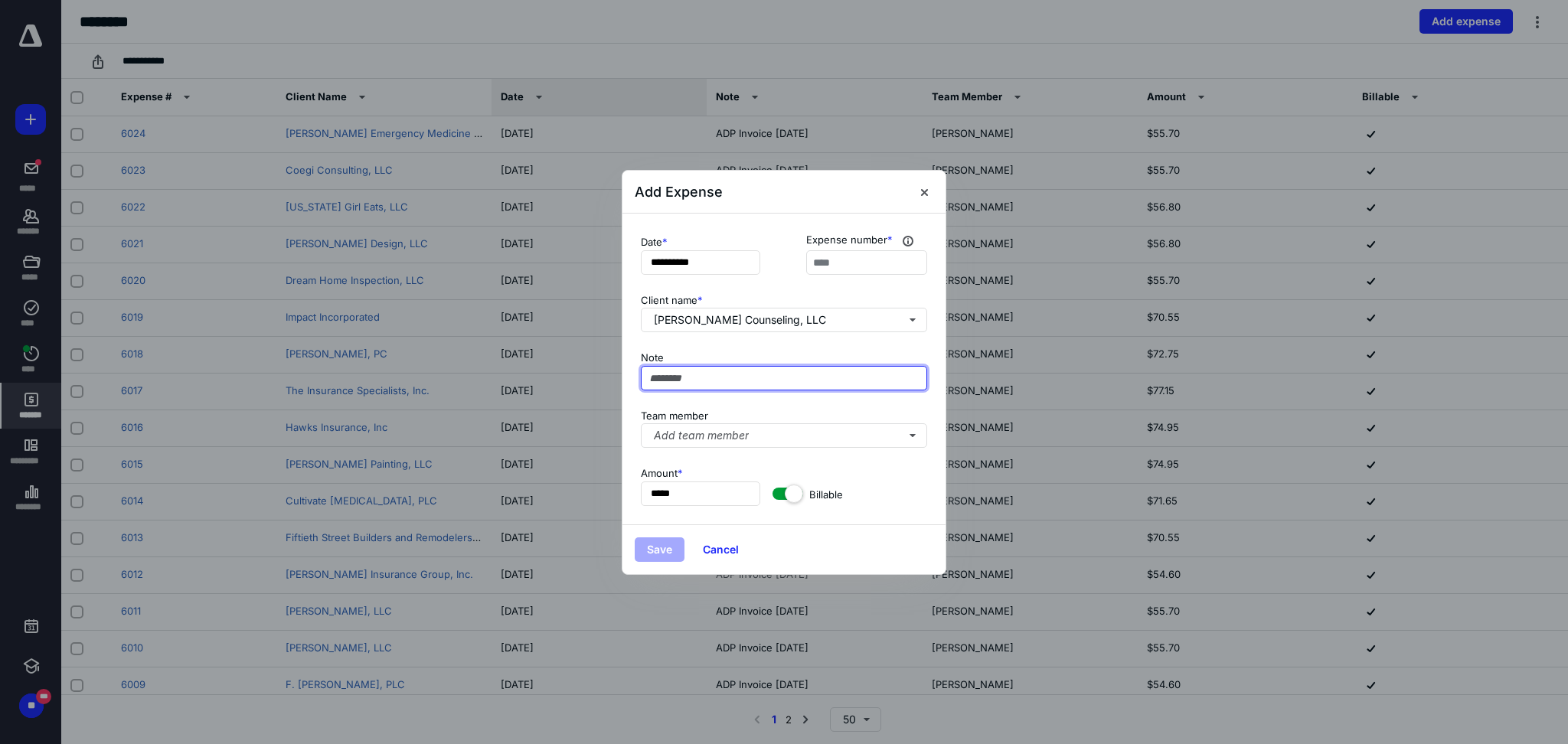 paste on "**********" 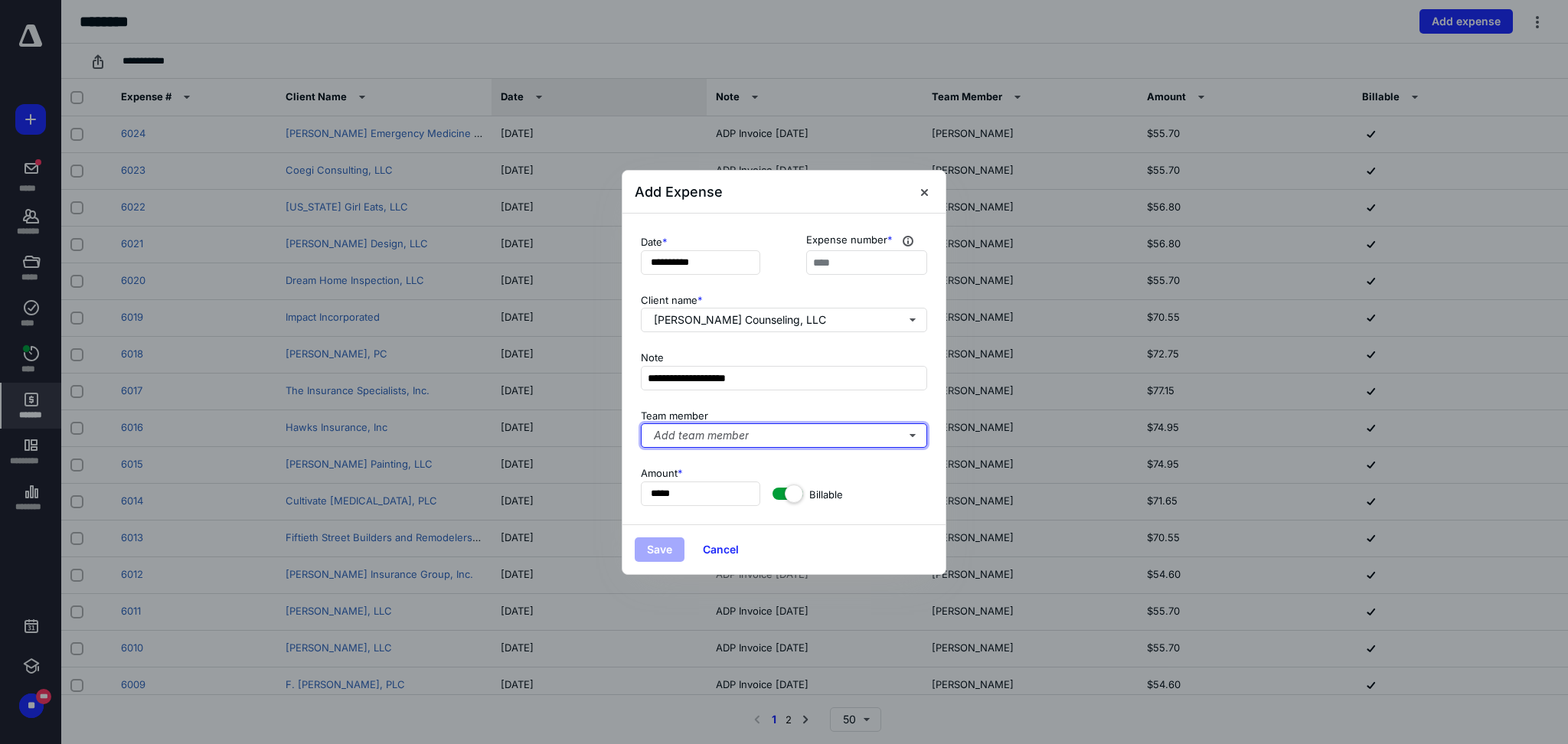 click on "Add team member" at bounding box center [784, 436] 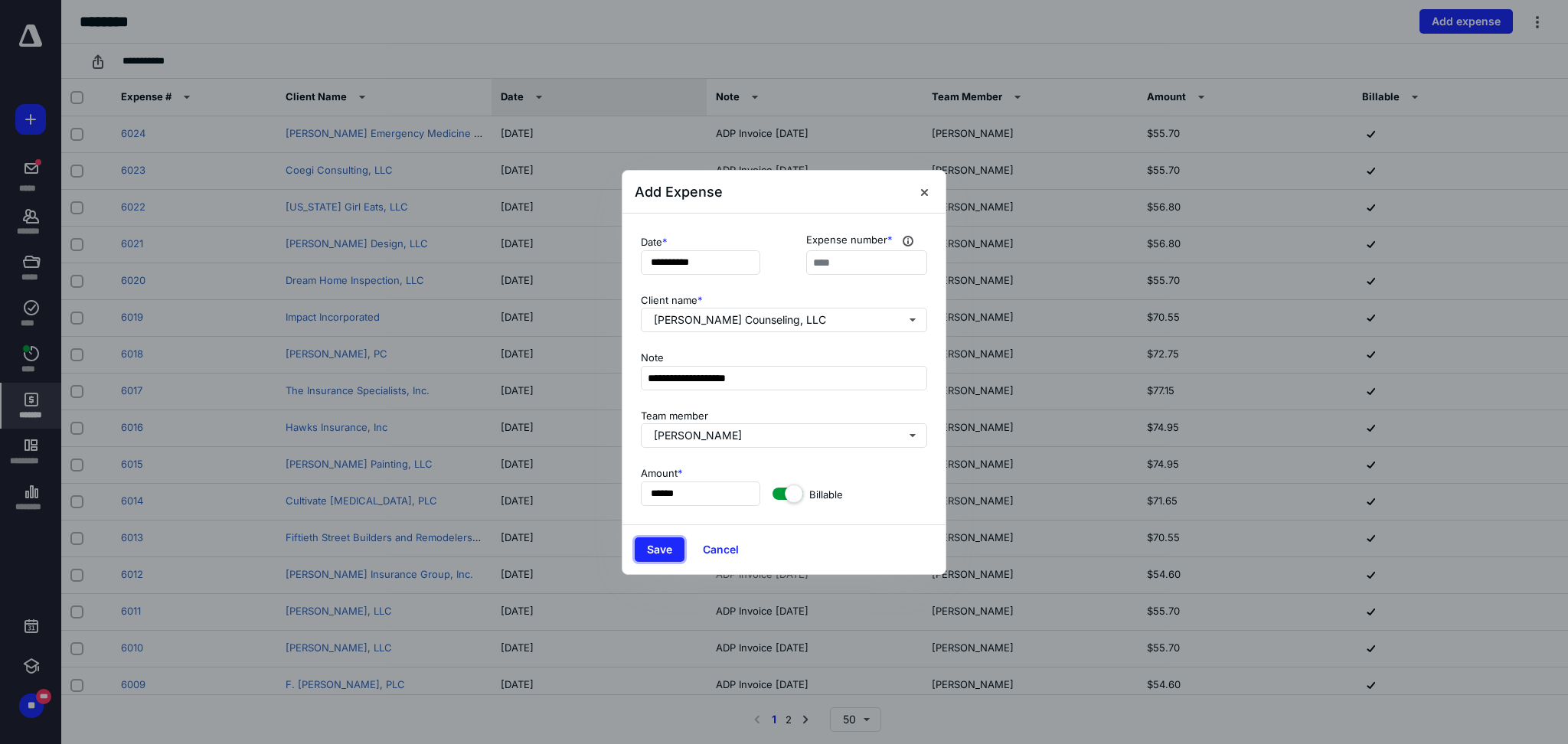 click on "Save" at bounding box center (659, 550) 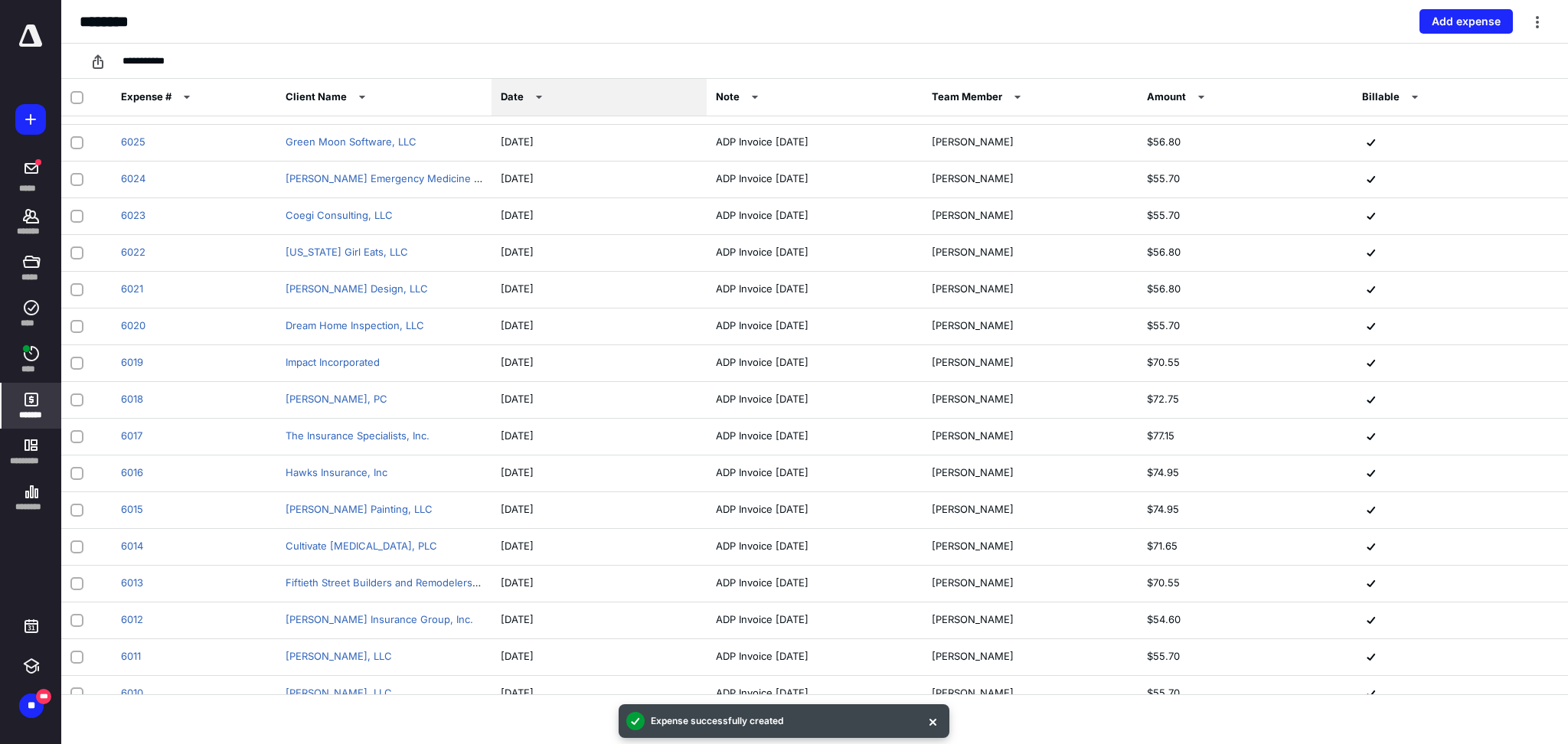 scroll, scrollTop: 850, scrollLeft: 0, axis: vertical 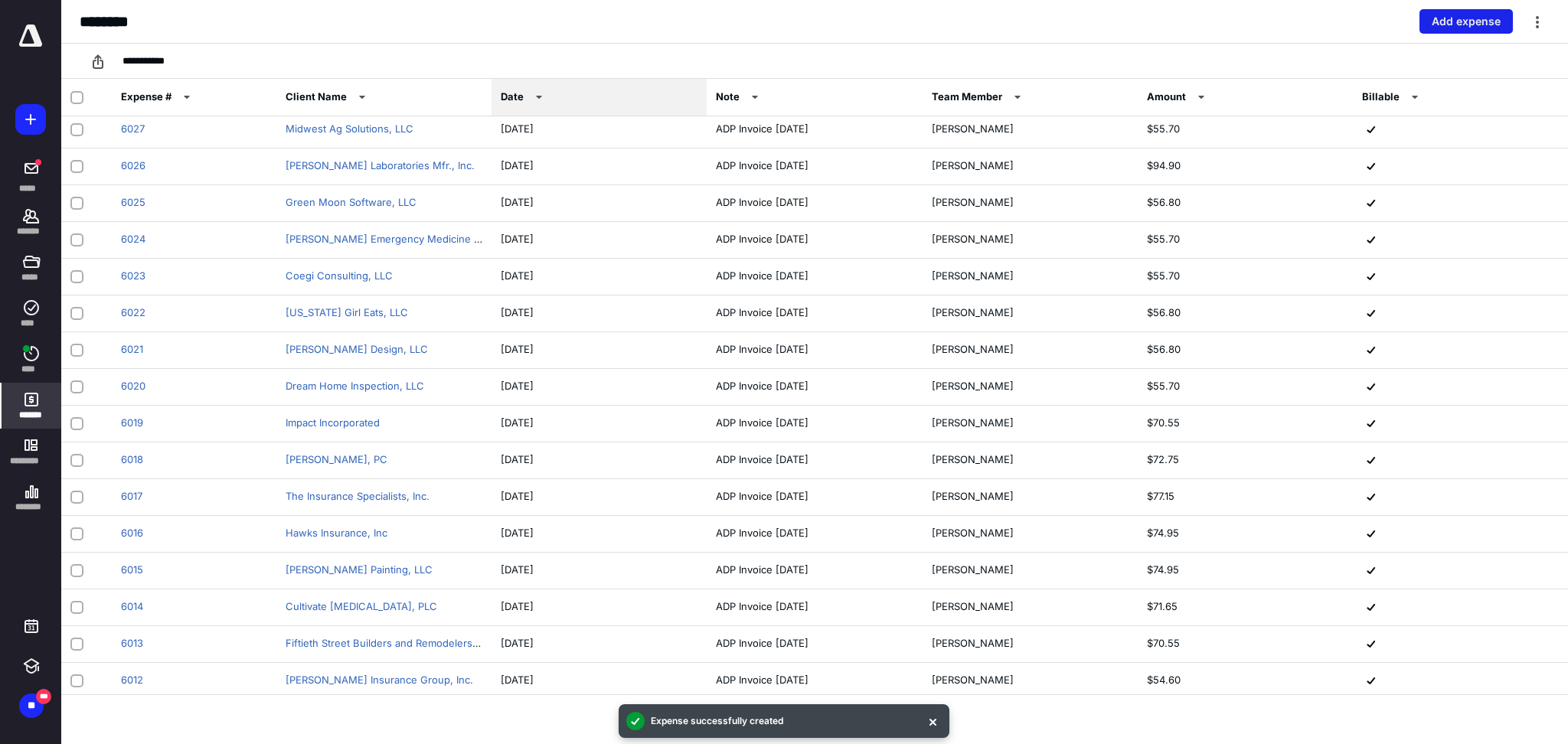 click on "Add expense" at bounding box center [1466, 21] 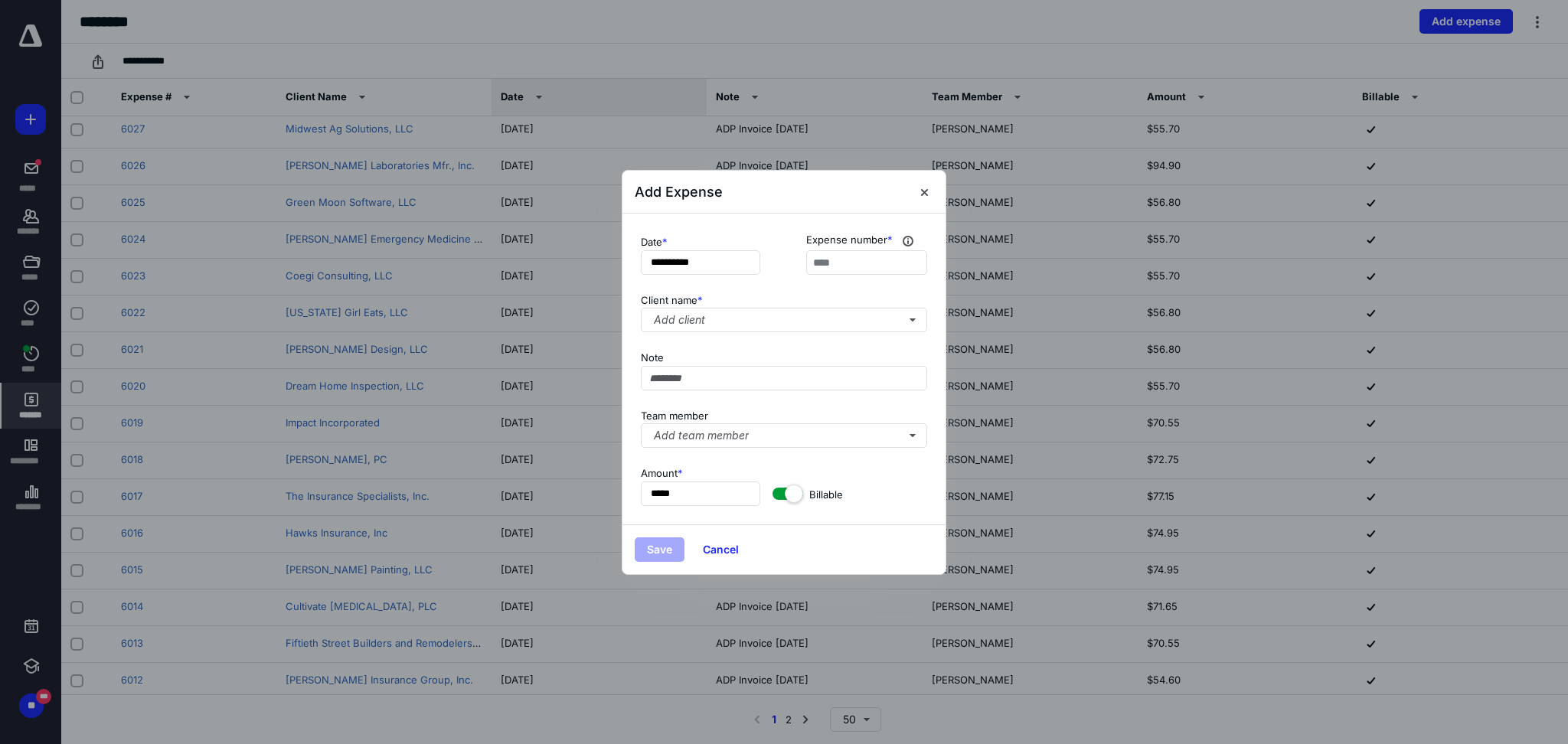 click on "**********" at bounding box center (701, 255) 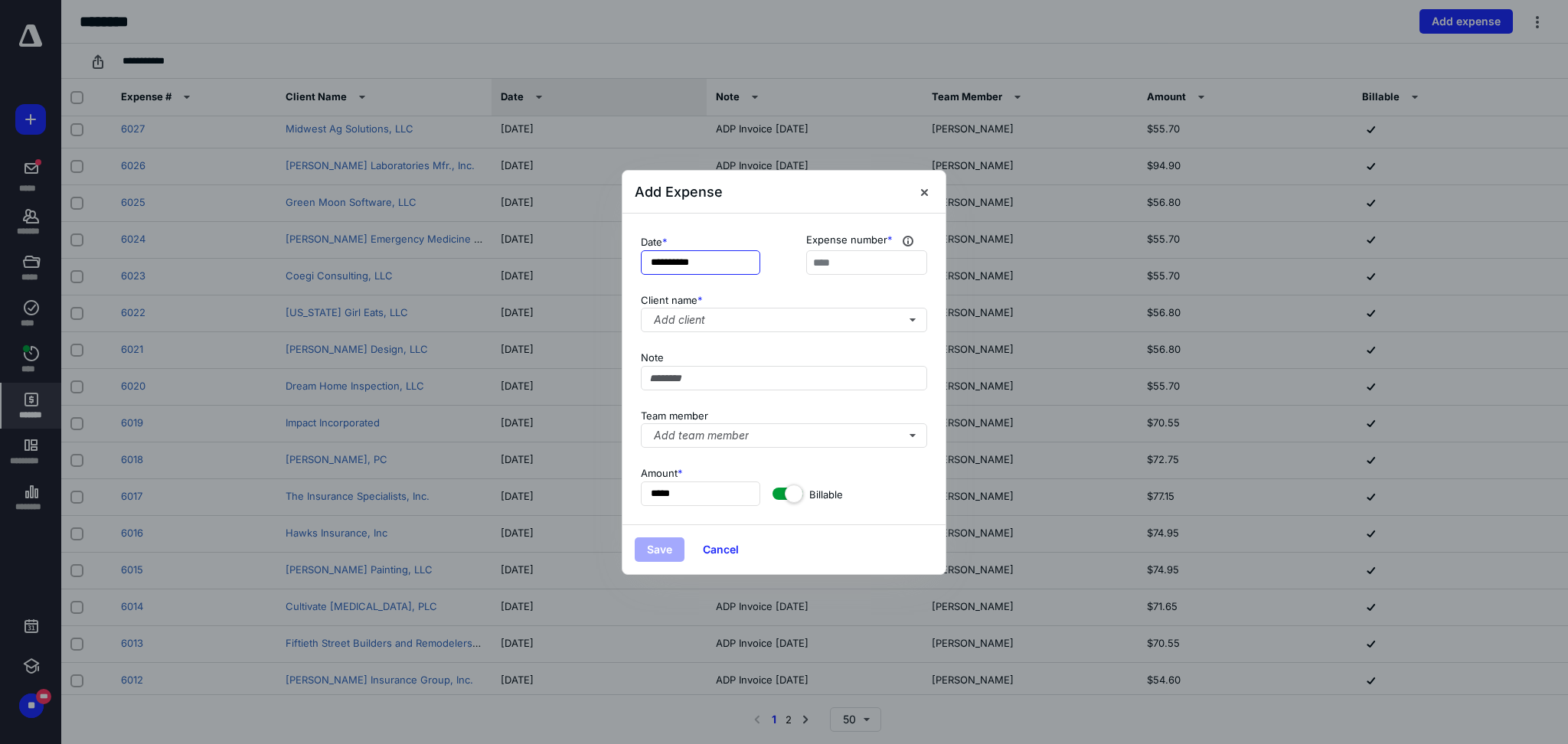 click on "**********" at bounding box center (701, 263) 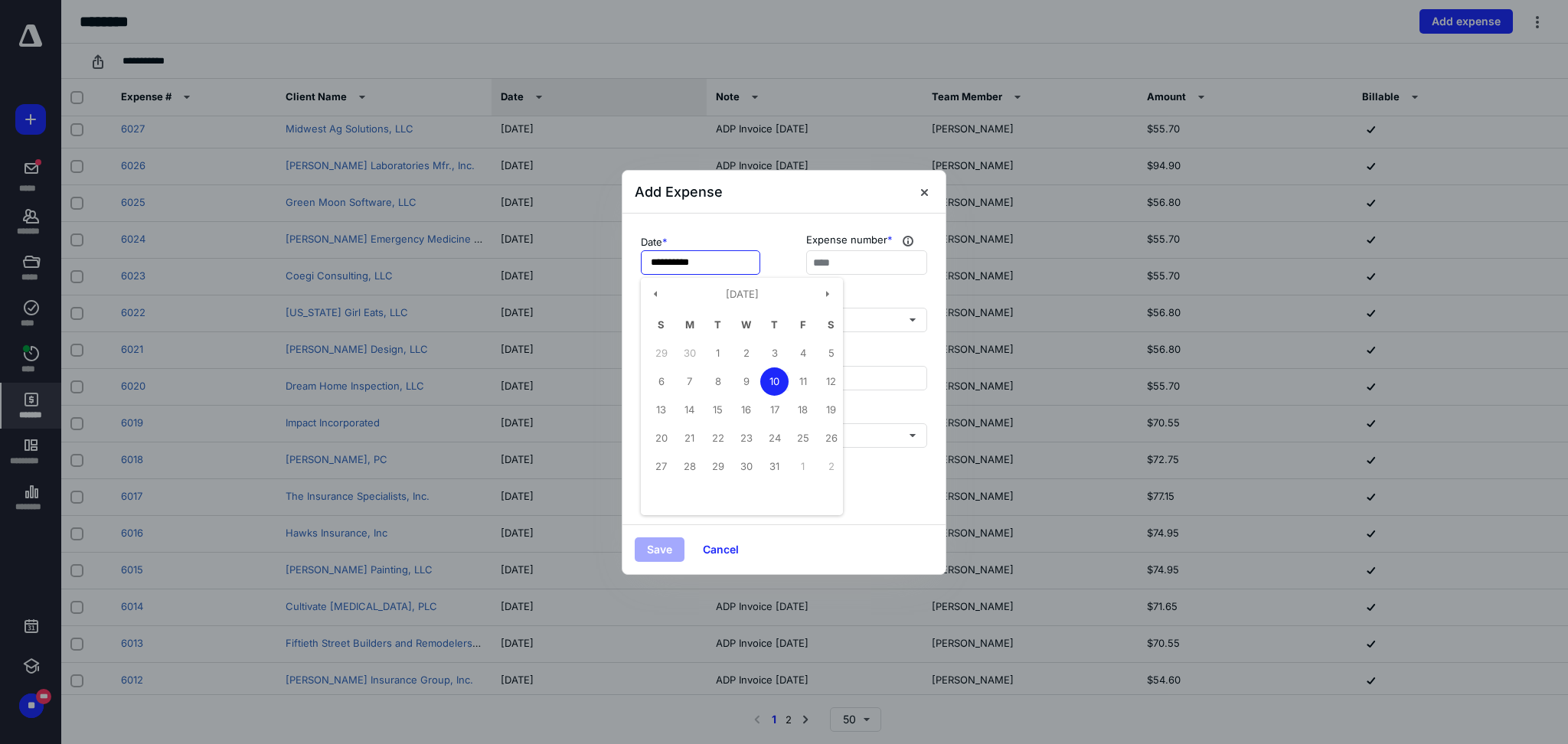 click on "1" at bounding box center (717, 353) 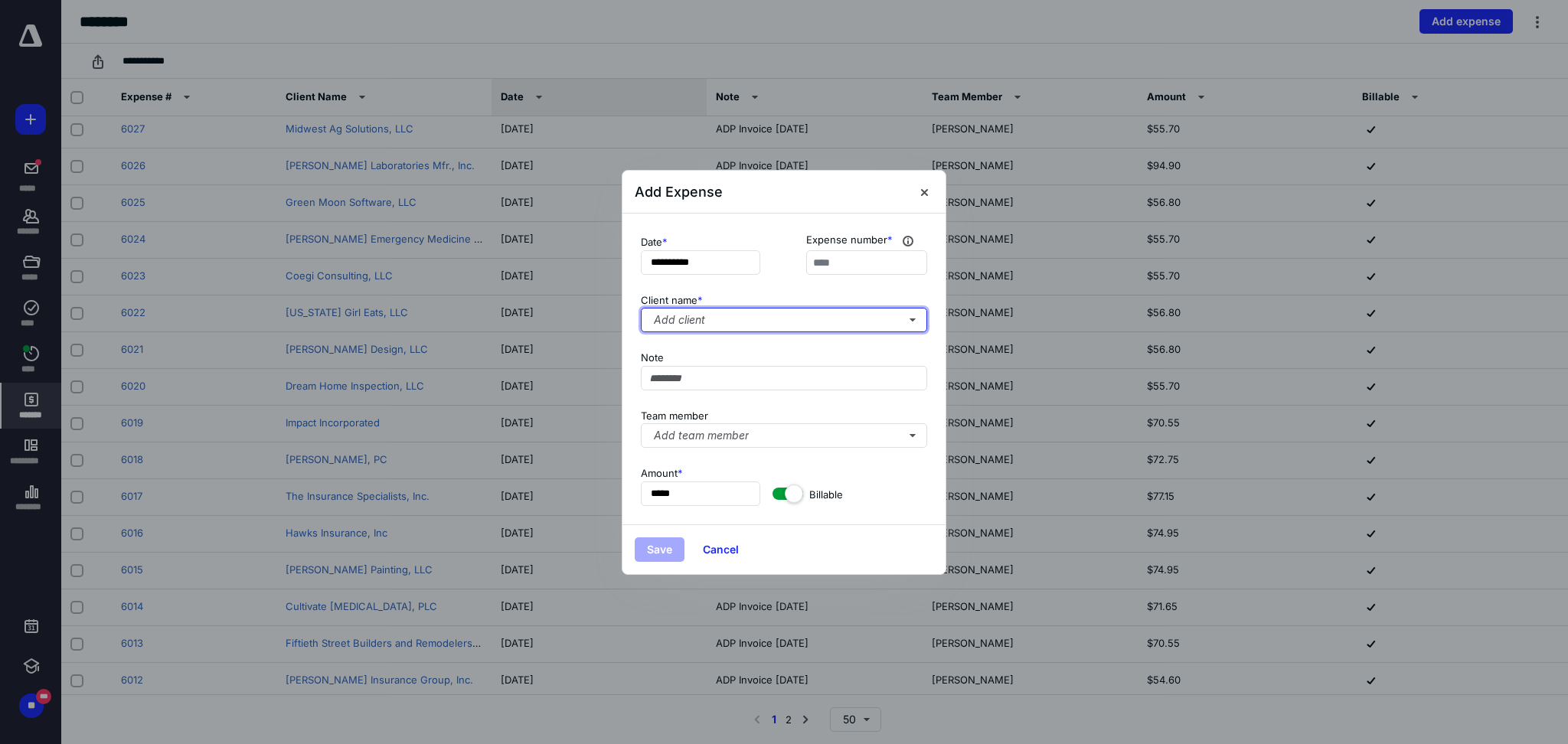click on "Add client" at bounding box center [784, 320] 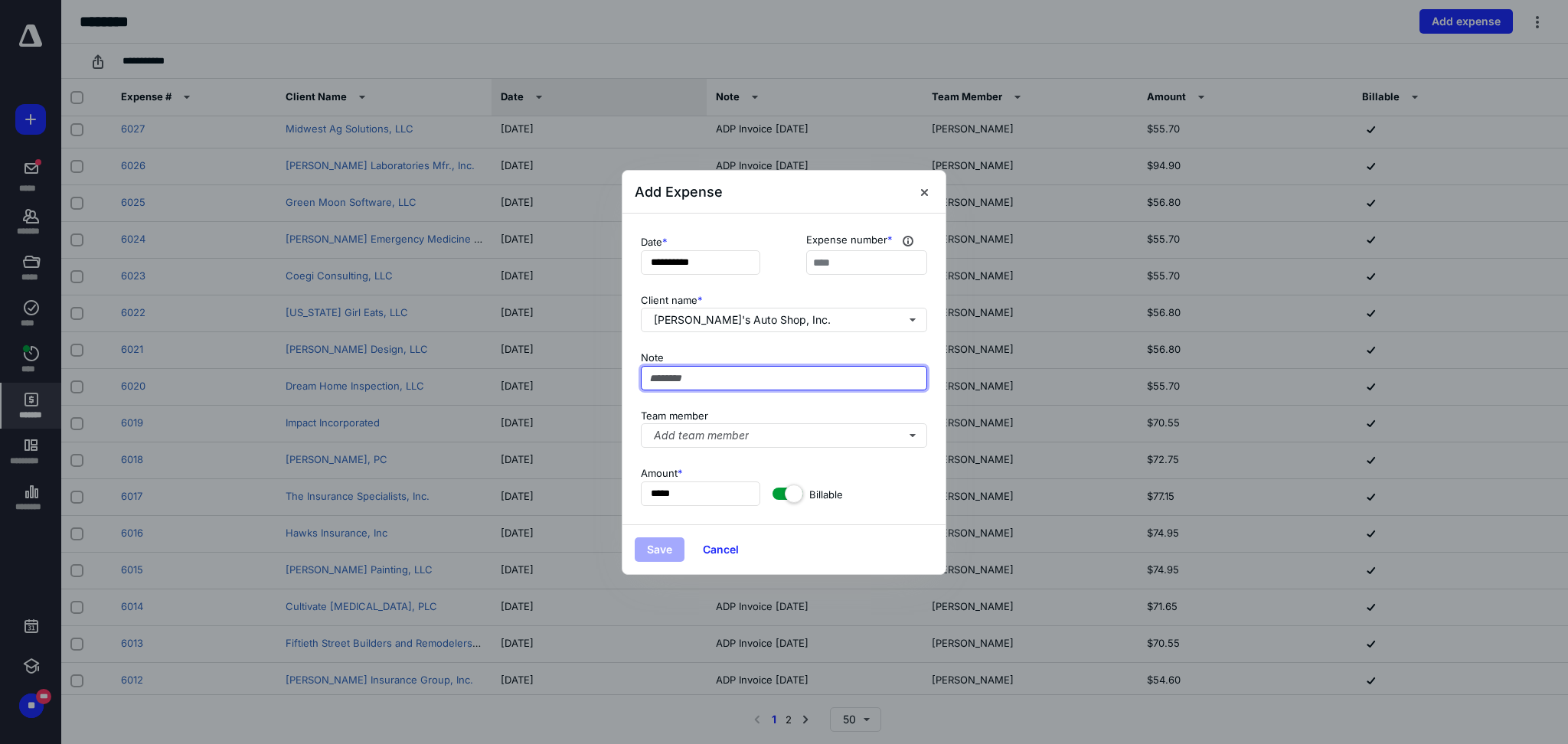 paste on "**********" 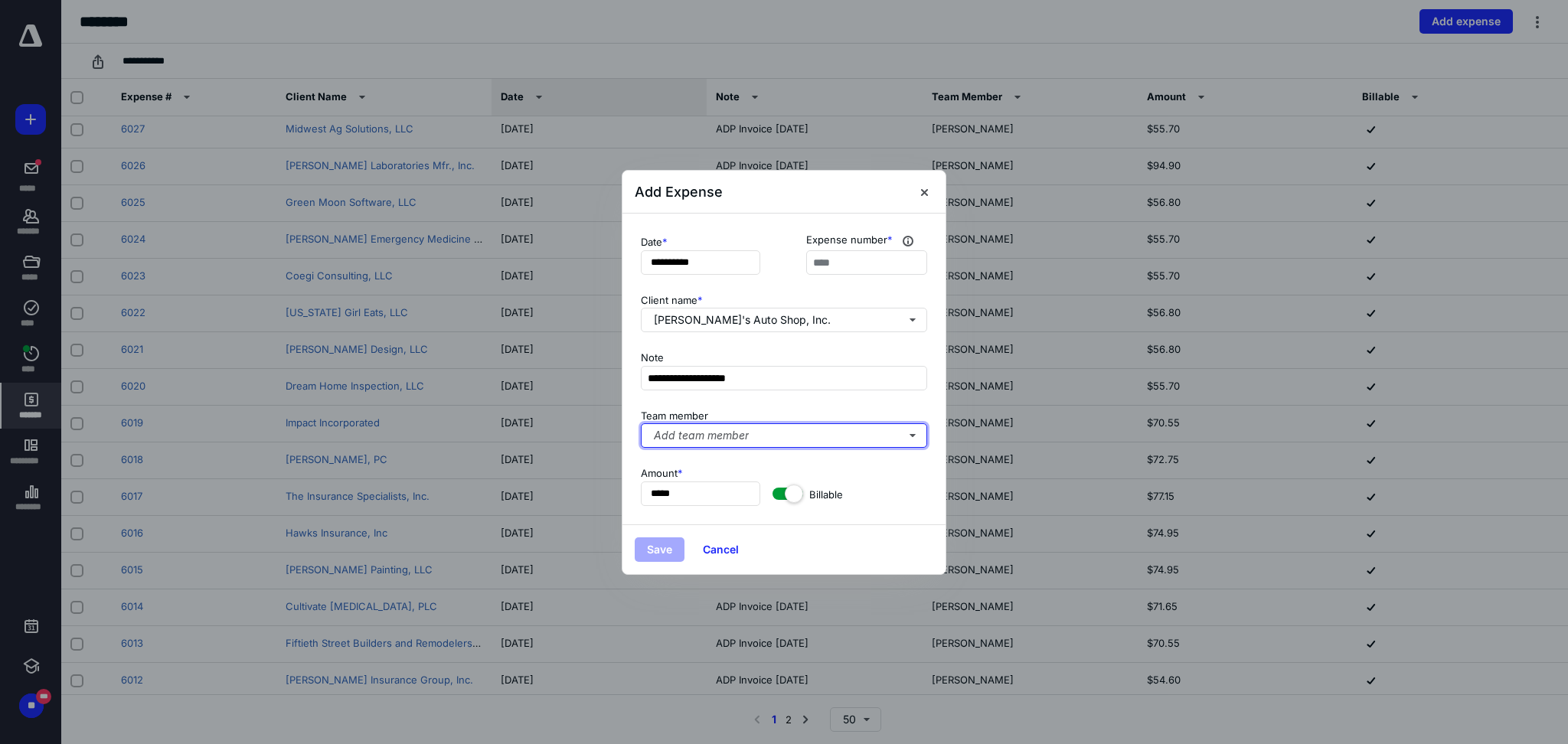 click on "Add team member" at bounding box center (784, 436) 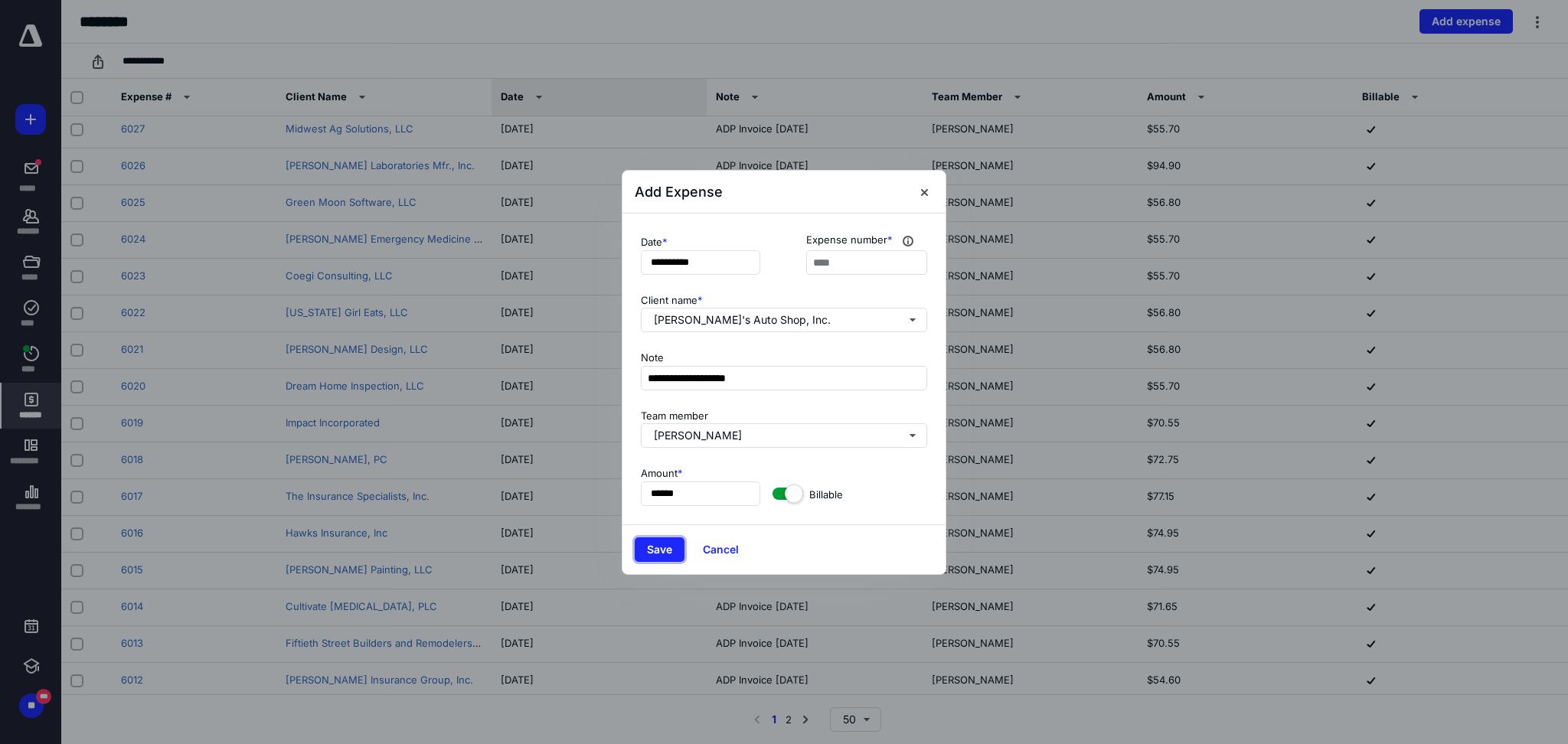 click on "Save" at bounding box center (659, 550) 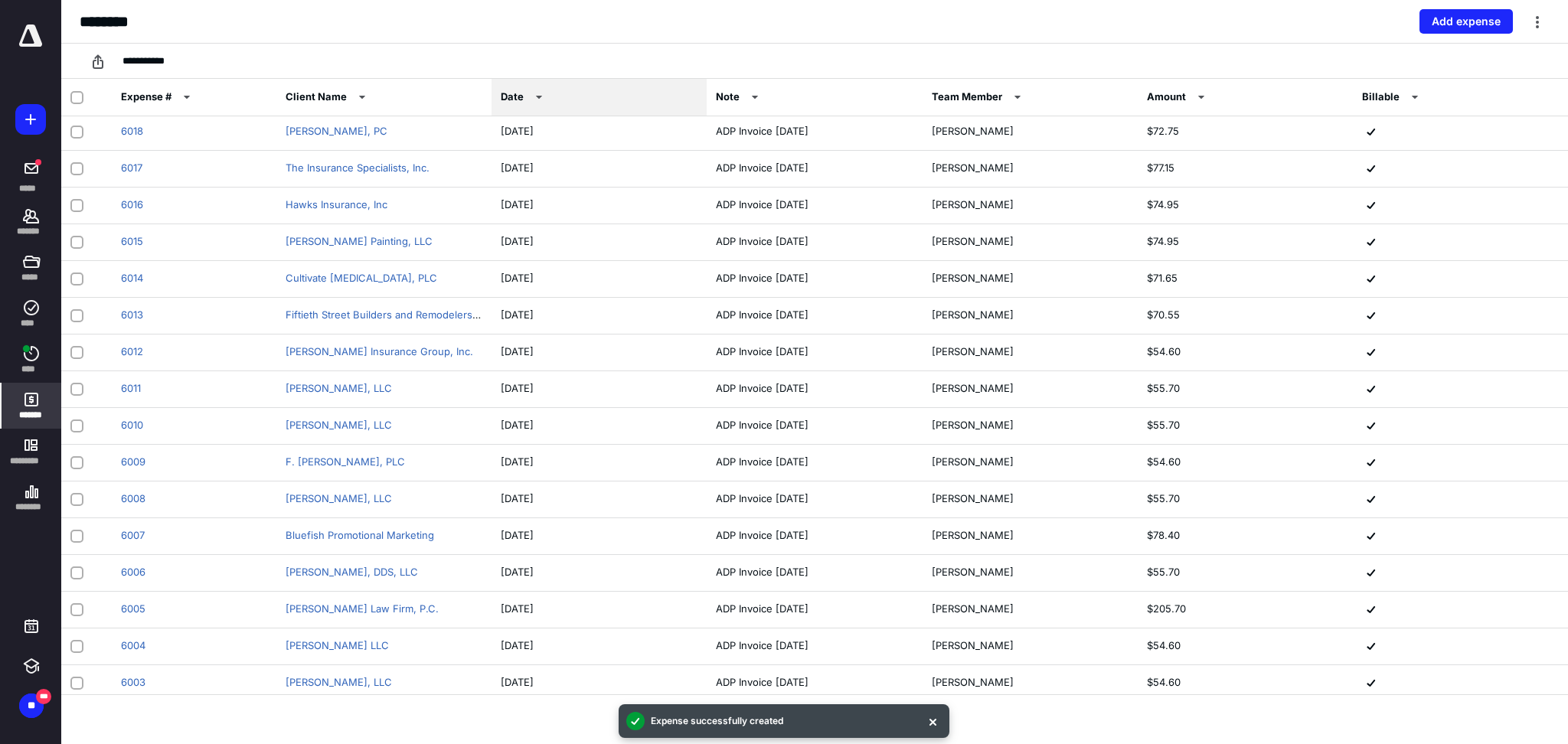 scroll, scrollTop: 1258, scrollLeft: 0, axis: vertical 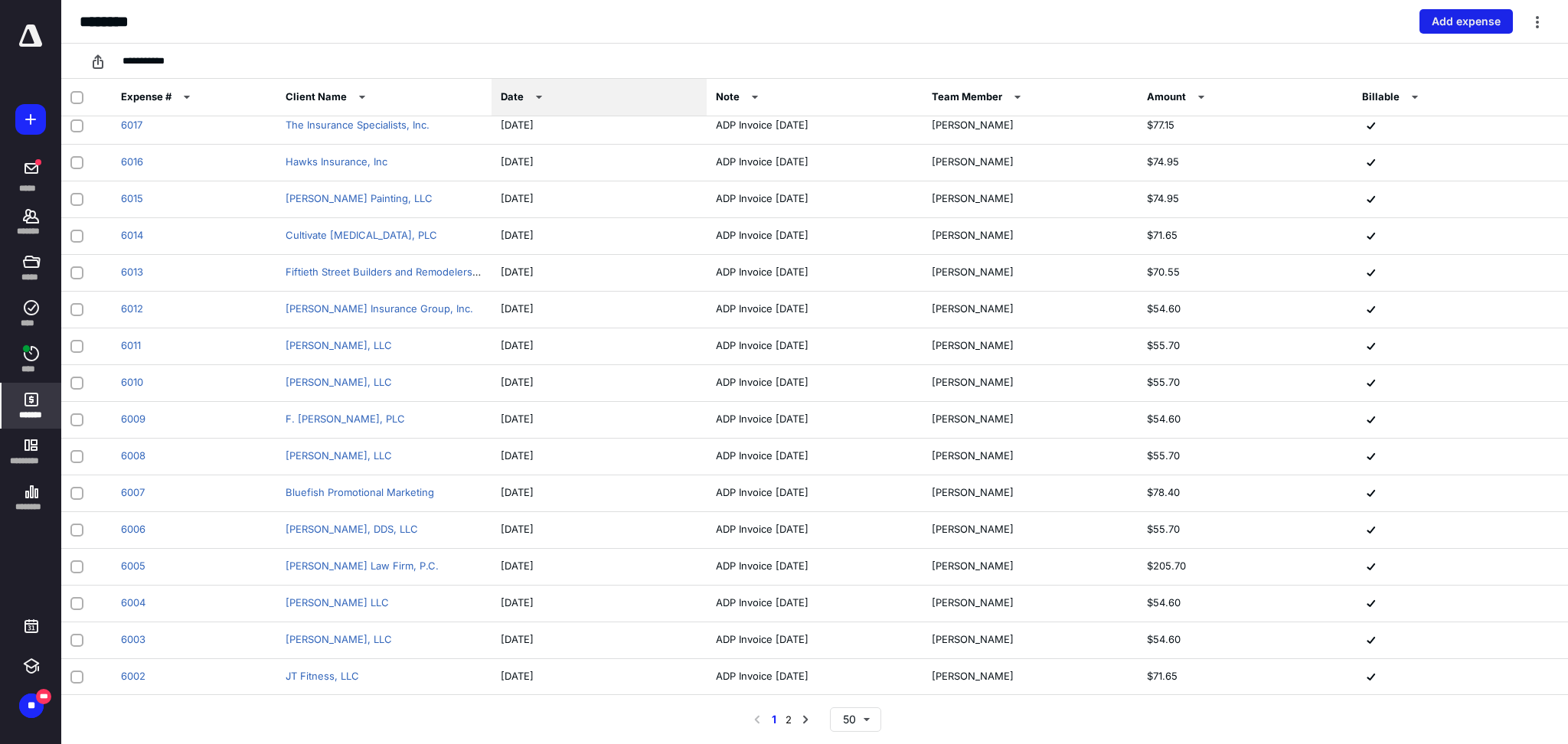 click on "Add expense" at bounding box center [1466, 21] 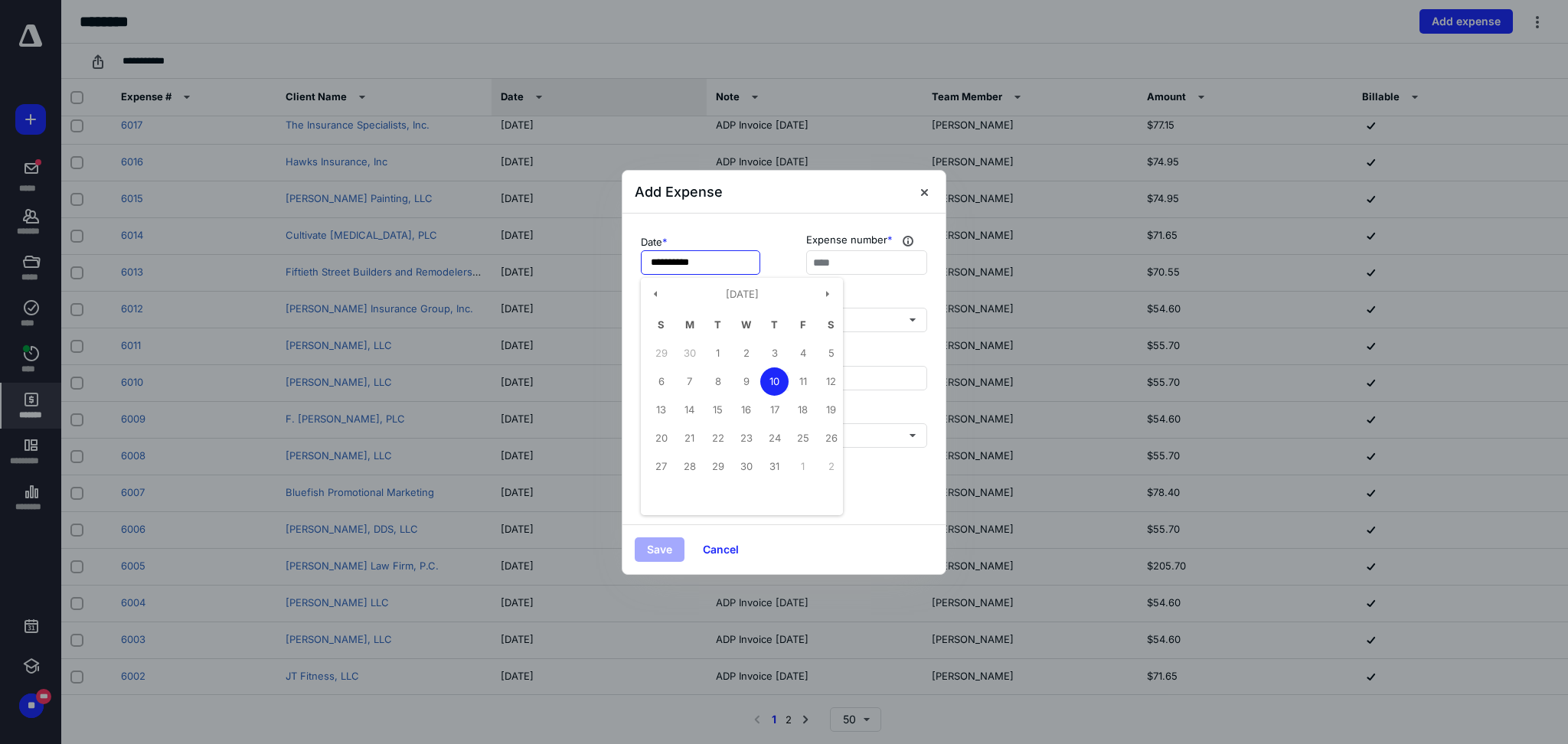 click on "**********" at bounding box center (701, 263) 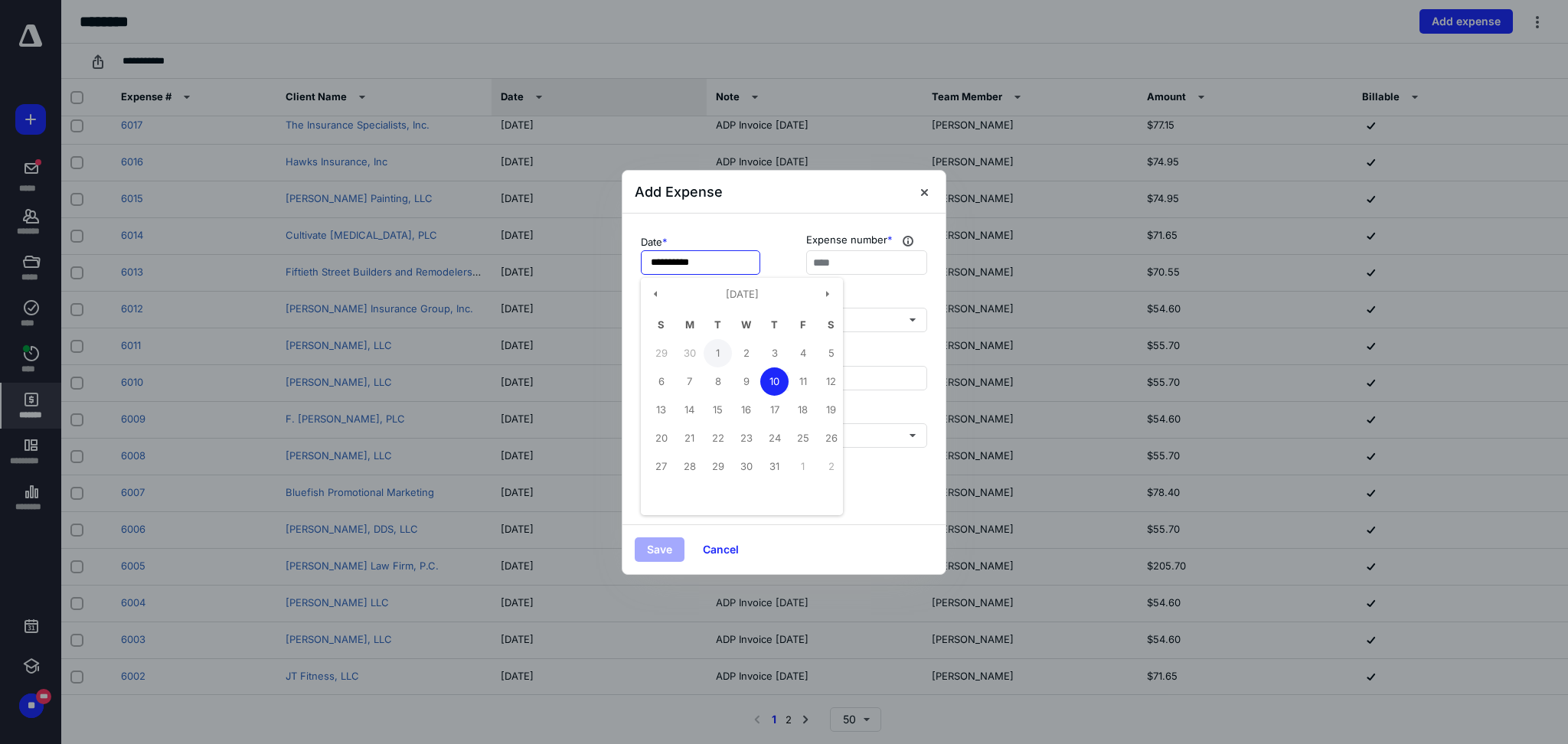 click on "1" at bounding box center [717, 353] 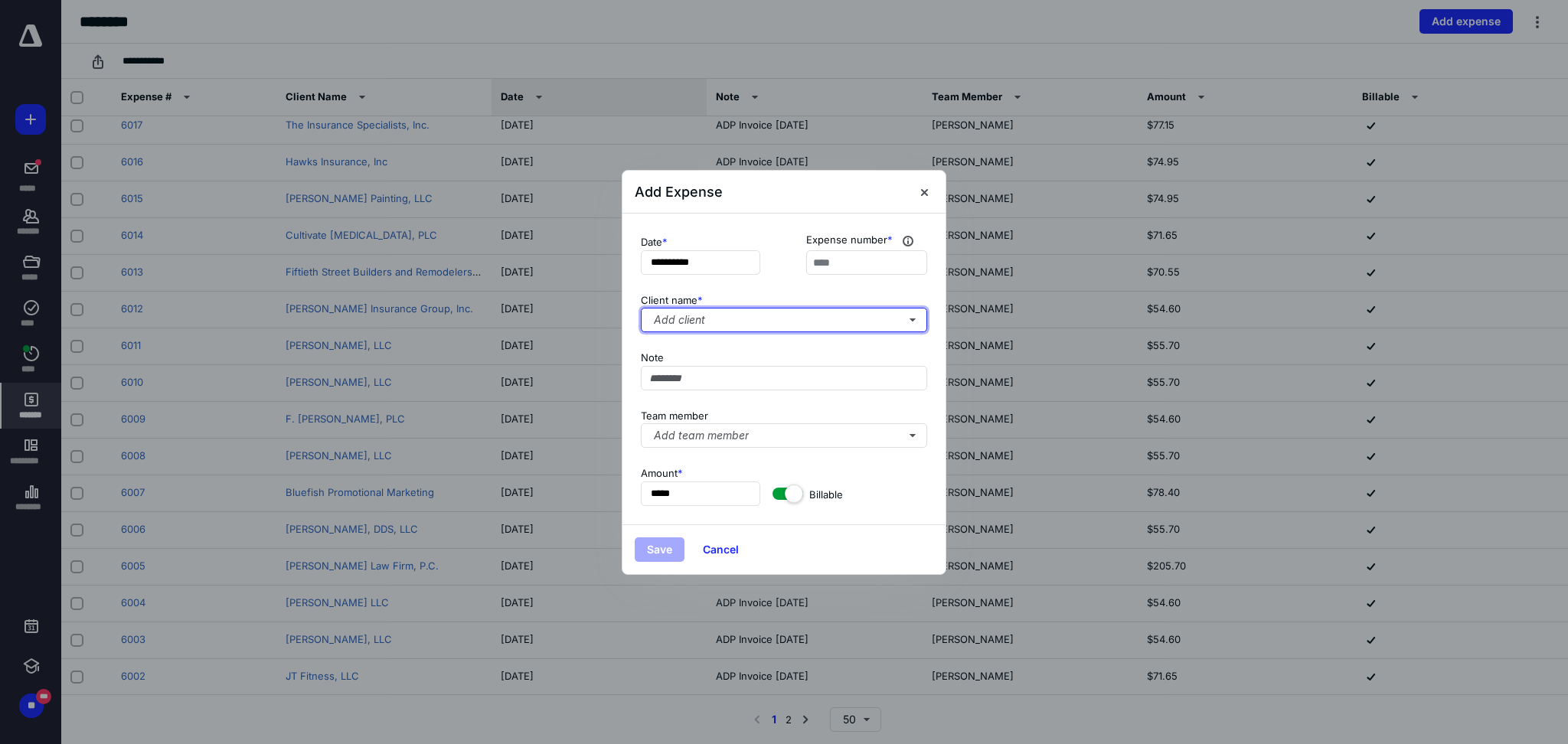 click on "Add client" at bounding box center [784, 320] 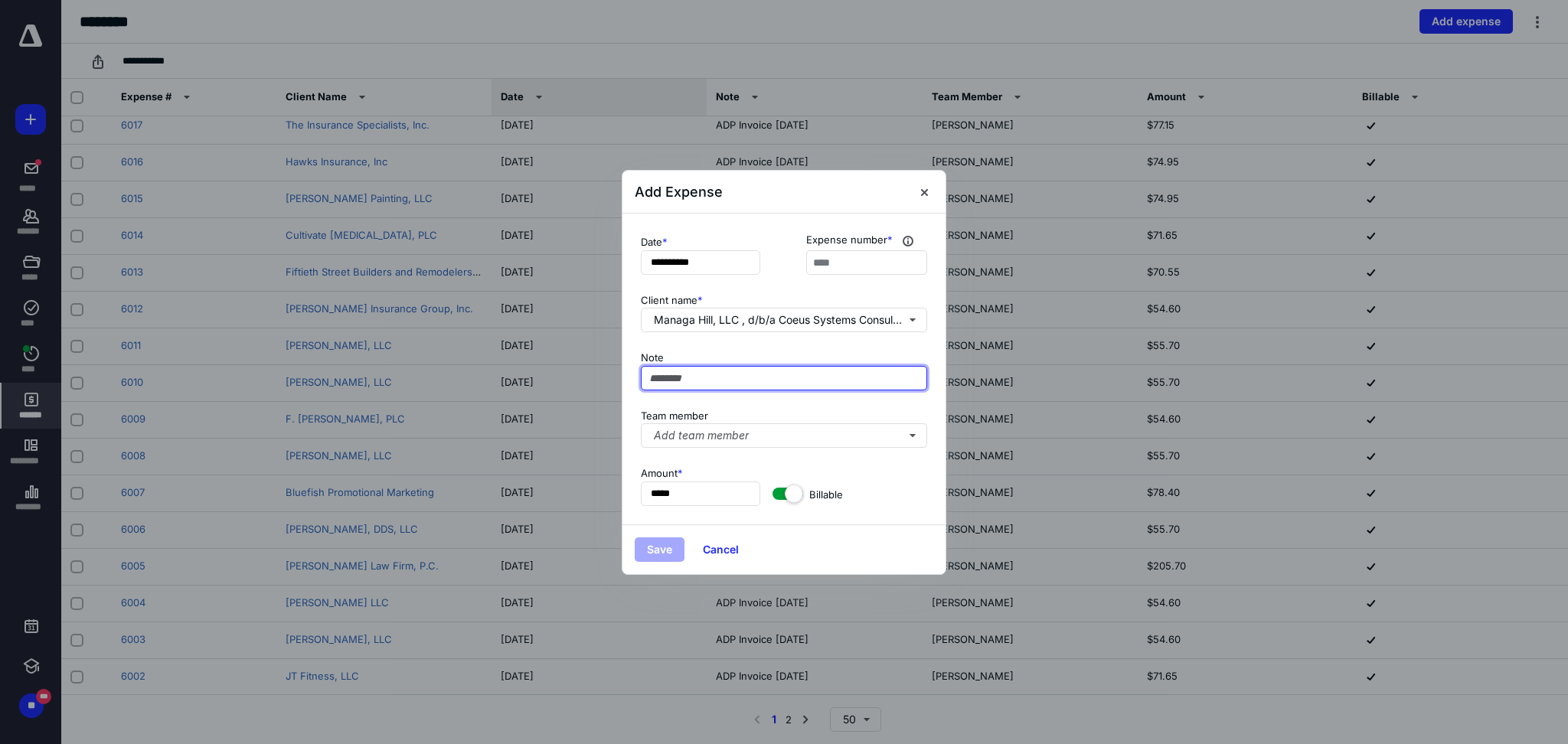paste on "**********" 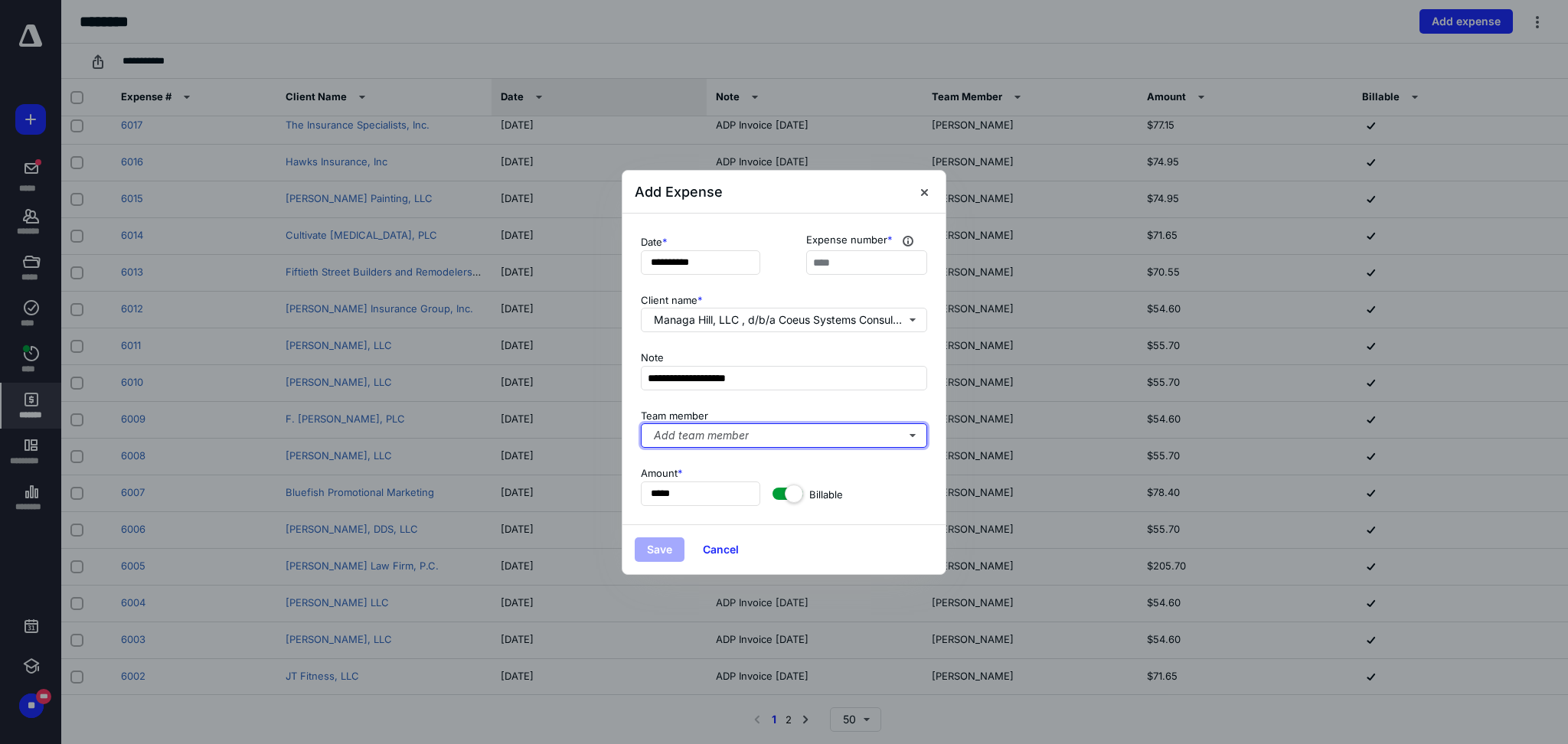 click on "Add team member" at bounding box center (784, 436) 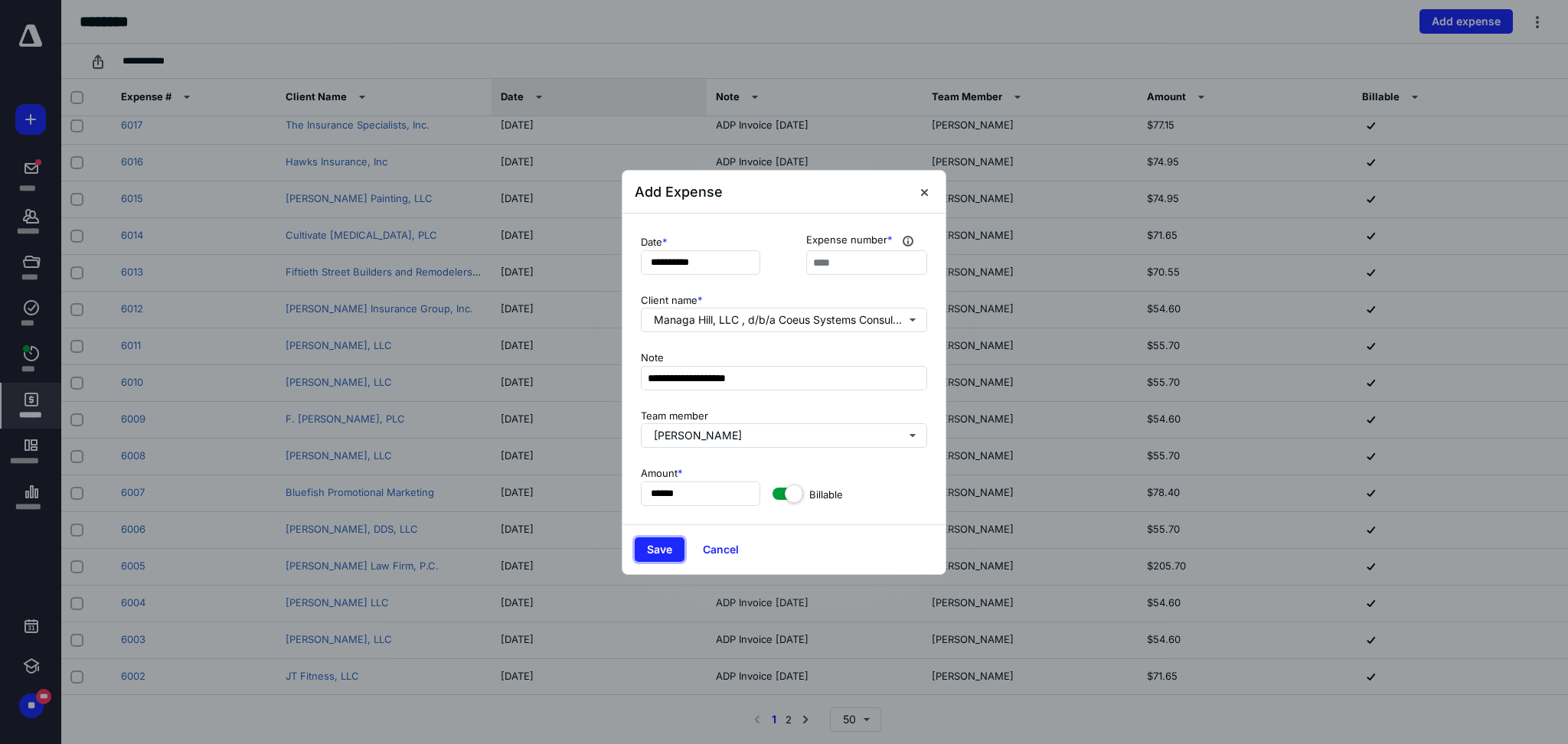 click on "Save" at bounding box center (659, 550) 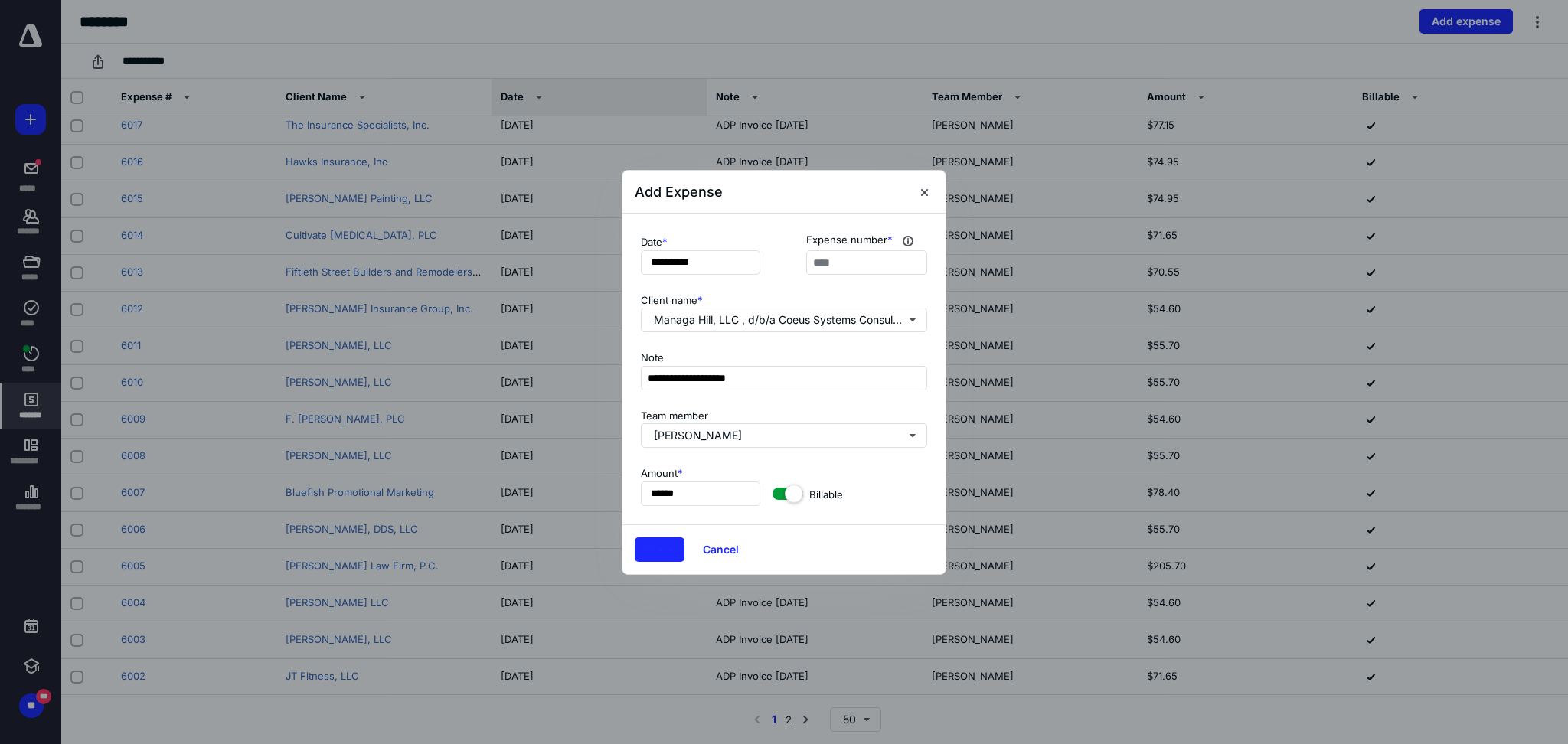 scroll, scrollTop: 0, scrollLeft: 0, axis: both 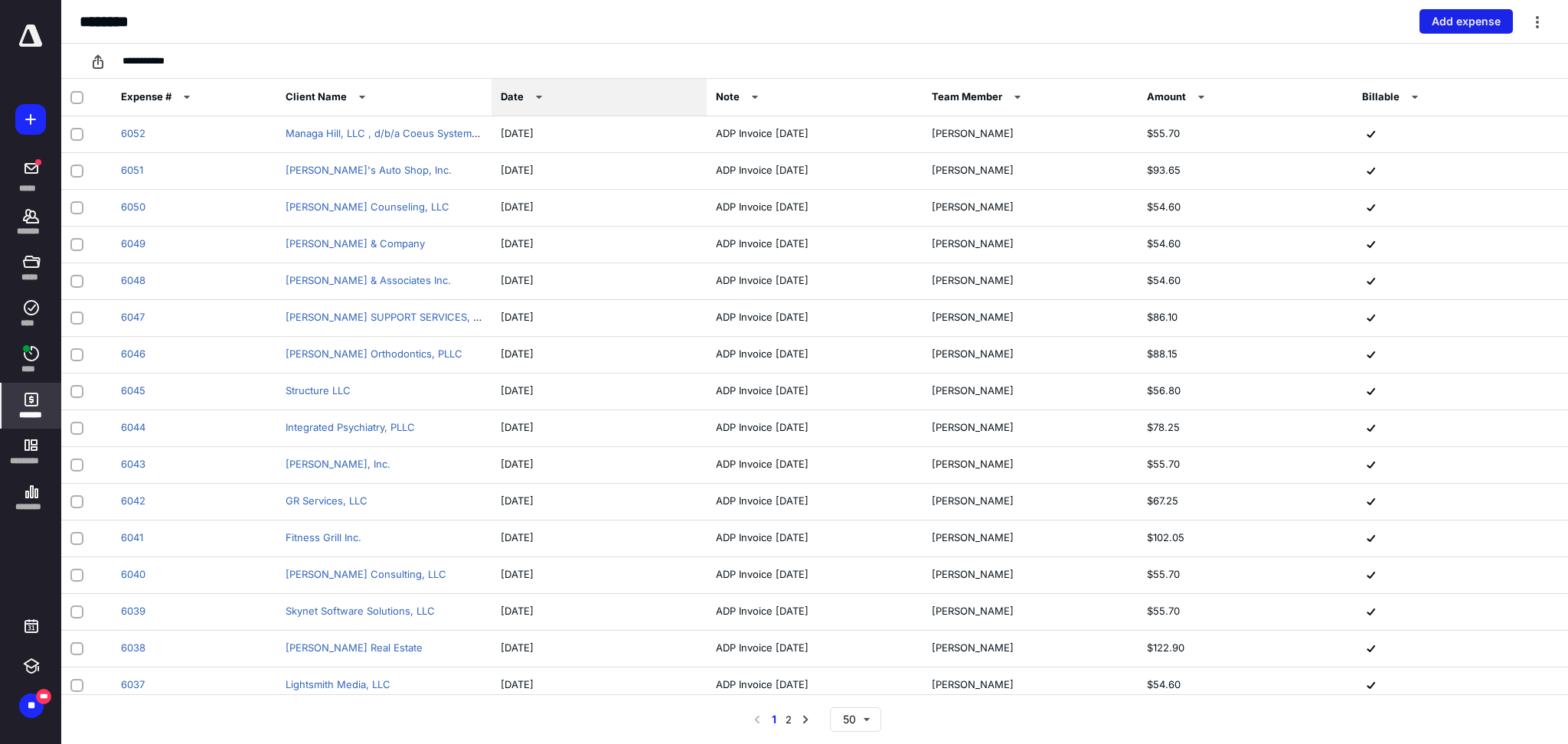 click on "Add expense" at bounding box center (1466, 21) 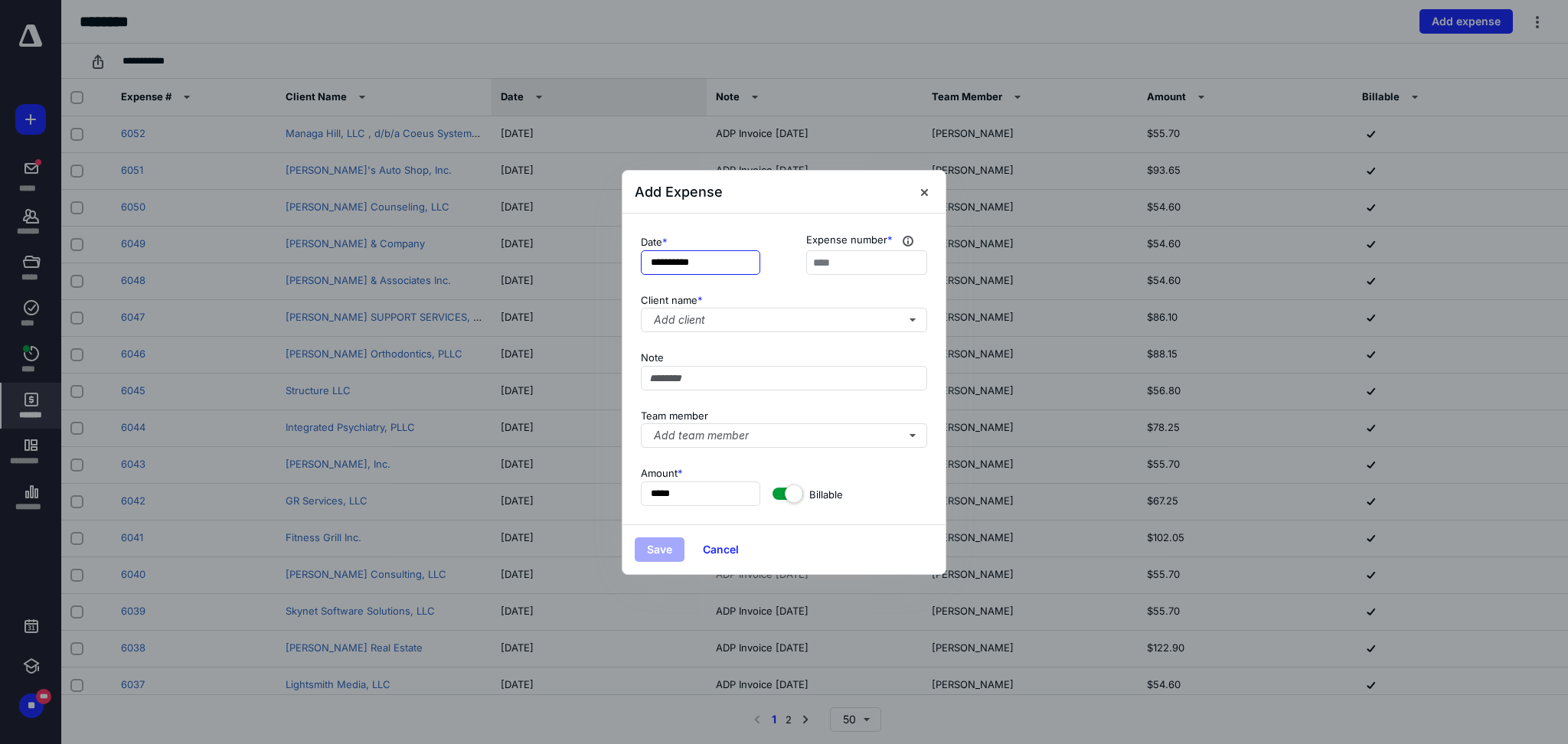 click on "**********" at bounding box center [701, 263] 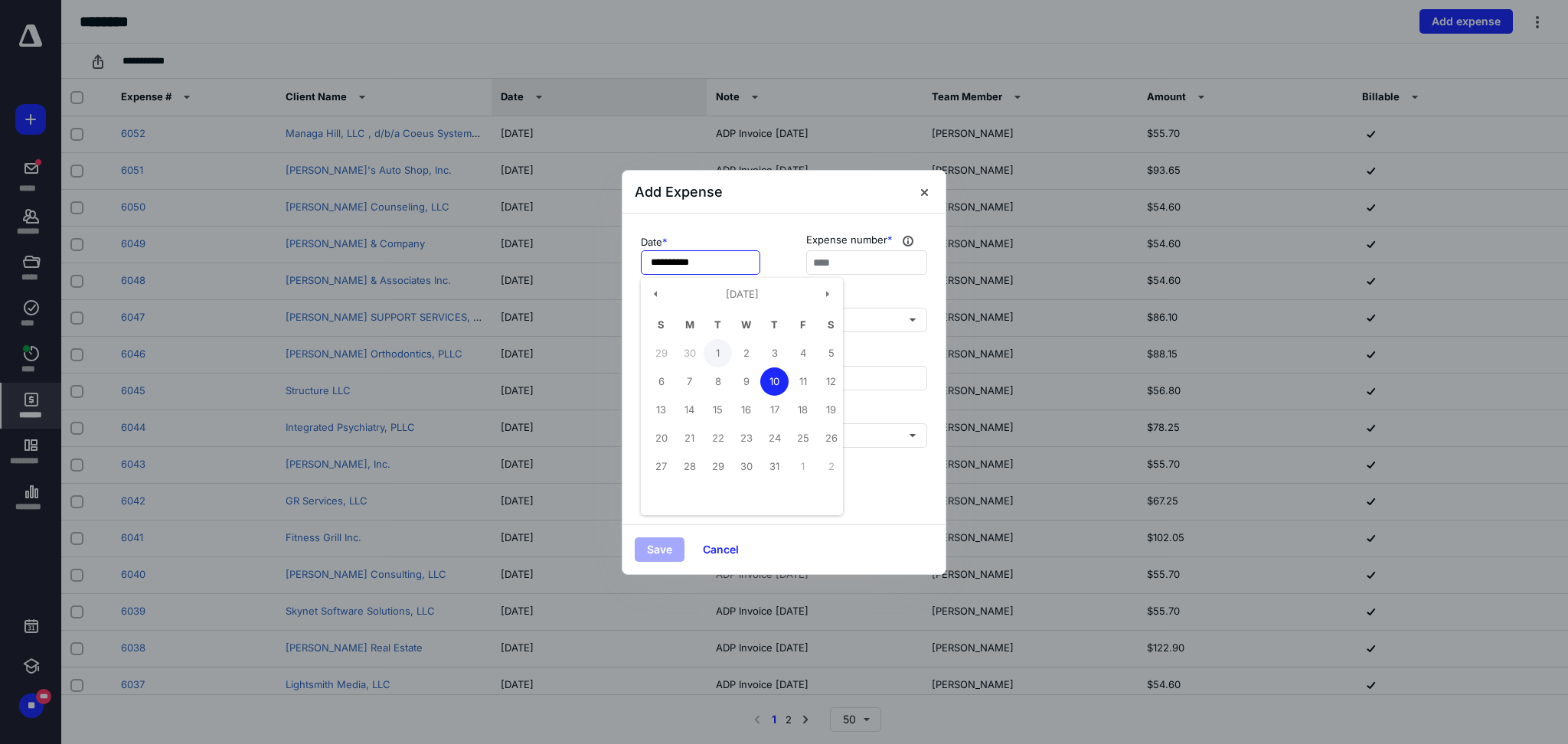 click on "1" at bounding box center [717, 353] 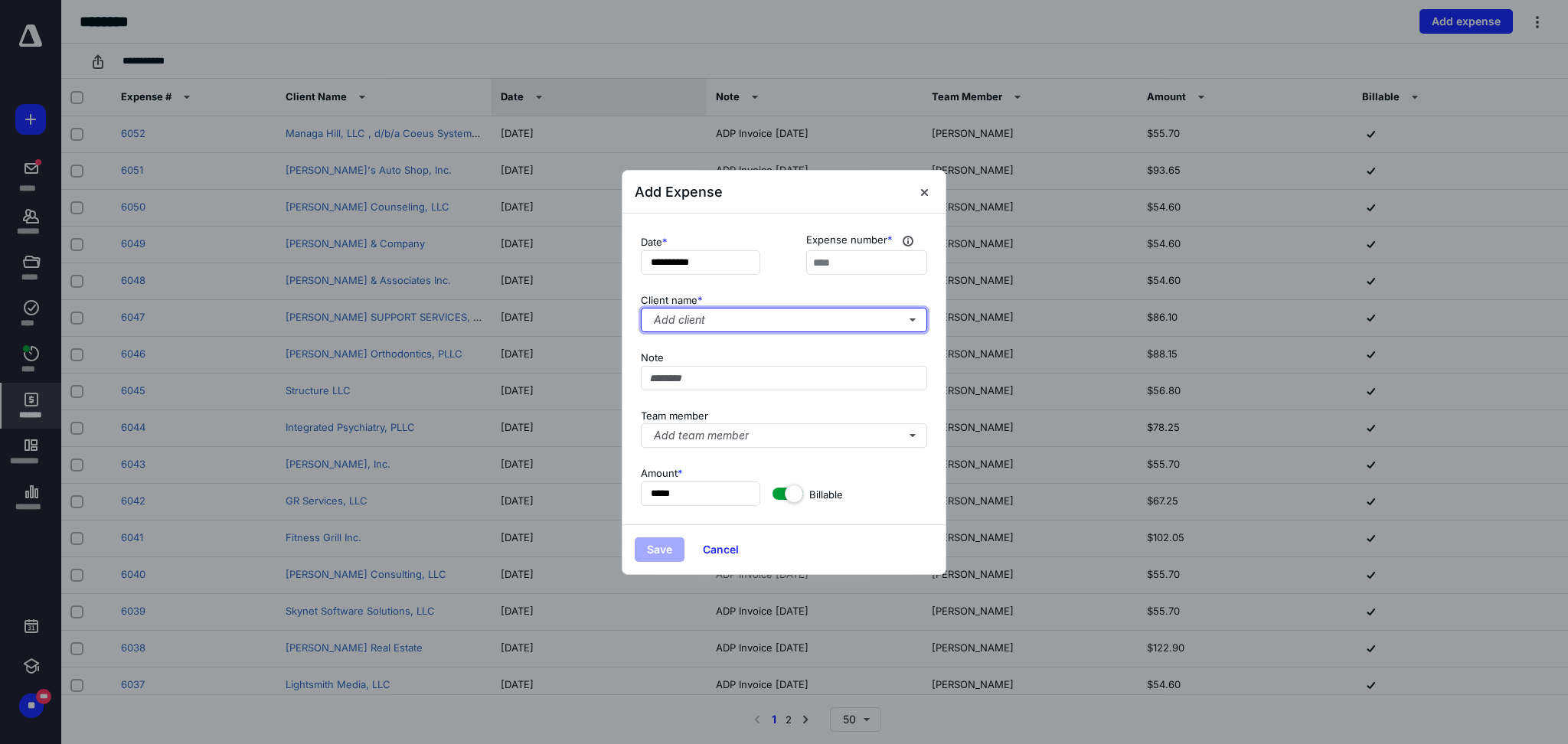 click on "Add client" at bounding box center (784, 320) 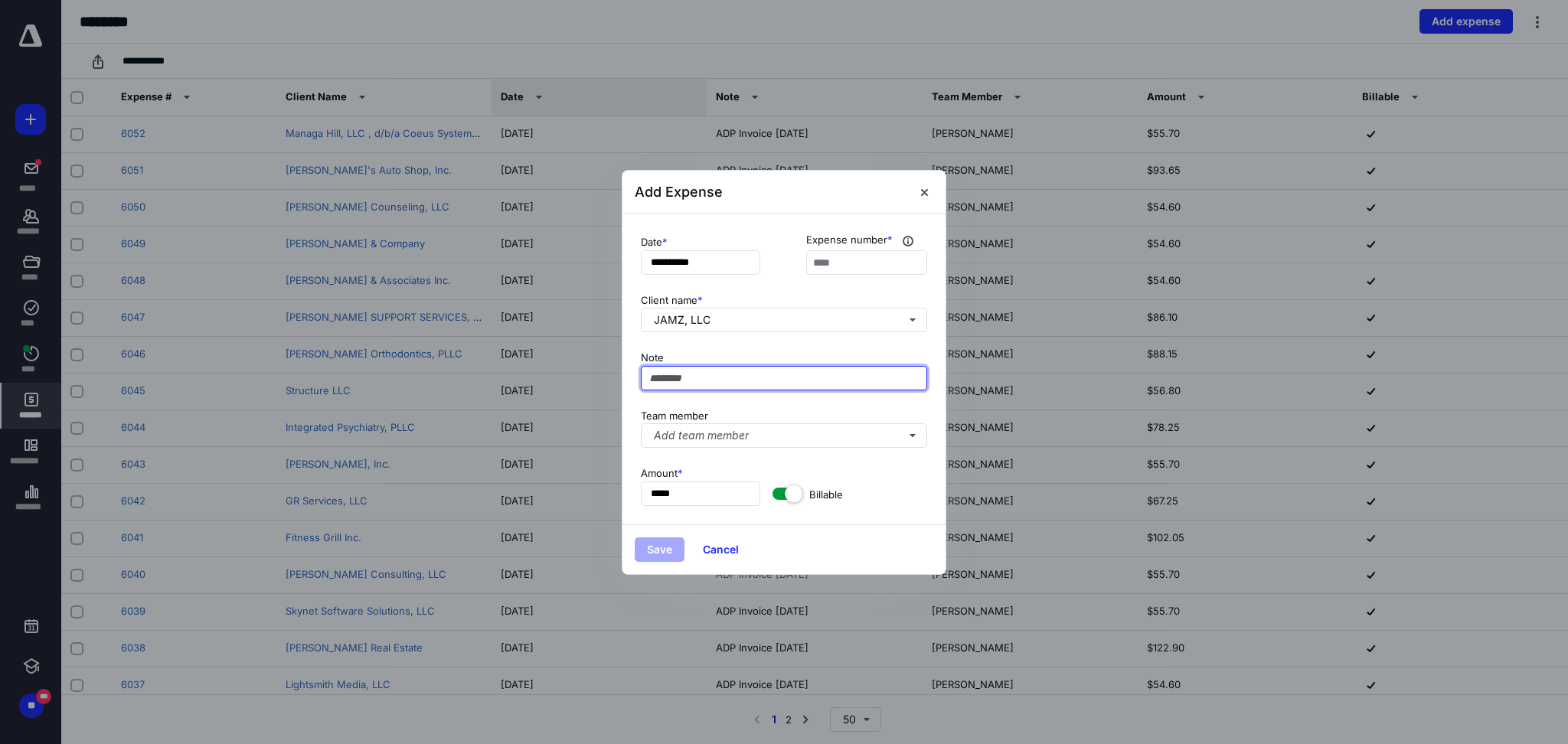 paste on "**********" 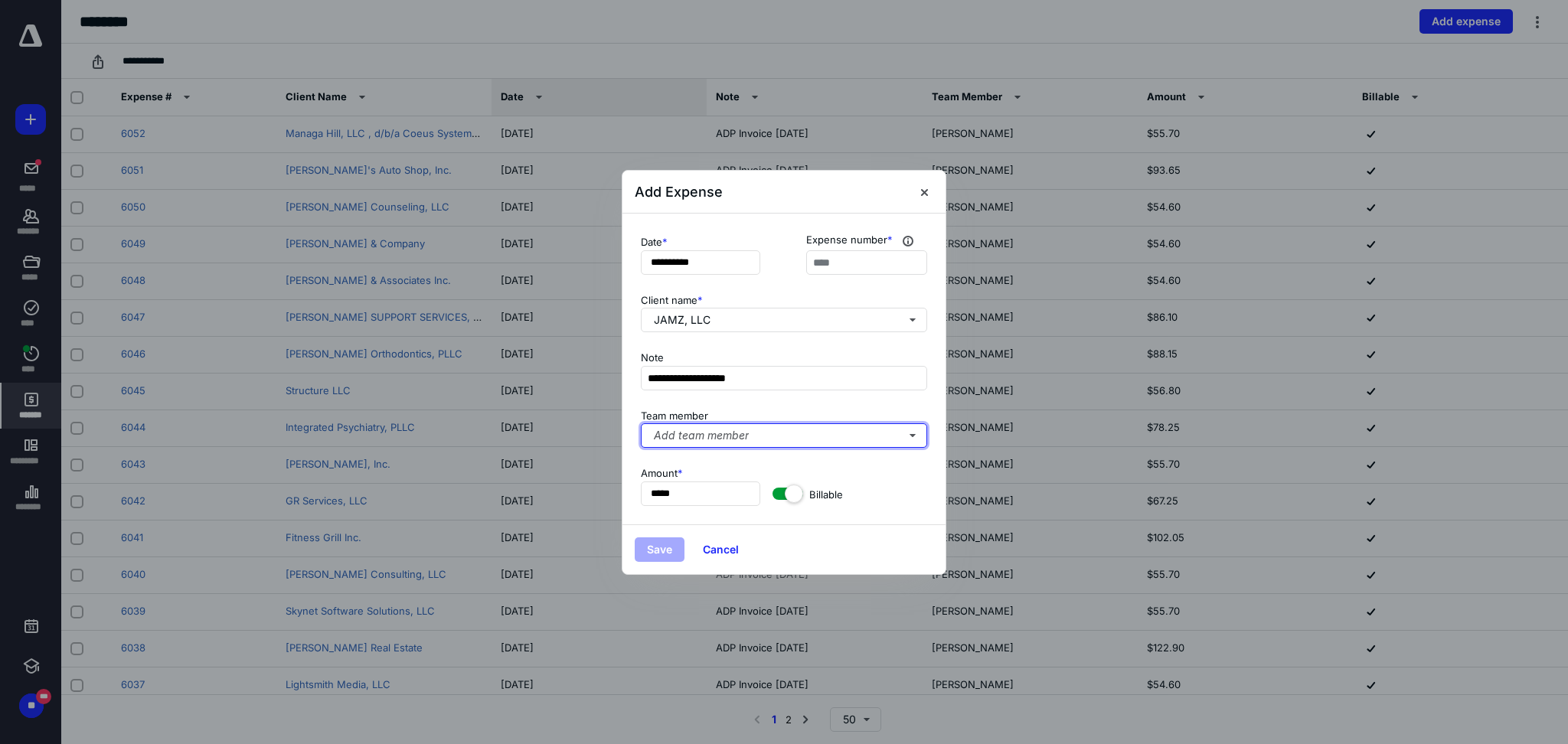 click on "Add team member" at bounding box center [784, 436] 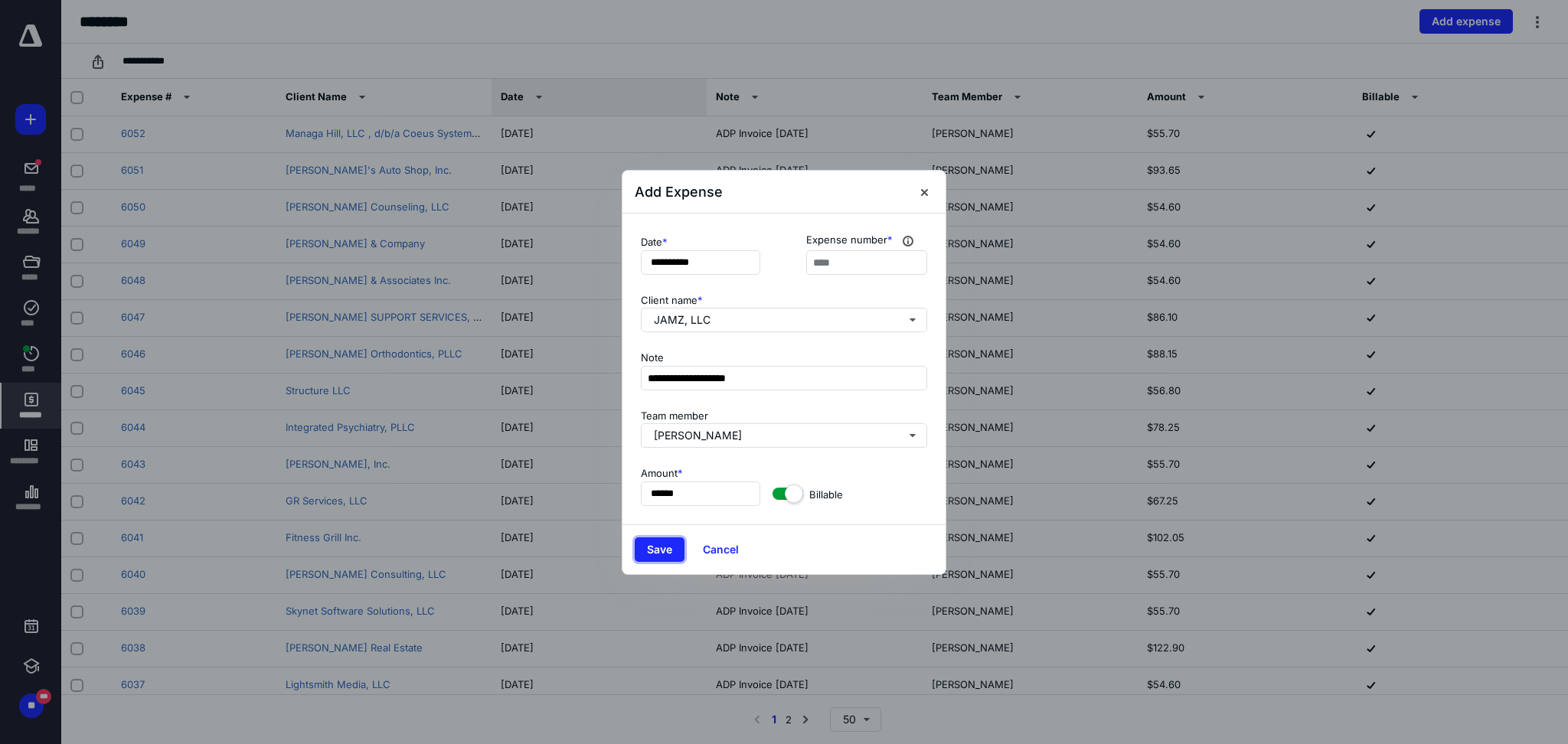 click on "Save" at bounding box center (659, 550) 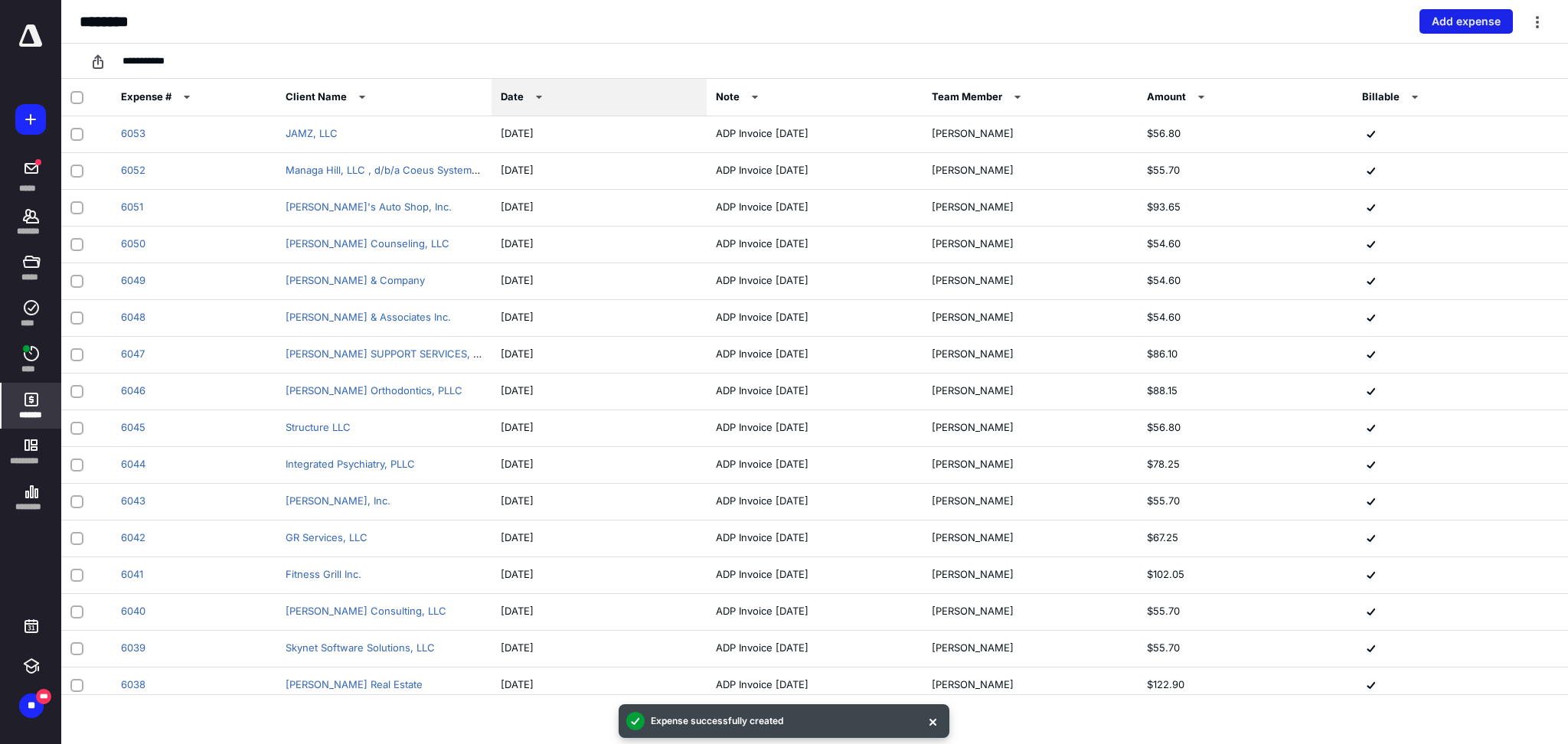 click on "Add expense" at bounding box center (1466, 21) 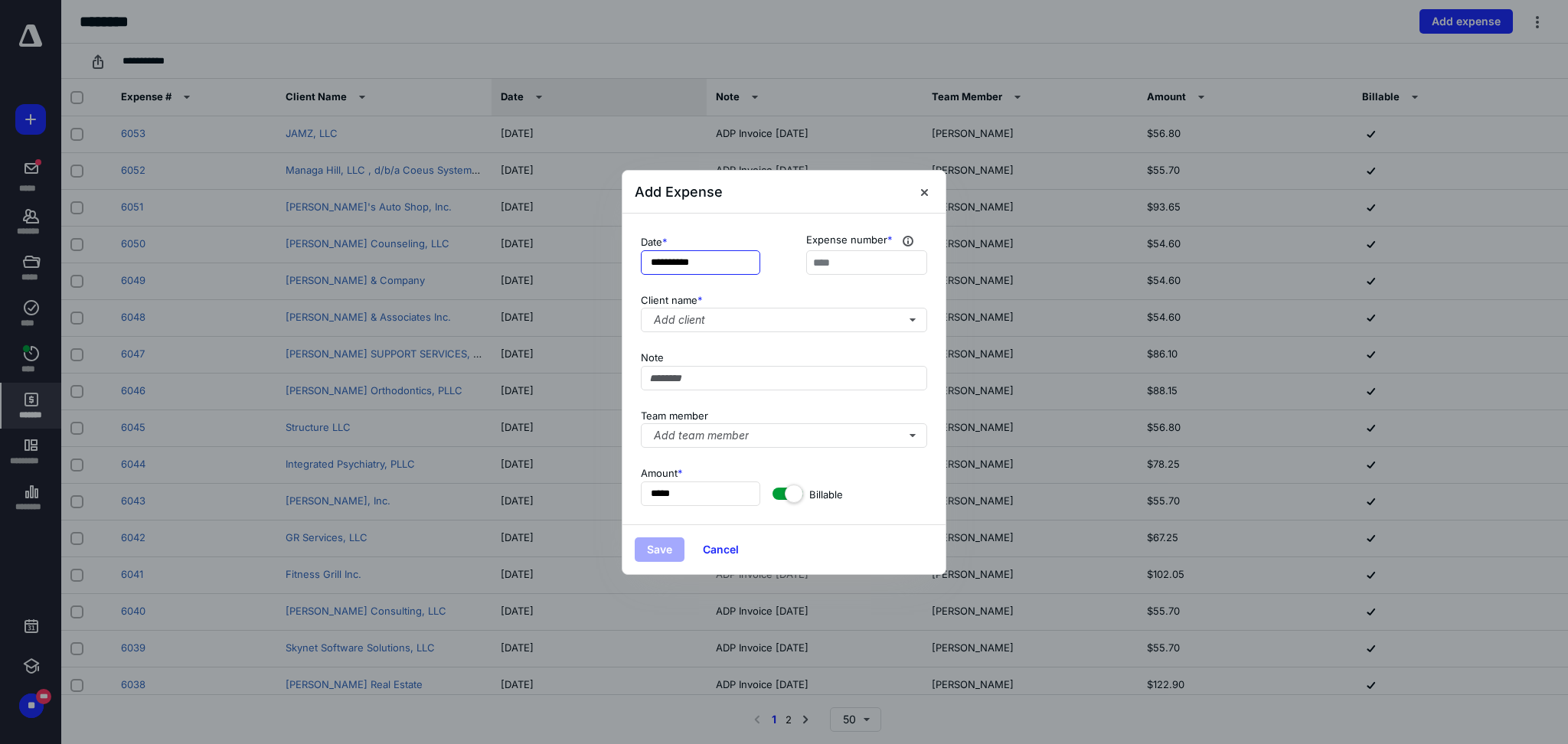 click on "**********" at bounding box center (701, 263) 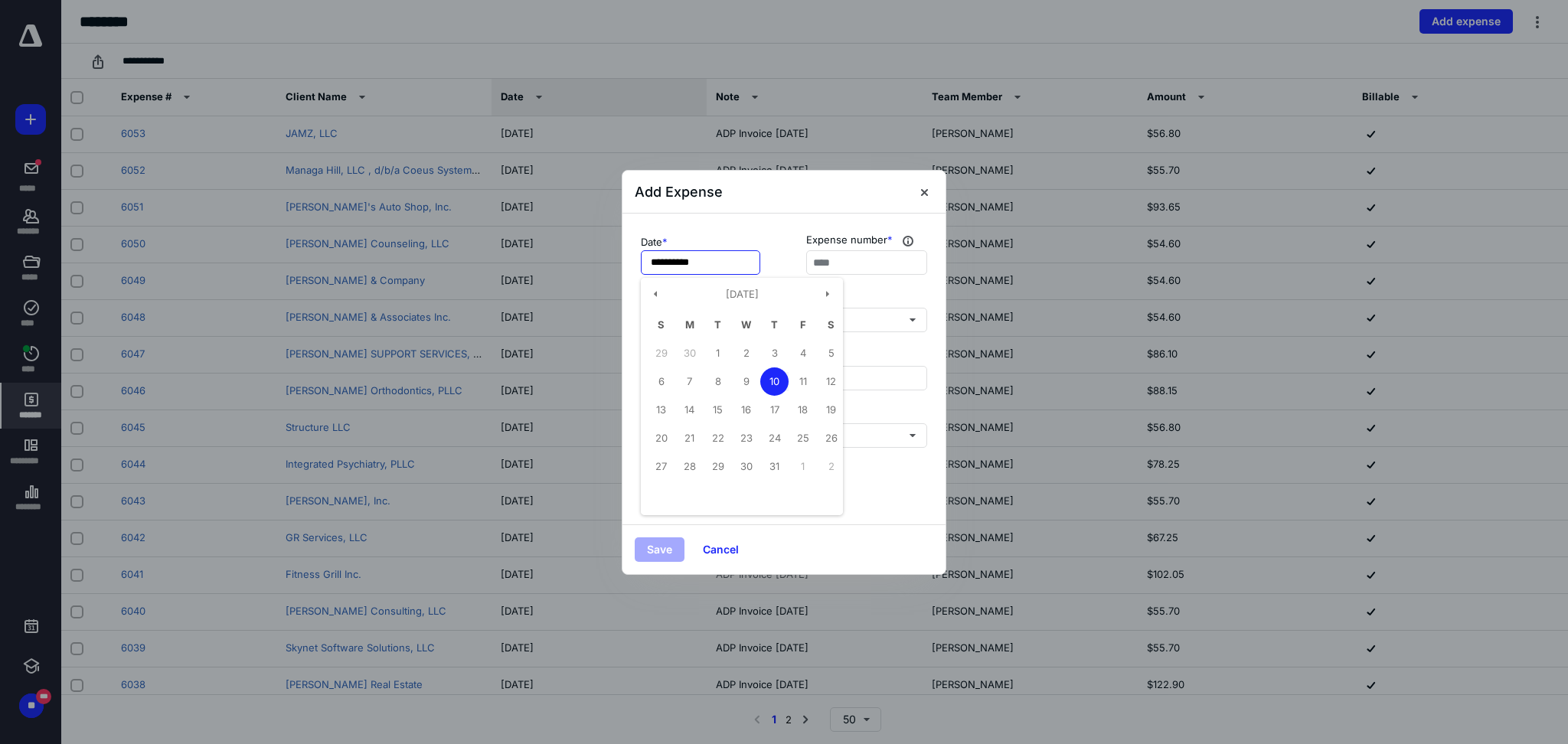 click on "1" at bounding box center (717, 353) 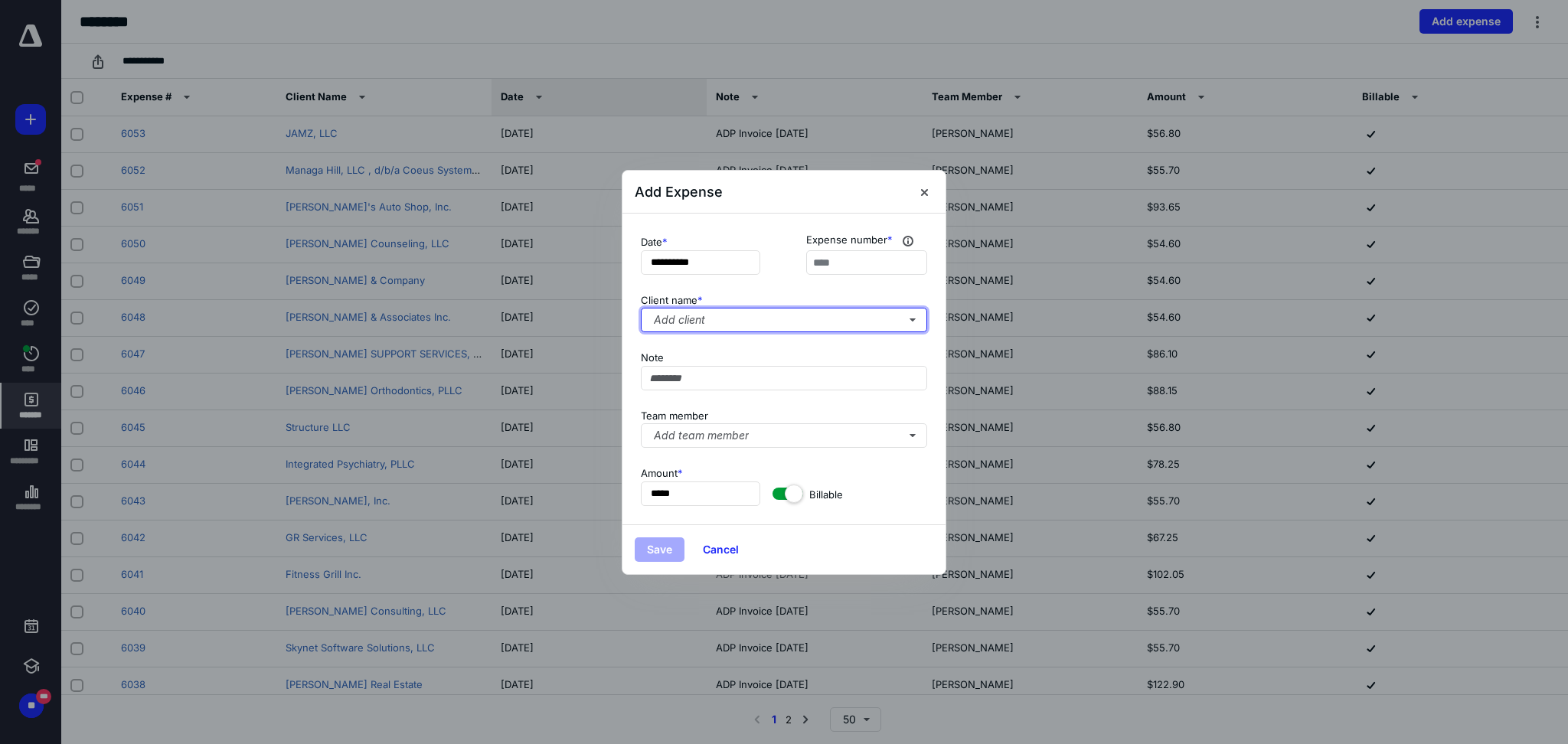 click on "Add client" at bounding box center (784, 320) 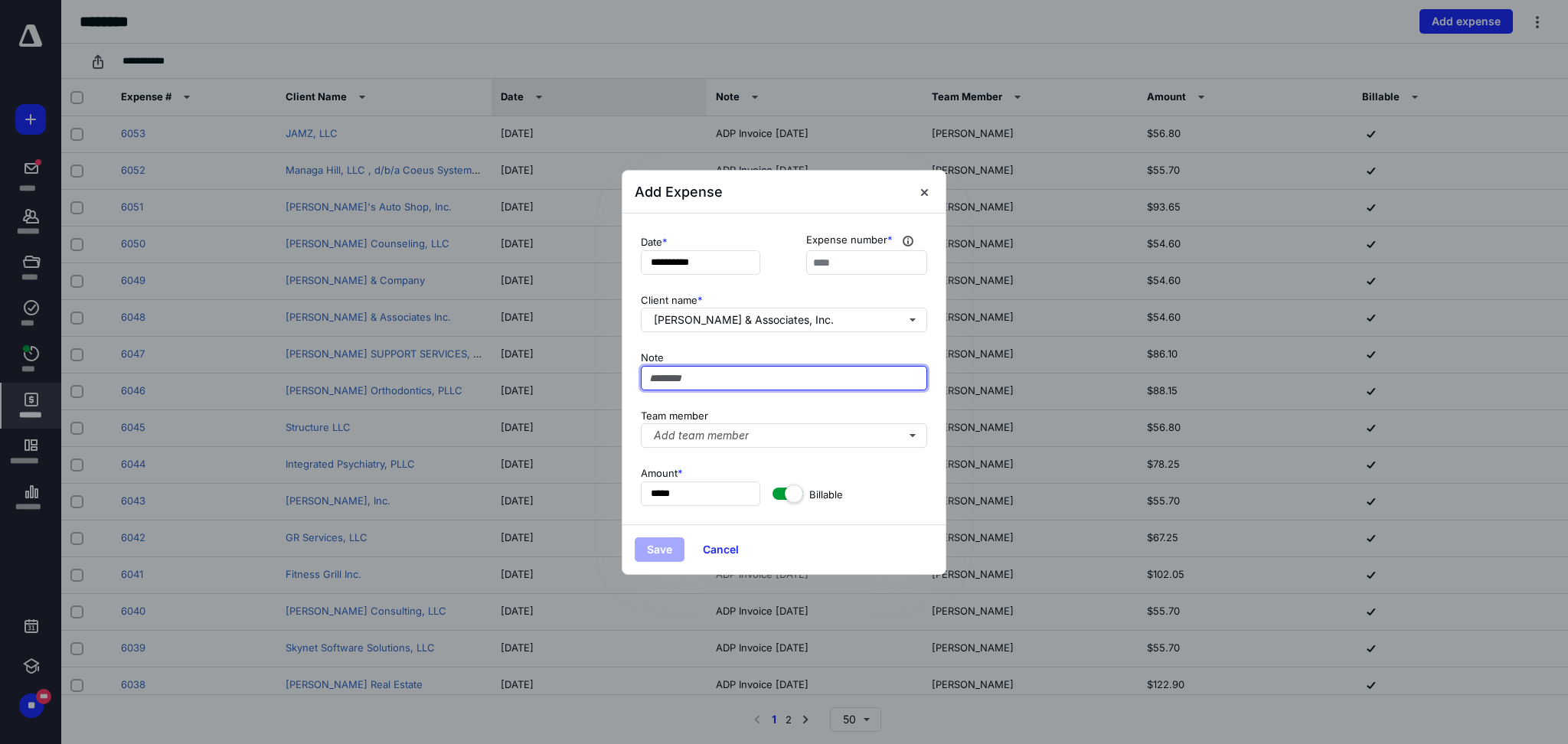 paste on "**********" 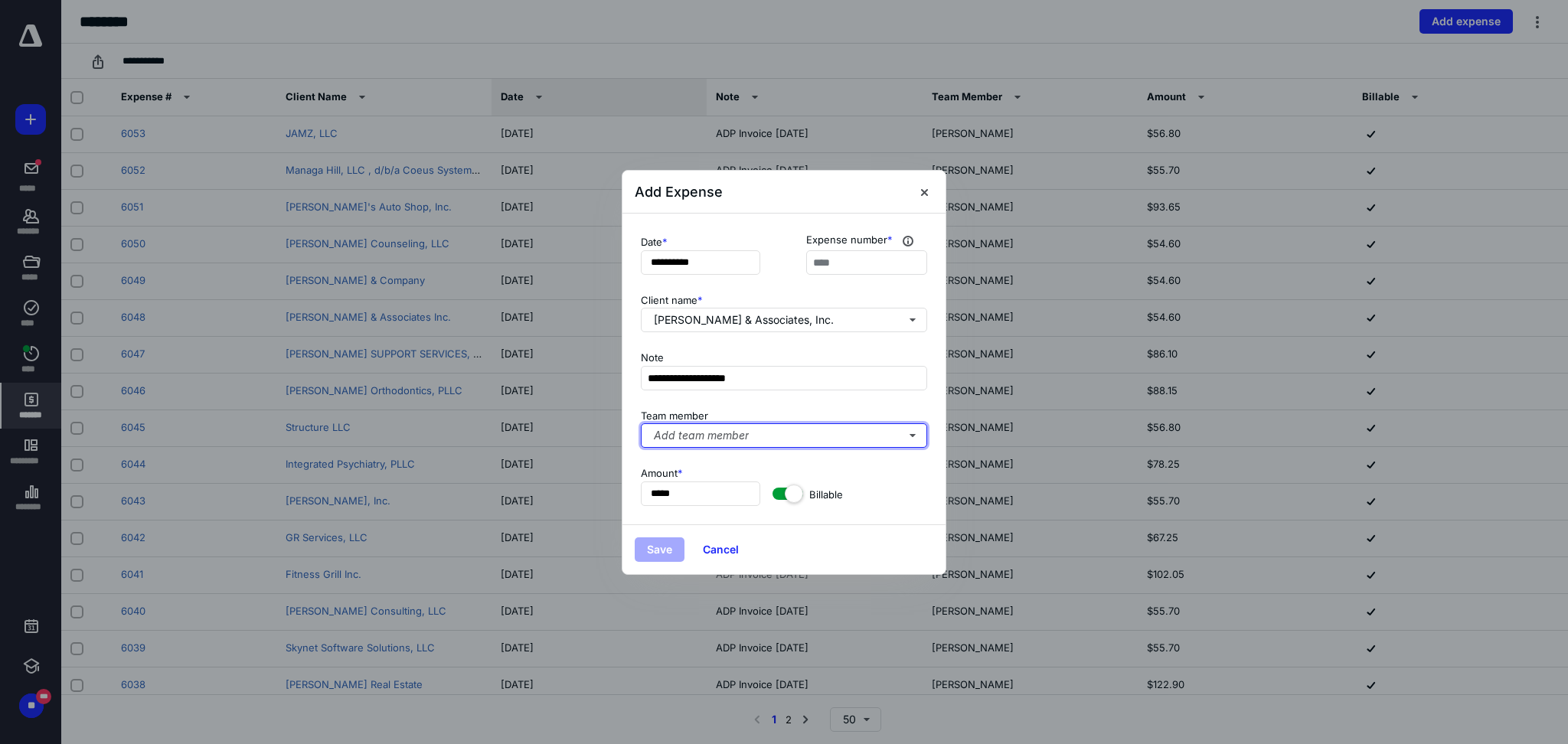 click on "Add team member" at bounding box center (784, 436) 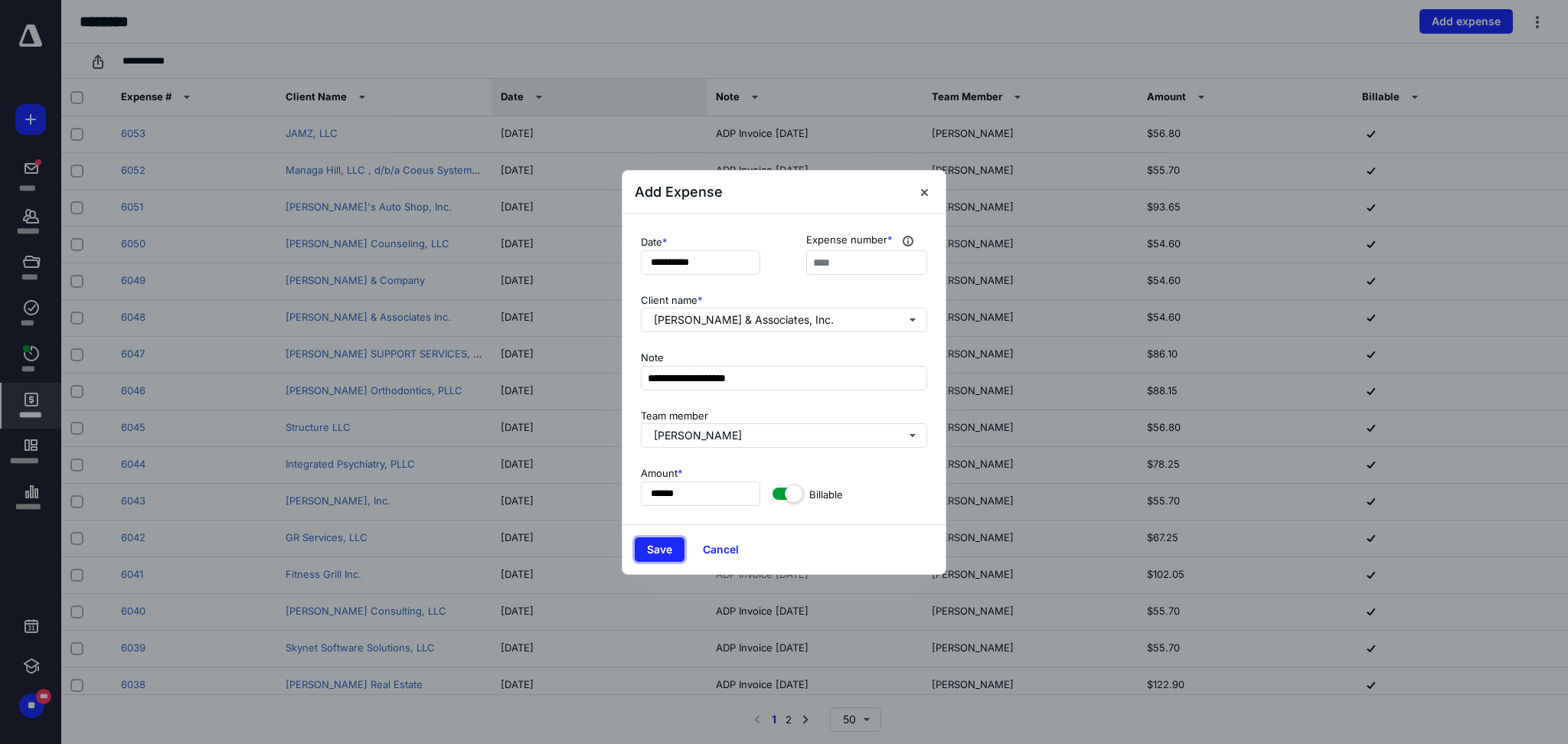 click on "Save" at bounding box center [659, 550] 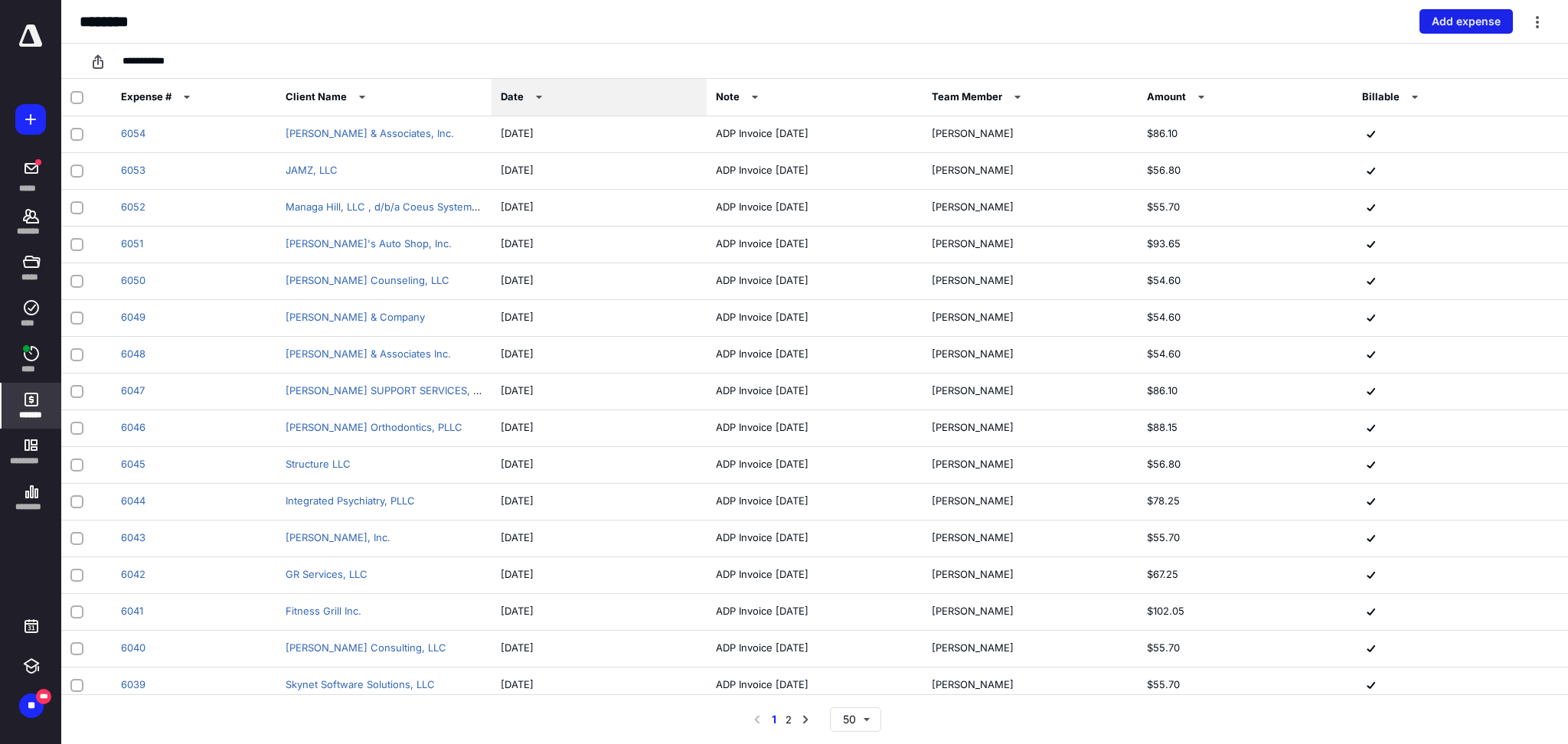 click on "Add expense" at bounding box center [1466, 21] 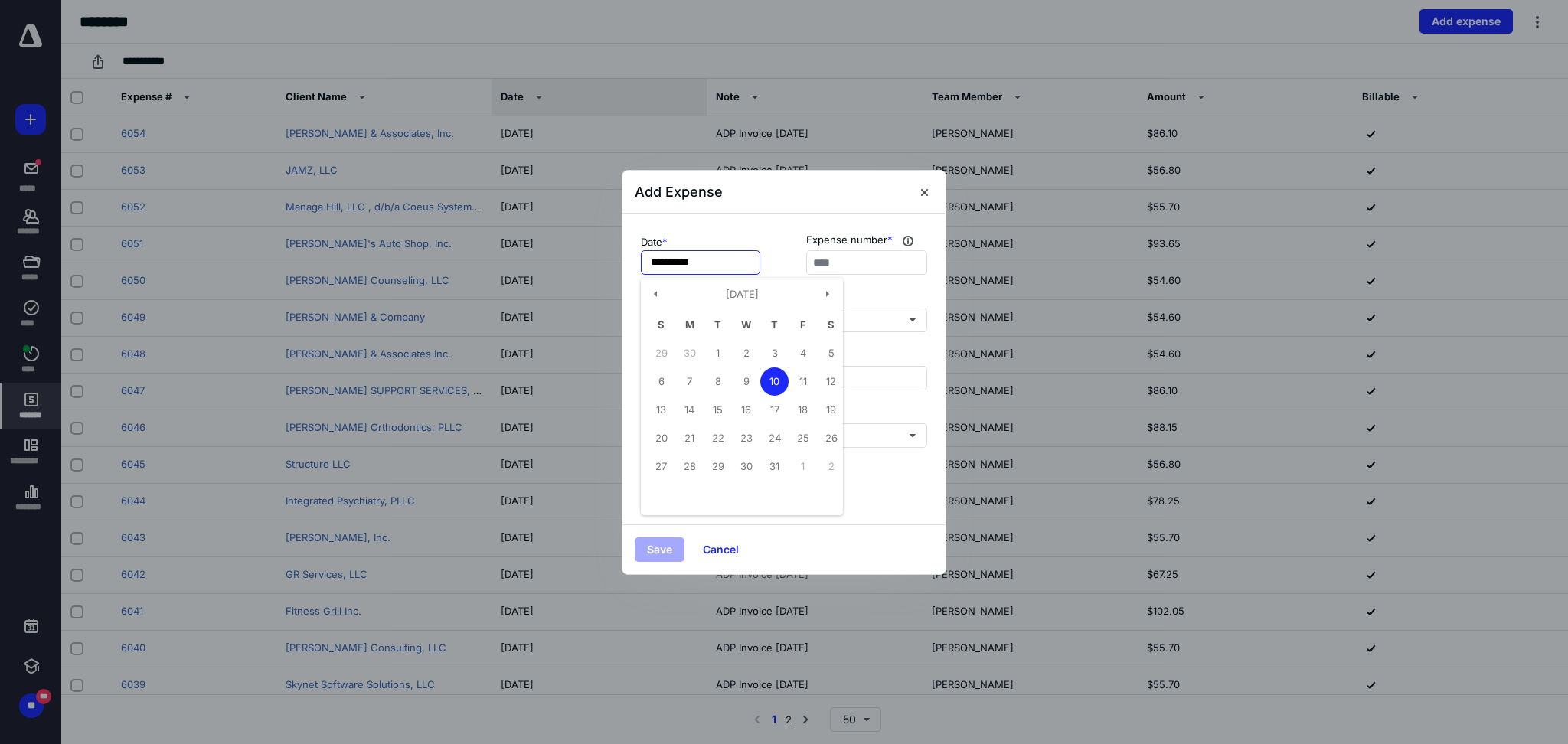 click on "**********" at bounding box center (701, 263) 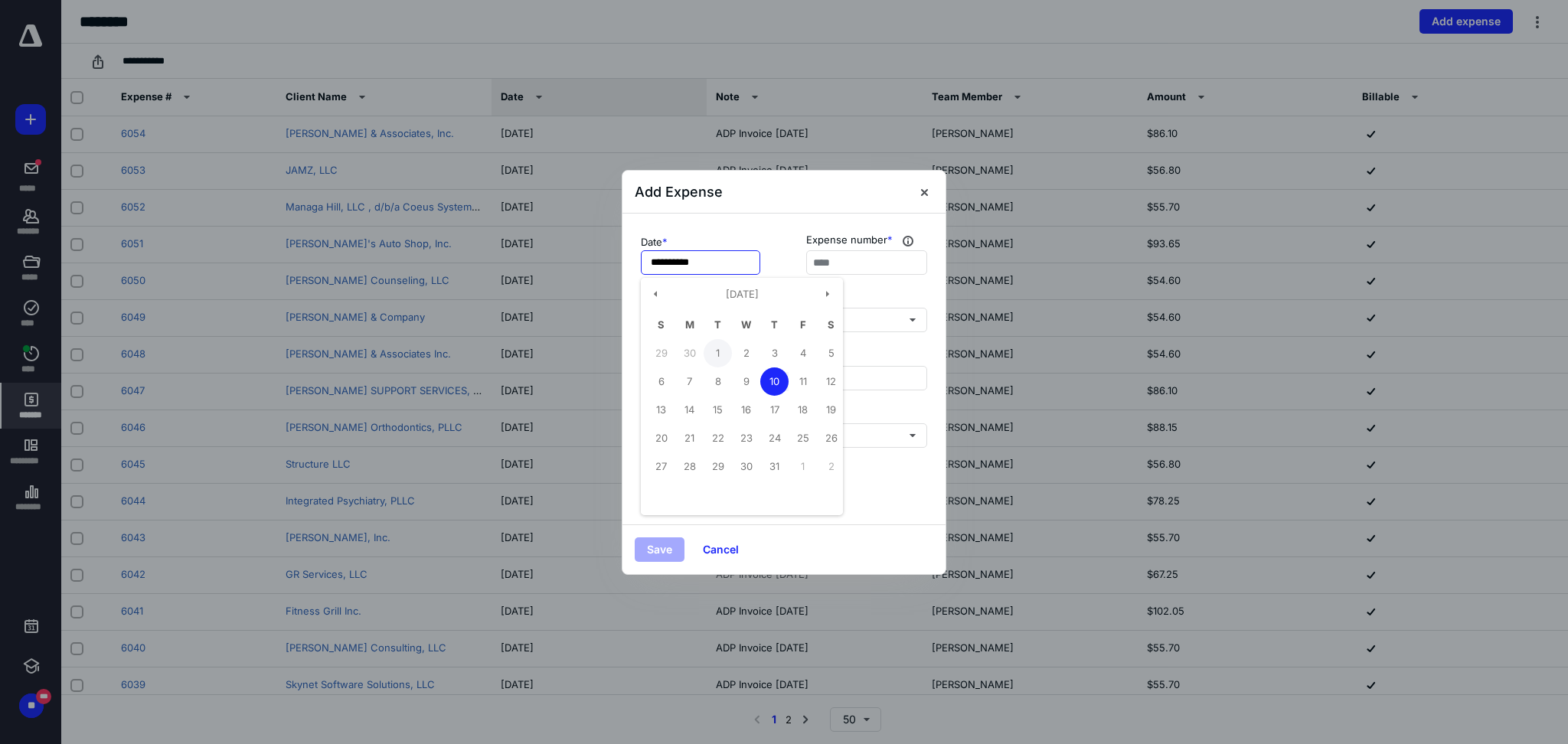 click on "1" at bounding box center (717, 353) 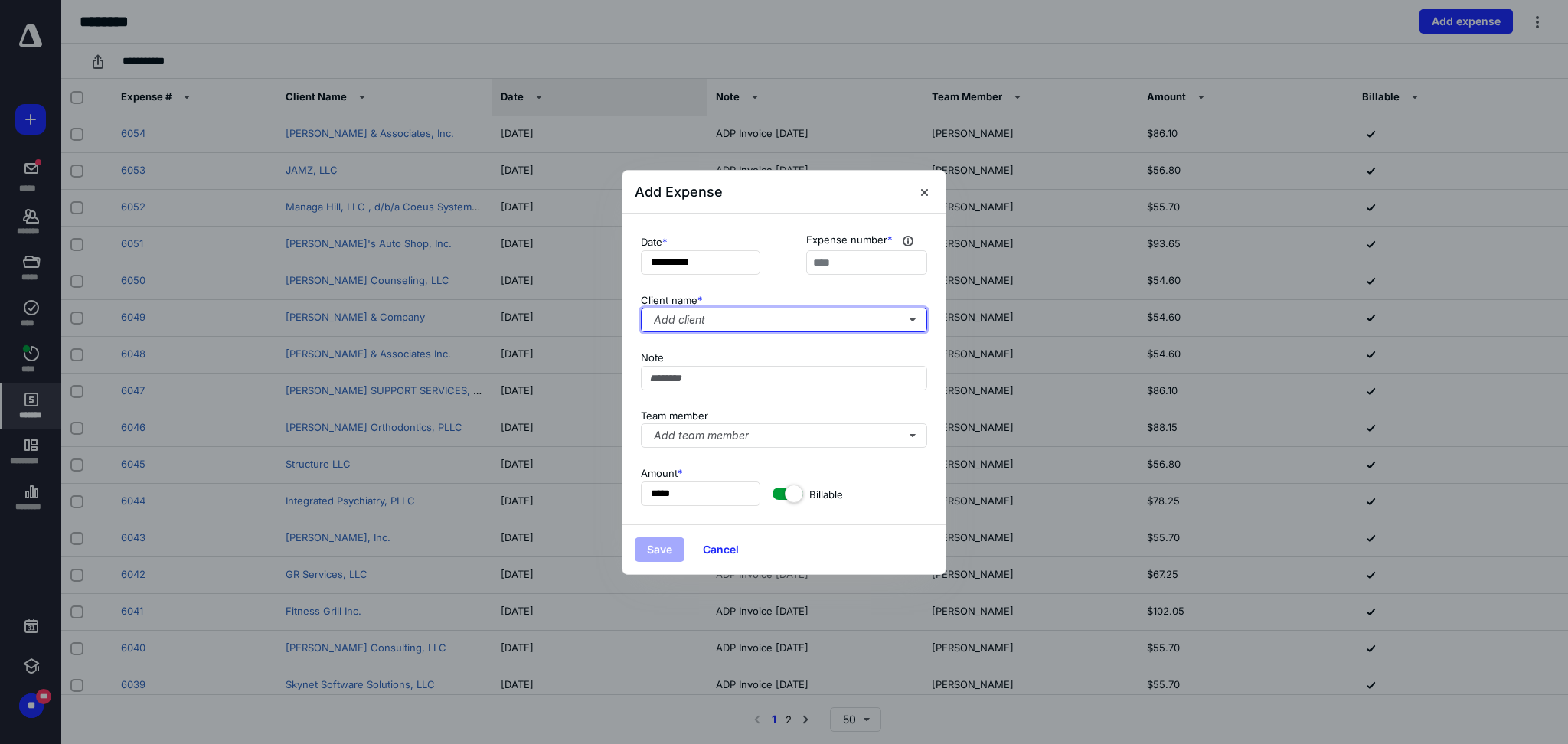 click on "Add client" at bounding box center [784, 320] 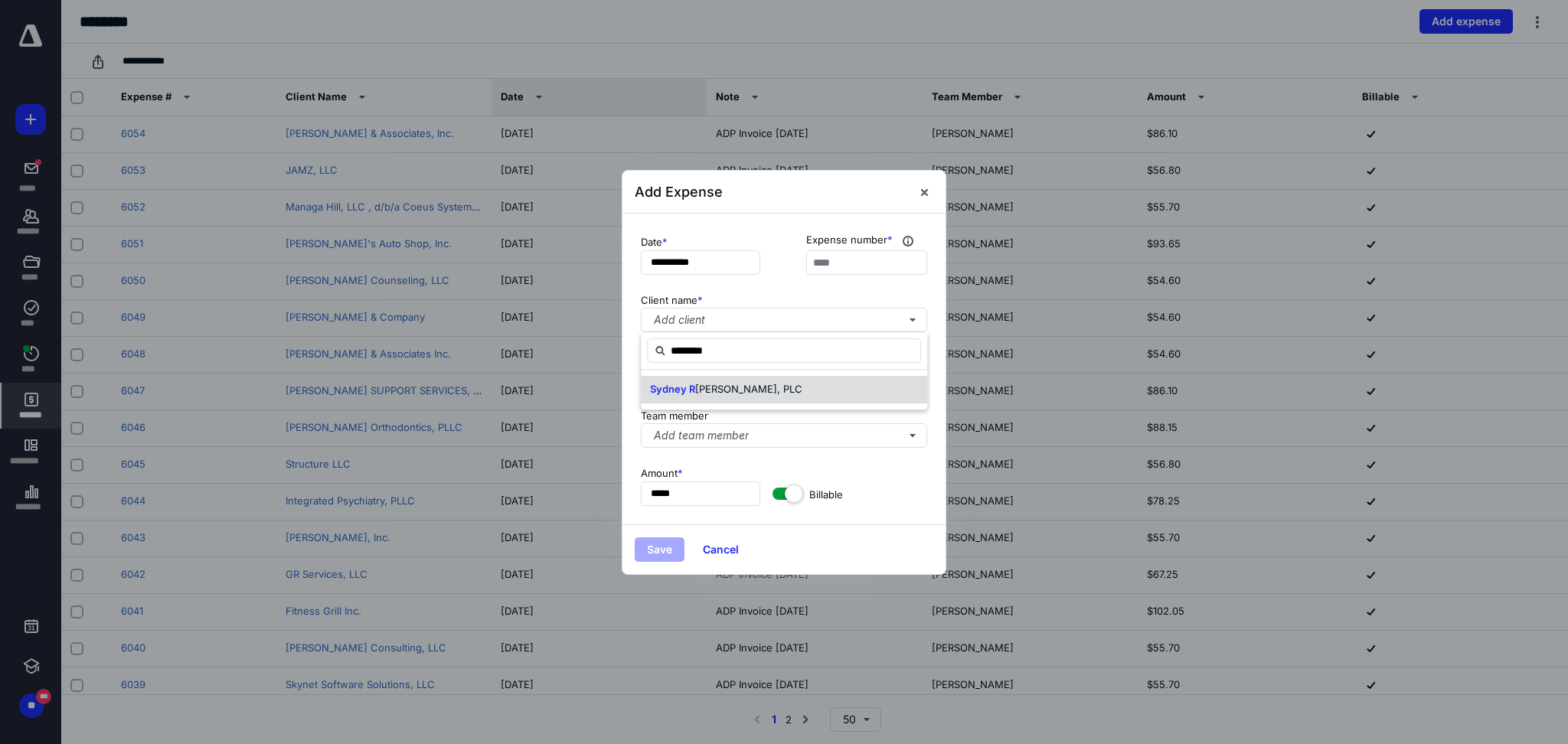click on "[PERSON_NAME], PLC" at bounding box center (749, 389) 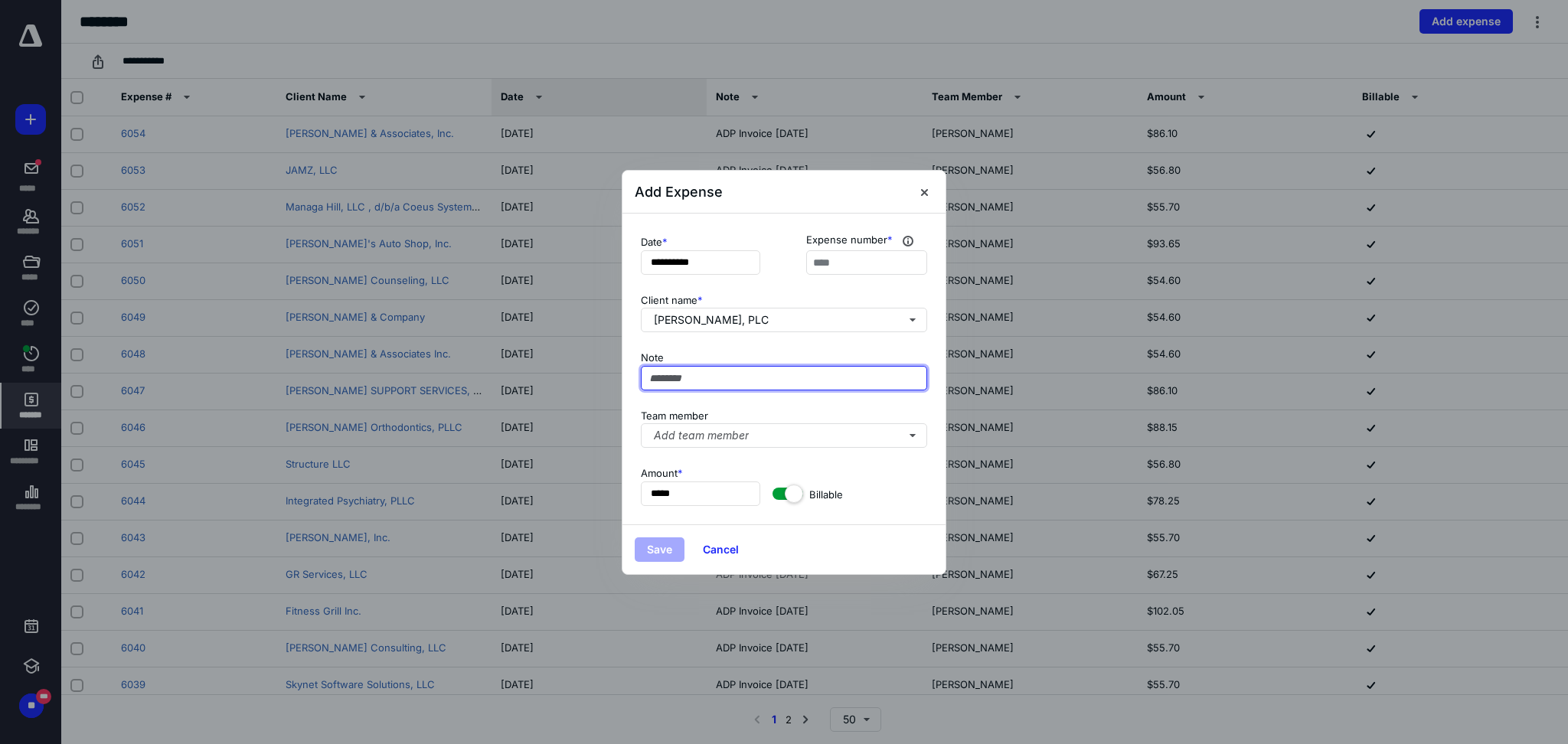 paste on "**********" 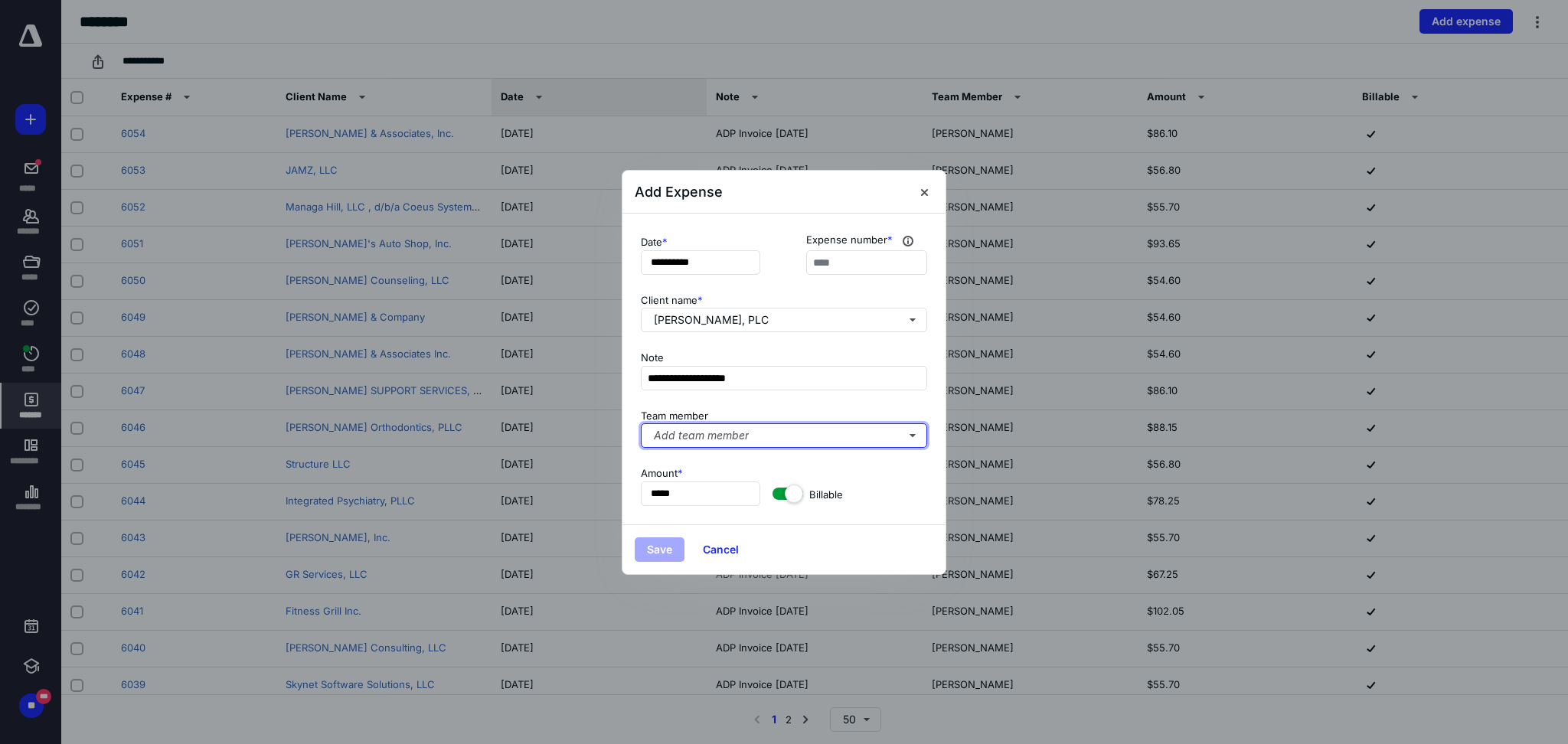 click on "Add team member" at bounding box center (784, 436) 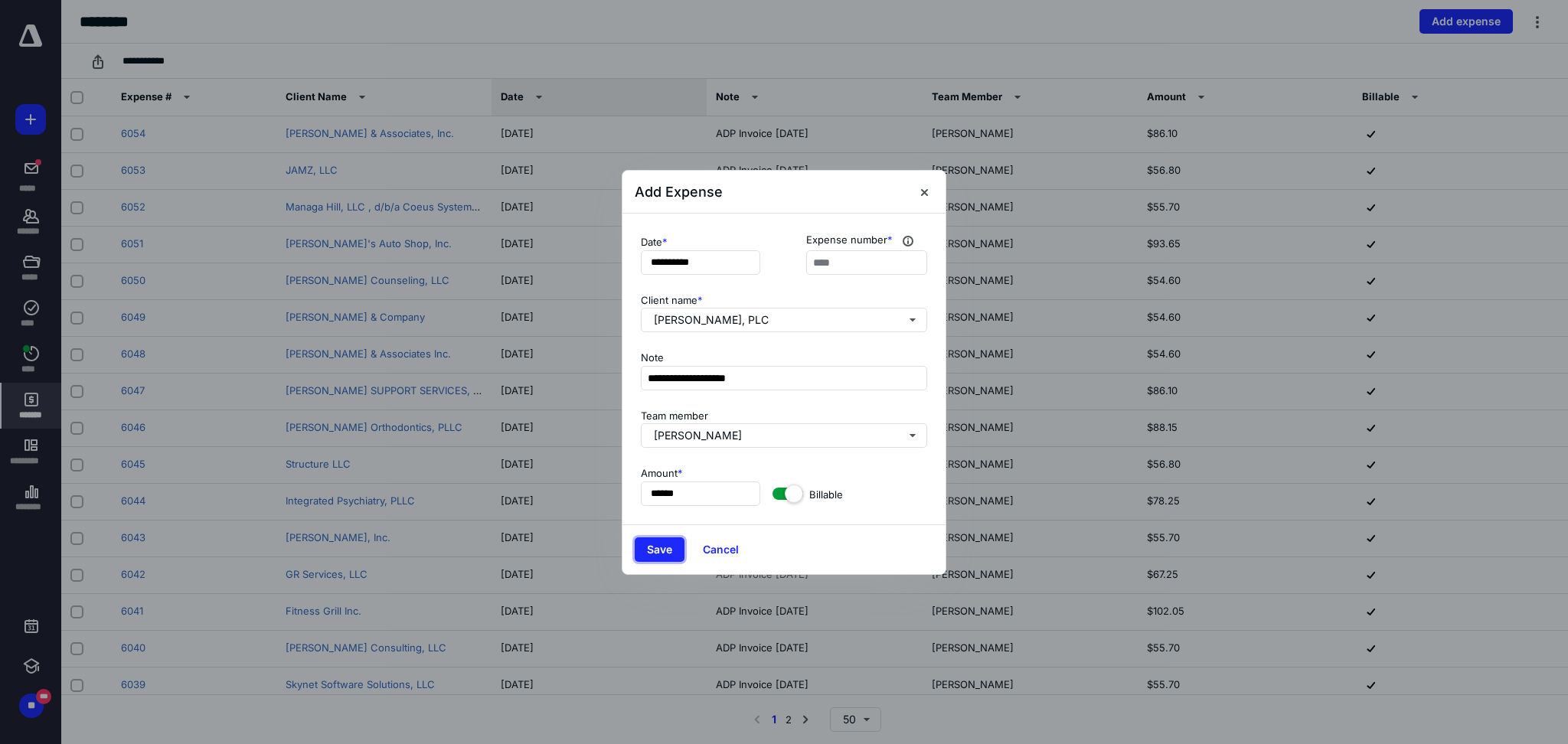 click on "Save" at bounding box center [659, 550] 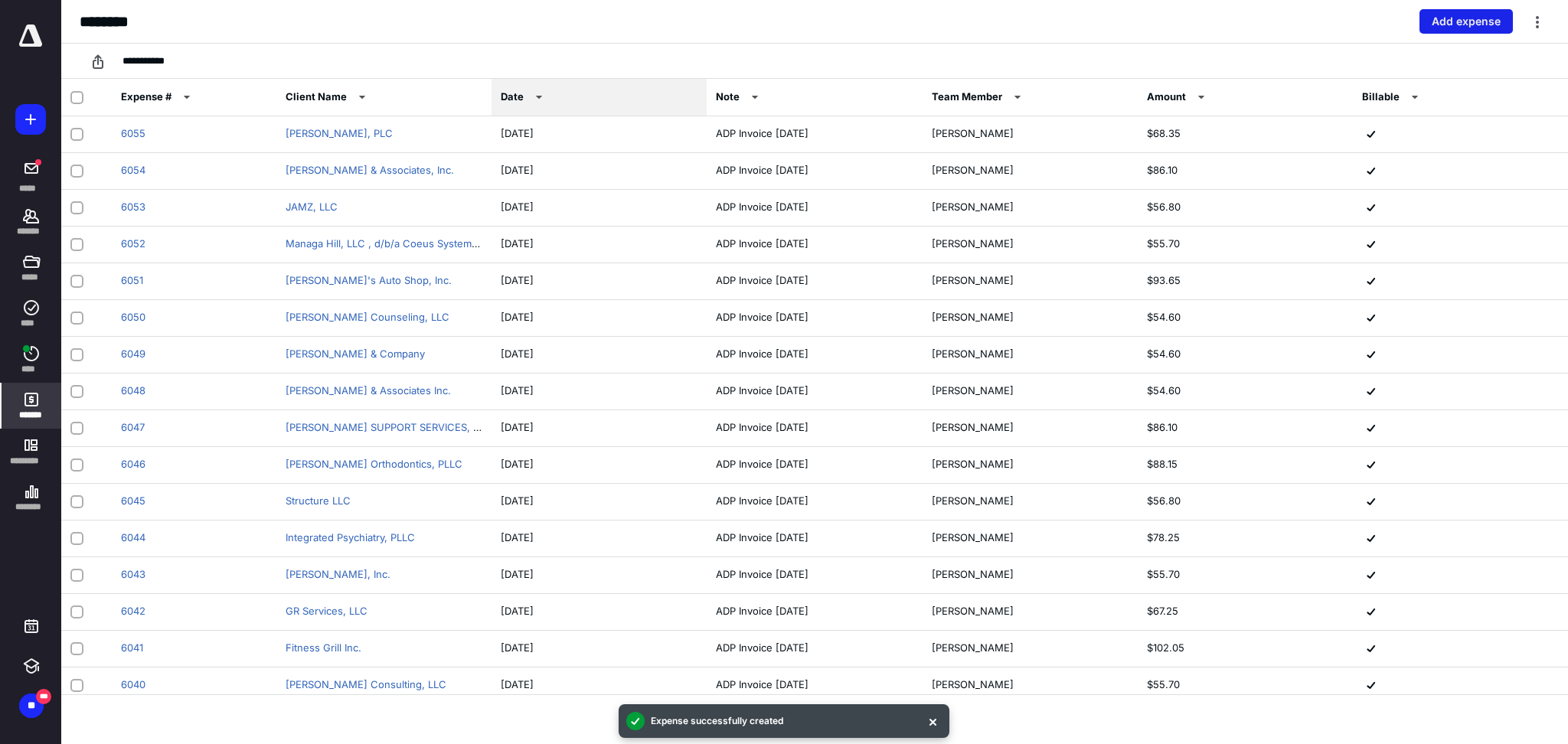 click on "Add expense" at bounding box center (1466, 21) 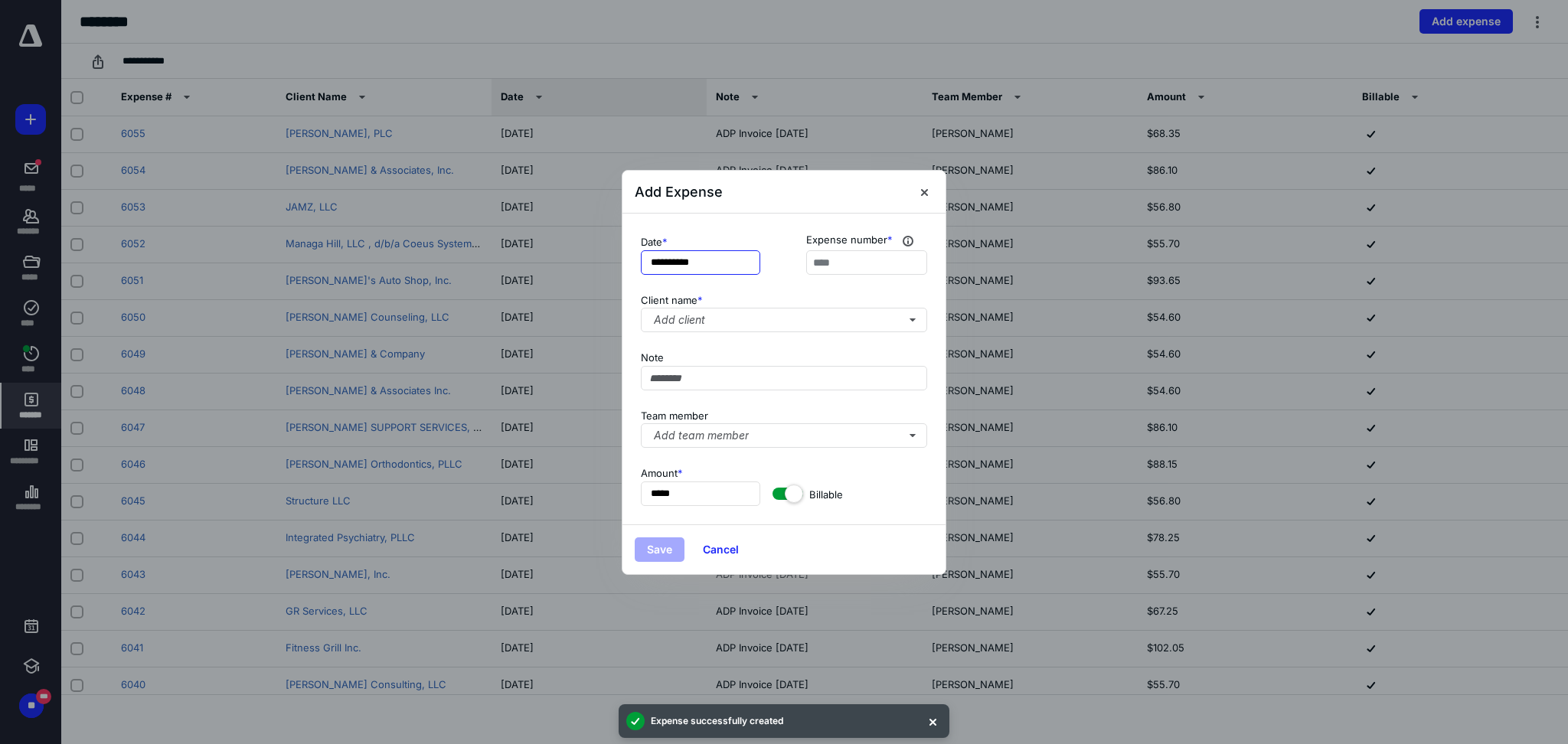 click on "**********" at bounding box center [701, 263] 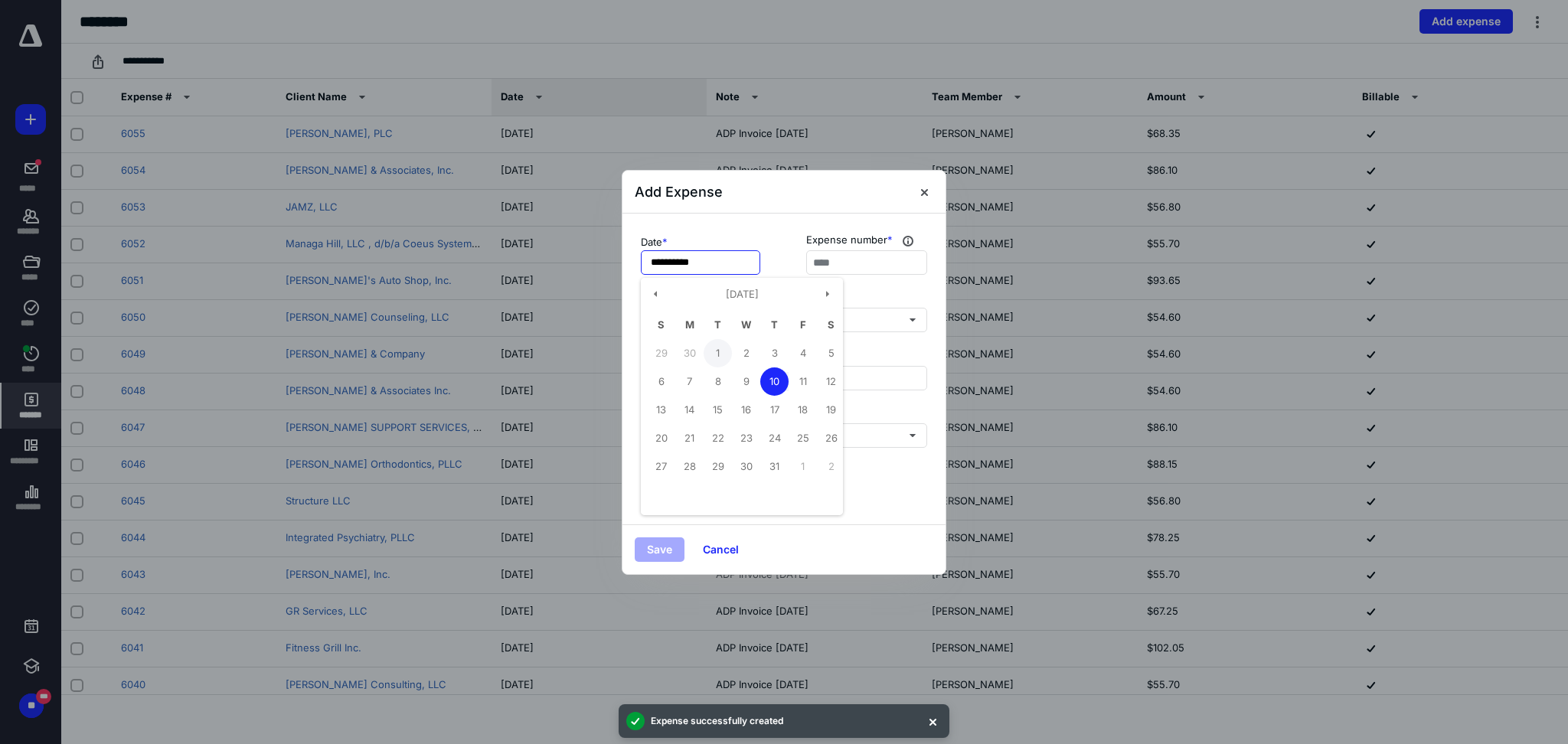 click on "1" at bounding box center (717, 353) 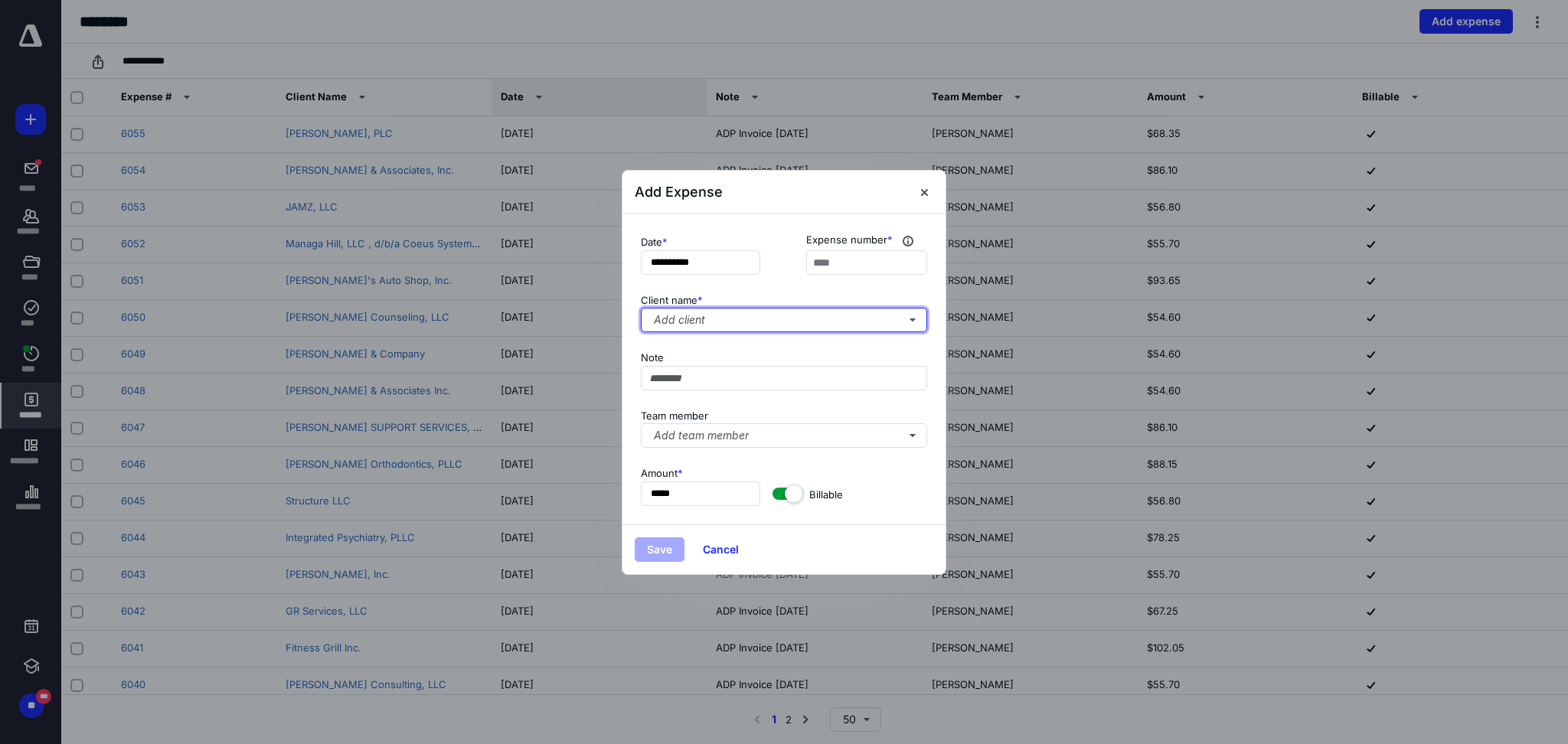 click on "Add client" at bounding box center [784, 320] 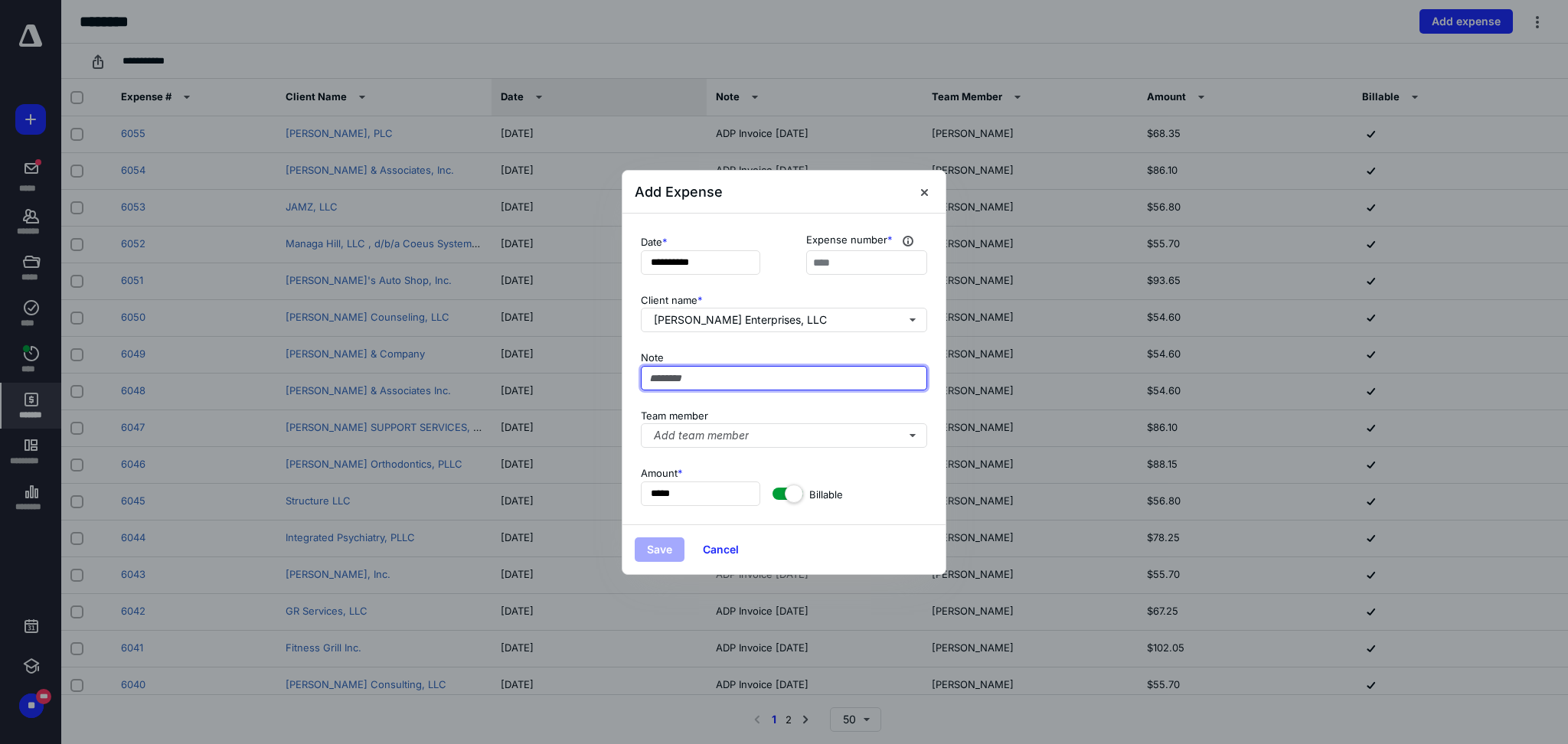 paste on "**********" 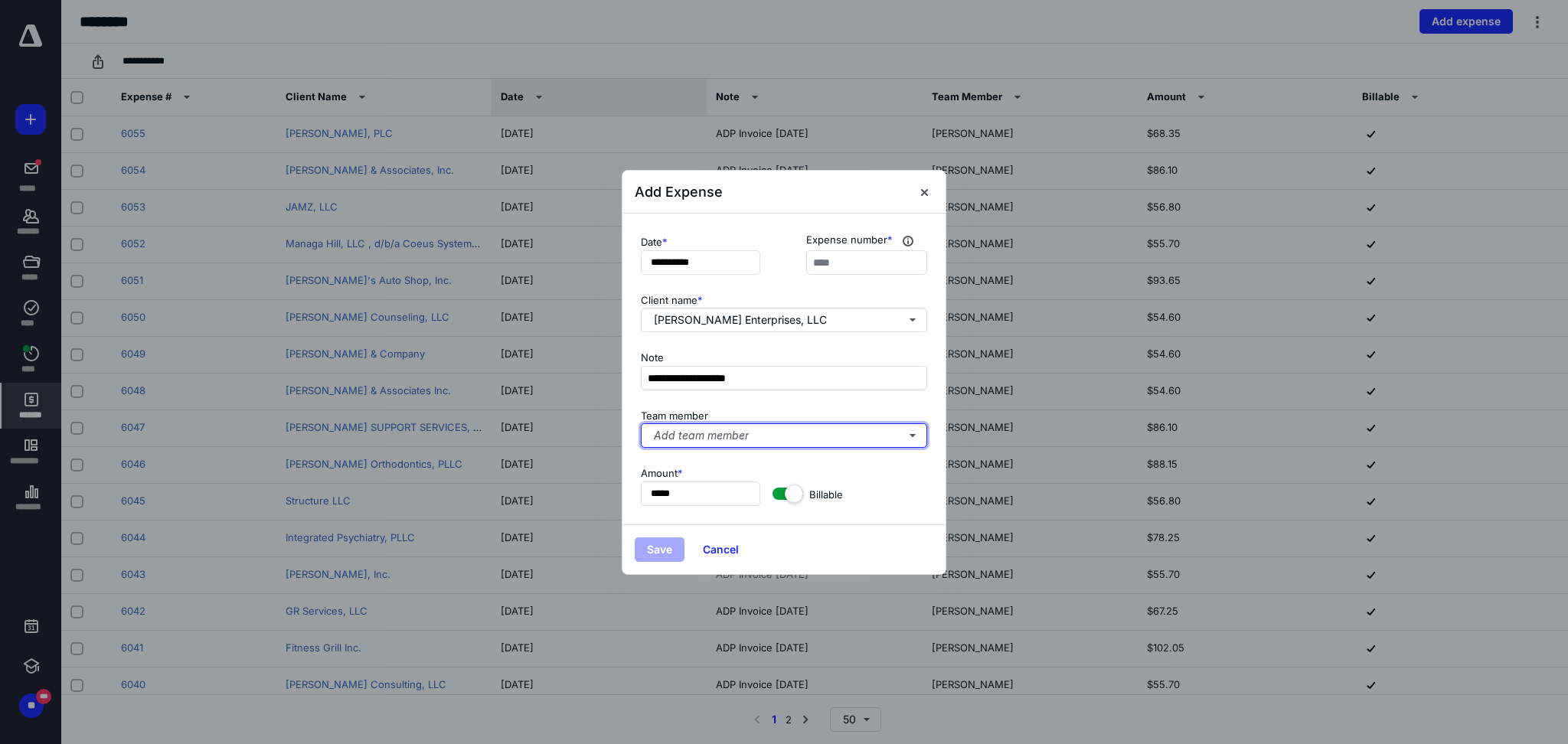 click on "Add team member" at bounding box center [784, 436] 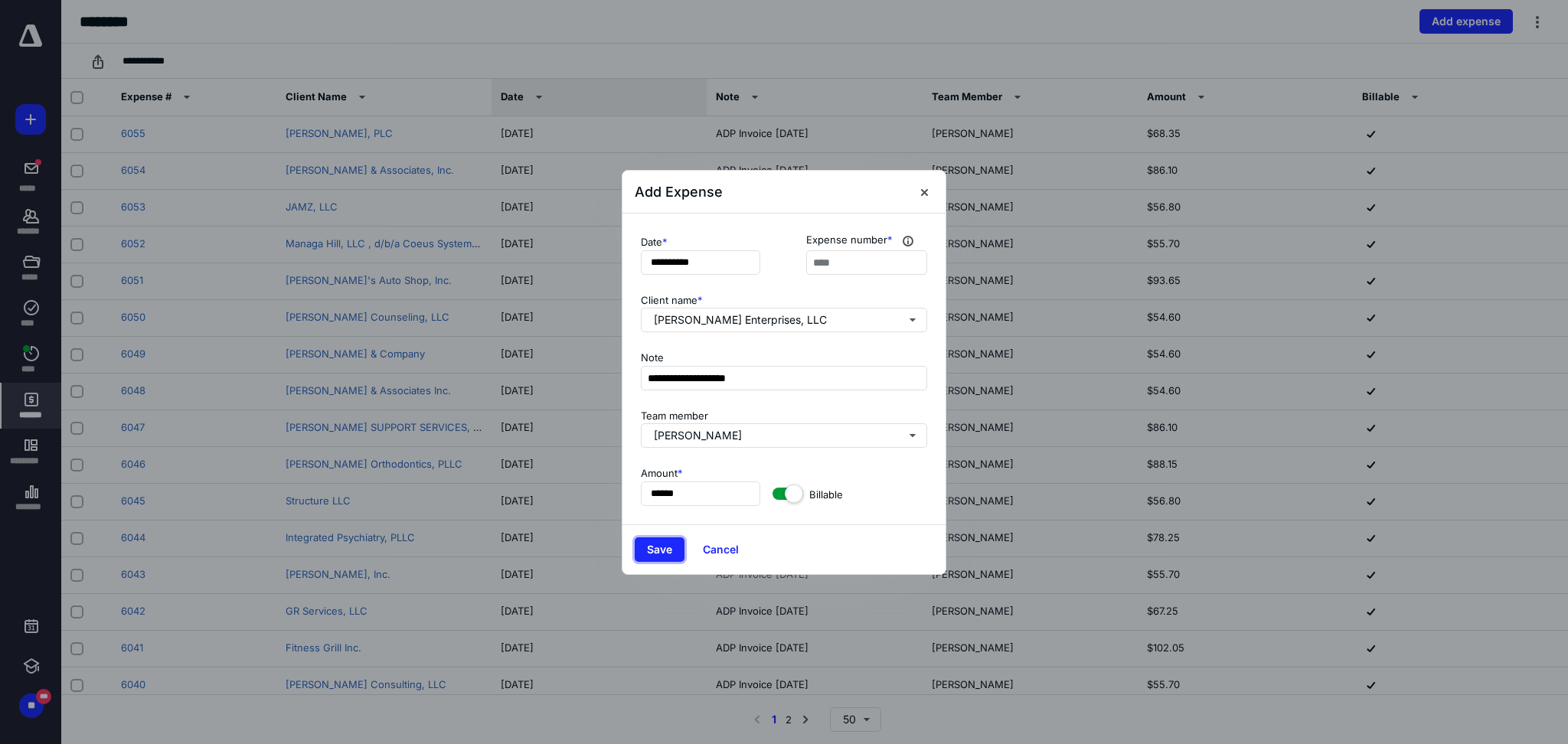 click on "Save" at bounding box center [659, 550] 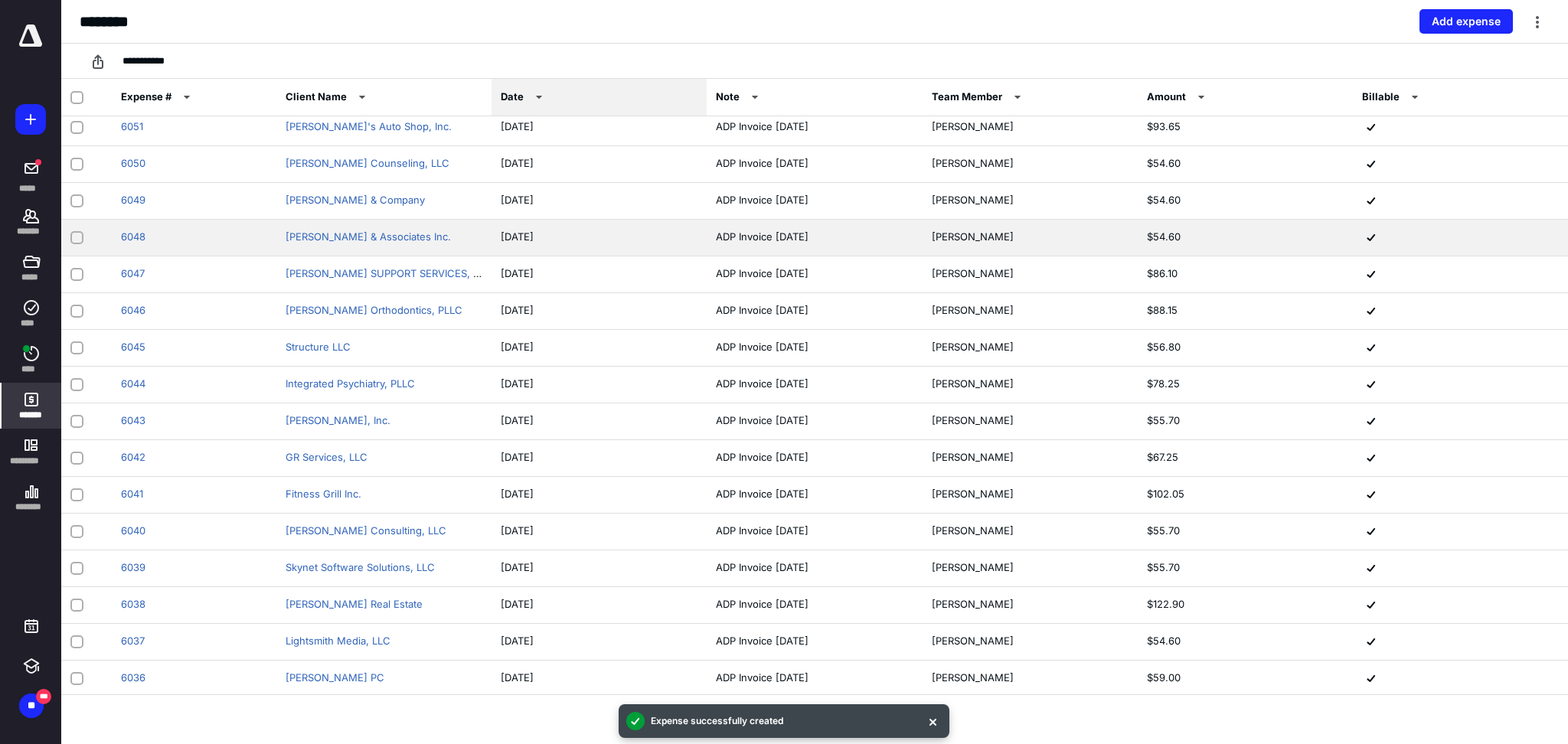 scroll, scrollTop: 204, scrollLeft: 0, axis: vertical 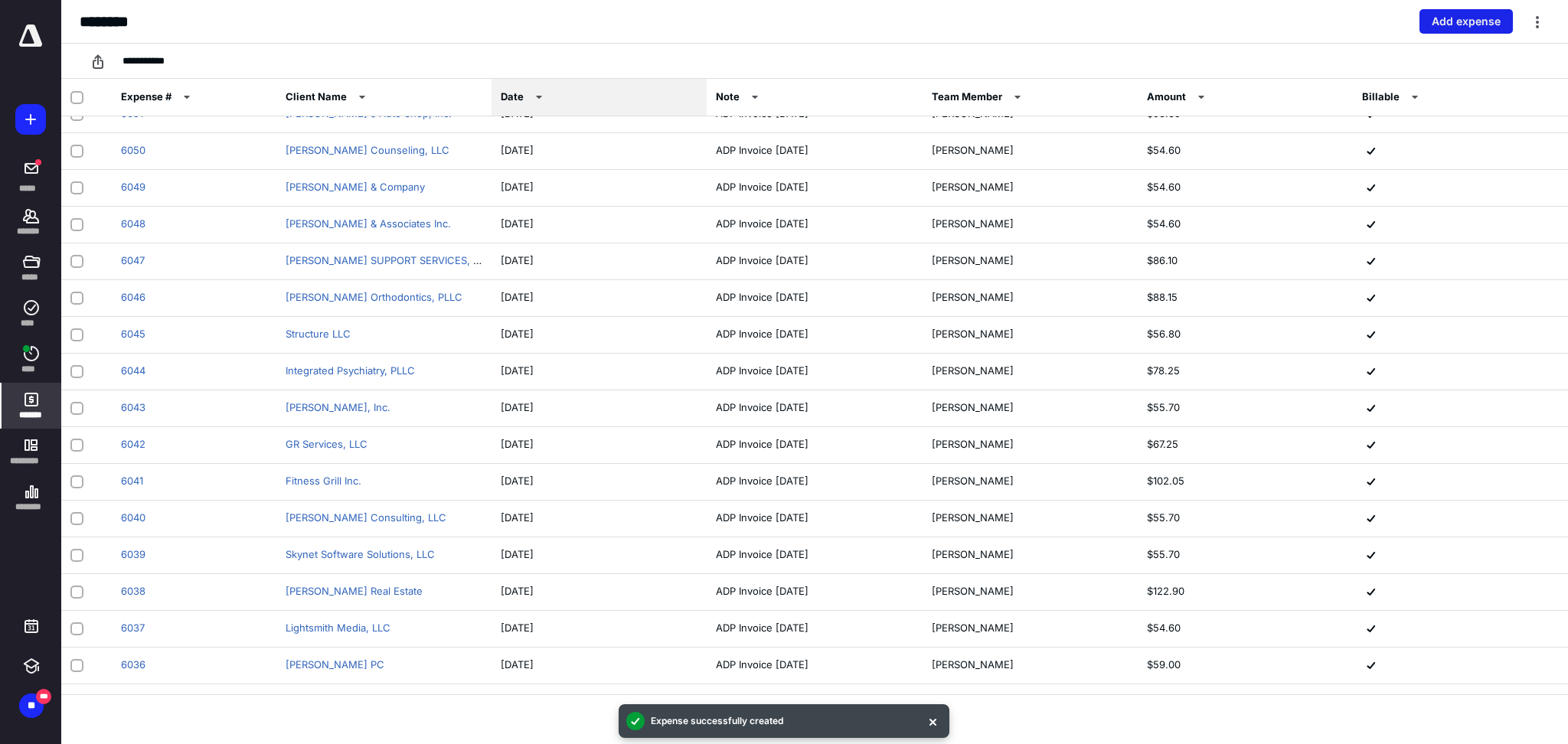 click on "Add expense" at bounding box center (1466, 21) 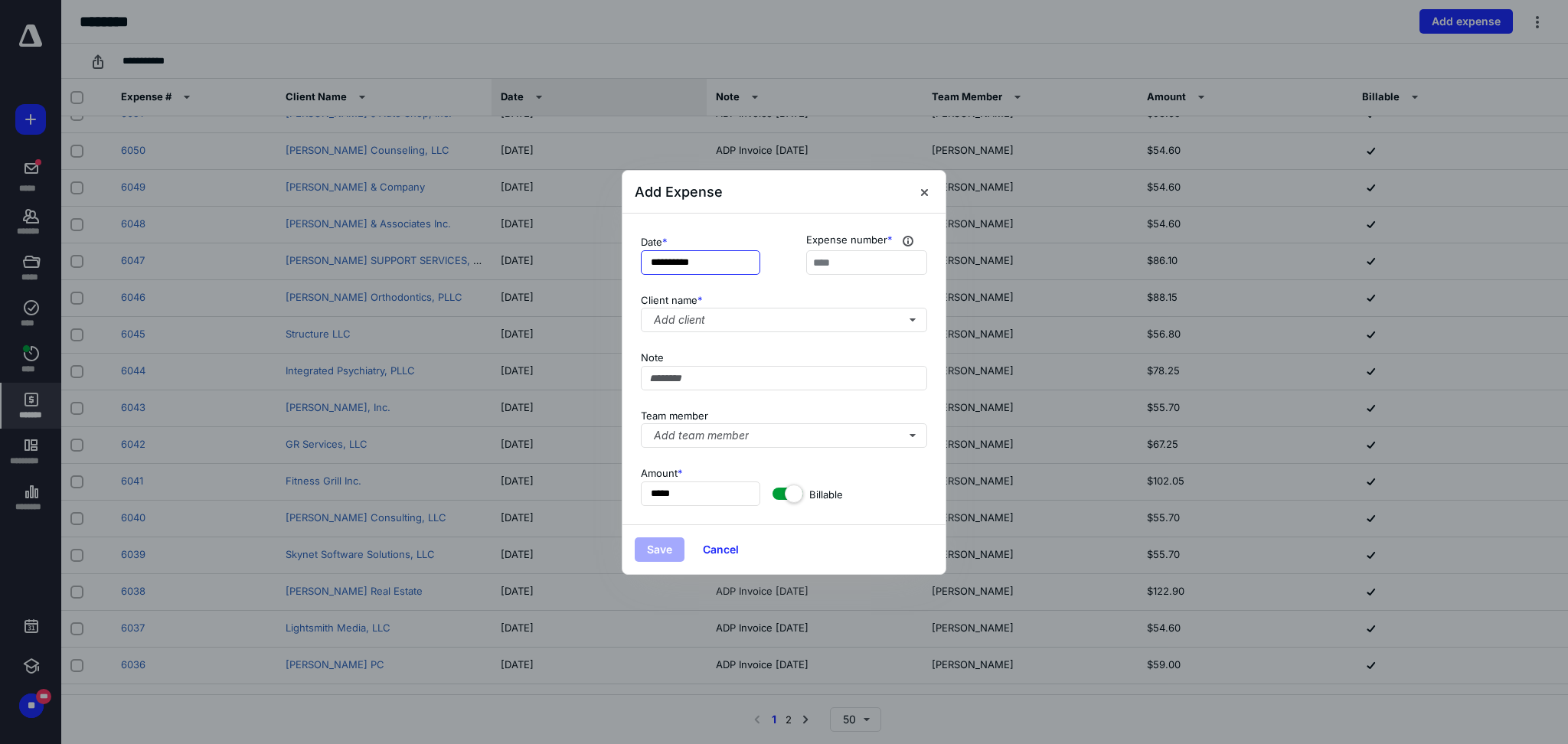 click on "**********" at bounding box center [701, 263] 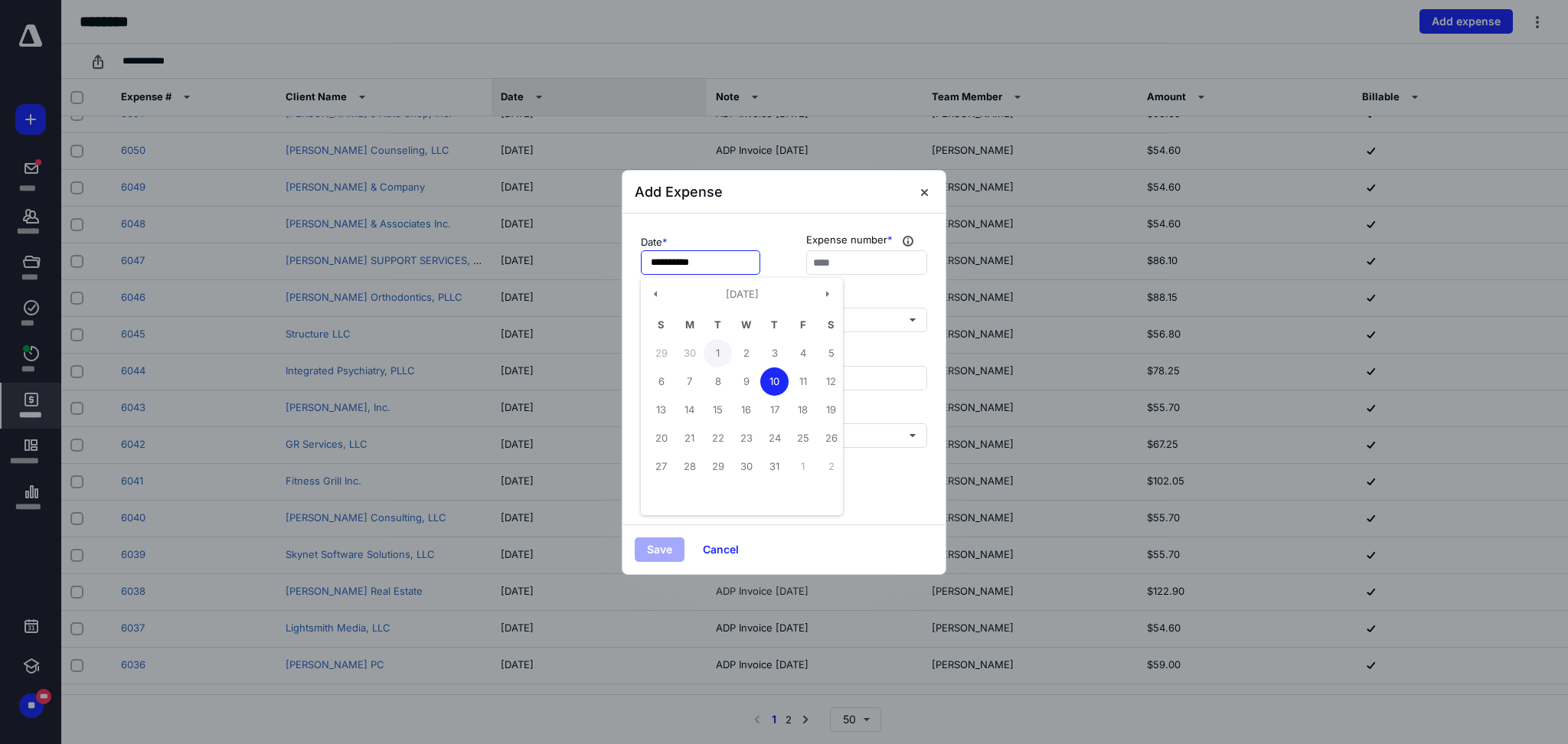 click on "1" at bounding box center [717, 353] 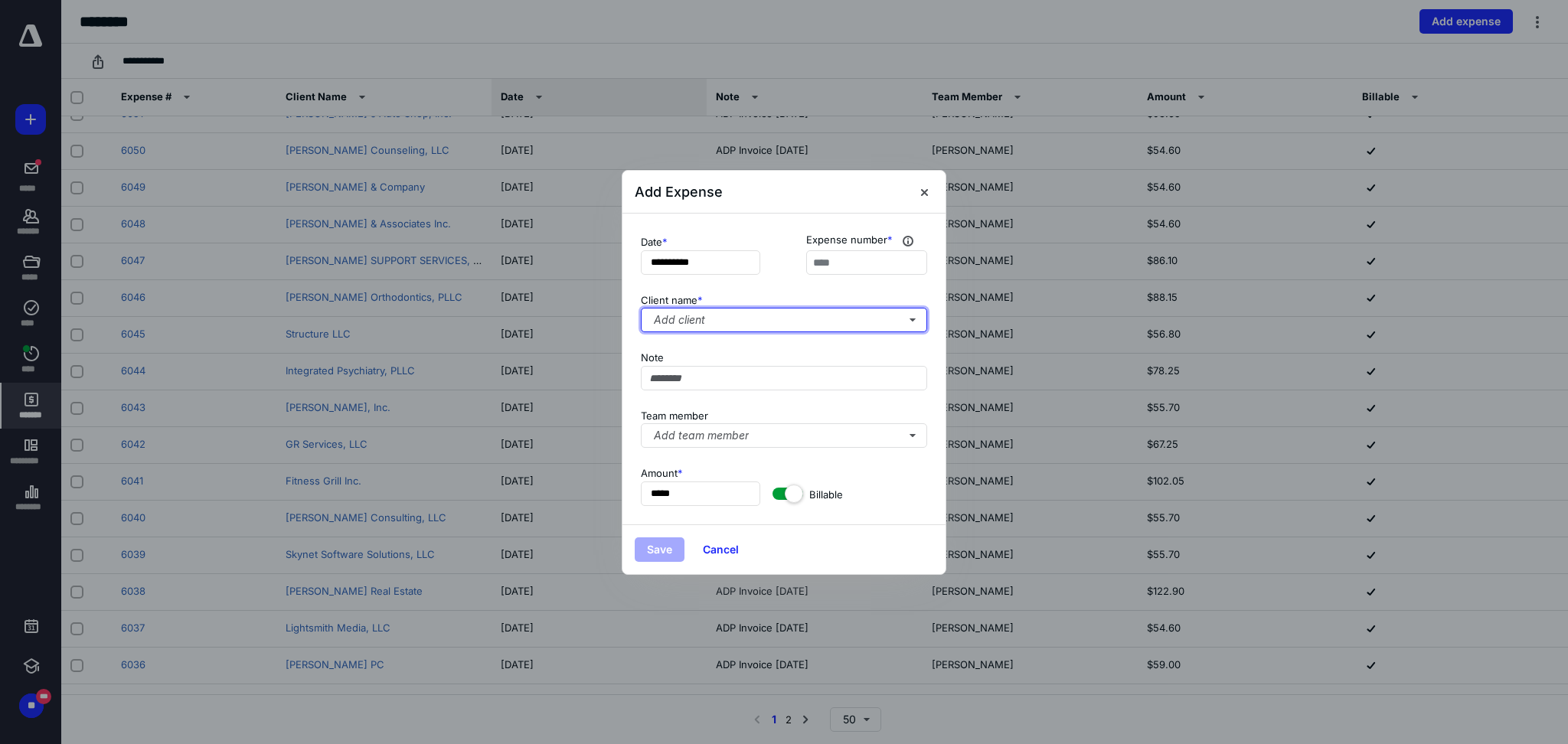 click on "Add client" at bounding box center (784, 320) 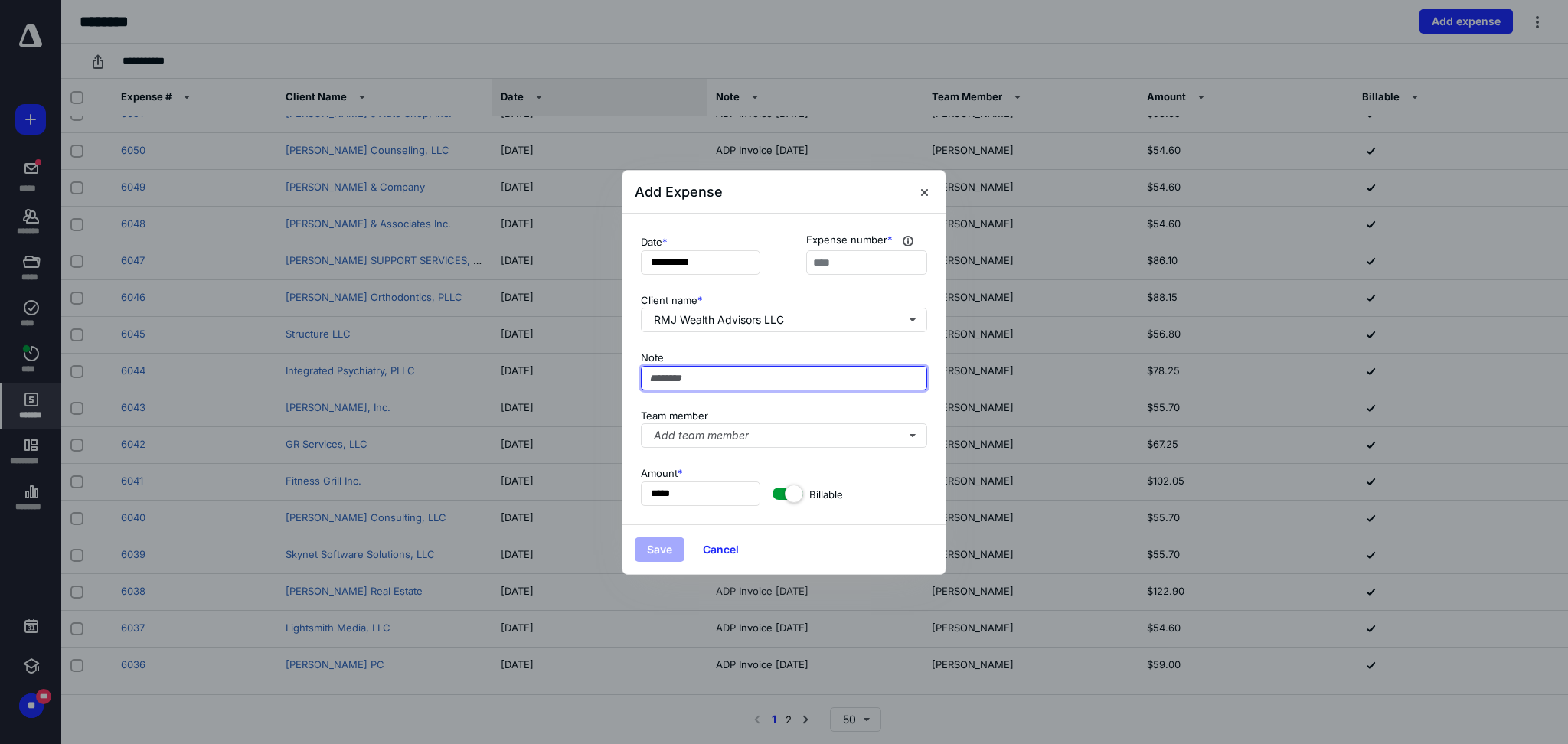 paste on "**********" 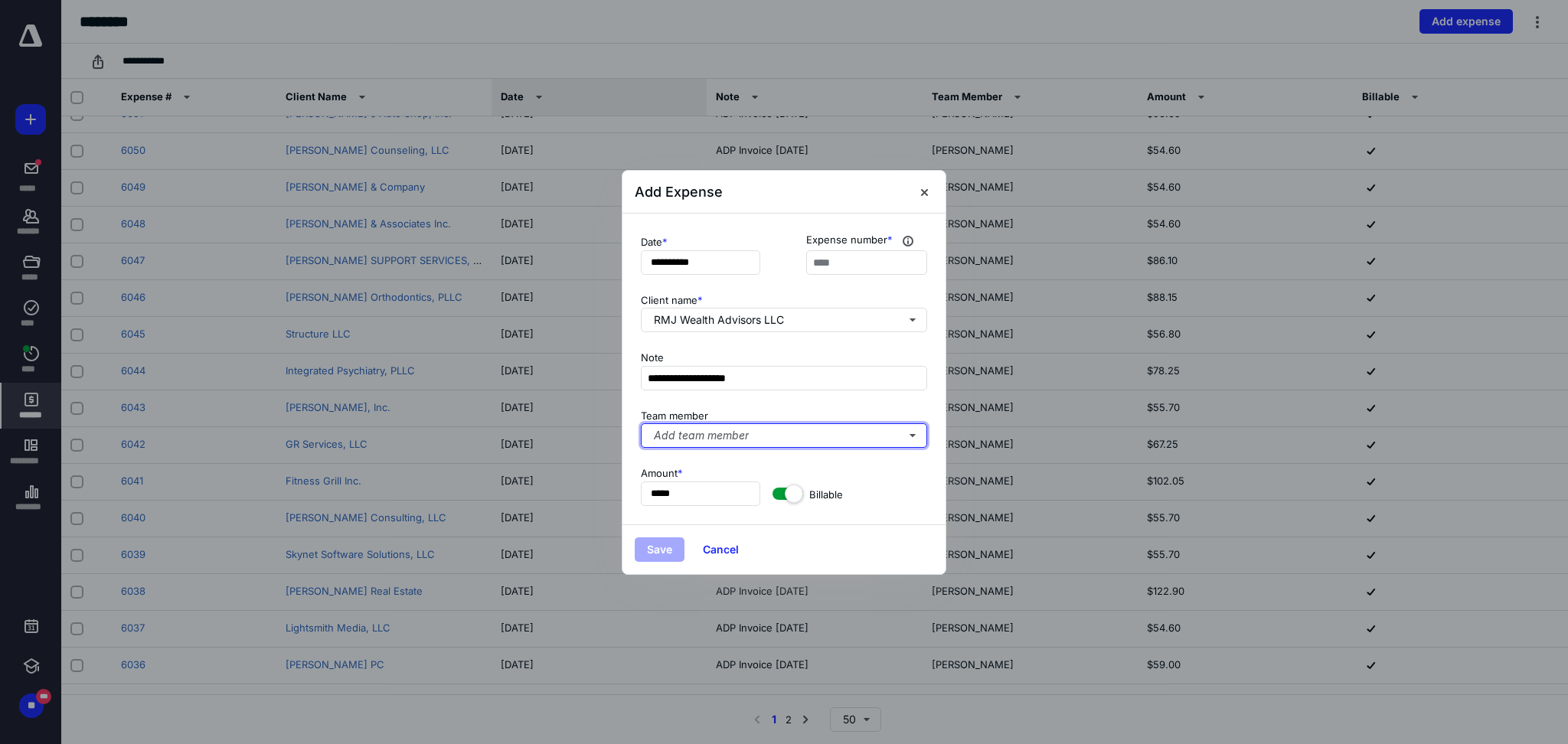 click on "Add team member" at bounding box center (784, 436) 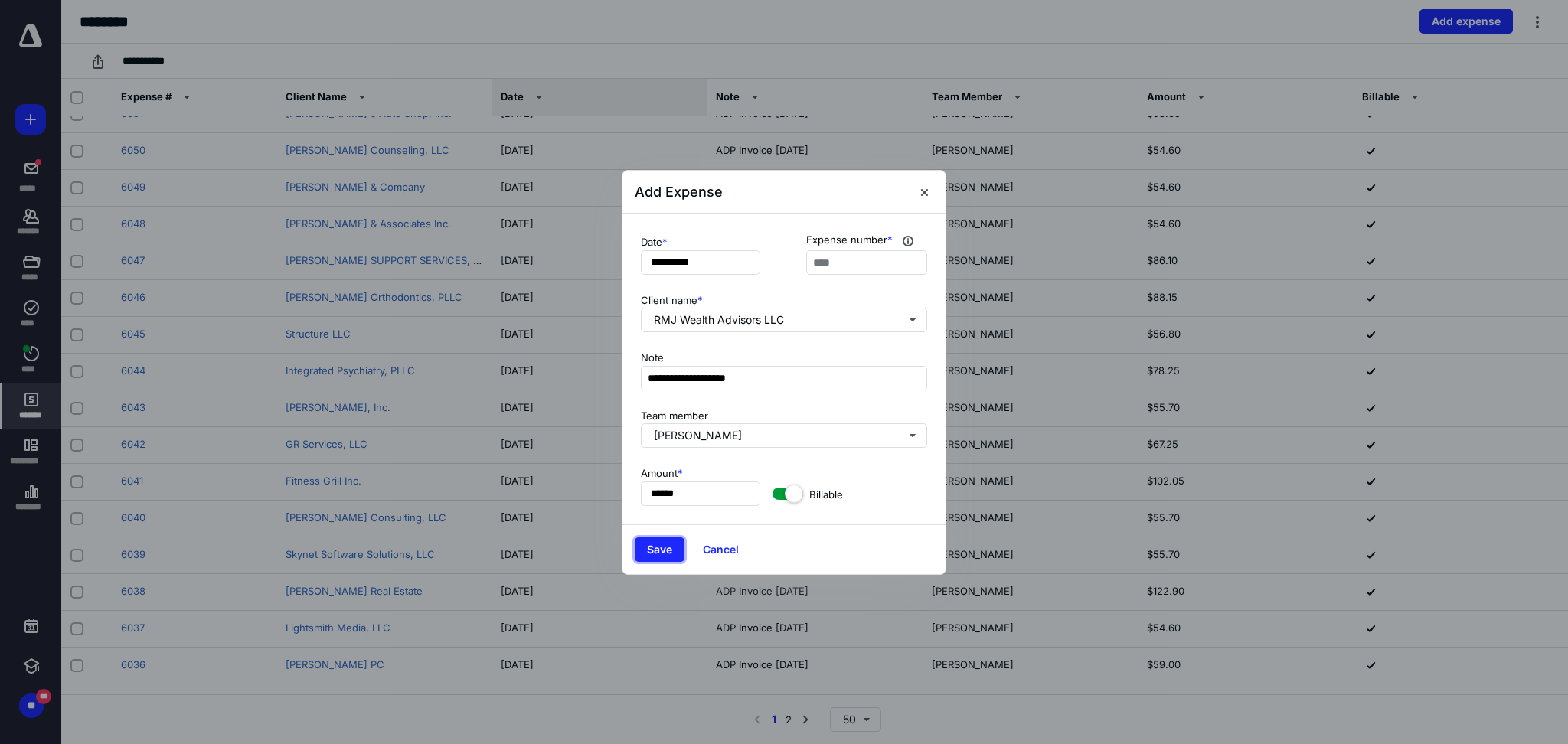 click on "Save" at bounding box center [659, 550] 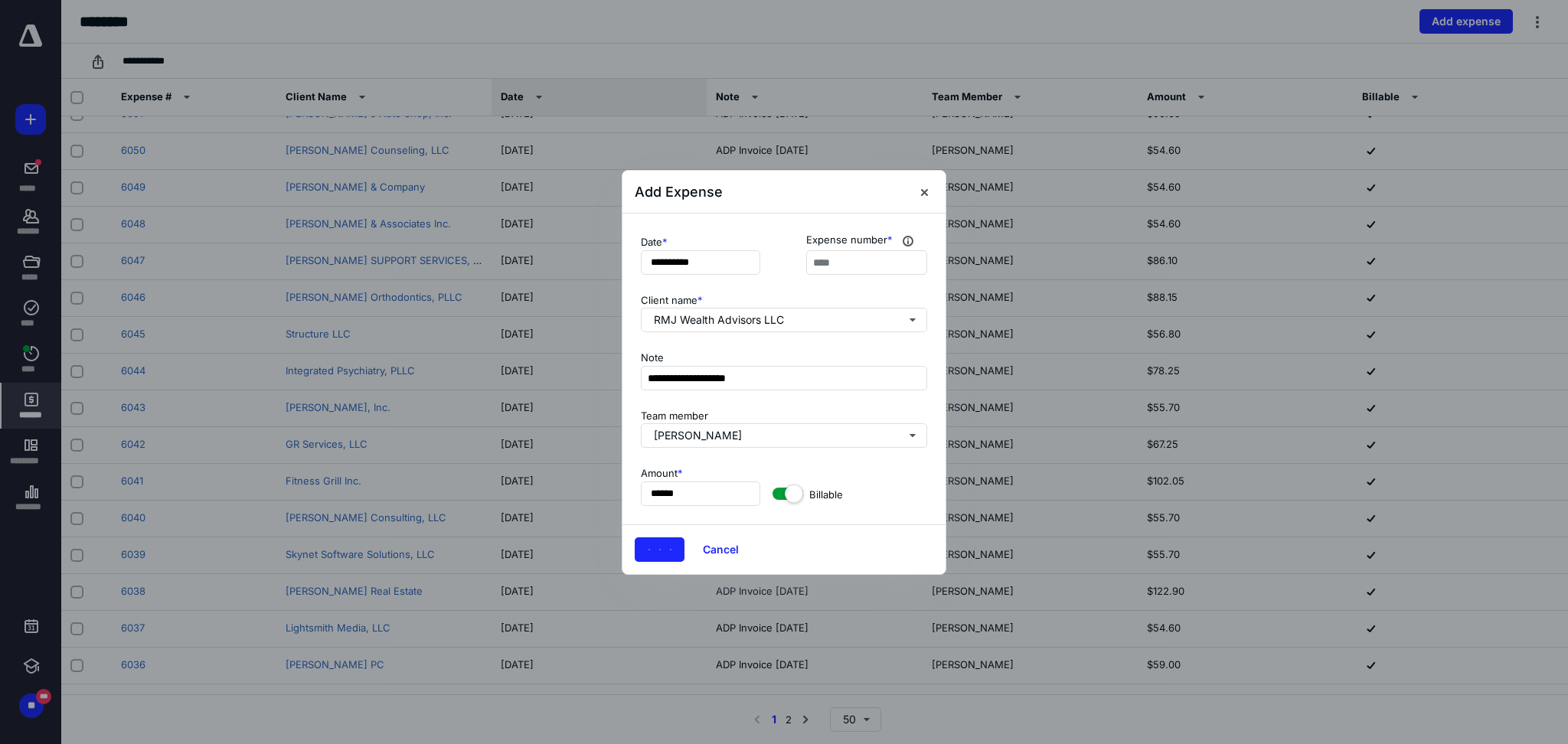 scroll, scrollTop: 0, scrollLeft: 0, axis: both 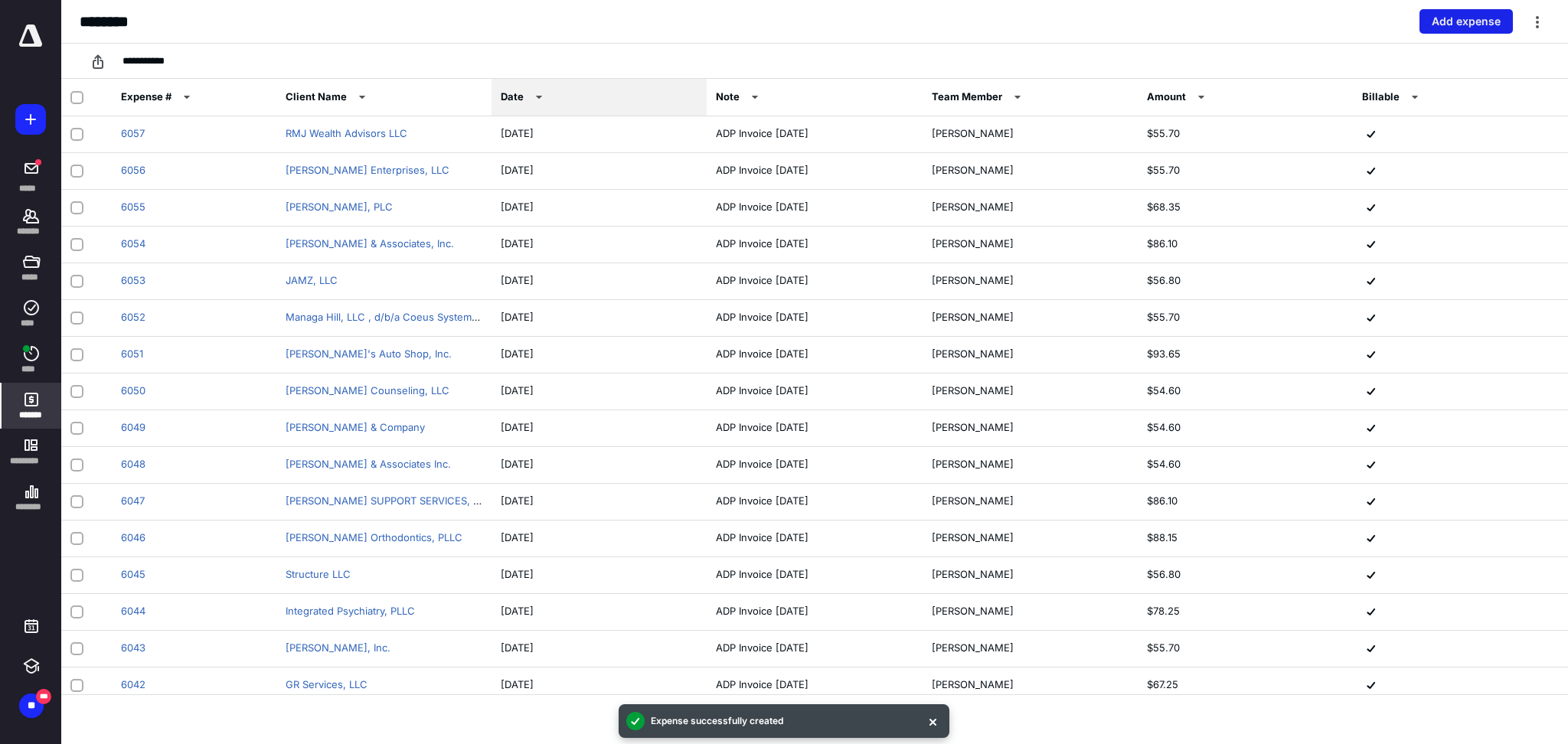 click on "Add expense" at bounding box center (1466, 21) 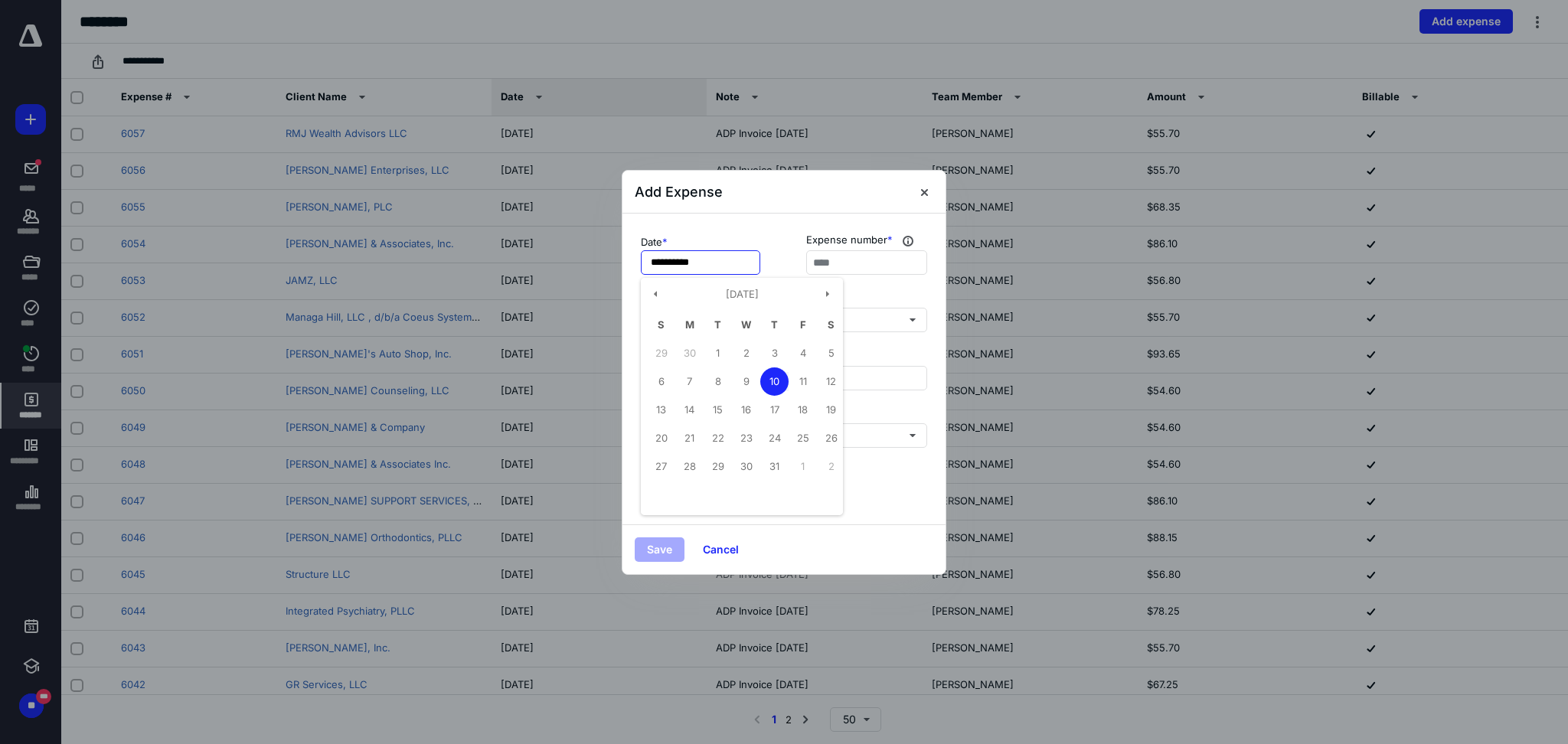 click on "**********" at bounding box center (701, 263) 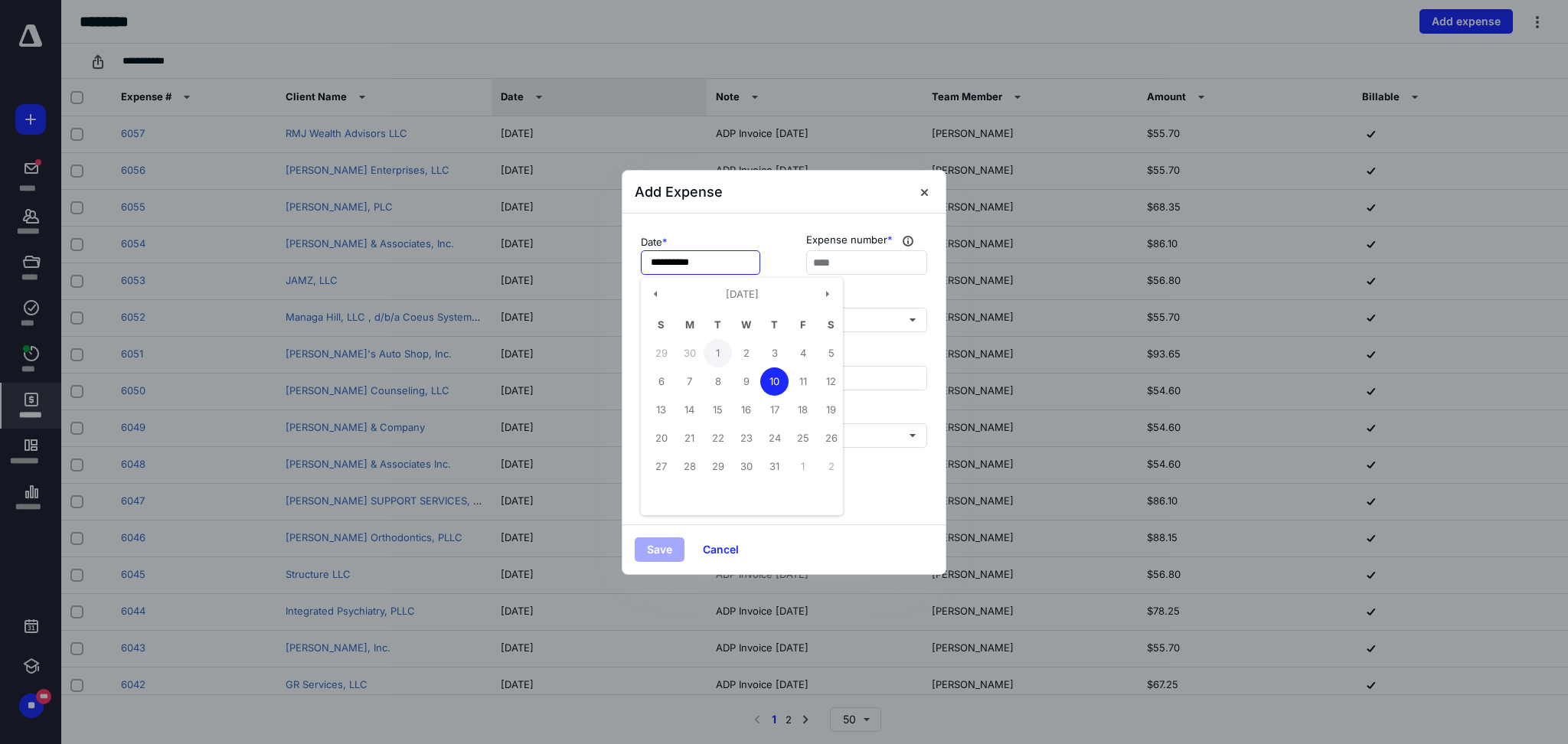 click on "1" at bounding box center (717, 353) 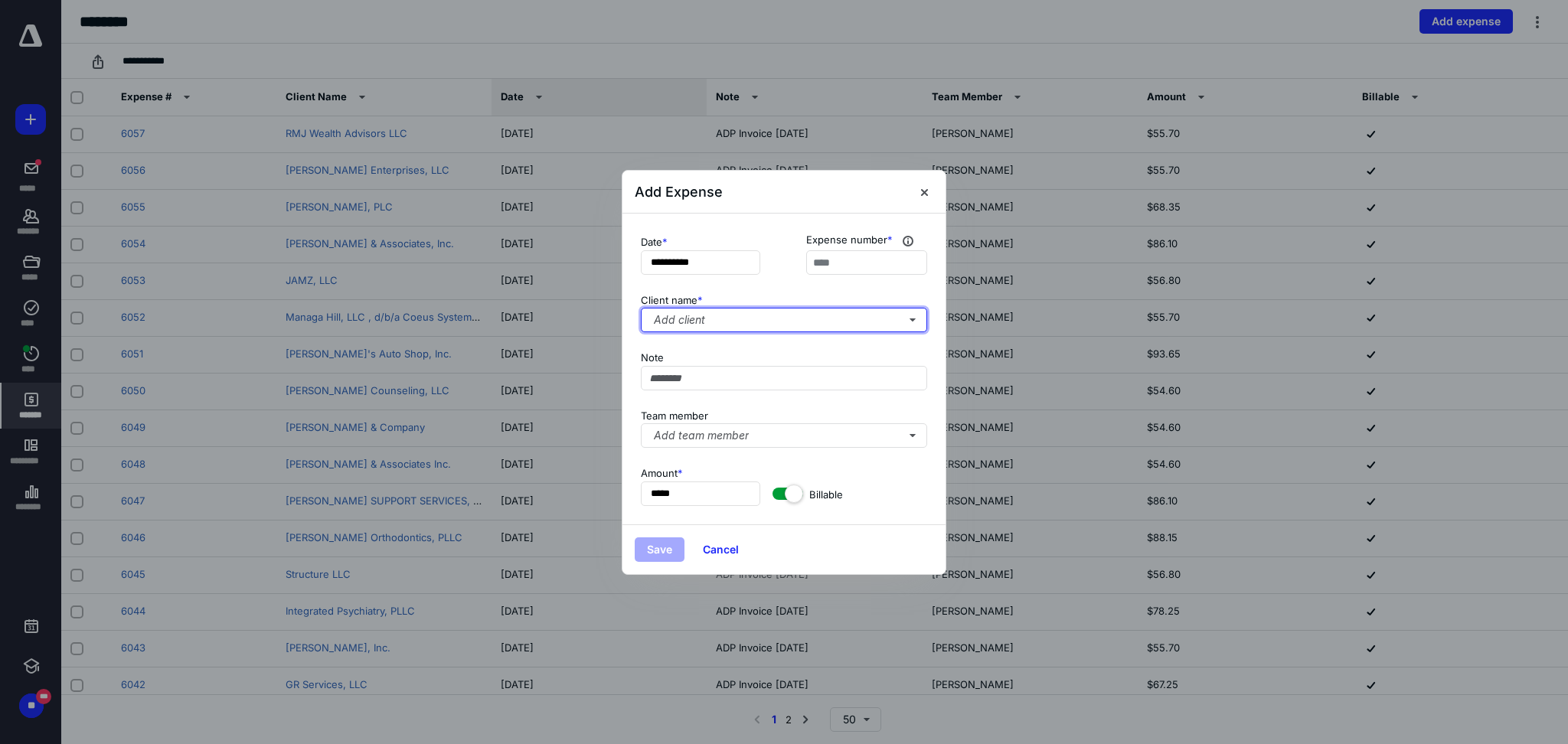 click on "Add client" at bounding box center [784, 320] 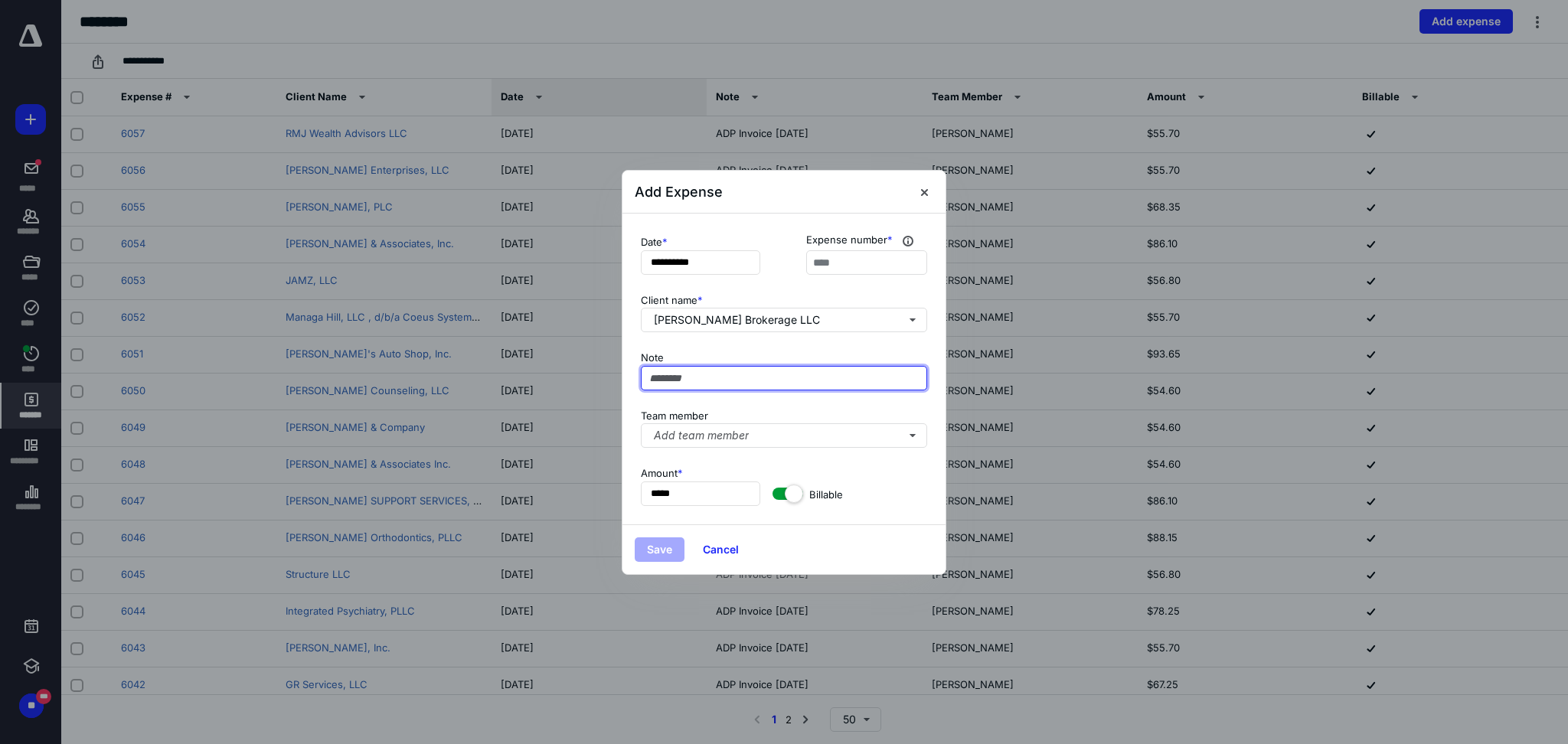 paste on "**********" 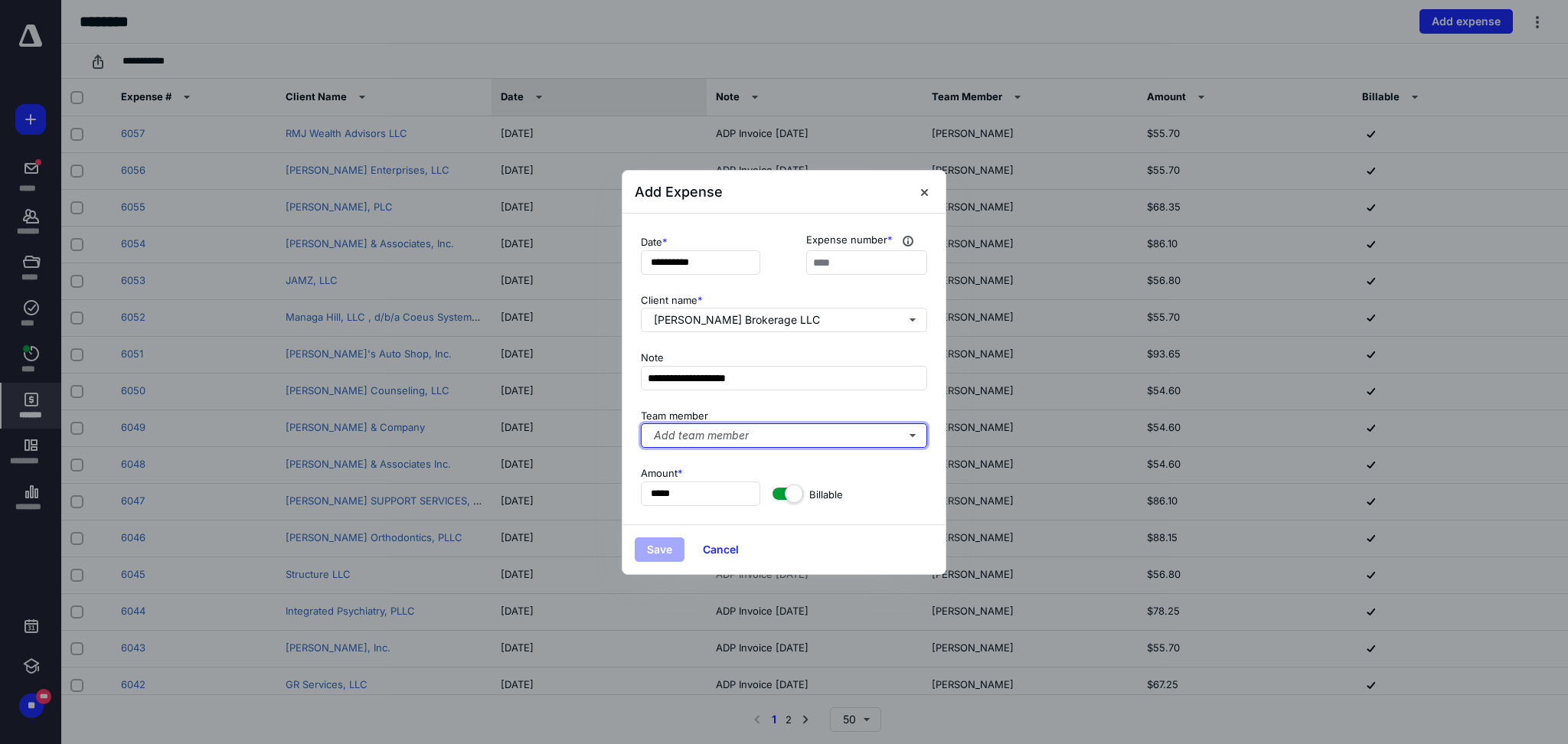 click on "Add team member" at bounding box center [784, 436] 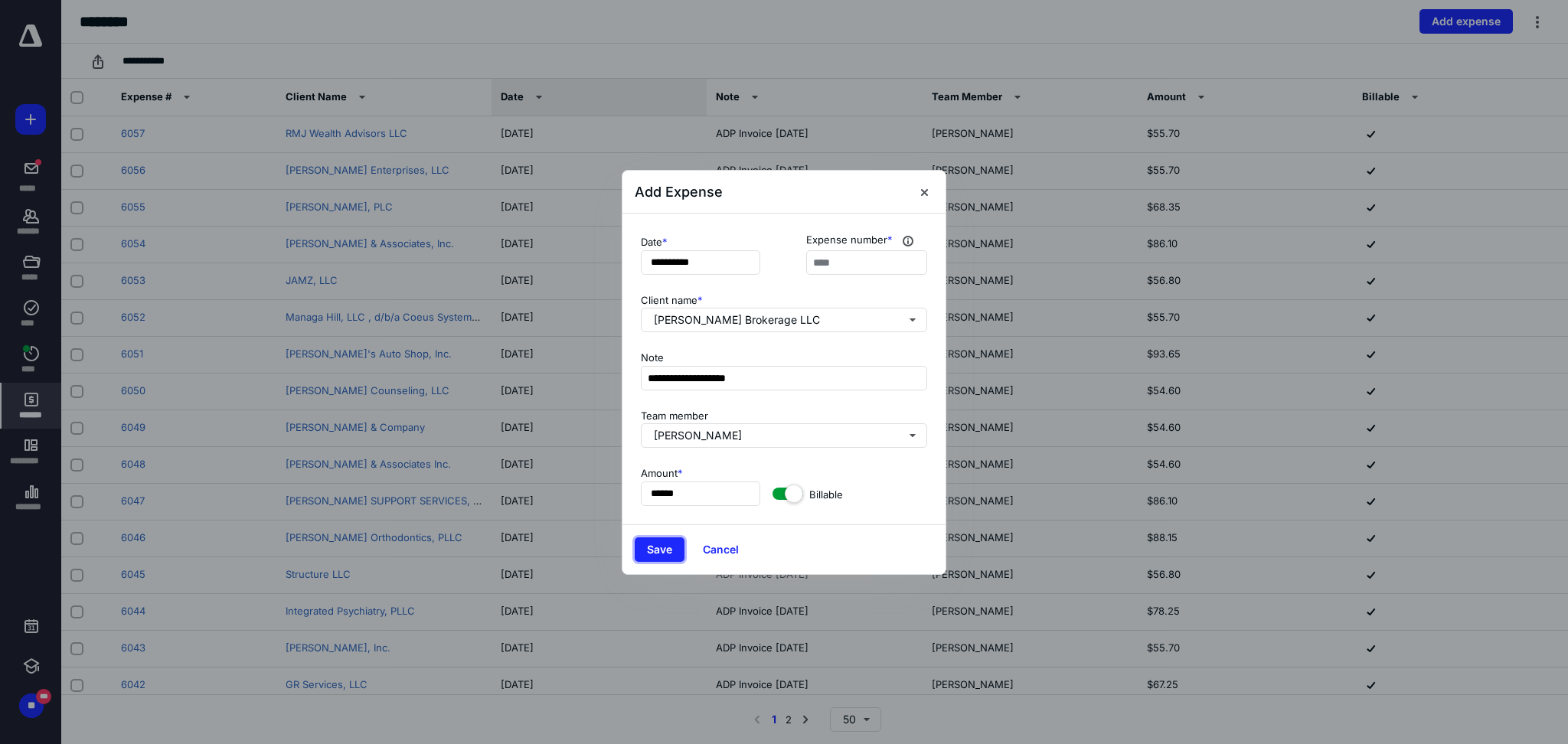 click on "Save" at bounding box center [659, 550] 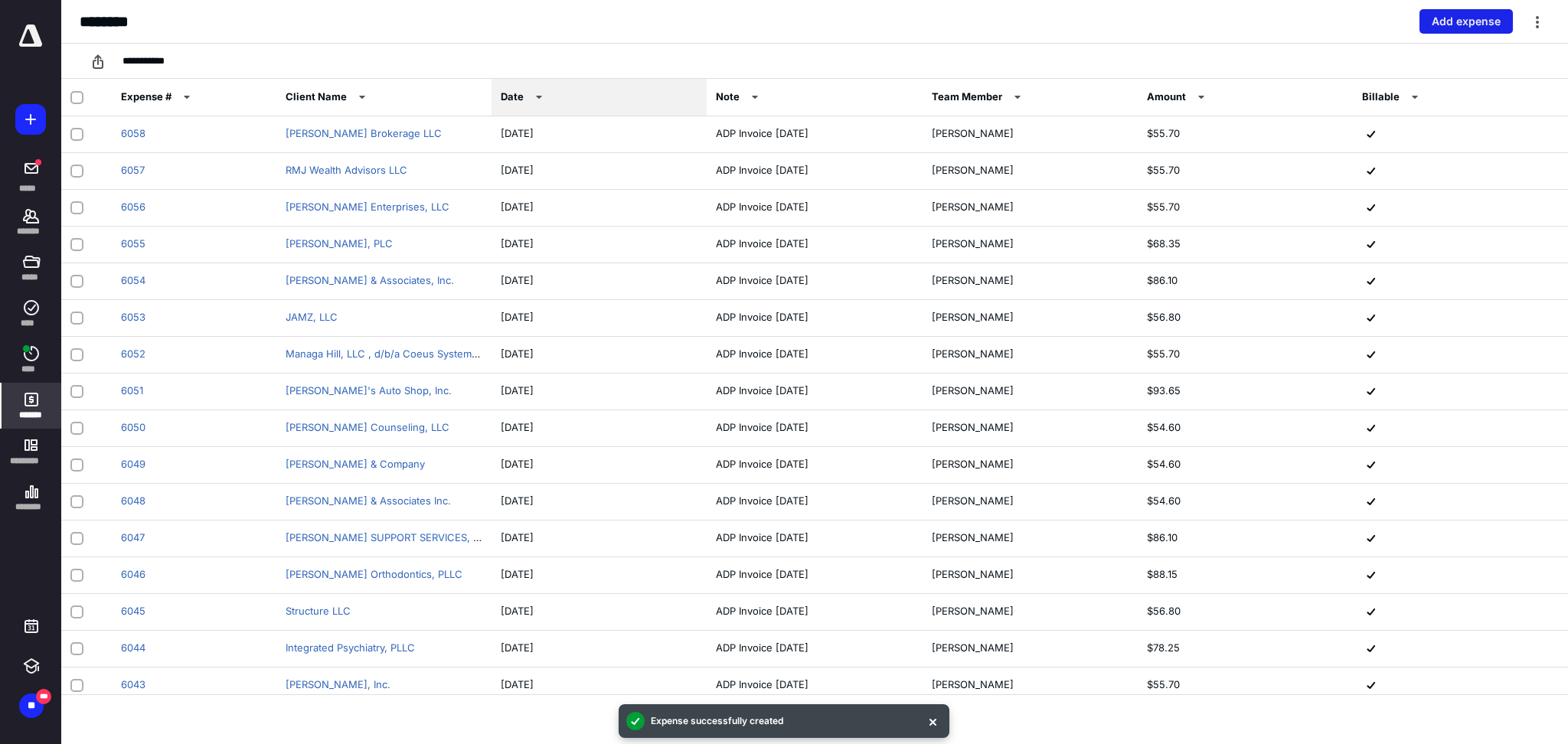 click on "Add expense" at bounding box center [1466, 21] 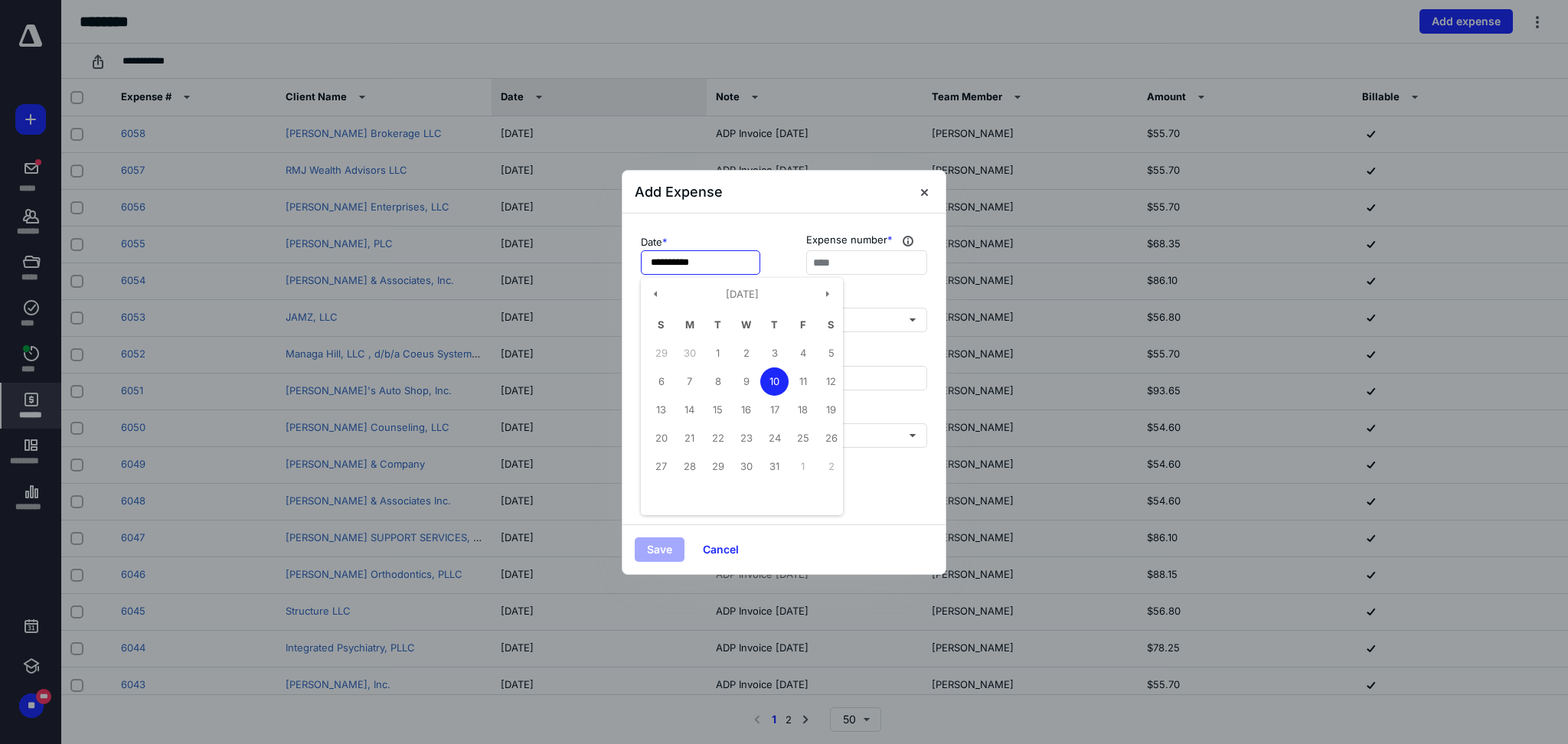 click on "**********" at bounding box center [701, 263] 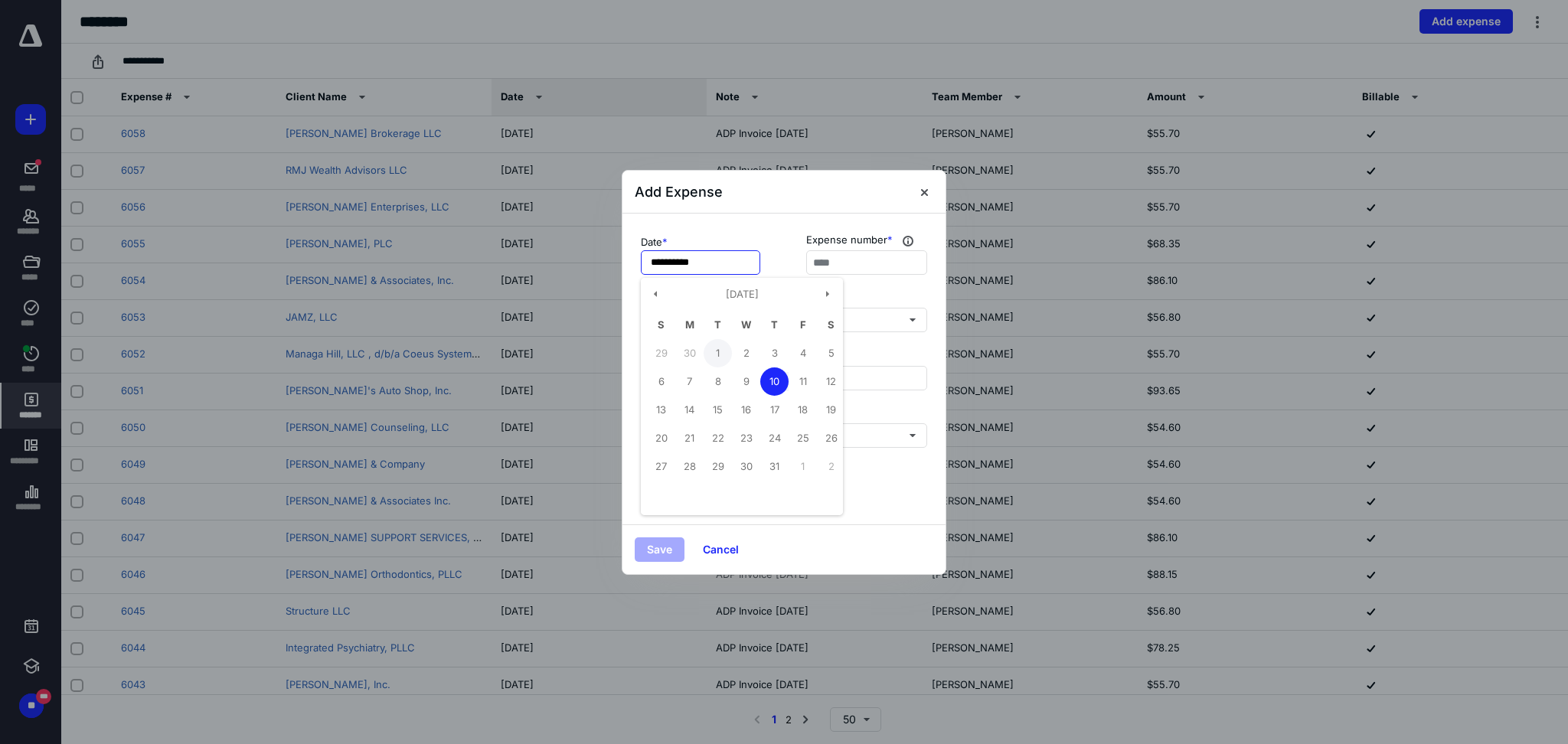 click on "1" at bounding box center (717, 353) 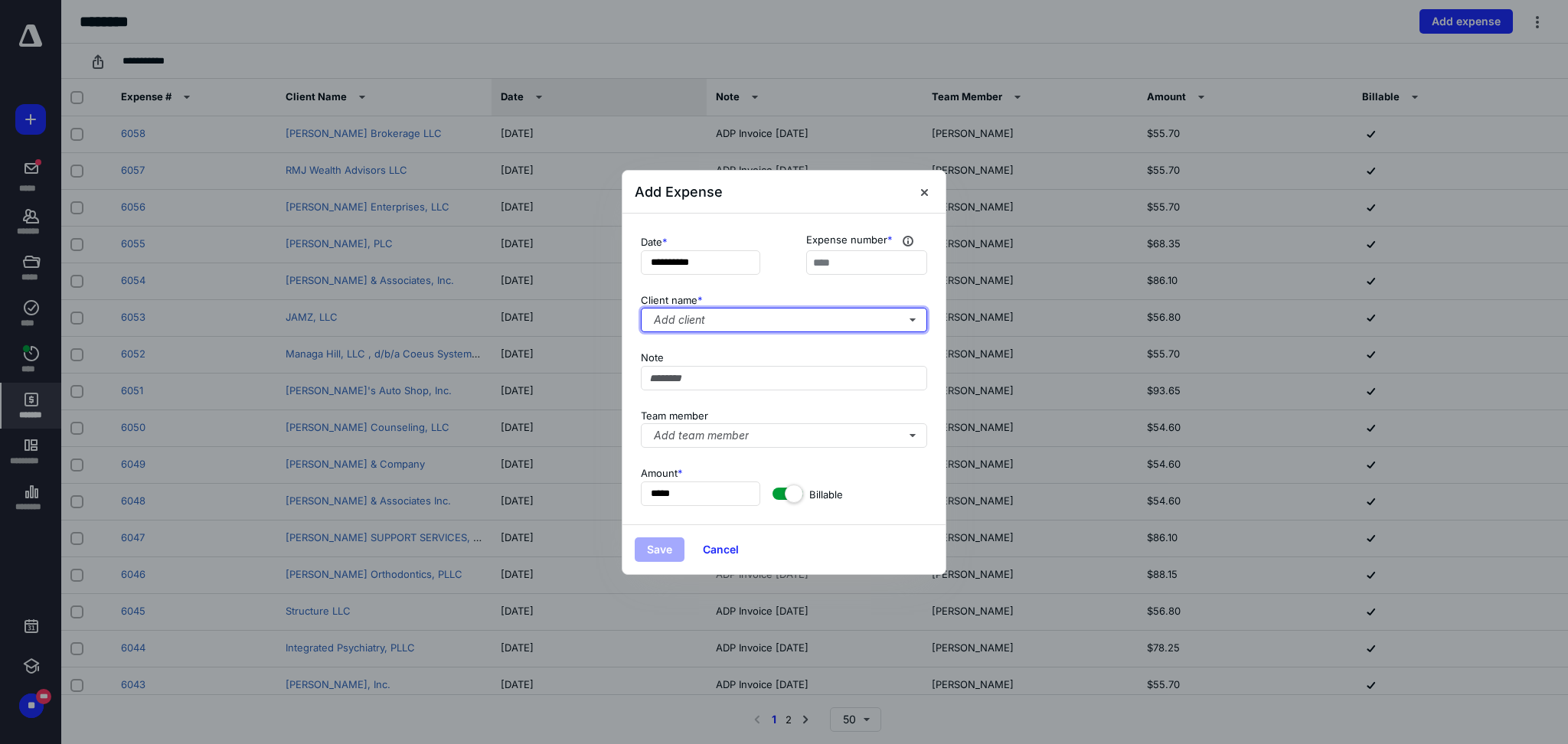 click on "Add client" at bounding box center [784, 320] 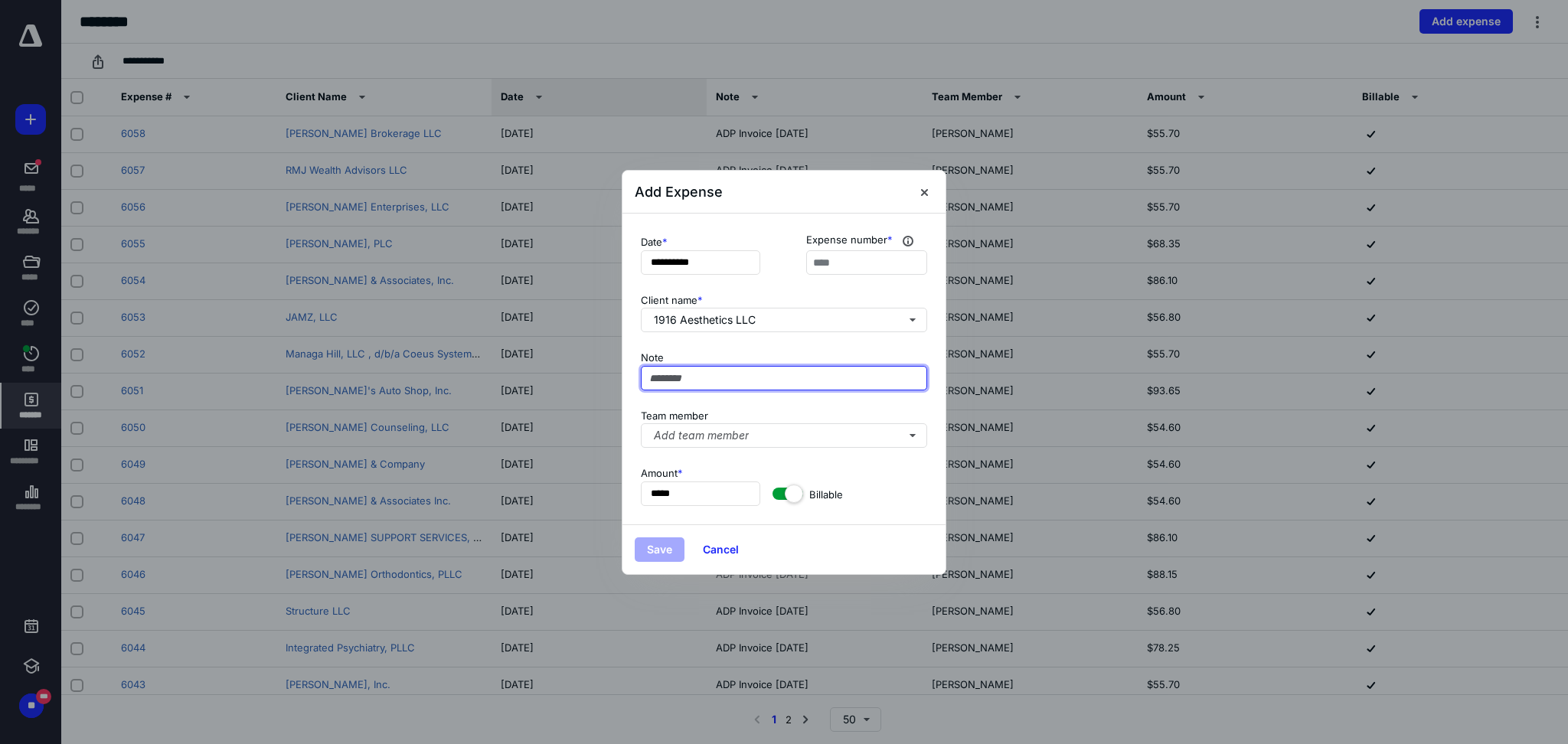paste on "**********" 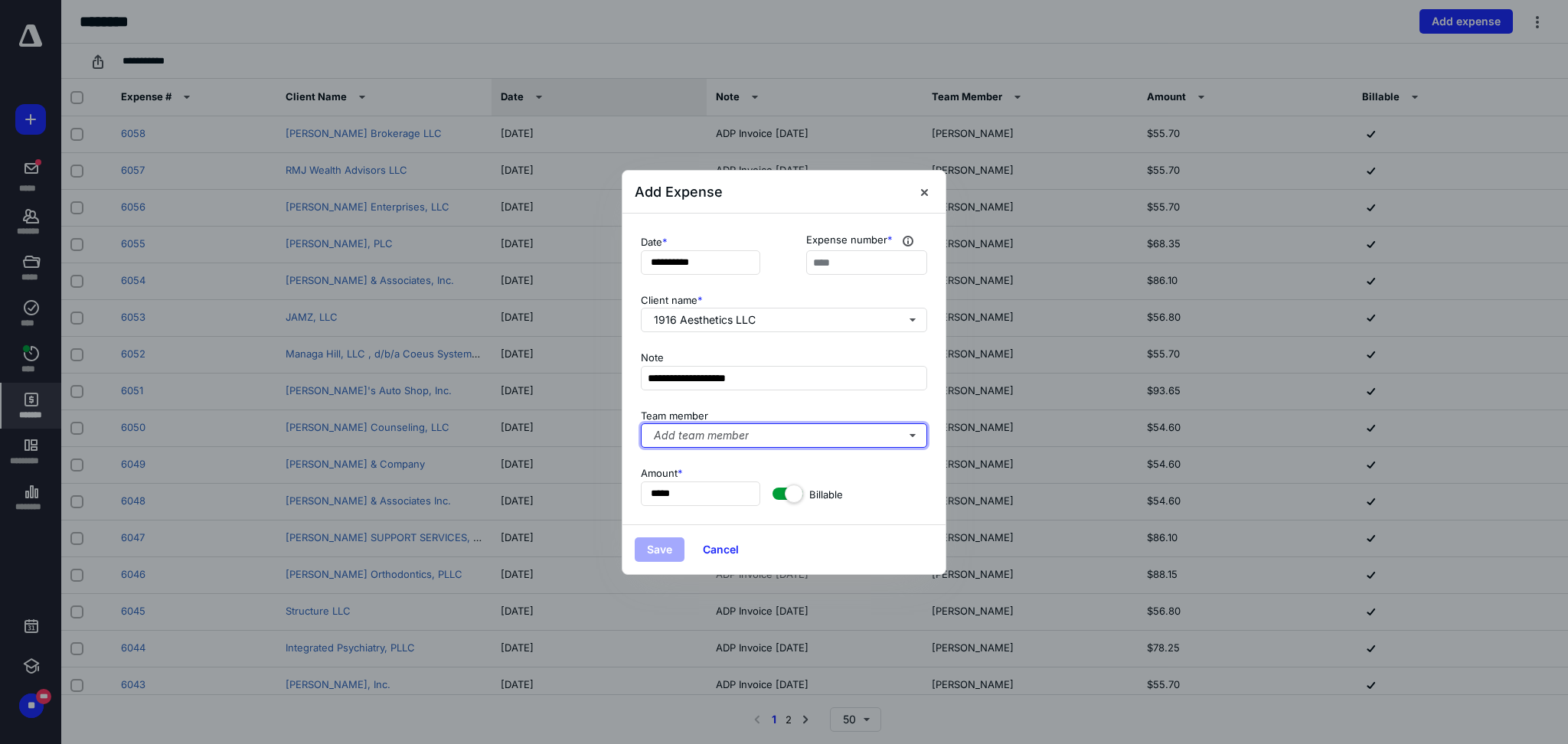 click on "Add team member" at bounding box center [784, 436] 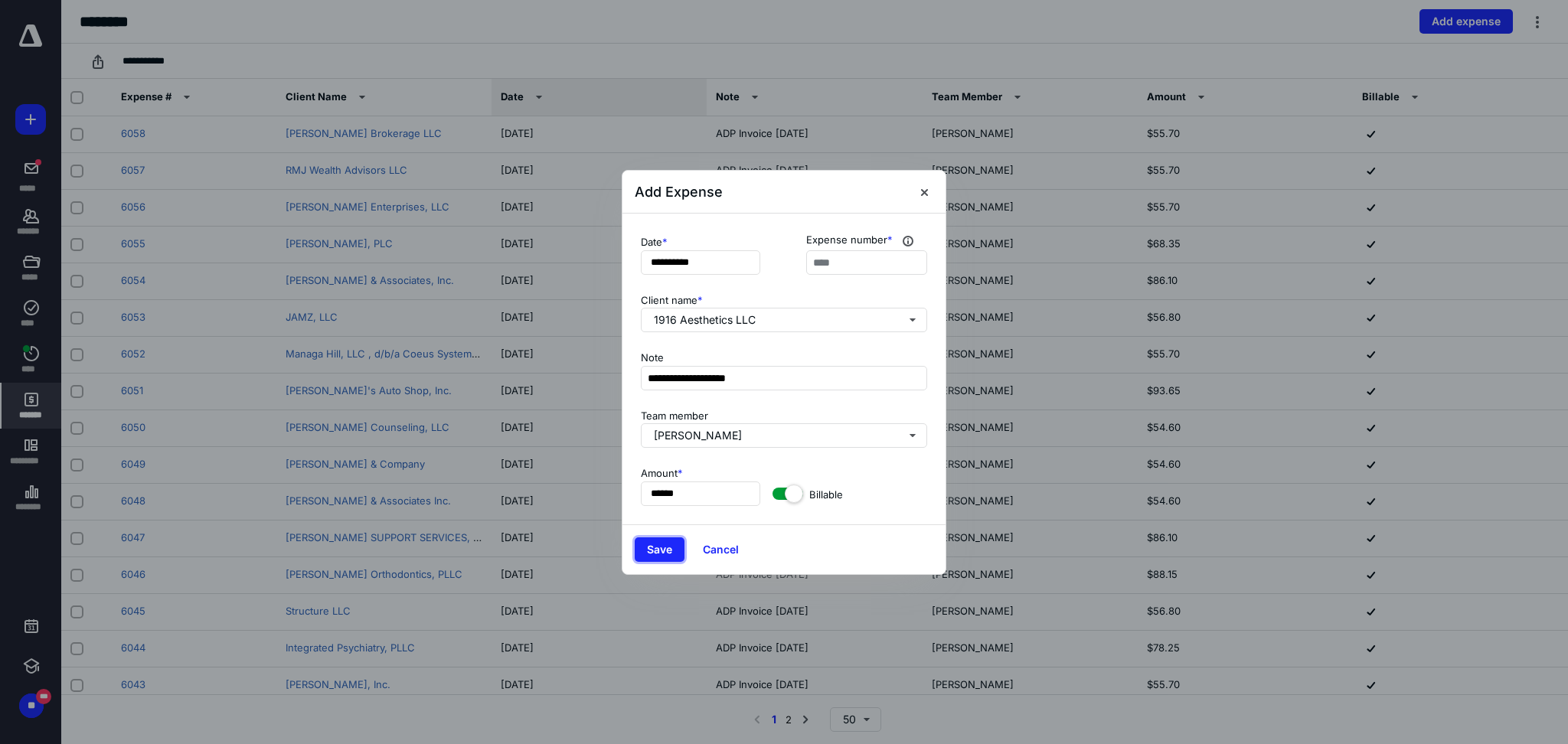 click on "Save" at bounding box center [659, 550] 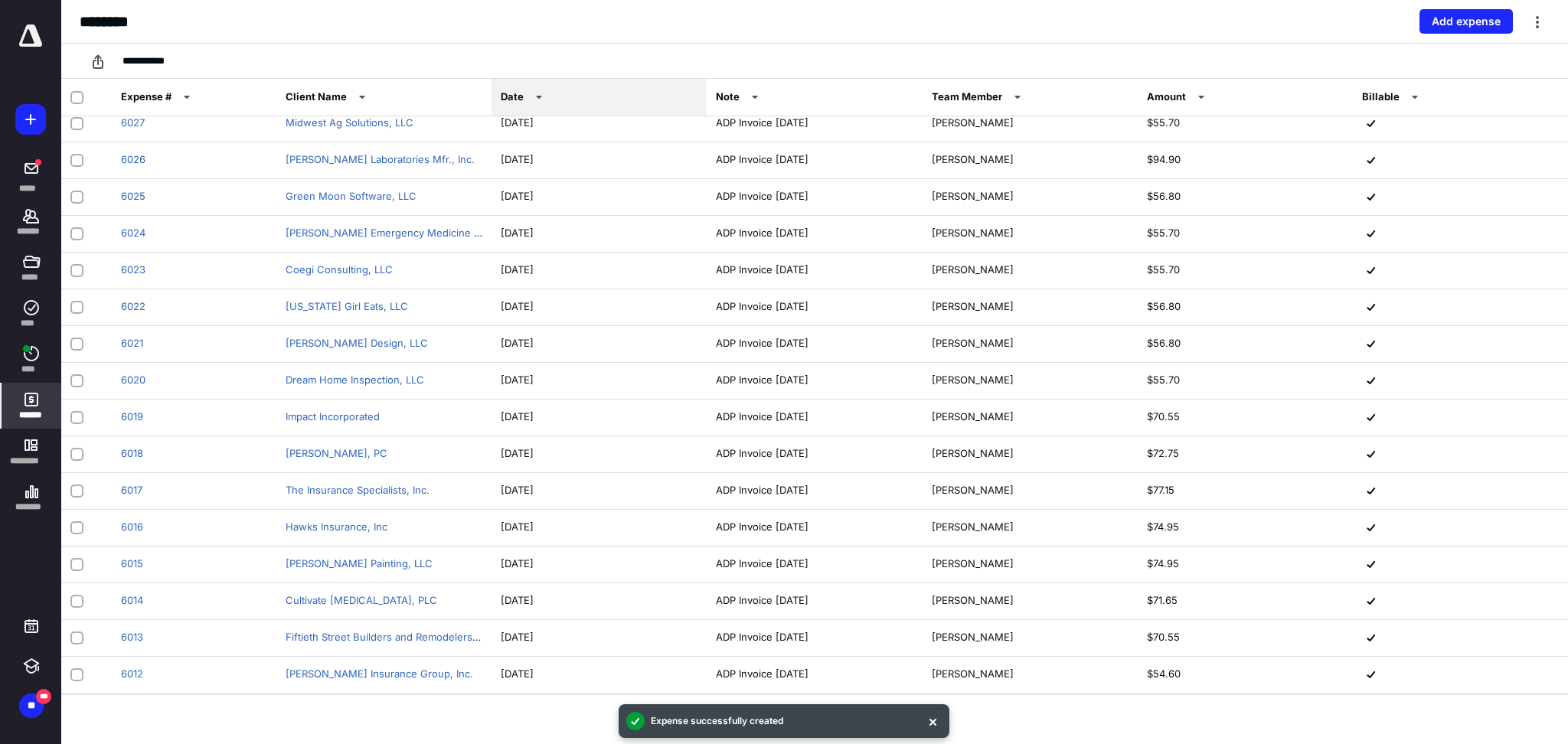 scroll, scrollTop: 1258, scrollLeft: 0, axis: vertical 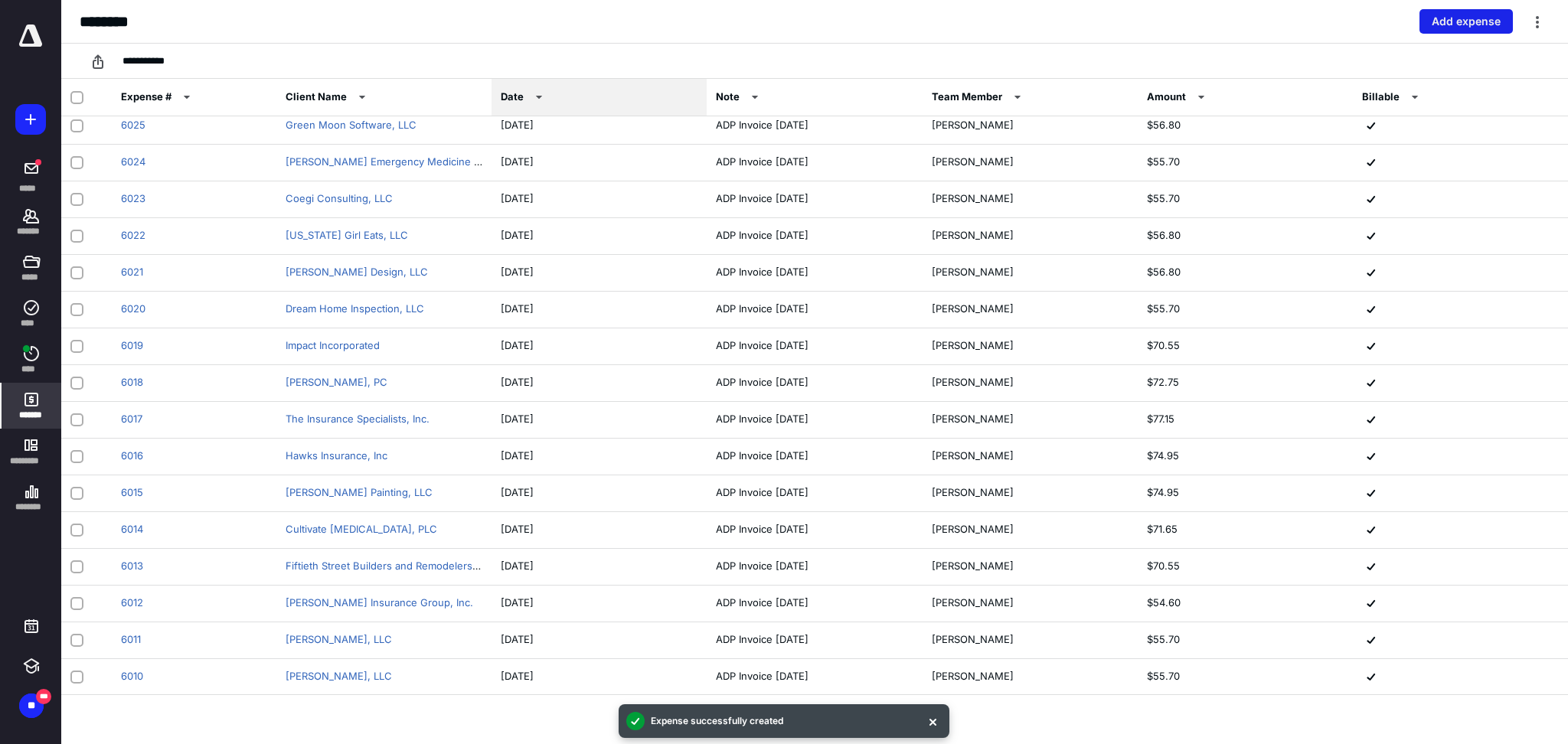 click on "Add expense" at bounding box center (1466, 21) 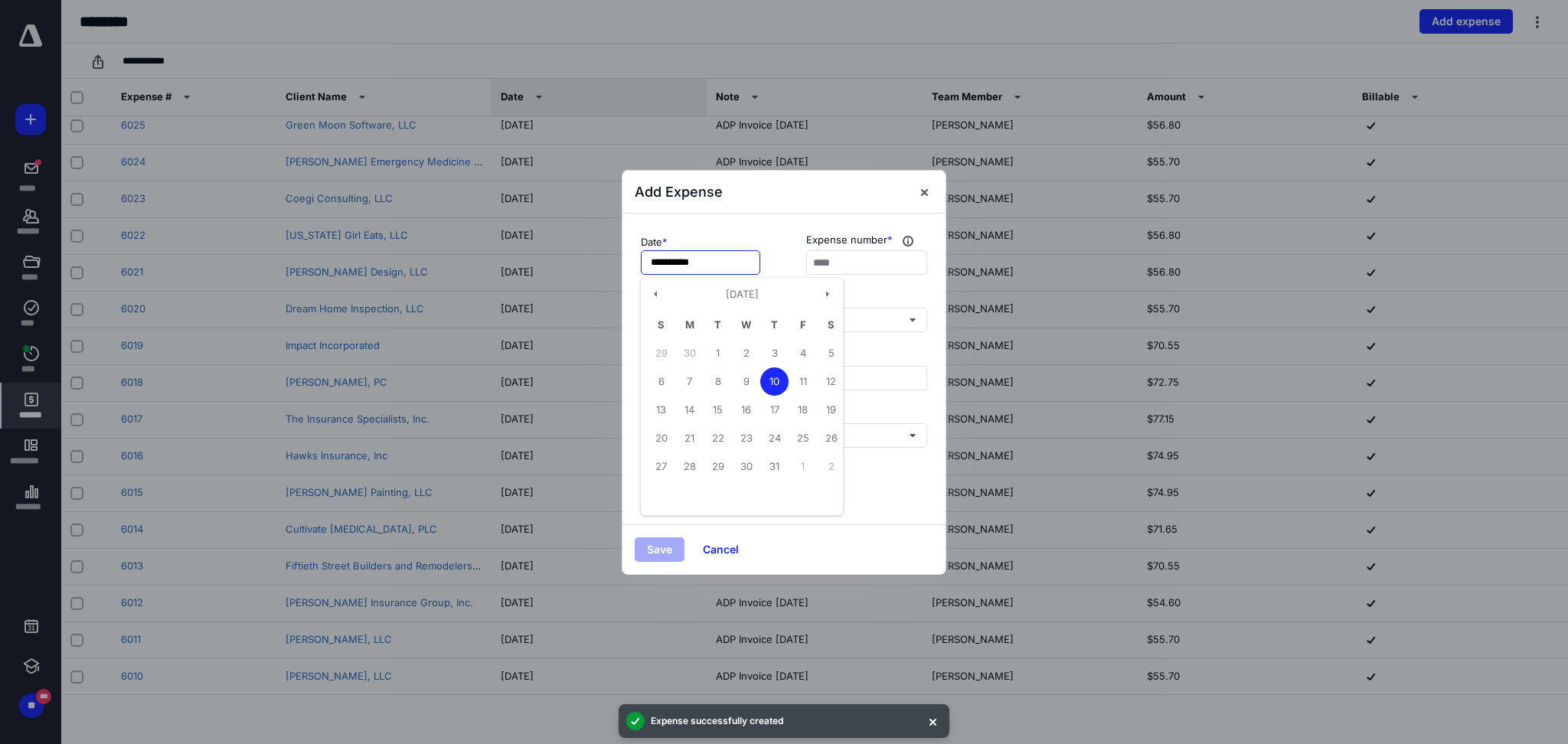 click on "**********" at bounding box center [701, 263] 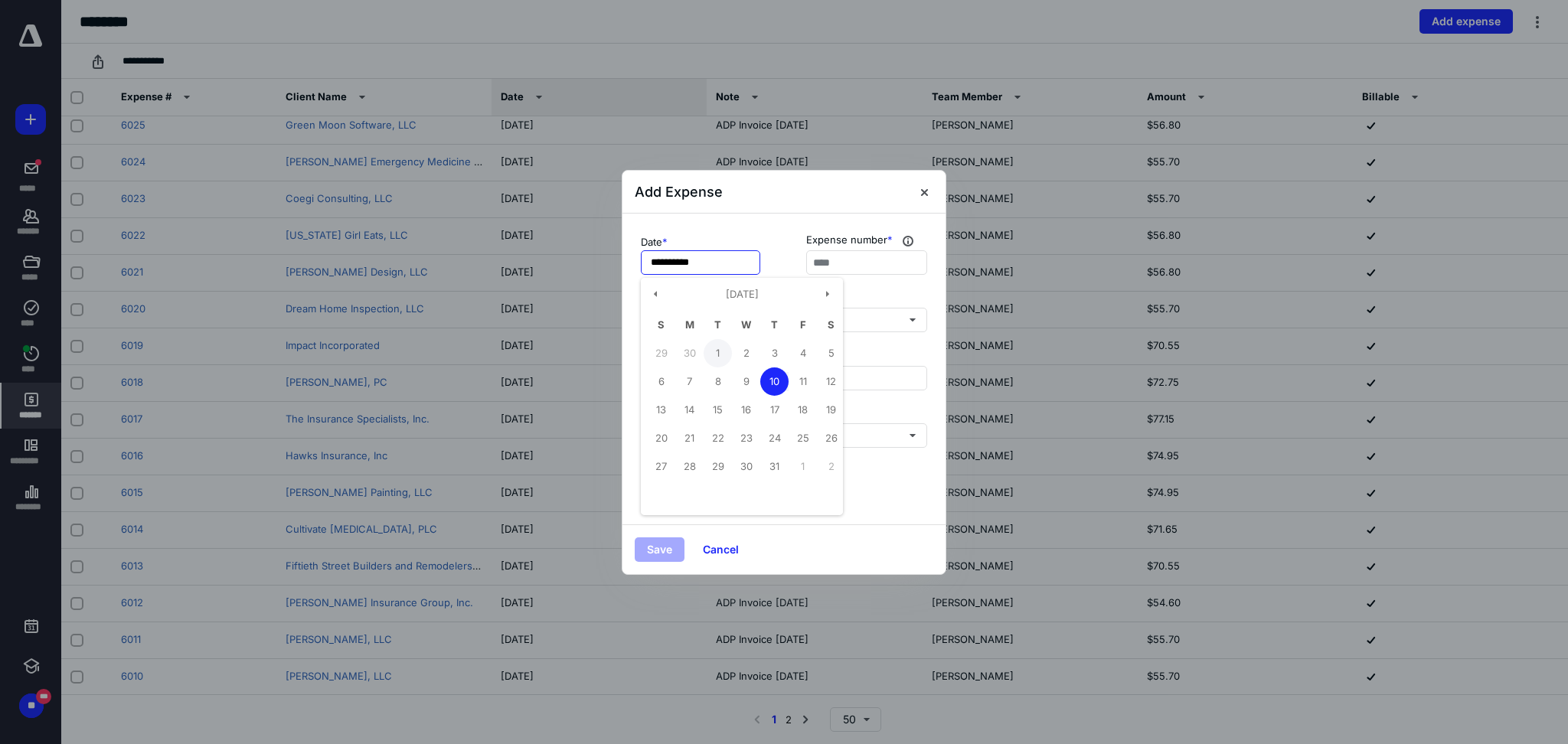 click on "1" at bounding box center [717, 353] 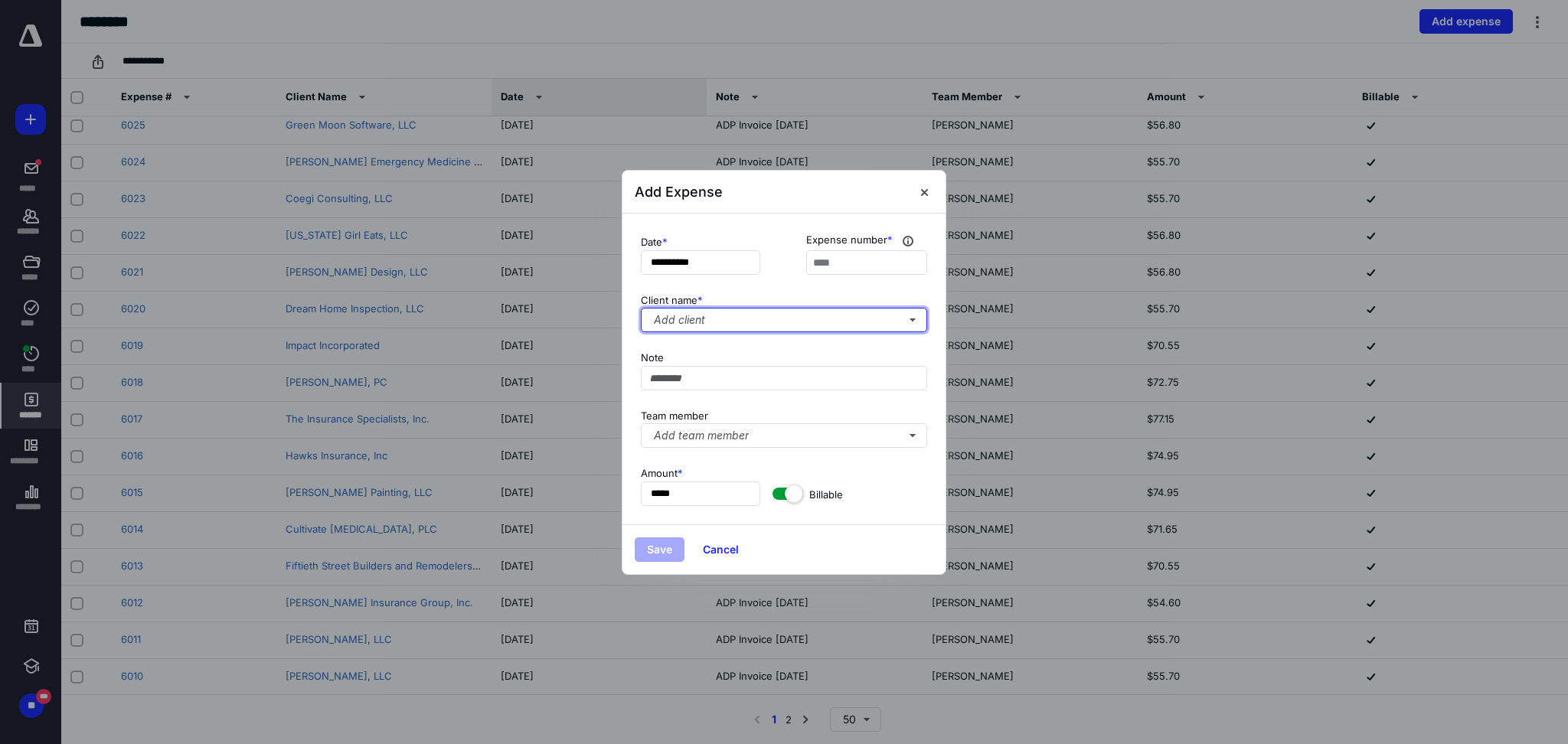 click on "Add client" at bounding box center (784, 320) 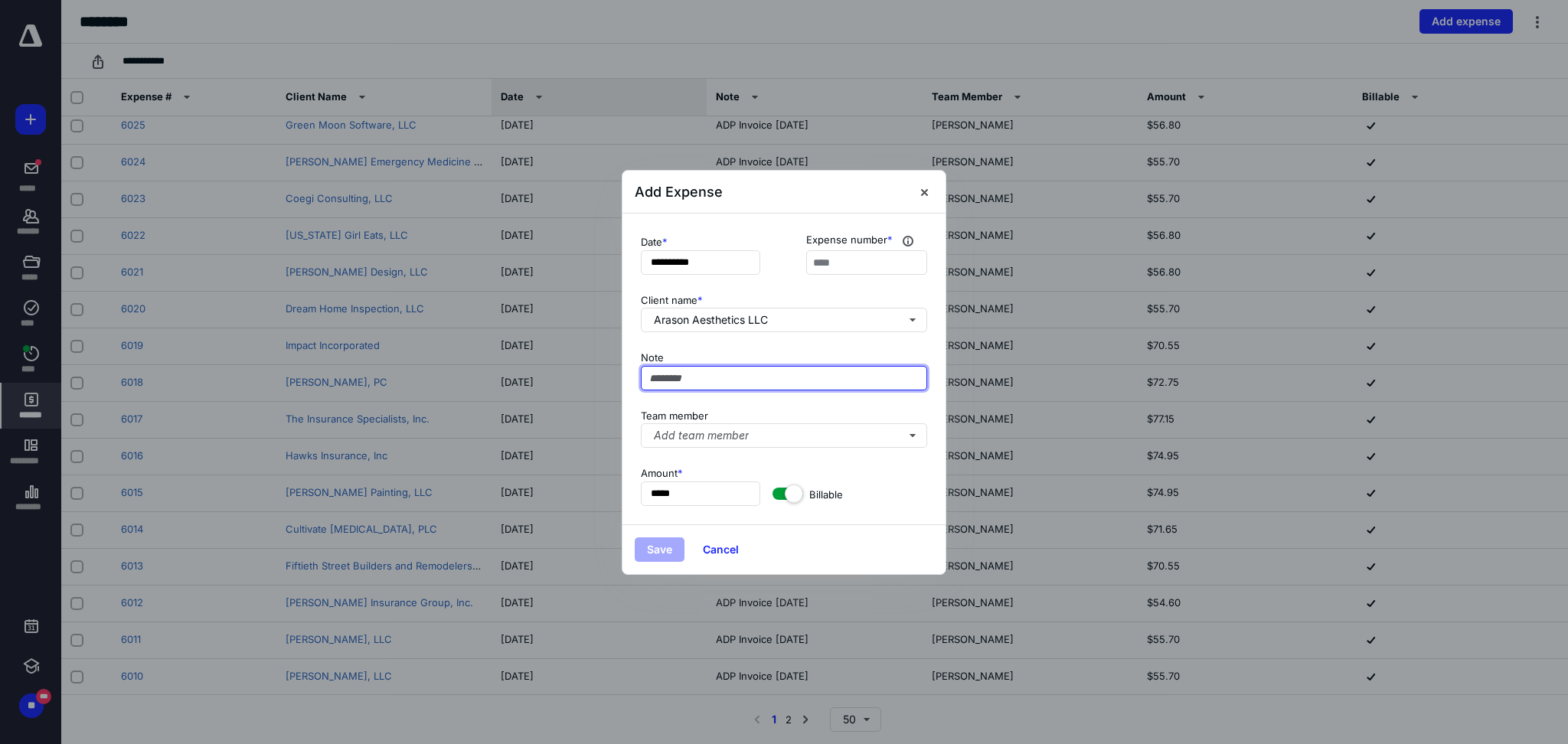 paste on "**********" 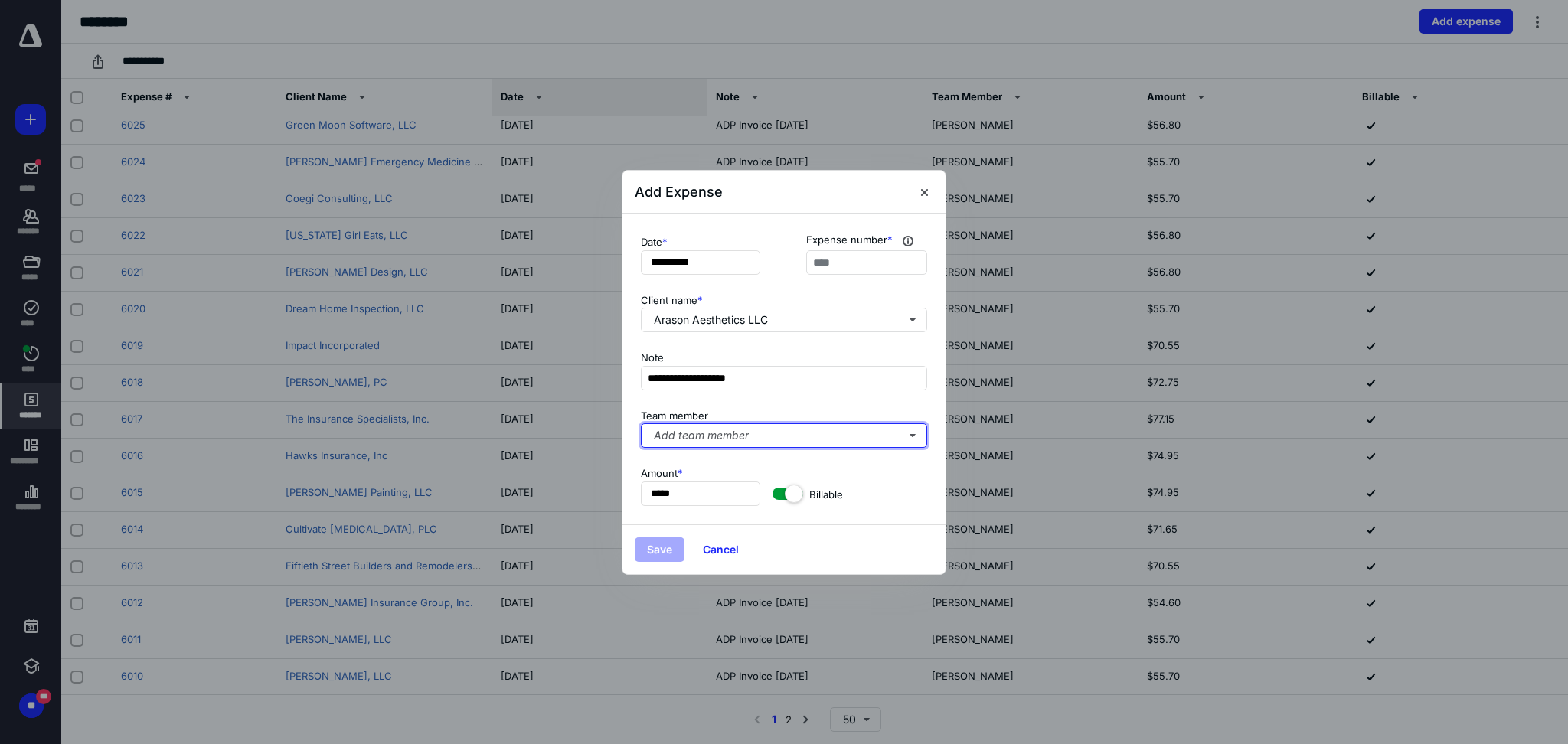 click on "Add team member" at bounding box center [784, 436] 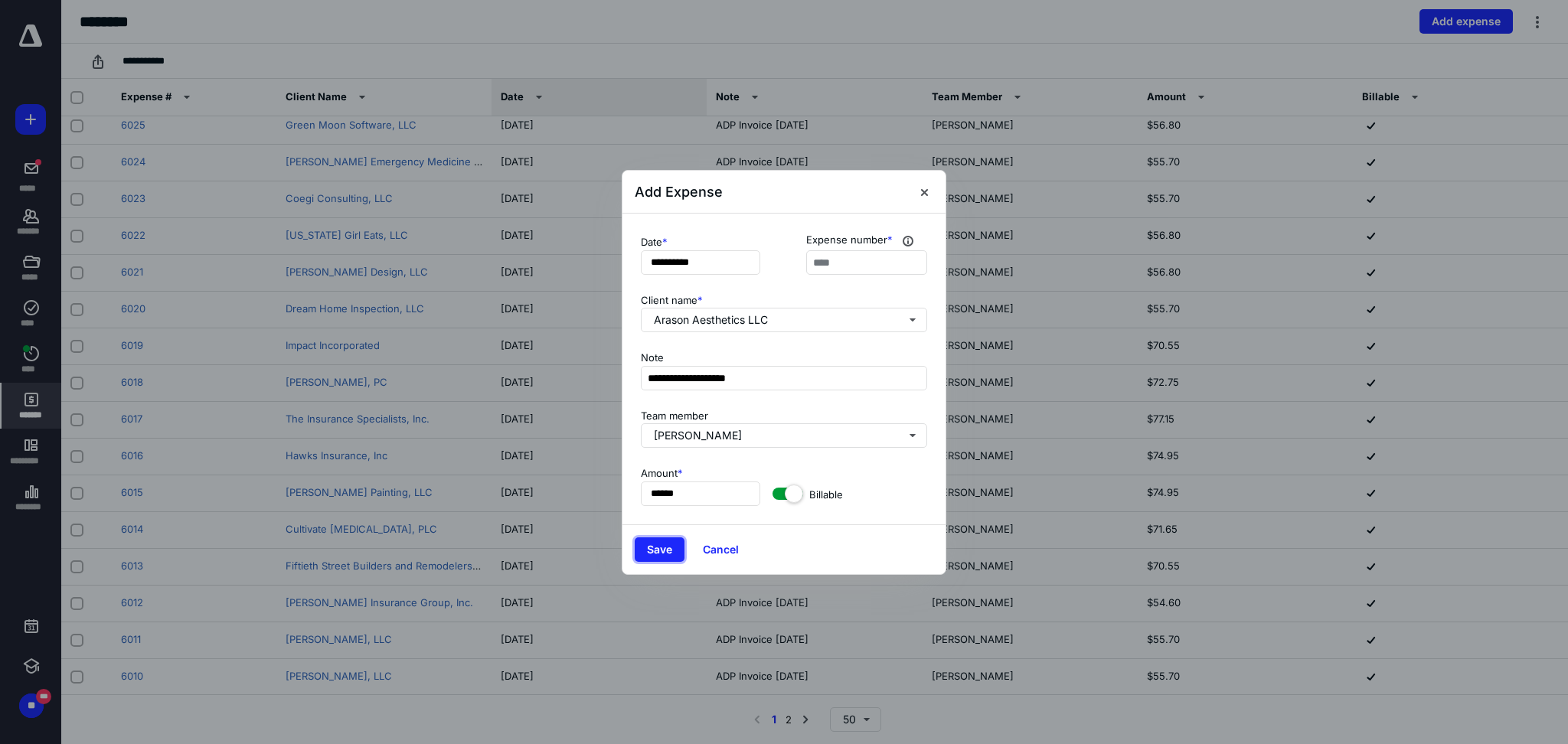 click on "Save" at bounding box center (659, 550) 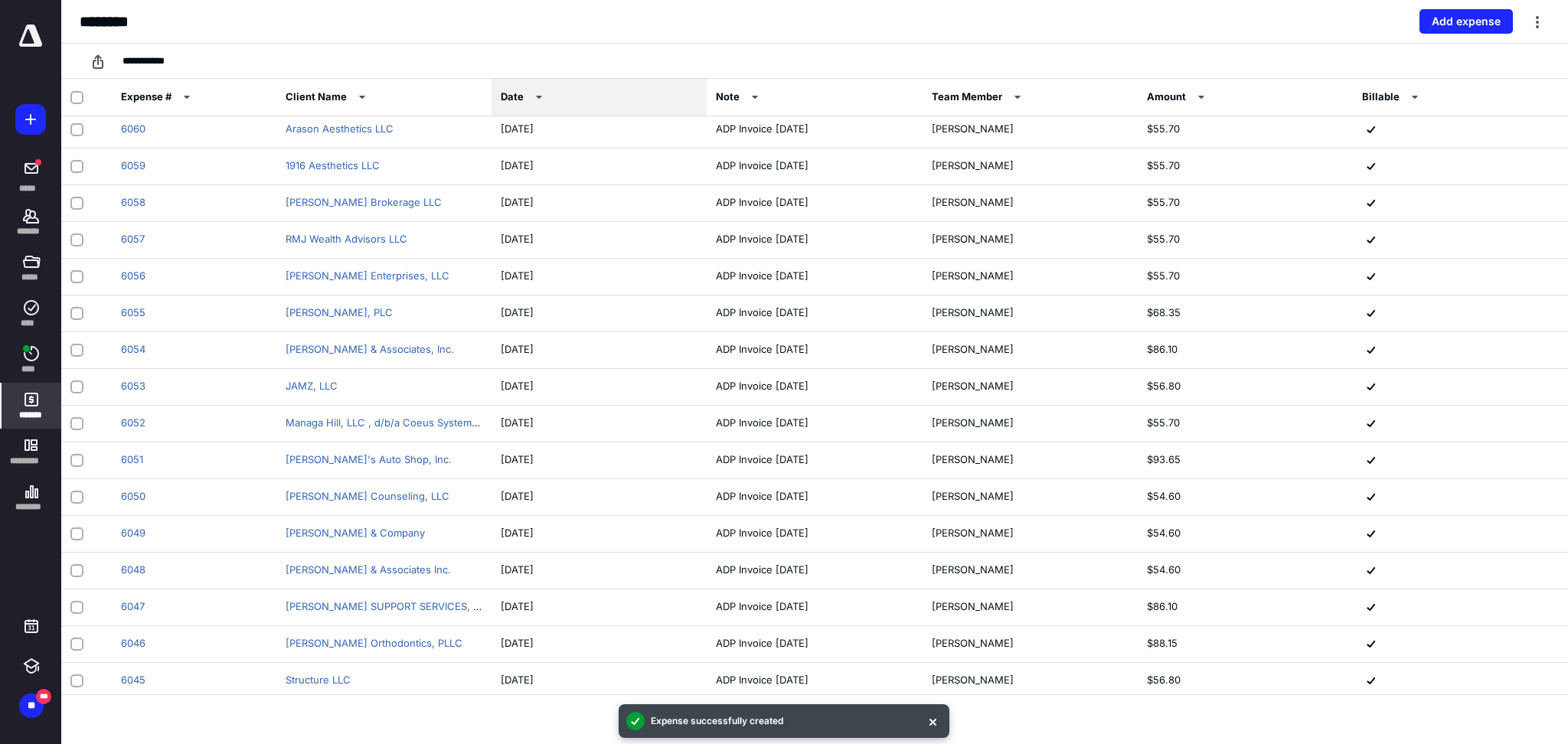 scroll, scrollTop: 0, scrollLeft: 0, axis: both 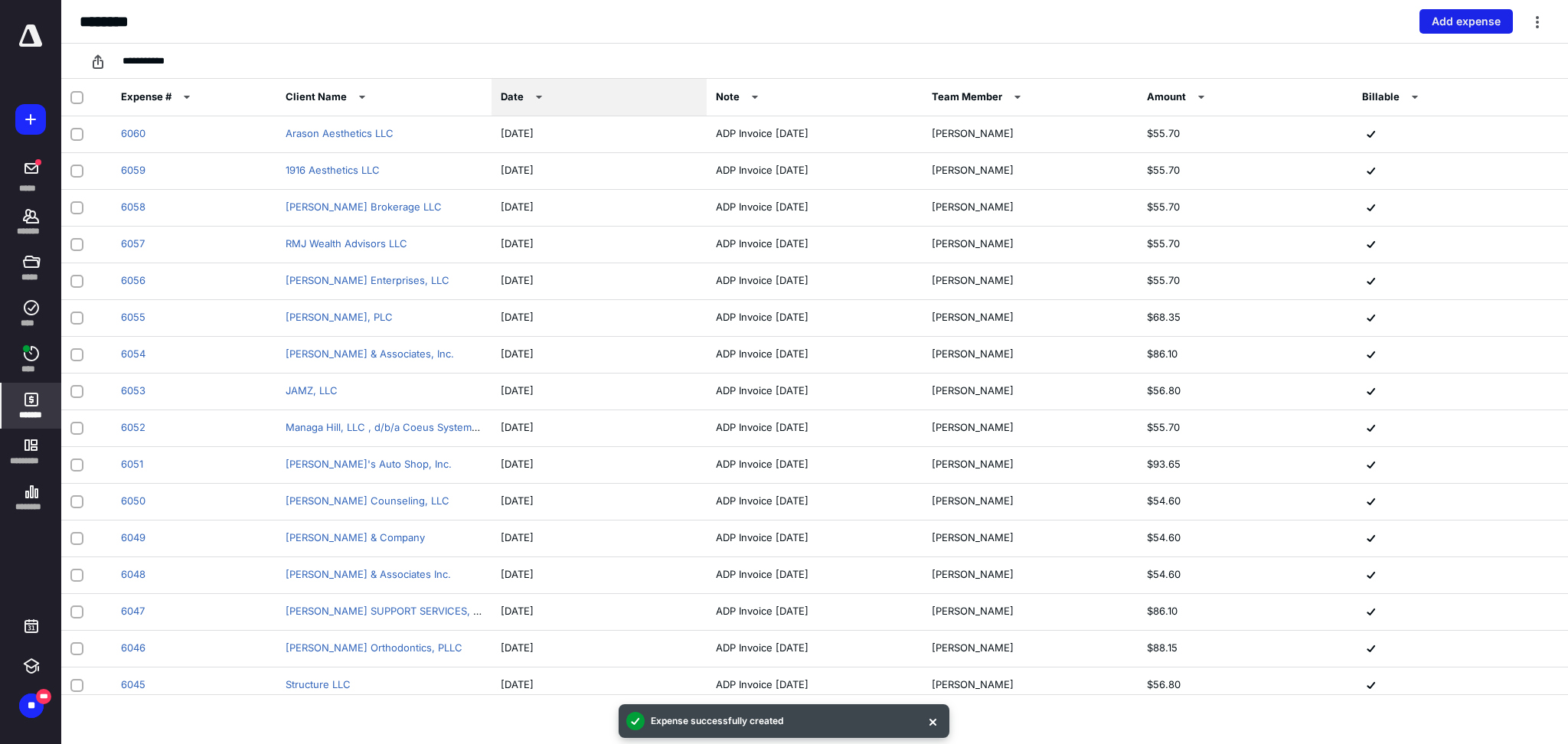 click on "Add expense" at bounding box center [1466, 21] 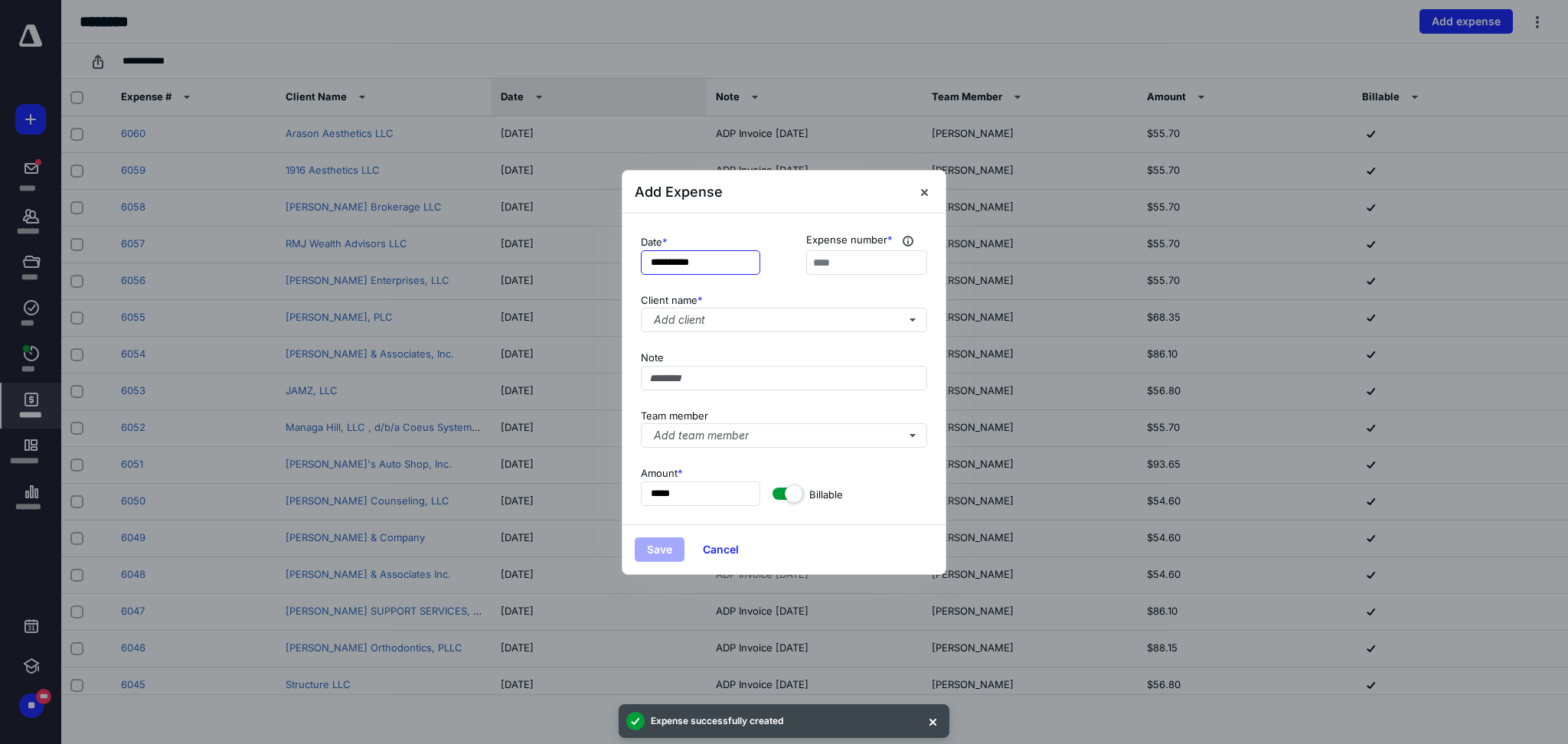 click on "**********" at bounding box center (701, 263) 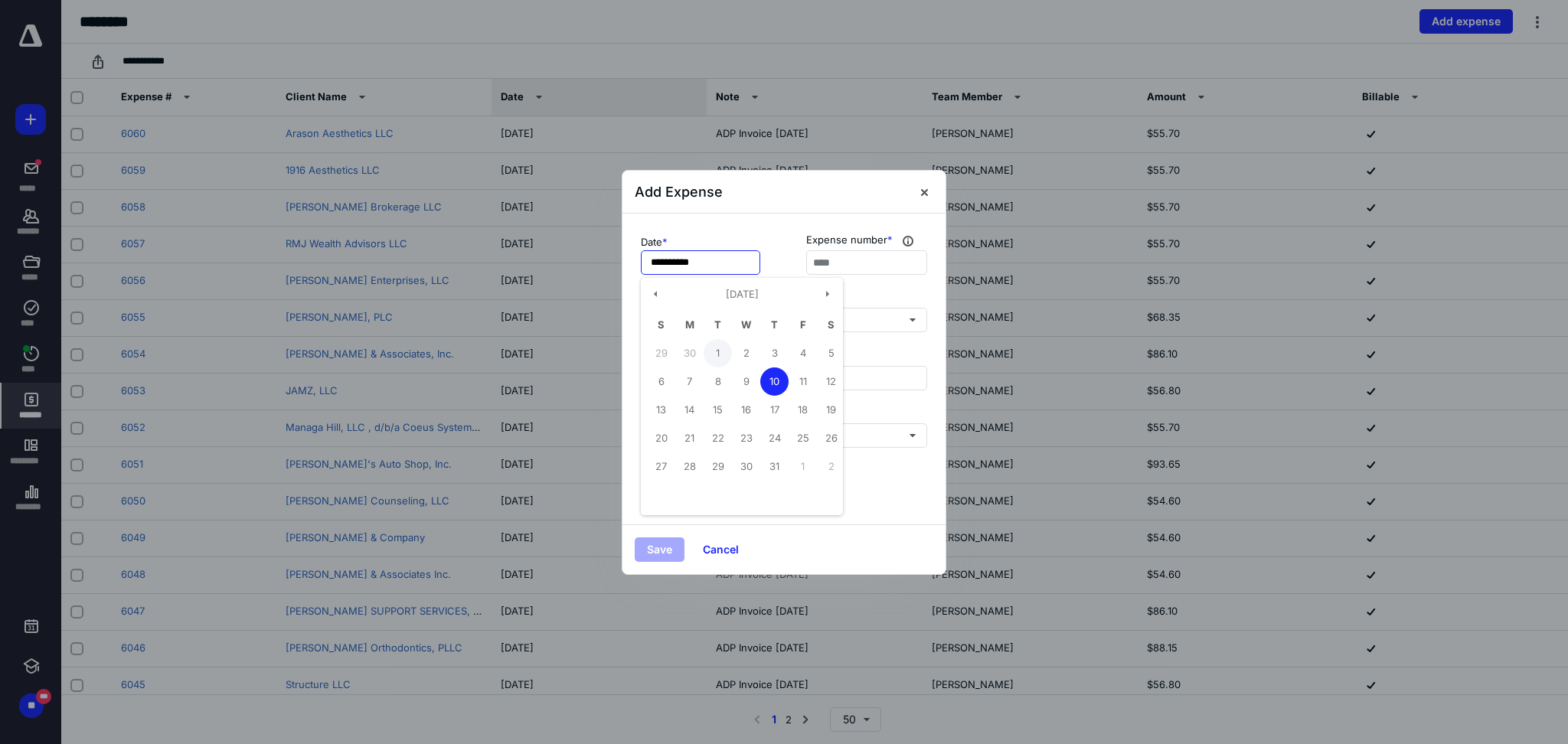 click on "1" at bounding box center [717, 353] 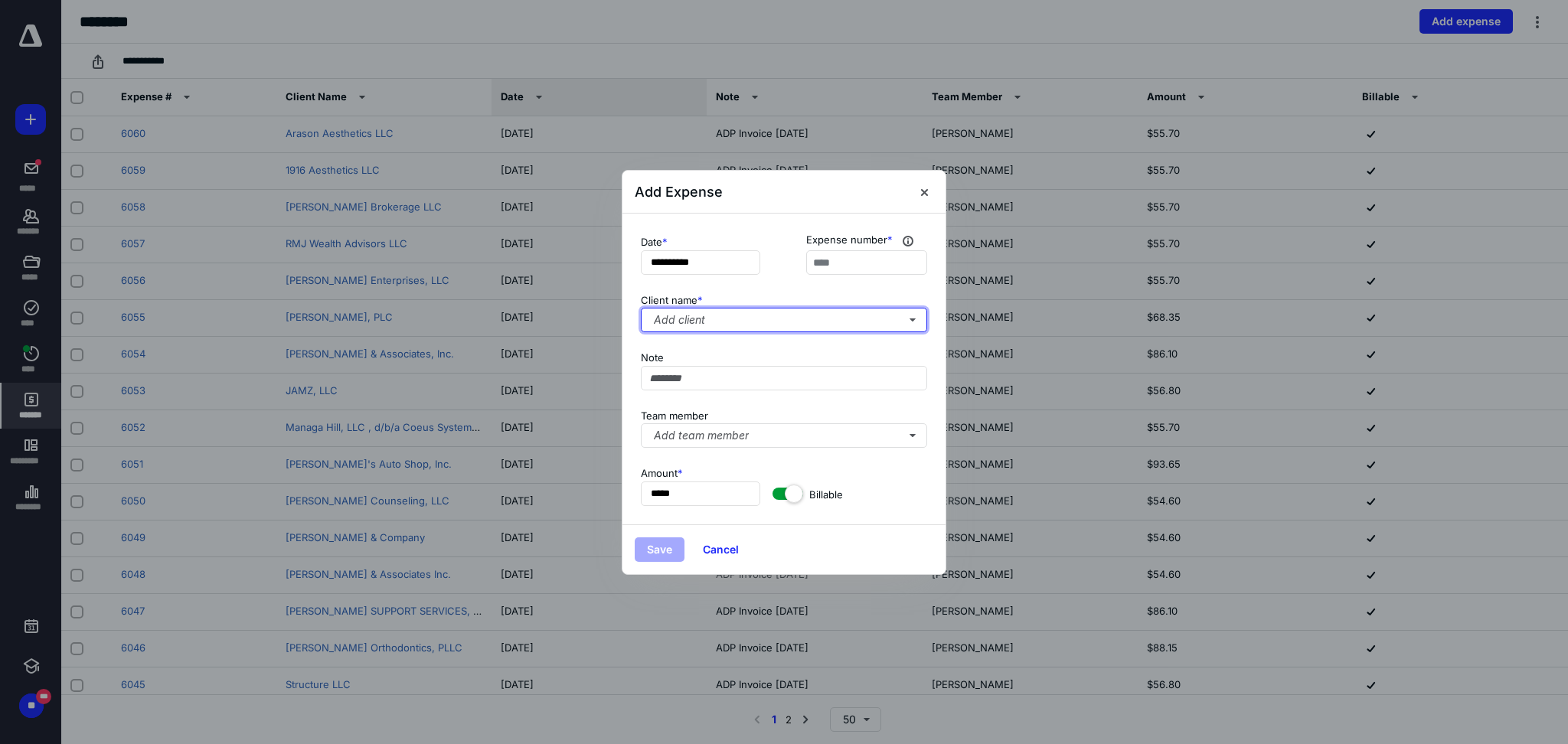 click on "Add client" at bounding box center (784, 320) 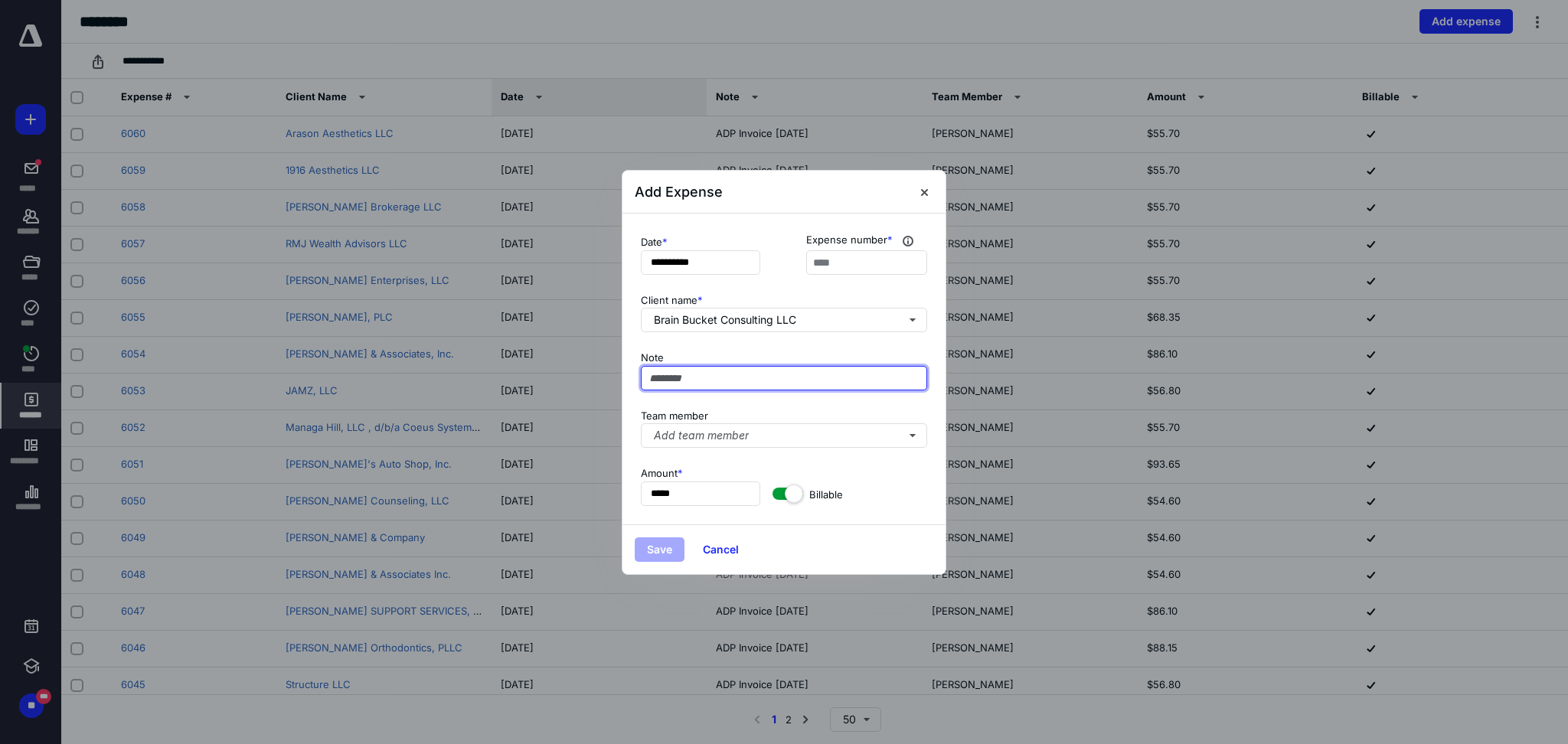 paste on "**********" 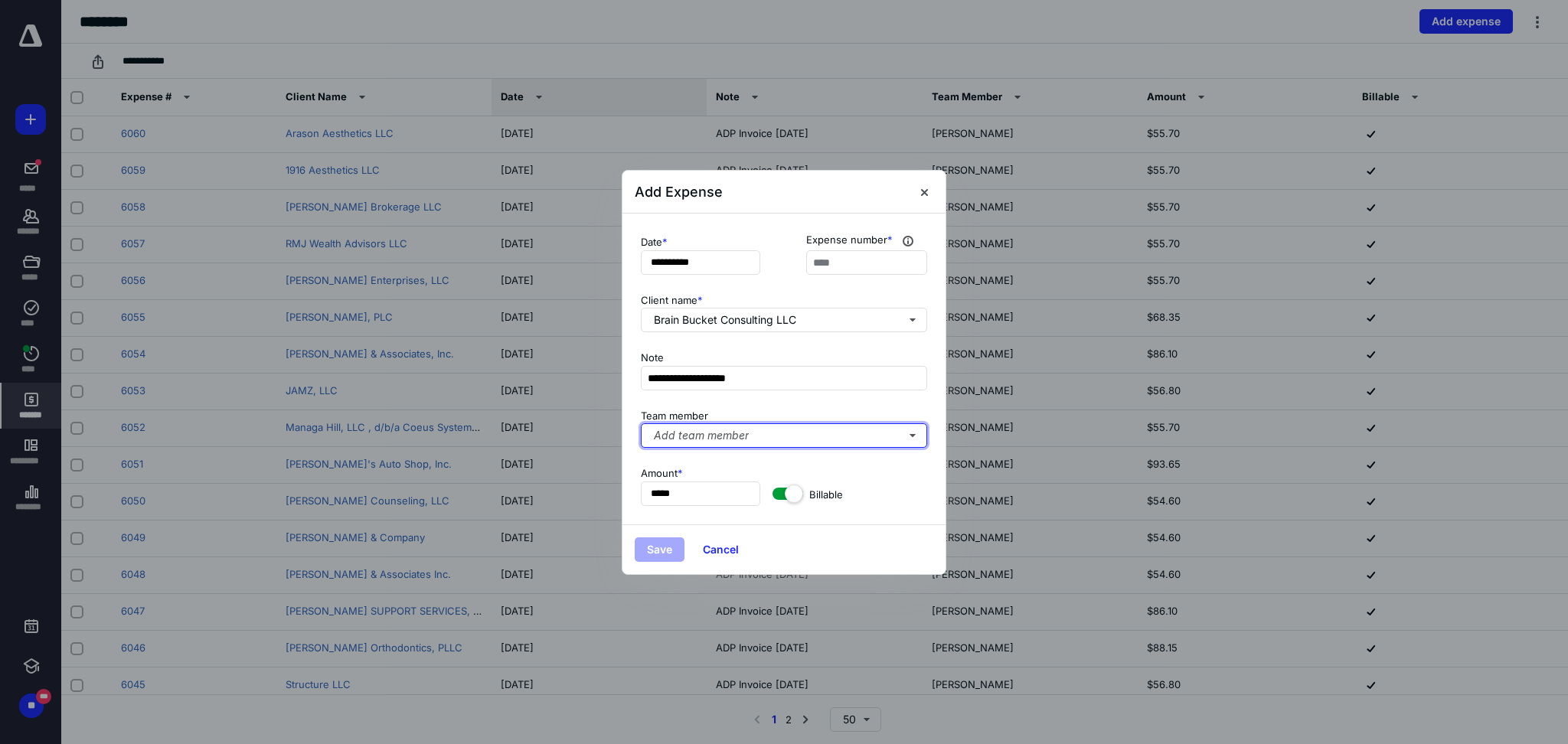 click on "Add team member" at bounding box center (784, 436) 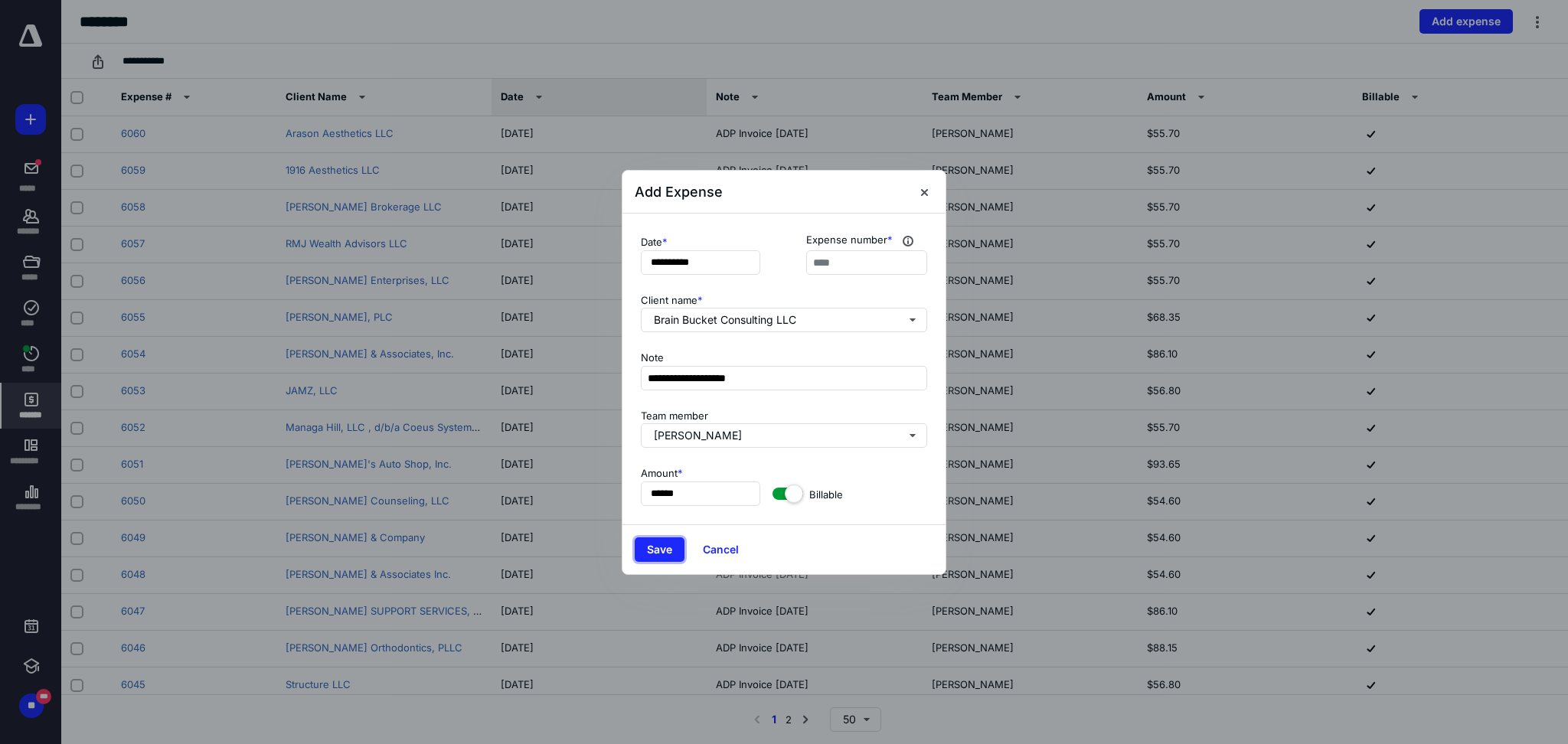 click on "Save" at bounding box center [659, 550] 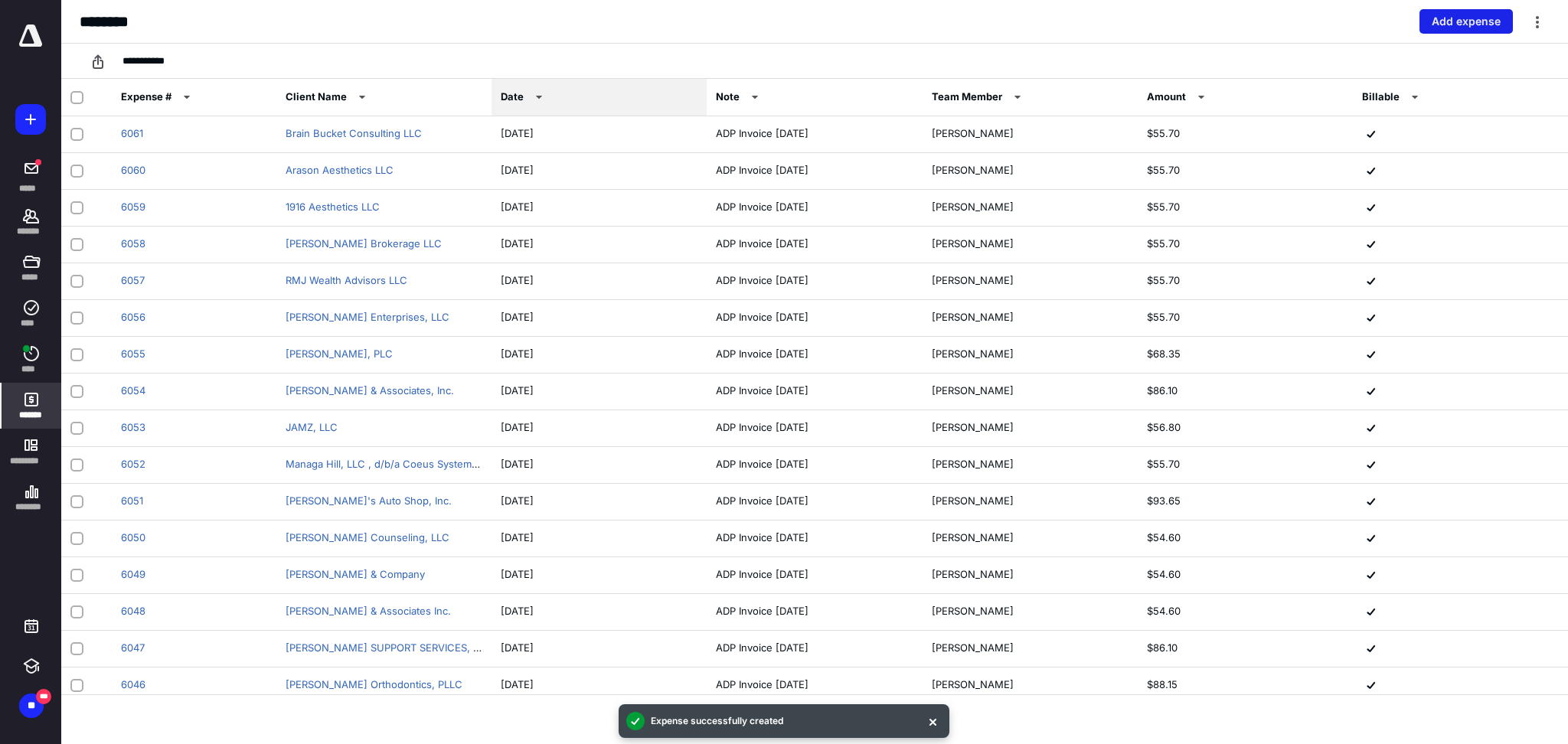 click on "Add expense" at bounding box center (1466, 21) 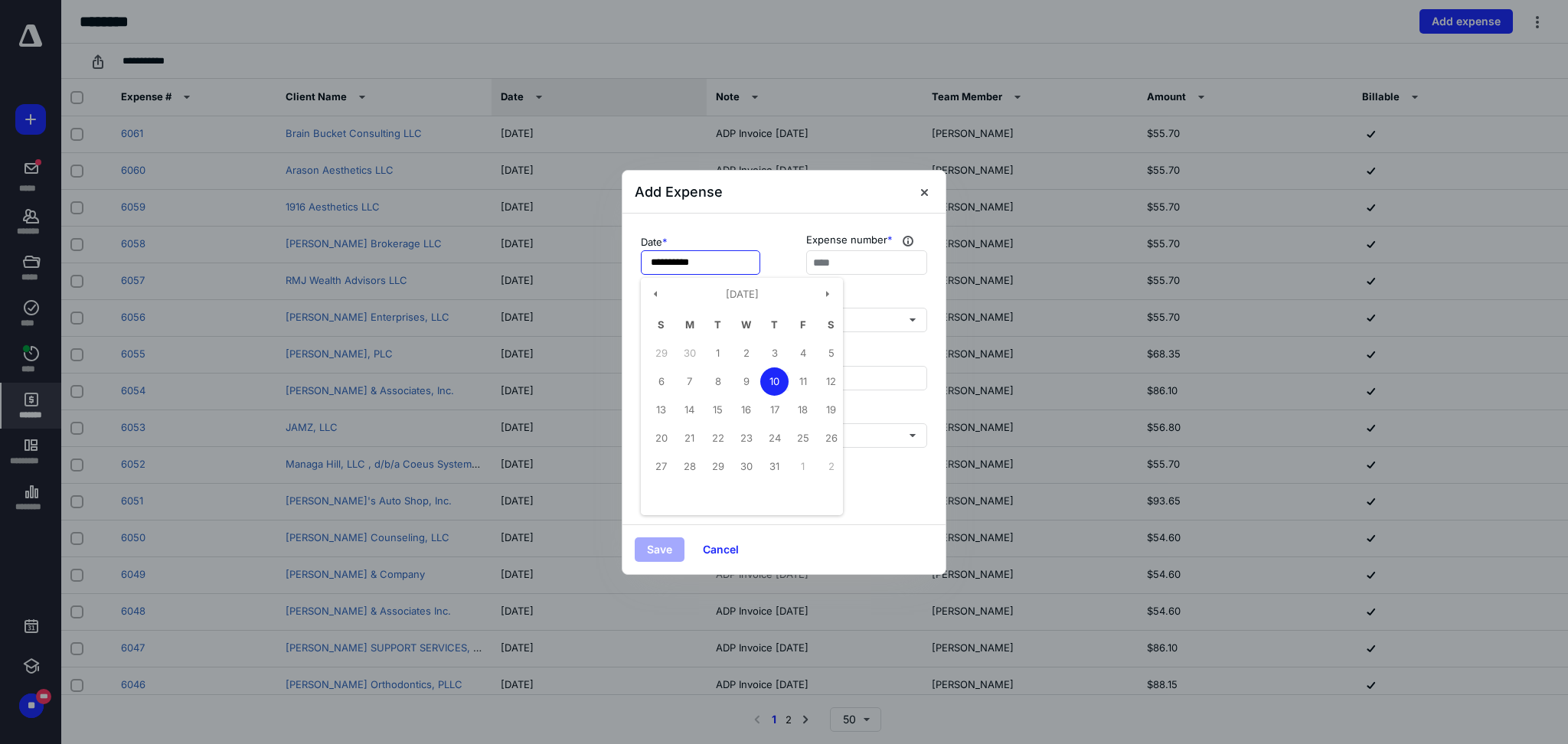 click on "**********" at bounding box center (701, 263) 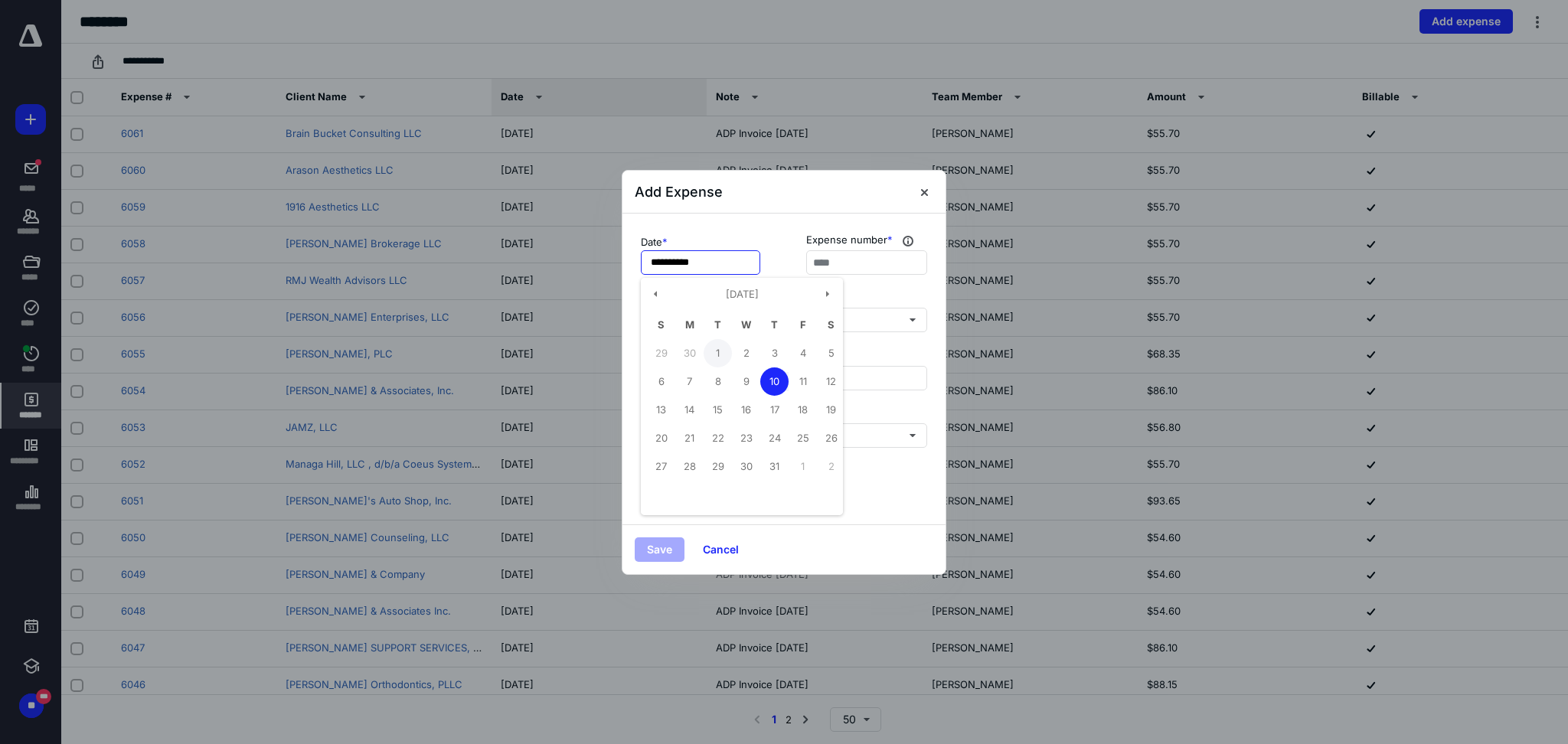 click on "1" at bounding box center [717, 353] 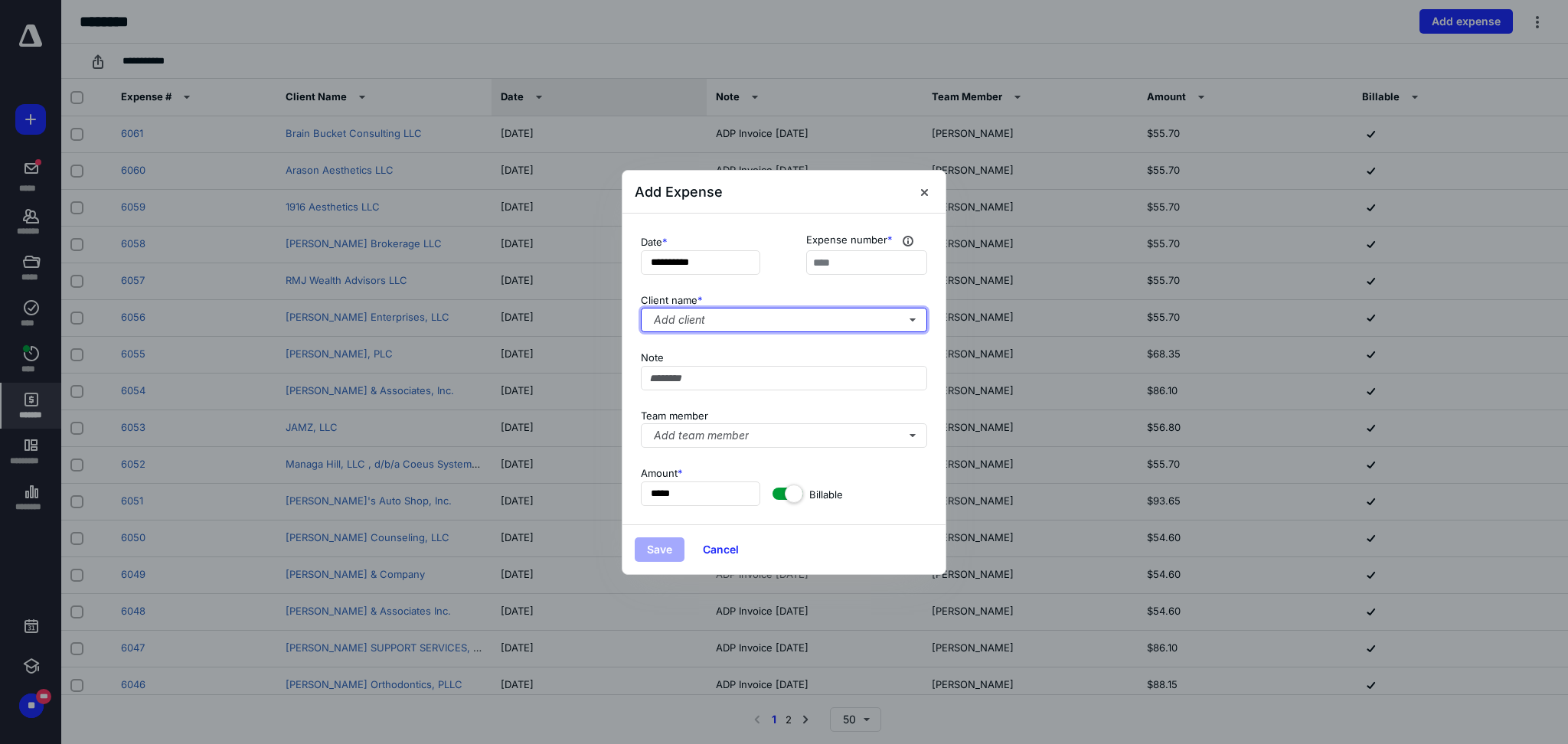 click on "Add client" at bounding box center [784, 320] 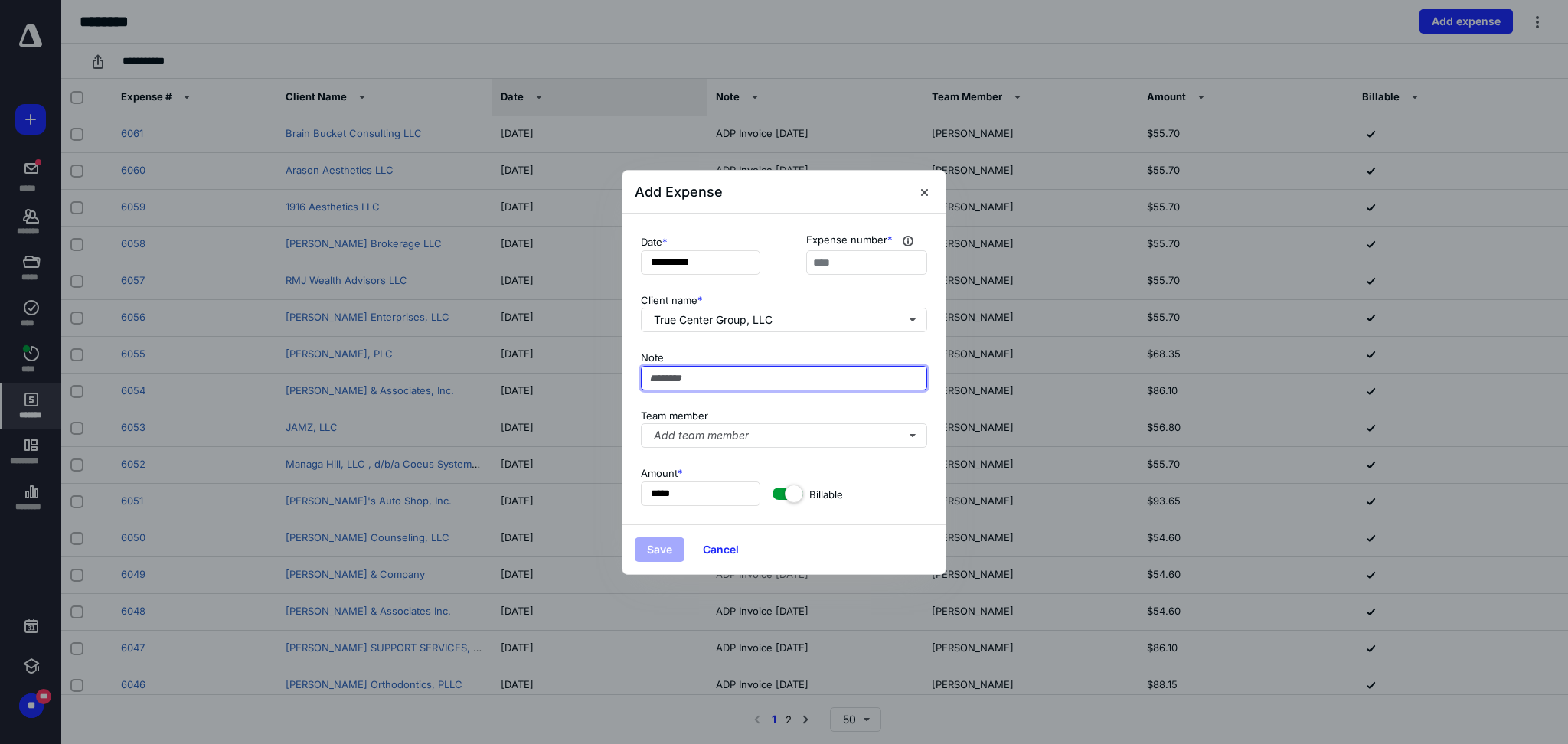 paste on "**********" 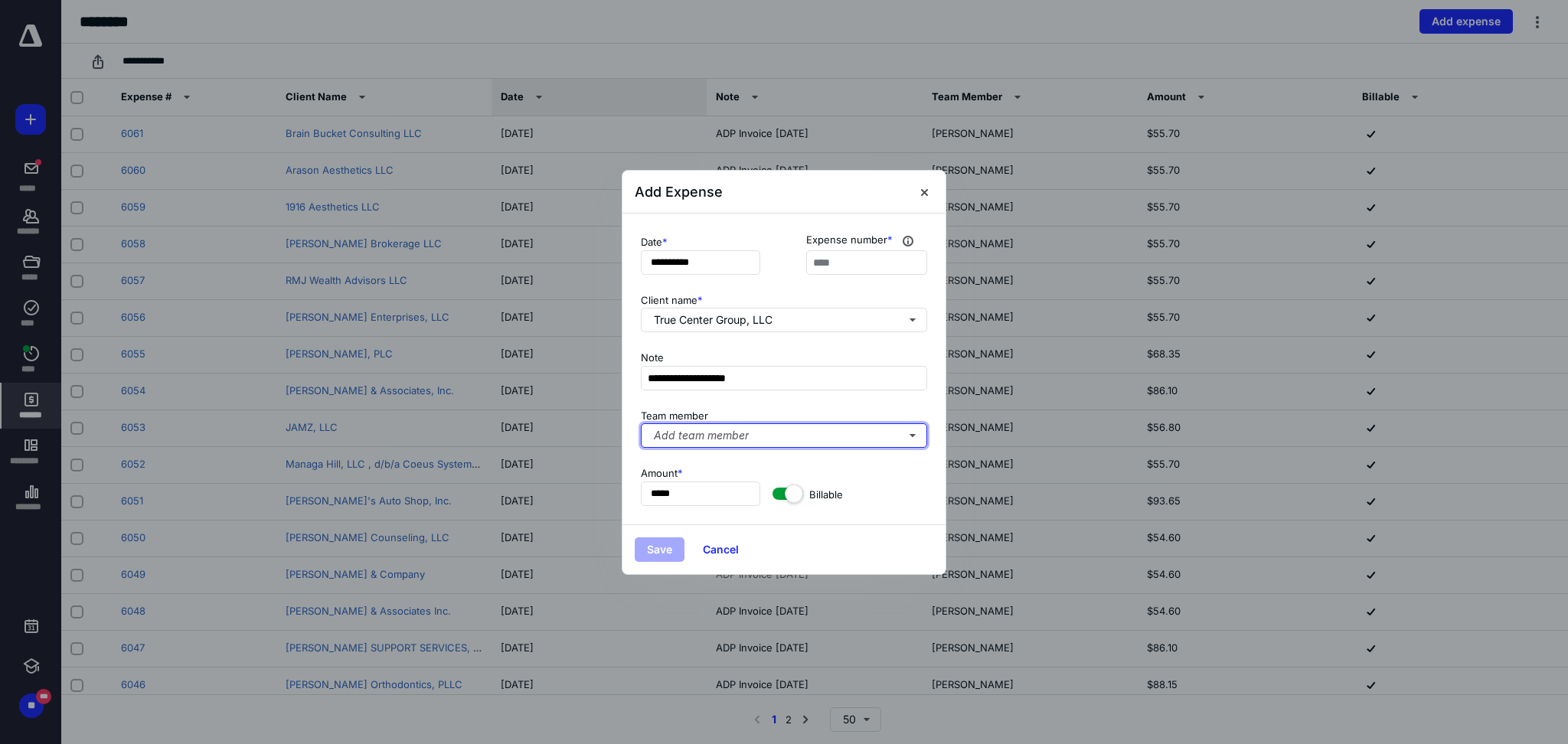 click on "Add team member" at bounding box center (784, 436) 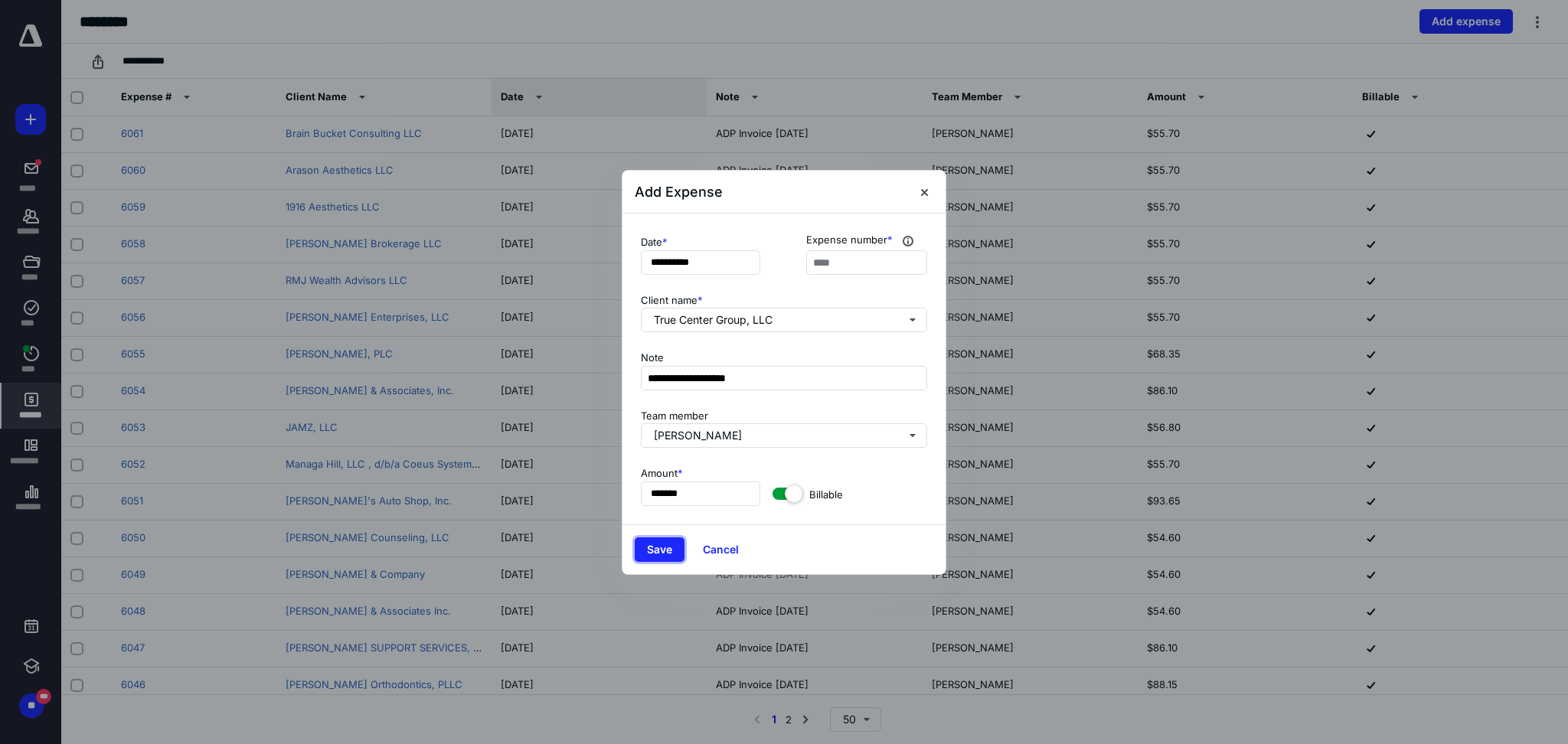 click on "Save" at bounding box center (659, 550) 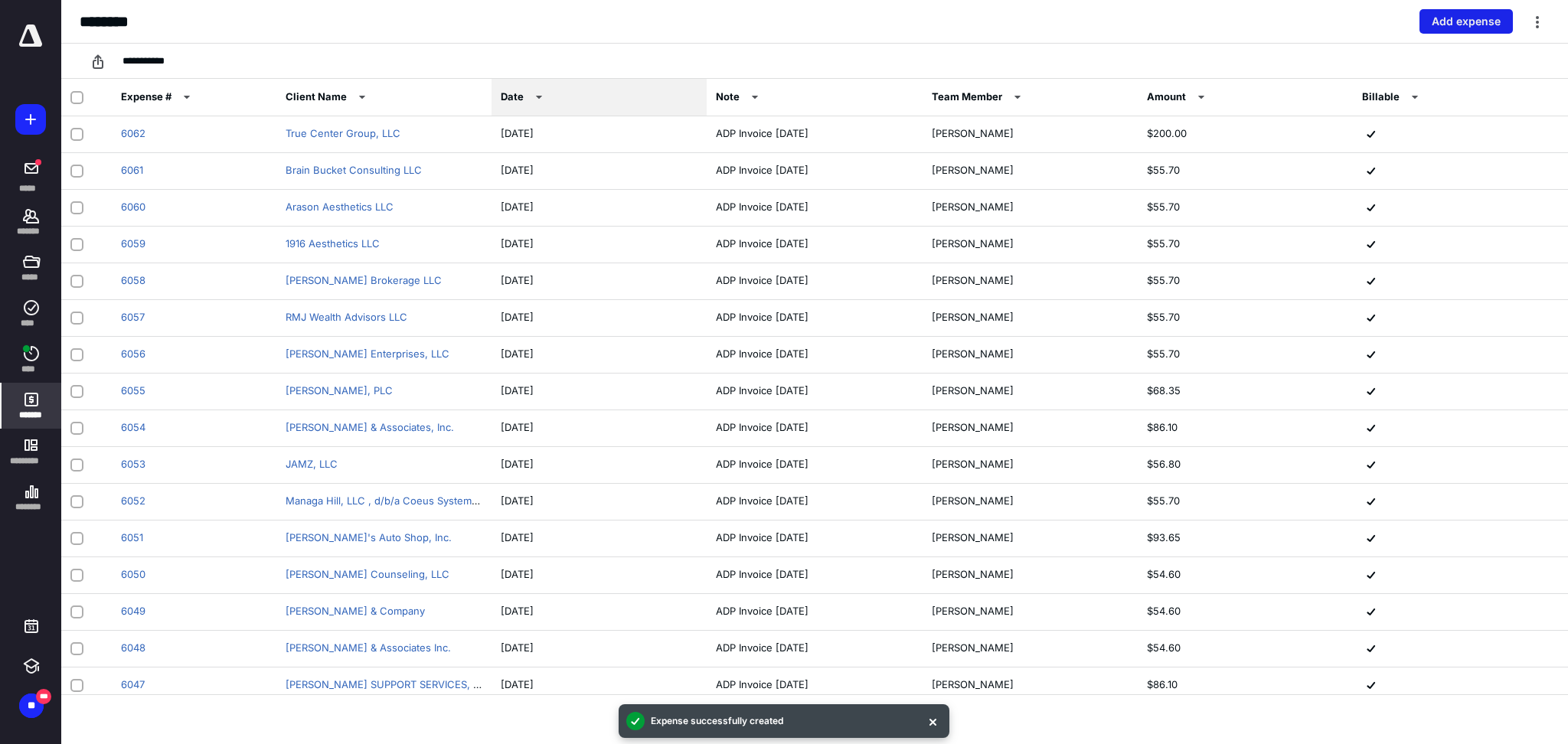click on "Add expense" at bounding box center [1466, 21] 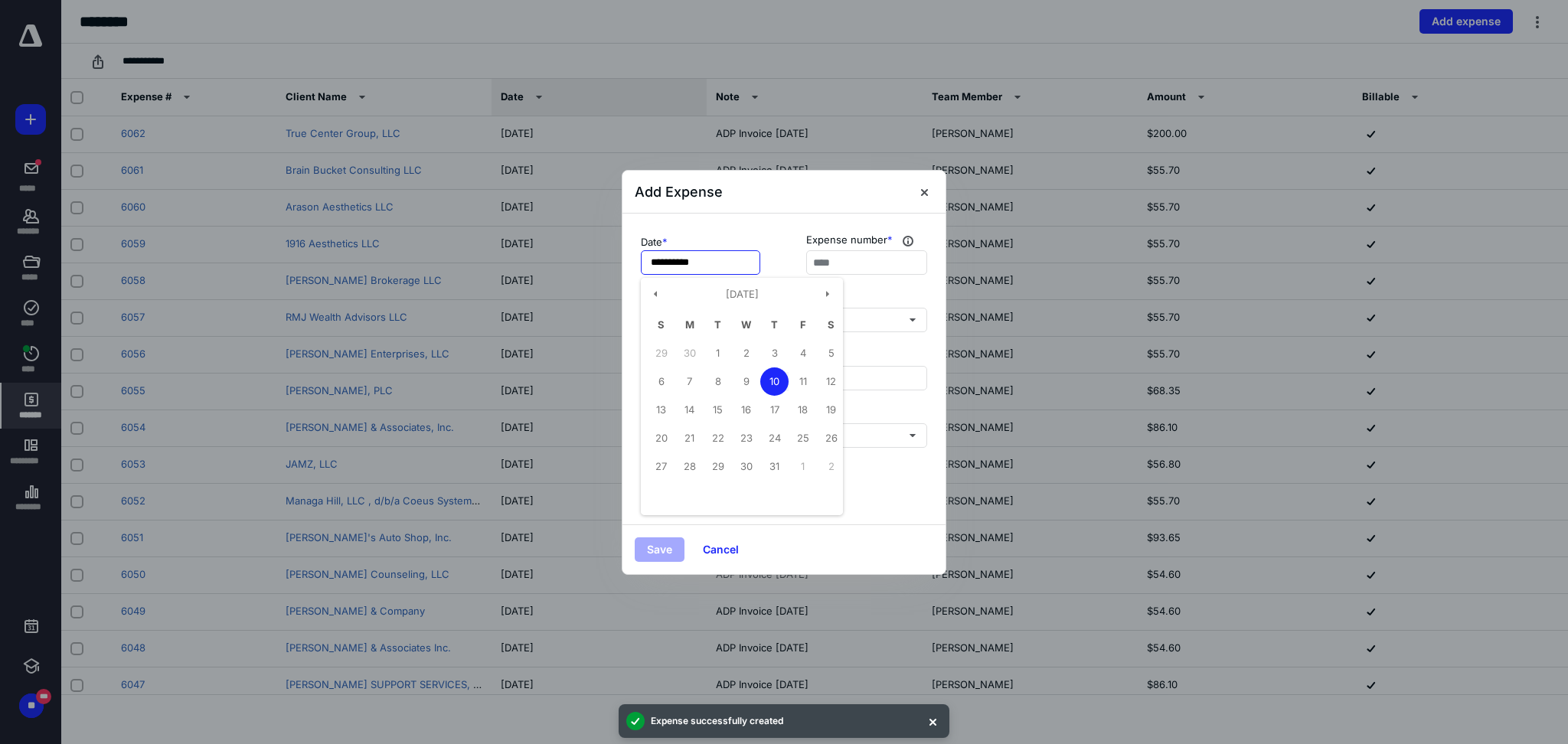 click on "**********" at bounding box center [701, 263] 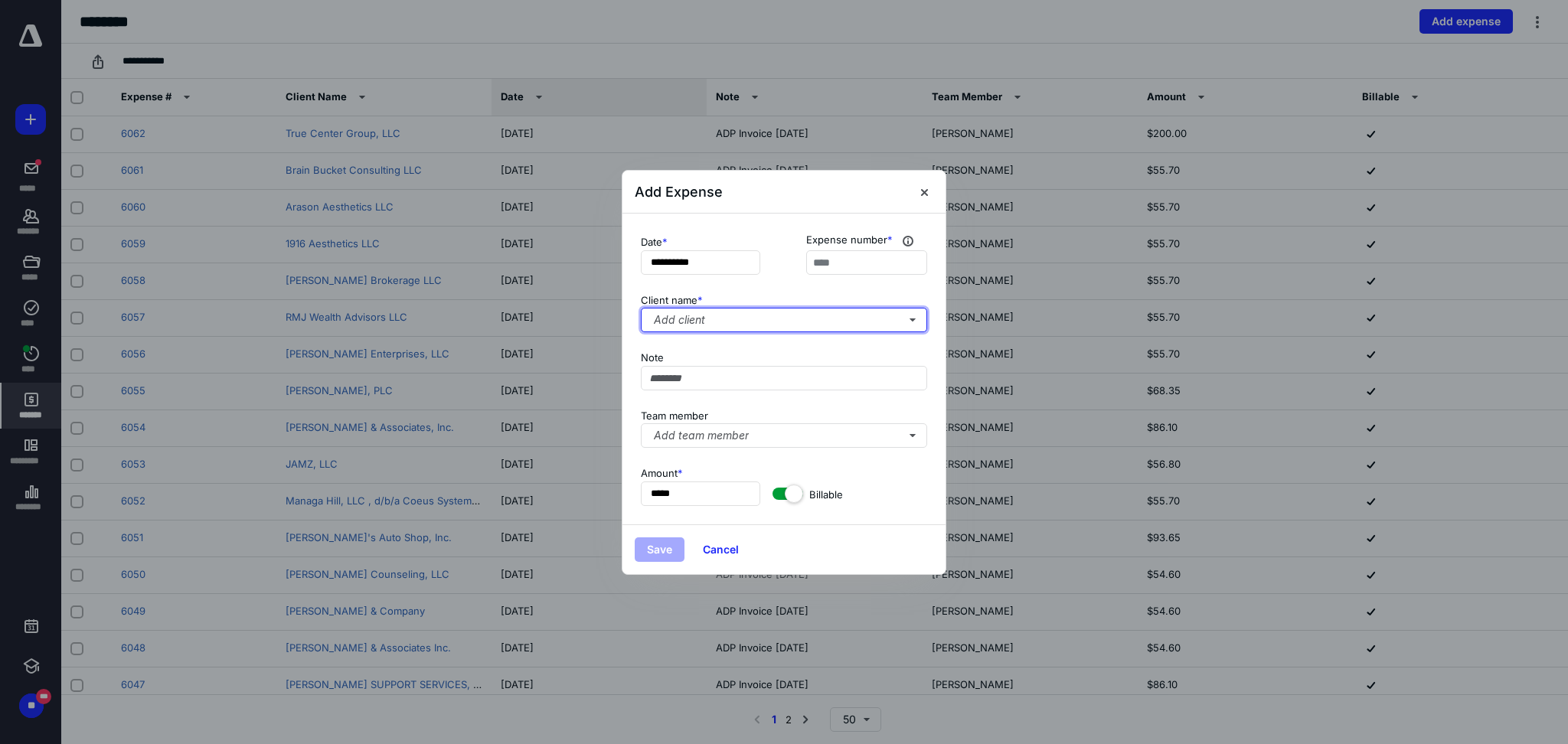 click on "Add client" at bounding box center (784, 320) 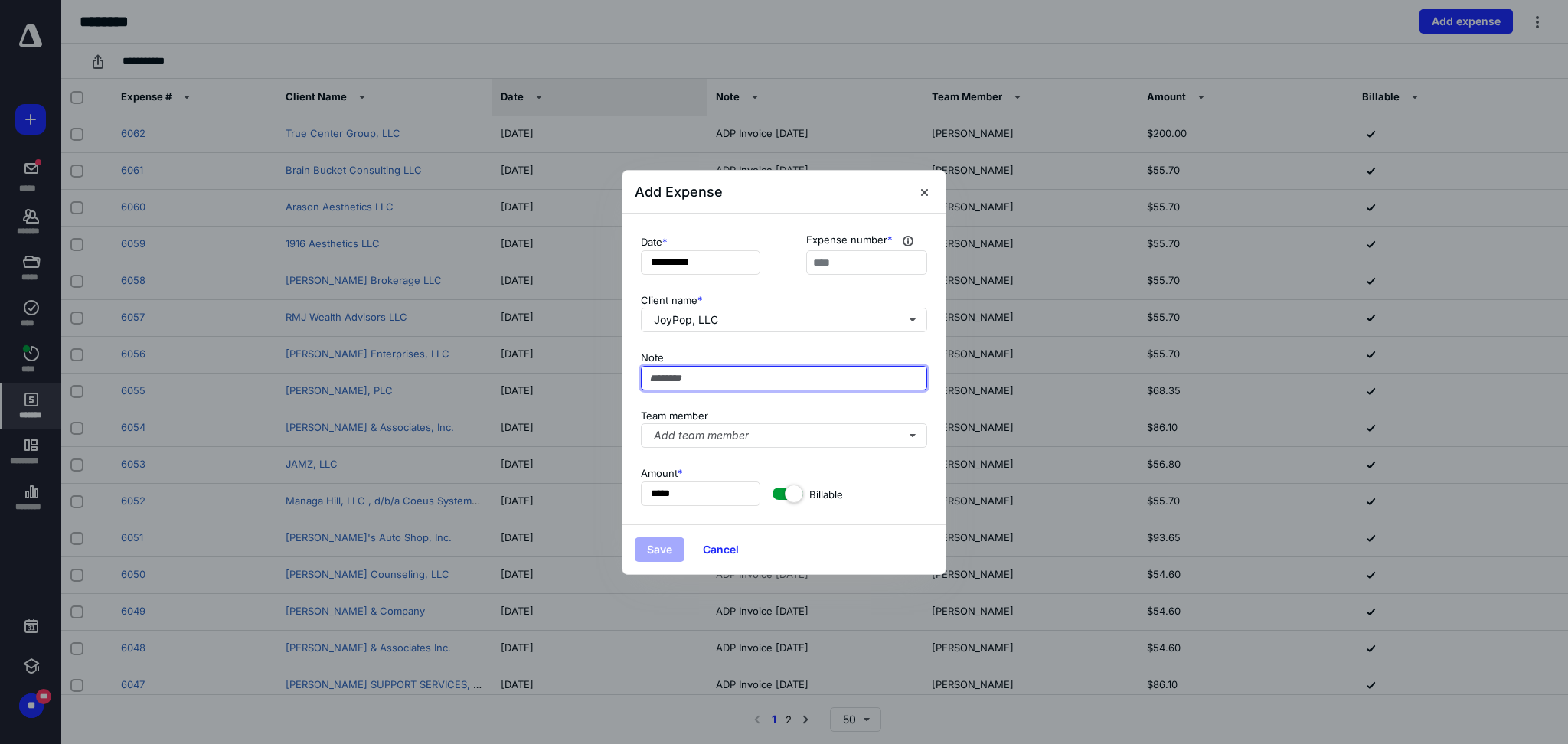paste on "**********" 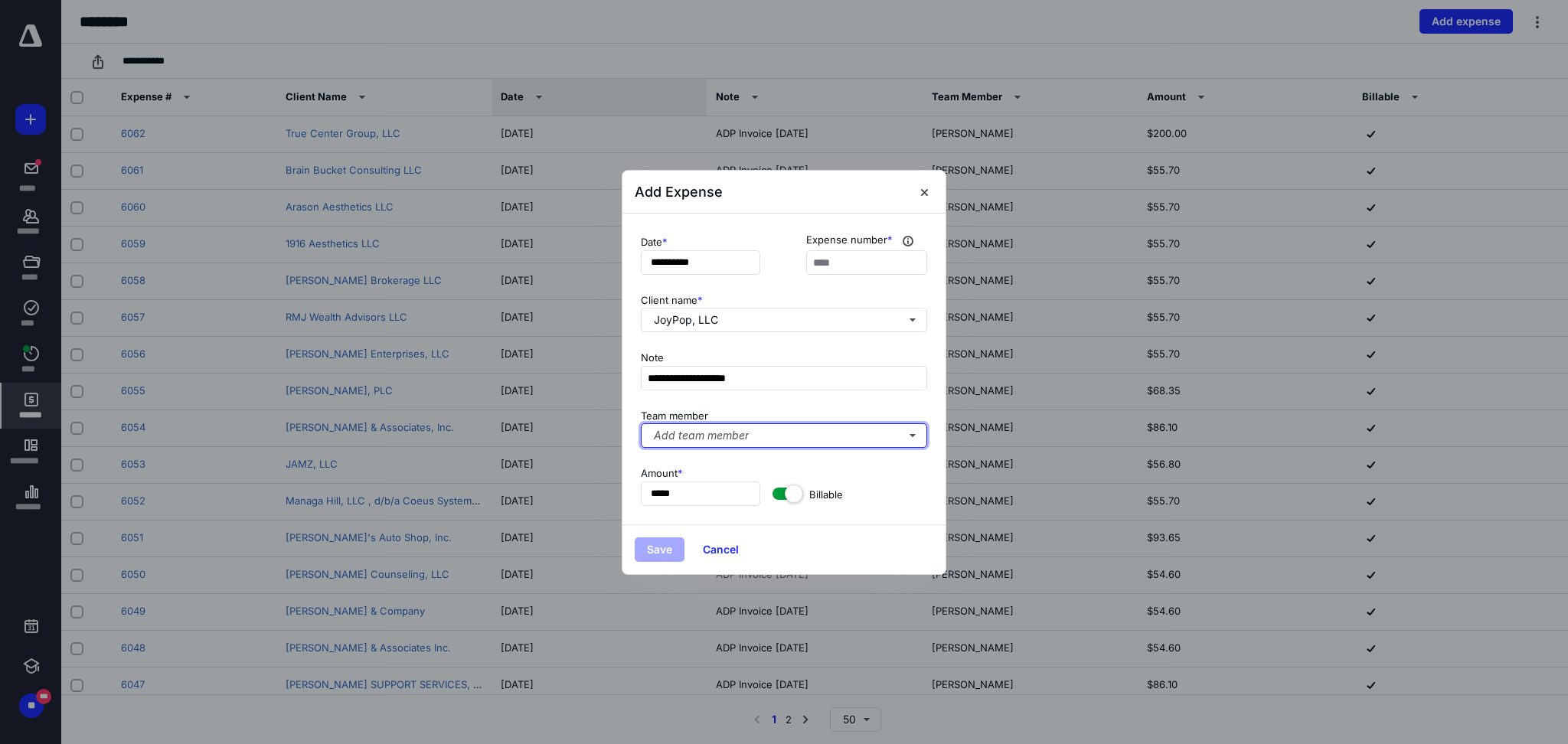 click on "Add team member" at bounding box center [784, 436] 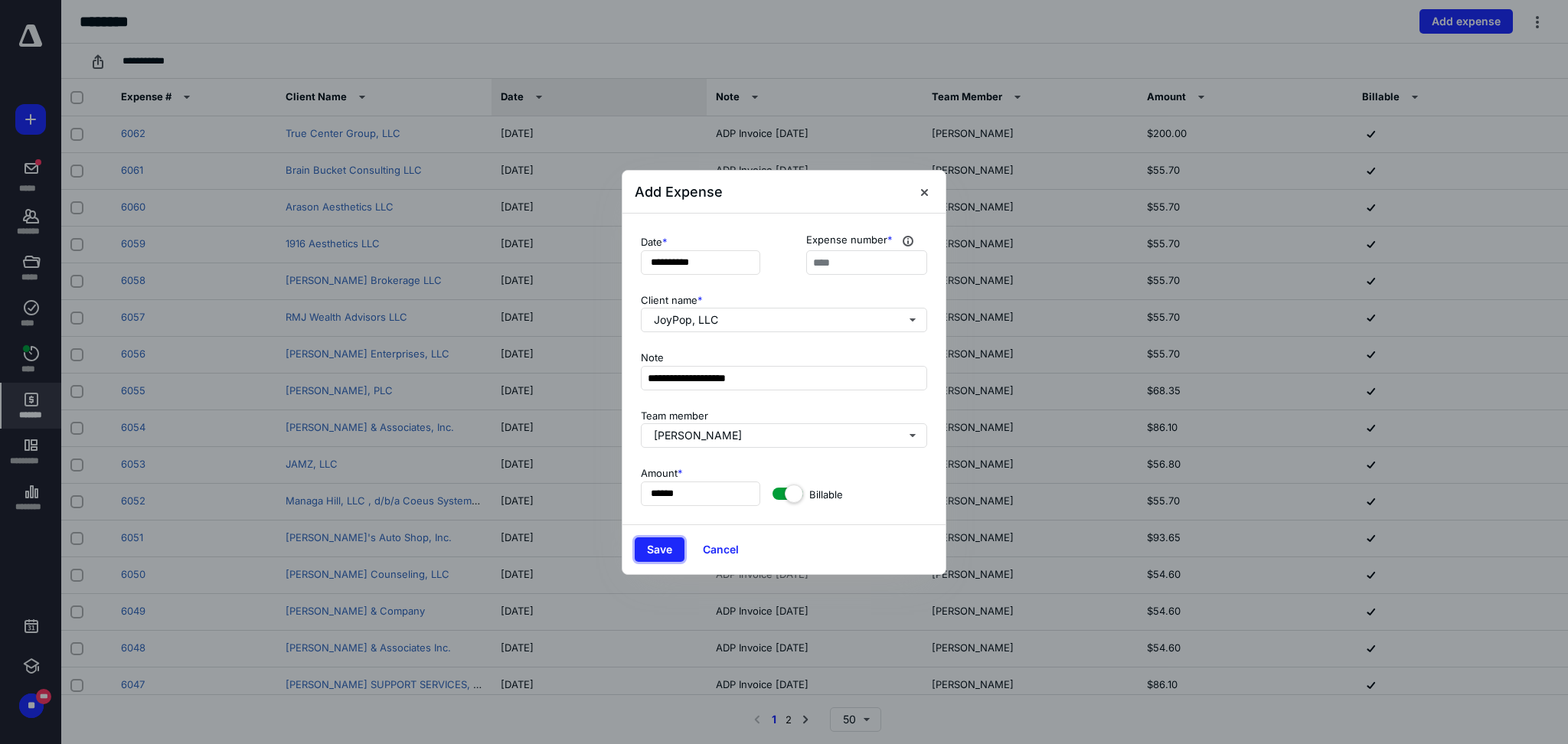 click on "Save" at bounding box center (659, 550) 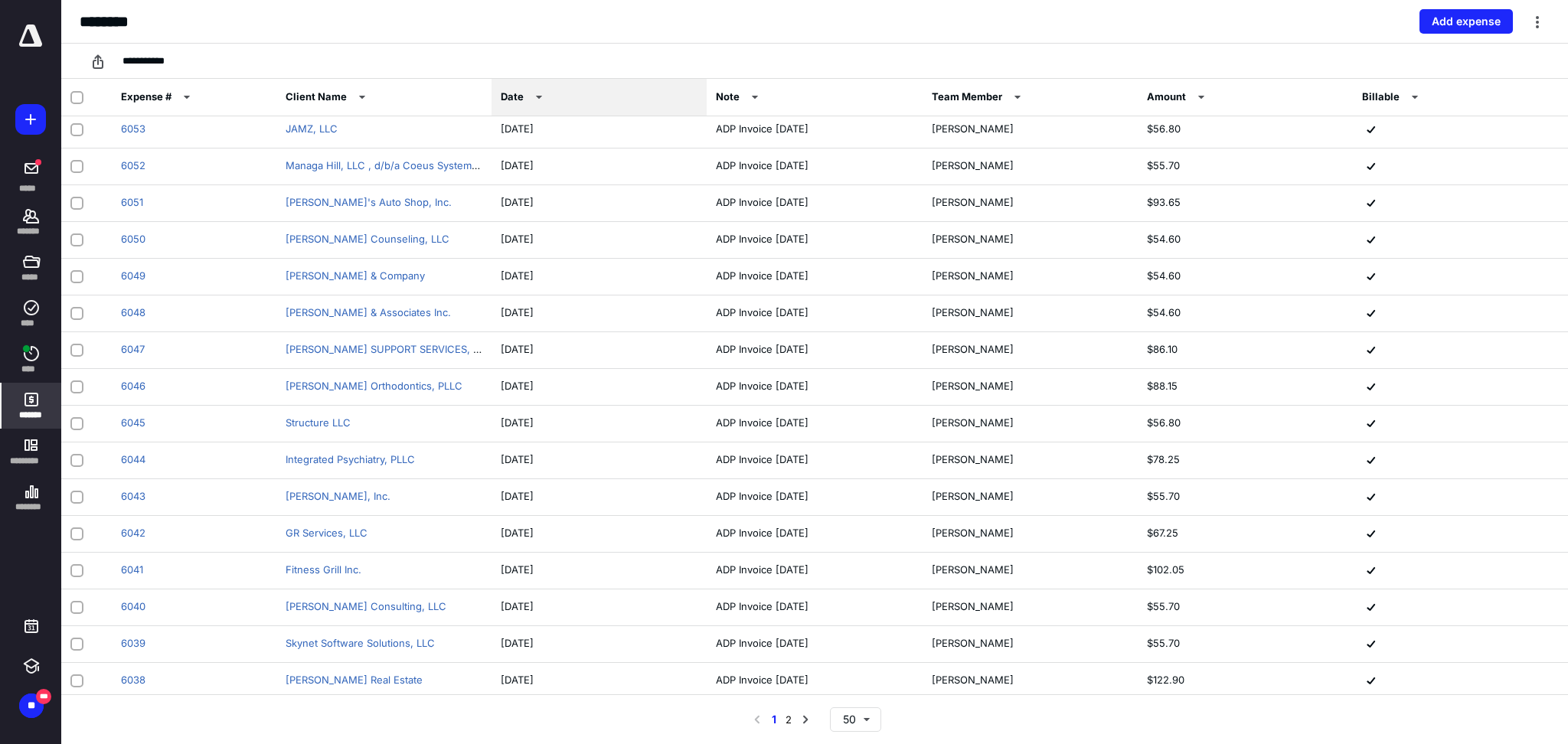 scroll, scrollTop: 408, scrollLeft: 0, axis: vertical 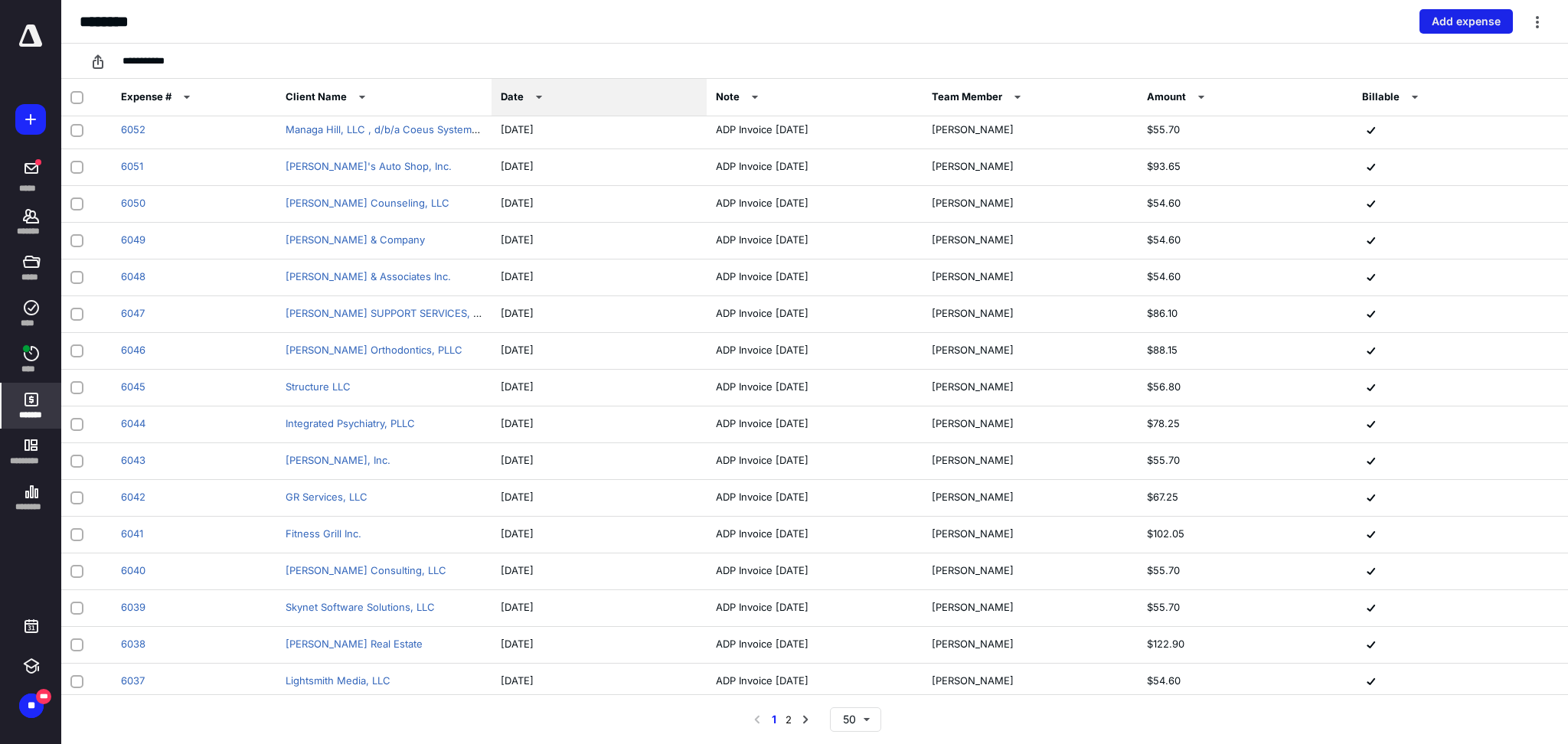 click on "Add expense" at bounding box center (1466, 21) 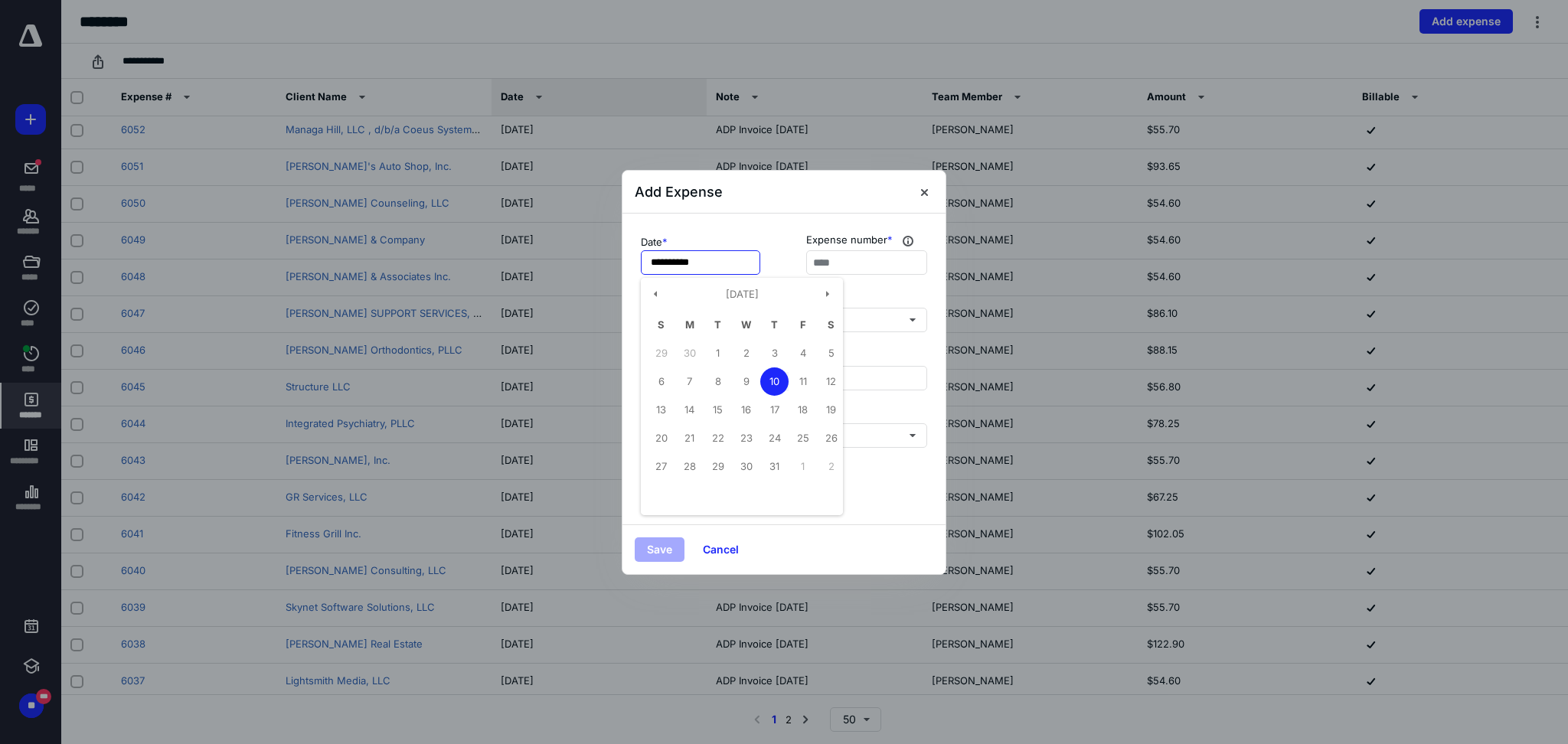 click on "**********" at bounding box center [701, 263] 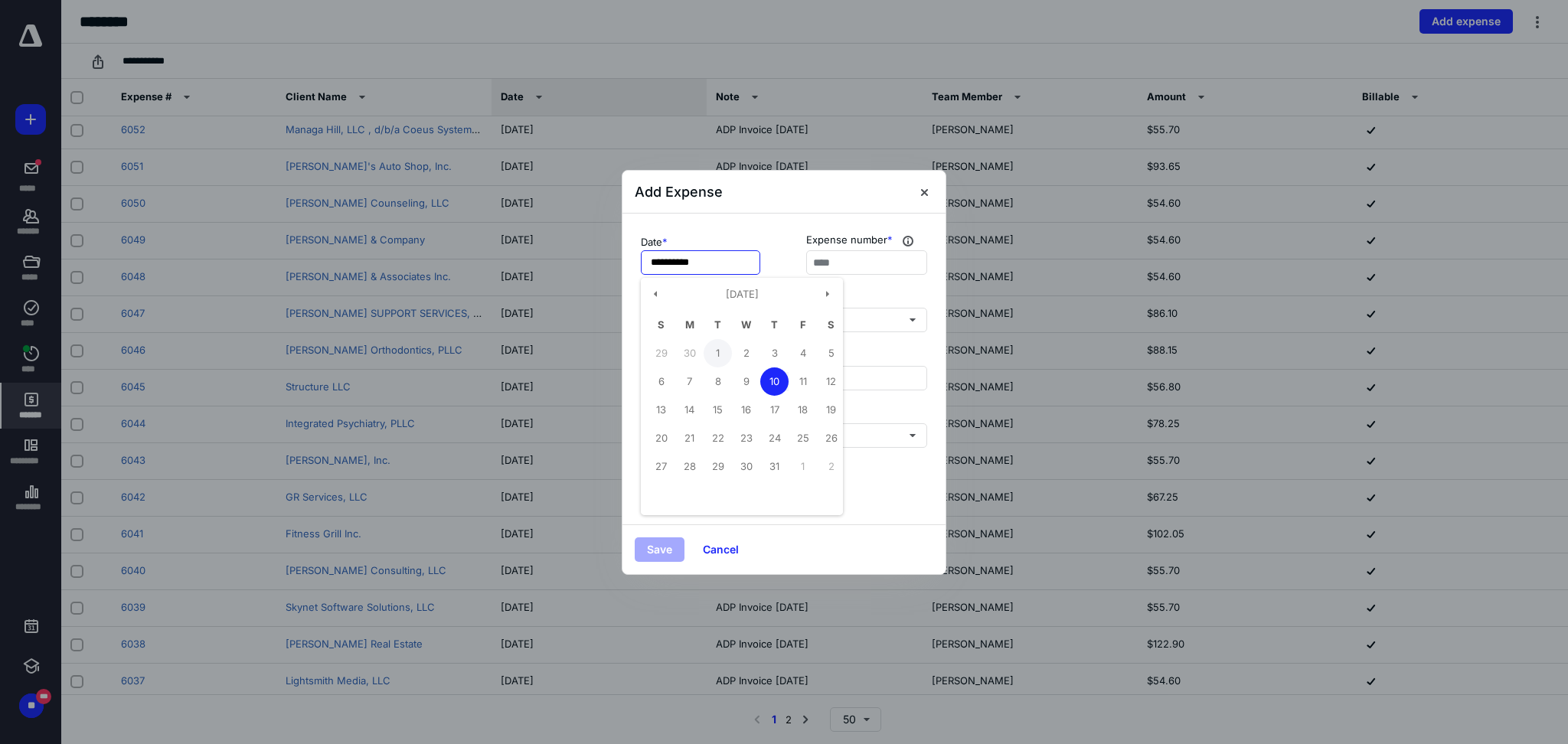 click on "1" at bounding box center (717, 353) 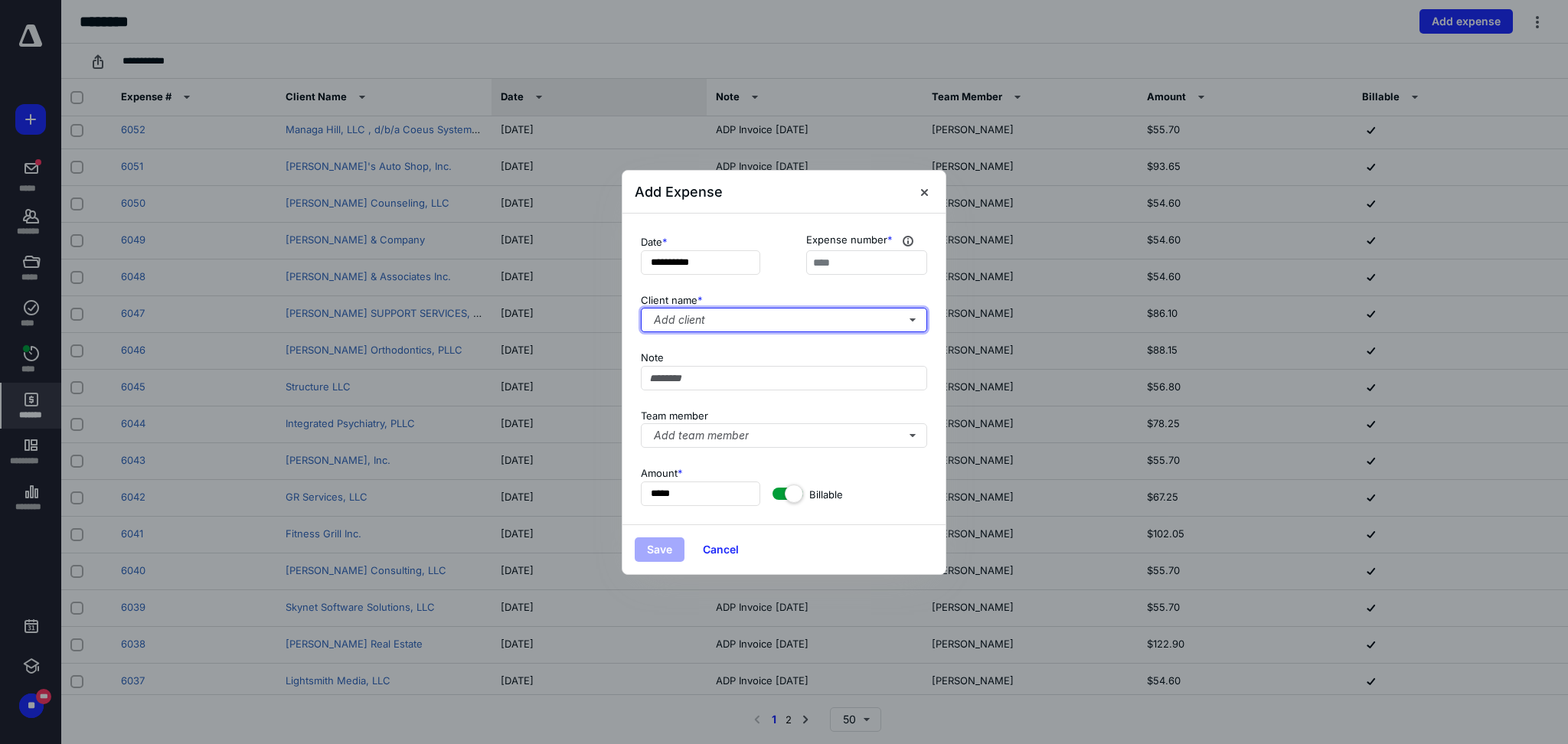 click on "Add client" at bounding box center [784, 320] 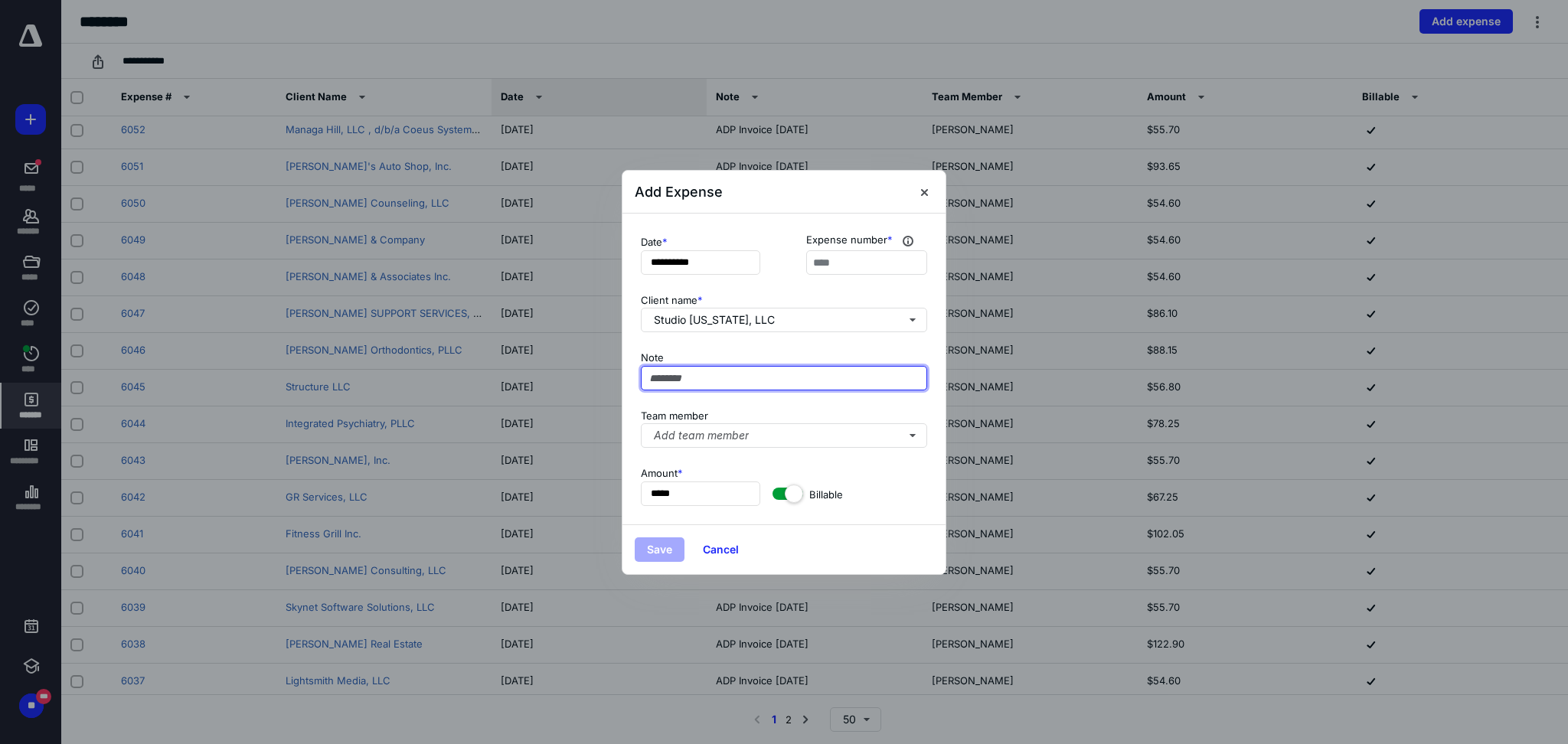 paste on "**********" 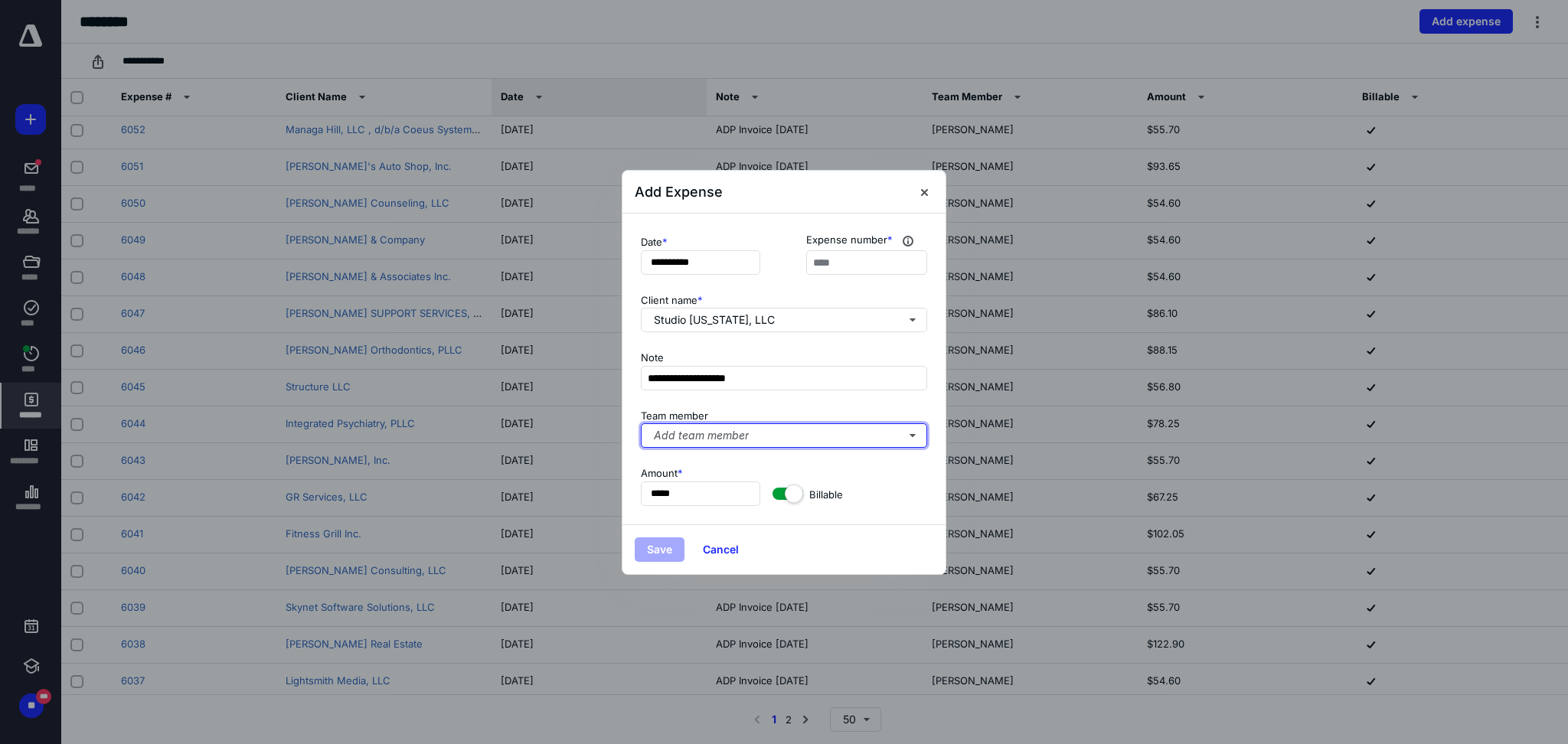 click on "Add team member" at bounding box center [784, 436] 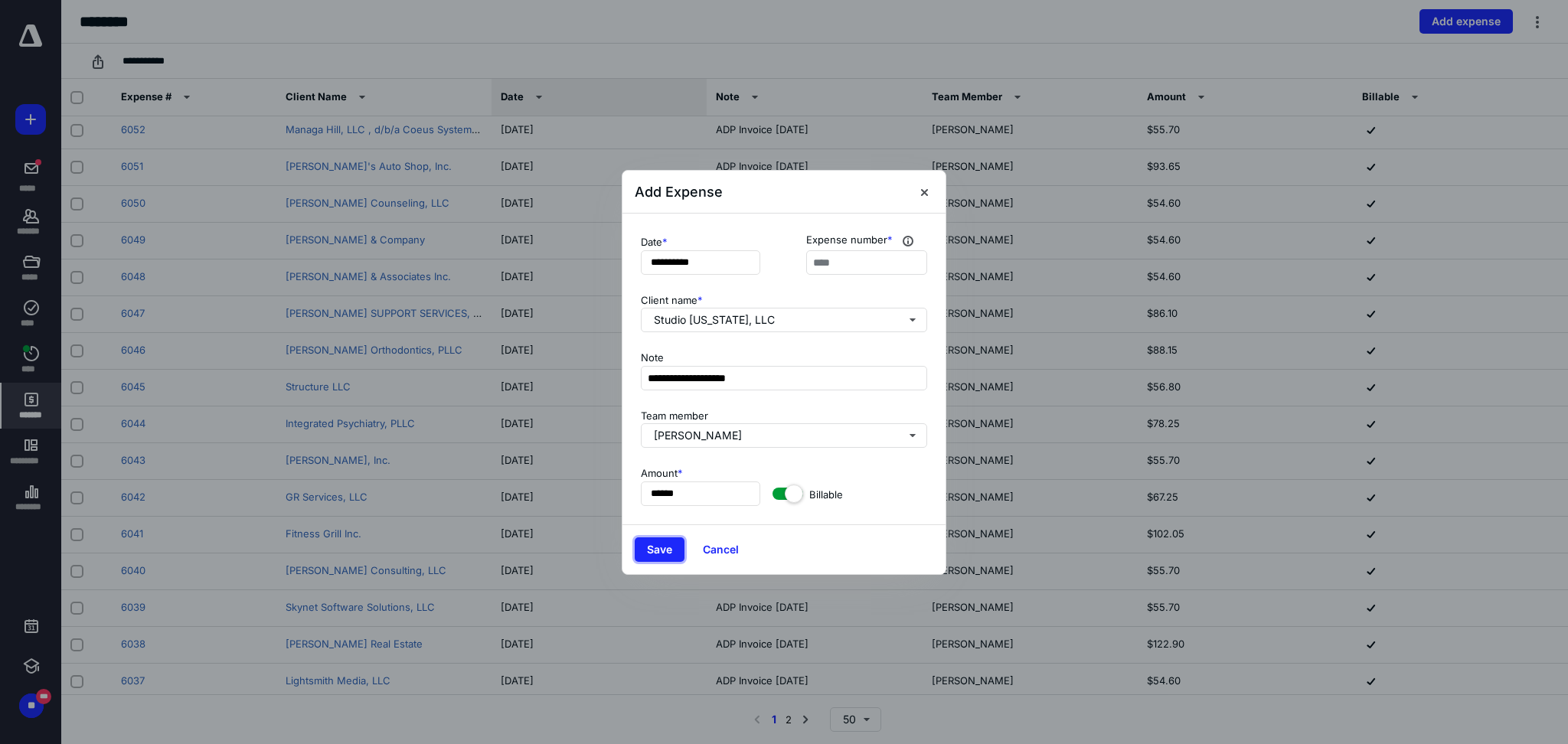click on "Save" at bounding box center [659, 550] 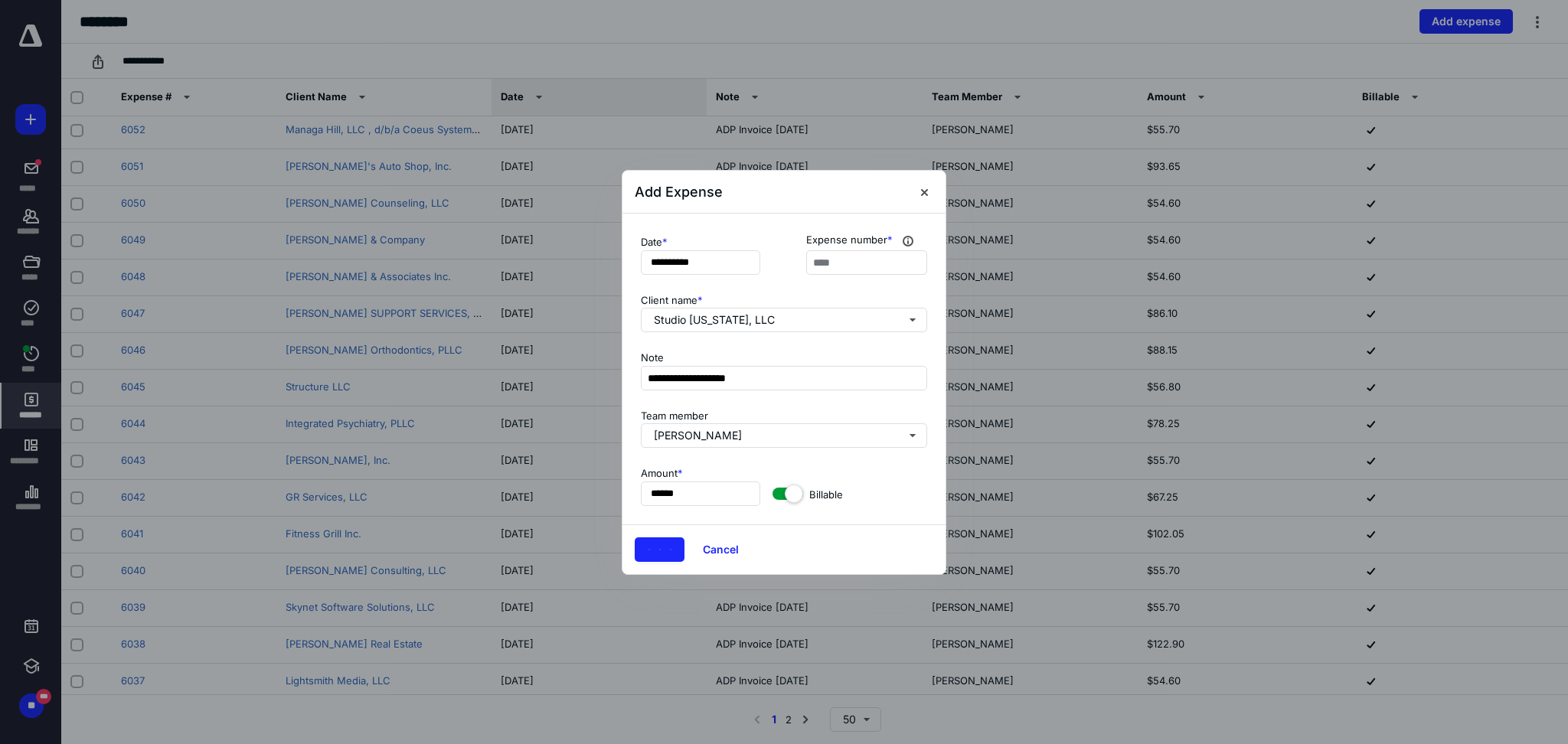 scroll, scrollTop: 0, scrollLeft: 0, axis: both 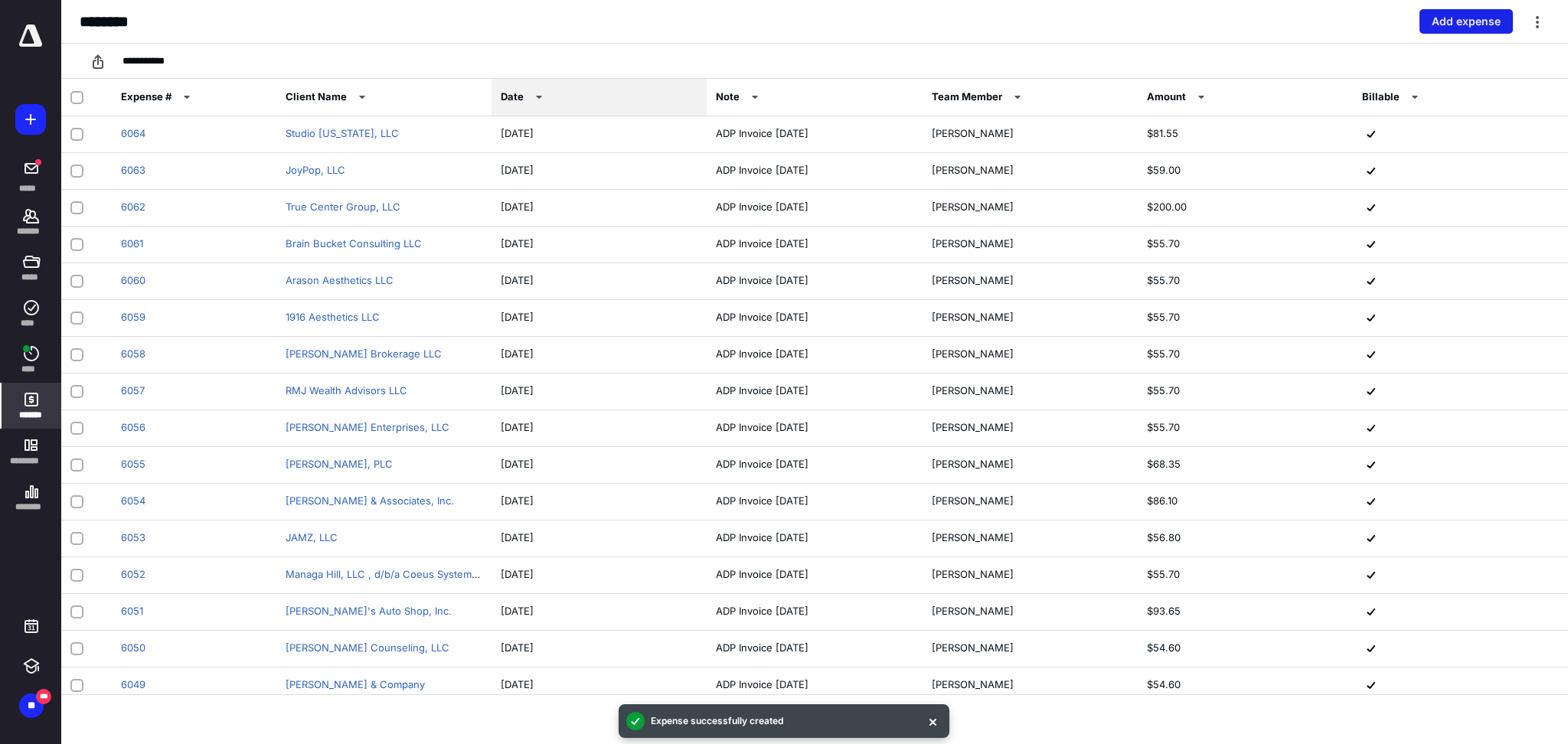 click on "Add expense" at bounding box center (1466, 21) 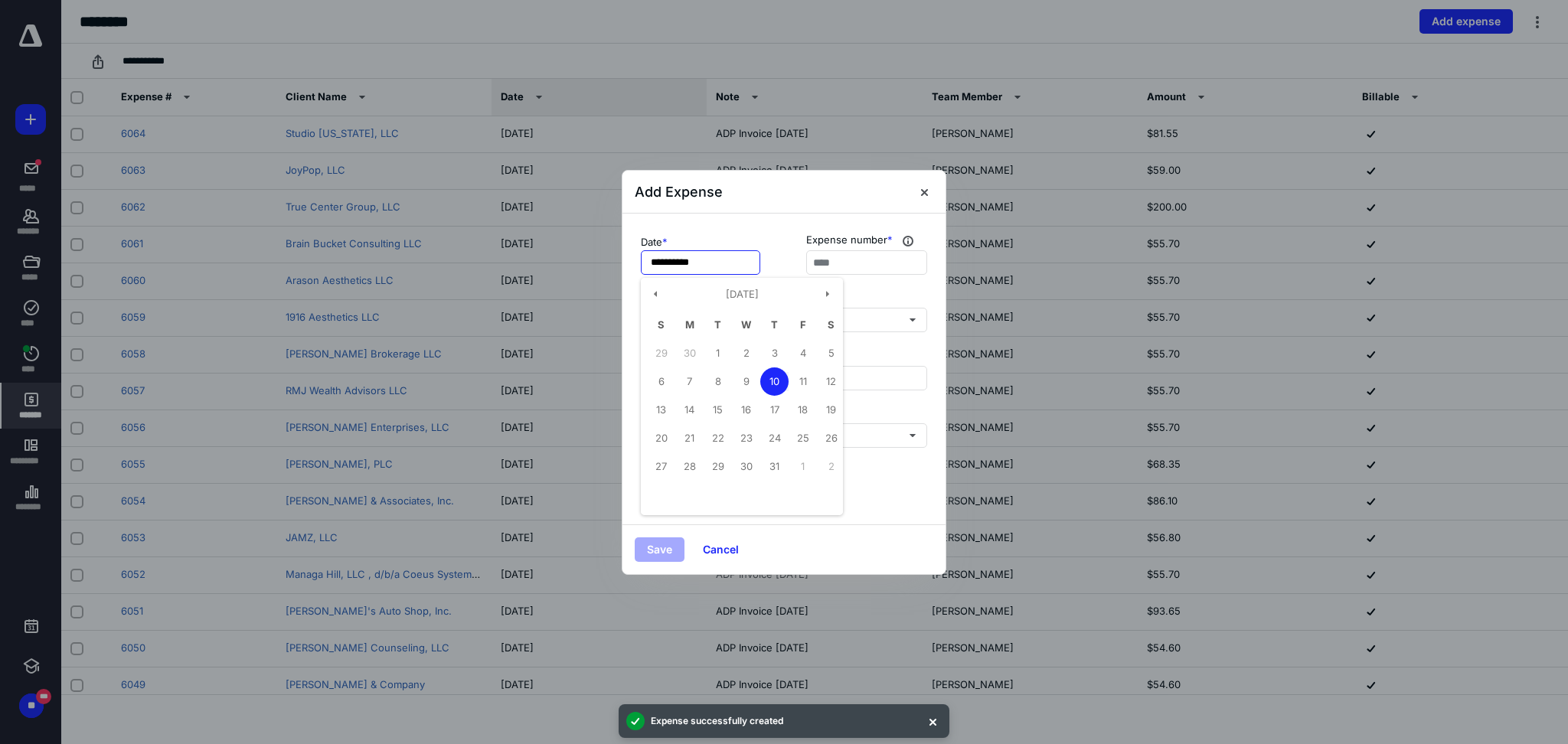 click on "**********" at bounding box center (701, 263) 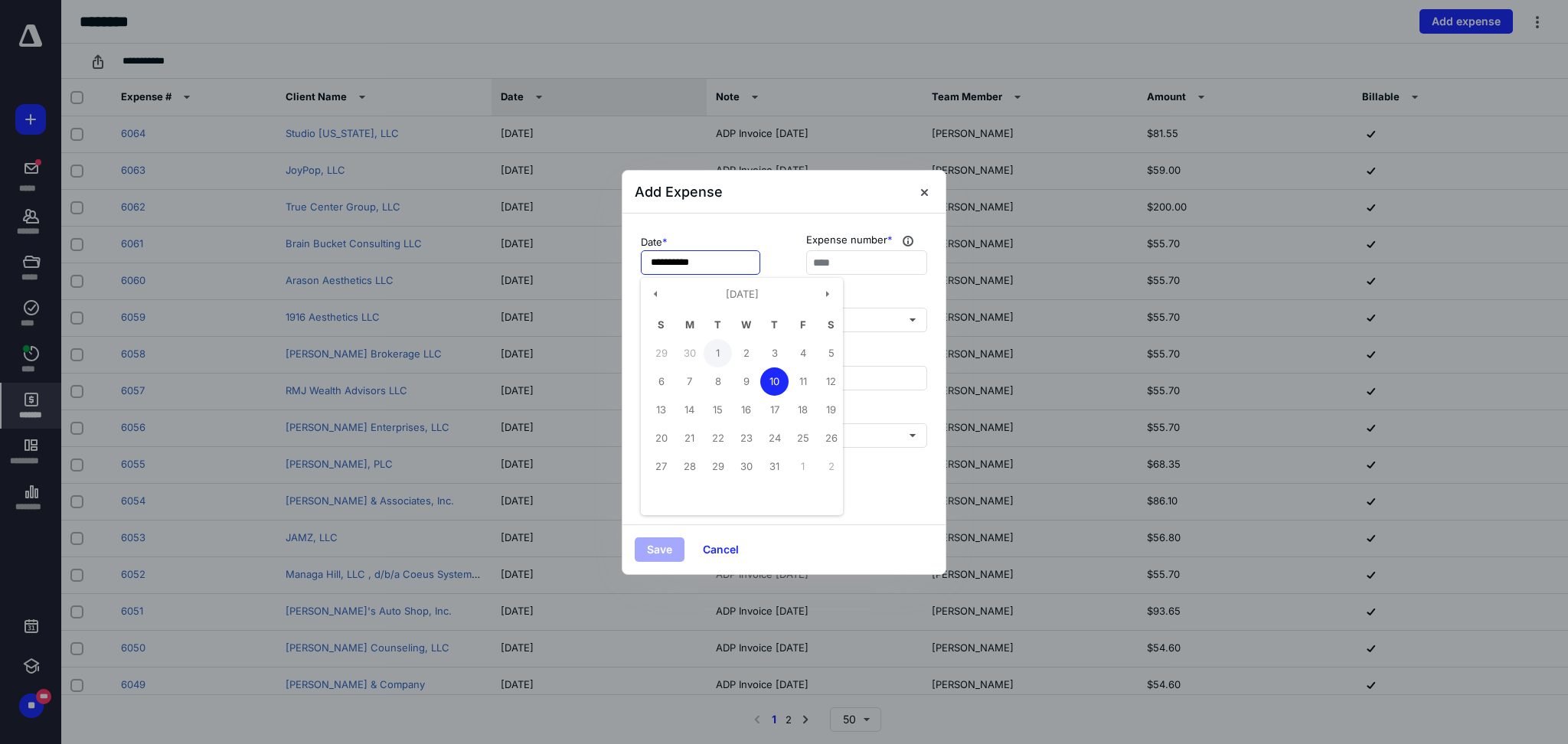 click on "1" at bounding box center (717, 353) 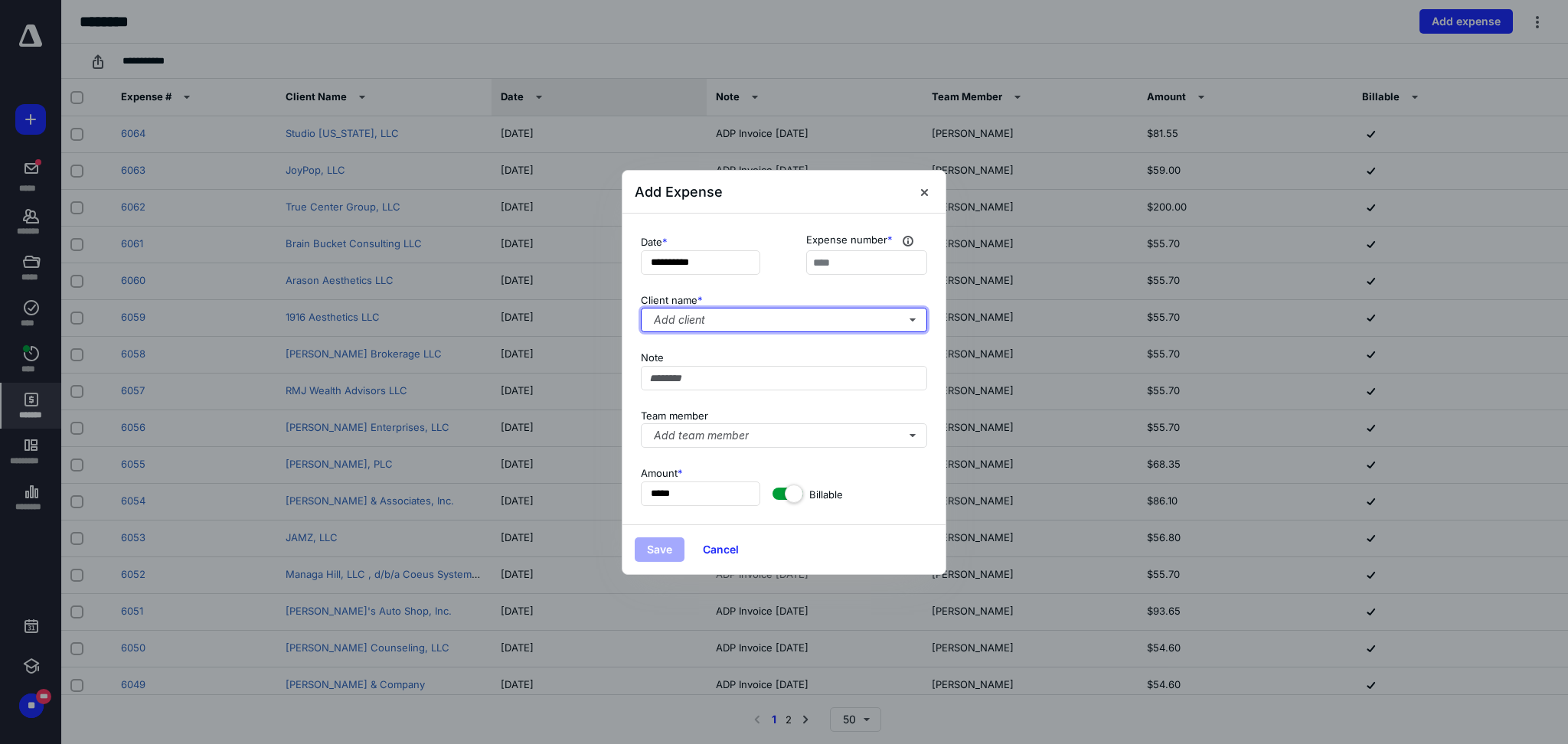 click on "Add client" at bounding box center (784, 320) 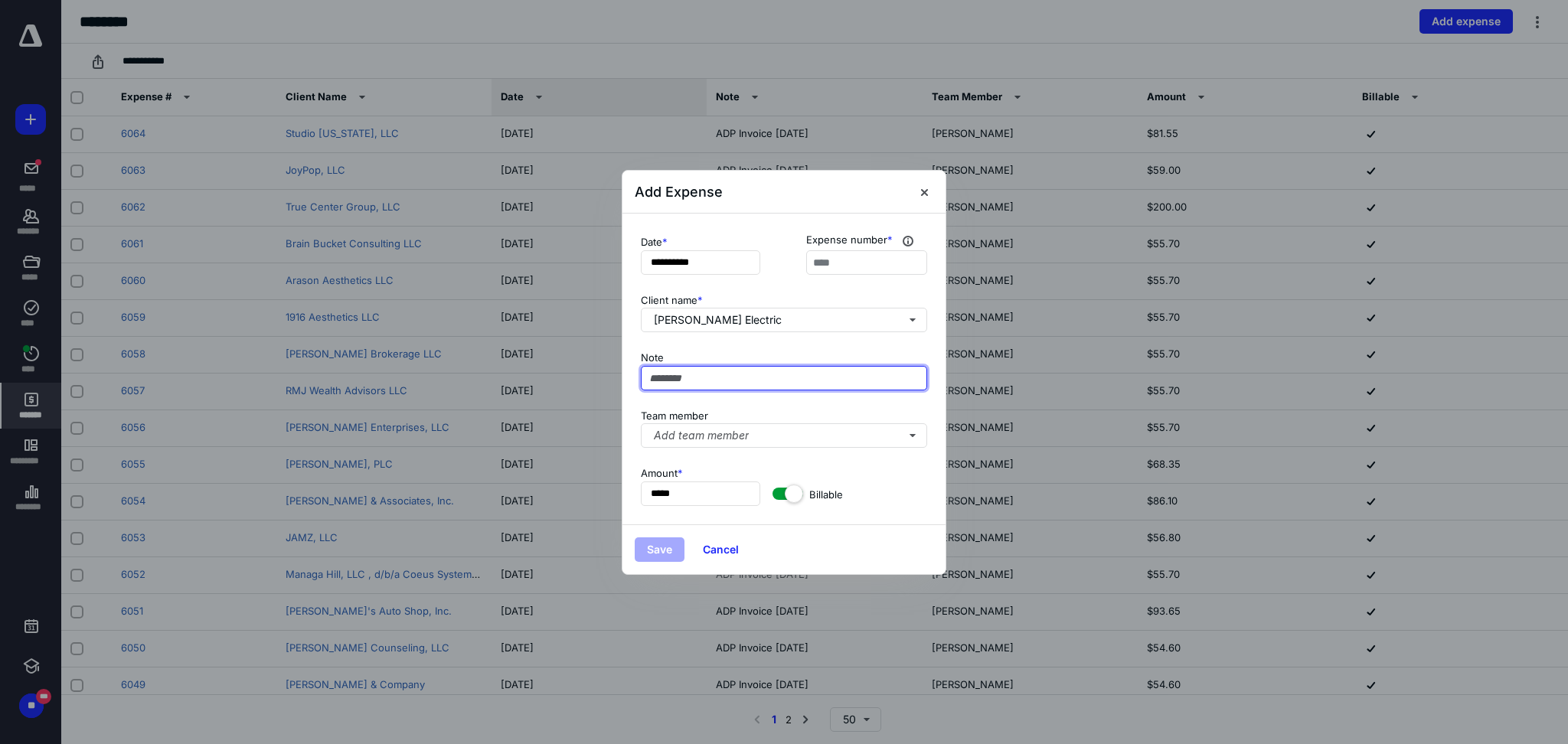 paste on "**********" 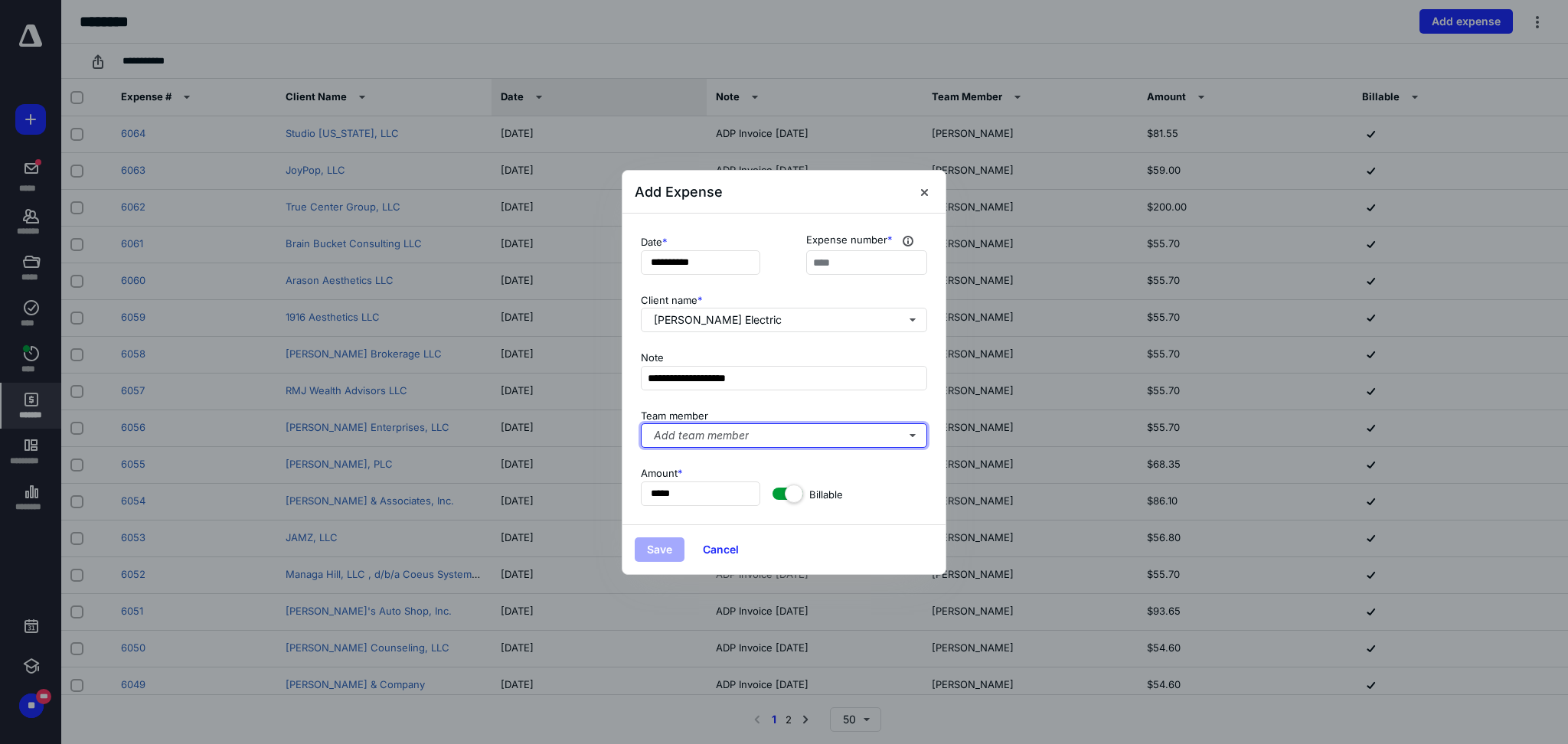 click on "Add team member" at bounding box center [784, 436] 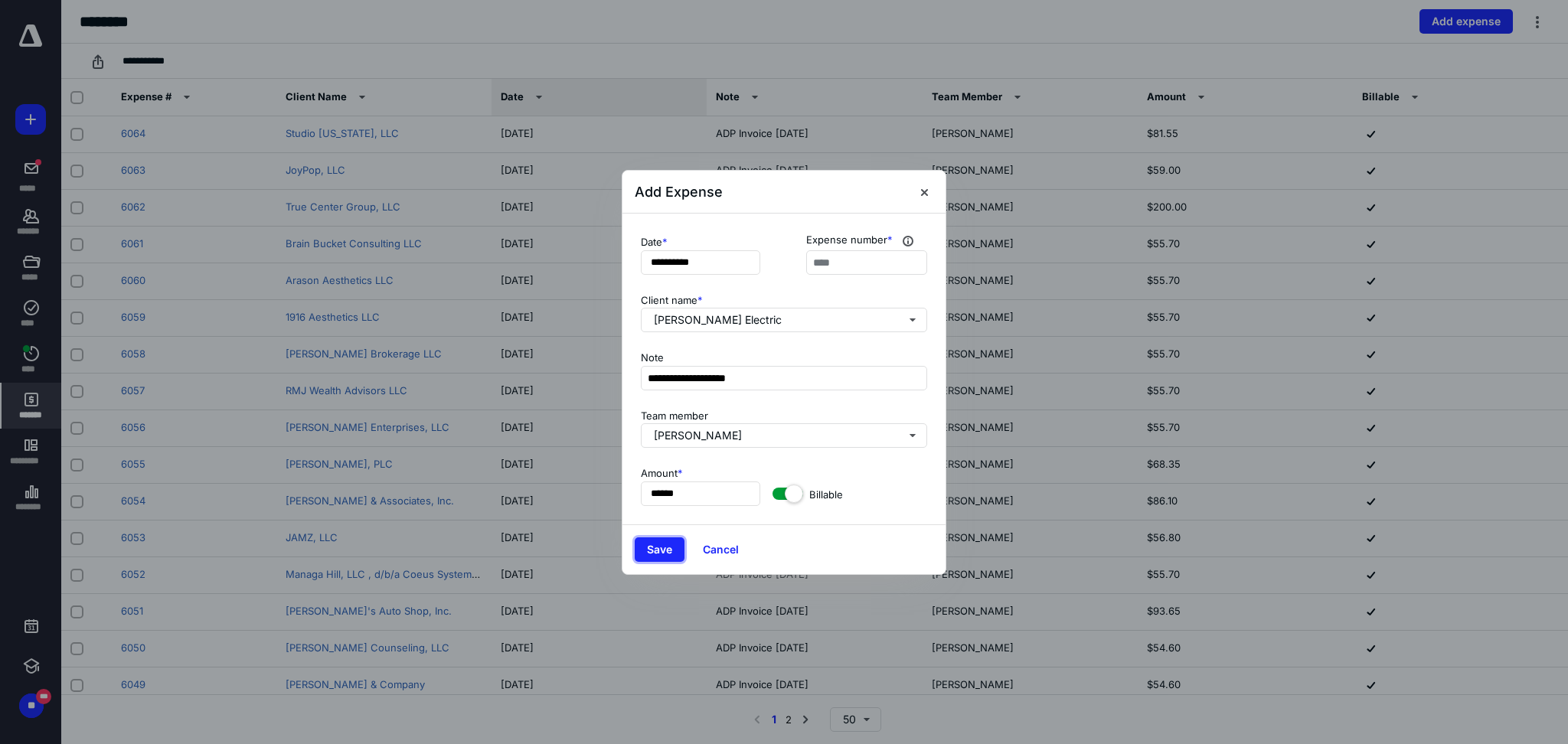 click on "Save" at bounding box center [659, 550] 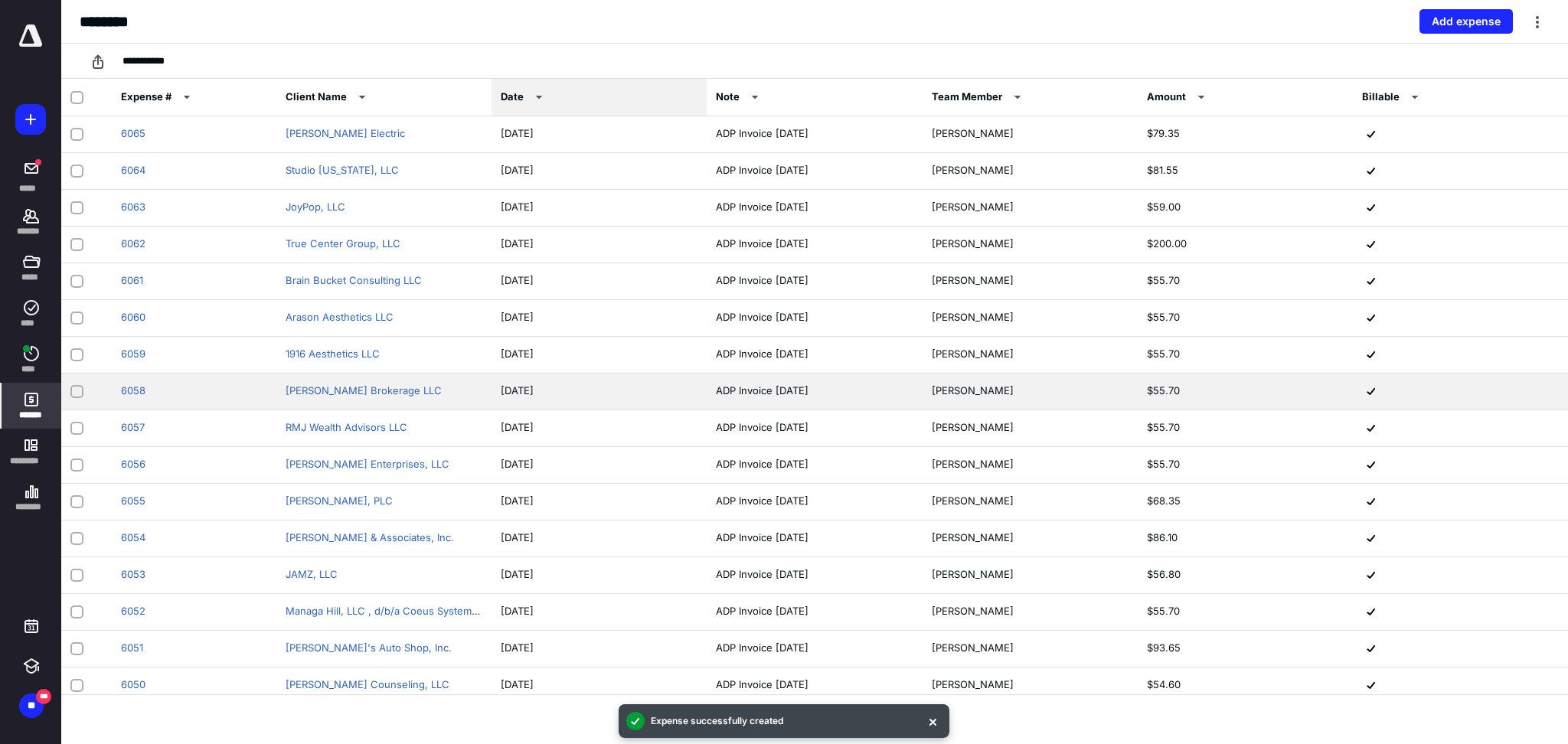 drag, startPoint x: 715, startPoint y: 360, endPoint x: 699, endPoint y: 379, distance: 24.839485 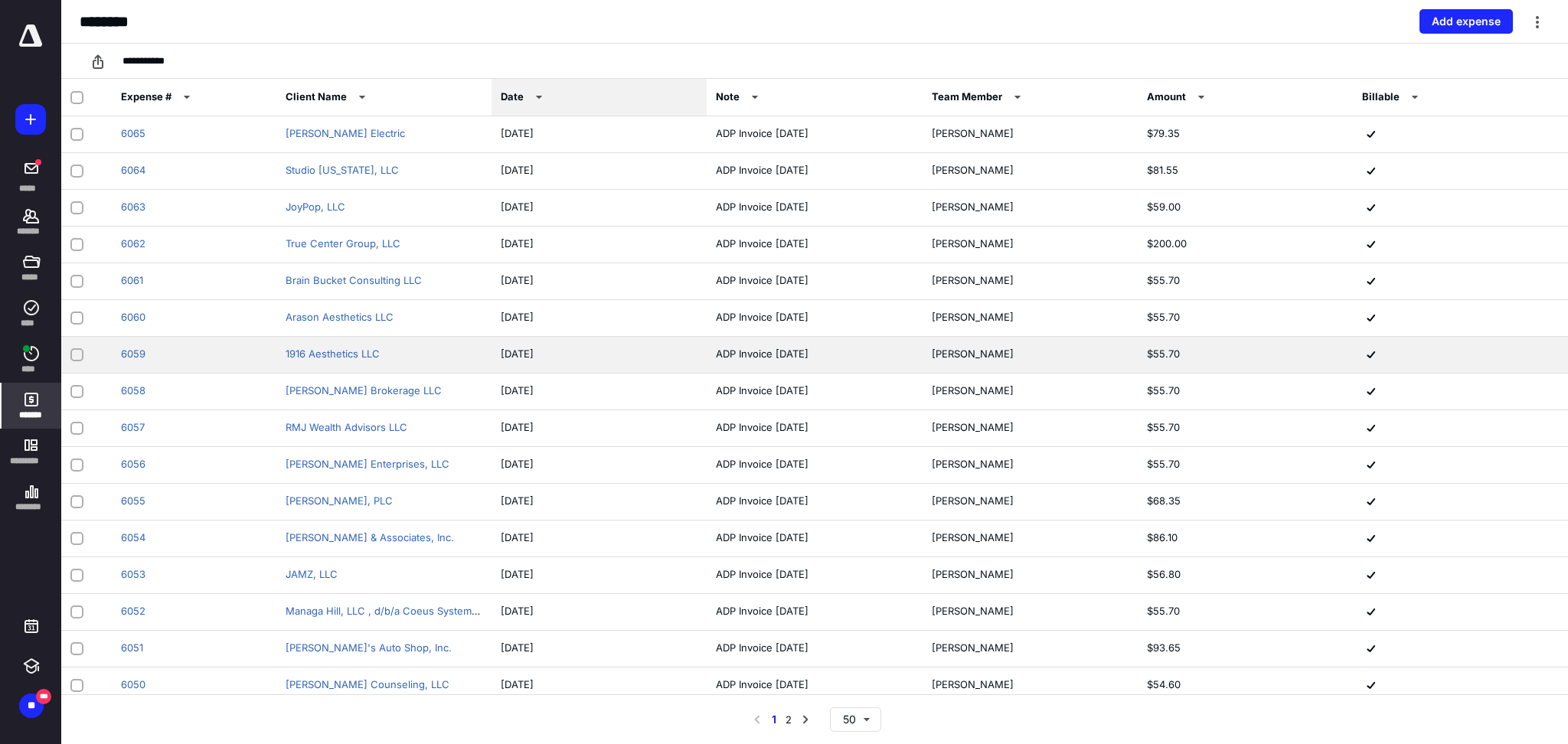 drag, startPoint x: 699, startPoint y: 379, endPoint x: 1510, endPoint y: 370, distance: 811.0499 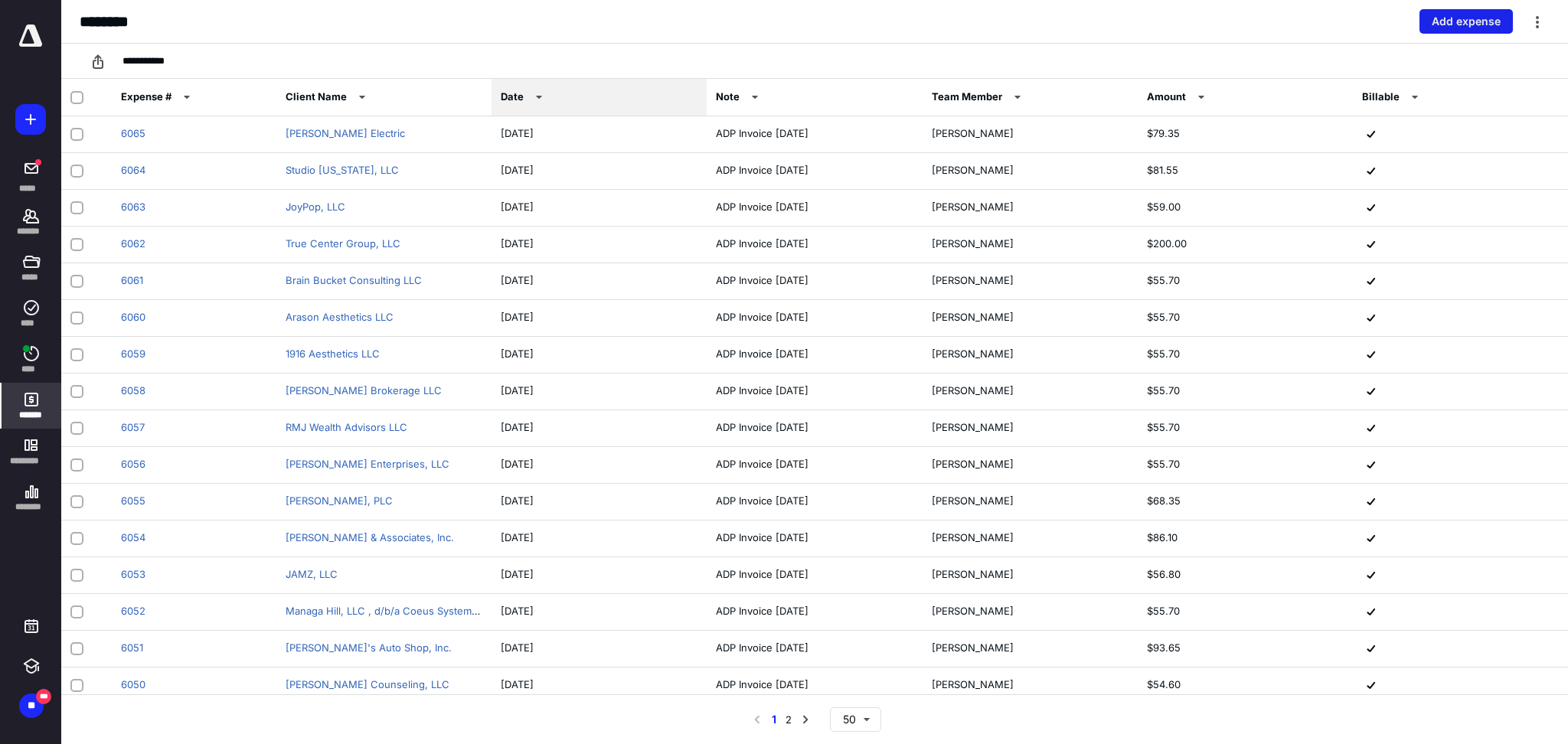 click on "Add expense" at bounding box center (1466, 21) 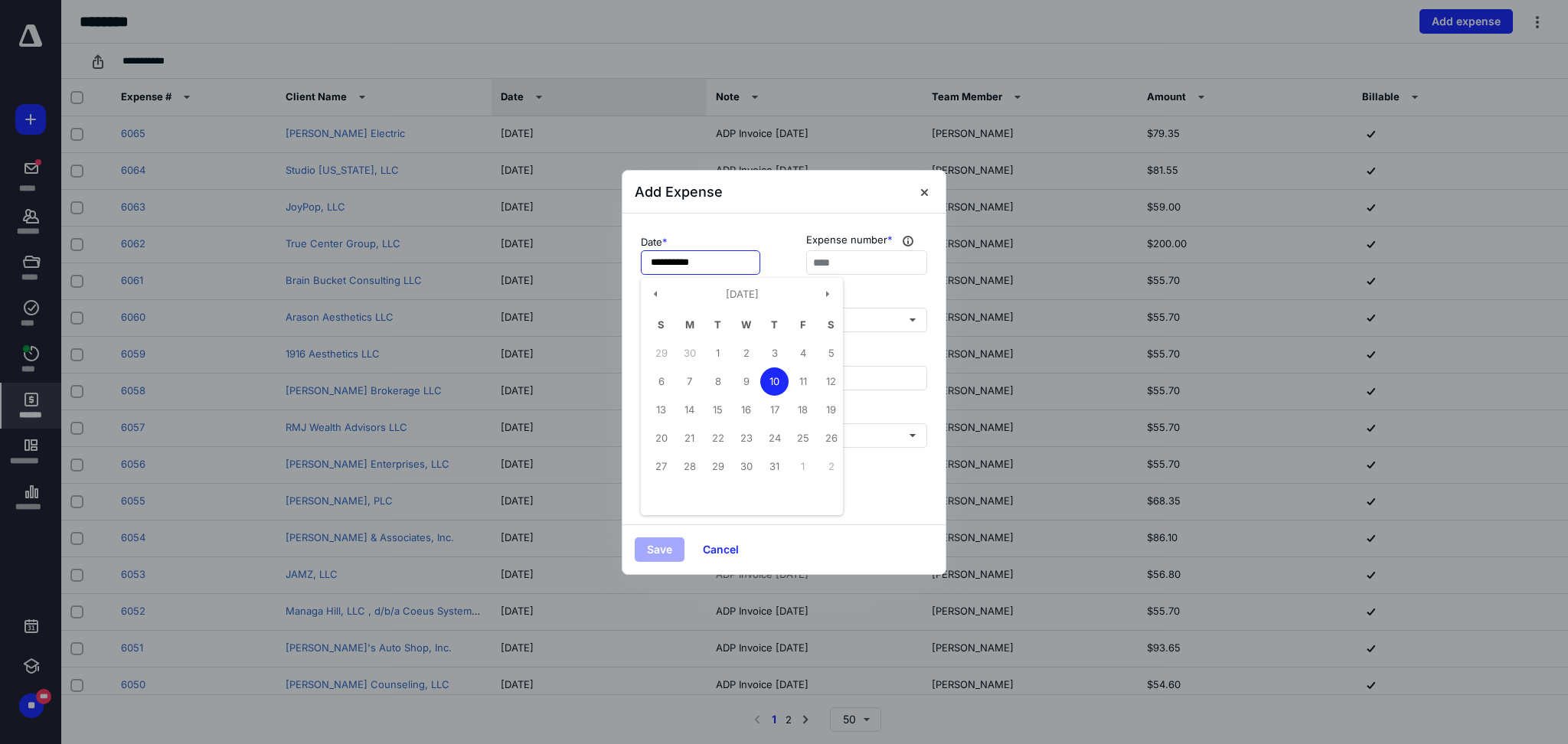 click on "**********" at bounding box center (701, 263) 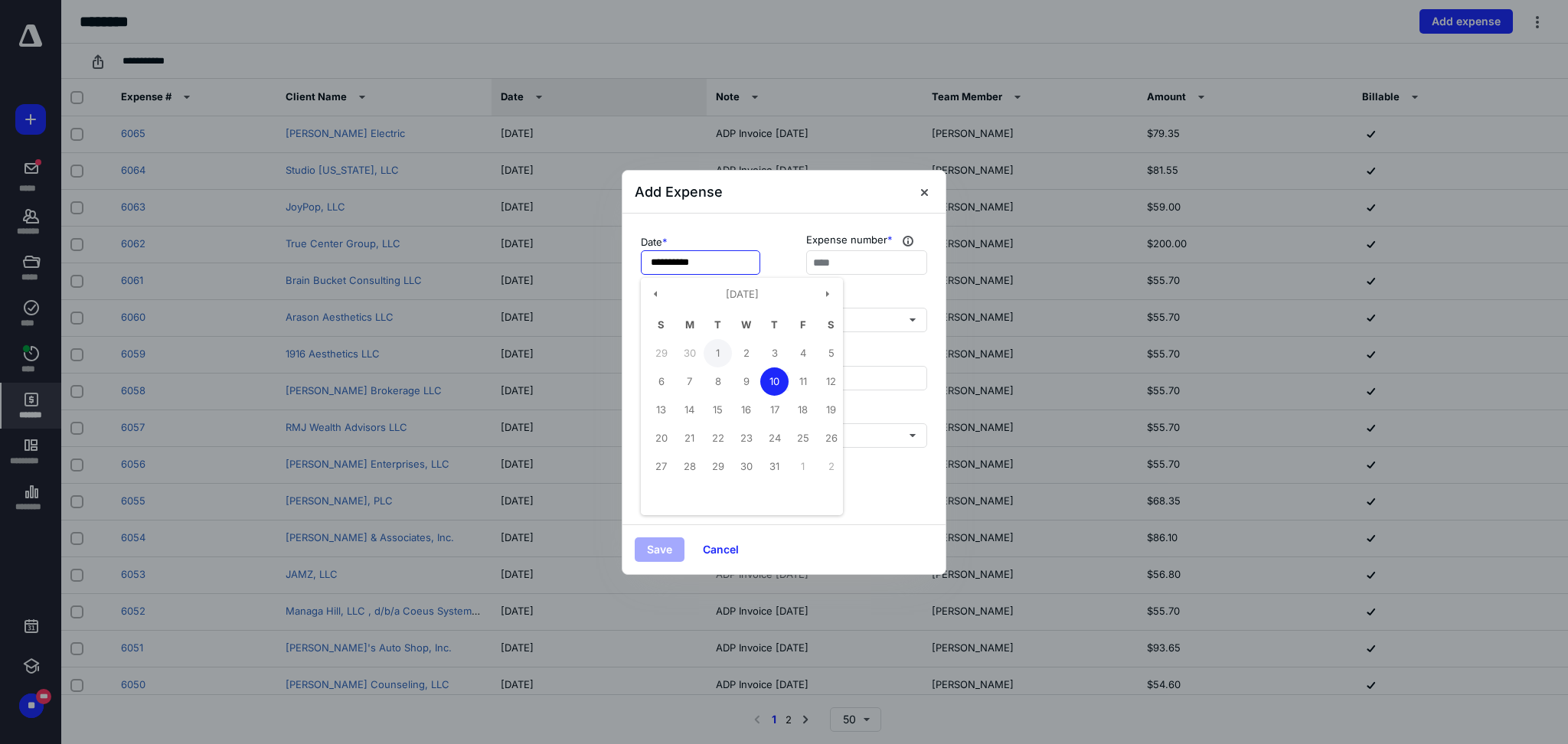 click on "1" at bounding box center (717, 353) 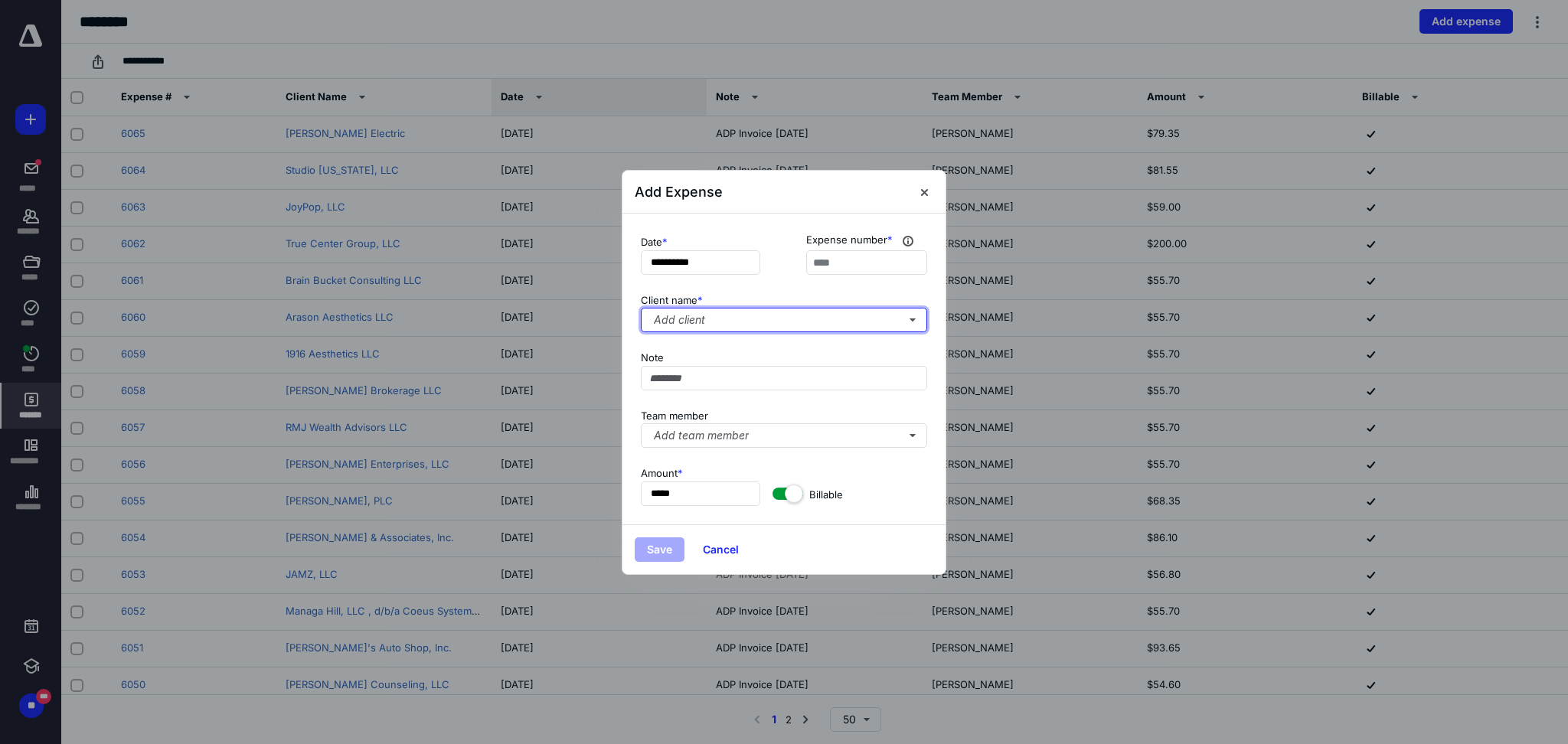 click on "Add client" at bounding box center [784, 320] 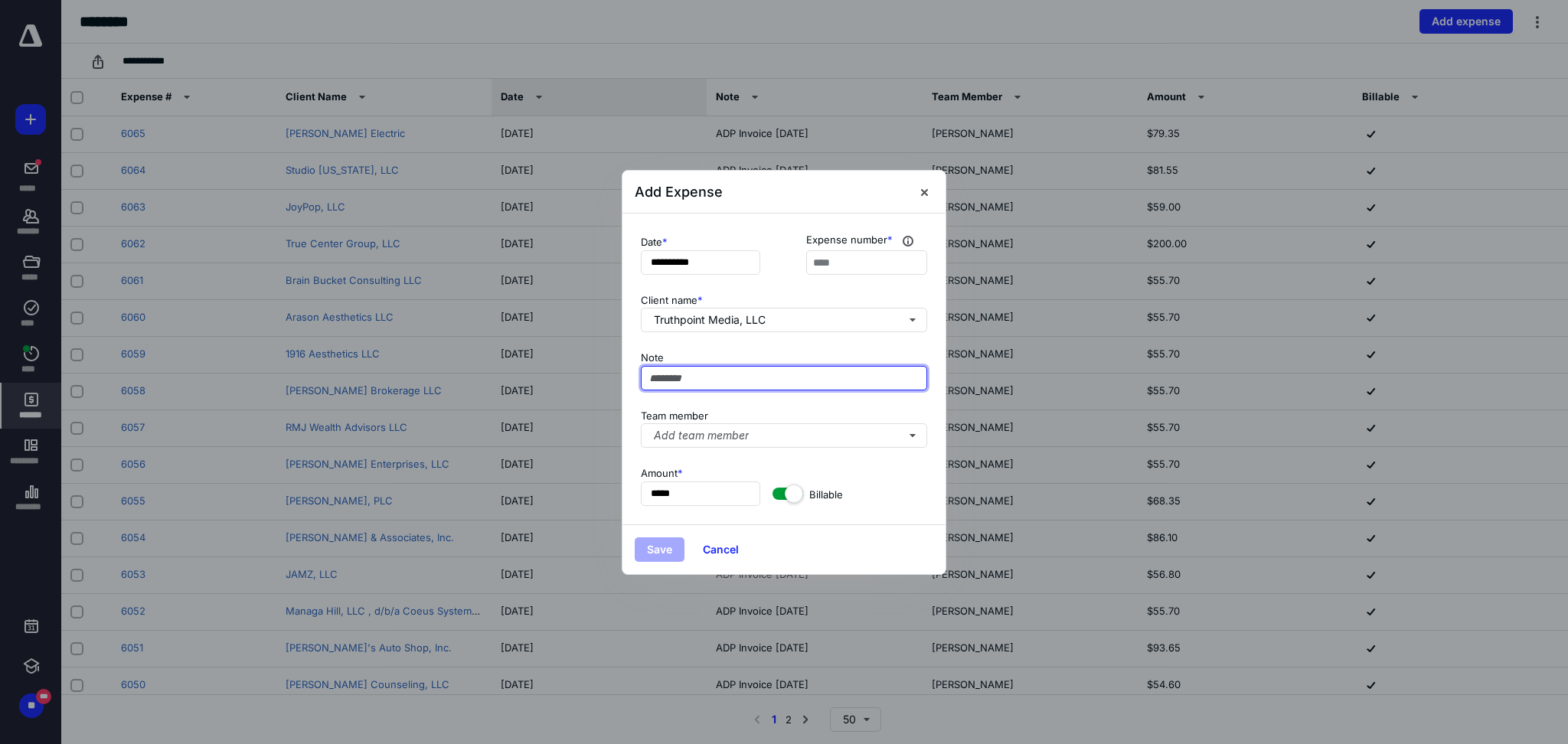 paste on "**********" 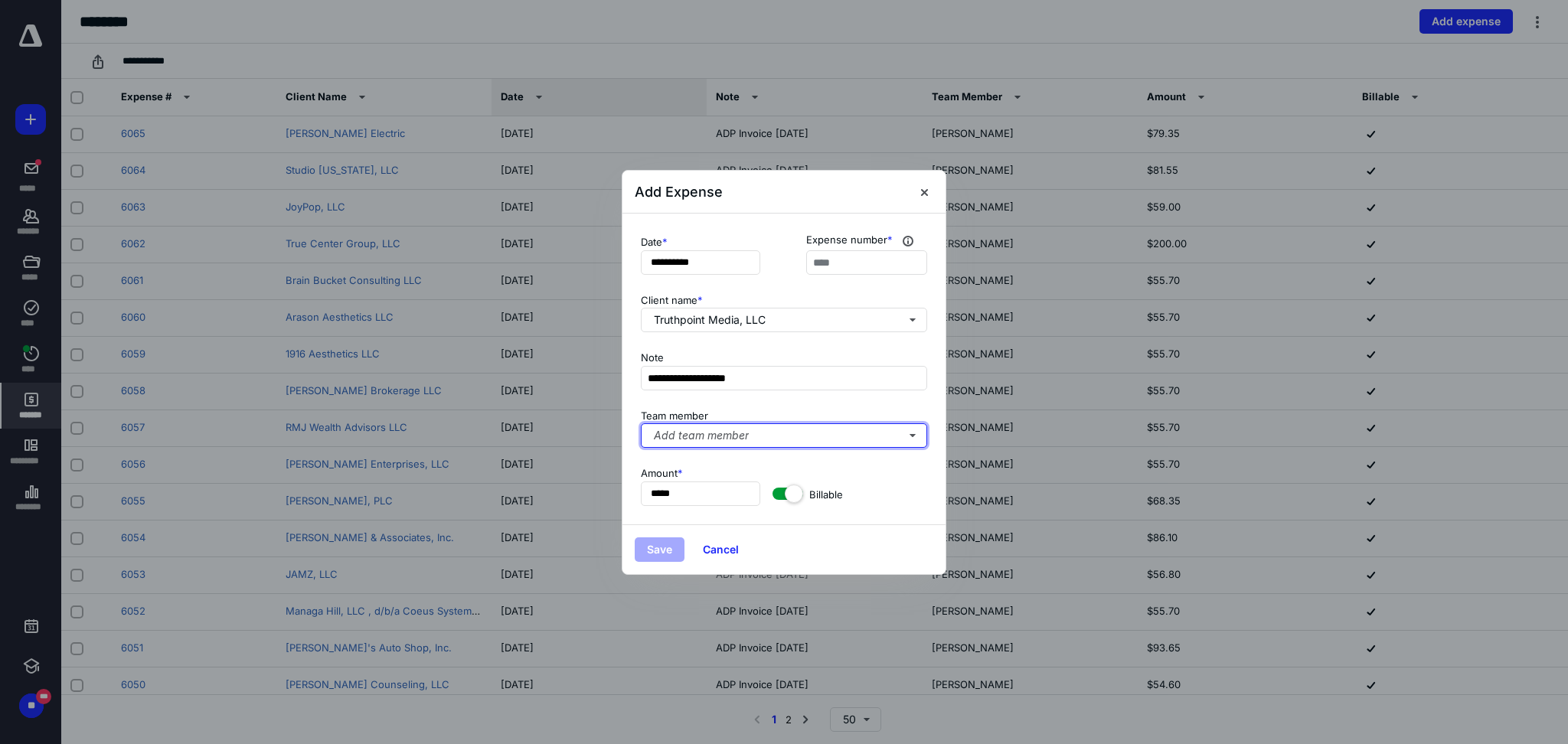 click on "Add team member" at bounding box center [784, 436] 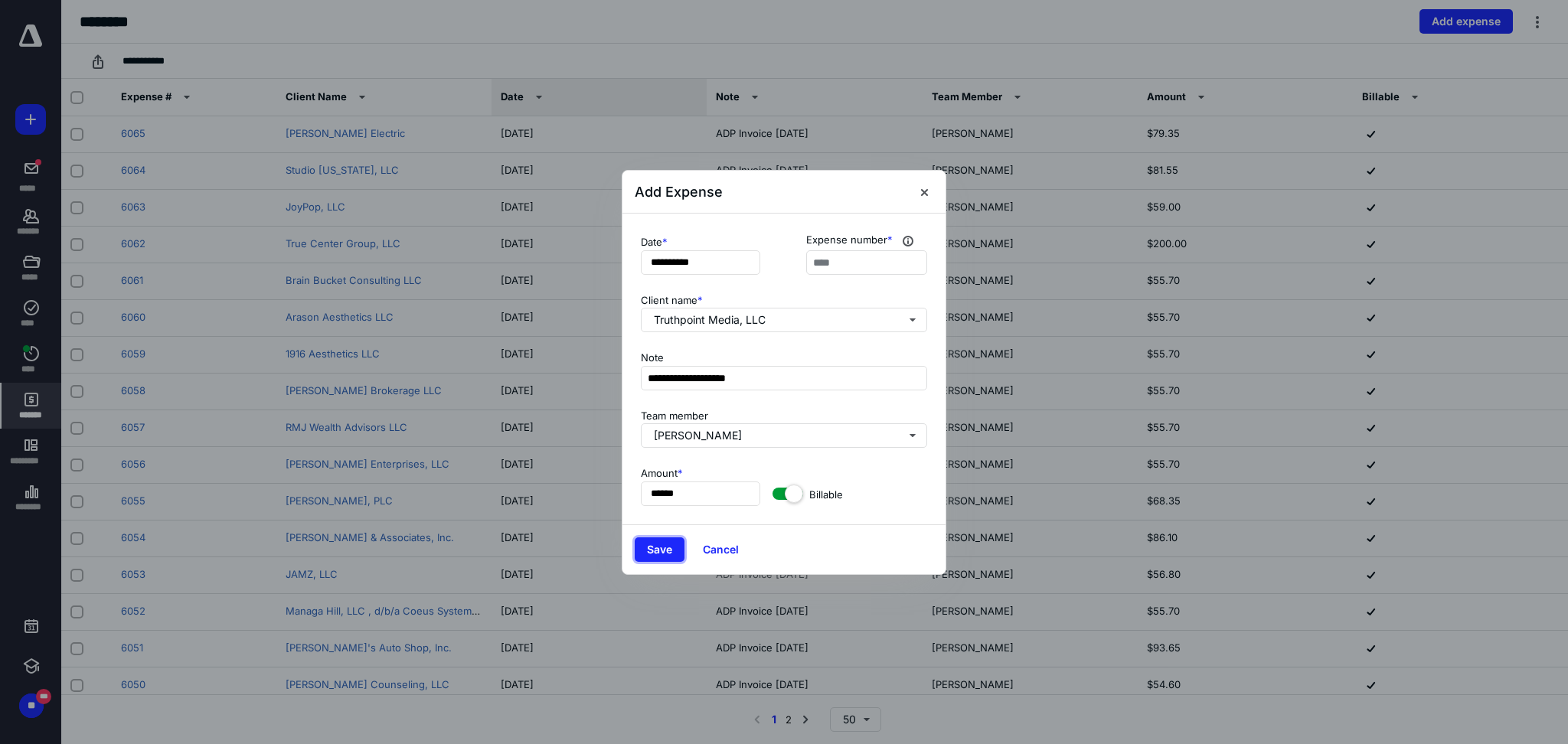 click on "Save" at bounding box center (659, 550) 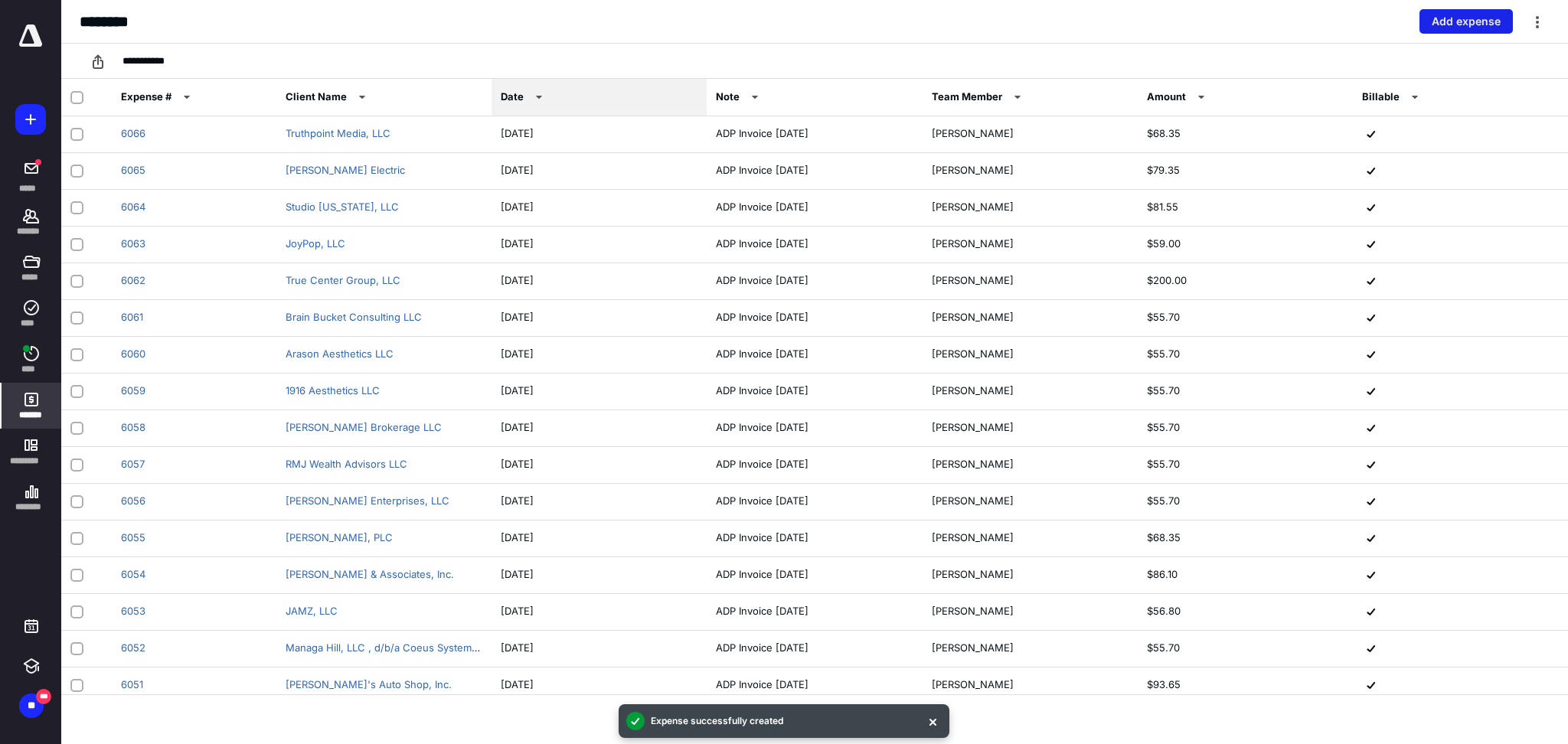click on "Add expense" at bounding box center (1466, 21) 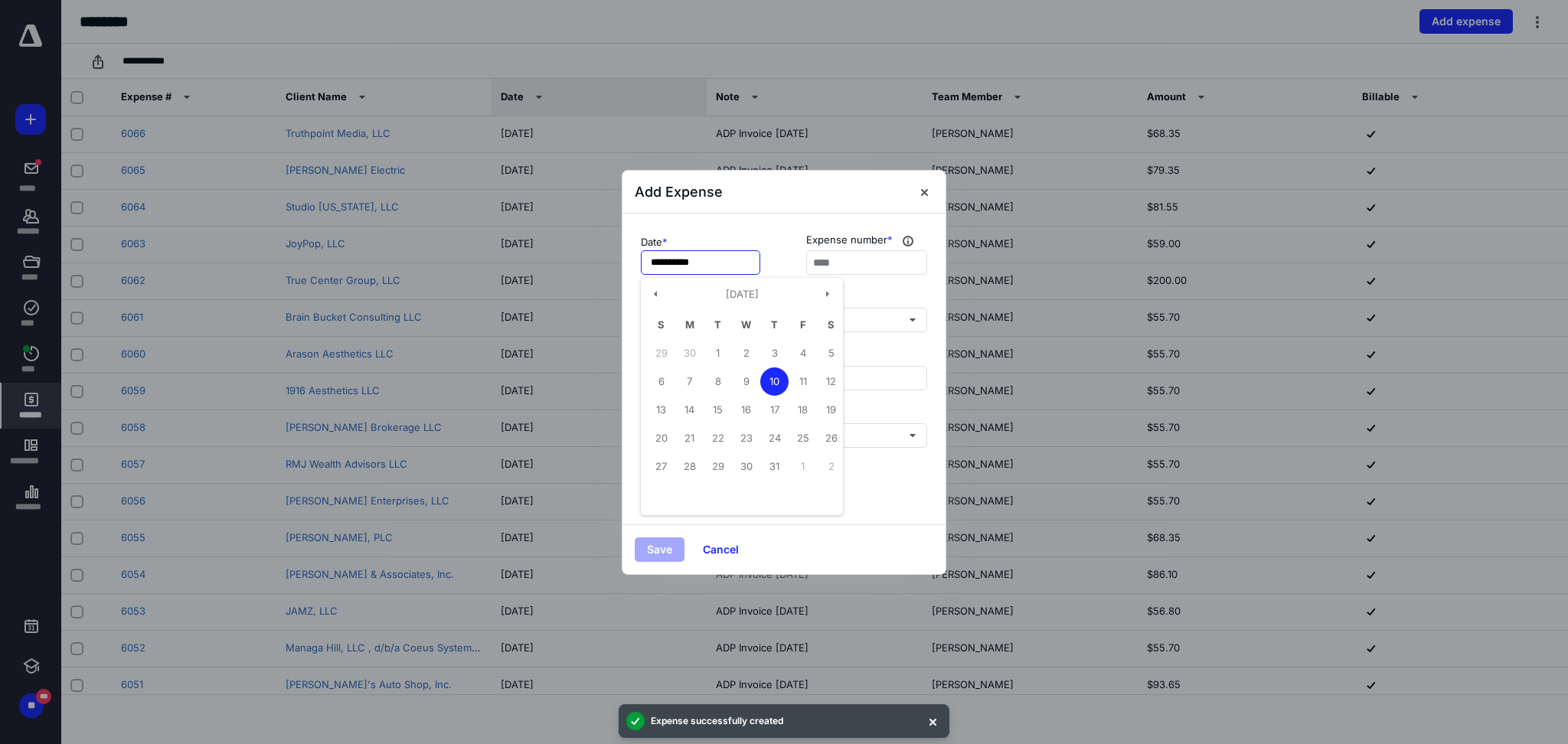 click on "**********" at bounding box center [701, 263] 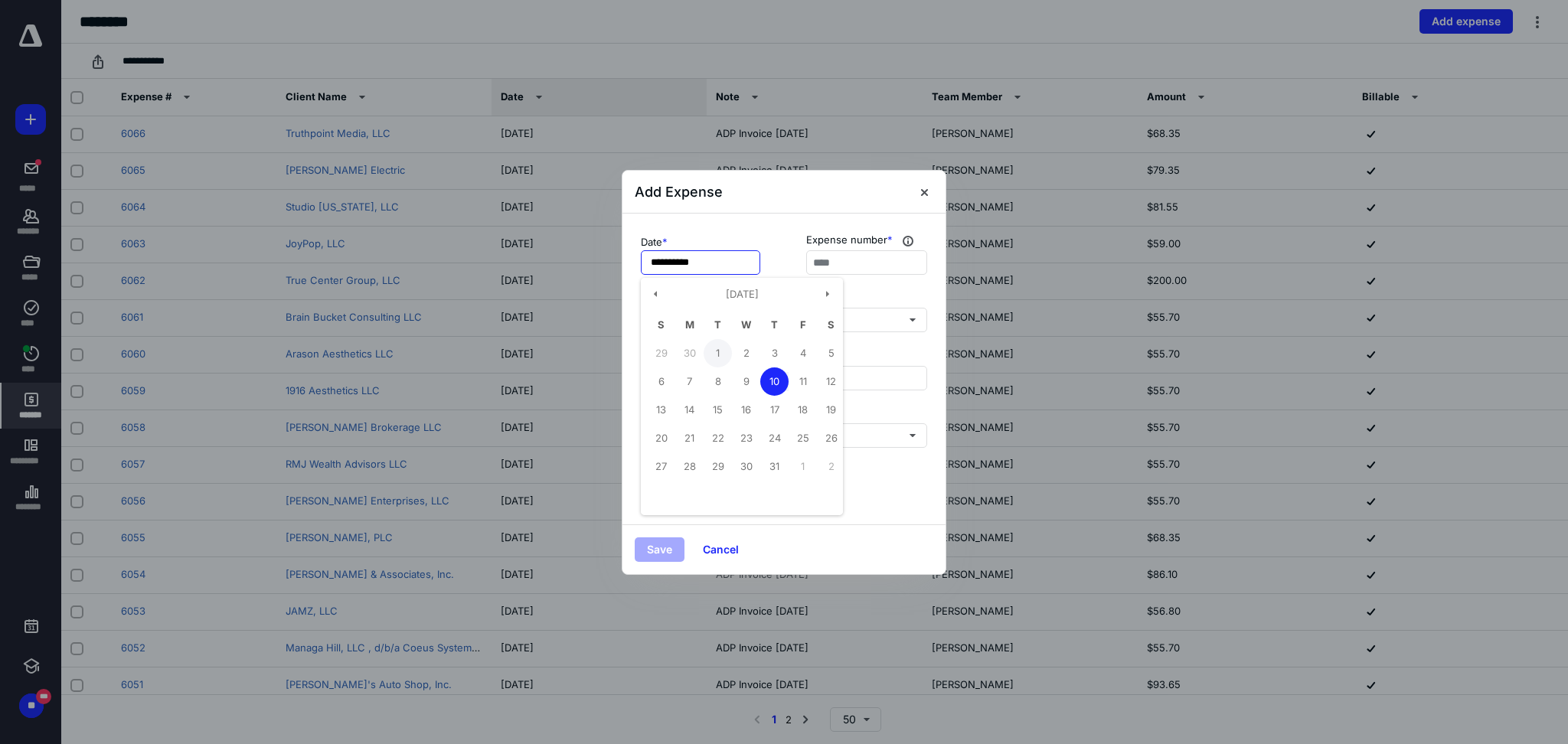 click on "1" at bounding box center (717, 353) 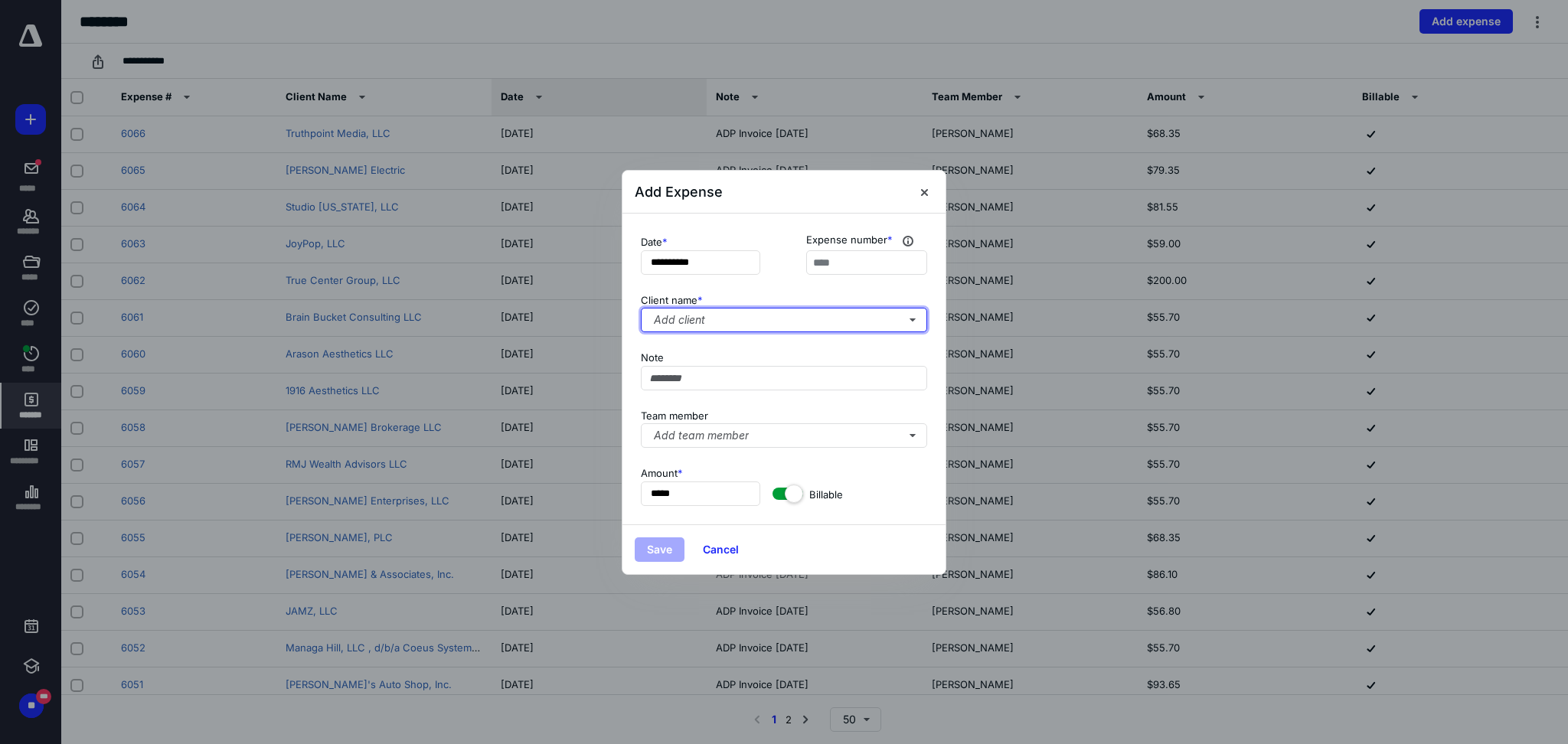 click on "Add client" at bounding box center [784, 320] 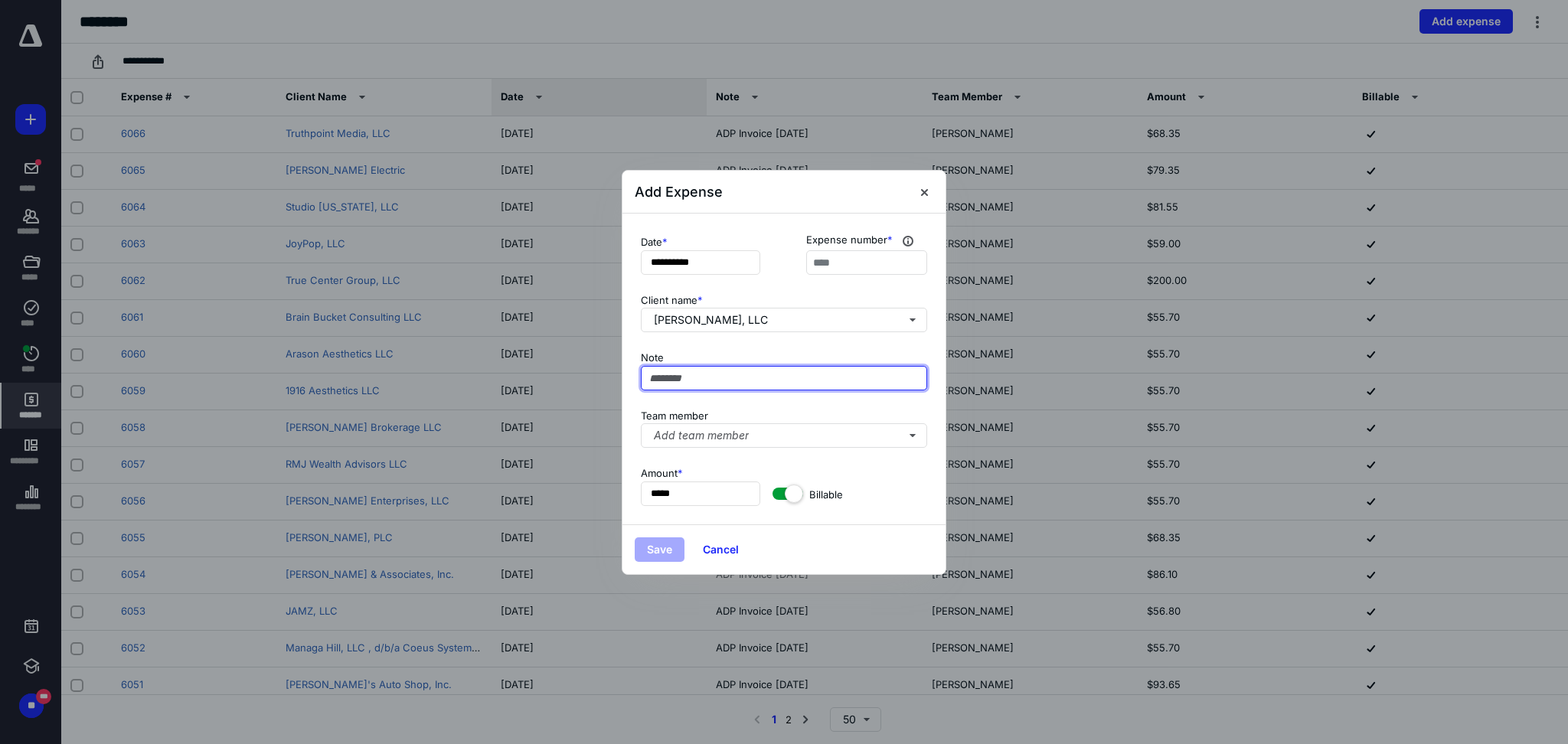 paste on "**********" 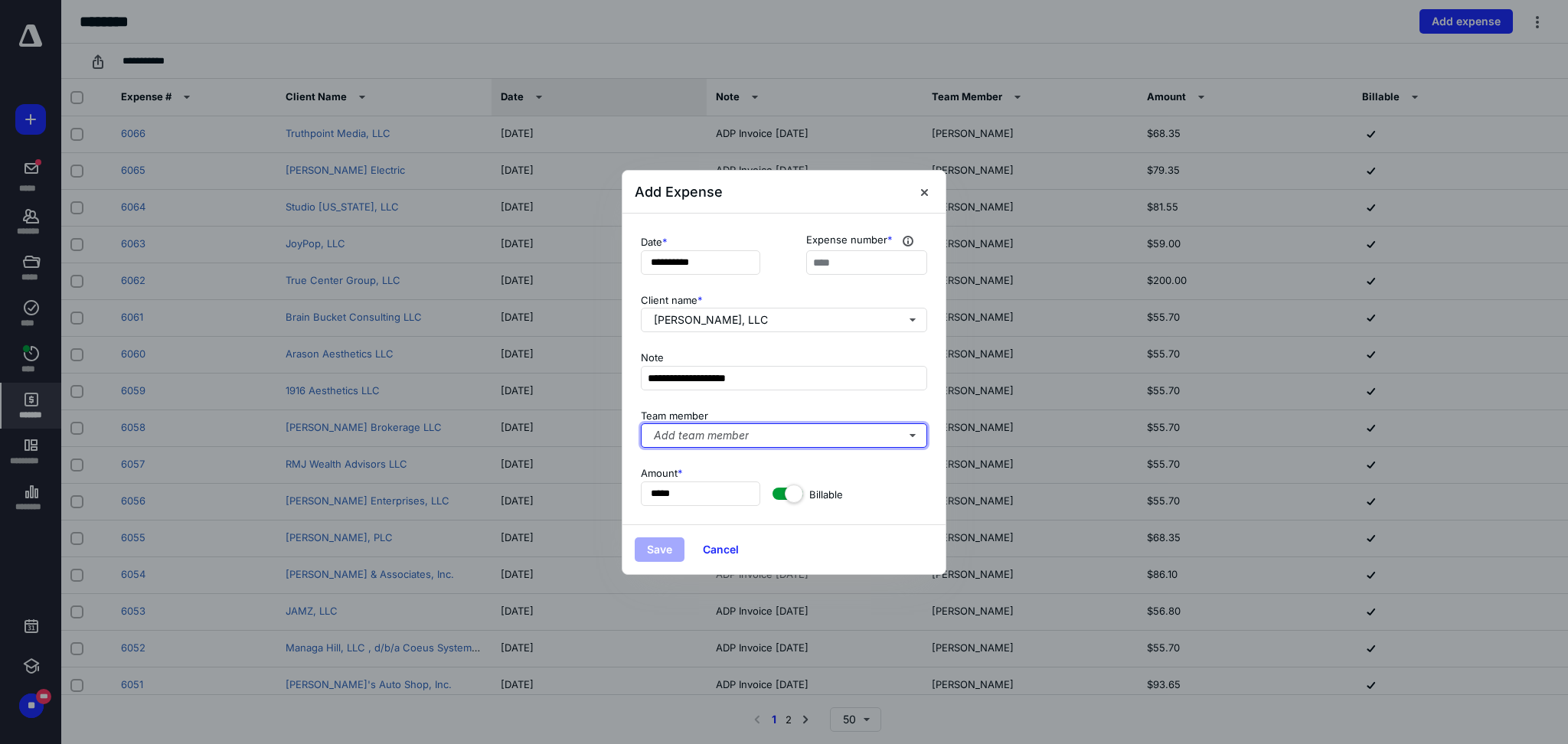 click on "Add team member" at bounding box center [784, 436] 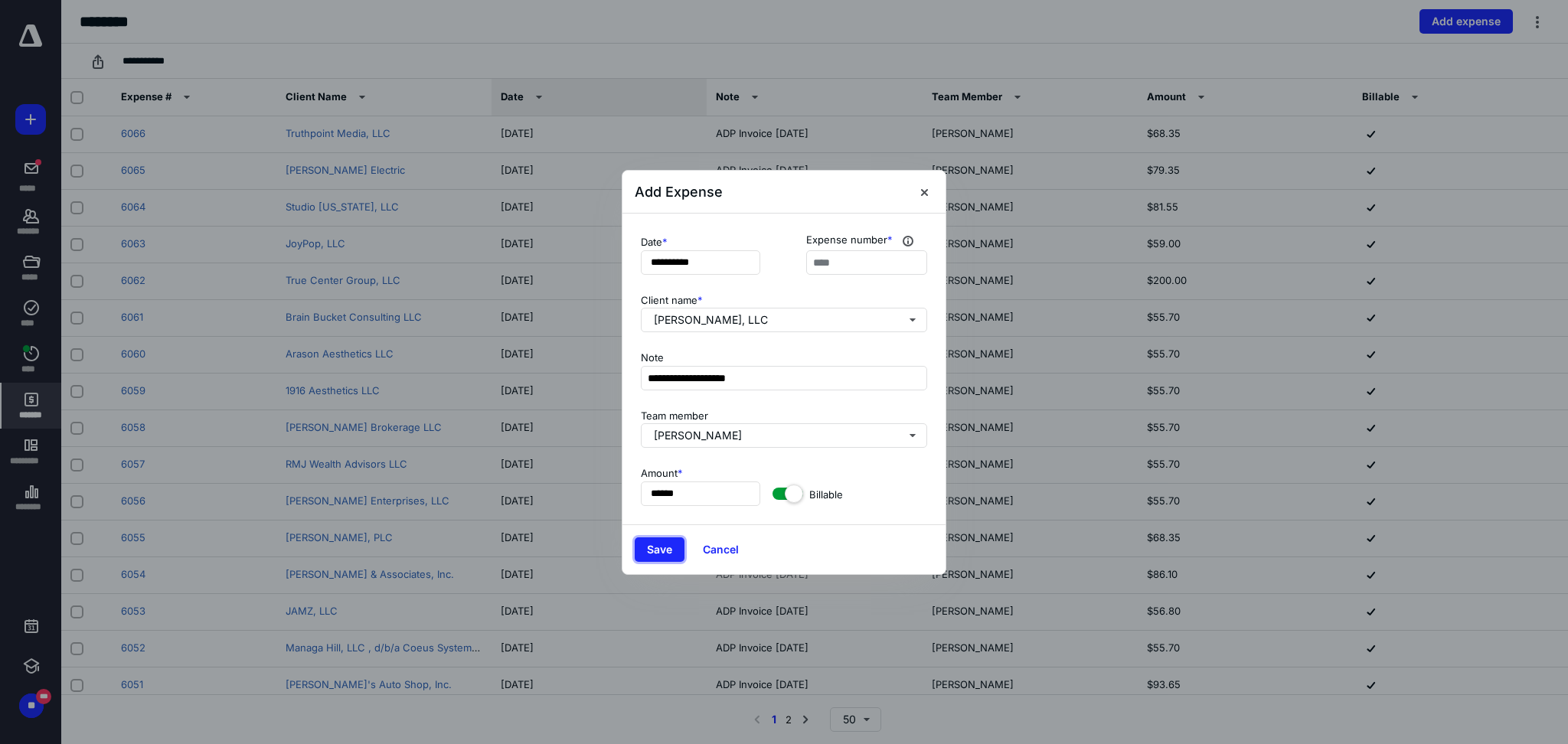 click on "Save" at bounding box center [659, 550] 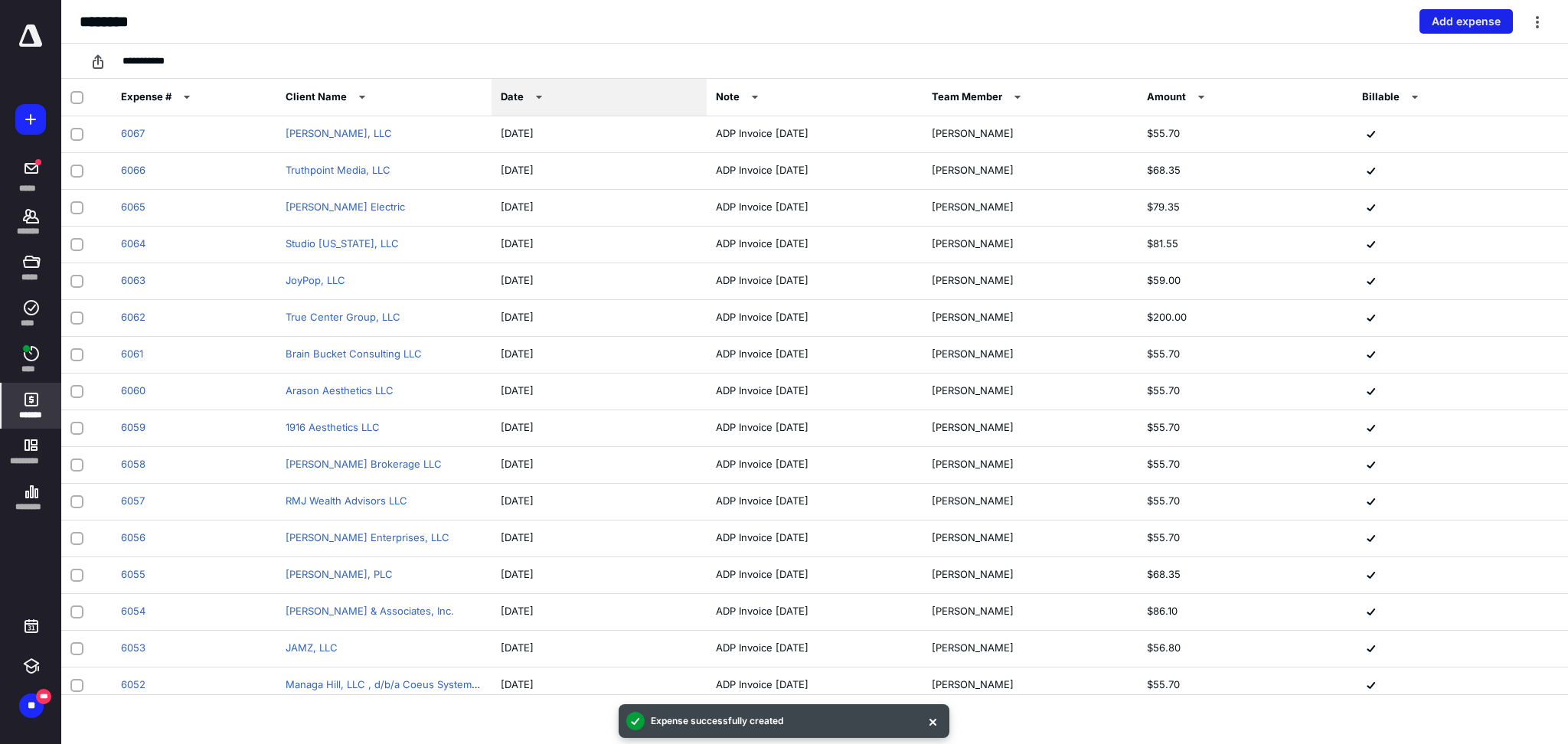 click on "Add expense" at bounding box center [1466, 21] 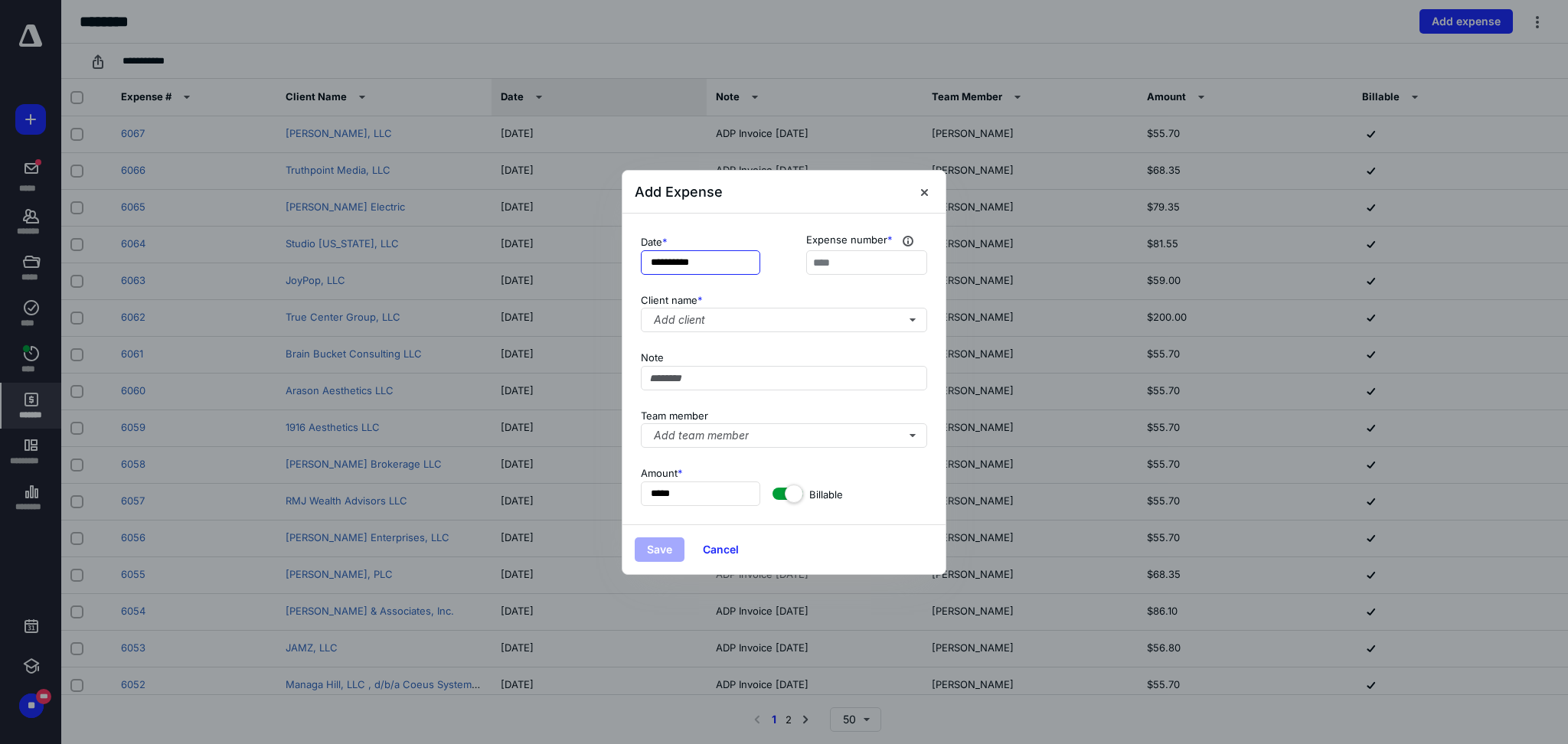 click on "**********" at bounding box center [701, 263] 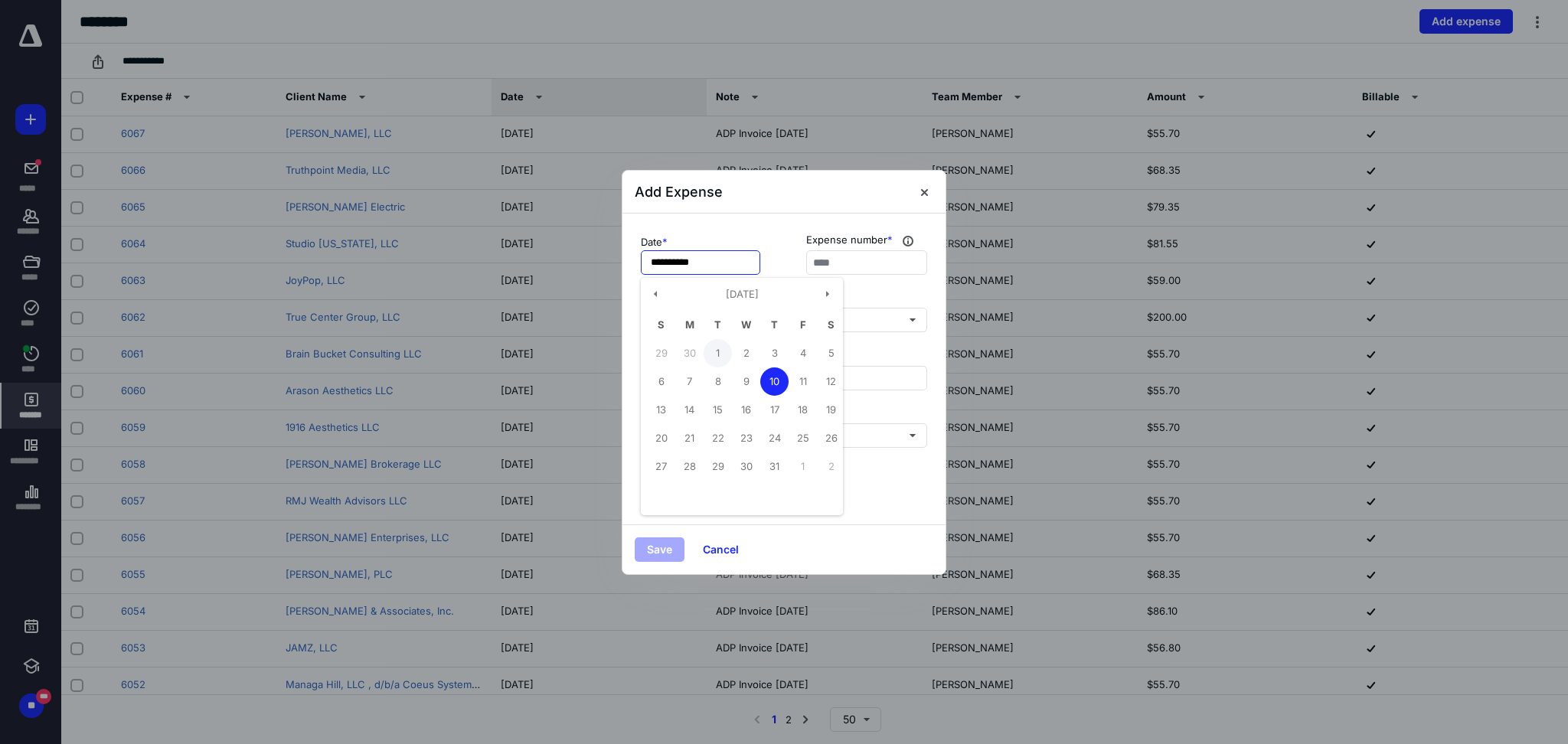 click on "1" at bounding box center [717, 353] 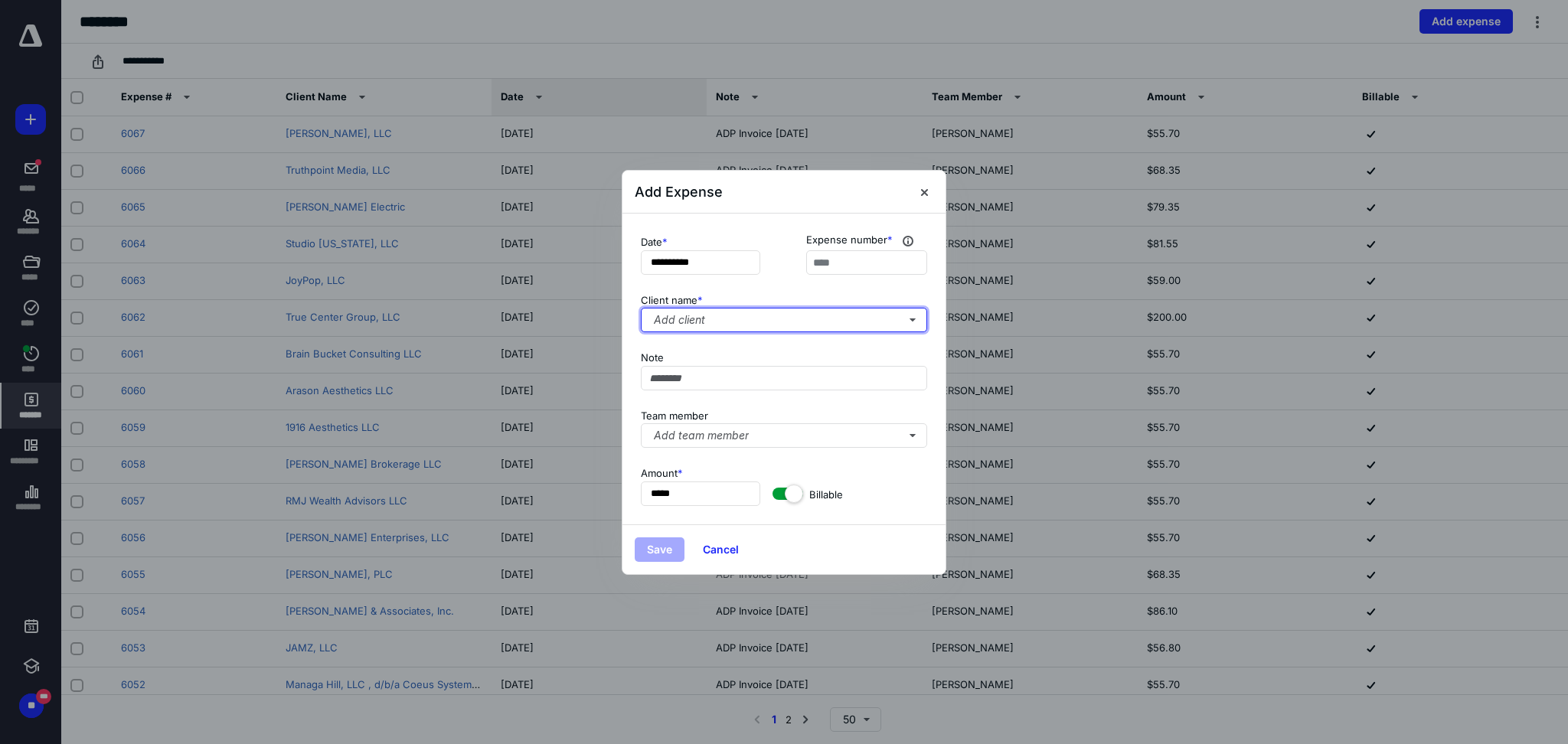 click on "Add client" at bounding box center (784, 320) 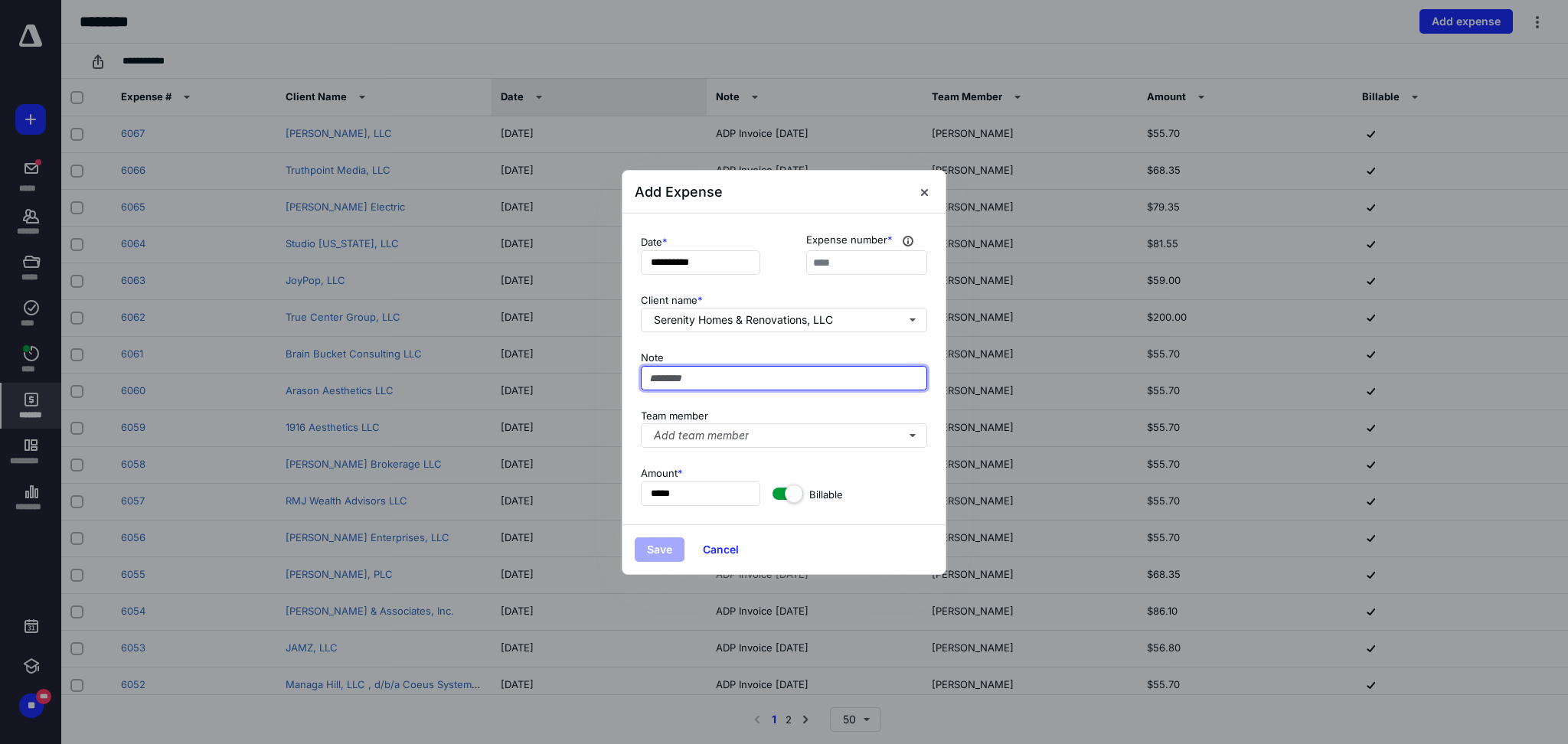 paste on "**********" 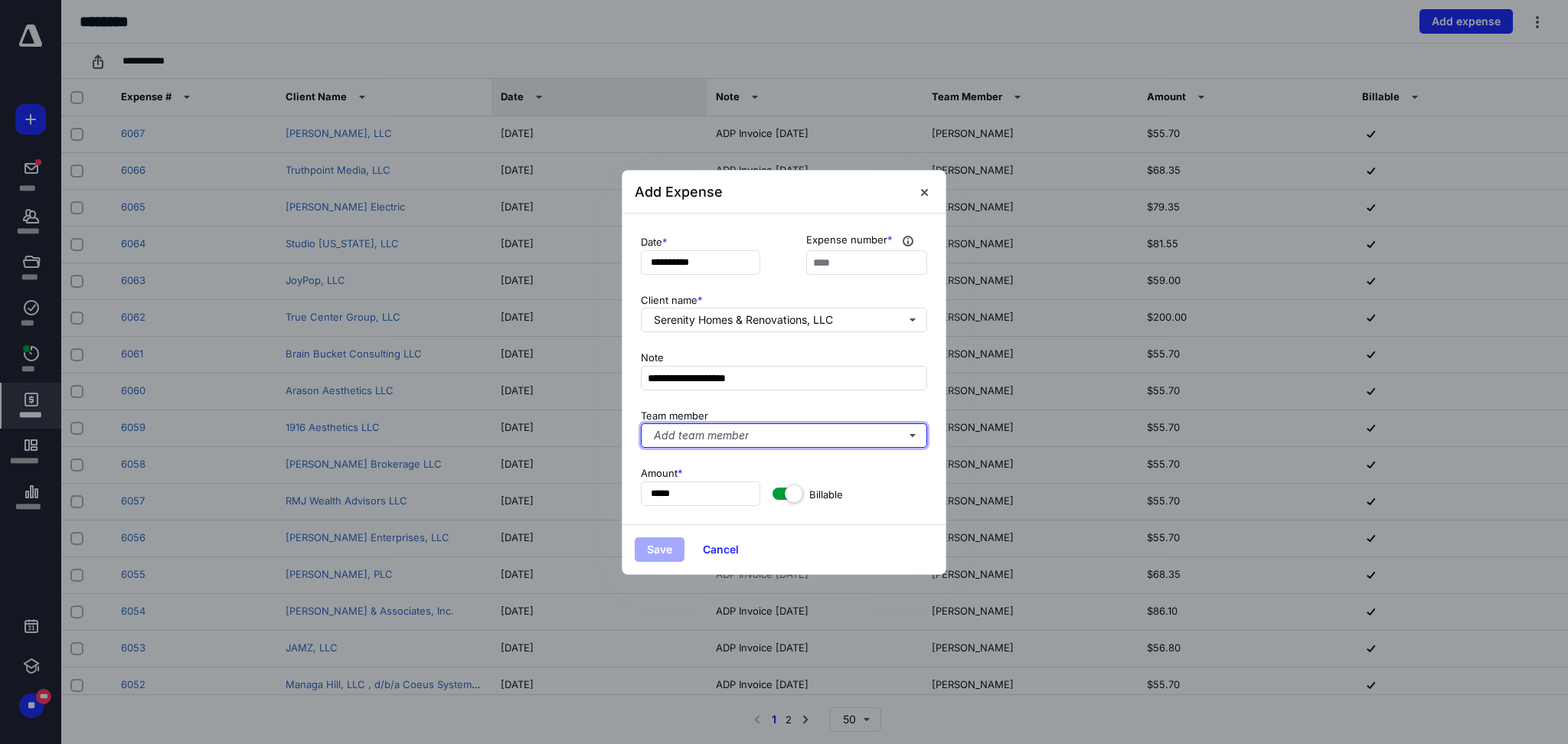 click on "Add team member" at bounding box center [784, 436] 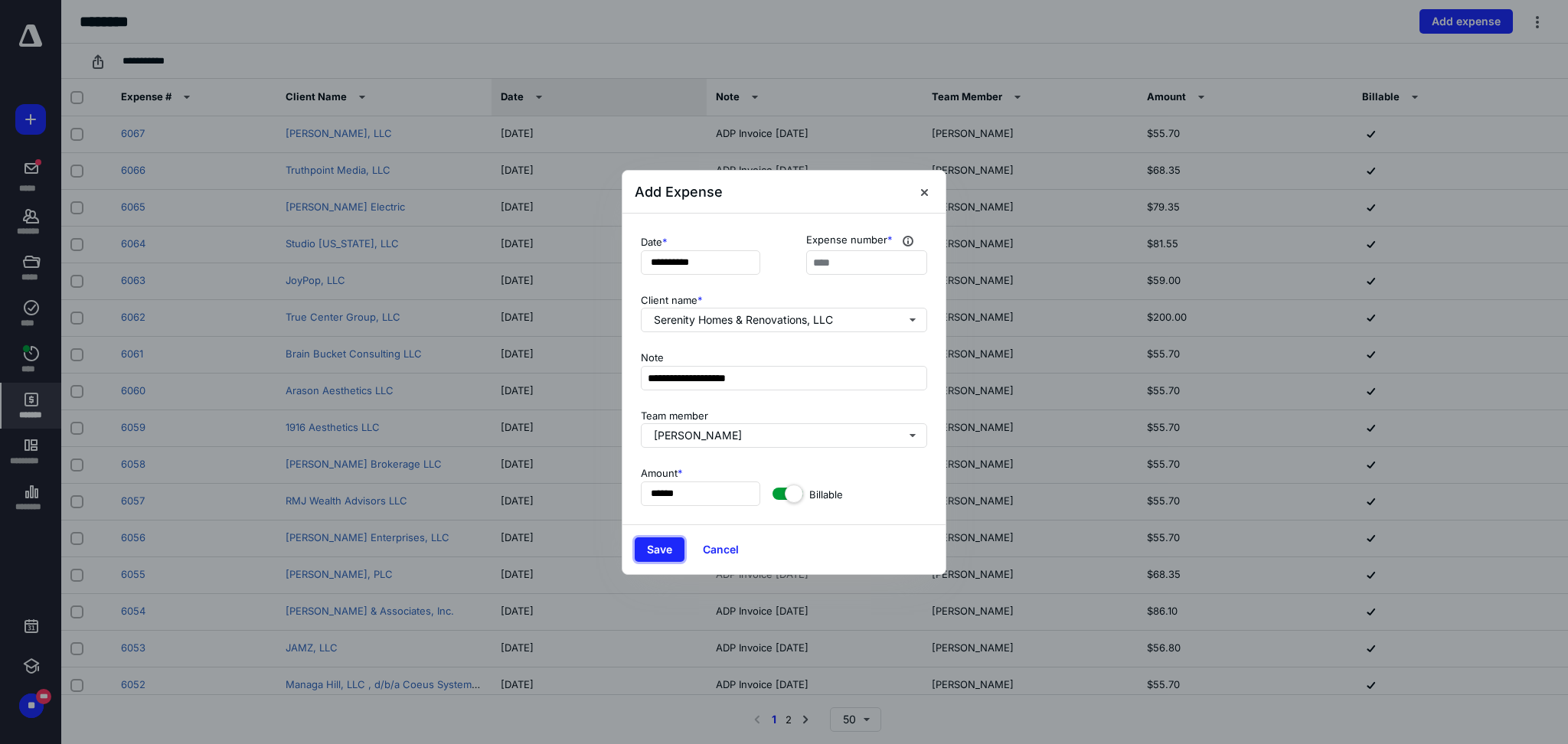 click on "Save" at bounding box center [659, 550] 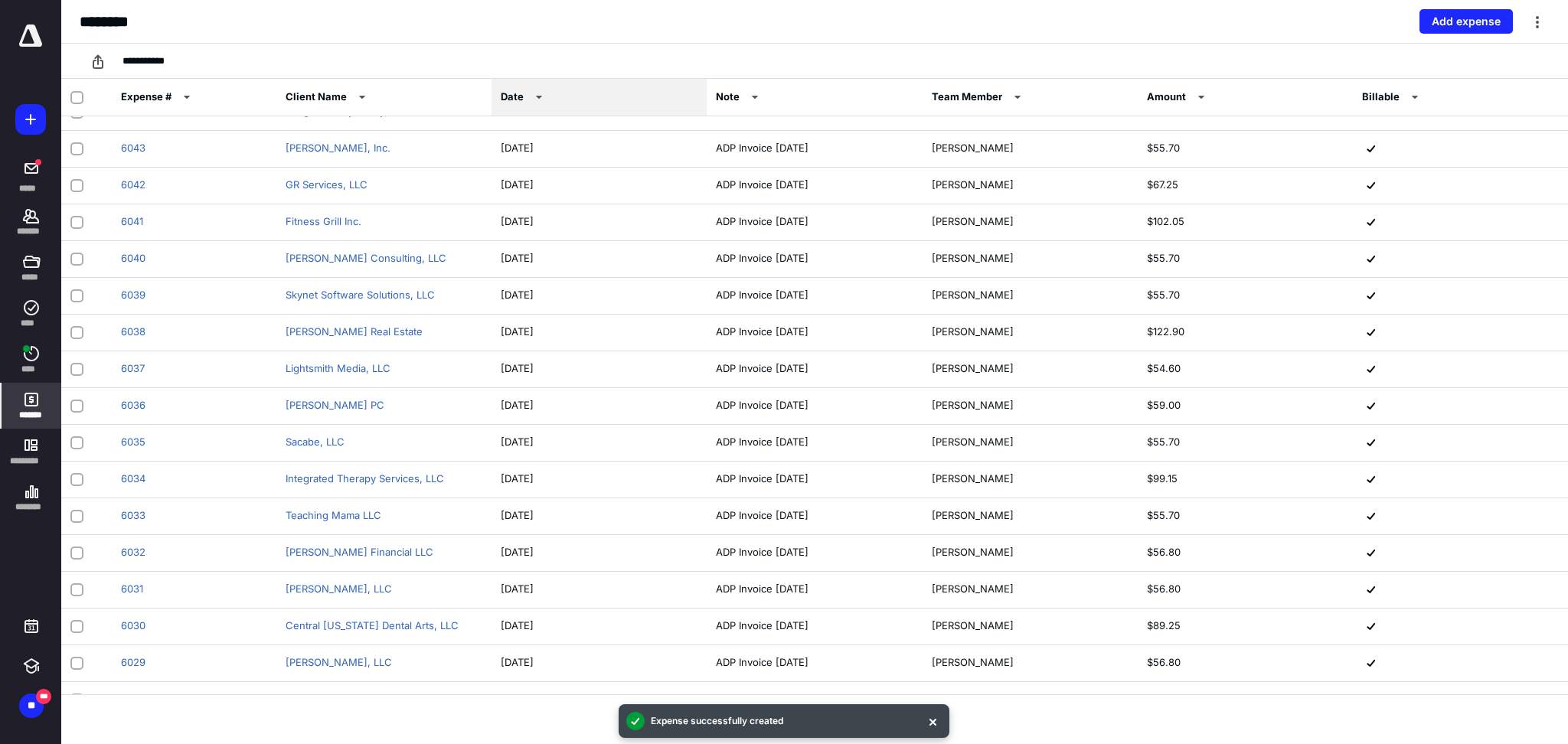 scroll, scrollTop: 919, scrollLeft: 0, axis: vertical 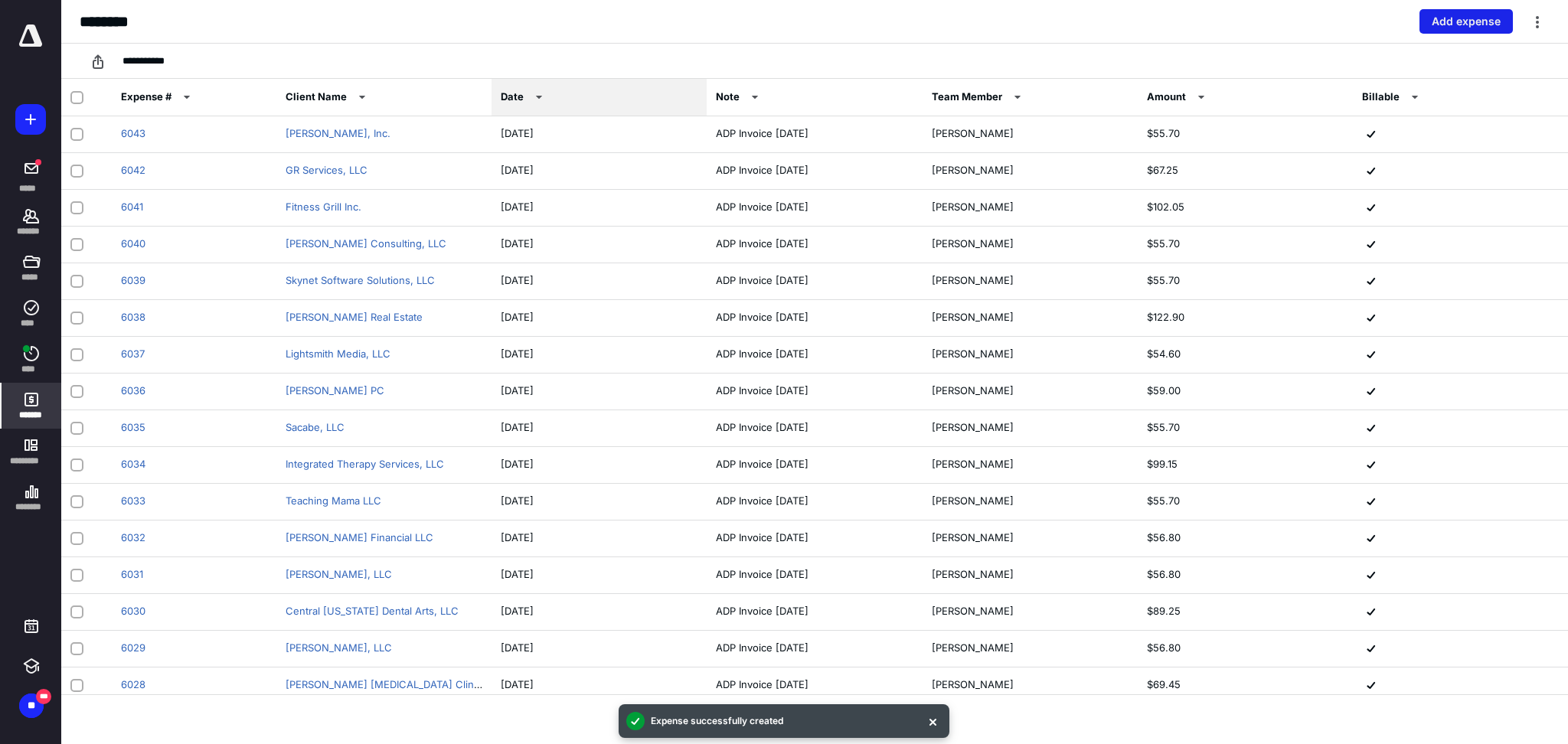 click on "Add expense" at bounding box center (1466, 21) 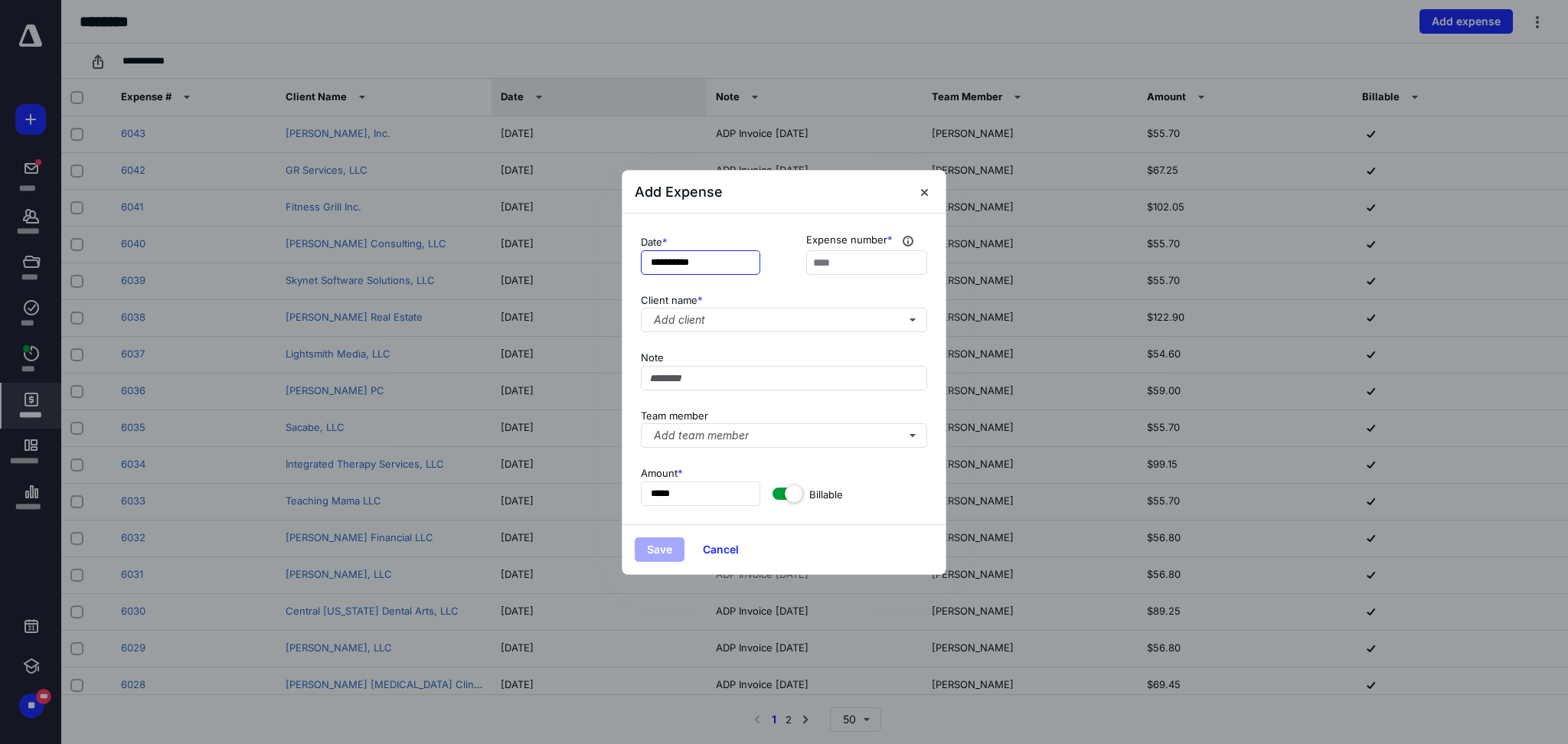 click on "**********" at bounding box center [701, 263] 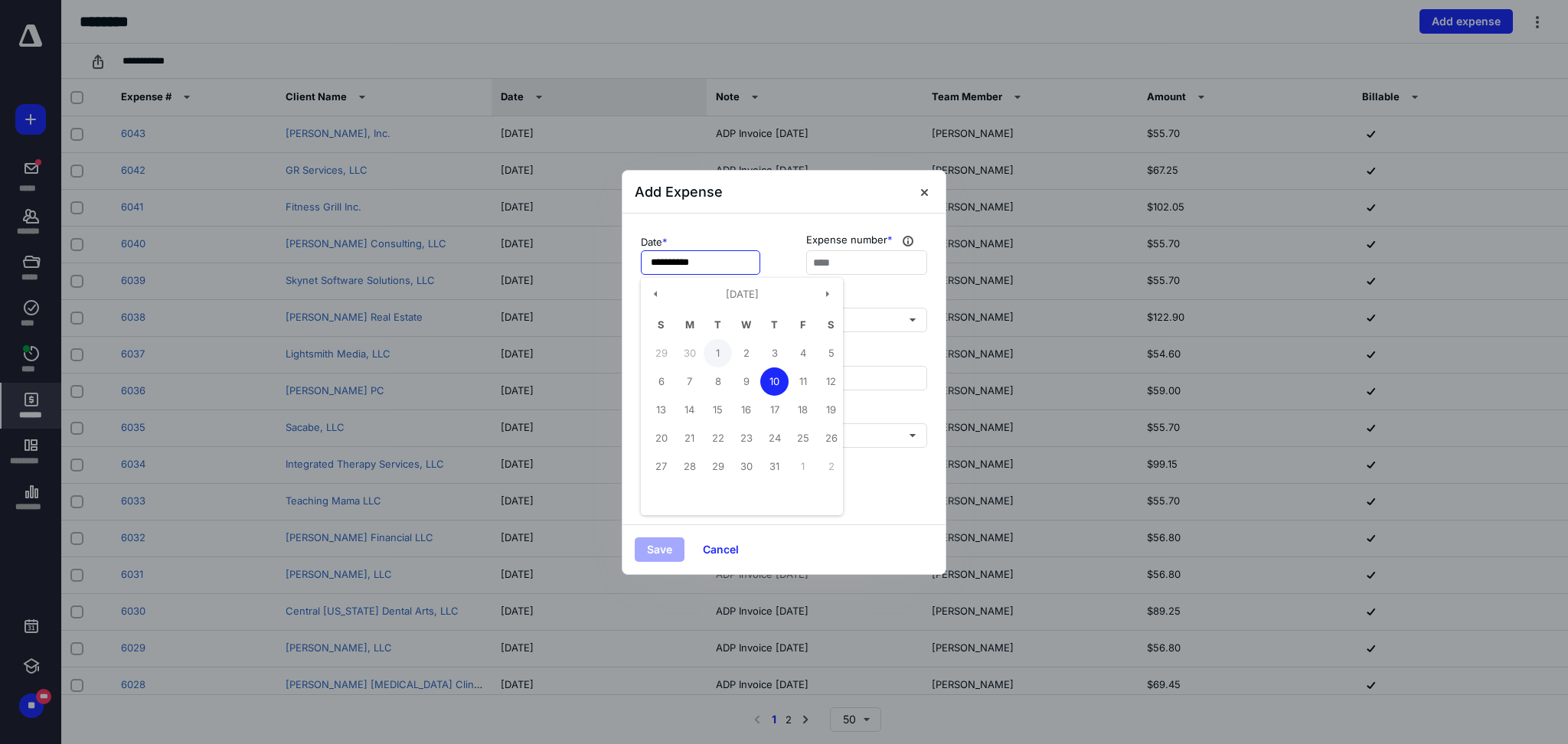 click on "1" at bounding box center (717, 353) 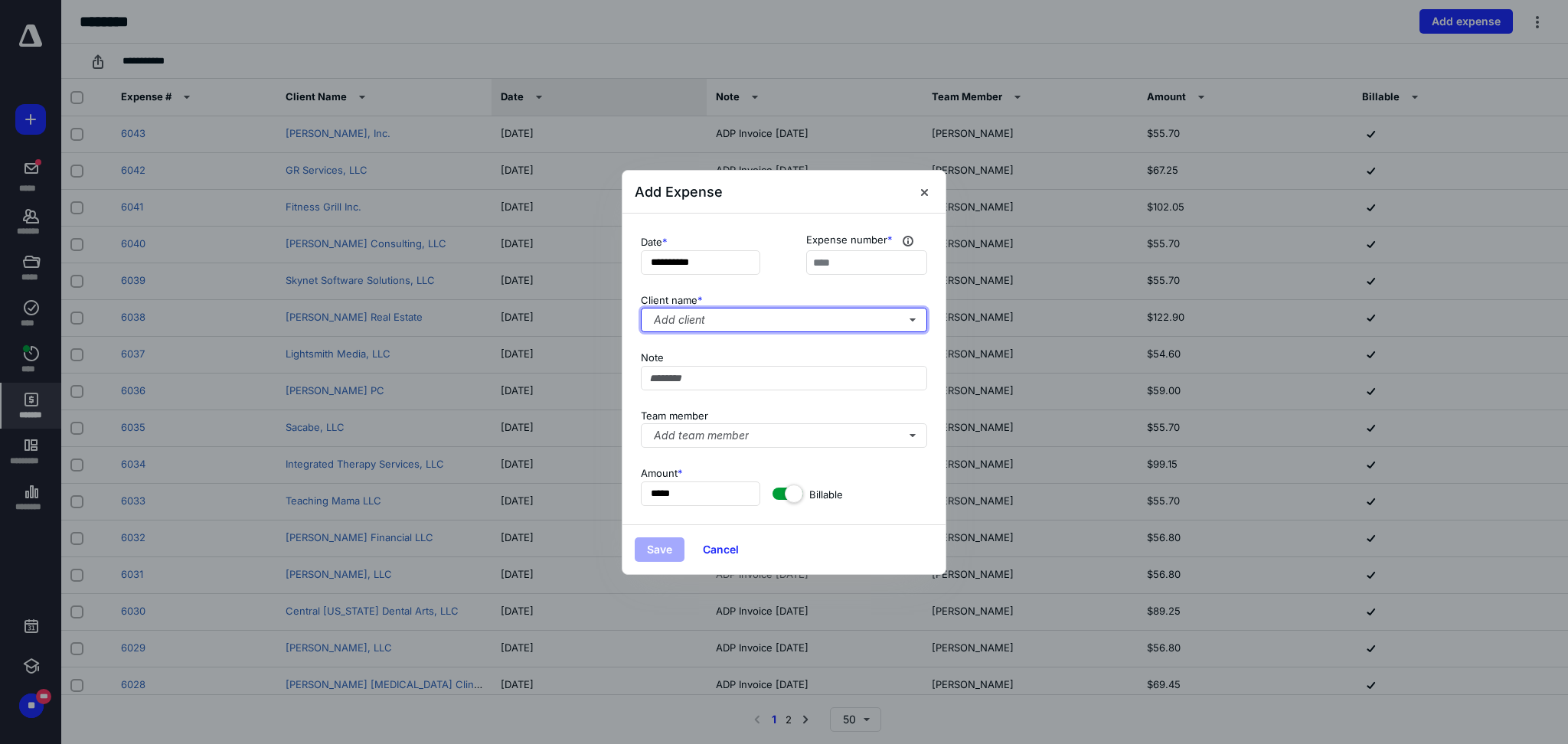 click on "Add client" at bounding box center (784, 320) 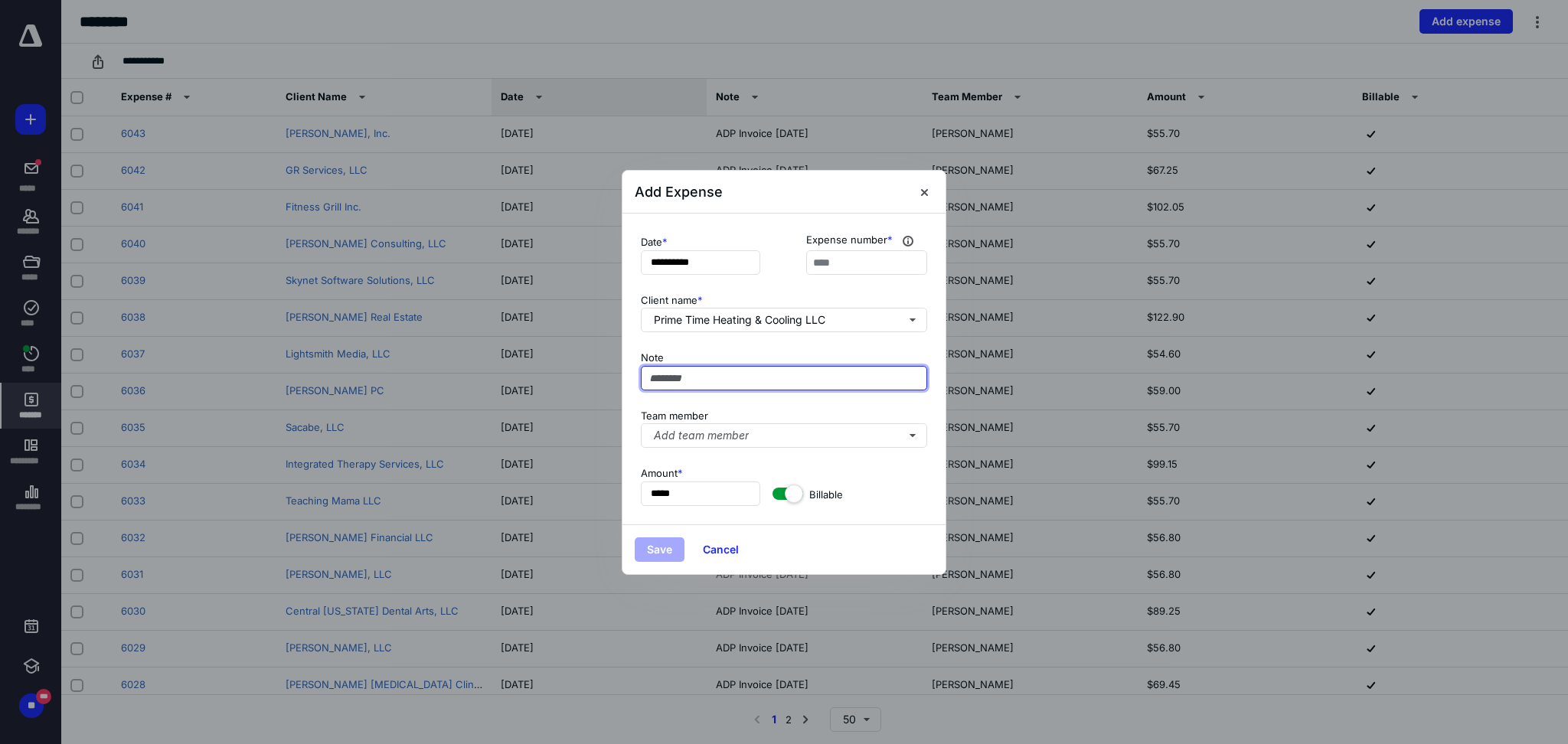 paste on "**********" 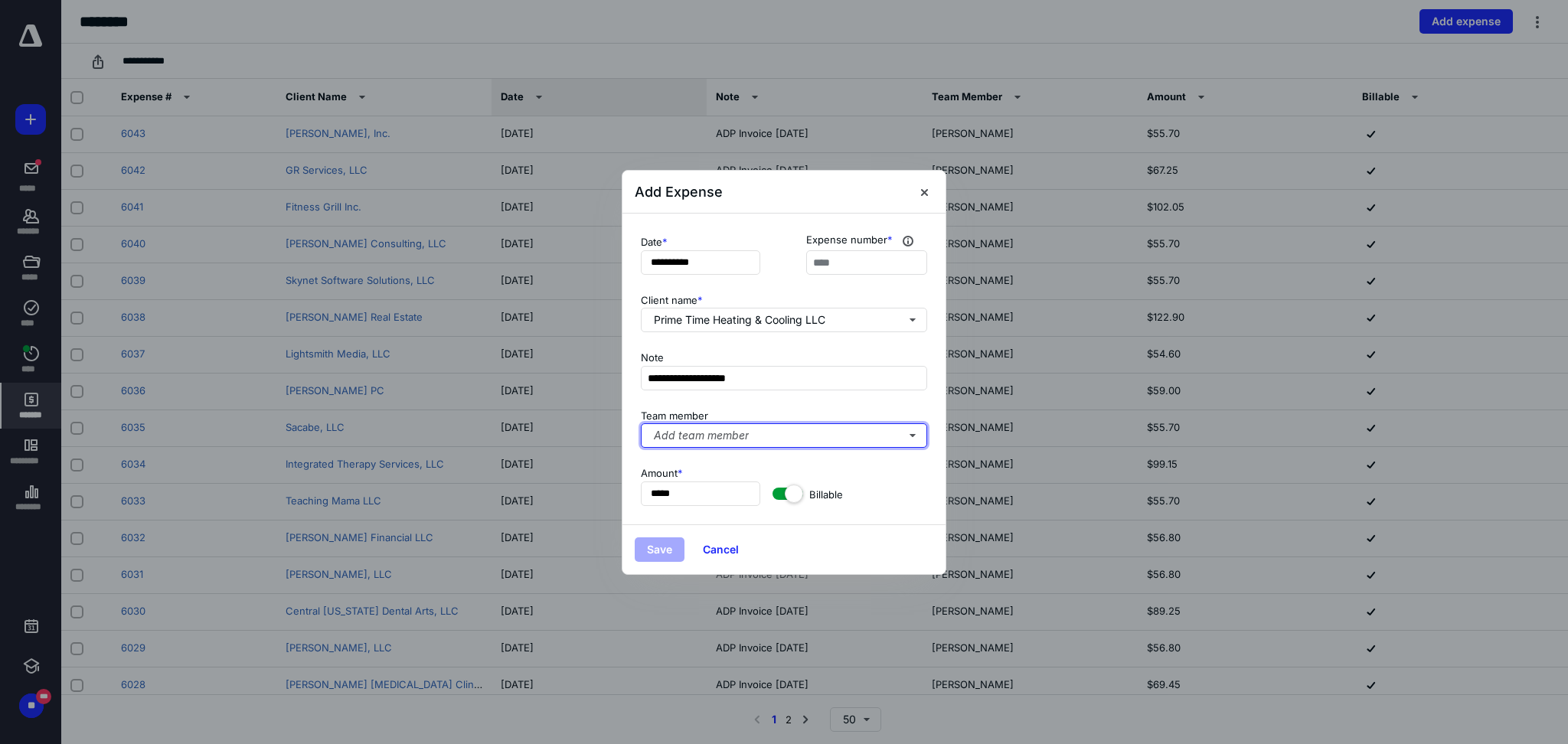 click on "Add team member" at bounding box center (784, 436) 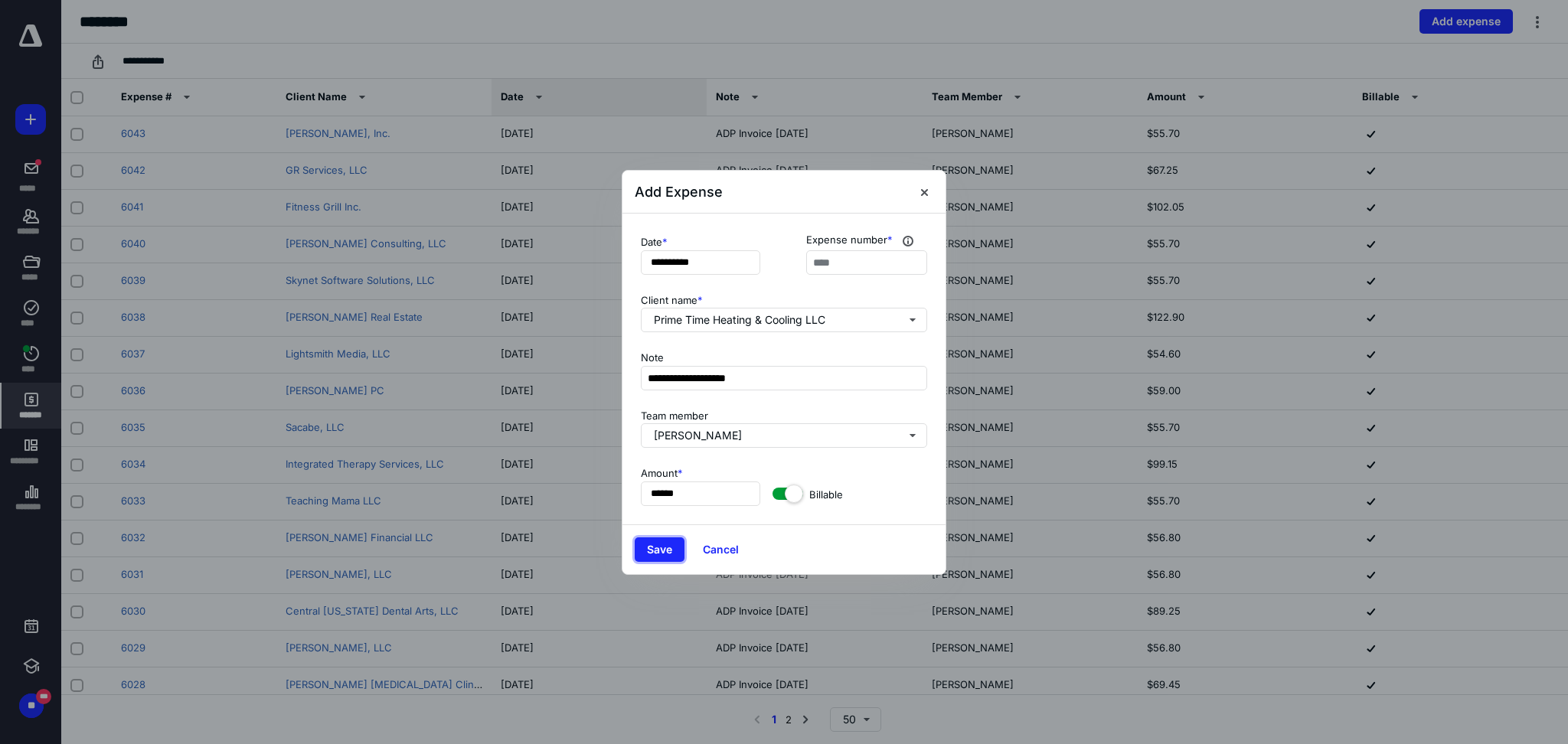 click on "Save" at bounding box center (659, 550) 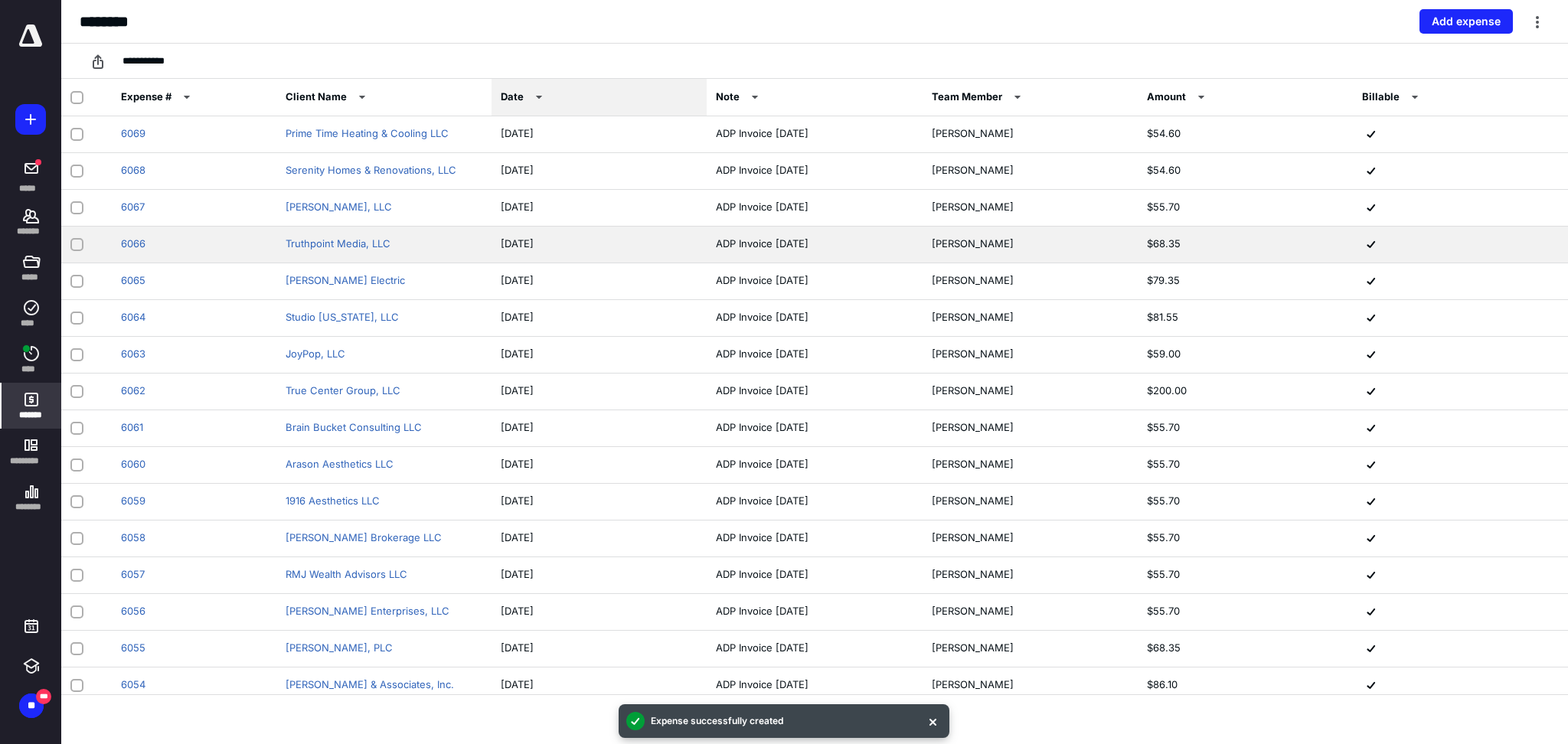 scroll, scrollTop: 102, scrollLeft: 0, axis: vertical 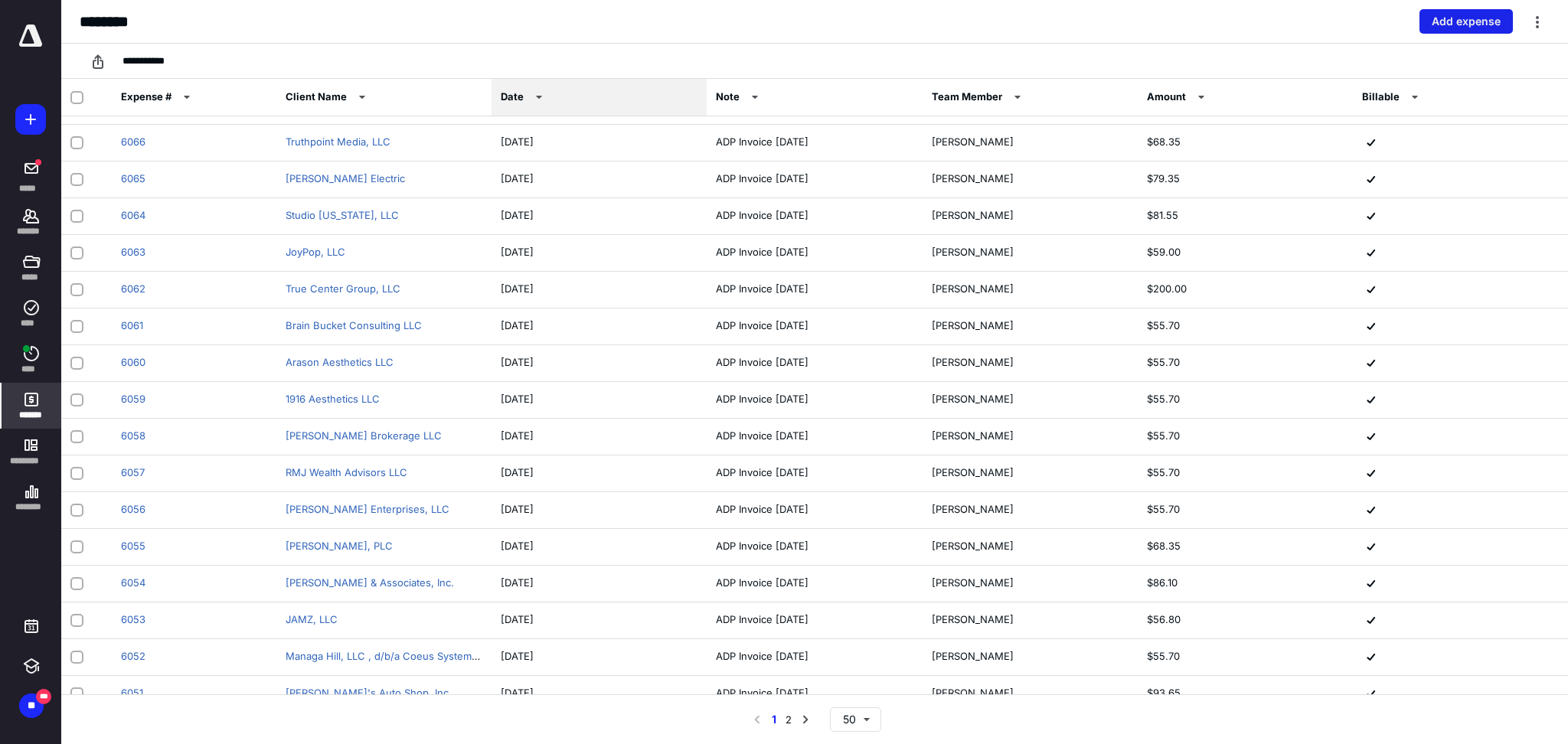 click on "Add expense" at bounding box center (1466, 21) 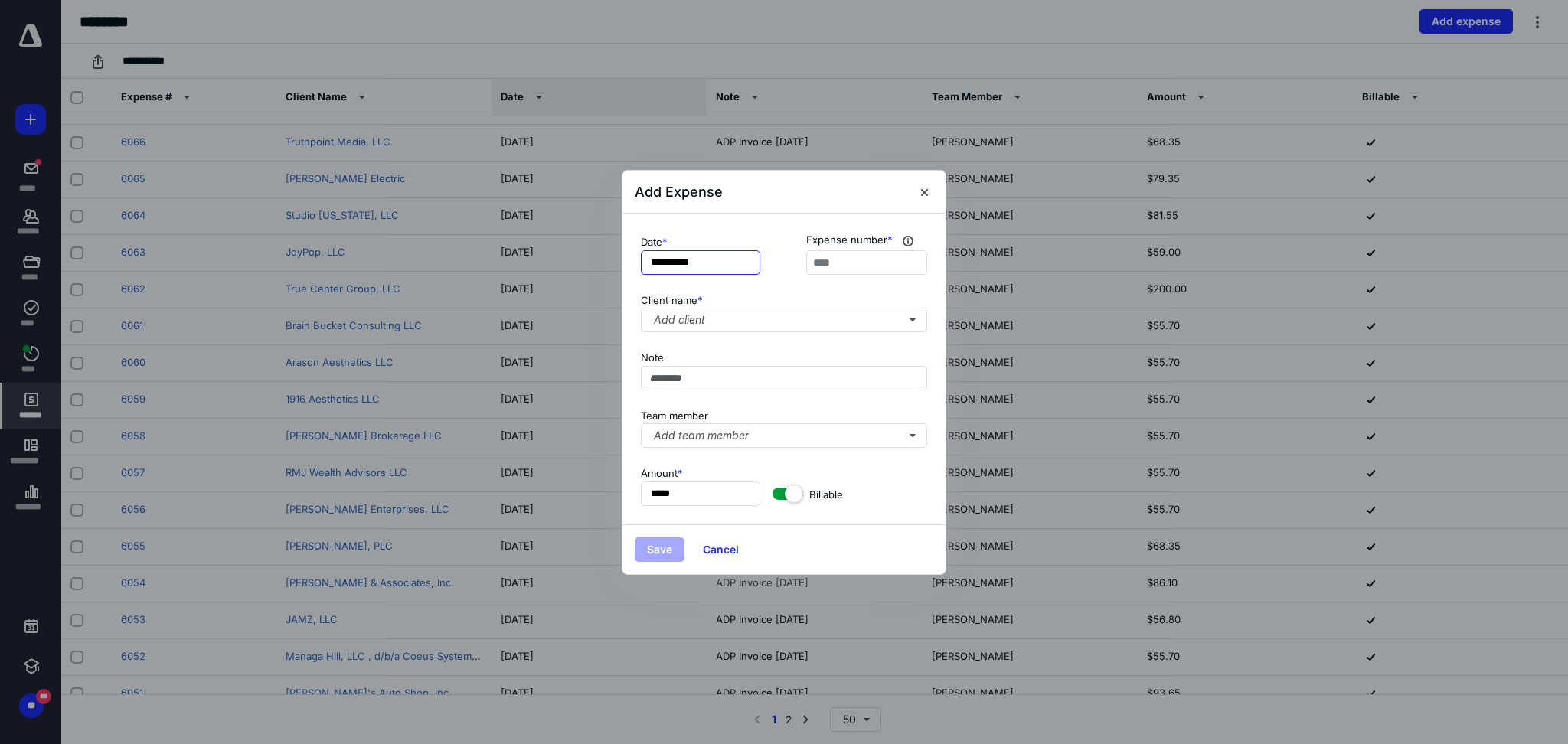 click on "**********" at bounding box center [701, 263] 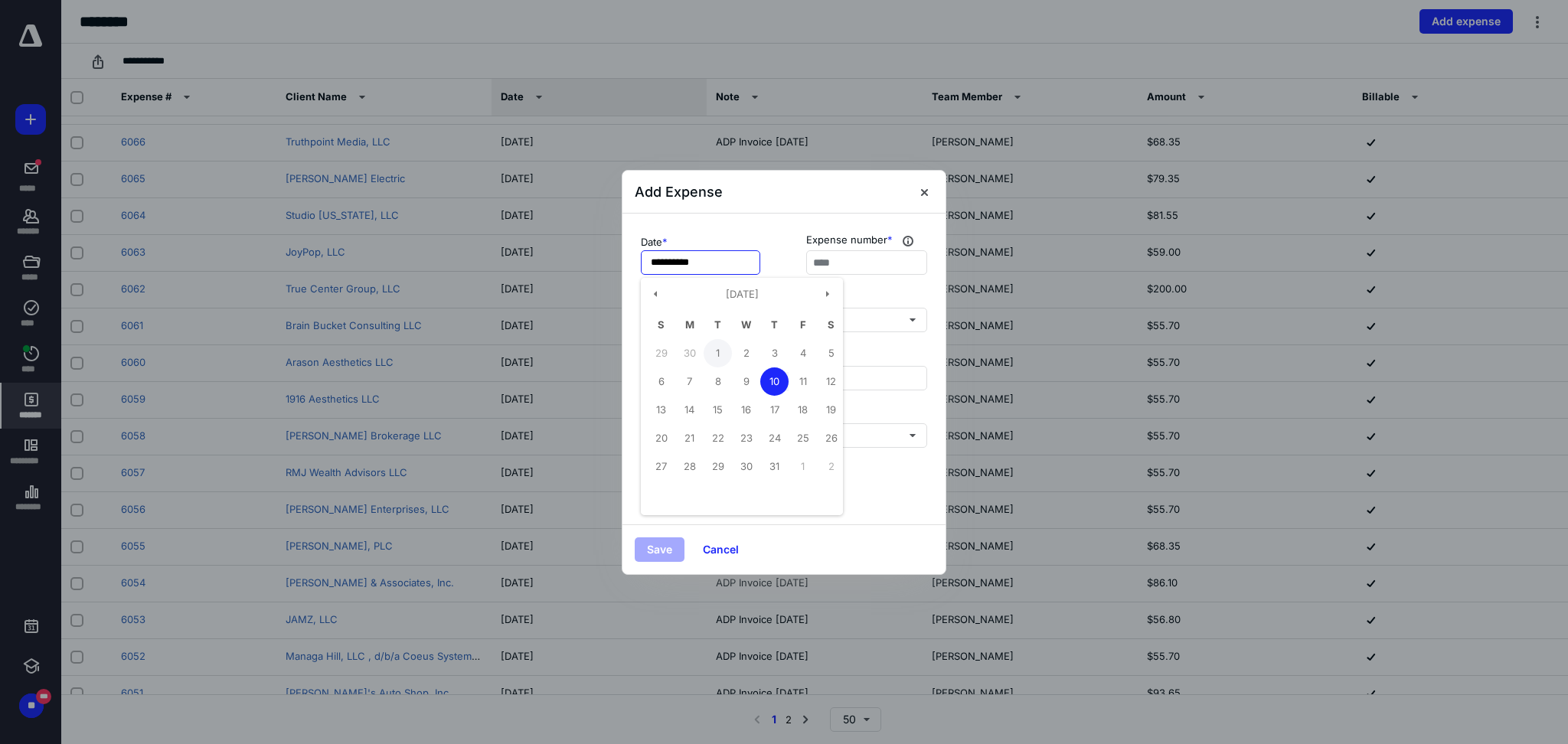 click on "1" at bounding box center (717, 353) 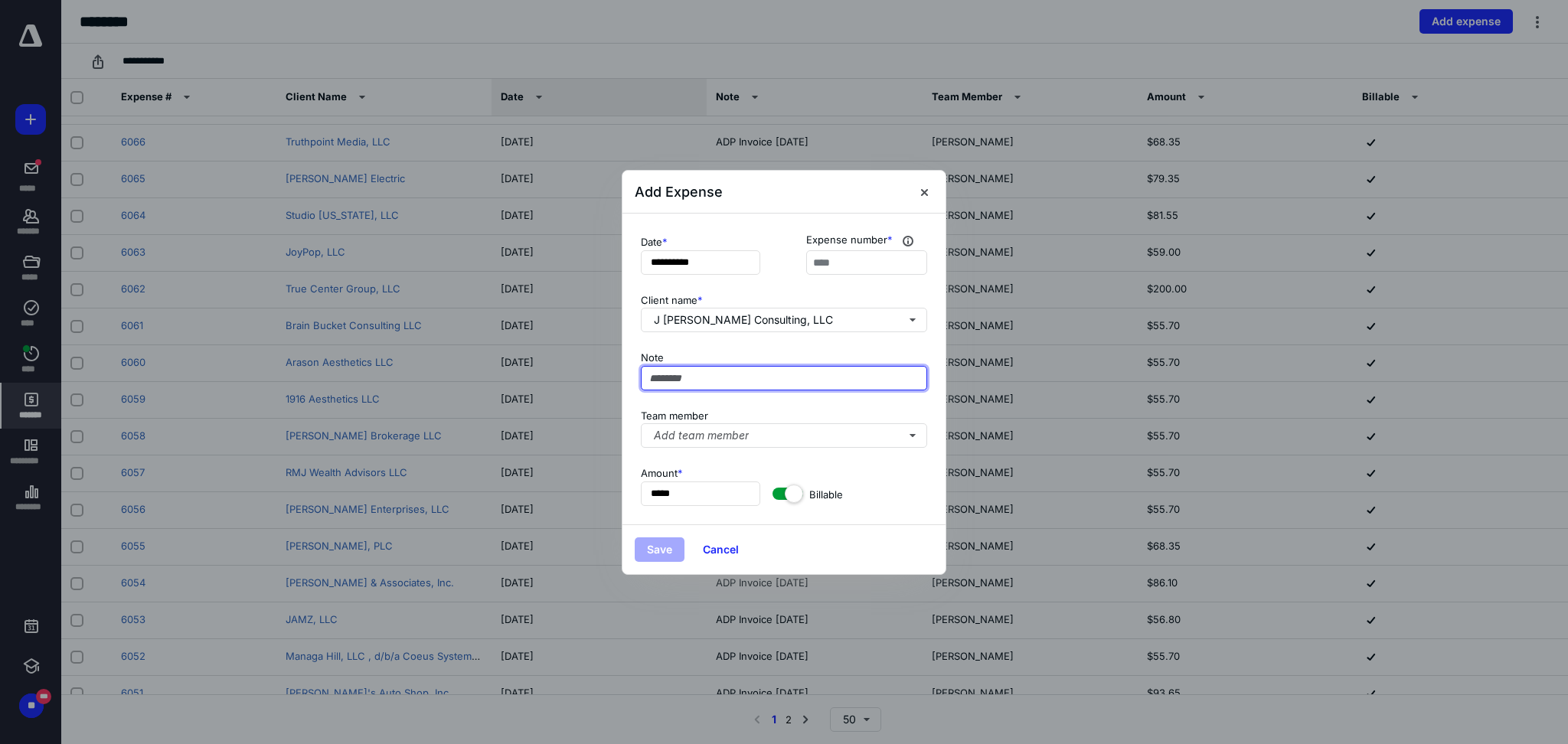 paste on "**********" 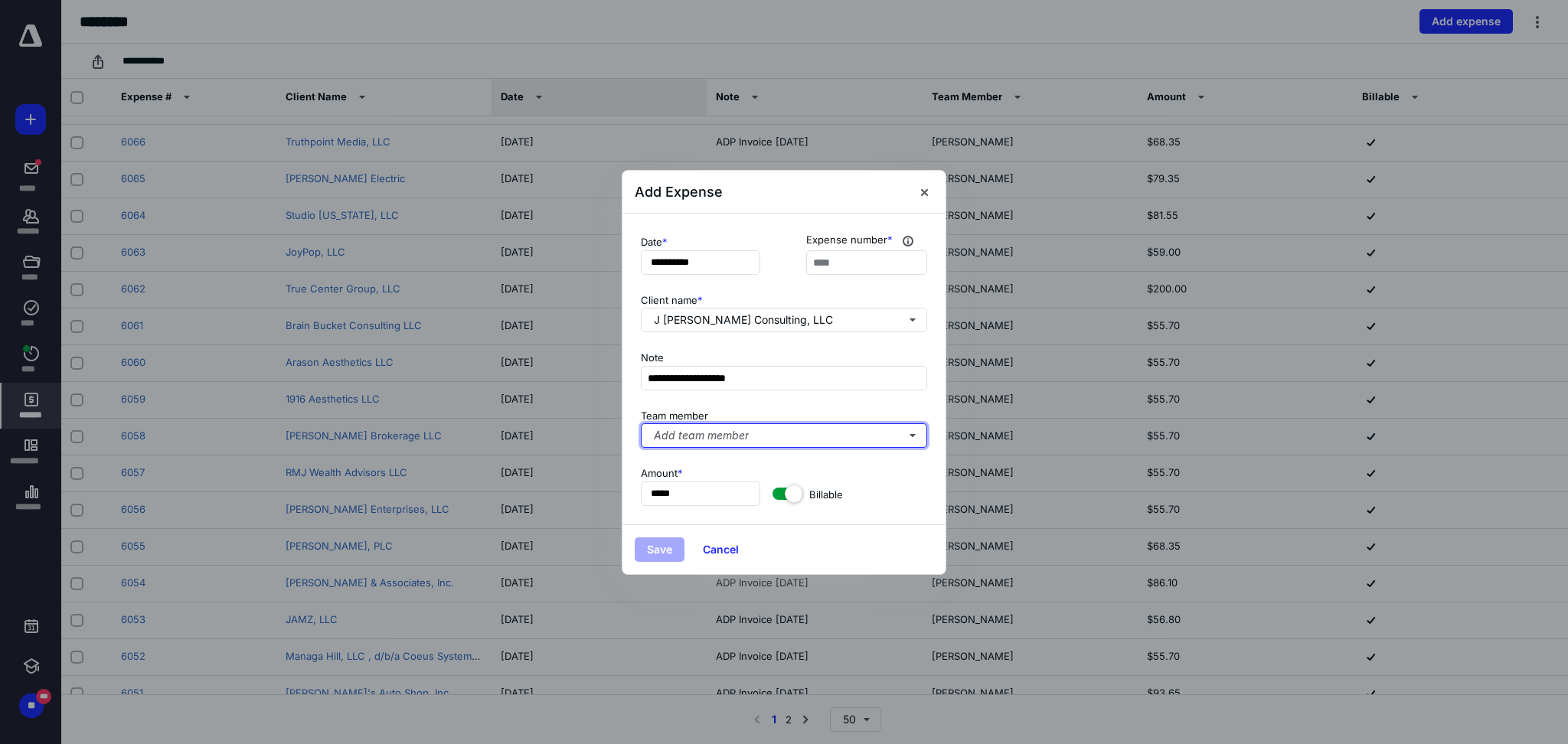 click on "Add team member" at bounding box center [784, 436] 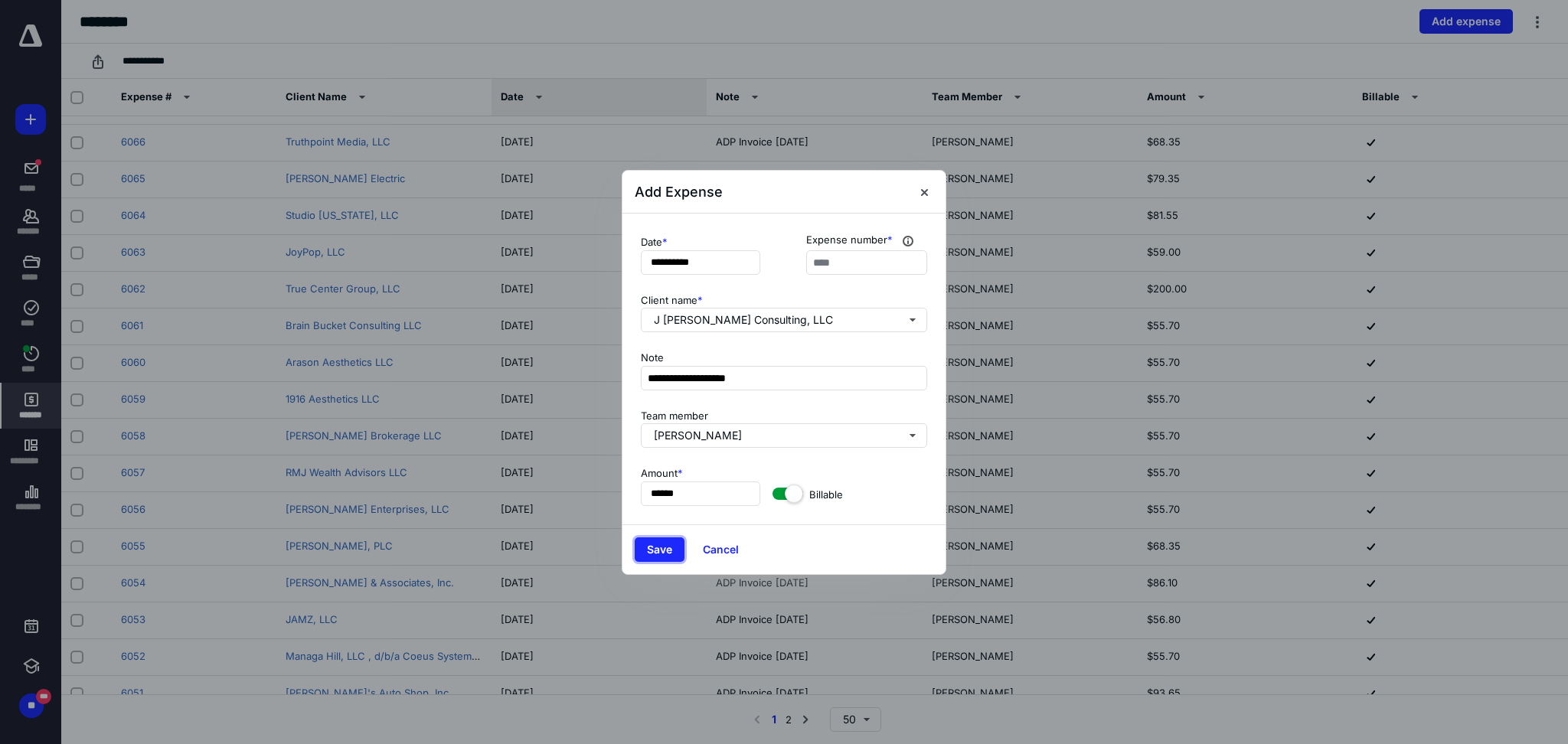 click on "Save" at bounding box center [659, 550] 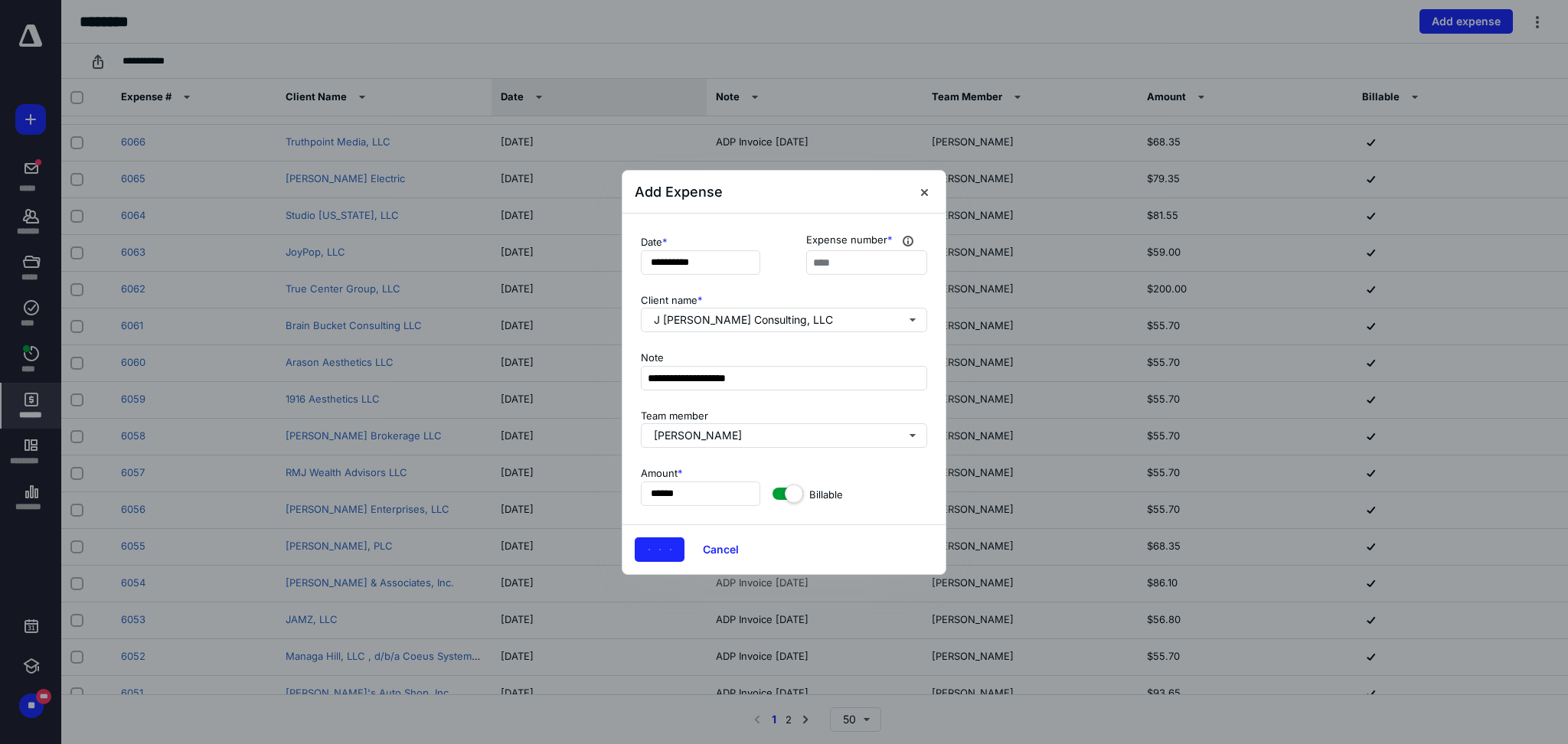 scroll, scrollTop: 0, scrollLeft: 0, axis: both 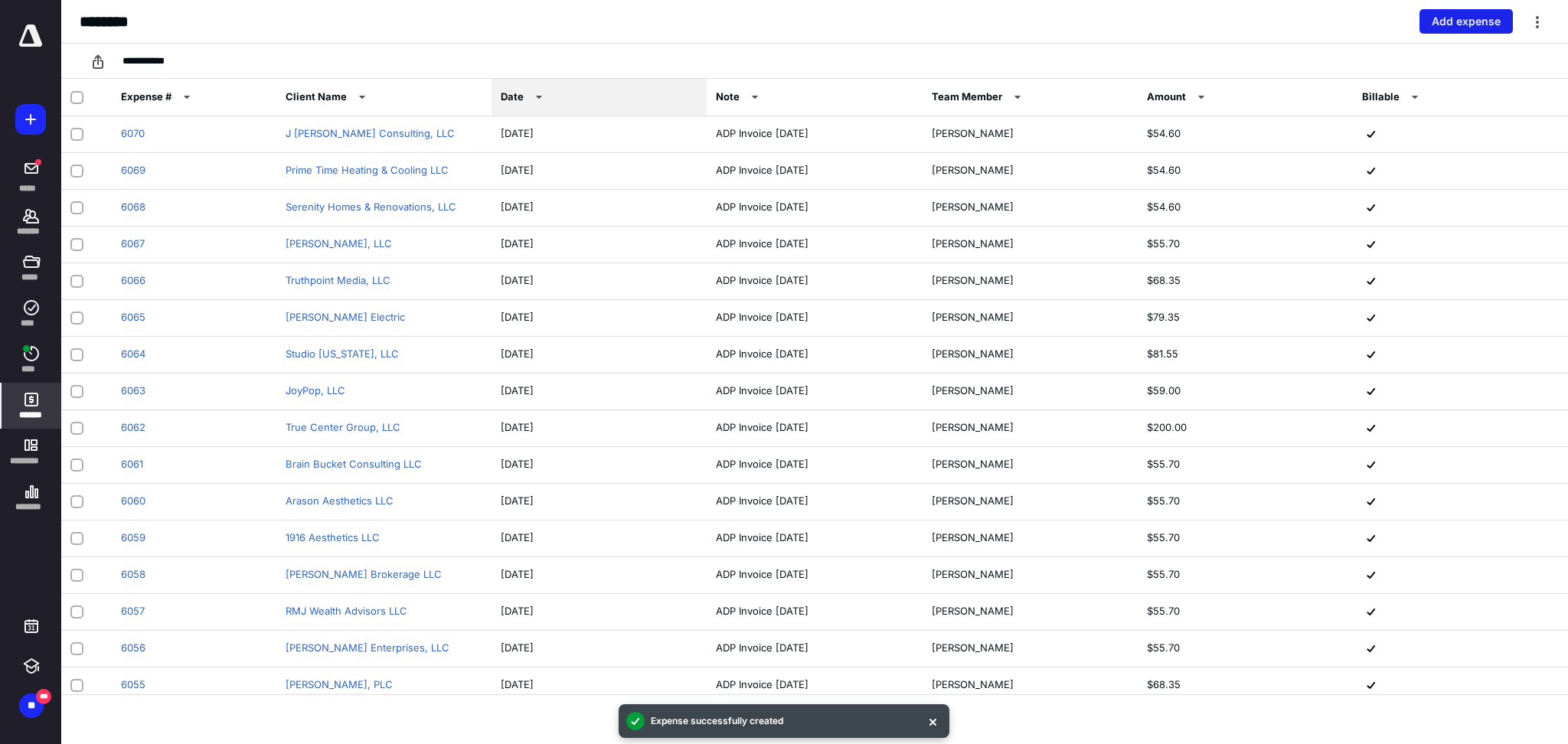 click on "Add expense" at bounding box center [1466, 21] 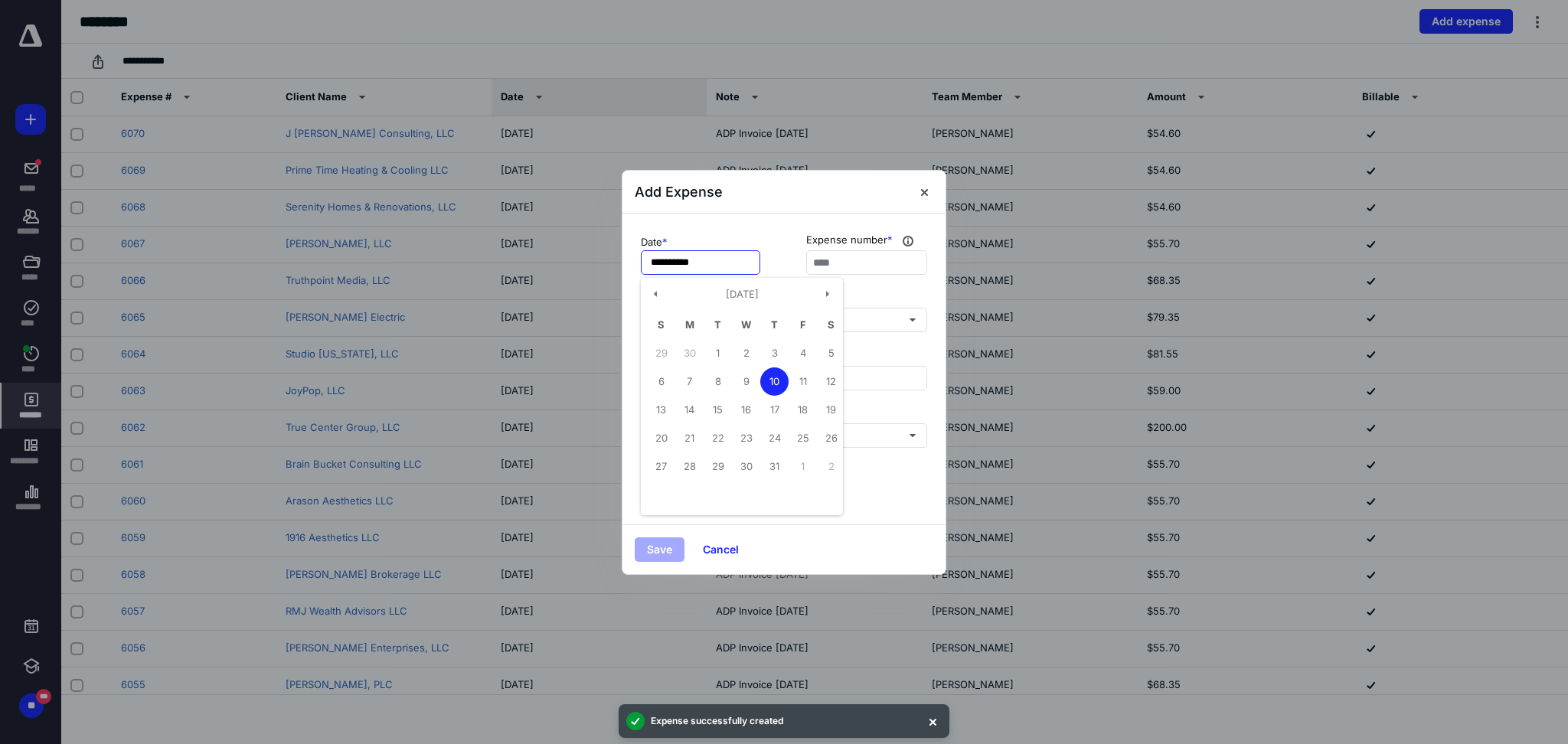 click on "**********" at bounding box center [701, 263] 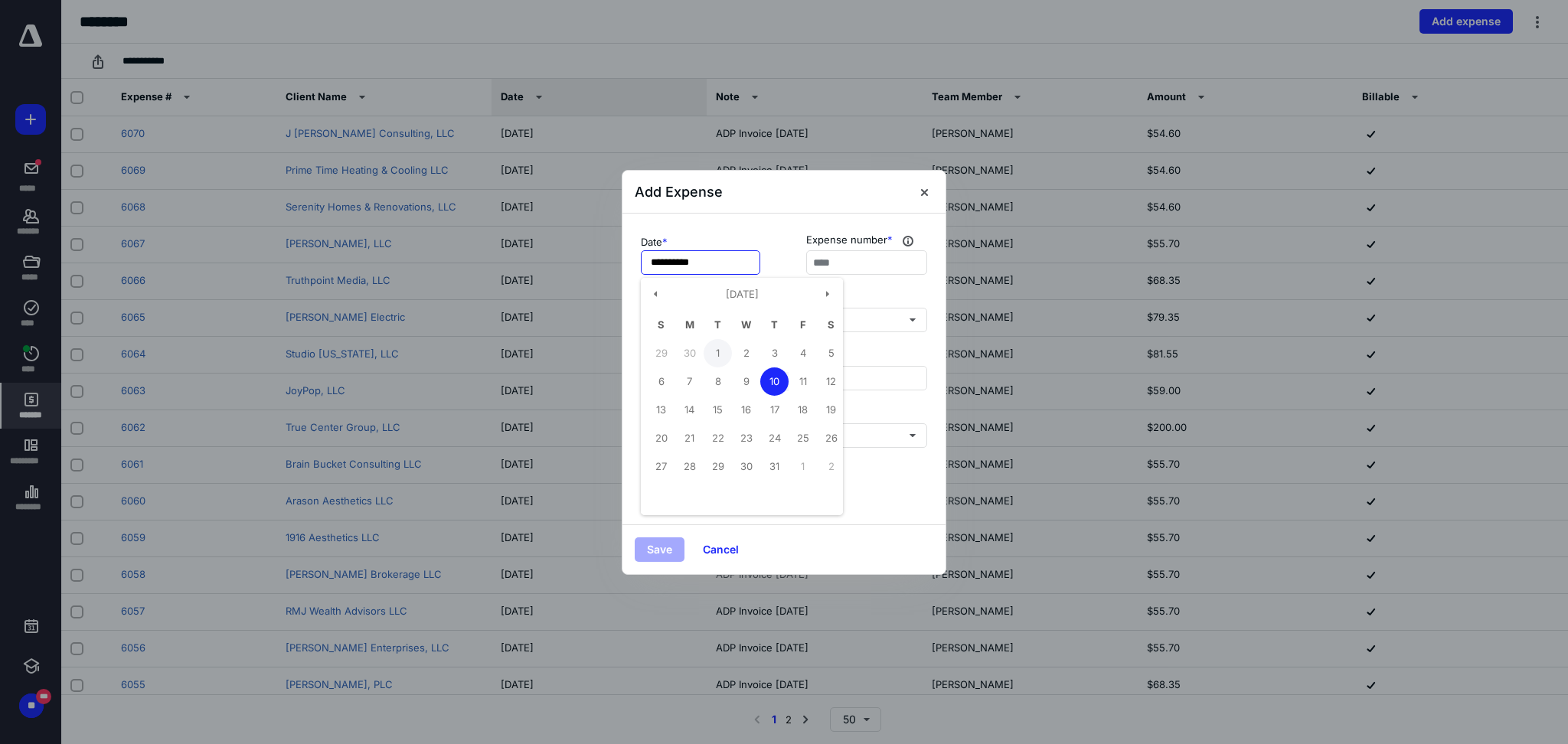 click on "1" at bounding box center [717, 353] 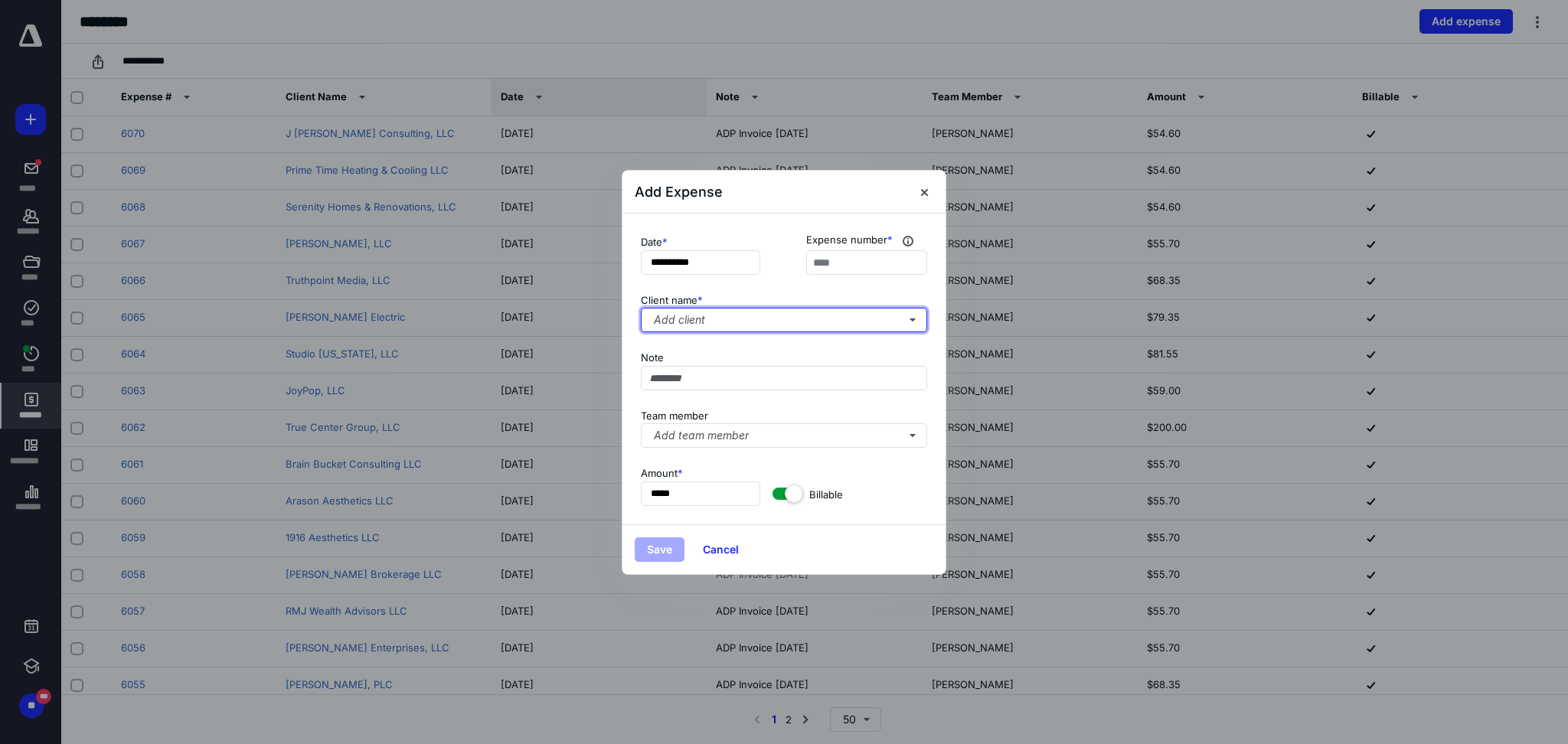 click on "Add client" at bounding box center (784, 320) 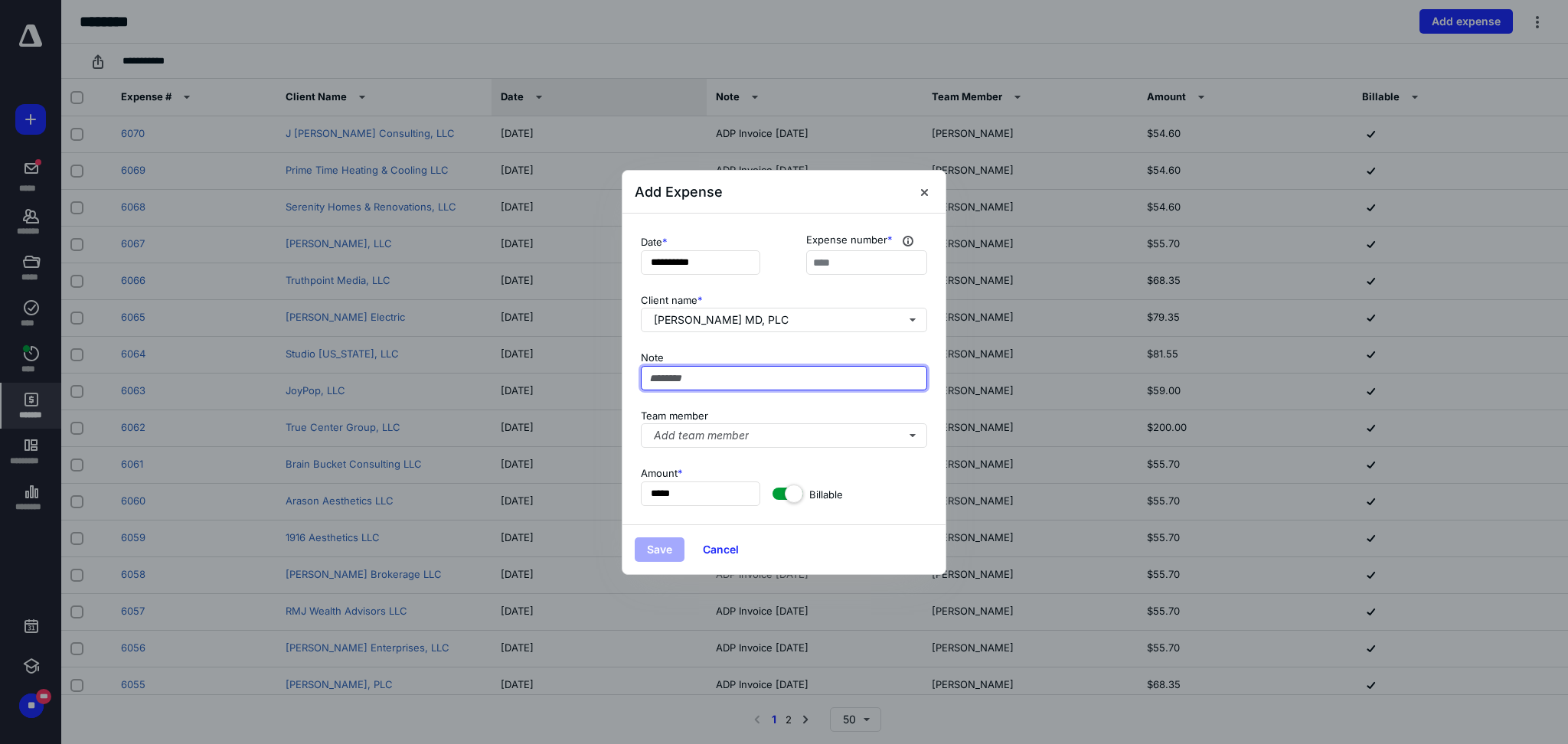 paste on "**********" 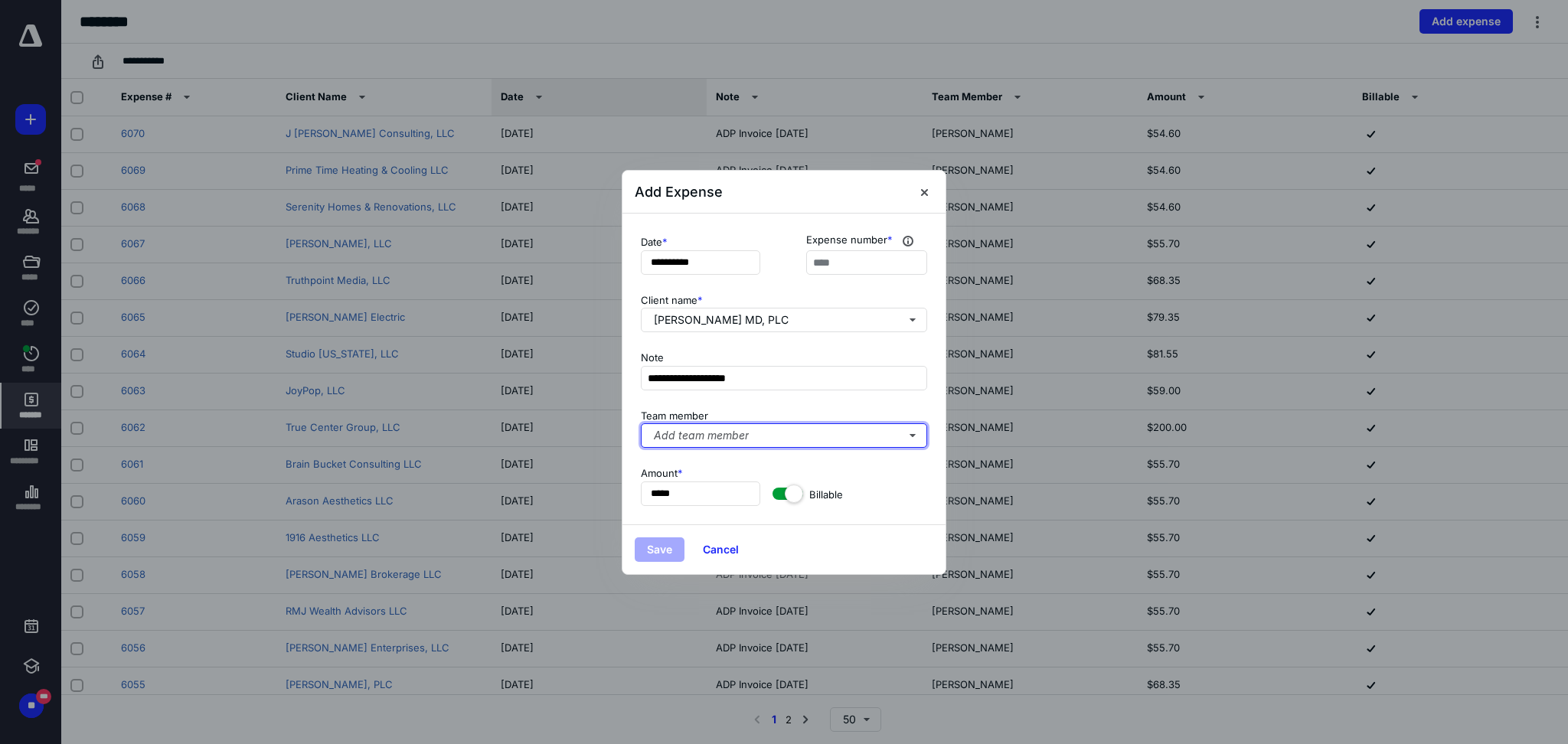 click on "Add team member" at bounding box center [784, 436] 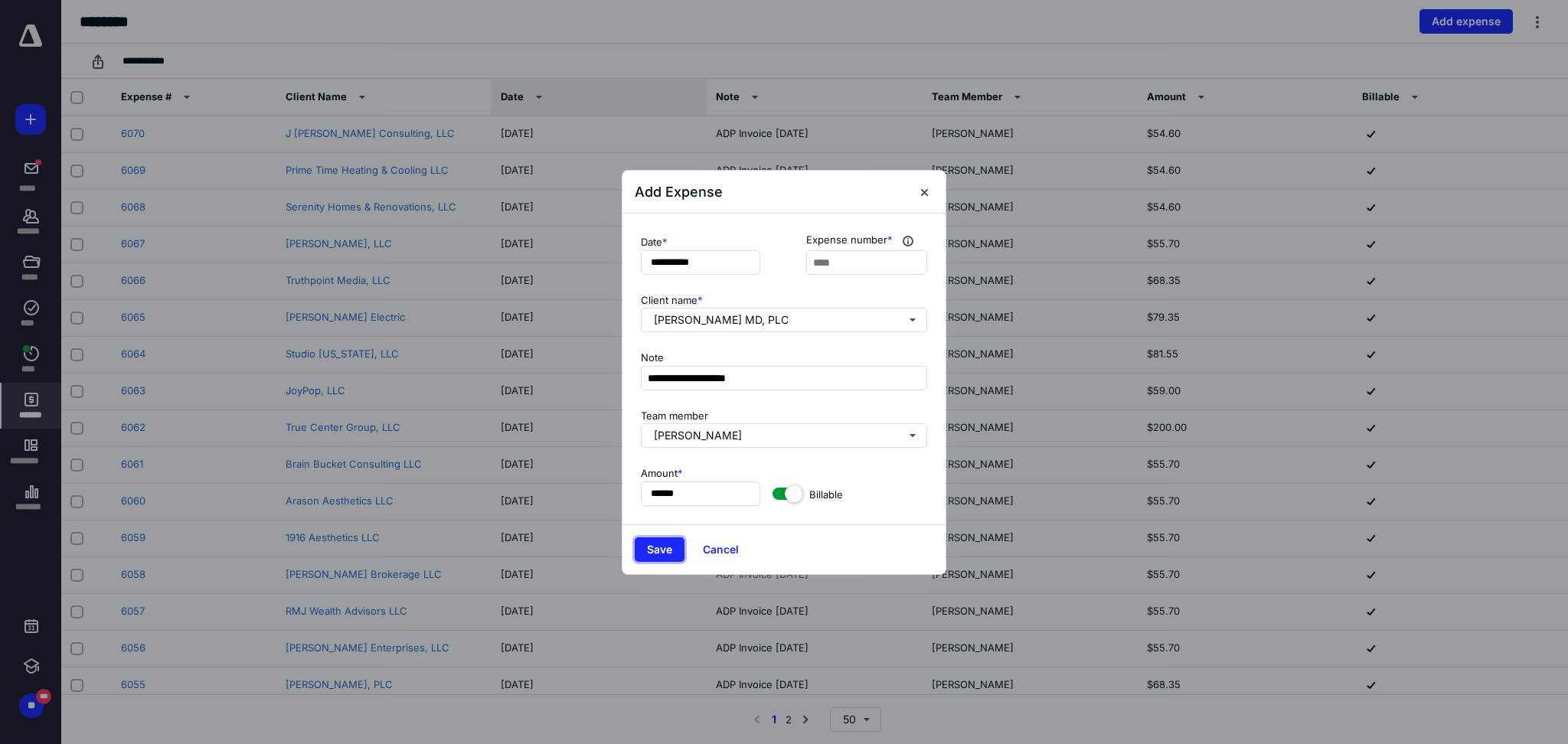 click on "Save" at bounding box center (659, 550) 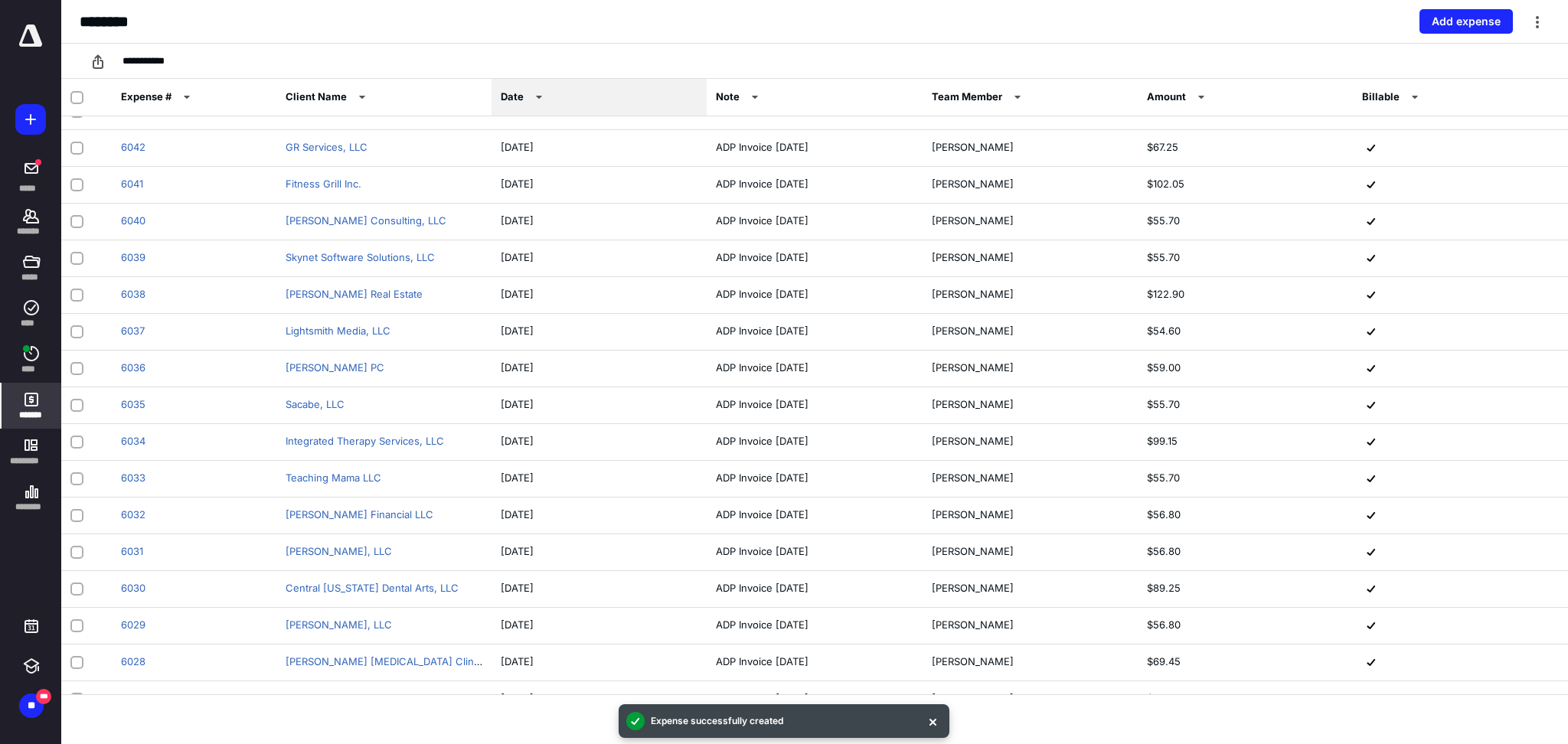 scroll, scrollTop: 1122, scrollLeft: 0, axis: vertical 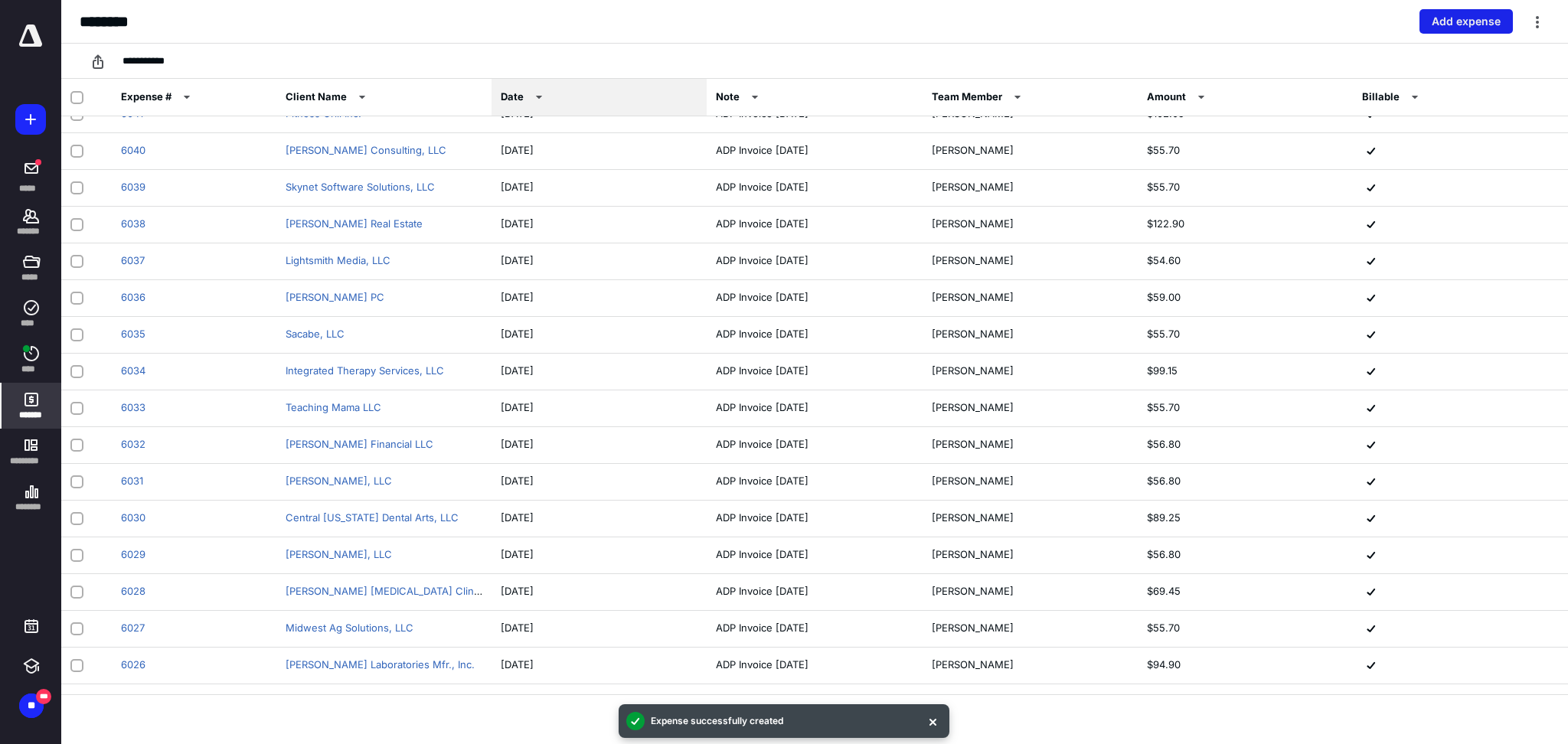 click on "Add expense" at bounding box center (1466, 21) 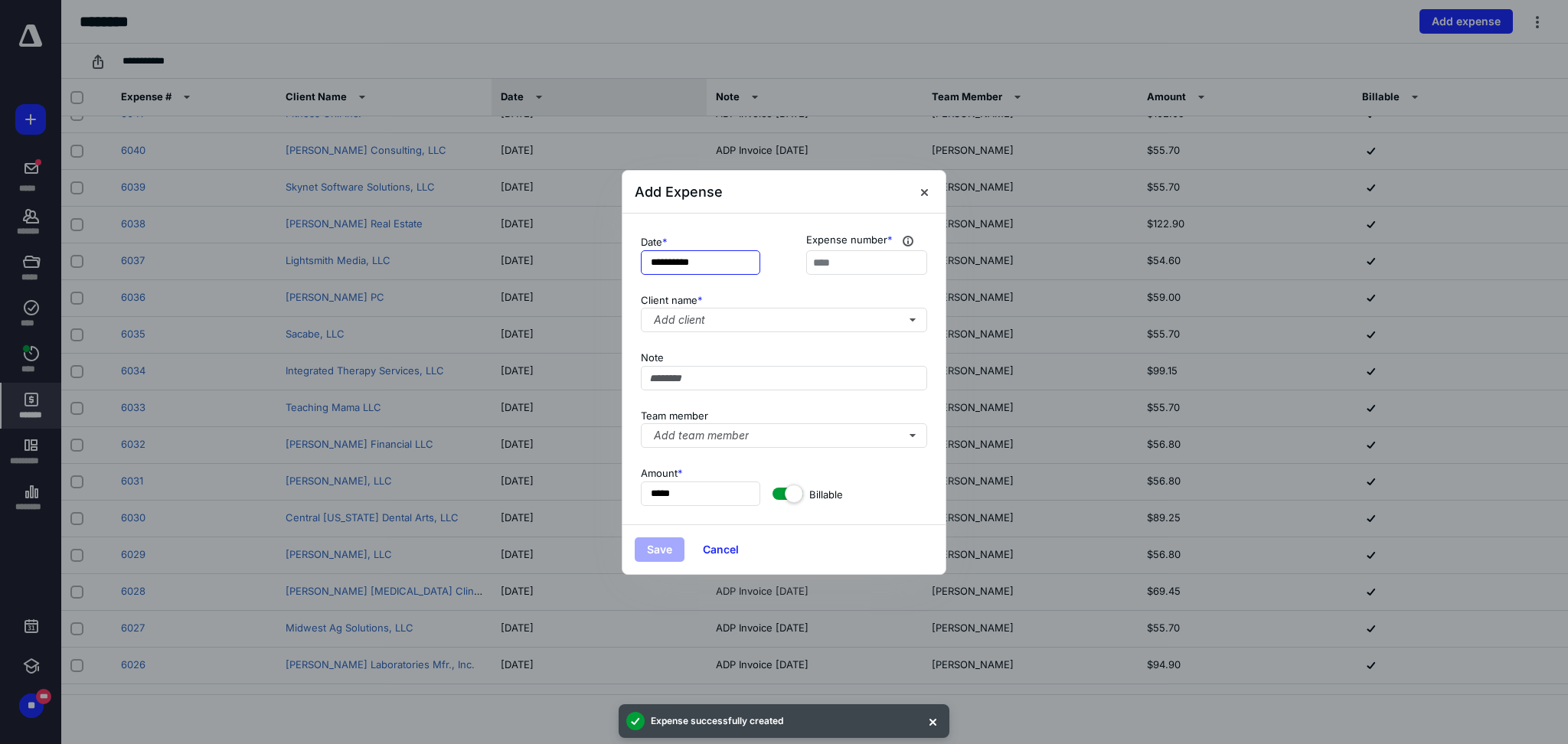 click on "**********" at bounding box center [701, 263] 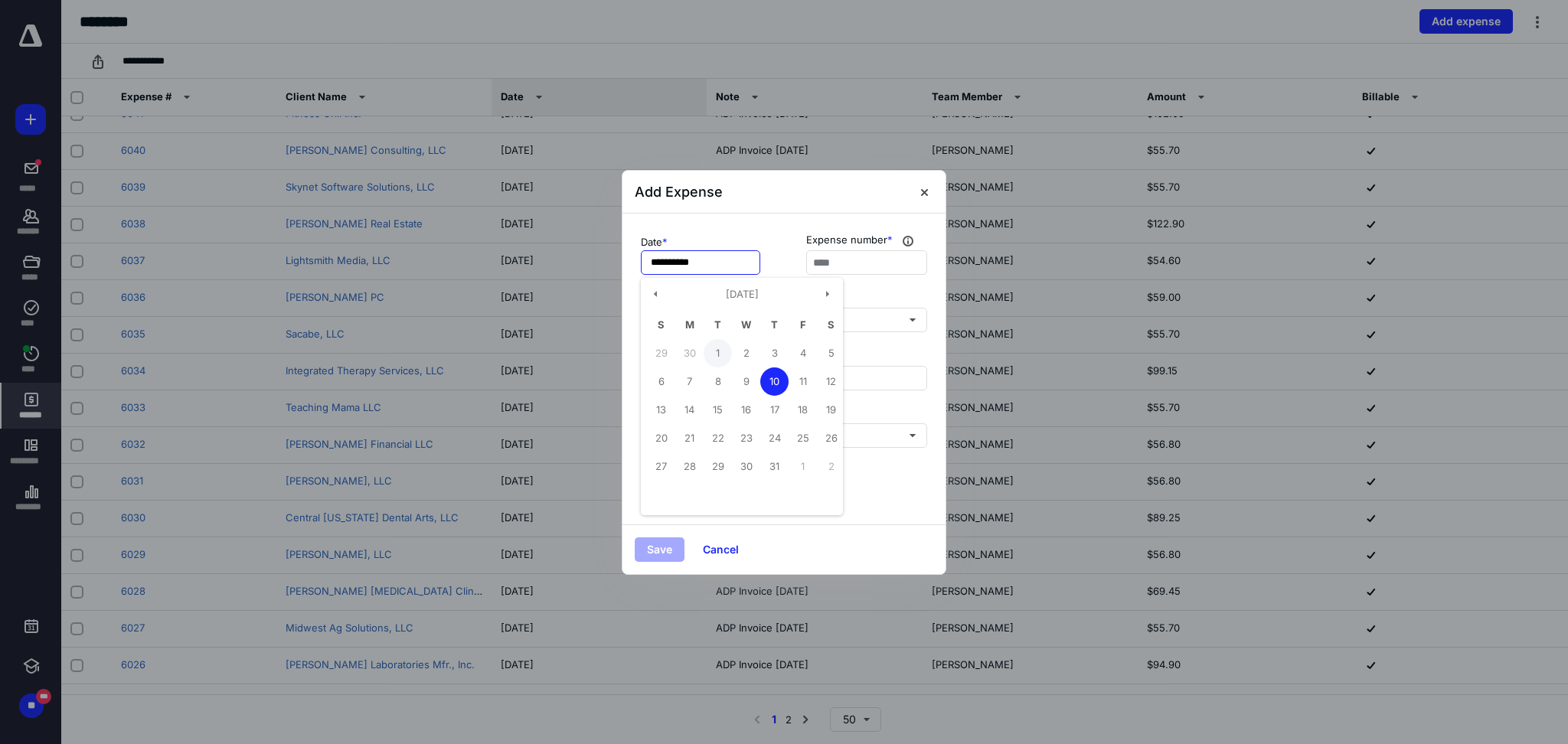 click on "1" at bounding box center (717, 353) 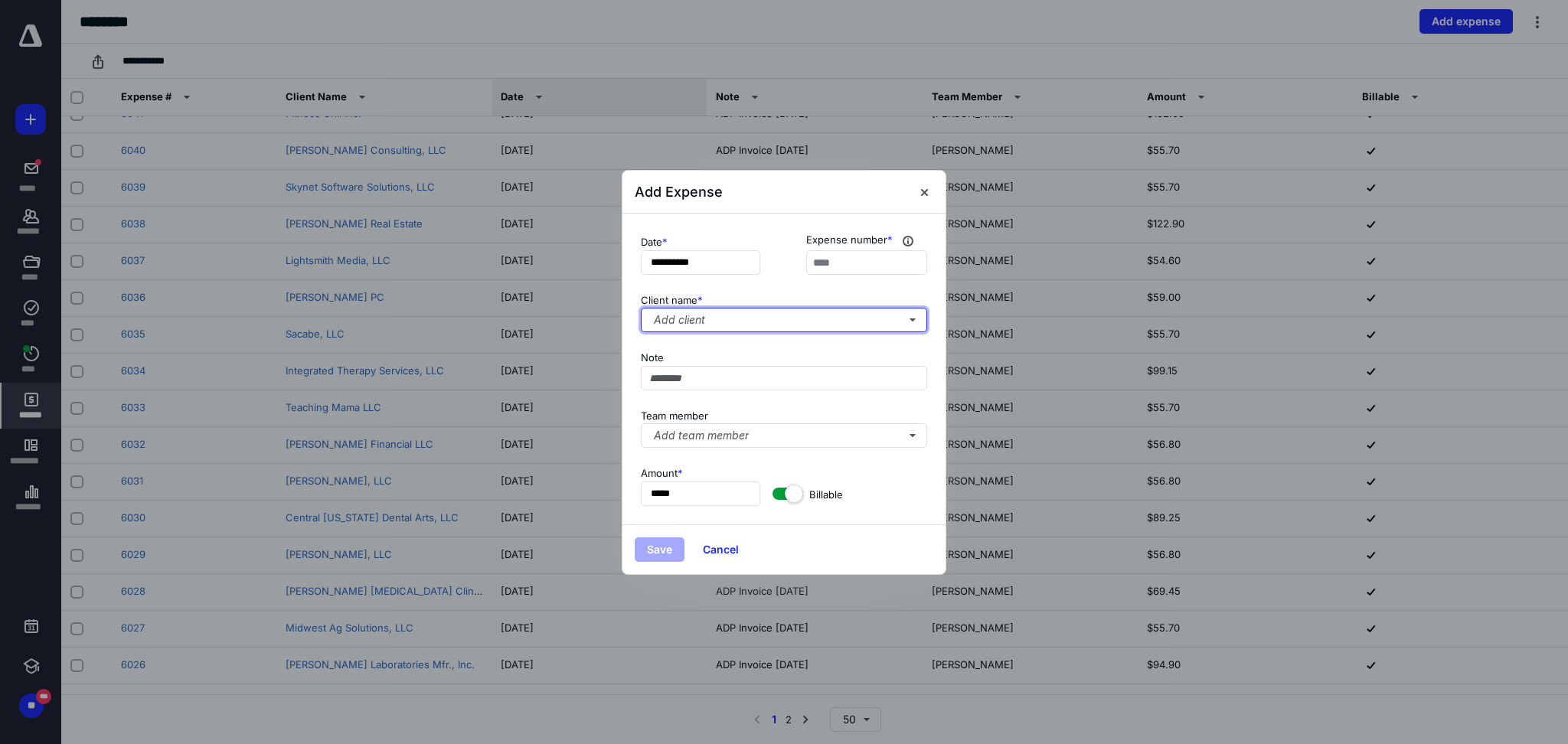 click on "Add client" at bounding box center (784, 320) 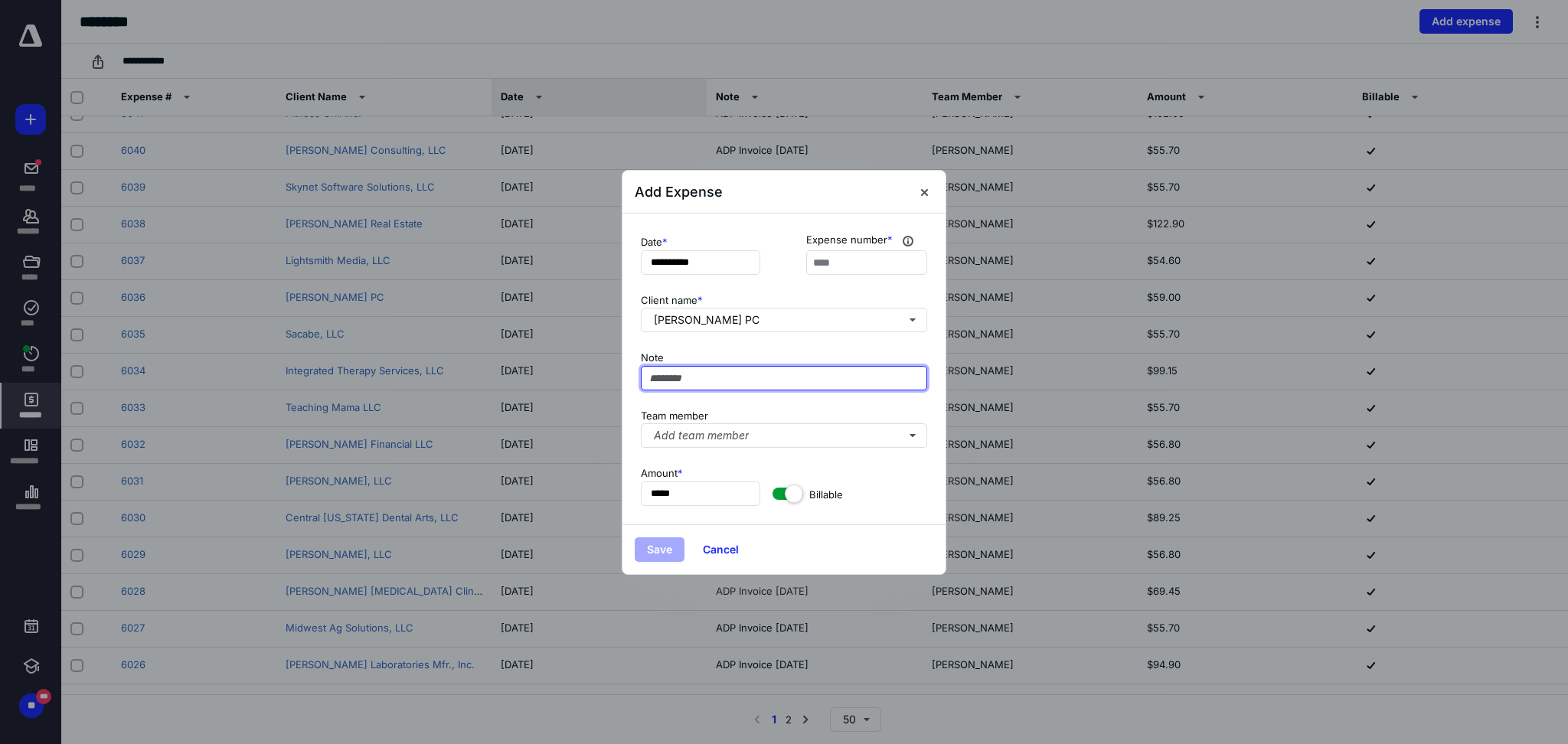 paste on "**********" 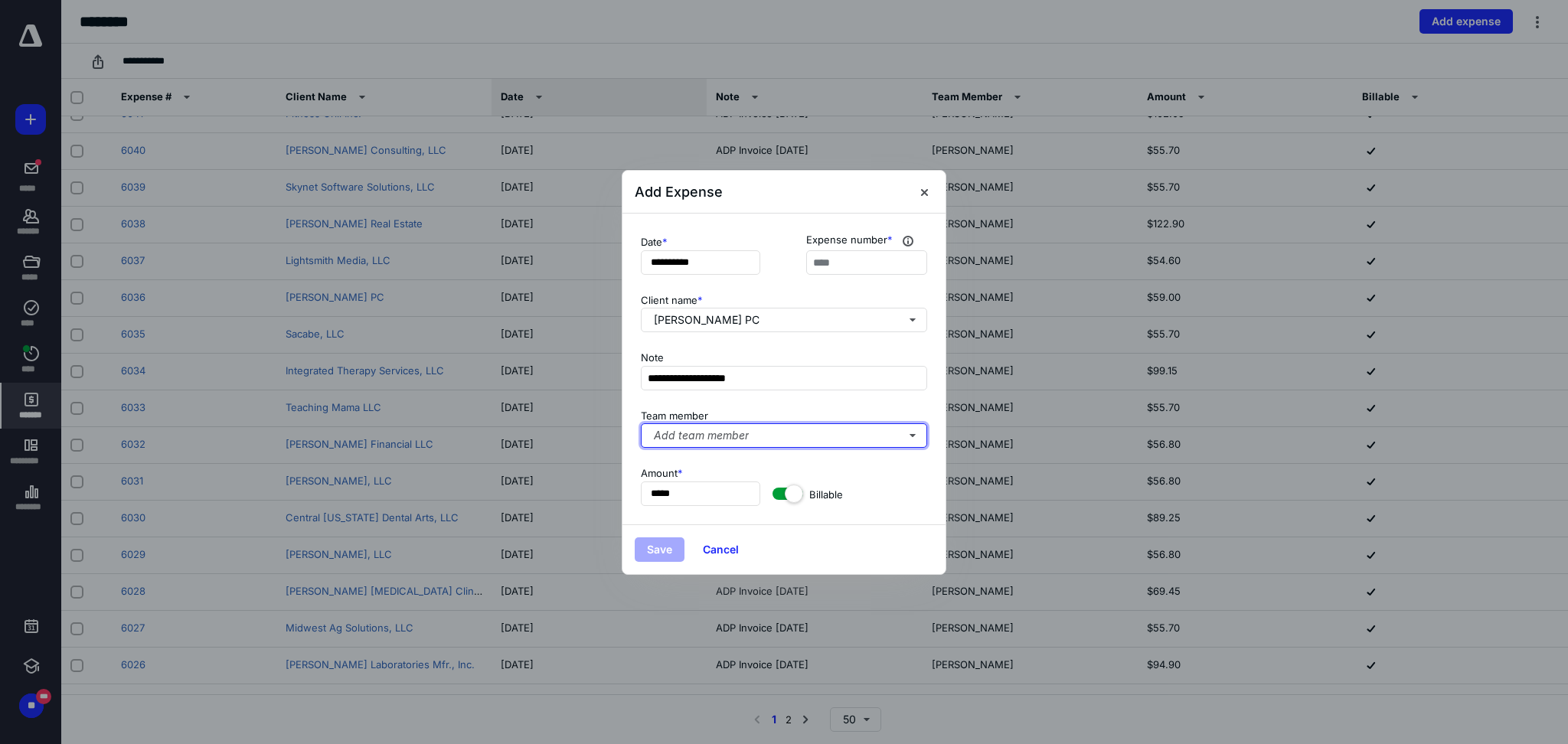 click on "Add team member" at bounding box center (784, 436) 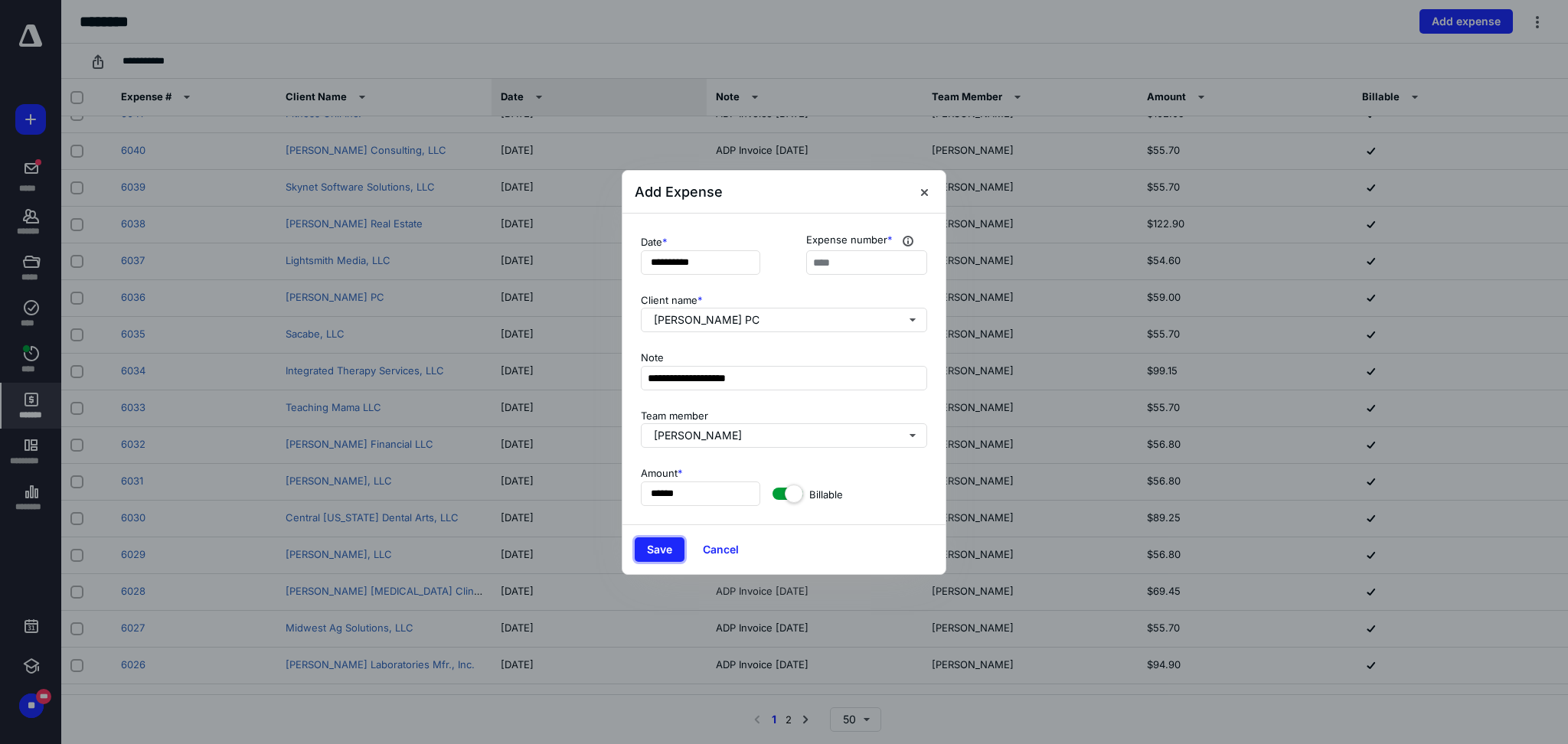 click on "Save" at bounding box center [659, 550] 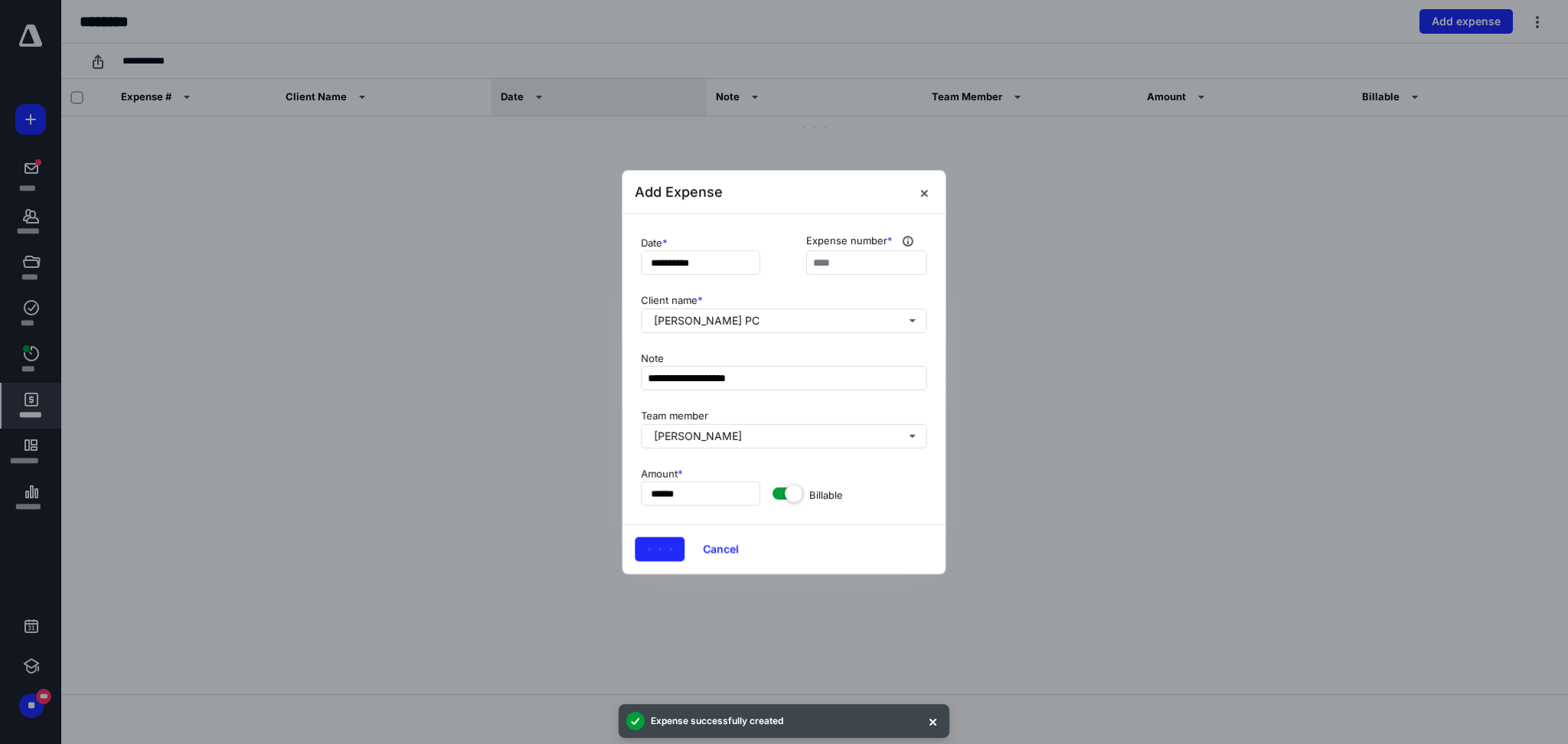 scroll, scrollTop: 0, scrollLeft: 0, axis: both 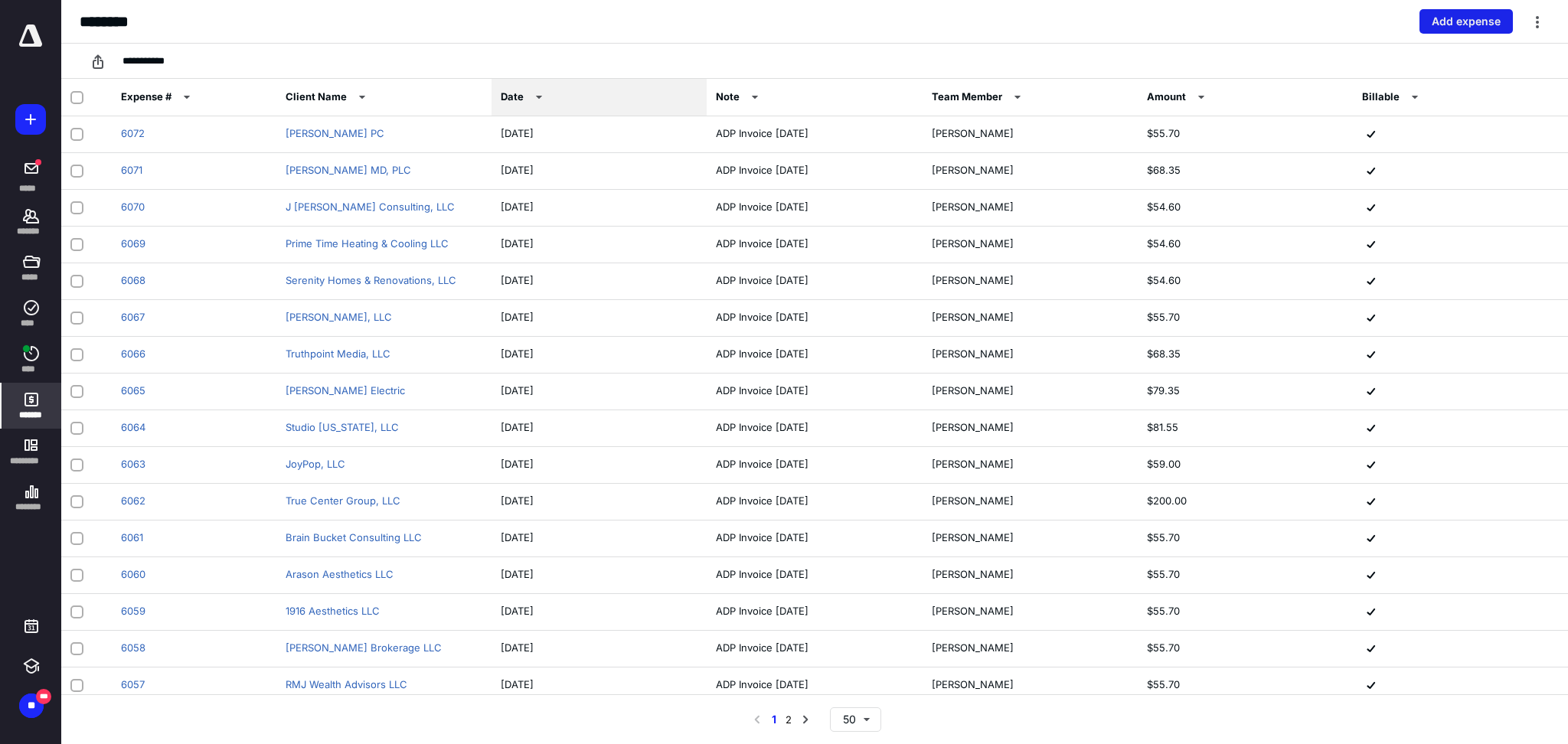 click on "Add expense" at bounding box center [1466, 21] 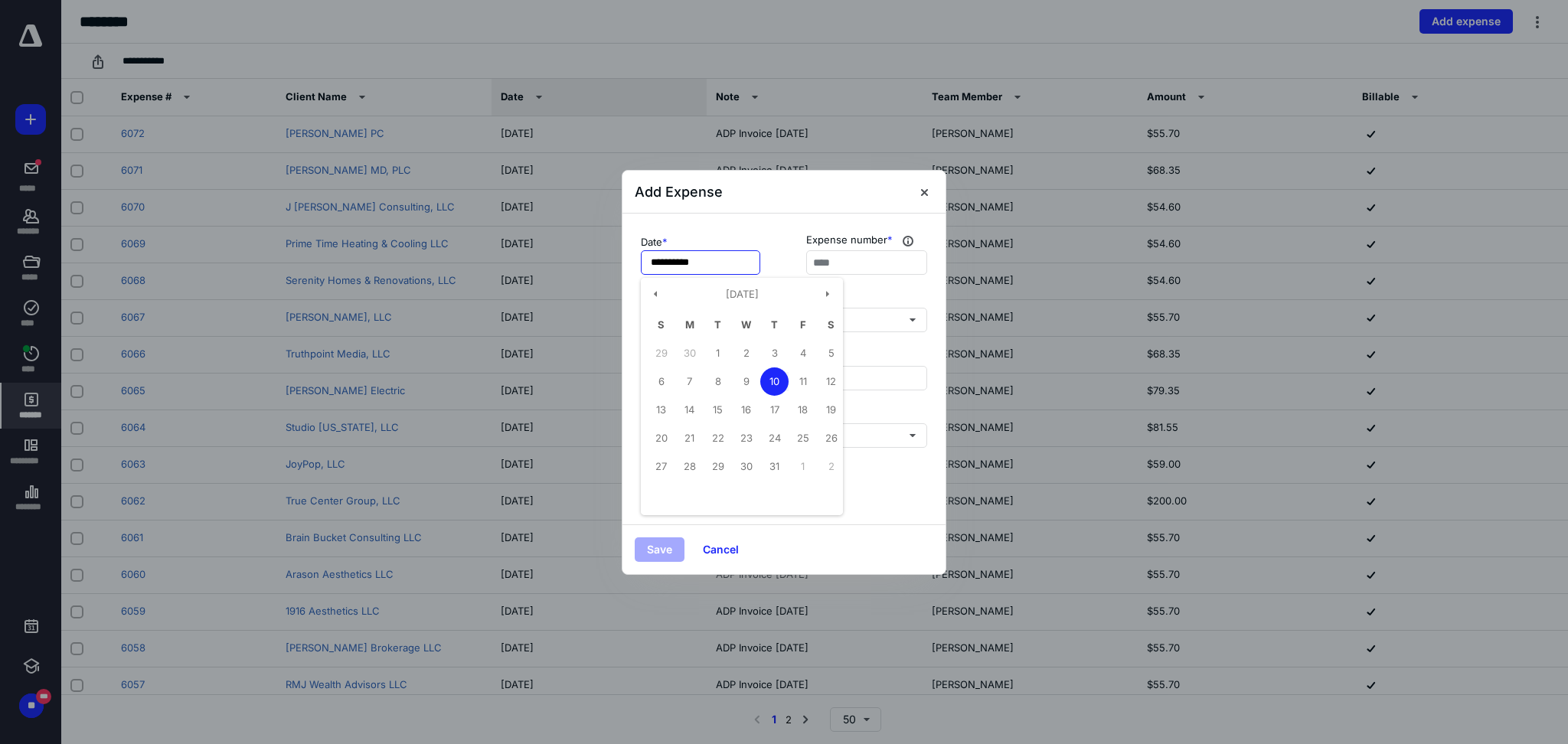 click on "**********" at bounding box center (701, 263) 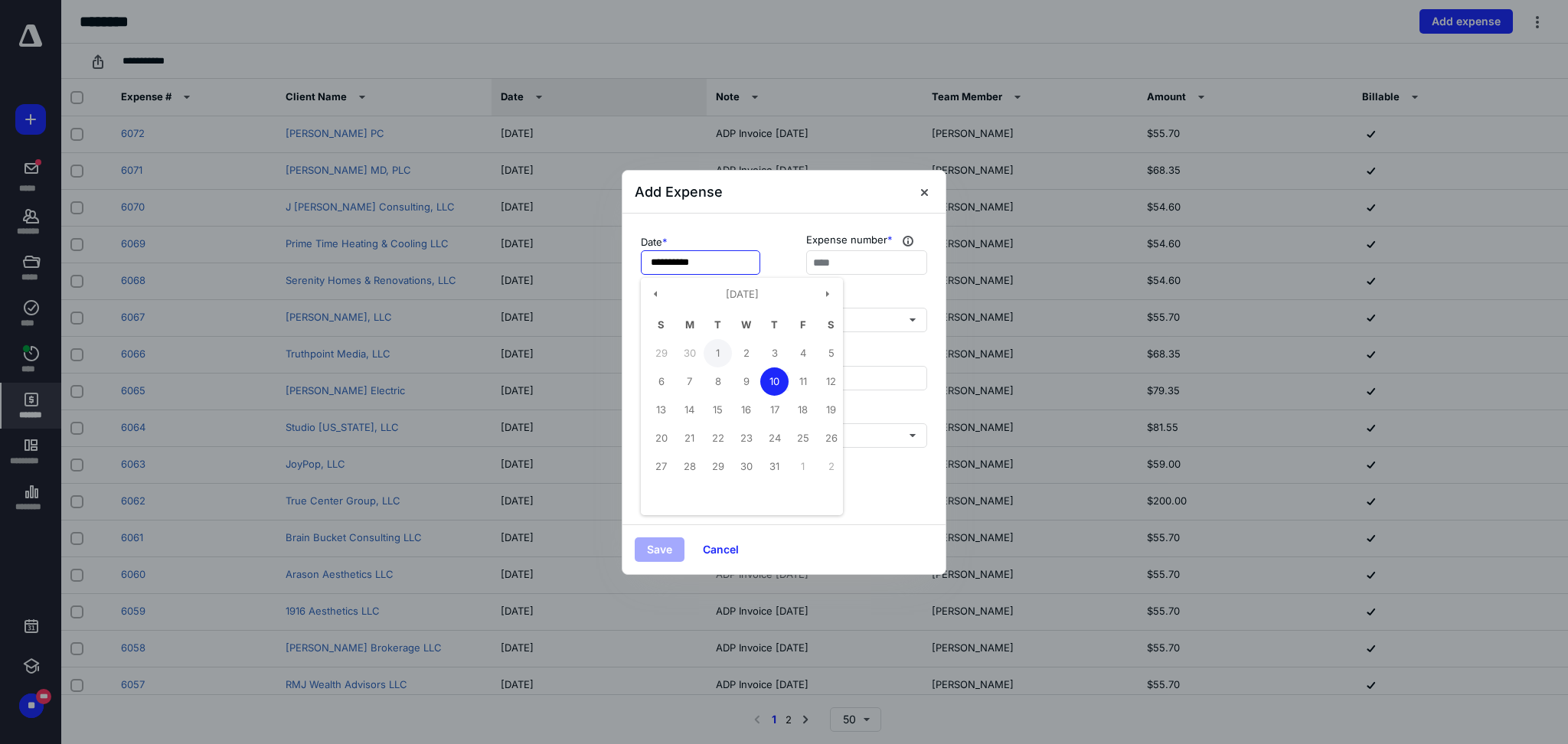 click on "1" at bounding box center [717, 353] 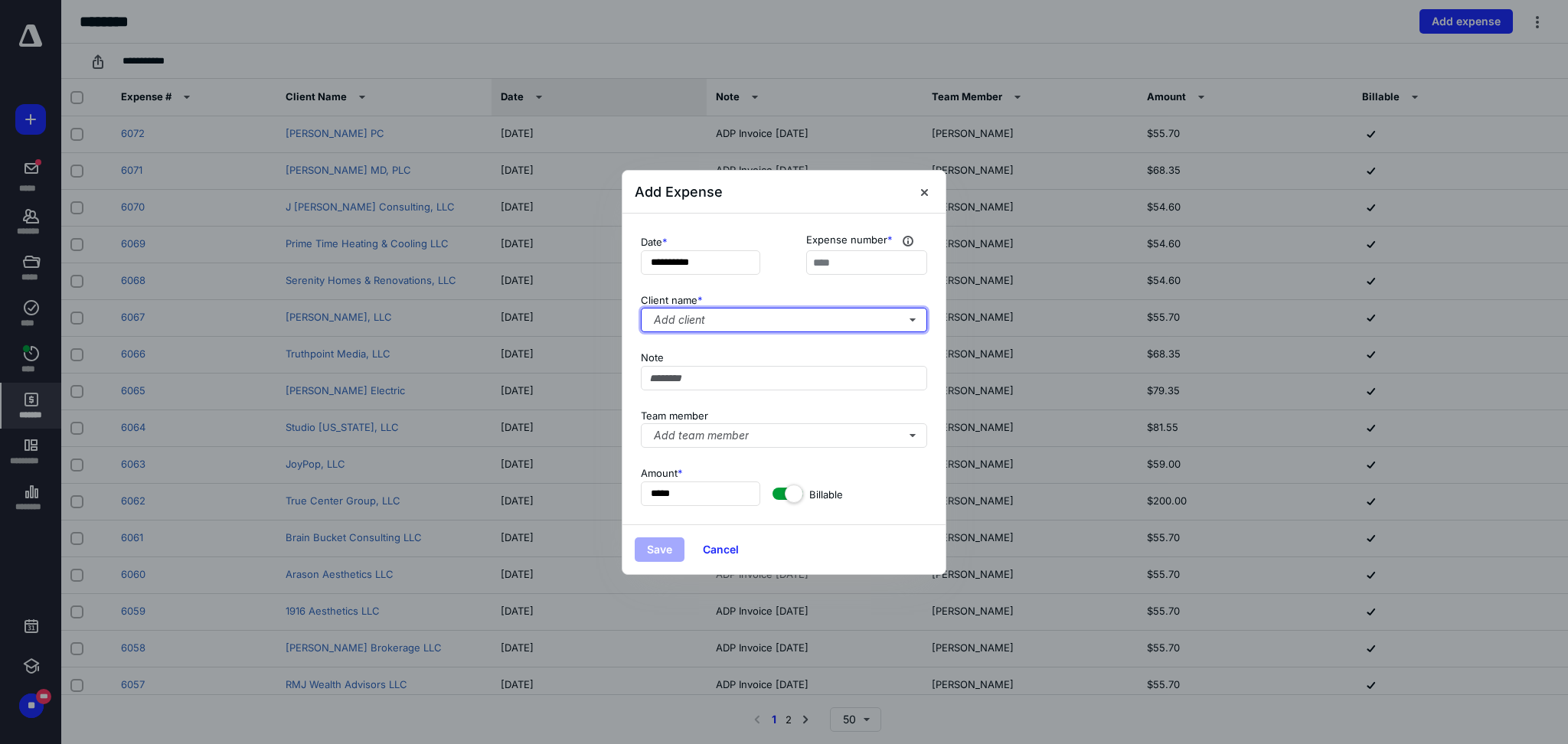 click on "Add client" at bounding box center (784, 320) 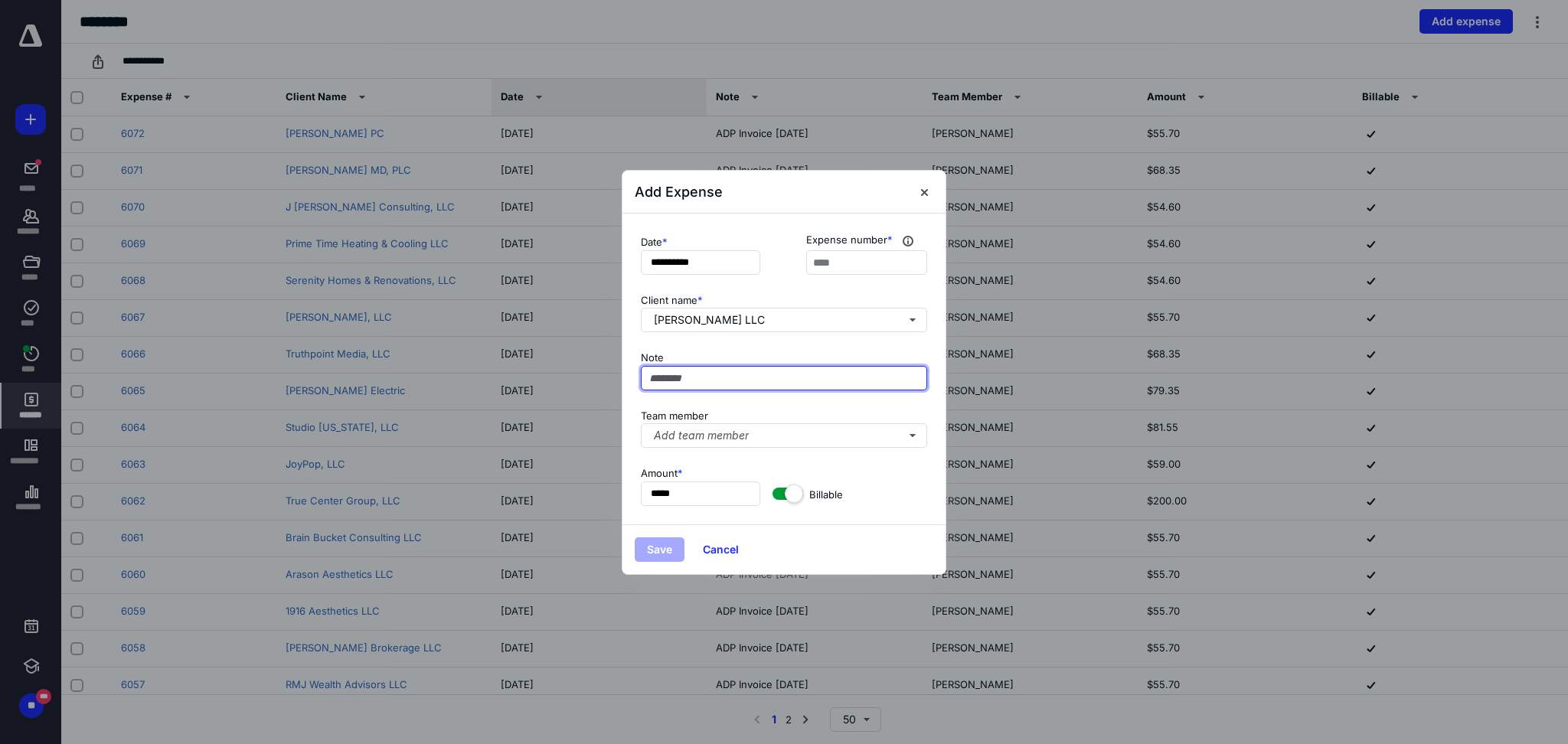 paste on "**********" 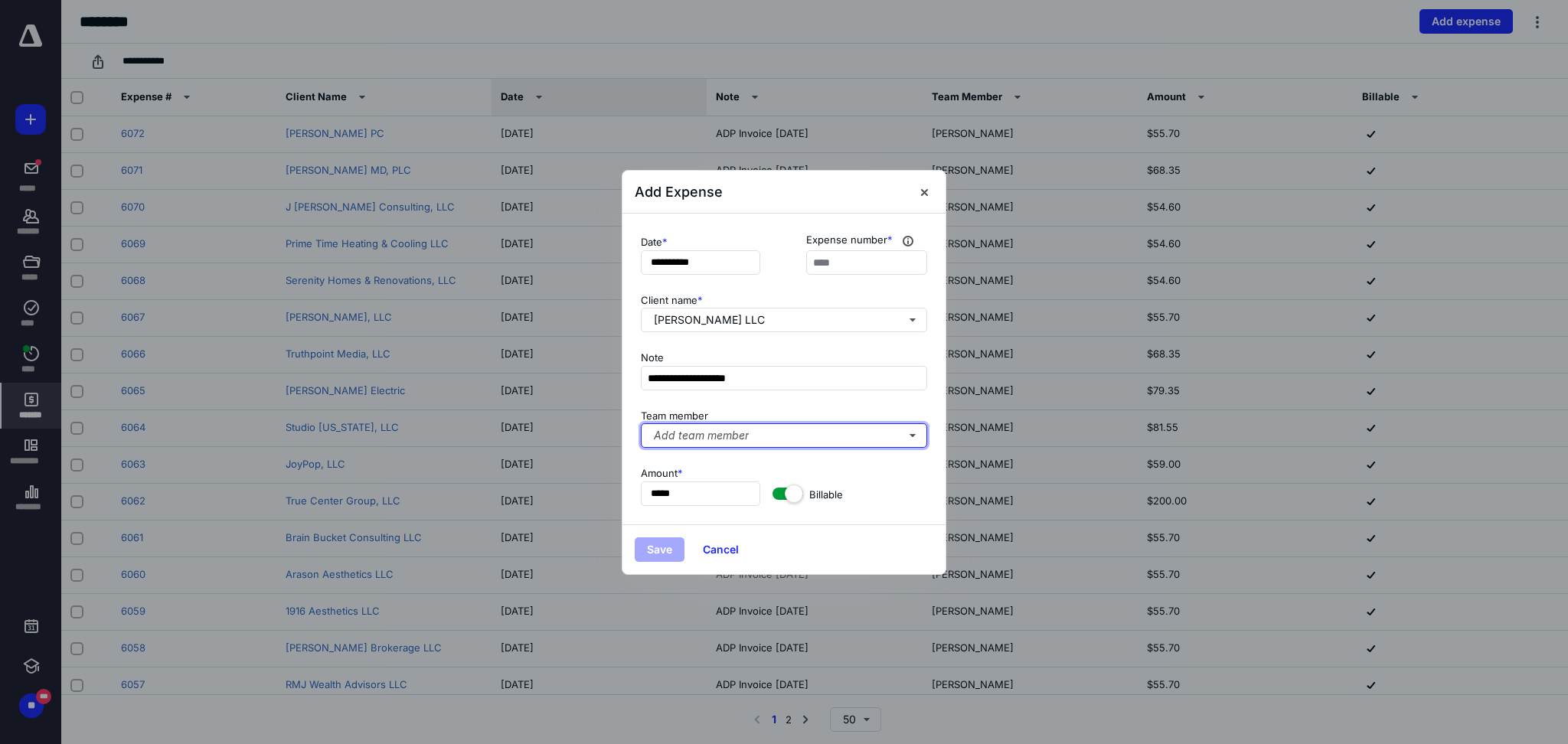 click on "Add team member" at bounding box center [784, 436] 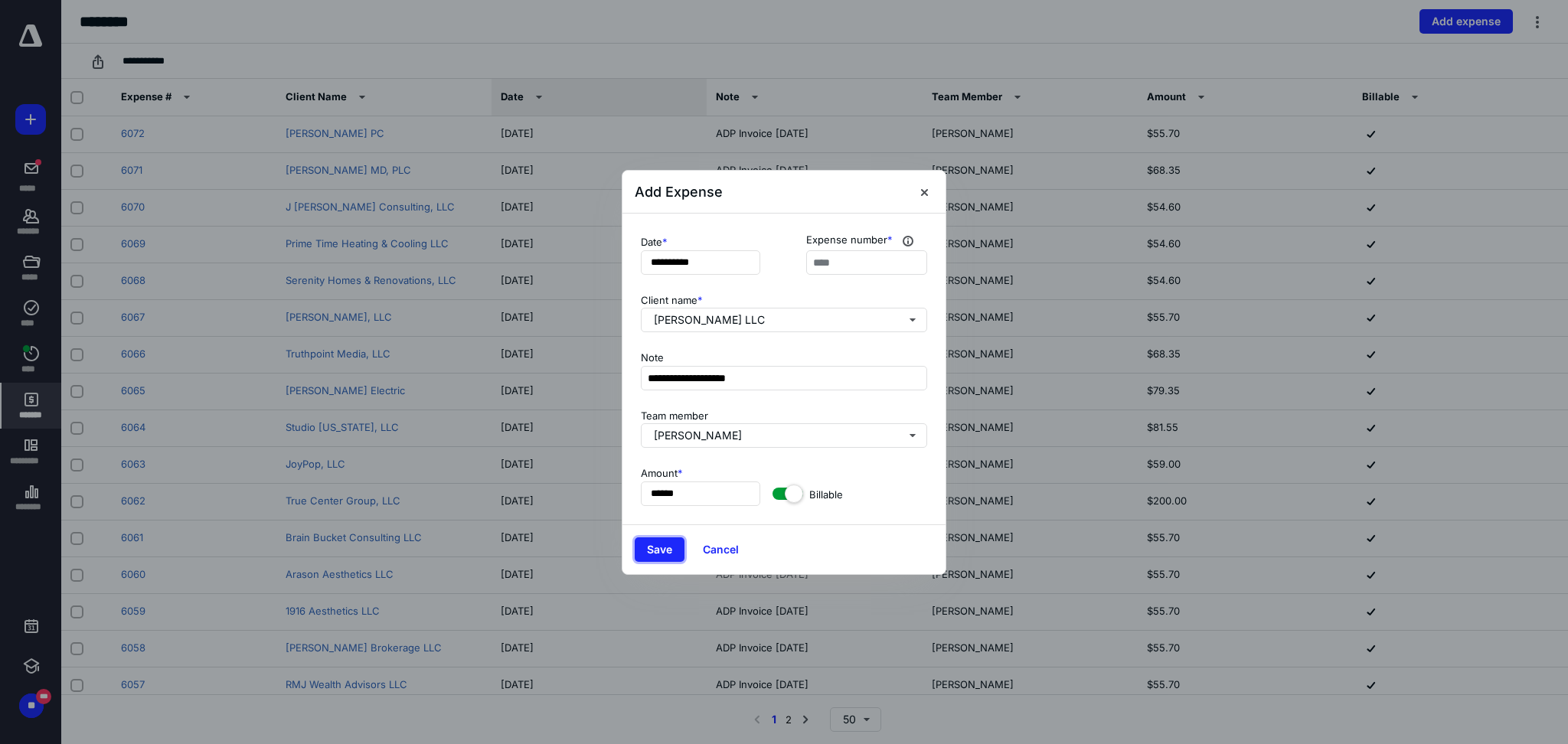 click on "Save" at bounding box center (659, 550) 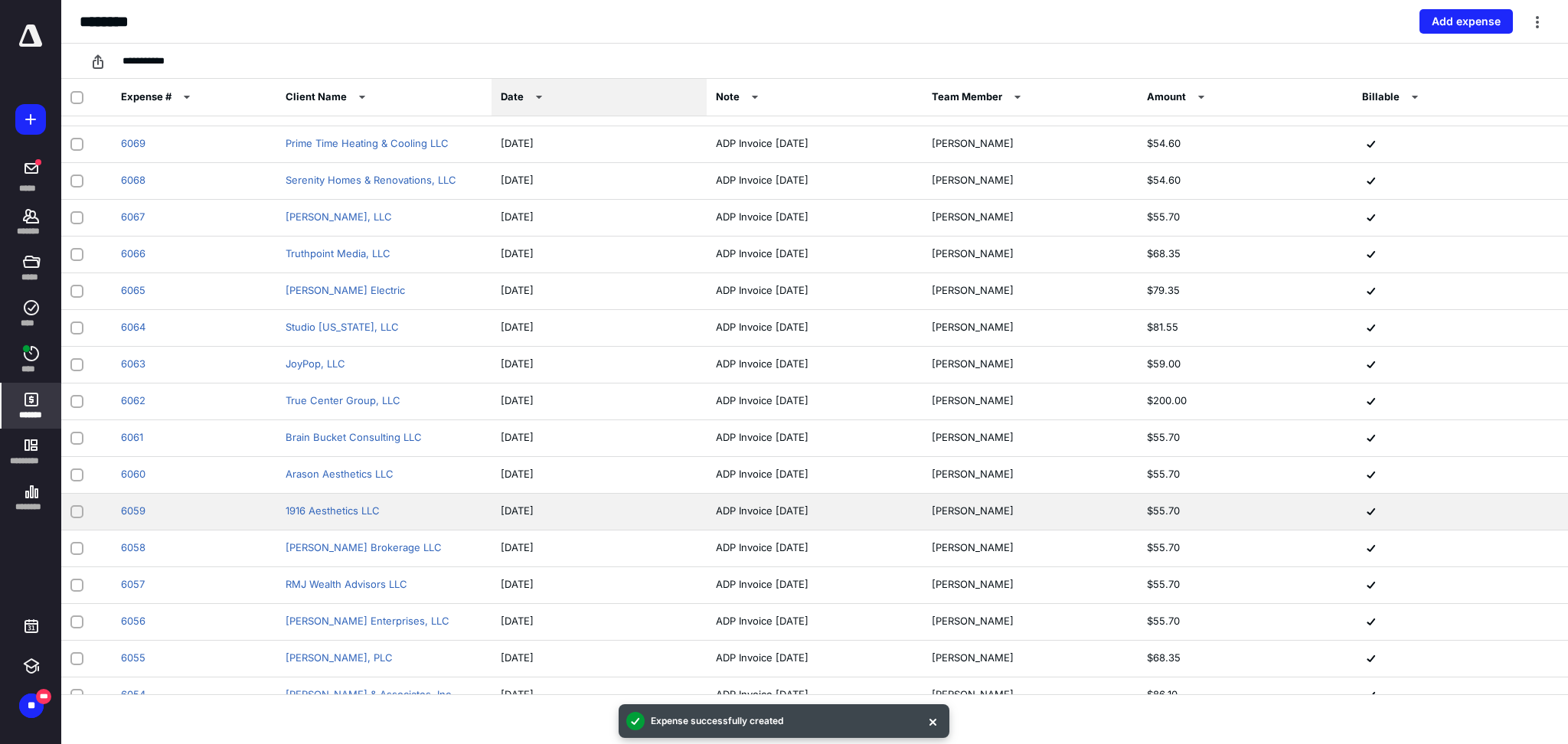 scroll, scrollTop: 204, scrollLeft: 0, axis: vertical 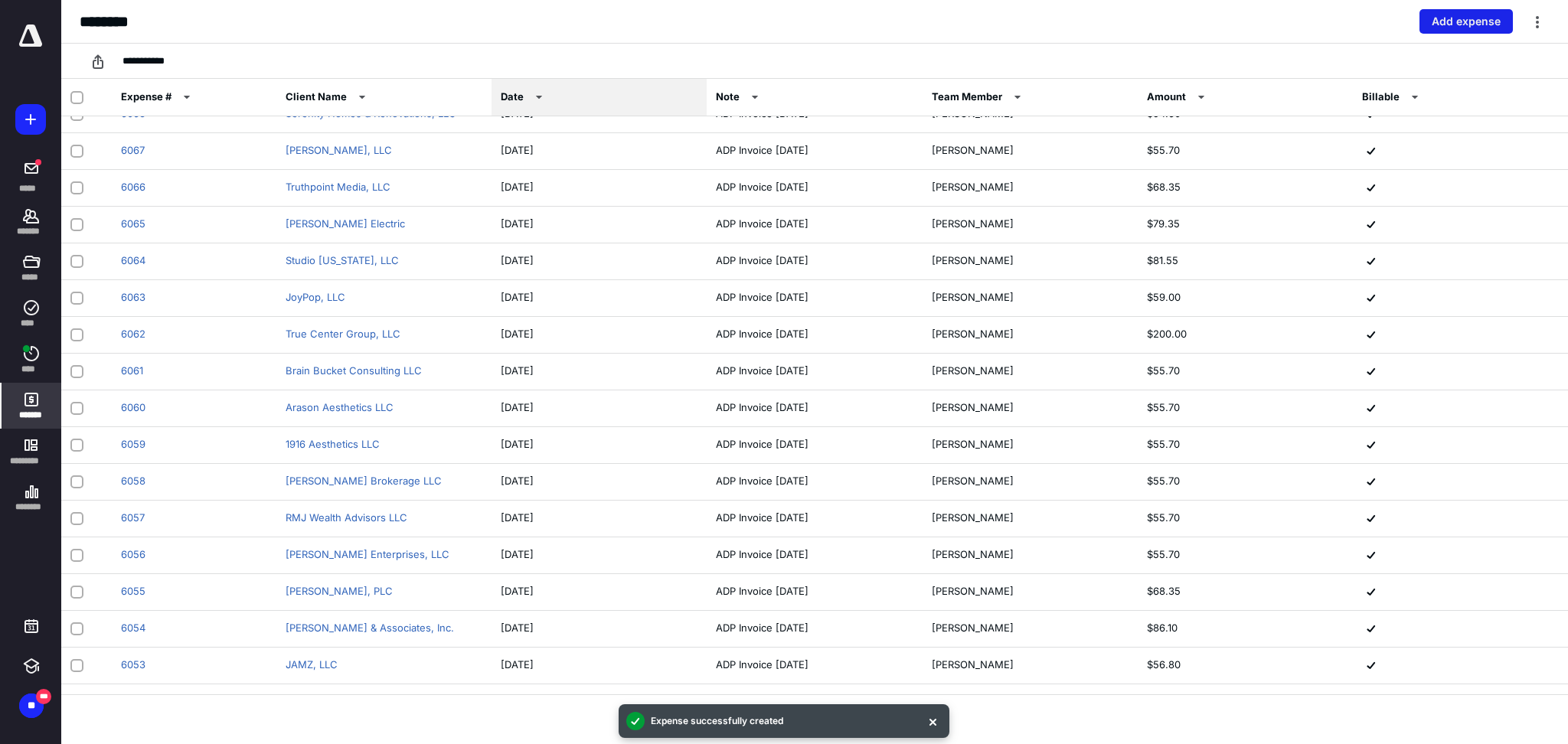 click on "Add expense" at bounding box center (1466, 21) 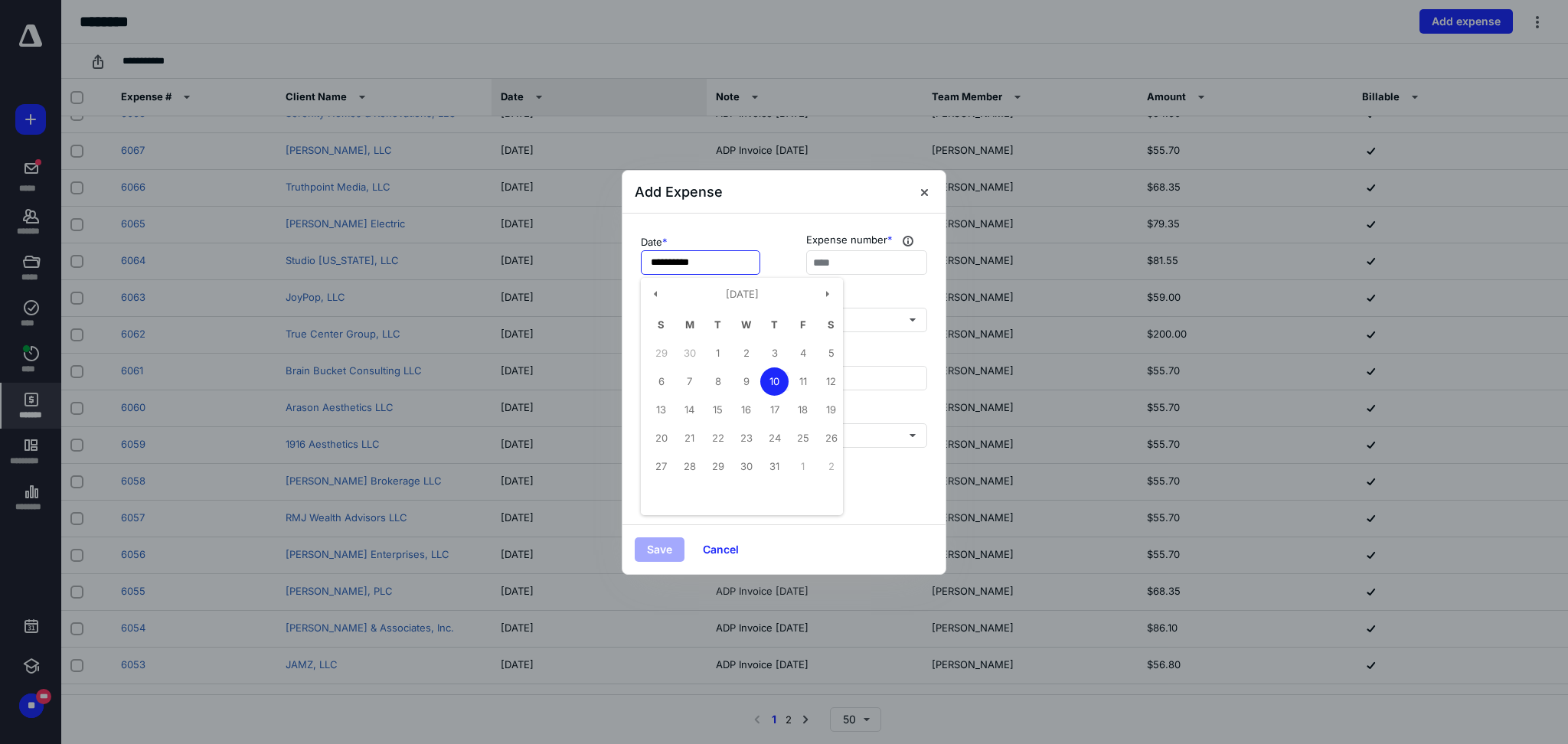 click on "**********" at bounding box center (701, 263) 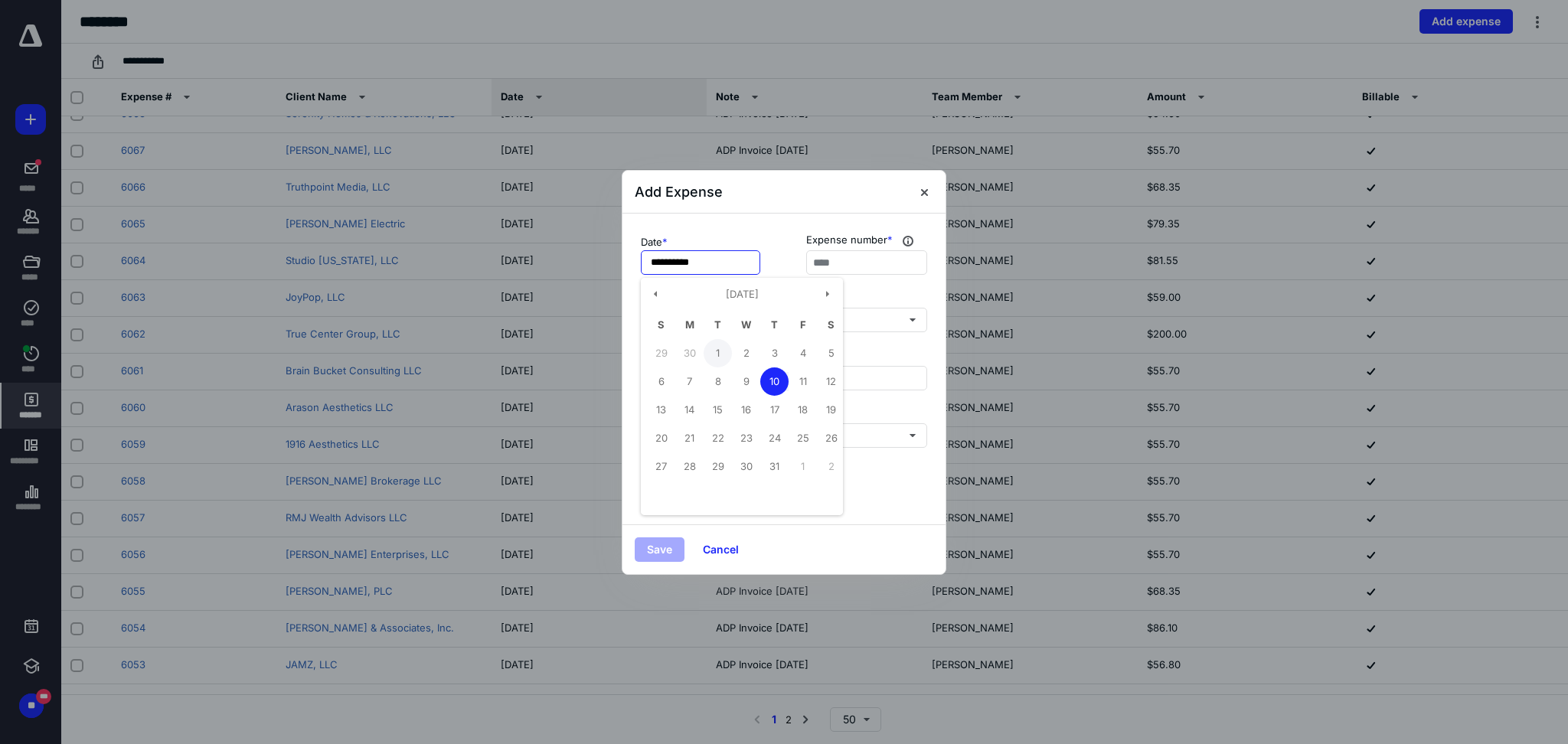 click on "1" at bounding box center [717, 353] 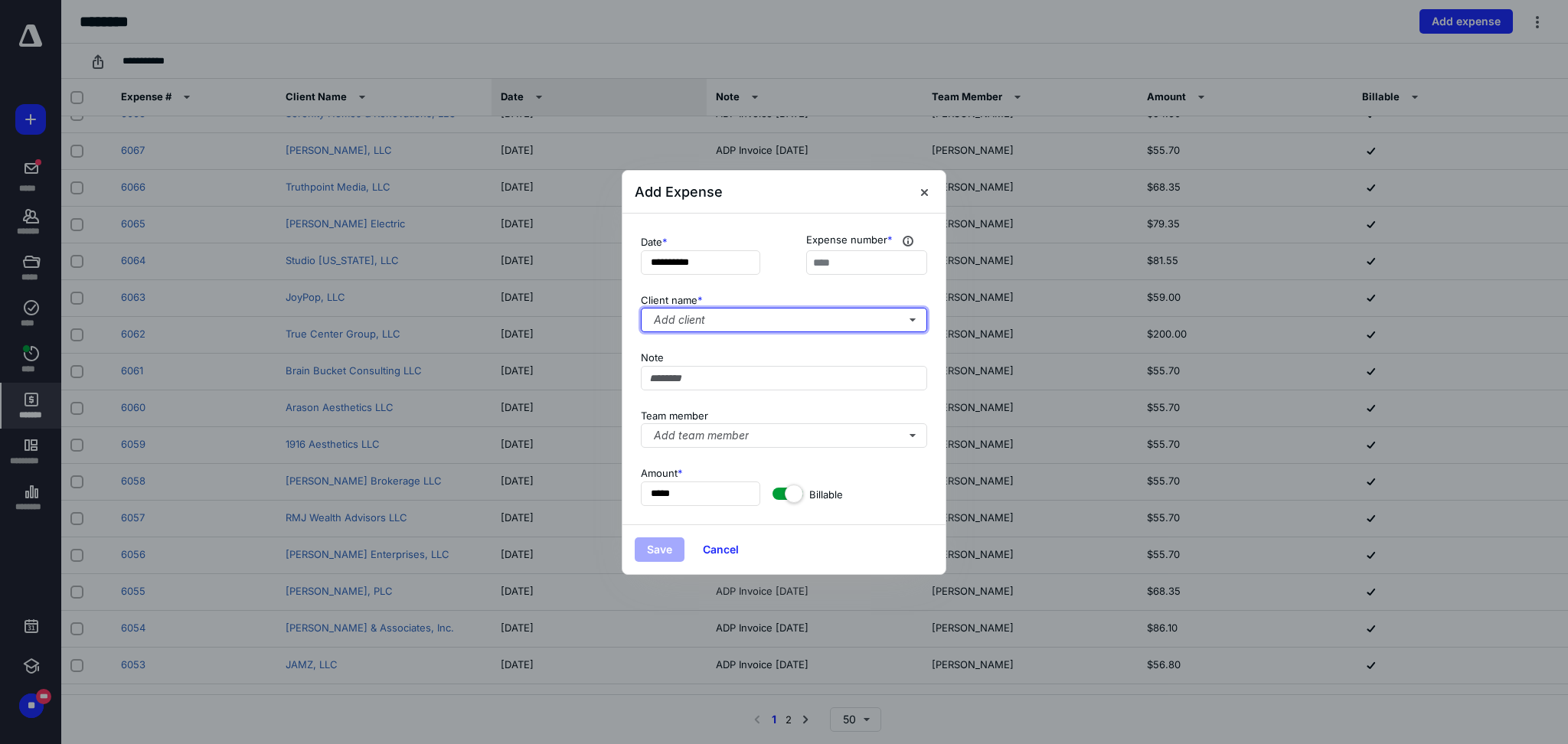 click on "Add client" at bounding box center (784, 320) 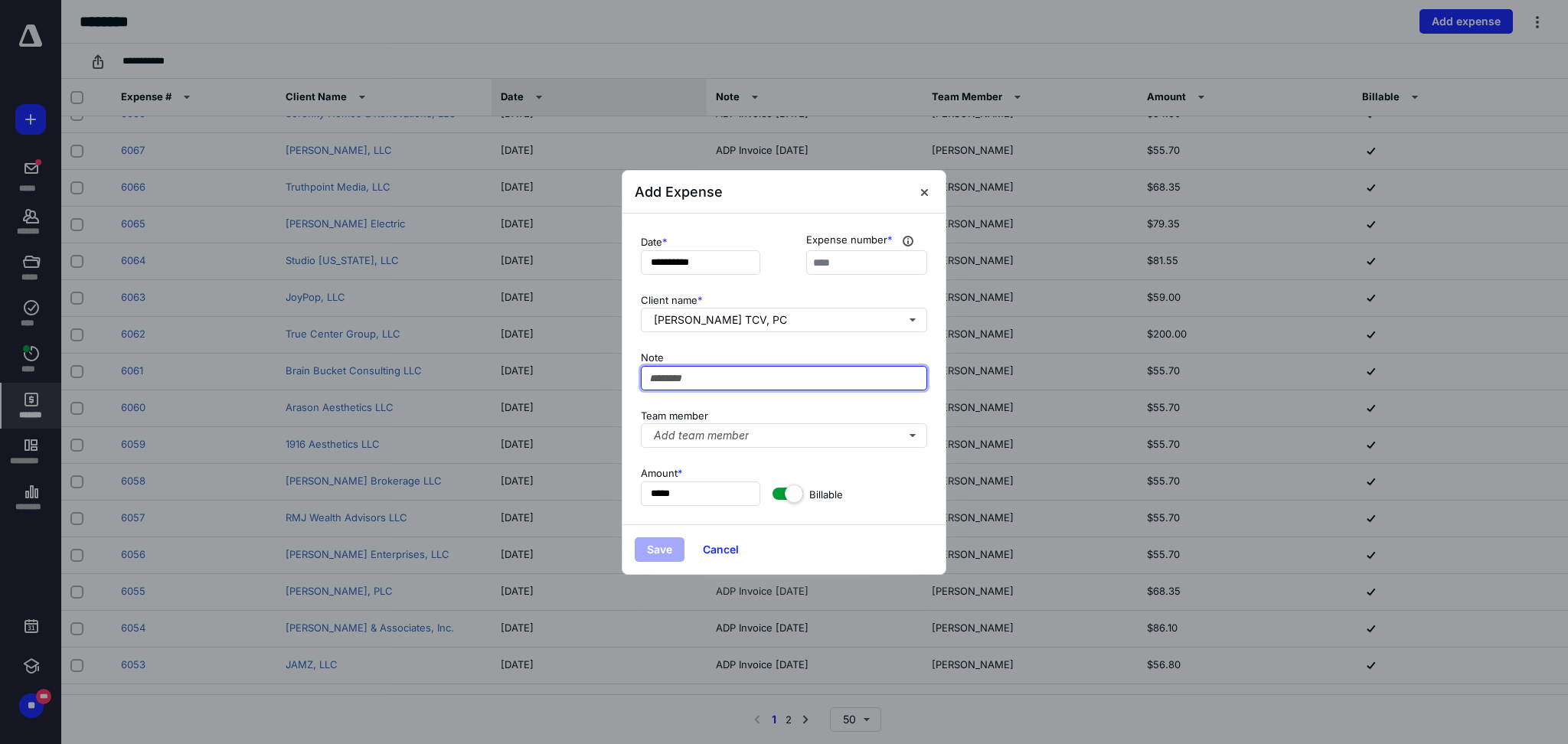 paste on "**********" 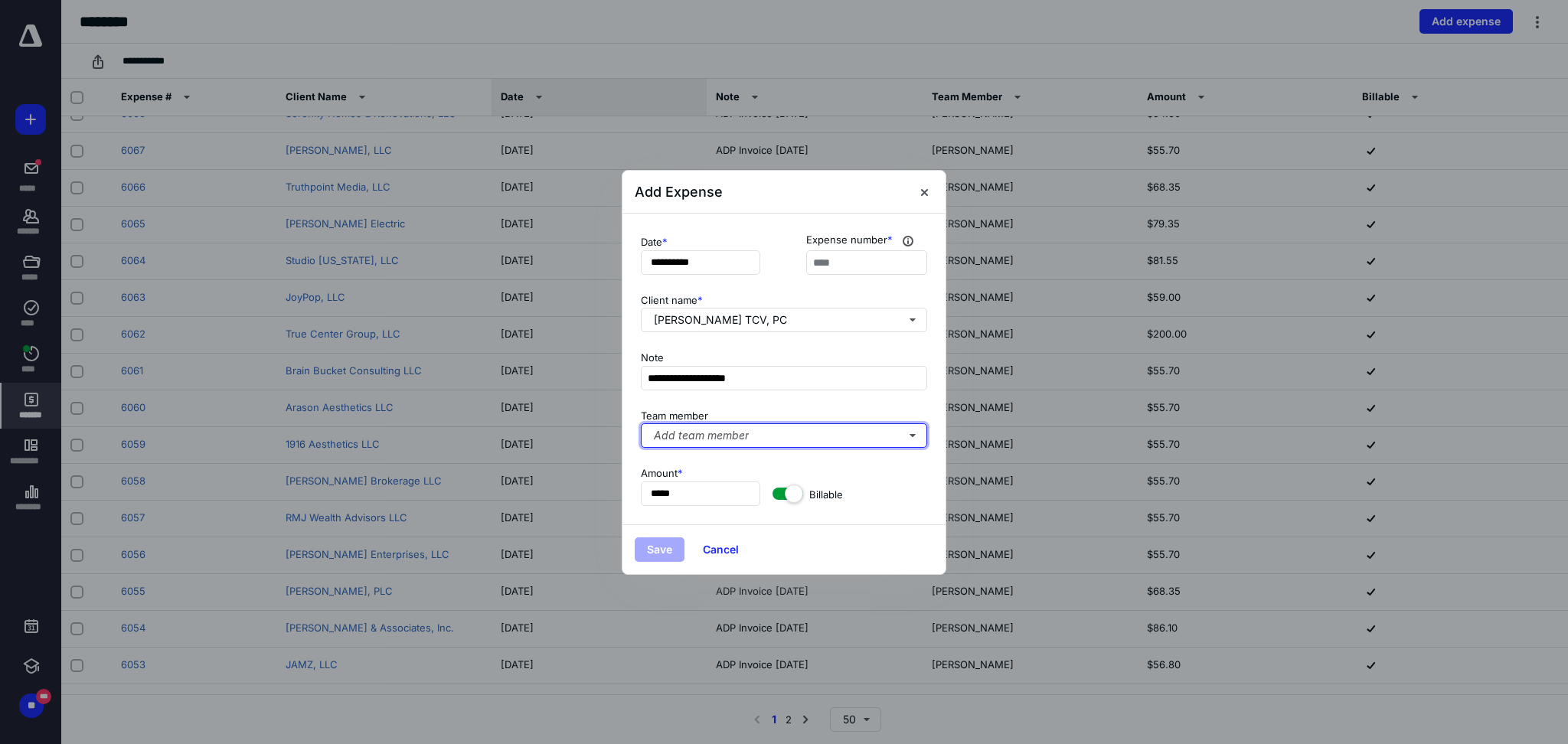 click on "Add team member" at bounding box center [784, 436] 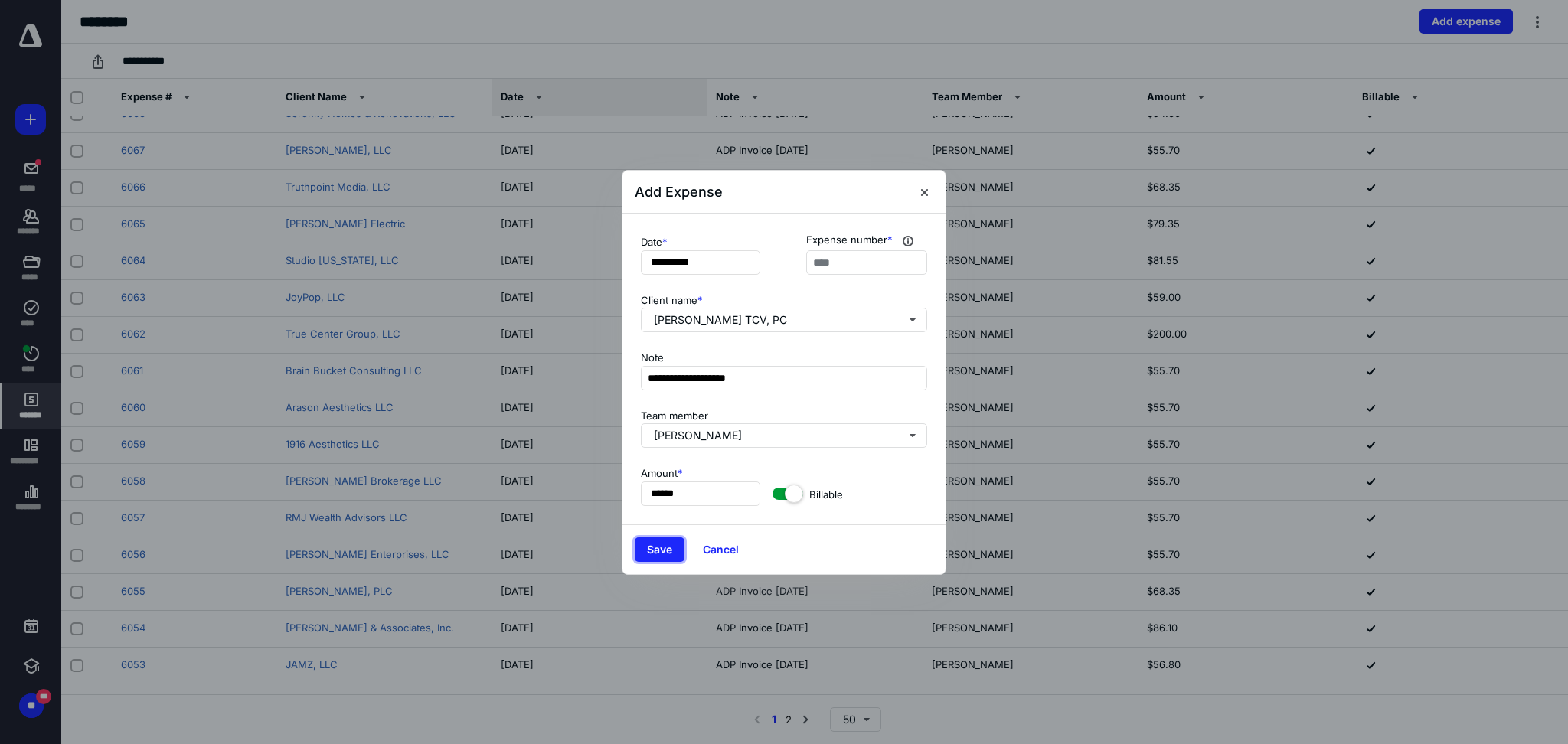 click on "Save" at bounding box center (659, 550) 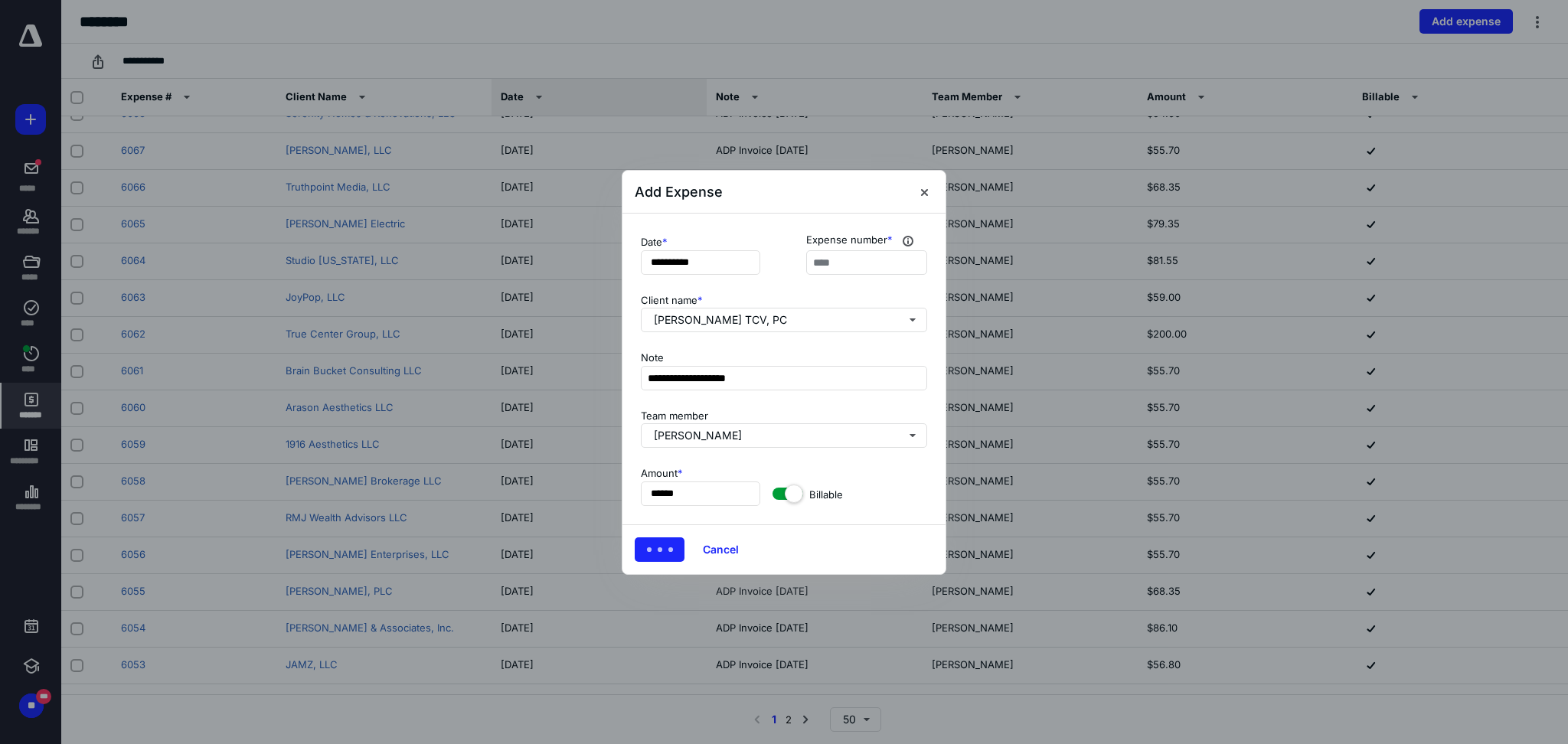 scroll, scrollTop: 0, scrollLeft: 0, axis: both 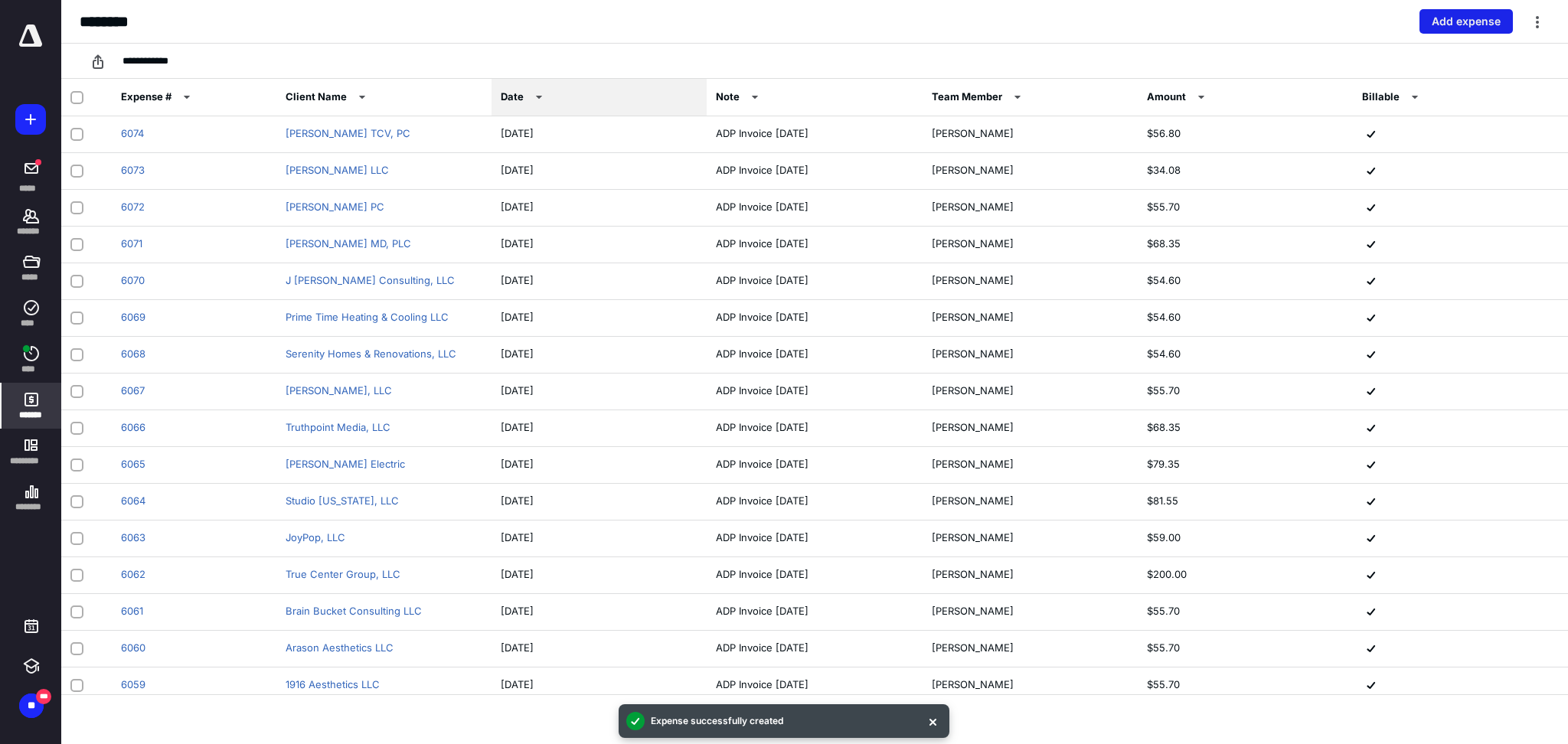 click on "Add expense" at bounding box center (1466, 21) 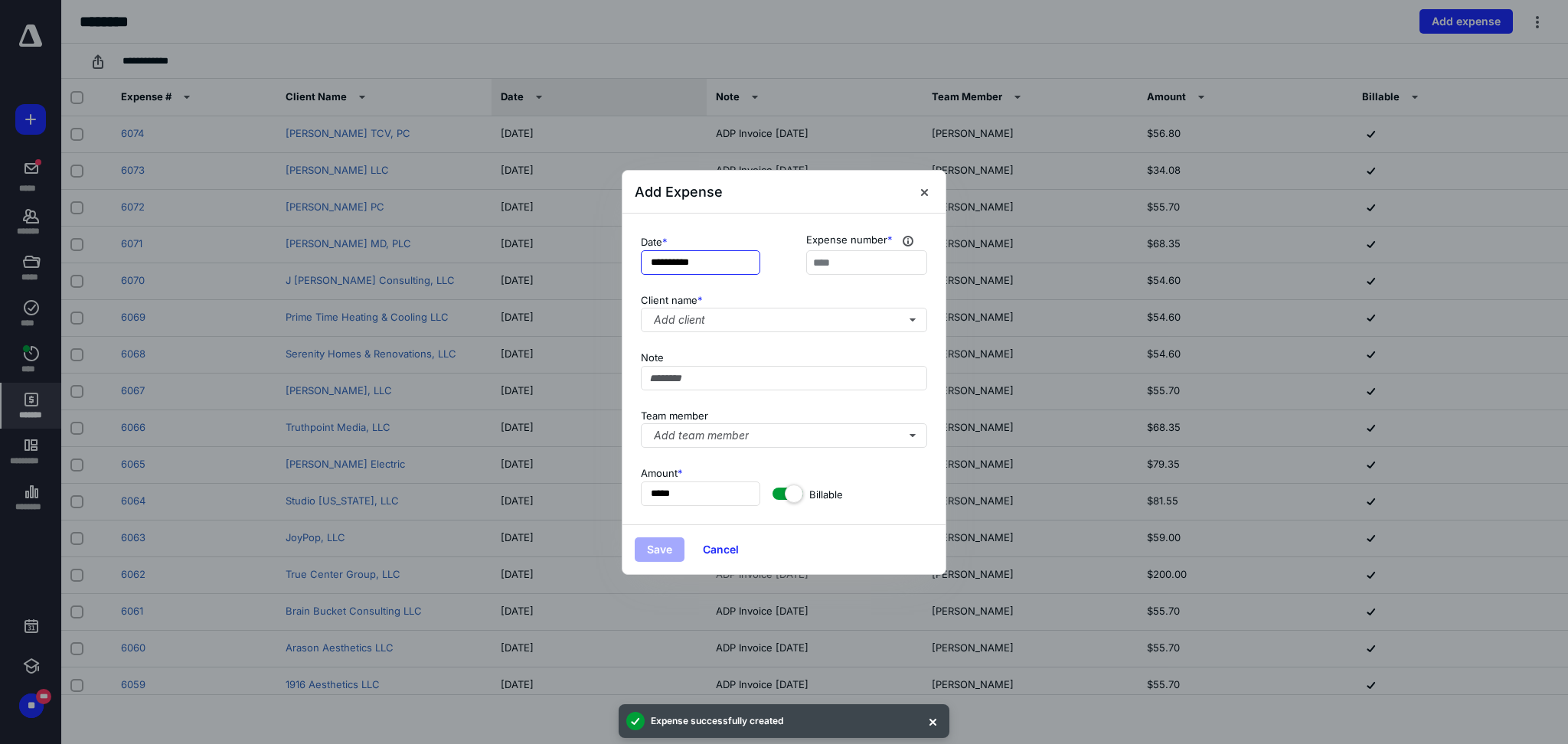 click on "**********" at bounding box center (701, 263) 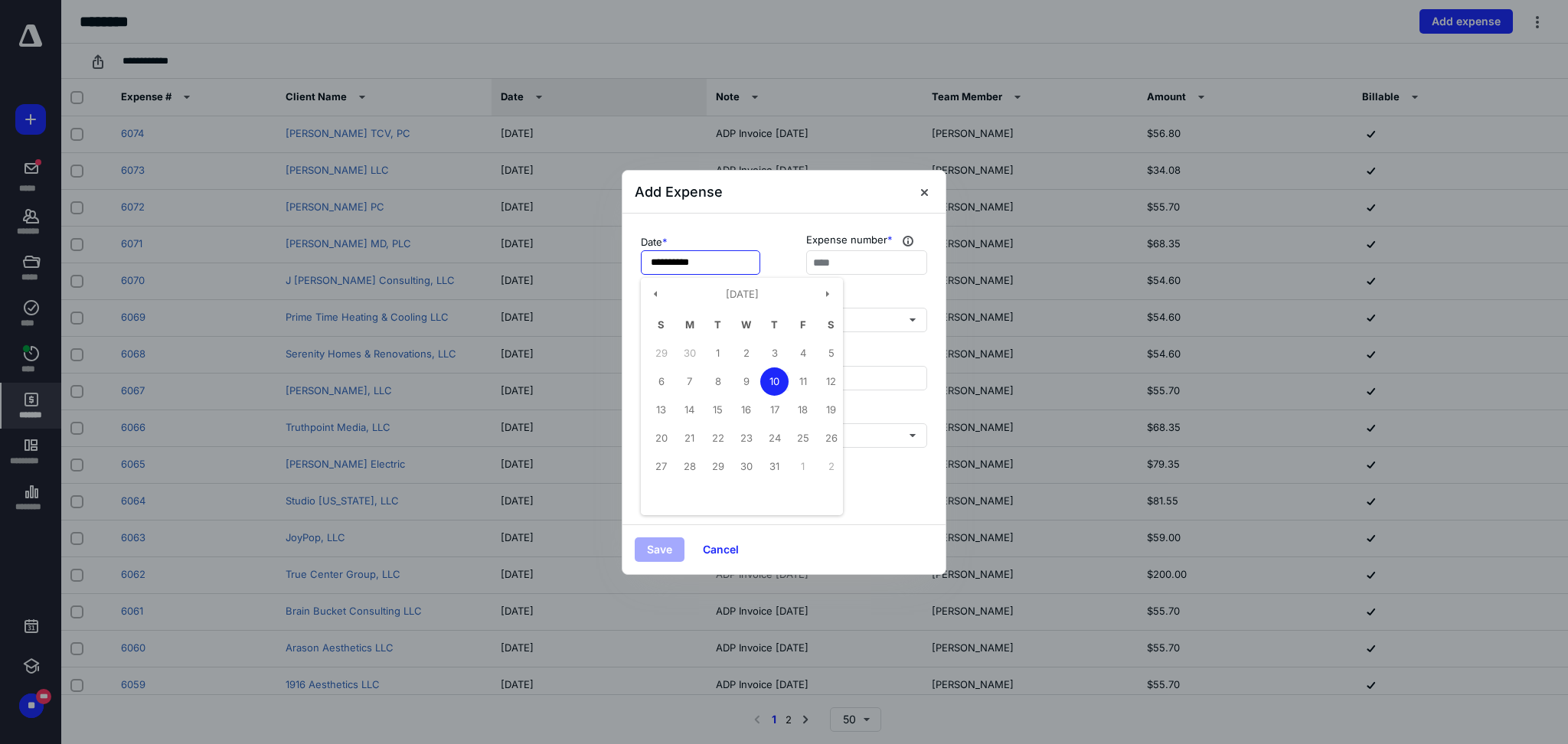 click on "1" at bounding box center [717, 353] 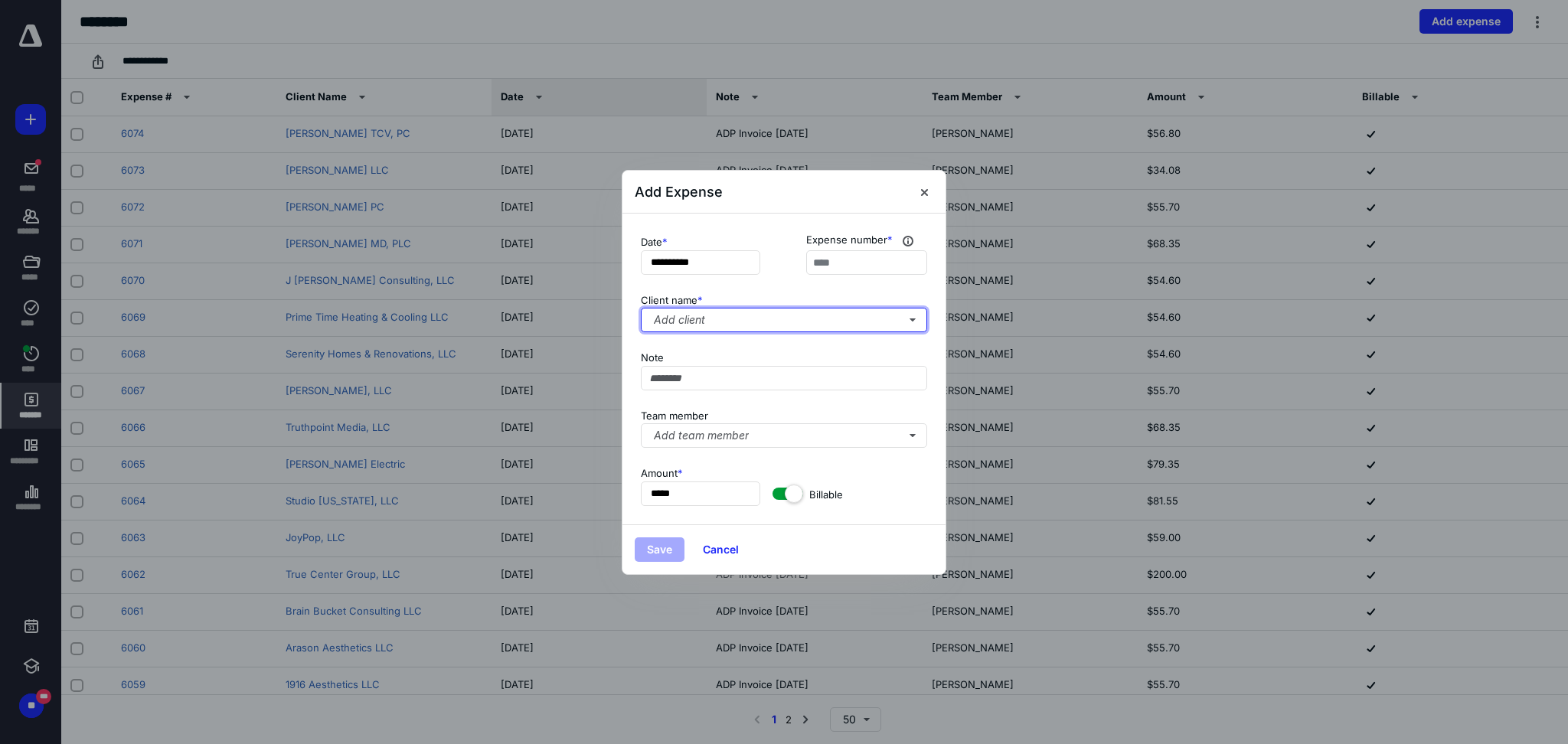 click on "Add client" at bounding box center [784, 320] 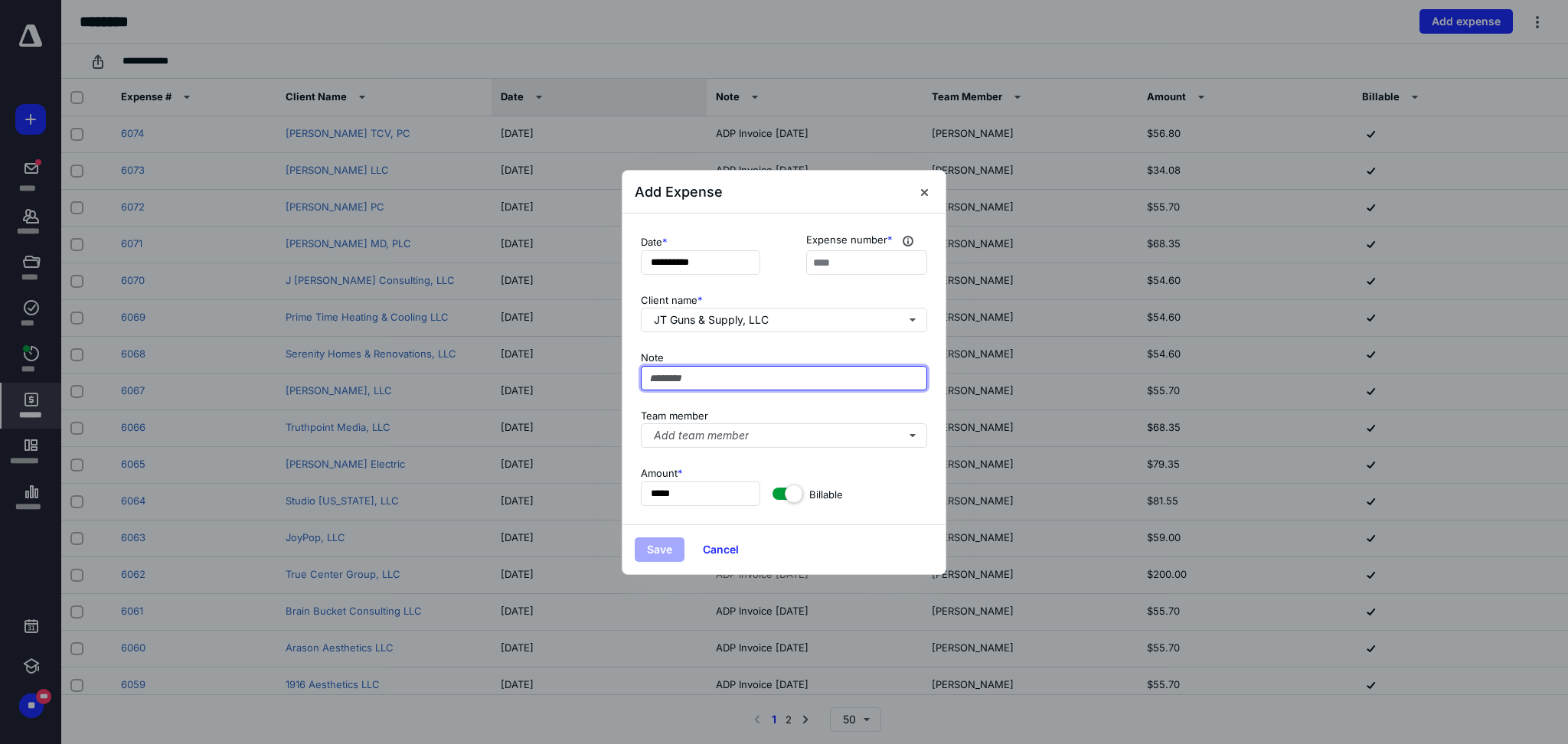 paste on "**********" 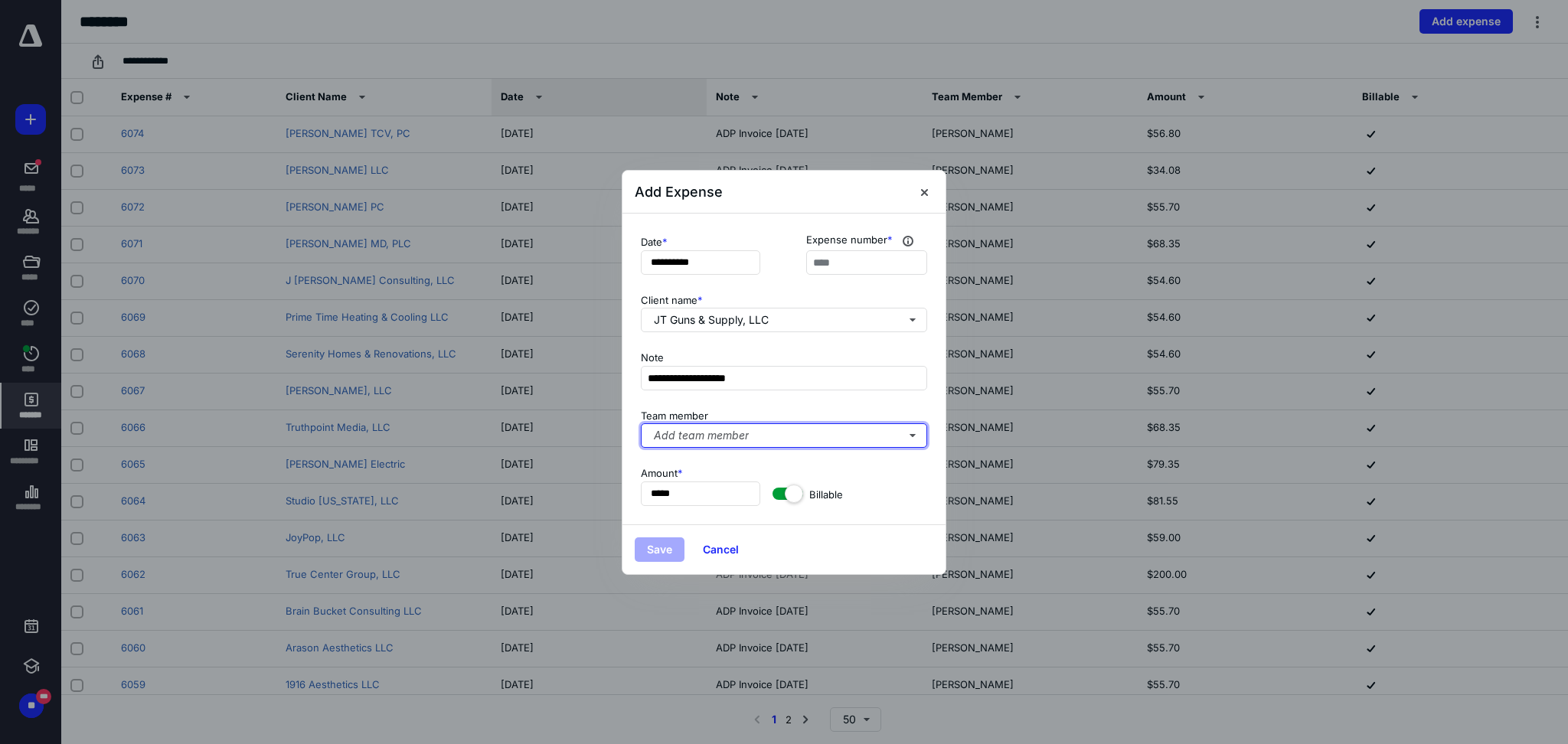click on "Add team member" at bounding box center [784, 436] 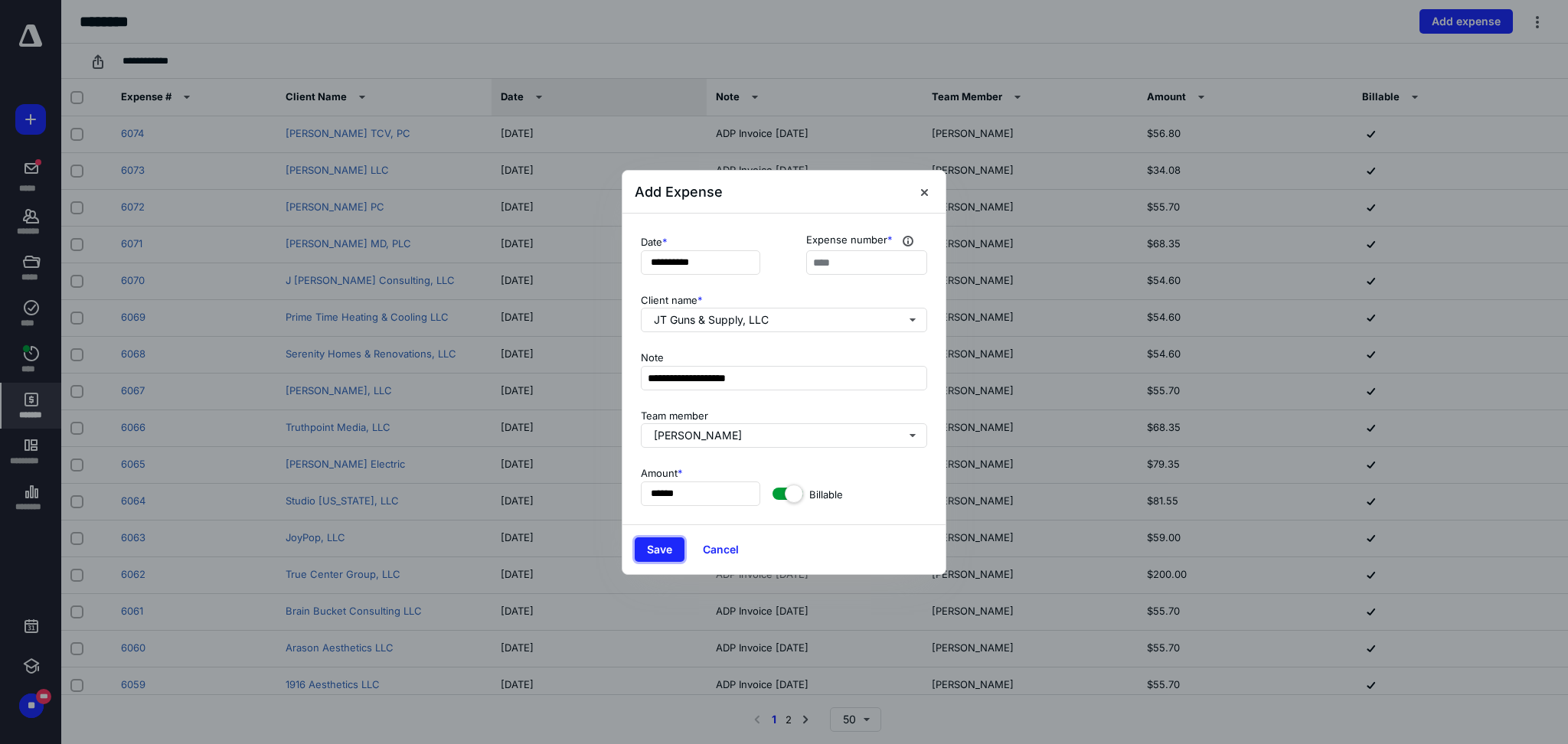 click on "Save" at bounding box center (659, 550) 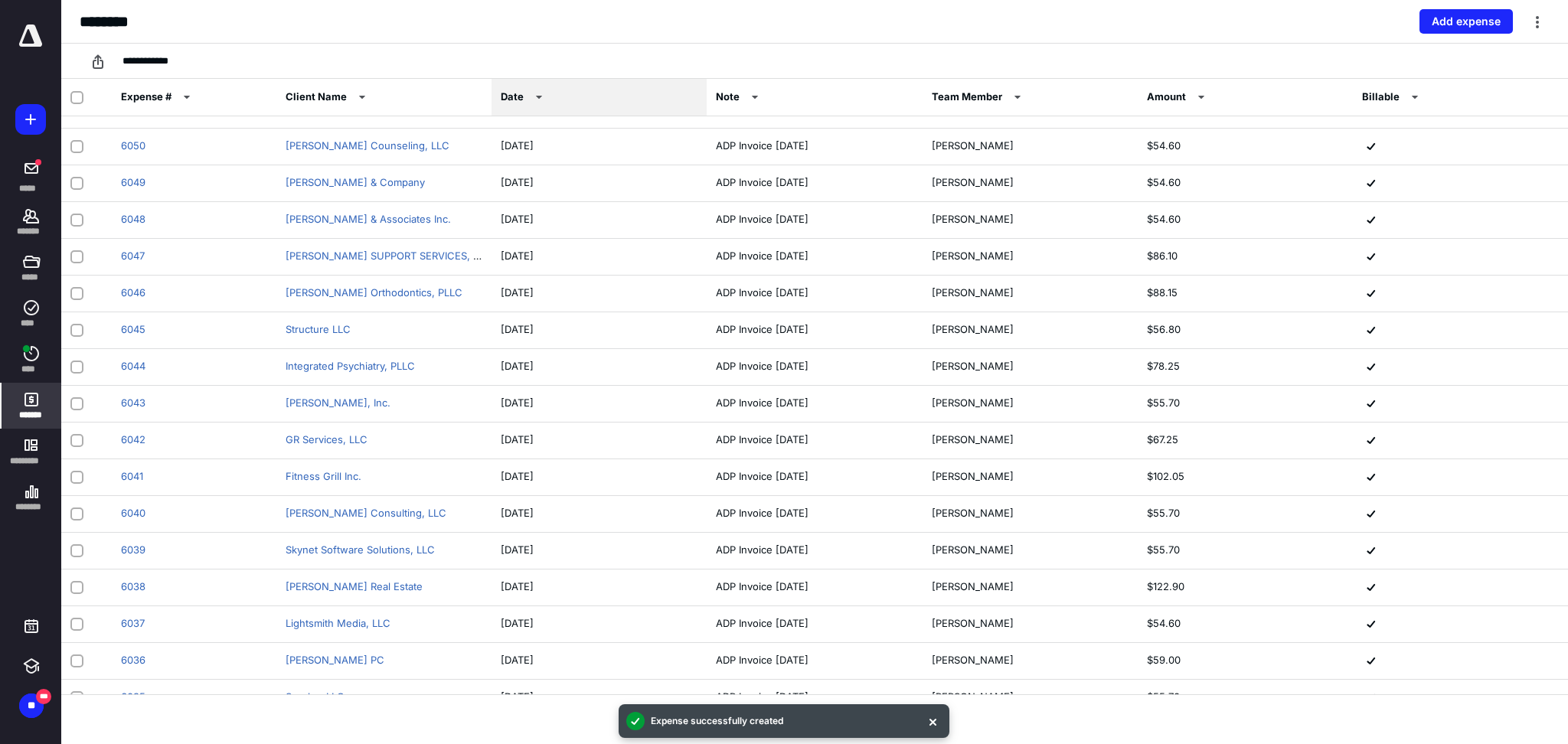 scroll, scrollTop: 1258, scrollLeft: 0, axis: vertical 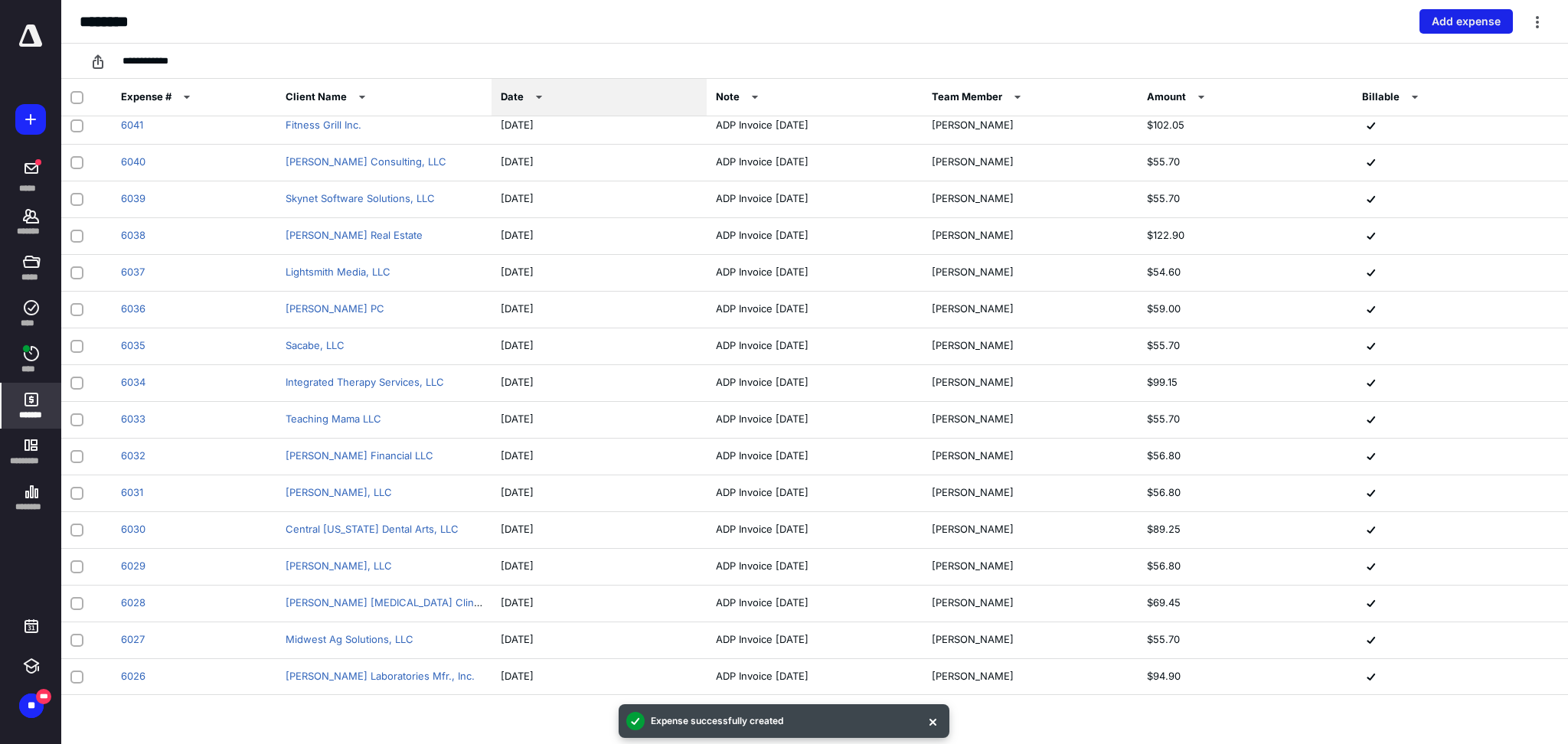 click on "Add expense" at bounding box center (1466, 21) 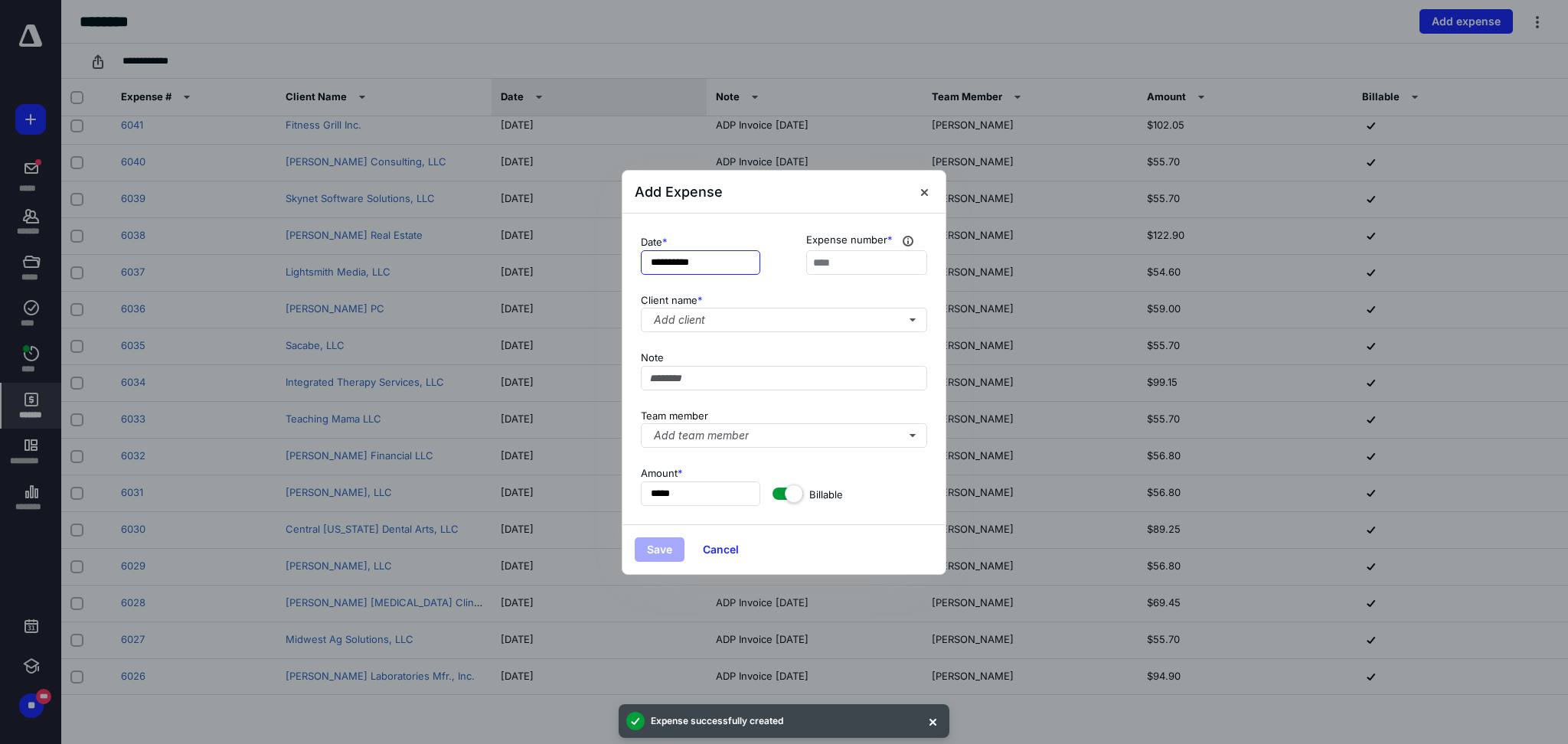click on "**********" at bounding box center [701, 263] 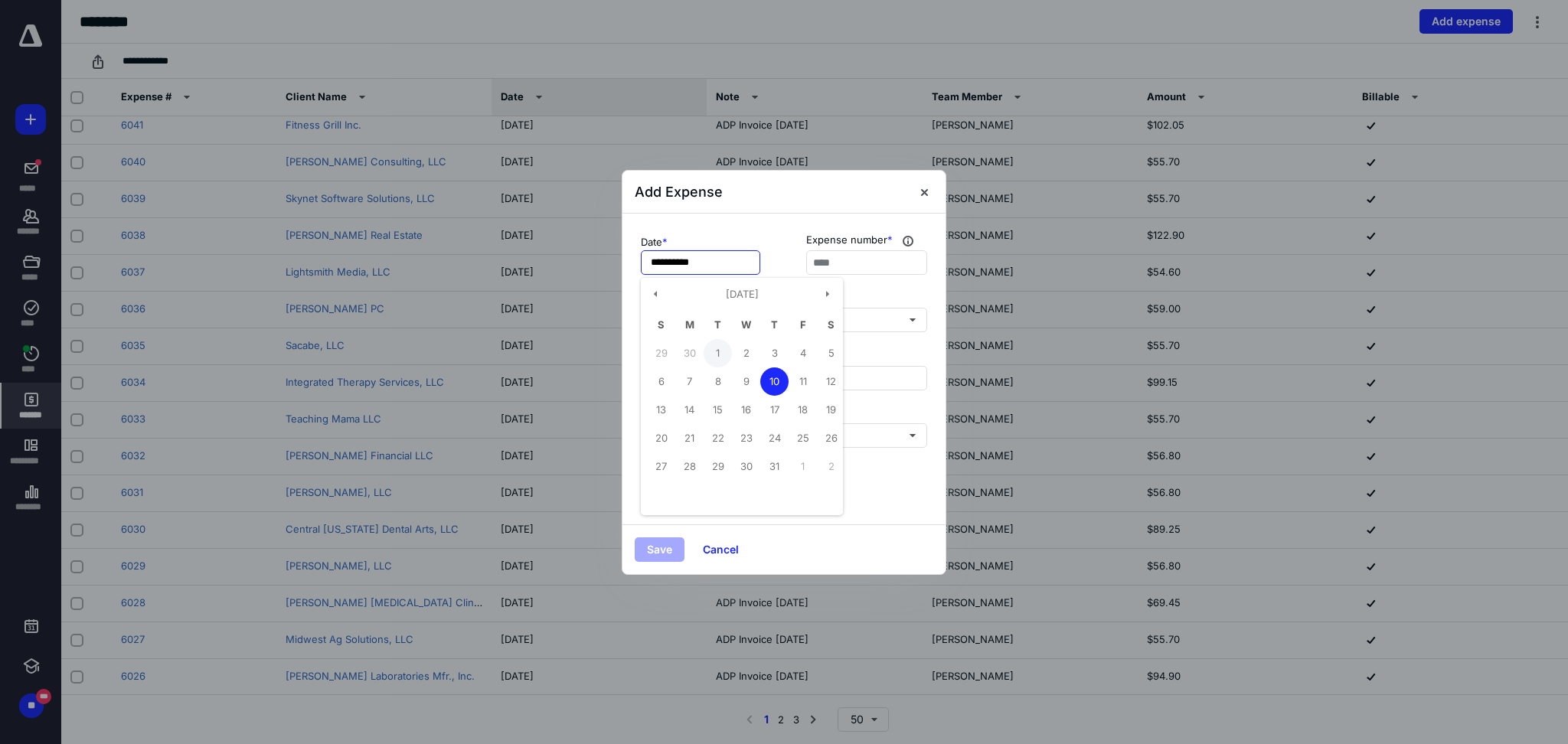 click on "1" at bounding box center (717, 353) 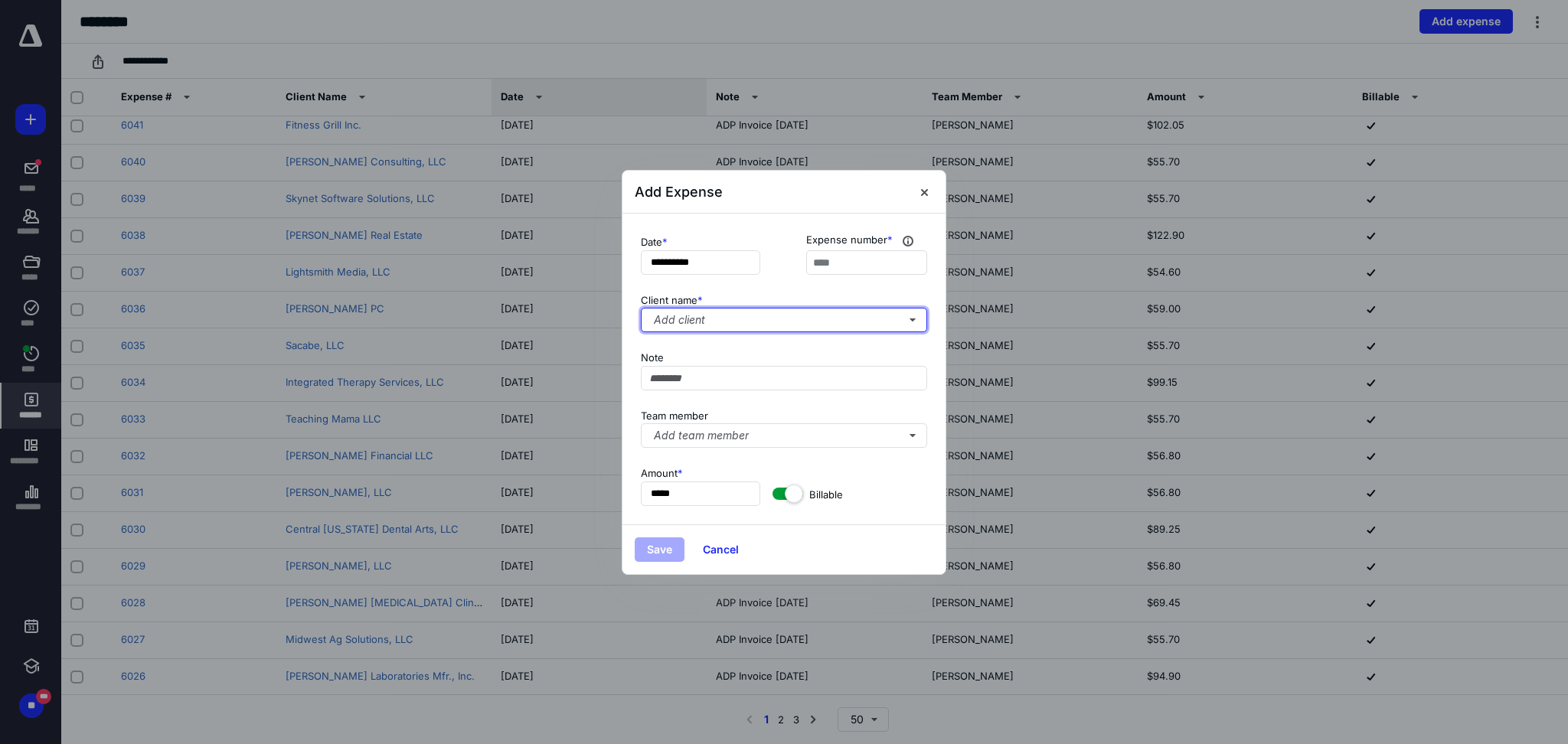 click on "Add client" at bounding box center (784, 320) 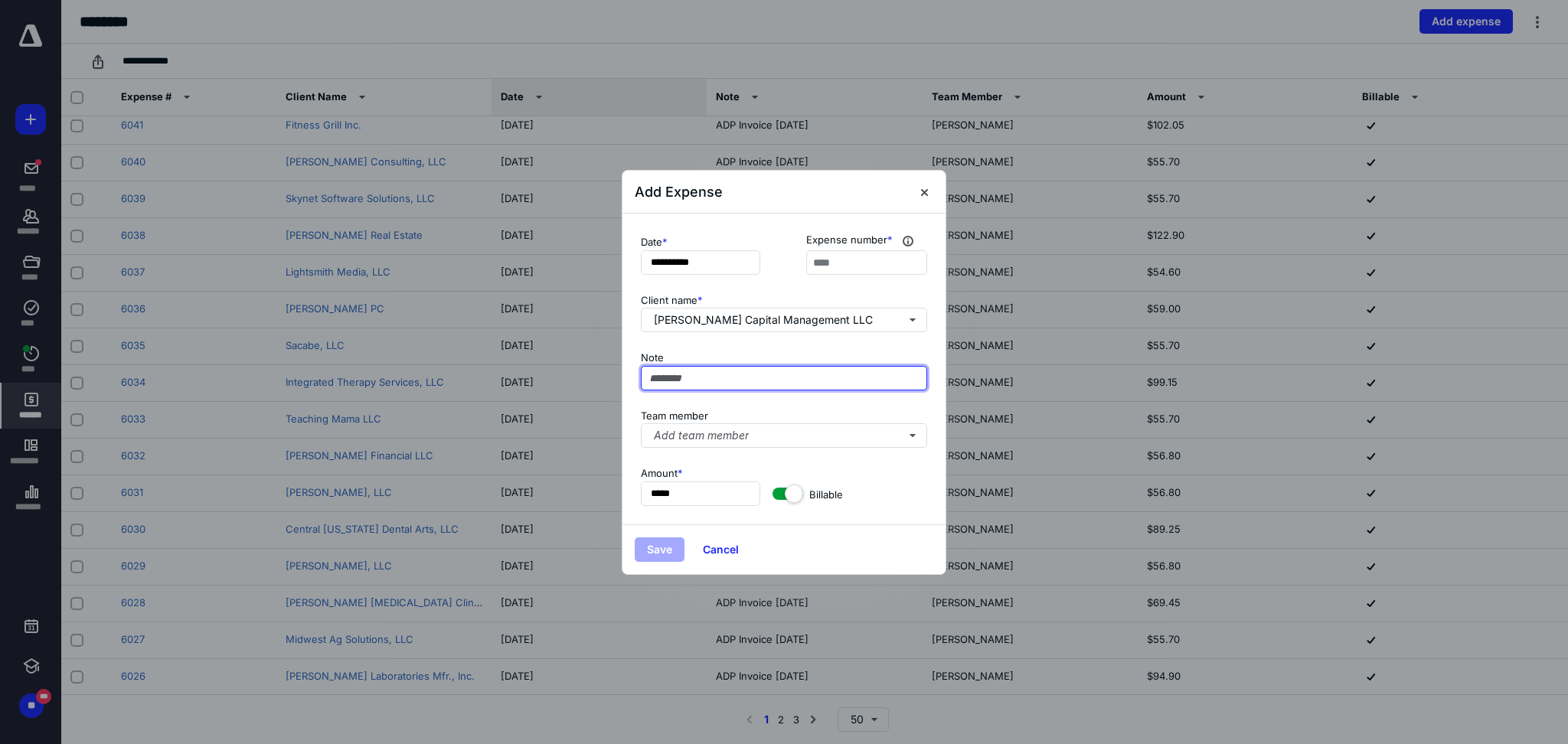 paste on "**********" 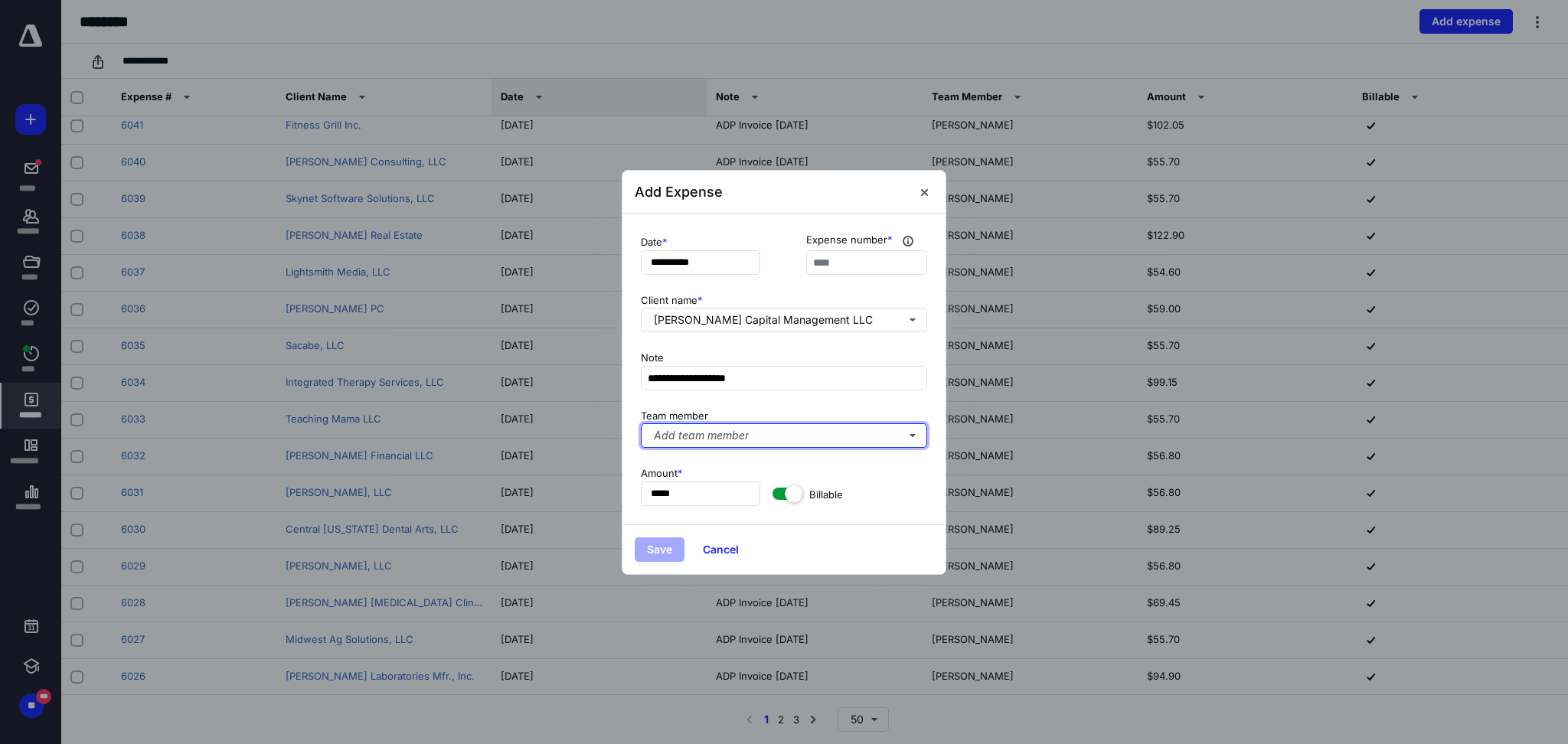 click on "Add team member" at bounding box center [784, 436] 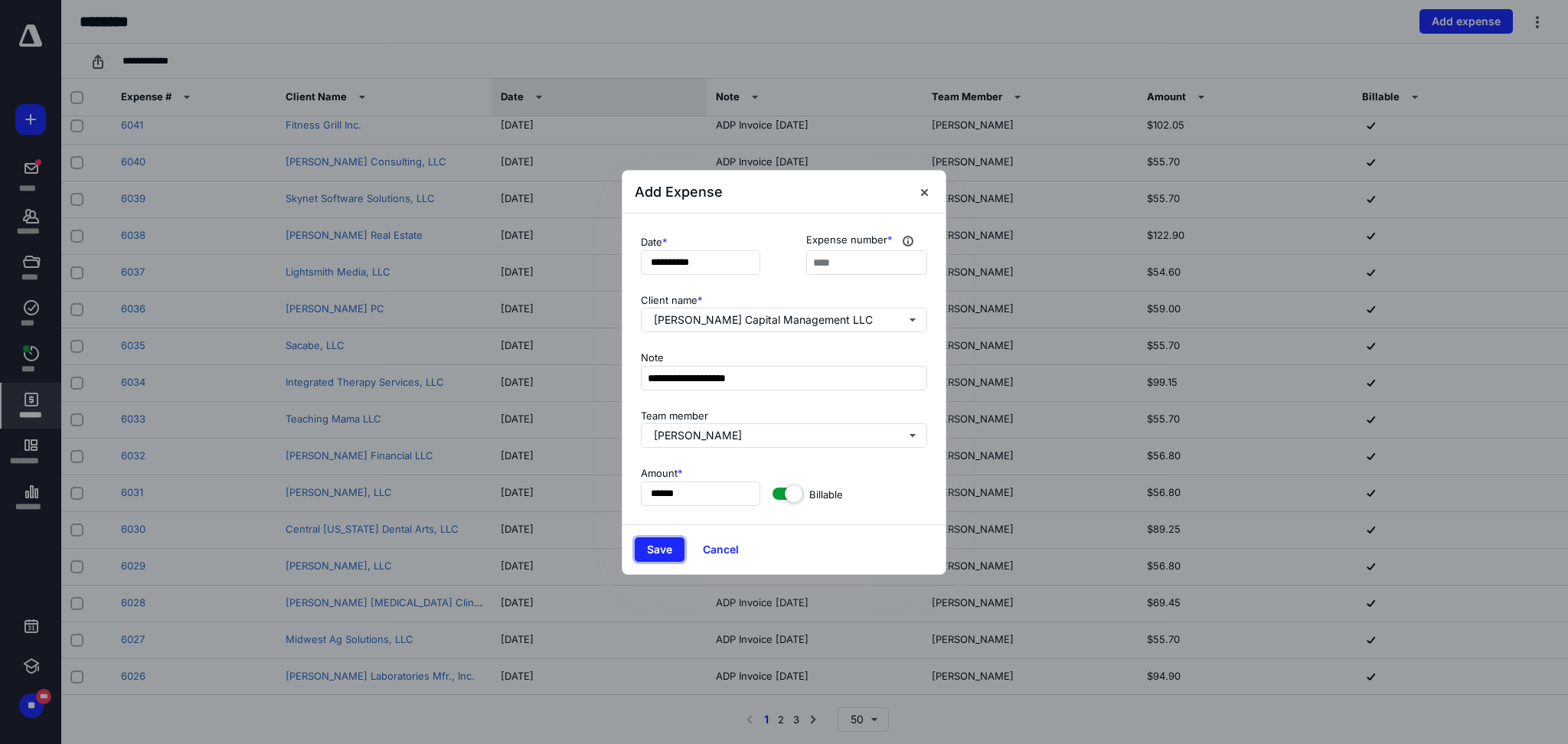 click on "Save" at bounding box center (659, 550) 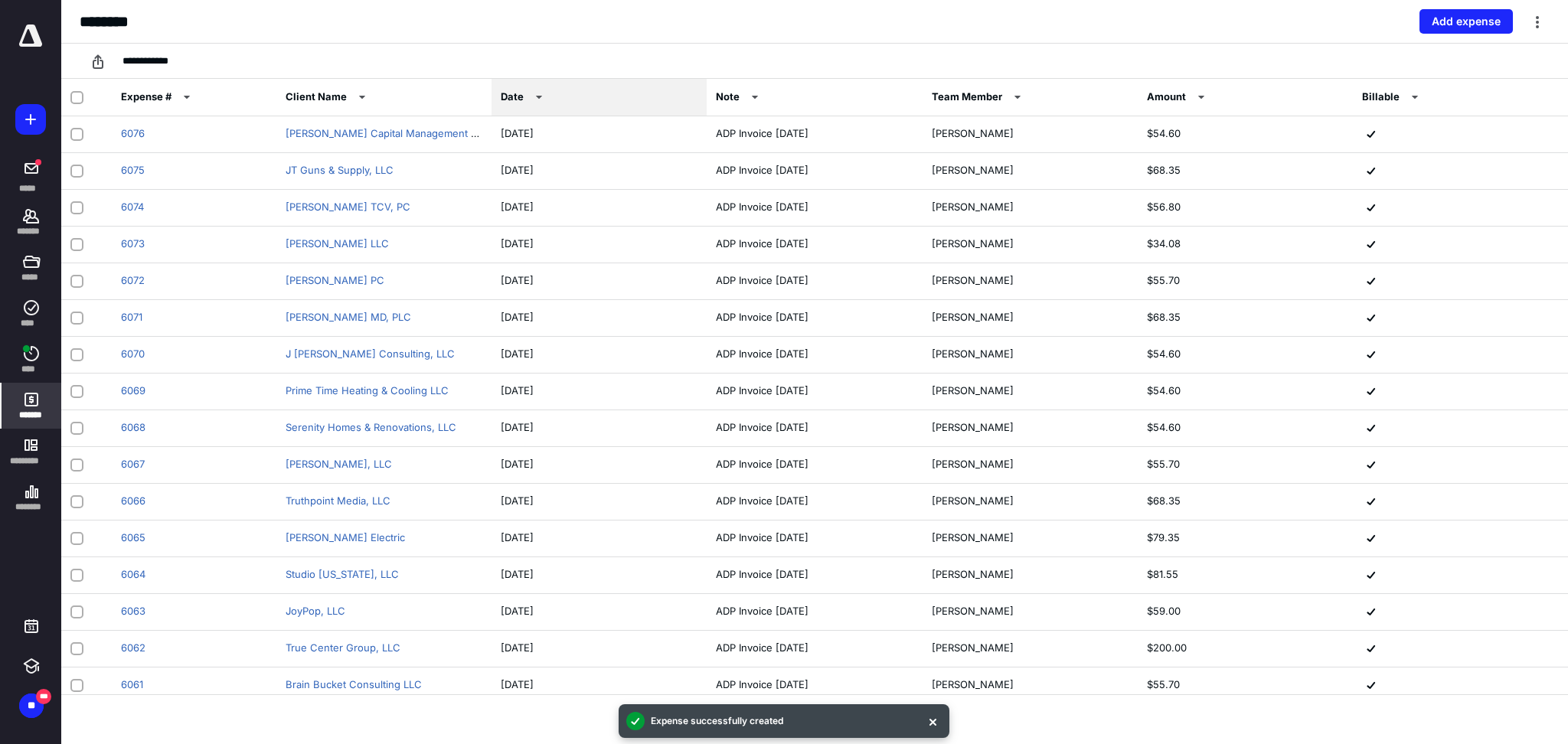 scroll, scrollTop: 102, scrollLeft: 0, axis: vertical 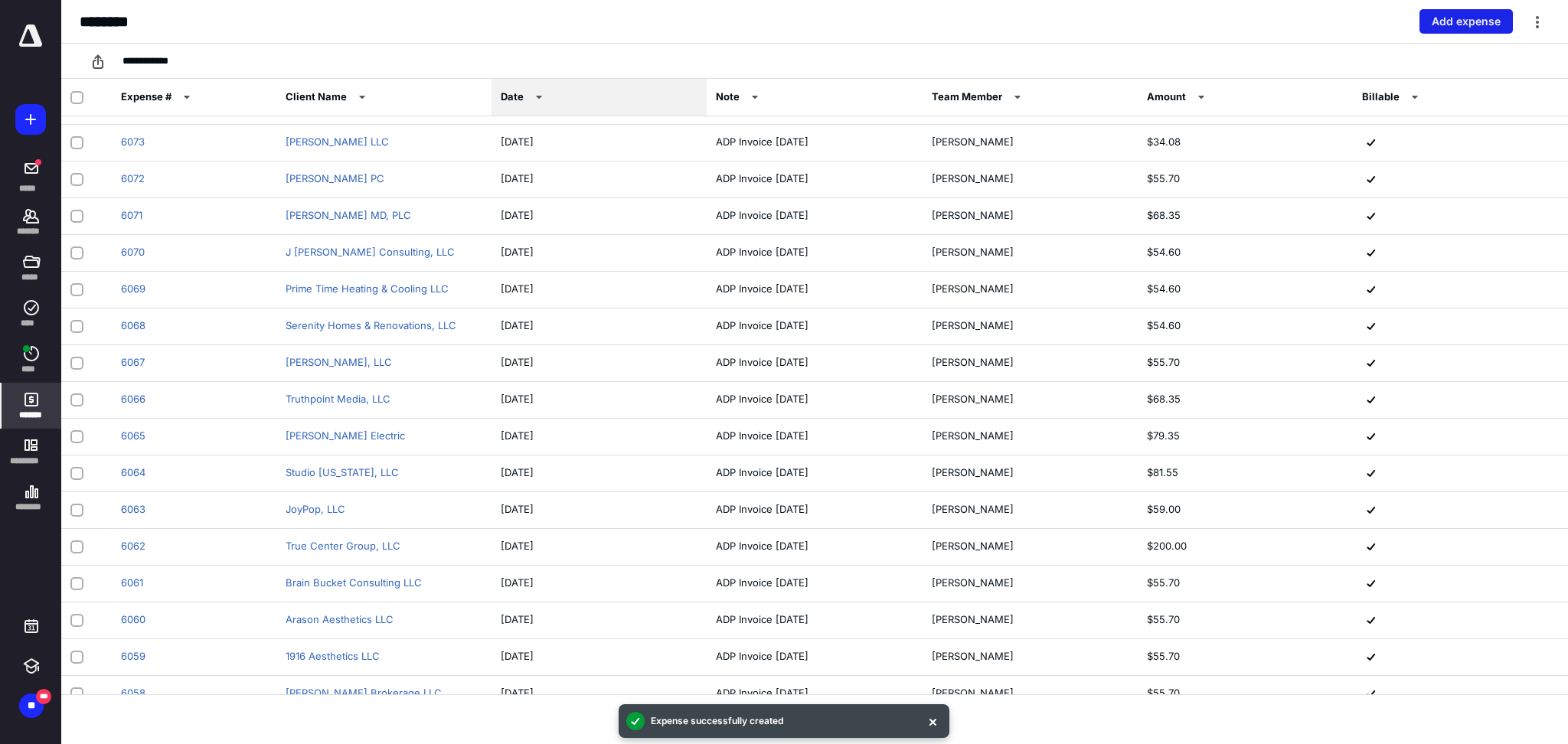 click on "Add expense" at bounding box center (1466, 21) 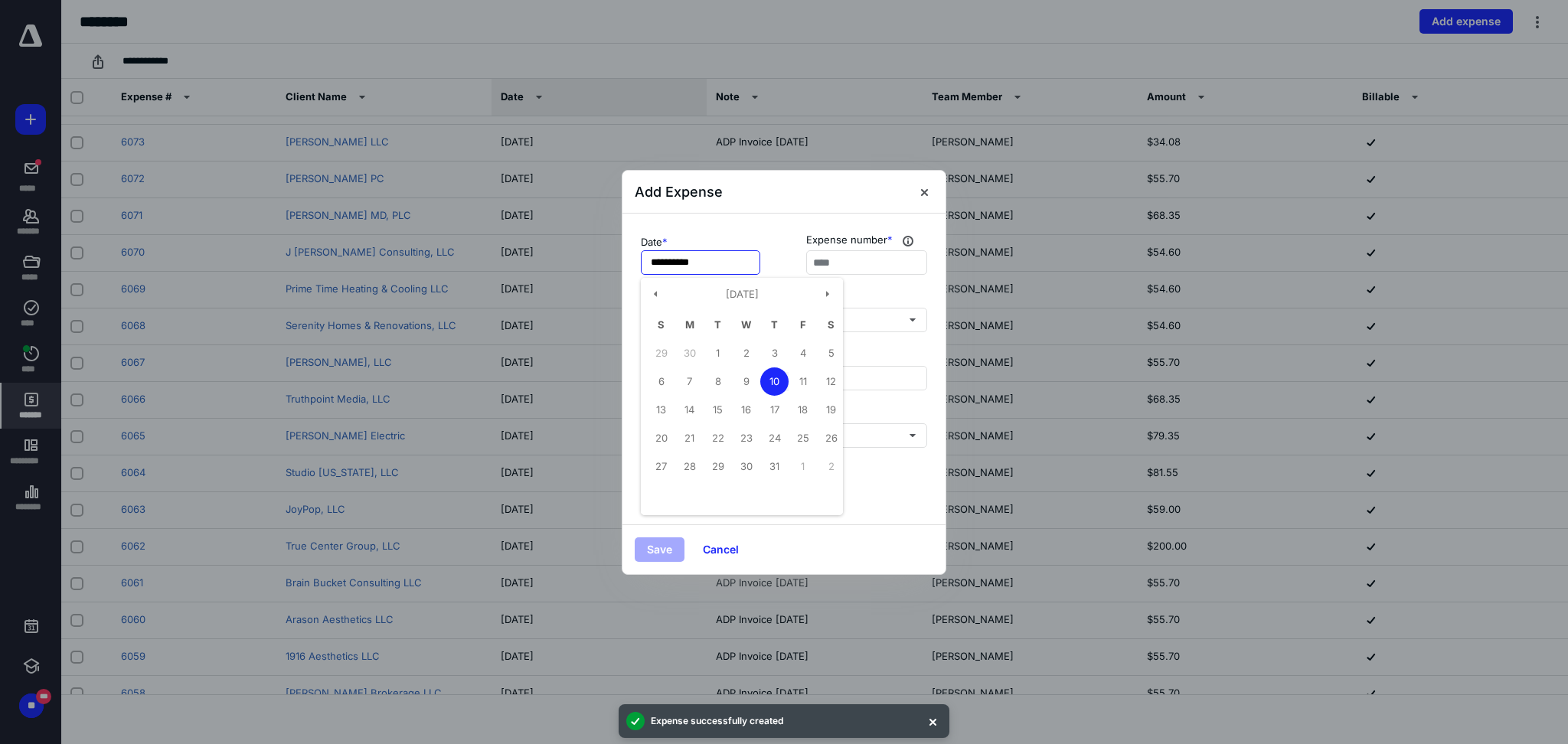 click on "**********" at bounding box center (701, 263) 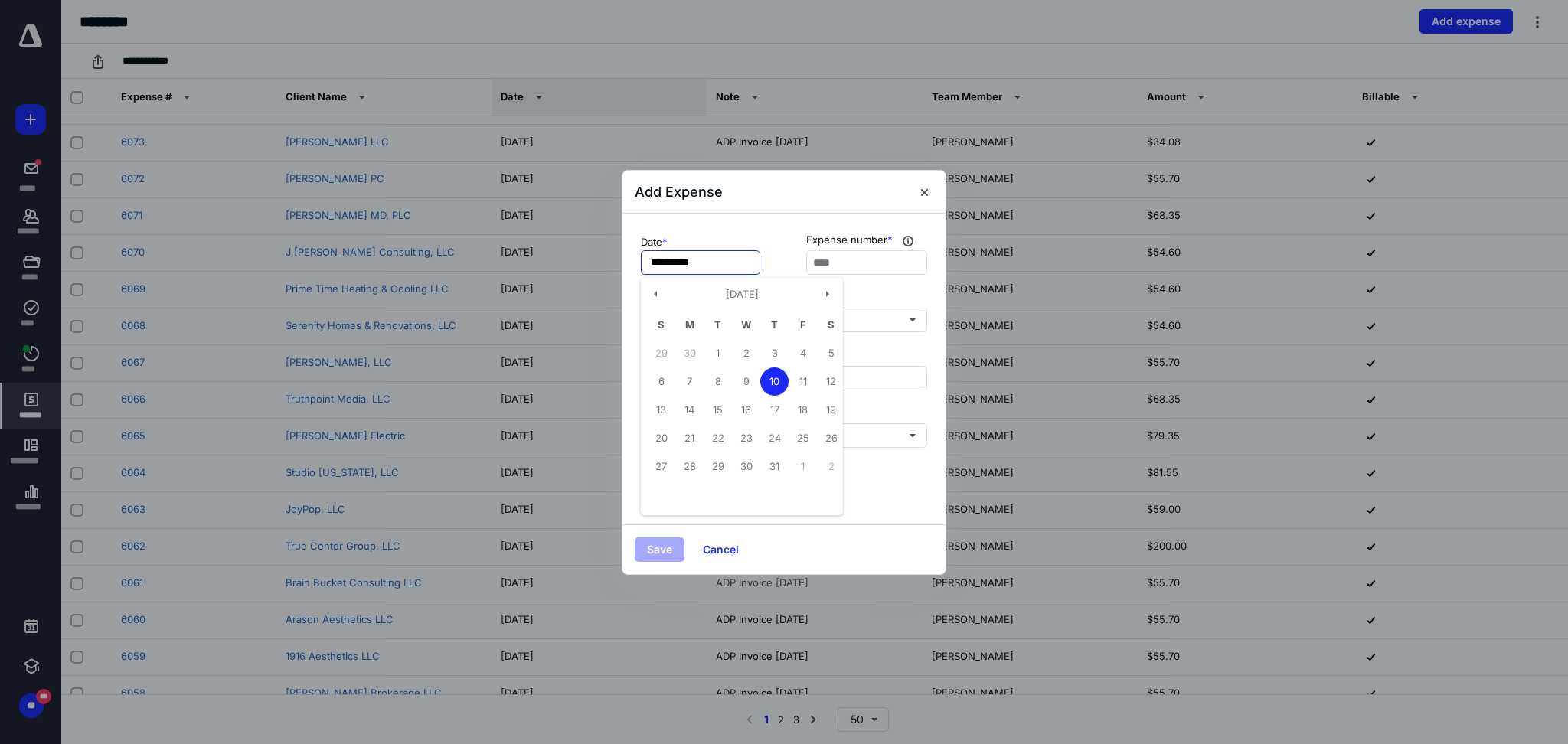 click on "1" at bounding box center [717, 353] 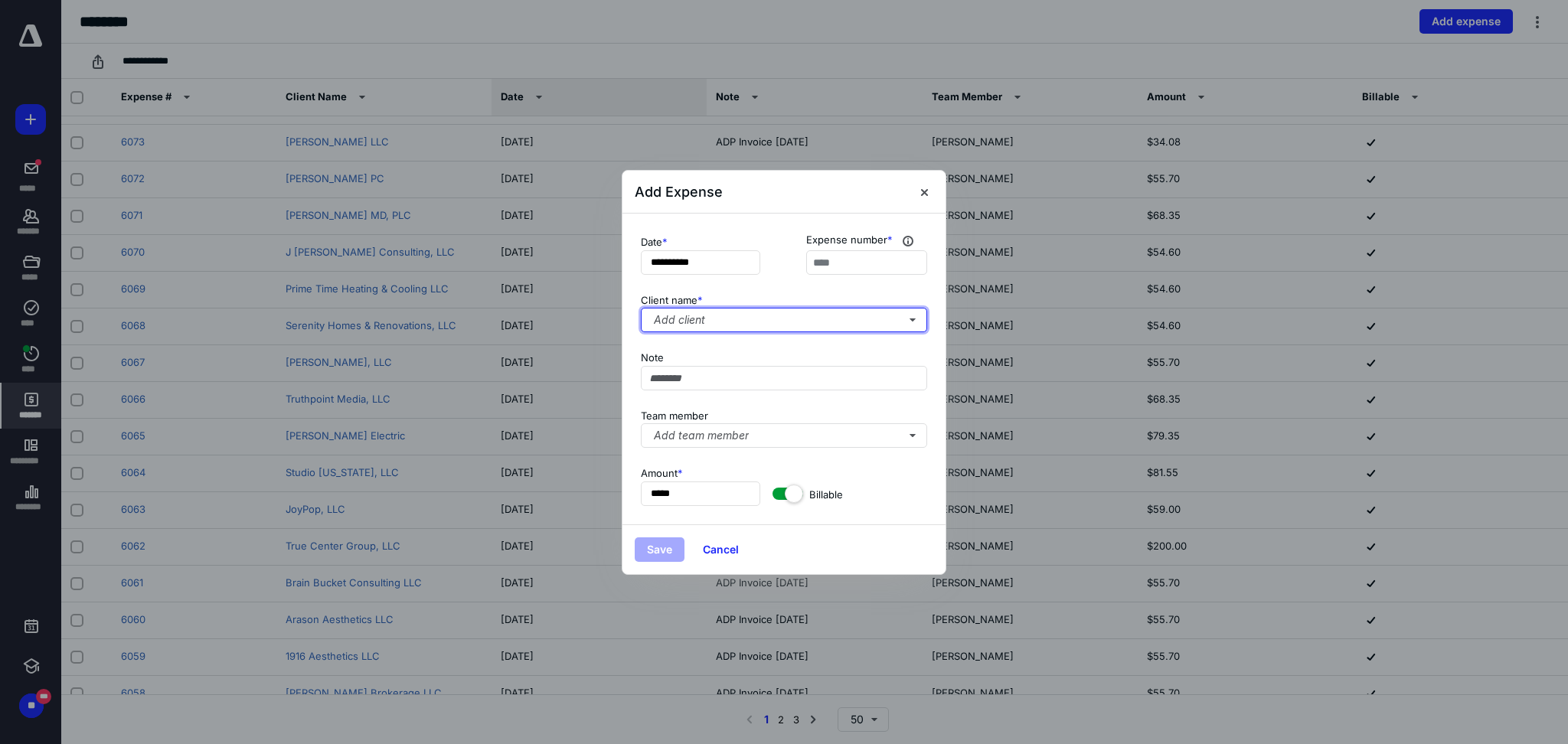 click on "Add client" at bounding box center [784, 320] 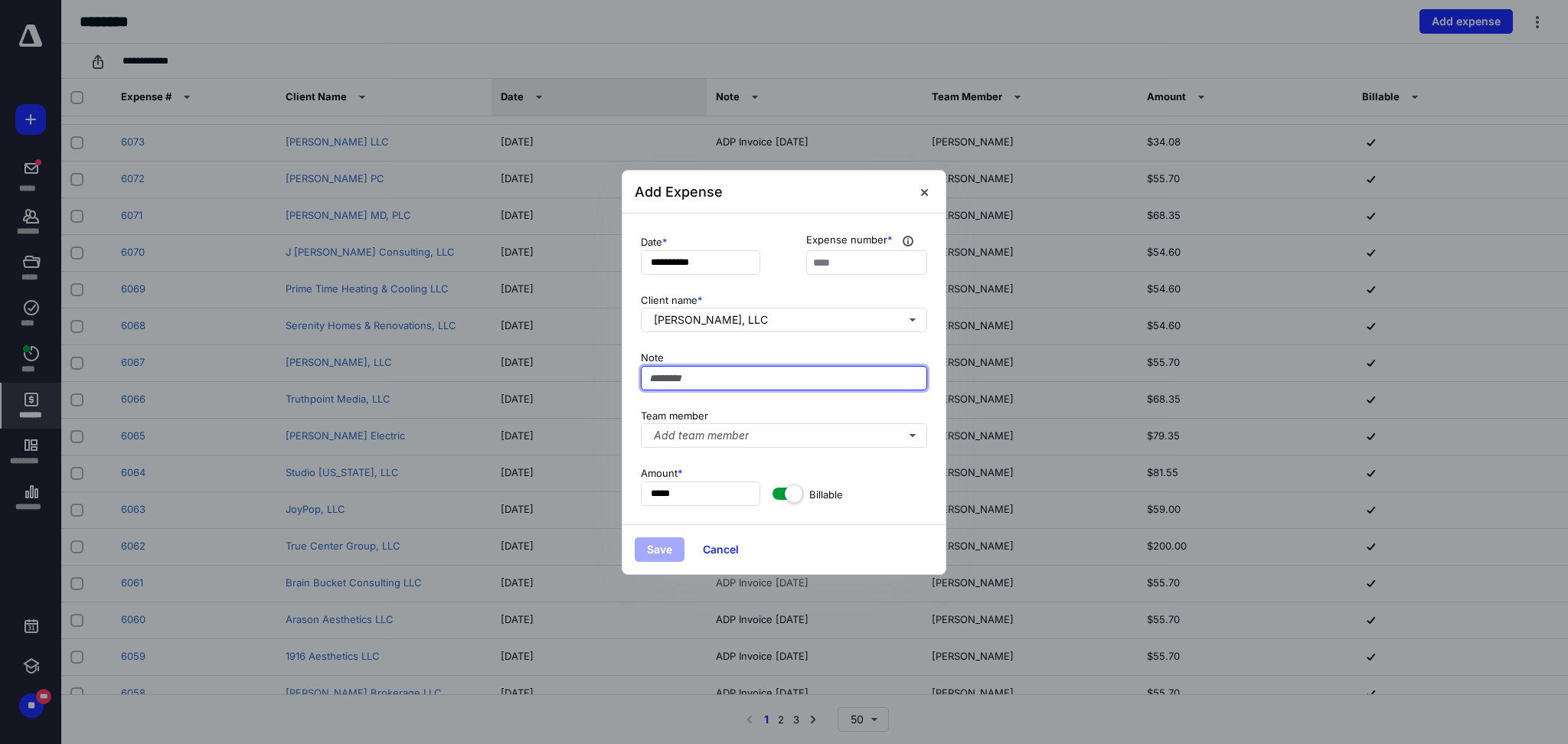paste on "**********" 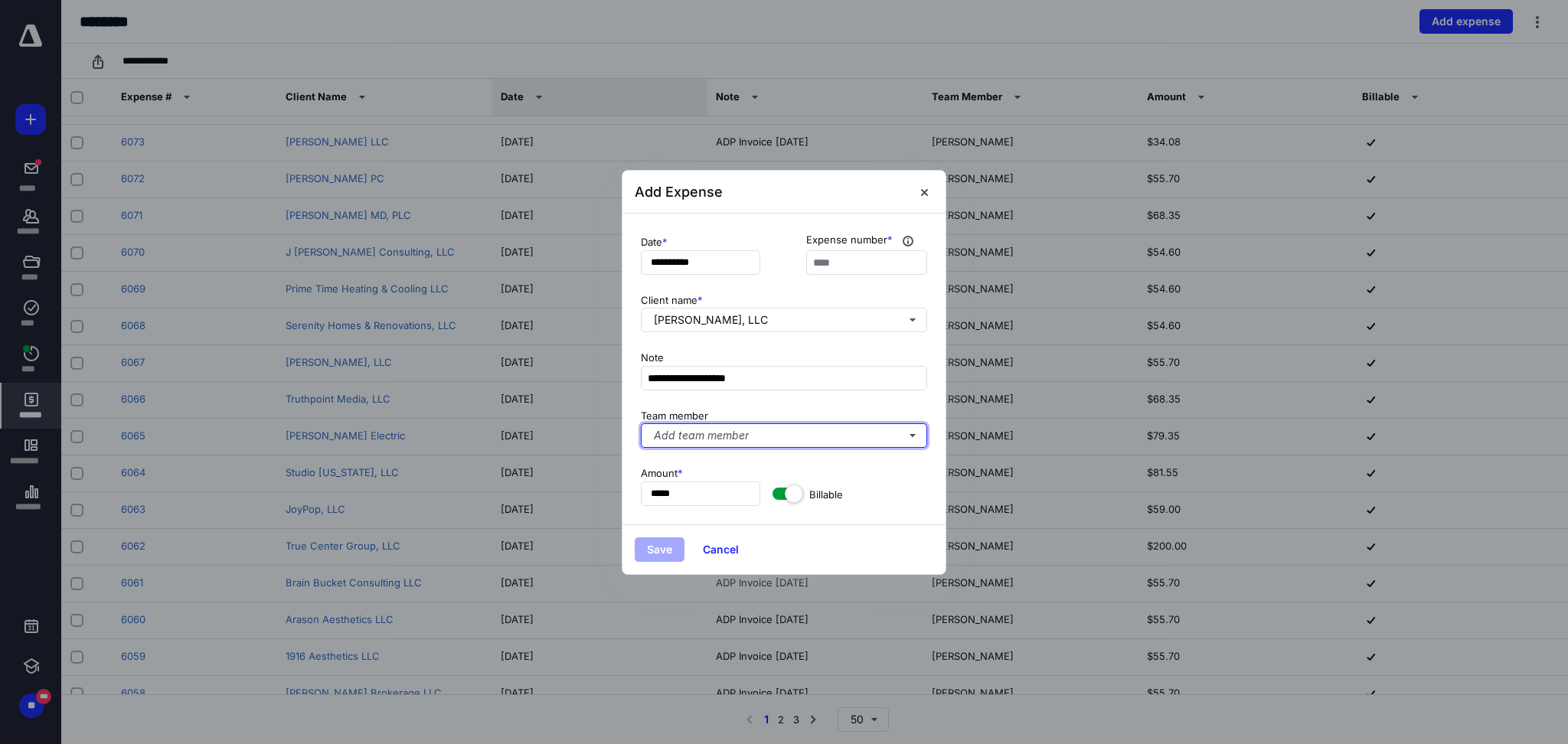 click on "Add team member" at bounding box center (784, 436) 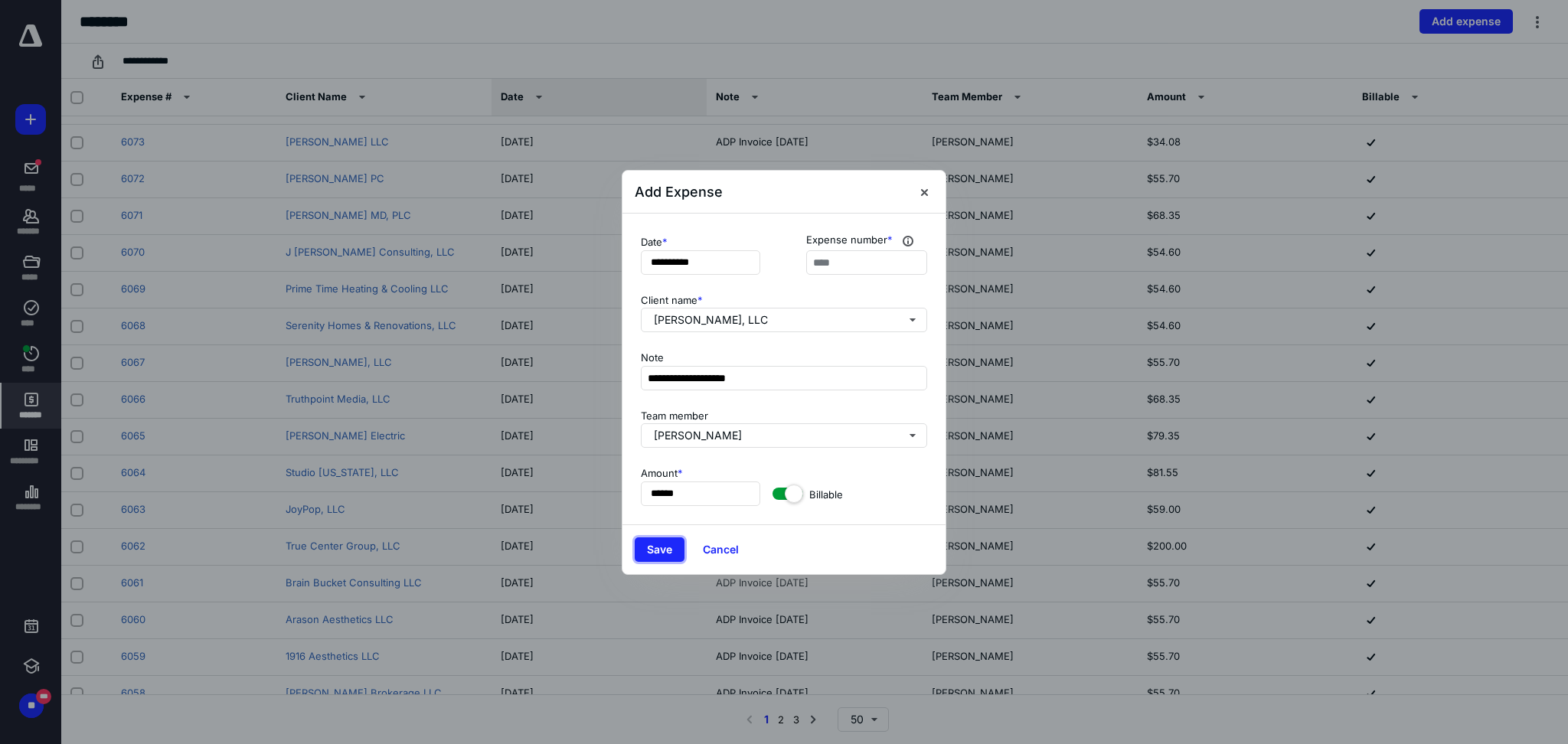 click on "Save" at bounding box center (659, 550) 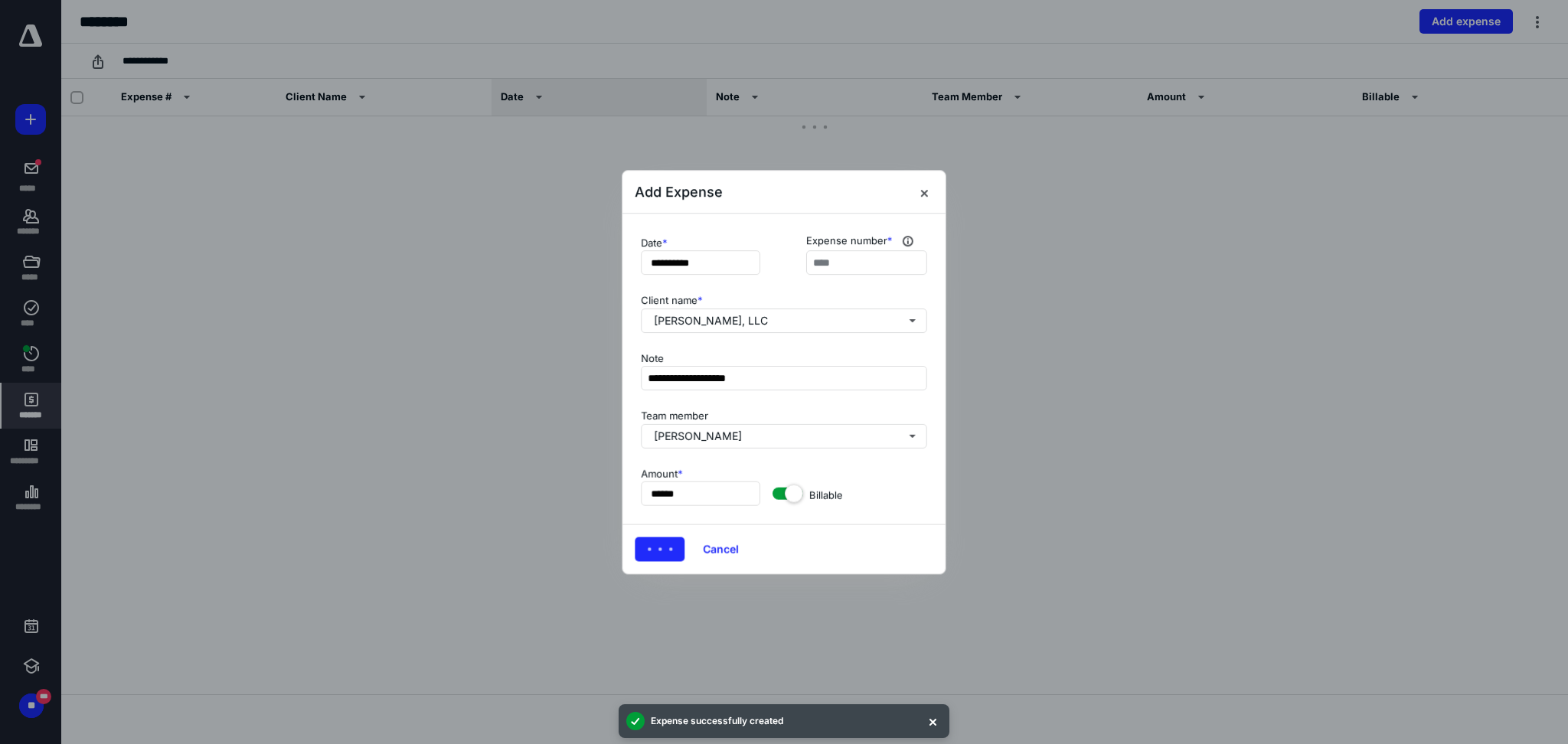 scroll, scrollTop: 0, scrollLeft: 0, axis: both 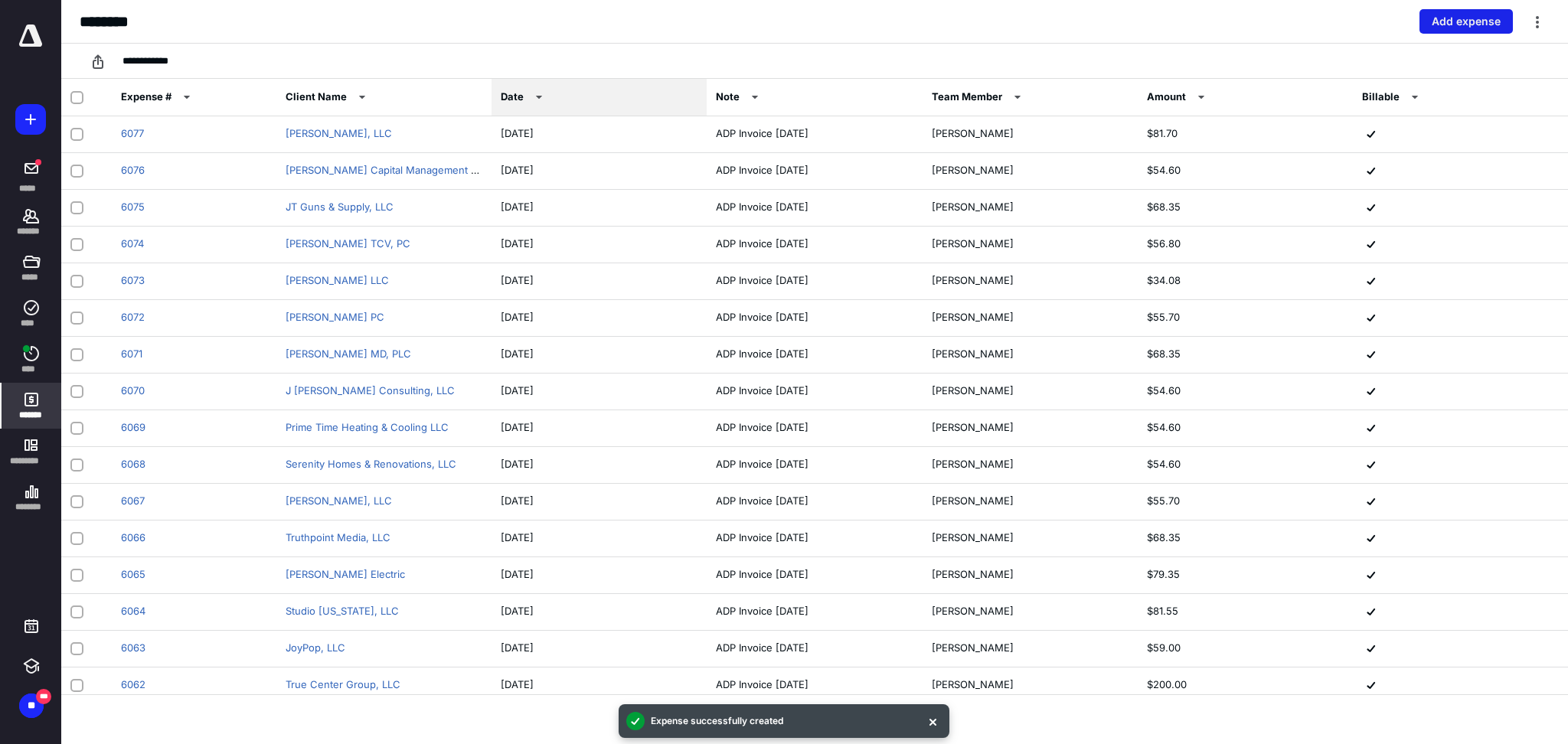 click on "Add expense" at bounding box center (1466, 21) 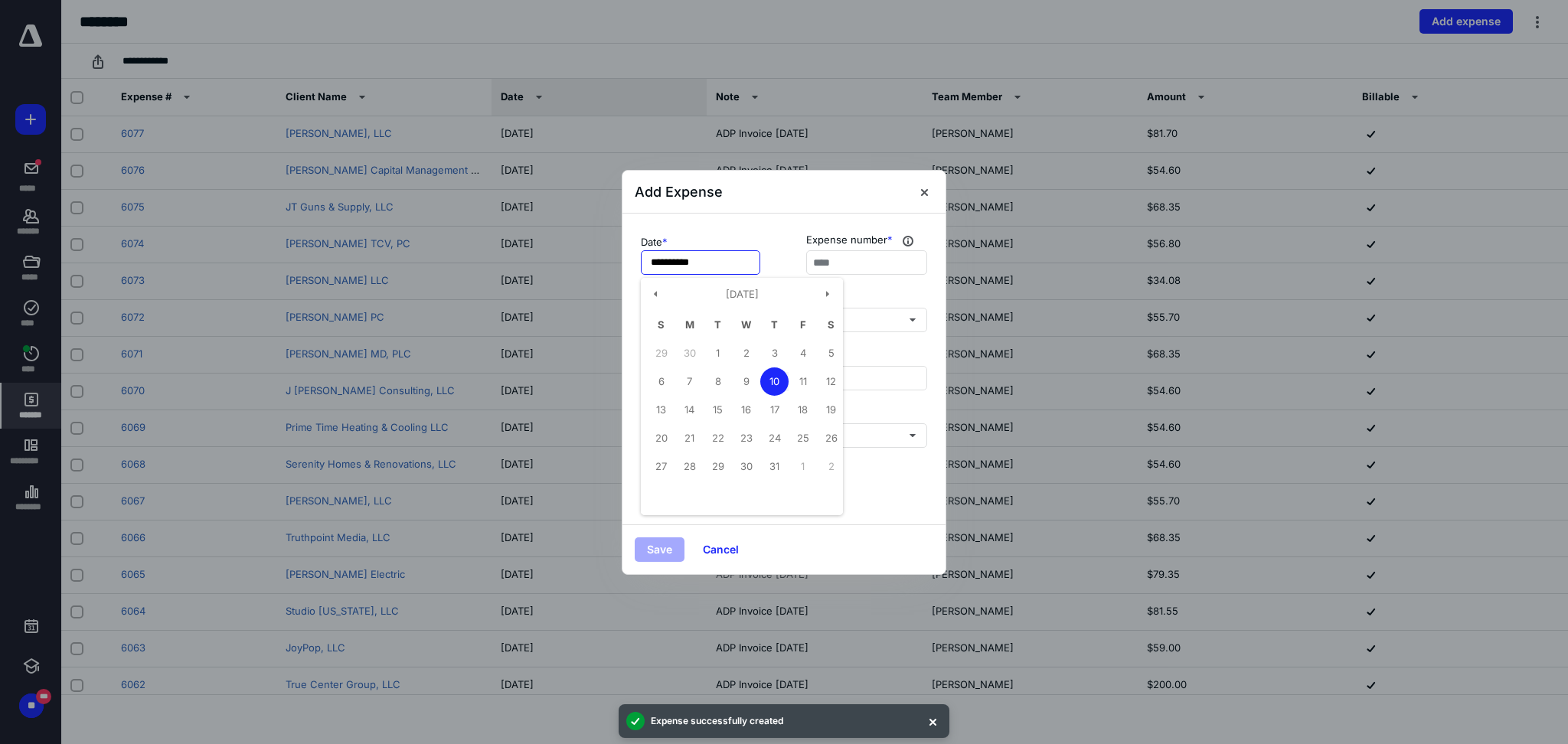 click on "**********" at bounding box center (701, 263) 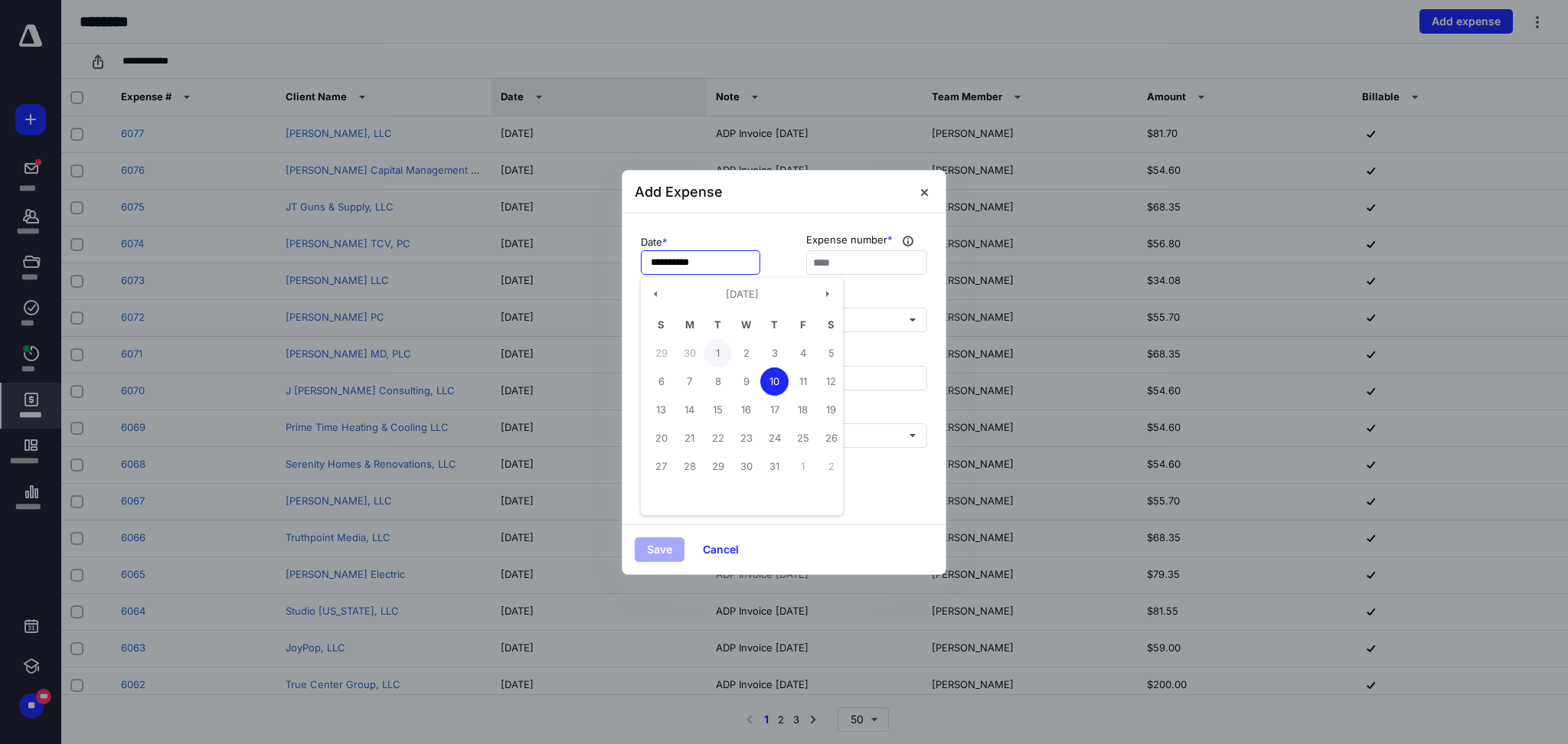 click on "1" at bounding box center [717, 353] 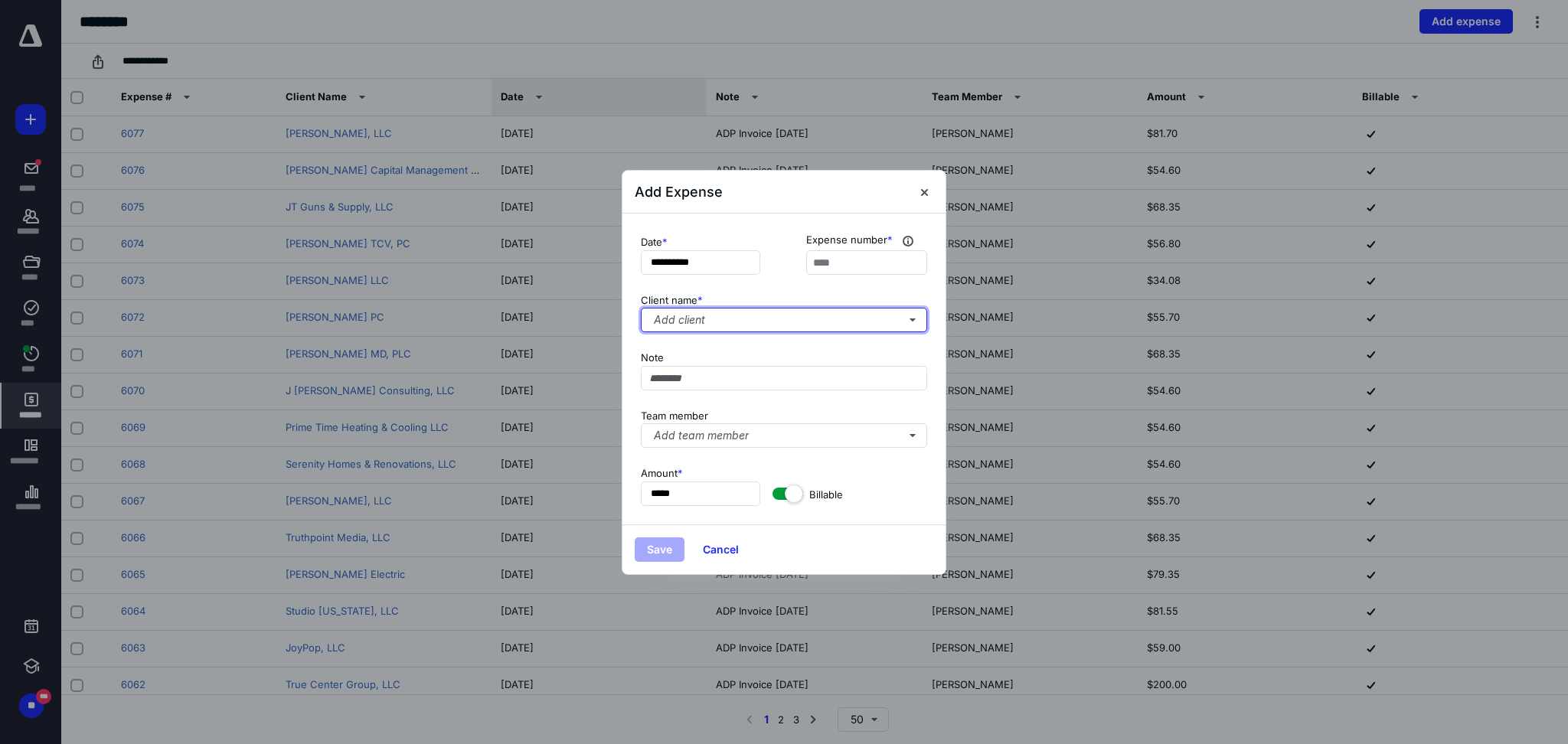 click on "Add client" at bounding box center [784, 320] 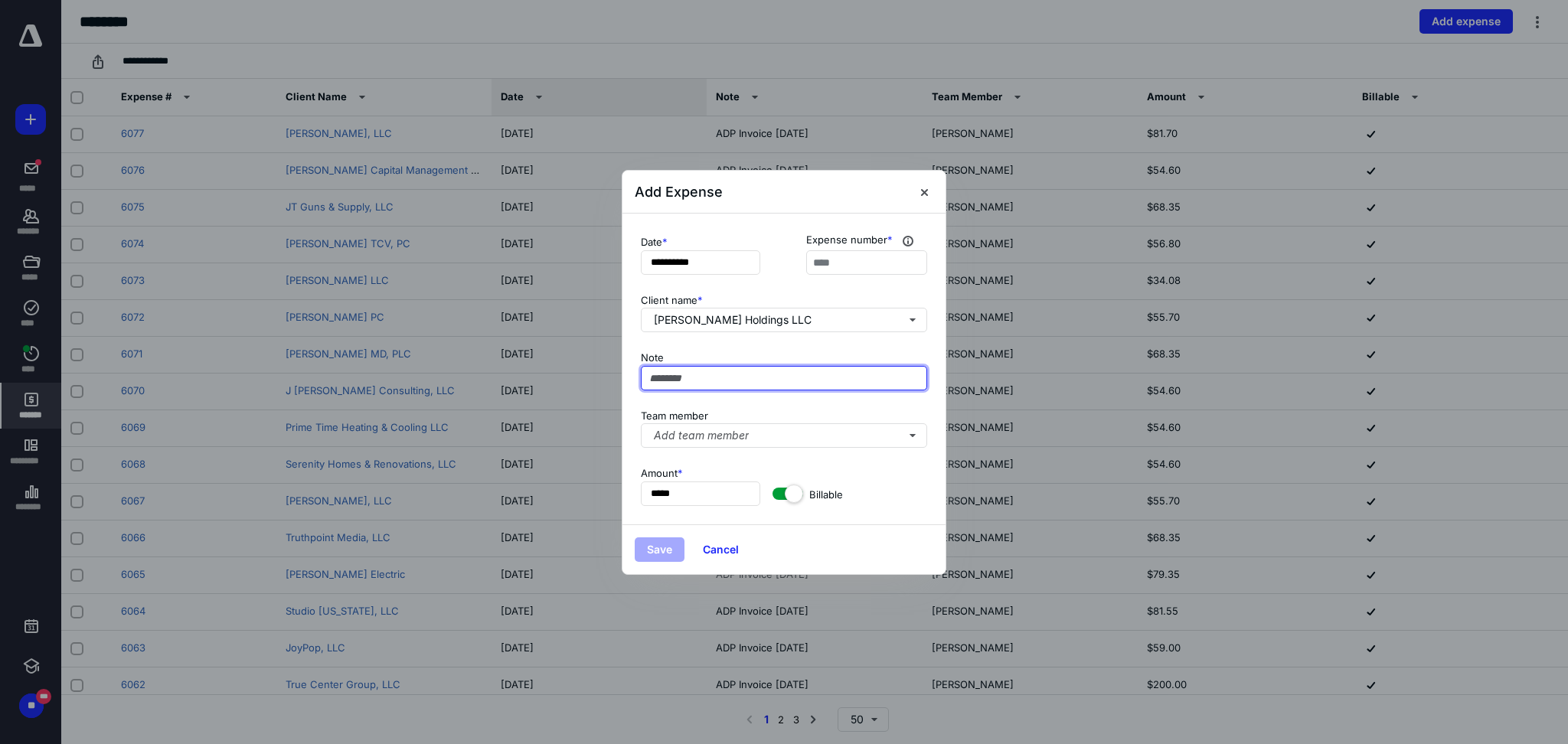 paste on "**********" 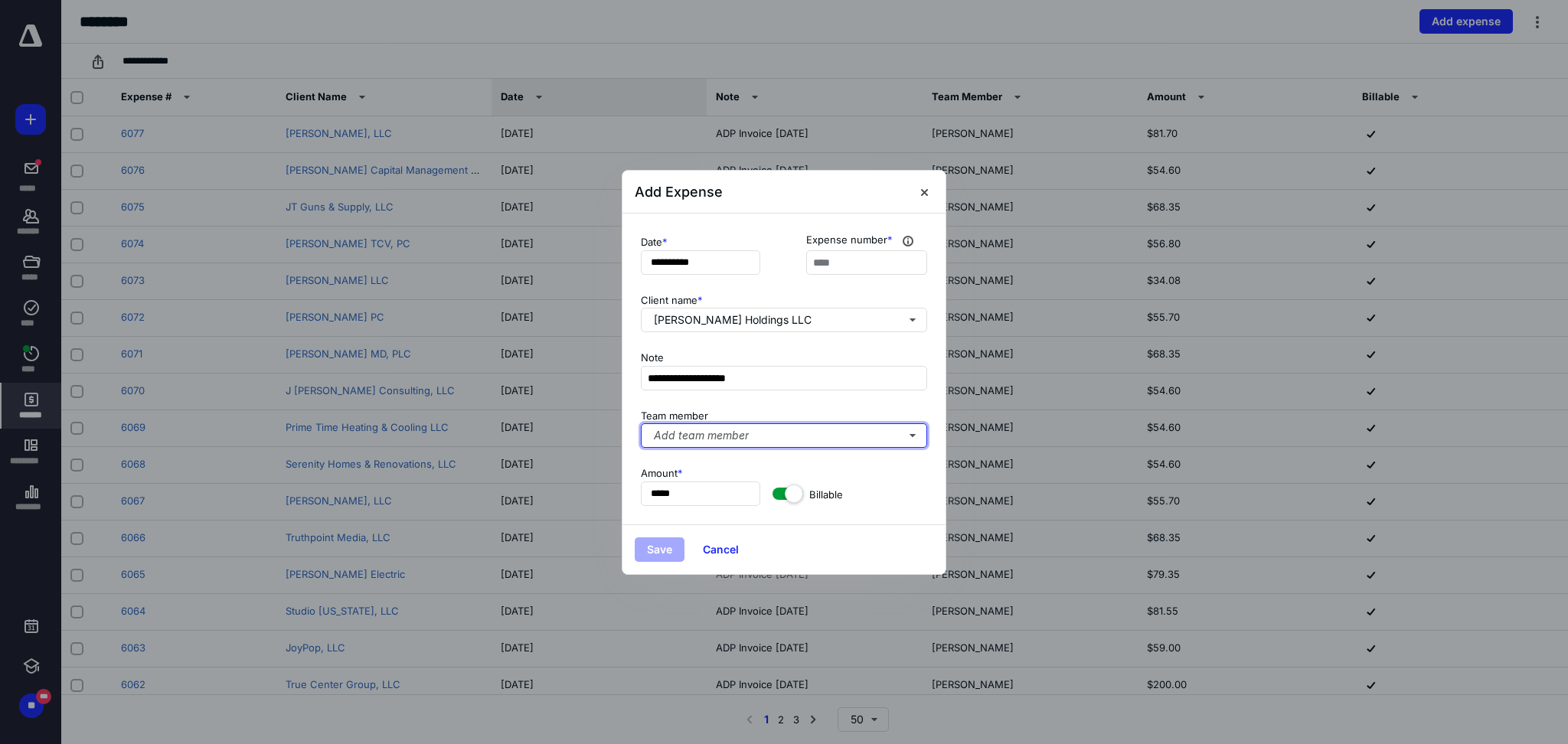 click on "Add team member" at bounding box center (784, 436) 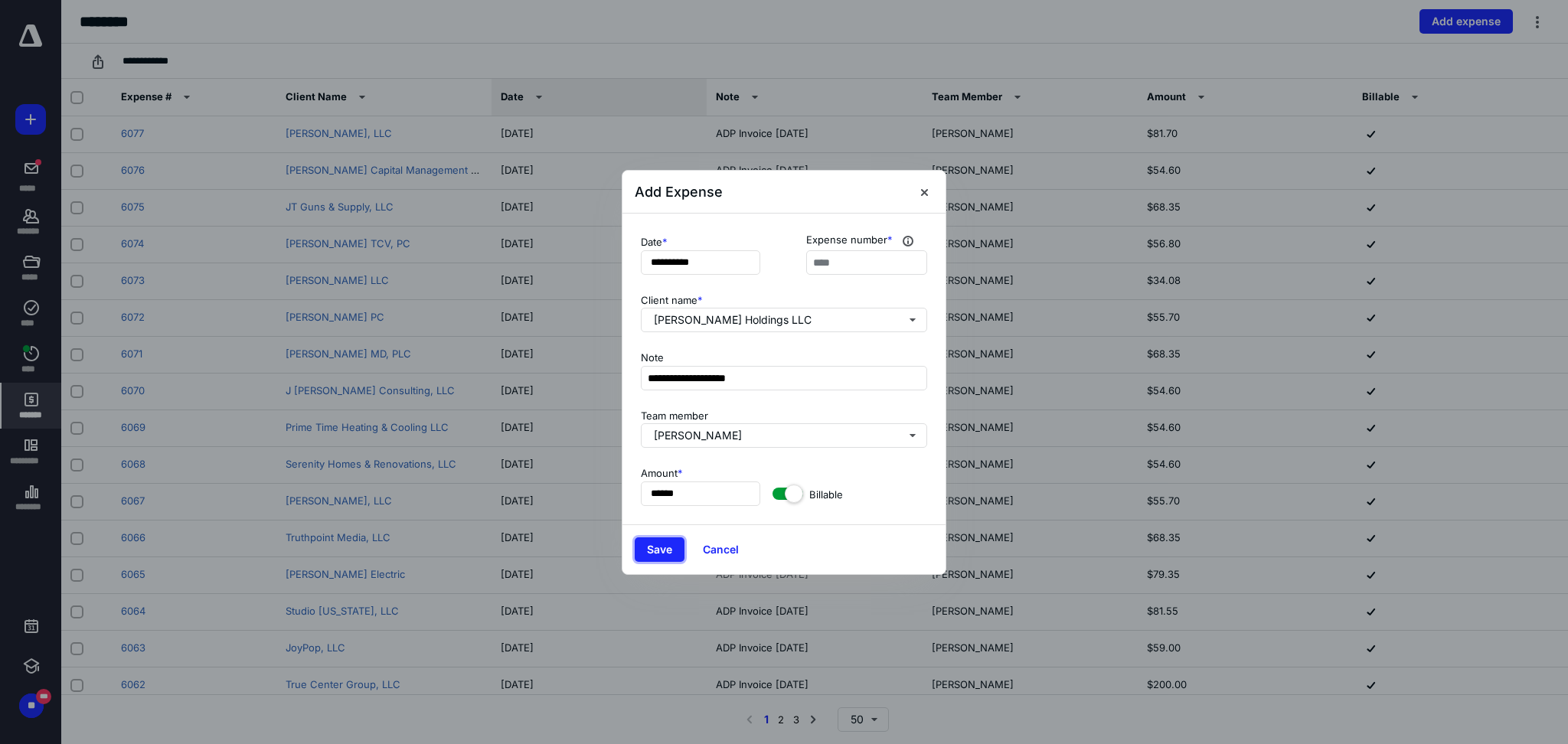 click on "Save" at bounding box center (659, 550) 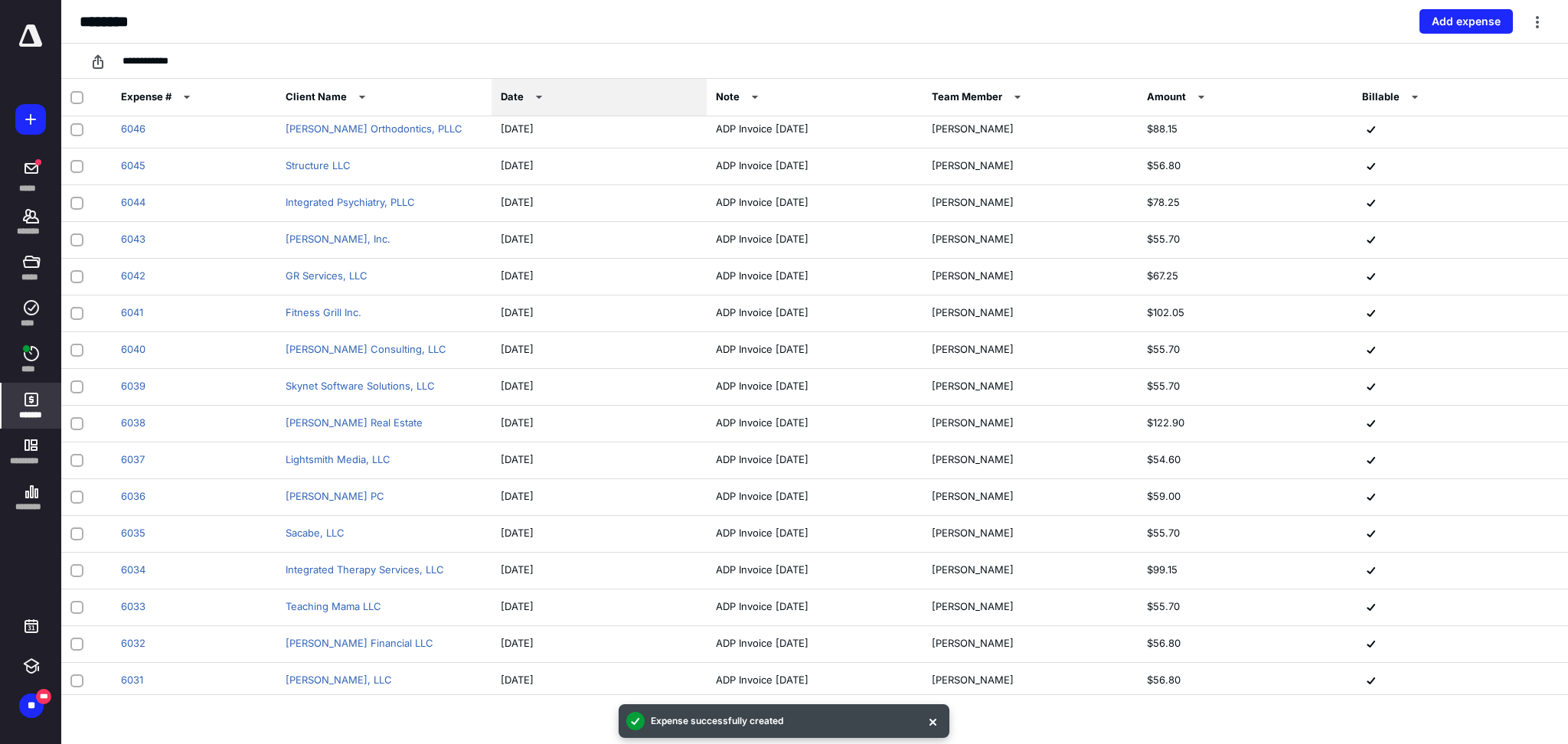 scroll, scrollTop: 1258, scrollLeft: 0, axis: vertical 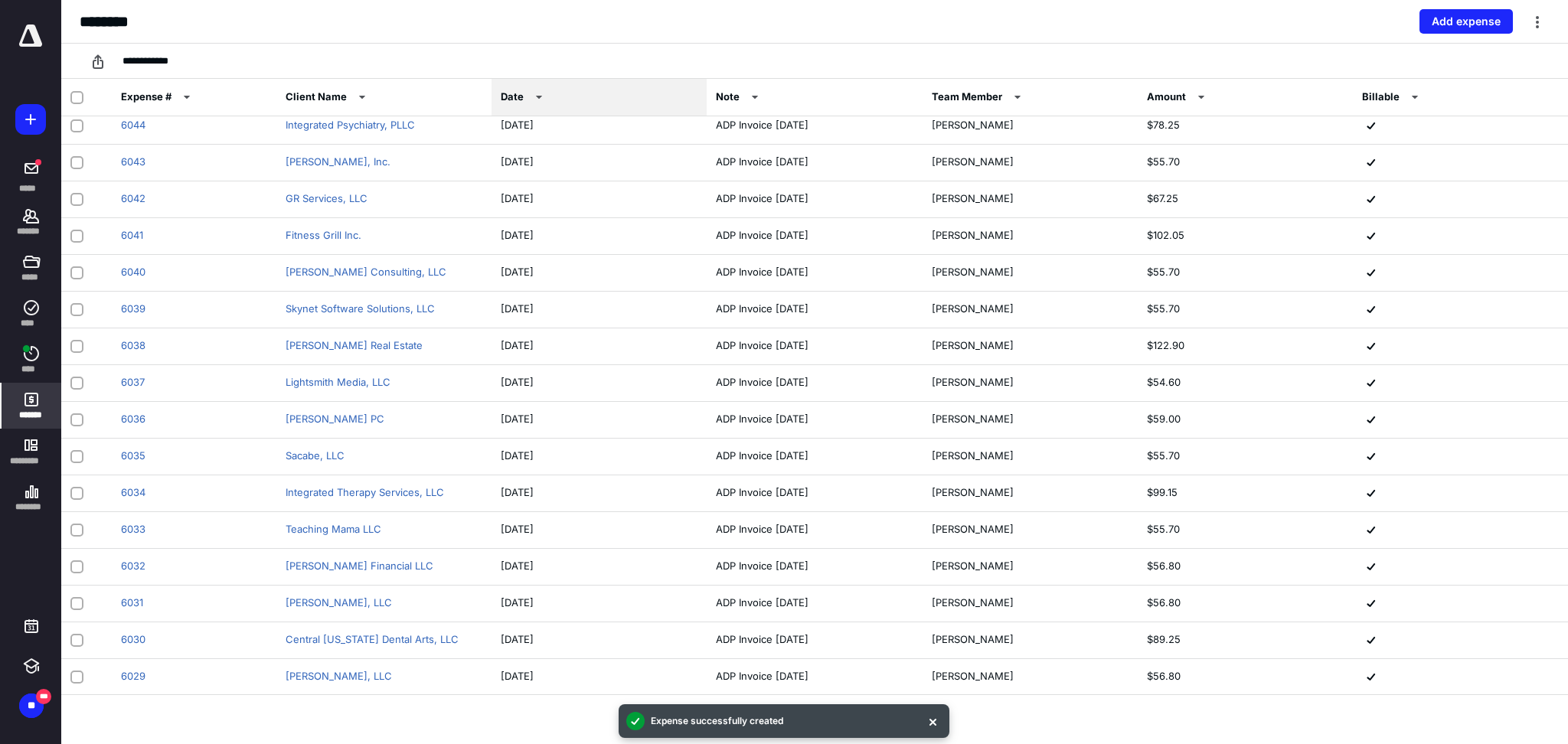 click on "**********" at bounding box center (155, 61) 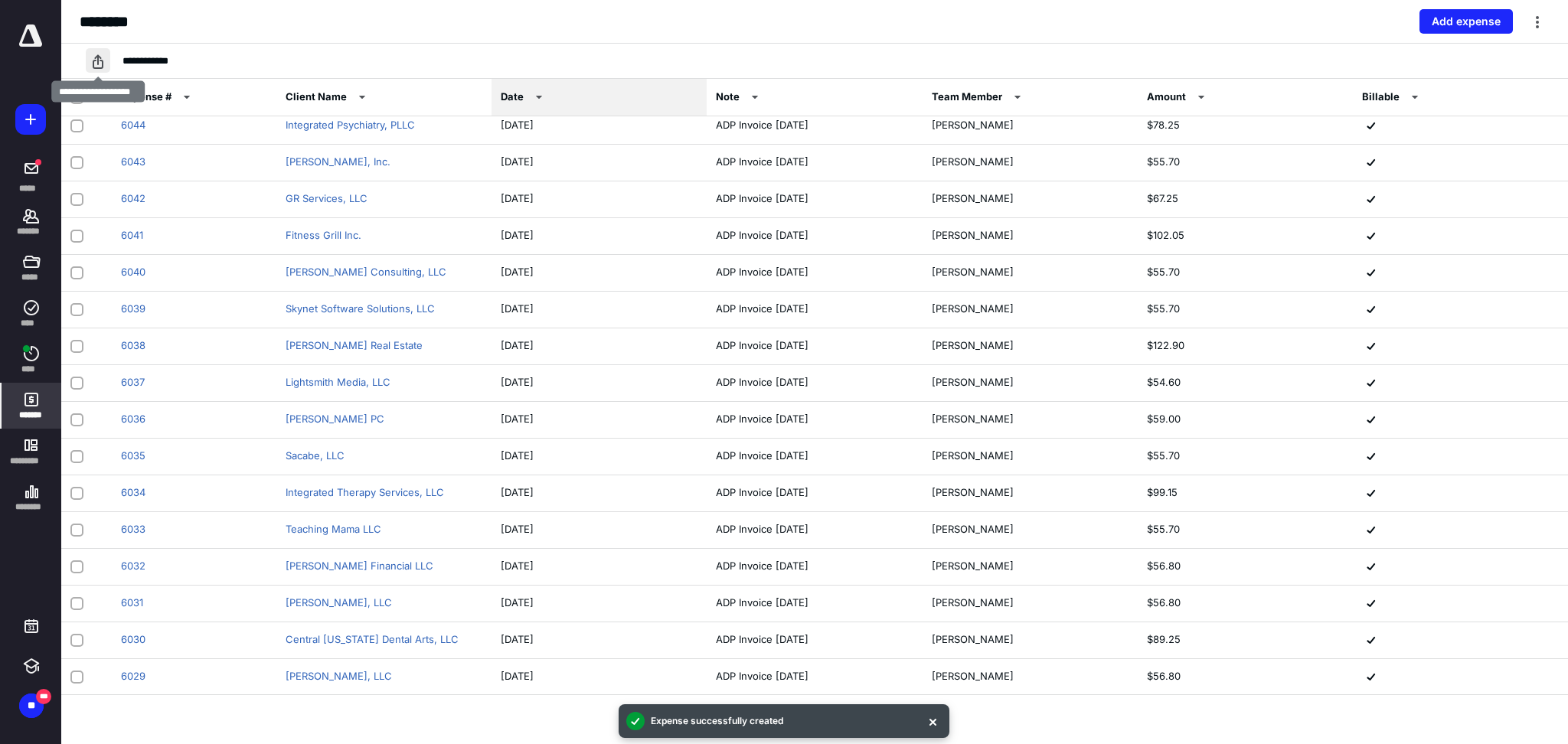 click at bounding box center [98, 60] 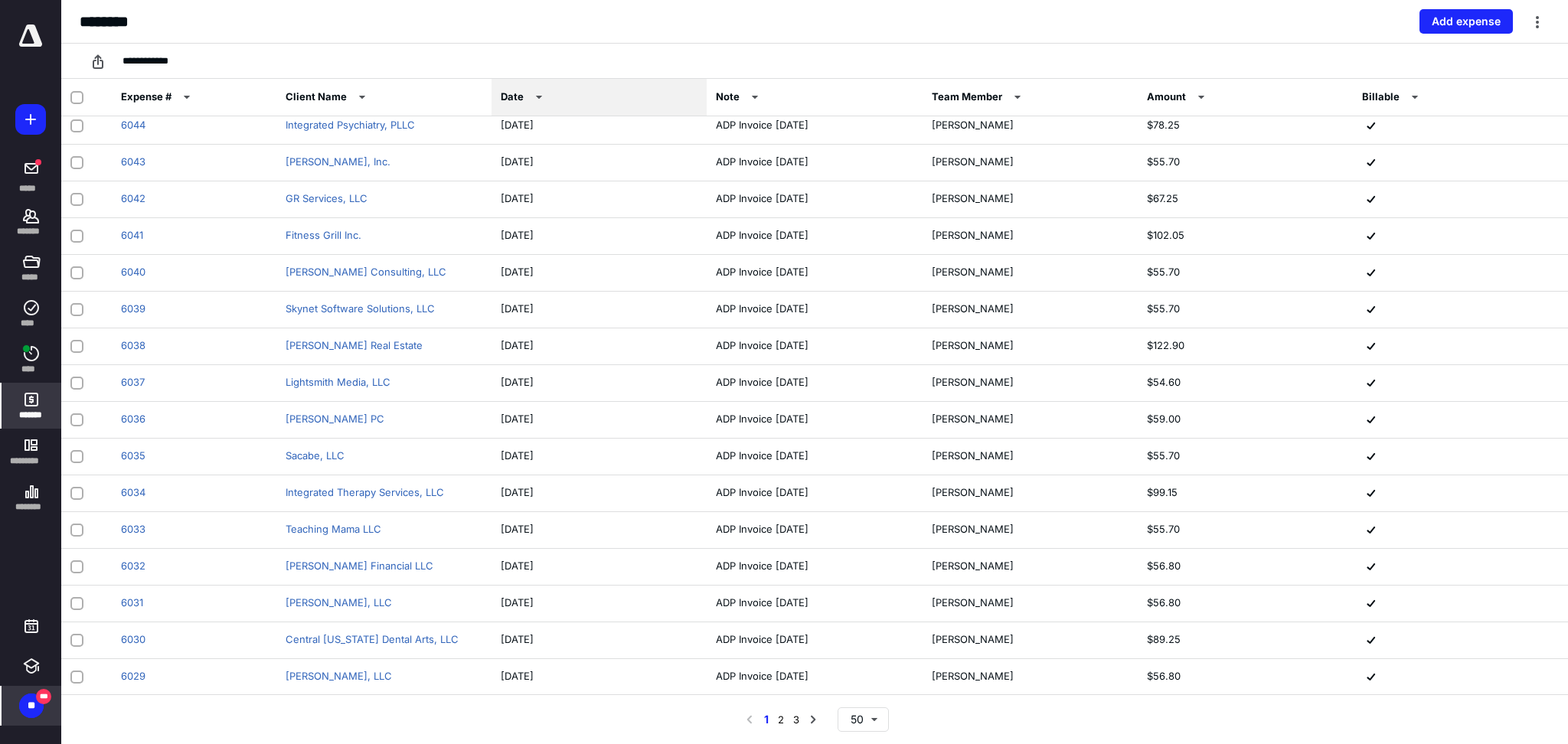 click on "**" at bounding box center (31, 706) 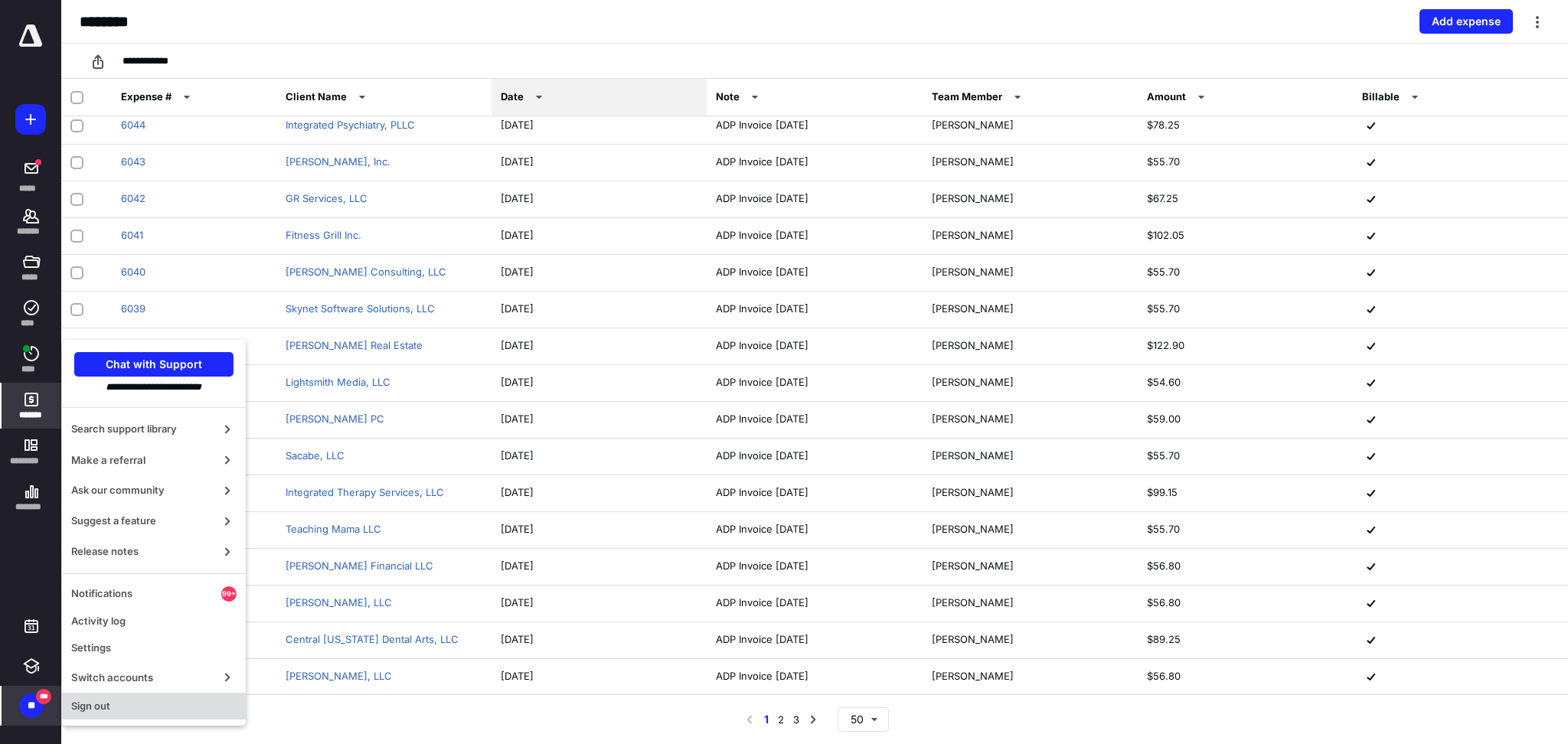 click on "Sign out" at bounding box center [154, 706] 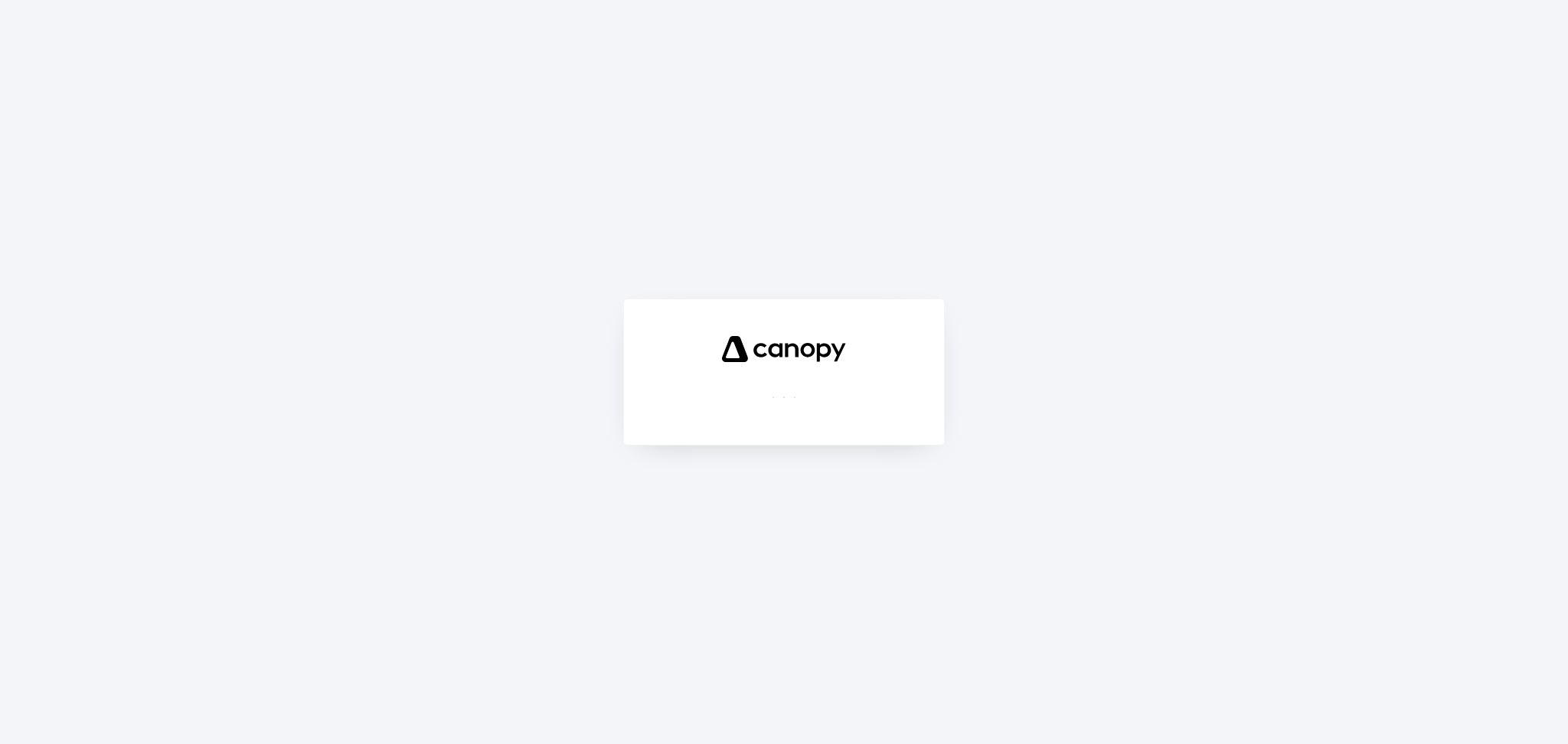 scroll, scrollTop: 0, scrollLeft: 0, axis: both 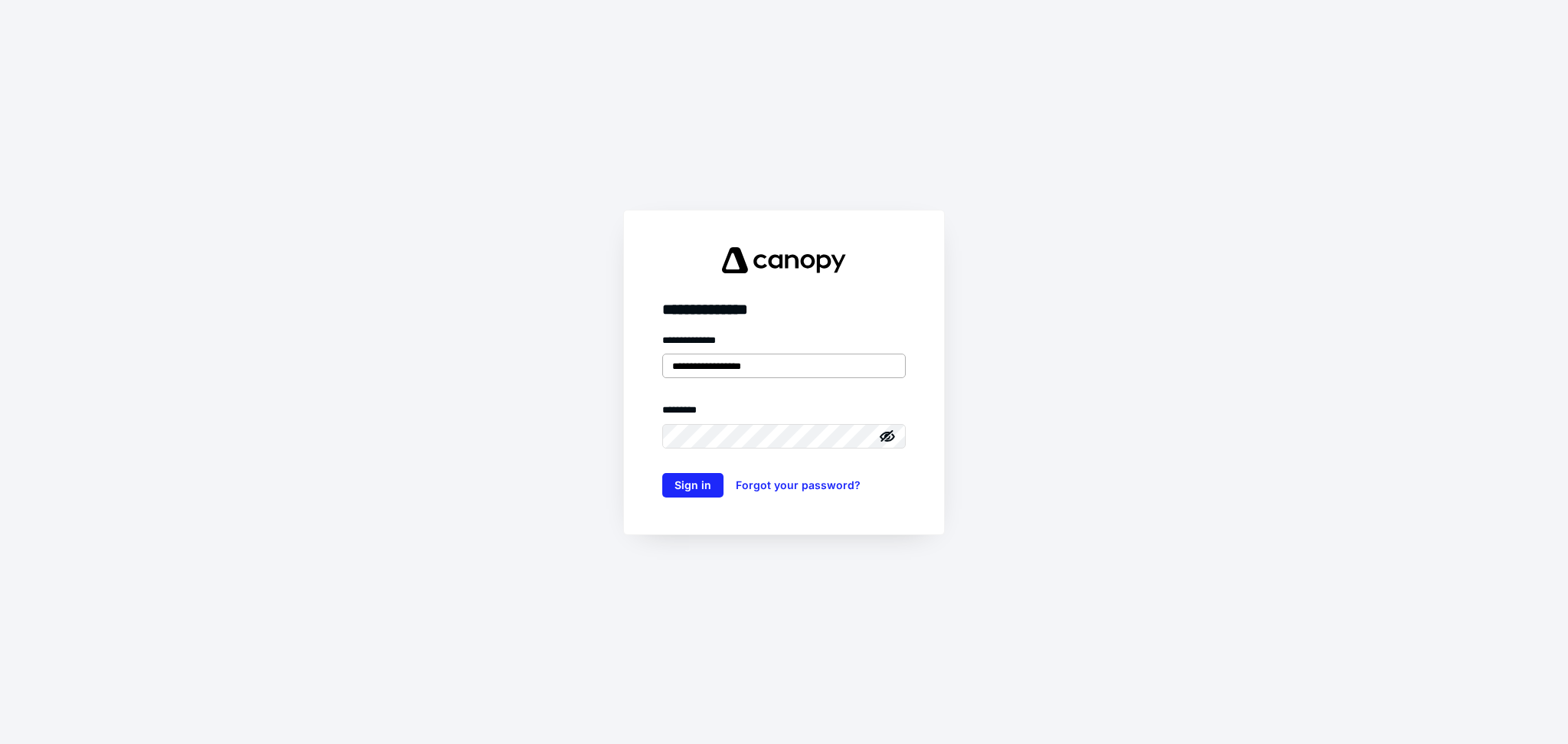 click on "**********" at bounding box center [784, 366] 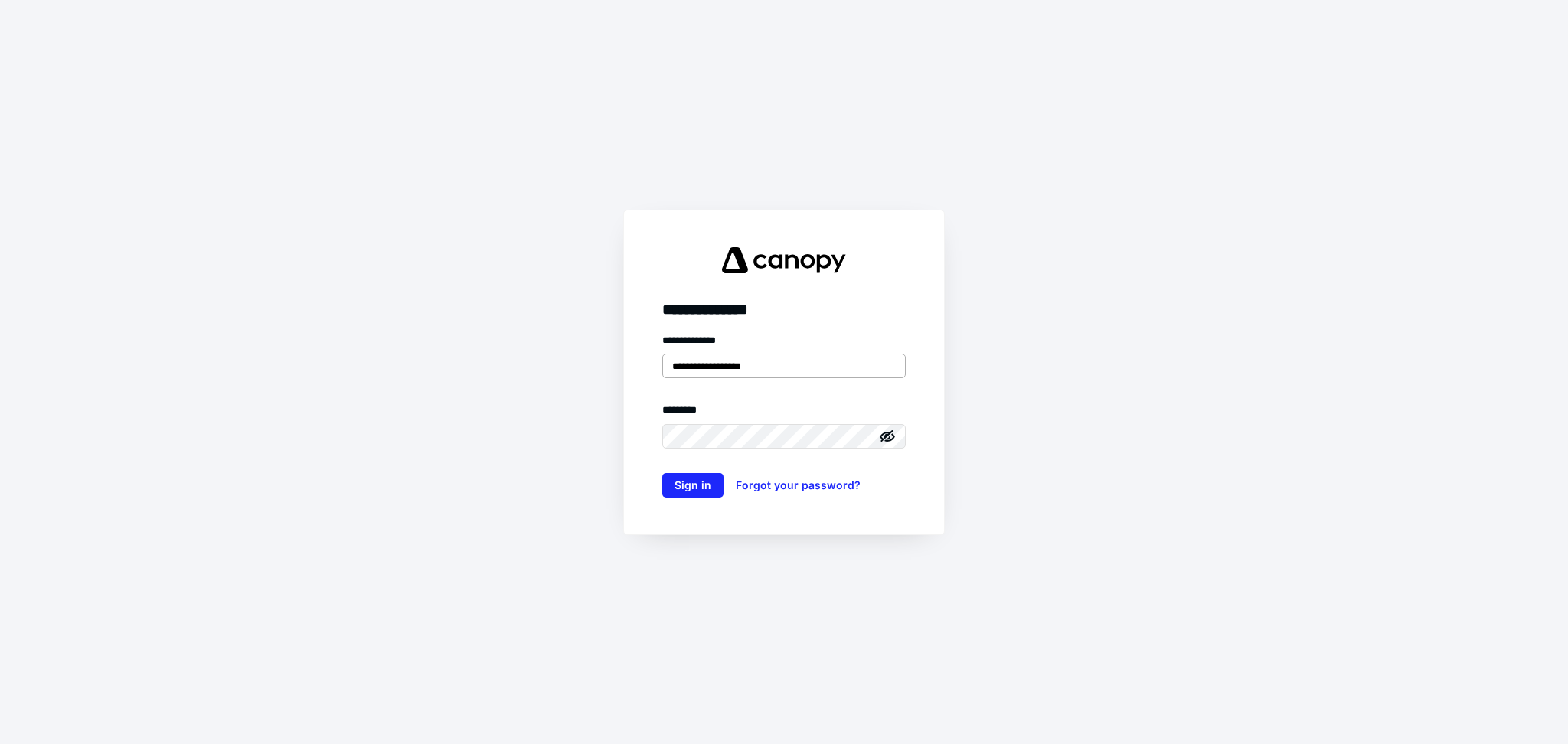 type on "**********" 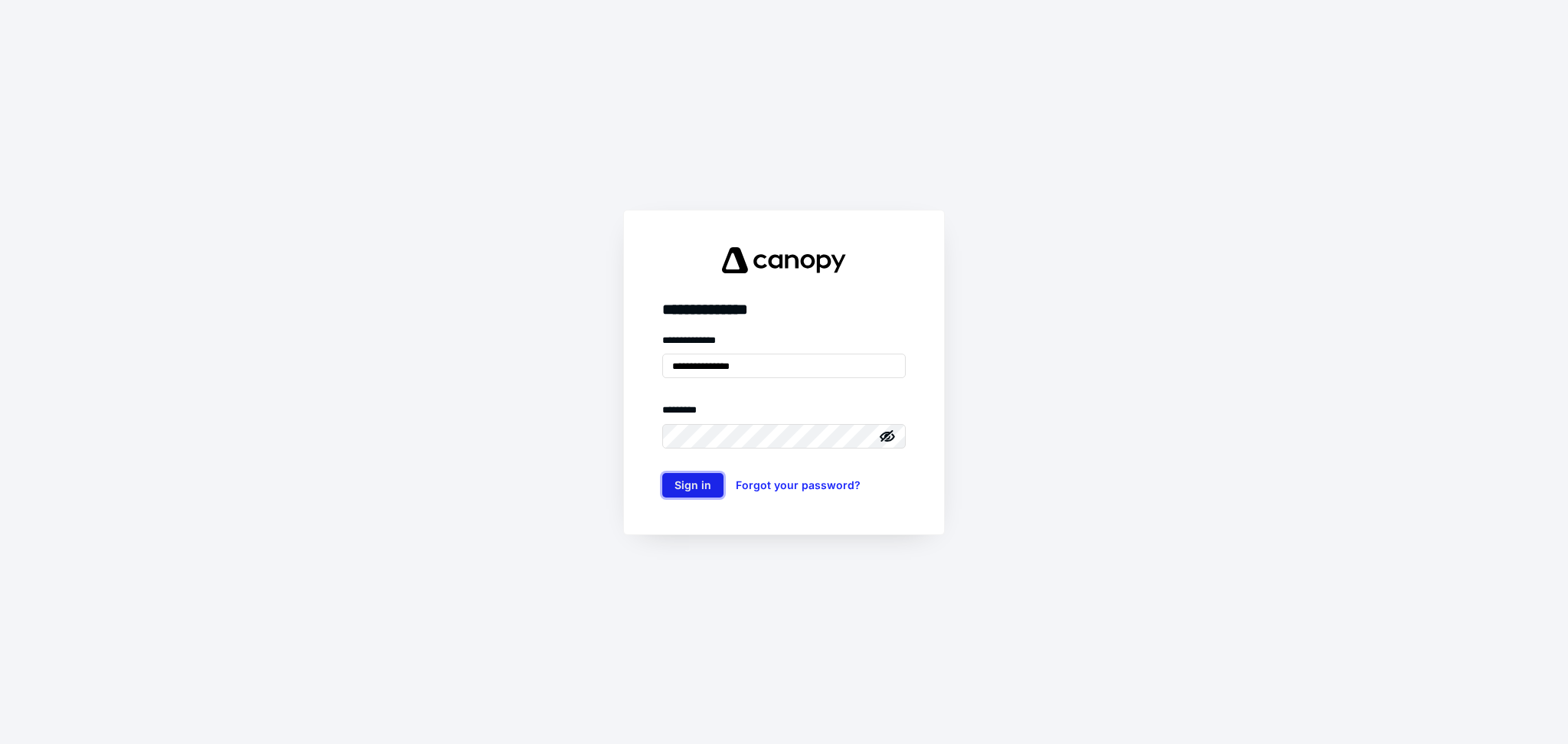 click on "Sign in" at bounding box center [693, 485] 